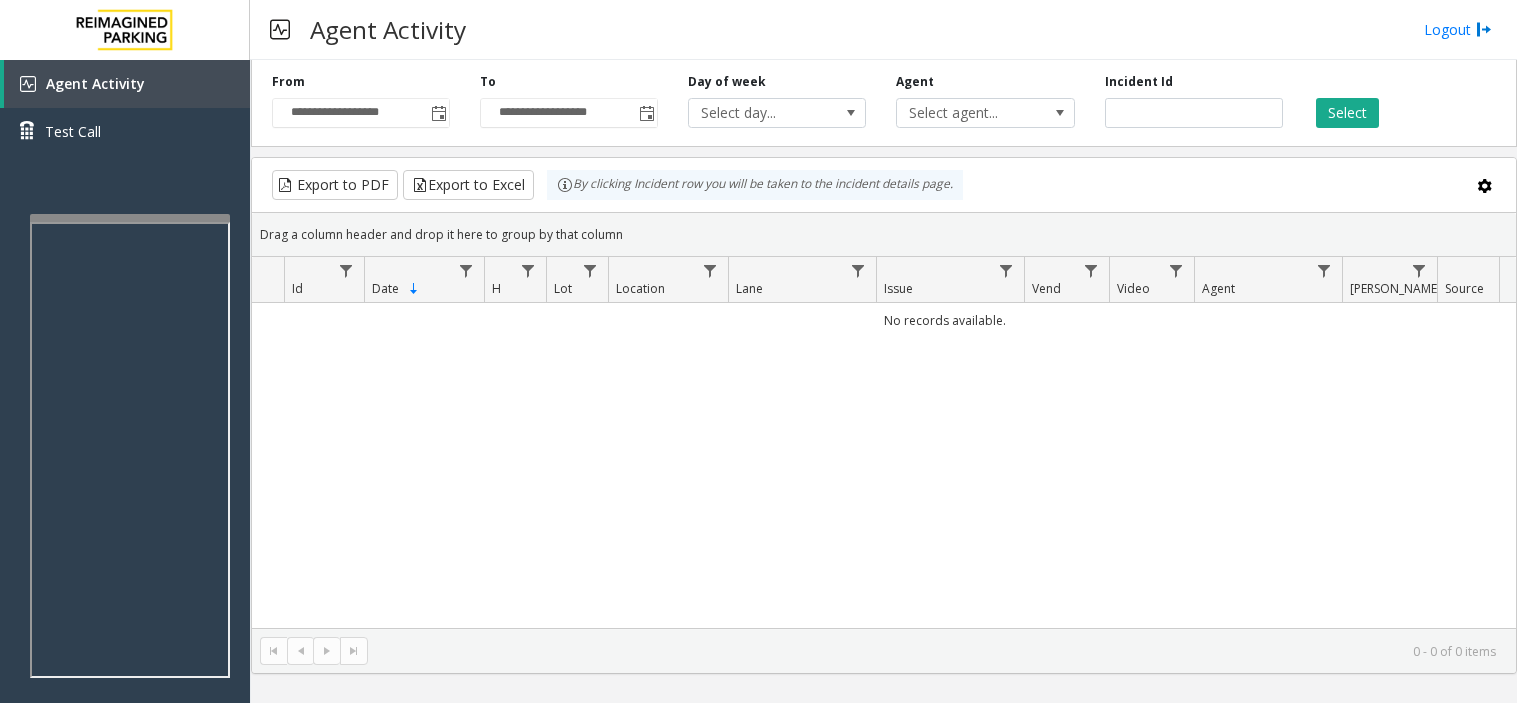 scroll, scrollTop: 0, scrollLeft: 0, axis: both 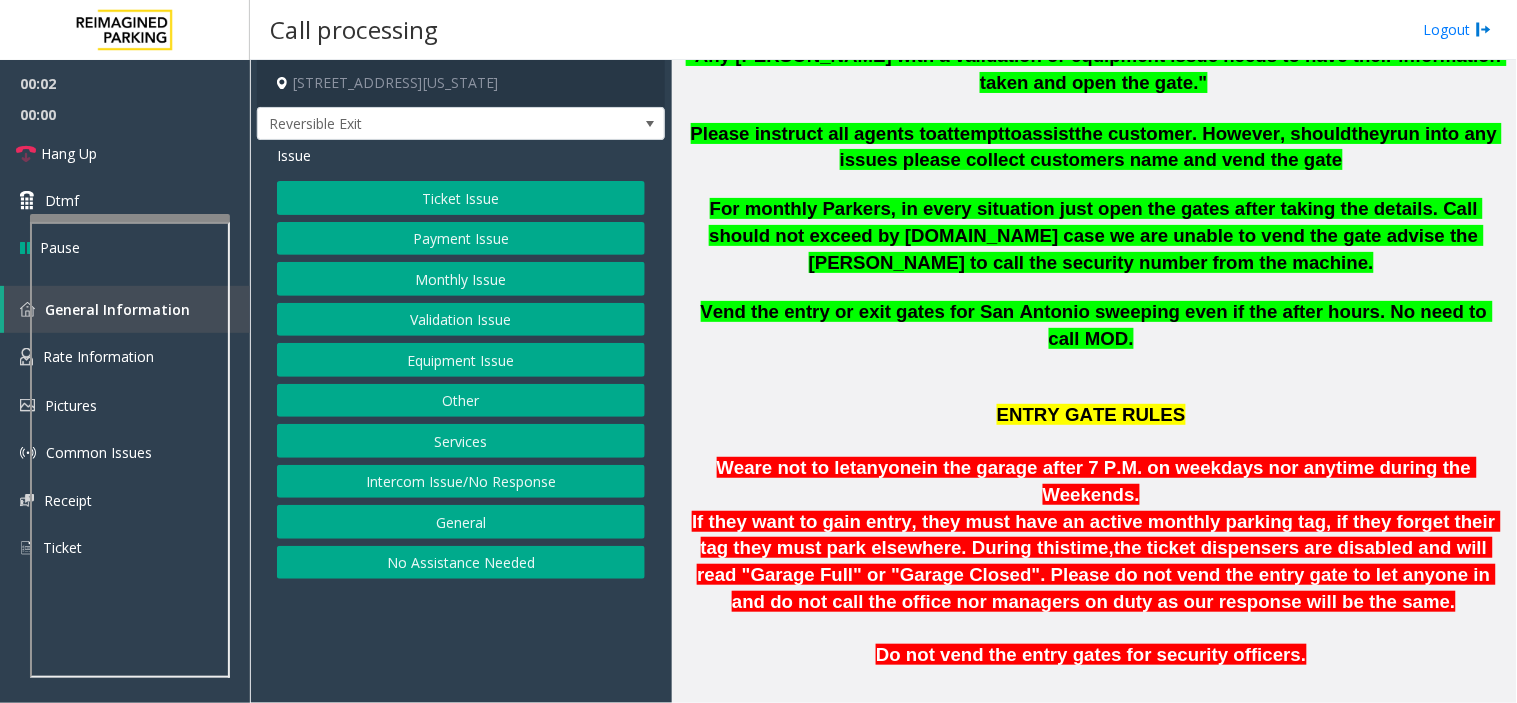 click on "For monthly Parkers, in every situation just open the gates after taking the details. Call should not exceed by 2minutes.In case we are unable to vend the gate advise the parker to call the security number from the machine." 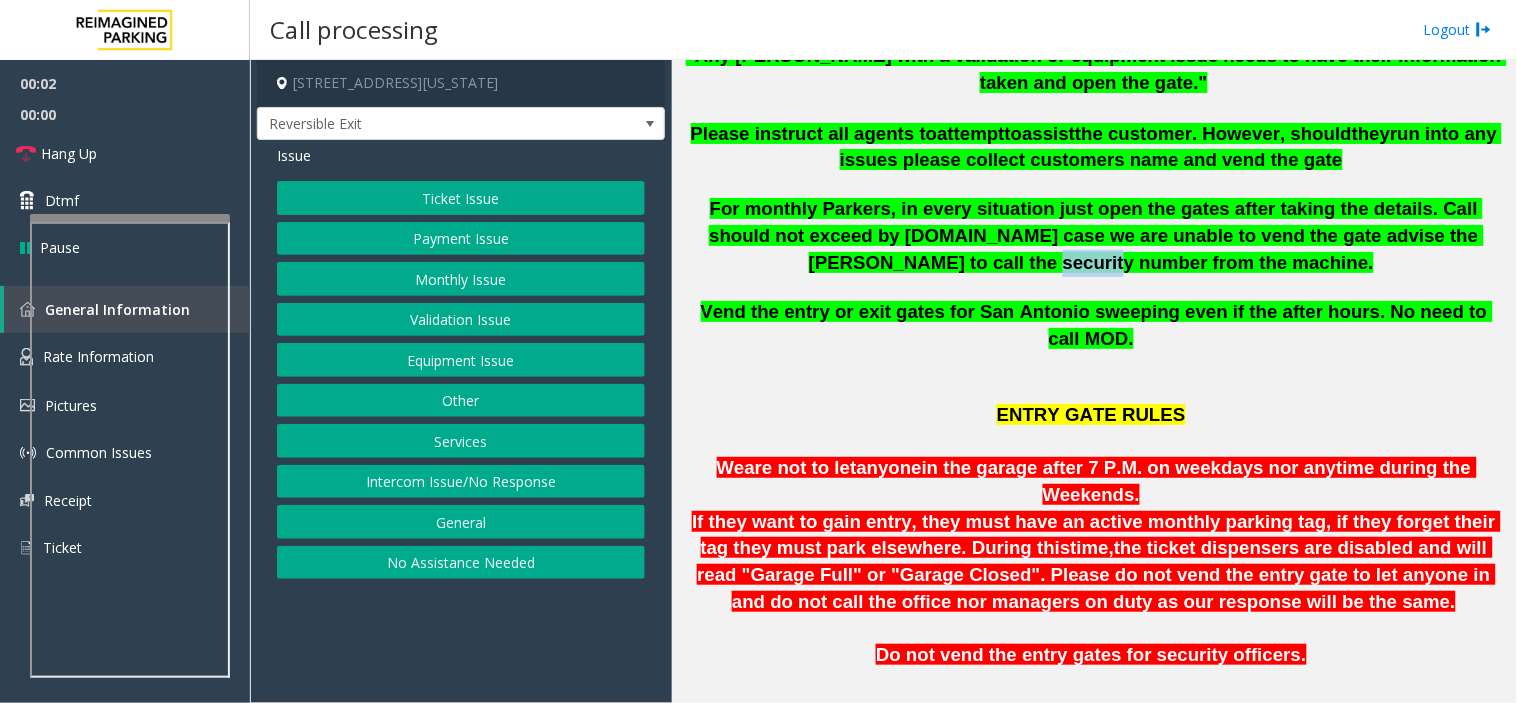 click on "For monthly Parkers, in every situation just open the gates after taking the details. Call should not exceed by 2minutes.In case we are unable to vend the gate advise the parker to call the security number from the machine." 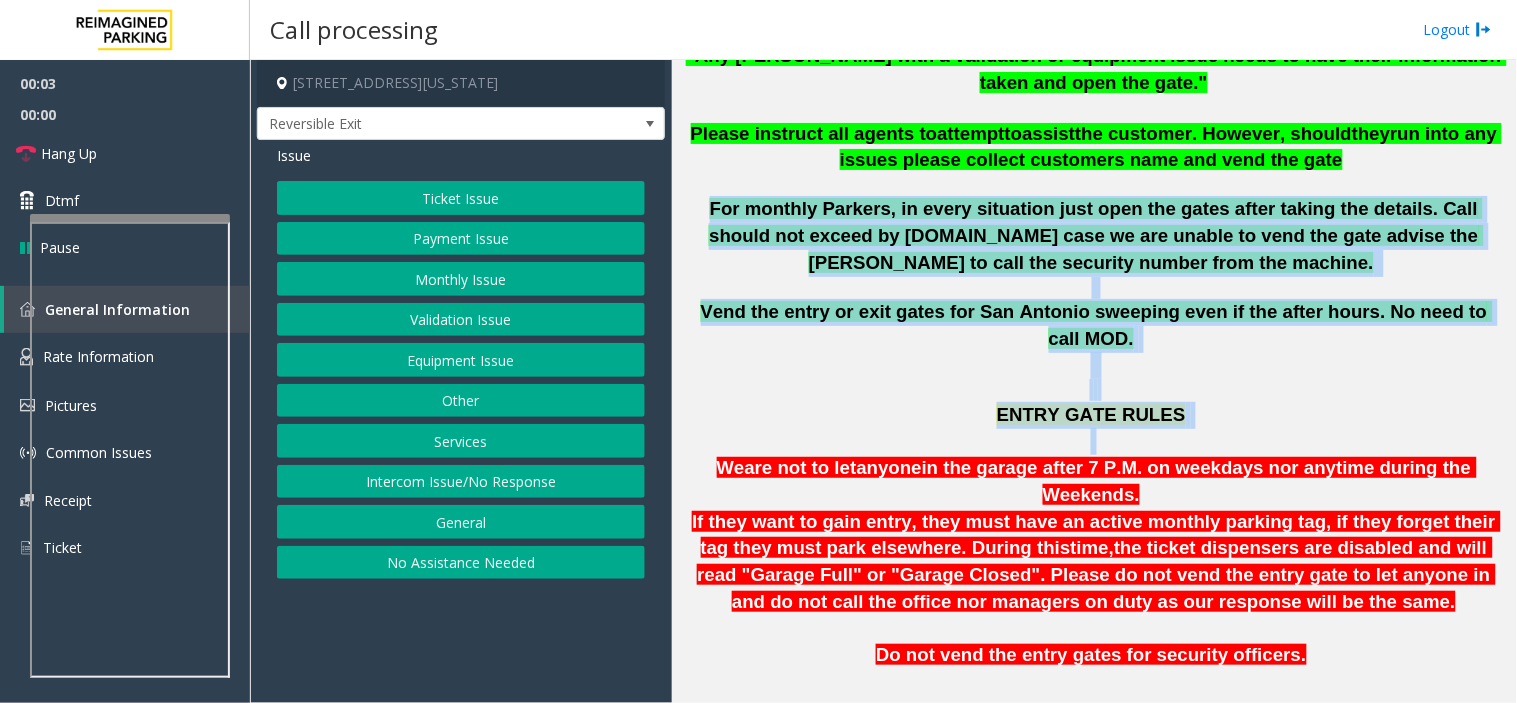 drag, startPoint x: 910, startPoint y: 264, endPoint x: 1028, endPoint y: 410, distance: 187.7232 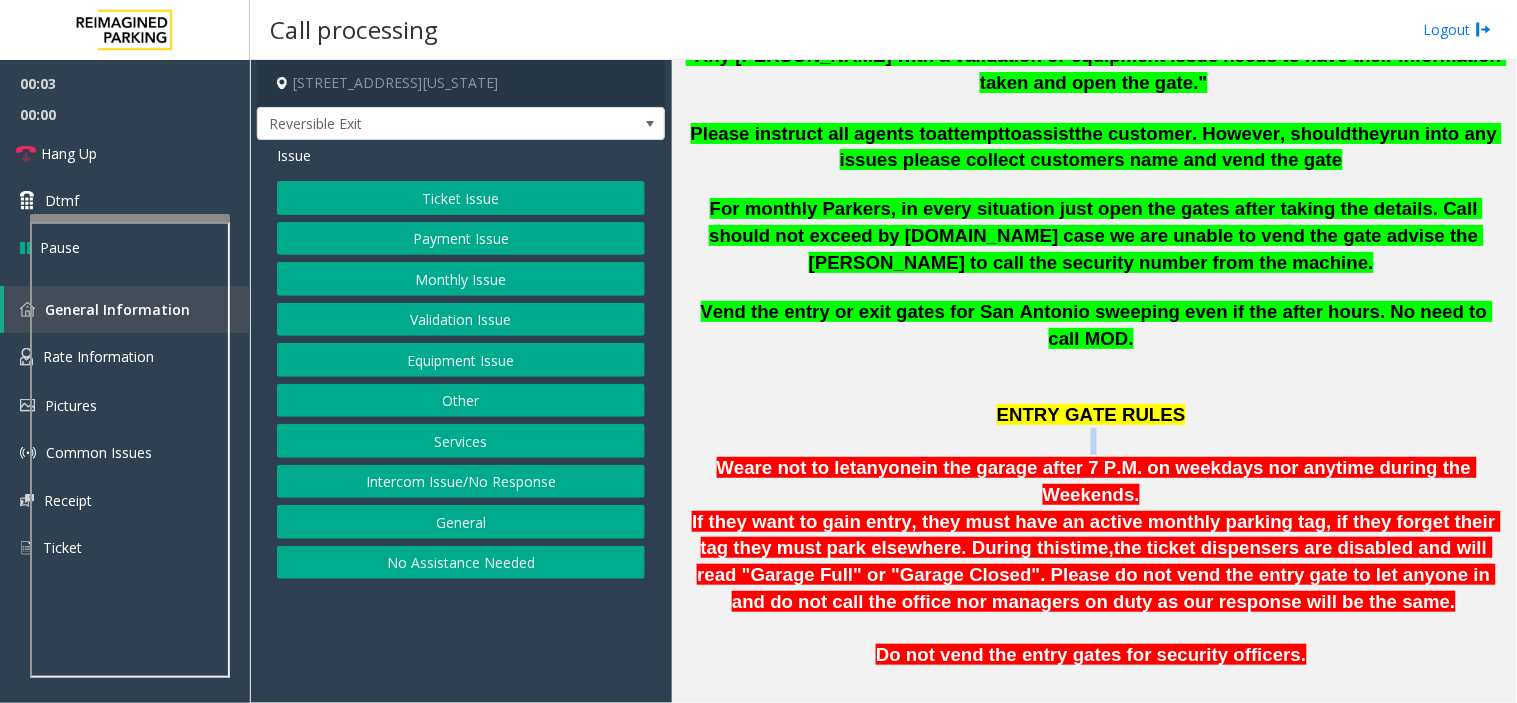 click on "ENTRY GATE RULES" 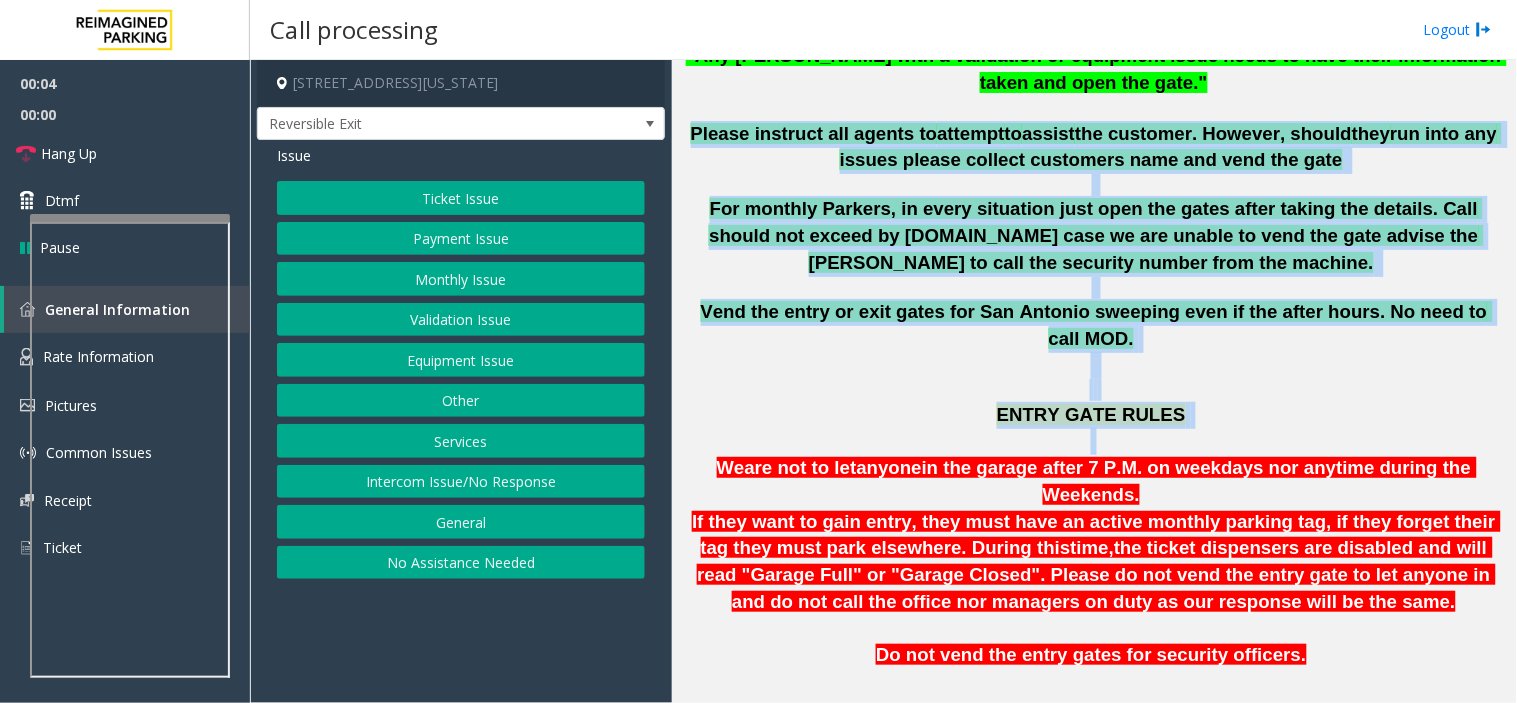 drag, startPoint x: 1028, startPoint y: 410, endPoint x: 944, endPoint y: 122, distance: 300 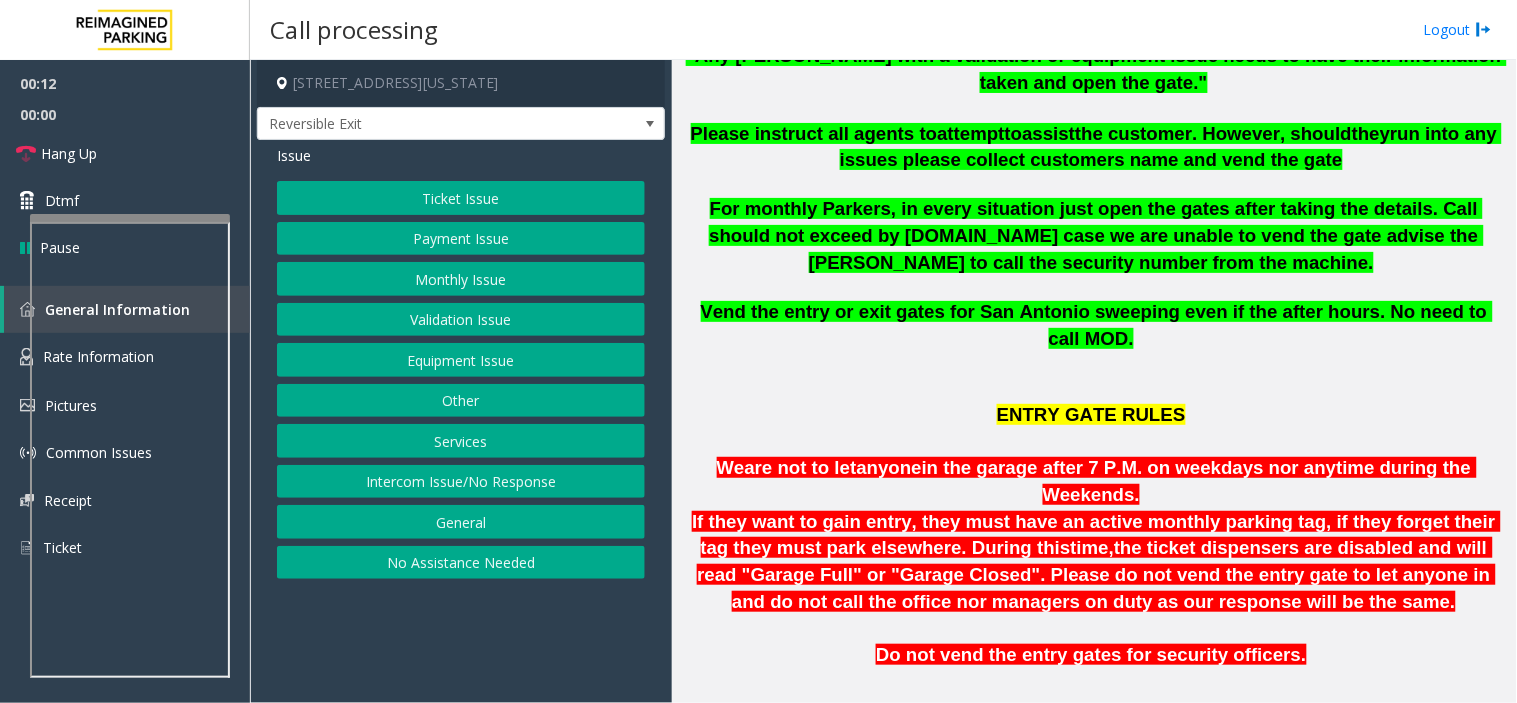 click on "Monthly Issue" 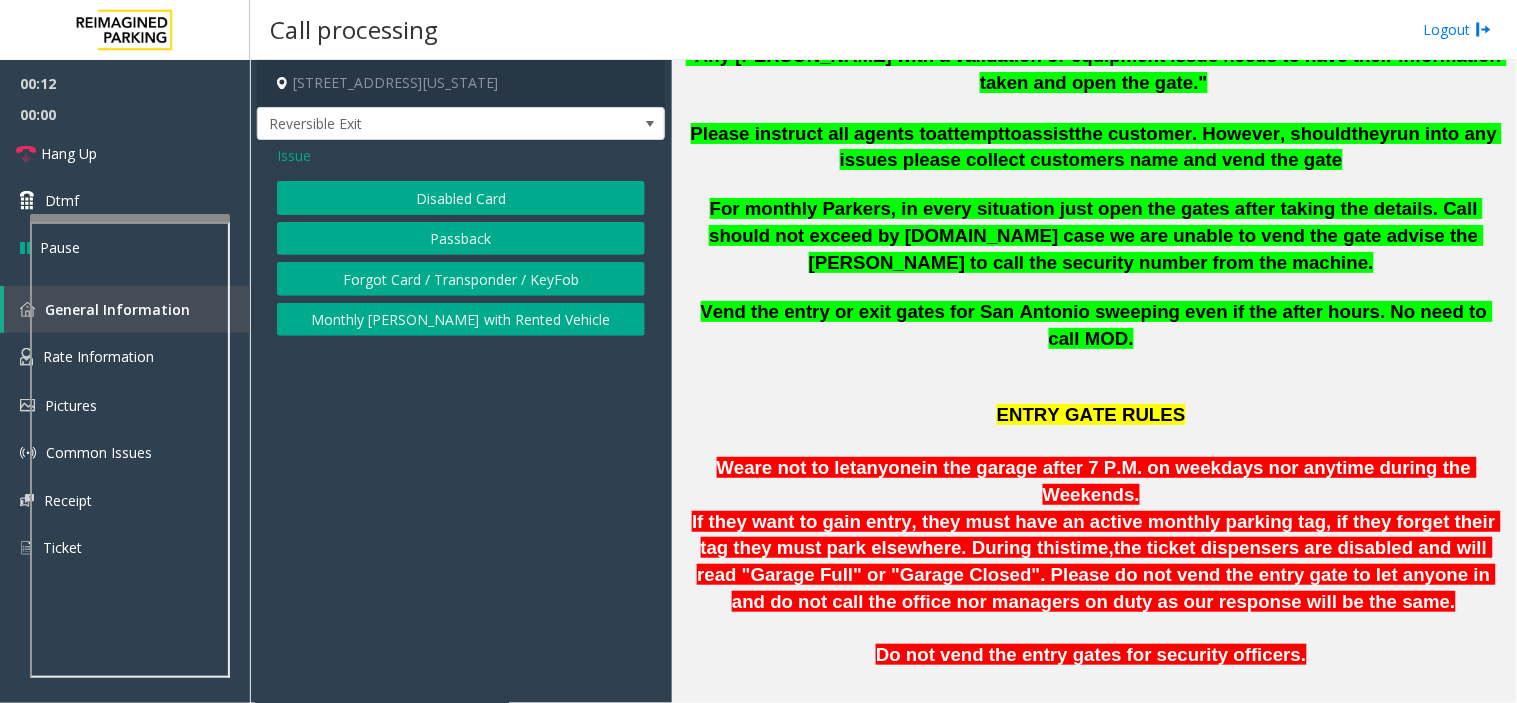 click on "Disabled Card" 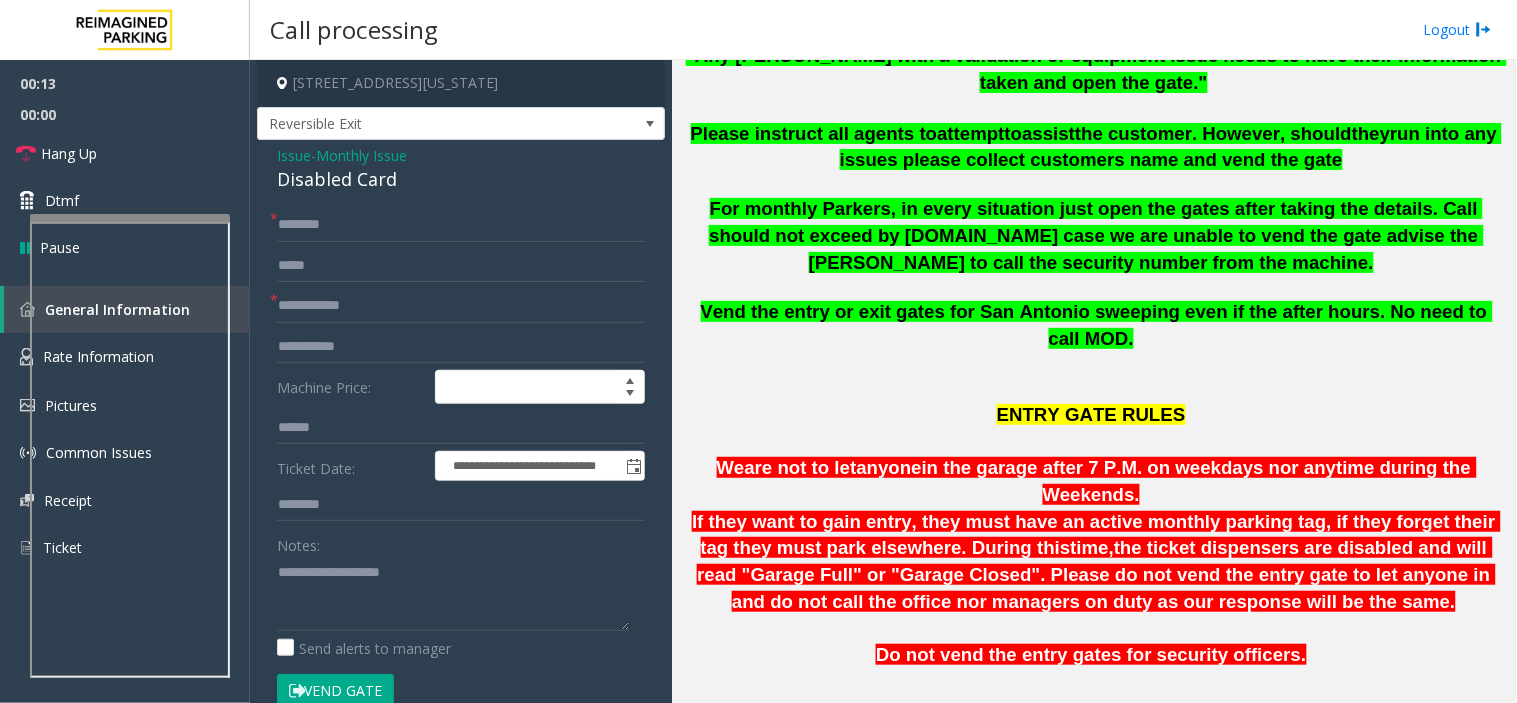 click on "Disabled Card" 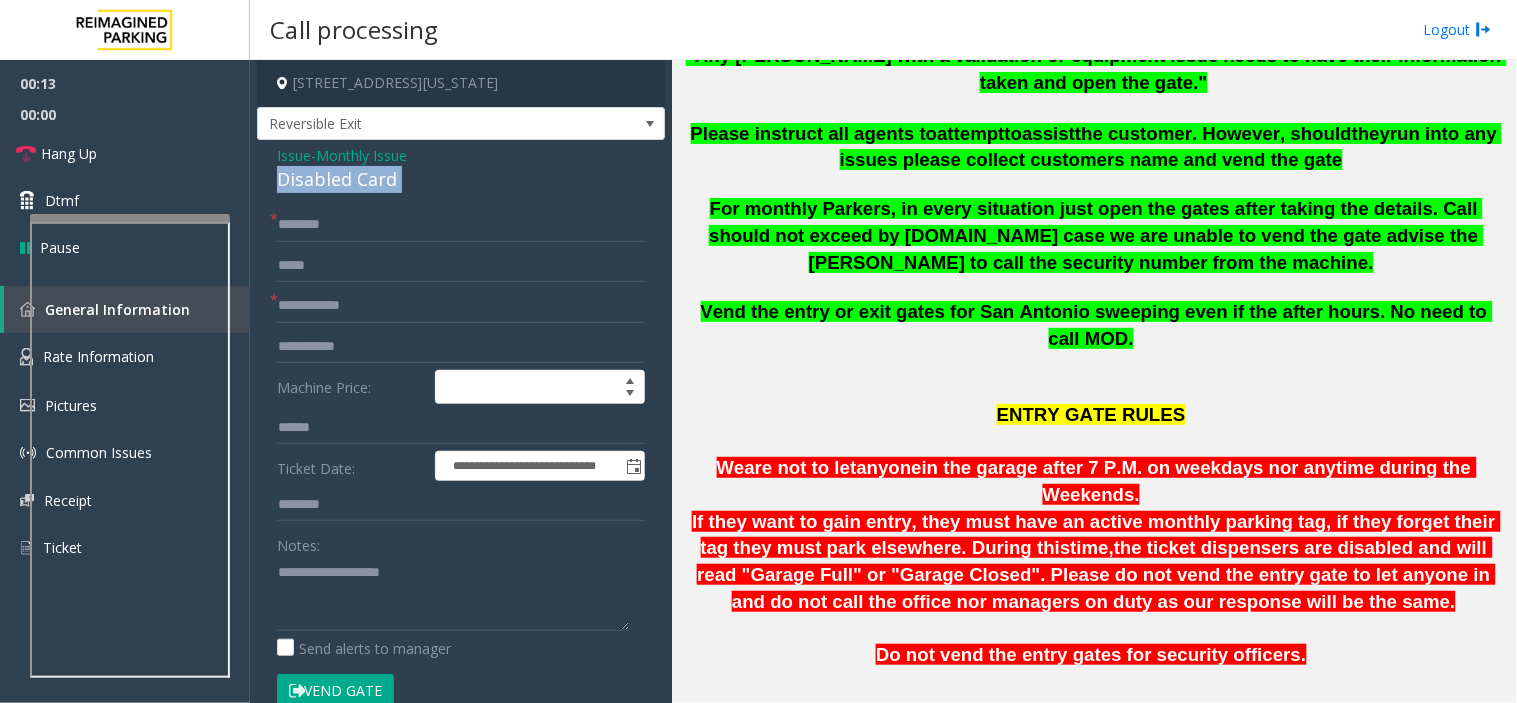 click on "Disabled Card" 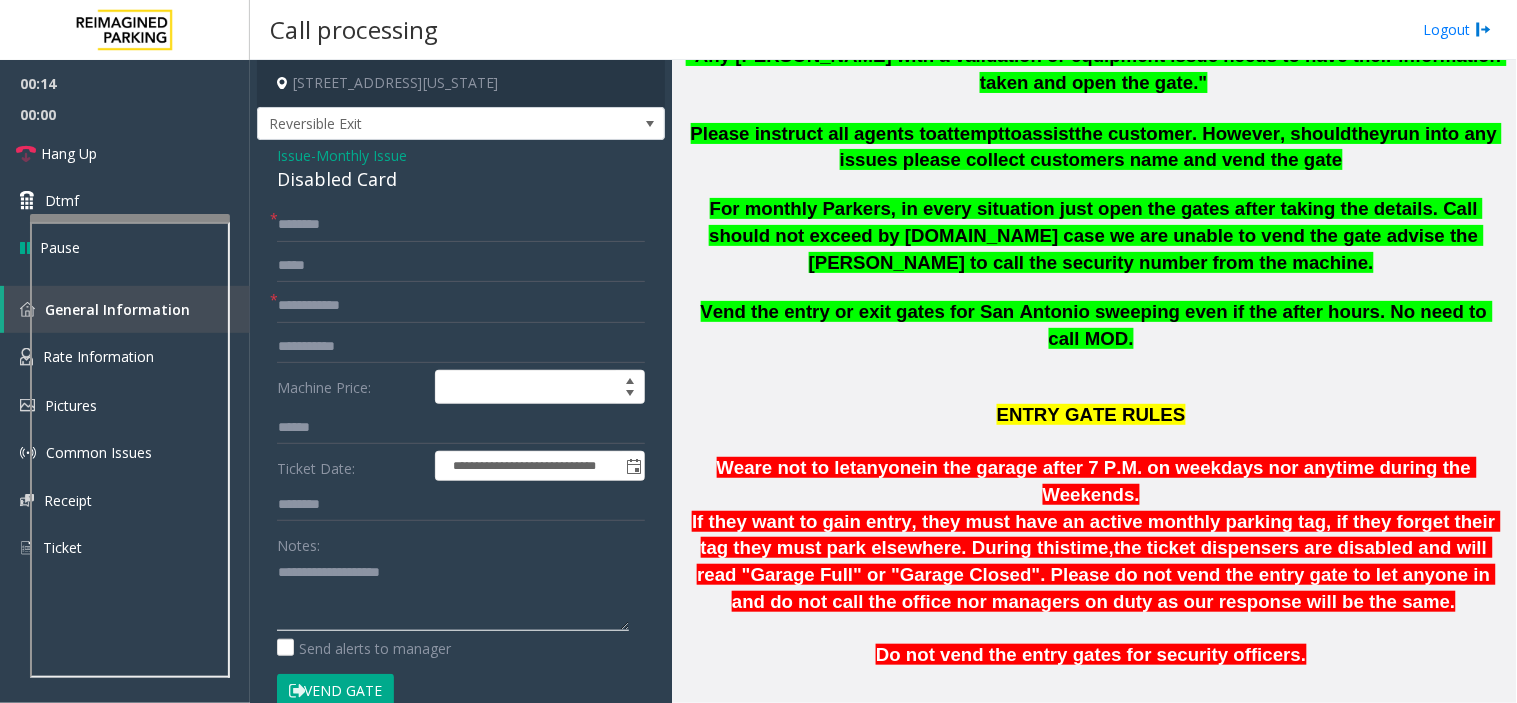 click 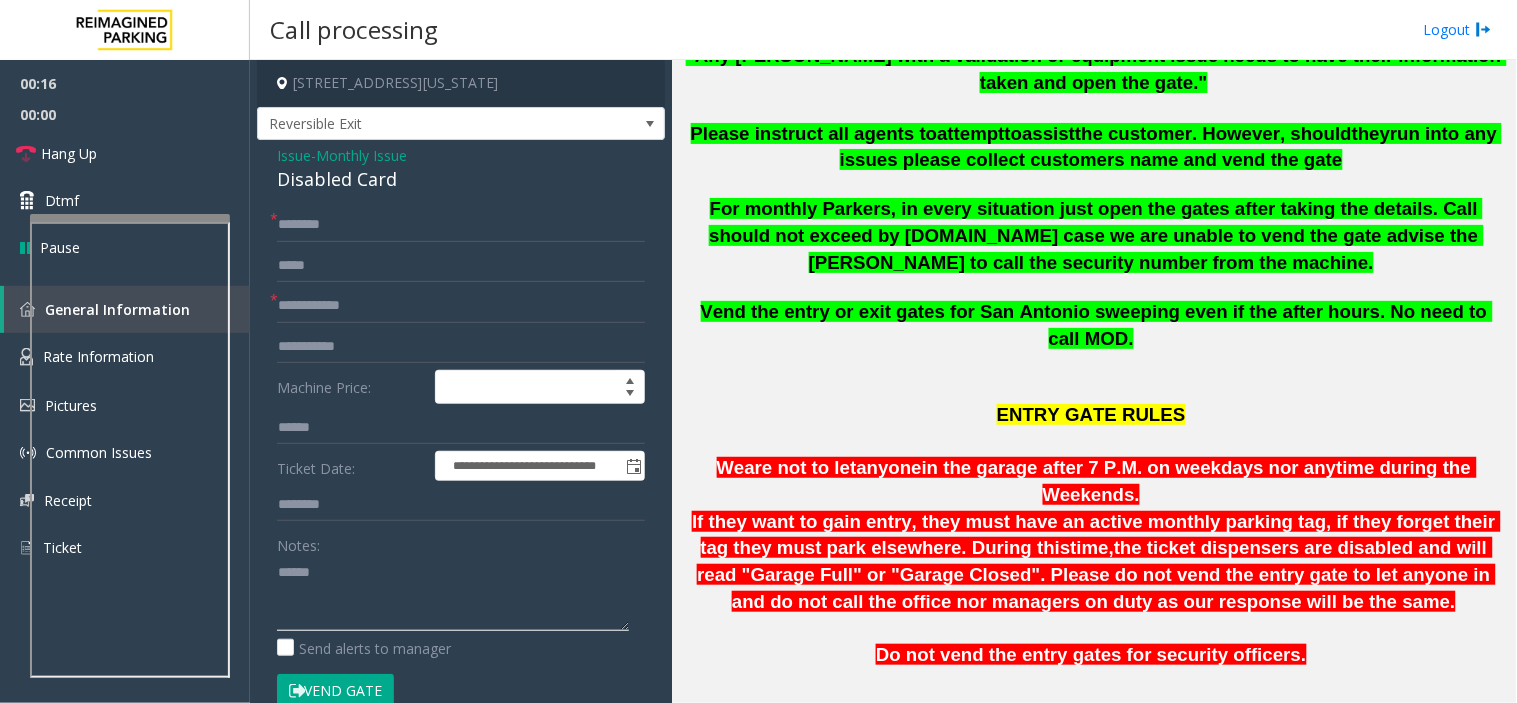 paste on "**********" 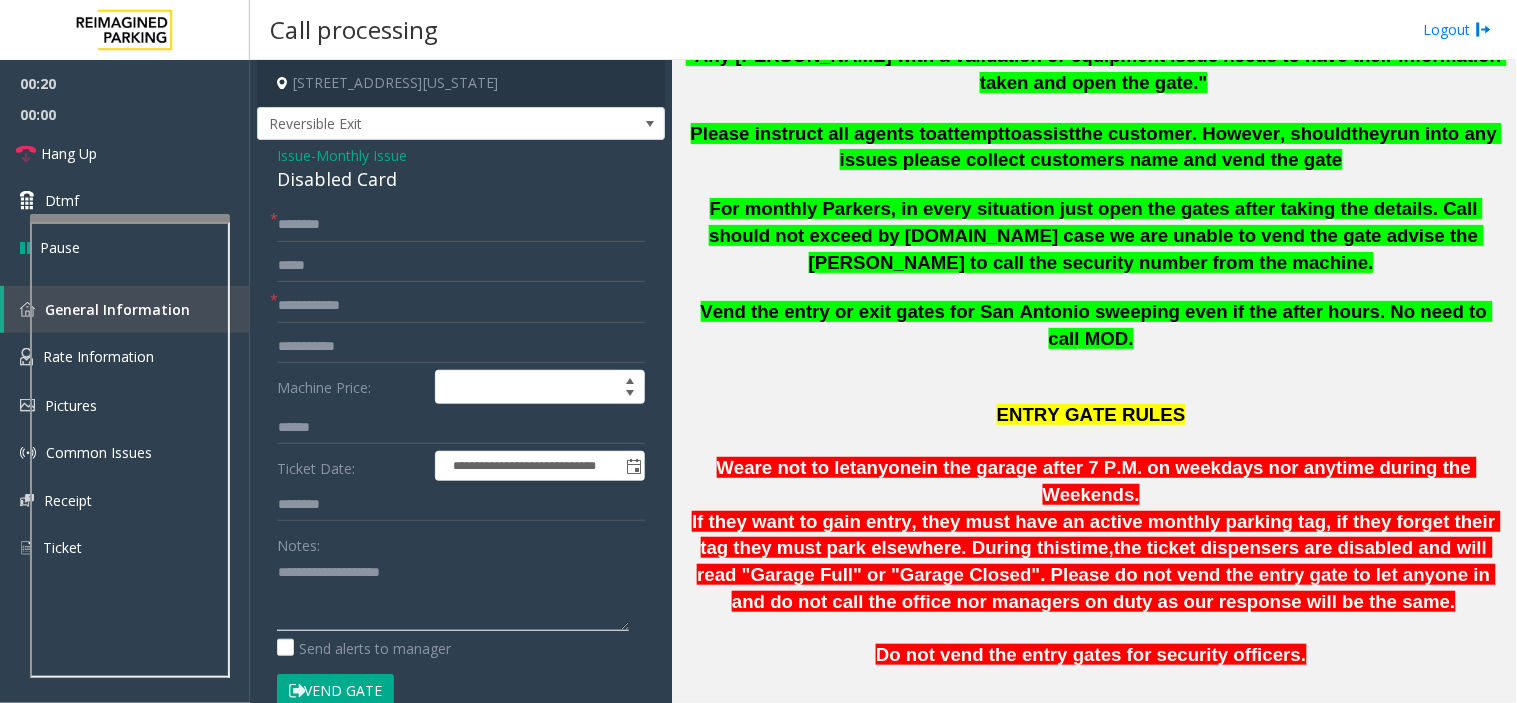 click 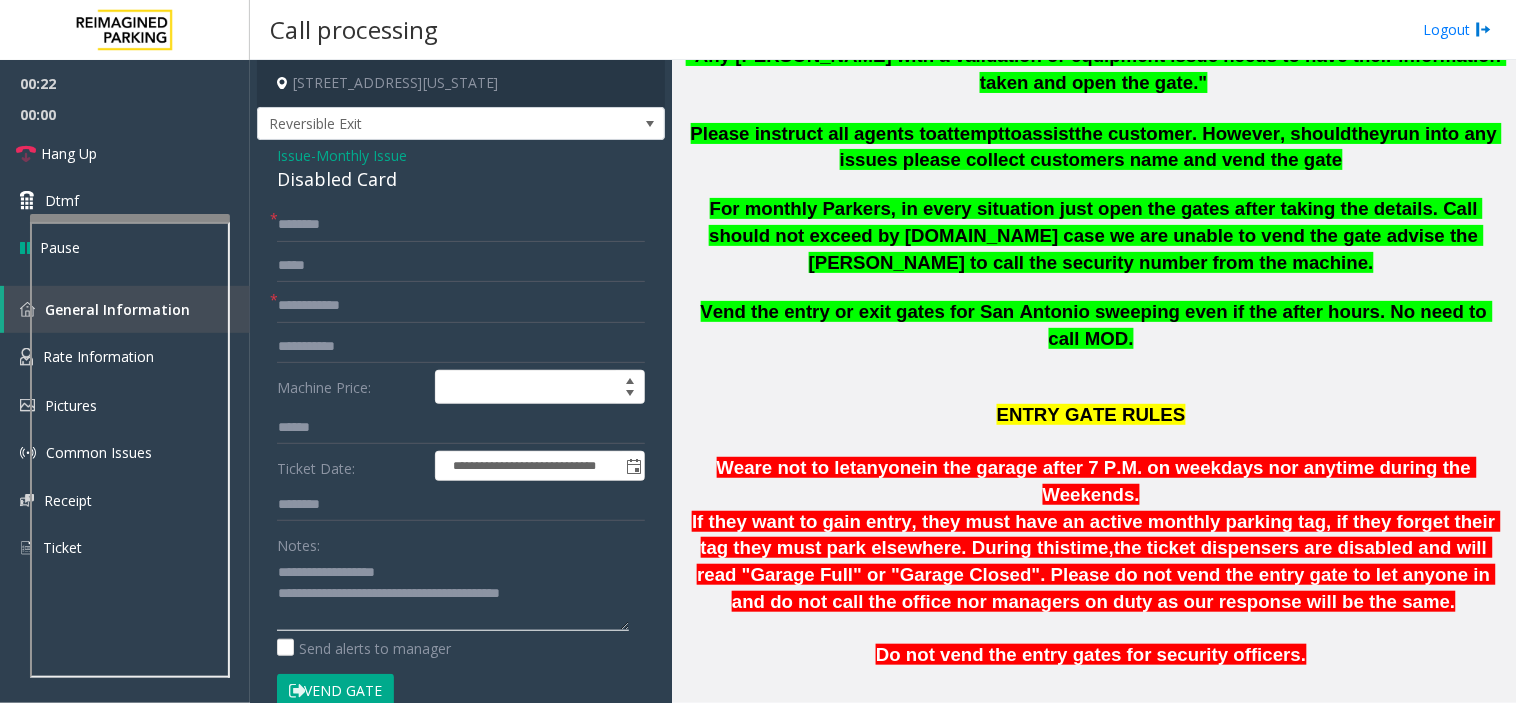 type on "**********" 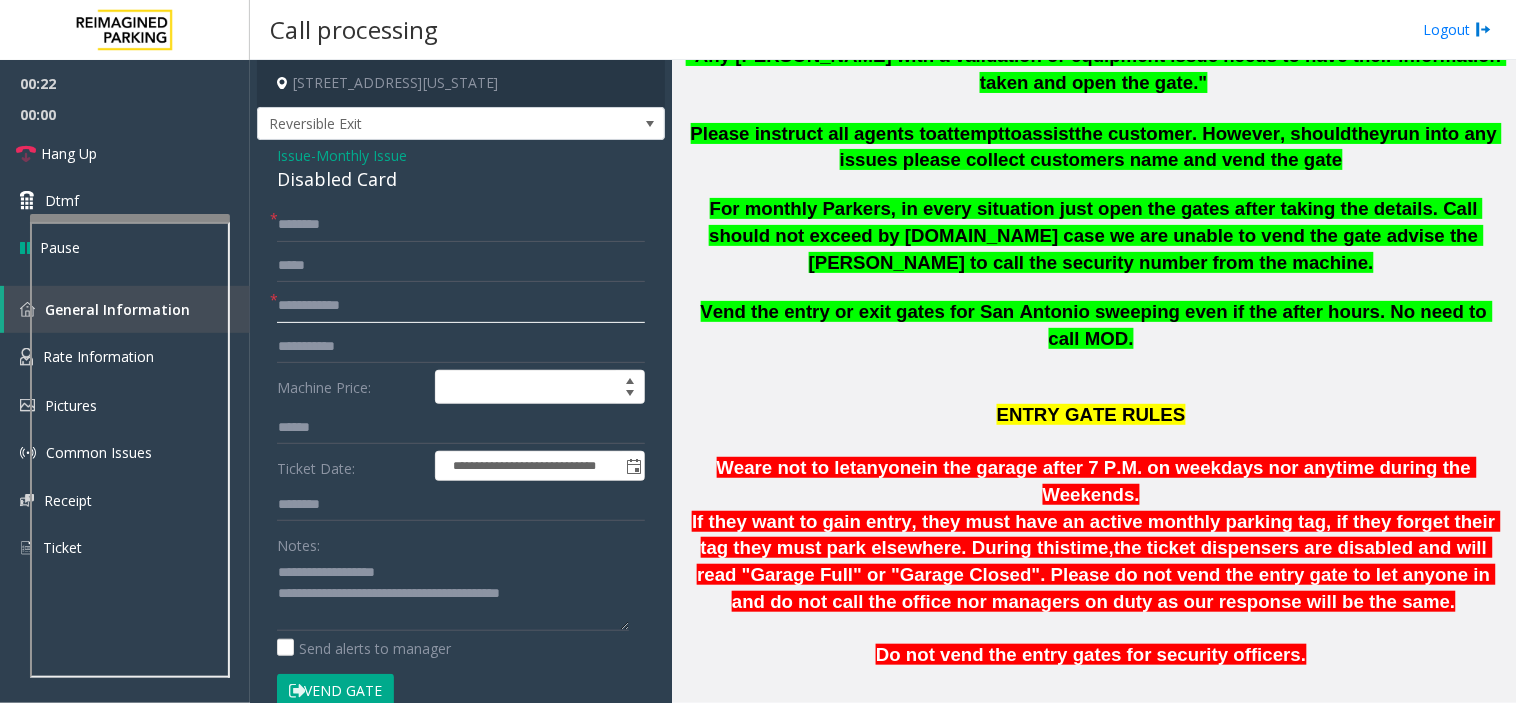 click 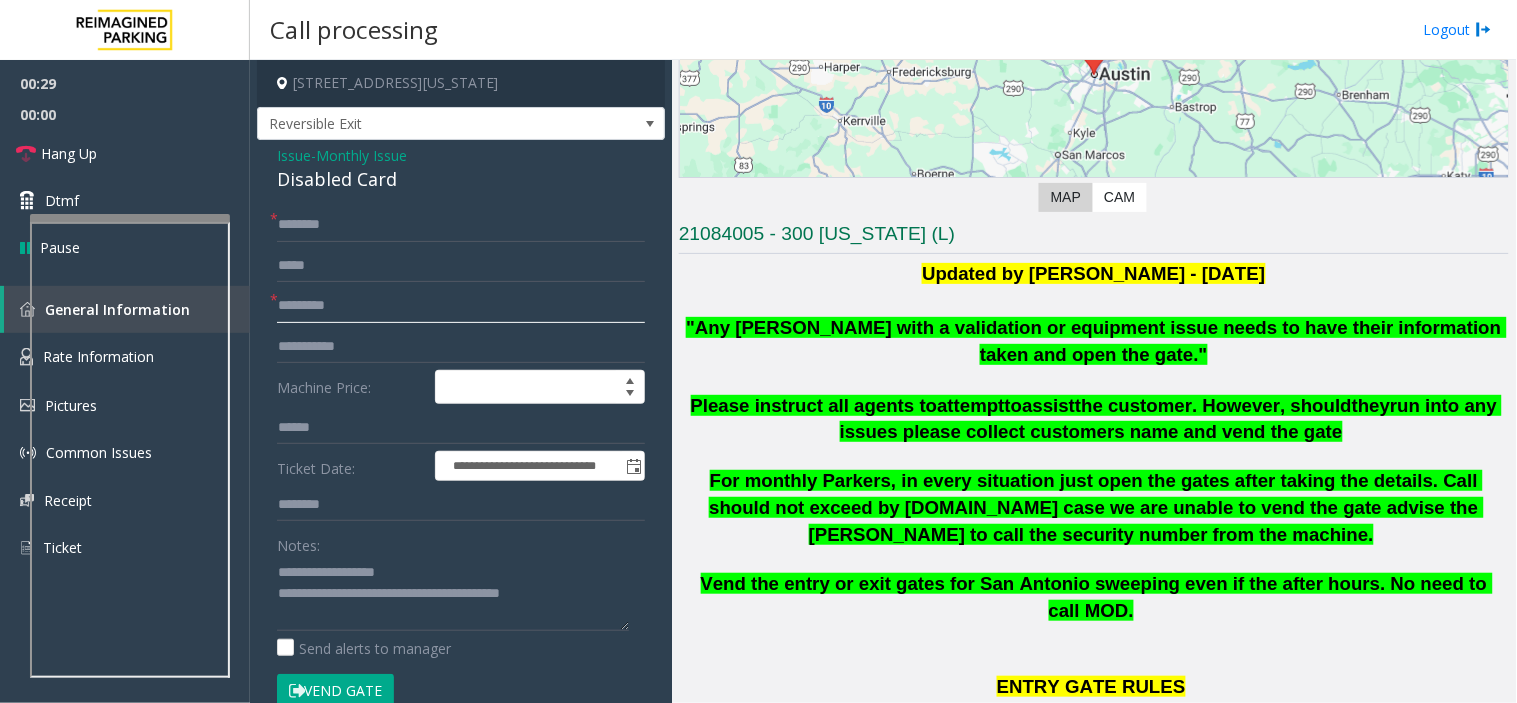 scroll, scrollTop: 222, scrollLeft: 0, axis: vertical 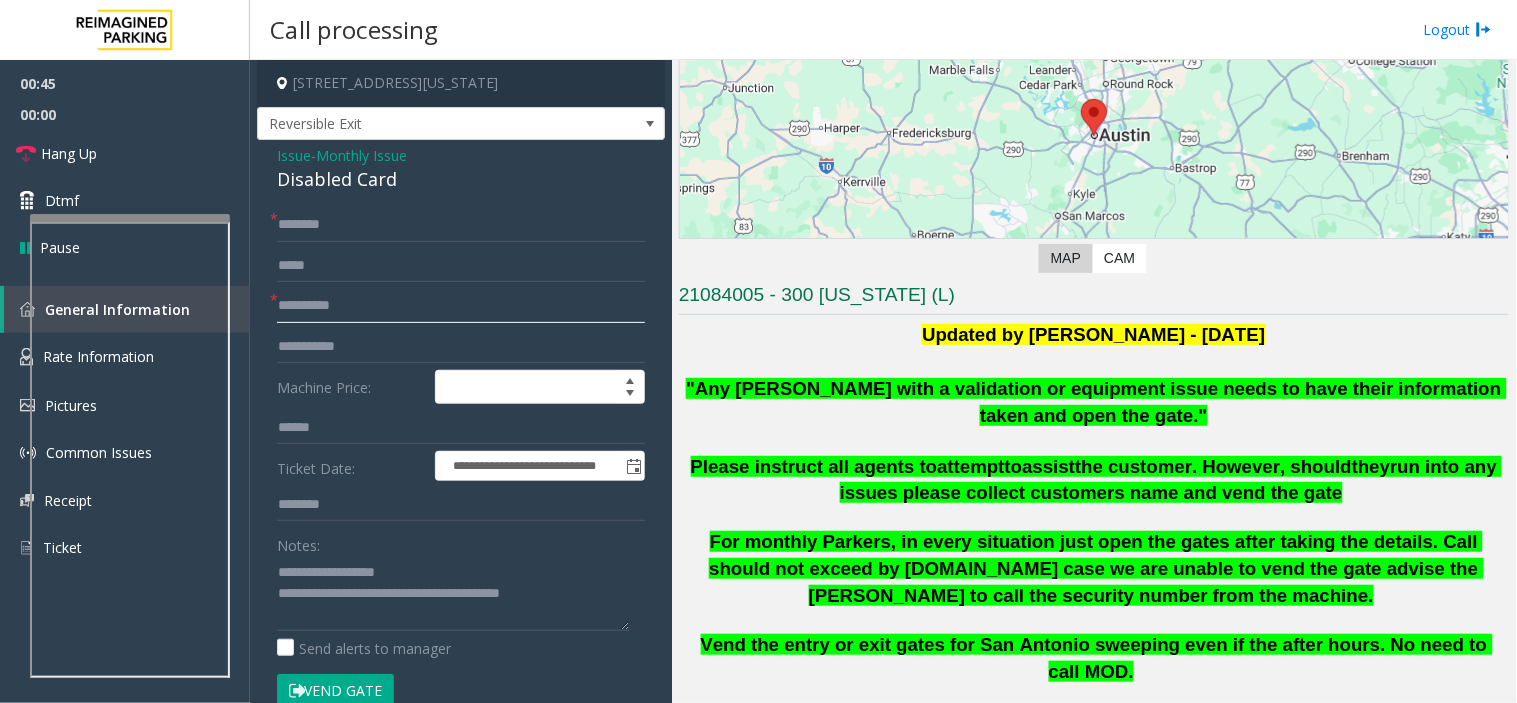 type on "**********" 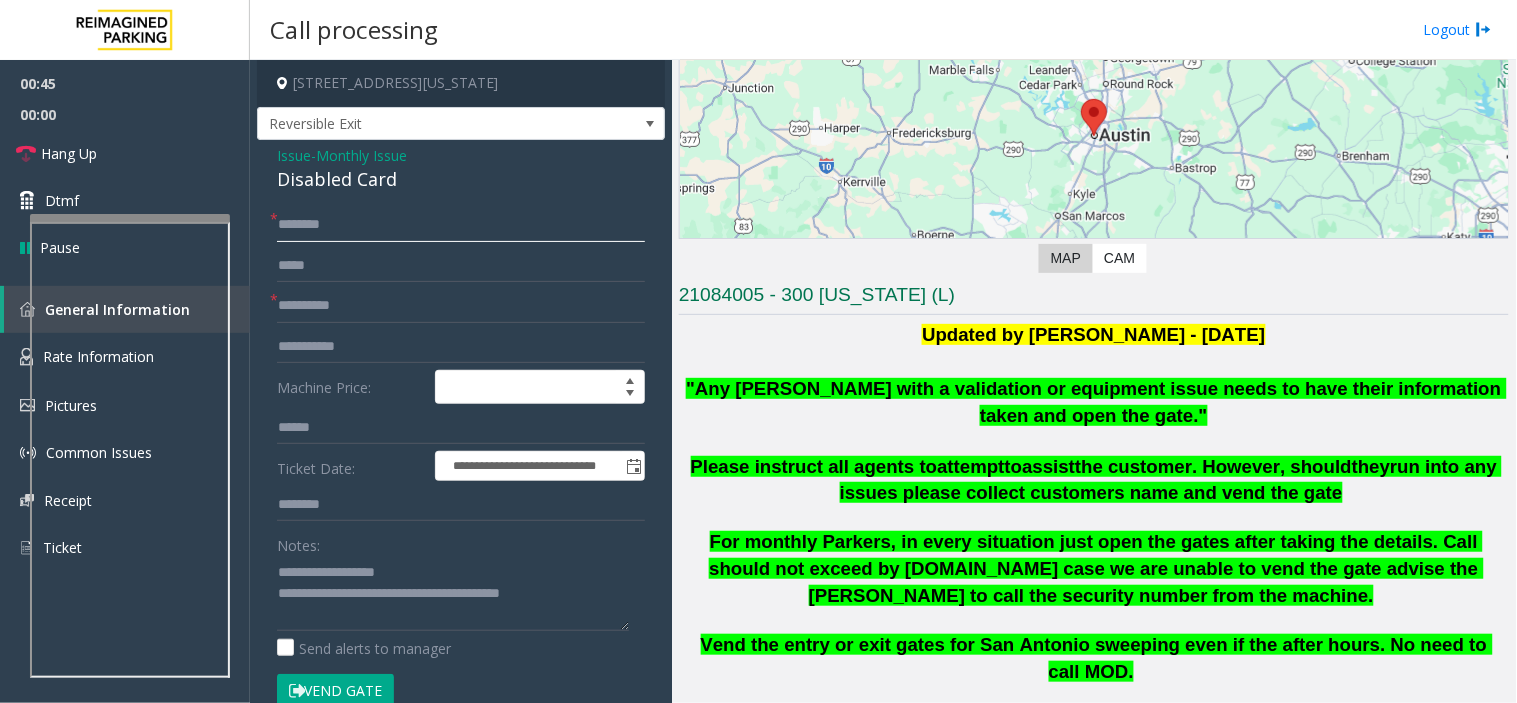 click 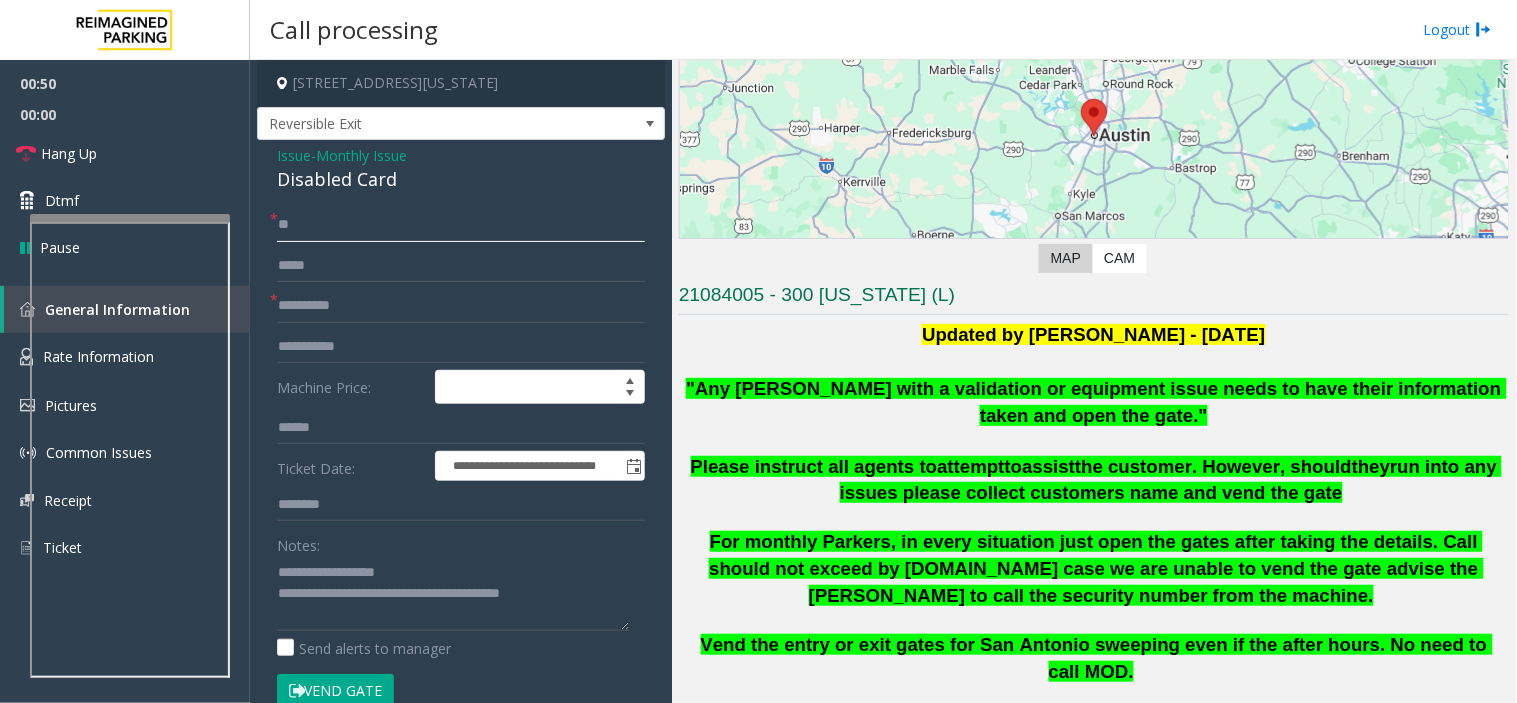 type on "*" 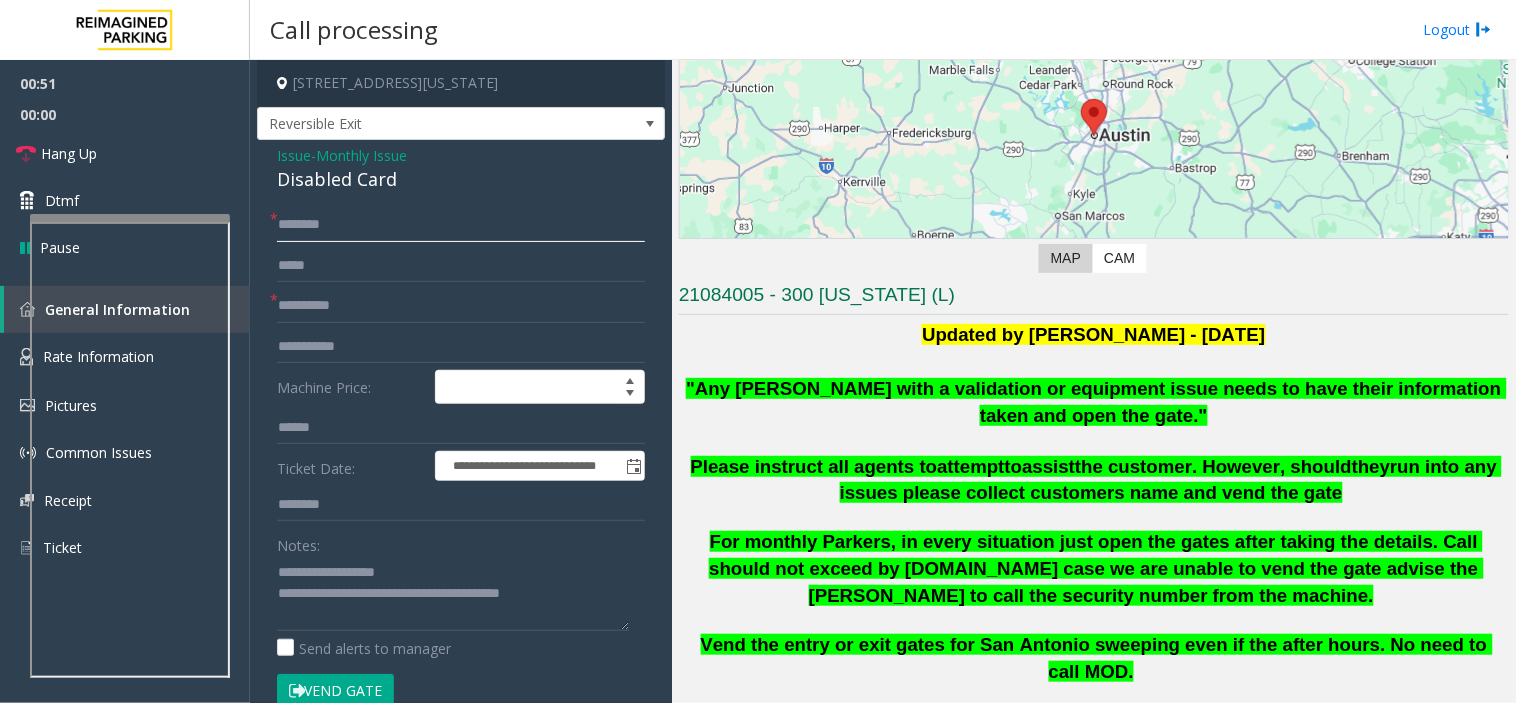 type on "*" 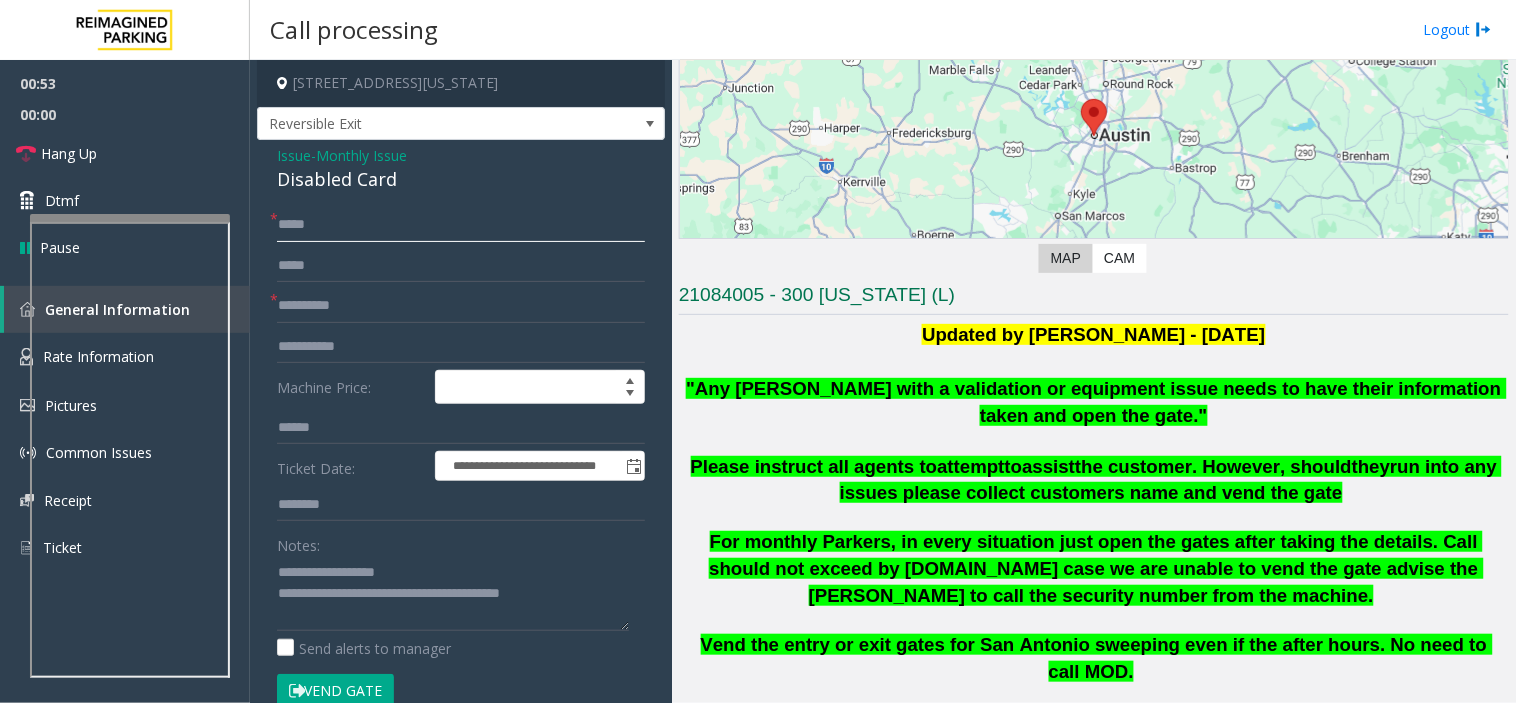 click on "Vend Gate" 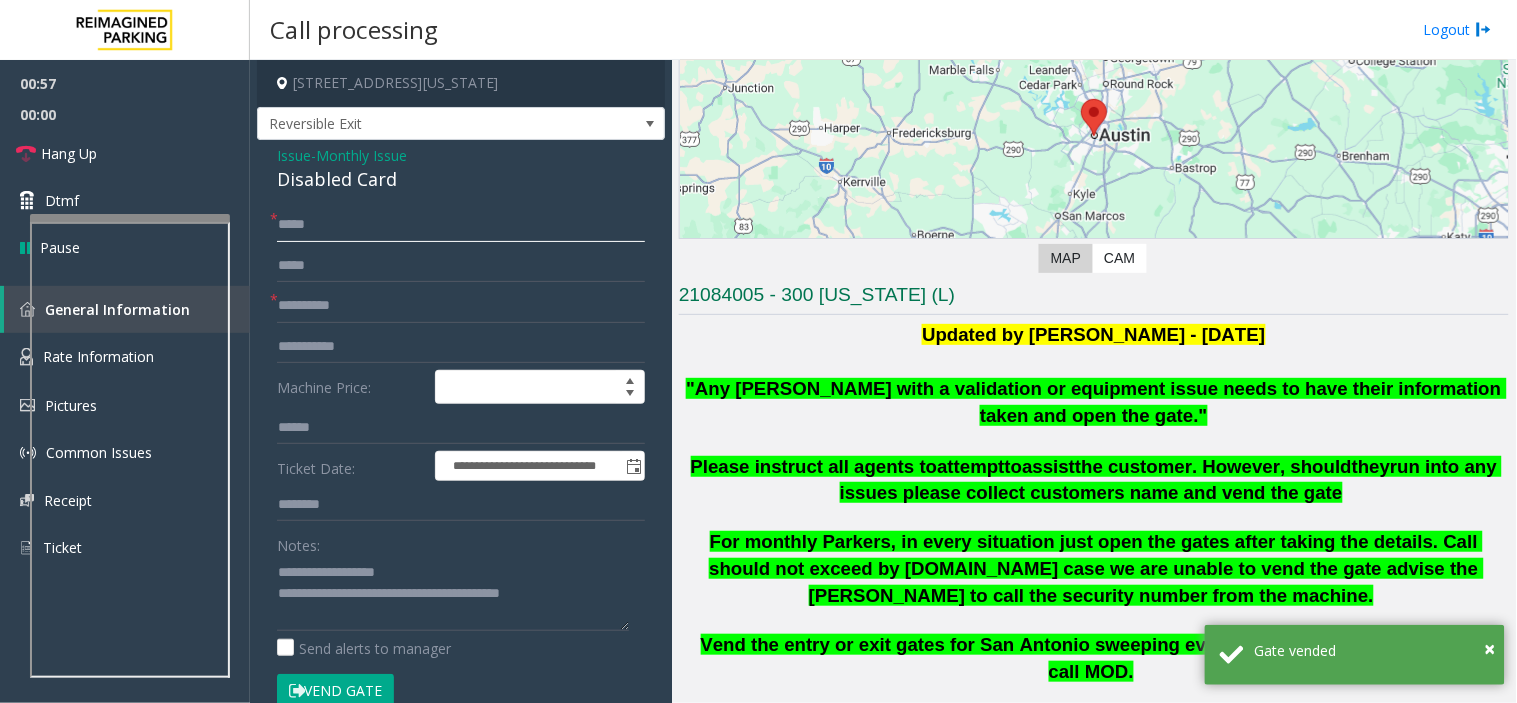 drag, startPoint x: 306, startPoint y: 208, endPoint x: 287, endPoint y: 230, distance: 29.068884 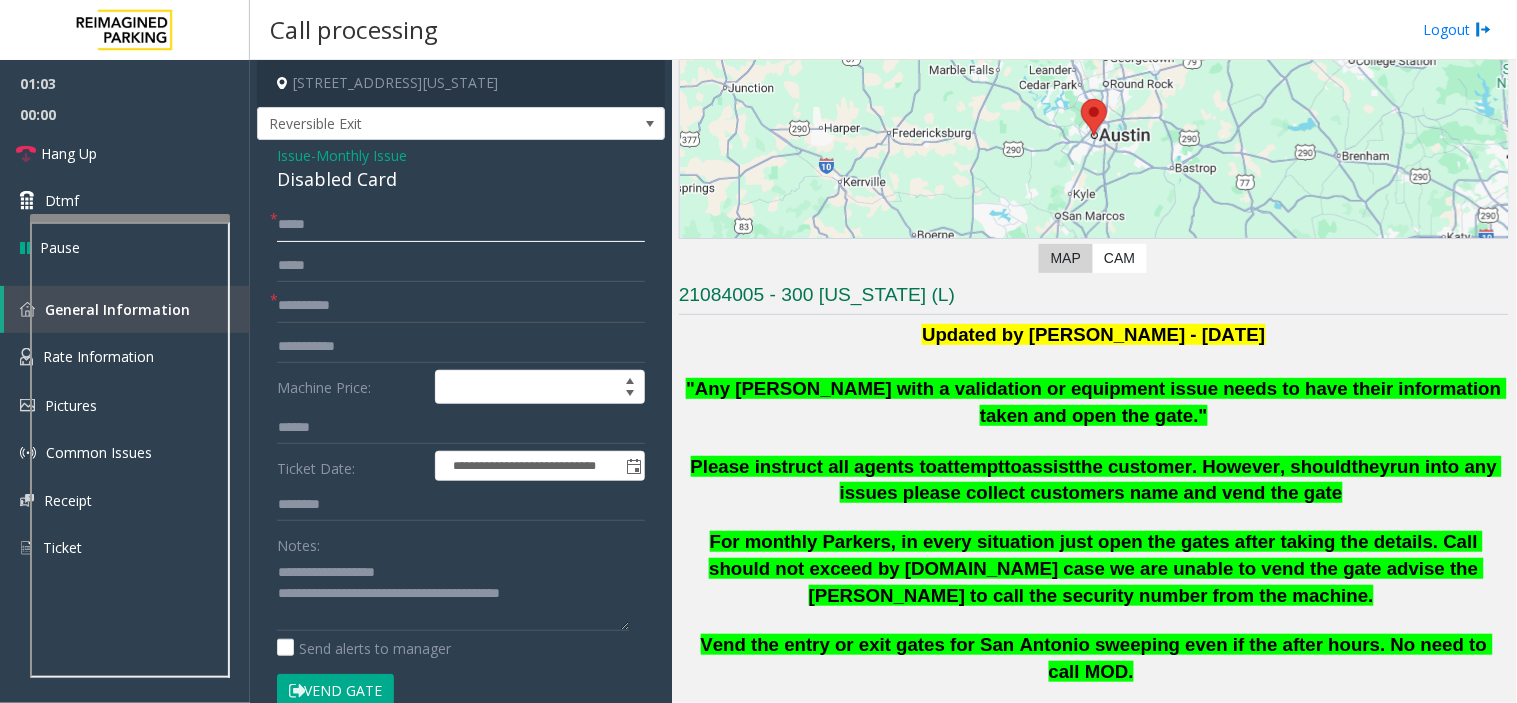 click on "*****" 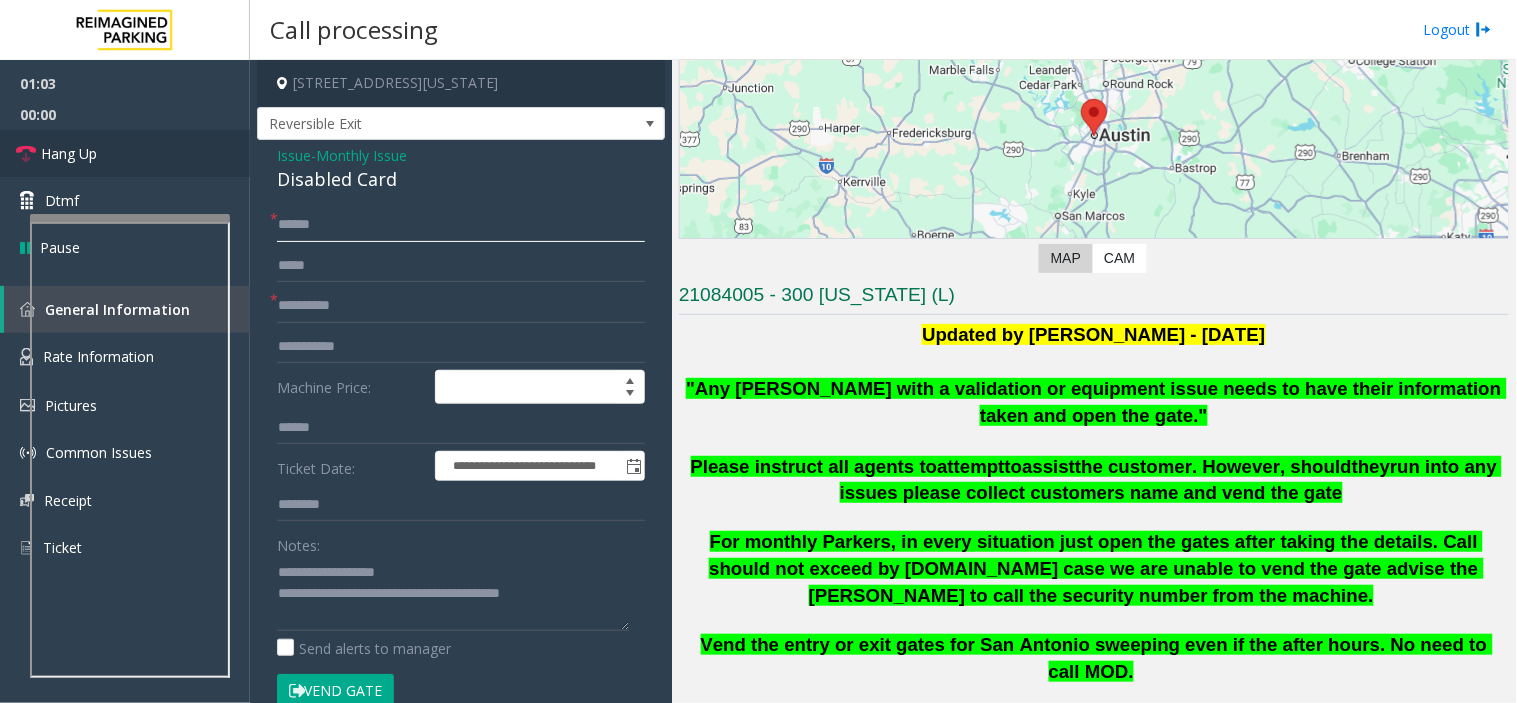 type on "*****" 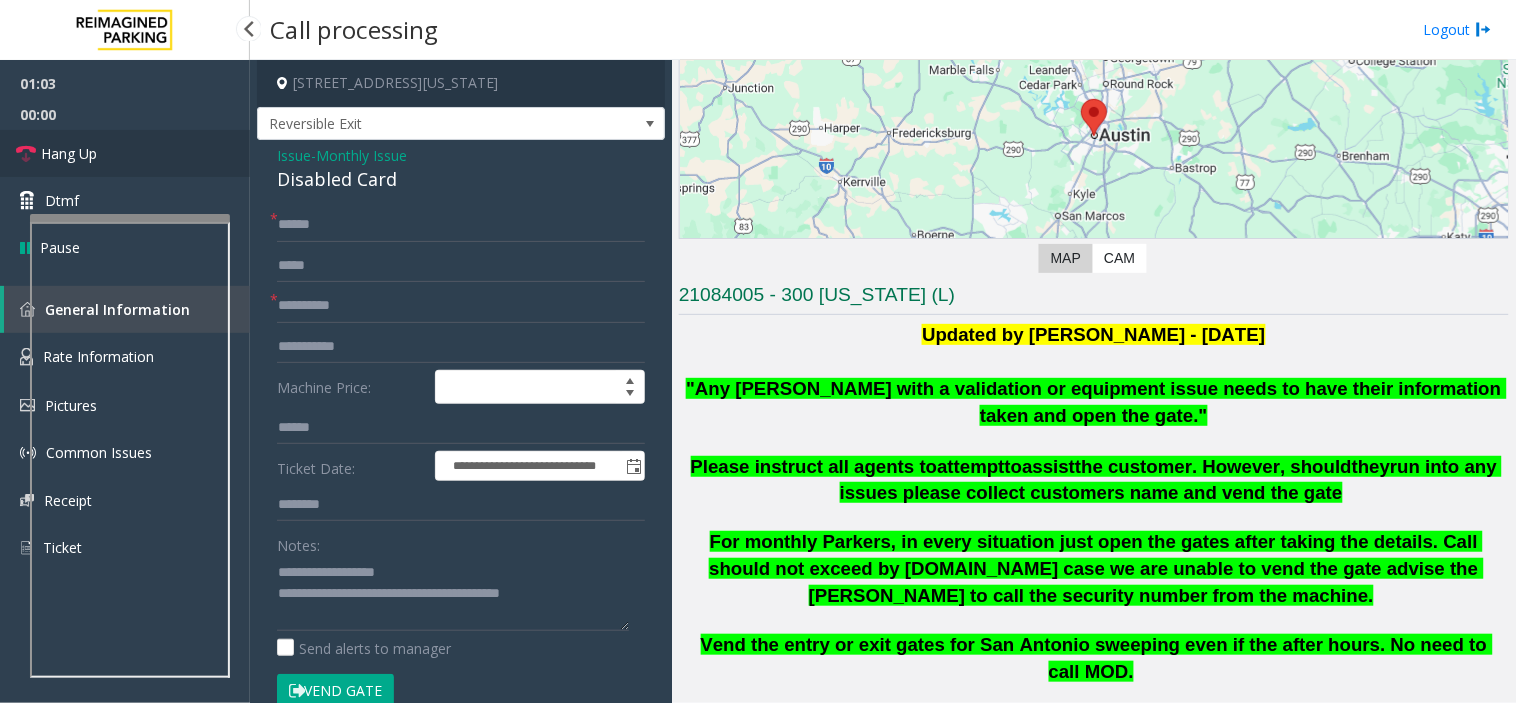click on "Hang Up" at bounding box center [125, 153] 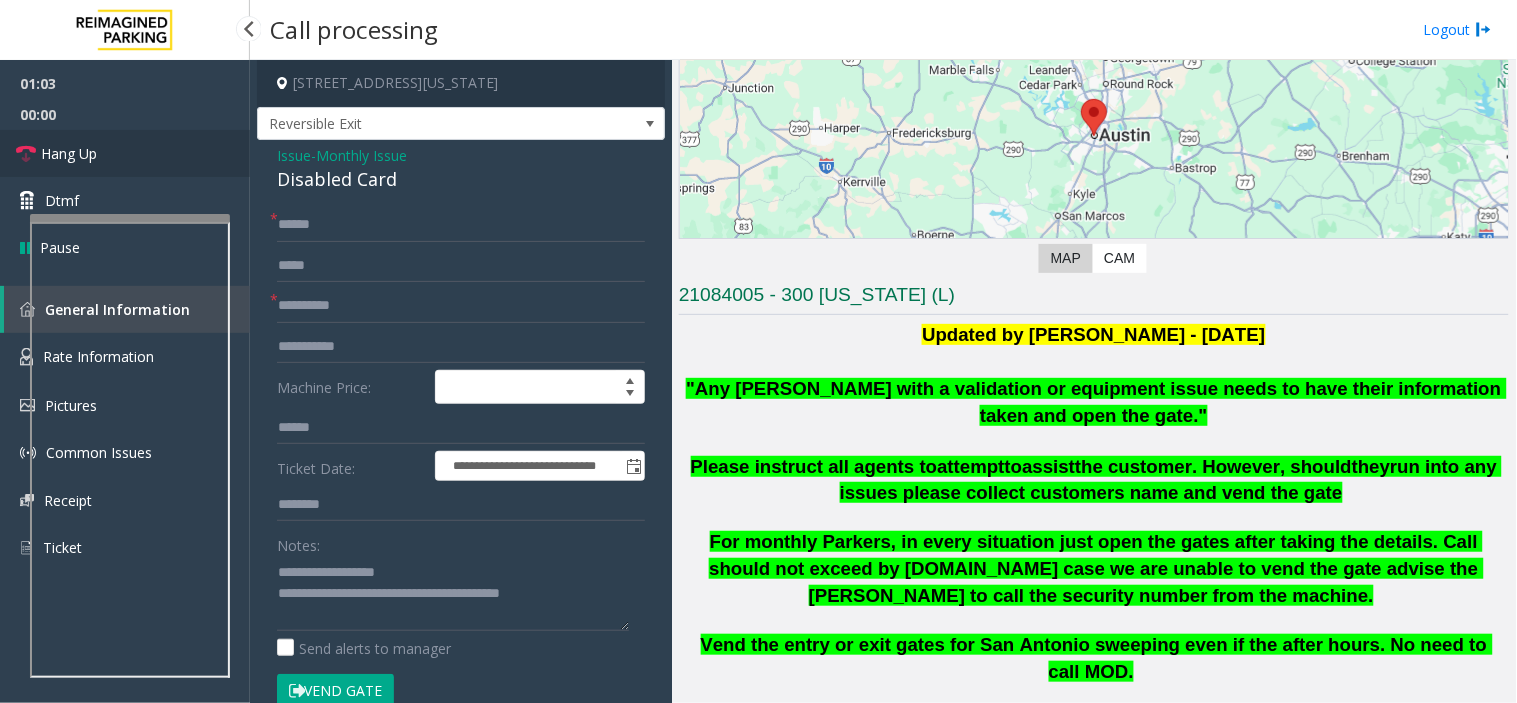 click on "Hang Up" at bounding box center (125, 153) 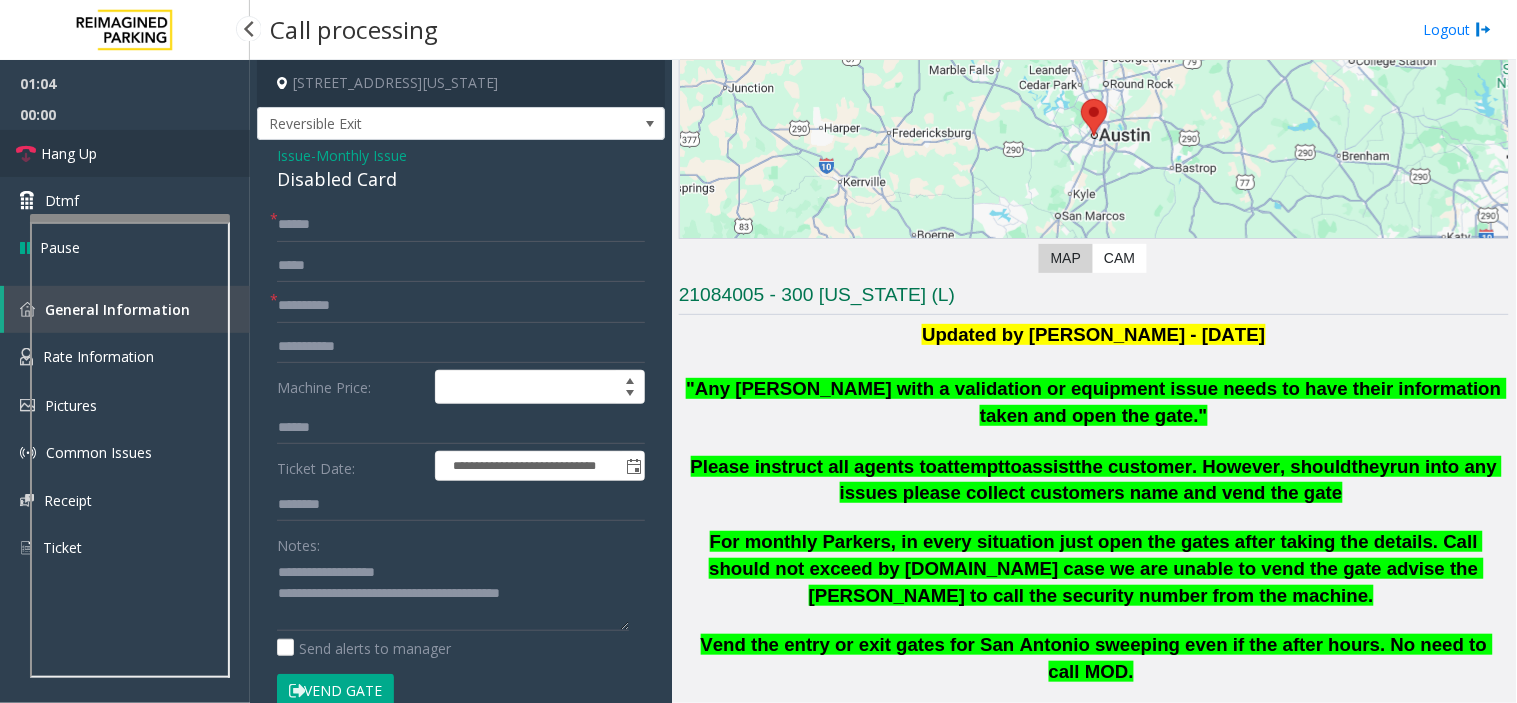 click on "Hang Up" at bounding box center (125, 153) 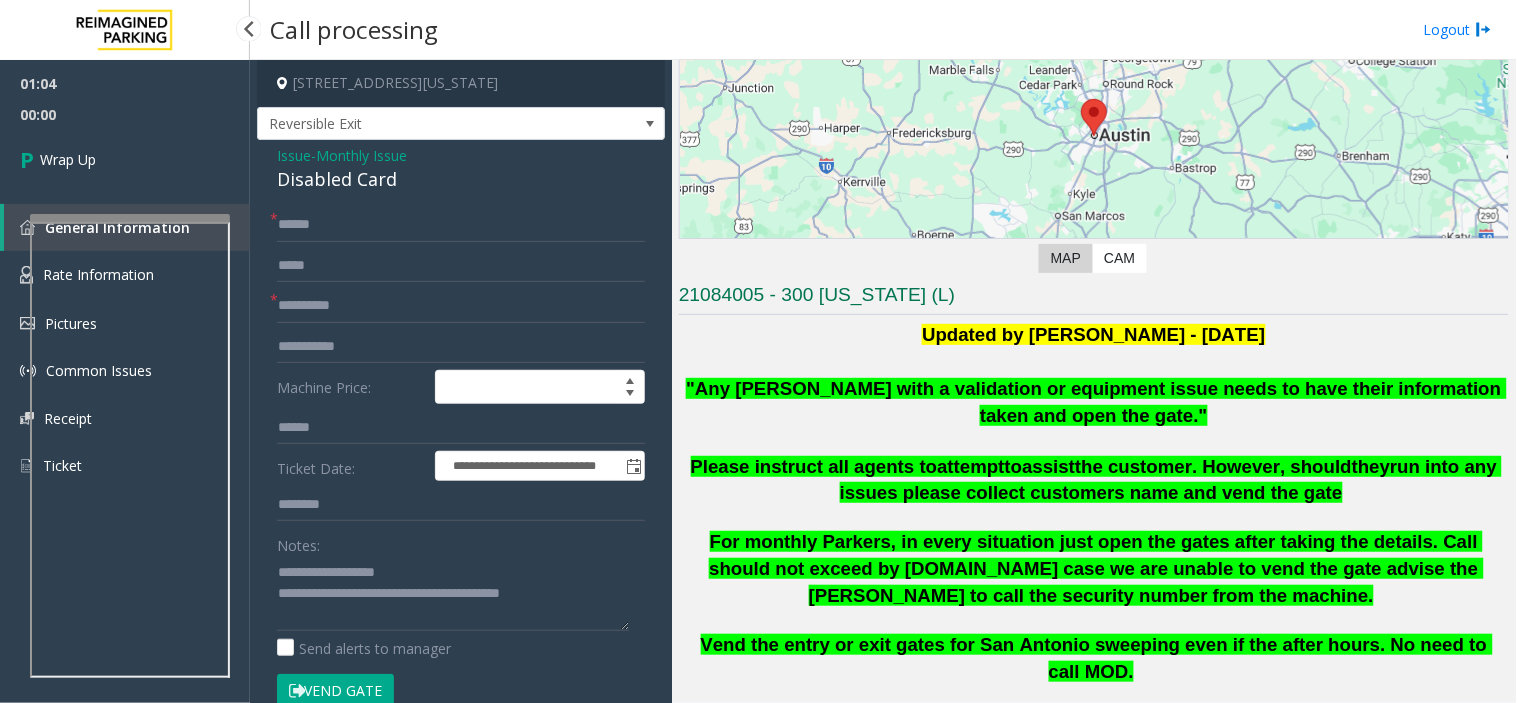 click on "Wrap Up" at bounding box center [125, 159] 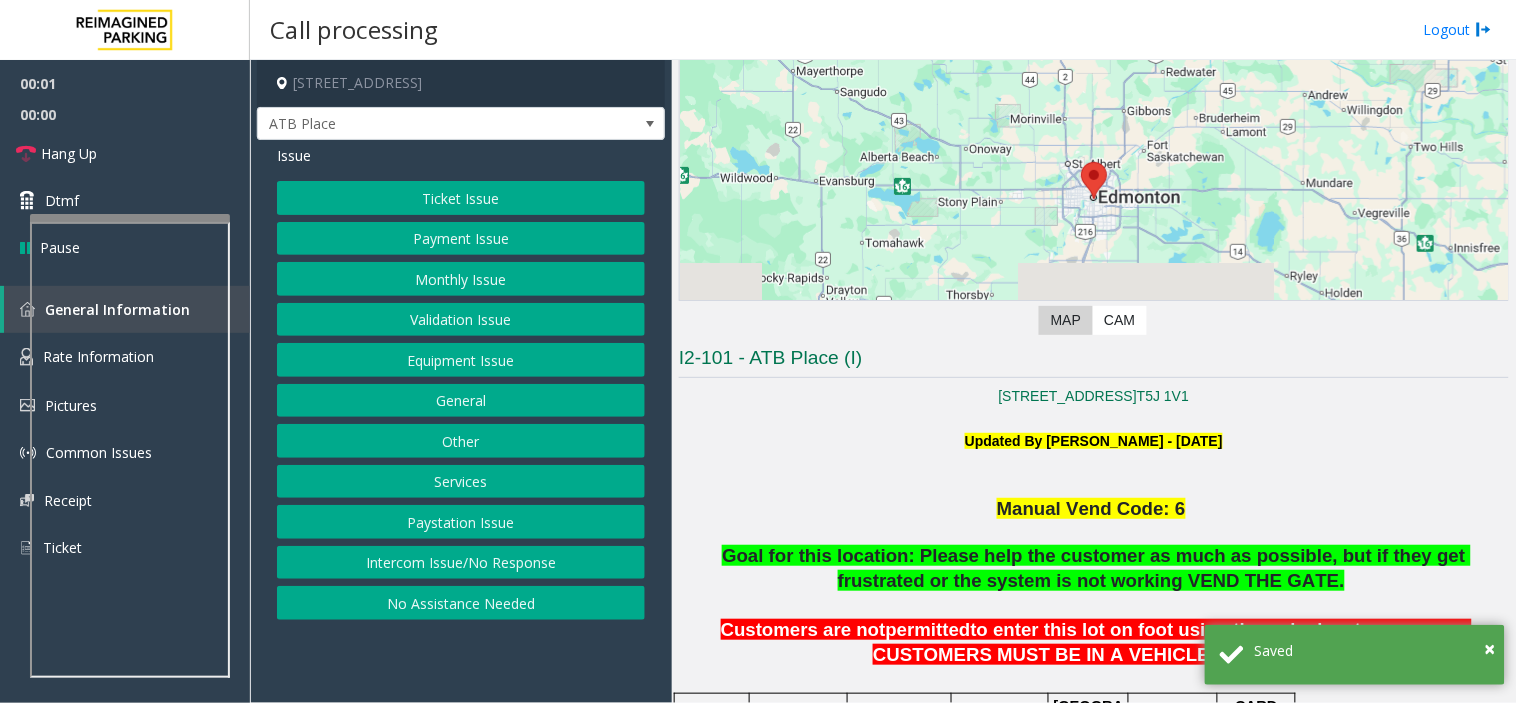 scroll, scrollTop: 444, scrollLeft: 0, axis: vertical 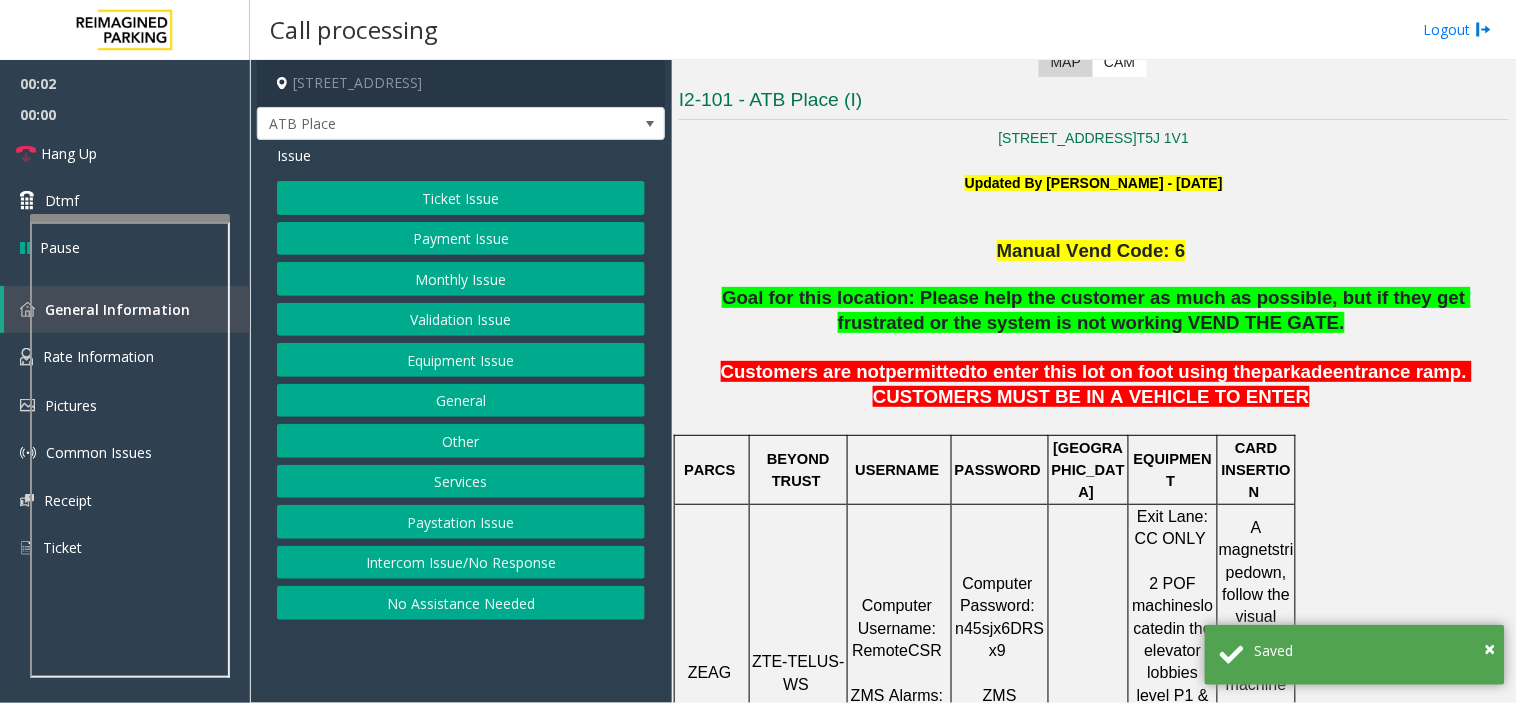click on "Goal for this location: Please help the customer as much as possible, but if they get frustrated or the system is not working VEND THE GATE." 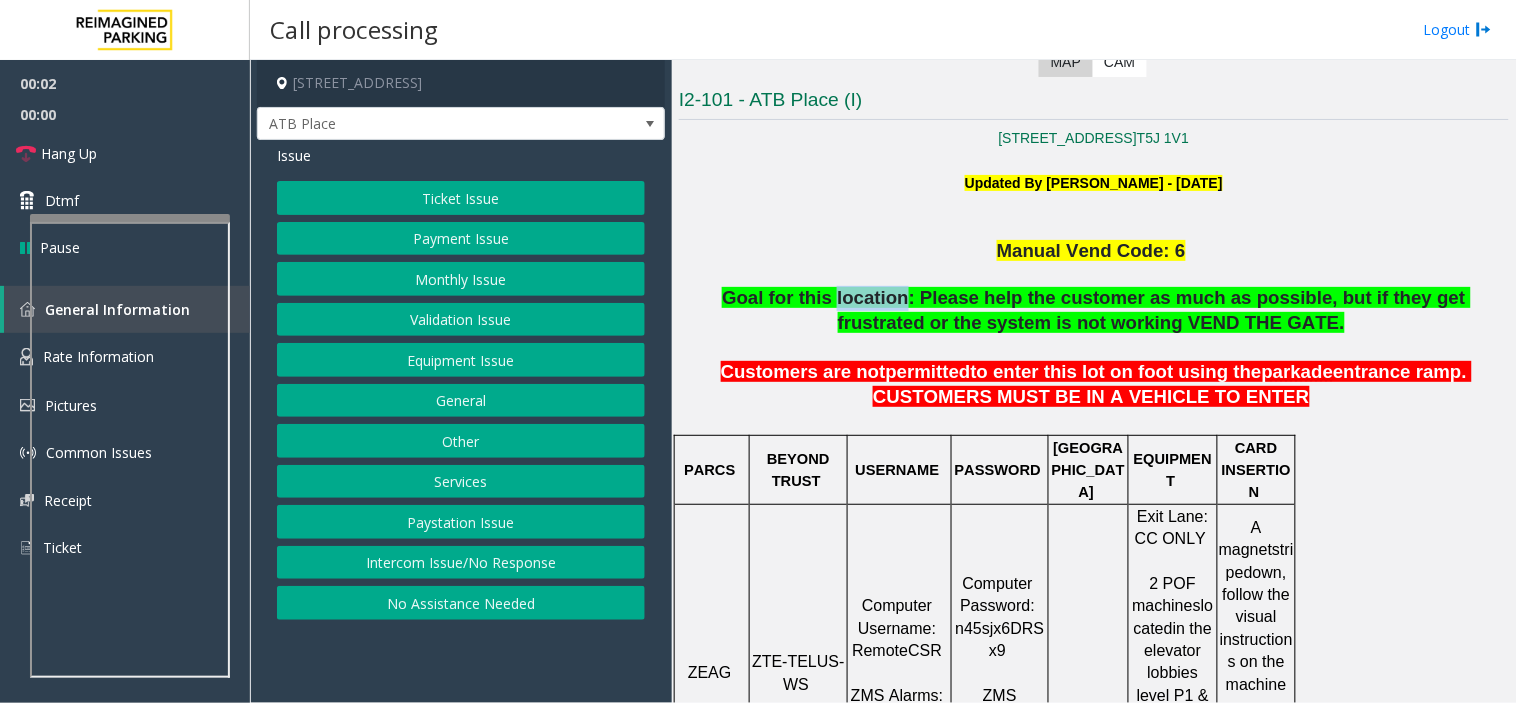 click on "Goal for this location: Please help the customer as much as possible, but if they get frustrated or the system is not working VEND THE GATE." 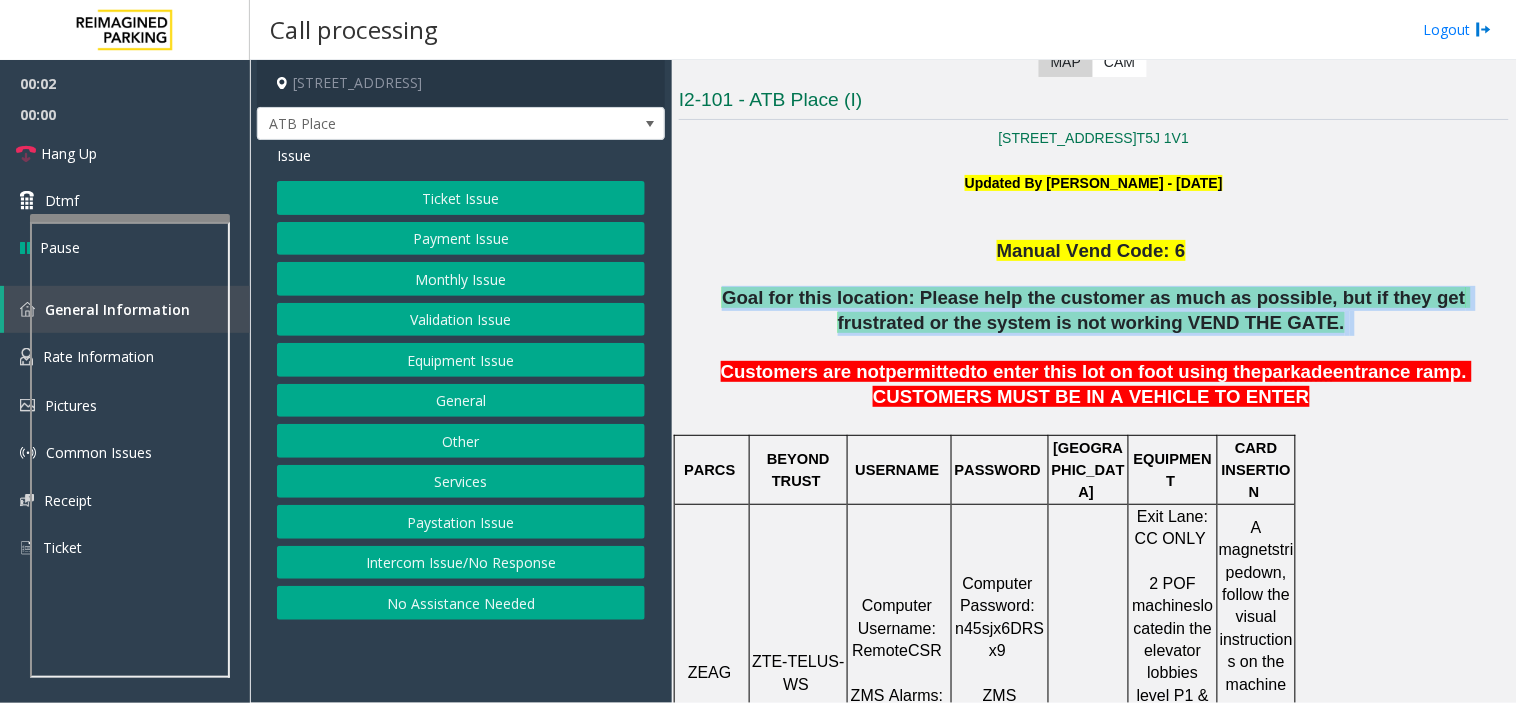 click on "Goal for this location: Please help the customer as much as possible, but if they get frustrated or the system is not working VEND THE GATE." 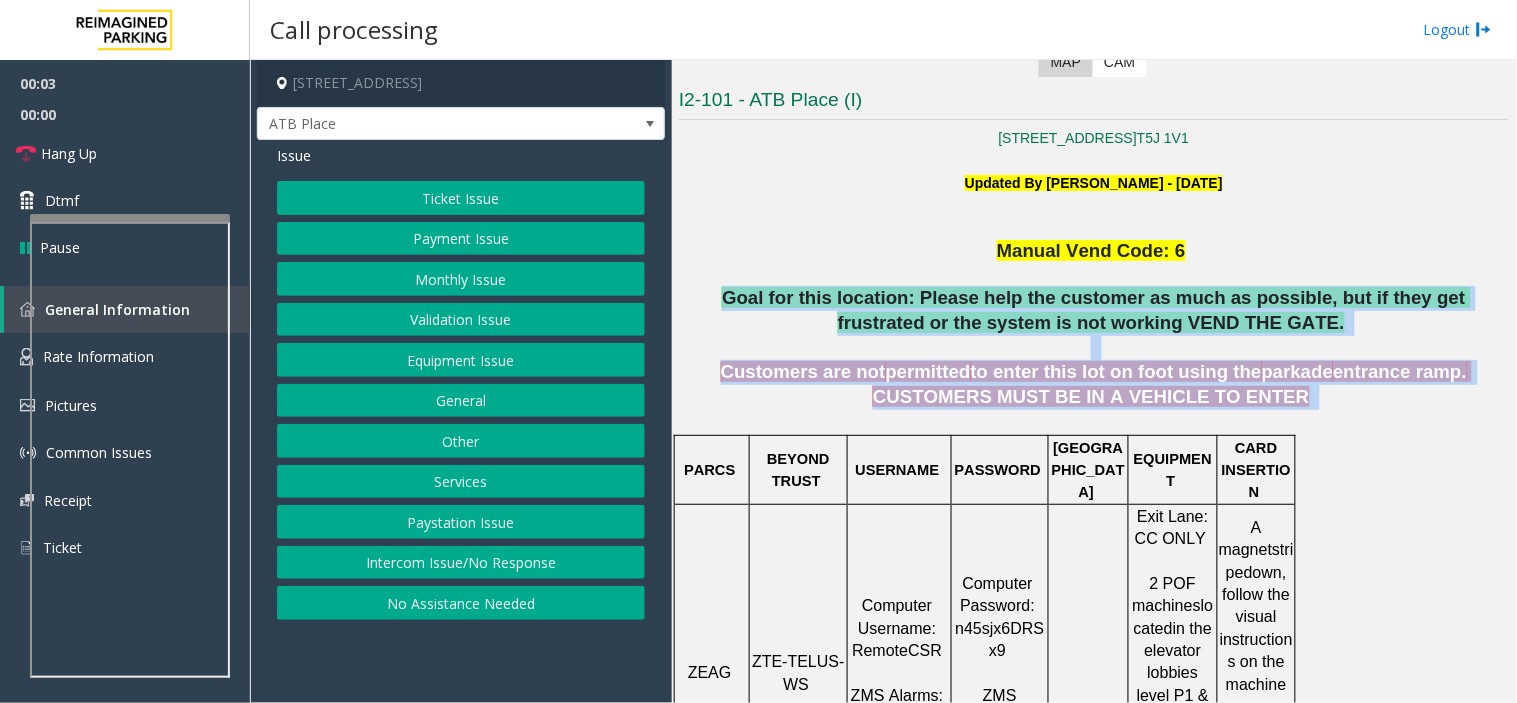 drag, startPoint x: 797, startPoint y: 305, endPoint x: 1143, endPoint y: 371, distance: 352.23856 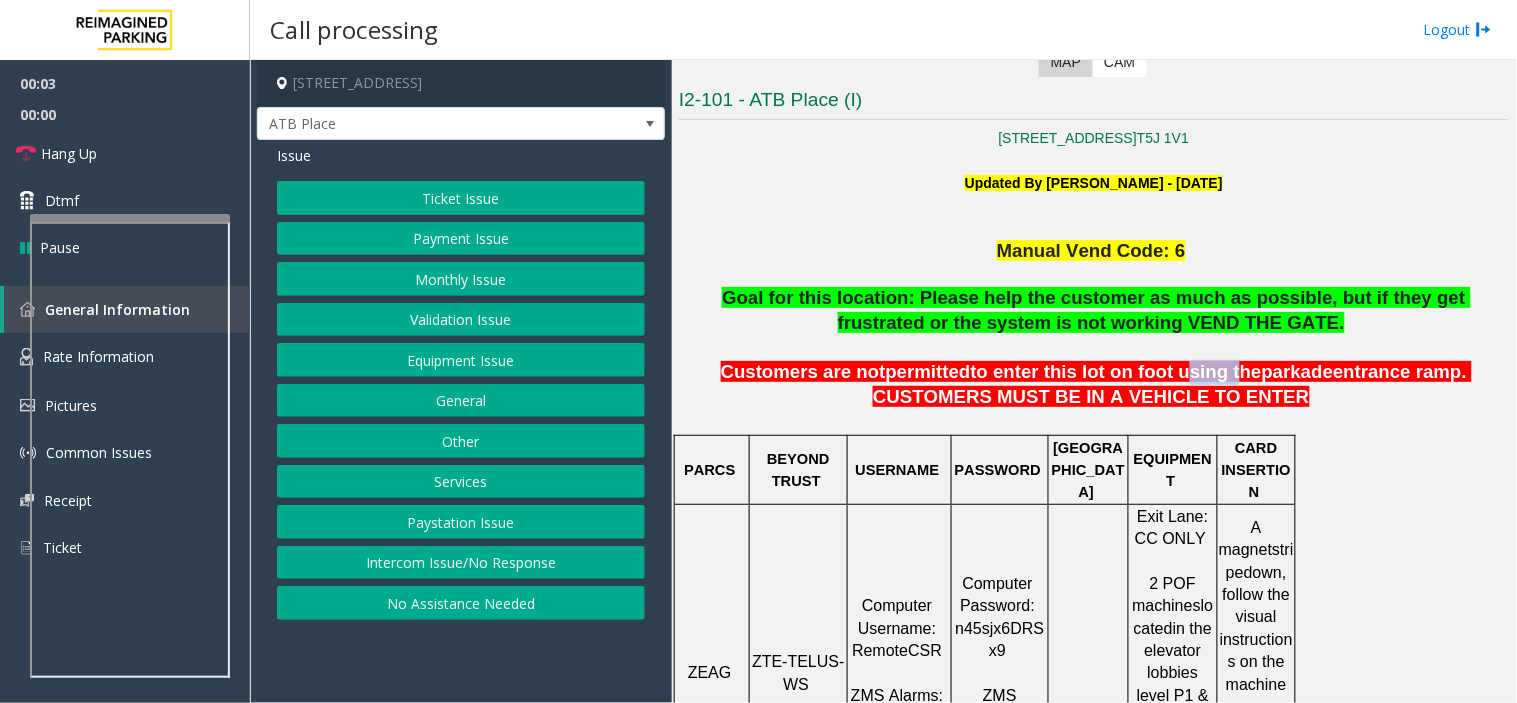 click on "to enter this lot on foot using the" 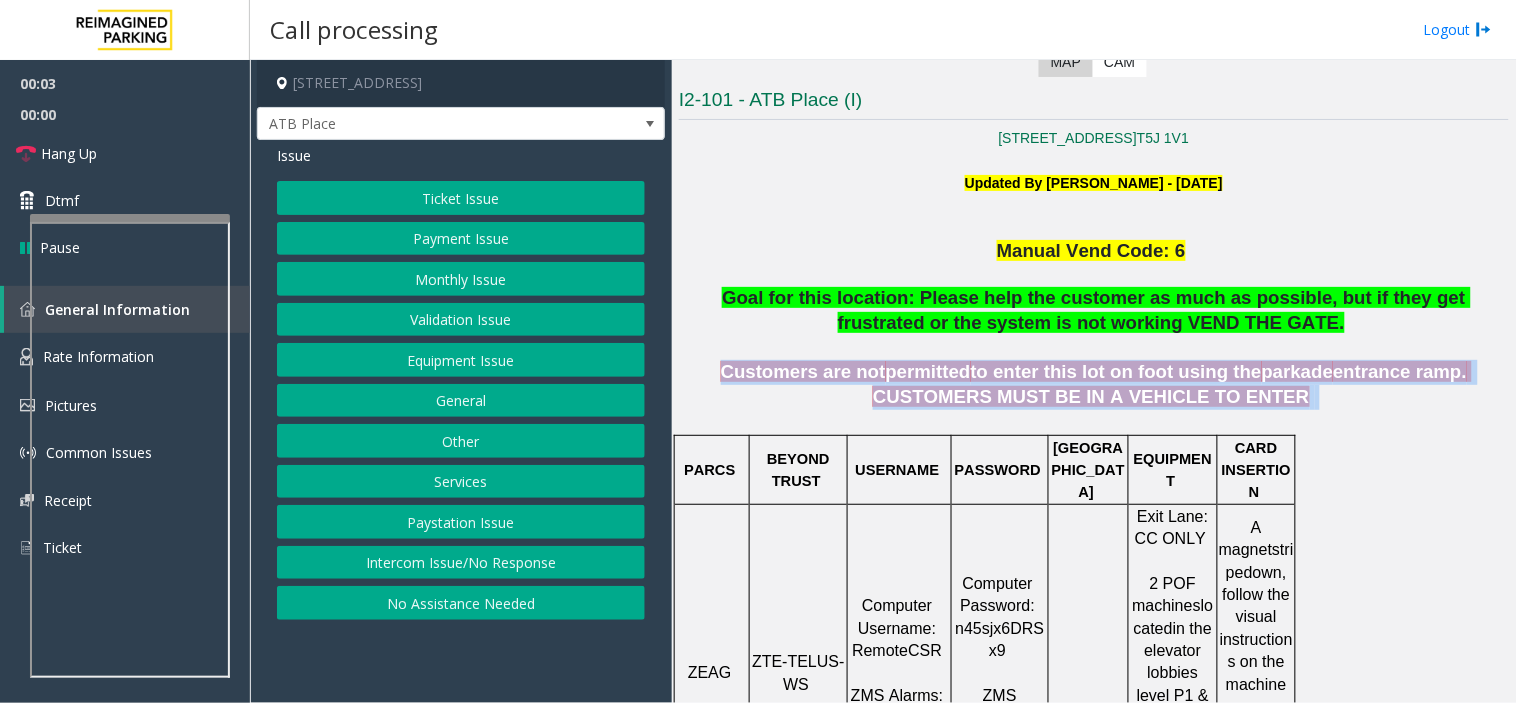click on "to enter this lot on foot using the" 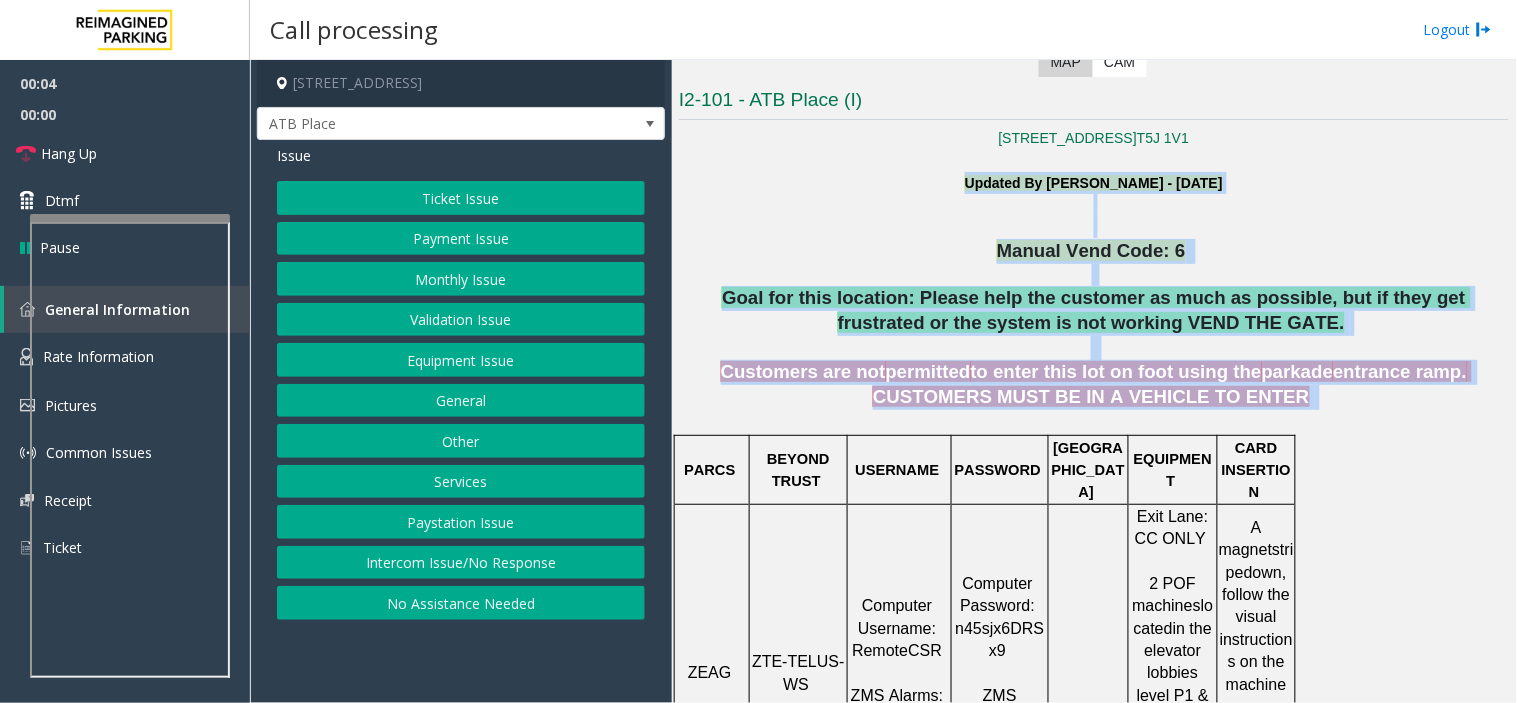 drag, startPoint x: 1143, startPoint y: 371, endPoint x: 990, endPoint y: 183, distance: 242.39018 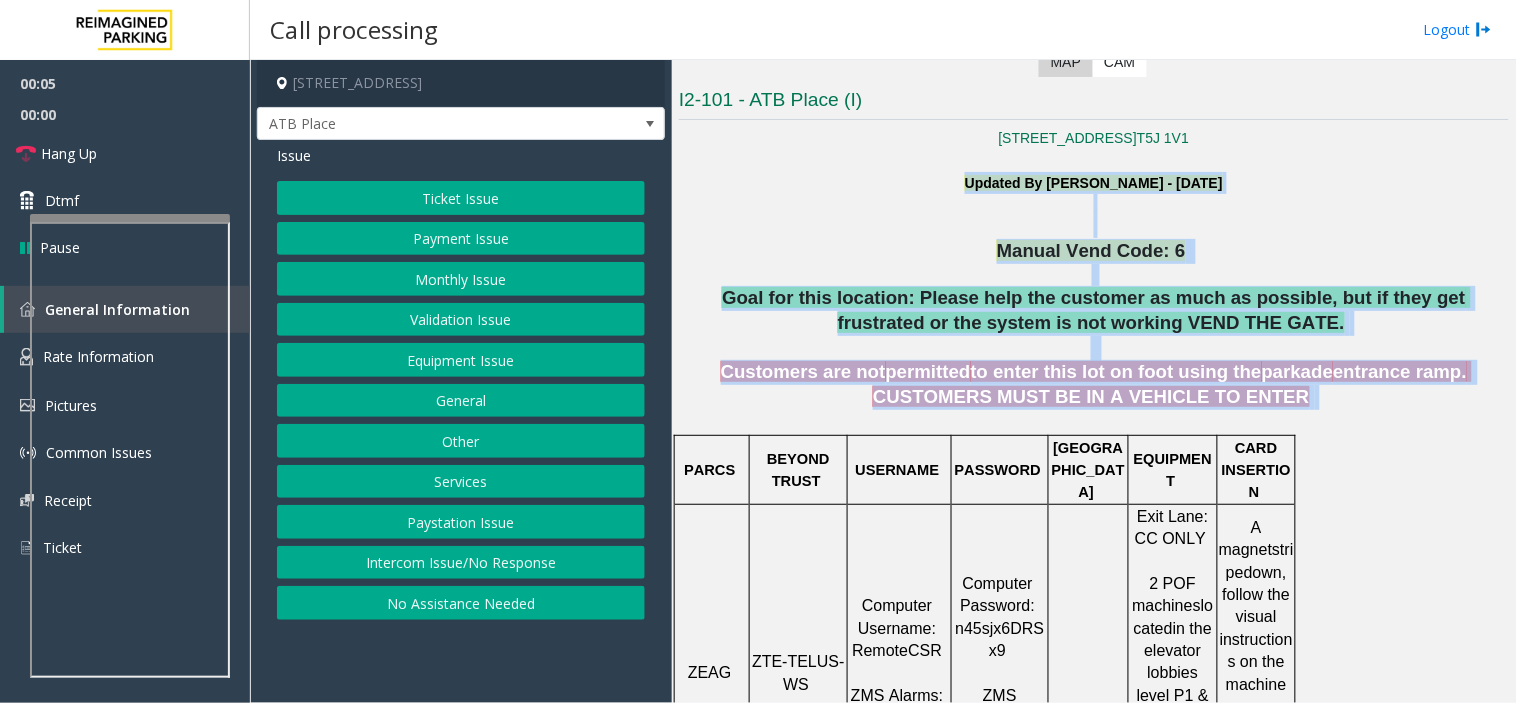 click on "Updated By Pranav Babbar - 8th May 2024" 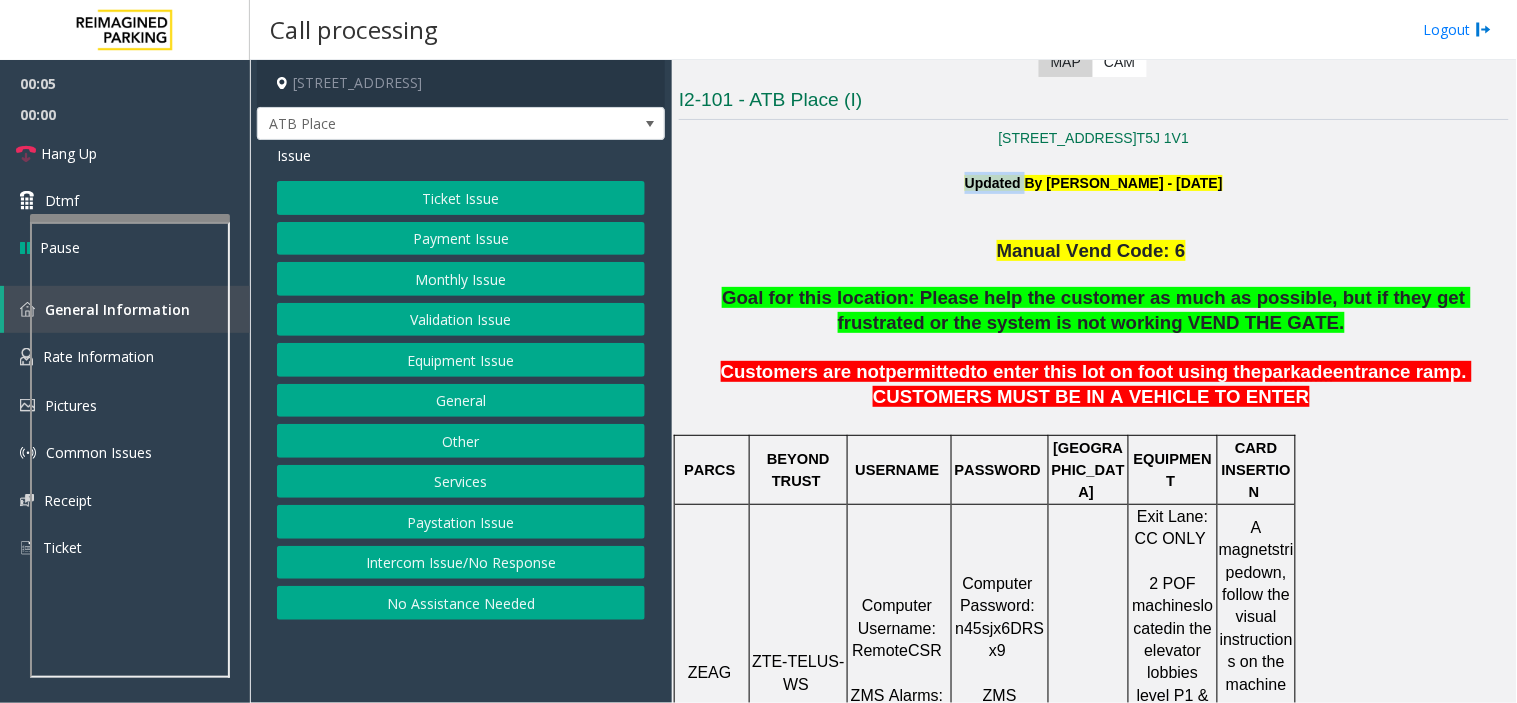 click on "Updated By Pranav Babbar - 8th May 2024" 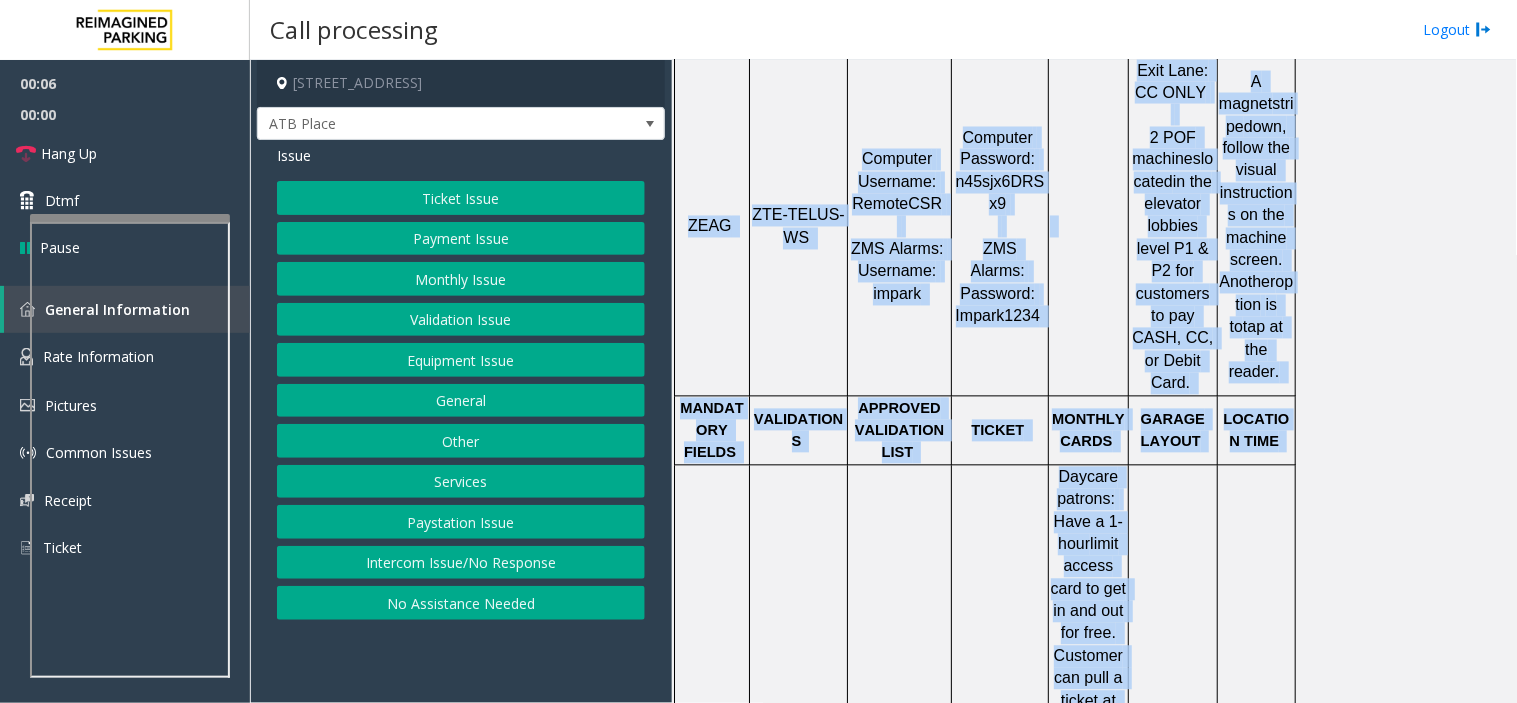 drag, startPoint x: 990, startPoint y: 183, endPoint x: 1316, endPoint y: 630, distance: 553.2495 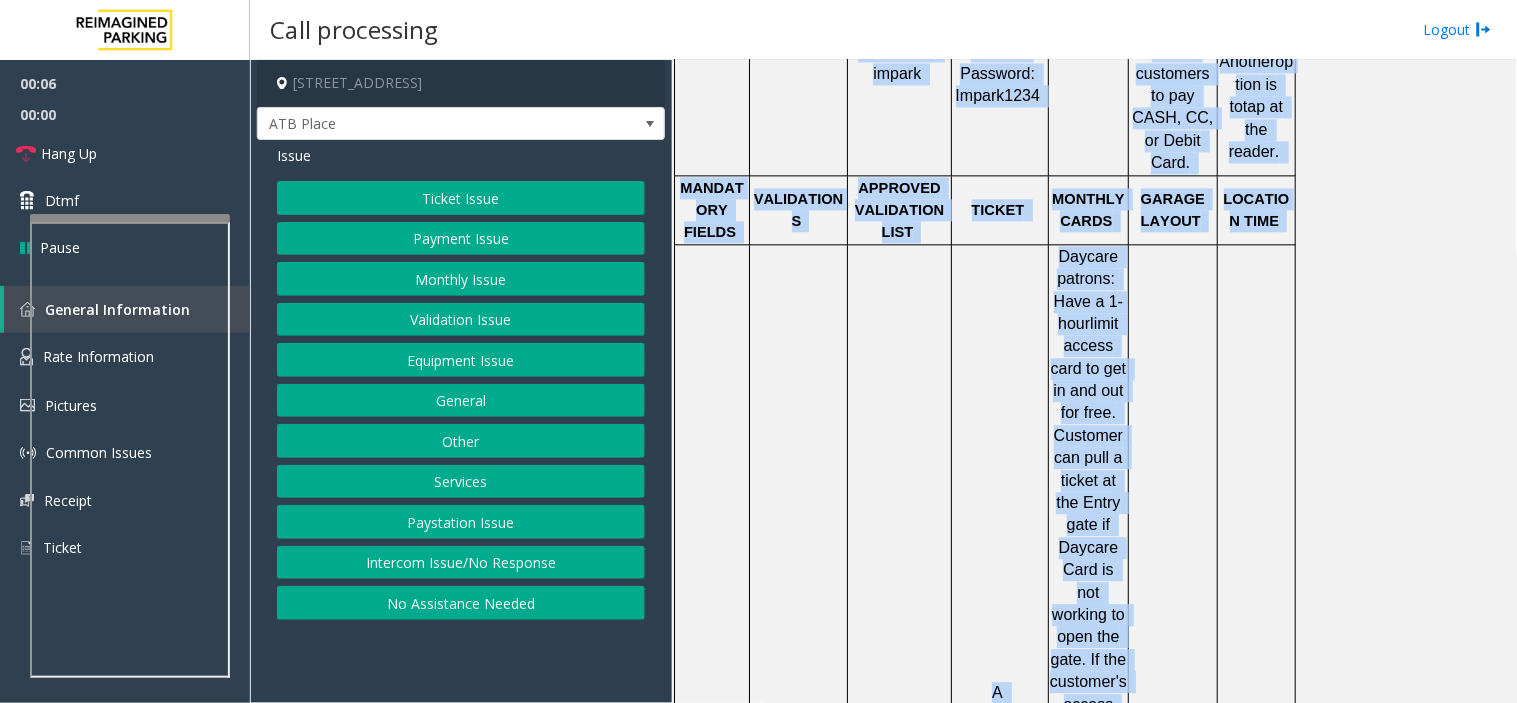 click on "PARCS   BEYOND TRUST   USERNAME   PASSWORD   PARIS   EQUIPMENT   CARD INSERTION   ZEAG   ZTE-TELUS-WS   Computer   Username:   RemoteCSR     ZMS Alarms:   Username:   impark   Computer   Password:   n45sjx6DRSx9     ZMS Alarms:   Password:   Impark1234     Exit Lane: CC ONLY     2 POF machines  located  in the elevator lobbies level P1 & P2 for customers to pay CASH, CC, or Debit Card.   A magnet  stripe  down, follow the visual instructions on the machine screen. Another  option   is to  tap at the reader.   MANDATORY FIELDS   VALIDATIONS   APPROVED VALIDATION LIST   TICKET   MONTHLY CARDS   GARAGE LAYOUT   LOCATION TIME         A magnet  stripe  down, follow the arrow on the ticket.   Daycare patrons:   Have a 1-hour     Forward  the customer's information to the OM  Yuriy Kotov for investigation.     Cck Here for the local time   APPROVED VENDORS   DO NOT VEND FOR   ENTRANCE/EXIT LANE INFO   LOST TICKET RATE   COMMON ISSUES   SPECIAL INSTRUCTIONS" 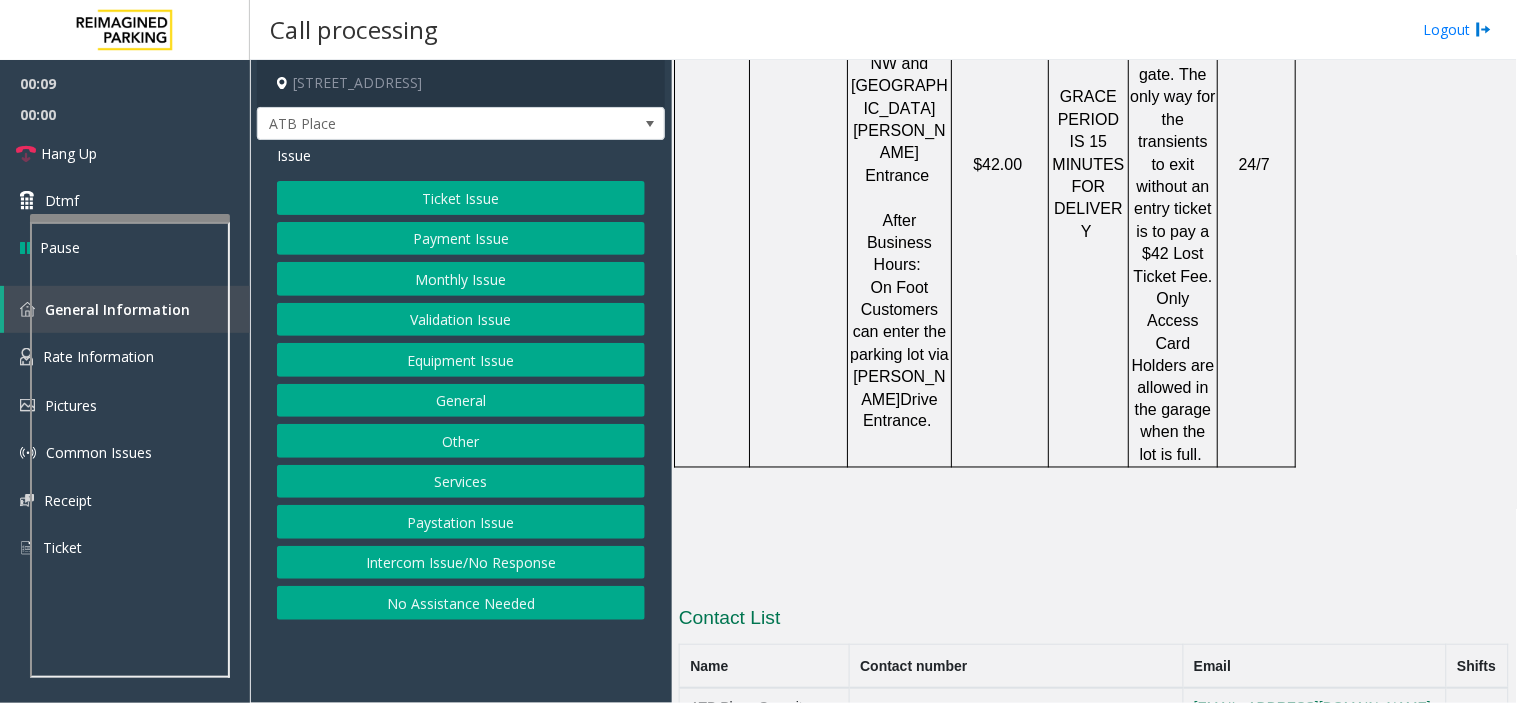 scroll, scrollTop: 2357, scrollLeft: 0, axis: vertical 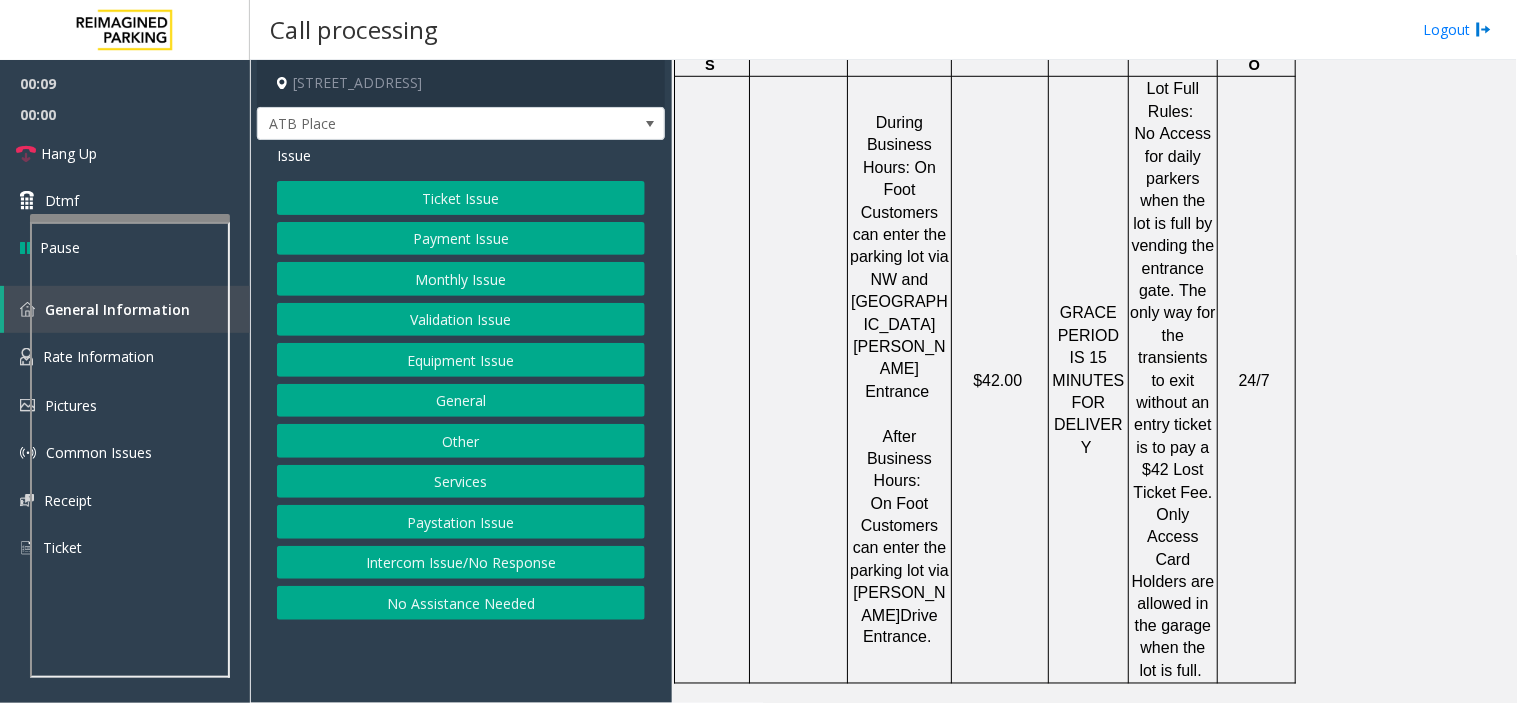 click 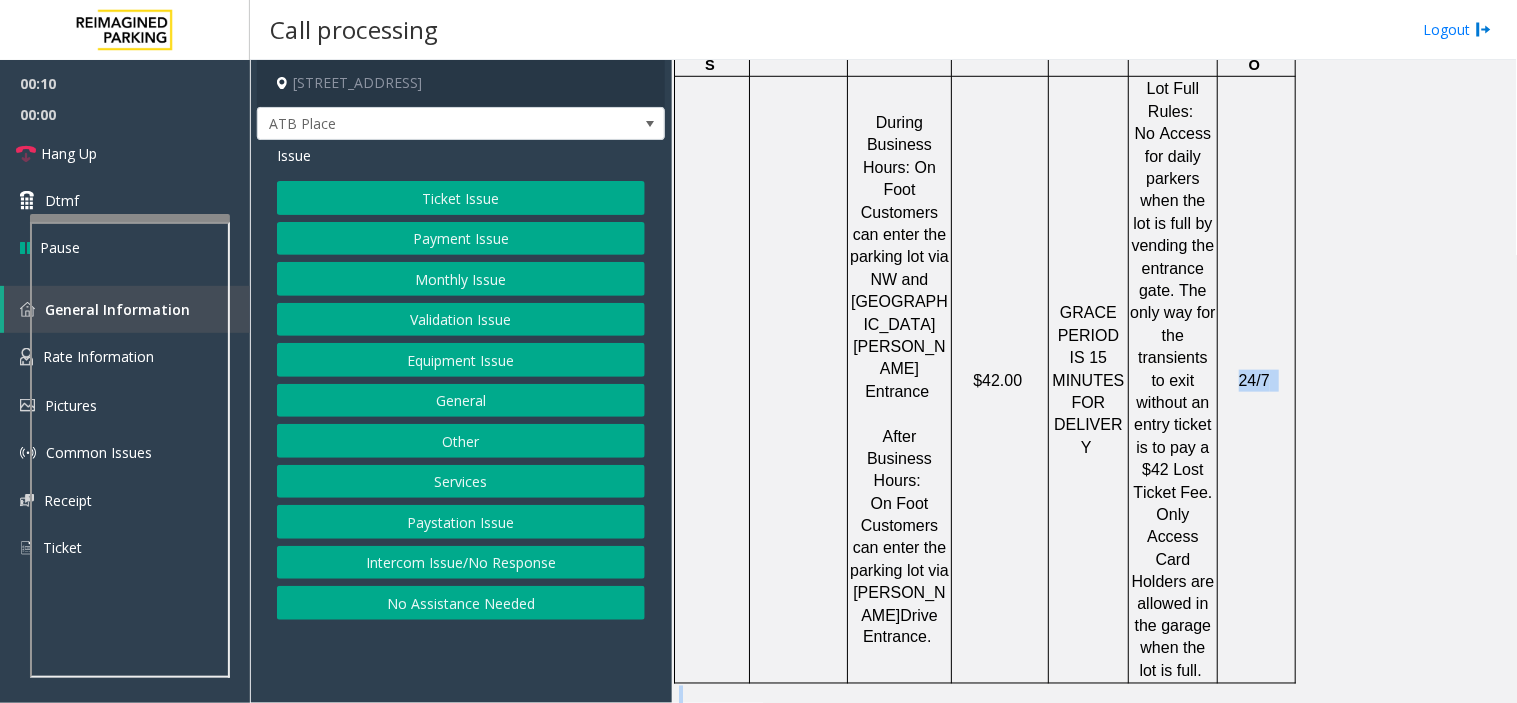 drag, startPoint x: 1110, startPoint y: 505, endPoint x: 1243, endPoint y: 464, distance: 139.17615 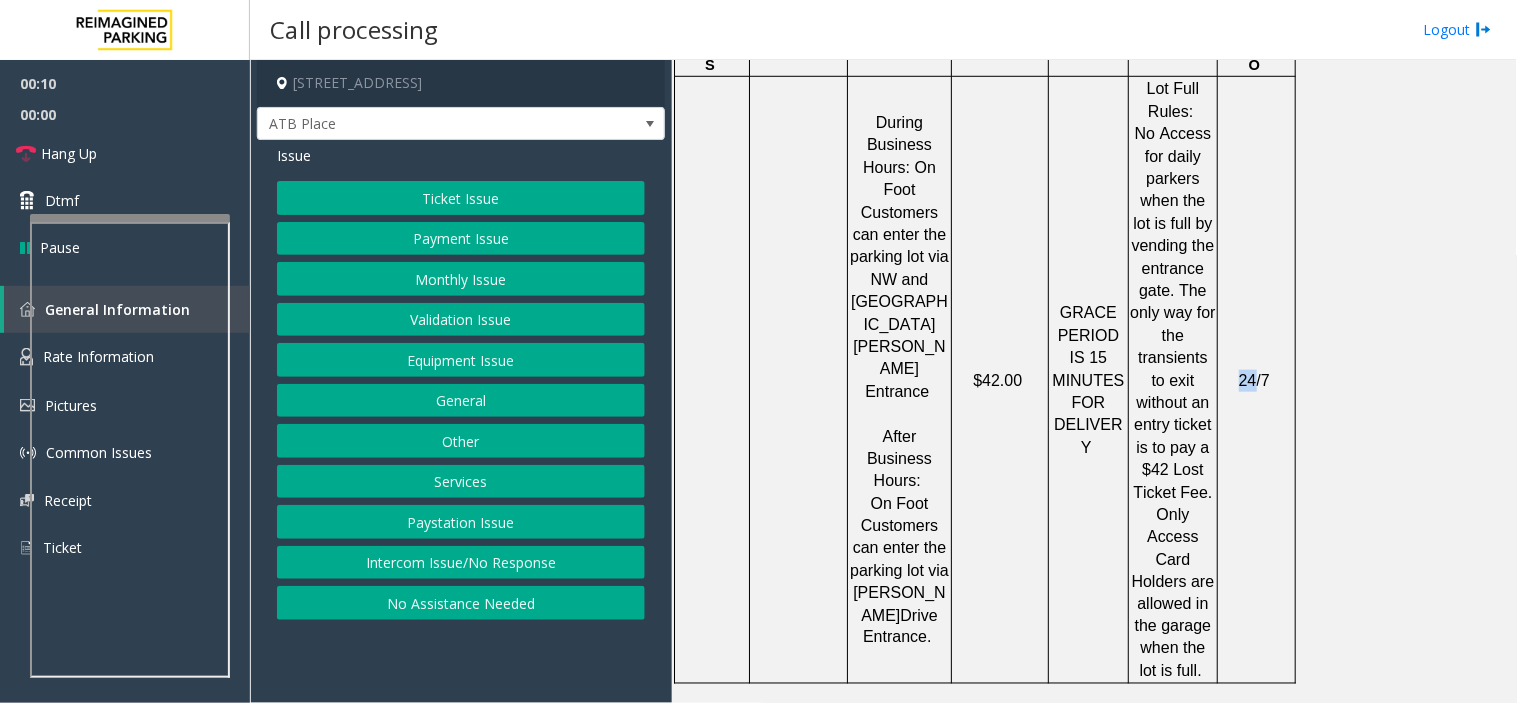 click on "24/7" 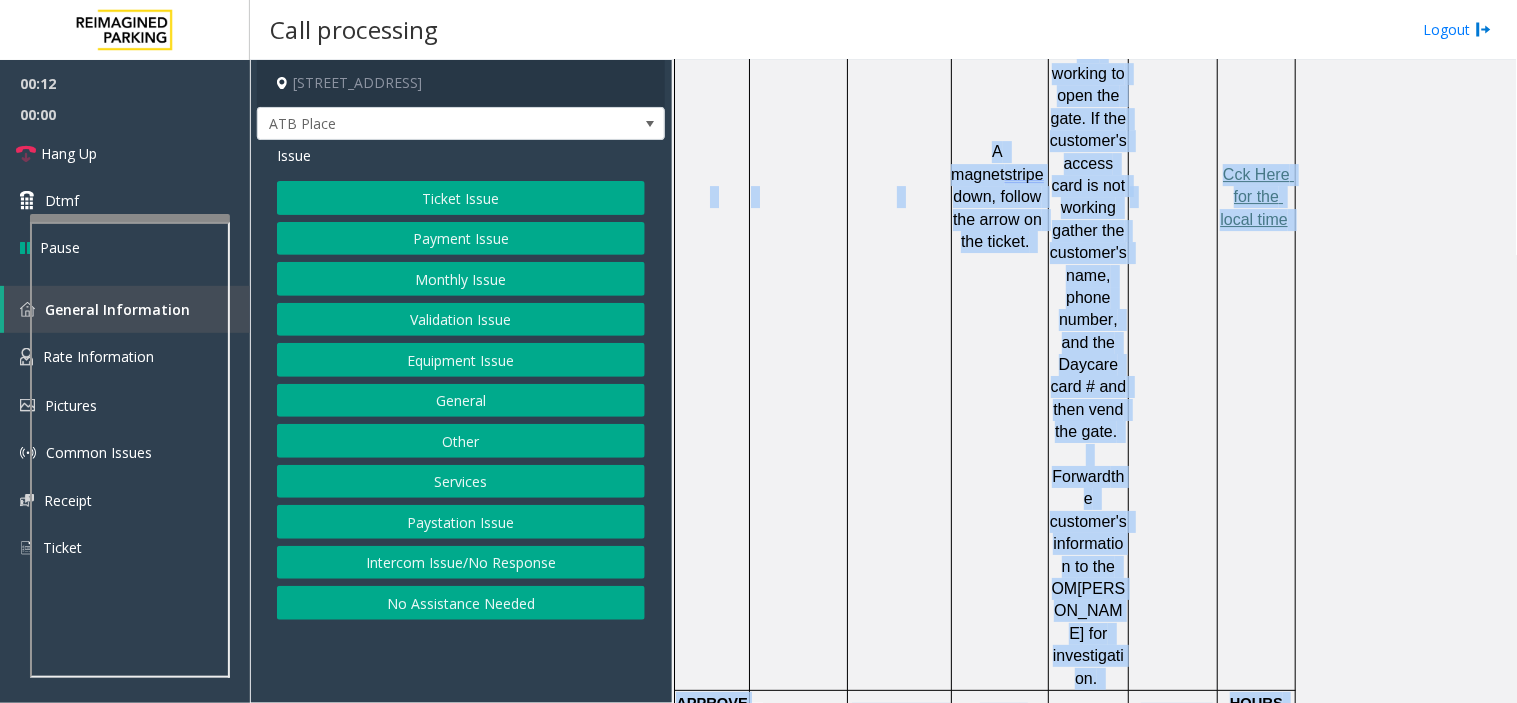drag, startPoint x: 1244, startPoint y: 461, endPoint x: 723, endPoint y: 324, distance: 538.7114 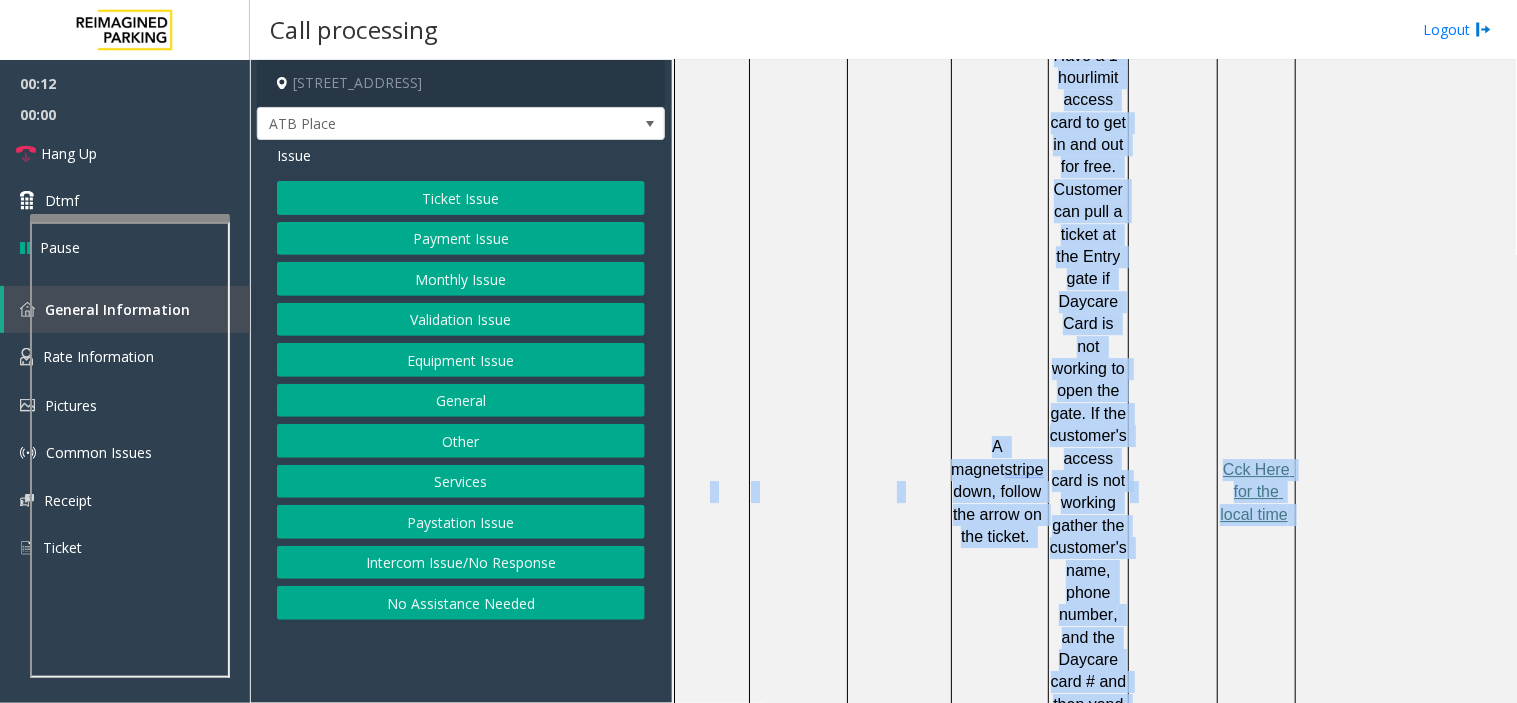 click 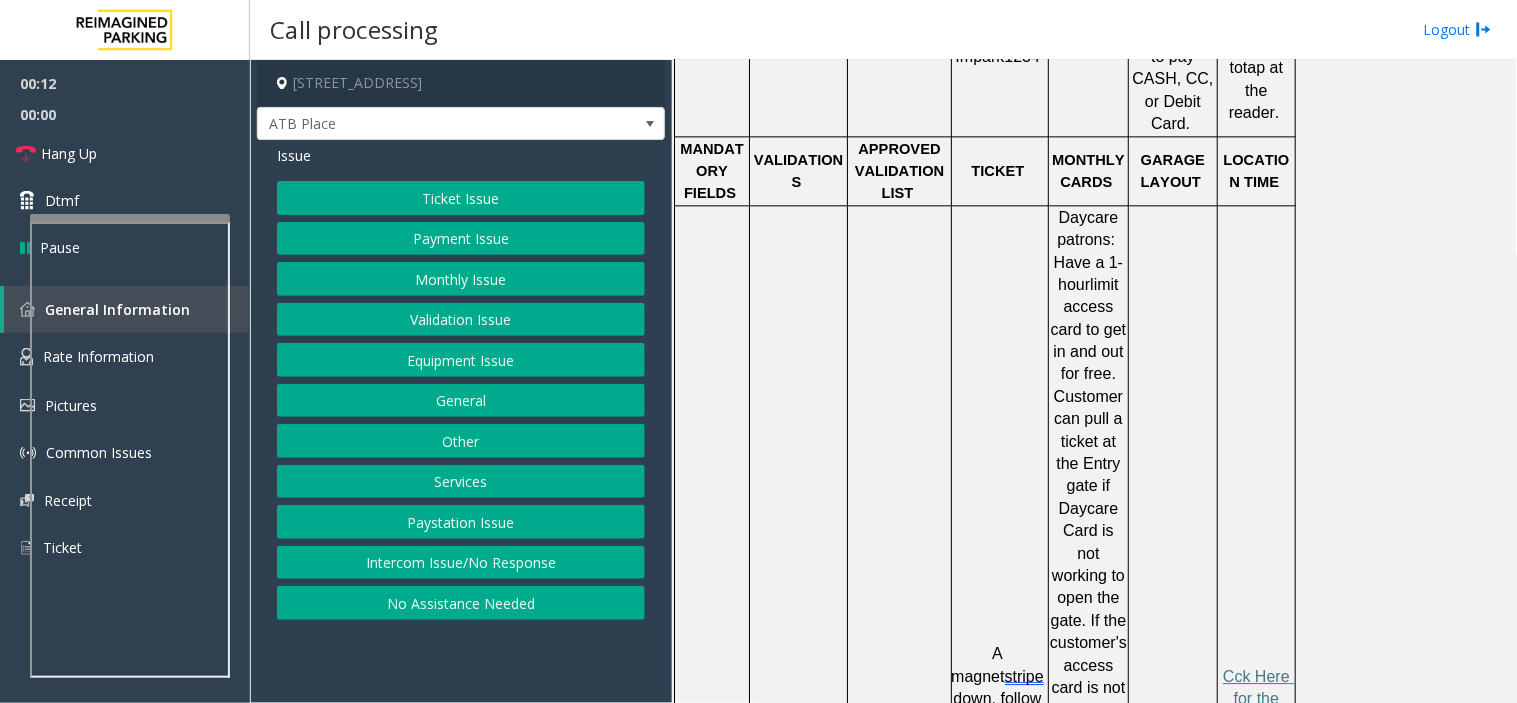 scroll, scrollTop: 1135, scrollLeft: 0, axis: vertical 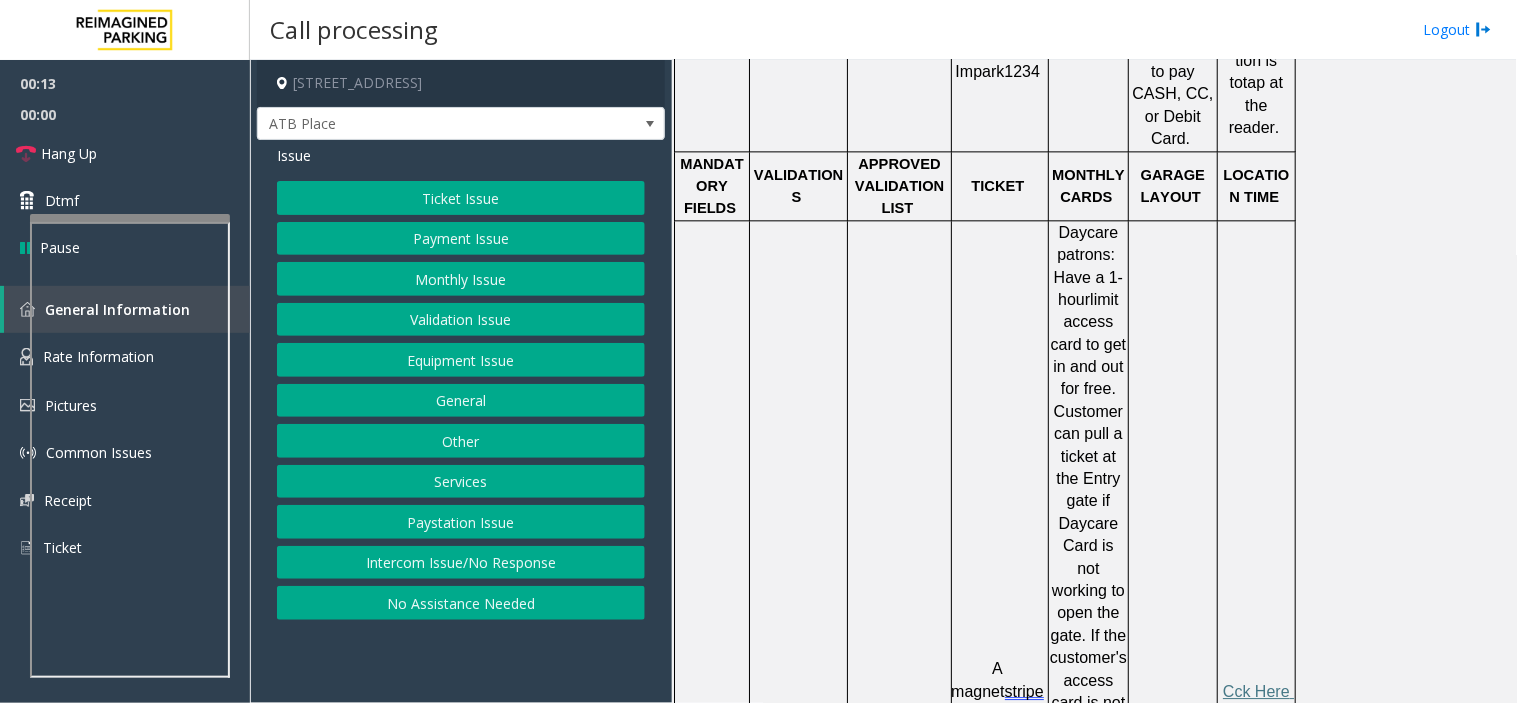 click 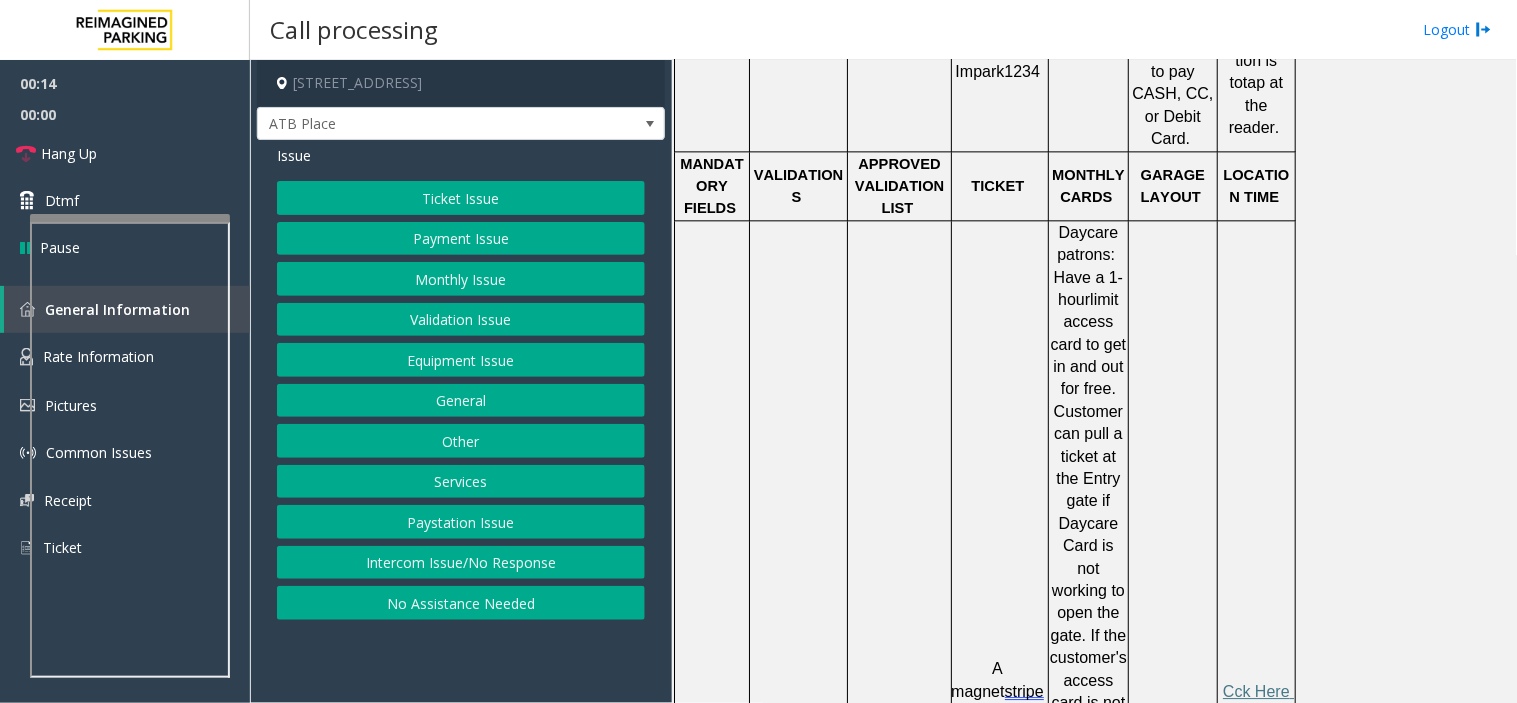 click on "MANDATORY FIELDS" 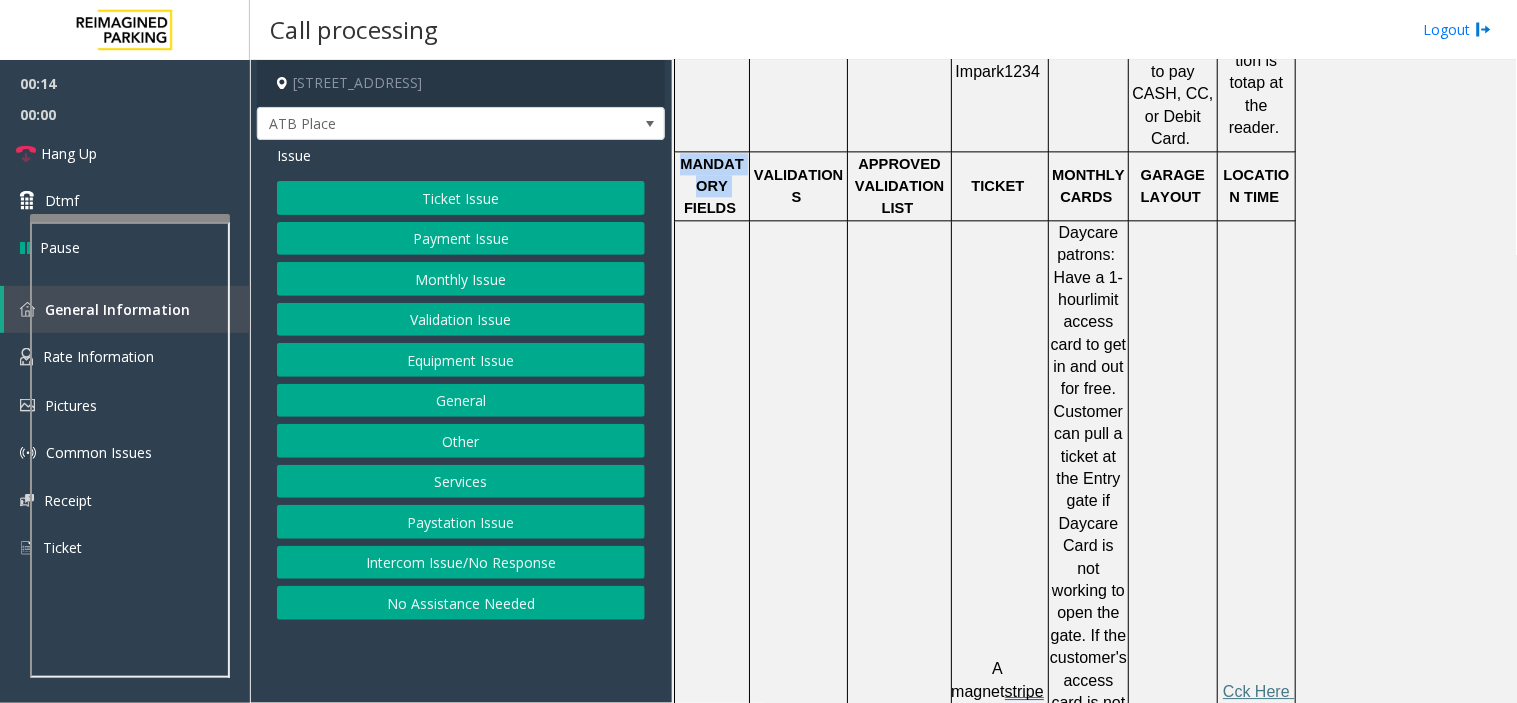 click on "MANDATORY FIELDS" 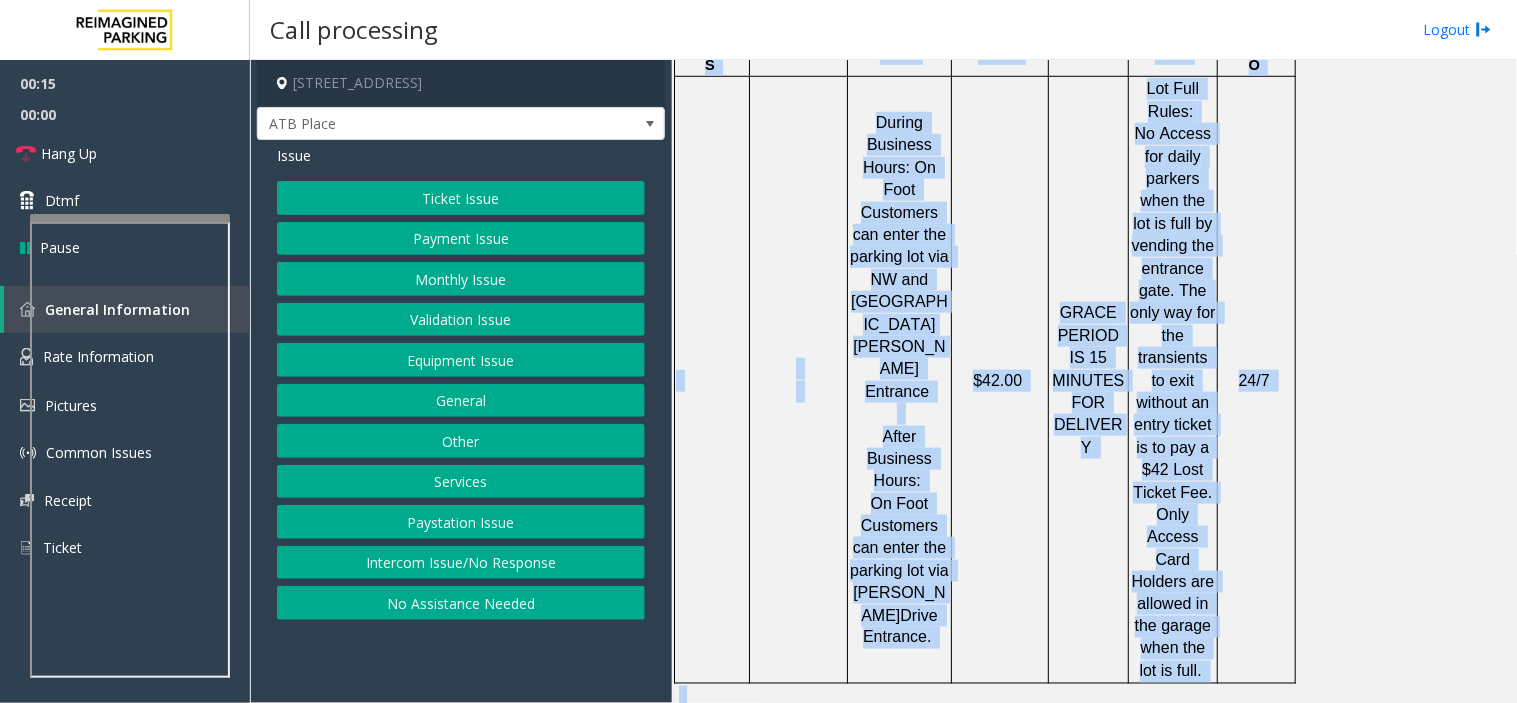 drag, startPoint x: 705, startPoint y: 113, endPoint x: 1136, endPoint y: 641, distance: 681.5754 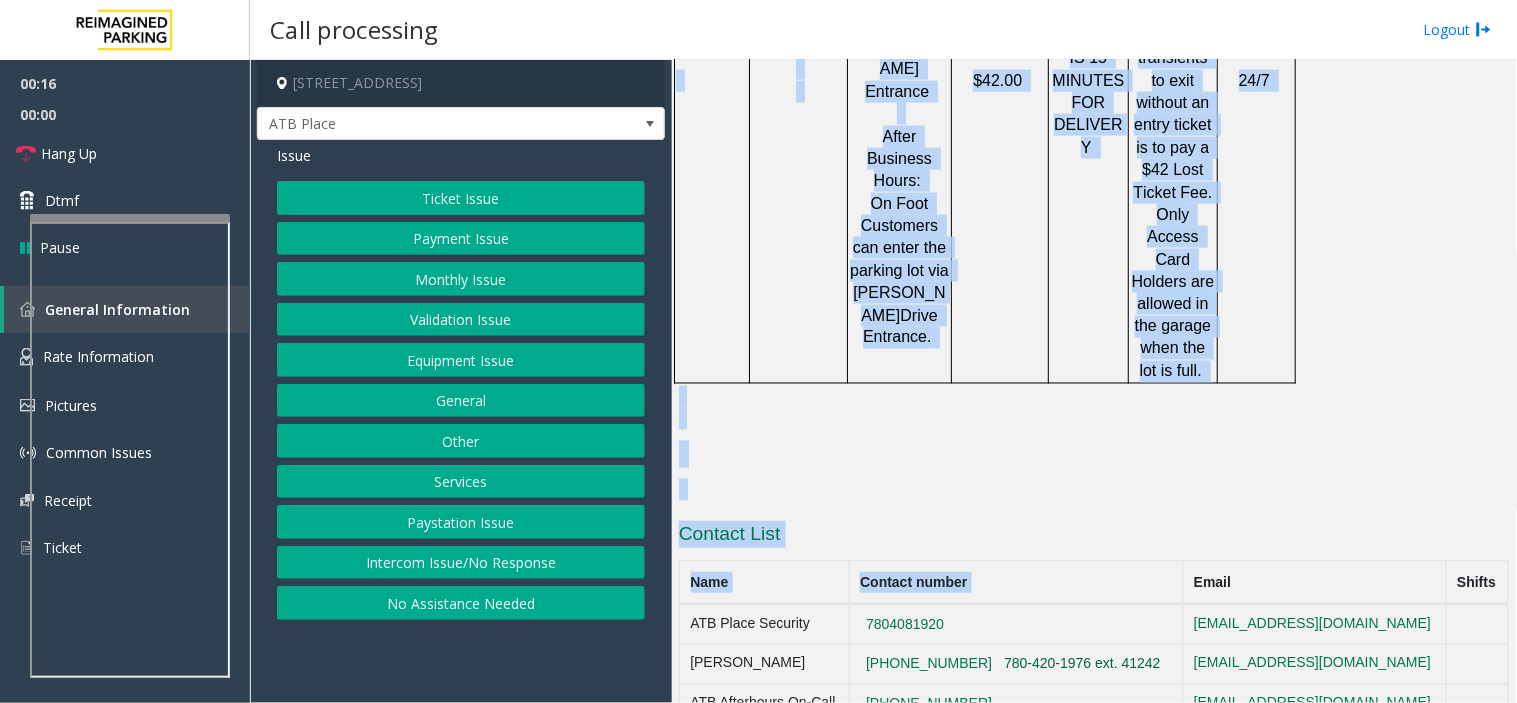 scroll, scrollTop: 2691, scrollLeft: 0, axis: vertical 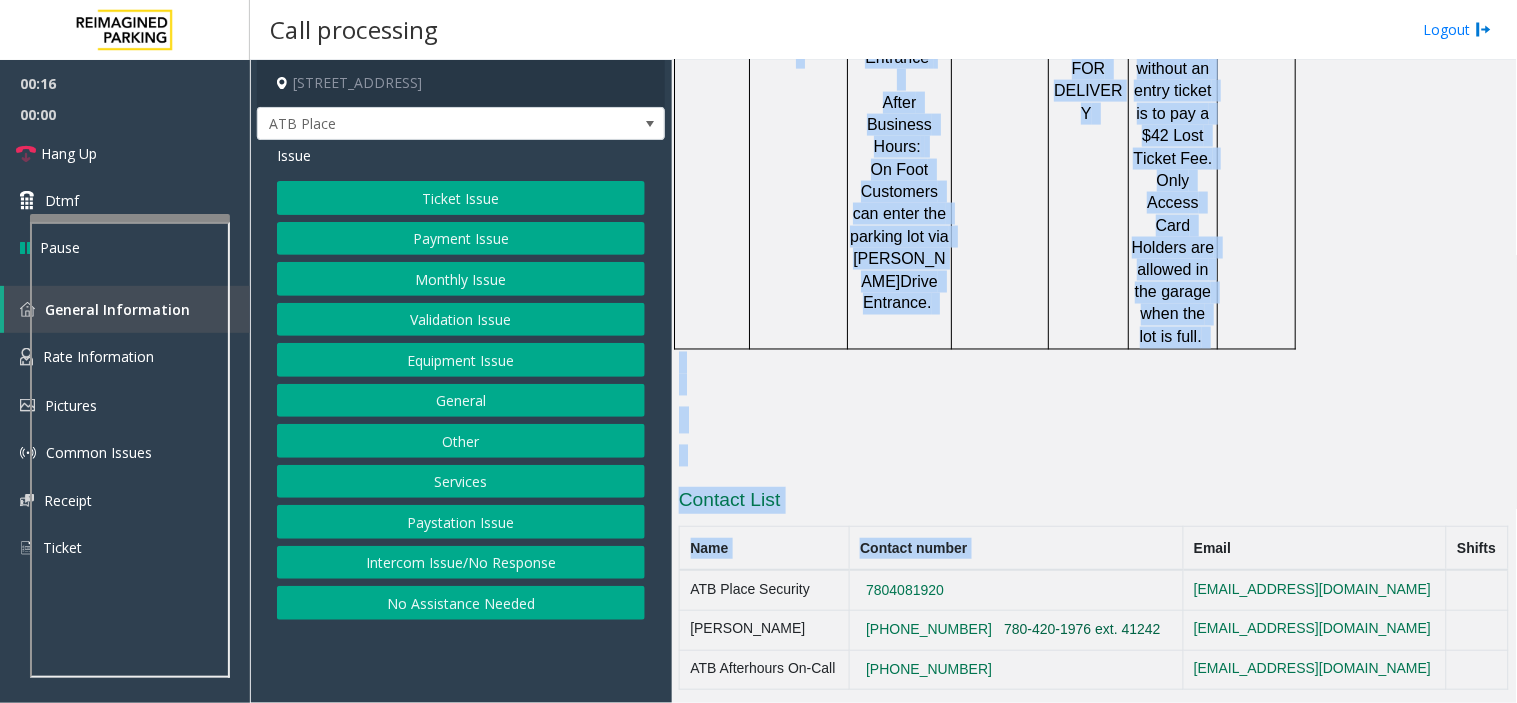 click on "780-420-1976 ext. 41242" 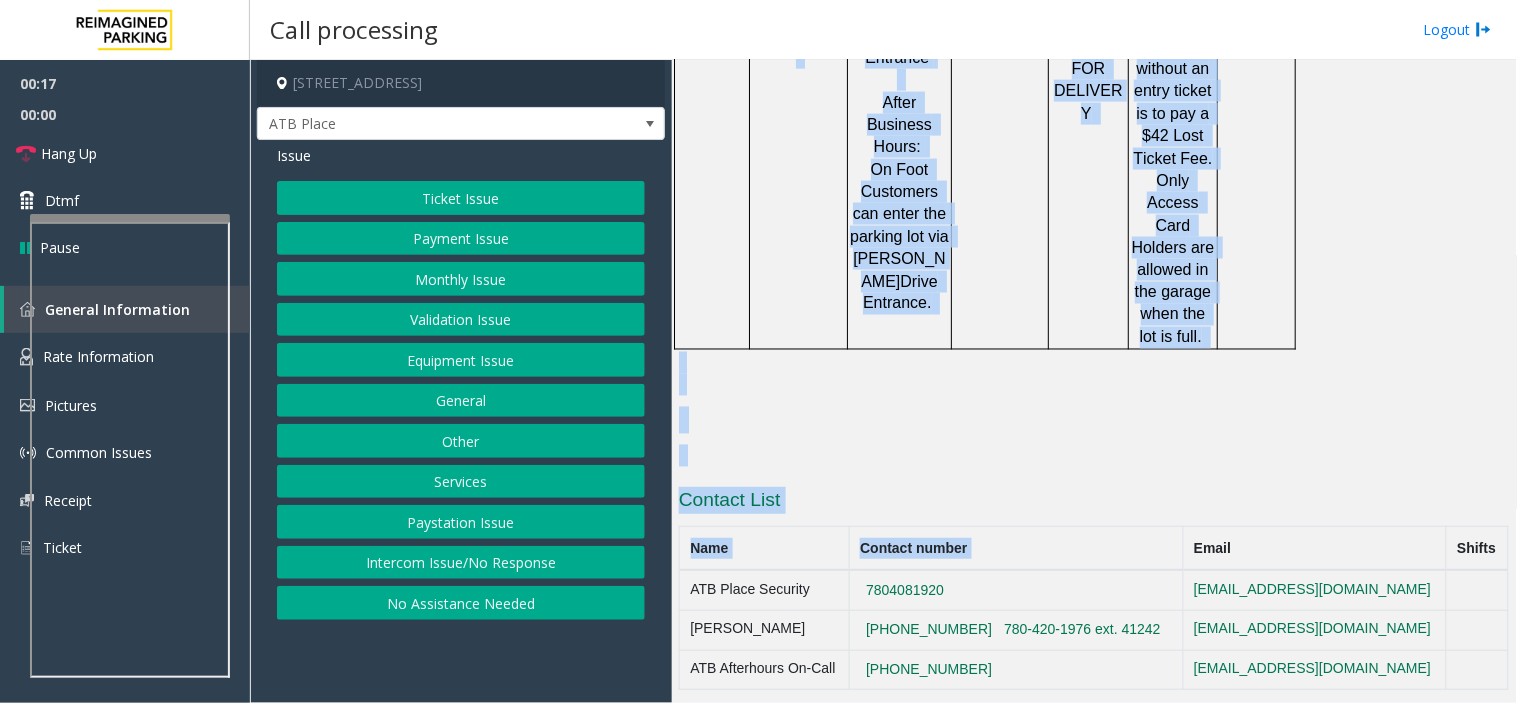 click on "Intercom Issue/No Response" 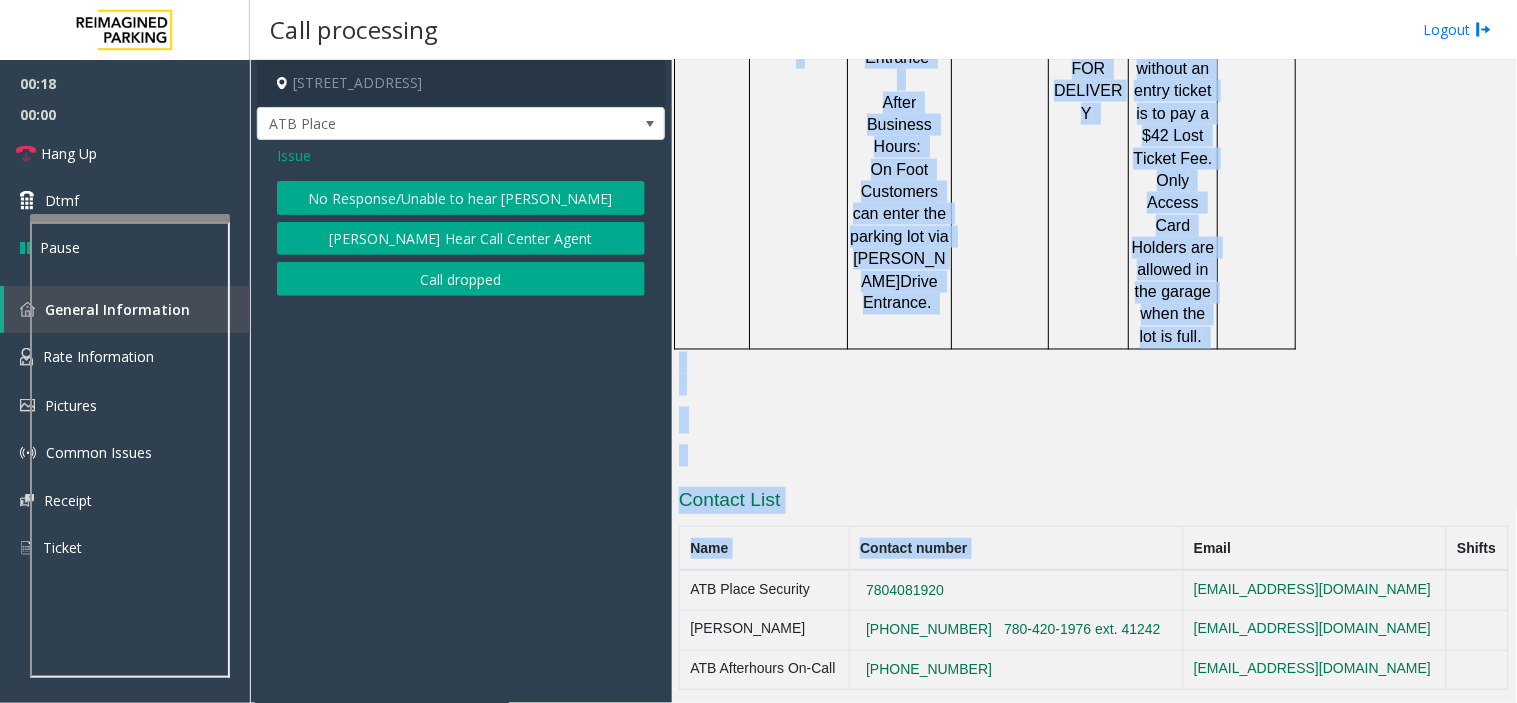 click on "No Response/Unable to hear [PERSON_NAME]" 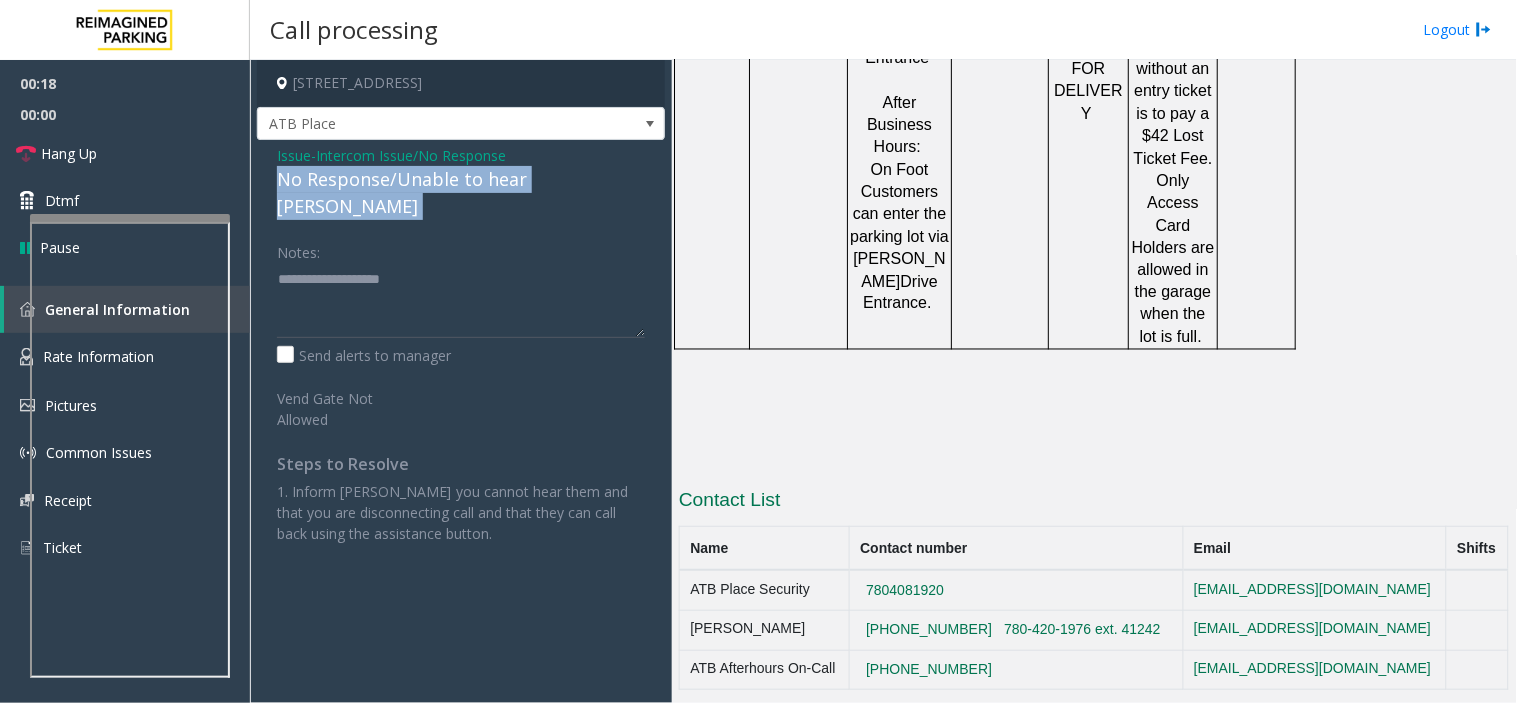 click on "No Response/Unable to hear [PERSON_NAME]" 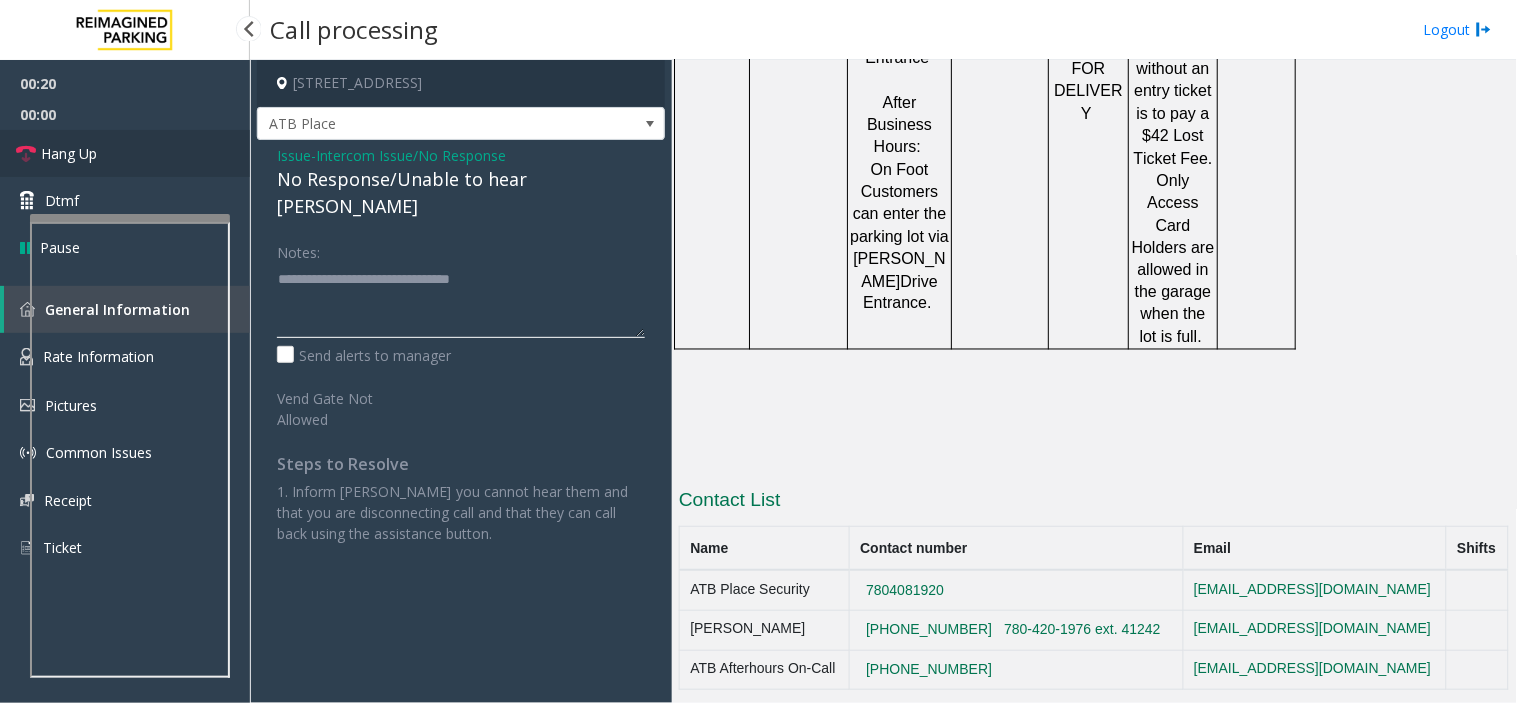 type on "**********" 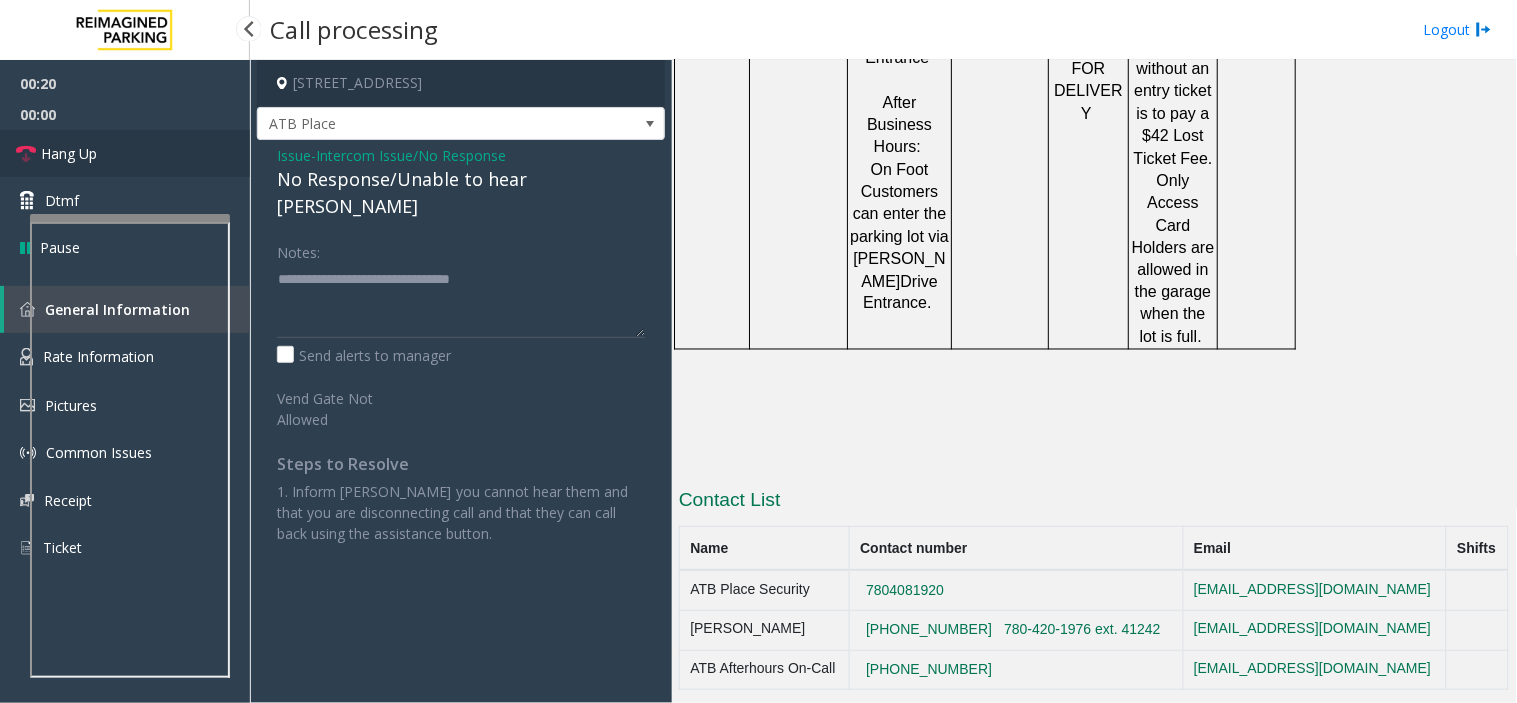 click on "Hang Up" at bounding box center [125, 153] 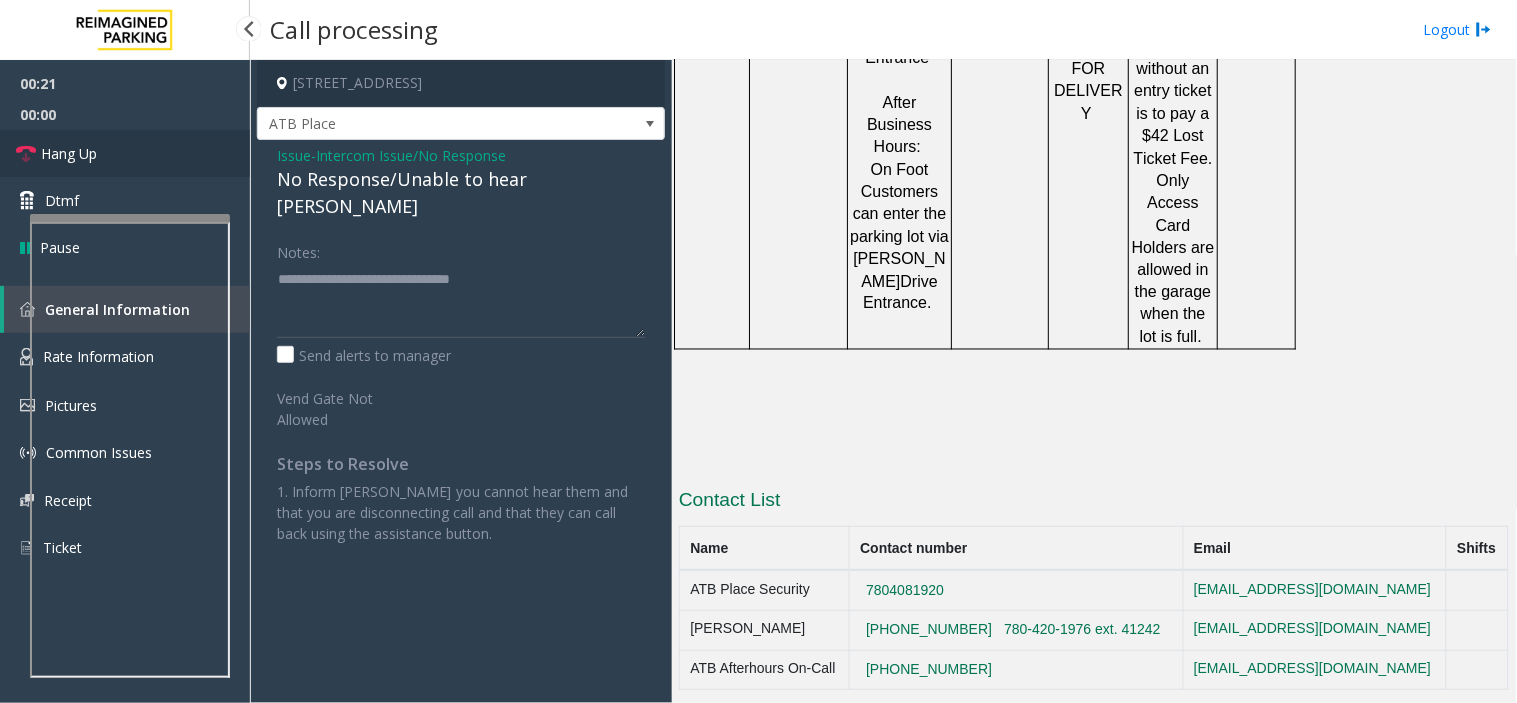 click on "Hang Up" at bounding box center [125, 153] 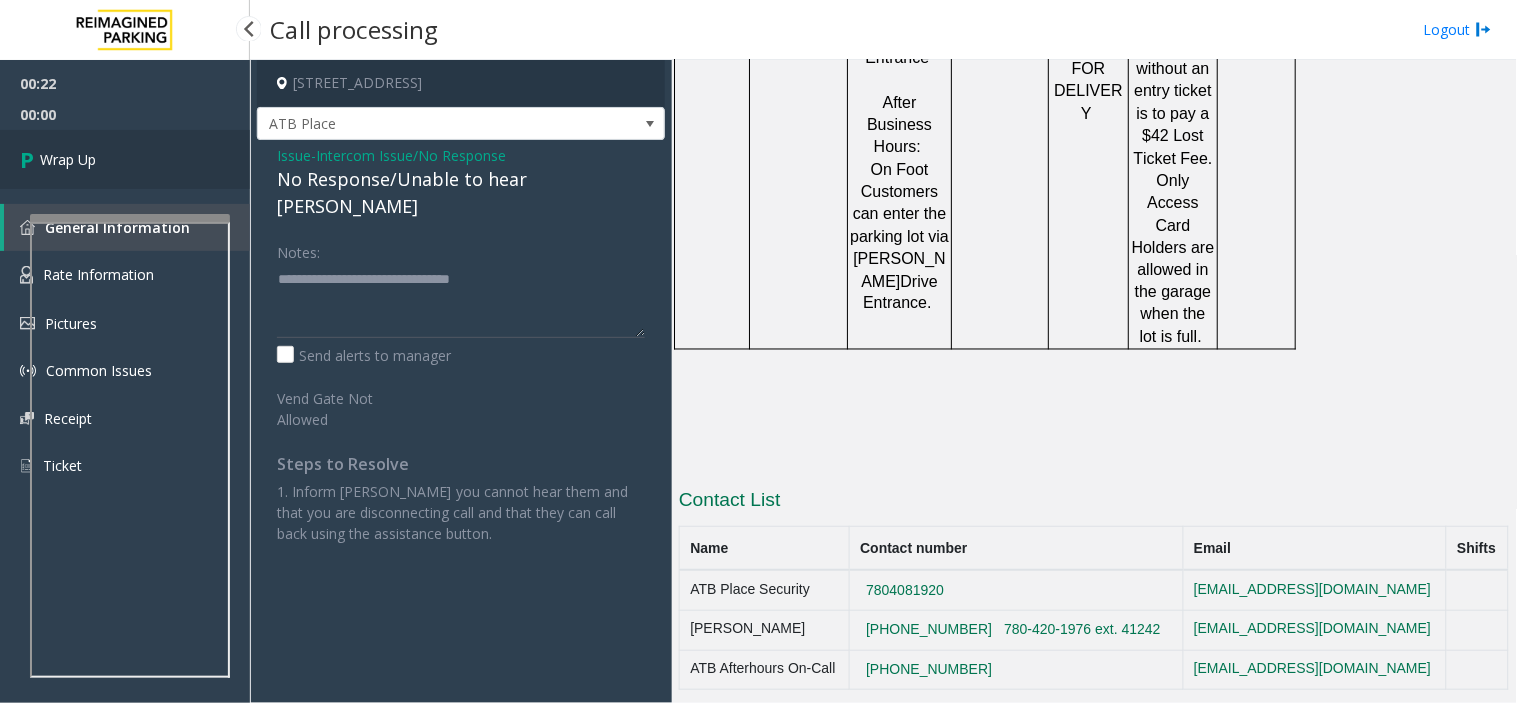 click on "Wrap Up" at bounding box center [125, 159] 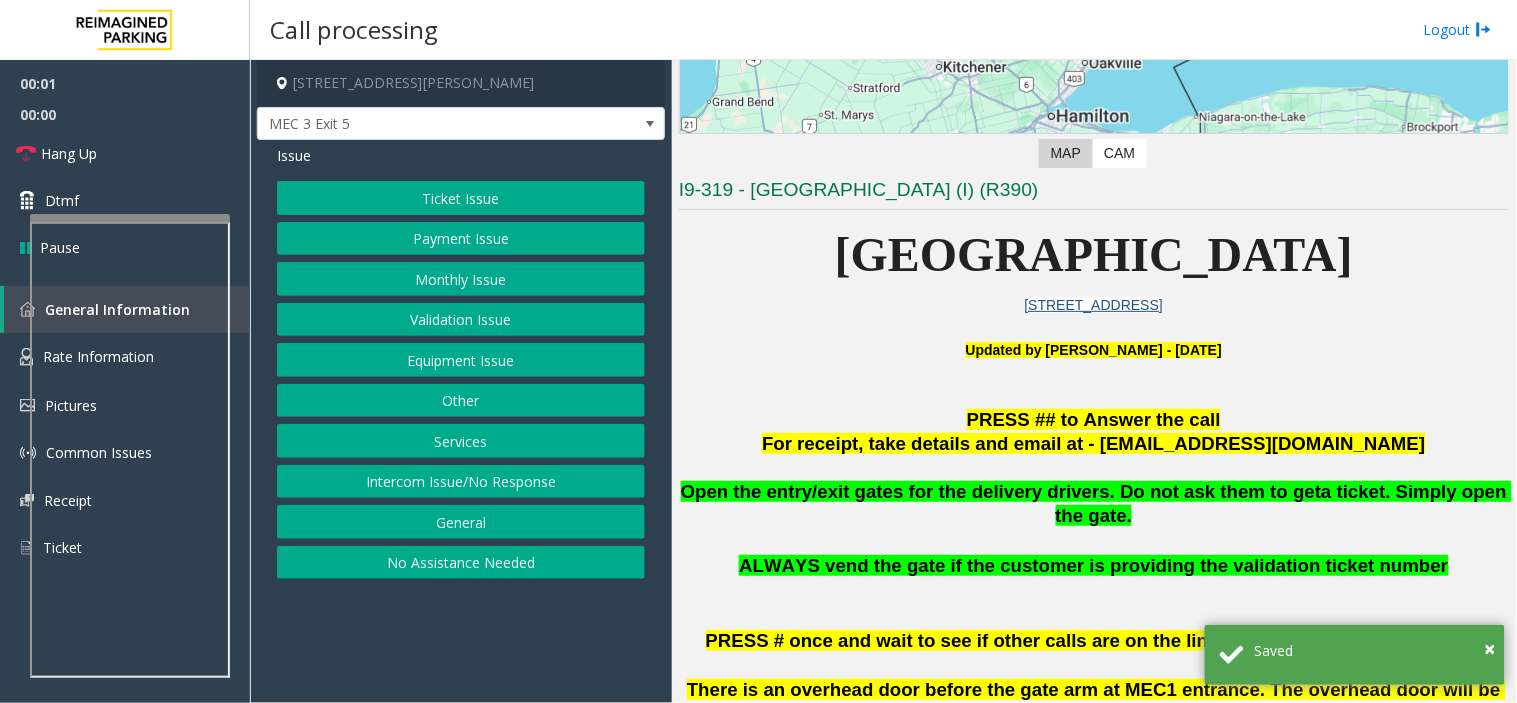 scroll, scrollTop: 333, scrollLeft: 0, axis: vertical 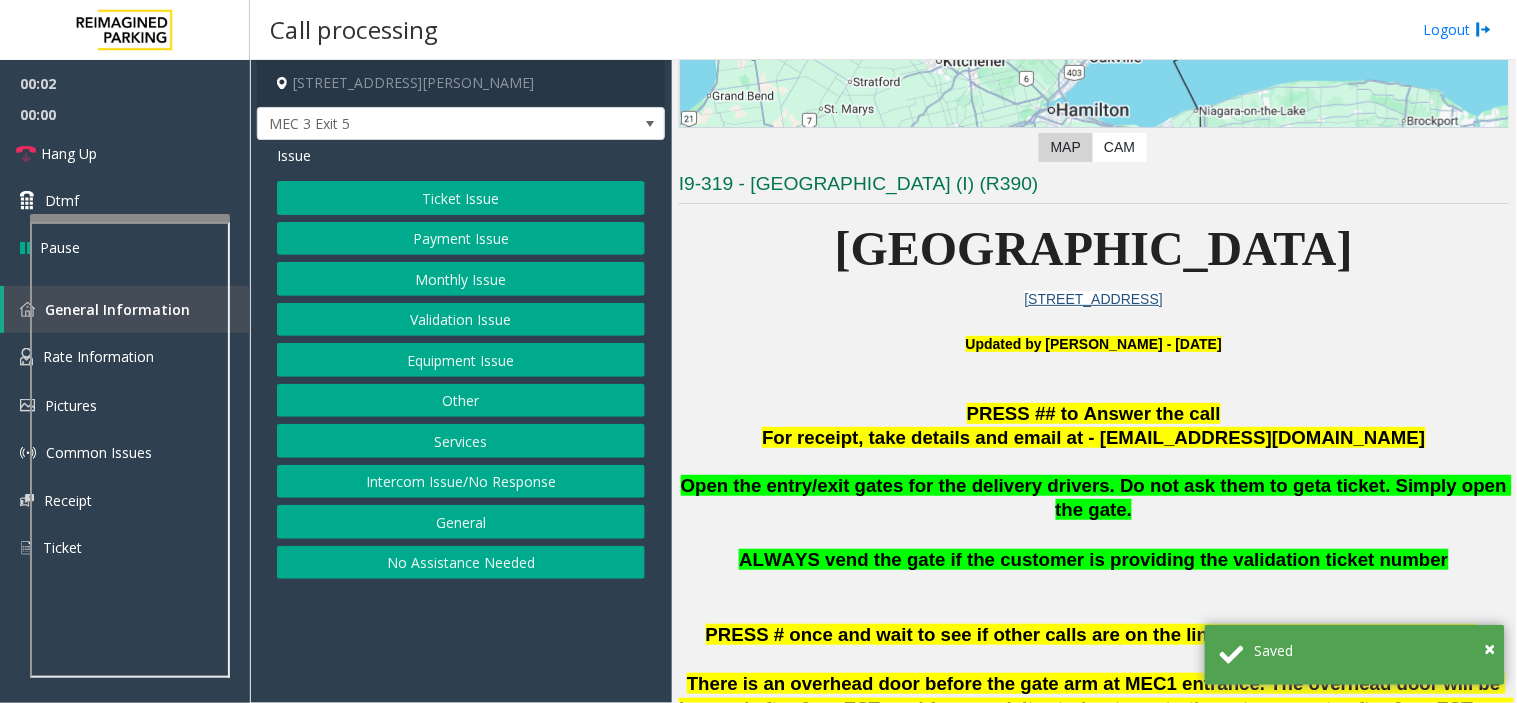click on "I9-319 - [GEOGRAPHIC_DATA] (I) (R390)" 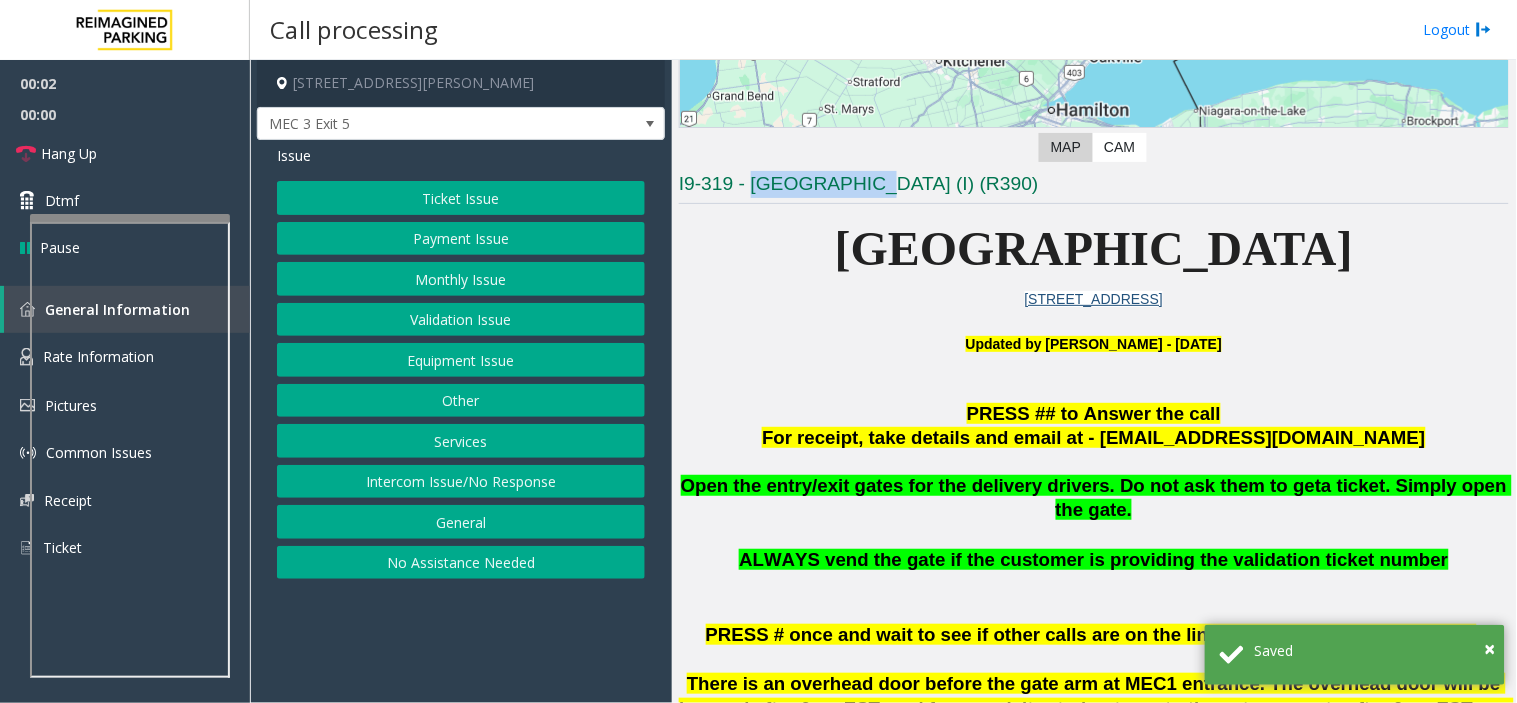click on "I9-319 - [GEOGRAPHIC_DATA] (I) (R390)" 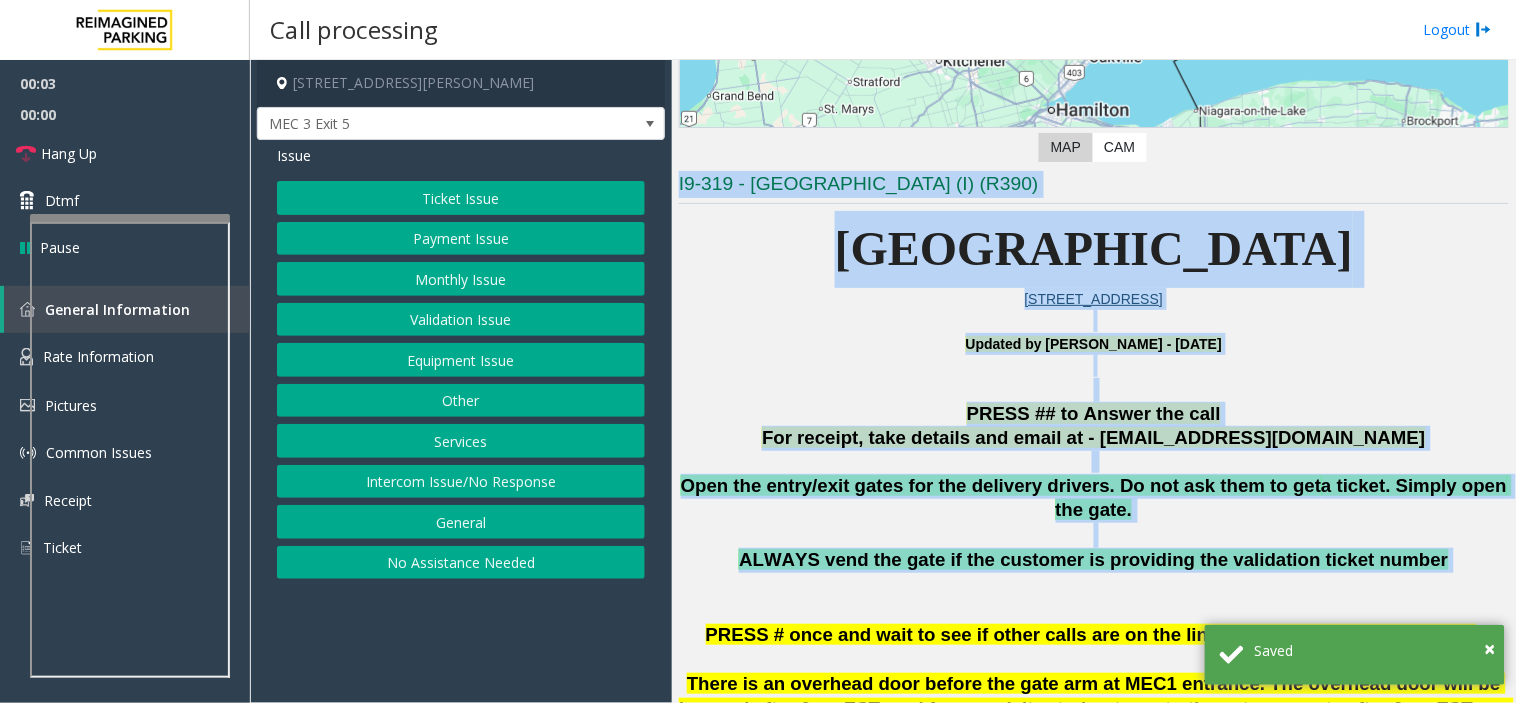 drag, startPoint x: 815, startPoint y: 201, endPoint x: 1008, endPoint y: 540, distance: 390.08972 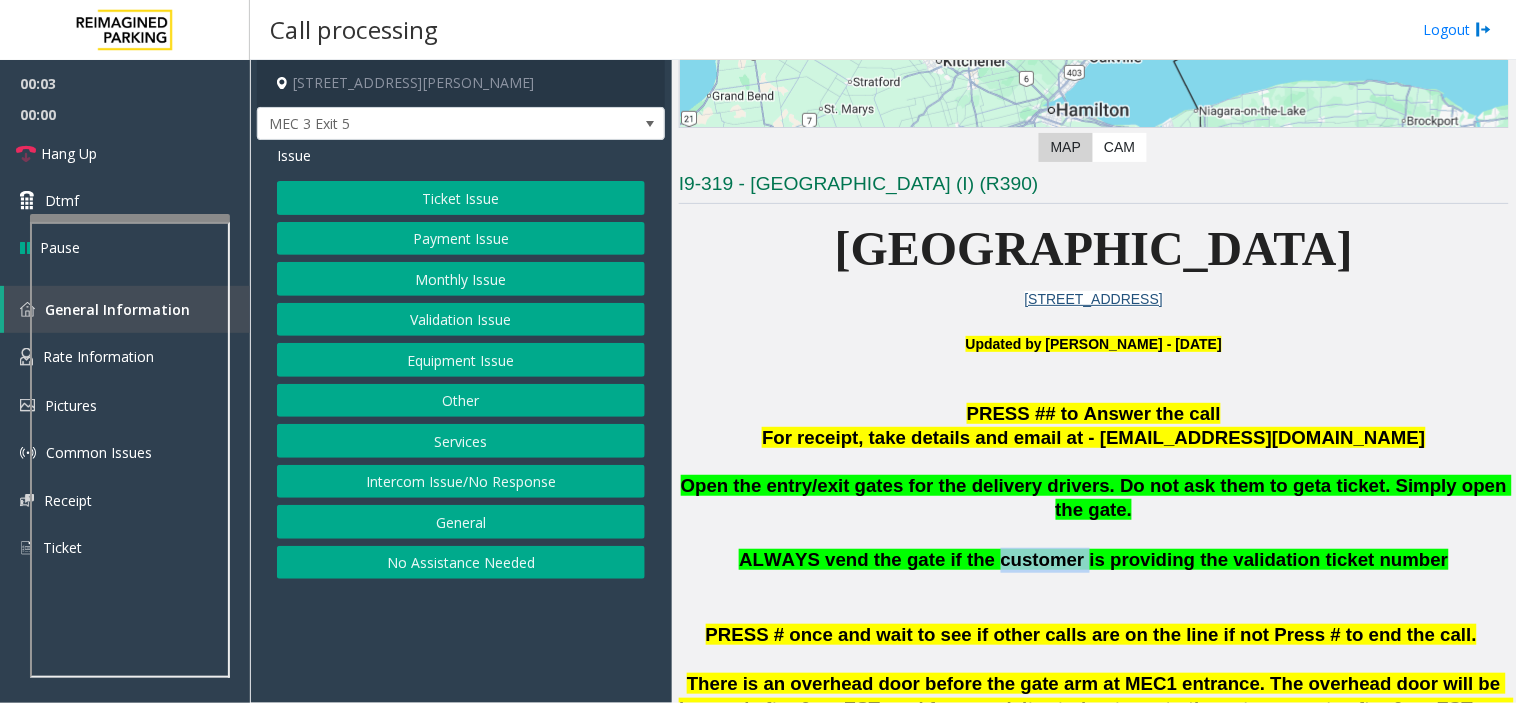 click on "ALWAYS vend the gate if the customer is providing the validation ticket number" at bounding box center (1093, 559) 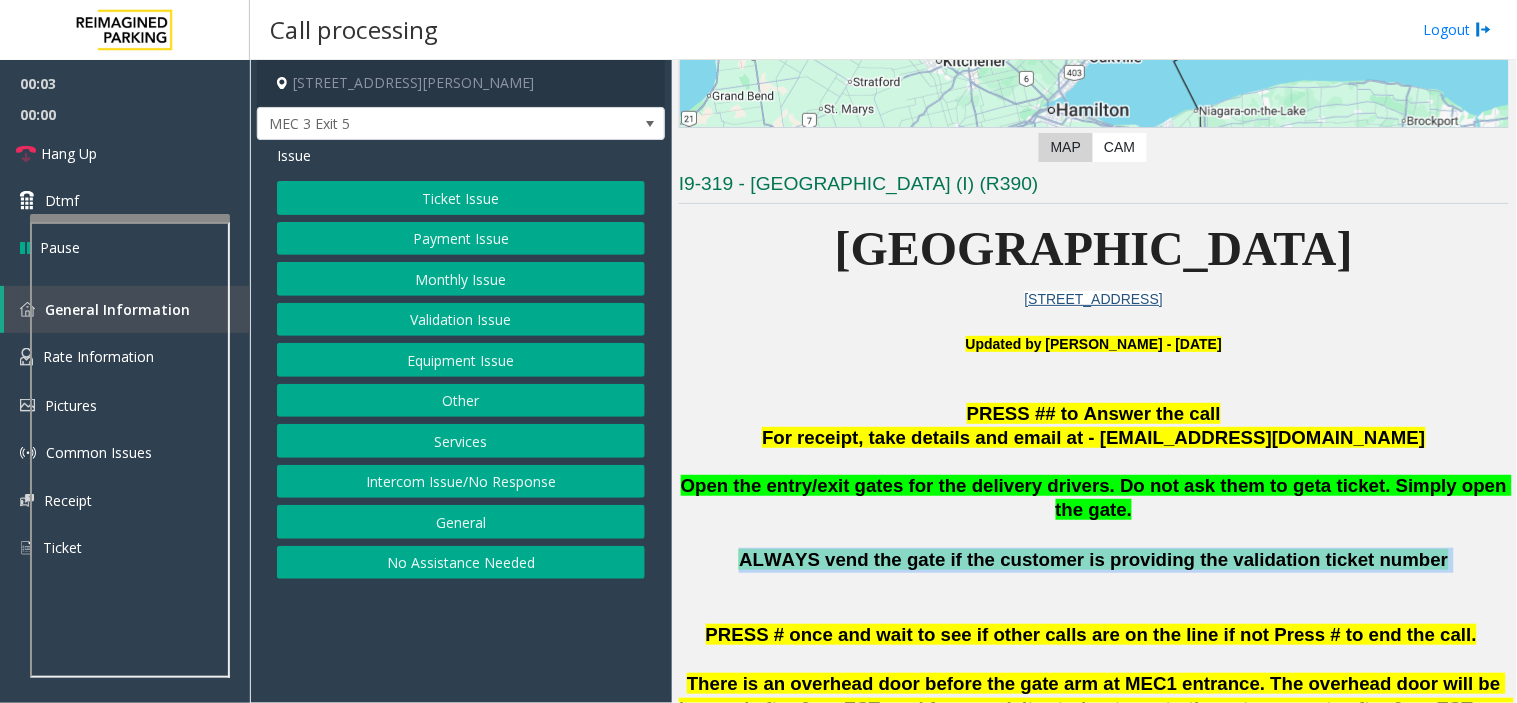 click on "ALWAYS vend the gate if the customer is providing the validation ticket number" at bounding box center (1093, 559) 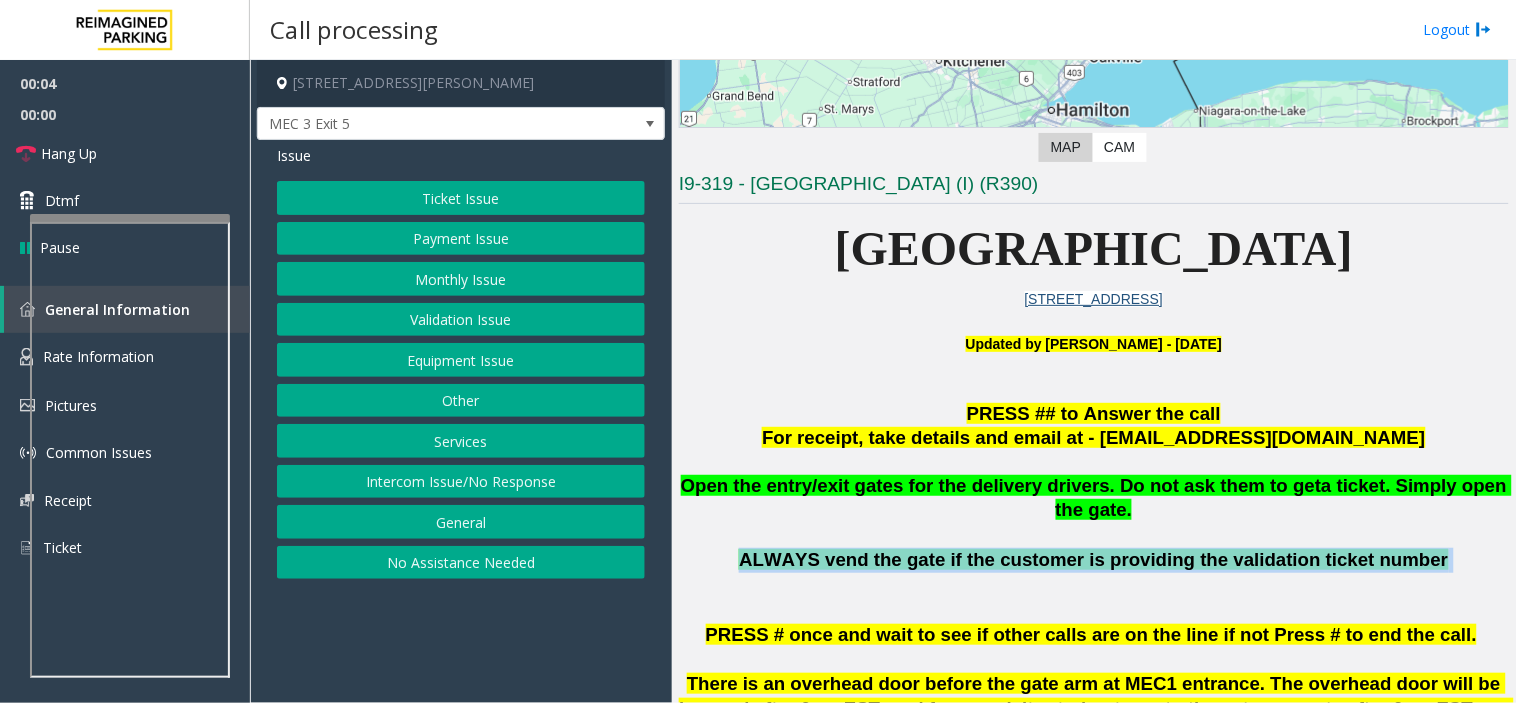 click on "ALWAYS vend the gate if the customer is providing the validation ticket number" at bounding box center [1093, 559] 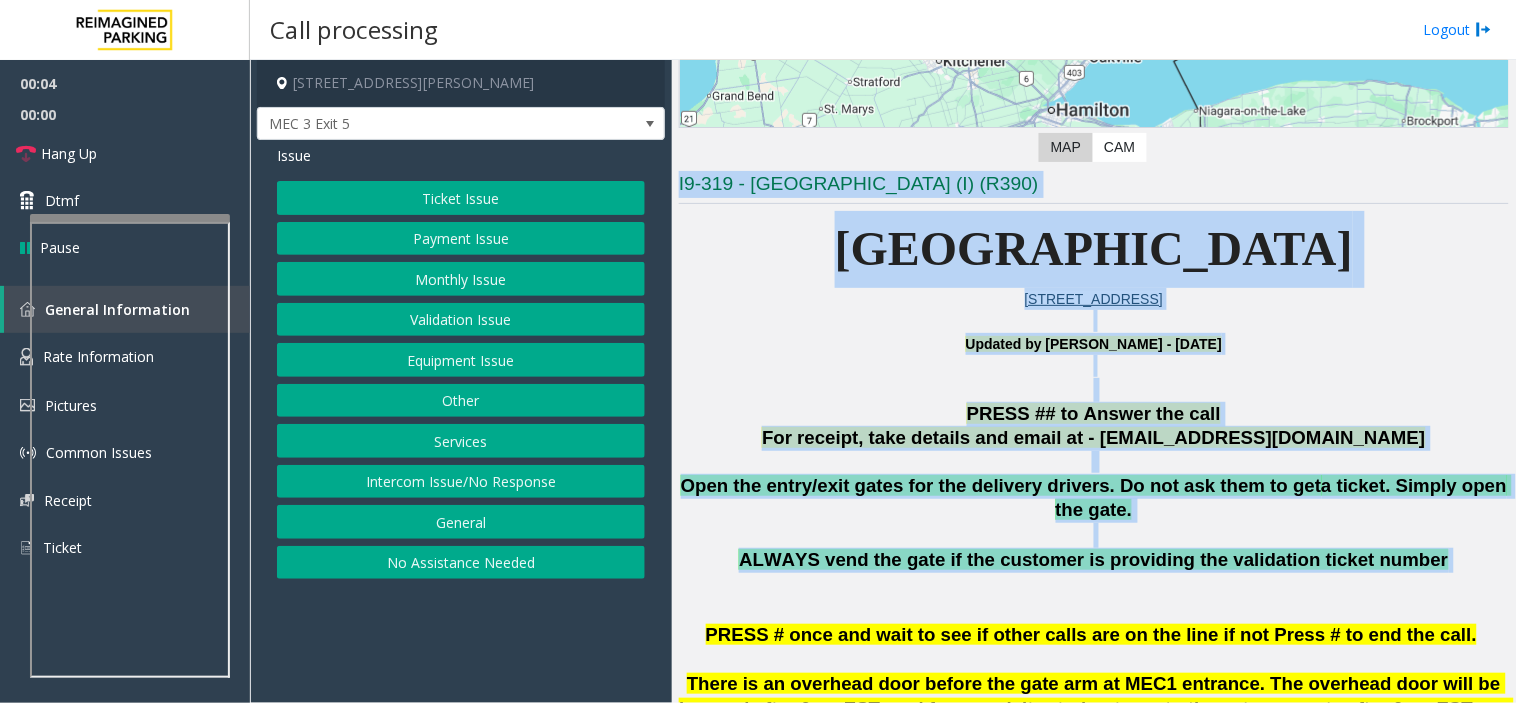 drag, startPoint x: 1008, startPoint y: 540, endPoint x: 786, endPoint y: 181, distance: 422.09595 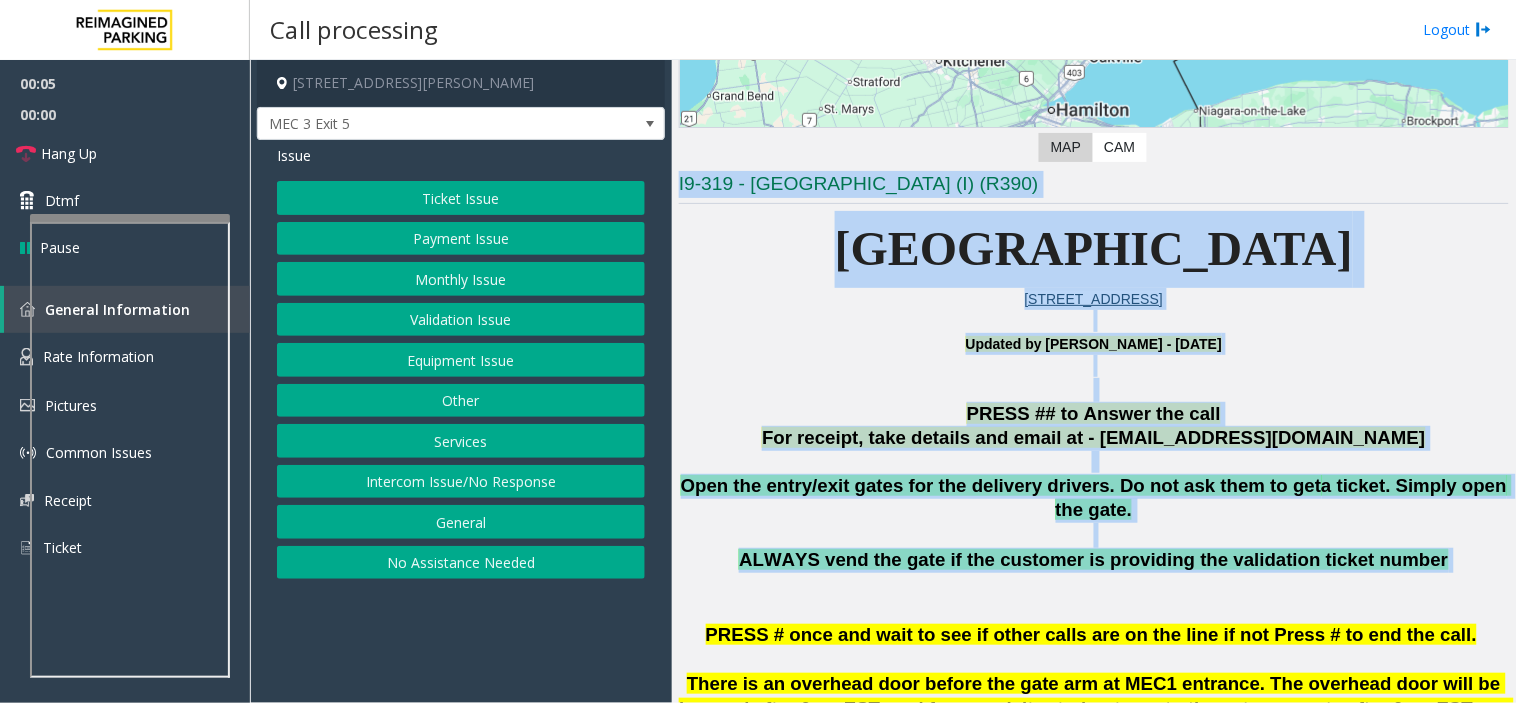 click on "I9-319 - [GEOGRAPHIC_DATA] (I) (R390)" 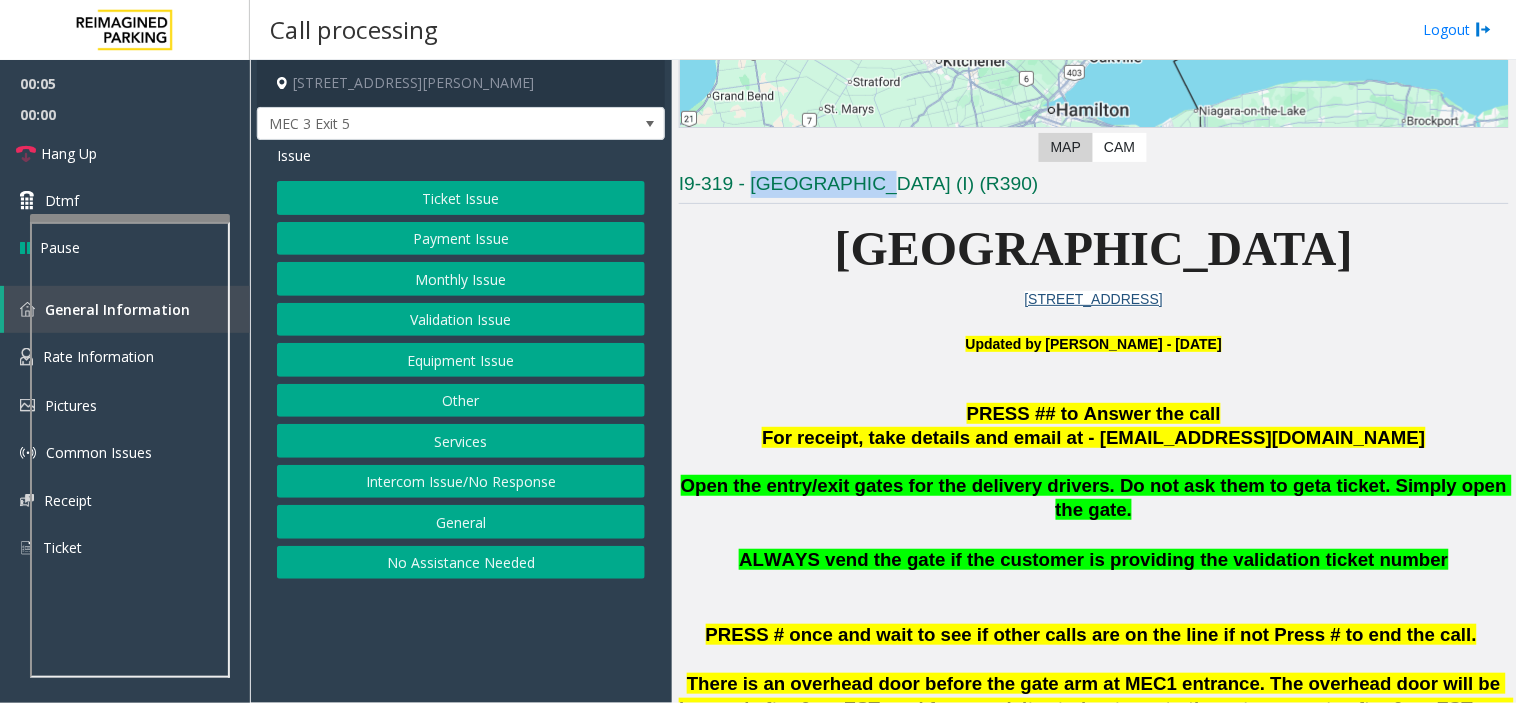 click on "I9-319 - [GEOGRAPHIC_DATA] (I) (R390)" 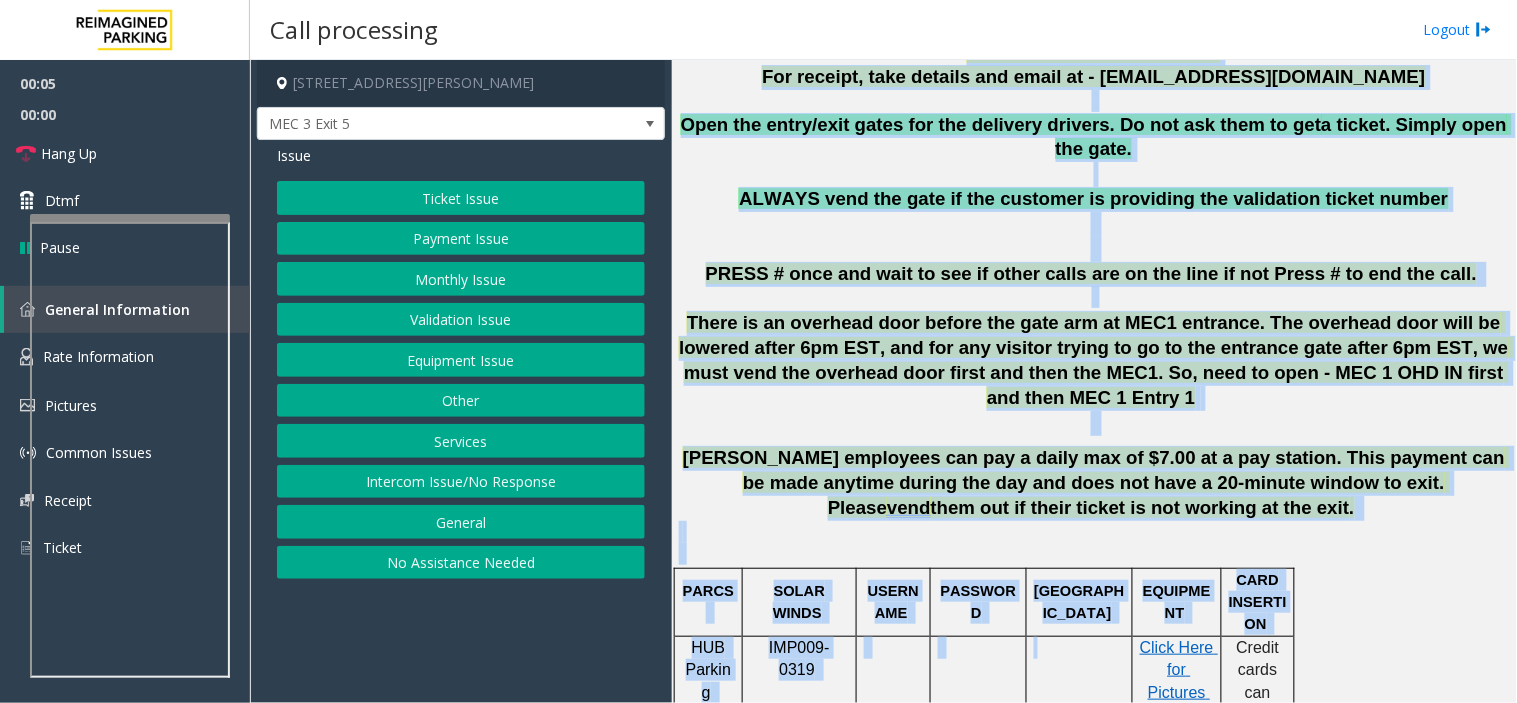 scroll, scrollTop: 1223, scrollLeft: 0, axis: vertical 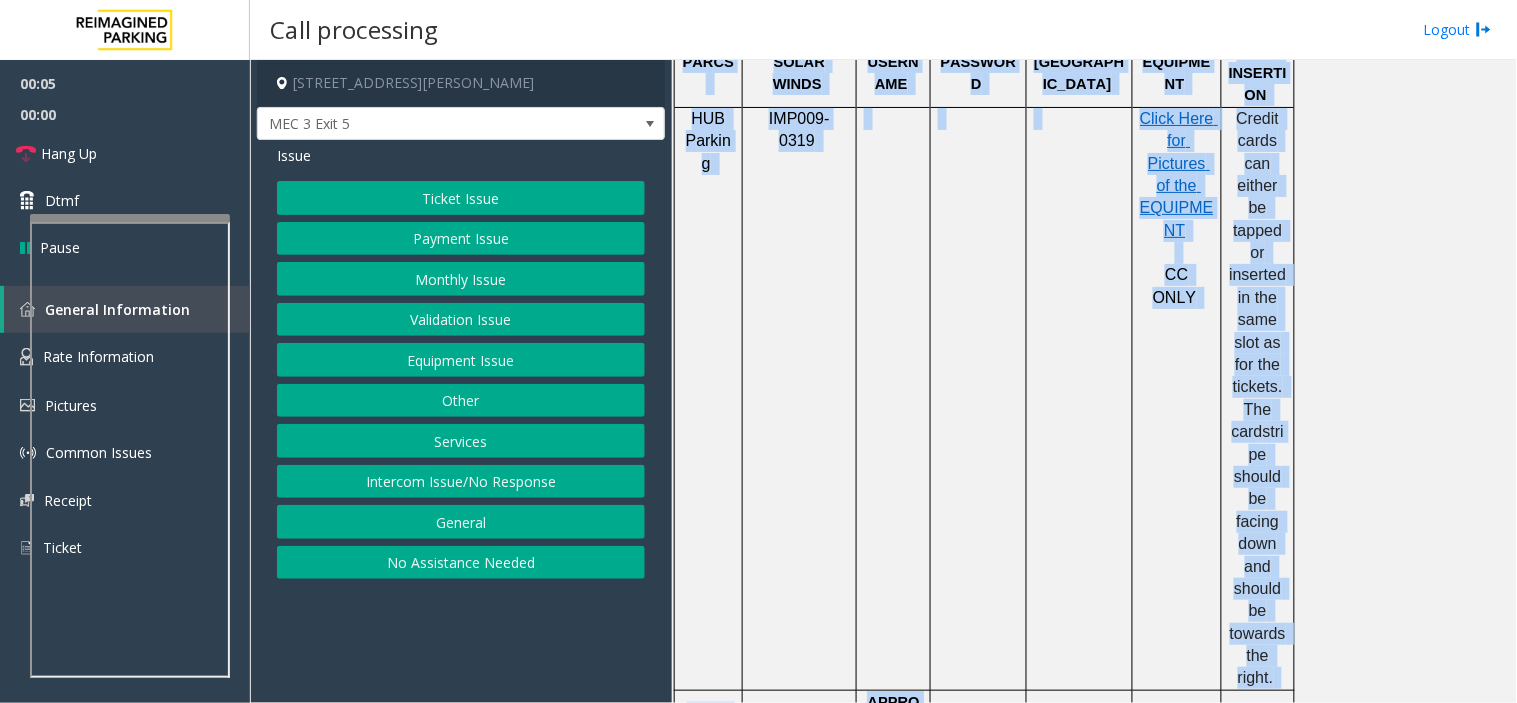 drag, startPoint x: 786, startPoint y: 181, endPoint x: 1088, endPoint y: 755, distance: 648.5985 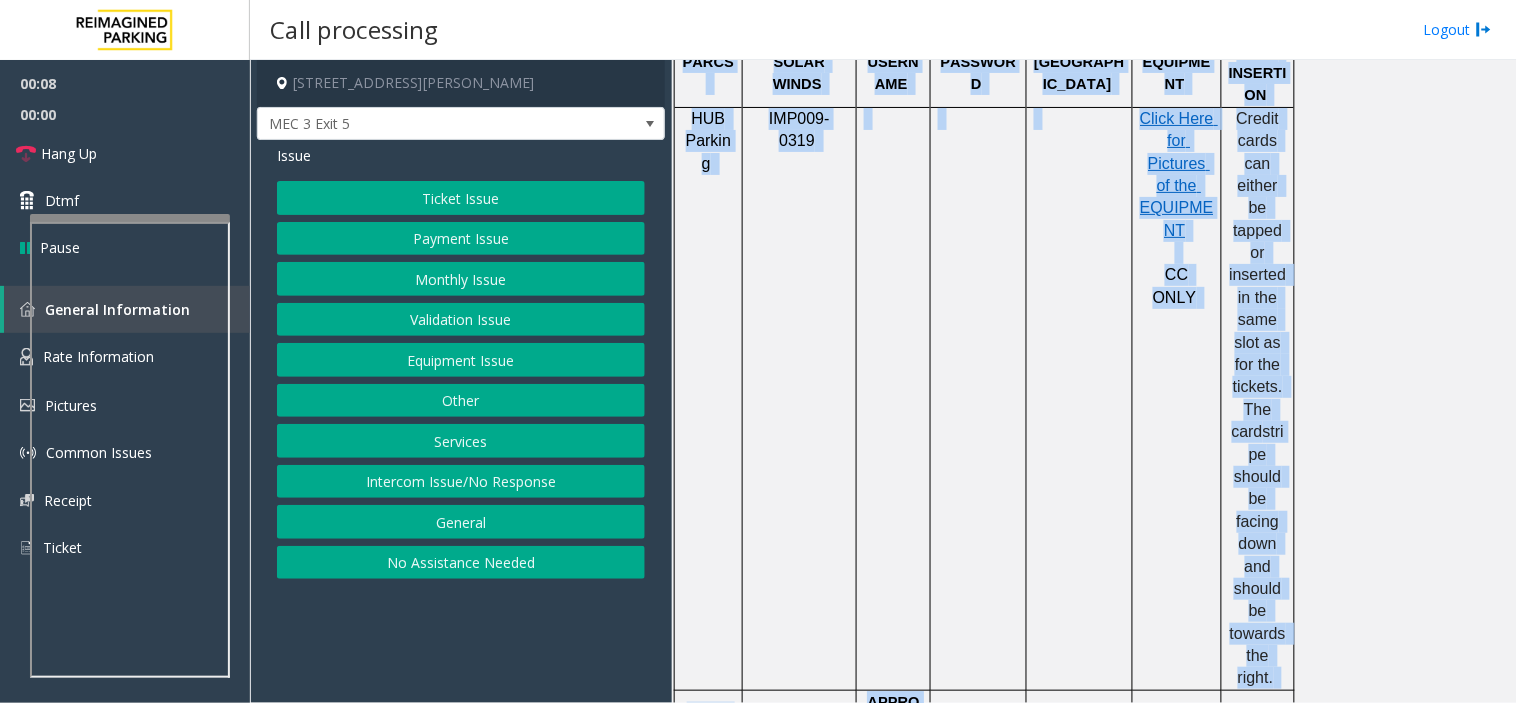 click on "Monthly Issue" 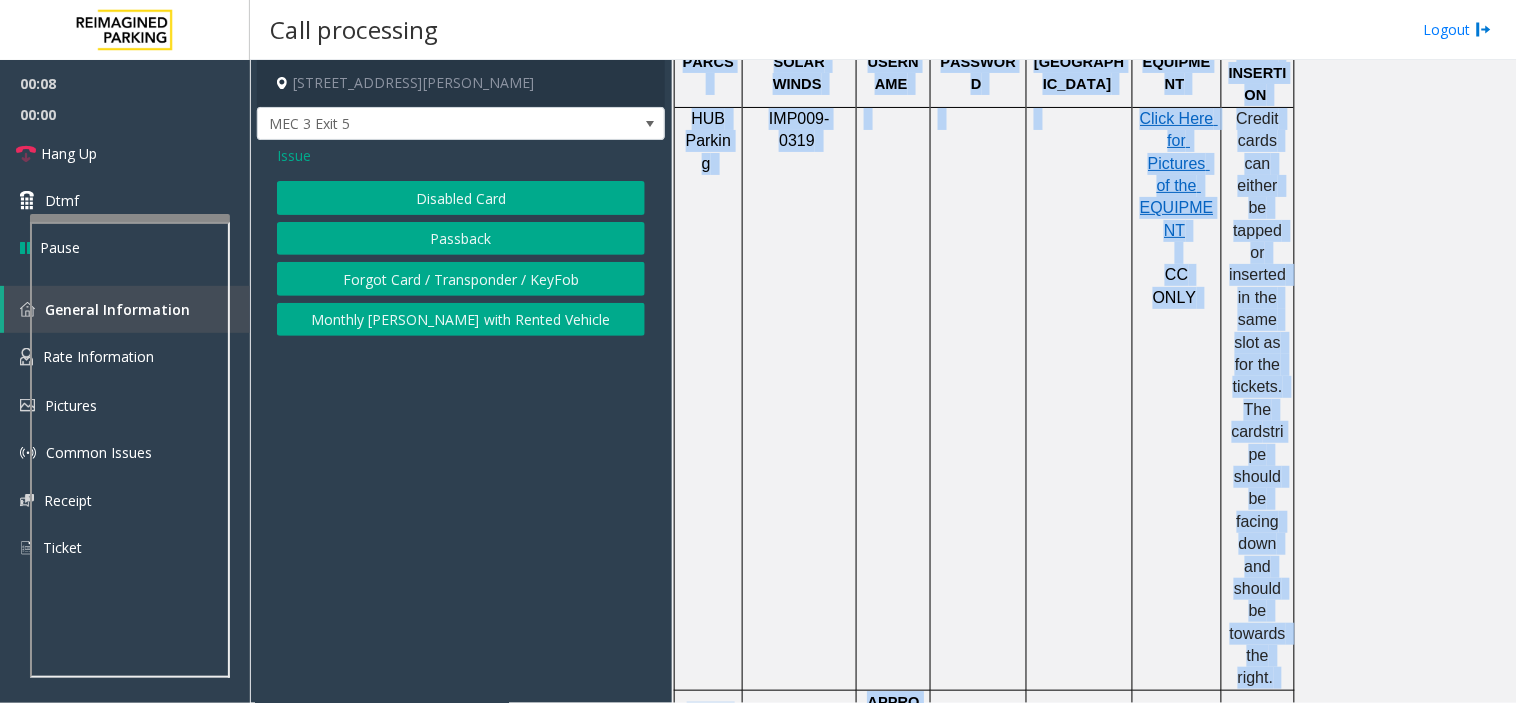 click on "Forgot Card / Transponder / KeyFob" 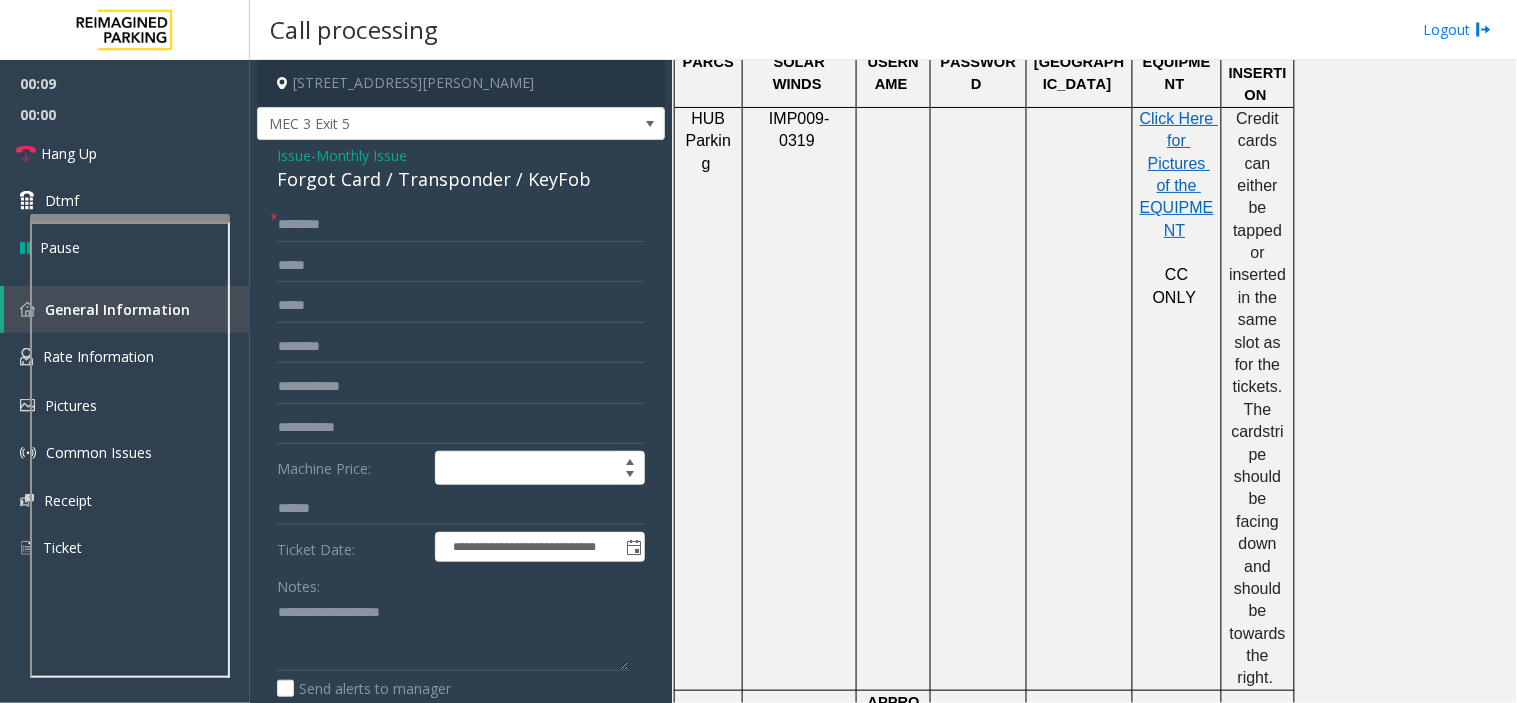 click on "Forgot Card / Transponder / KeyFob" 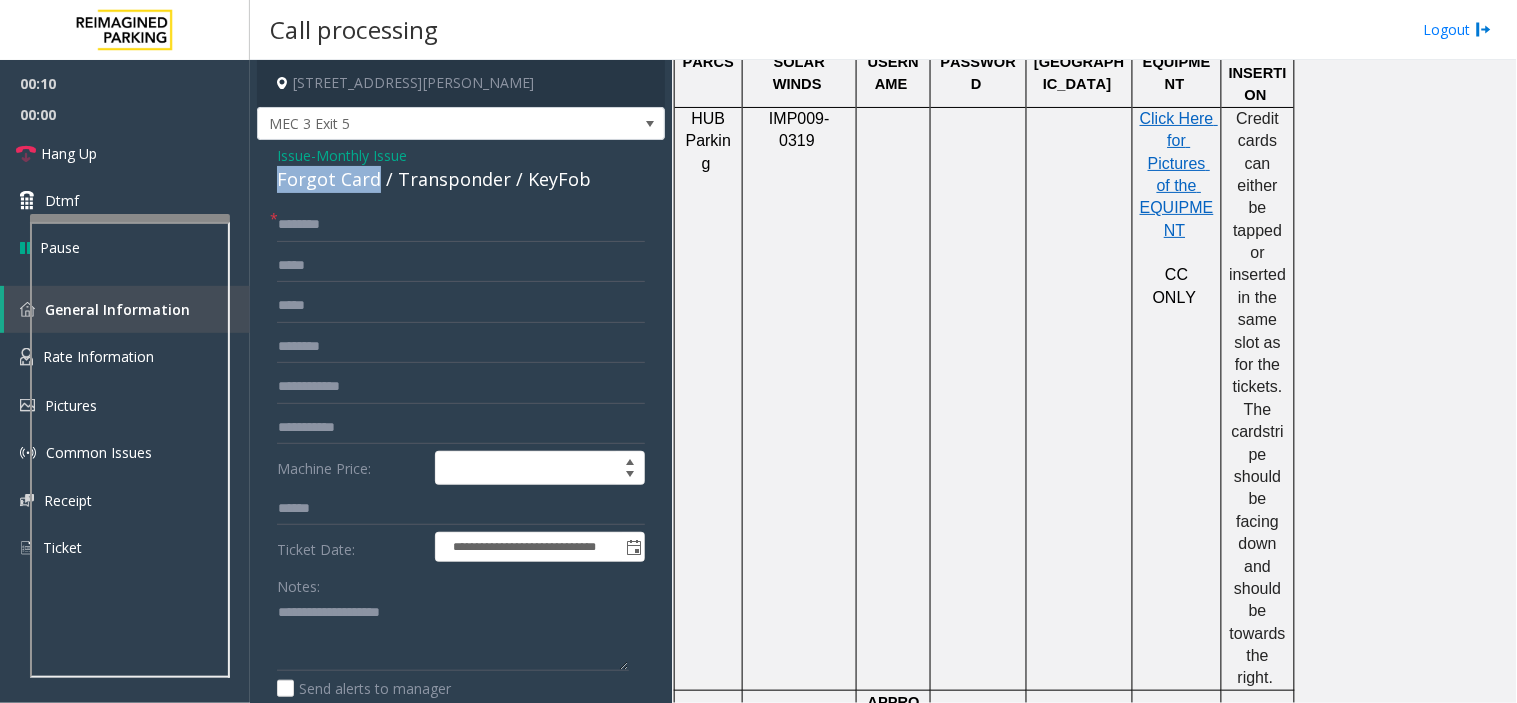 drag, startPoint x: 356, startPoint y: 173, endPoint x: 275, endPoint y: 174, distance: 81.00617 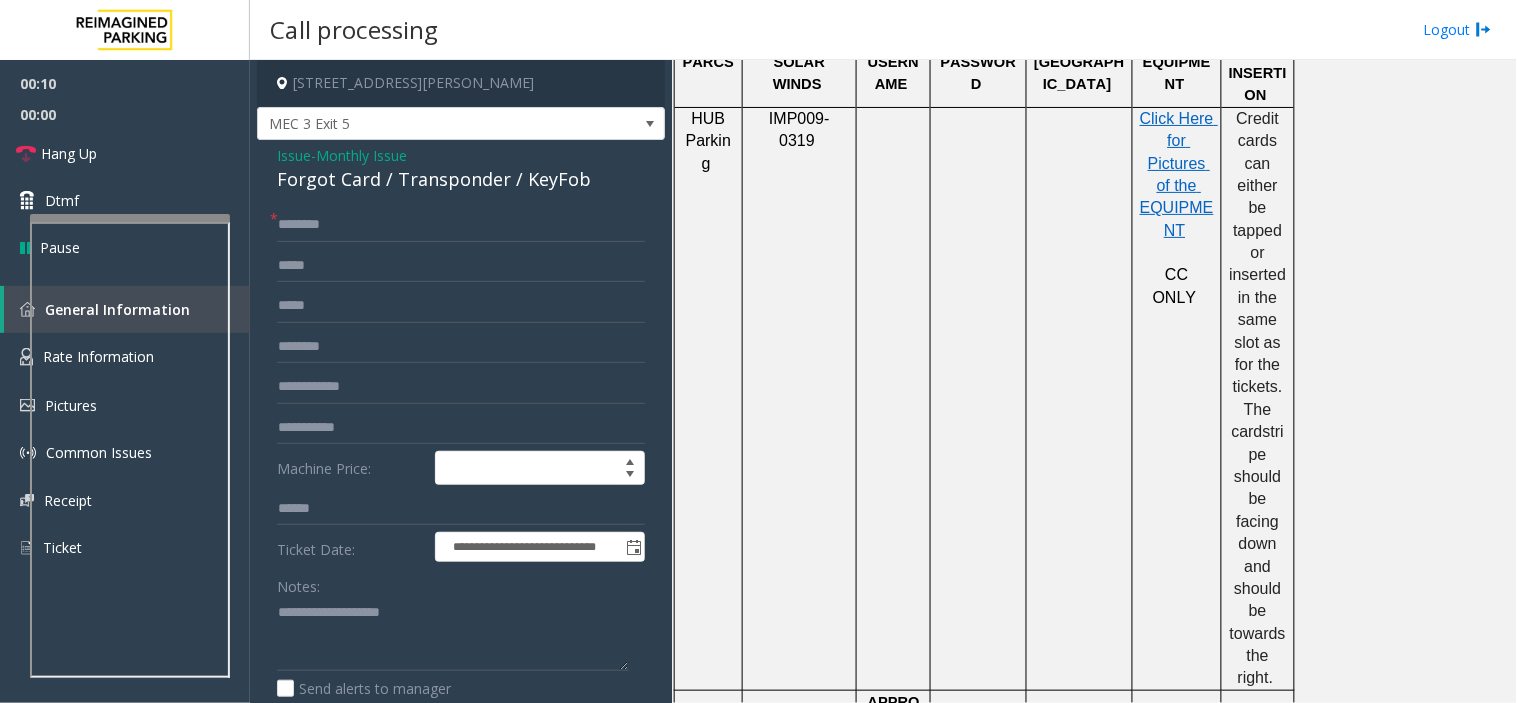 click on "Forgot Card / Transponder / KeyFob" 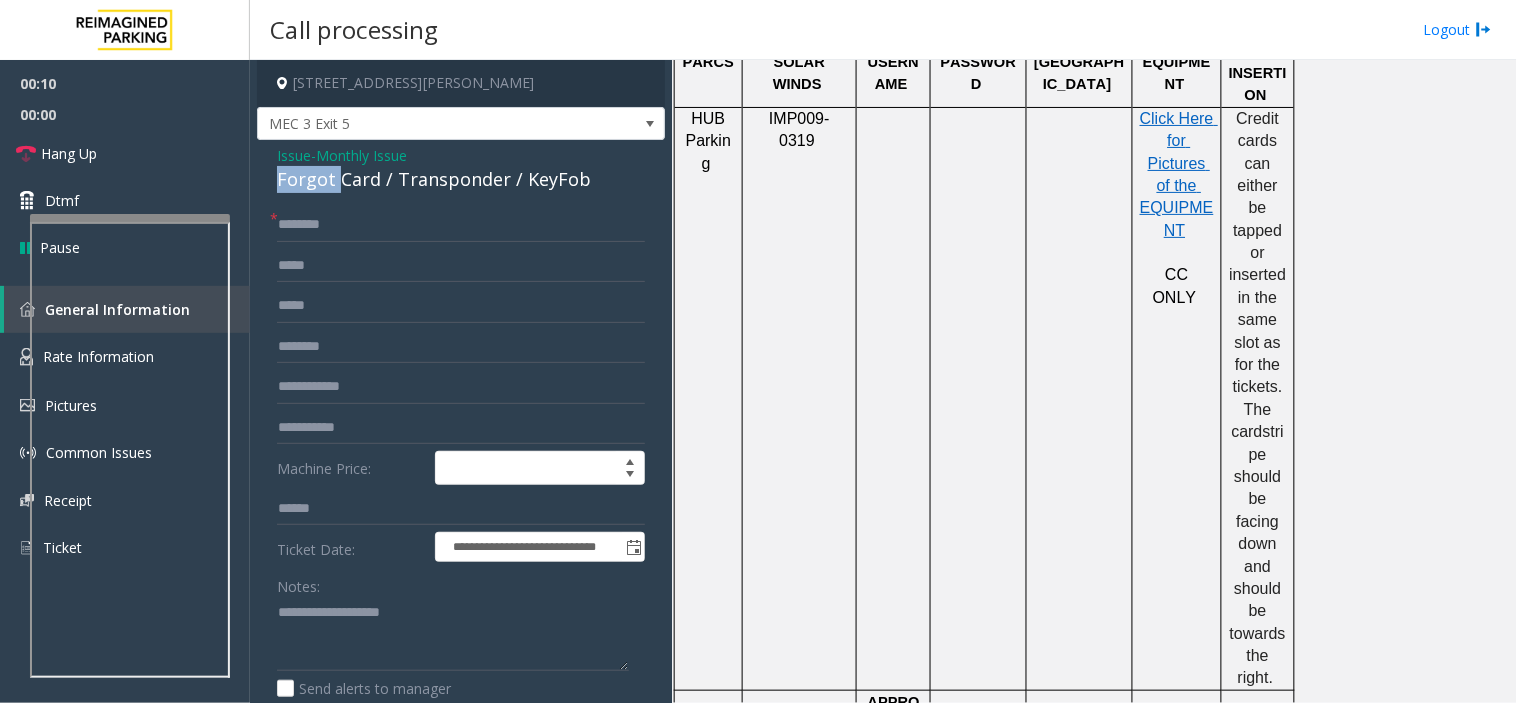 click on "Forgot Card / Transponder / KeyFob" 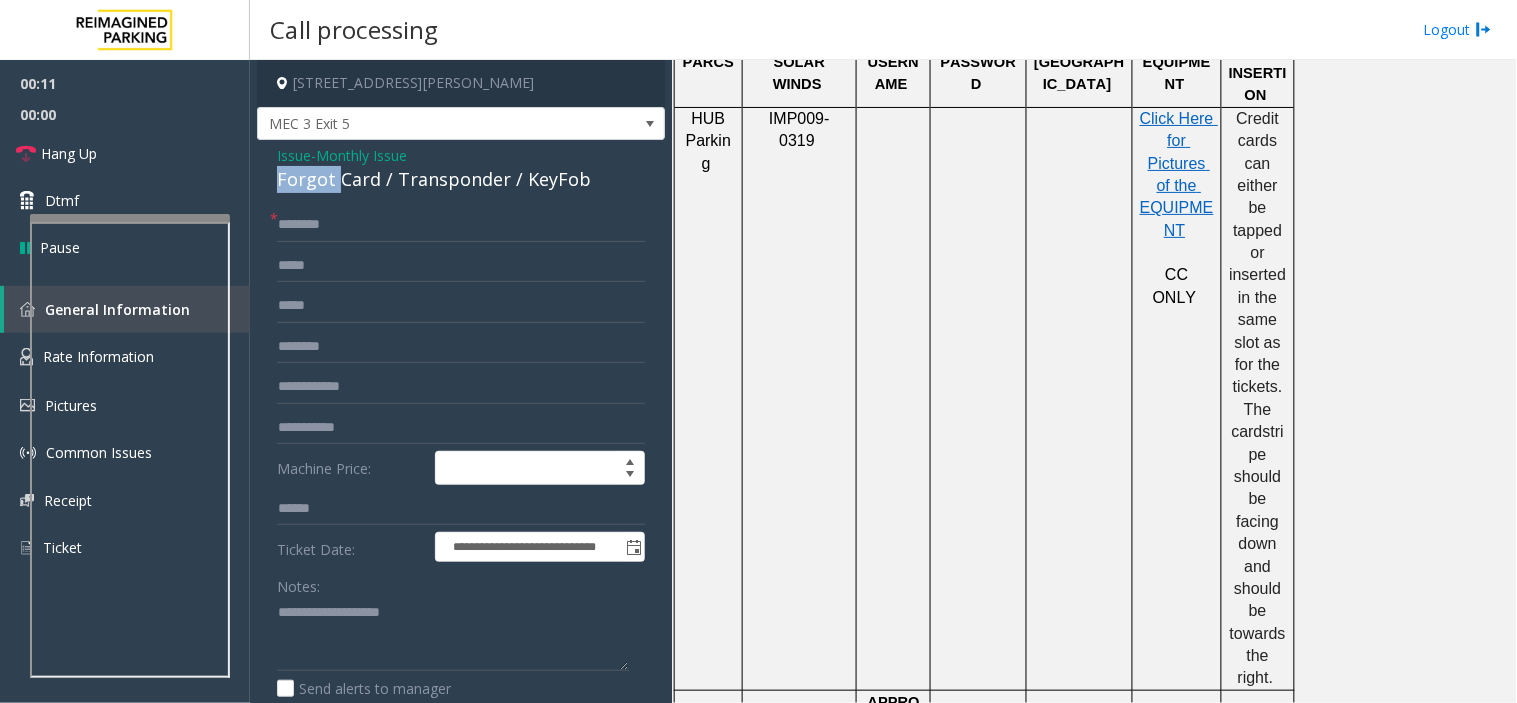 copy on "Forgot" 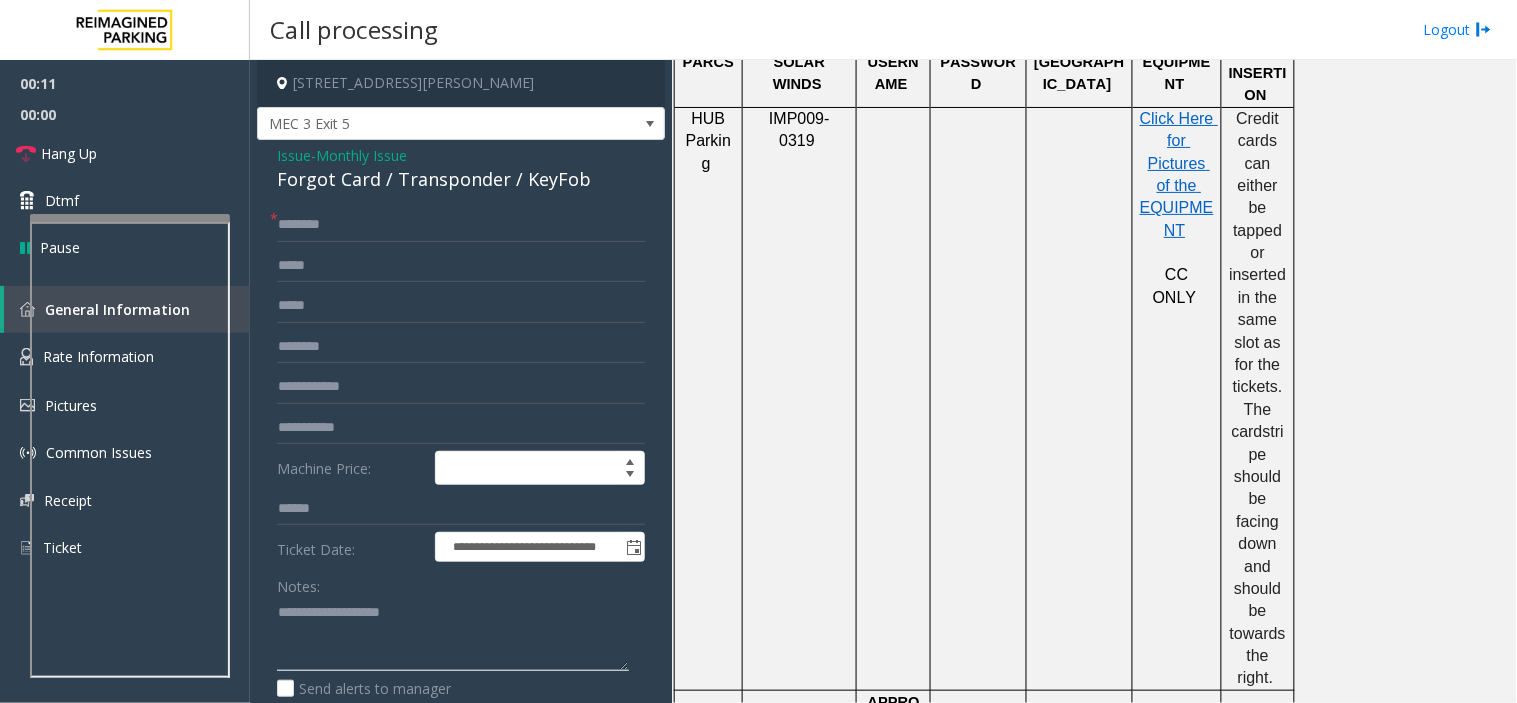 click 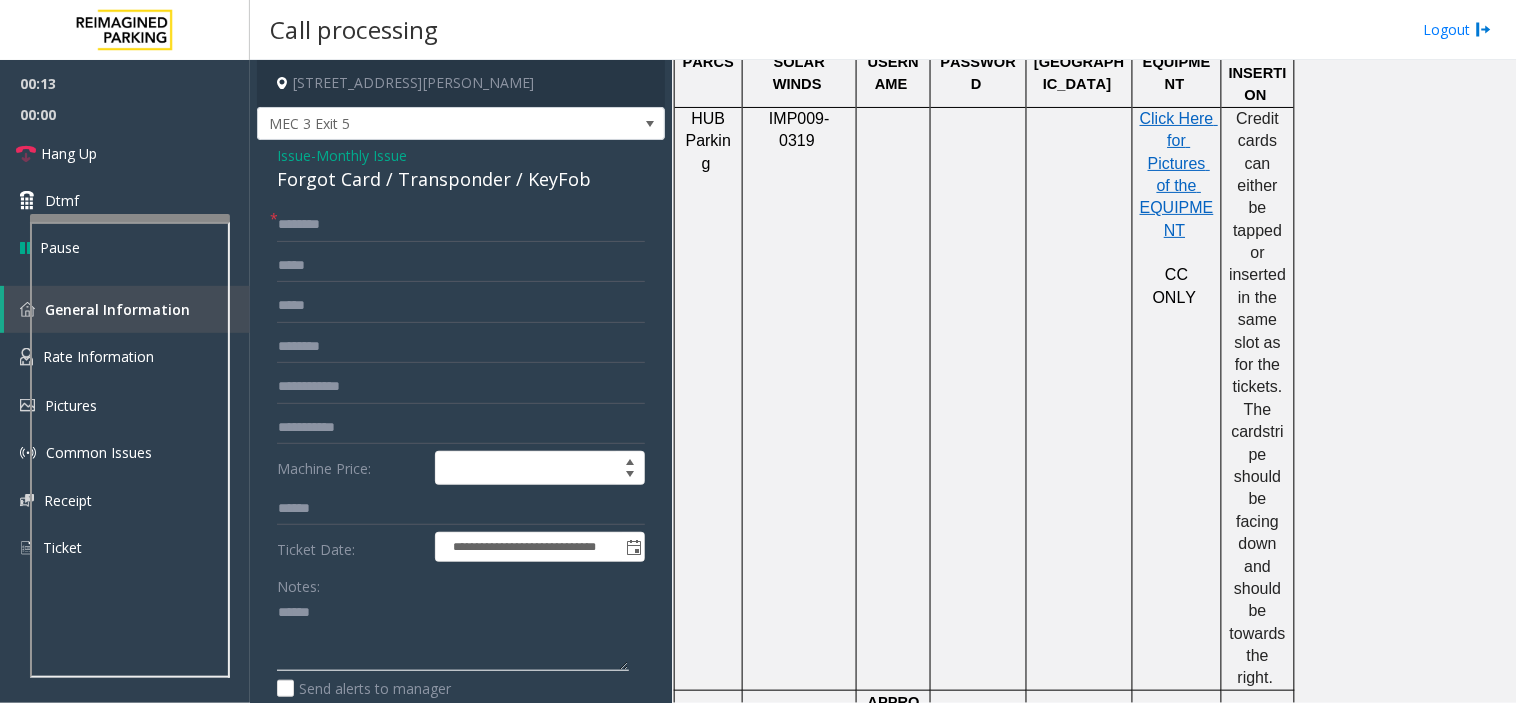 paste on "******" 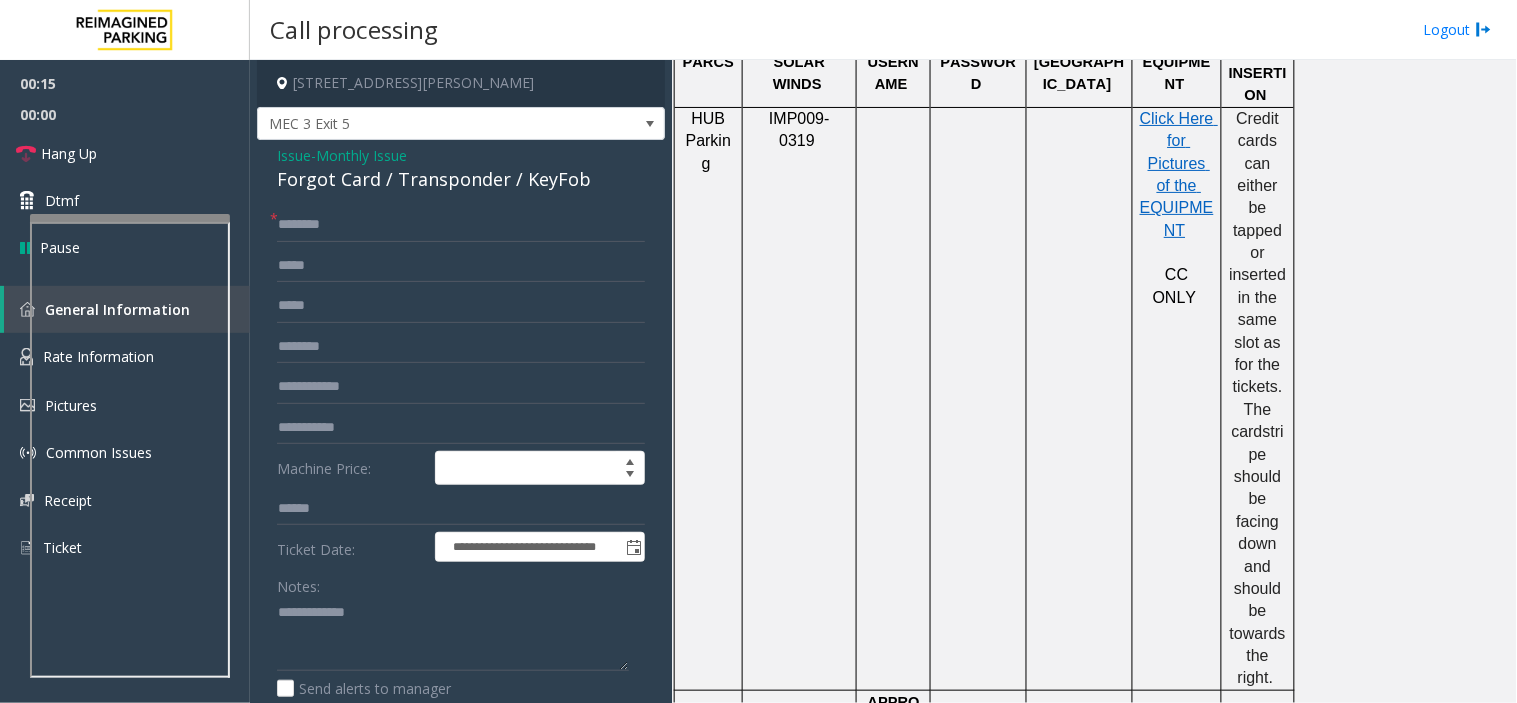 click on "Forgot Card / Transponder / KeyFob" 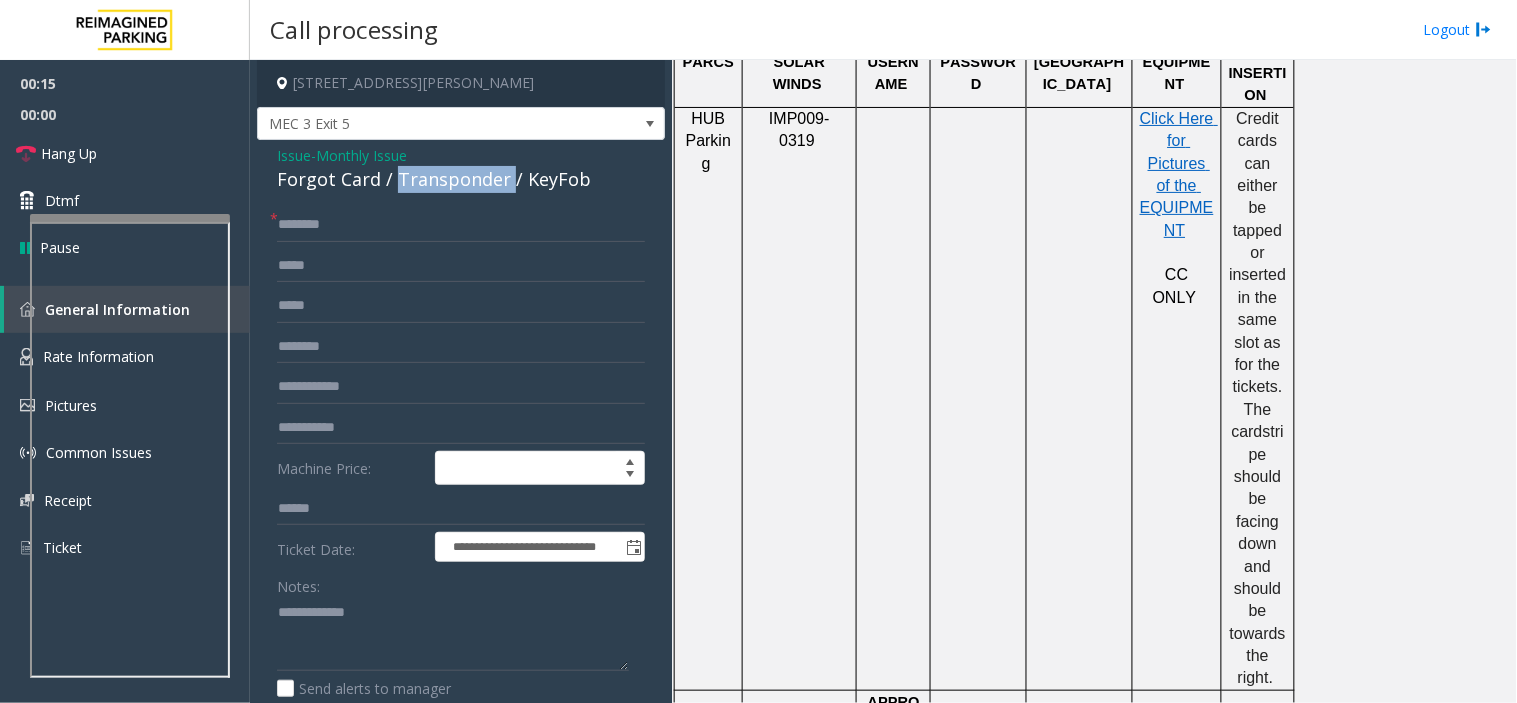 click on "Forgot Card / Transponder / KeyFob" 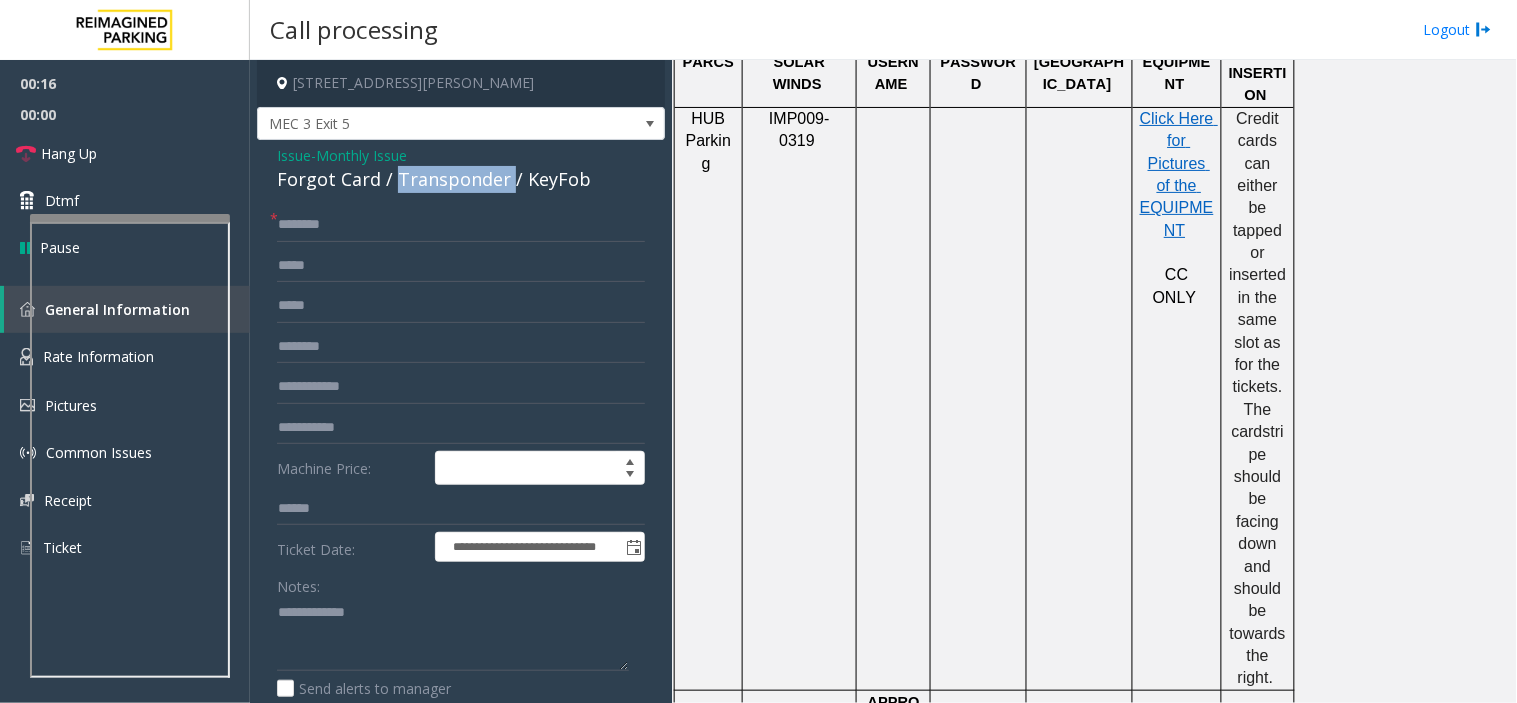 copy on "Transponder" 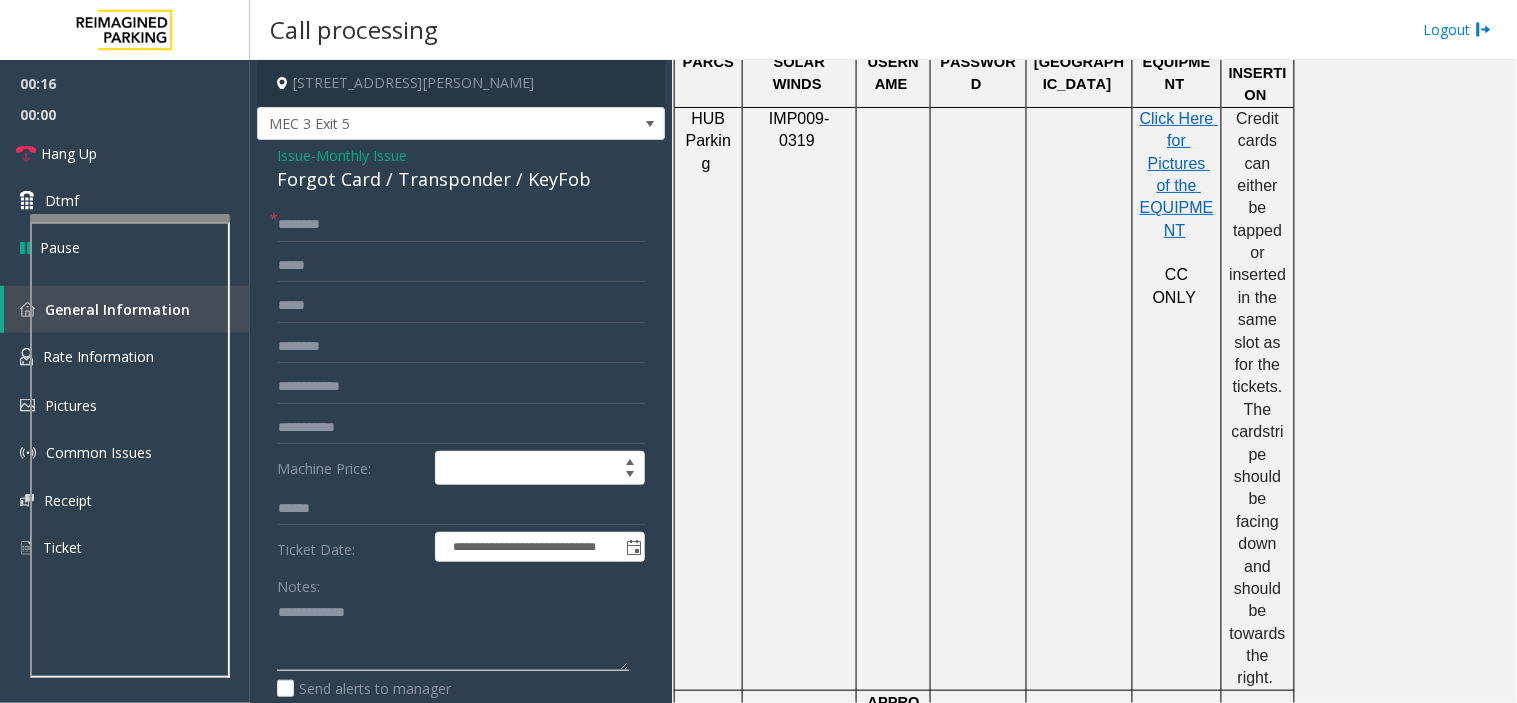 paste on "**********" 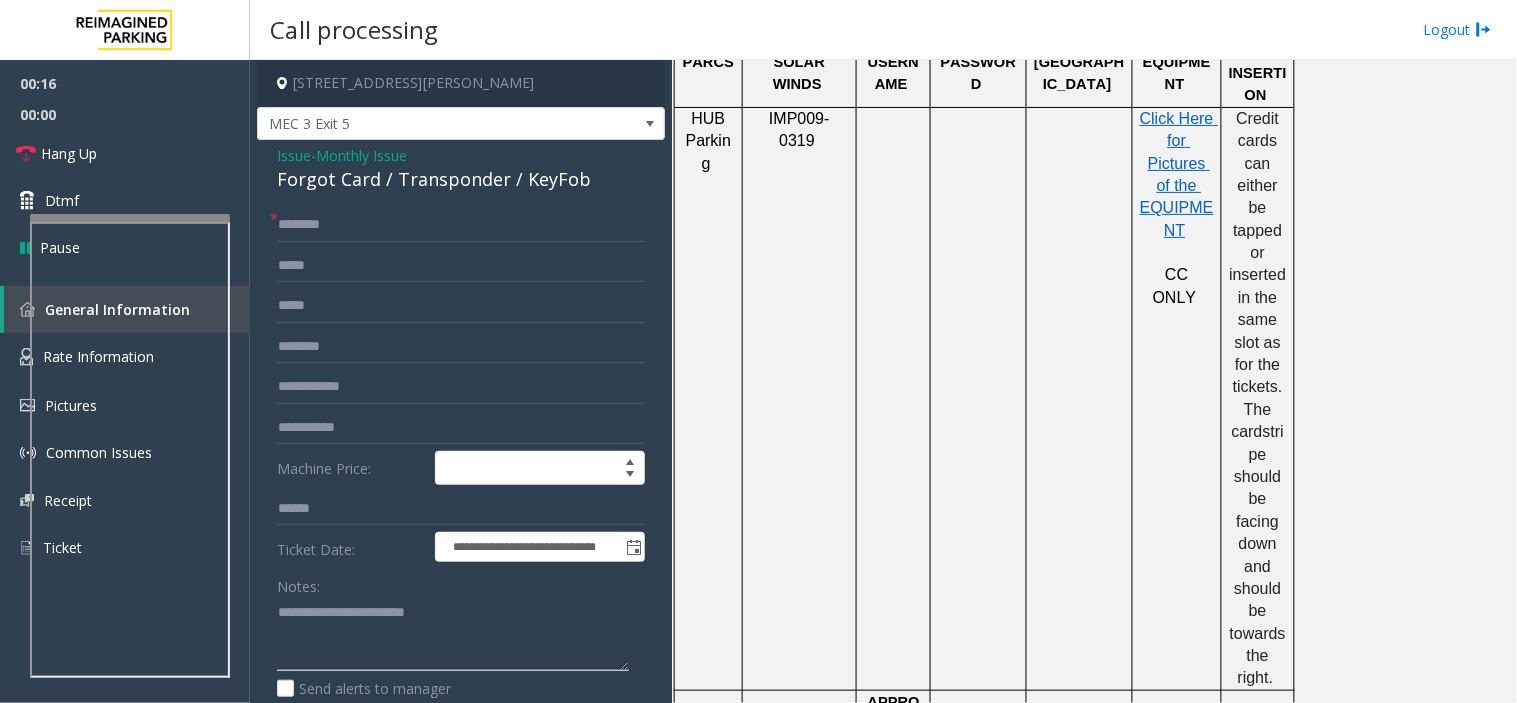 click 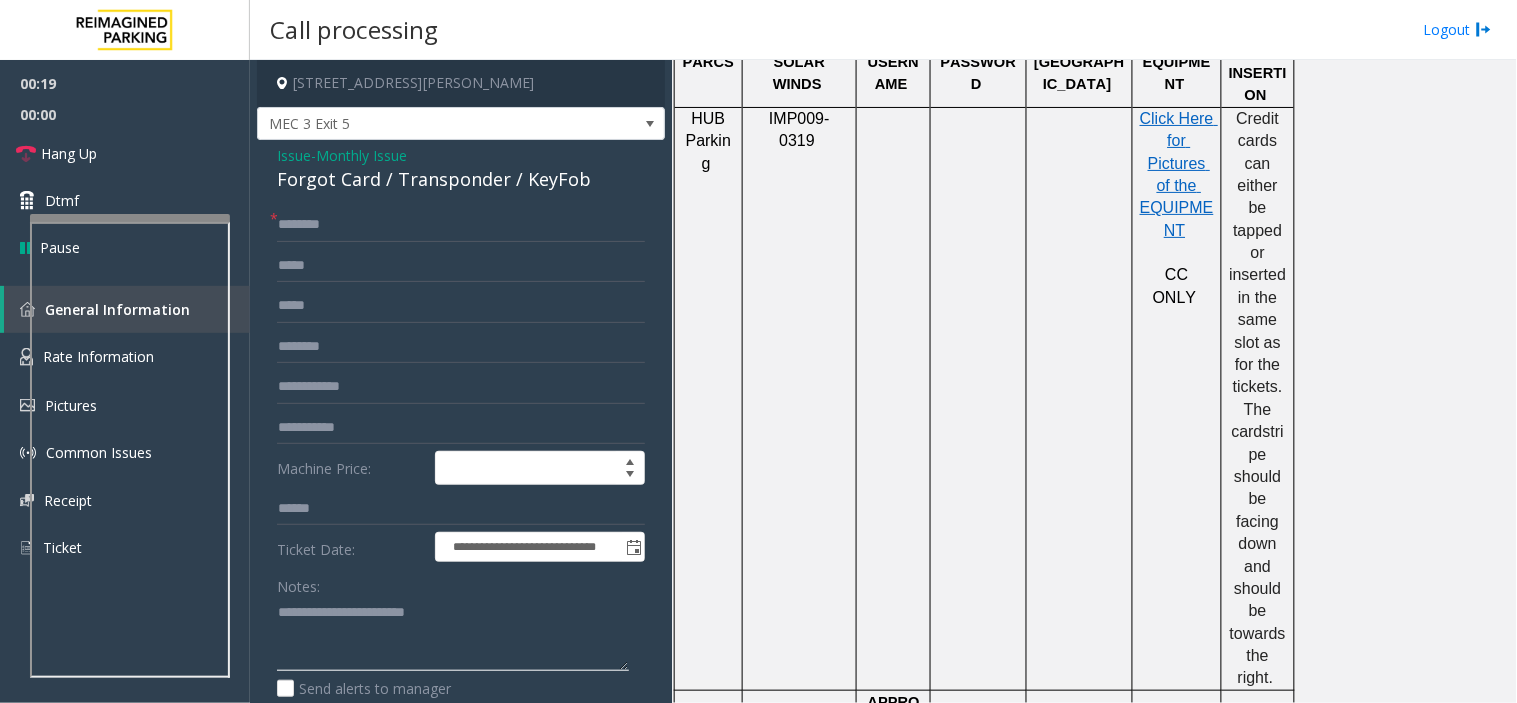 drag, startPoint x: 355, startPoint y: 614, endPoint x: 368, endPoint y: 632, distance: 22.203604 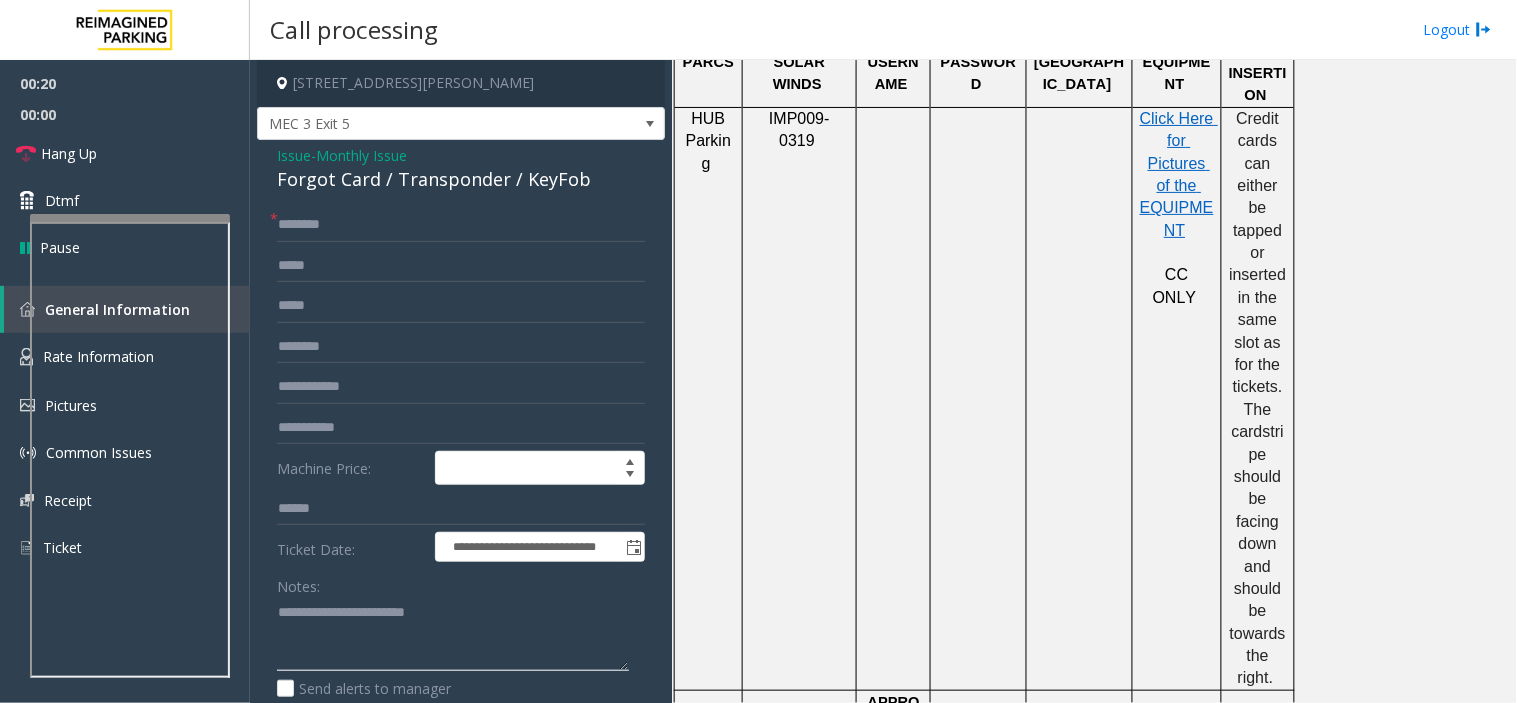 click 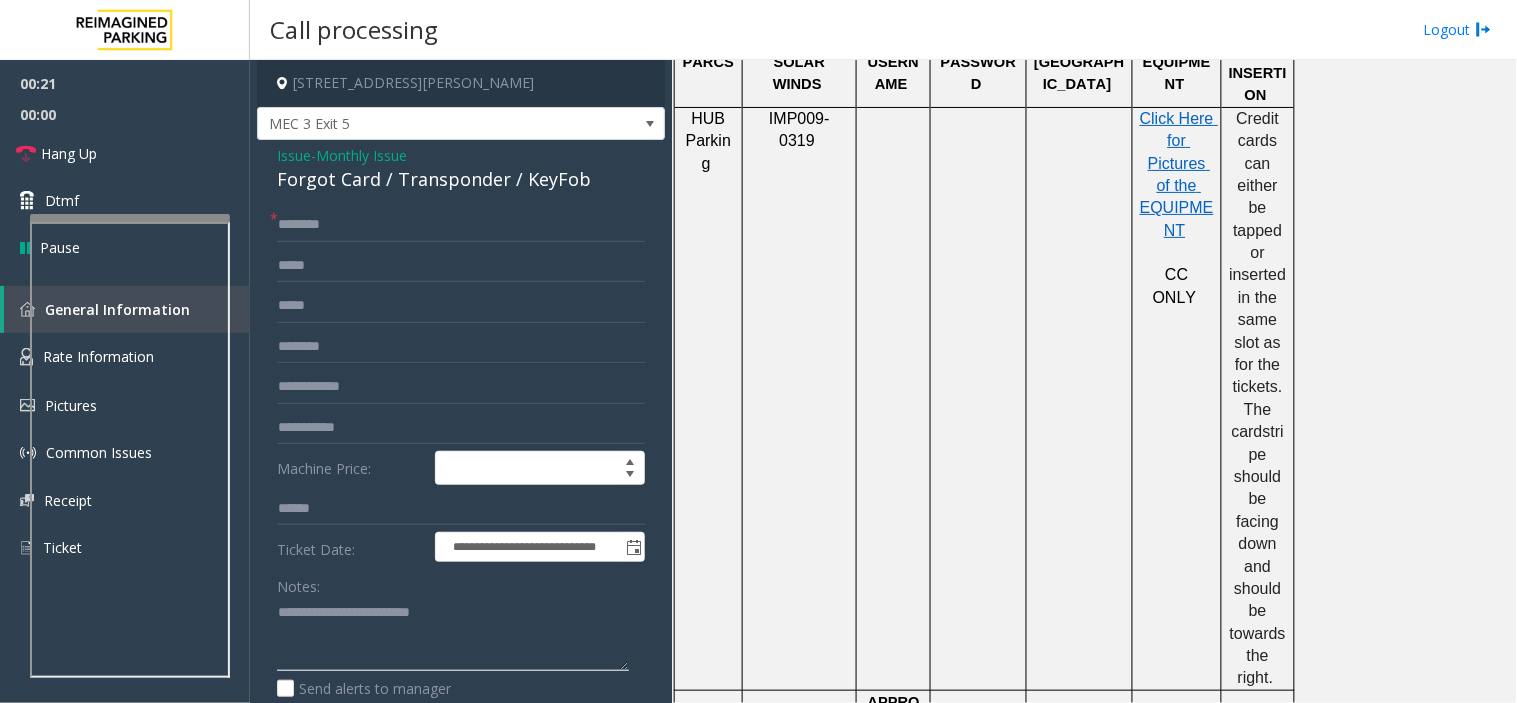 paste on "**********" 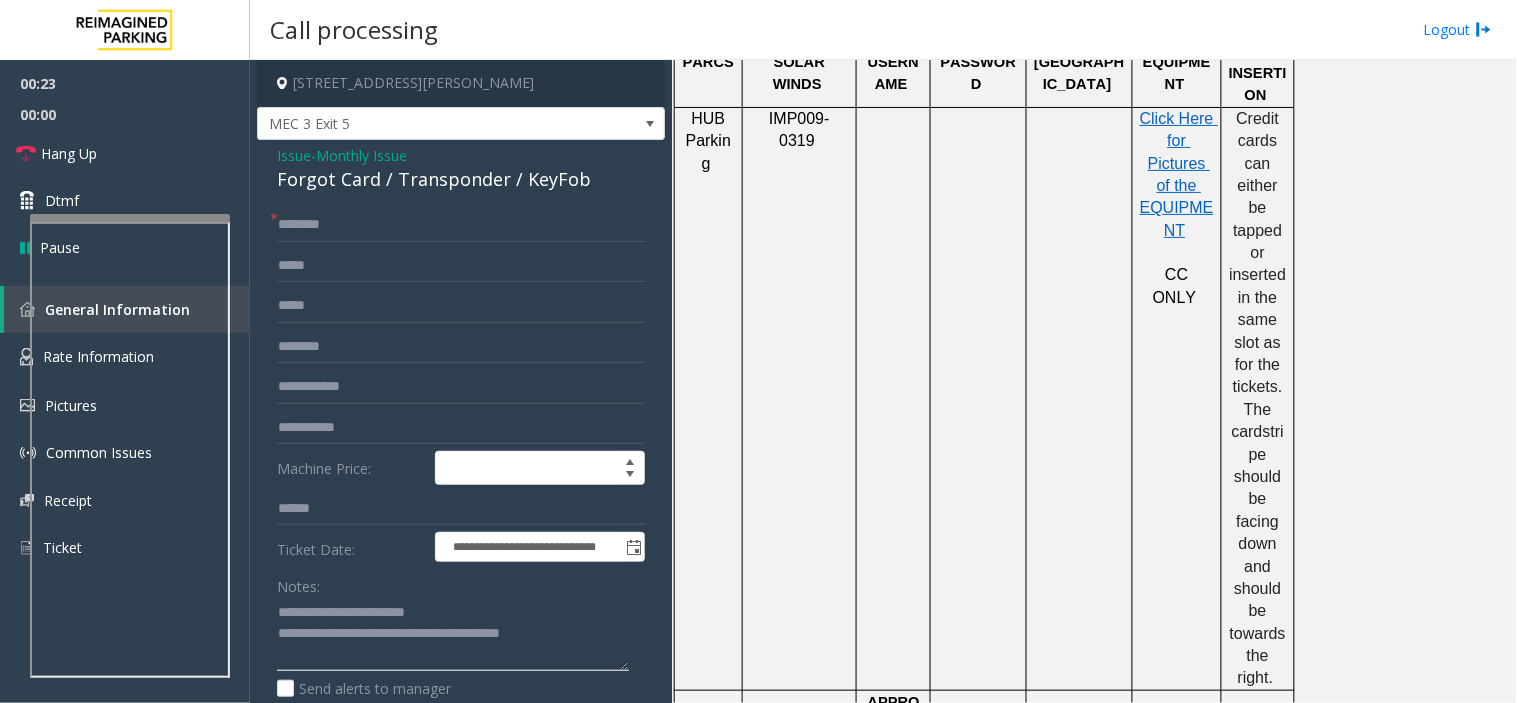 type on "**********" 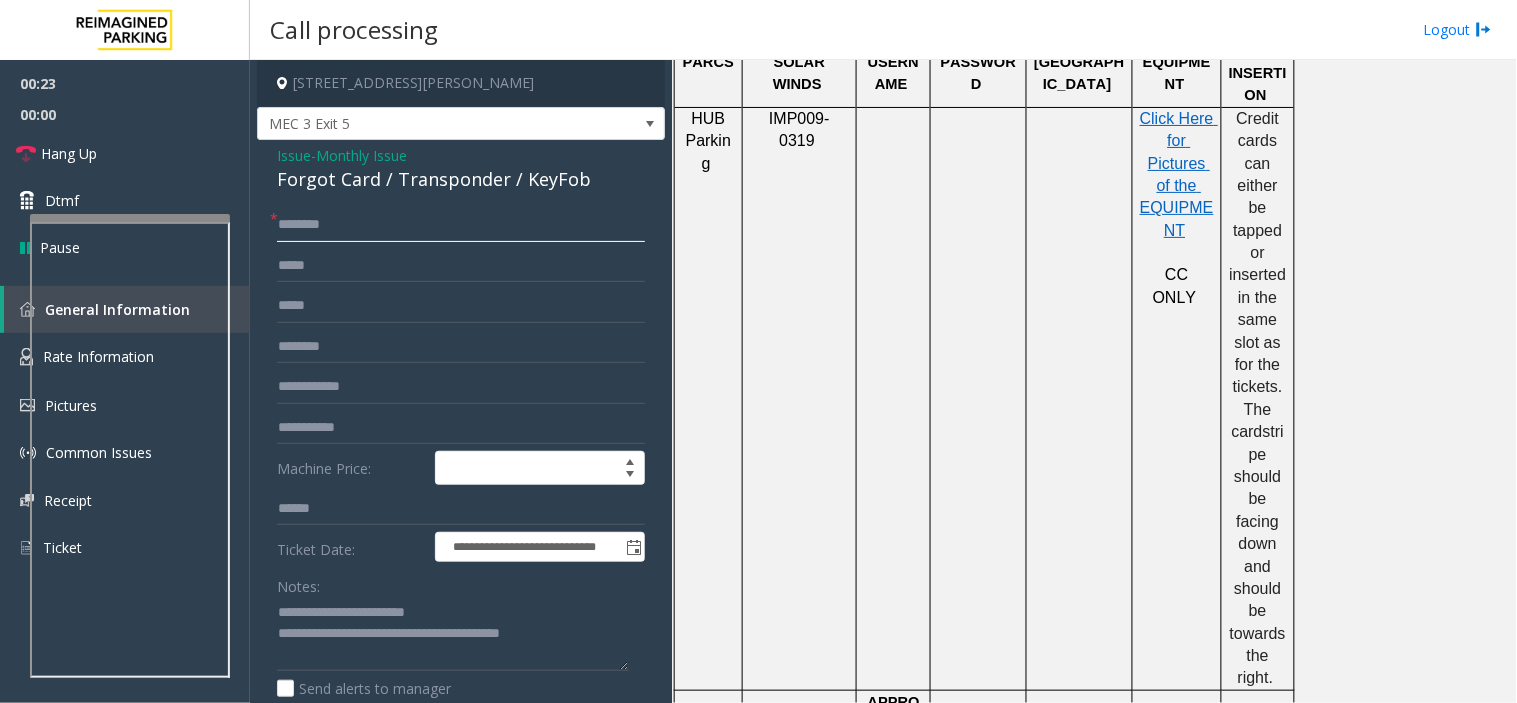 click 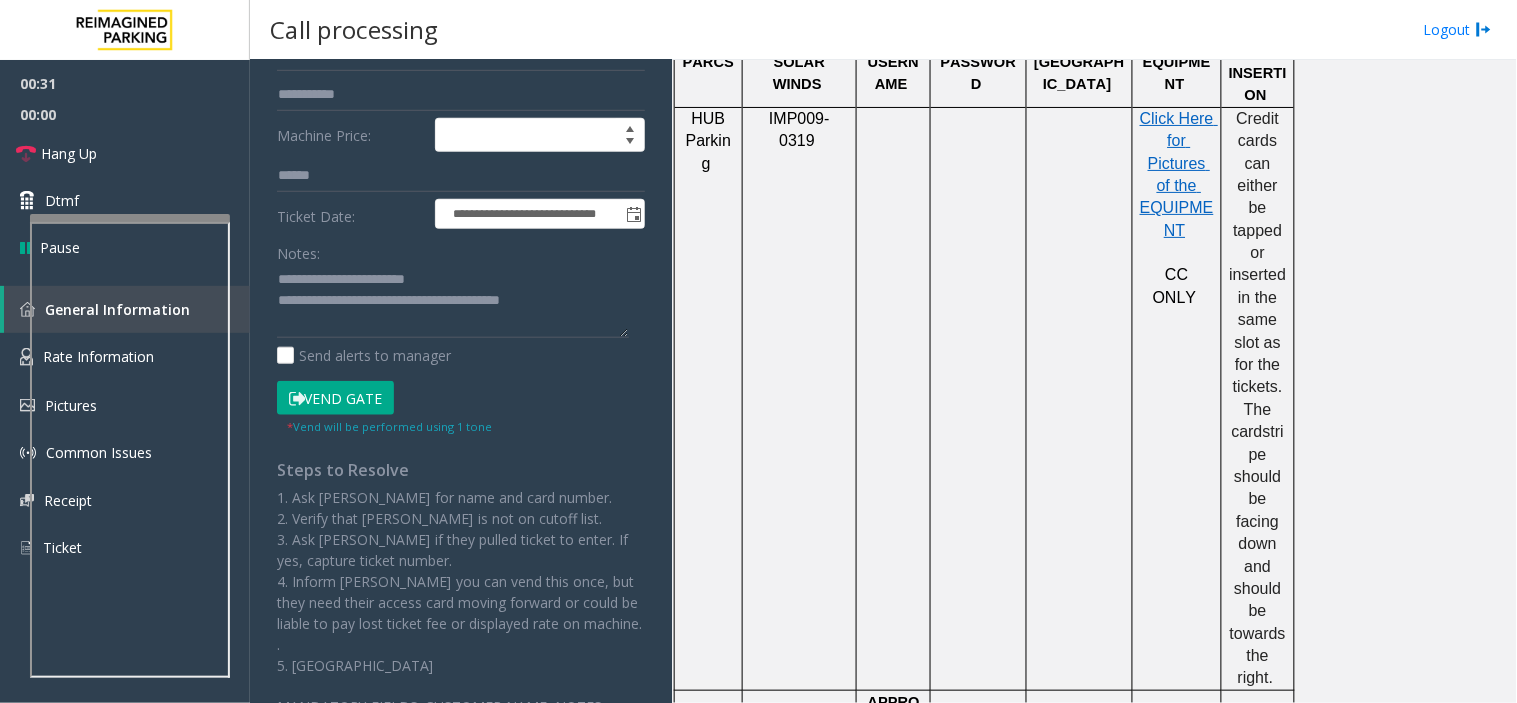 click on "Vend Gate" 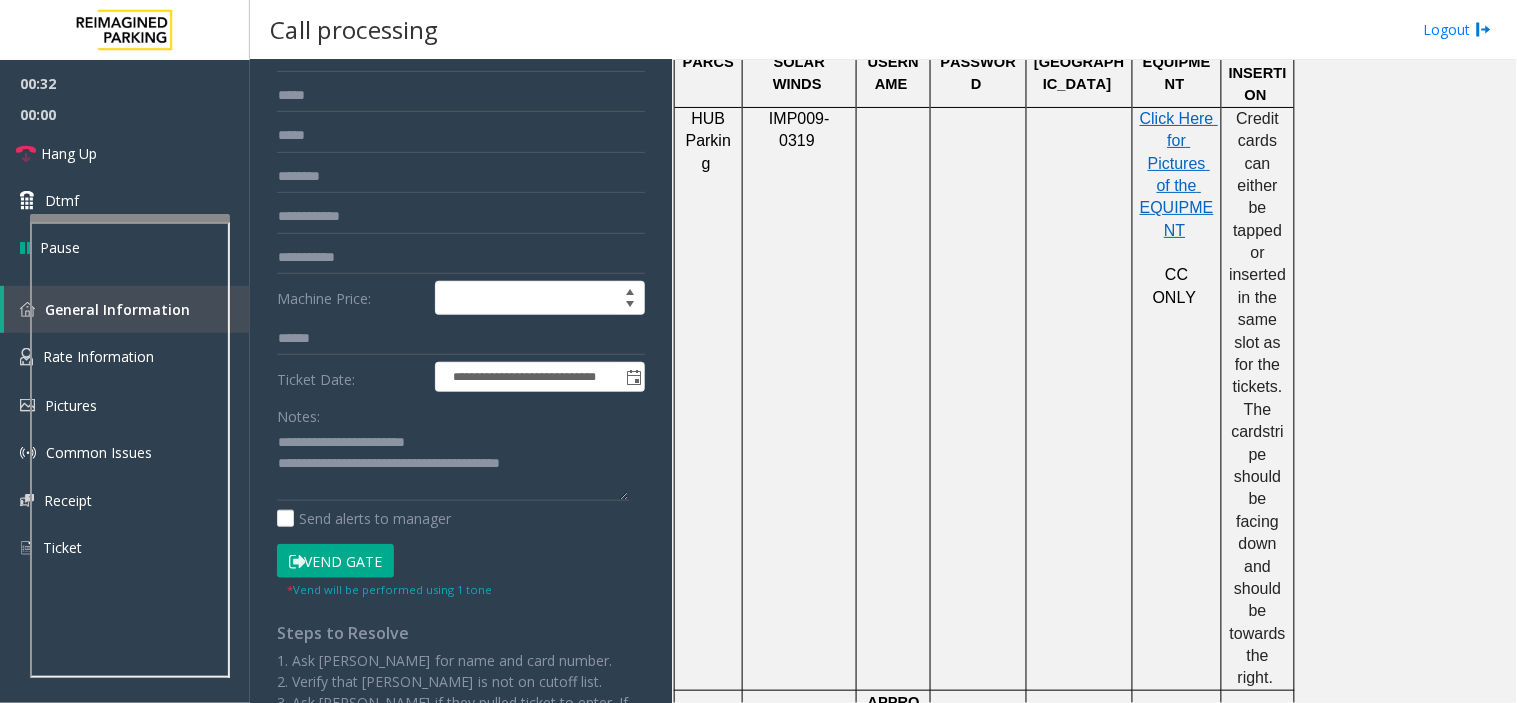 scroll, scrollTop: 0, scrollLeft: 0, axis: both 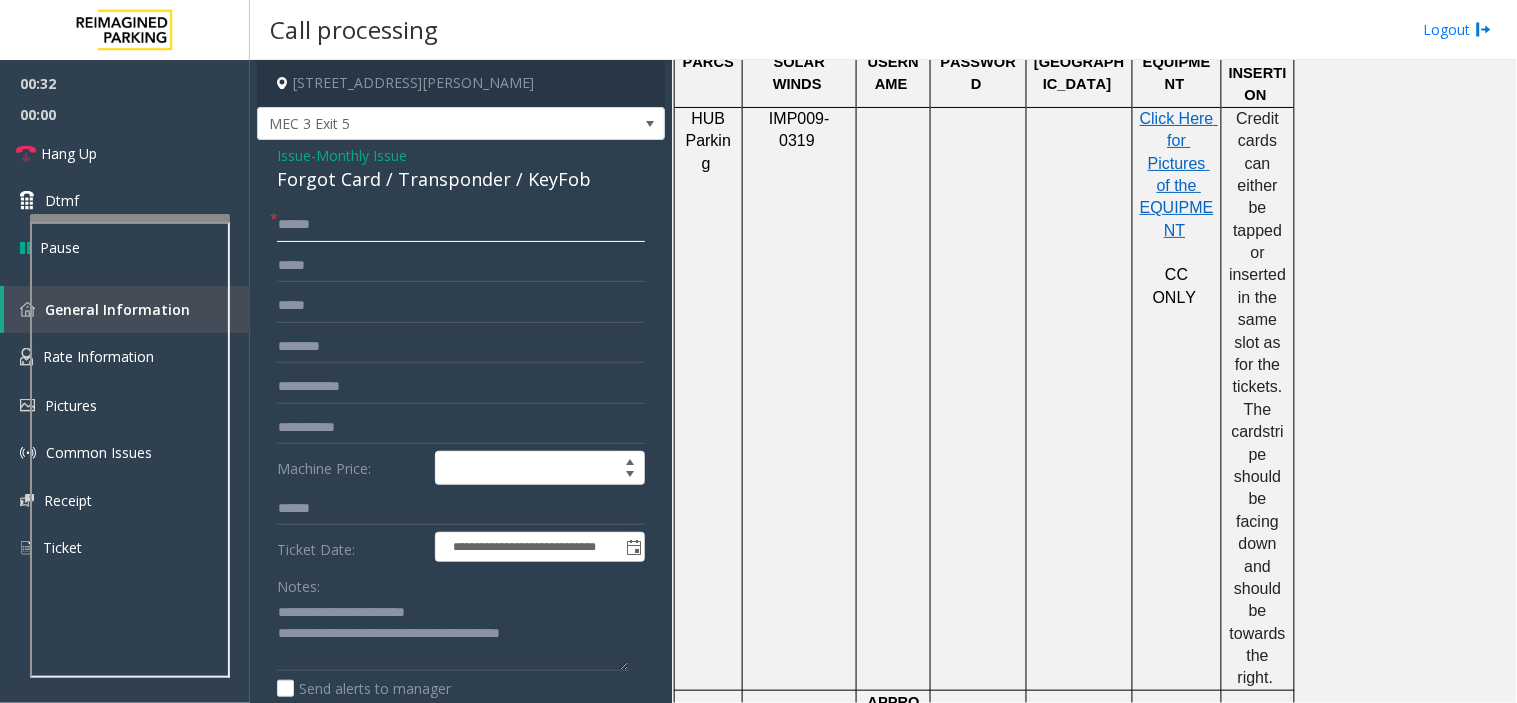 click on "*****" 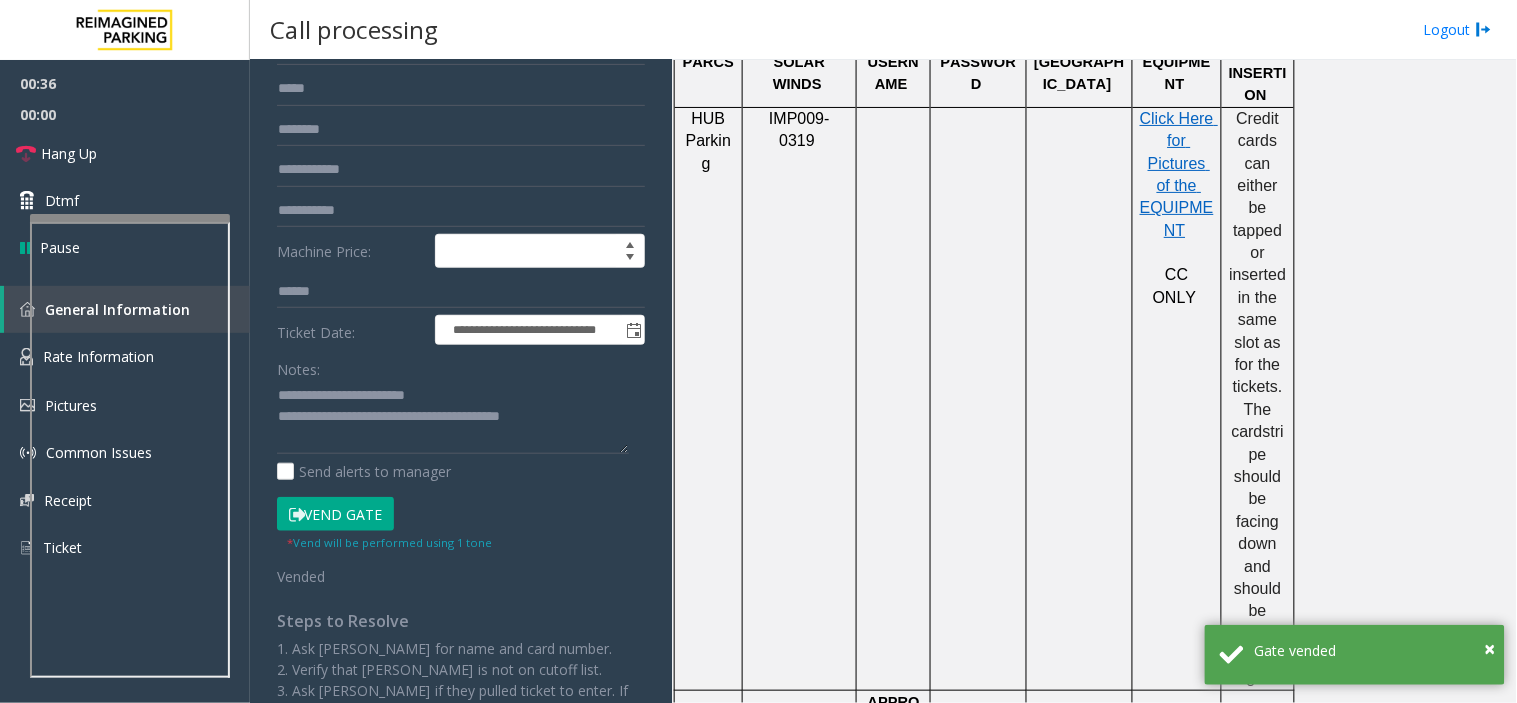 scroll, scrollTop: 202, scrollLeft: 0, axis: vertical 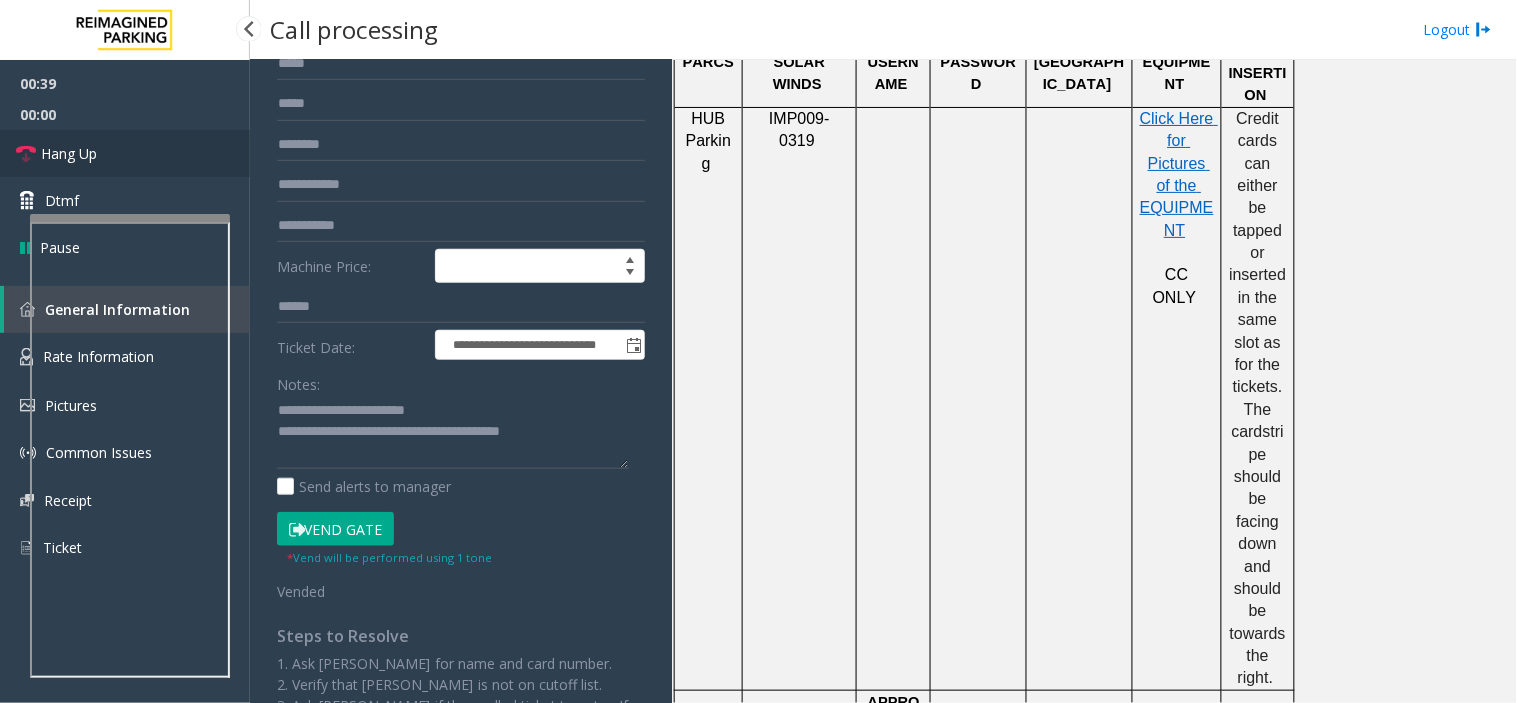 type on "*****" 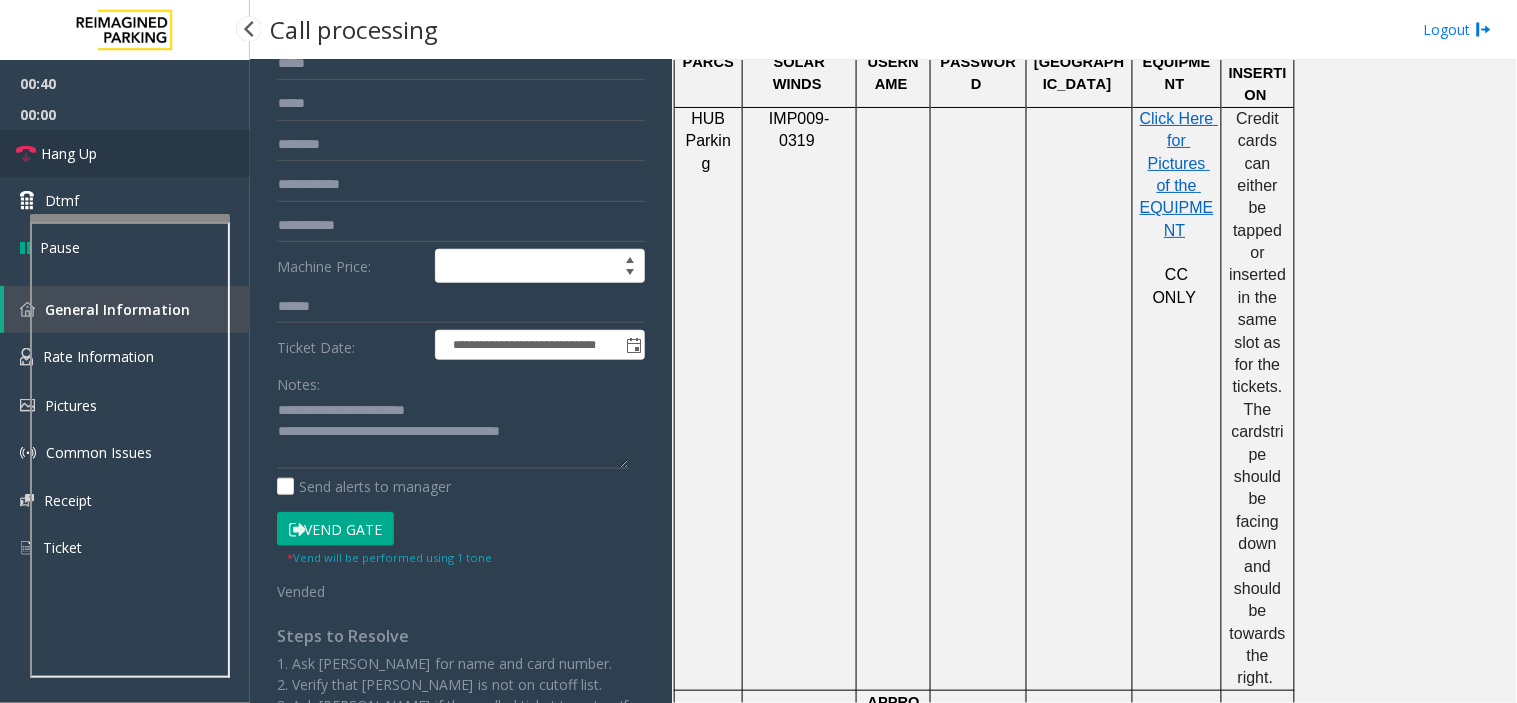 click on "Hang Up" at bounding box center (125, 153) 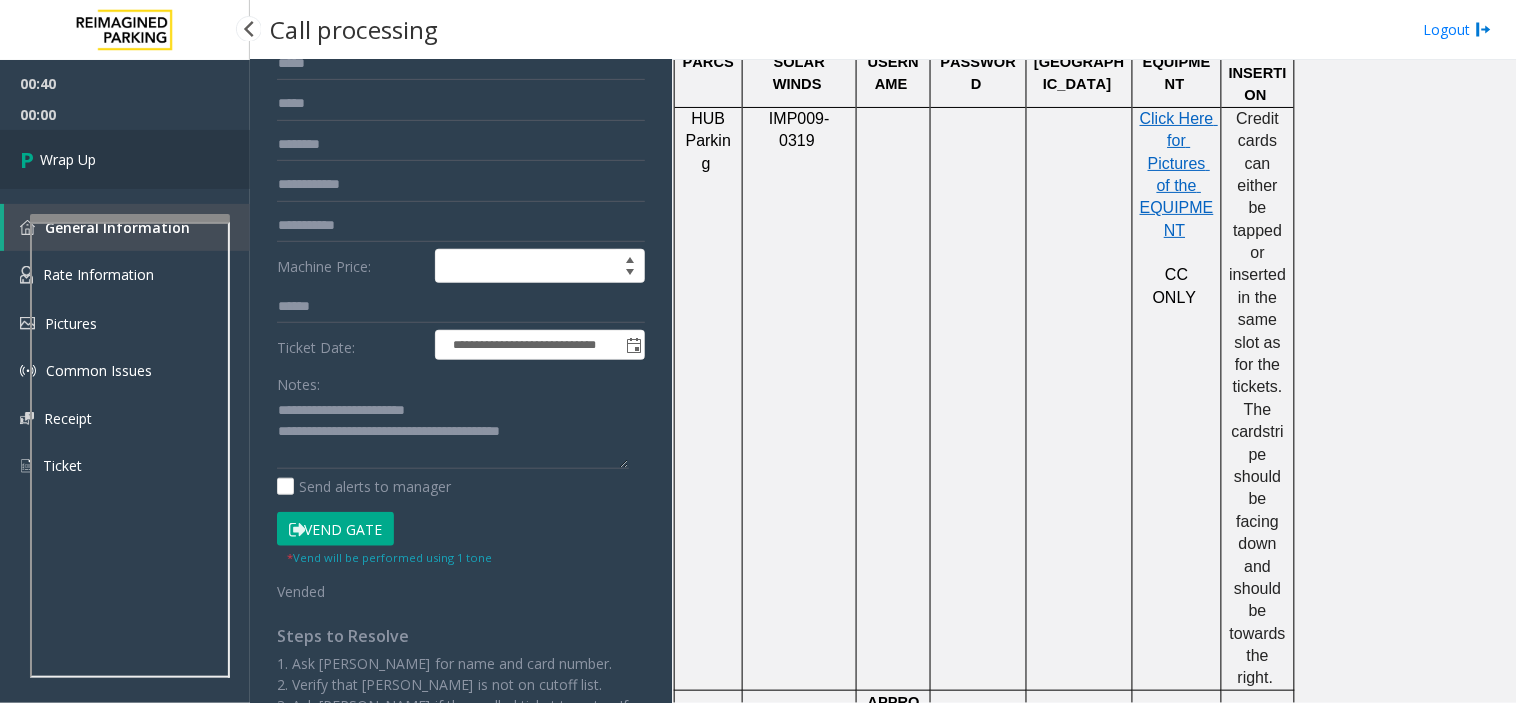 click on "Wrap Up" at bounding box center (125, 159) 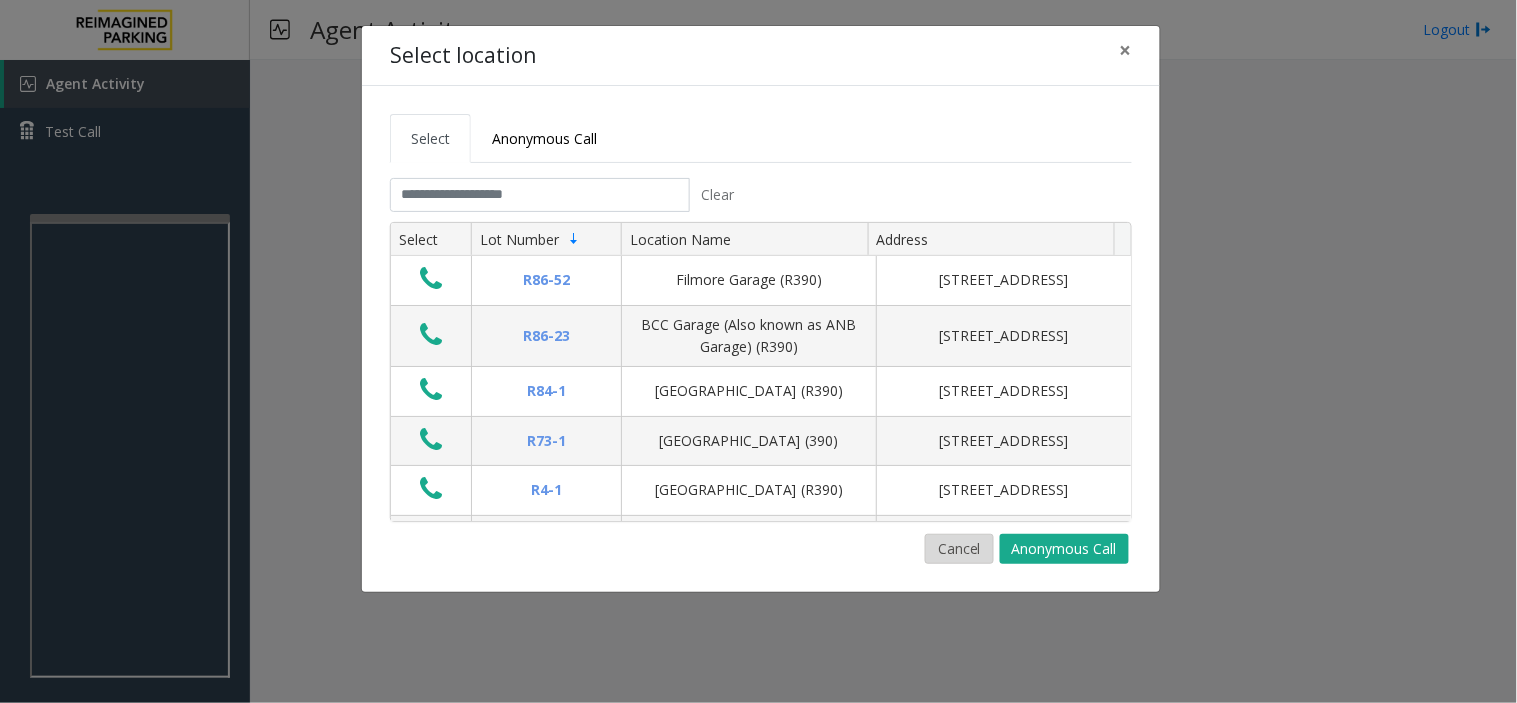 click on "Cancel" 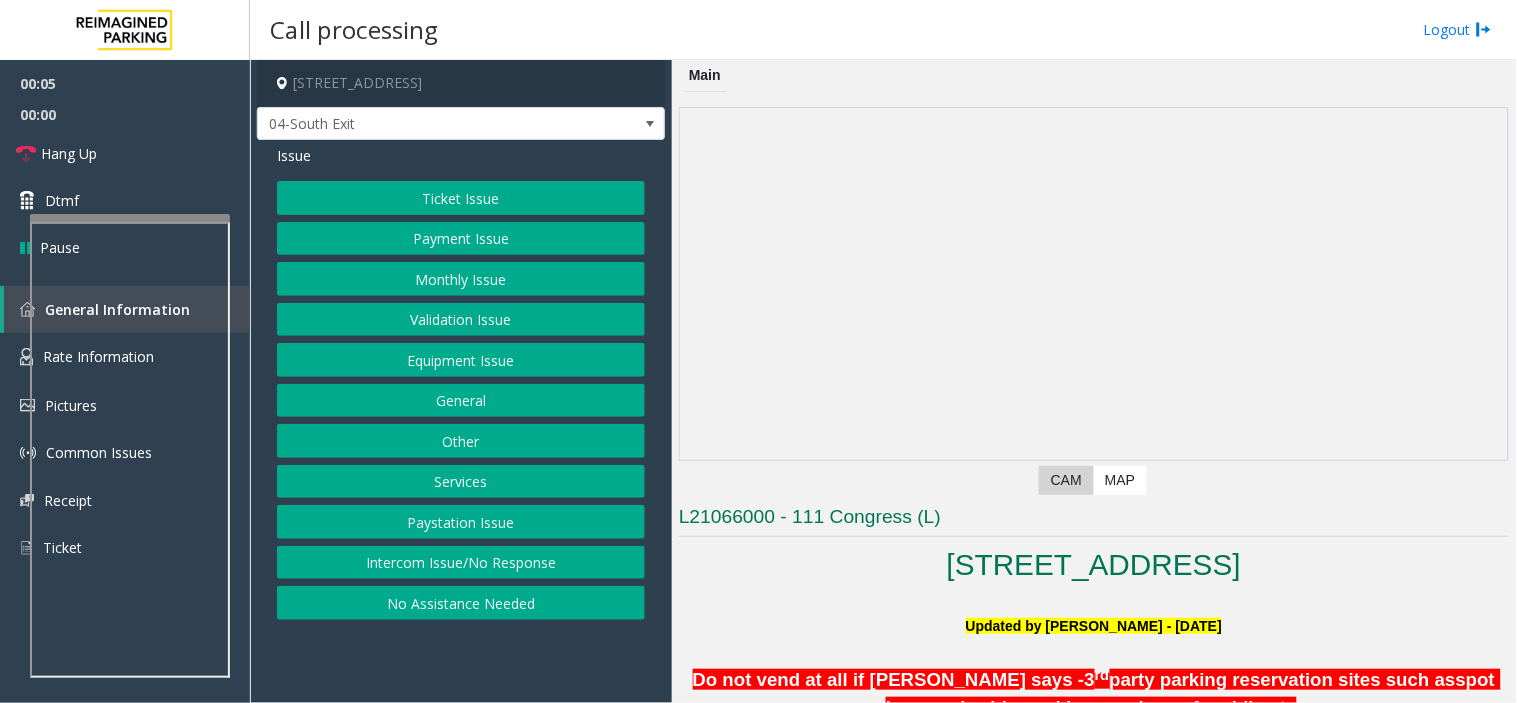 click on "Payment Issue" 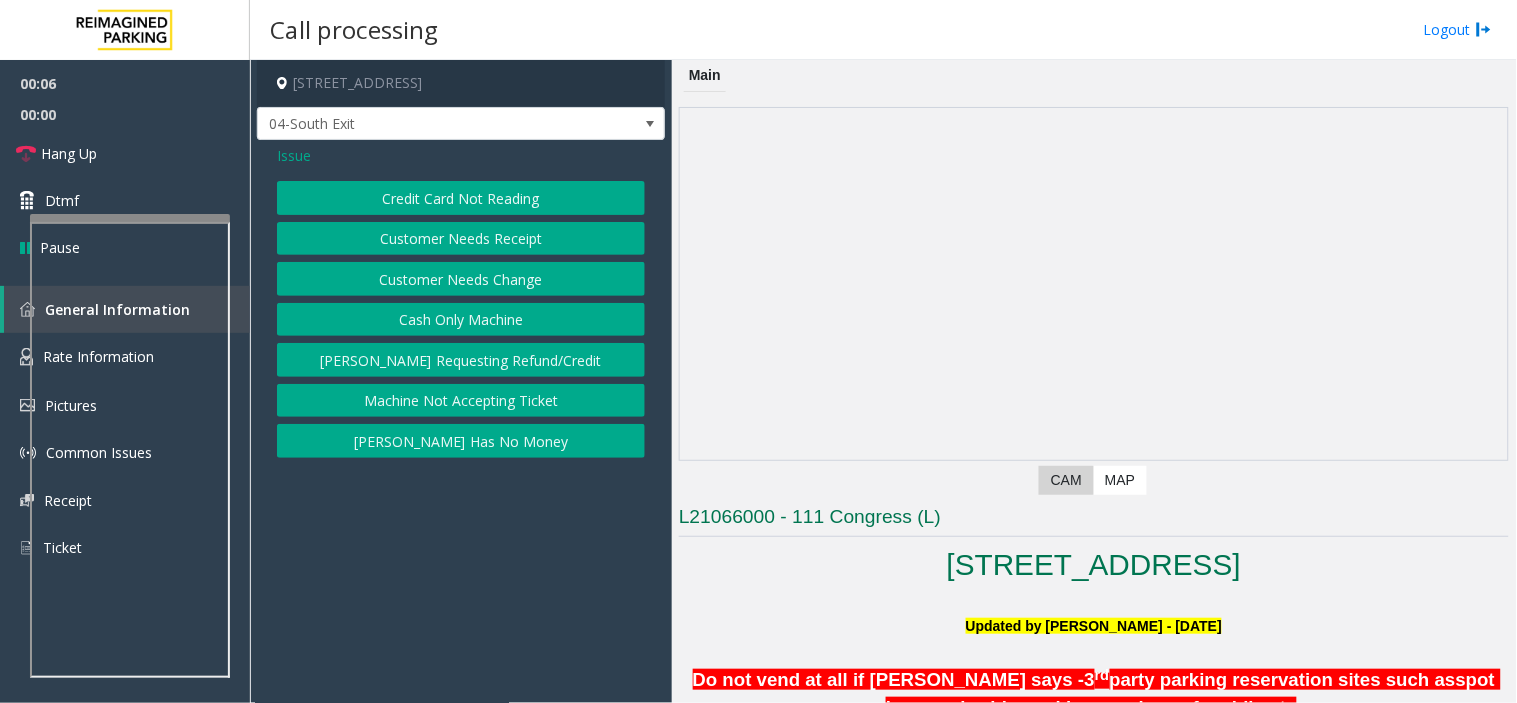 click on "Credit Card Not Reading" 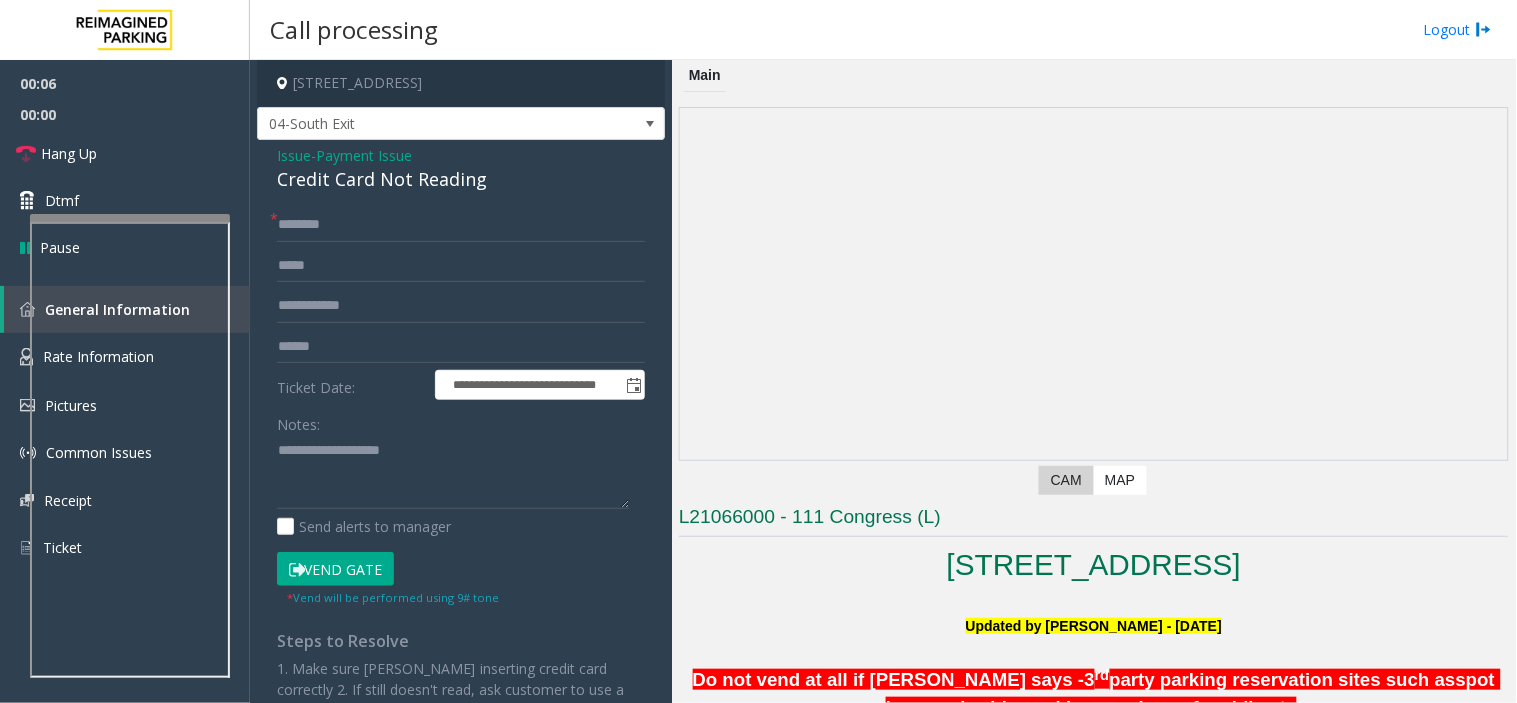 click on "Issue  -  Payment Issue Credit Card Not Reading" 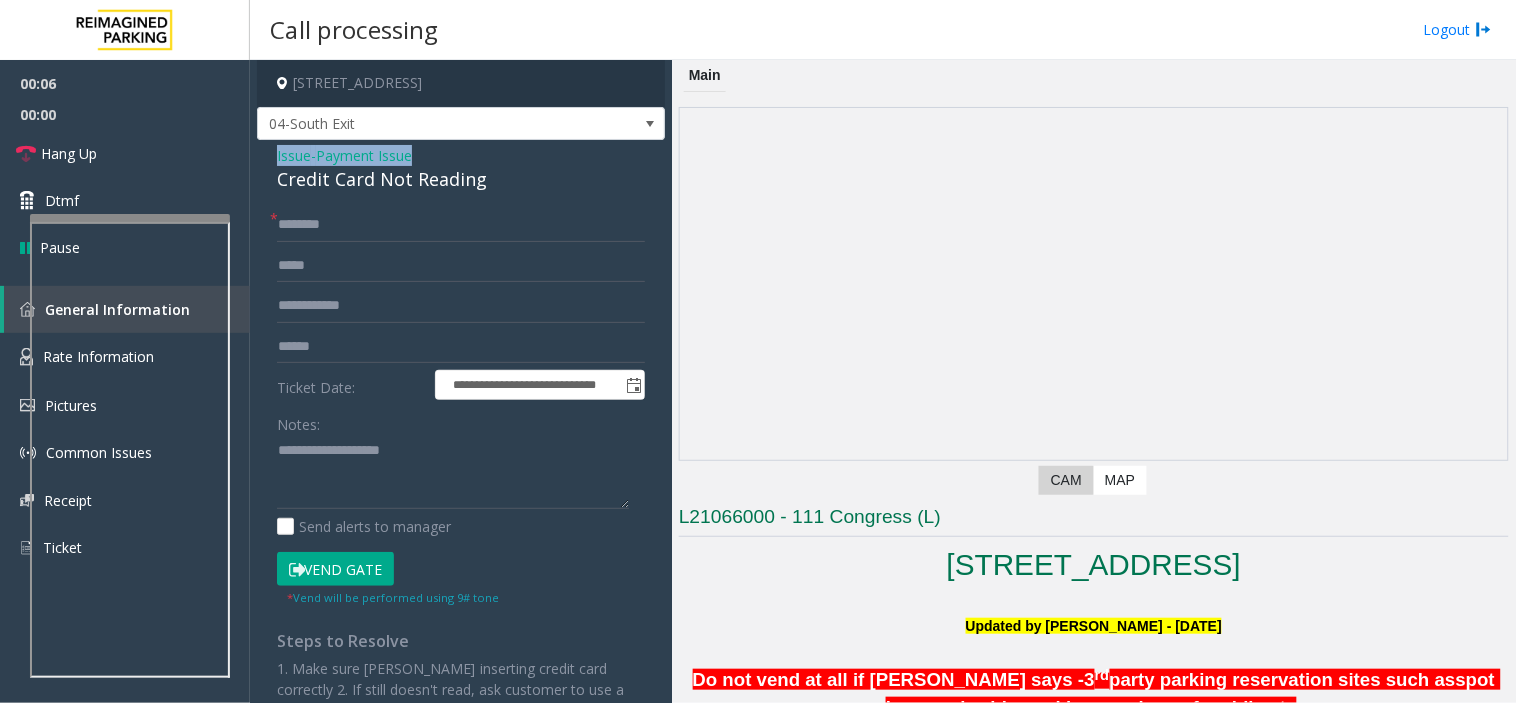 click on "Issue  -  Payment Issue Credit Card Not Reading" 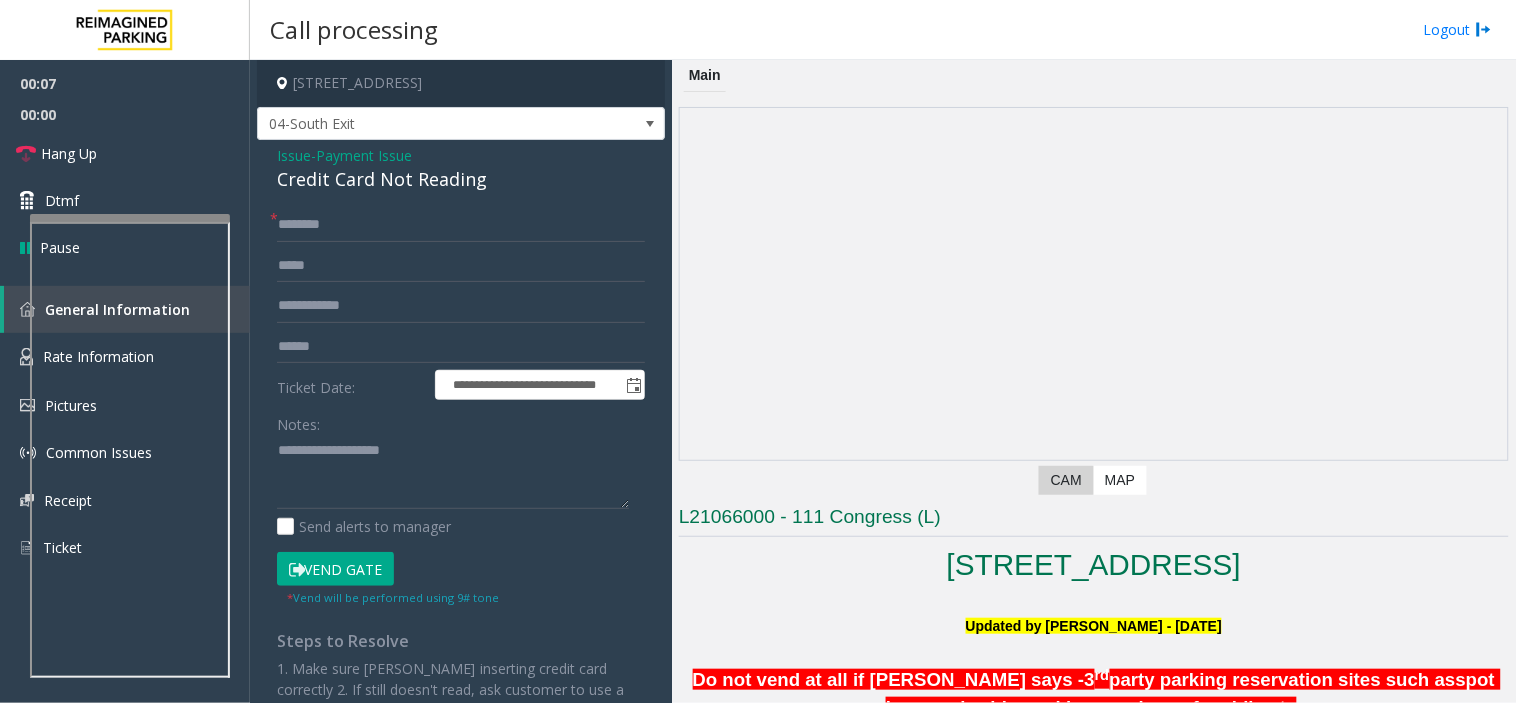 click on "Credit Card Not Reading" 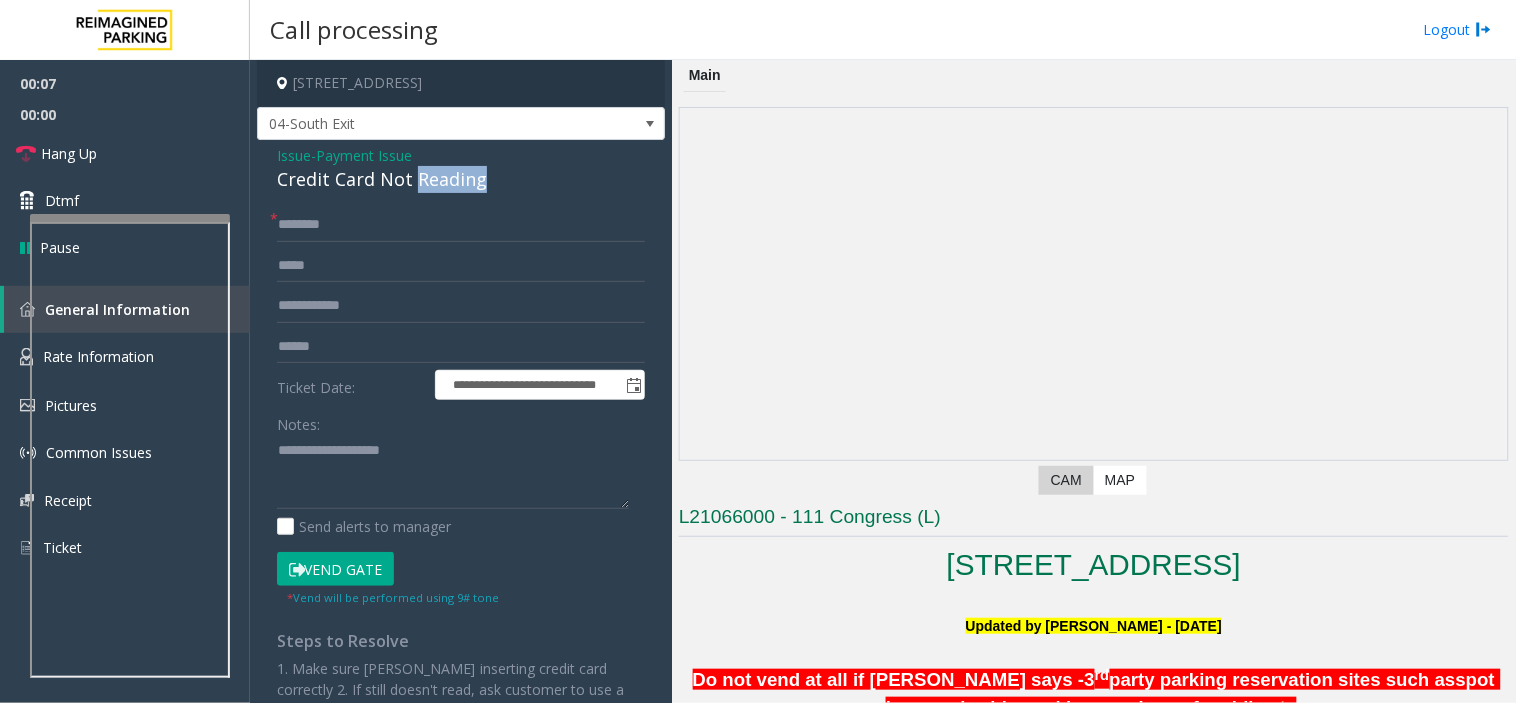 click on "Credit Card Not Reading" 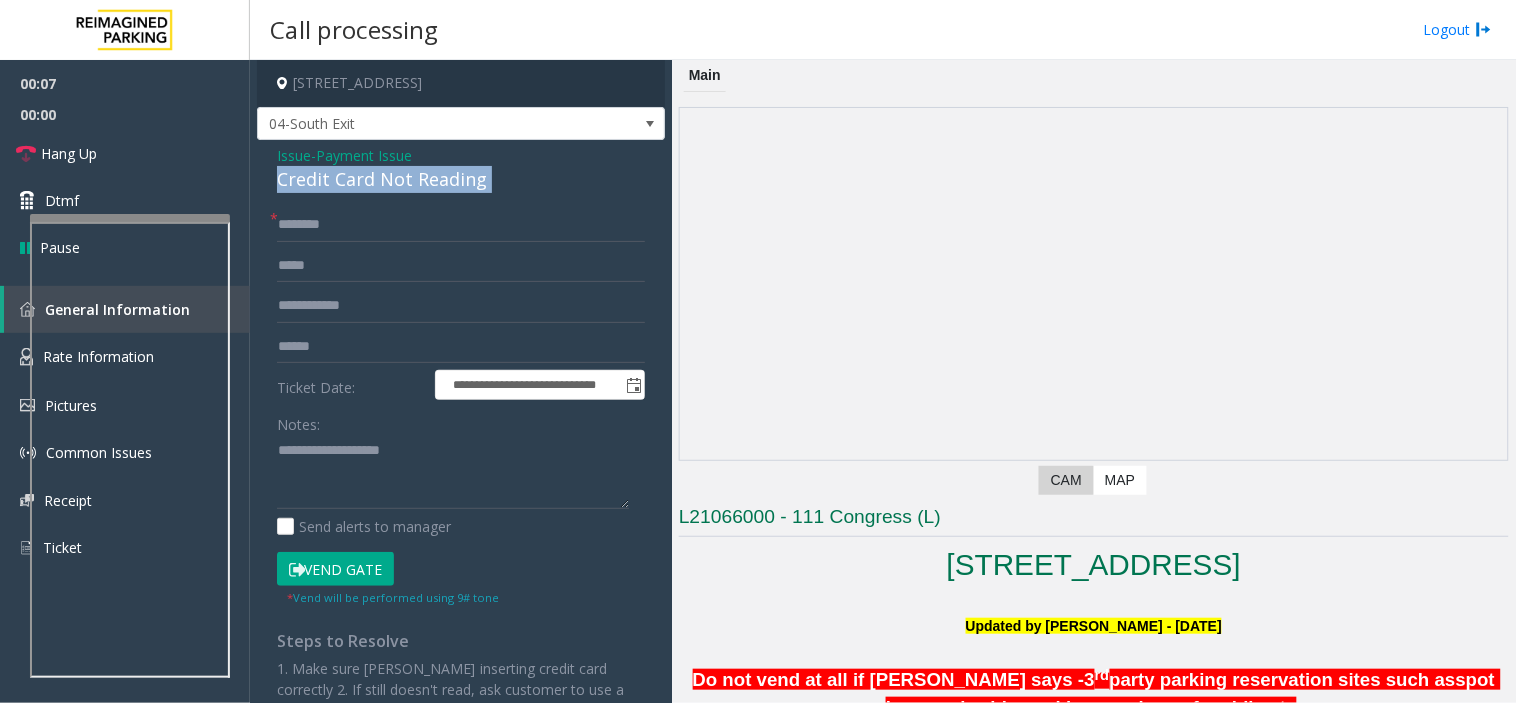 click on "Credit Card Not Reading" 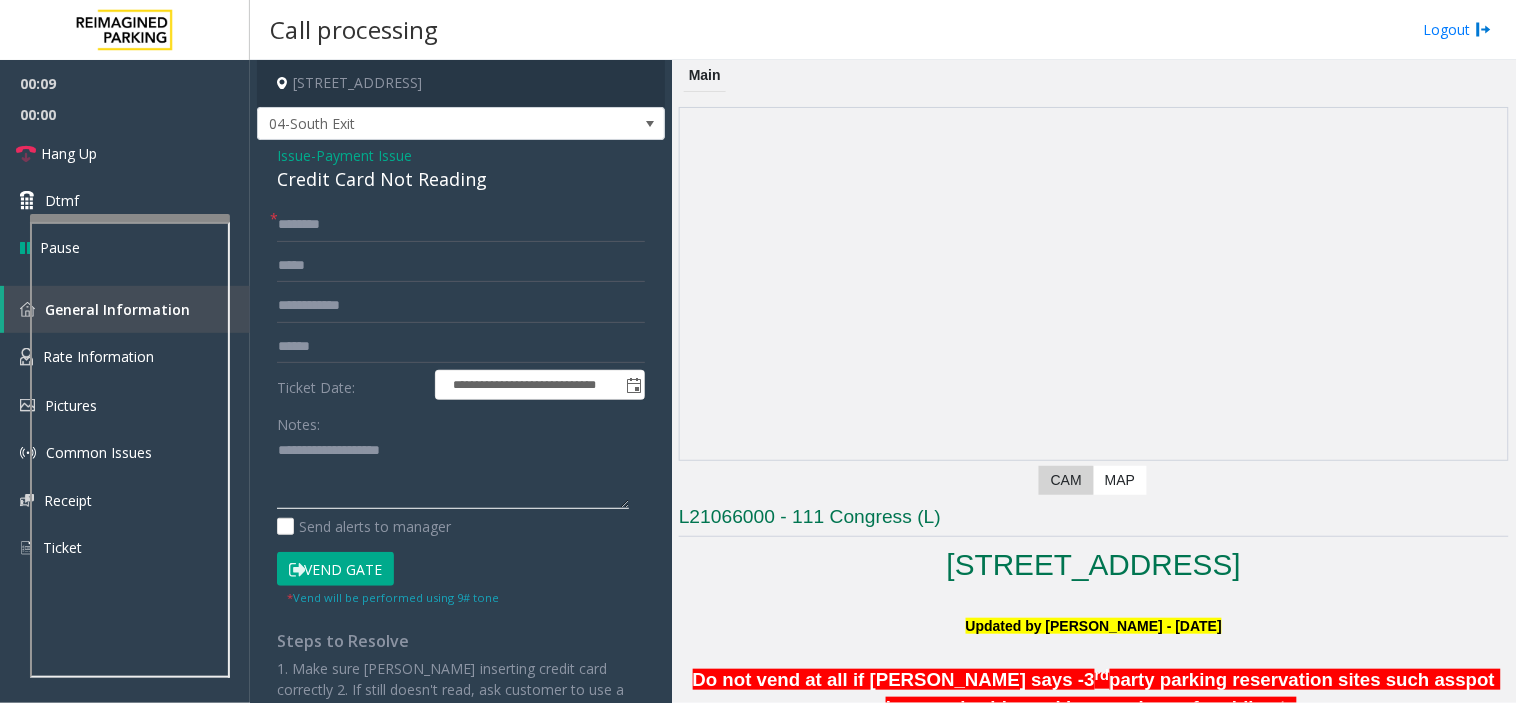 click 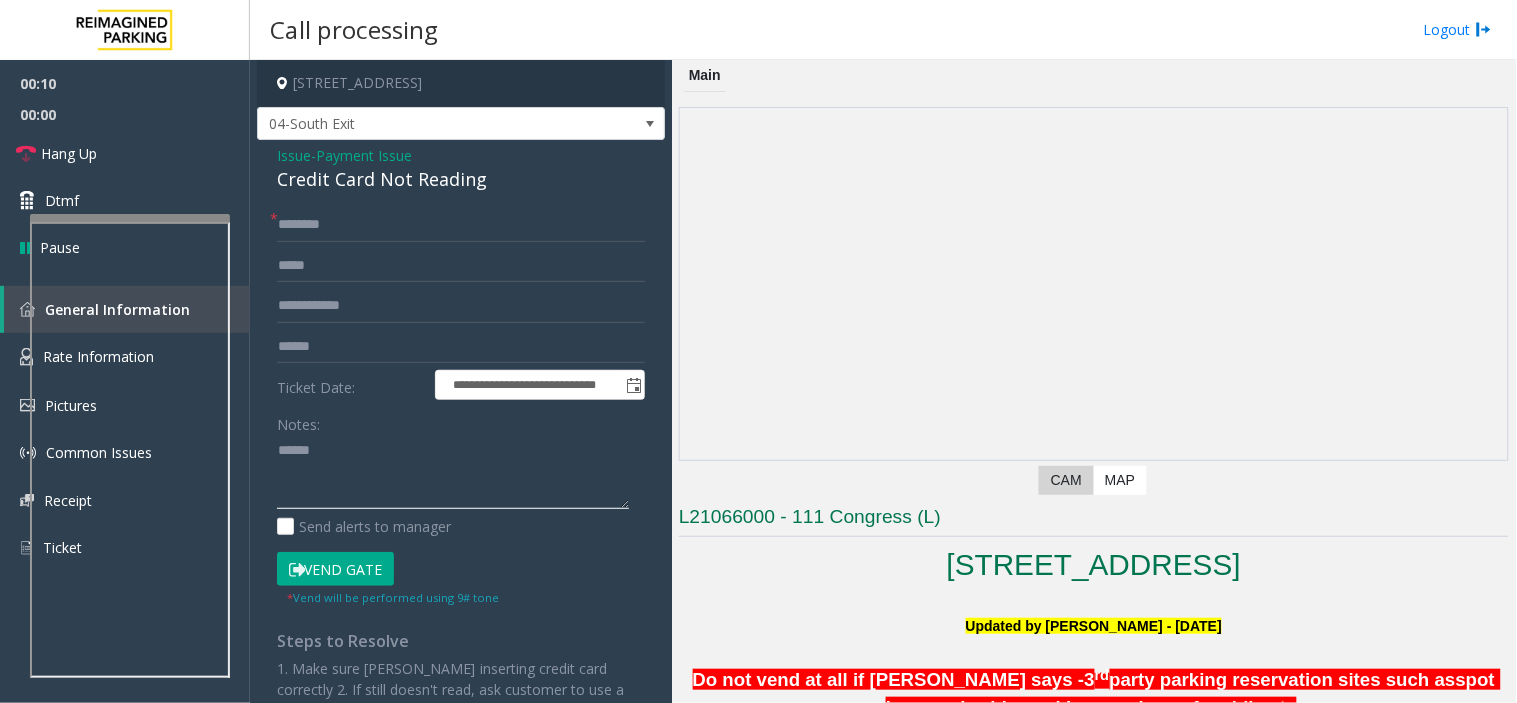 paste on "**********" 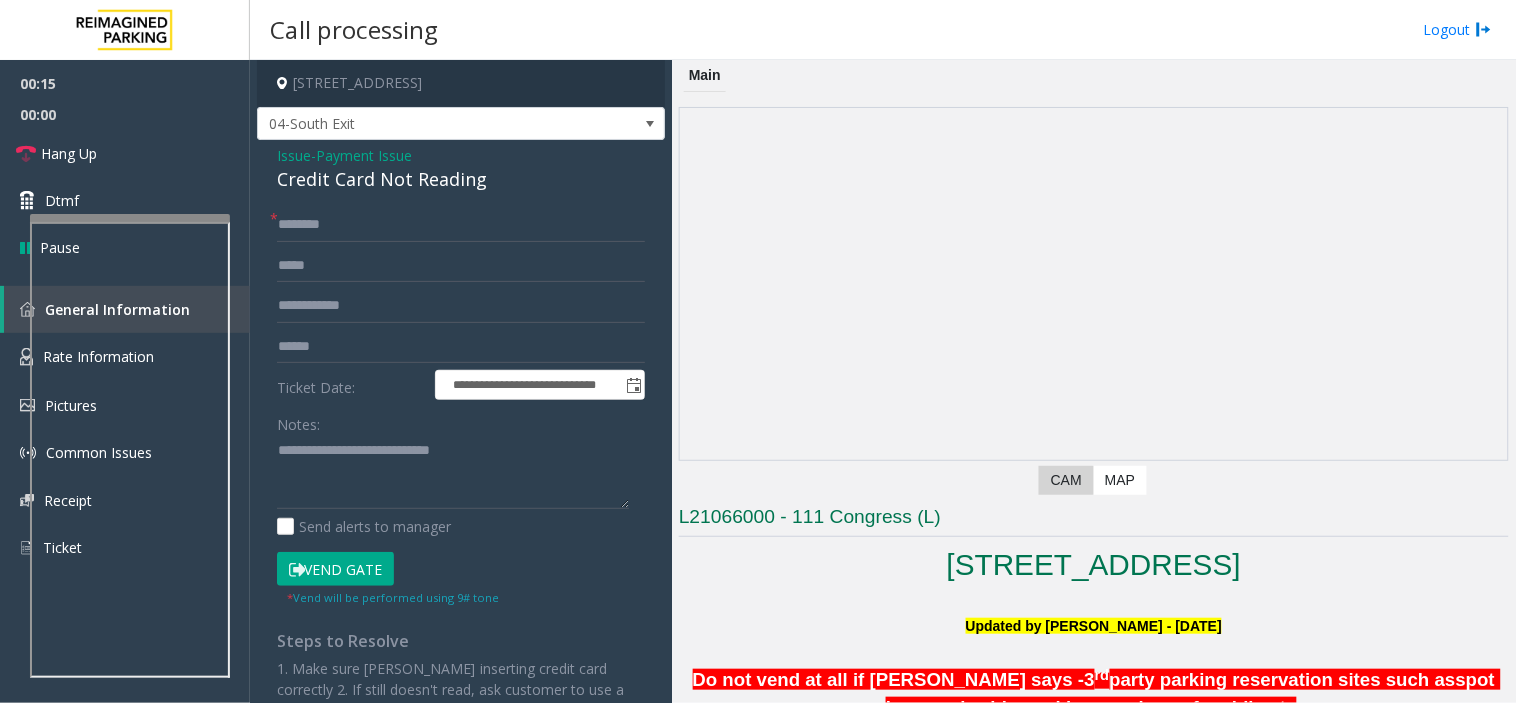drag, startPoint x: 477, startPoint y: 516, endPoint x: 467, endPoint y: 503, distance: 16.40122 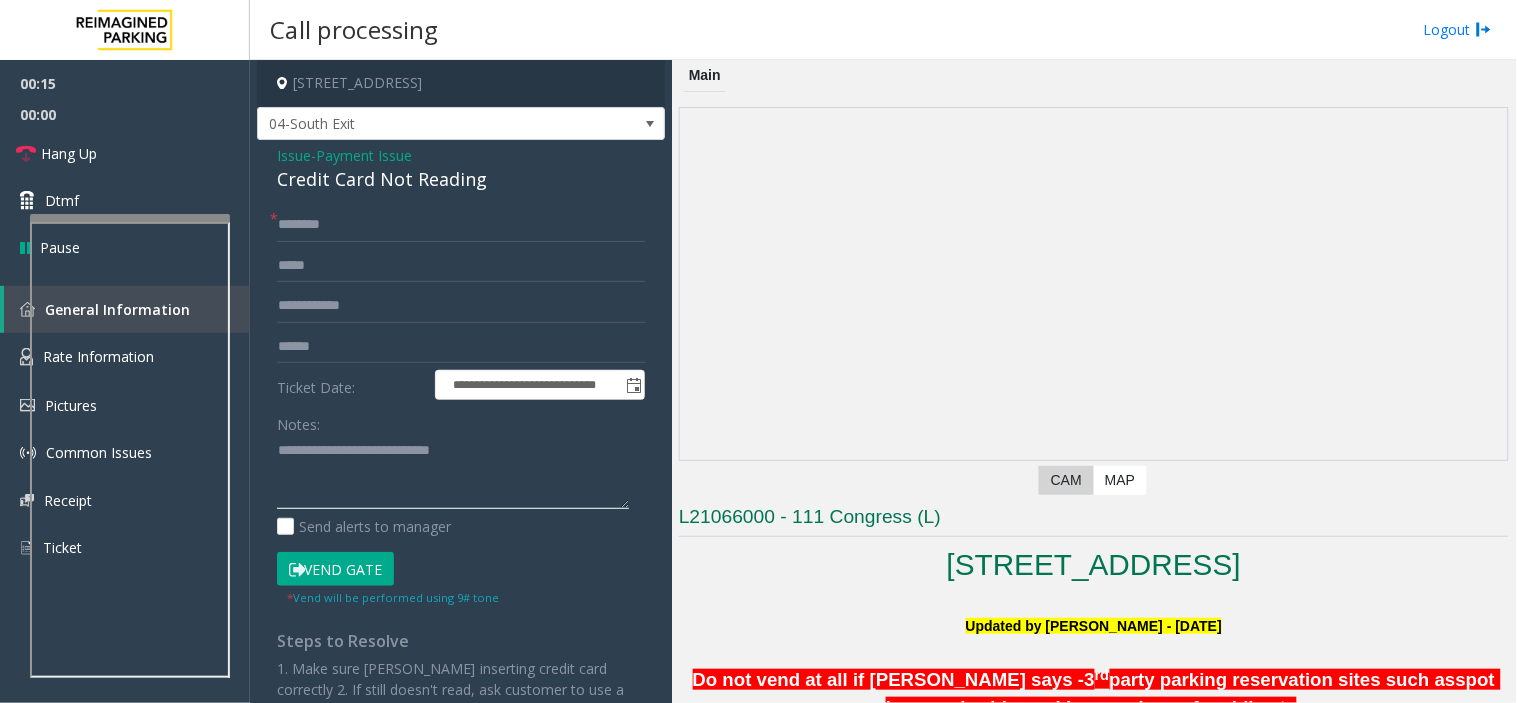 click 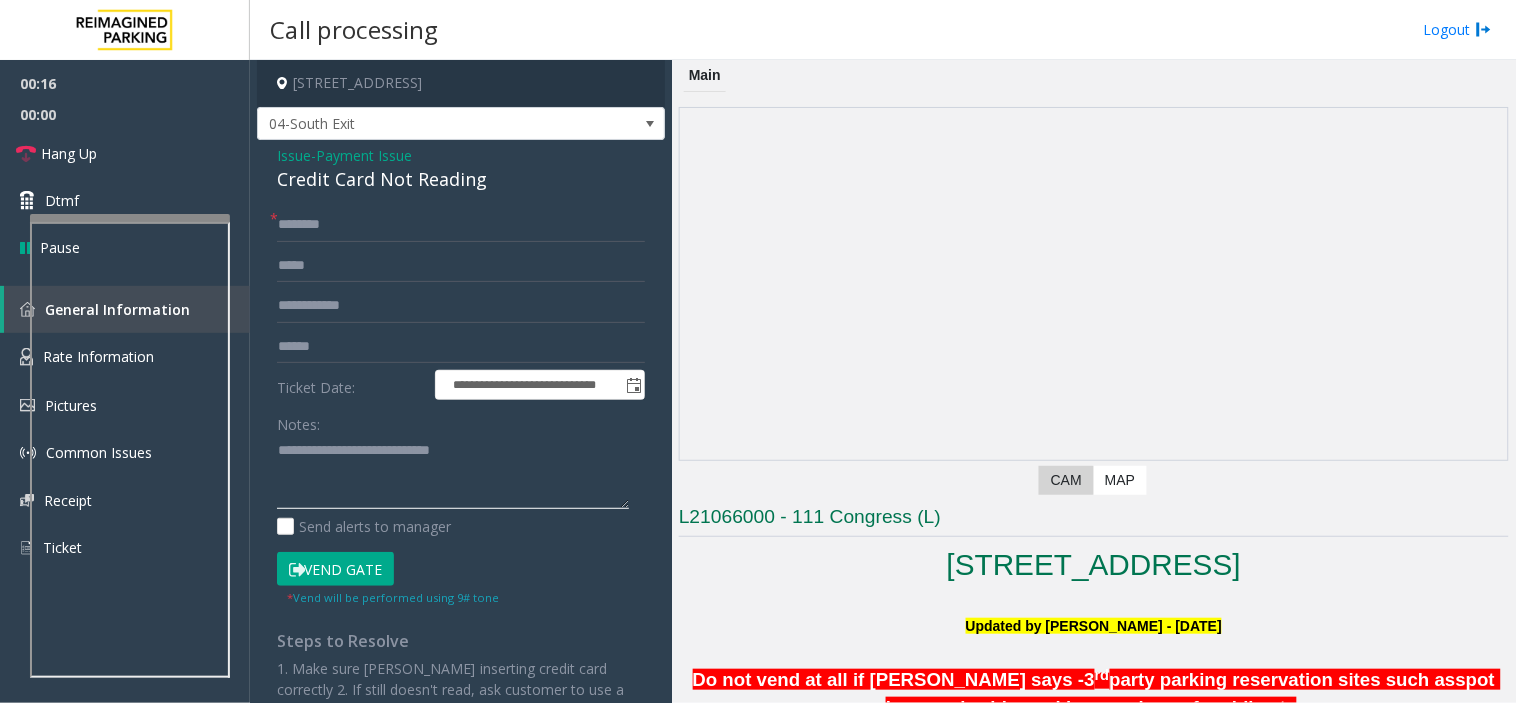 paste on "**********" 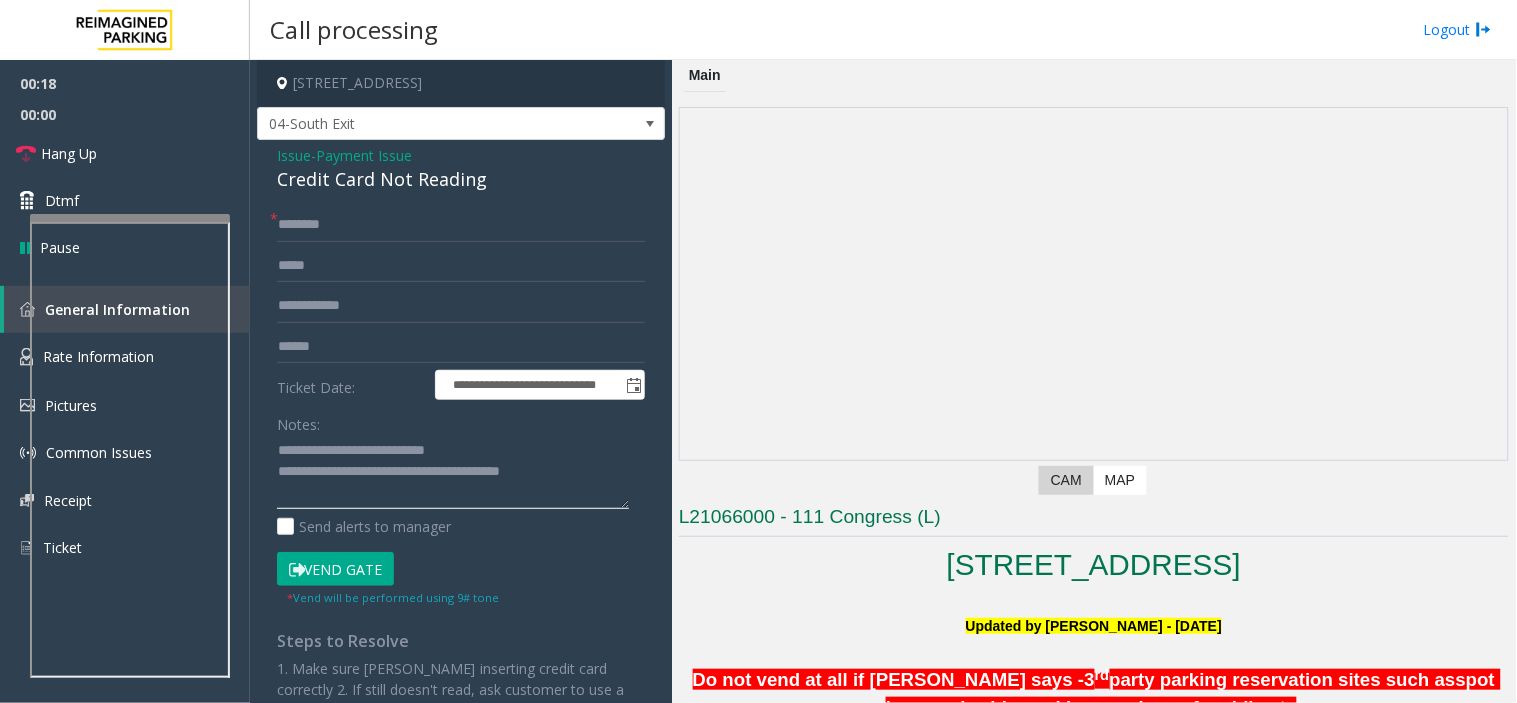 type on "**********" 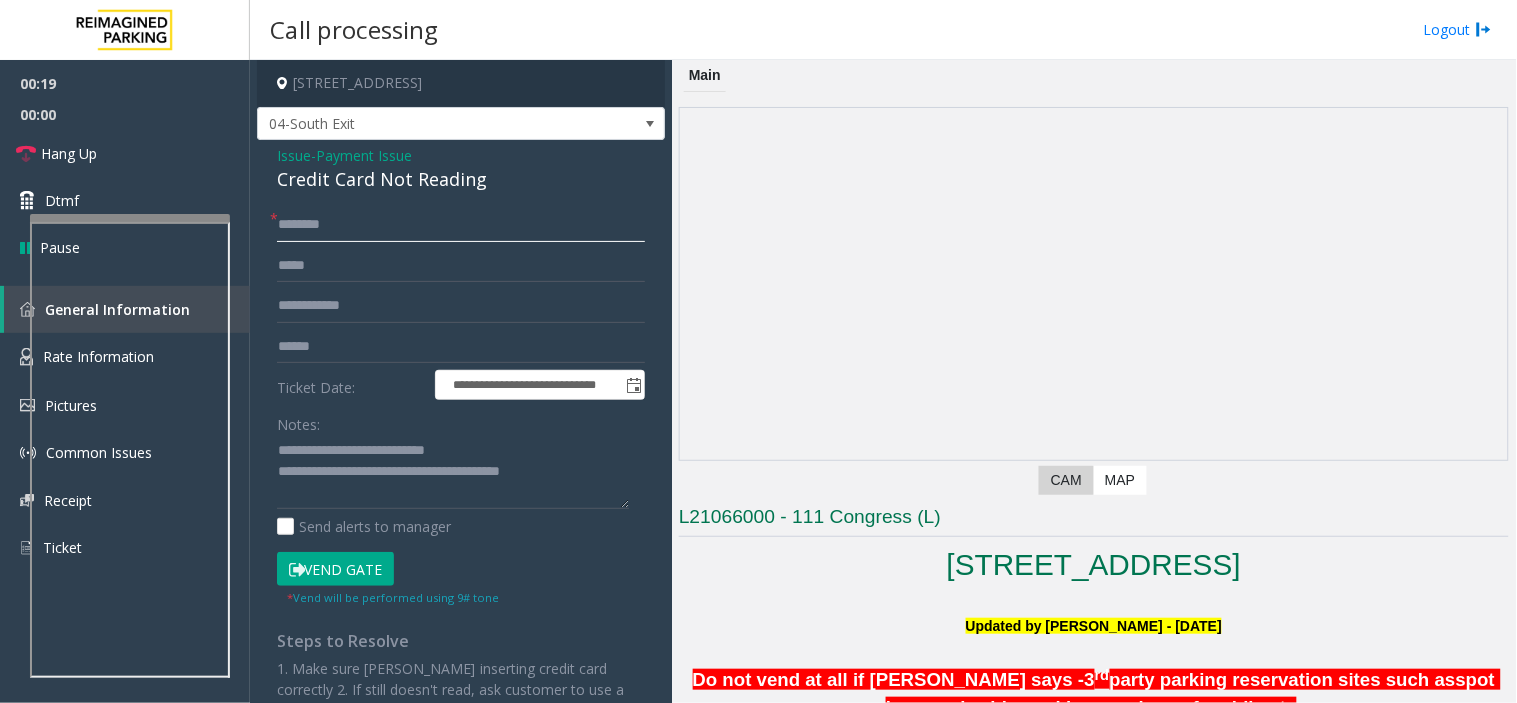 click 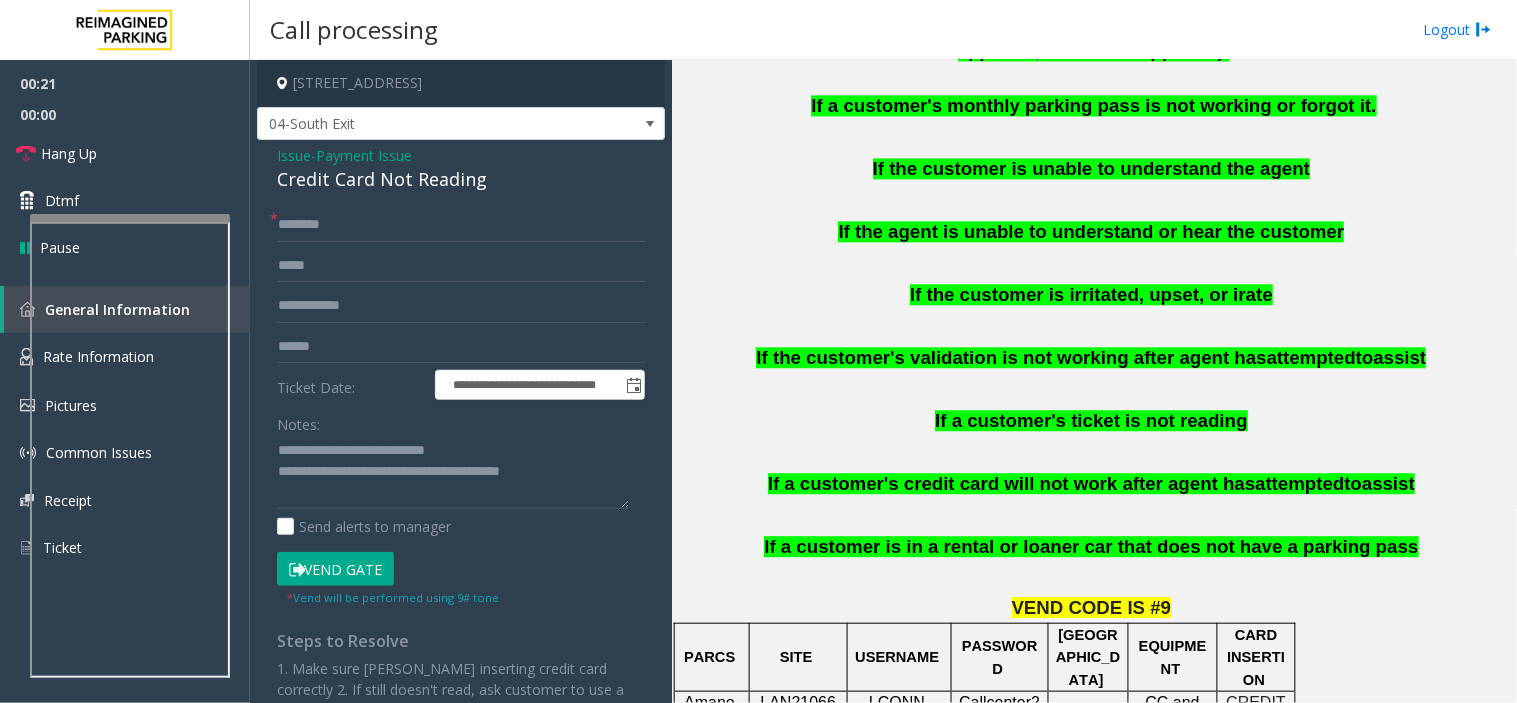 click on "Call processing Logout" at bounding box center (883, 30) 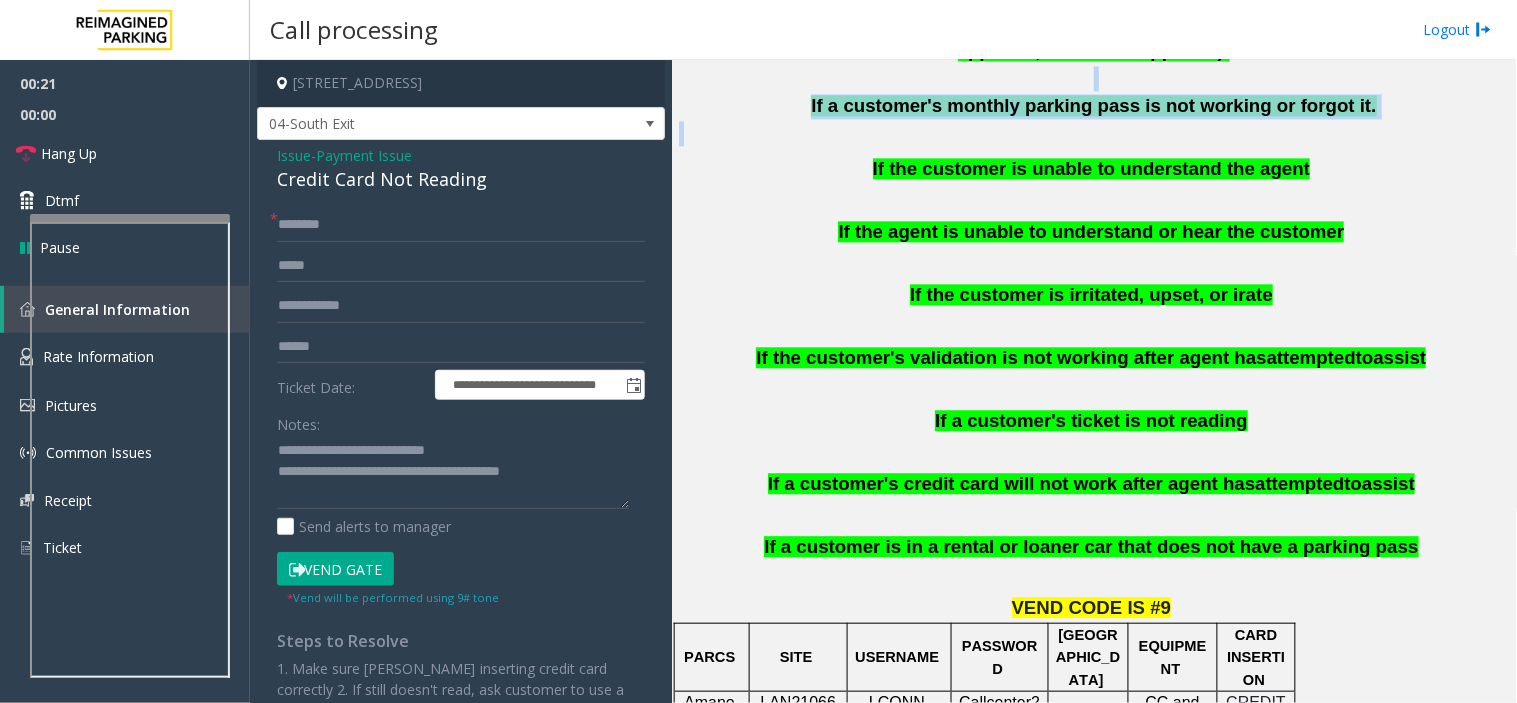 scroll, scrollTop: 1101, scrollLeft: 0, axis: vertical 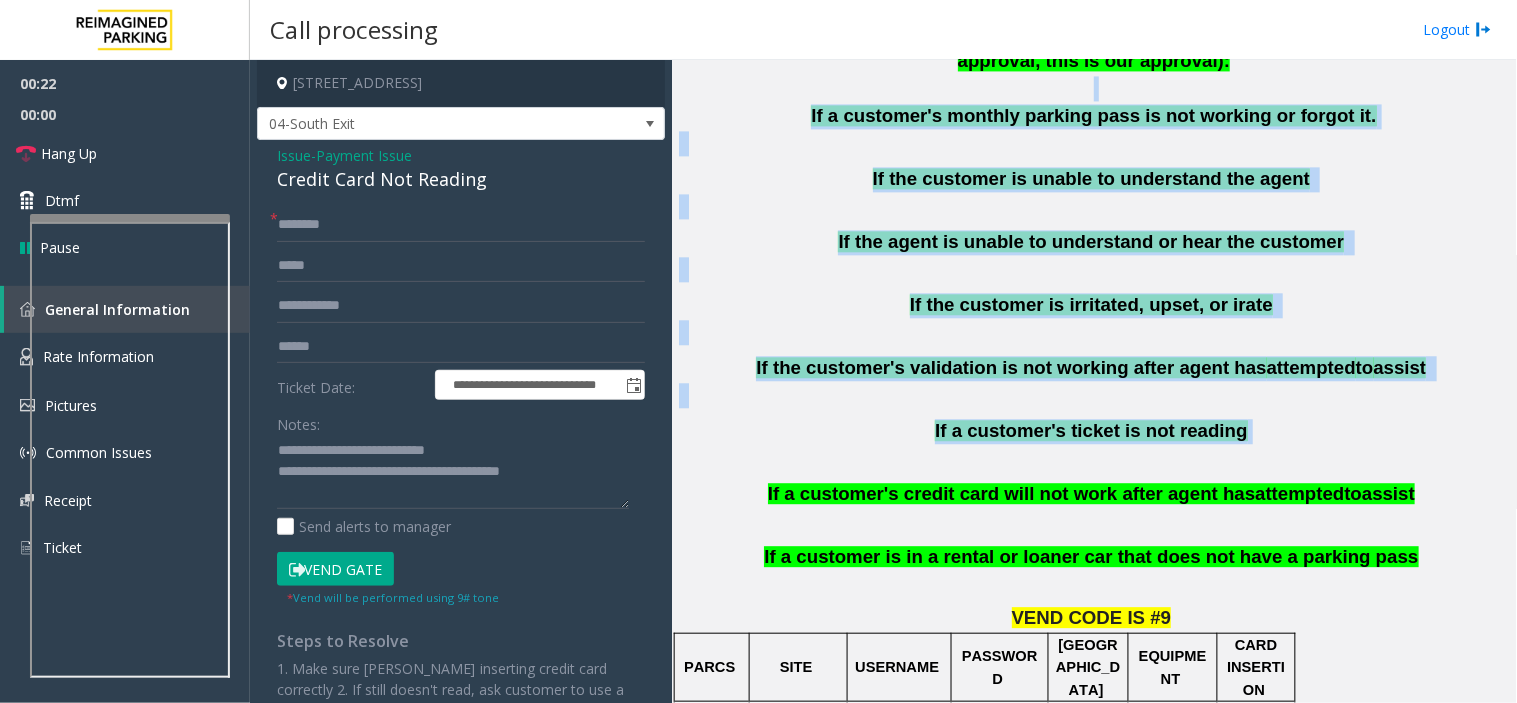 drag, startPoint x: 890, startPoint y: 72, endPoint x: 1075, endPoint y: 414, distance: 388.8303 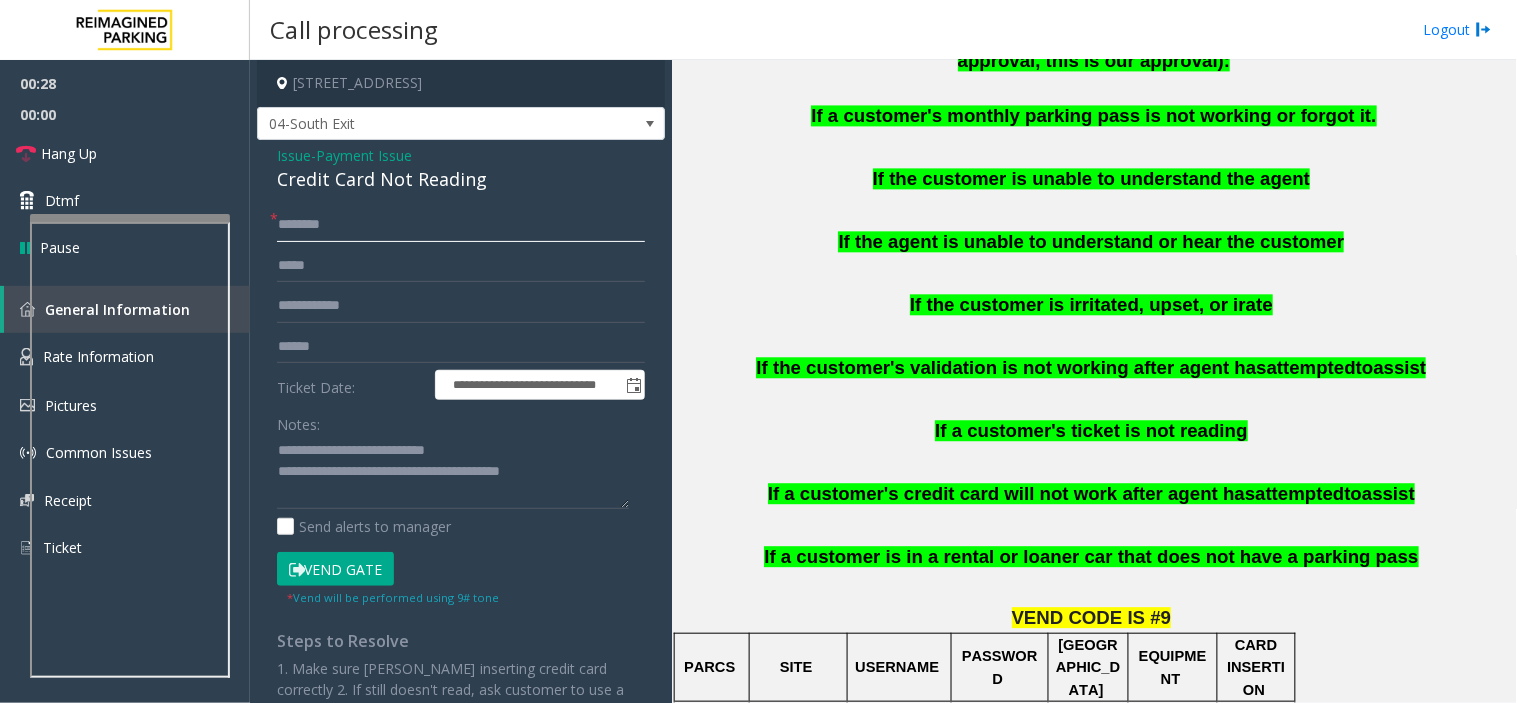 click 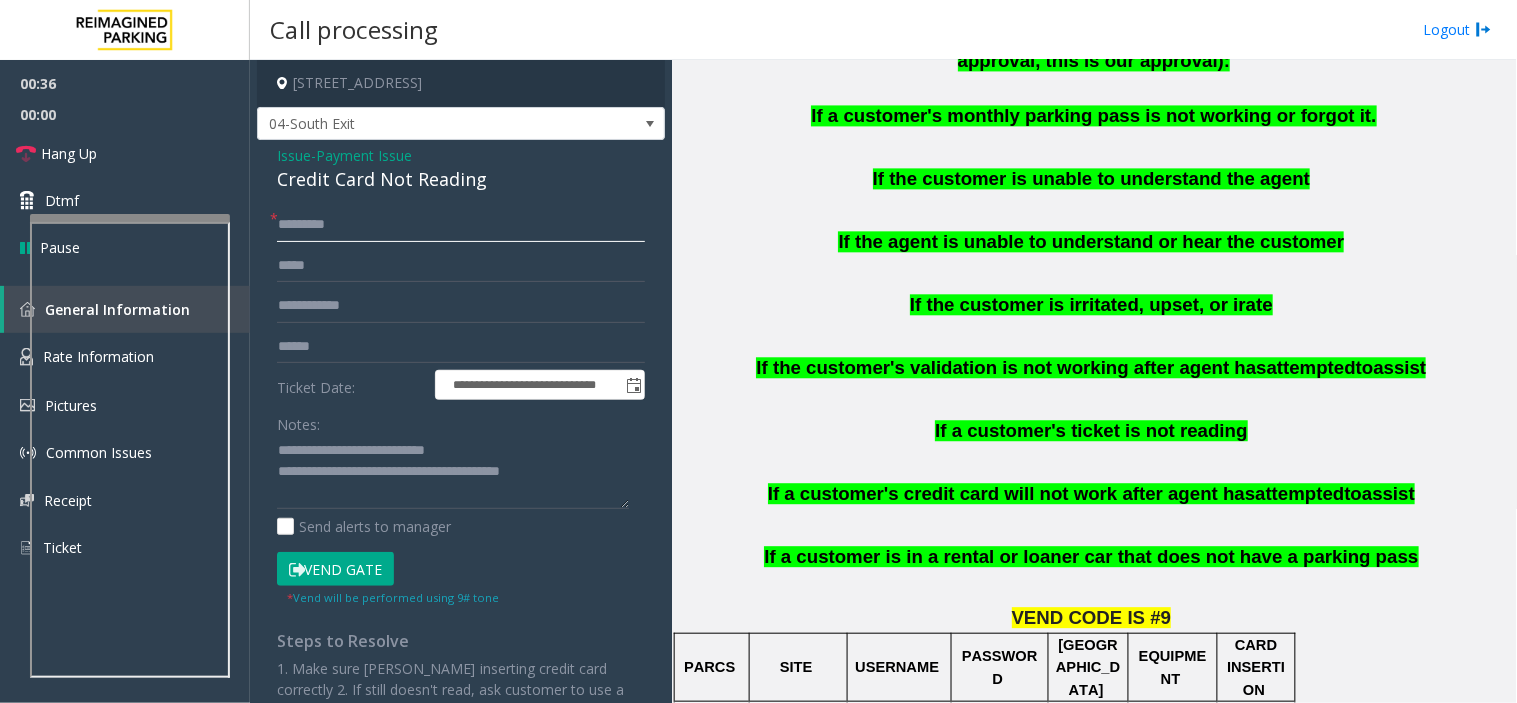 type on "********" 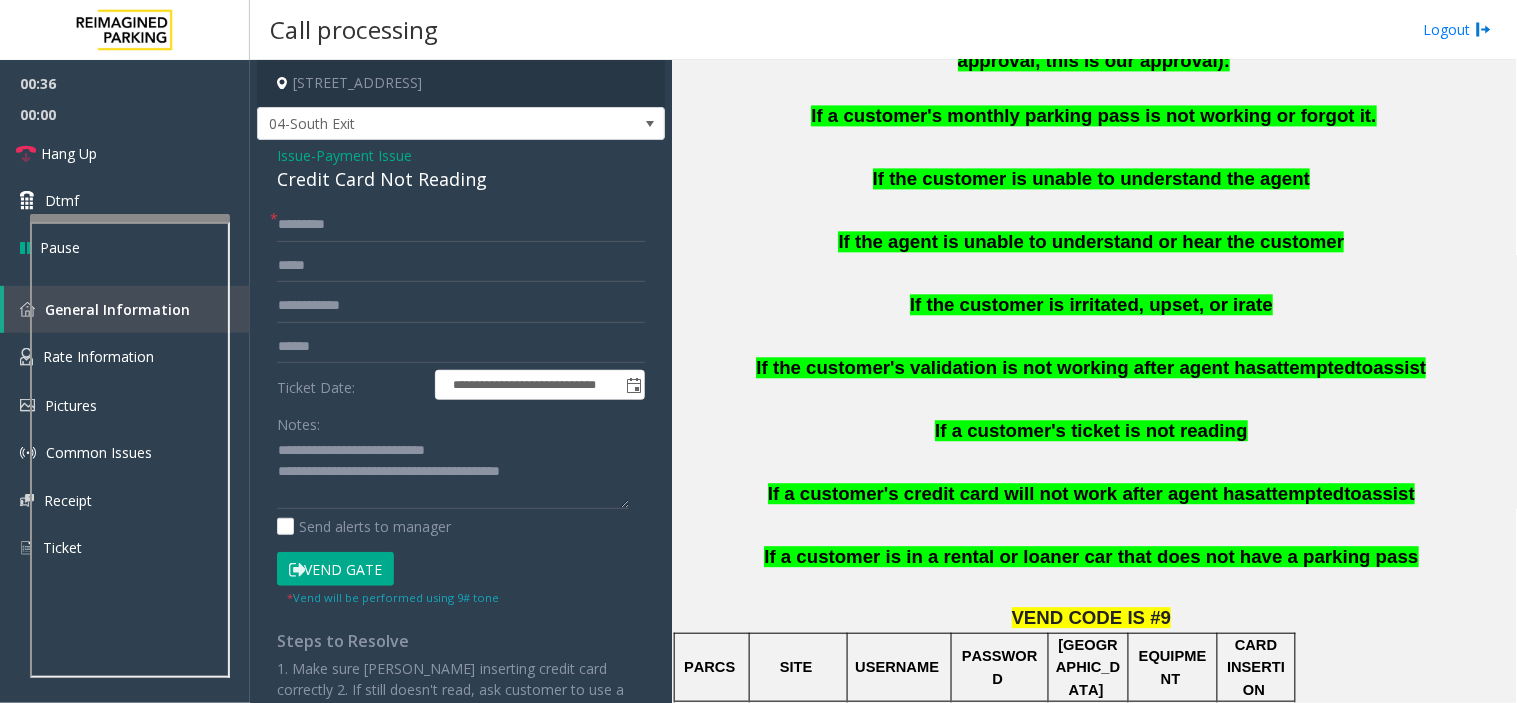 click on "If the customer's validation is not working after agent has" 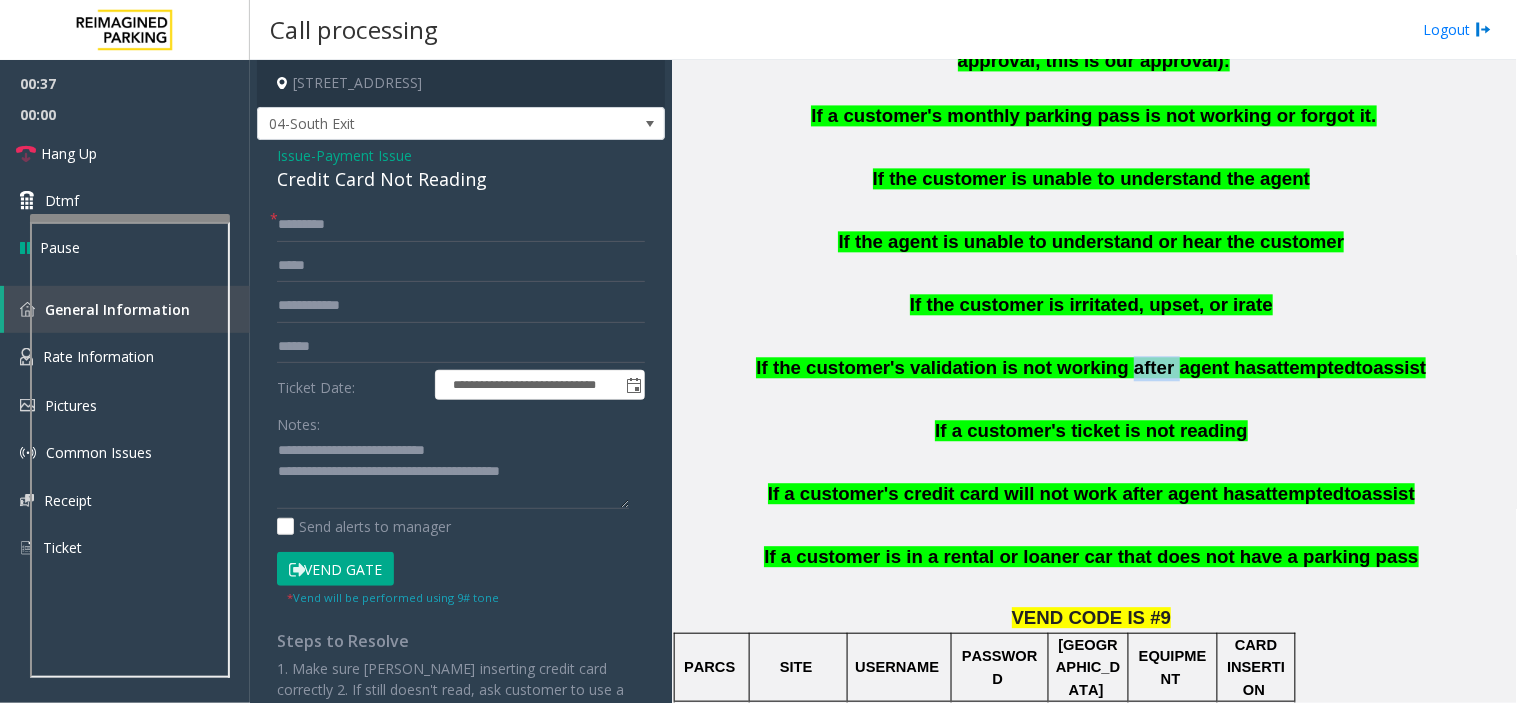 click on "If the customer's validation is not working after agent has" 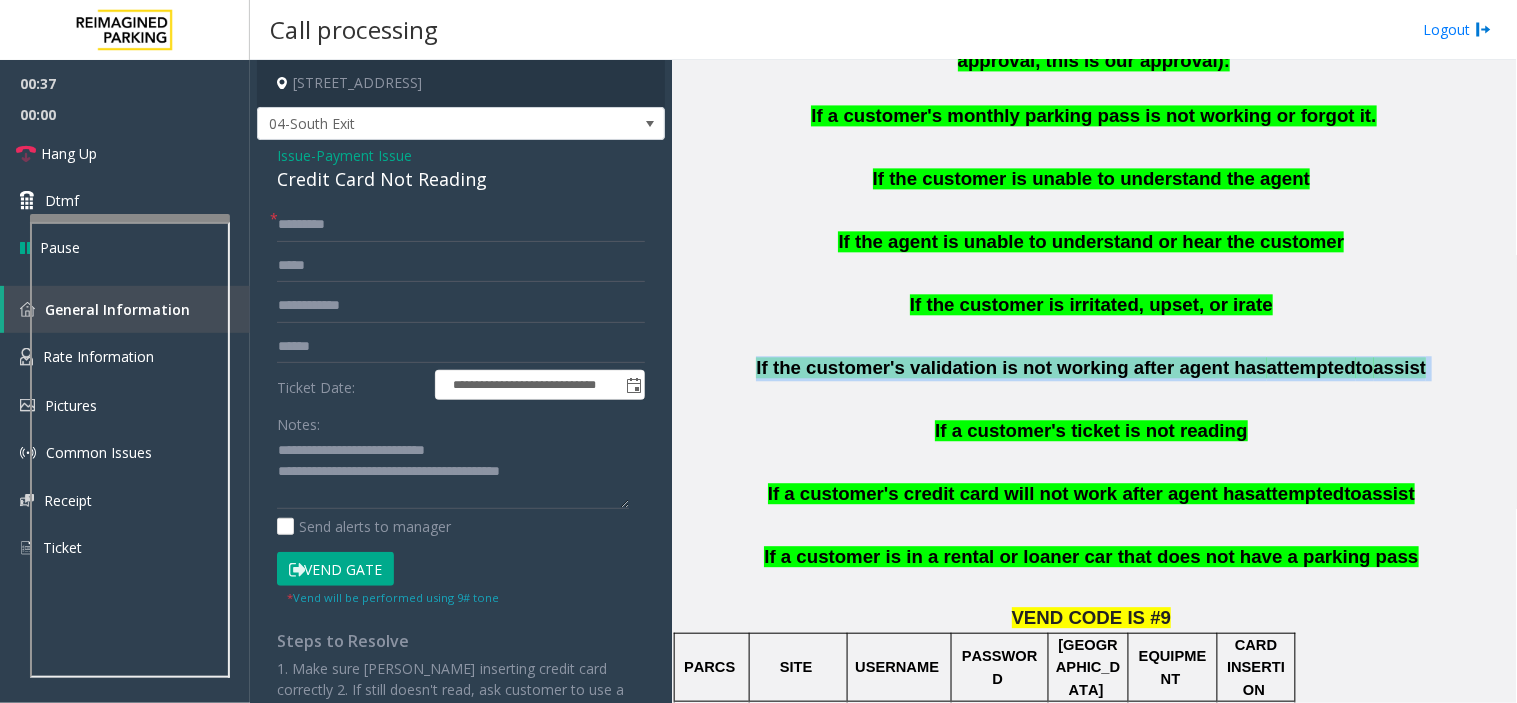 click on "If the customer's validation is not working after agent has" 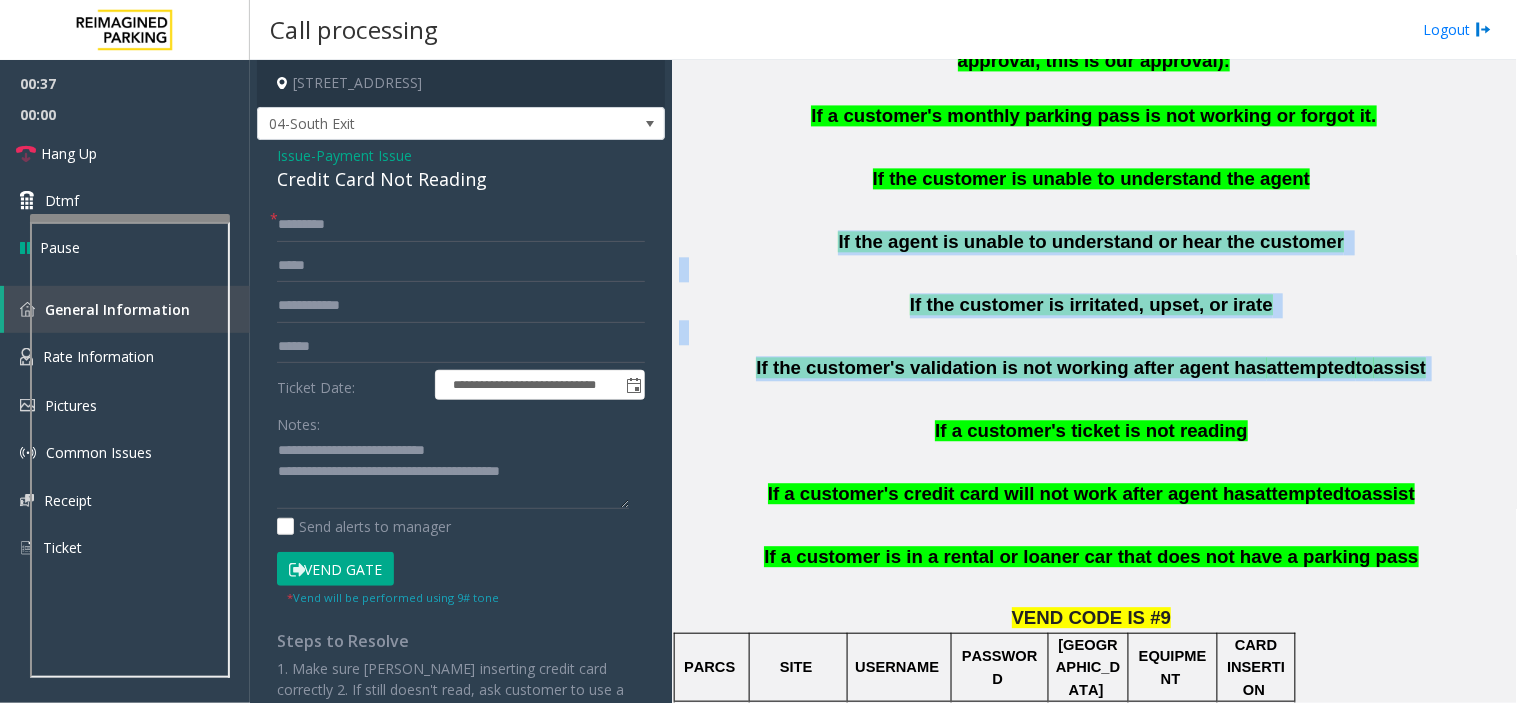 drag, startPoint x: 1146, startPoint y: 336, endPoint x: 1001, endPoint y: 213, distance: 190.14206 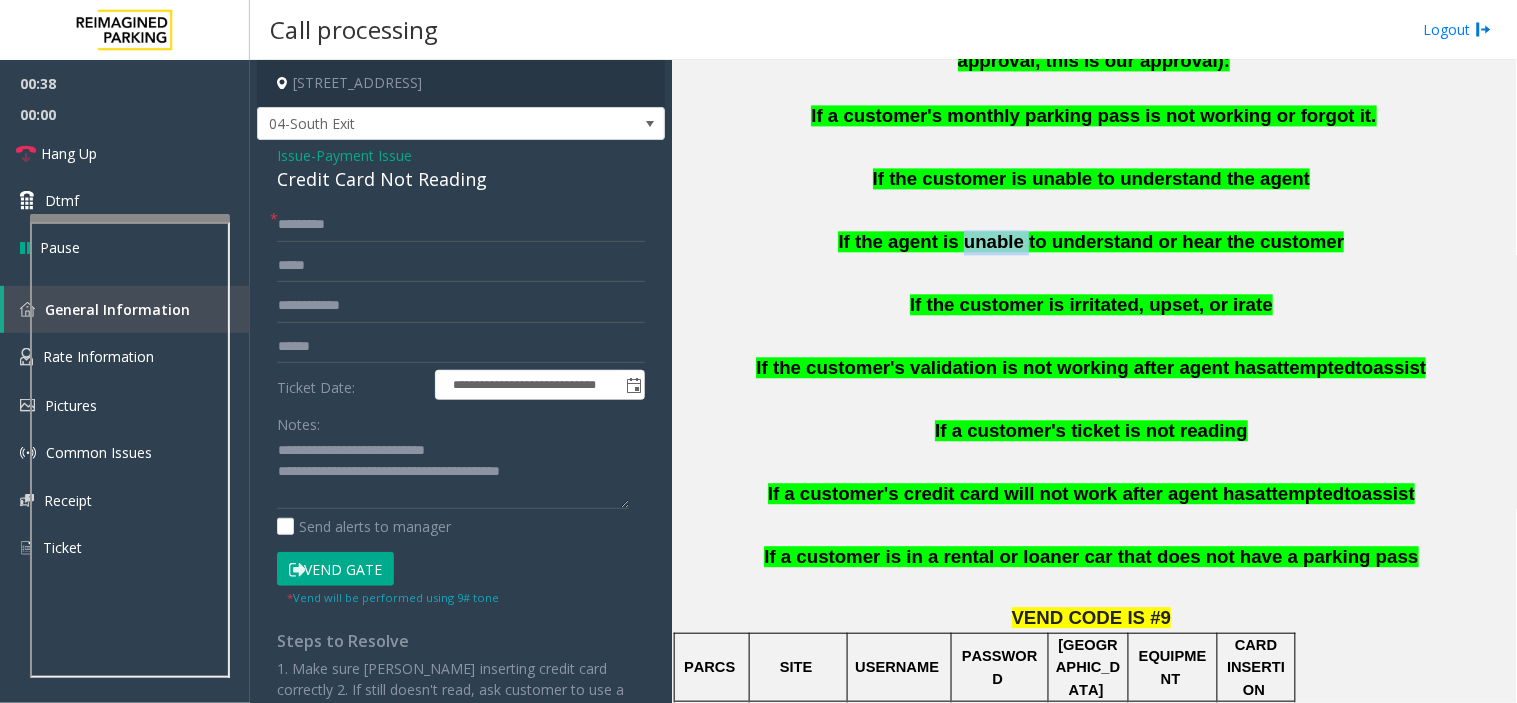 click on "If the agent is unable to understand or hear the customer" 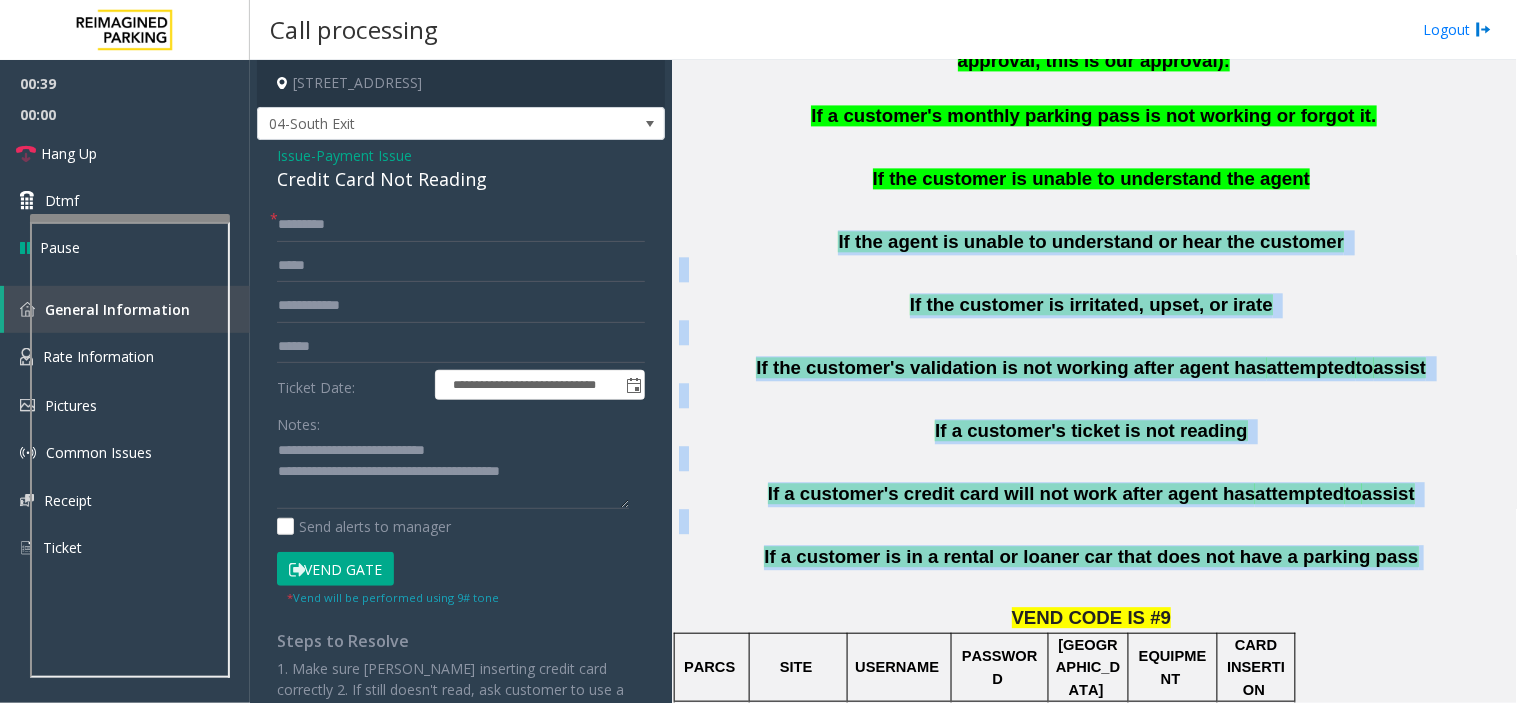 drag, startPoint x: 1001, startPoint y: 213, endPoint x: 1215, endPoint y: 530, distance: 382.47223 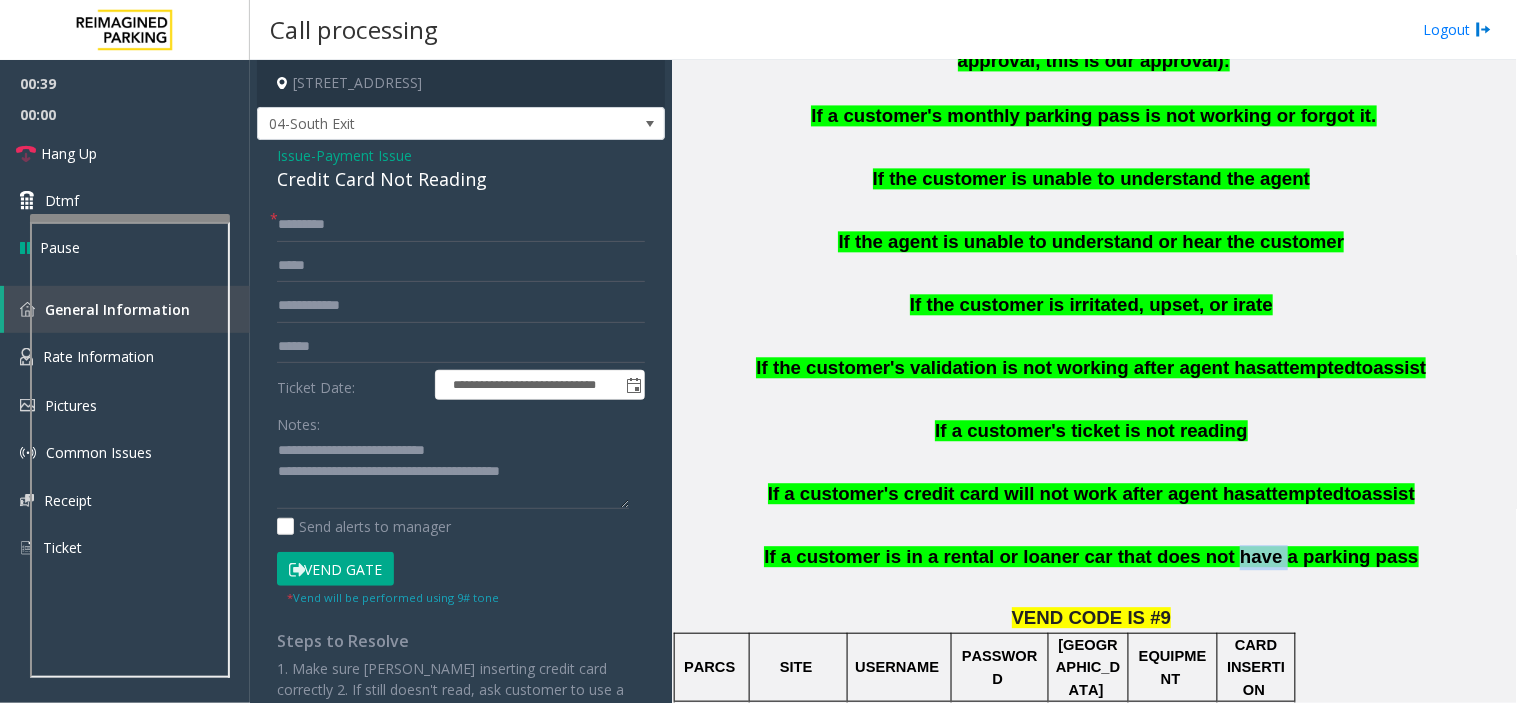 click on "If a customer is in a rental or loaner car that does not have a parking pass" 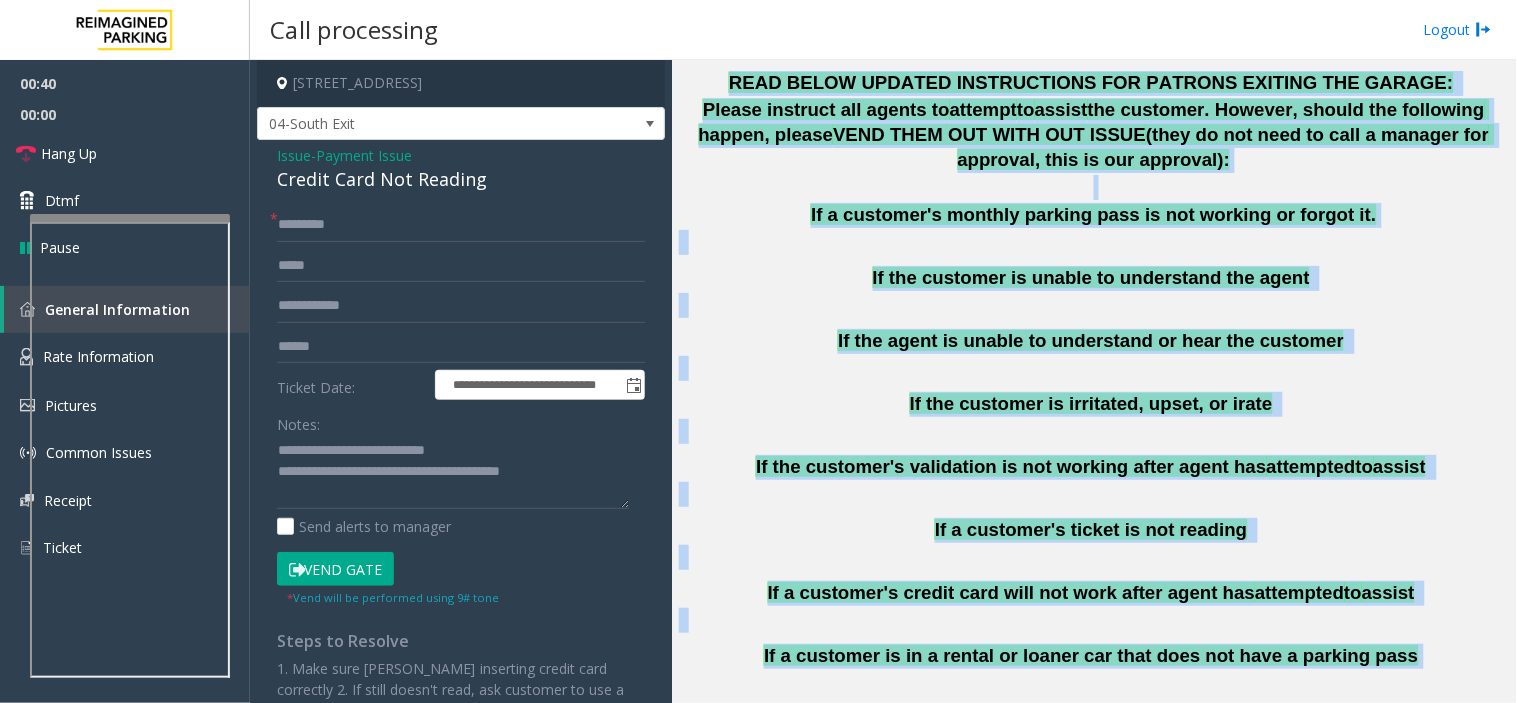 scroll, scrollTop: 960, scrollLeft: 0, axis: vertical 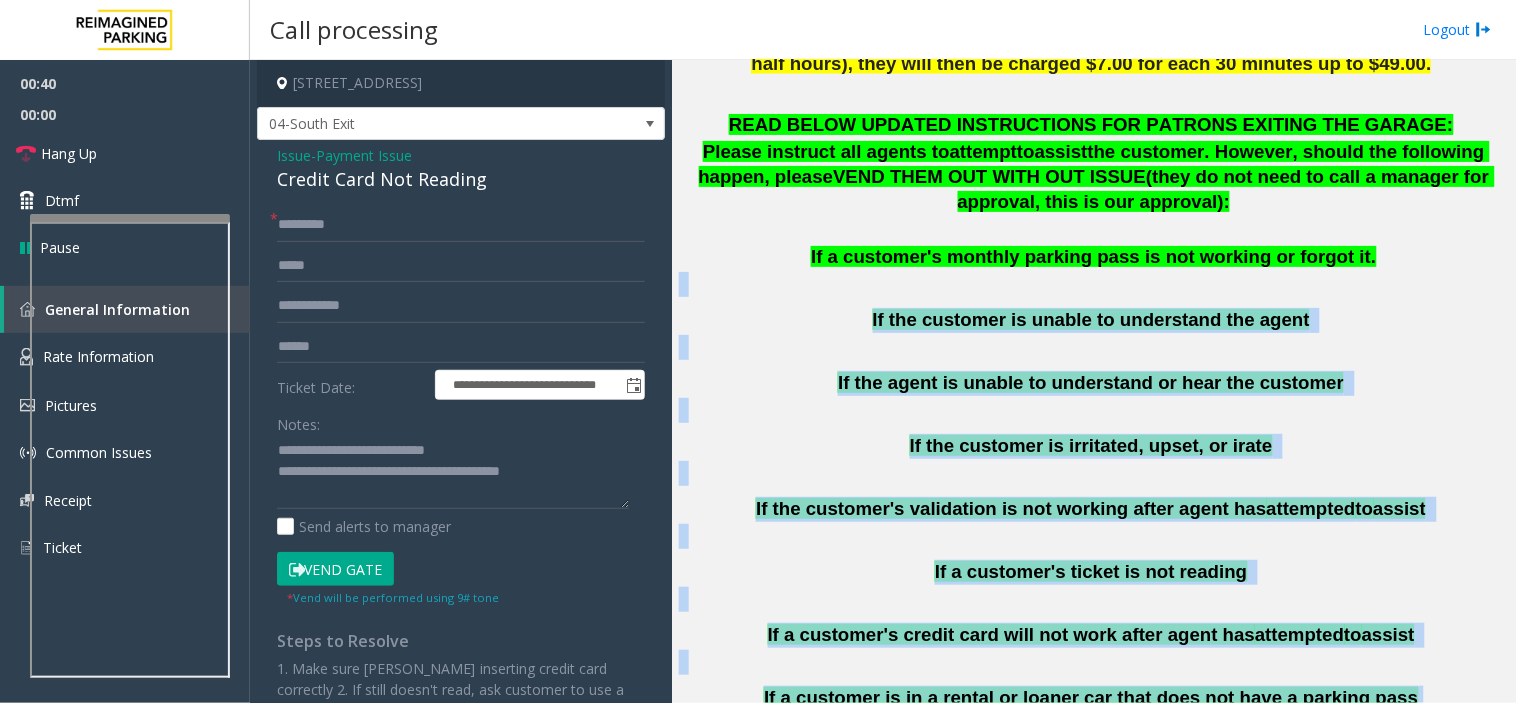 drag, startPoint x: 1215, startPoint y: 530, endPoint x: 928, endPoint y: 246, distance: 403.76355 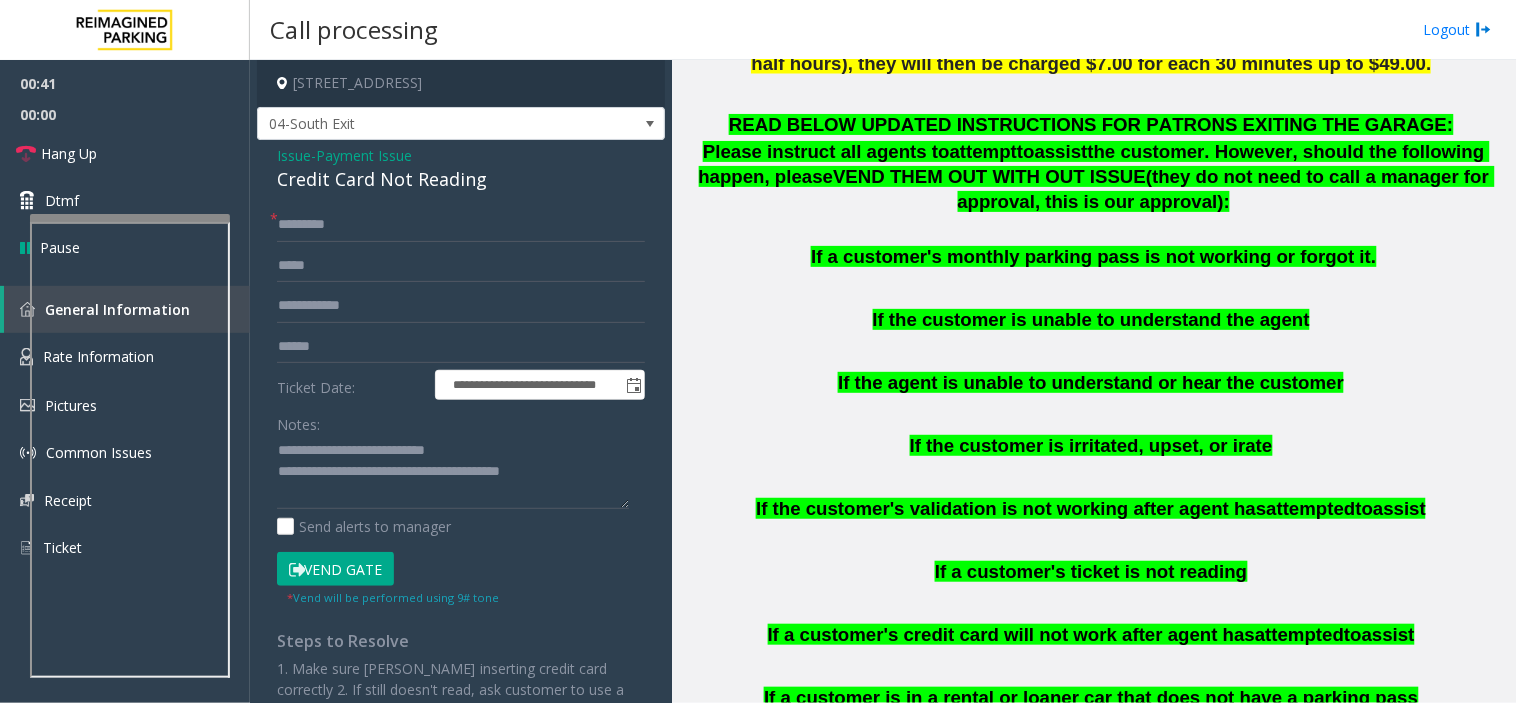 click on "**********" 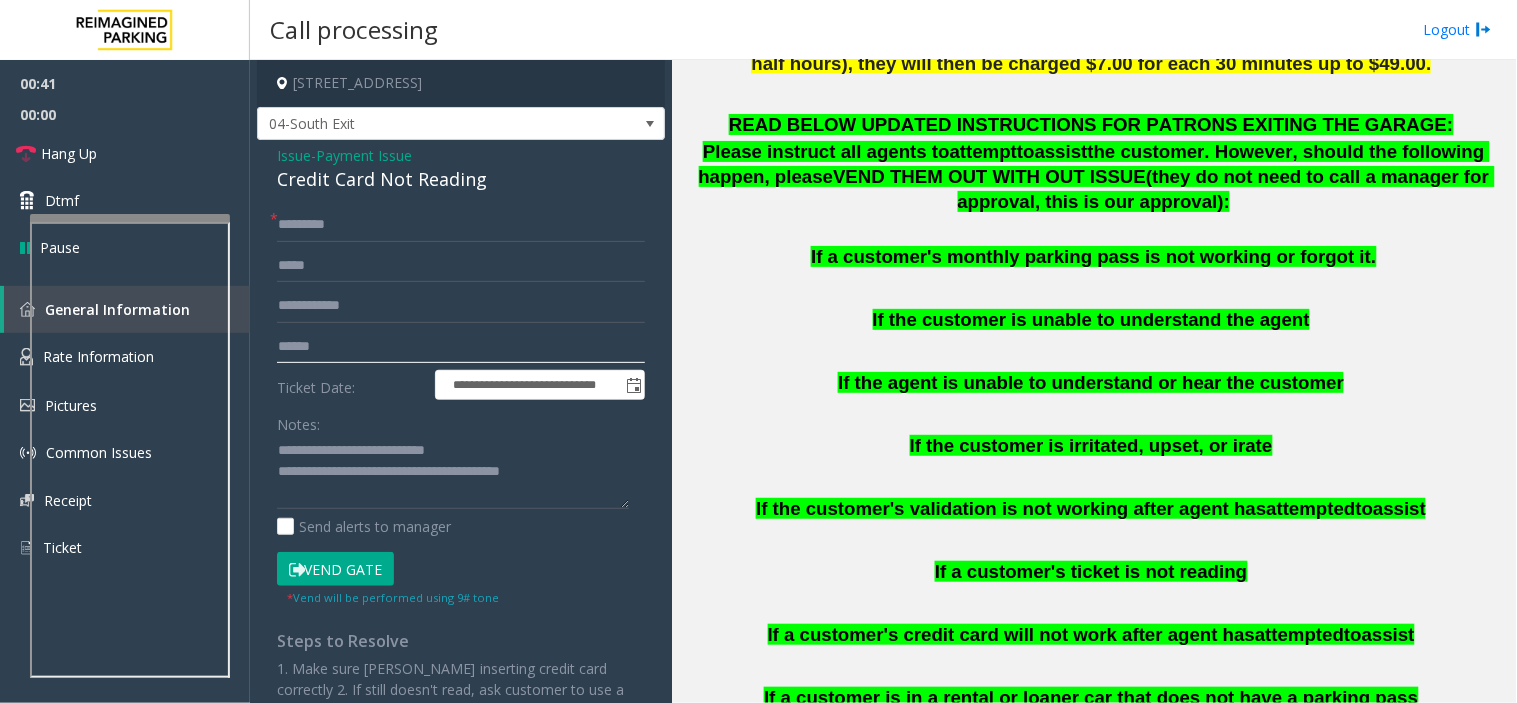 click 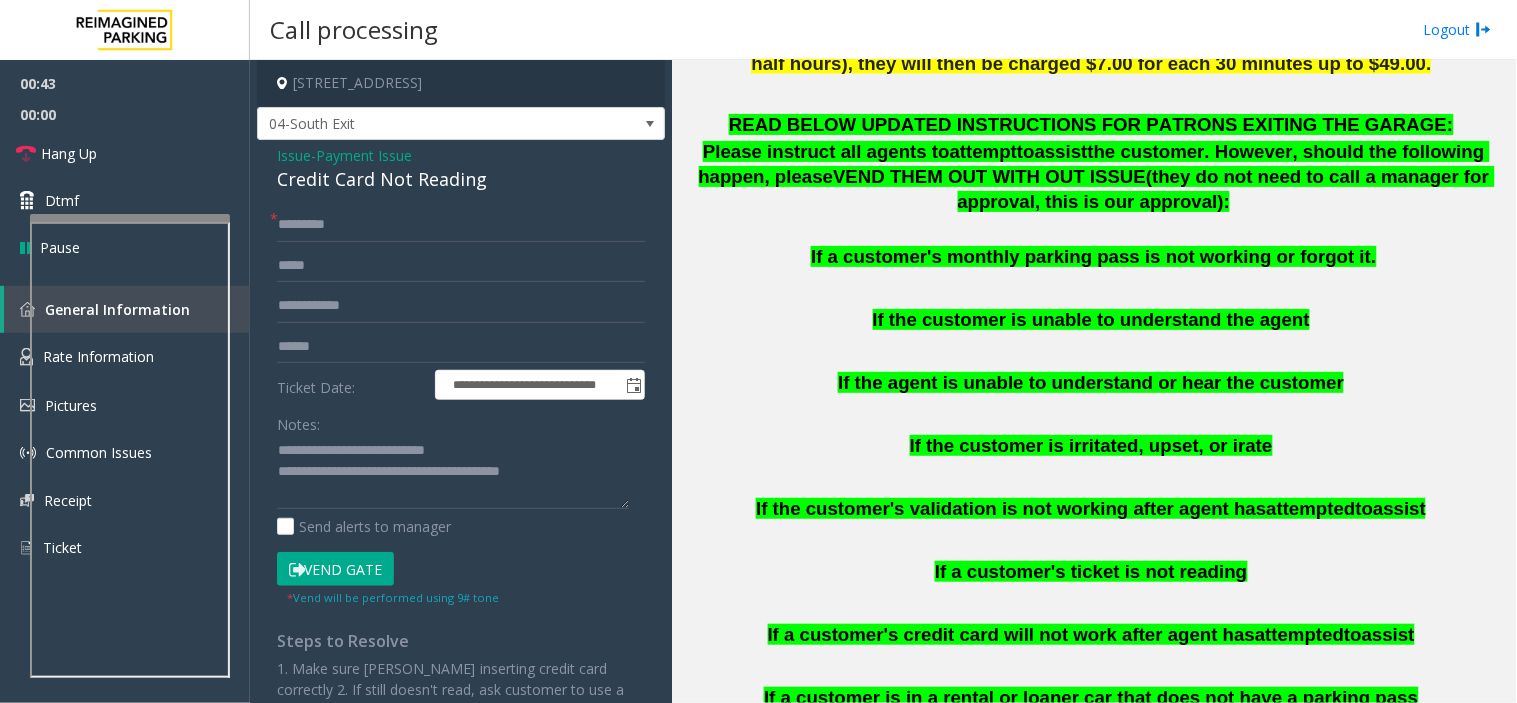 click on "**********" 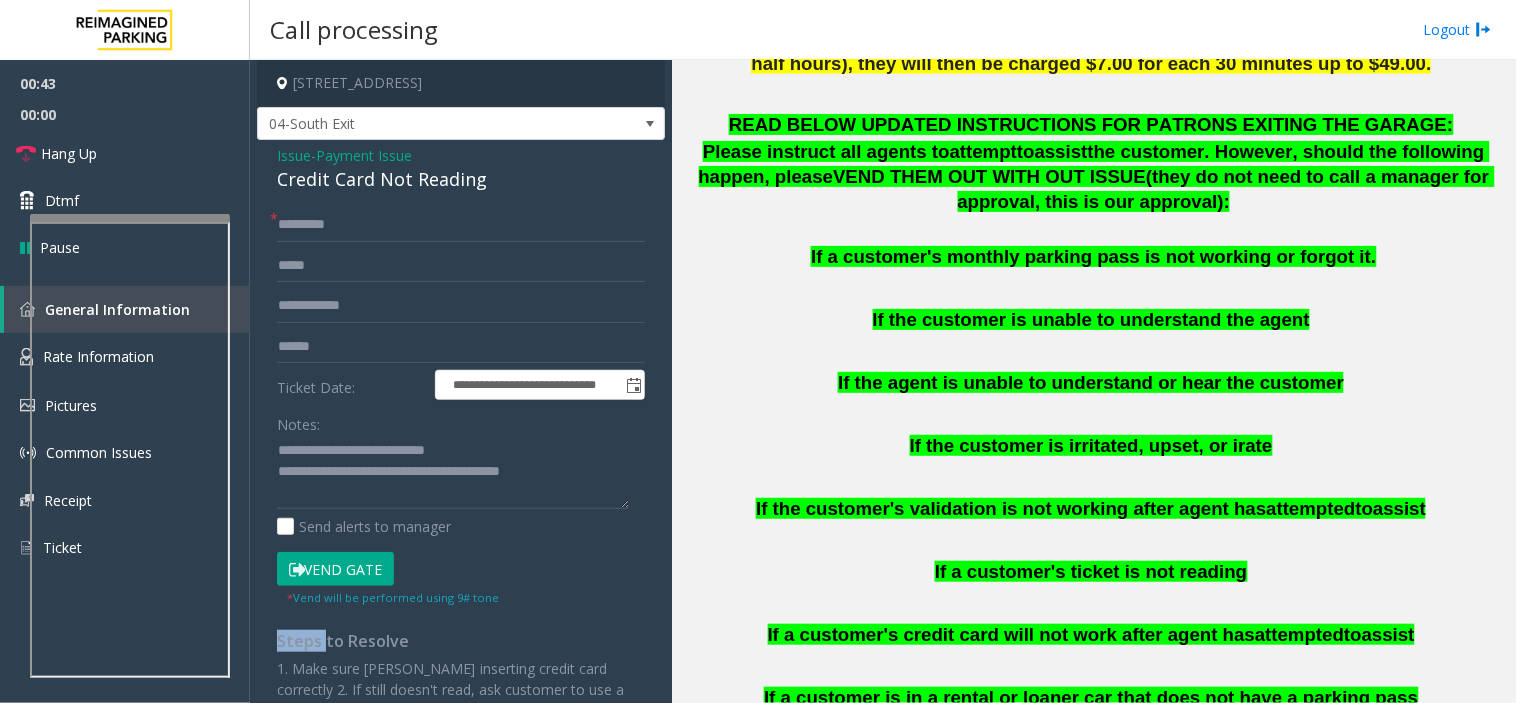 click on "**********" 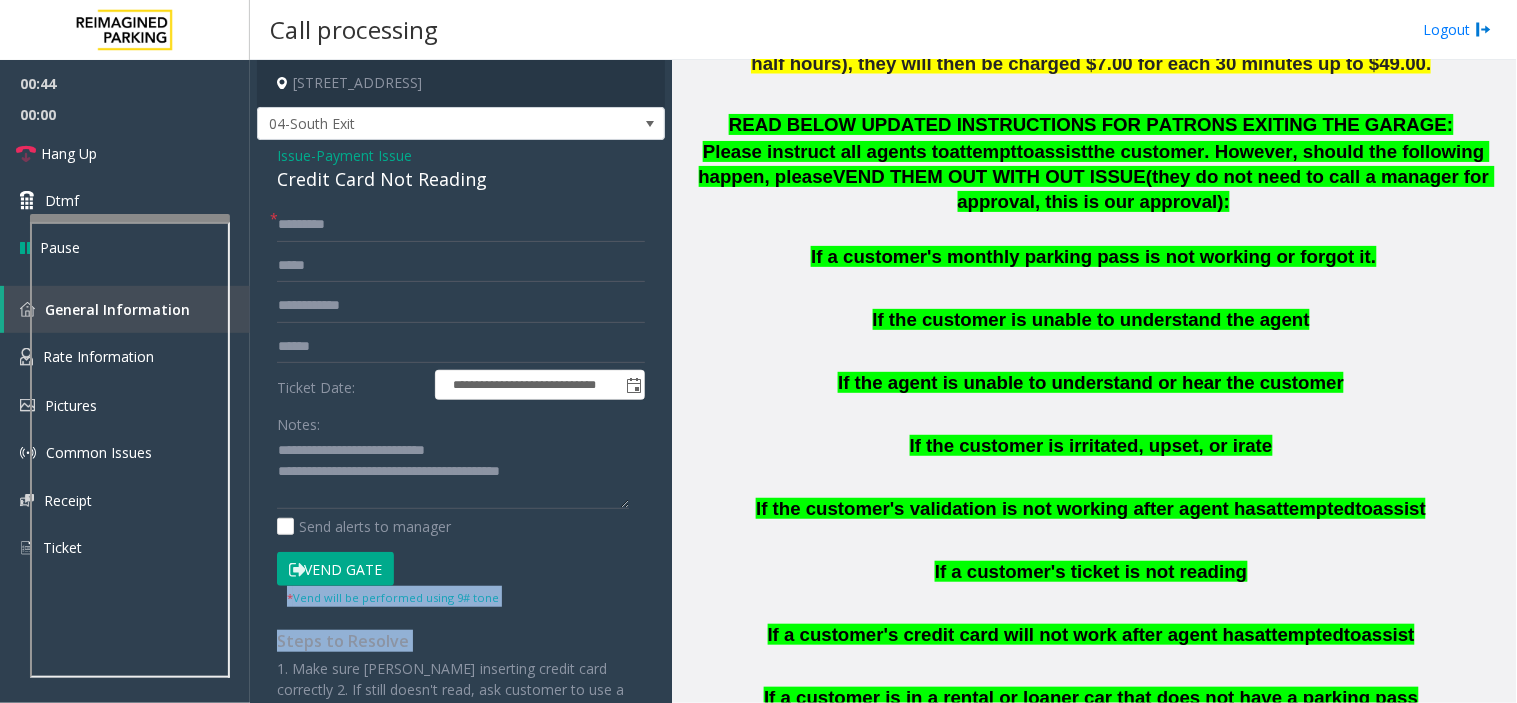 drag, startPoint x: 314, startPoint y: 615, endPoint x: 284, endPoint y: 600, distance: 33.54102 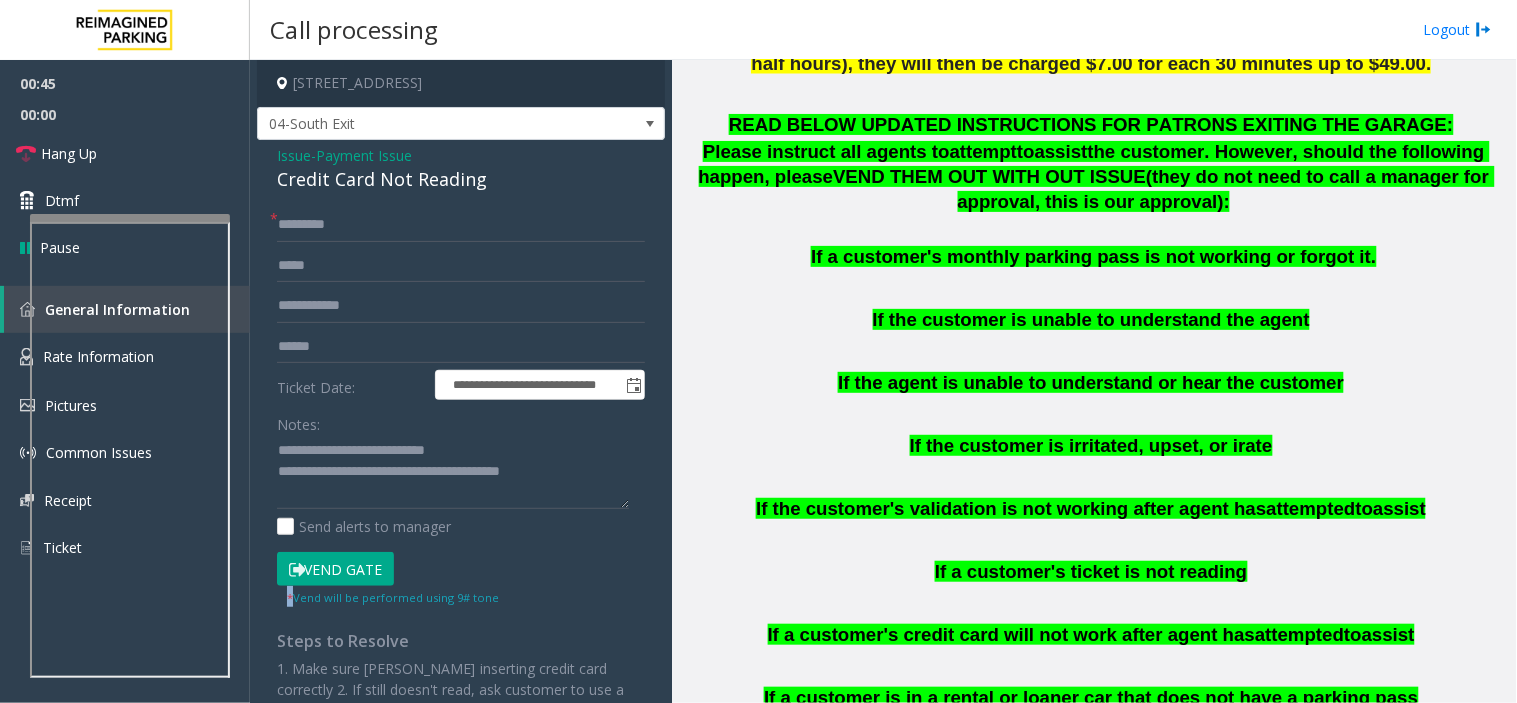 click on "Vend Gate  * Vend will be performed using 9# tone" 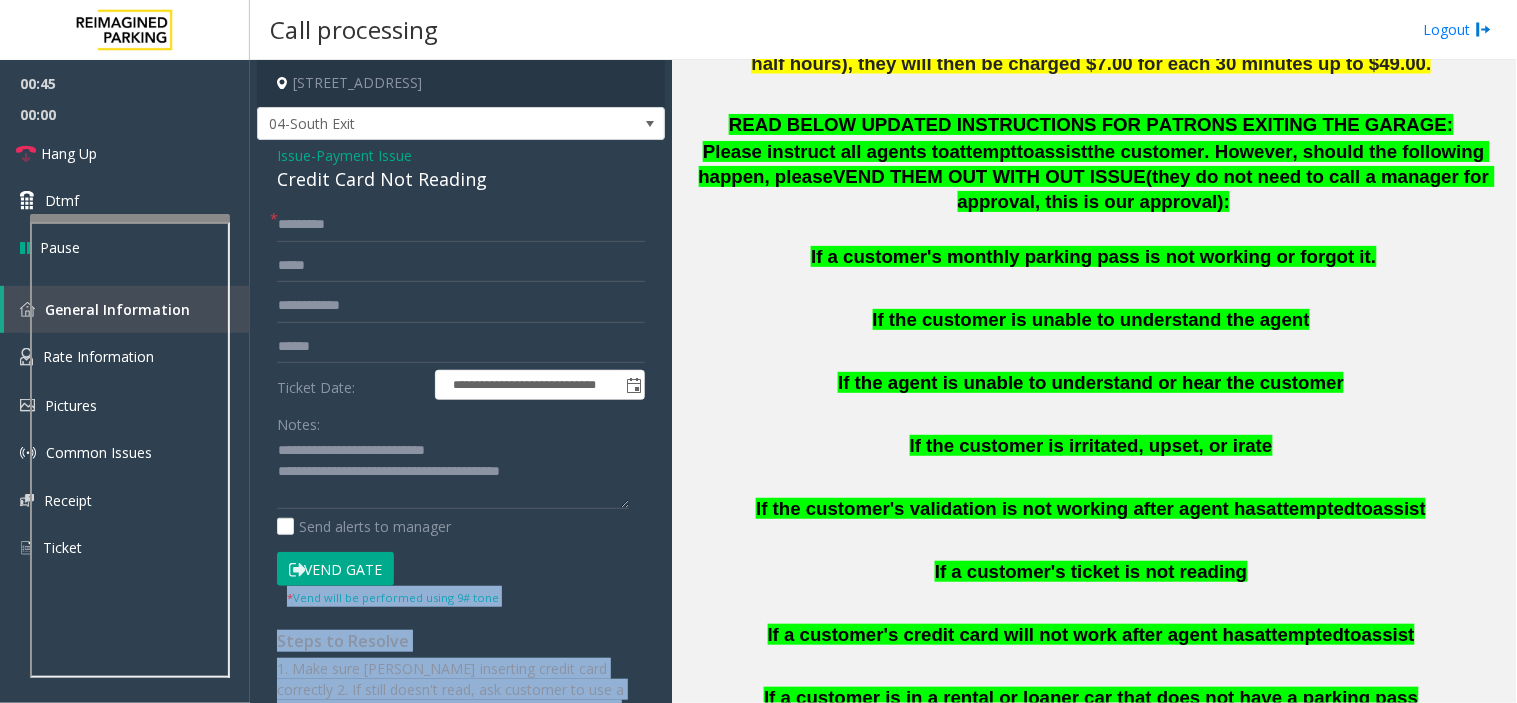 drag, startPoint x: 284, startPoint y: 600, endPoint x: 481, endPoint y: 671, distance: 209.40392 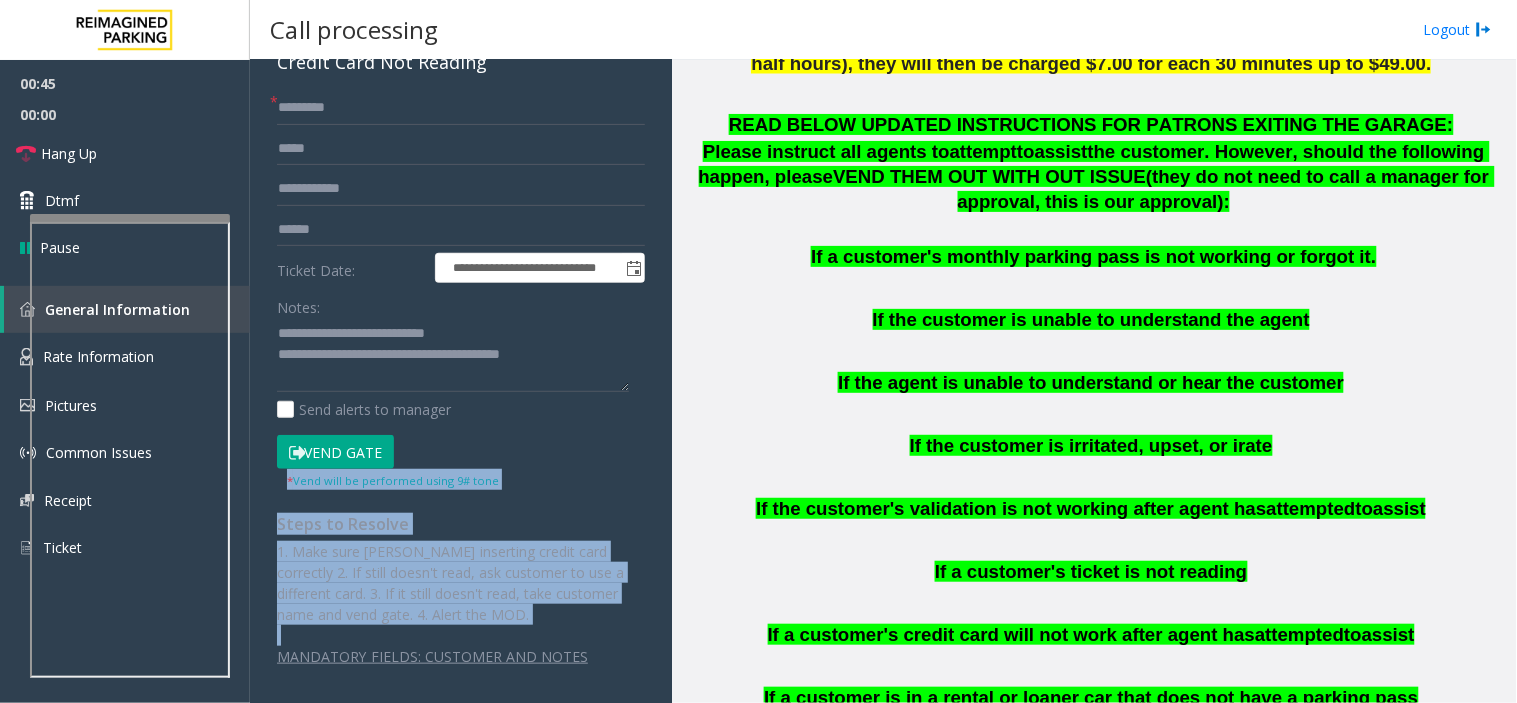 scroll, scrollTop: 122, scrollLeft: 0, axis: vertical 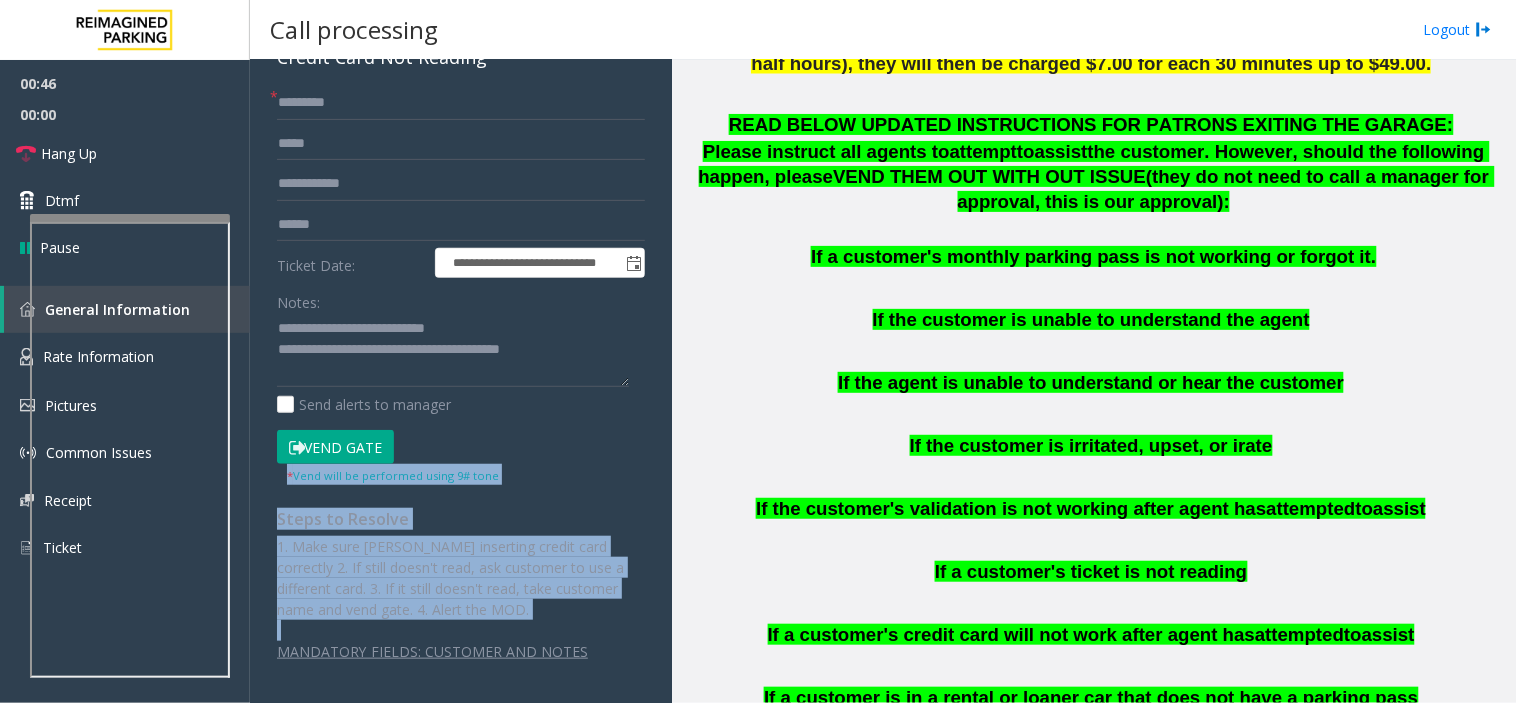 click on "1. Make sure parker inserting credit card correctly
2. If still doesn't read, ask customer to use a different card.
3. If it still doesn't read, take customer name and vend gate.
4. Alert the MOD." 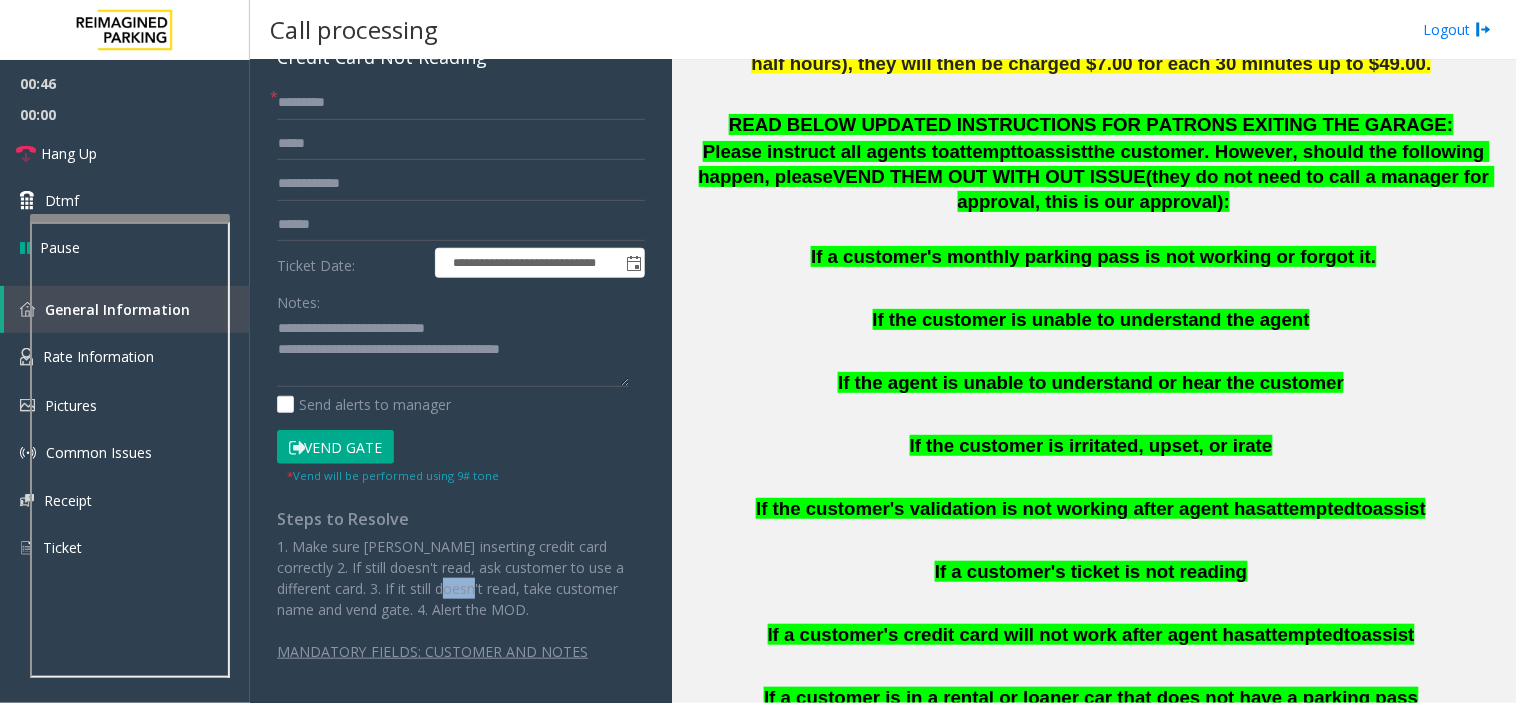 click on "1. Make sure parker inserting credit card correctly
2. If still doesn't read, ask customer to use a different card.
3. If it still doesn't read, take customer name and vend gate.
4. Alert the MOD." 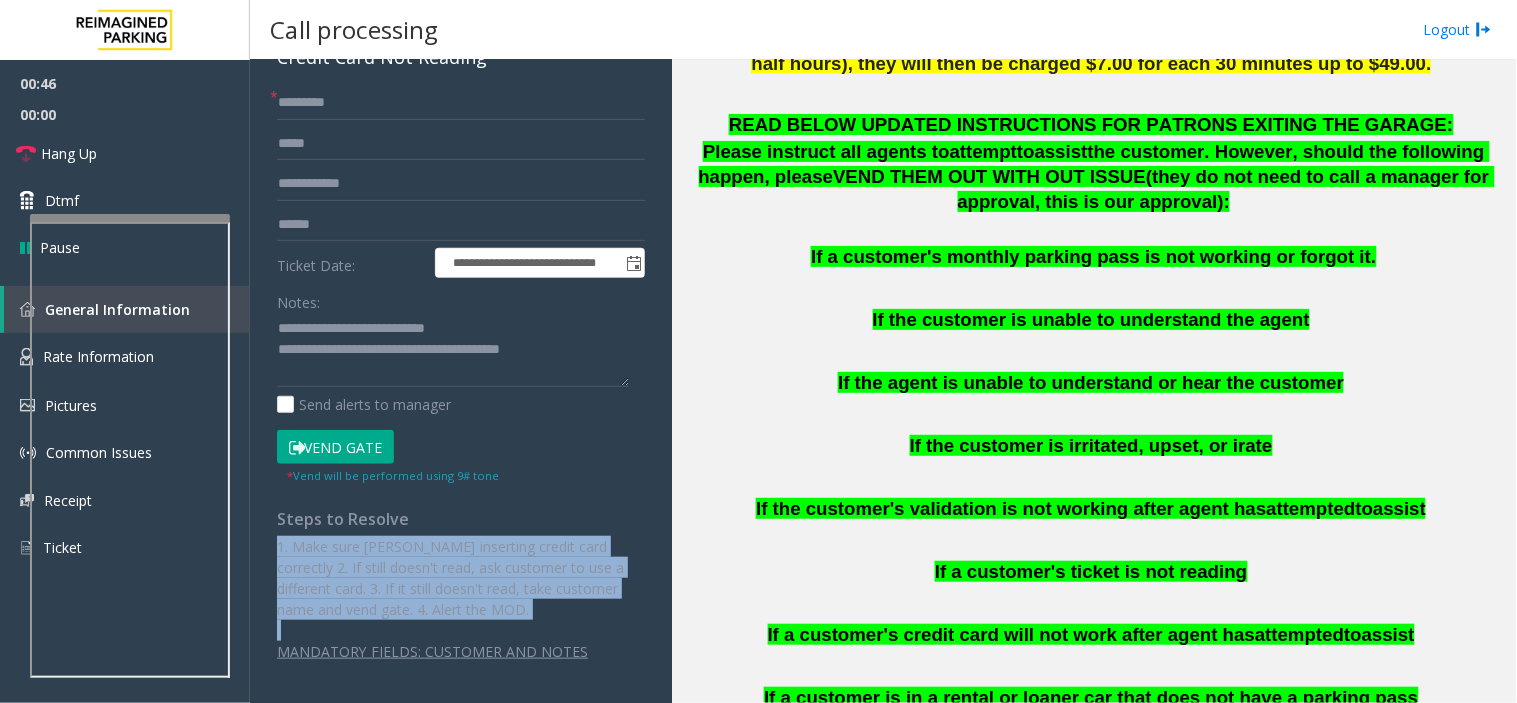 click on "1. Make sure parker inserting credit card correctly
2. If still doesn't read, ask customer to use a different card.
3. If it still doesn't read, take customer name and vend gate.
4. Alert the MOD." 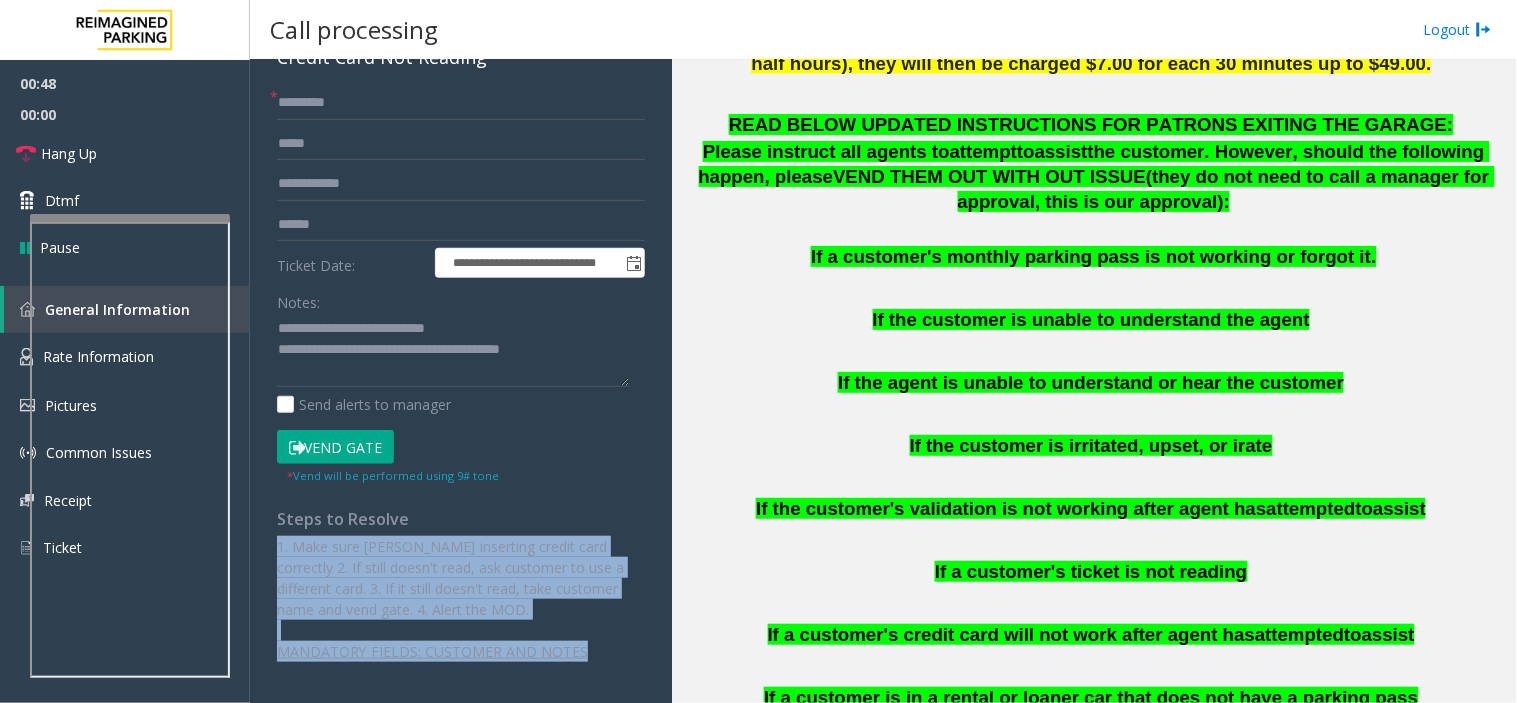 drag, startPoint x: 431, startPoint y: 597, endPoint x: 610, endPoint y: 653, distance: 187.55533 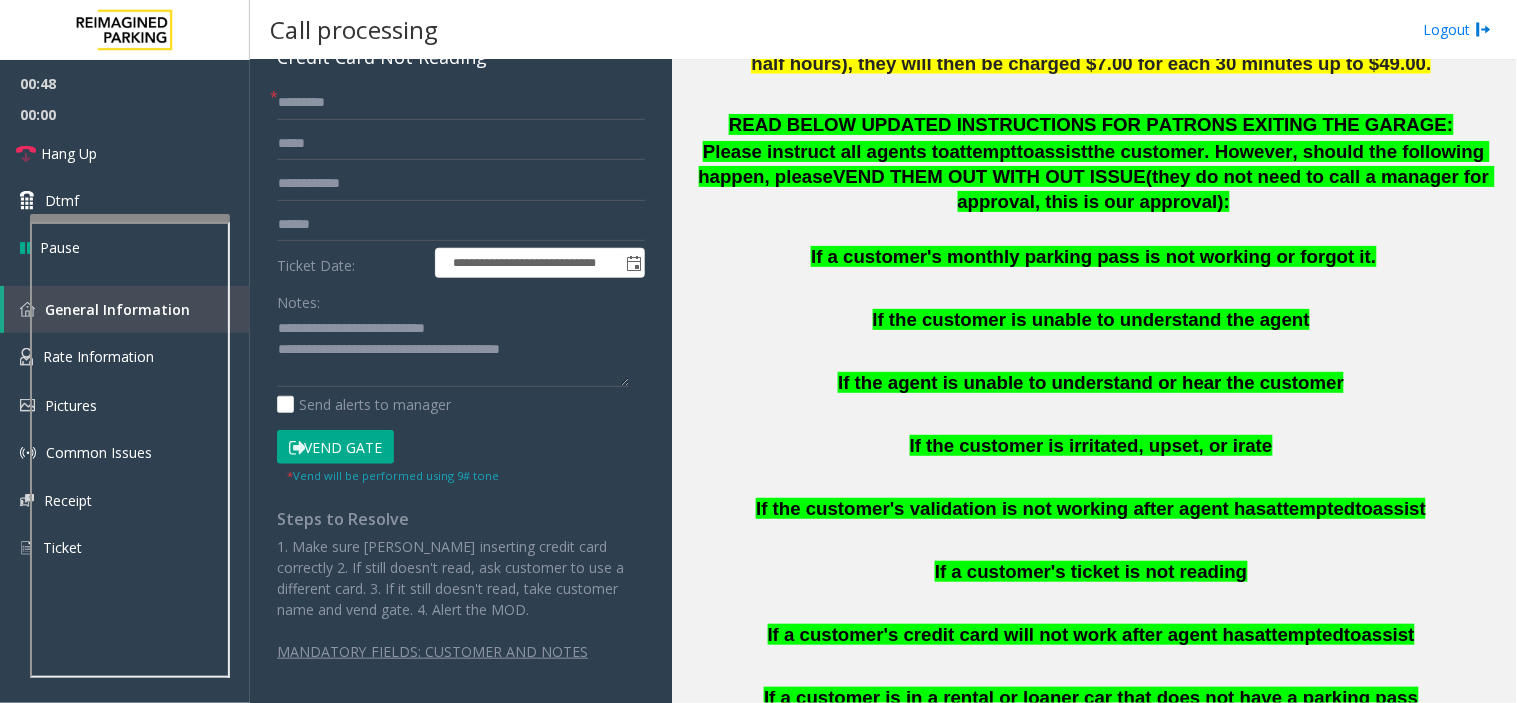 click on "MANDATORY FIELDS: CUSTOMER AND NOTES" 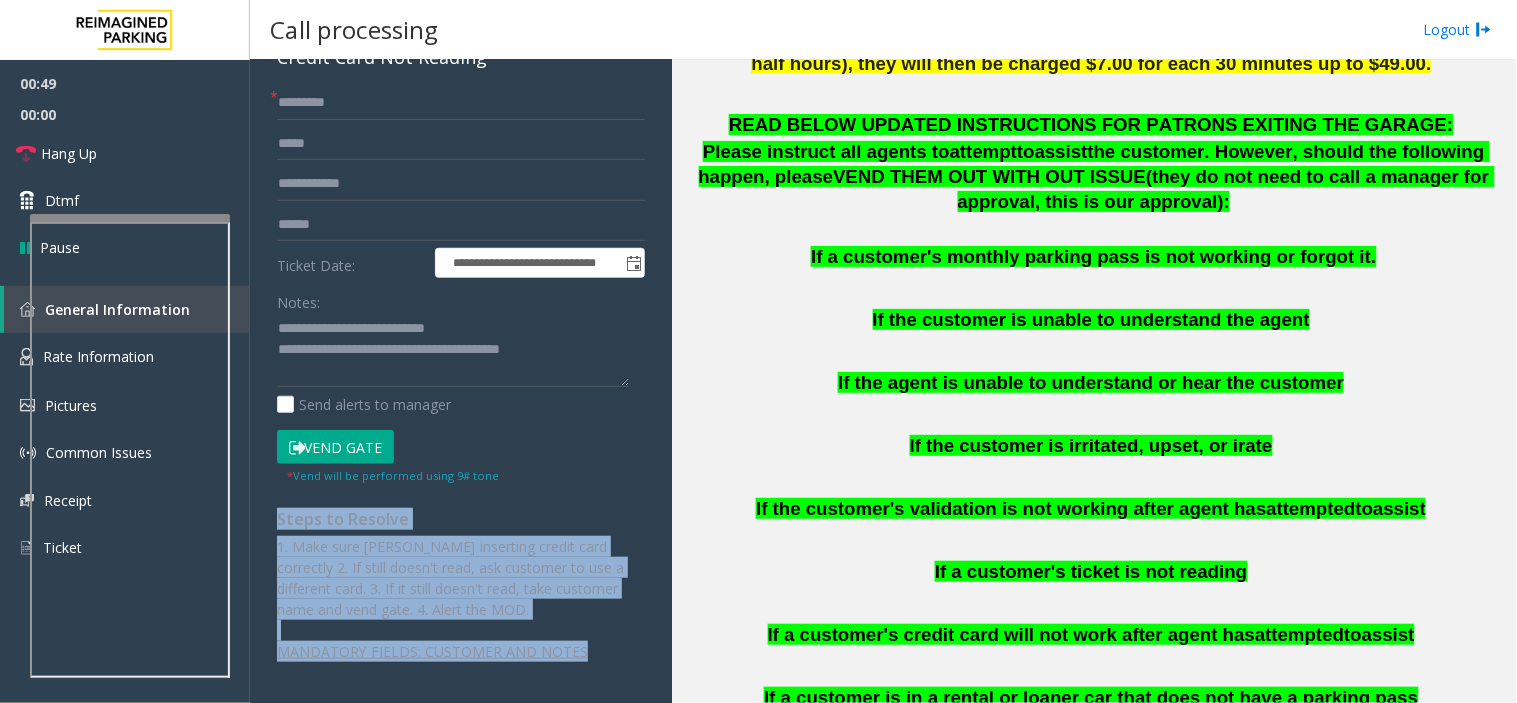 drag, startPoint x: 610, startPoint y: 653, endPoint x: 323, endPoint y: 505, distance: 322.9133 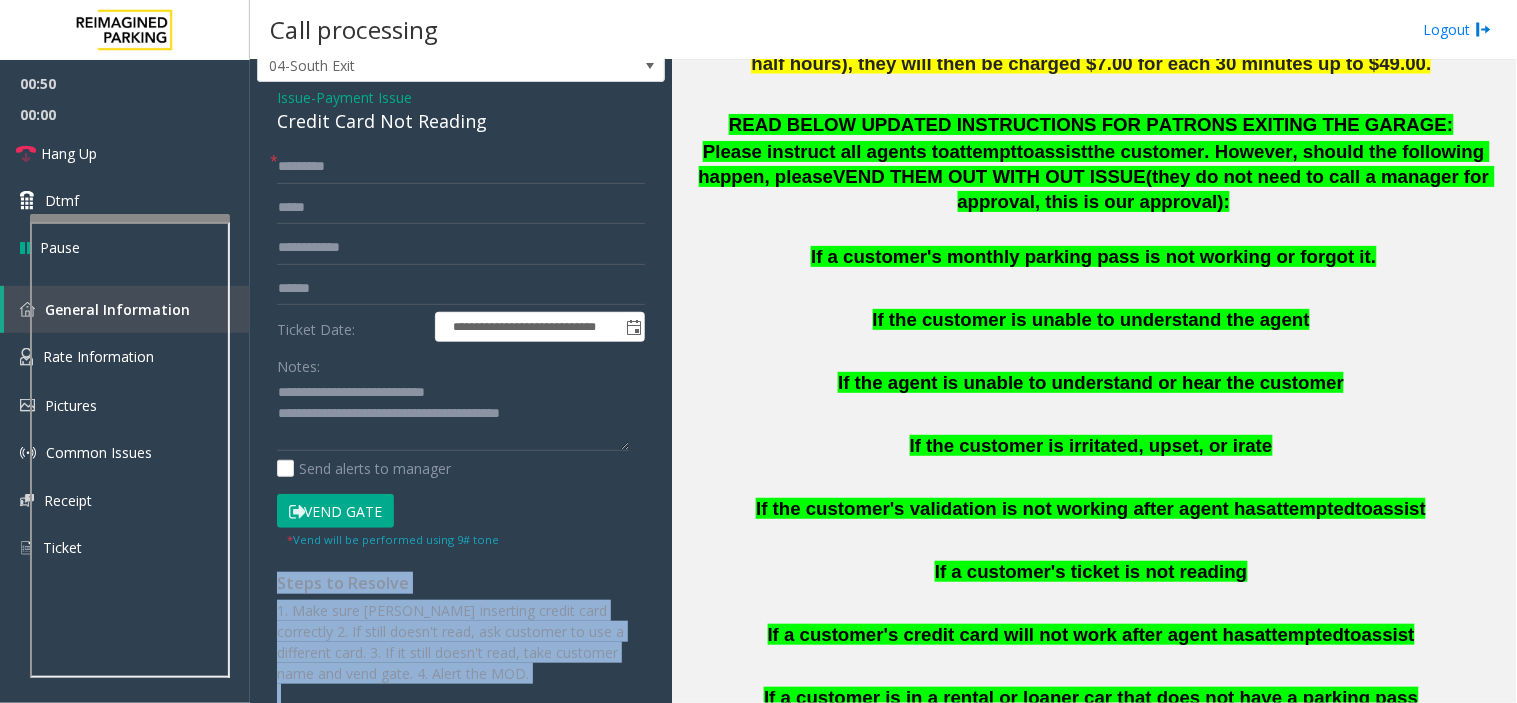scroll, scrollTop: 0, scrollLeft: 0, axis: both 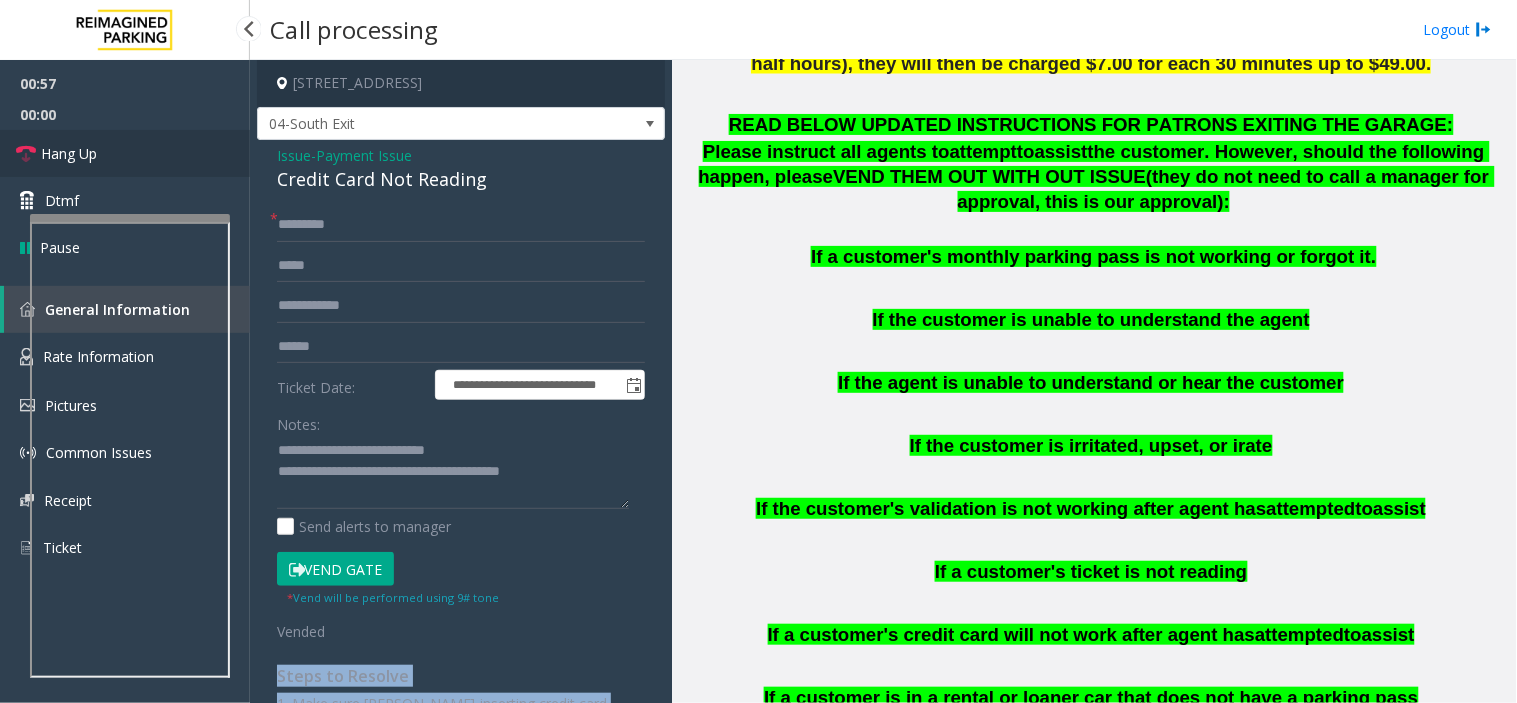 click on "Hang Up" at bounding box center [125, 153] 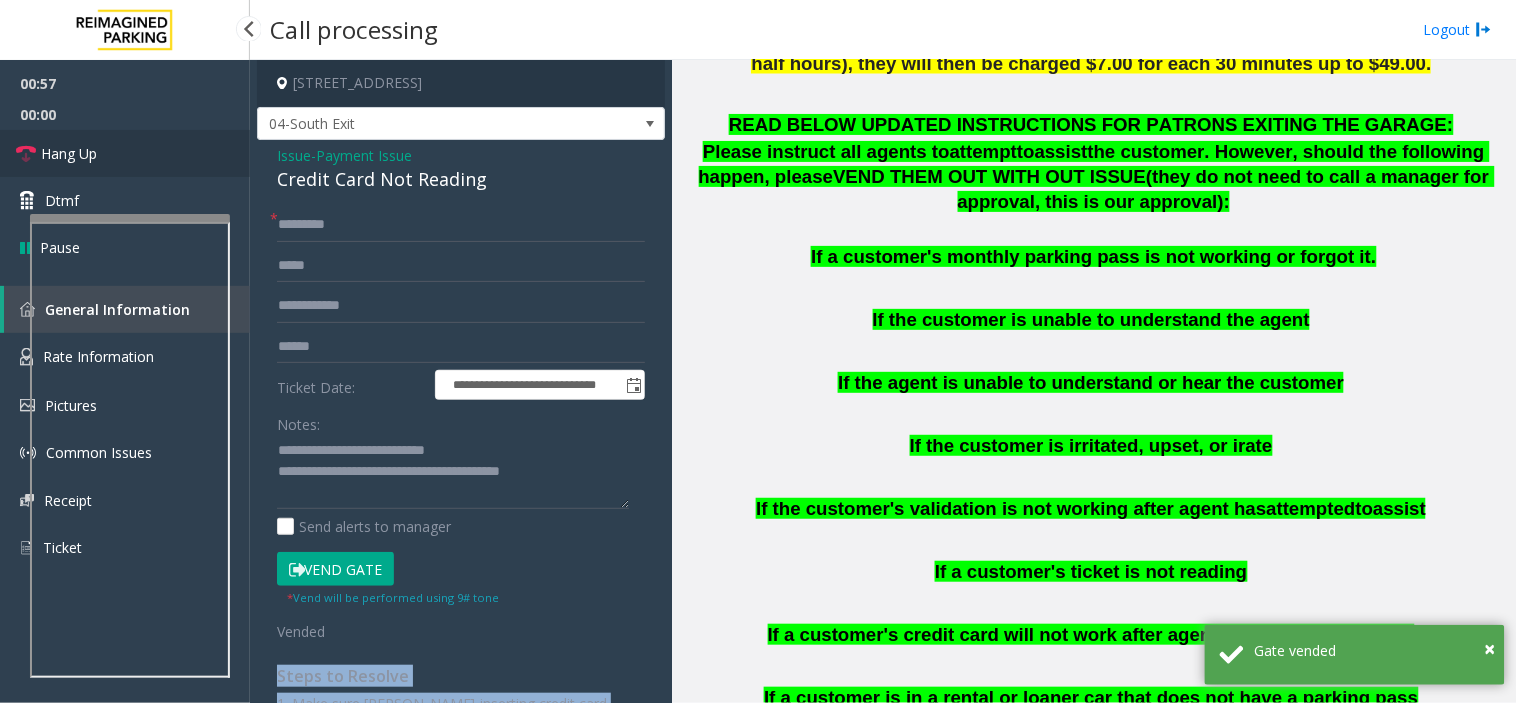 click on "Hang Up" at bounding box center [125, 153] 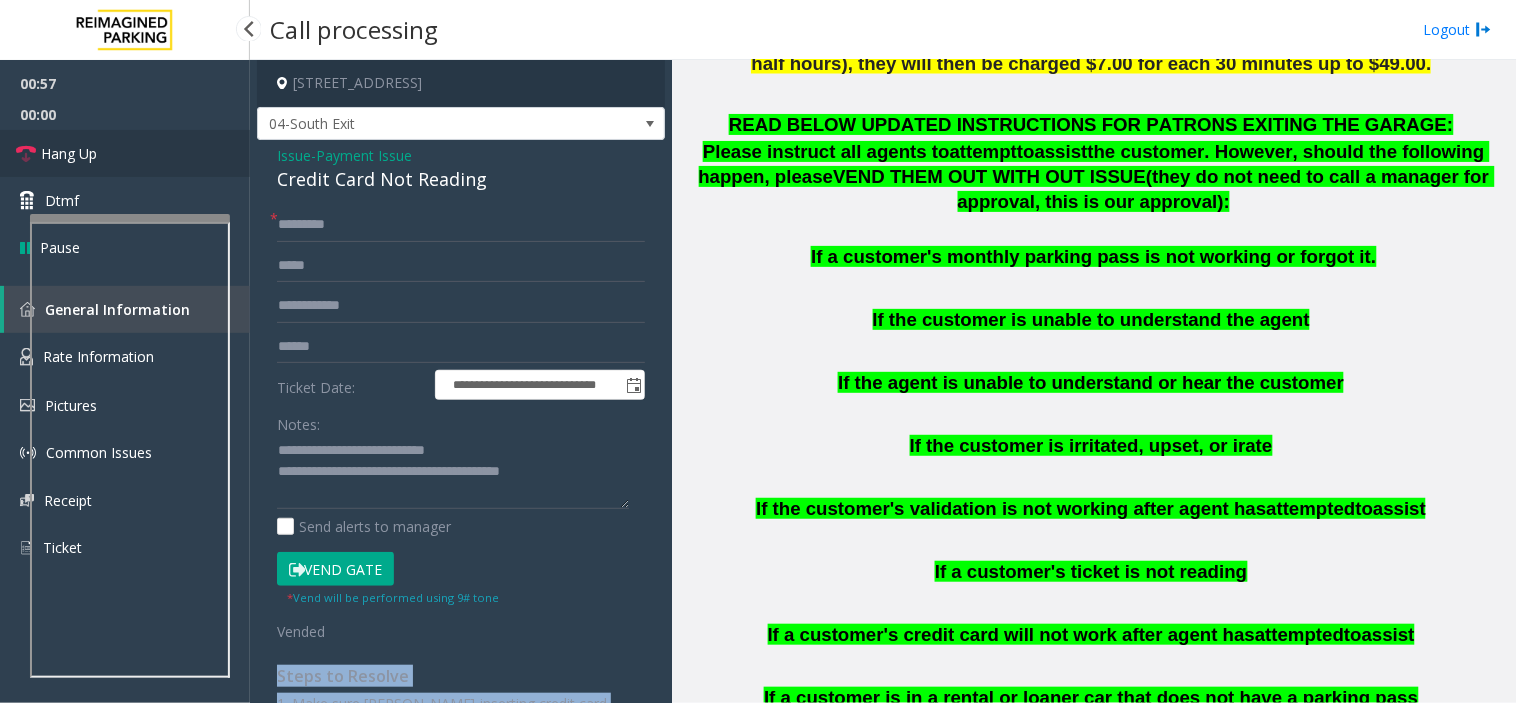 click on "Hang Up" at bounding box center (125, 153) 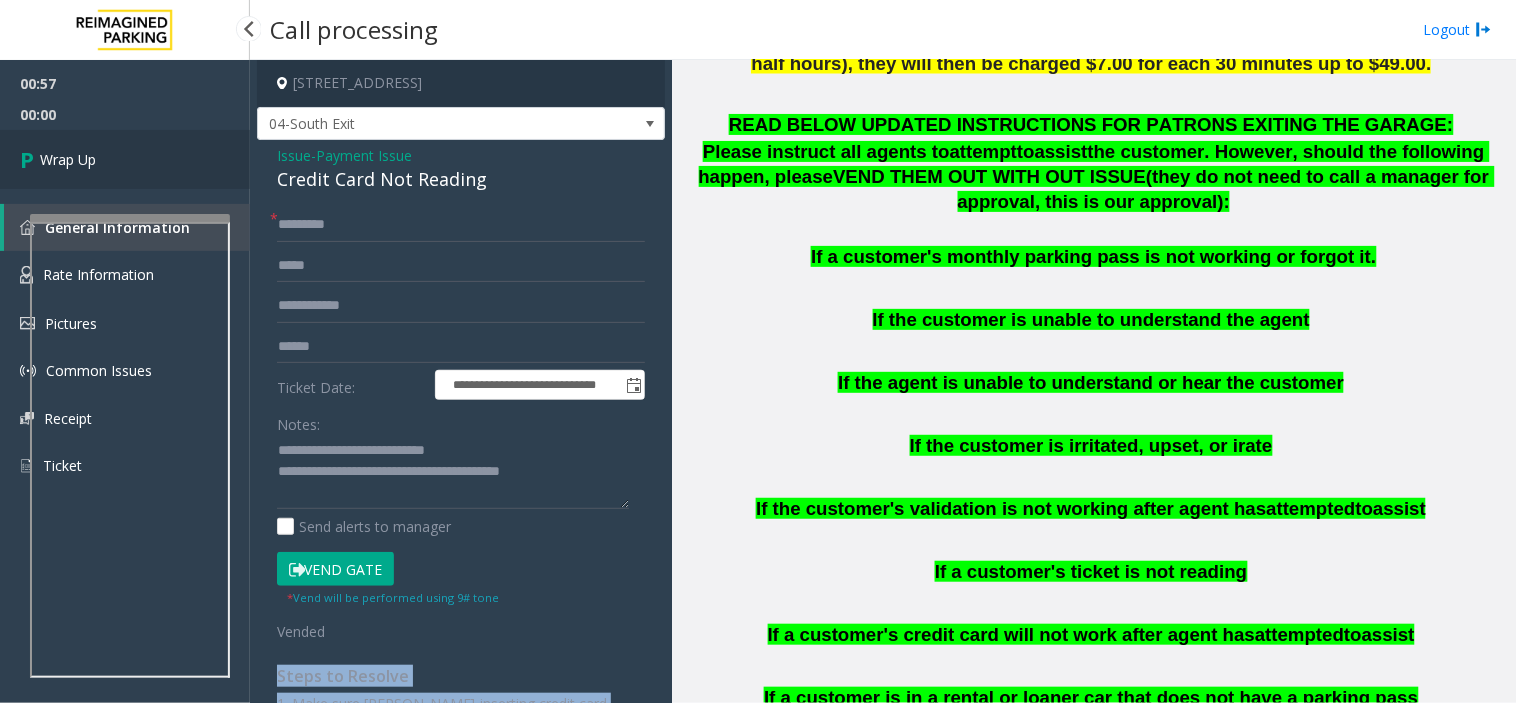 click on "Wrap Up" at bounding box center [125, 159] 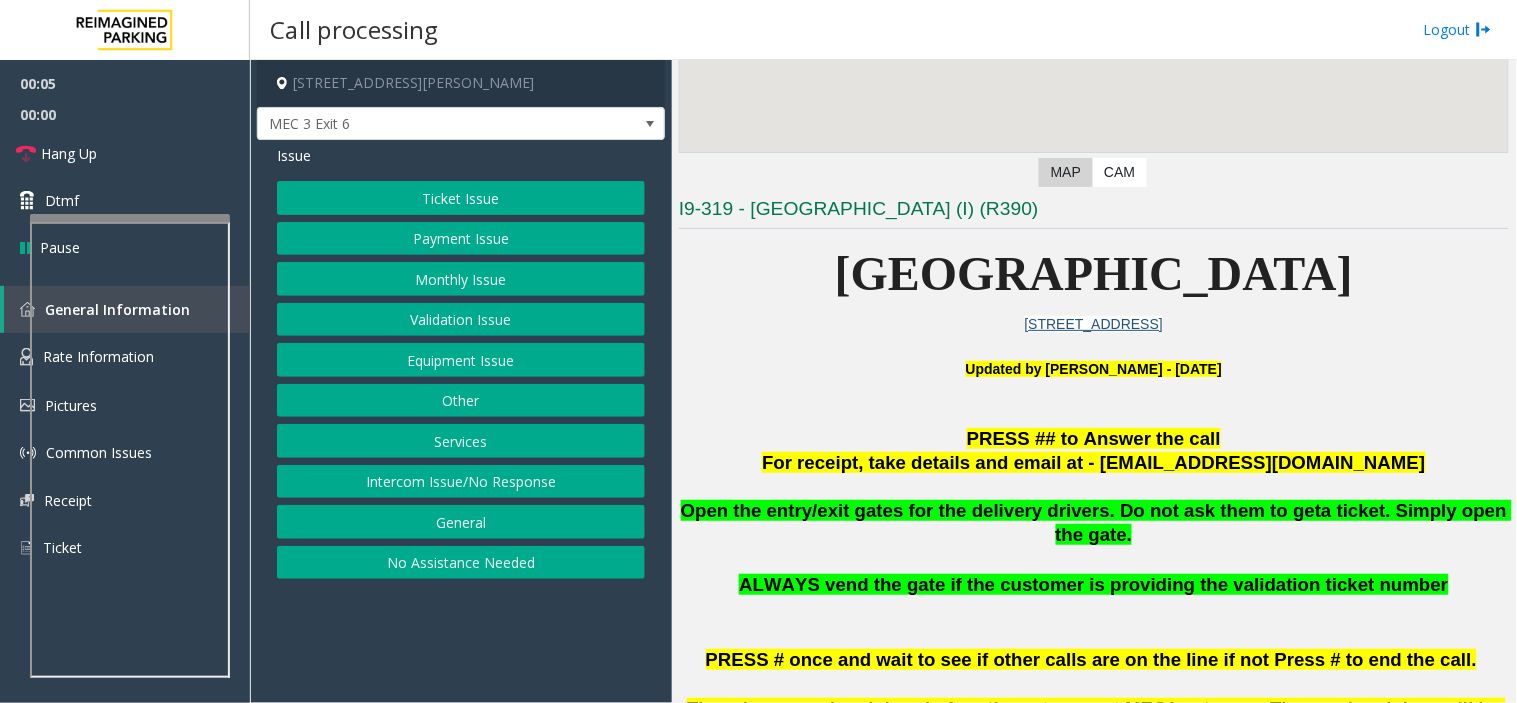 scroll, scrollTop: 333, scrollLeft: 0, axis: vertical 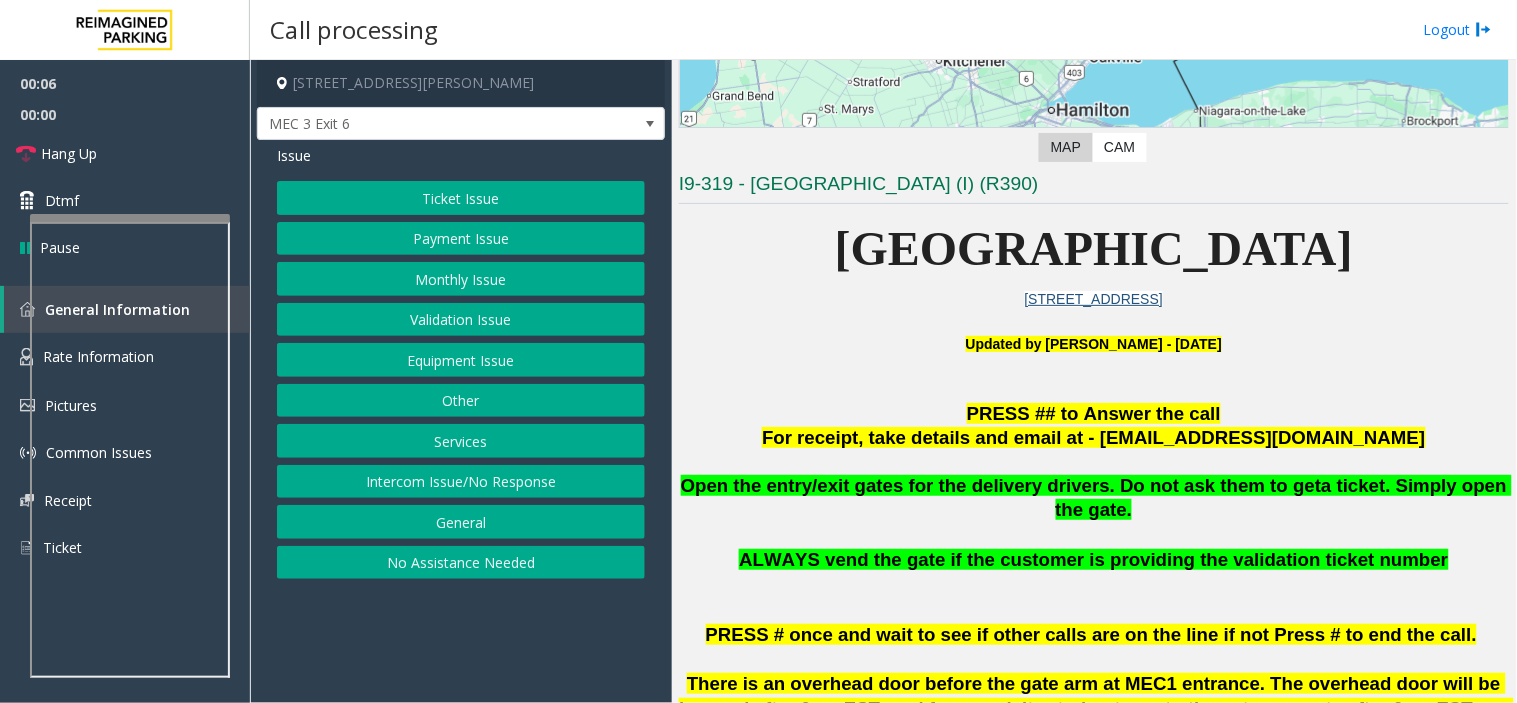 click on "Open the entry/exit gates for the delivery drivers. Do not ask them to get" at bounding box center [1001, 485] 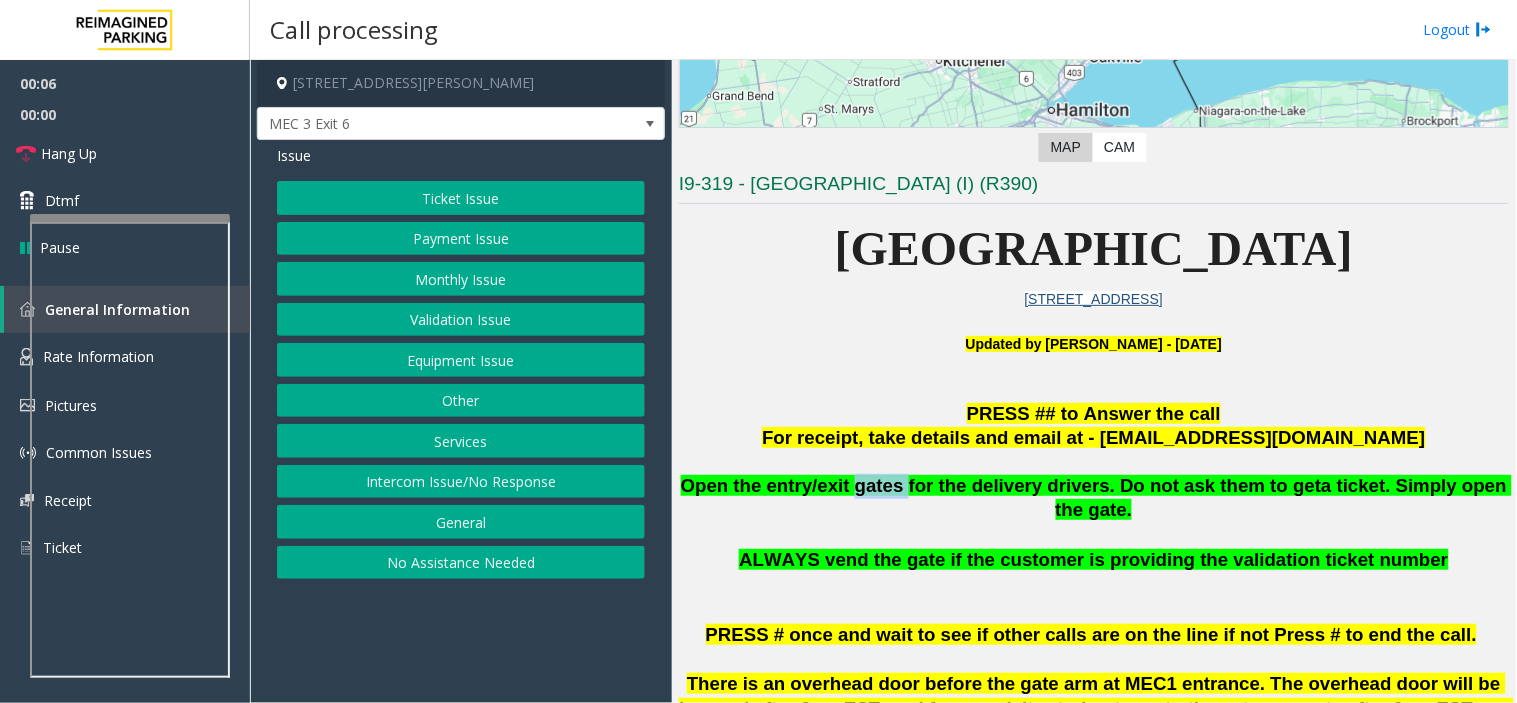 click on "Open the entry/exit gates for the delivery drivers. Do not ask them to get" at bounding box center (1001, 485) 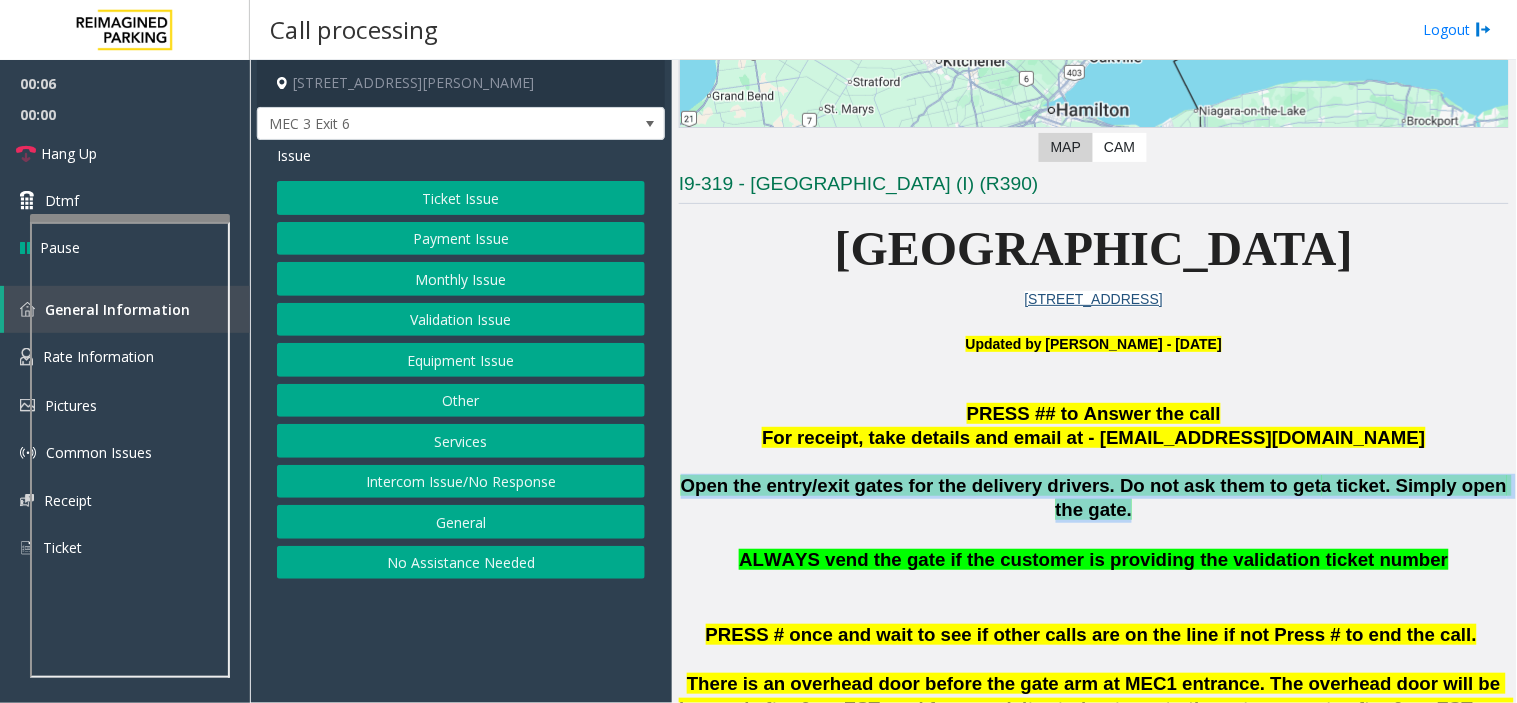 click on "Open the entry/exit gates for the delivery drivers. Do not ask them to get" at bounding box center (1001, 485) 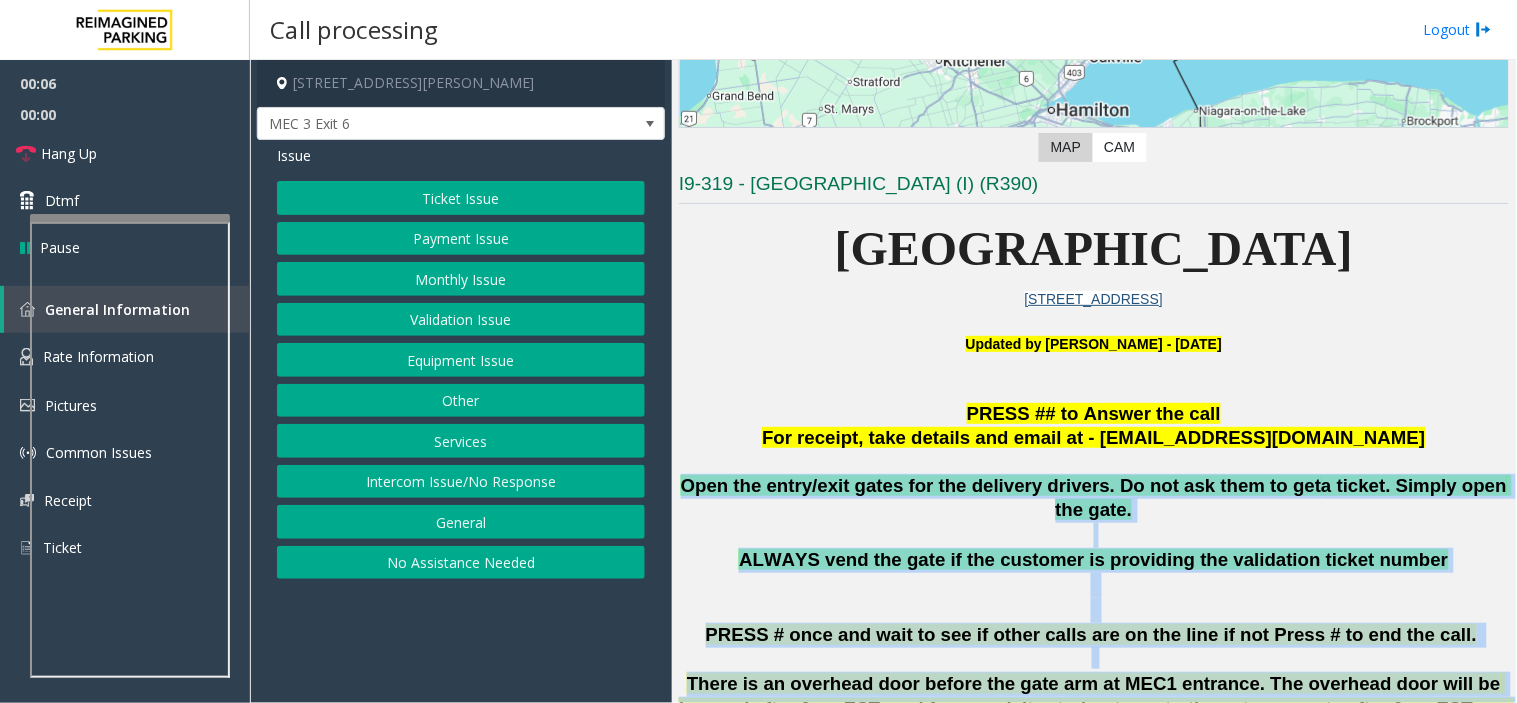 drag, startPoint x: 874, startPoint y: 473, endPoint x: 1101, endPoint y: 652, distance: 289.08478 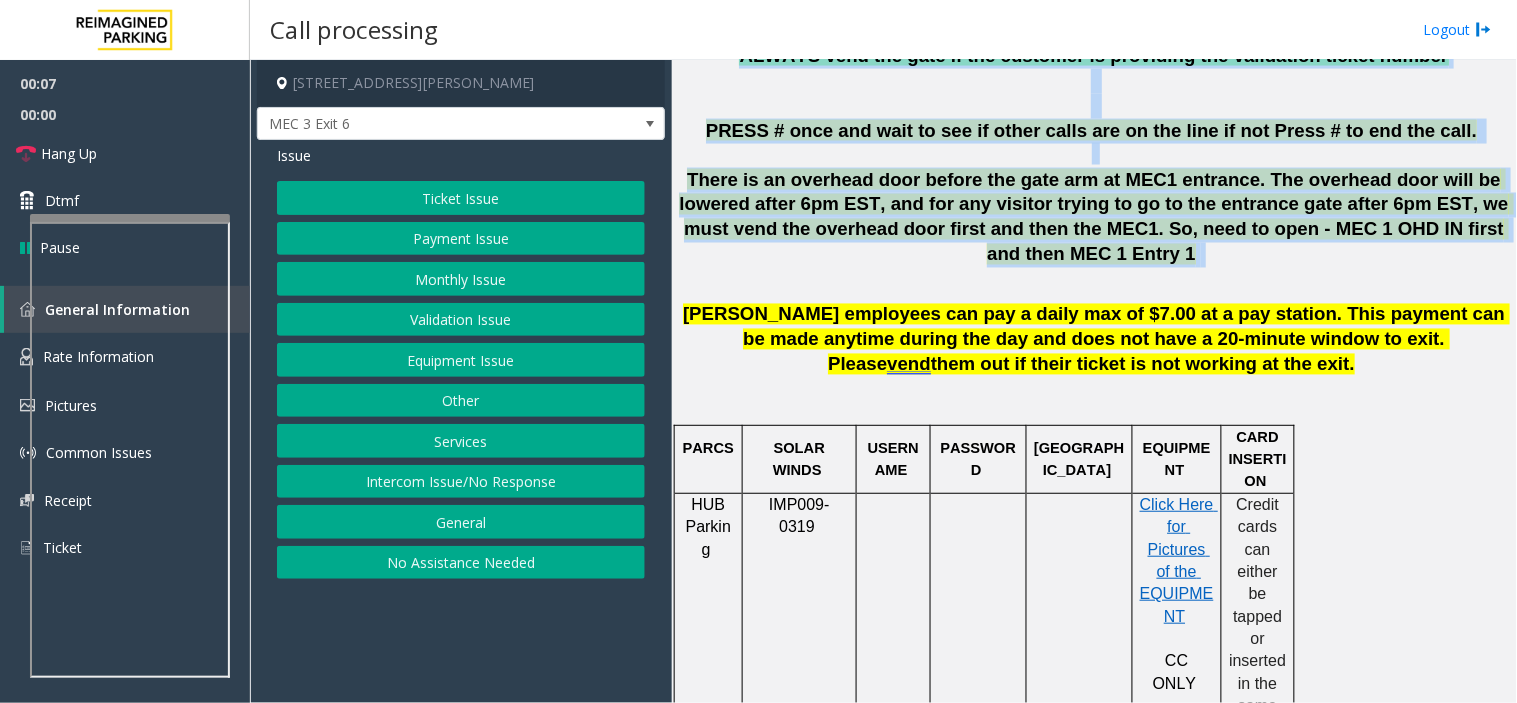 scroll, scrollTop: 1000, scrollLeft: 0, axis: vertical 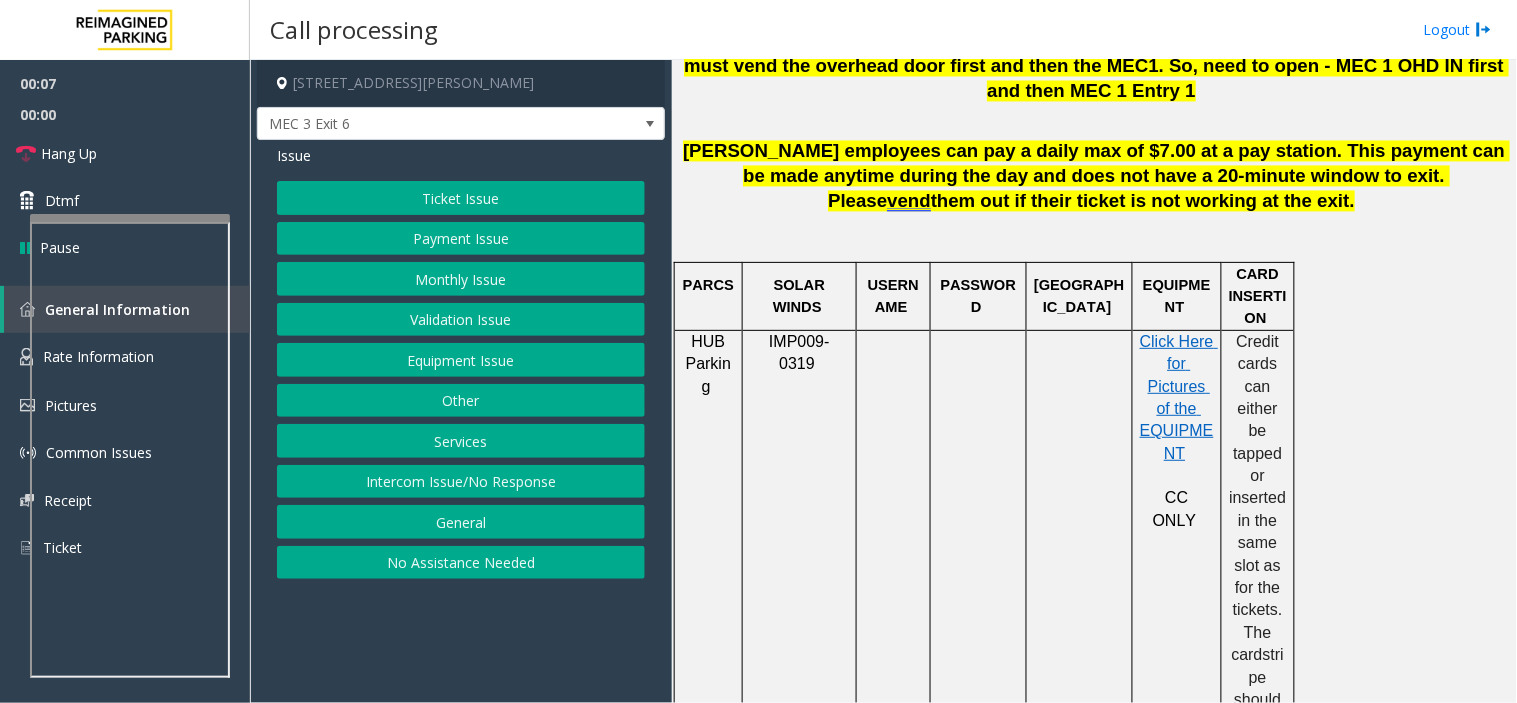 click at bounding box center [1080, 621] 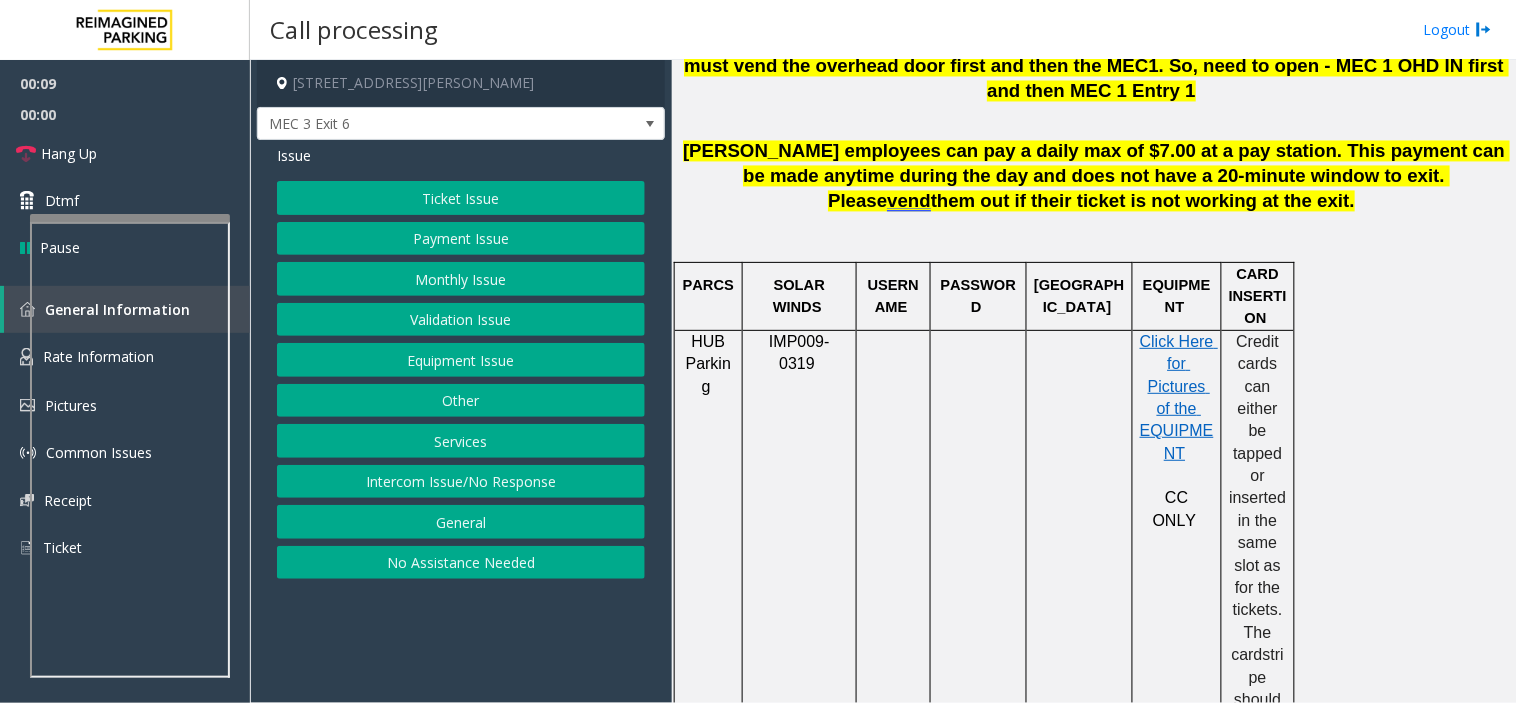scroll, scrollTop: 5065, scrollLeft: 0, axis: vertical 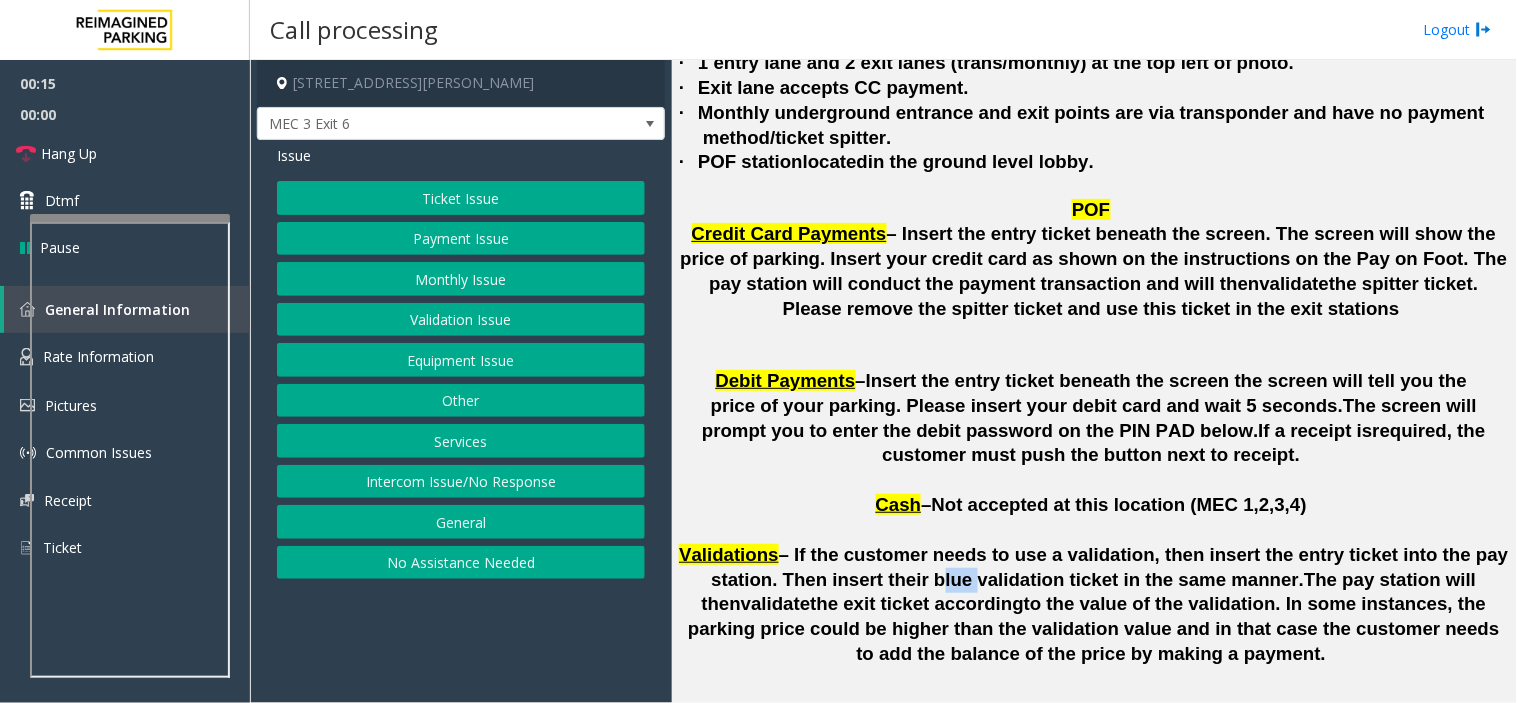 click on "Equipment Issue" 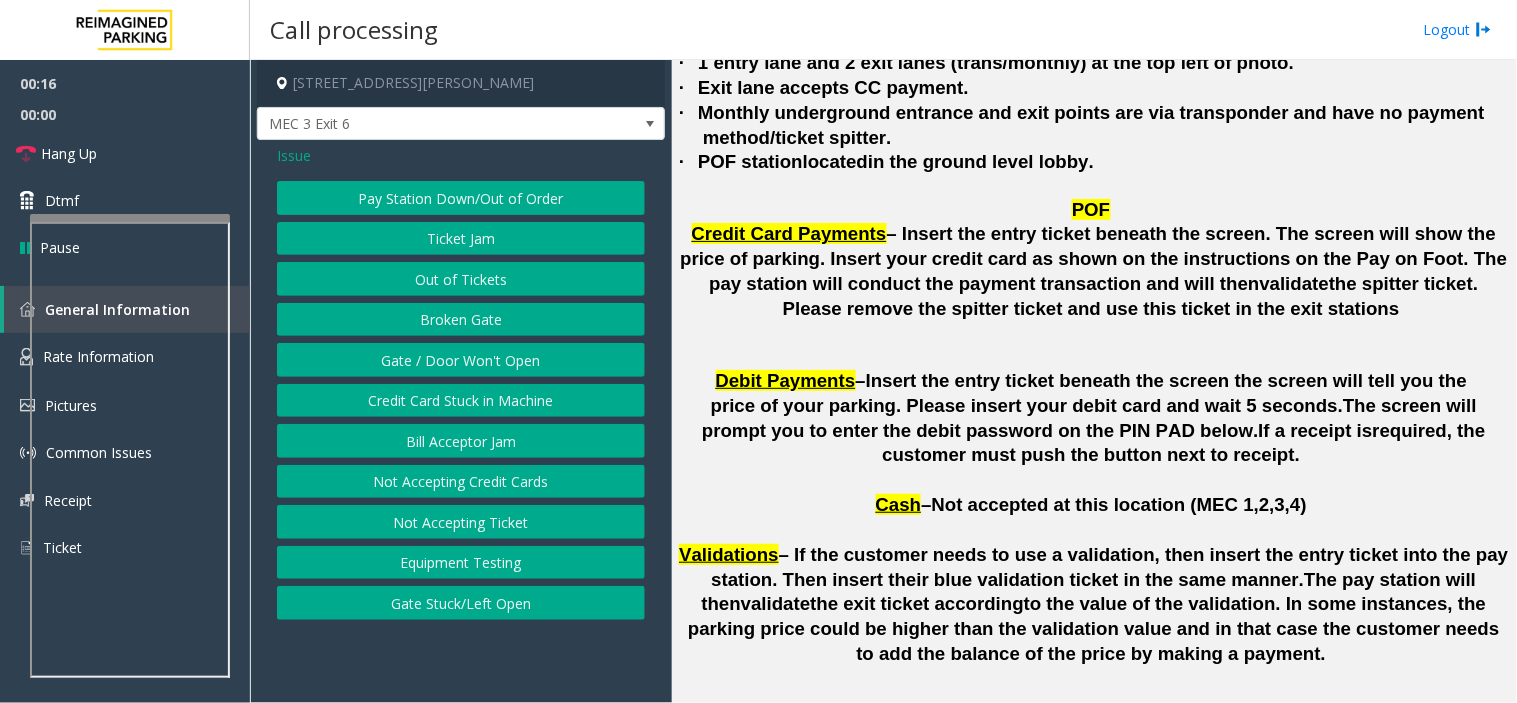 click on "Issue" 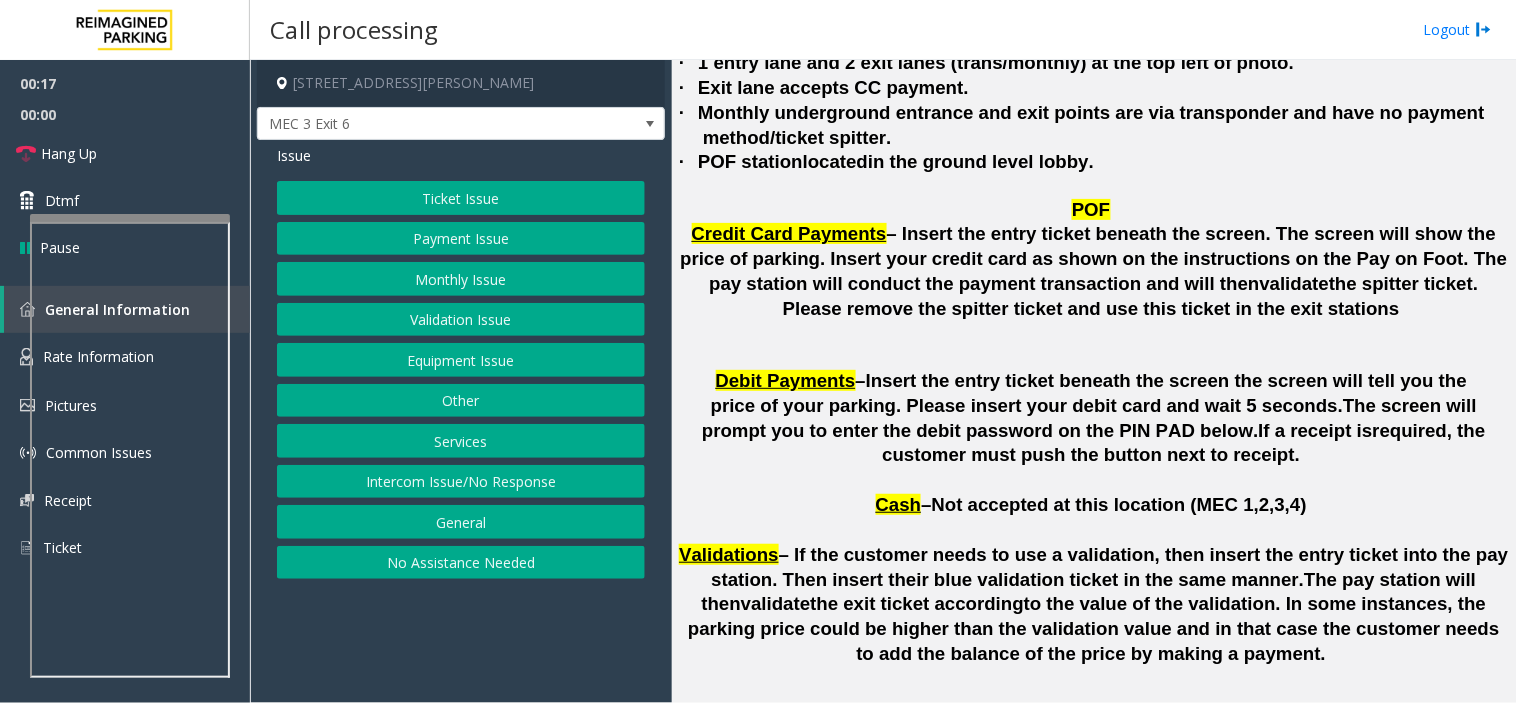 drag, startPoint x: 460, startPoint y: 311, endPoint x: 502, endPoint y: 406, distance: 103.87011 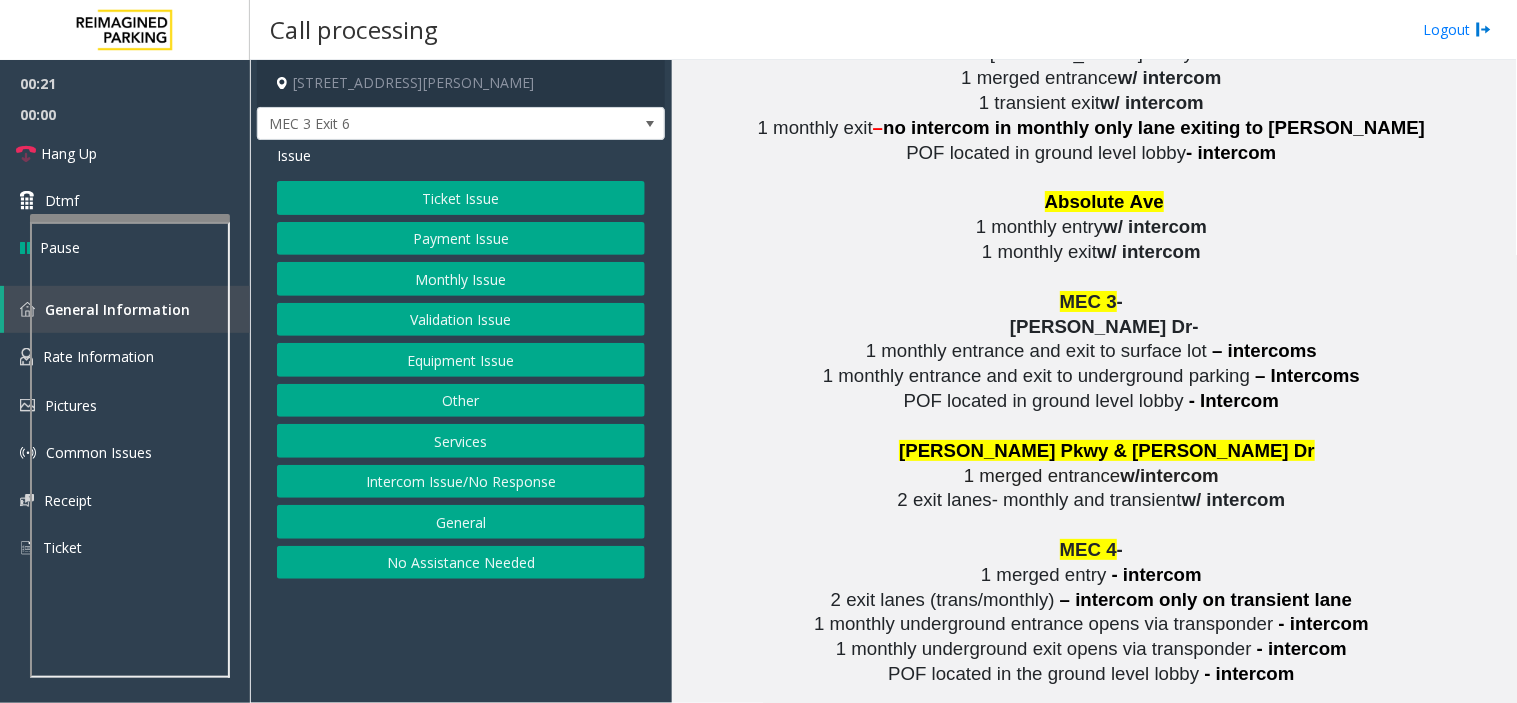 scroll, scrollTop: 4065, scrollLeft: 0, axis: vertical 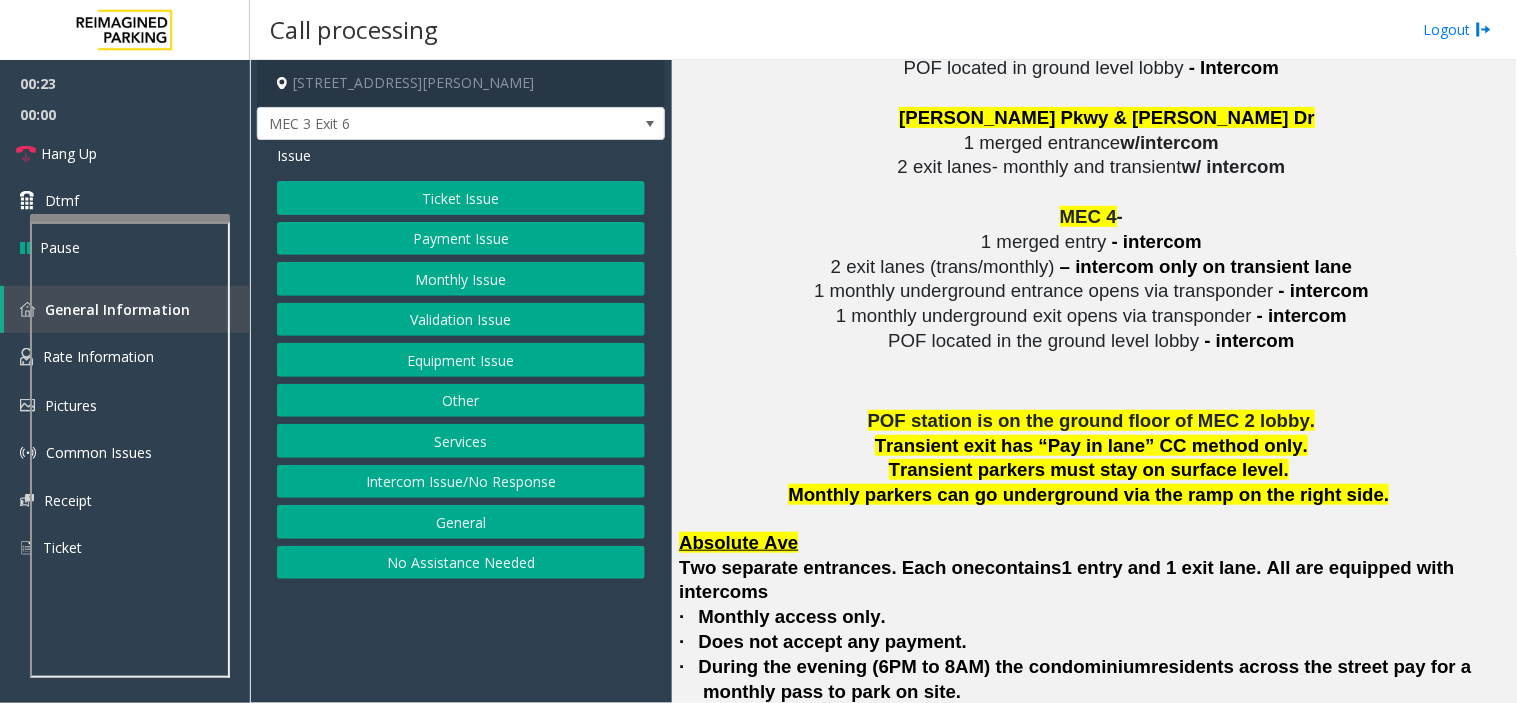 click on "Validation Issue" 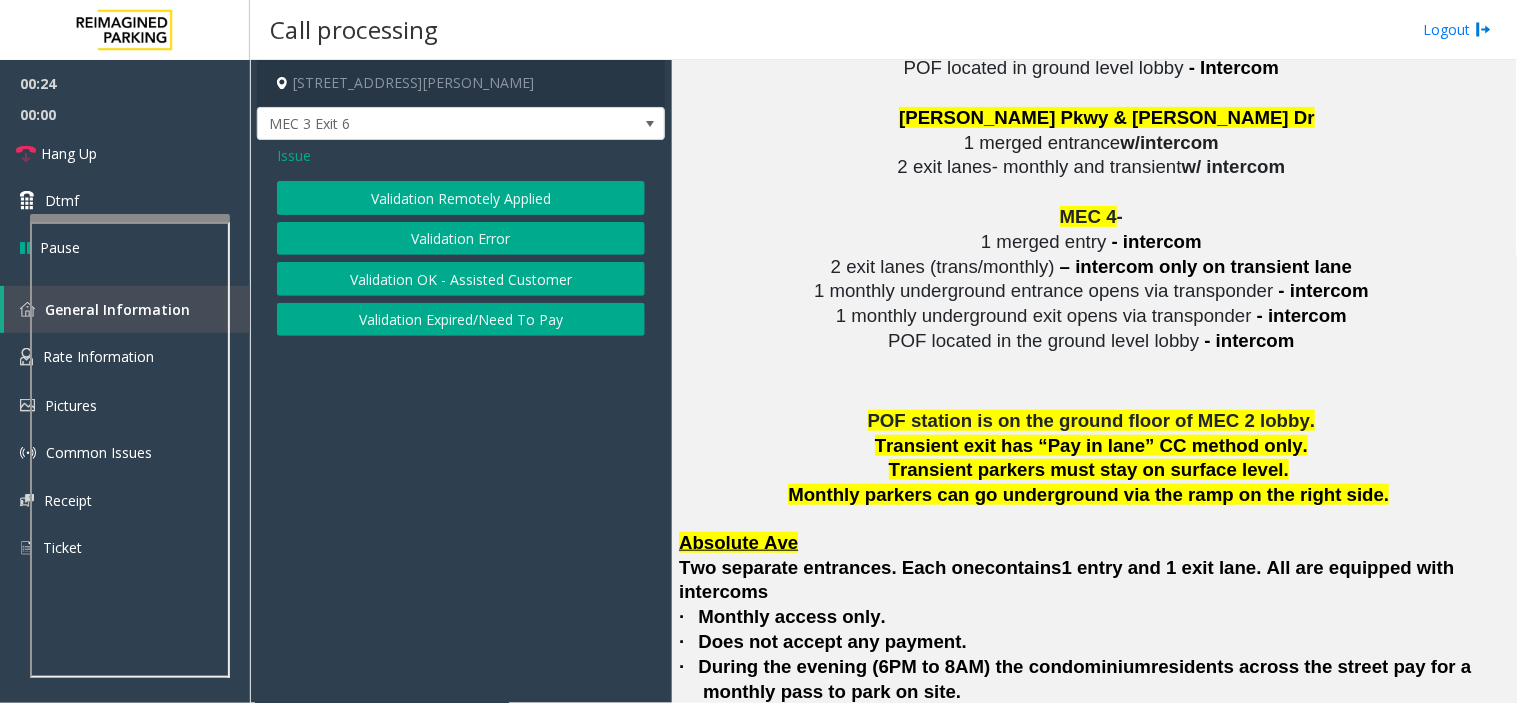 click on "Validation Error" 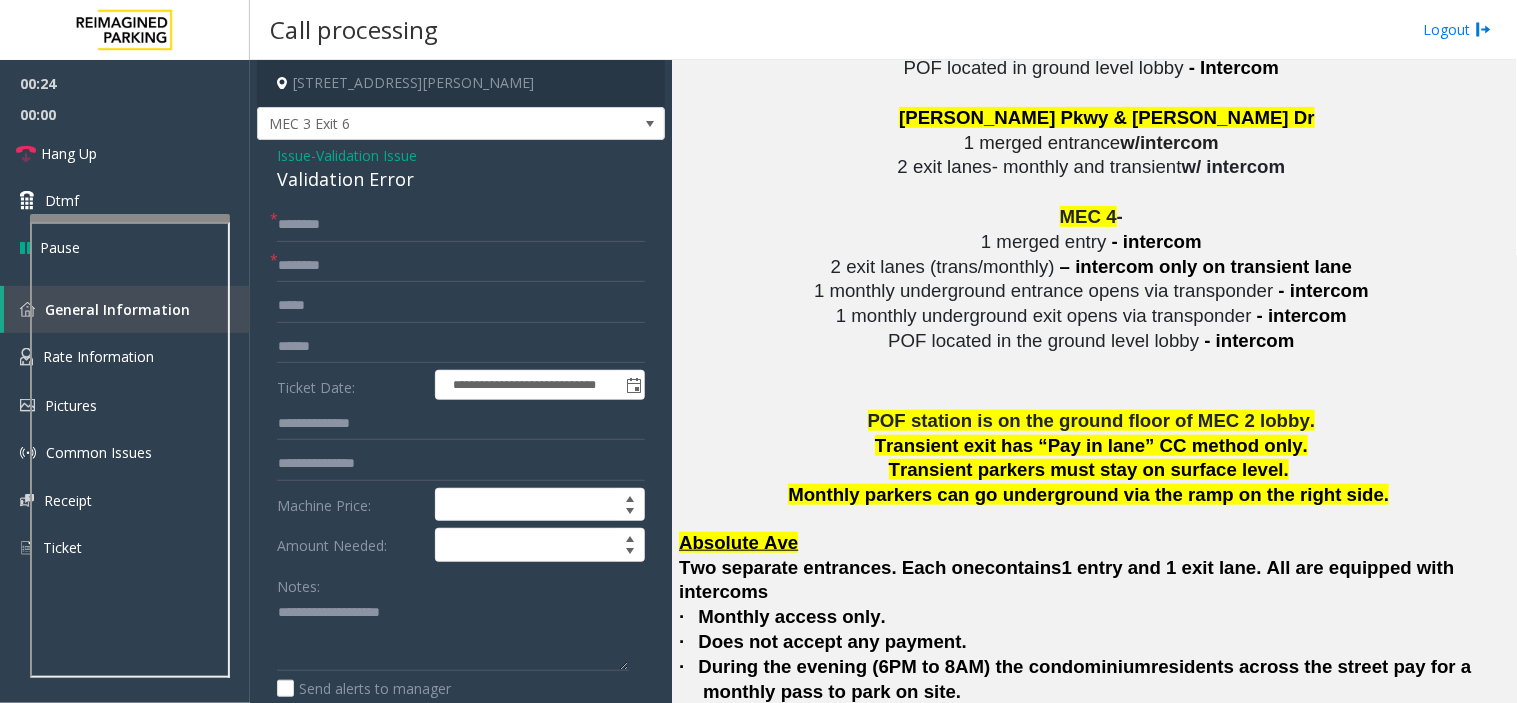 click on "**********" 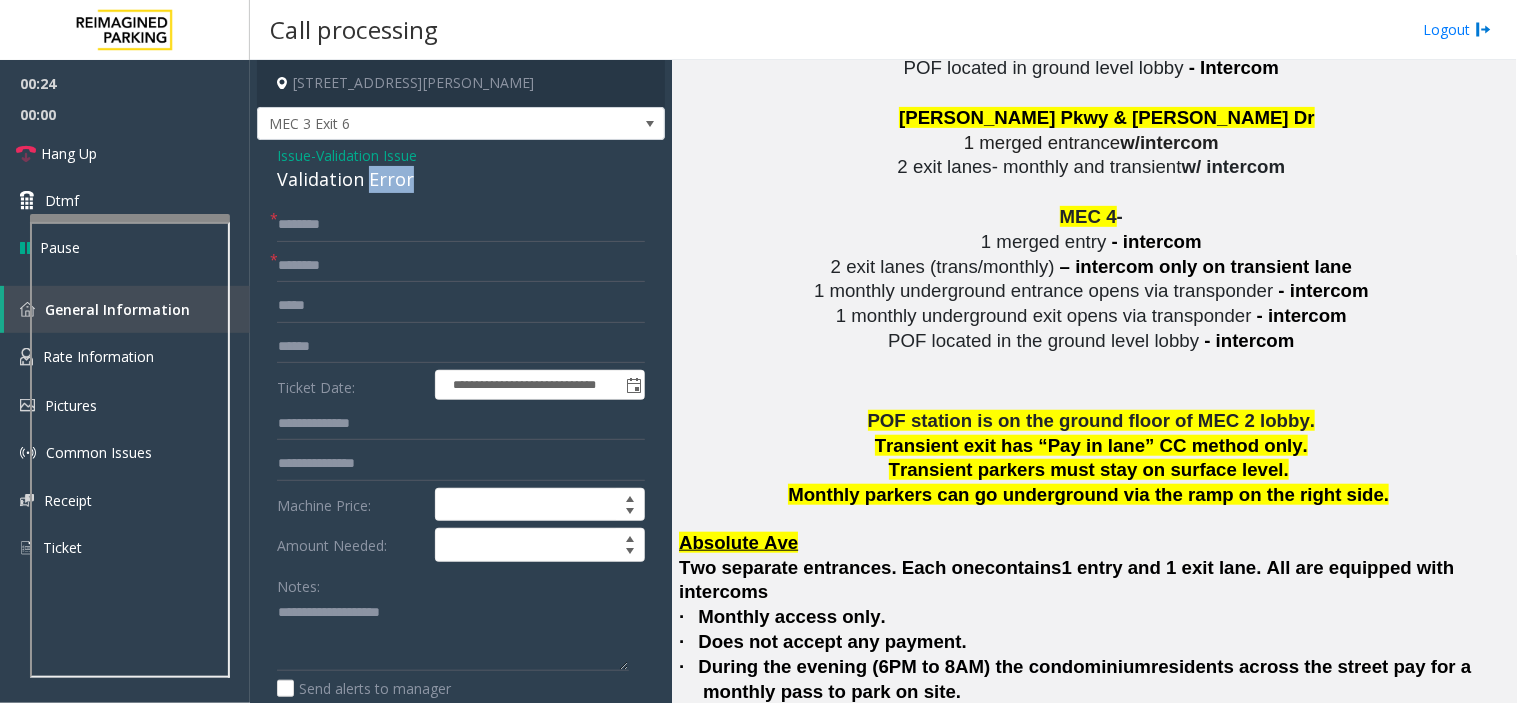 click on "Validation Error" 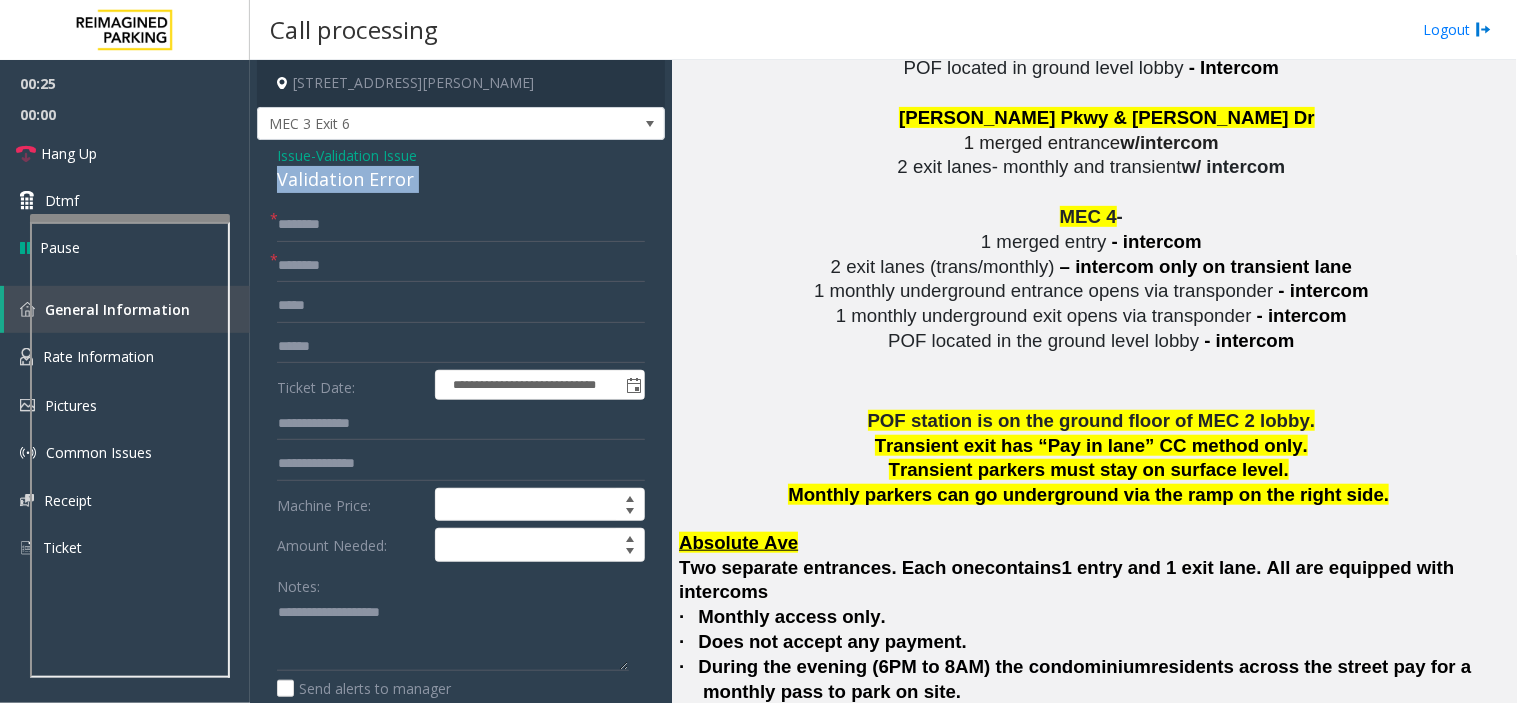 click on "Validation Error" 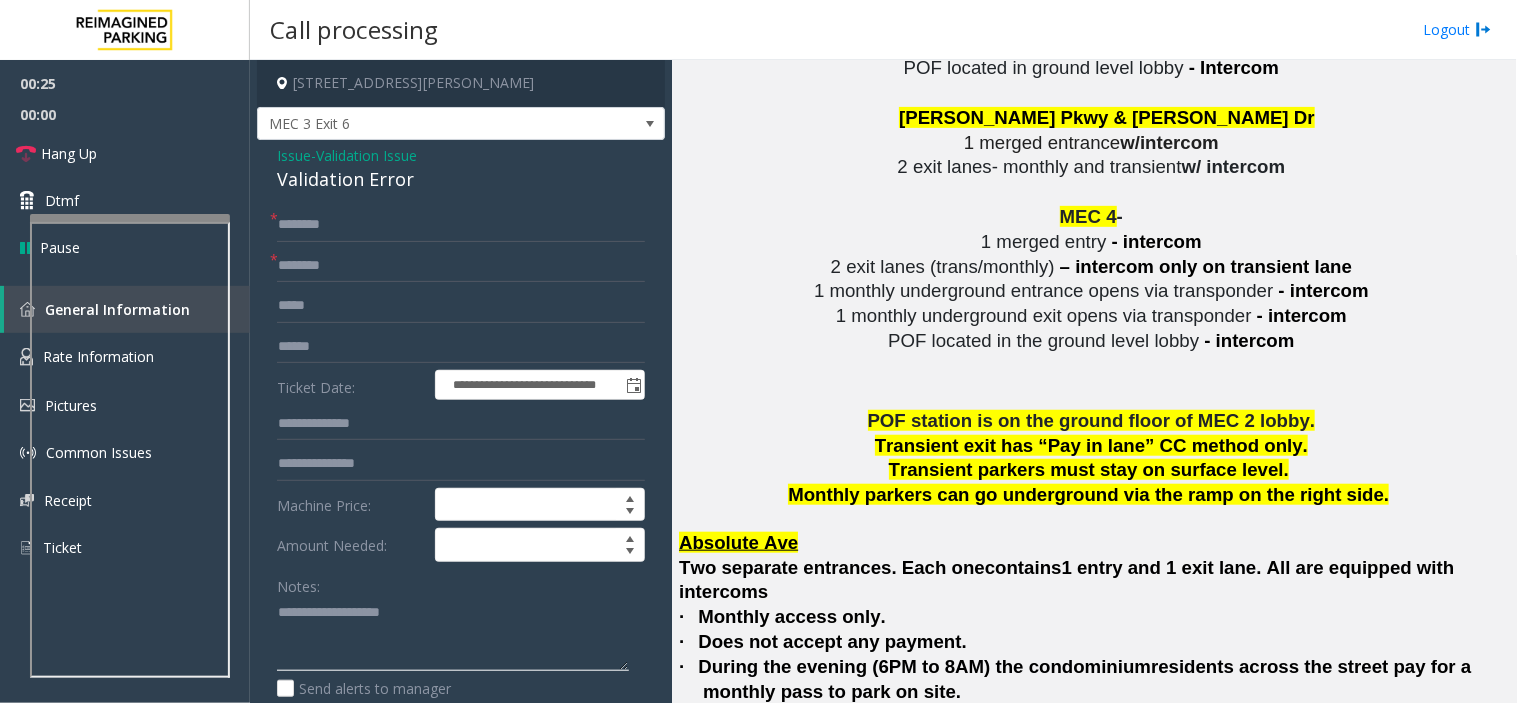 click 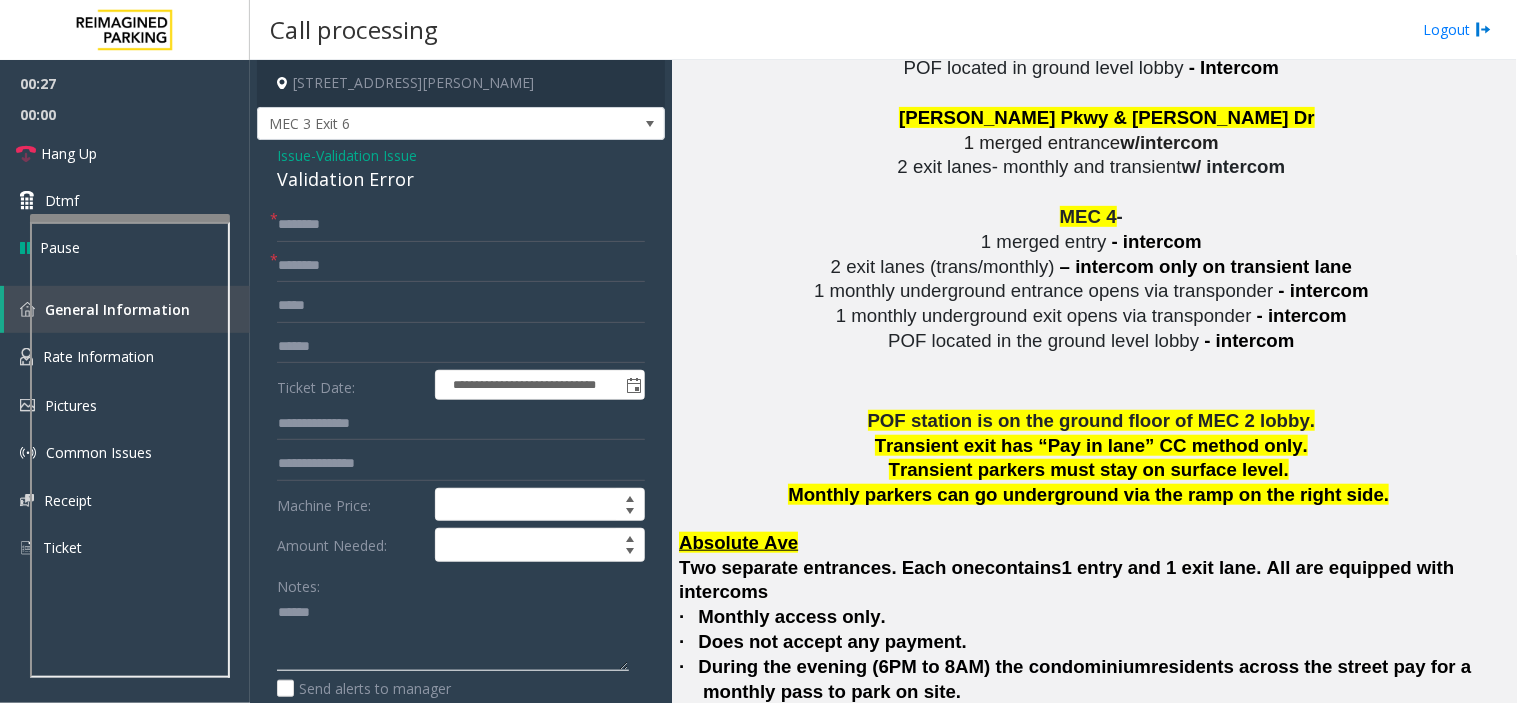 paste on "**********" 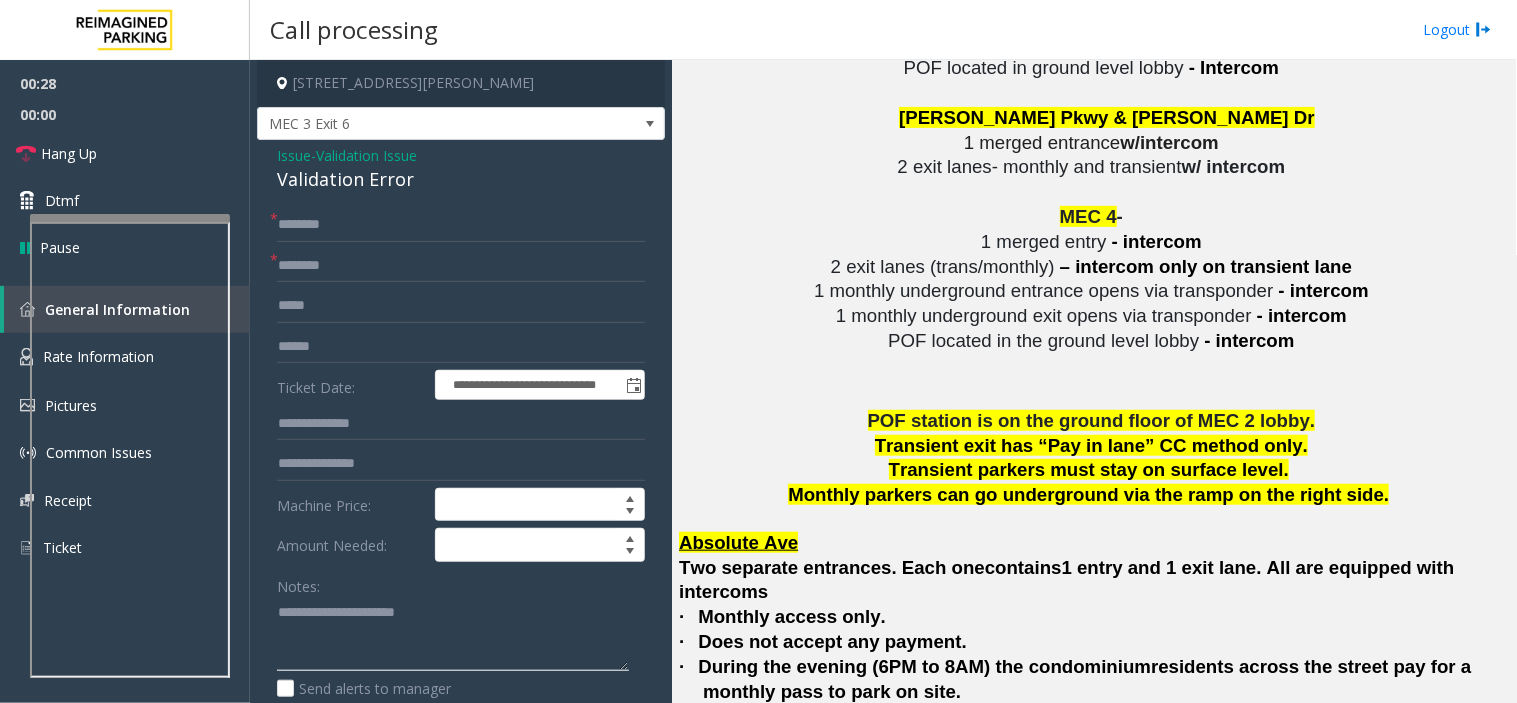 type on "**********" 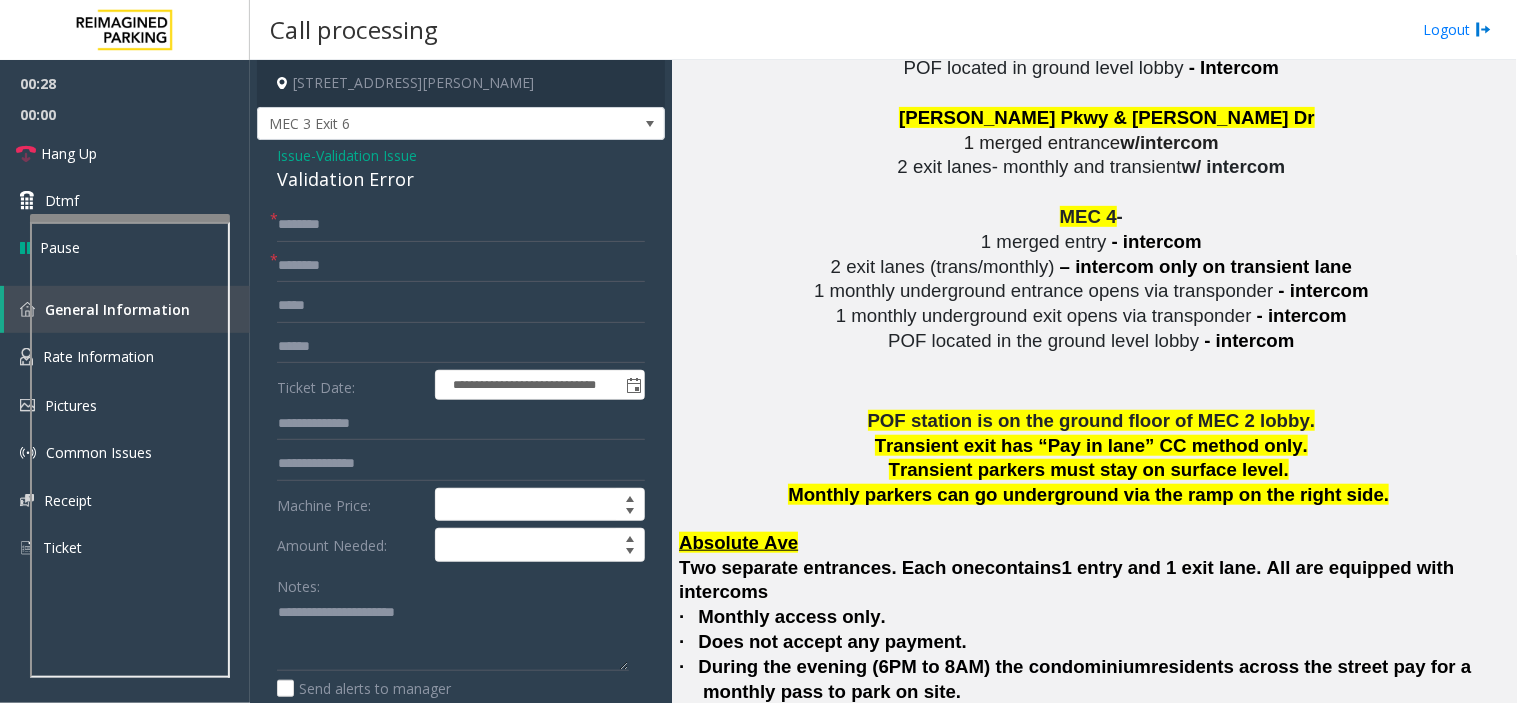 click on "[STREET_ADDRESS][PERSON_NAME]" 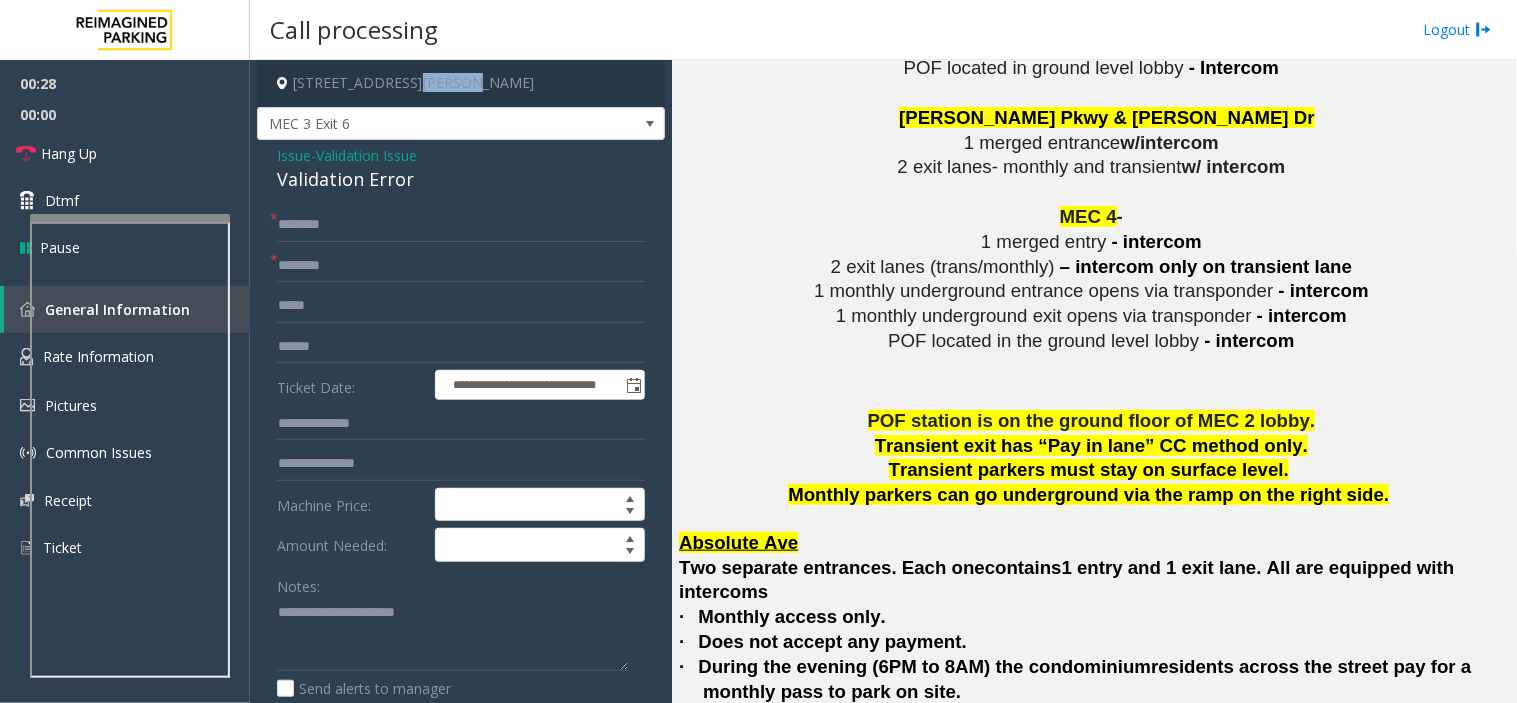 click on "[STREET_ADDRESS][PERSON_NAME]" 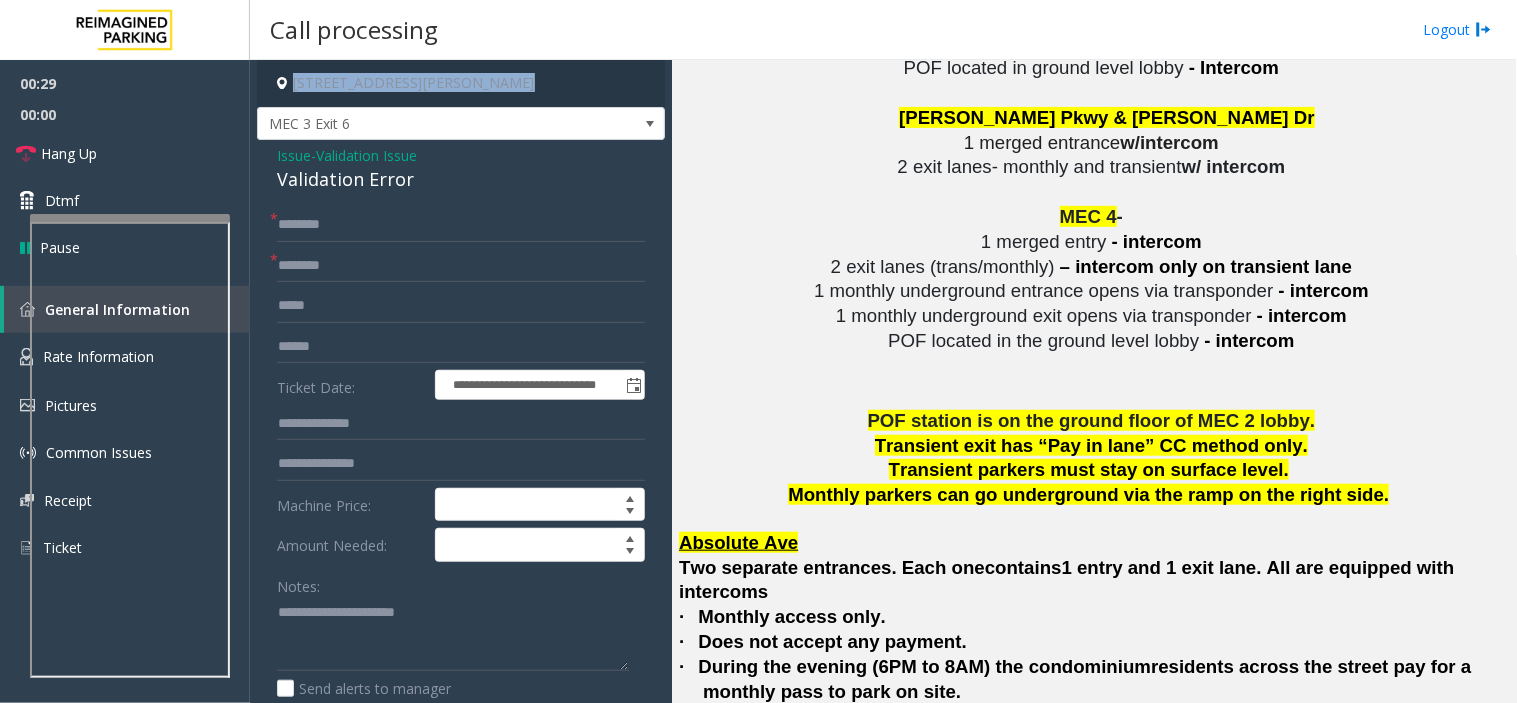 click on "[STREET_ADDRESS][PERSON_NAME]" 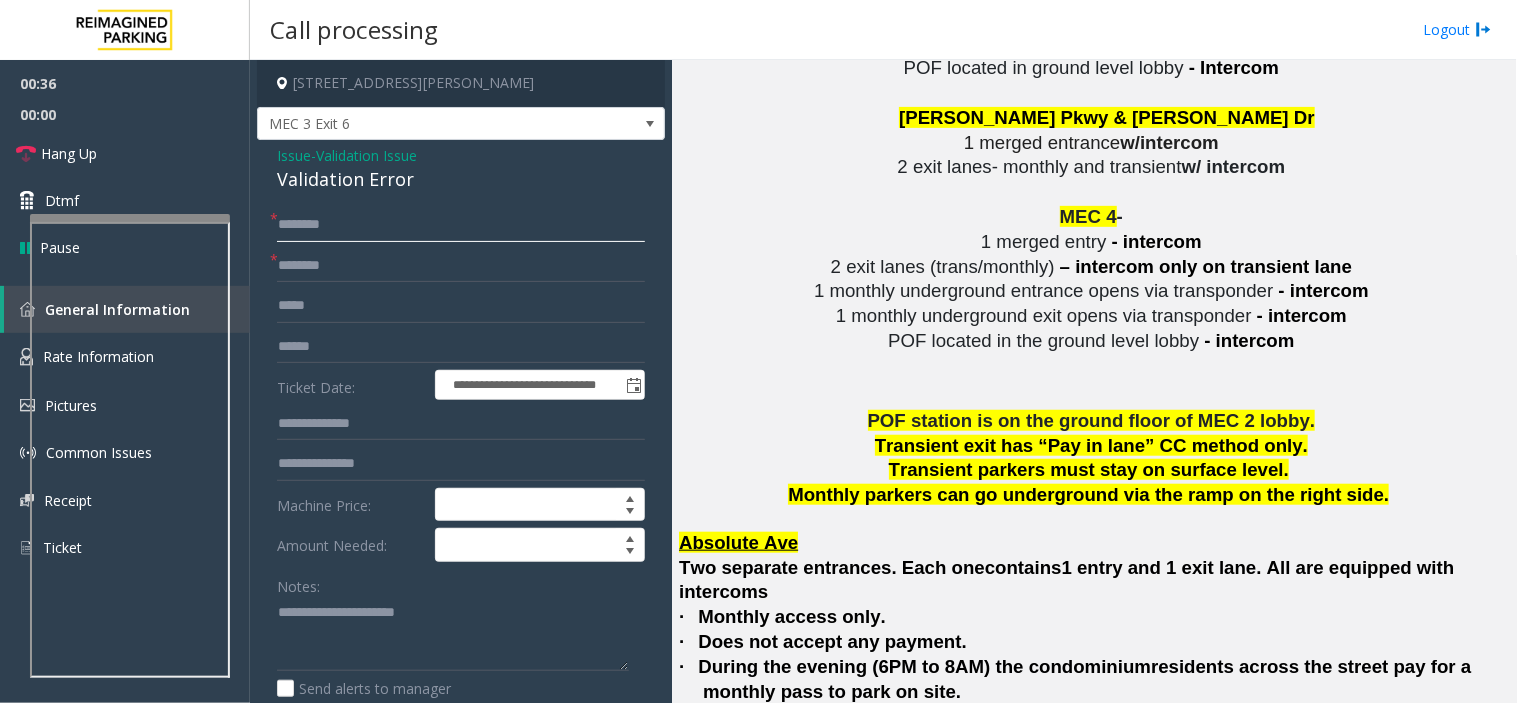 click 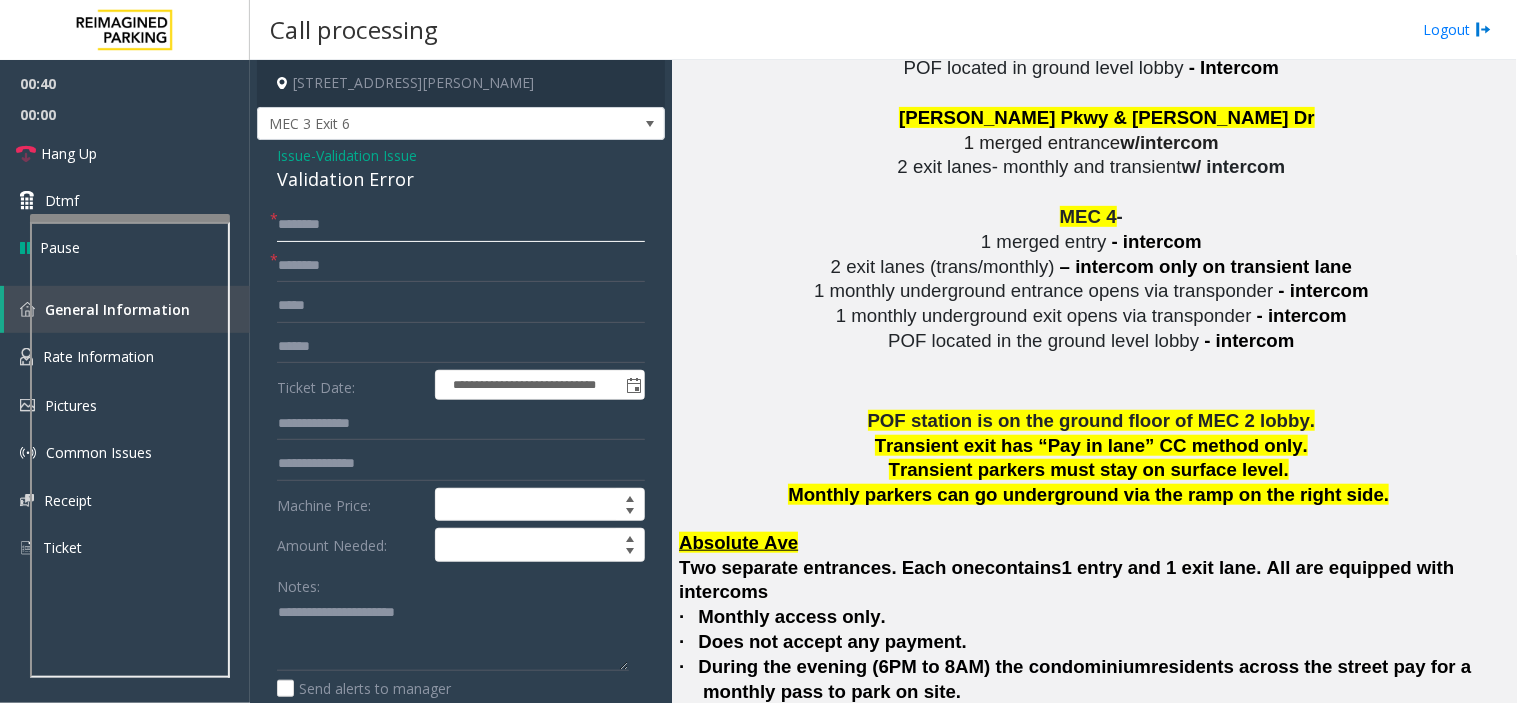 click 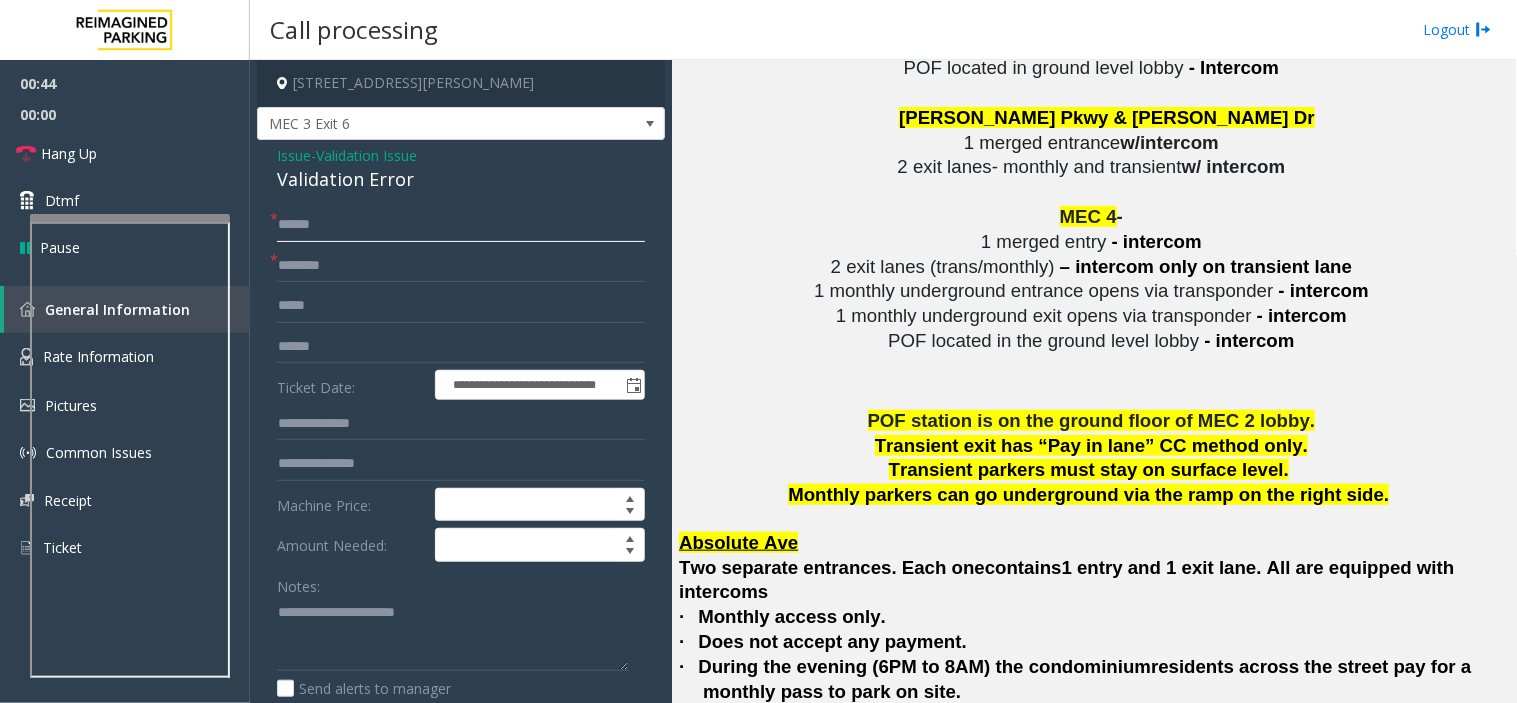 type on "******" 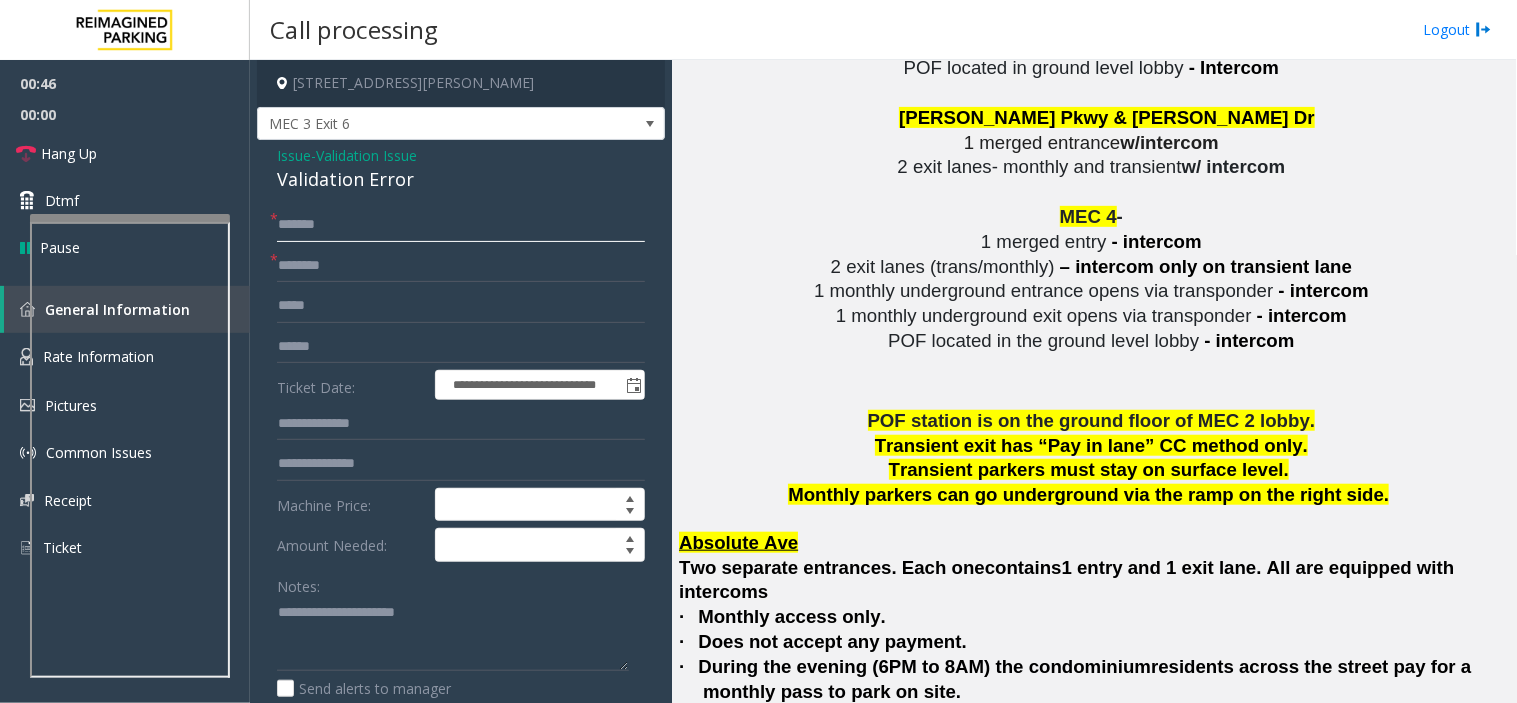 drag, startPoint x: 307, startPoint y: 230, endPoint x: 288, endPoint y: 217, distance: 23.021729 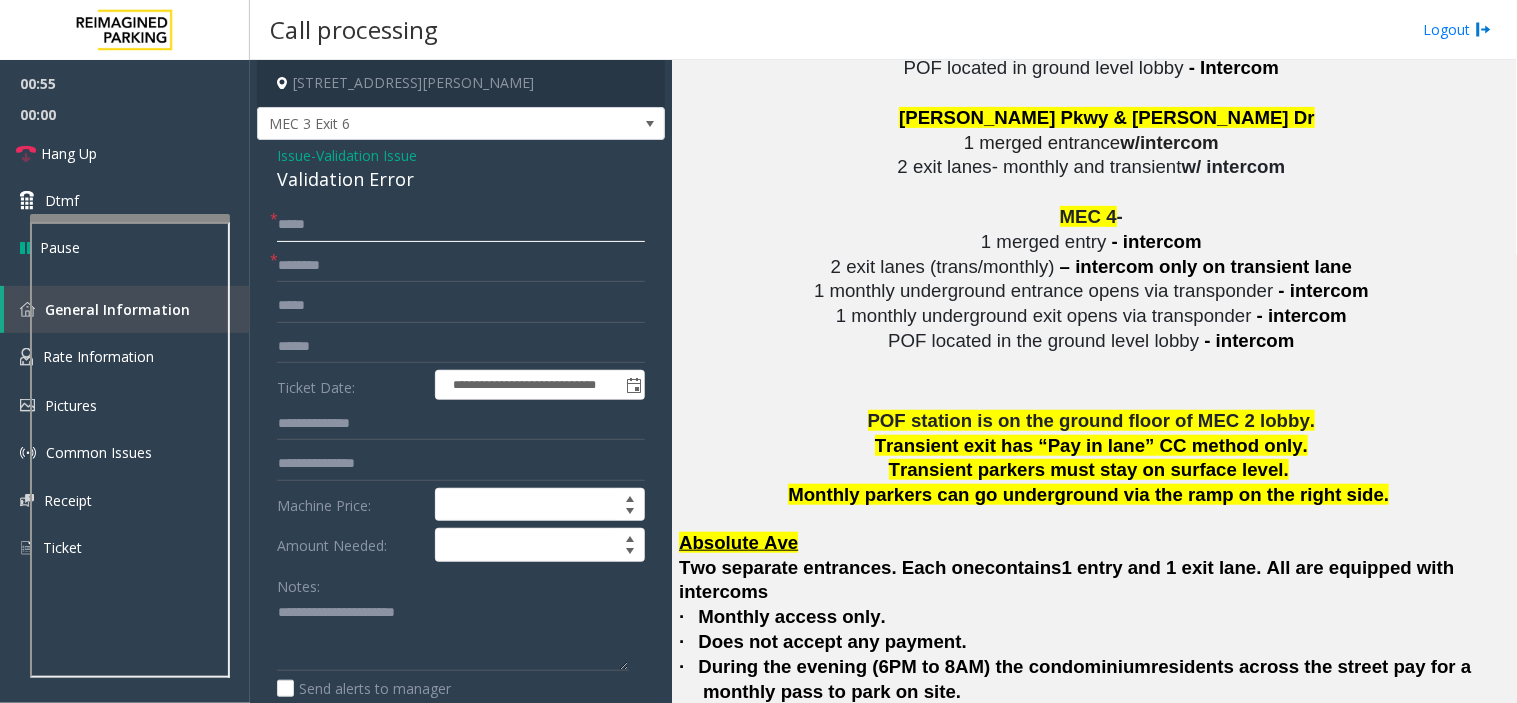 type on "****" 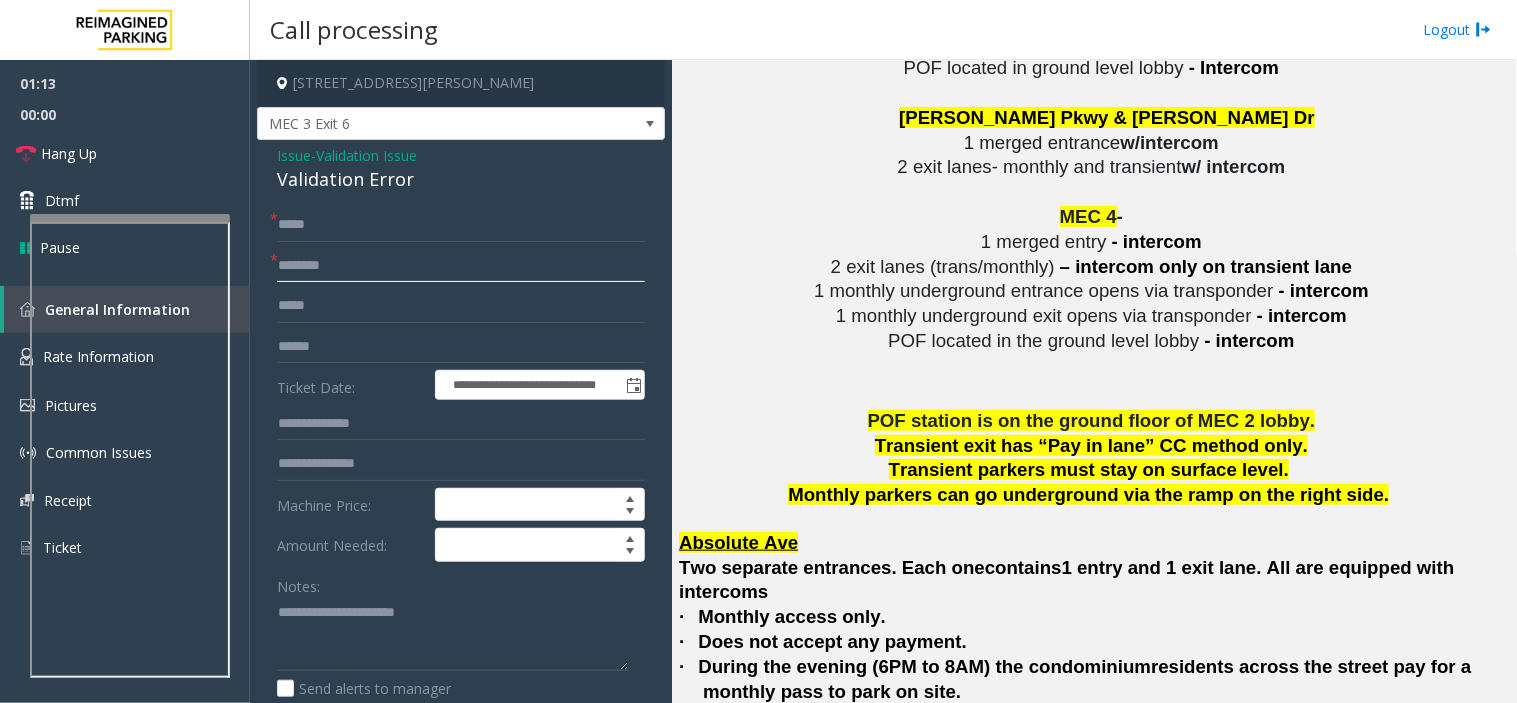 click 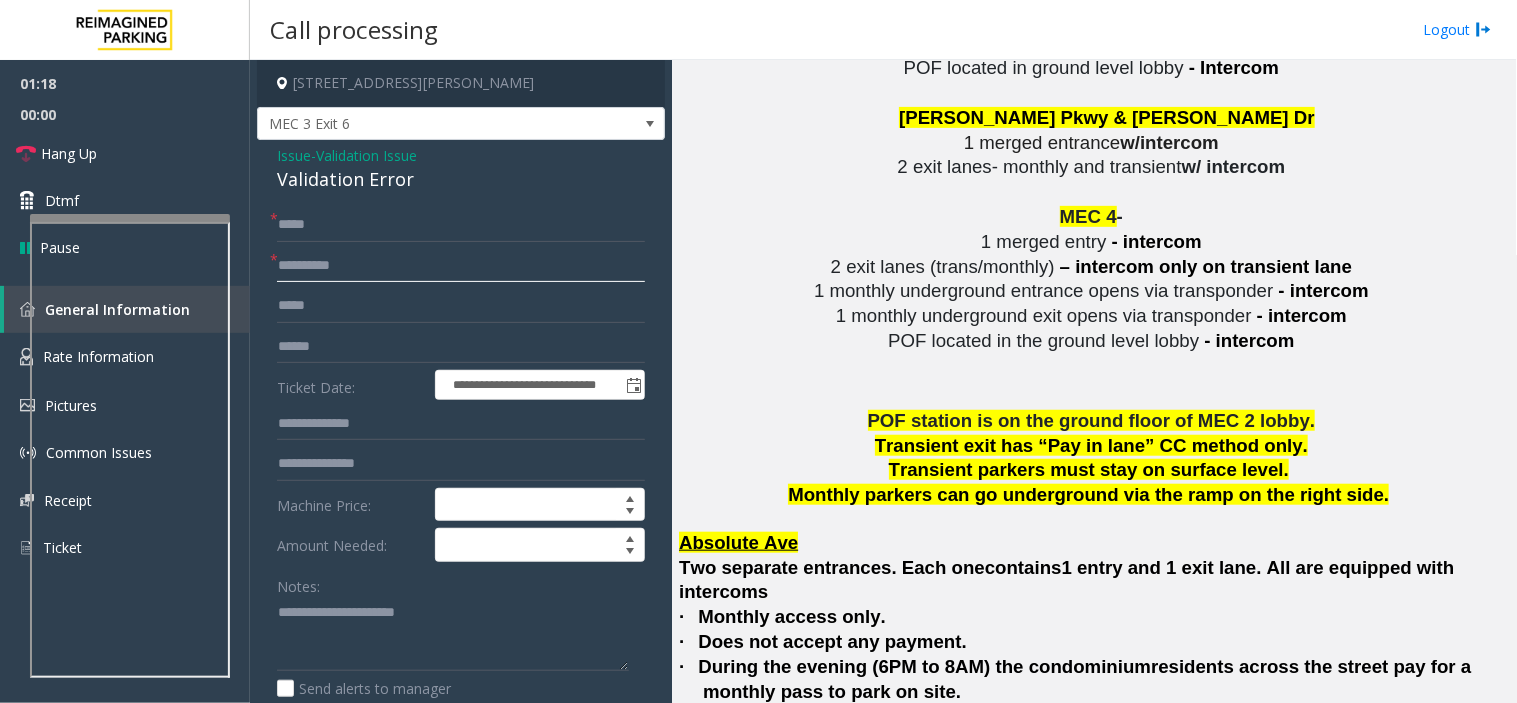 drag, startPoint x: 332, startPoint y: 270, endPoint x: 313, endPoint y: 263, distance: 20.248457 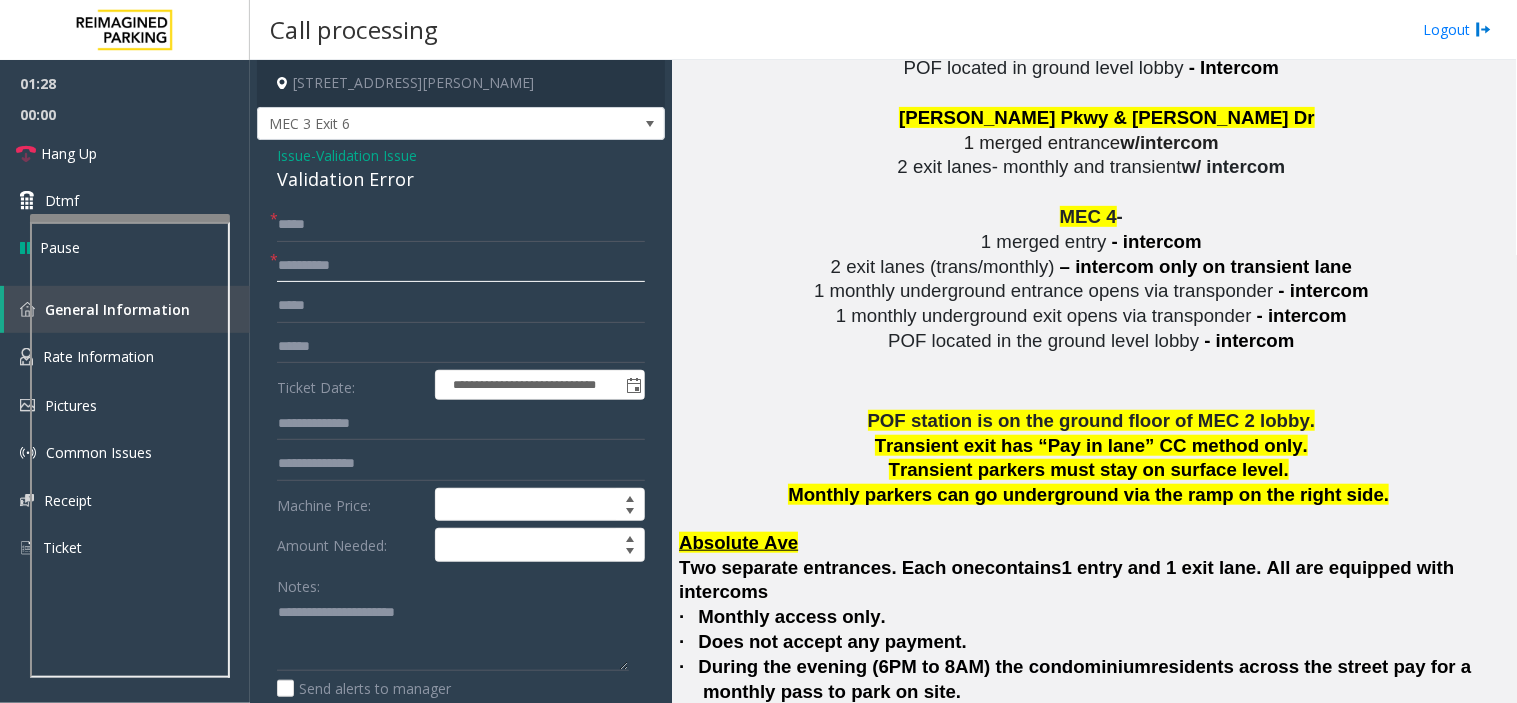 click on "*********" 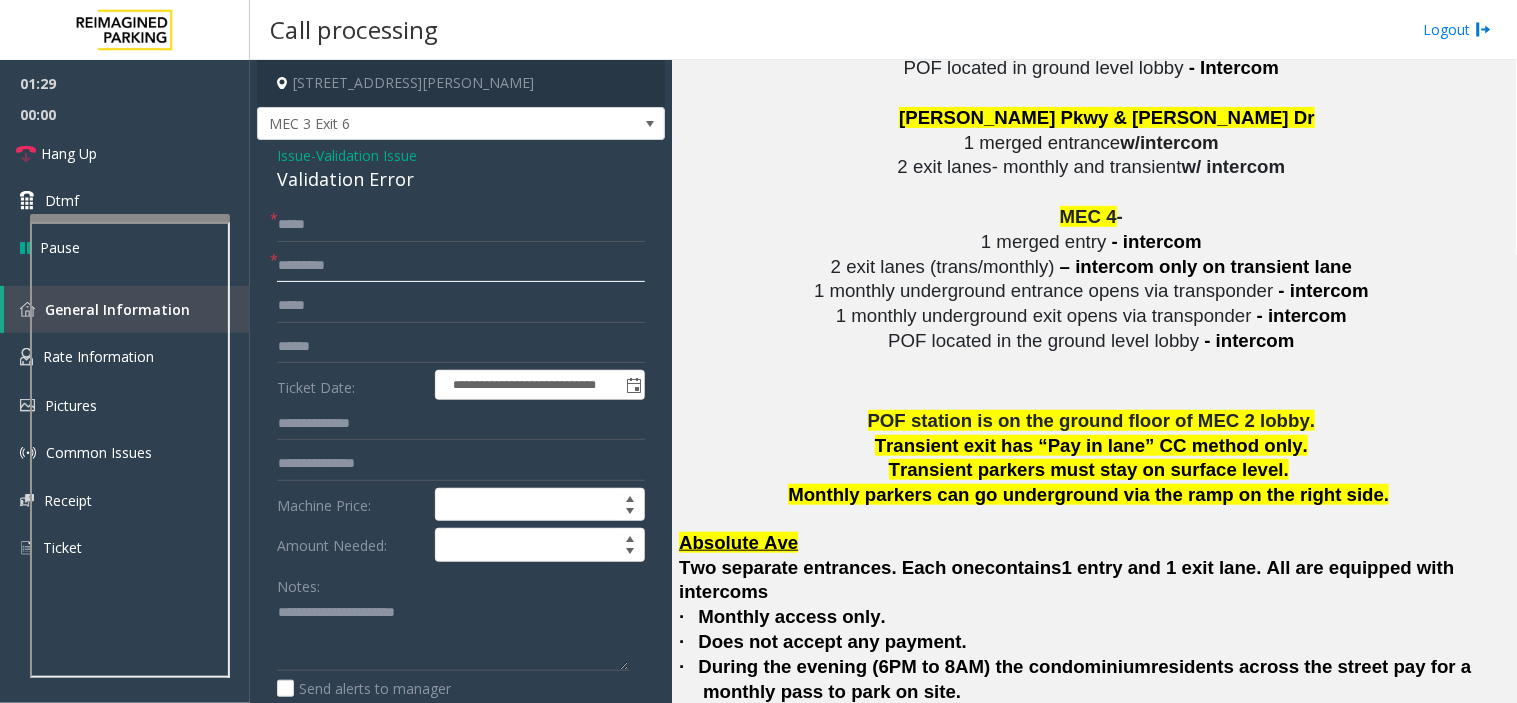 type on "*********" 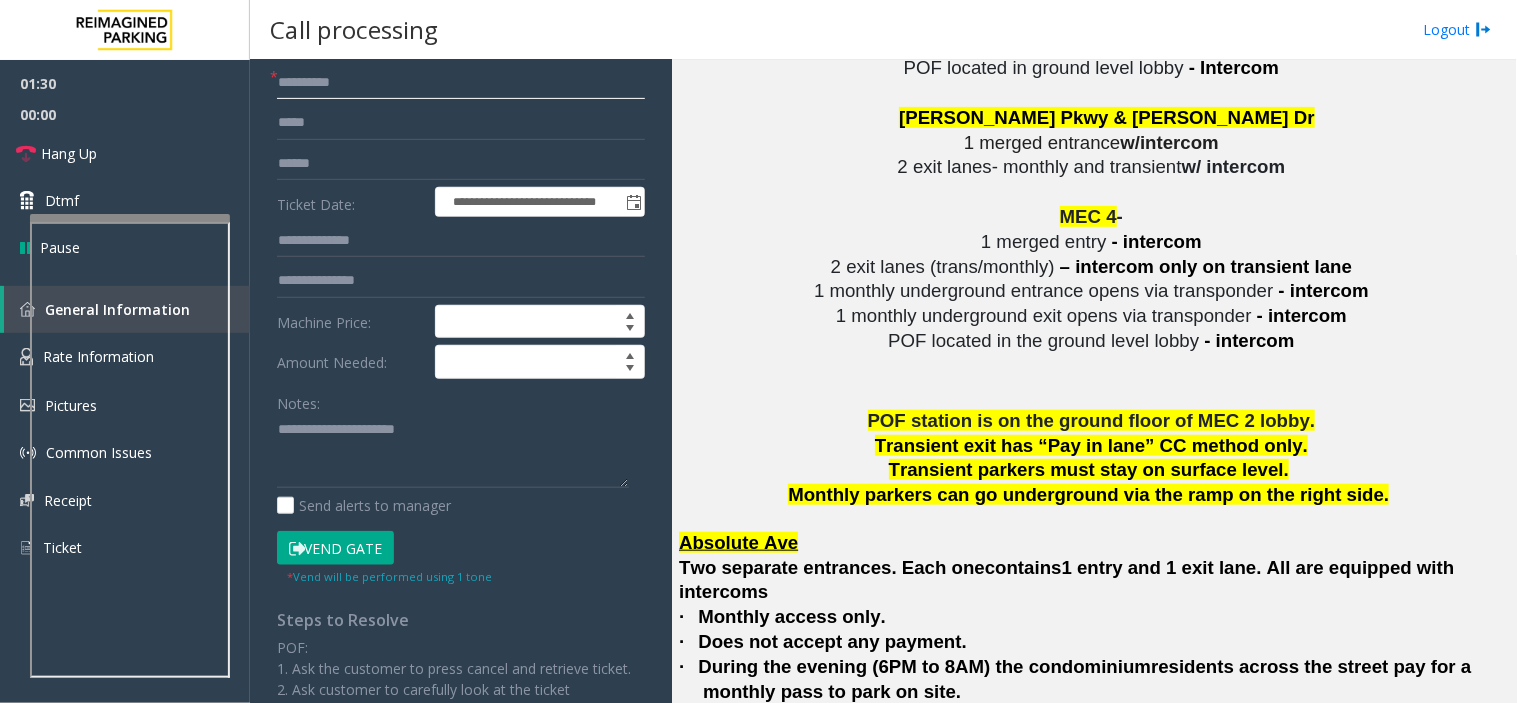 scroll, scrollTop: 333, scrollLeft: 0, axis: vertical 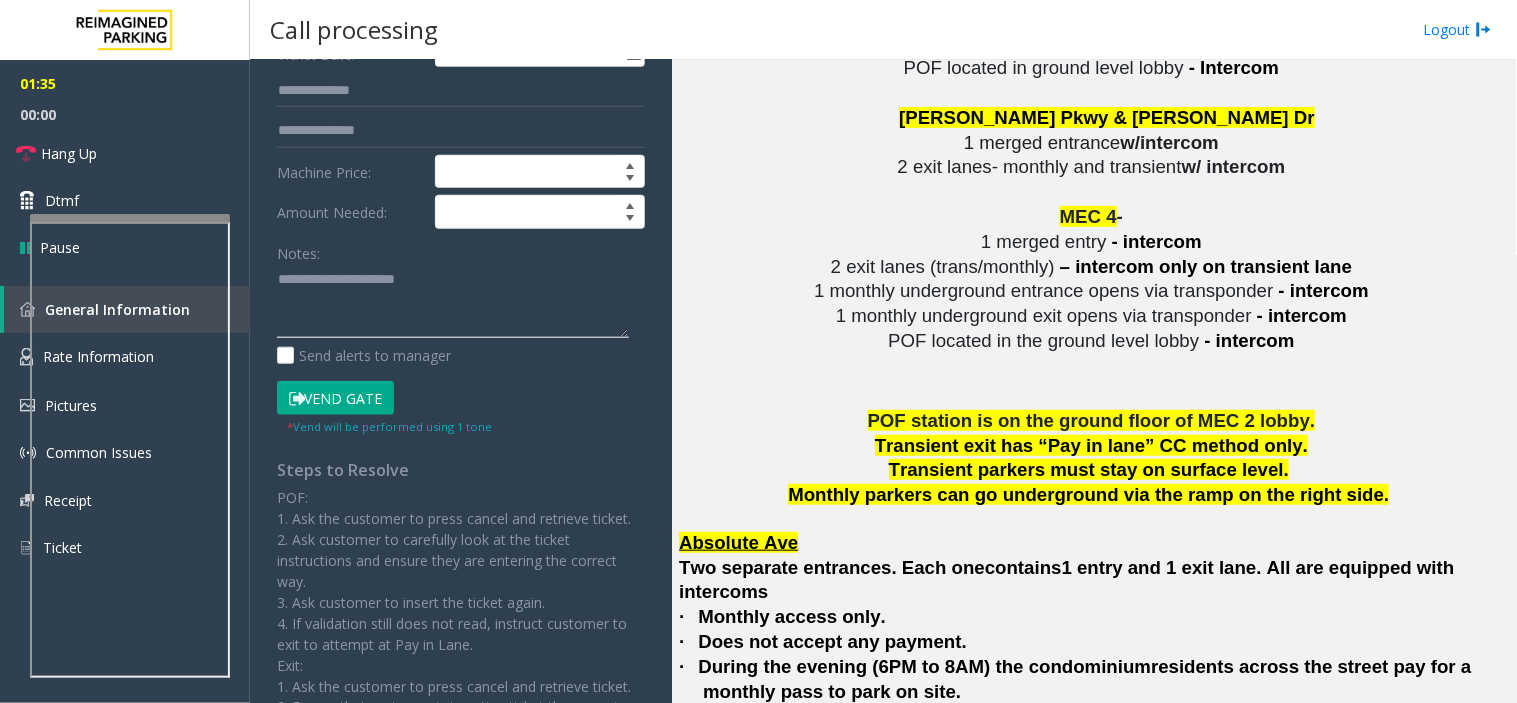 click 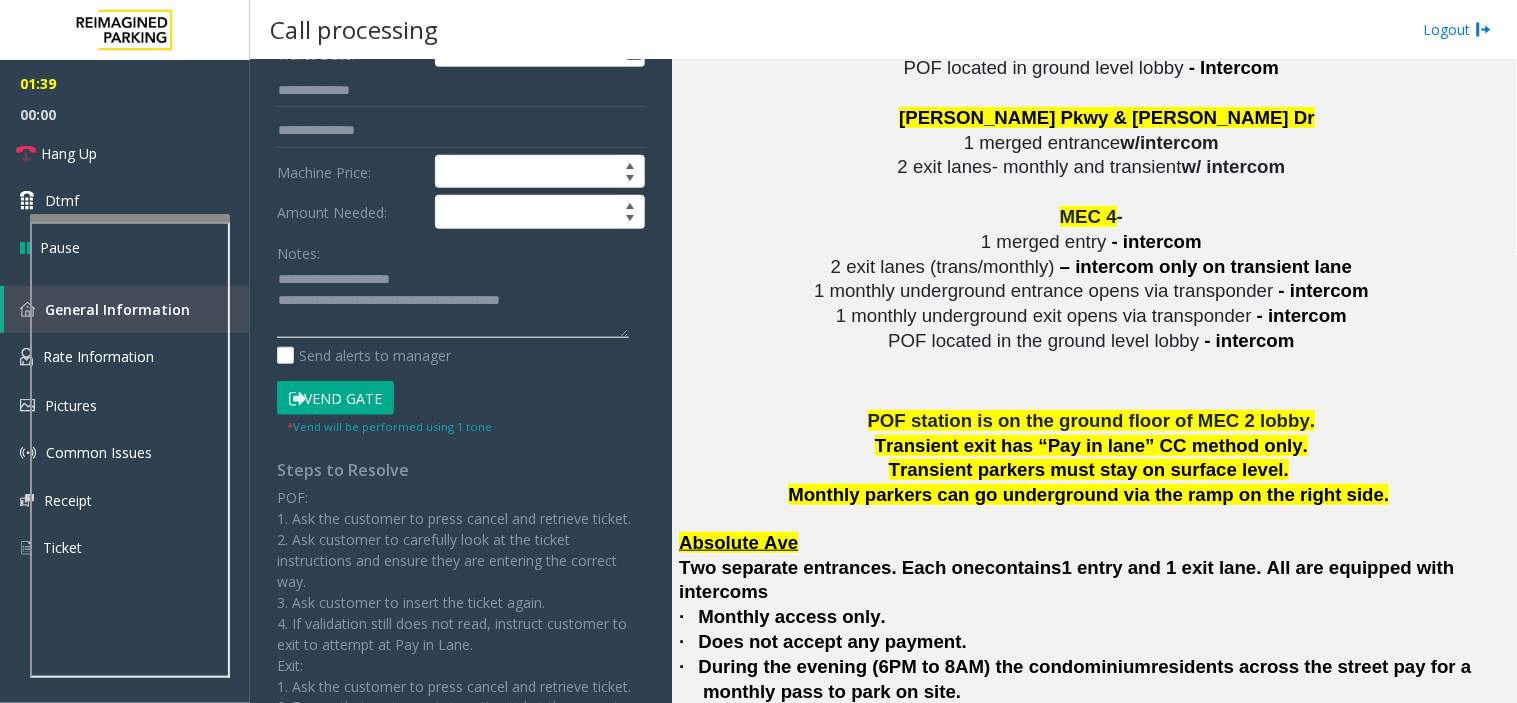 type on "**********" 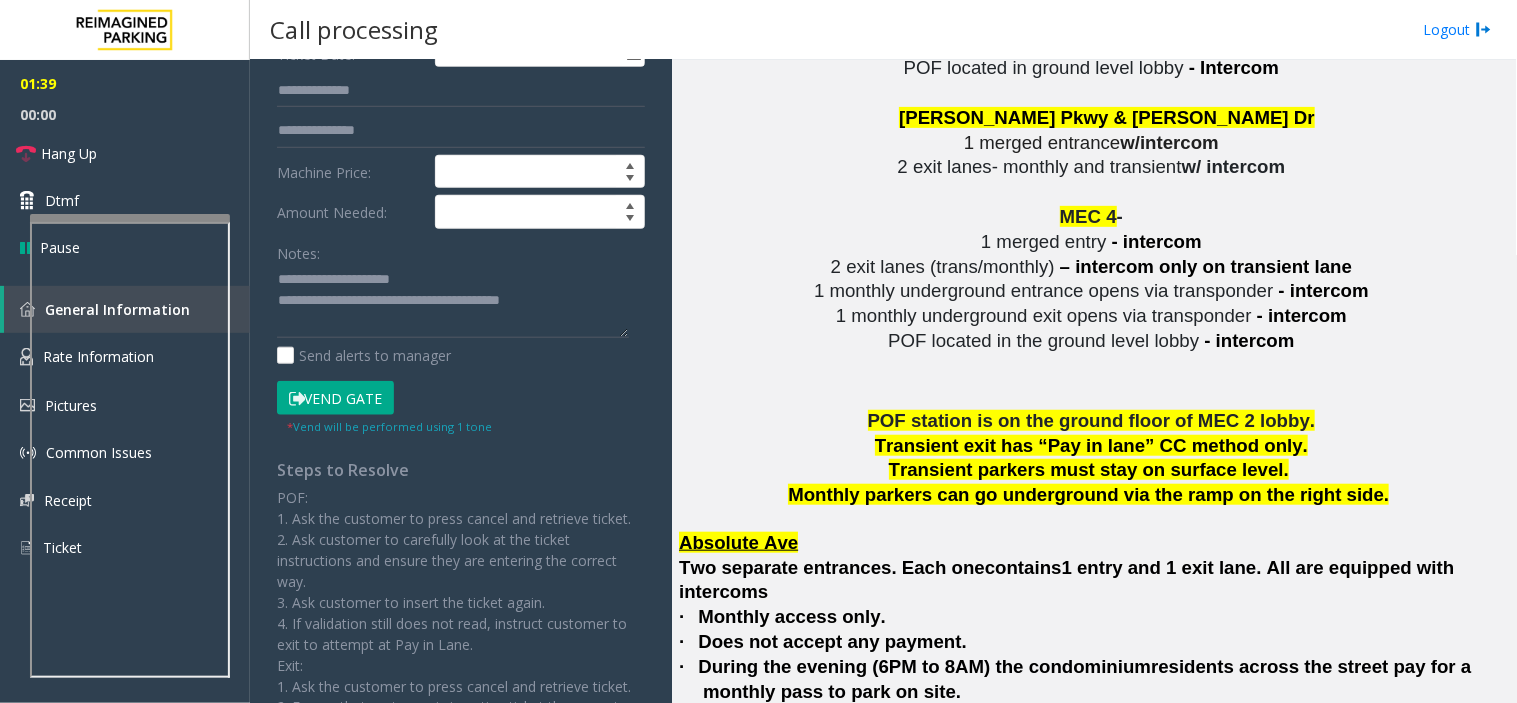click on "* Vend will be performed using 1 tone" 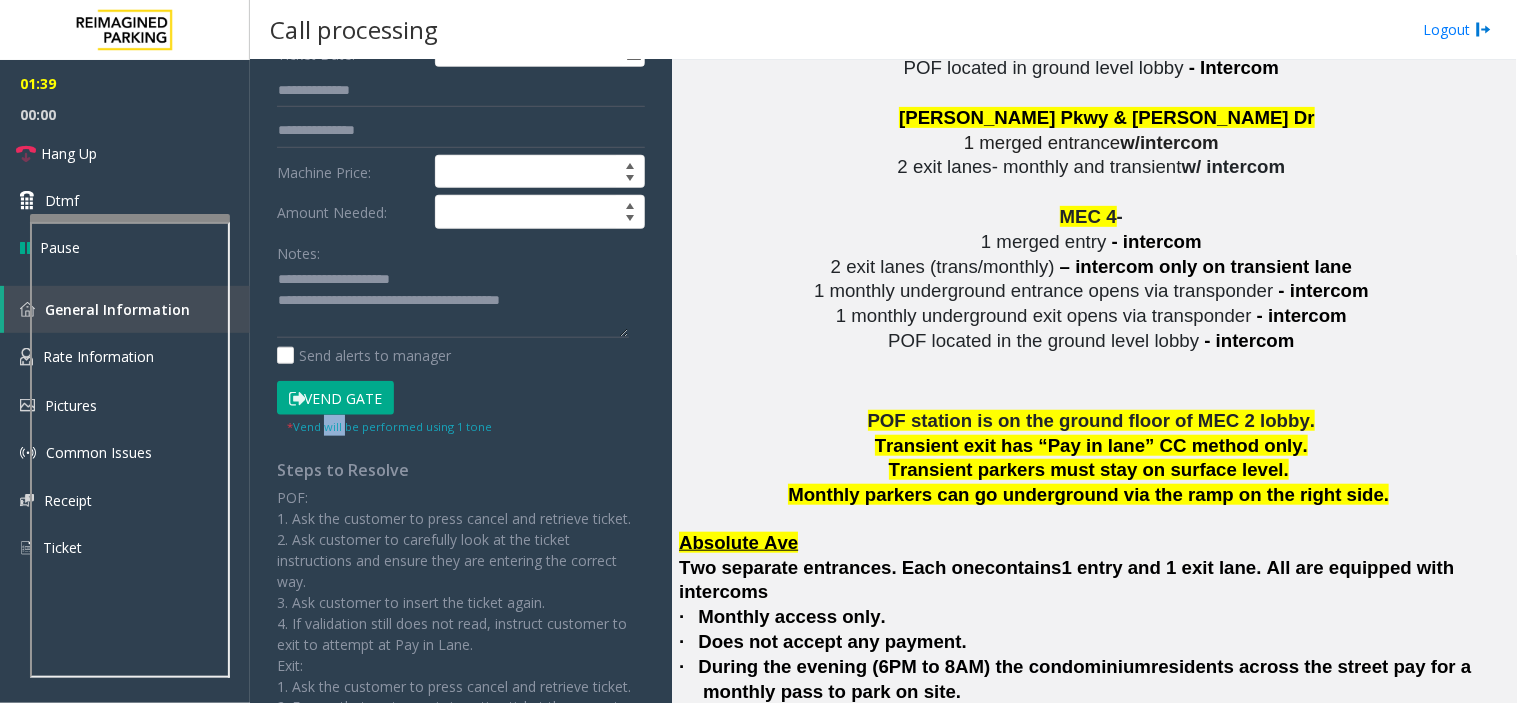 click on "* Vend will be performed using 1 tone" 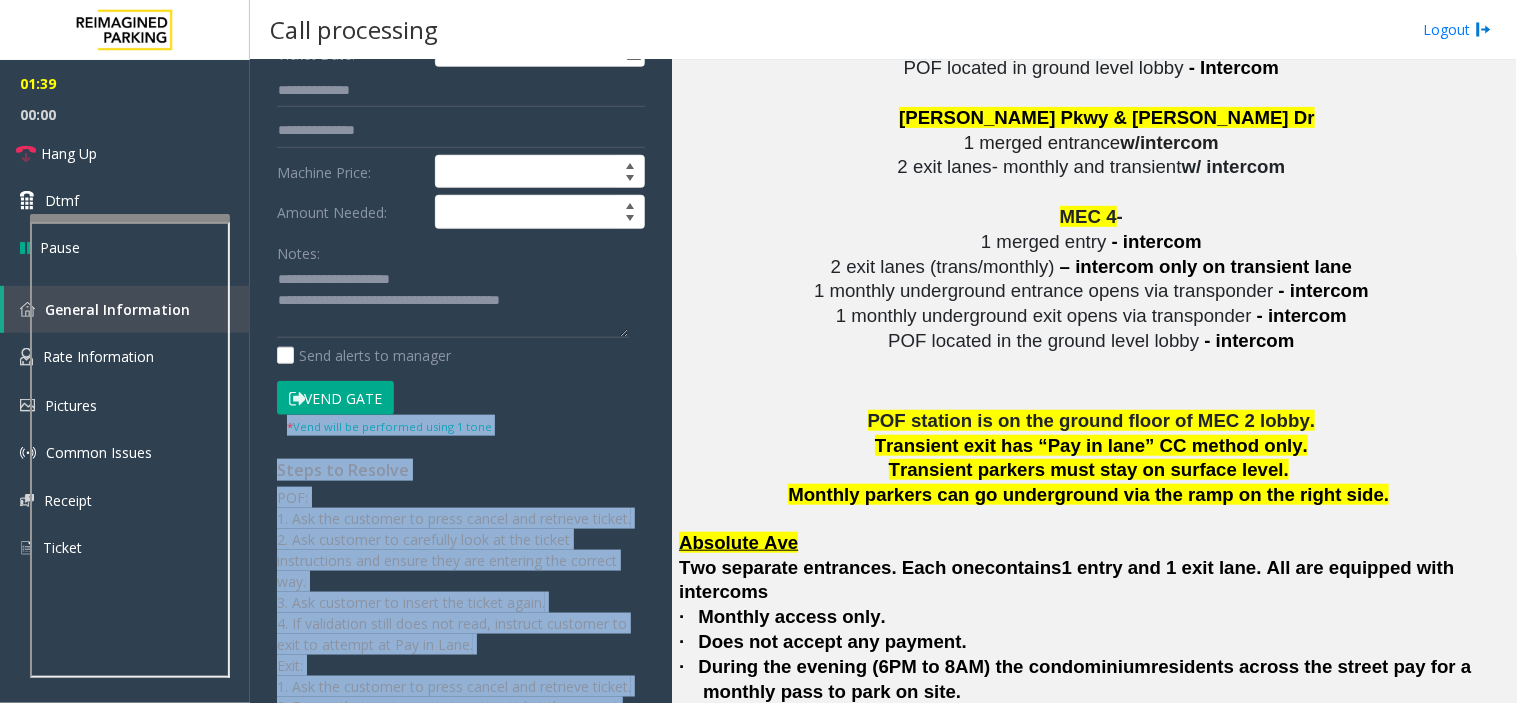 scroll, scrollTop: 683, scrollLeft: 0, axis: vertical 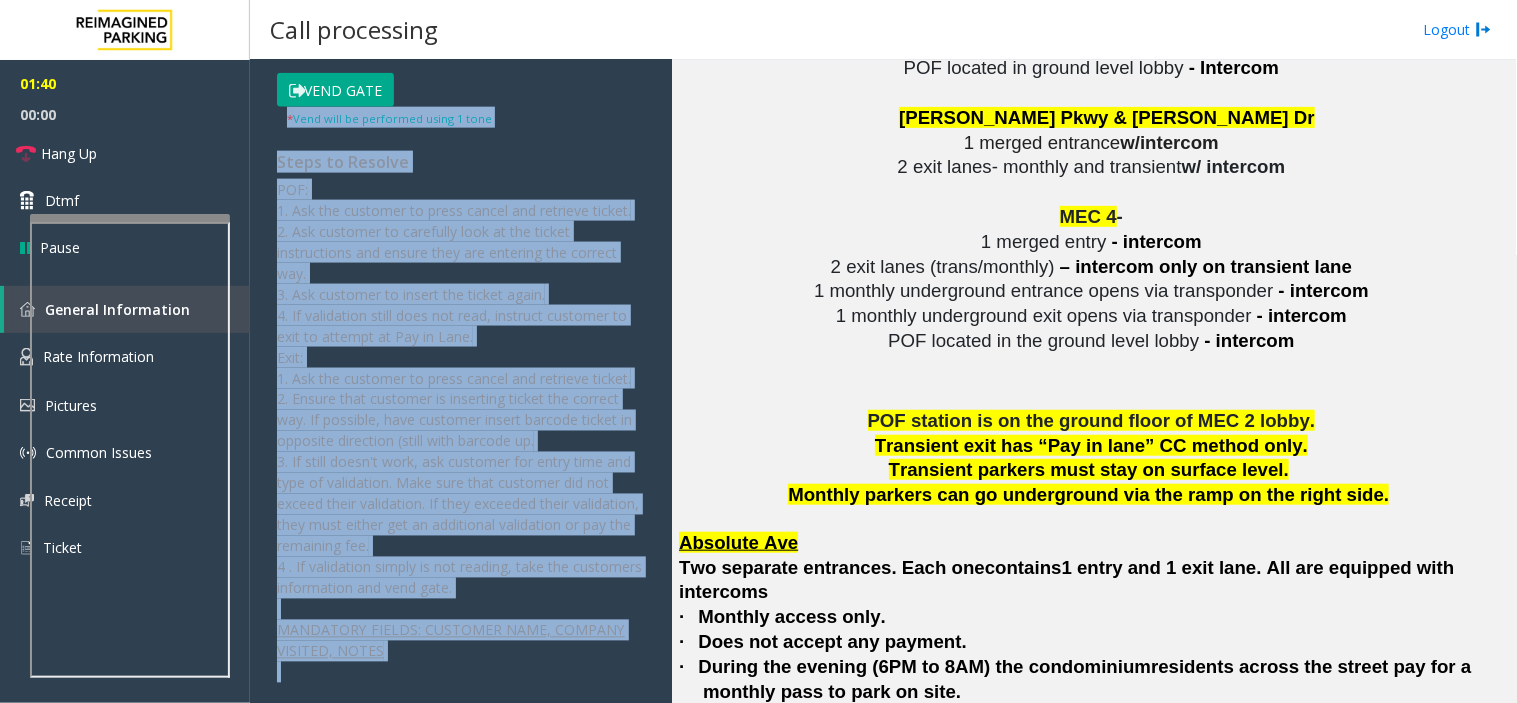 drag, startPoint x: 335, startPoint y: 418, endPoint x: 371, endPoint y: 681, distance: 265.45245 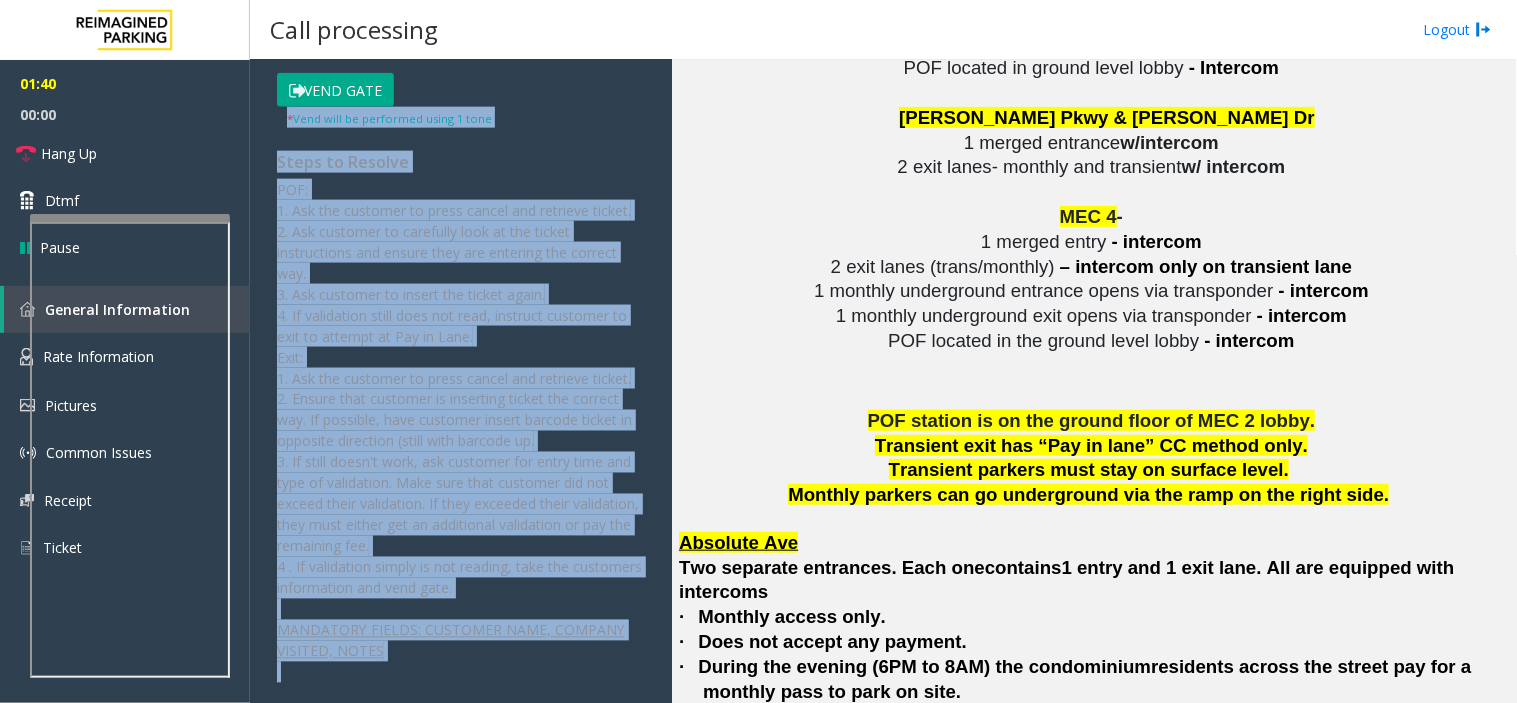 click on "POF:
1. Ask the customer to press cancel and retrieve ticket.
2. Ask customer to carefully look at the ticket instructions and ensure they are entering the correct way.
3. Ask customer to insert the ticket again.
4. If validation still does not read, instruct customer to exit to attempt at Pay in Lane.
Exit:
1. Ask the customer to press cancel and retrieve ticket.
2. Ensure that customer is inserting ticket the correct way. If possible, have customer insert barcode ticket in opposite direction (still with barcode up.
3. If still doesn't work, ask customer for entry time and type of validation. Make sure that customer did not exceed their validation. If they exceeded their validation, they must either get an additional validation or pay the remaining fee.
4 . If validation simply is not reading, take the customers information and vend gate." 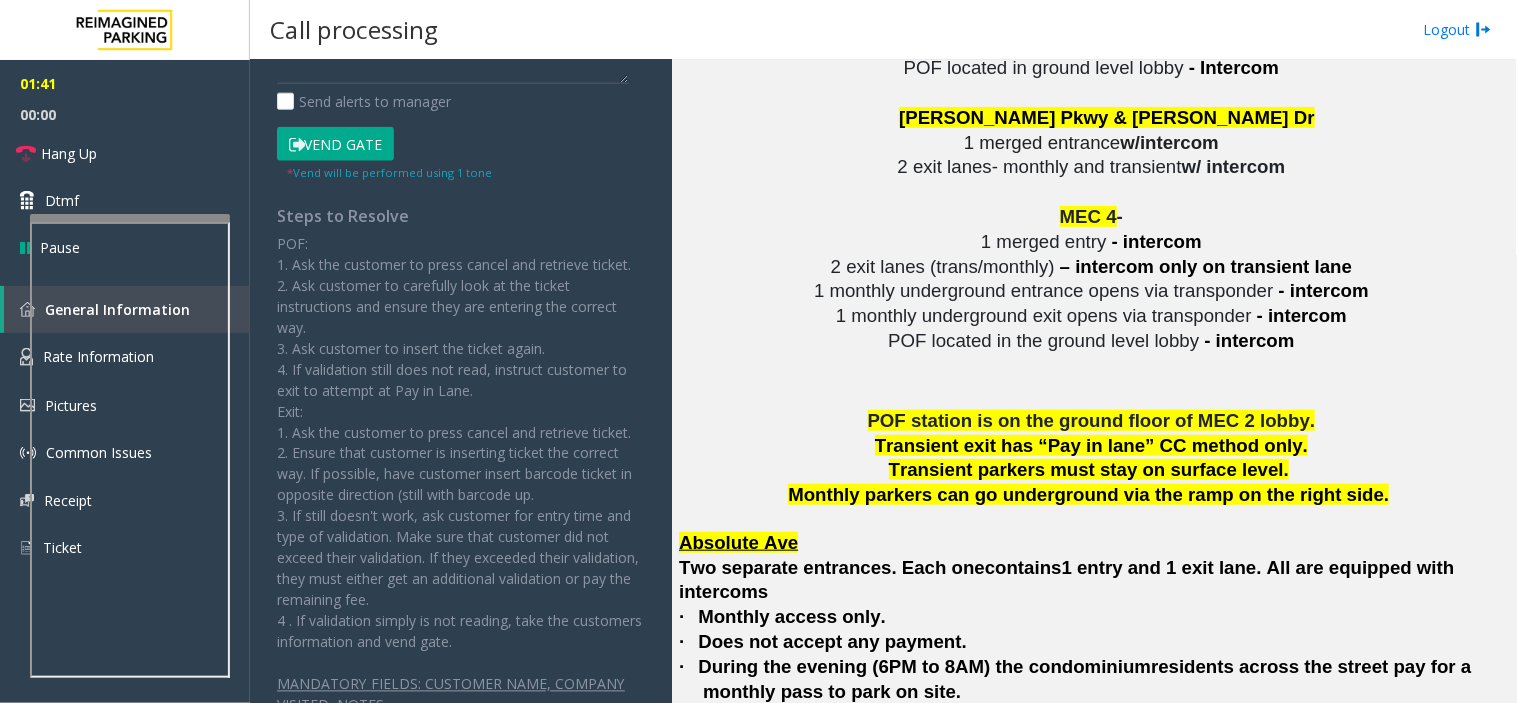 scroll, scrollTop: 461, scrollLeft: 0, axis: vertical 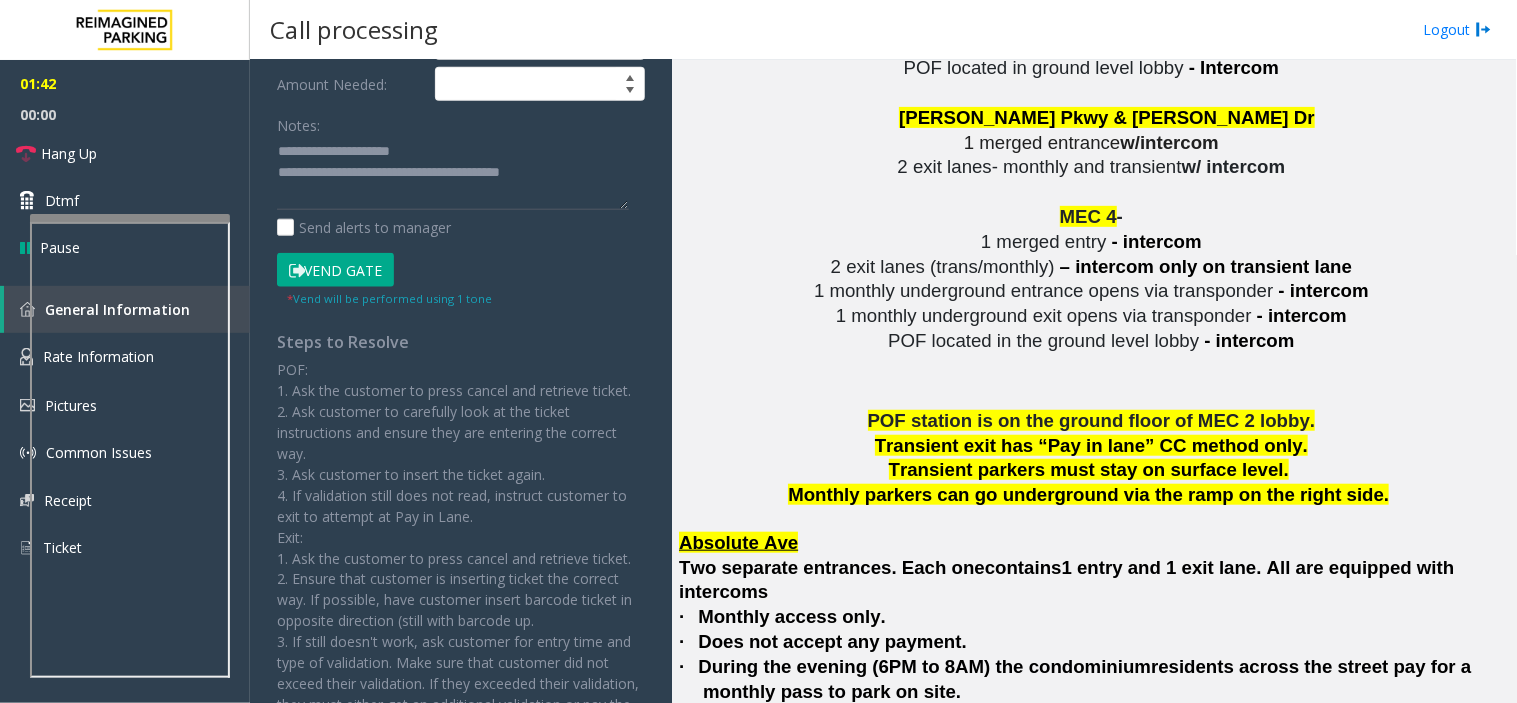click on "Vend Gate" 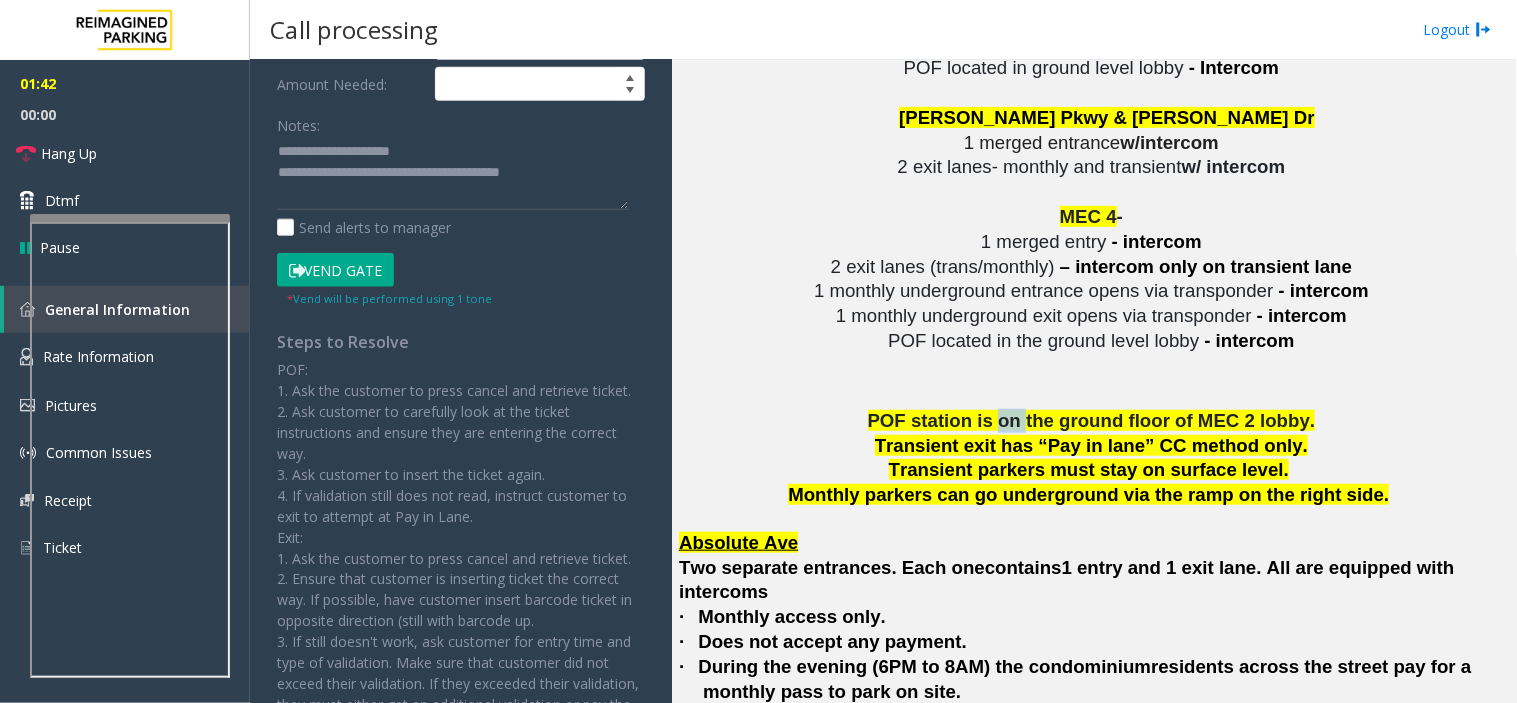 click on "POF station is on the ground floor of MEC 2 lobby." at bounding box center (1092, 420) 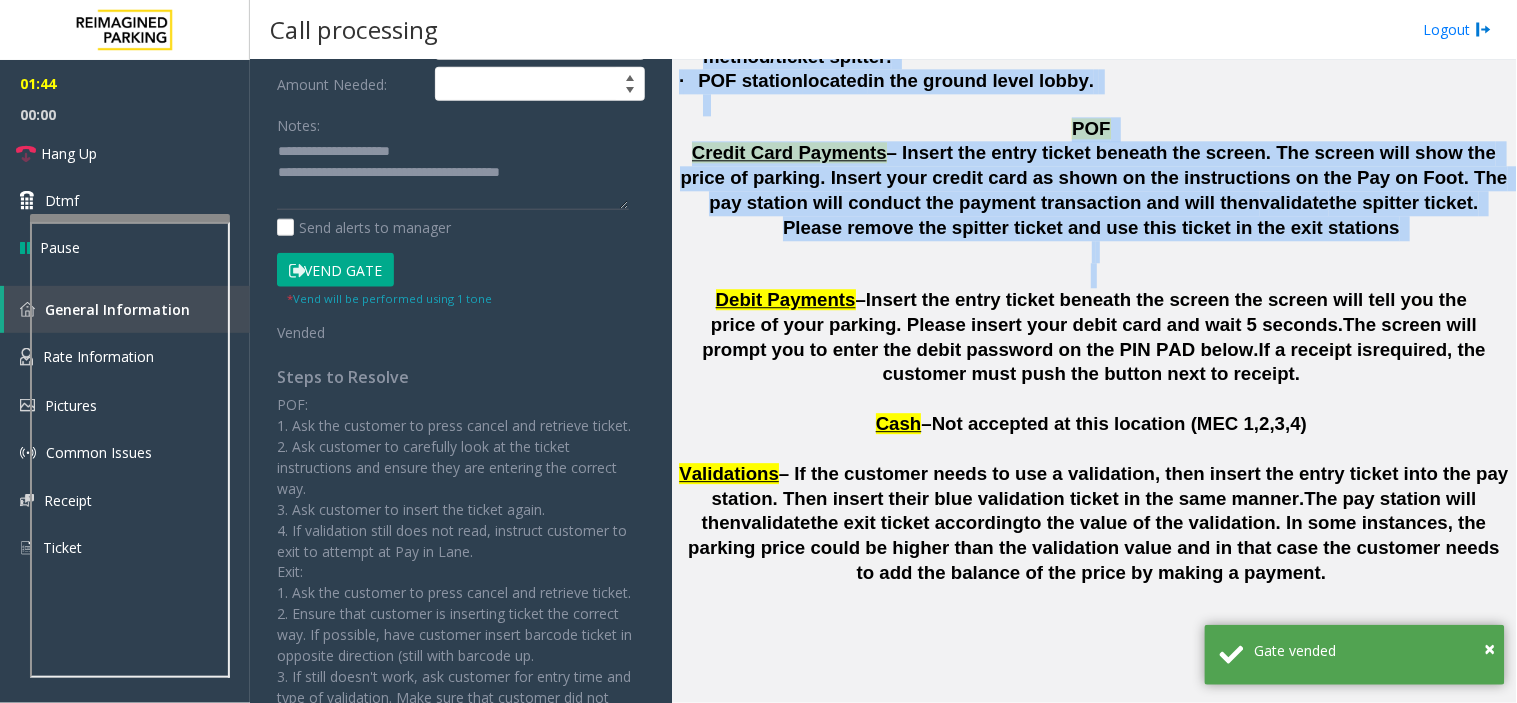 scroll, scrollTop: 5100, scrollLeft: 0, axis: vertical 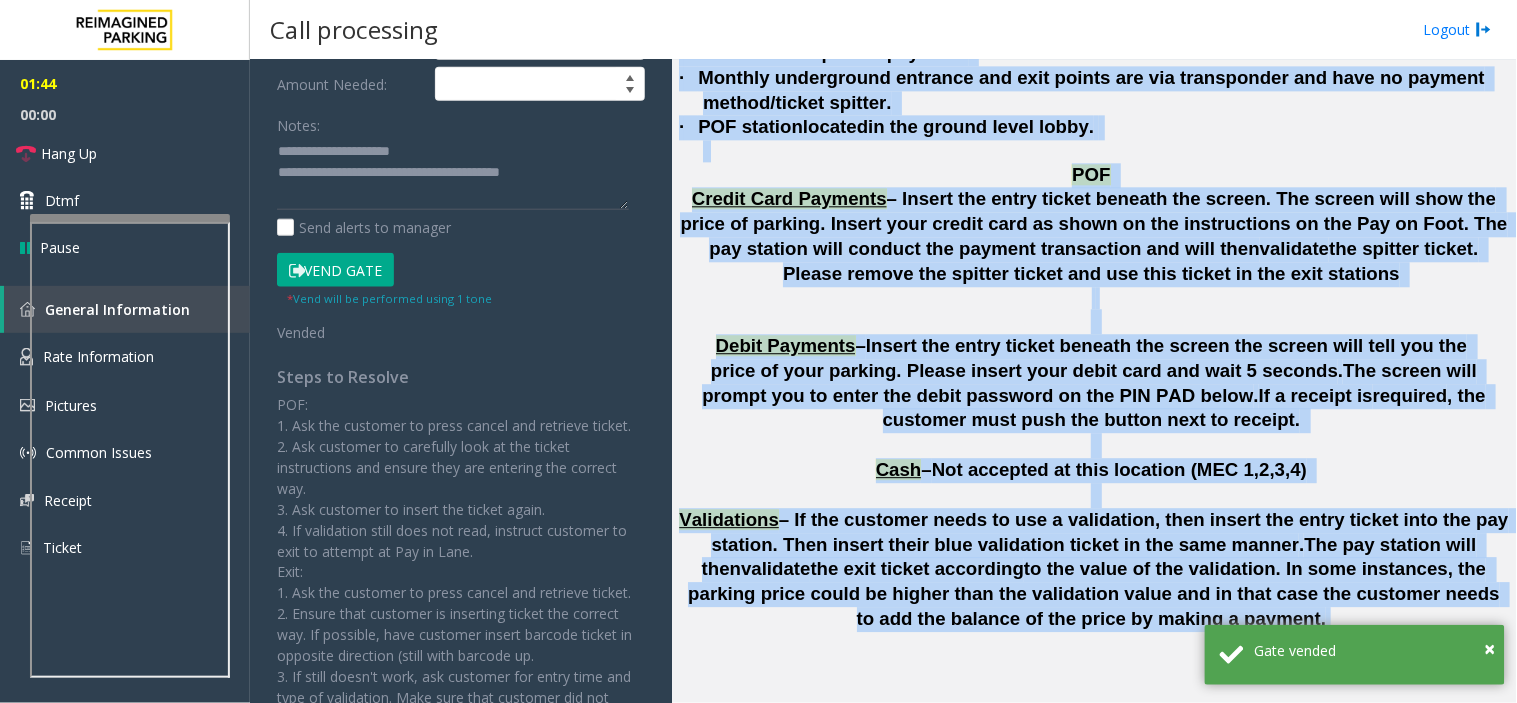 drag, startPoint x: 998, startPoint y: 275, endPoint x: 1324, endPoint y: 411, distance: 353.2308 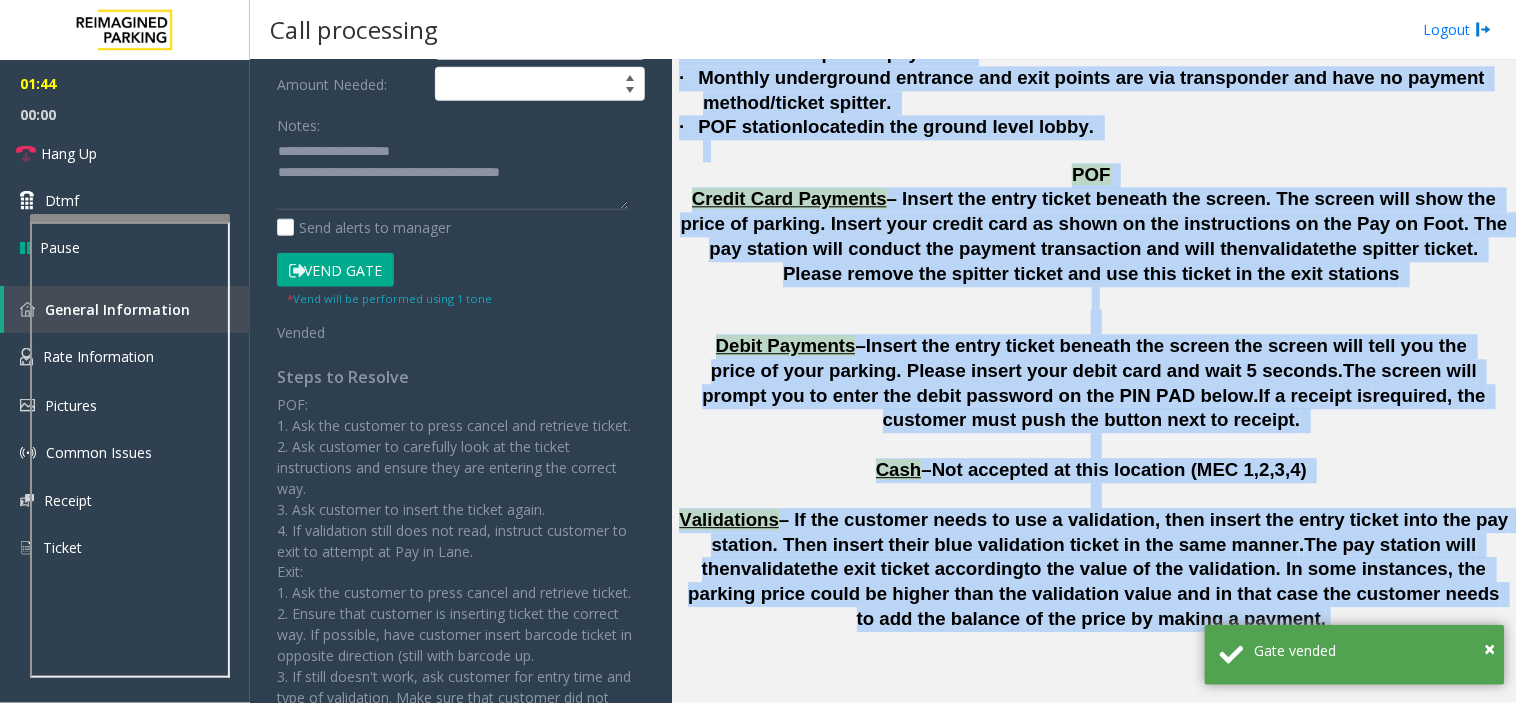 click on "to the value of the validation. In some instances, the parking price could be higher than the validation value and in that case the customer needs to add the balance of the price by making a payment." at bounding box center (1096, 593) 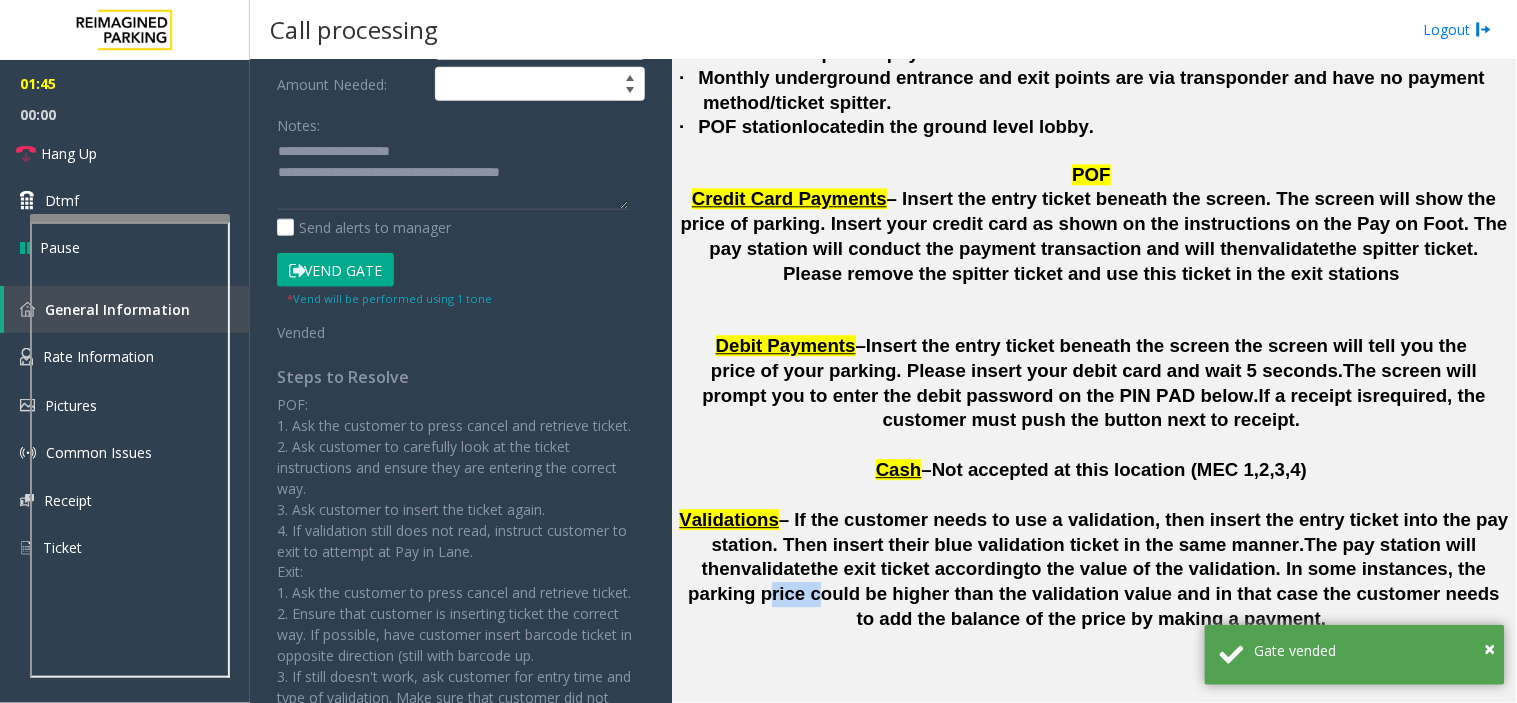 click on "to the value of the validation. In some instances, the parking price could be higher than the validation value and in that case the customer needs to add the balance of the price by making a payment." at bounding box center (1096, 593) 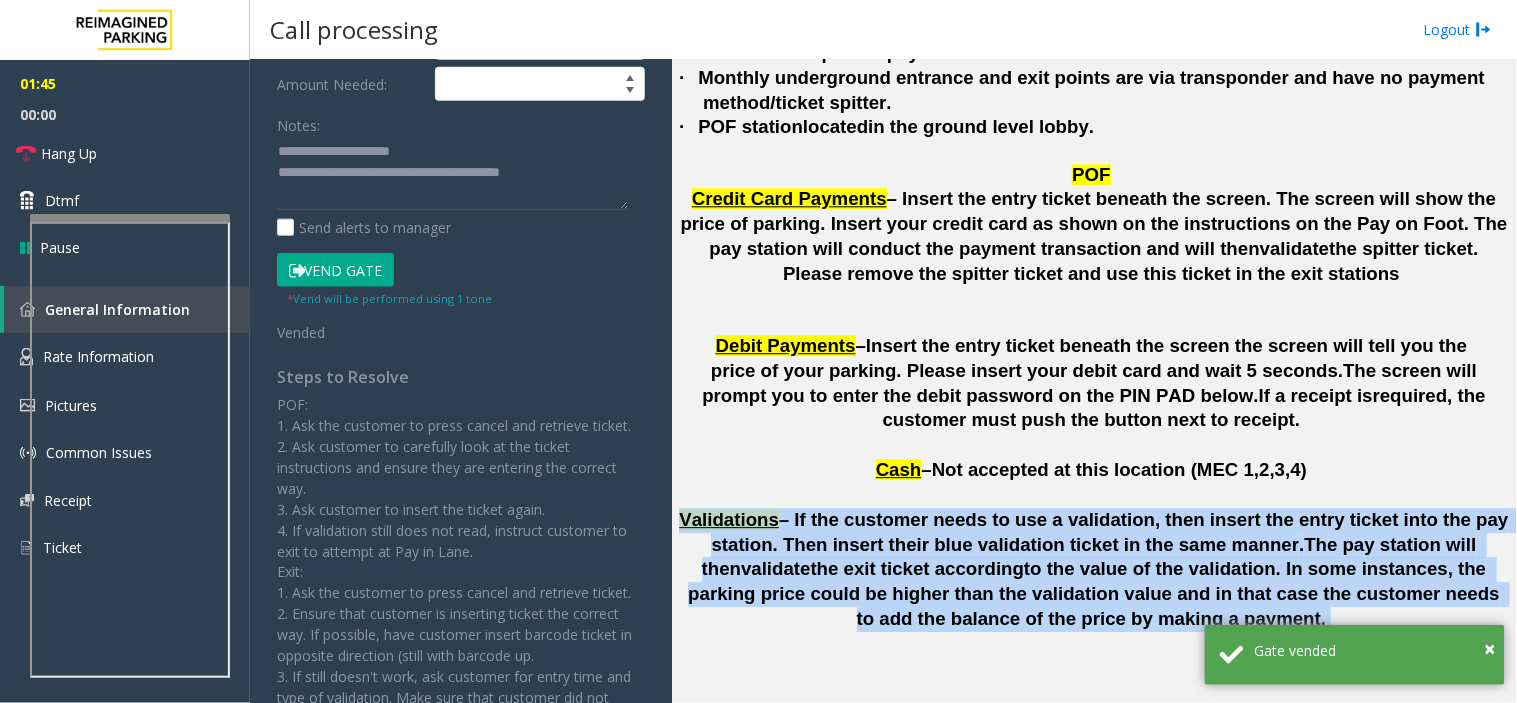 click on "to the value of the validation. In some instances, the parking price could be higher than the validation value and in that case the customer needs to add the balance of the price by making a payment." at bounding box center (1096, 593) 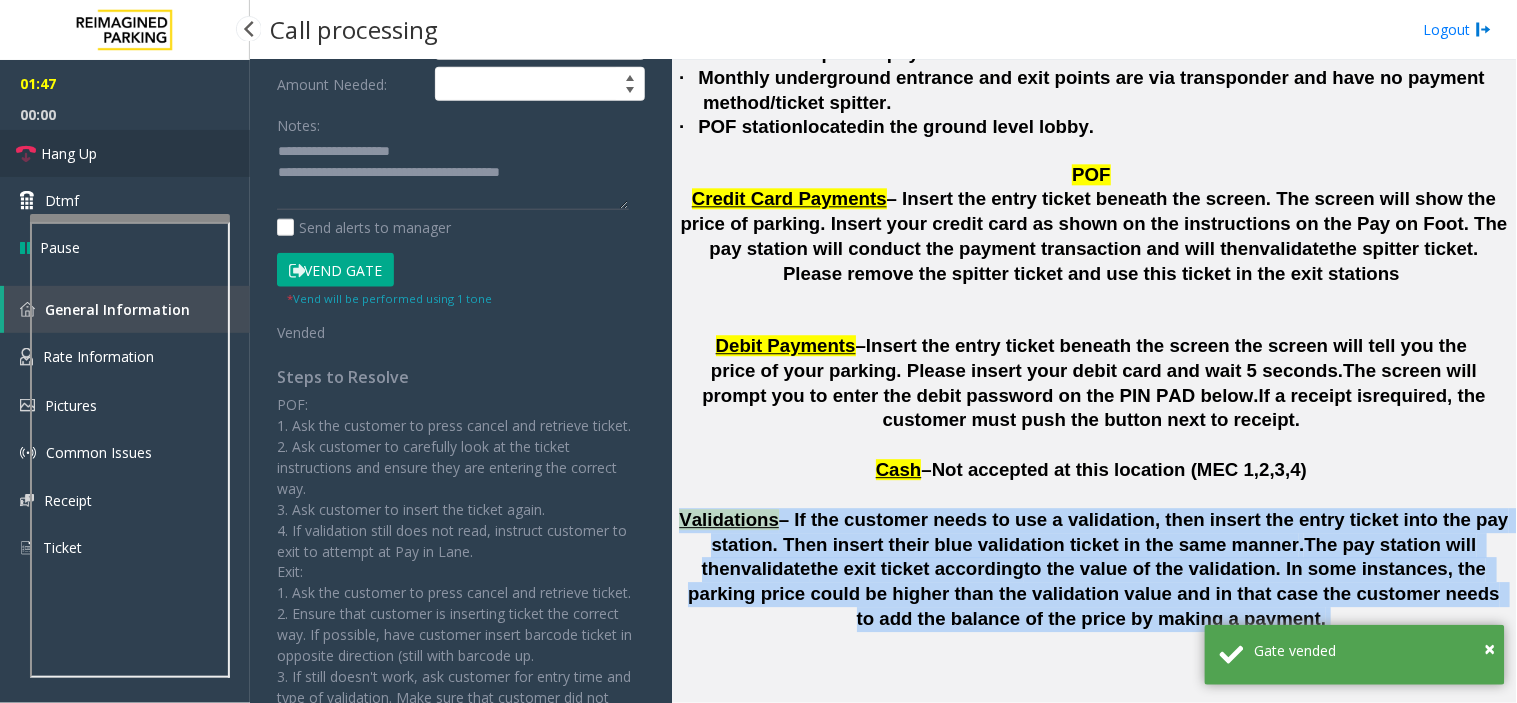 click on "Hang Up" at bounding box center [125, 153] 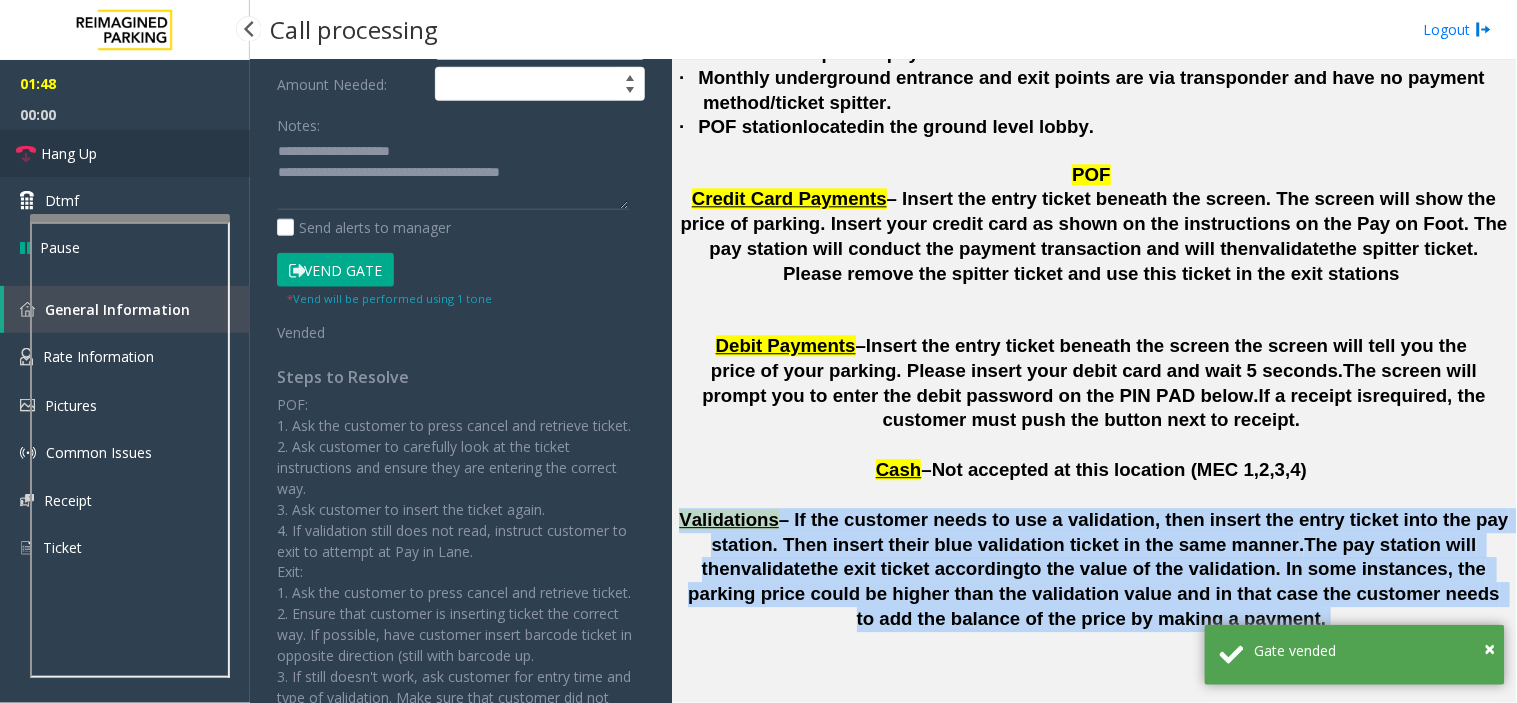 click on "Hang Up" at bounding box center (125, 153) 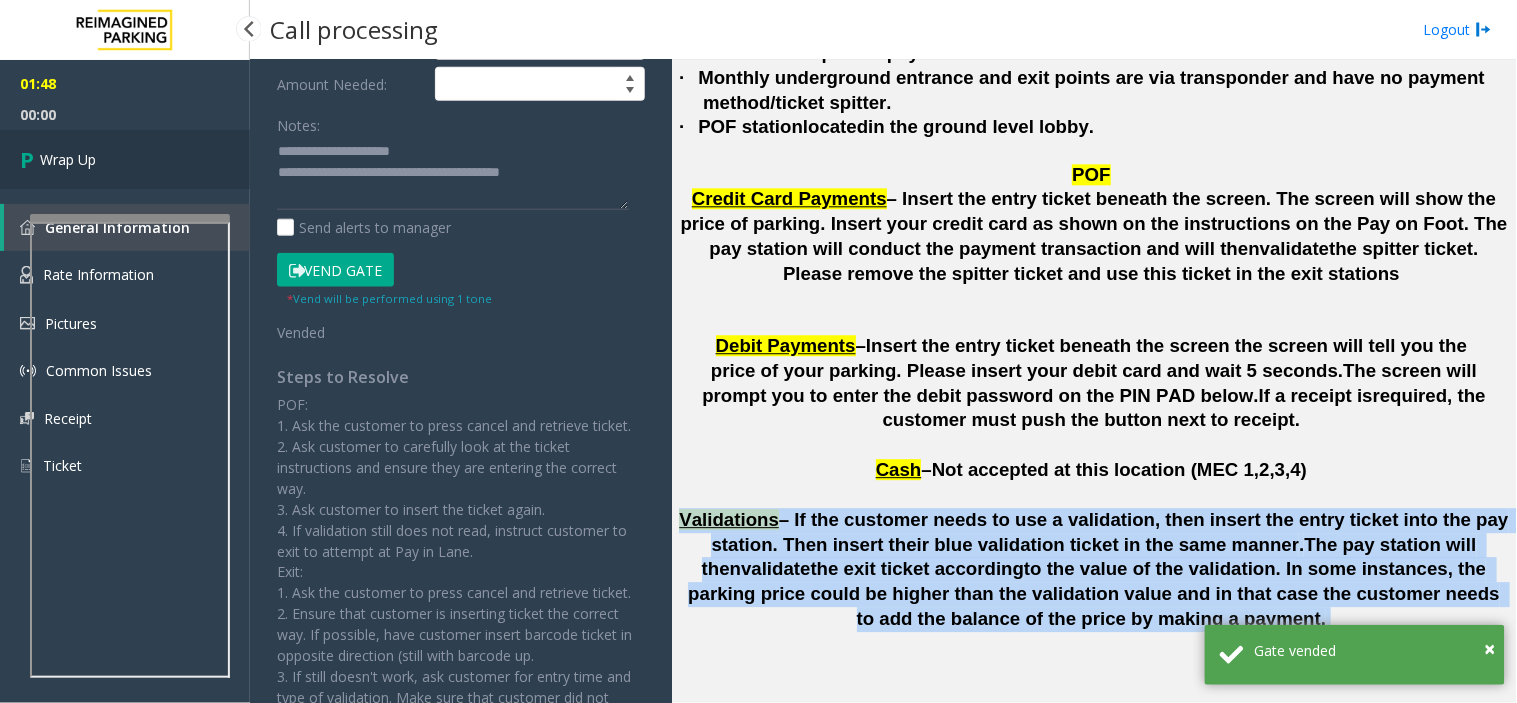 click on "Wrap Up" at bounding box center [125, 159] 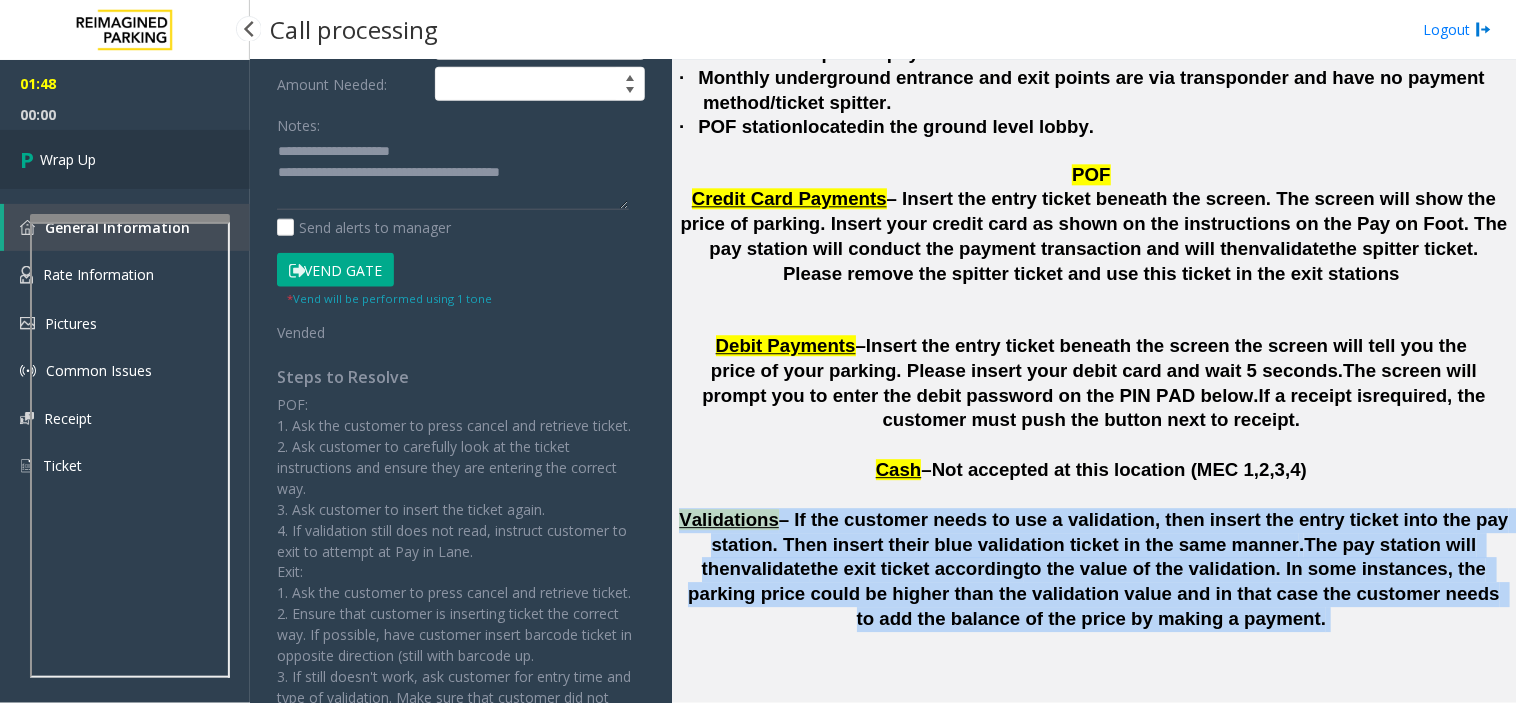 click on "Wrap Up" at bounding box center [125, 159] 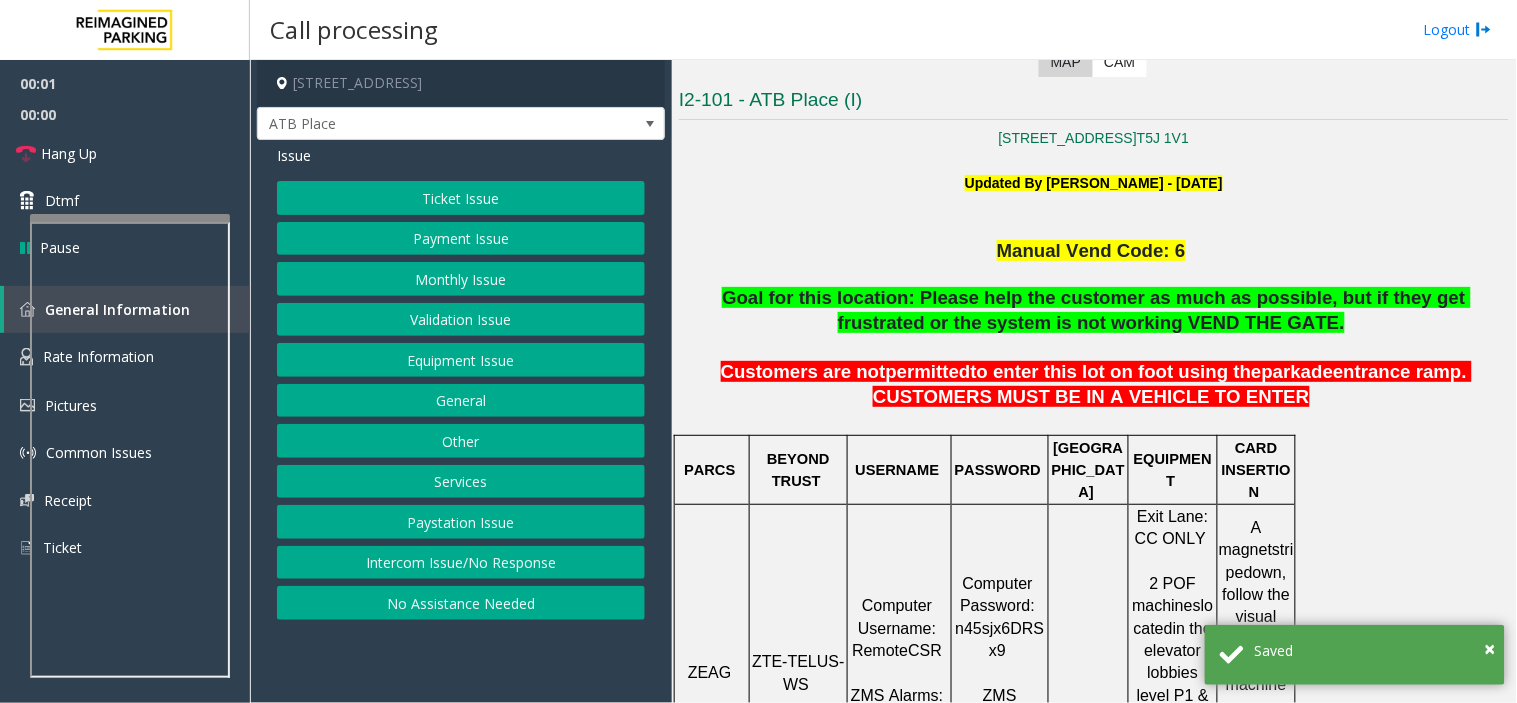 click on "Manual Vend Code: 6     Goal for this location: Please help the customer as much as possible, but if they get frustrated or the system is not working VEND THE GATE.     Customers are not  permitted  to enter this lot on foot using the  parkade  entrance ramp. CUSTOMERS MUST BE IN A VEHICLE TO ENTER     PARCS   BEYOND TRUST   USERNAME   PASSWORD   PARIS   EQUIPMENT   CARD INSERTION   ZEAG   ZTE-TELUS-WS   Computer   Username:   RemoteCSR     ZMS Alarms:   Username:   impark   Computer   Password:   n45sjx6DRSx9     ZMS Alarms:   Password:   Impark1234     Exit Lane: CC ONLY     2 POF machines  located  in the elevator lobbies level P1 & P2 for customers to pay CASH, CC, or Debit Card.   A magnet  stripe  down, follow the visual instructions on the machine screen. Another  option   is to  tap at the reader.   MANDATORY FIELDS   VALIDATIONS   APPROVED VALIDATION LIST   TICKET   MONTHLY CARDS   GARAGE LAYOUT   LOCATION TIME         A magnet  stripe   Daycare patrons:" 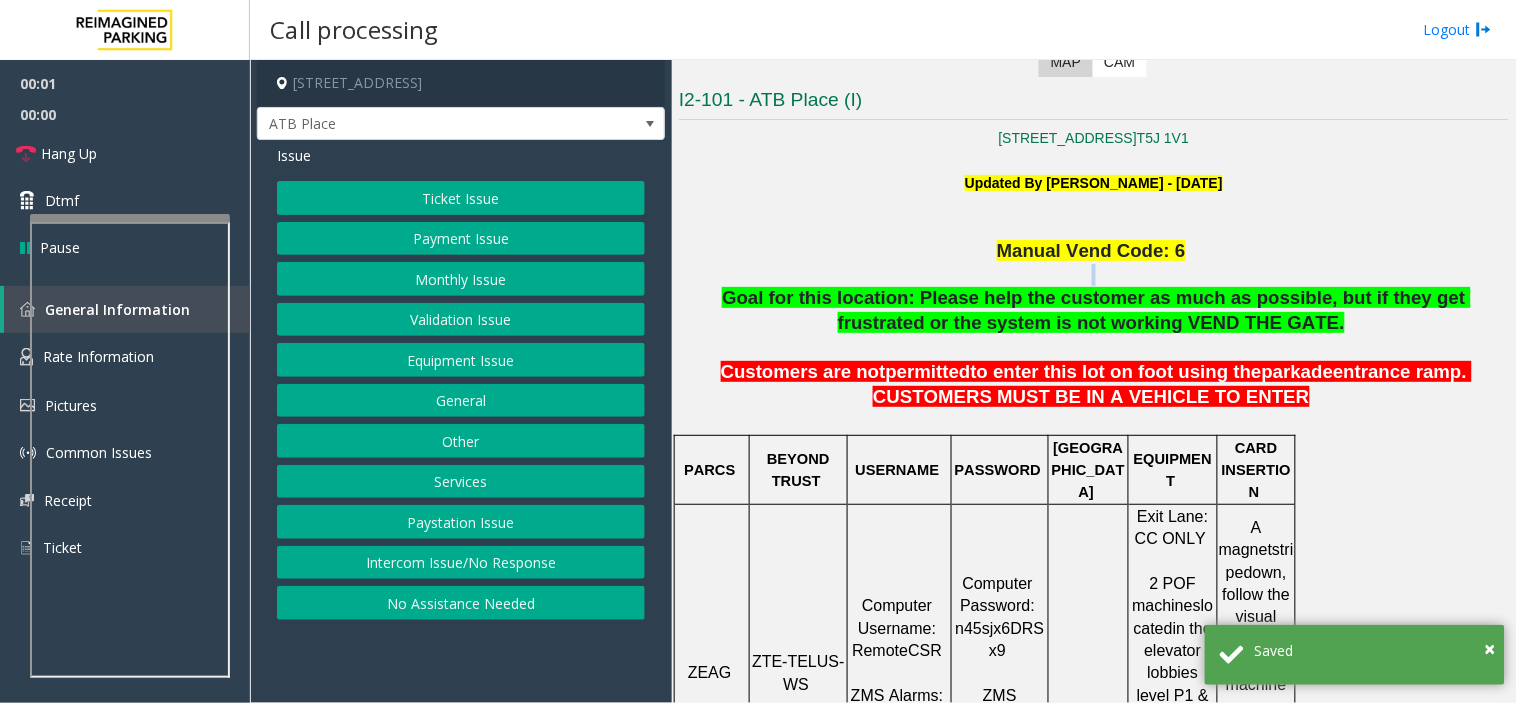 click 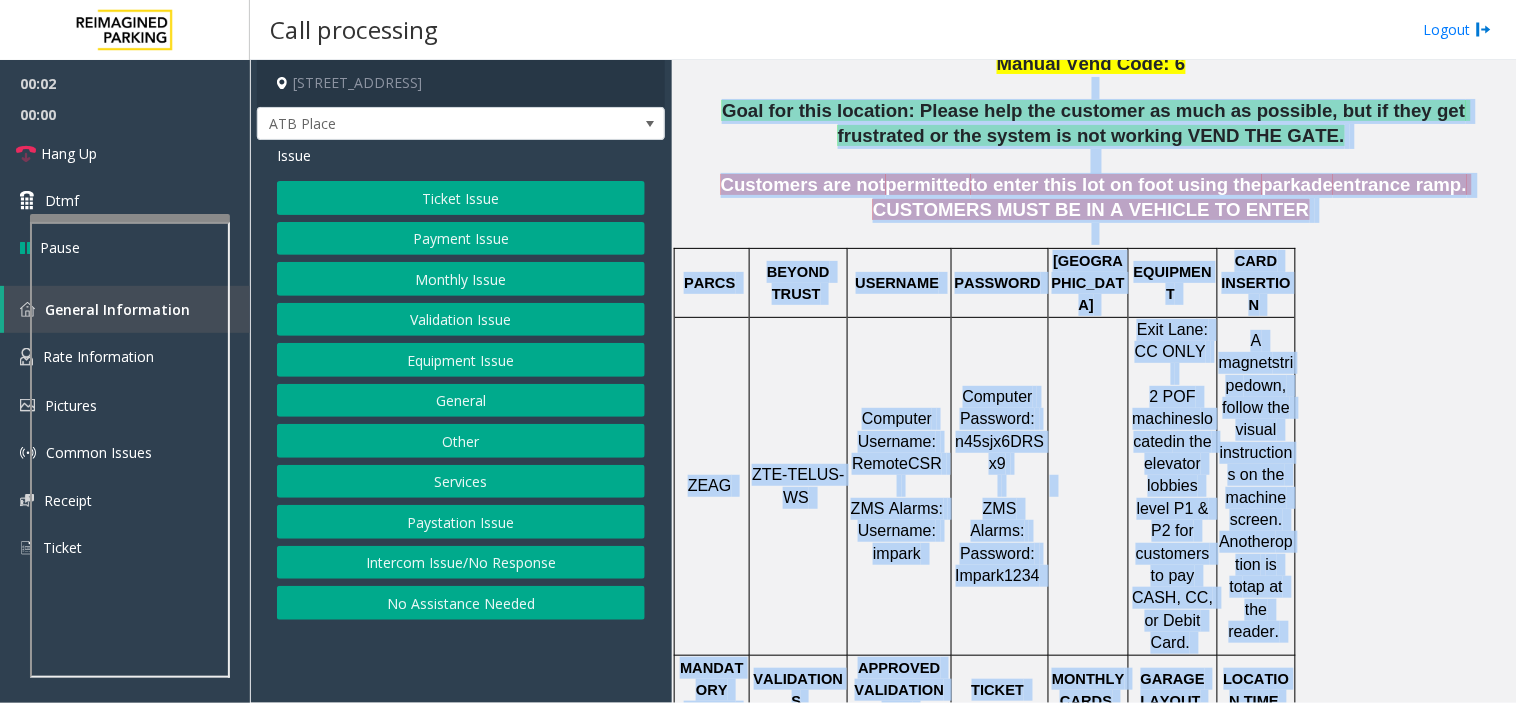 drag, startPoint x: 854, startPoint y: 278, endPoint x: 1041, endPoint y: 706, distance: 467.0685 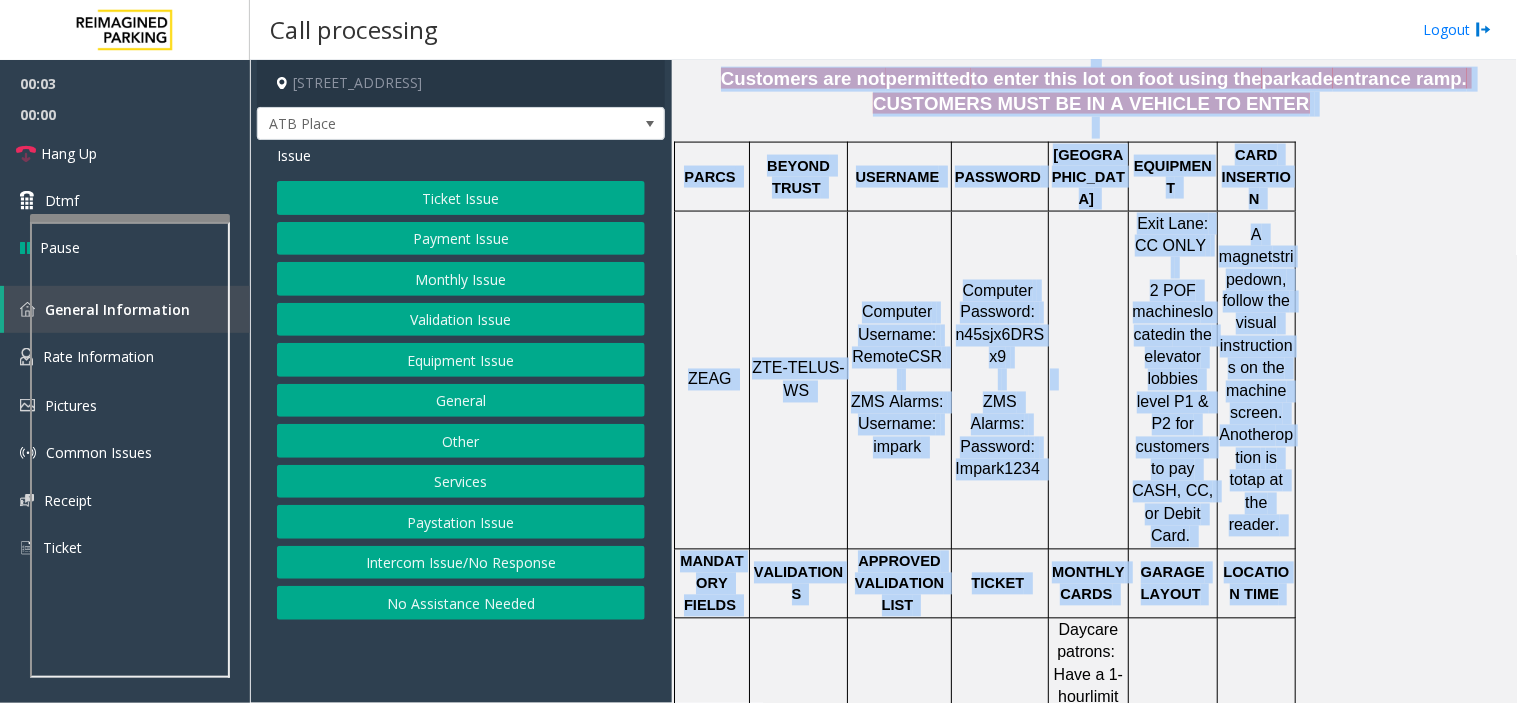 click on "ZTE-TELUS-WS" 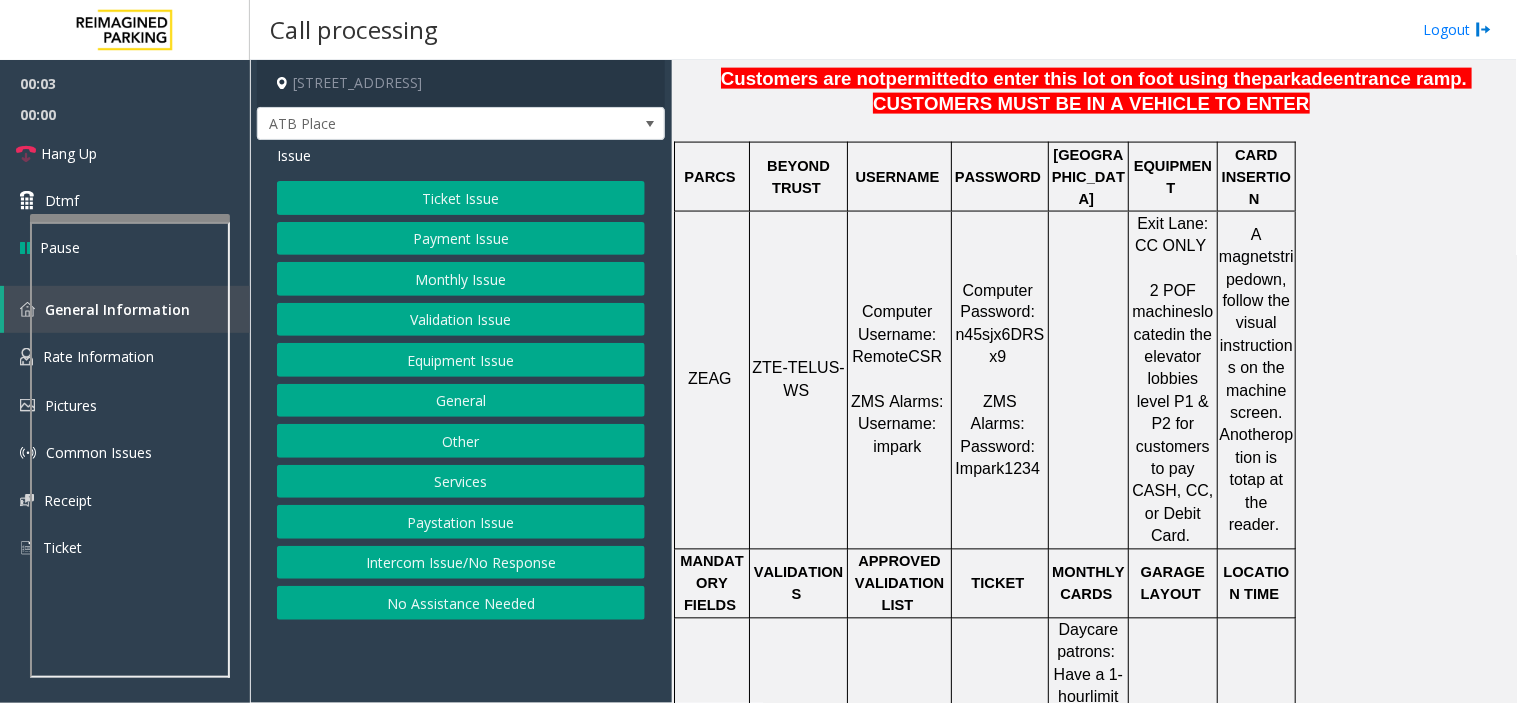 click on "ZTE-TELUS-WS" 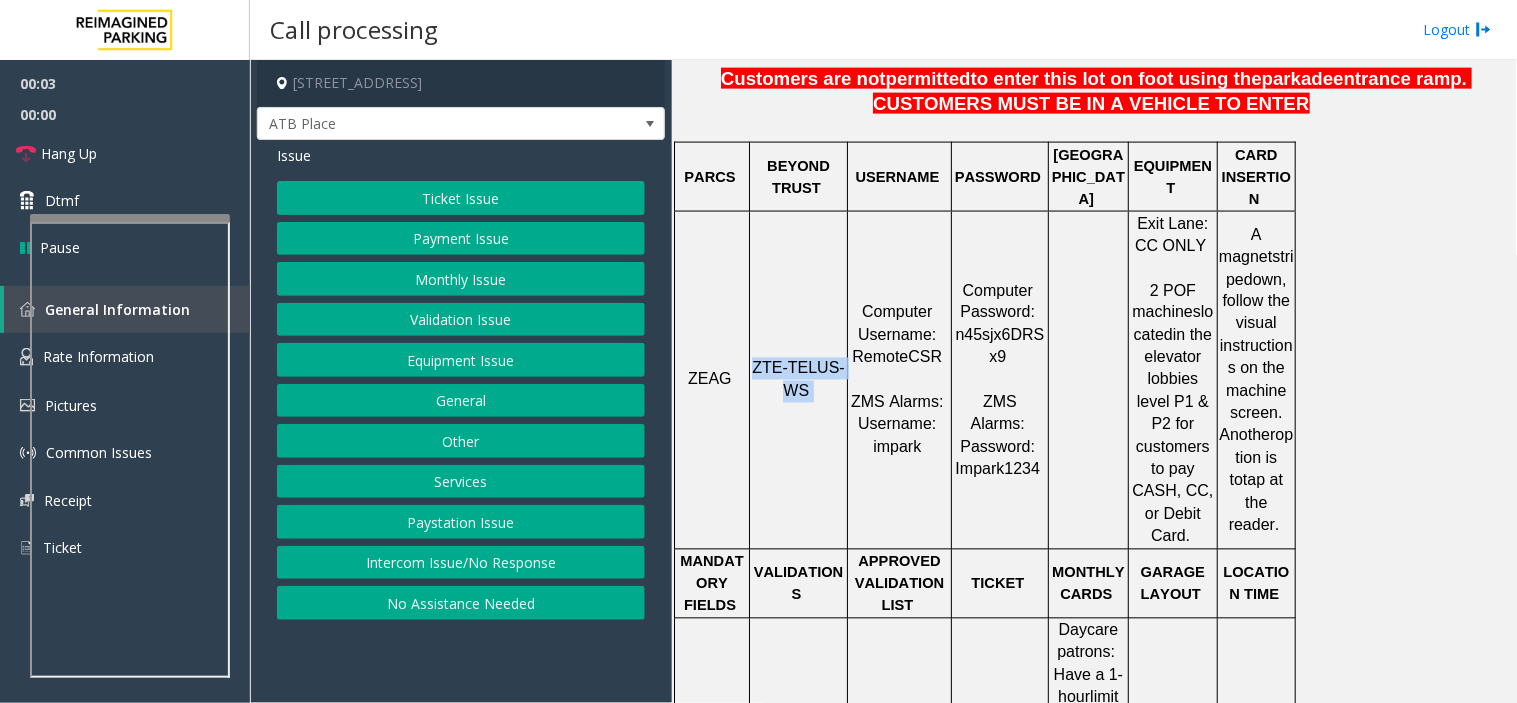 click on "ZTE-TELUS-WS" 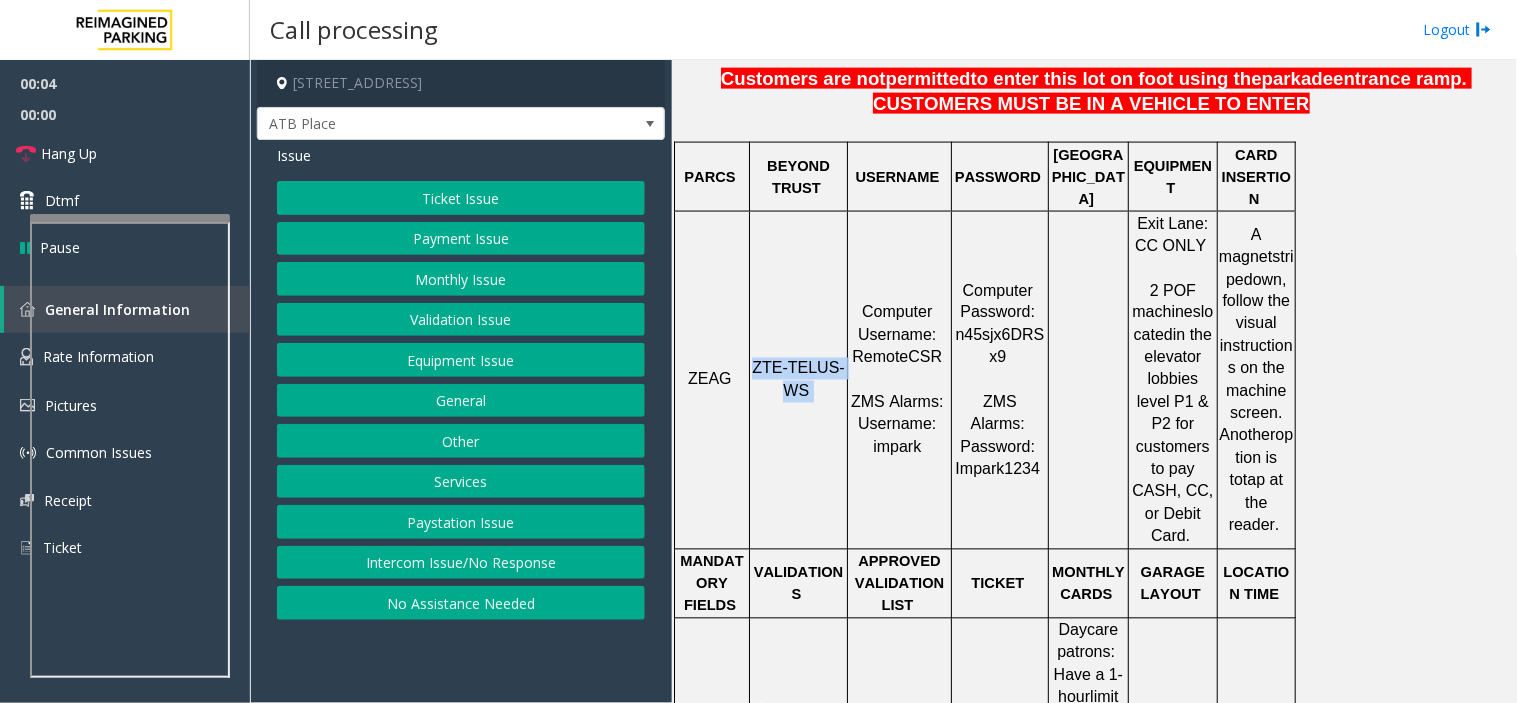 click on "Ticket Issue" 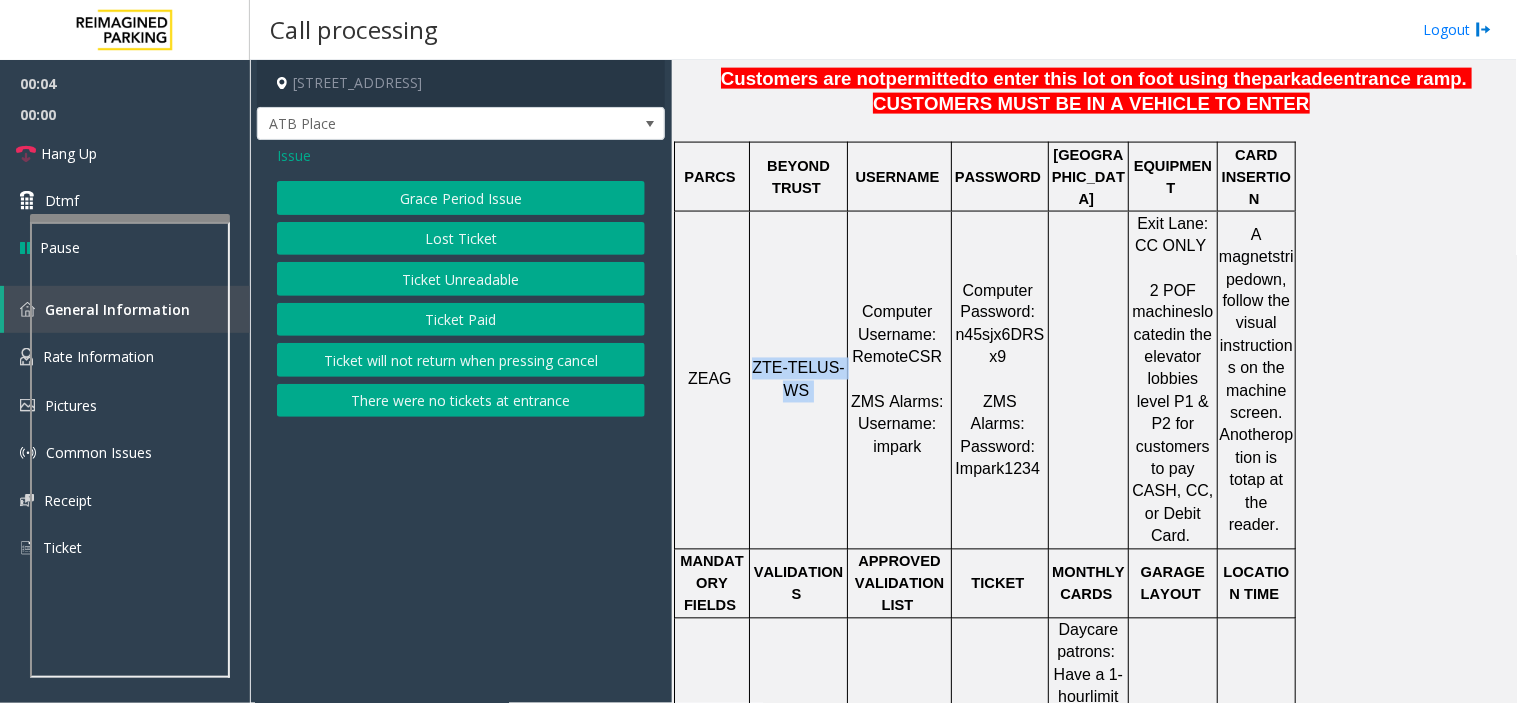 click on "Ticket Unreadable" 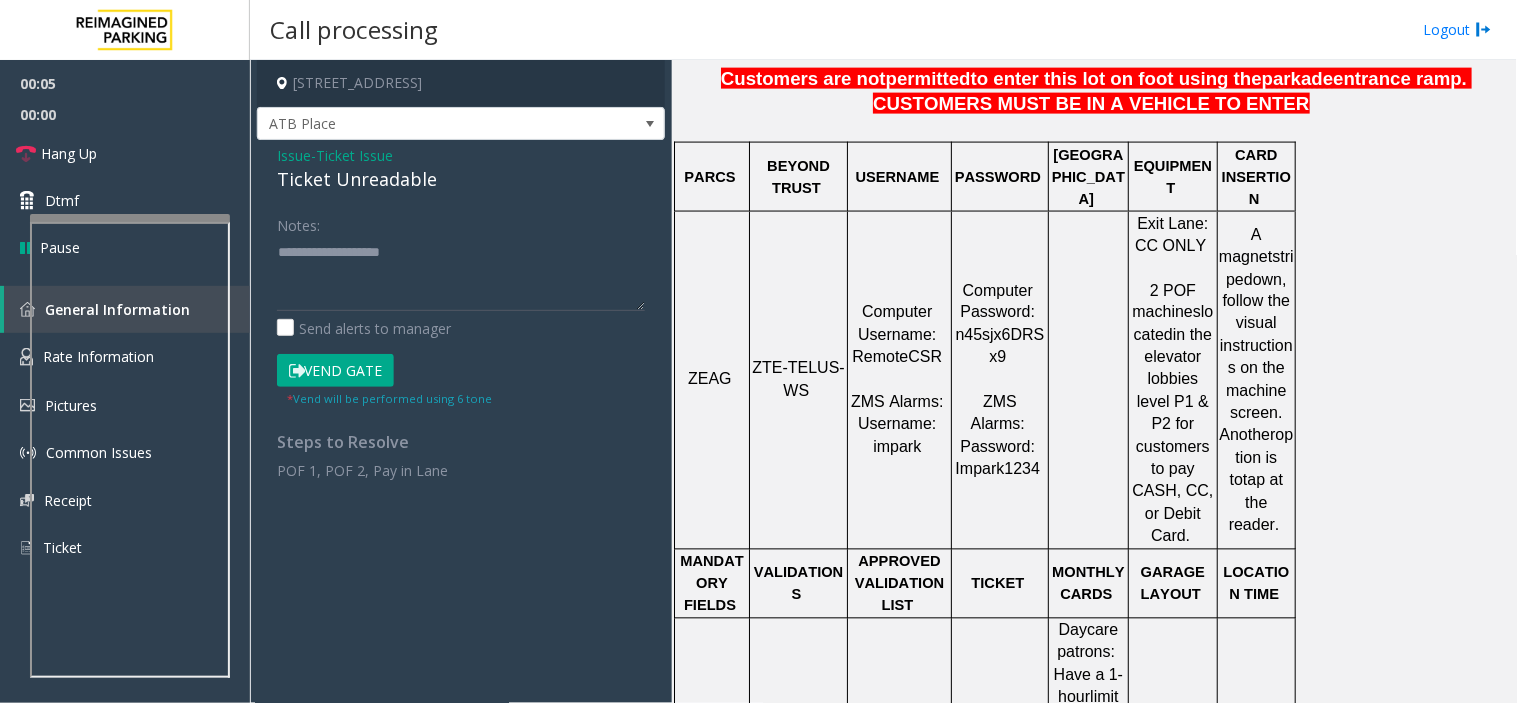 click on "Ticket Unreadable" 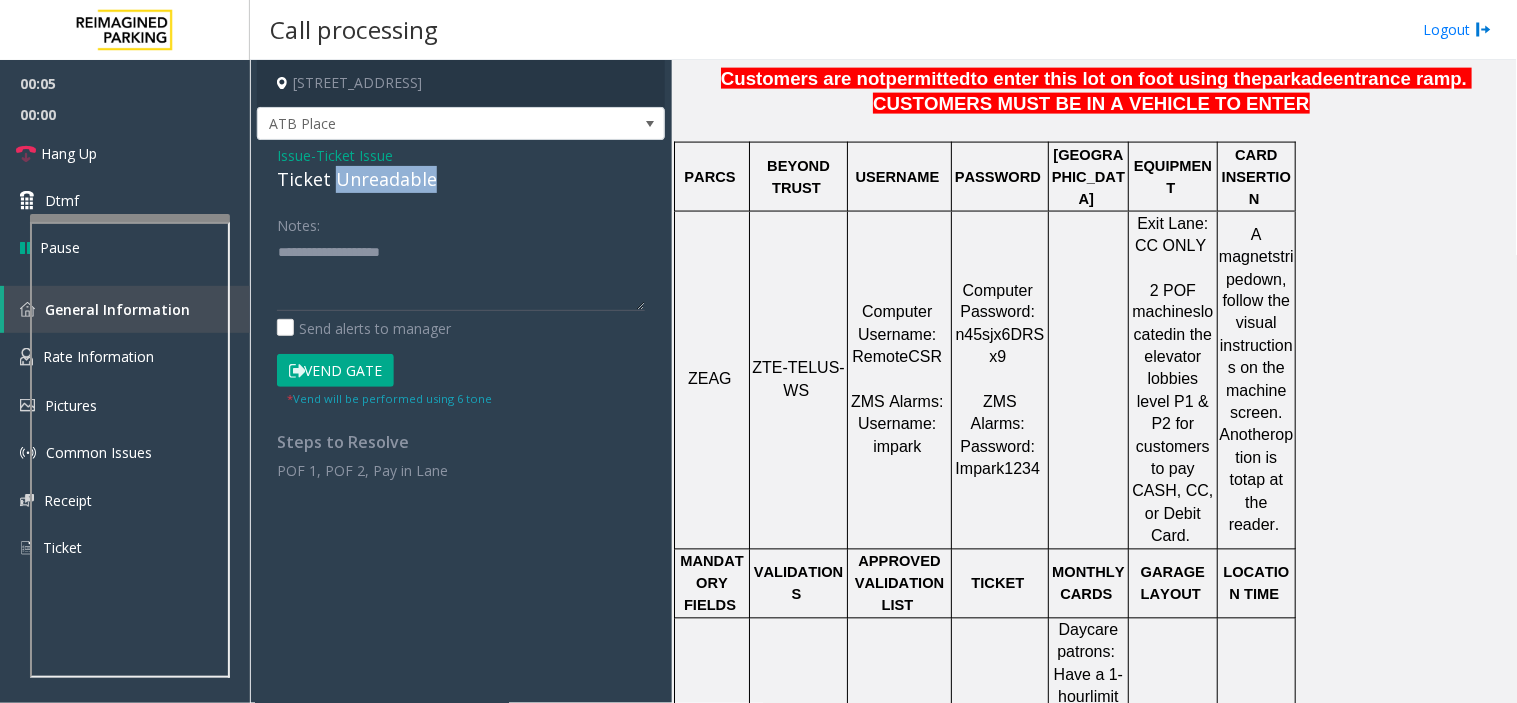 click on "Ticket Unreadable" 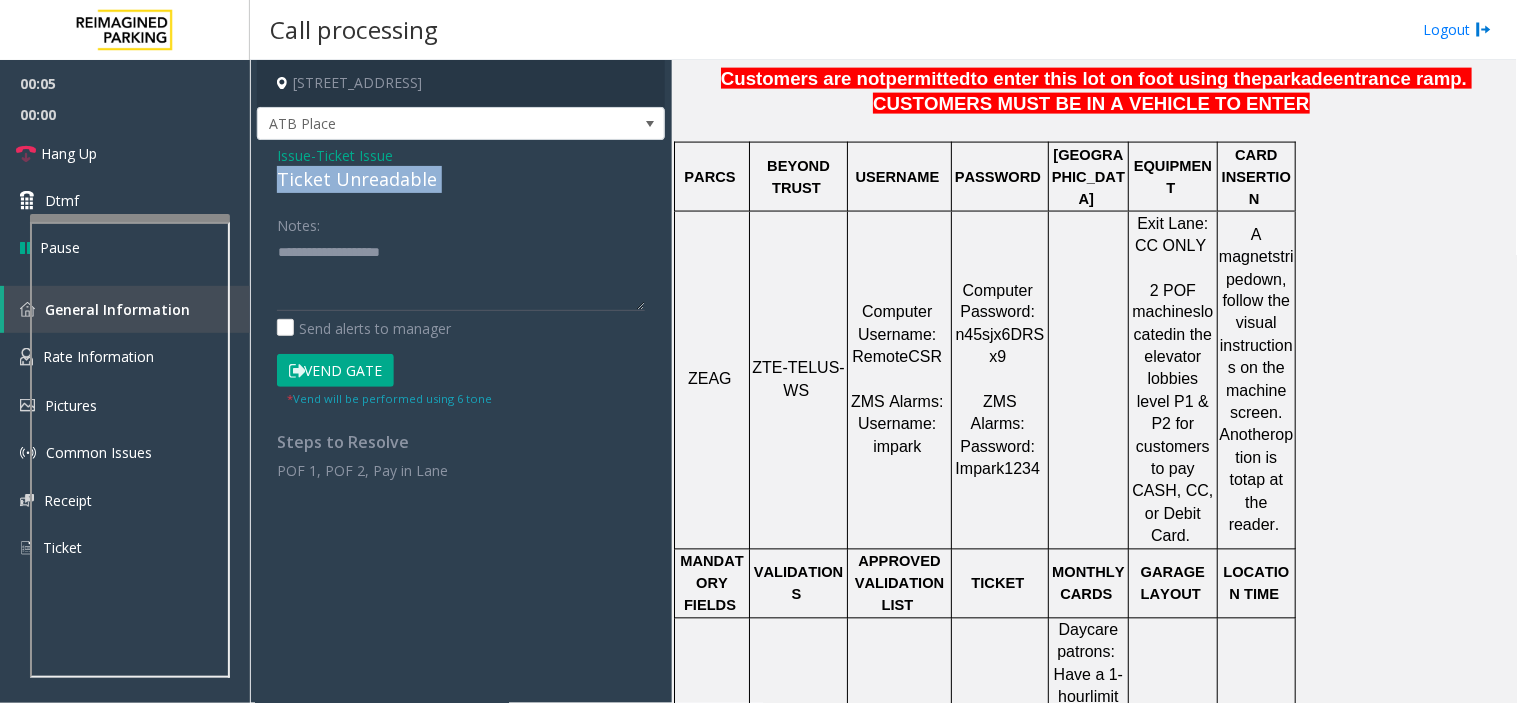 click on "Ticket Unreadable" 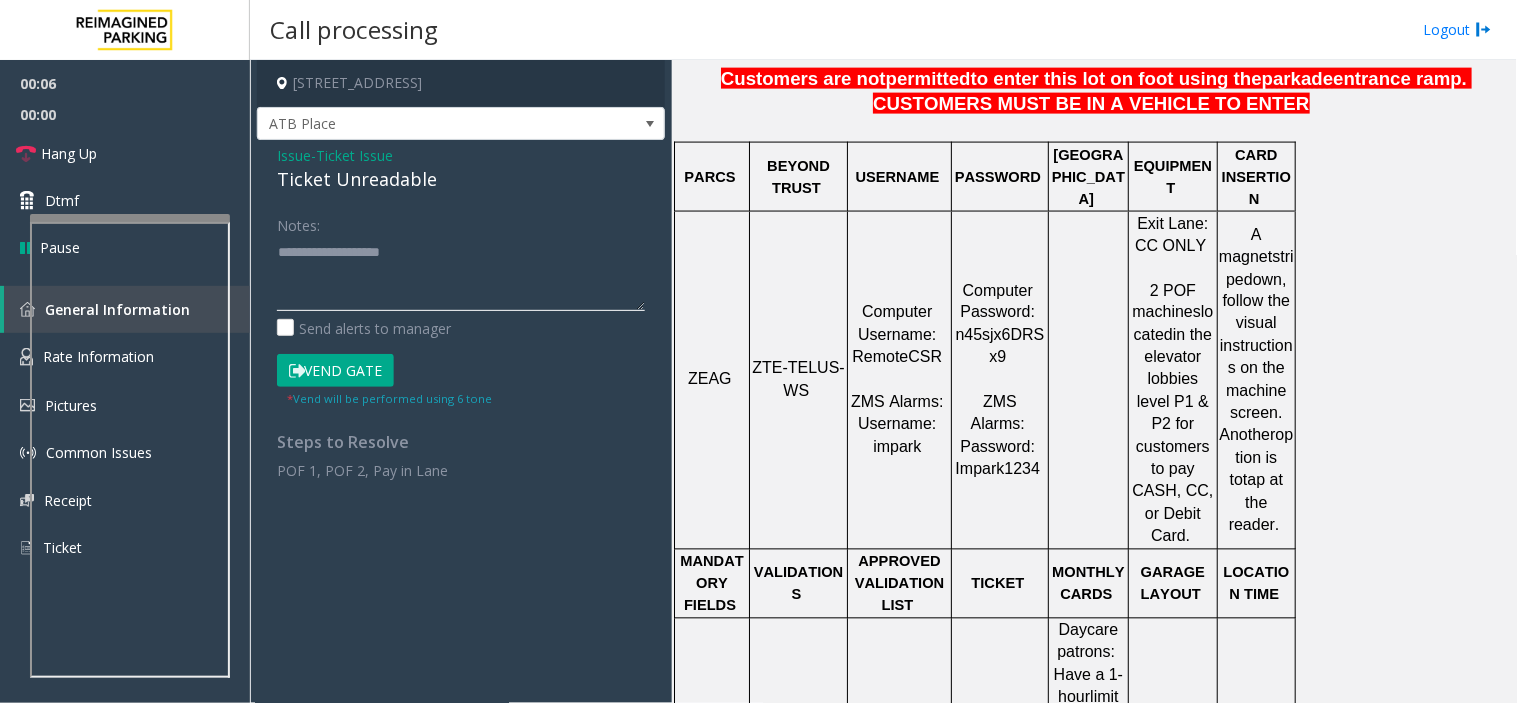click 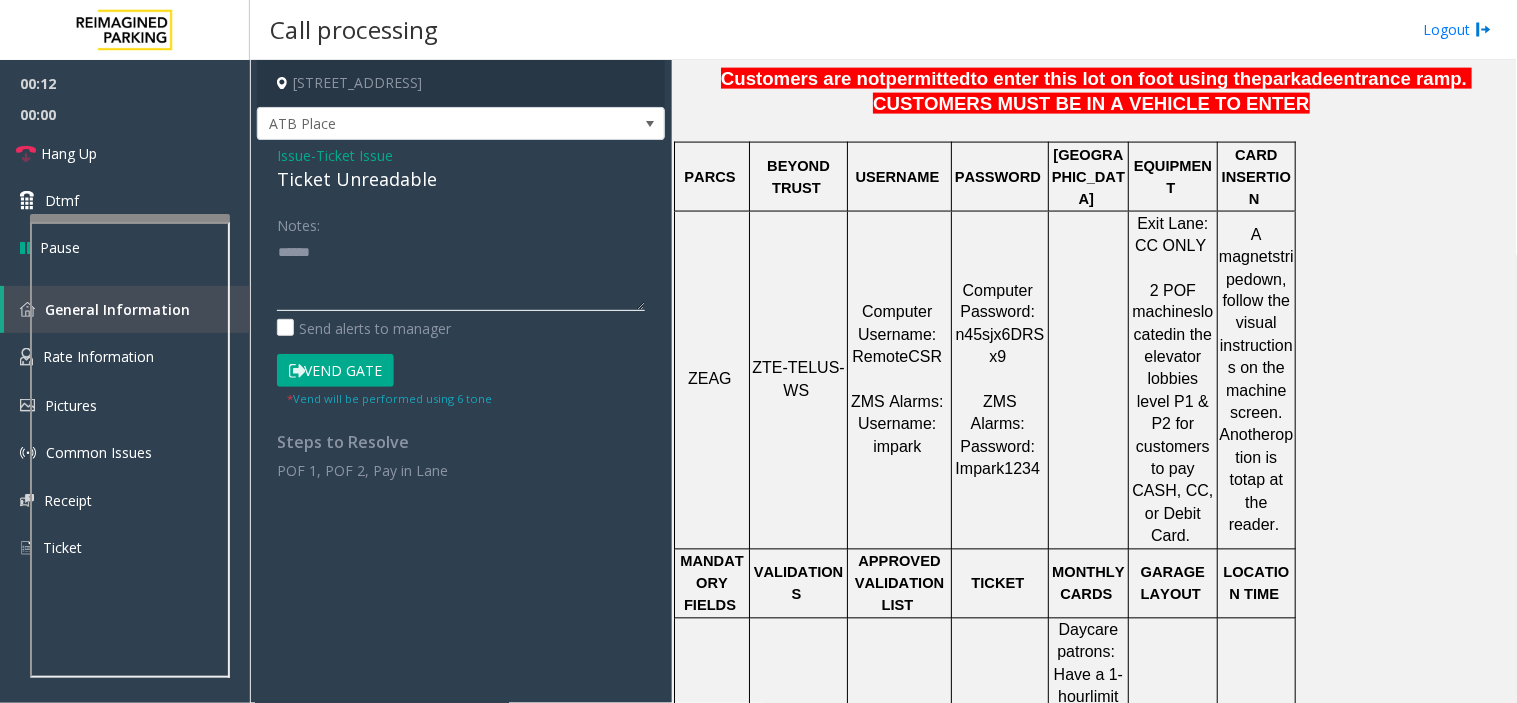 paste on "**********" 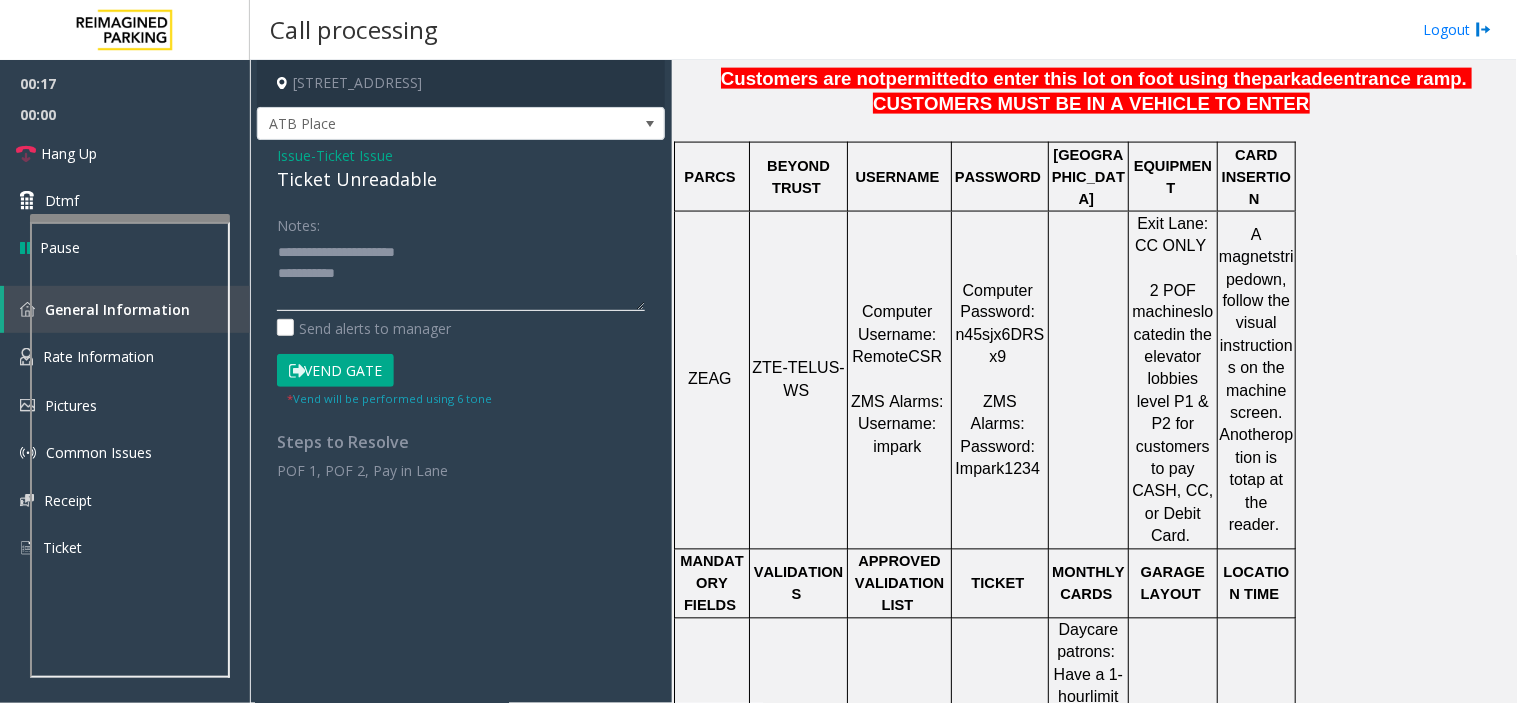 click 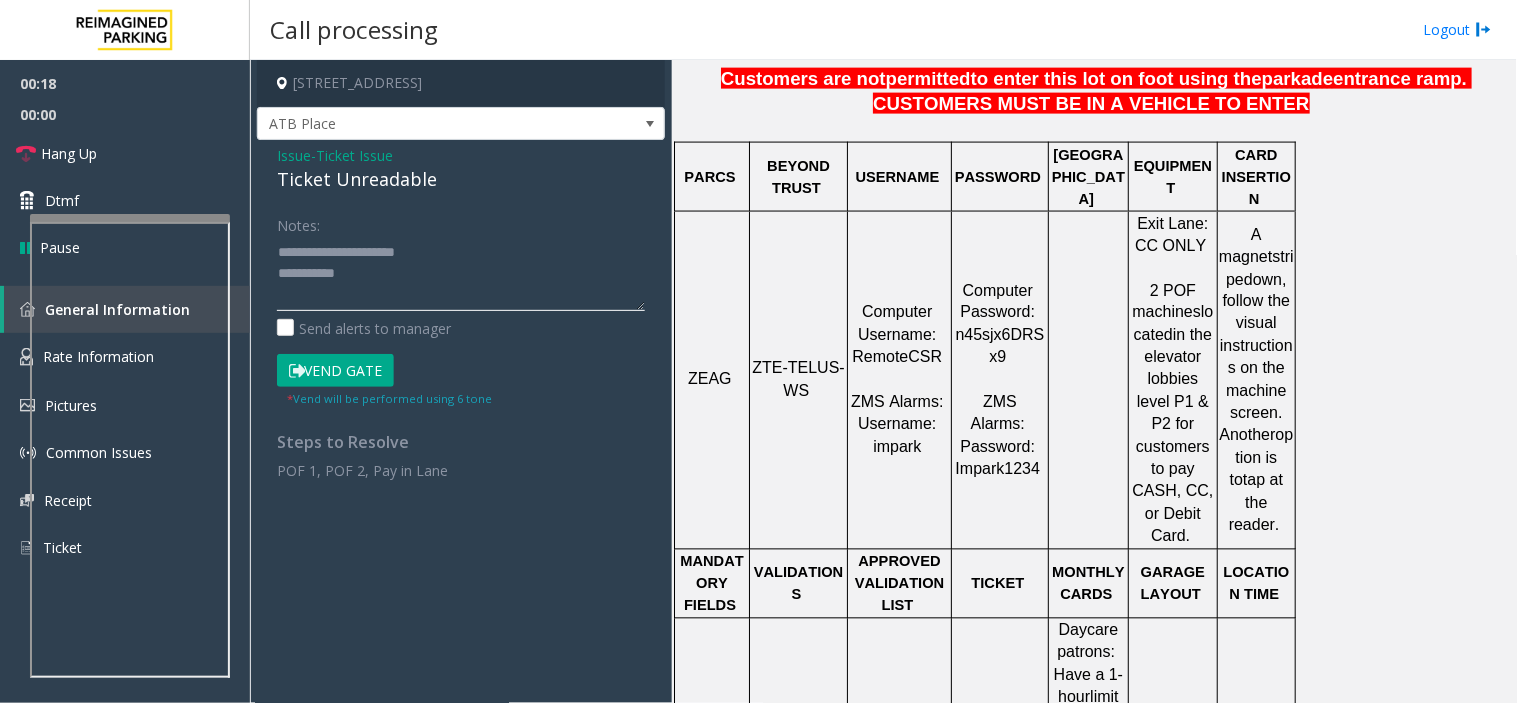paste on "**********" 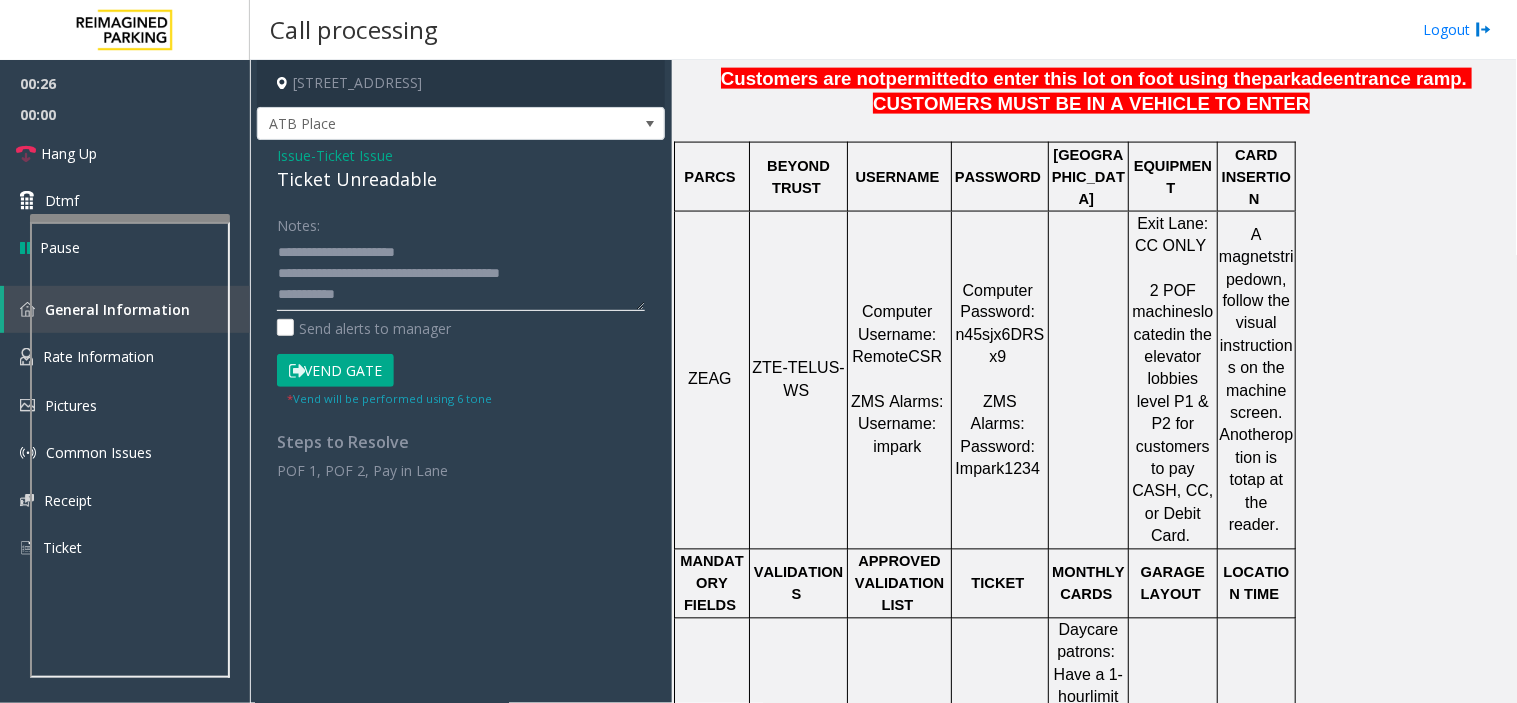 click 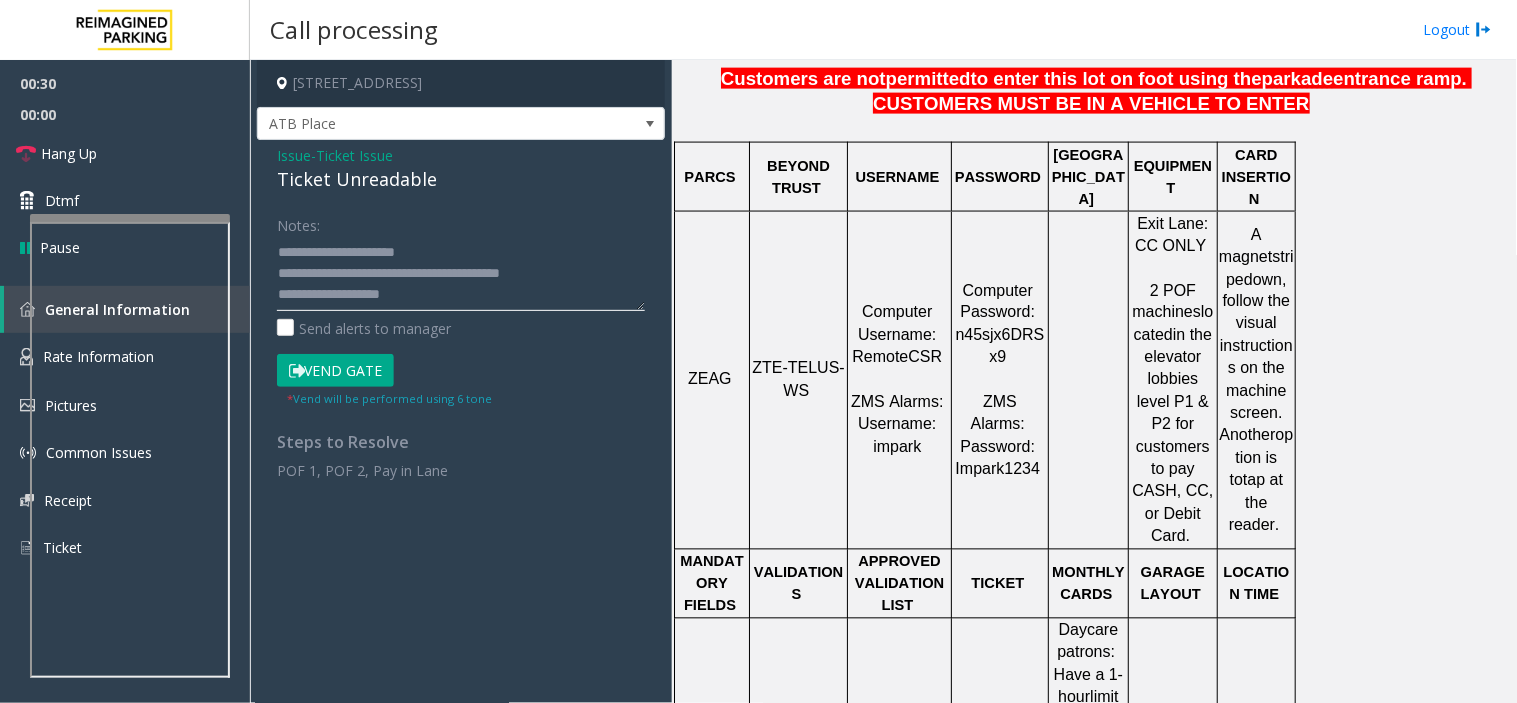 scroll, scrollTop: 14, scrollLeft: 0, axis: vertical 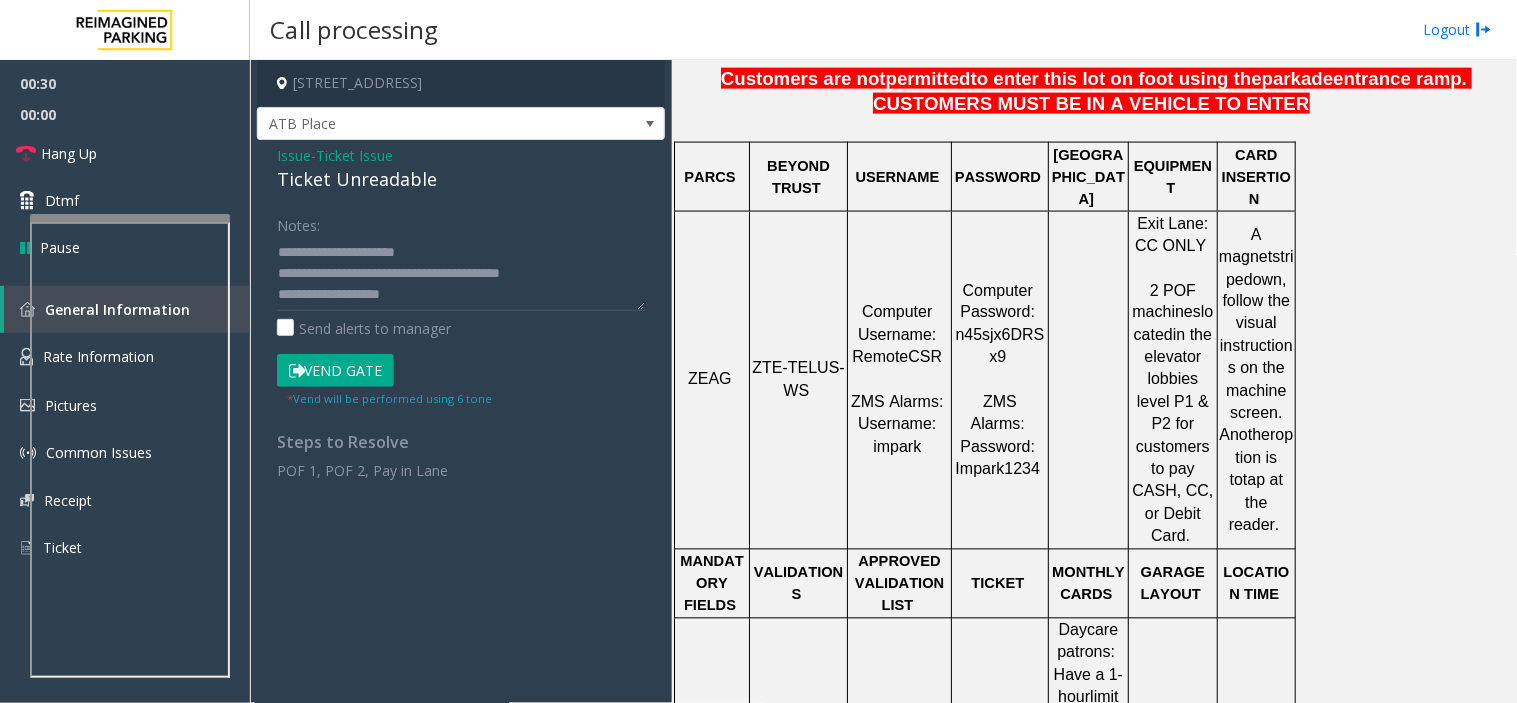 click on "Vend Gate" 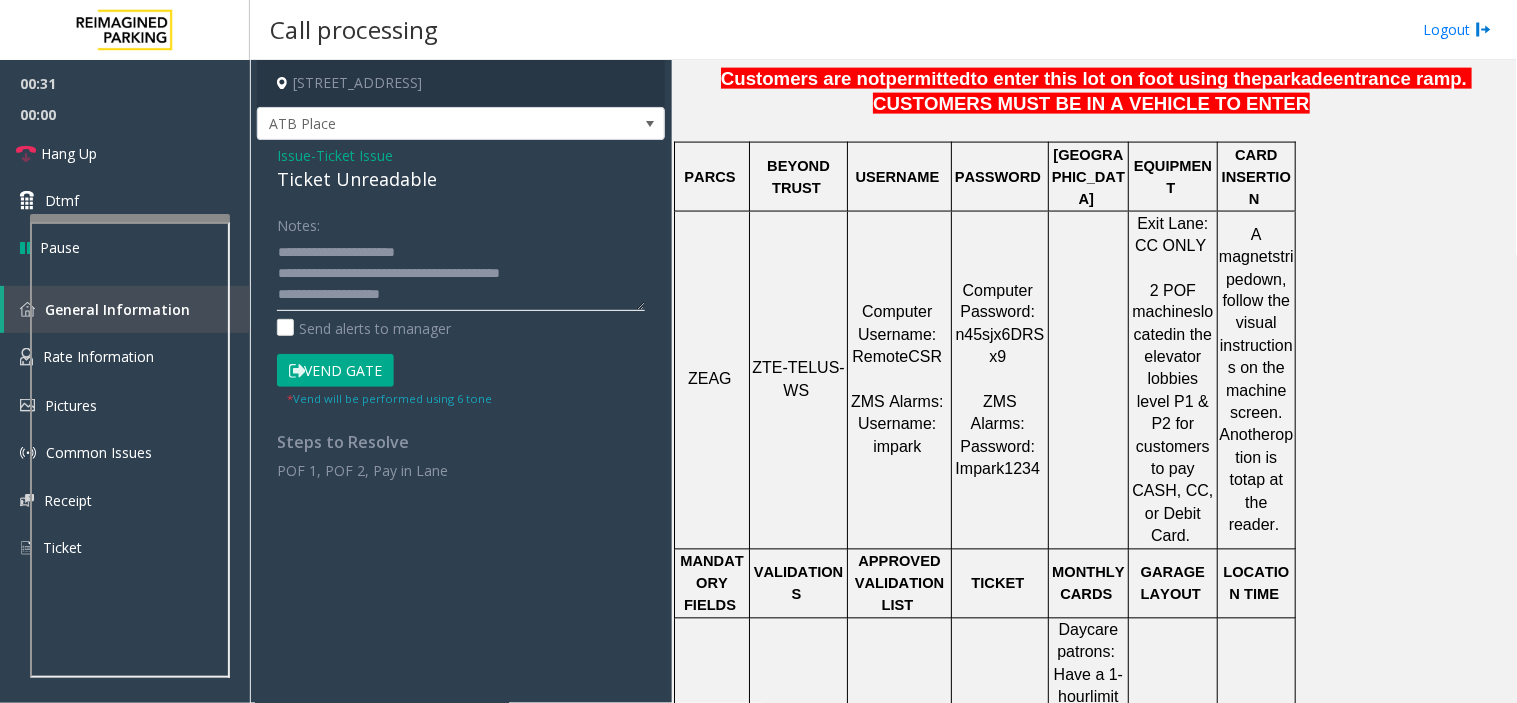 click 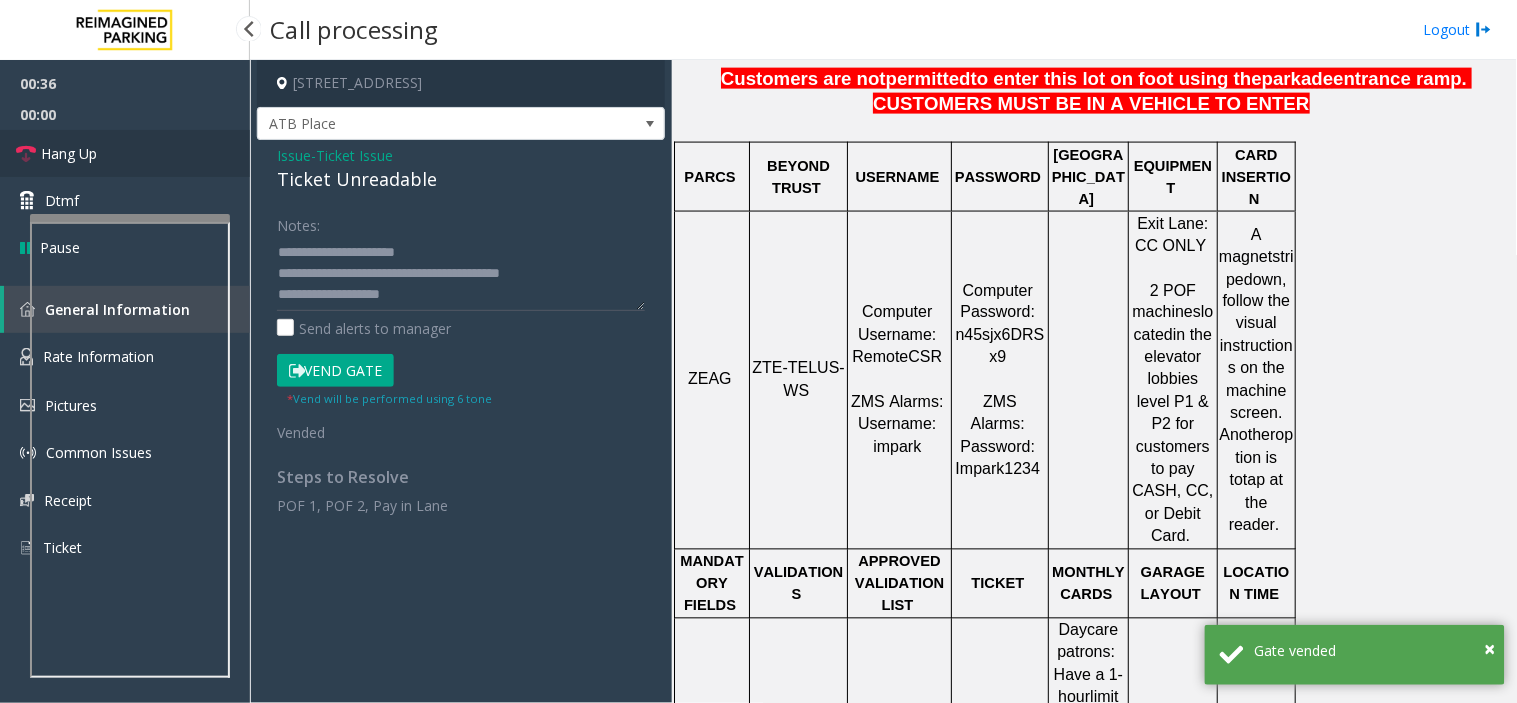 click on "Hang Up" at bounding box center [69, 153] 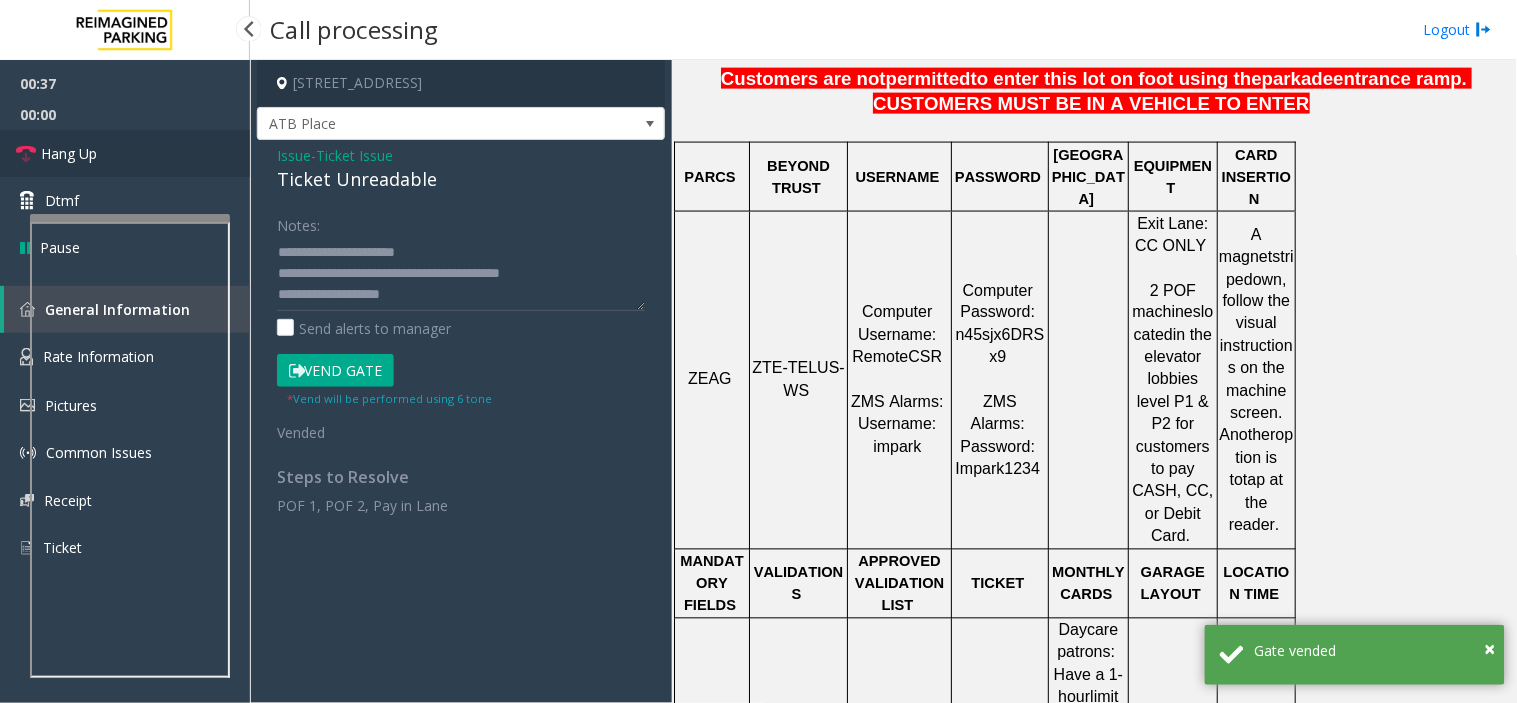 click on "Hang Up" at bounding box center [69, 153] 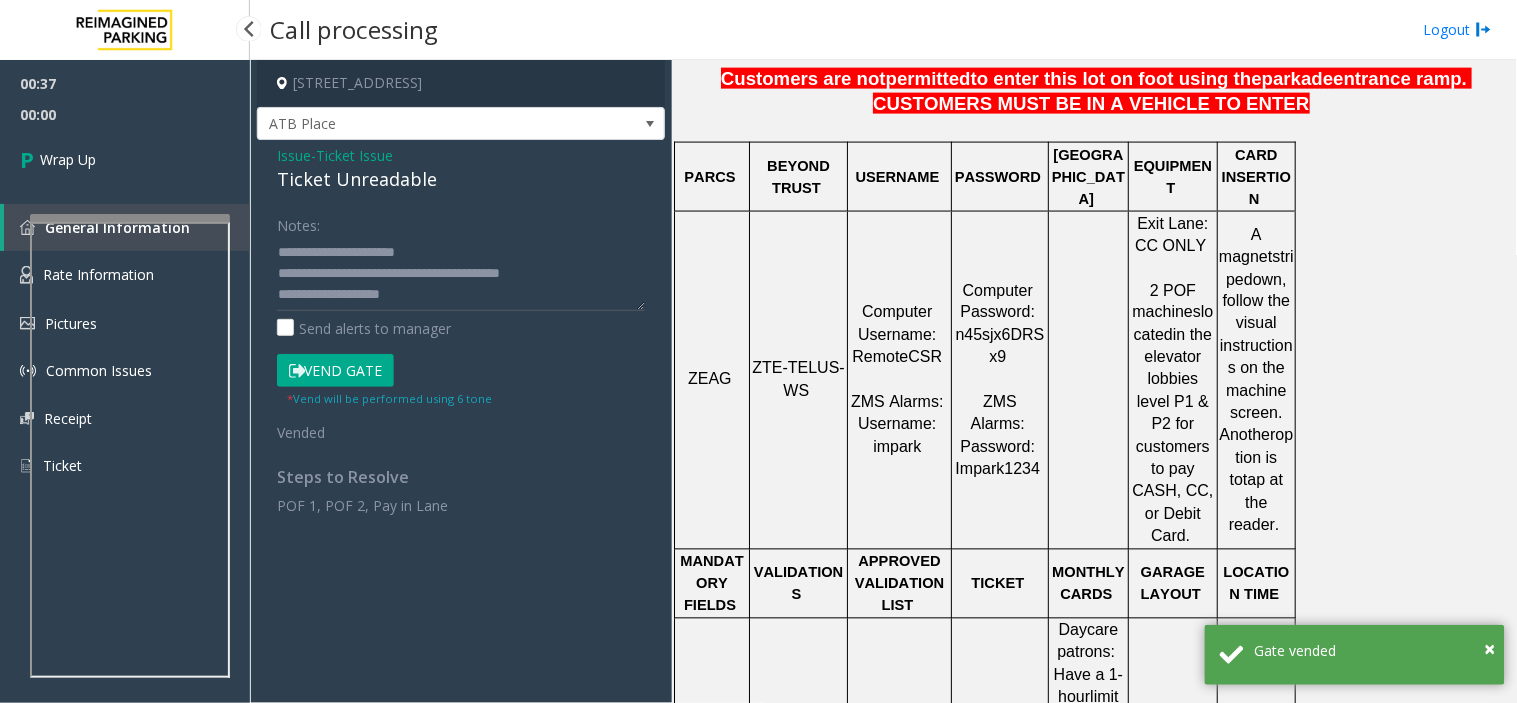 click on "Wrap Up" at bounding box center [125, 159] 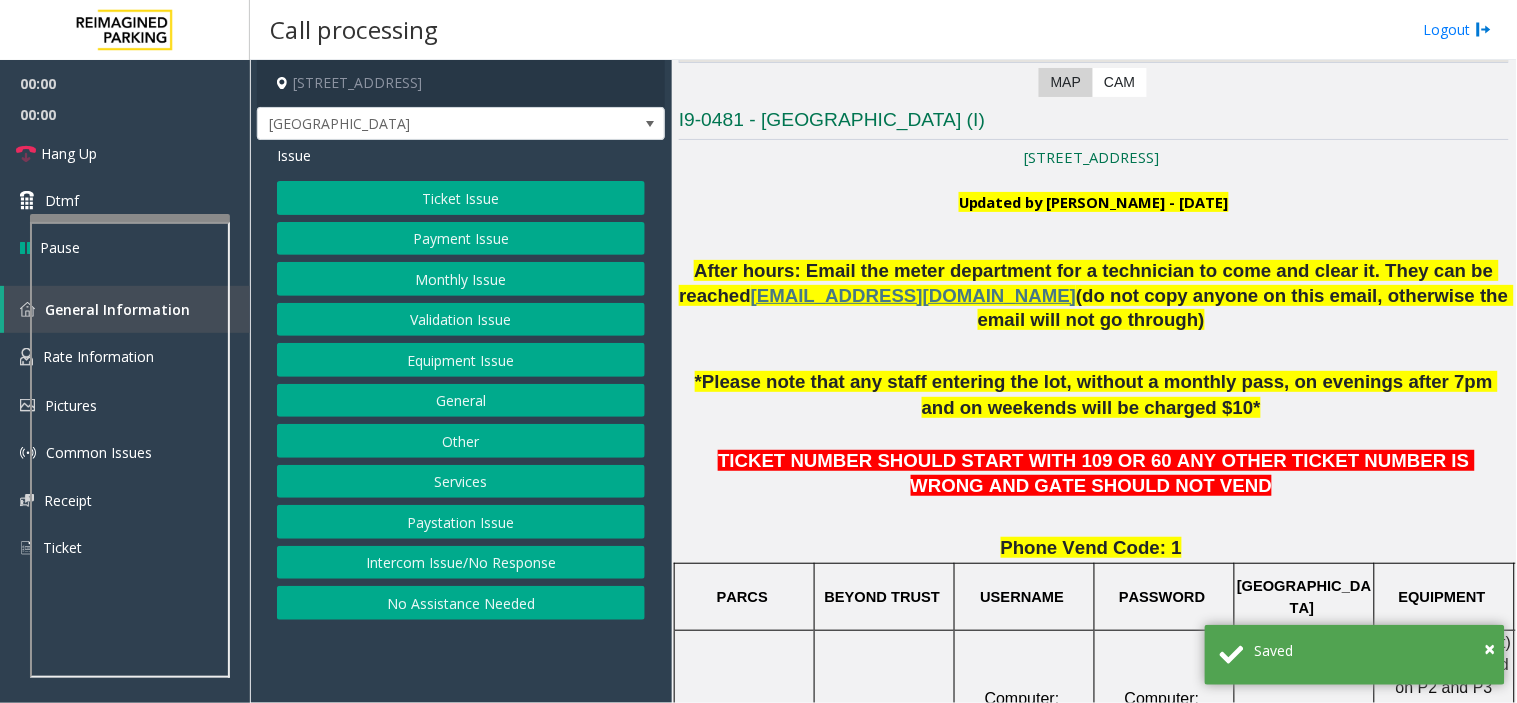 scroll, scrollTop: 444, scrollLeft: 0, axis: vertical 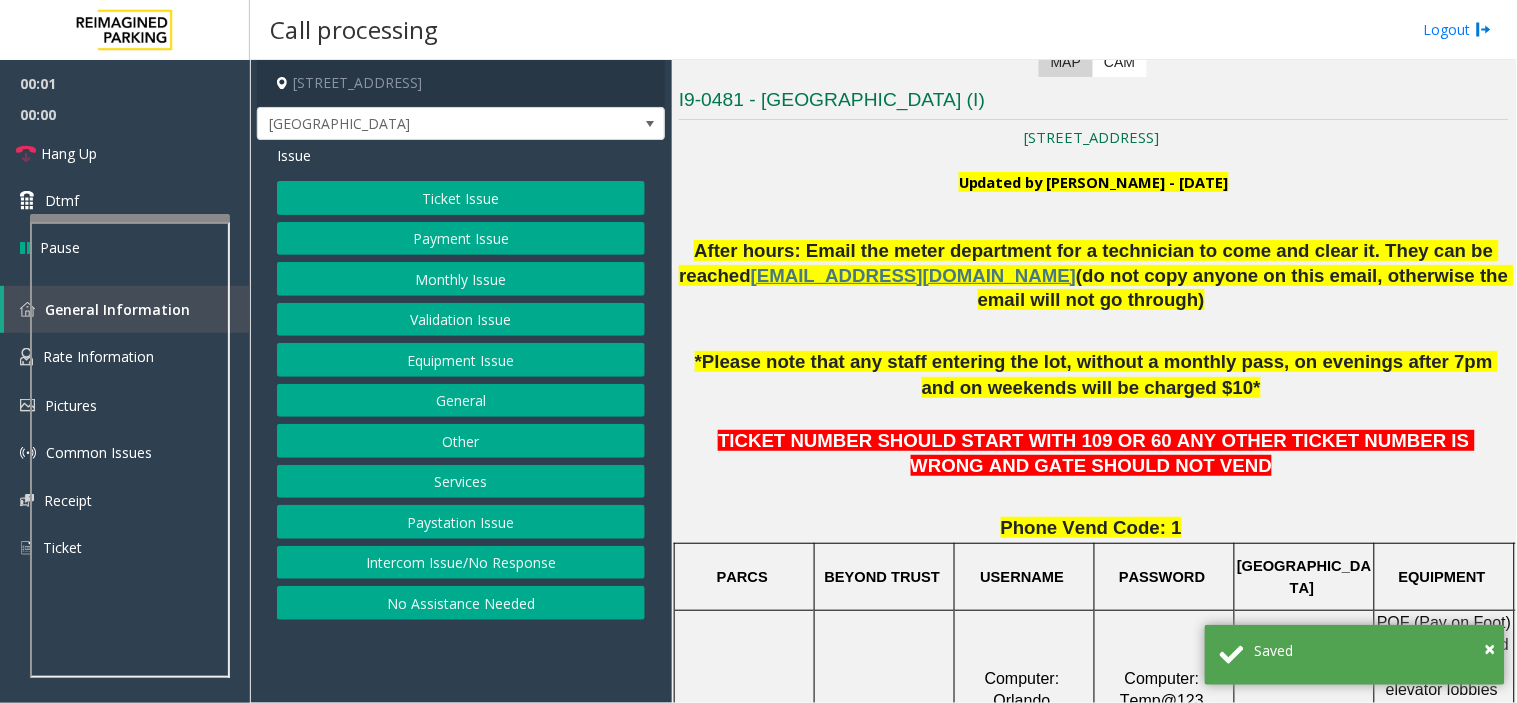 click 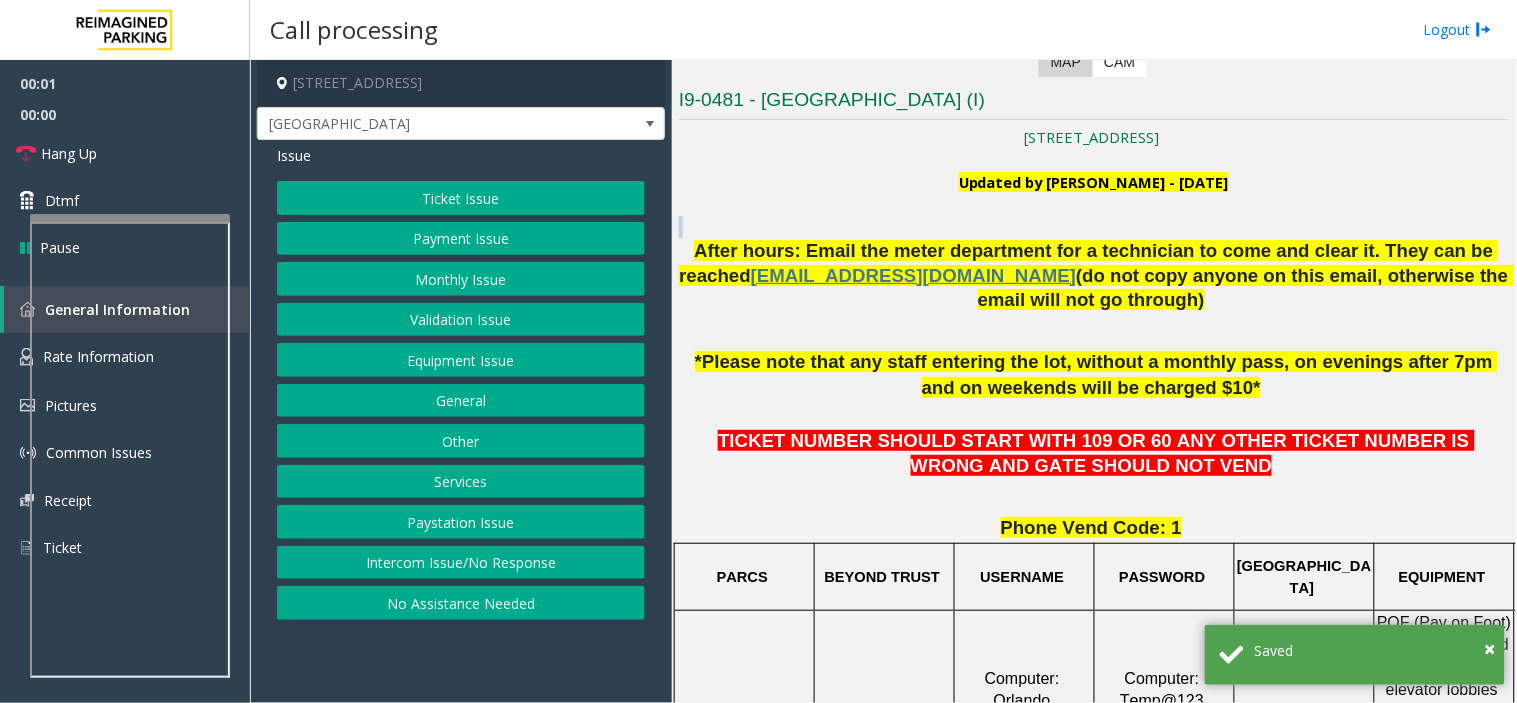 click 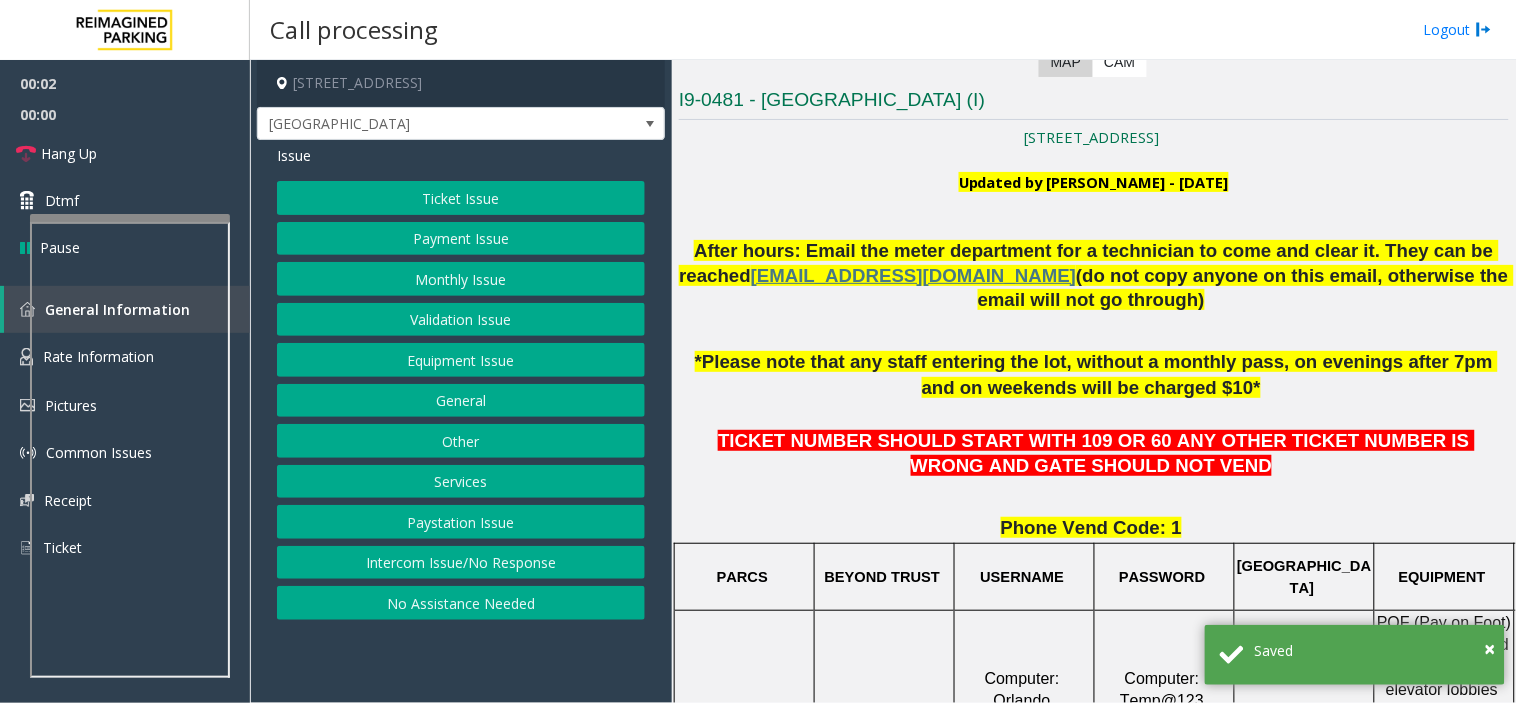 click on "TICKET NUMBER SHOULD START WITH 109 OR 60 ANY OTHER TICKET NUMBER IS WRONG AND GATE SHOULD NOT VEND" 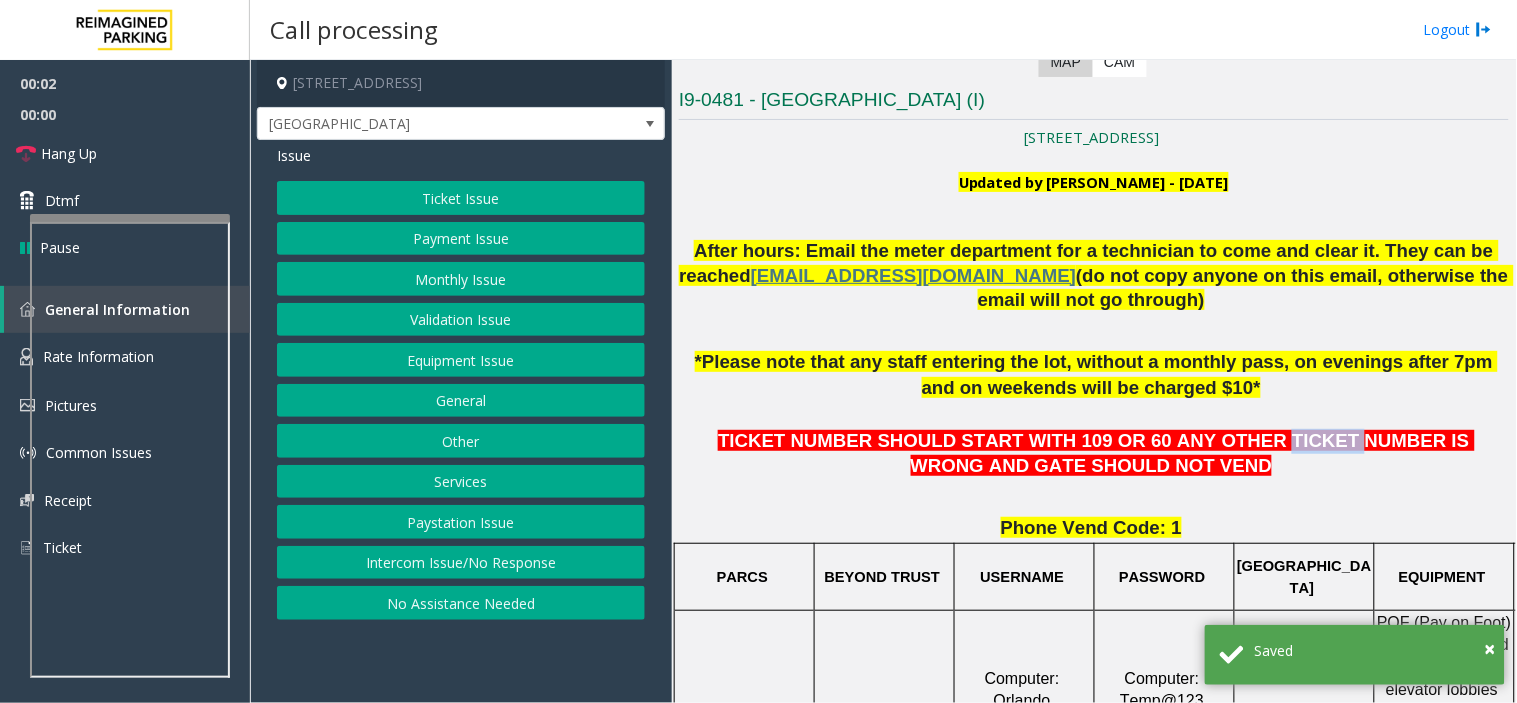 click on "TICKET NUMBER SHOULD START WITH 109 OR 60 ANY OTHER TICKET NUMBER IS WRONG AND GATE SHOULD NOT VEND" 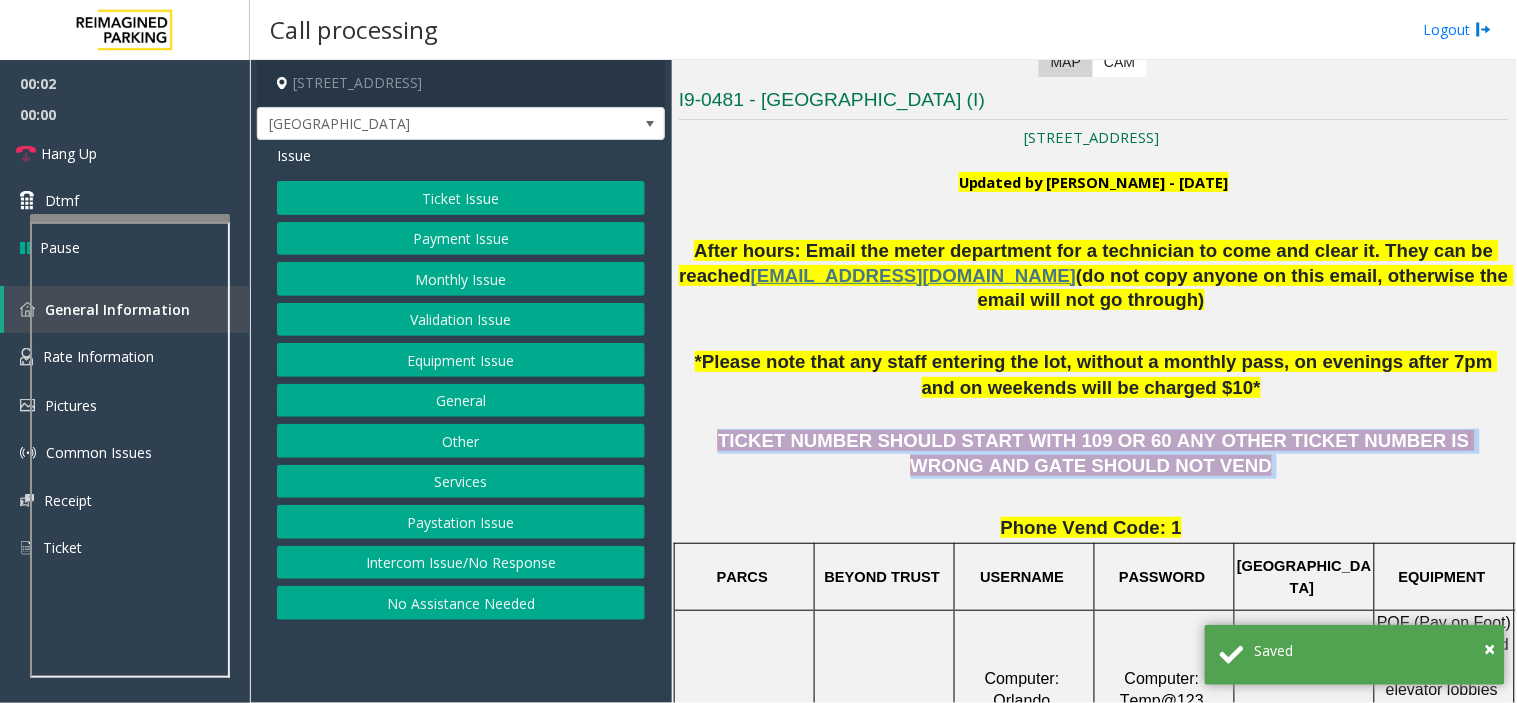 click on "TICKET NUMBER SHOULD START WITH 109 OR 60 ANY OTHER TICKET NUMBER IS WRONG AND GATE SHOULD NOT VEND" 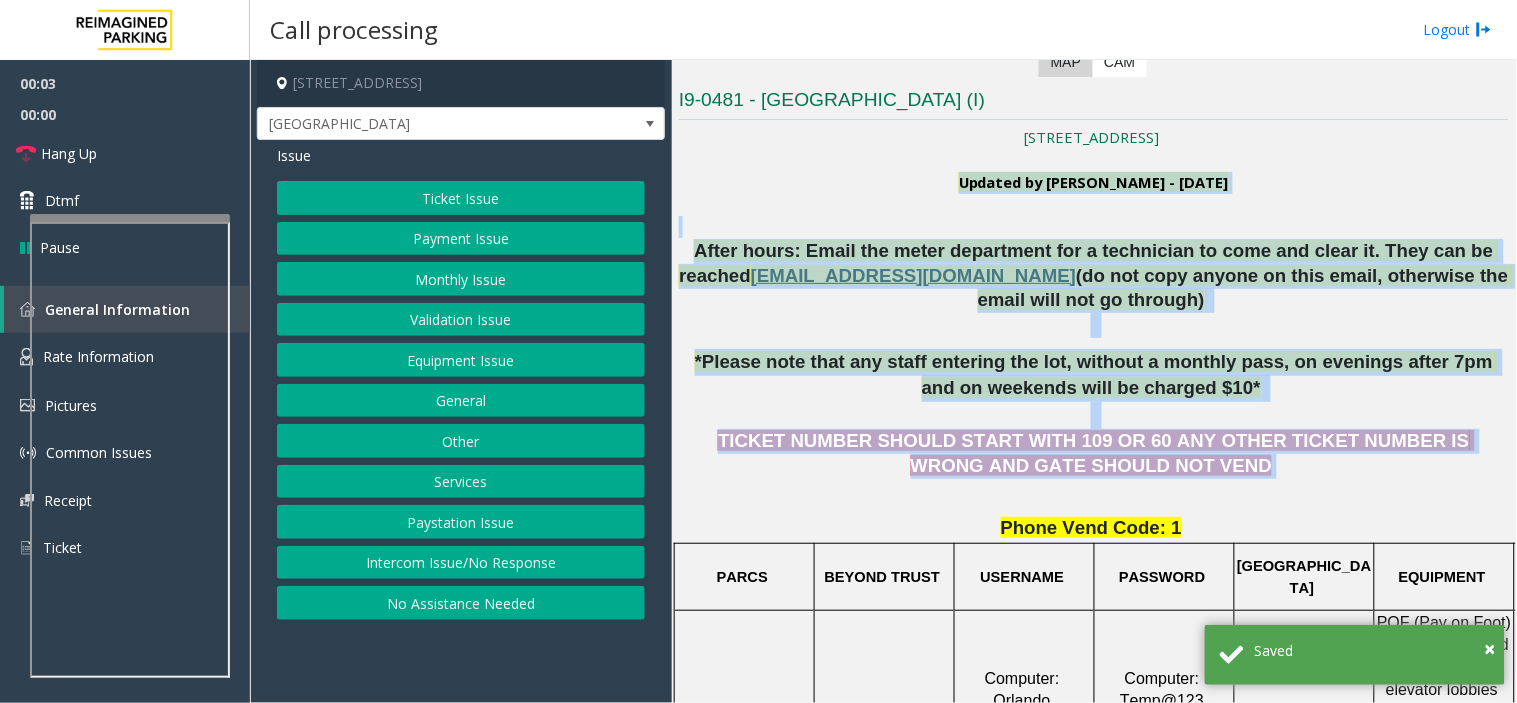 drag, startPoint x: 1197, startPoint y: 435, endPoint x: 1000, endPoint y: 181, distance: 321.44208 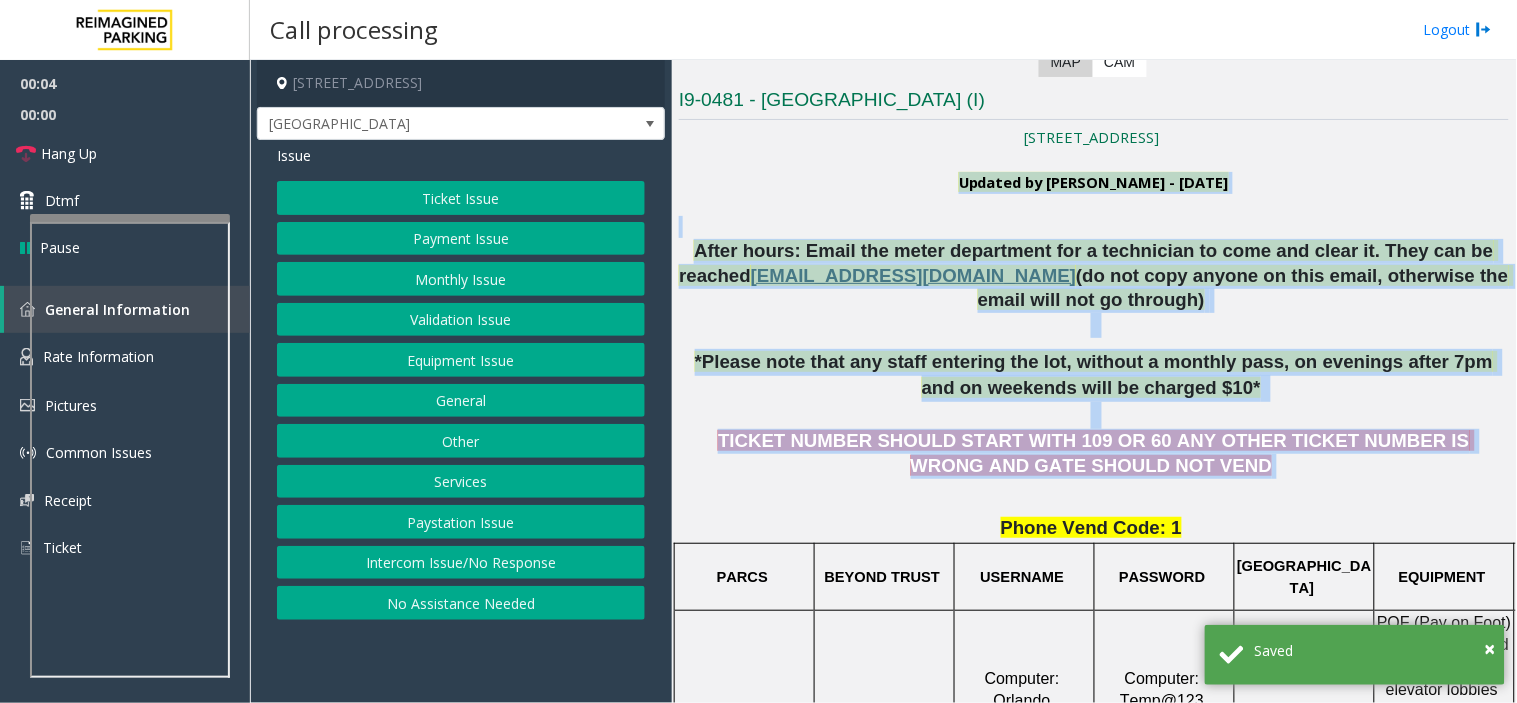 click on "Updated by [PERSON_NAME] - [DATE]" 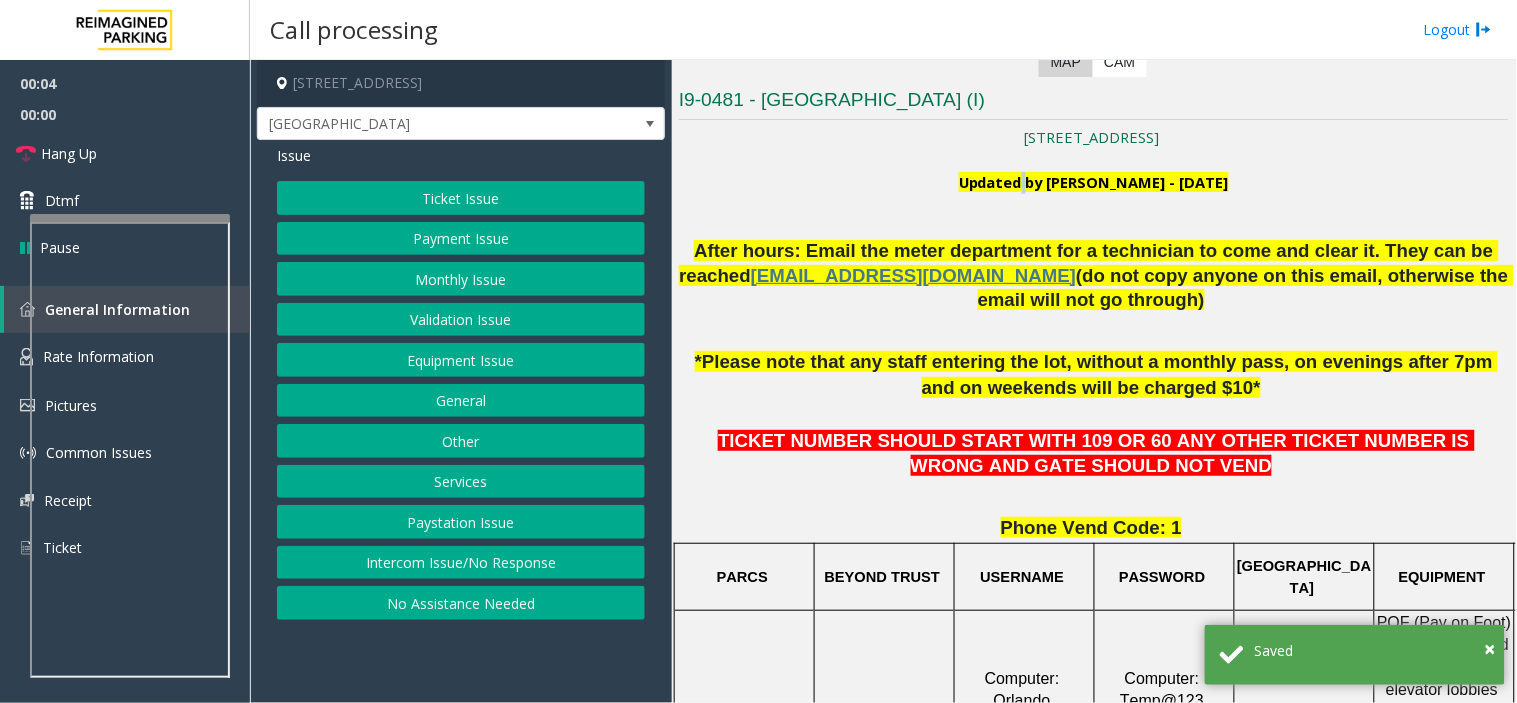 click on "Updated by [PERSON_NAME] - [DATE]" 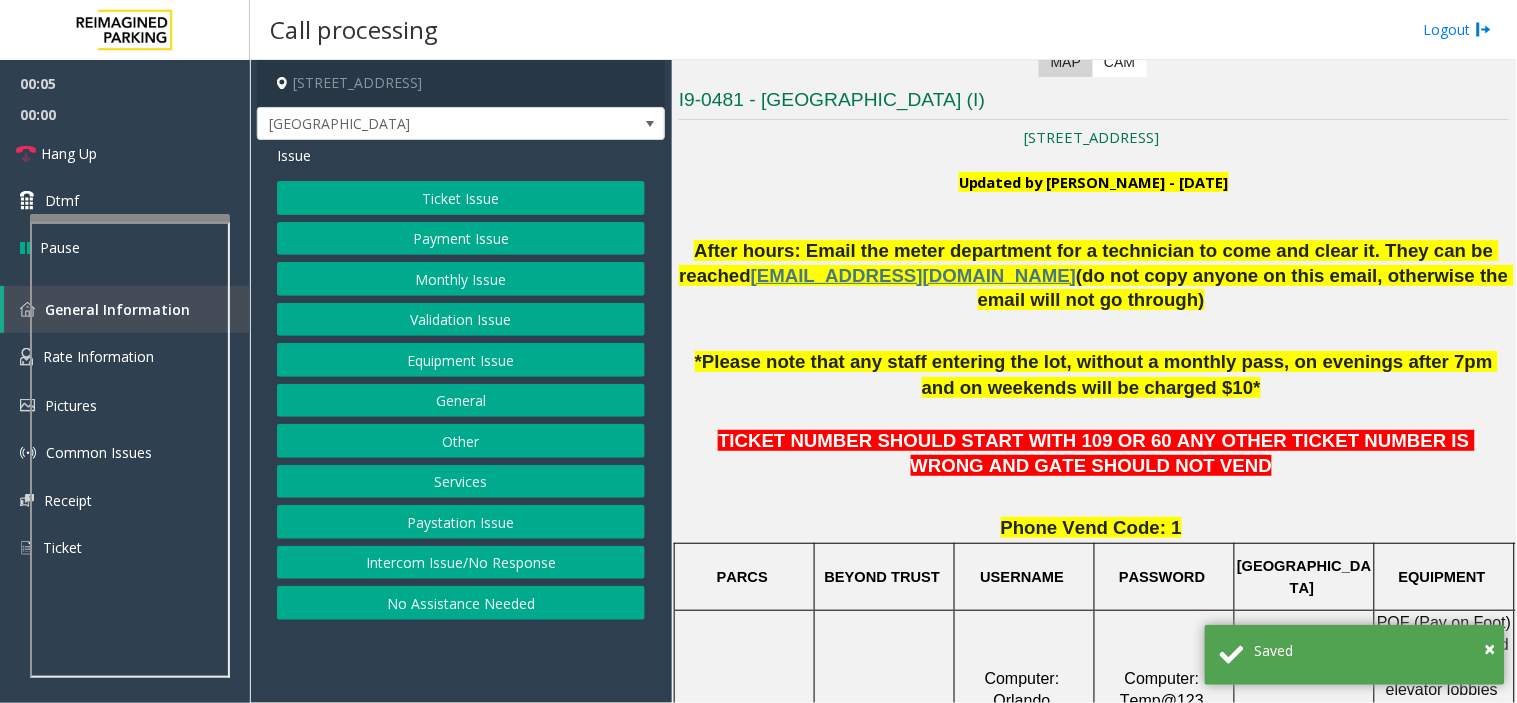 click on "TICKET NUMBER SHOULD START WITH 109 OR 60 ANY OTHER TICKET NUMBER IS WRONG AND GATE SHOULD NOT VEND" 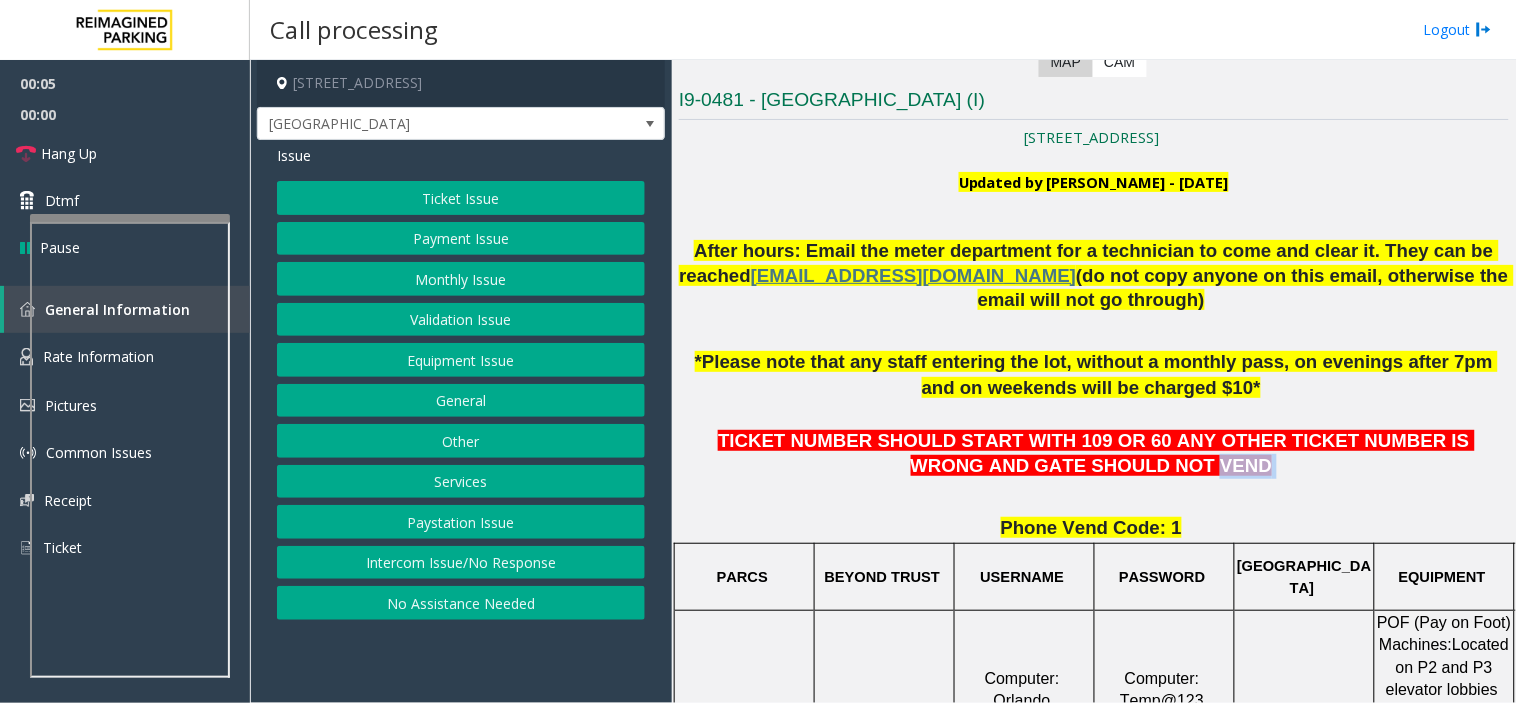 click on "TICKET NUMBER SHOULD START WITH 109 OR 60 ANY OTHER TICKET NUMBER IS WRONG AND GATE SHOULD NOT VEND" 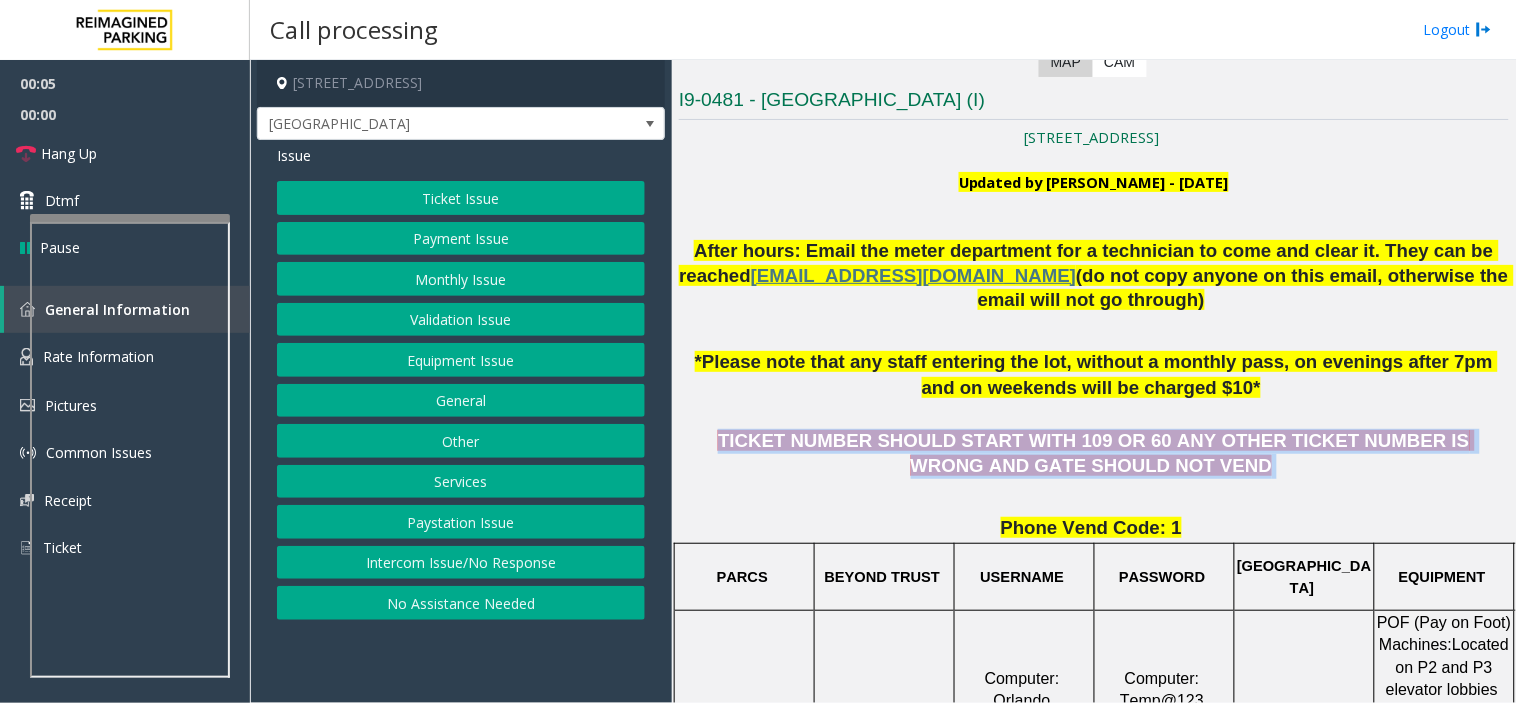 click on "TICKET NUMBER SHOULD START WITH 109 OR 60 ANY OTHER TICKET NUMBER IS WRONG AND GATE SHOULD NOT VEND" 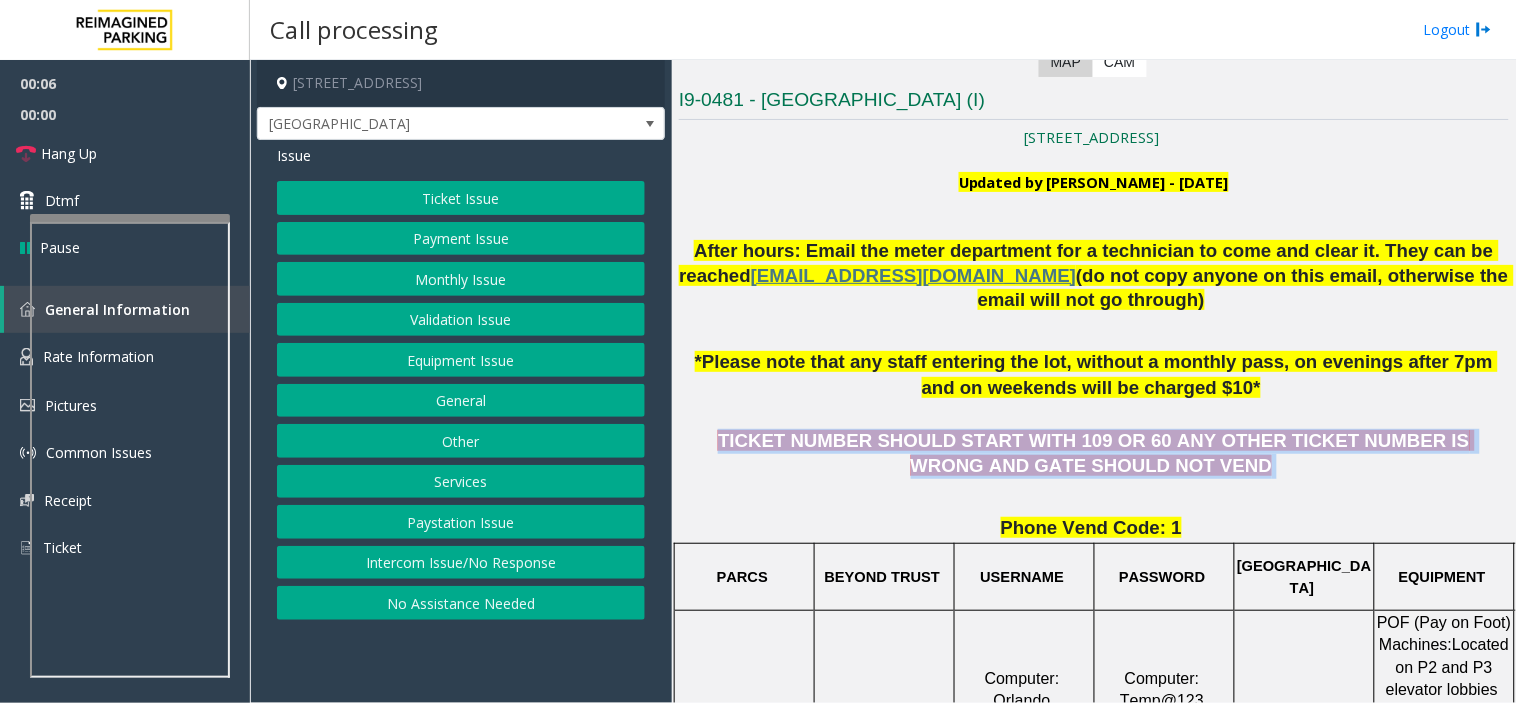 drag, startPoint x: 1118, startPoint y: 463, endPoint x: 1031, endPoint y: 453, distance: 87.57283 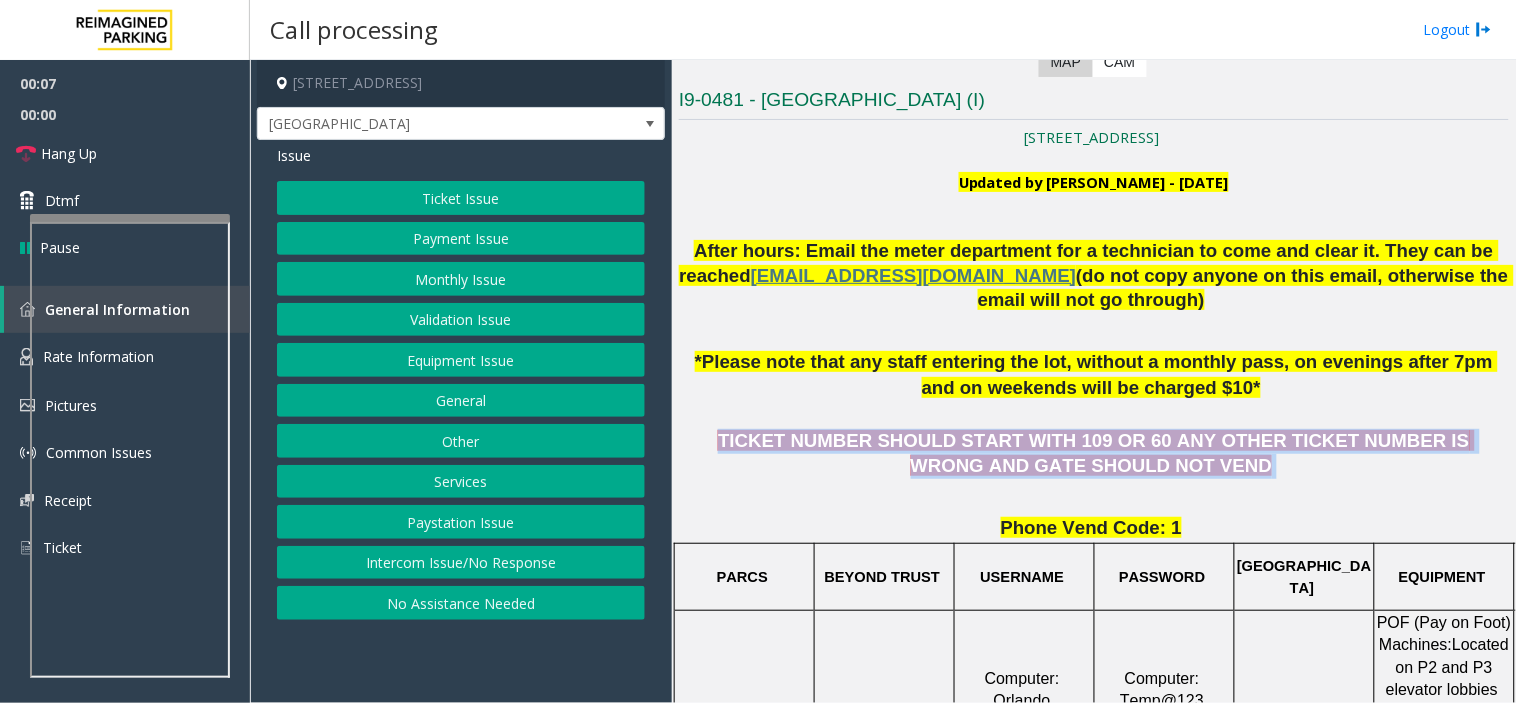 click on "TICKET NUMBER SHOULD START WITH 109 OR 60 ANY OTHER TICKET NUMBER IS WRONG AND GATE SHOULD NOT VEND" 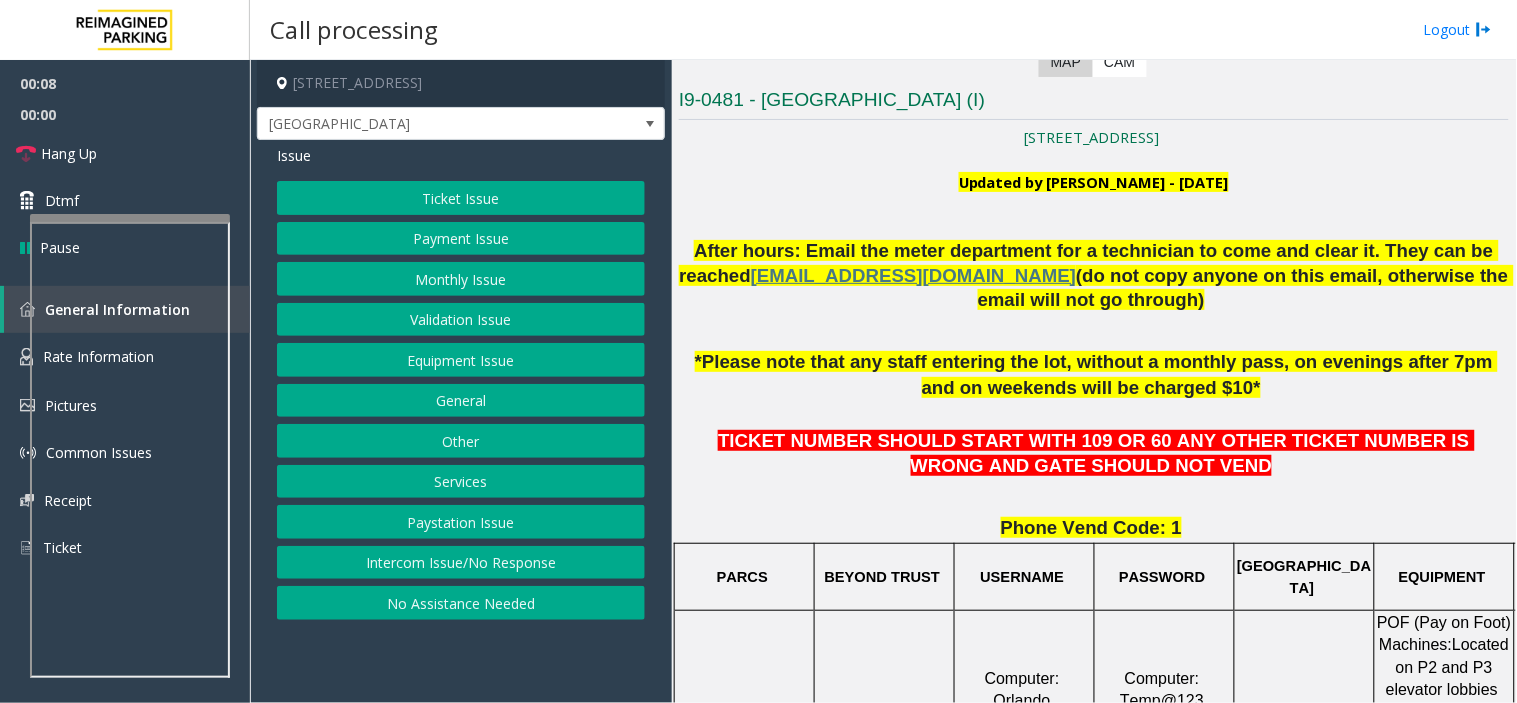 click on "Ticket Issue" 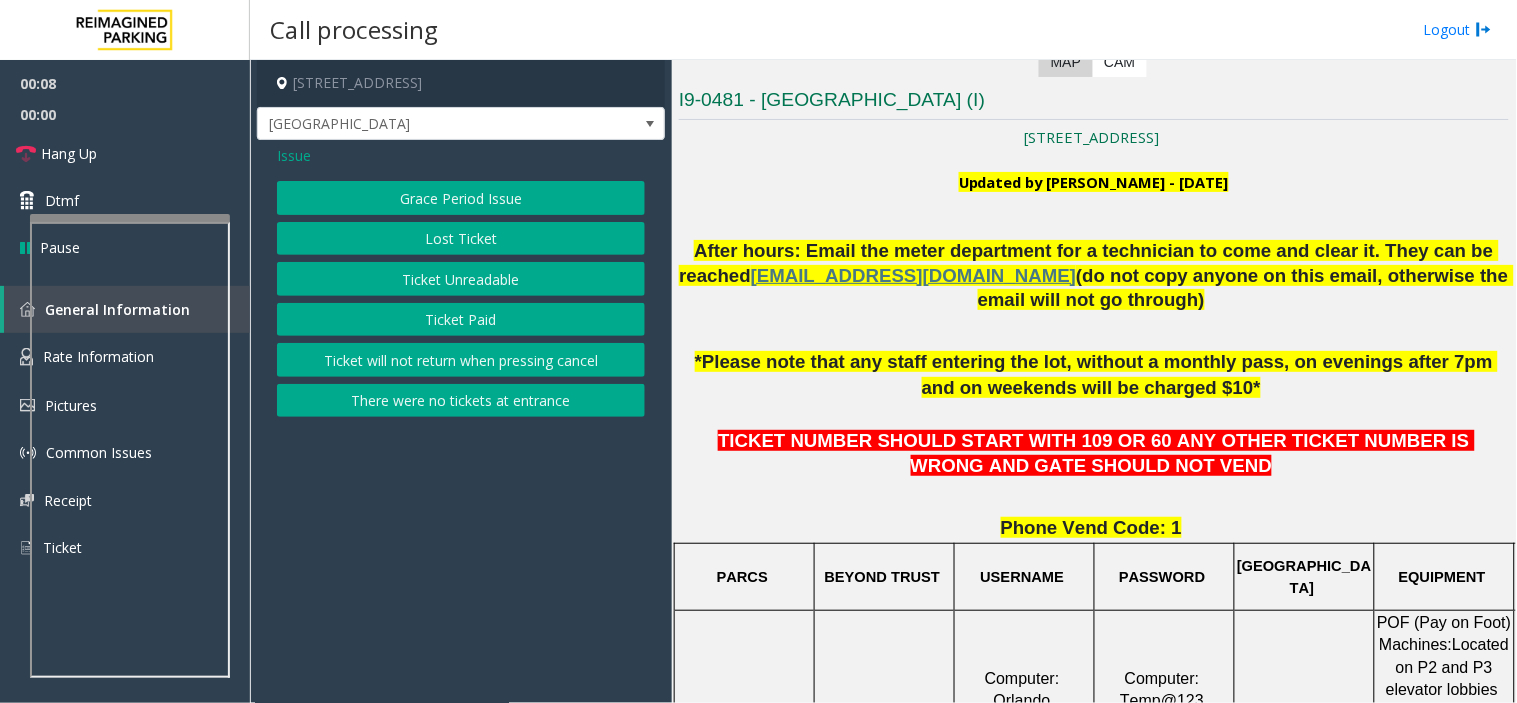 click on "Ticket Unreadable" 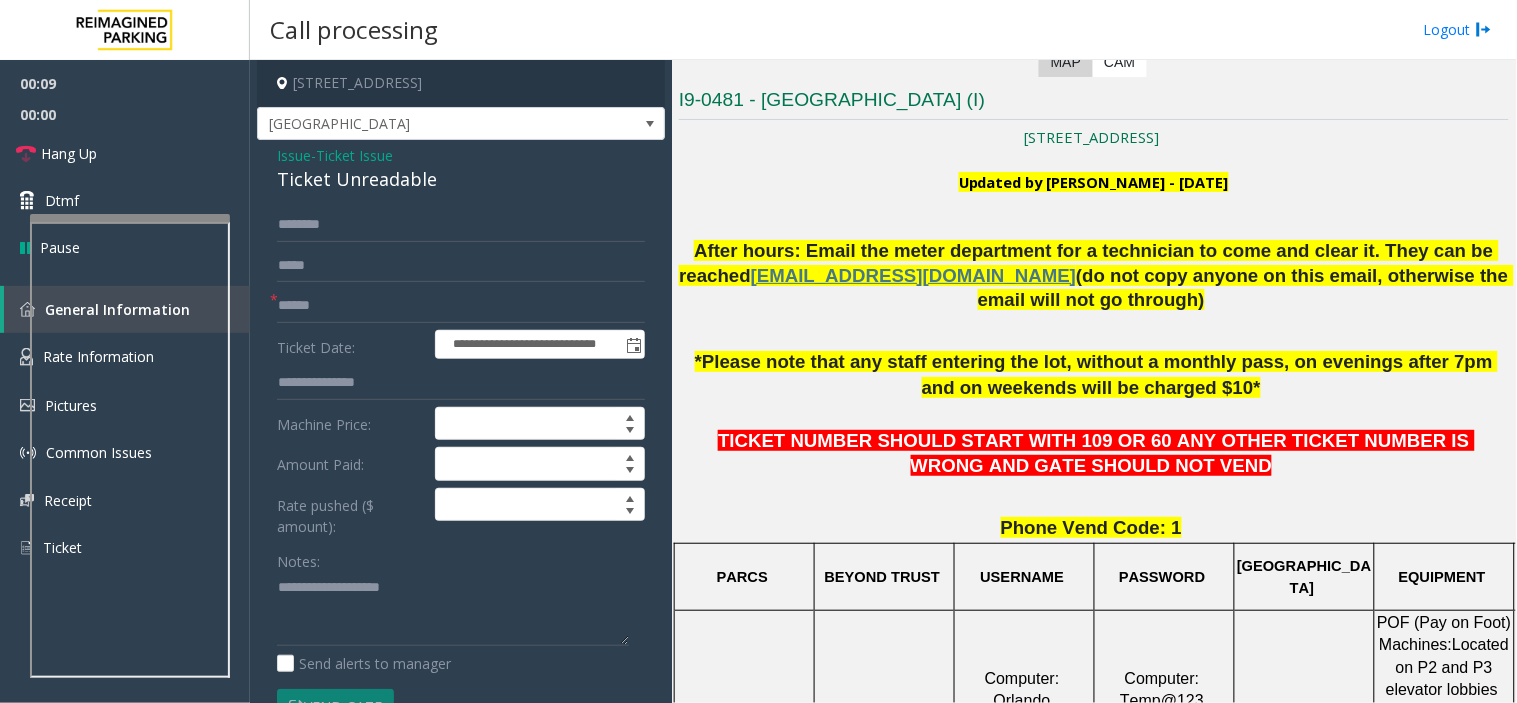 click on "Ticket Unreadable" 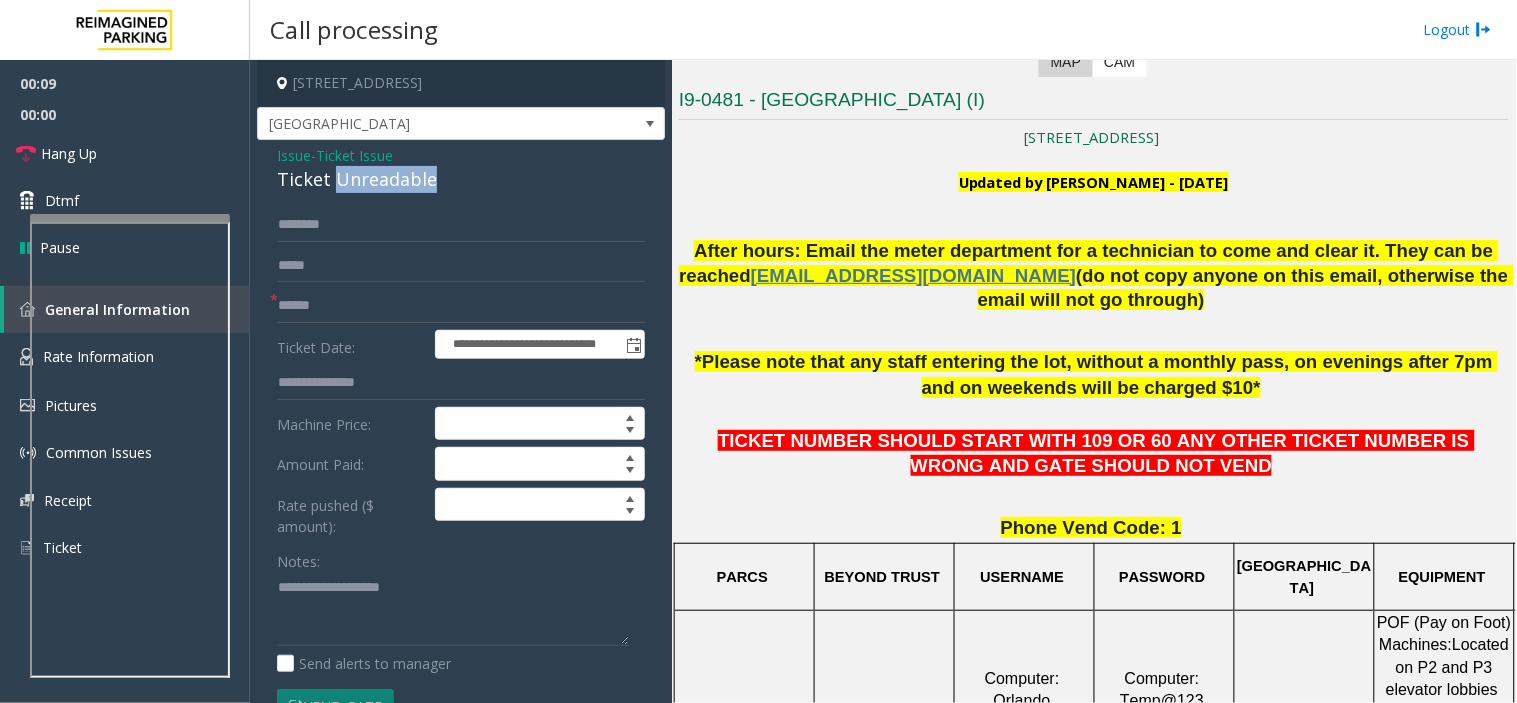 click on "Ticket Unreadable" 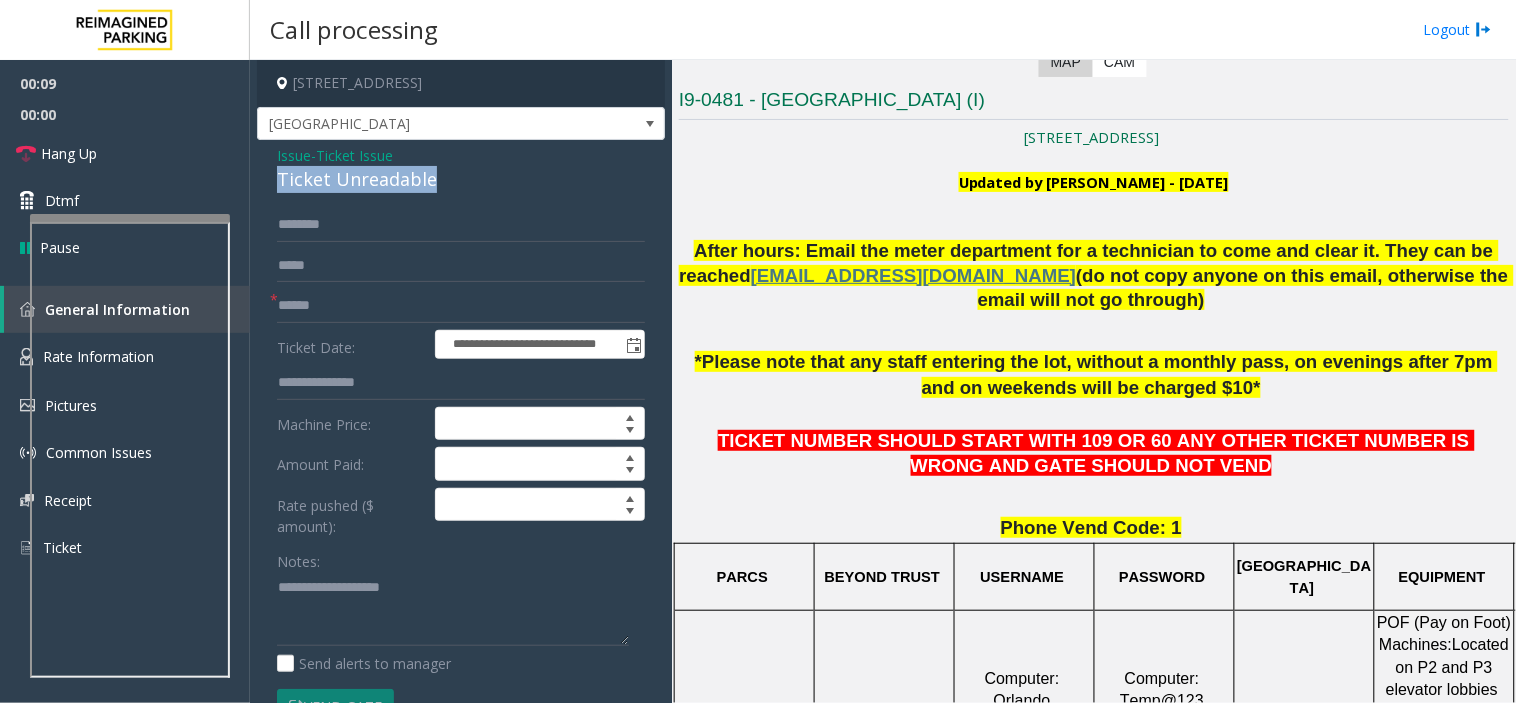 click on "Ticket Unreadable" 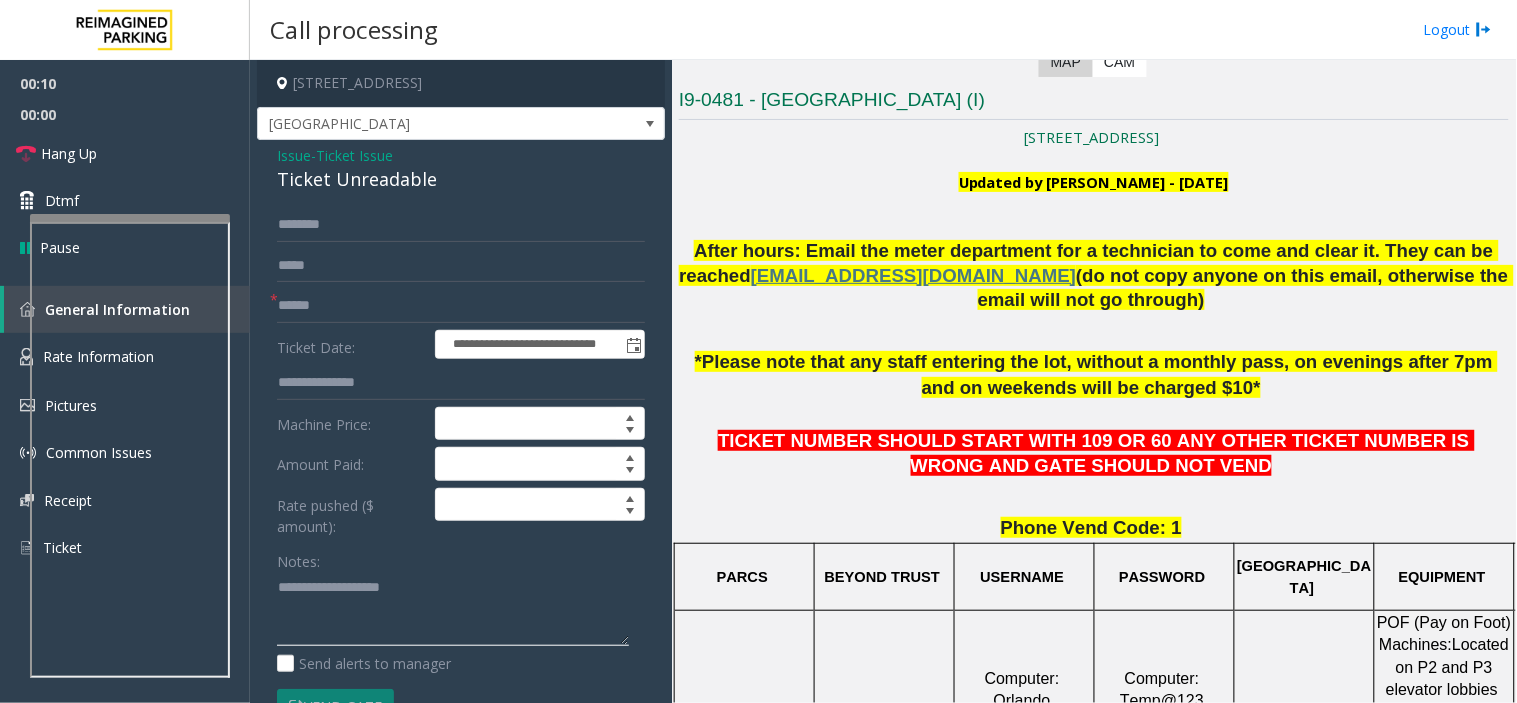 click 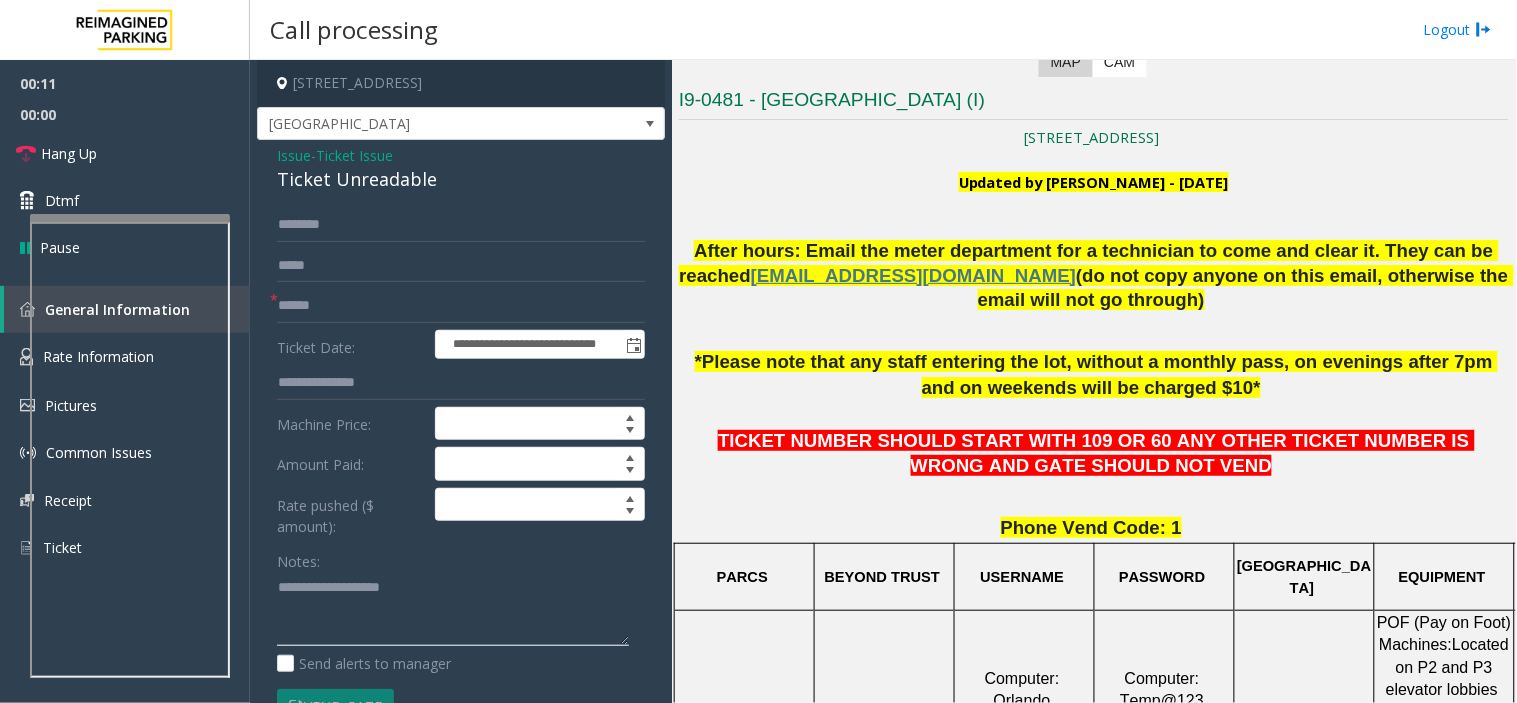 scroll, scrollTop: 111, scrollLeft: 0, axis: vertical 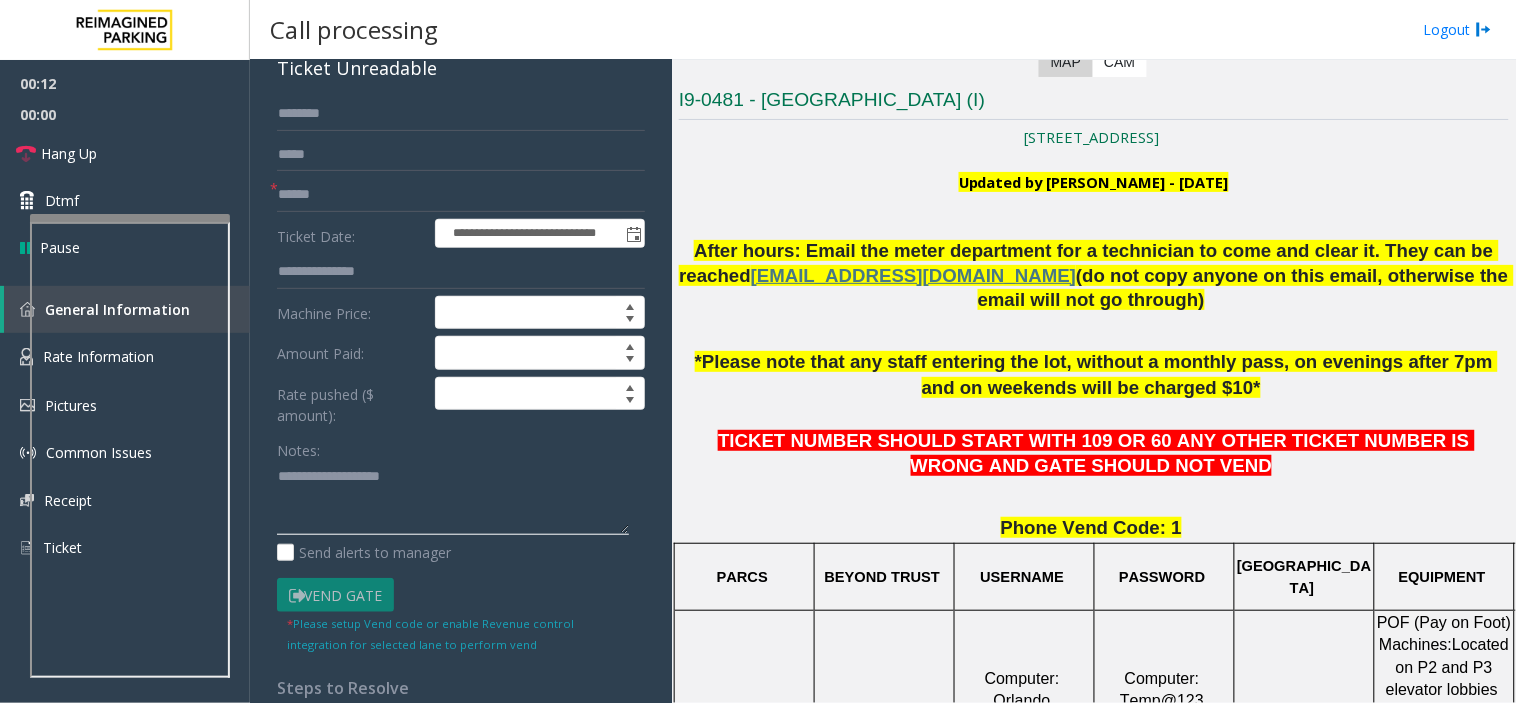 click 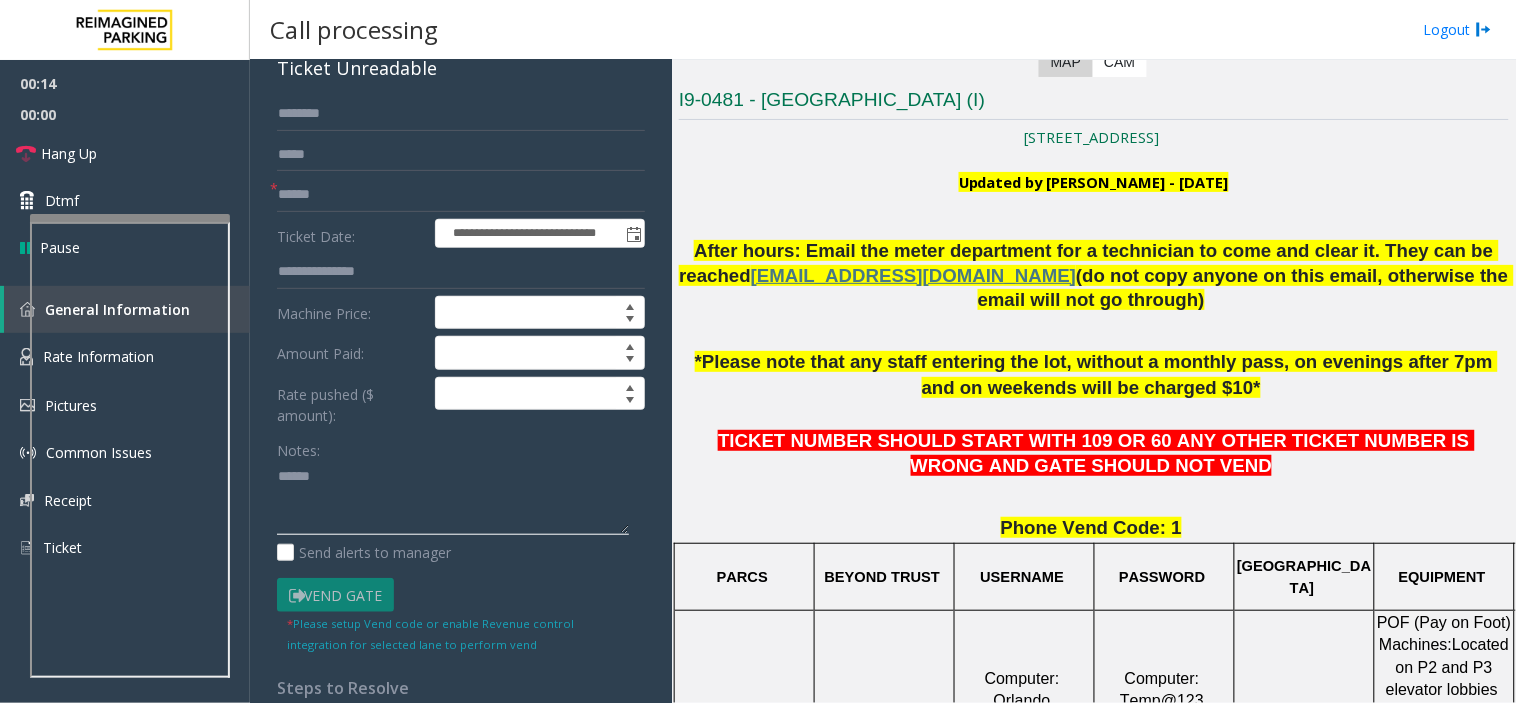paste on "**********" 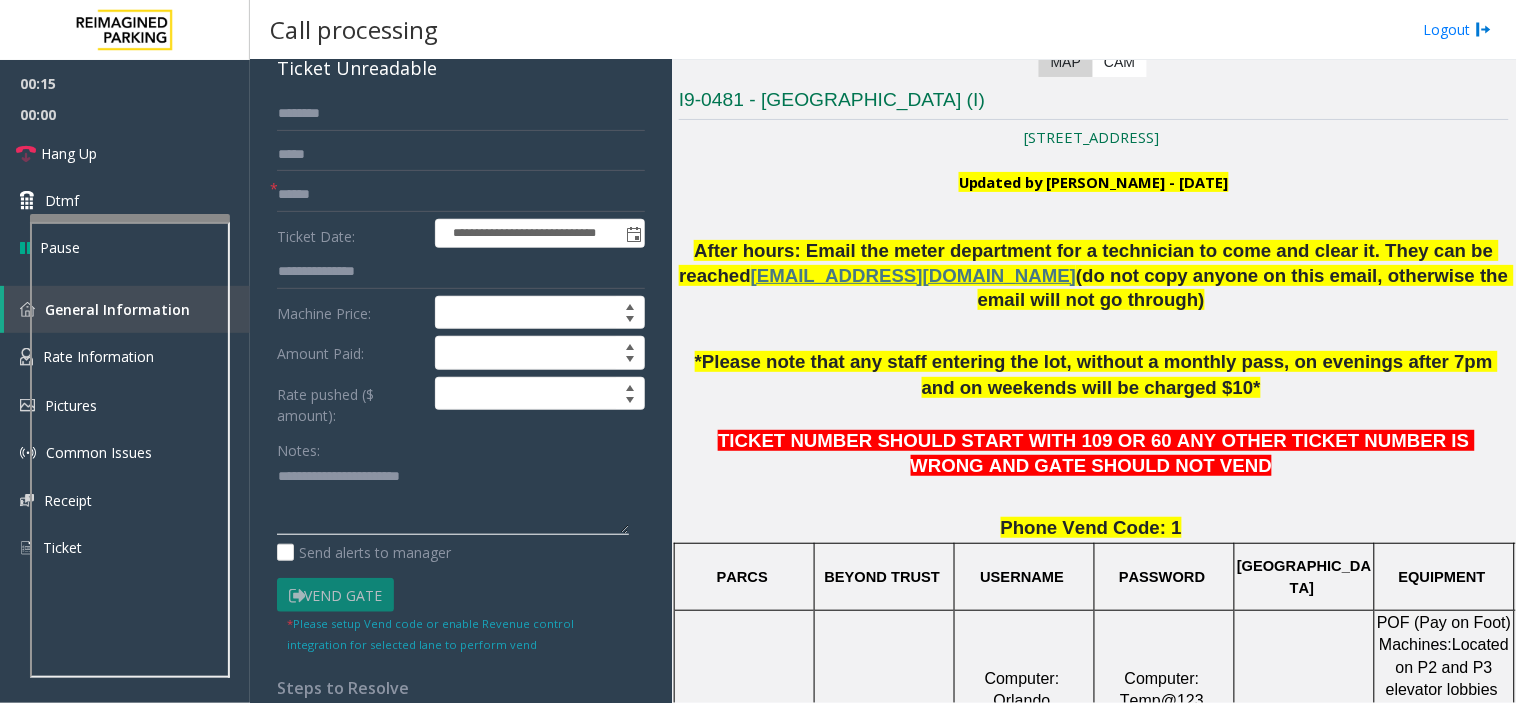scroll, scrollTop: 1111, scrollLeft: 0, axis: vertical 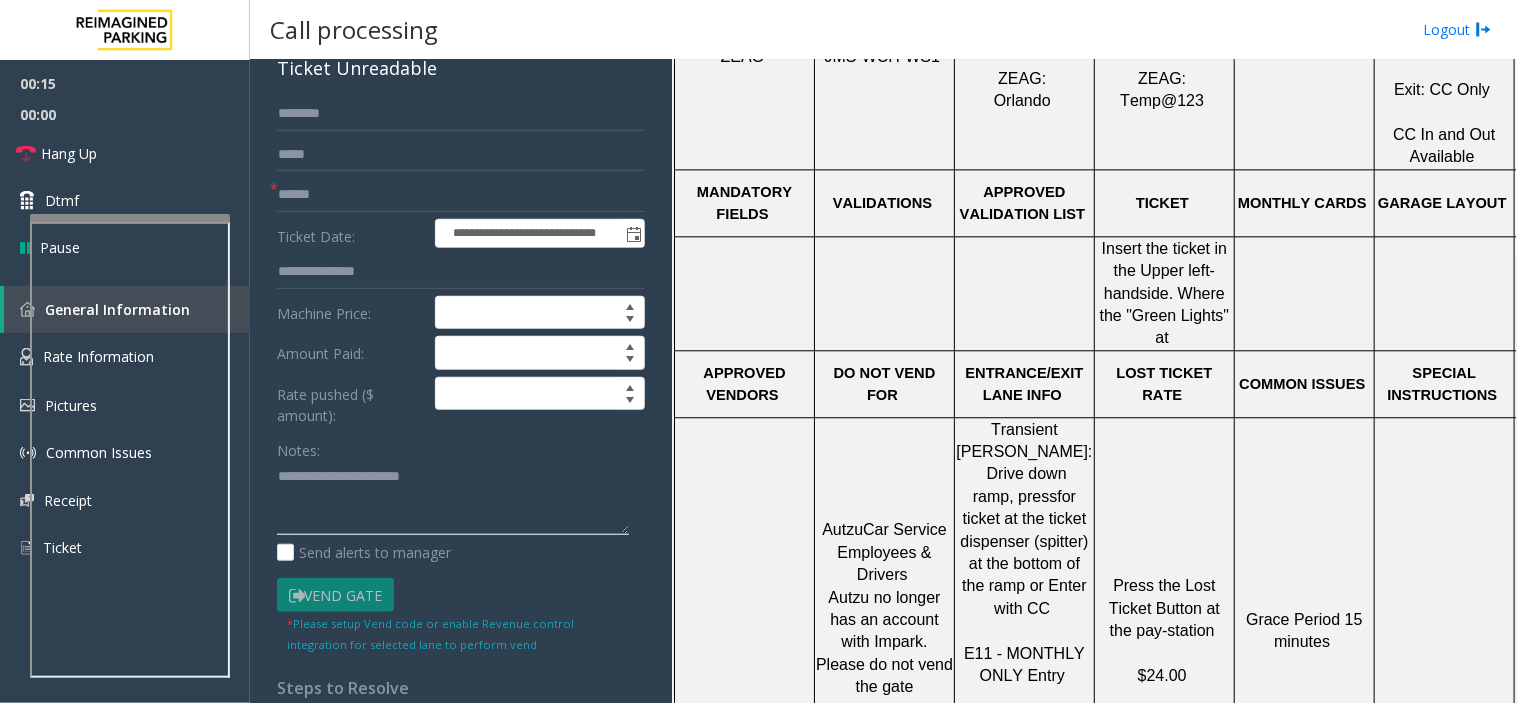 type on "**********" 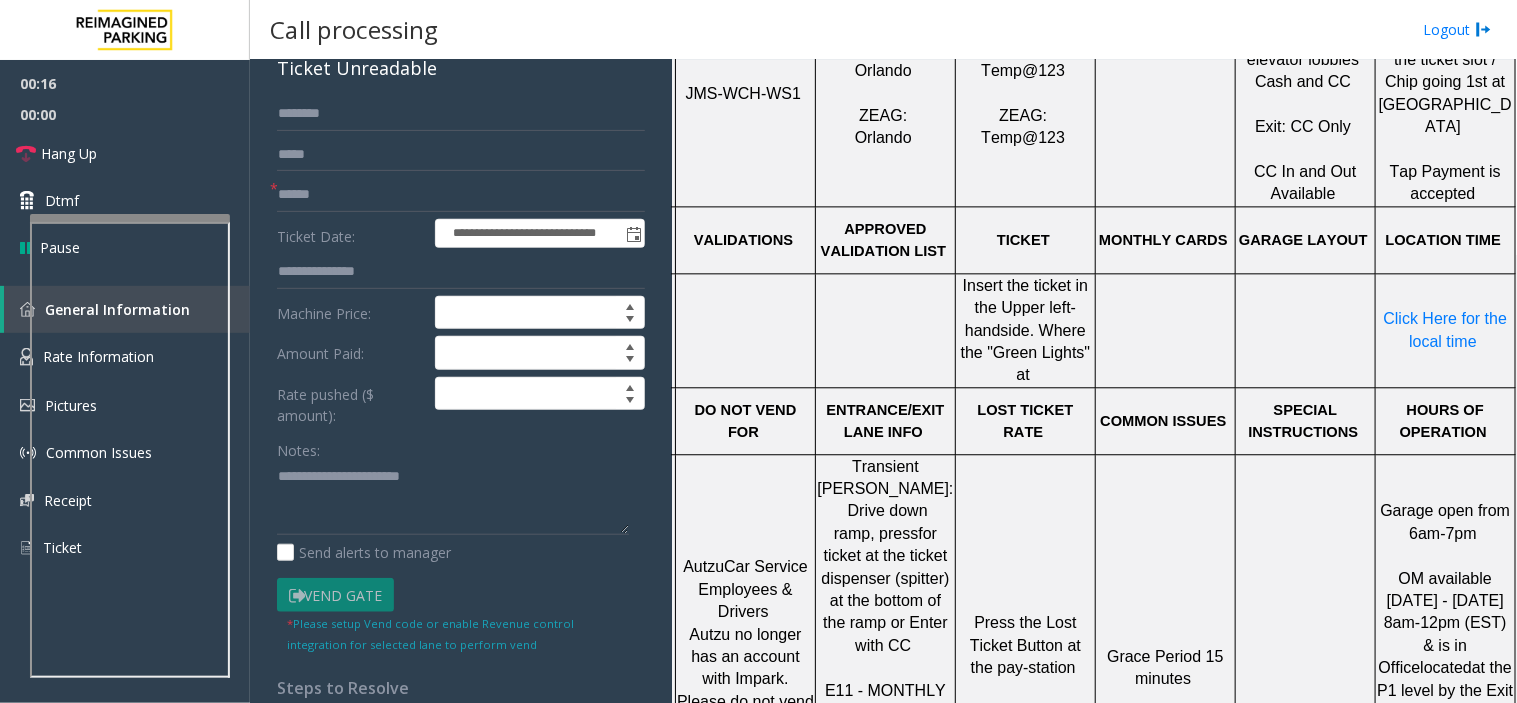 scroll, scrollTop: 852, scrollLeft: 155, axis: both 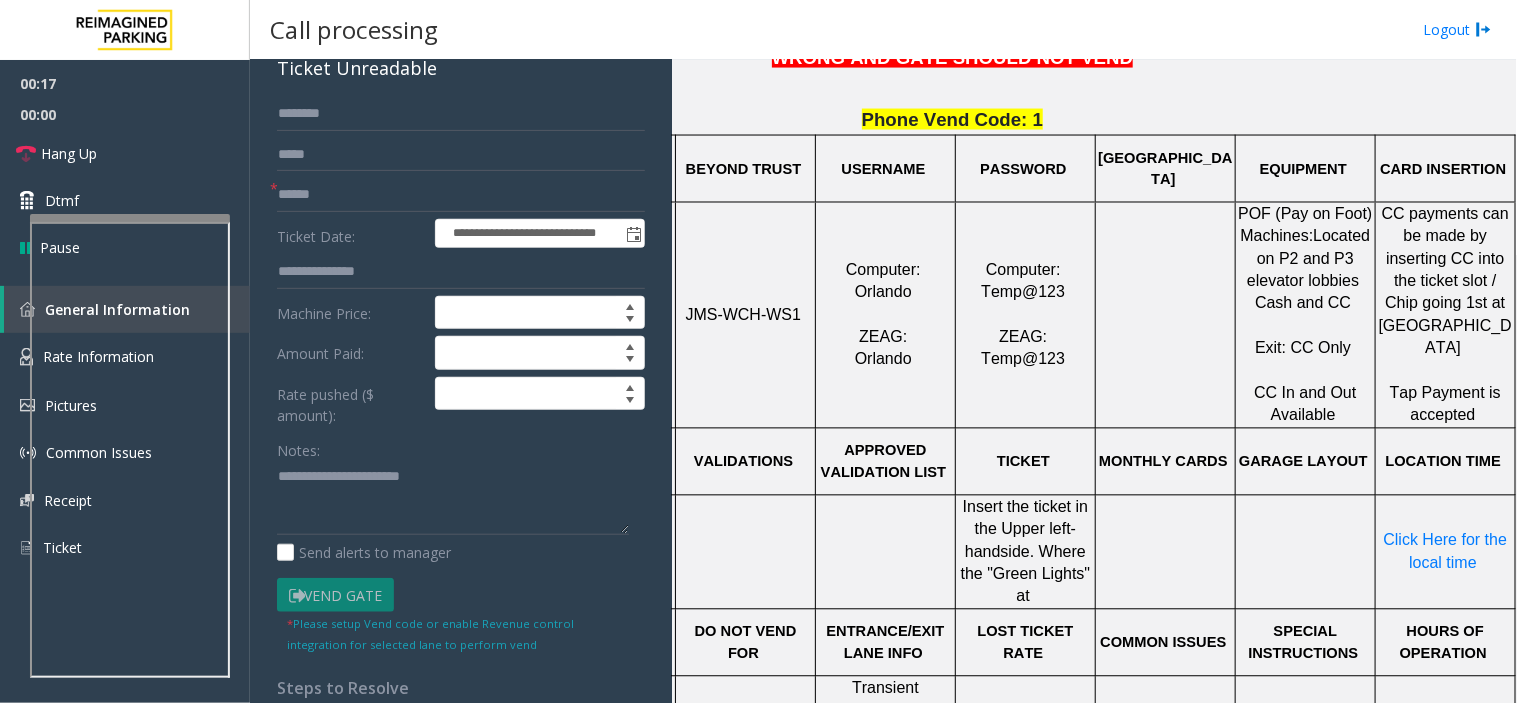 click on "on P2 and P3 elevator lobbies" 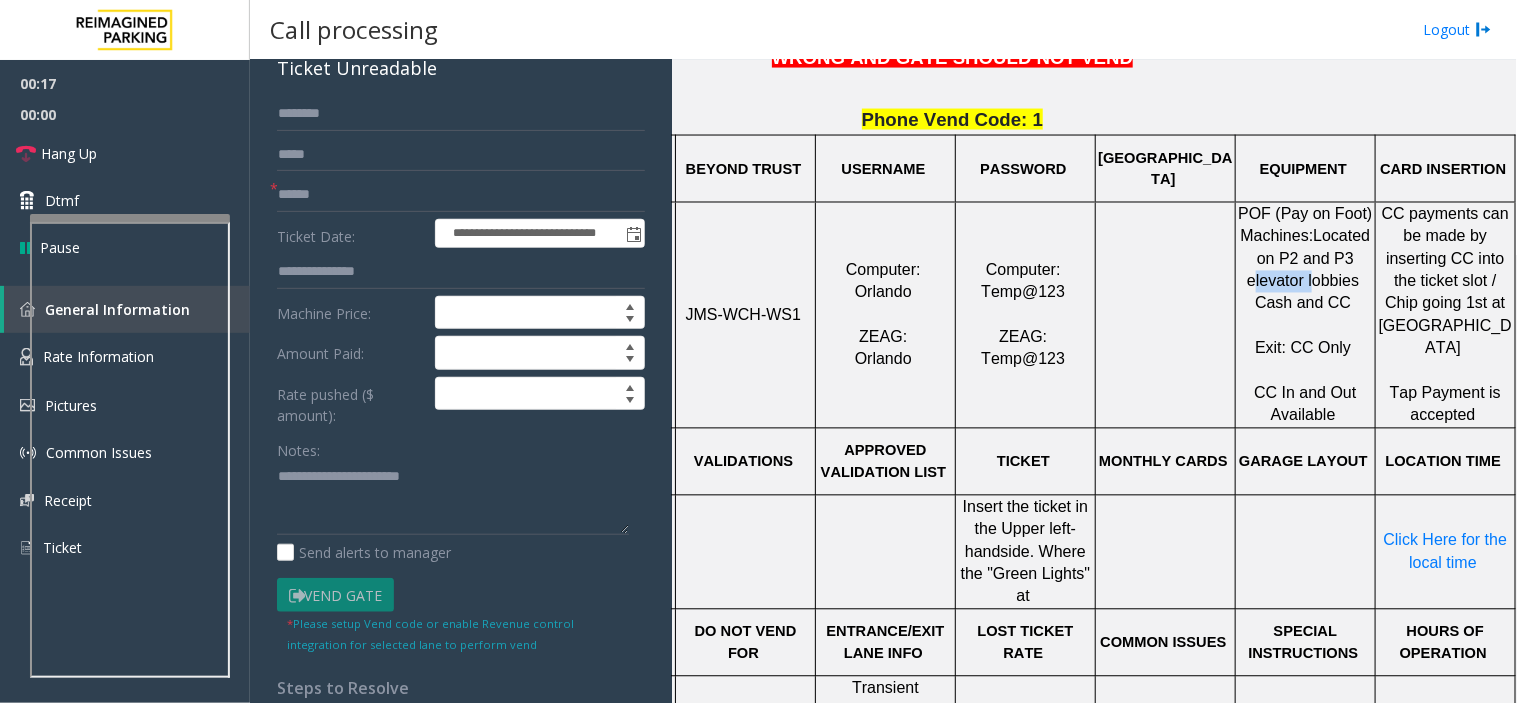 click on "on P2 and P3 elevator lobbies" 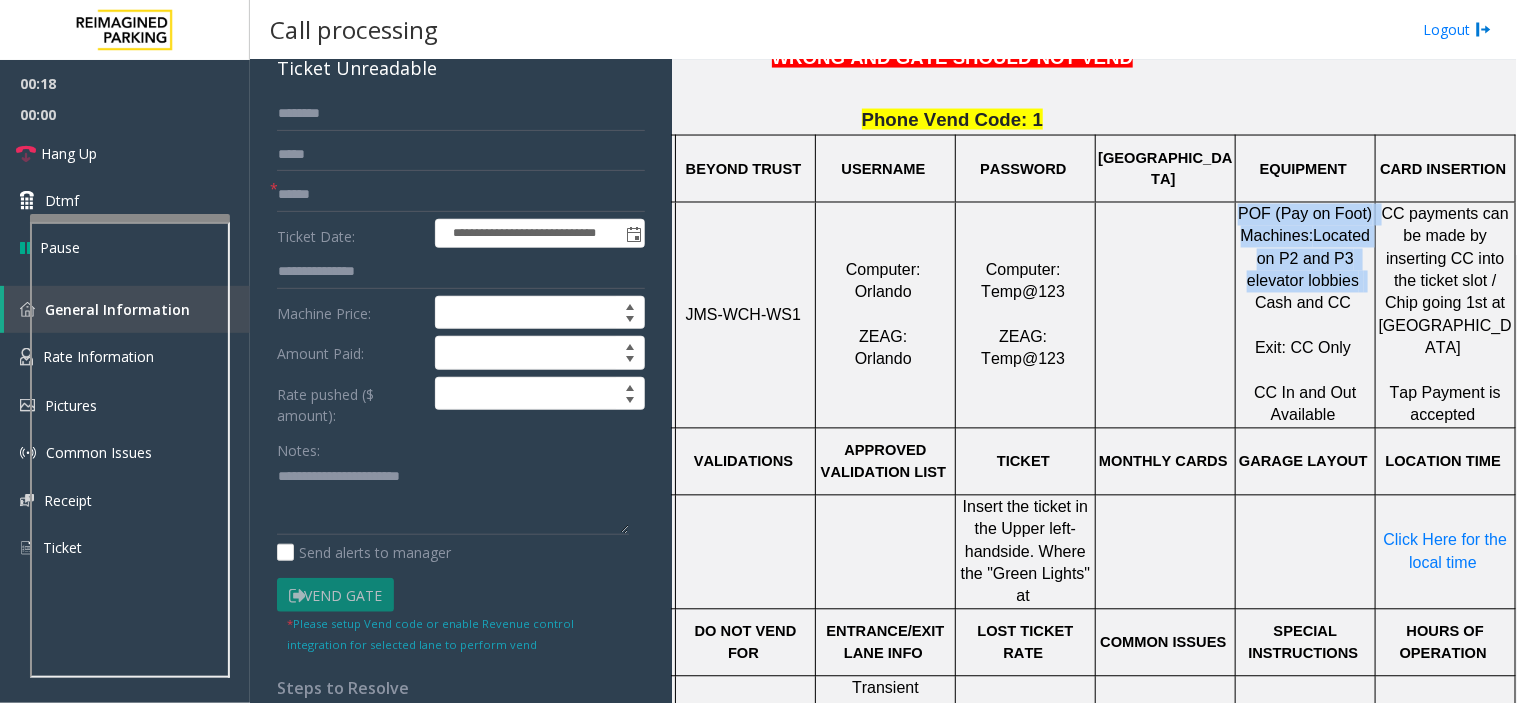 drag, startPoint x: 1258, startPoint y: 276, endPoint x: 1286, endPoint y: 284, distance: 29.12044 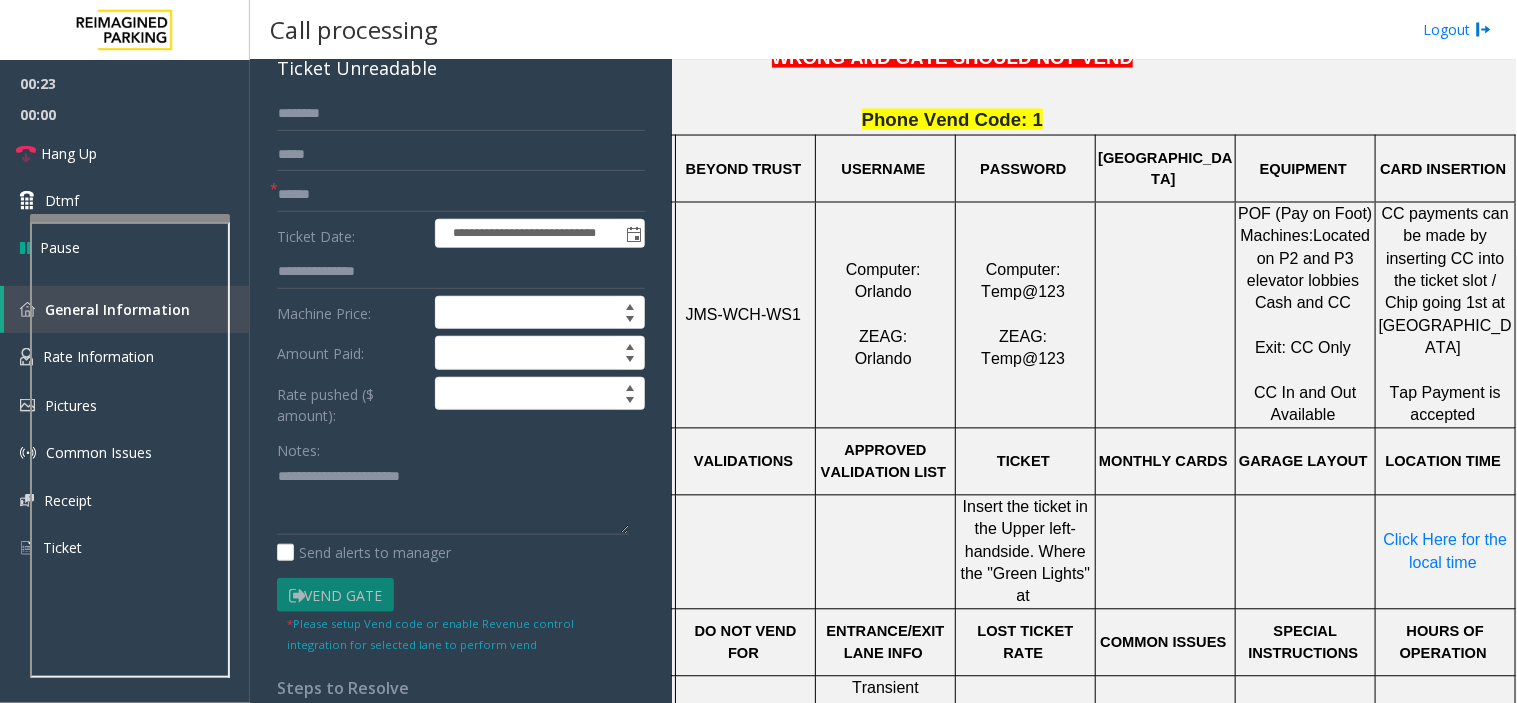 click on "**********" 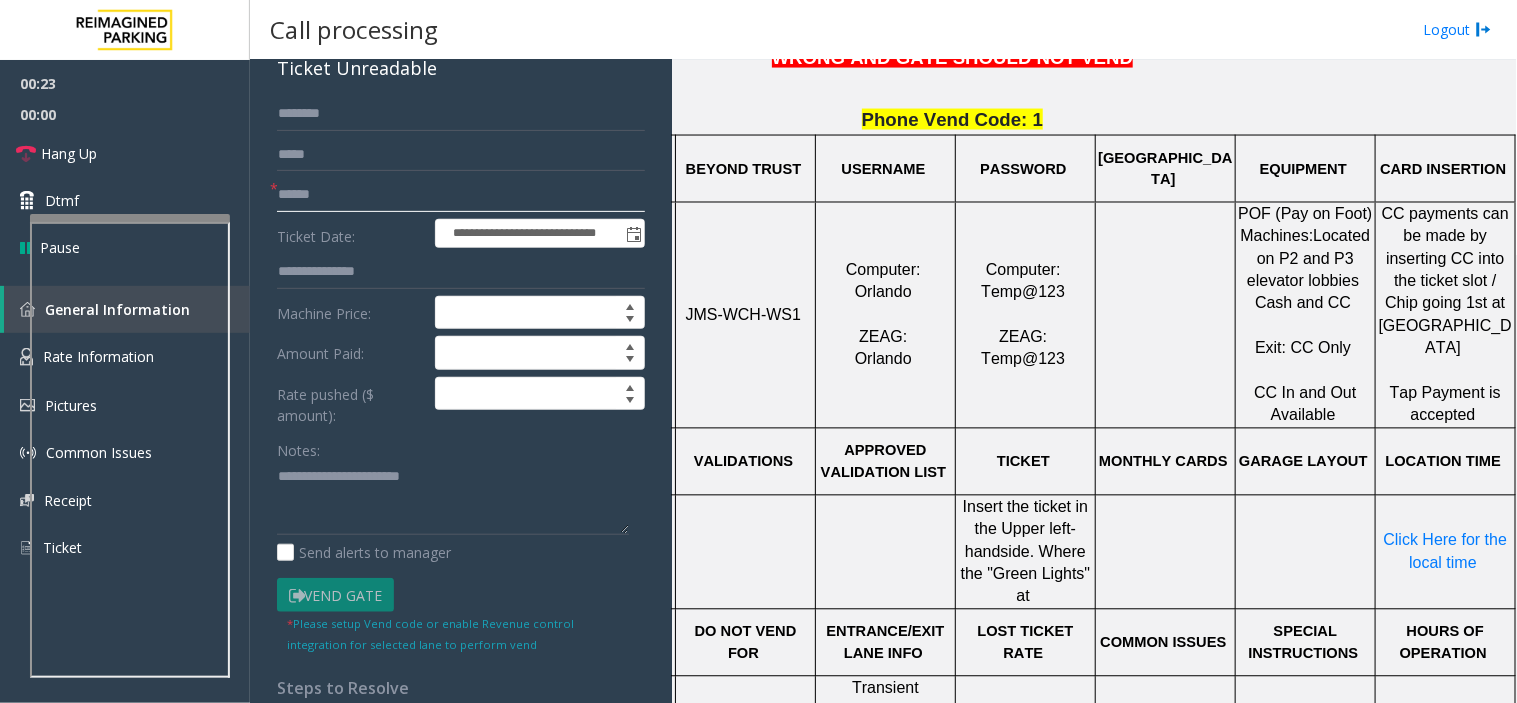 click 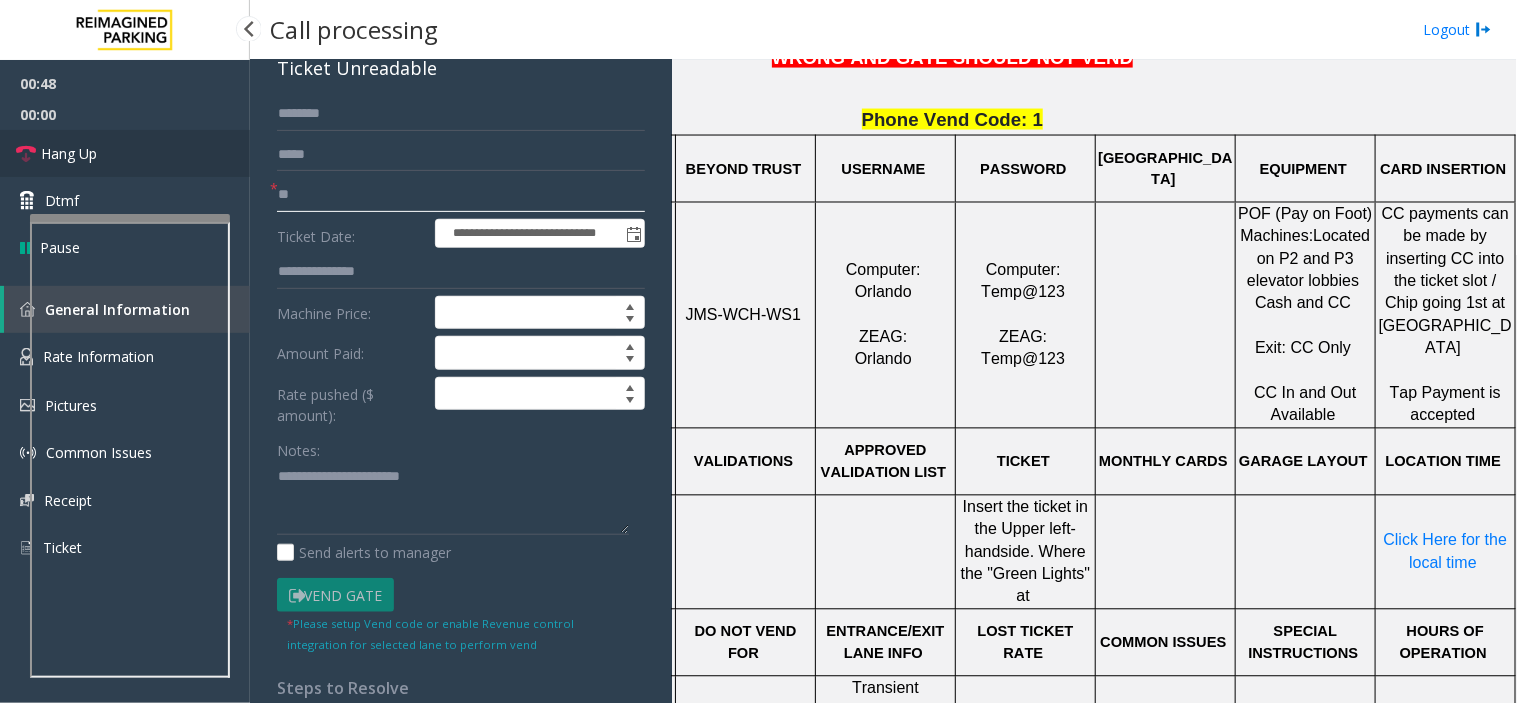 type on "**" 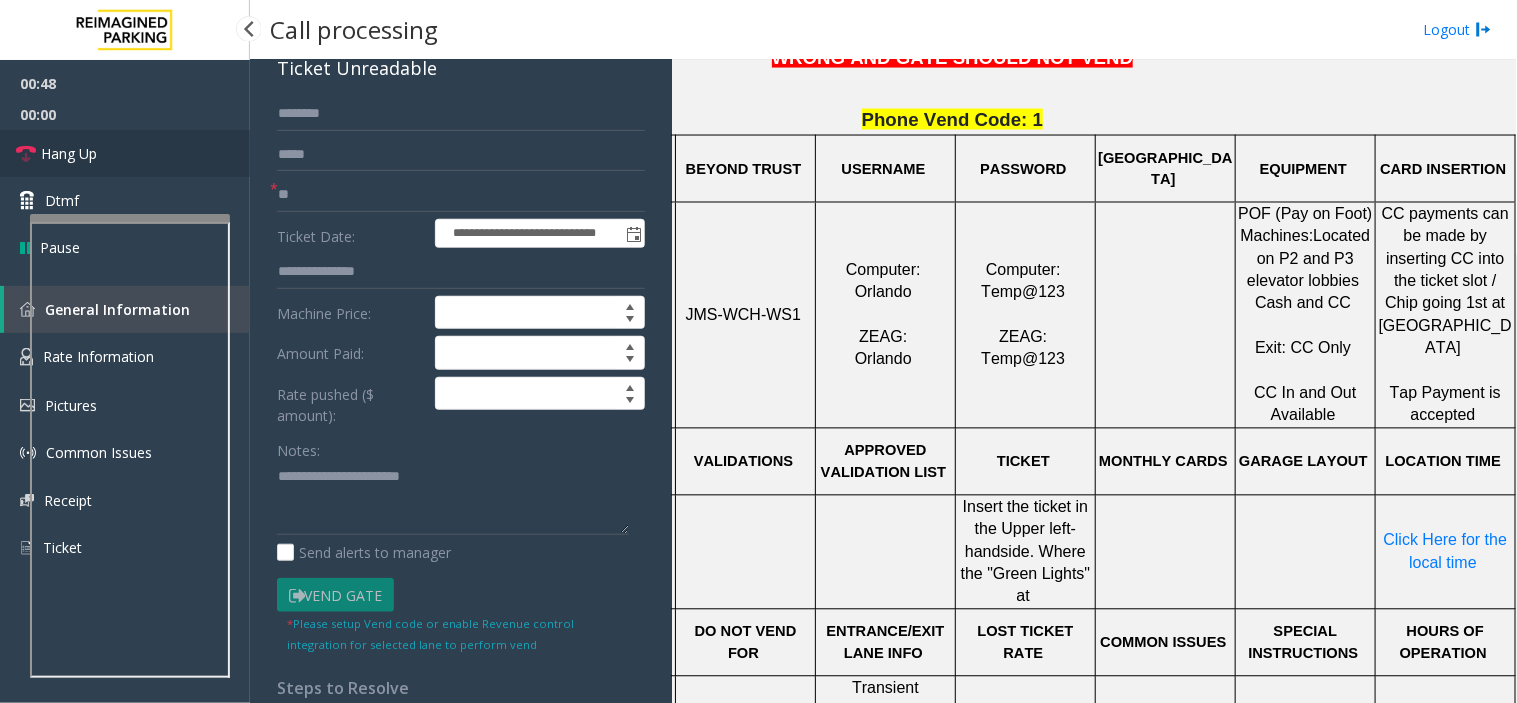 click on "Hang Up" at bounding box center (125, 153) 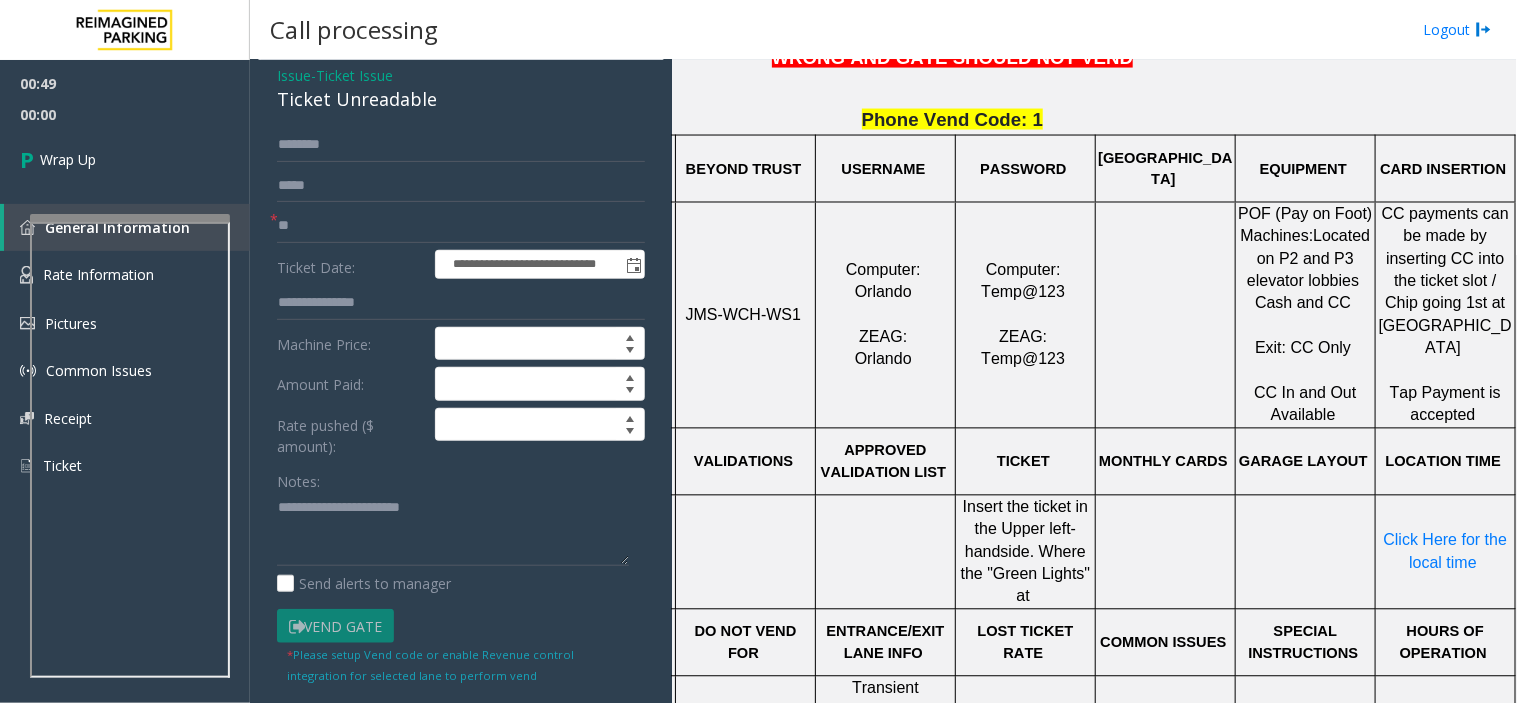 scroll, scrollTop: 0, scrollLeft: 0, axis: both 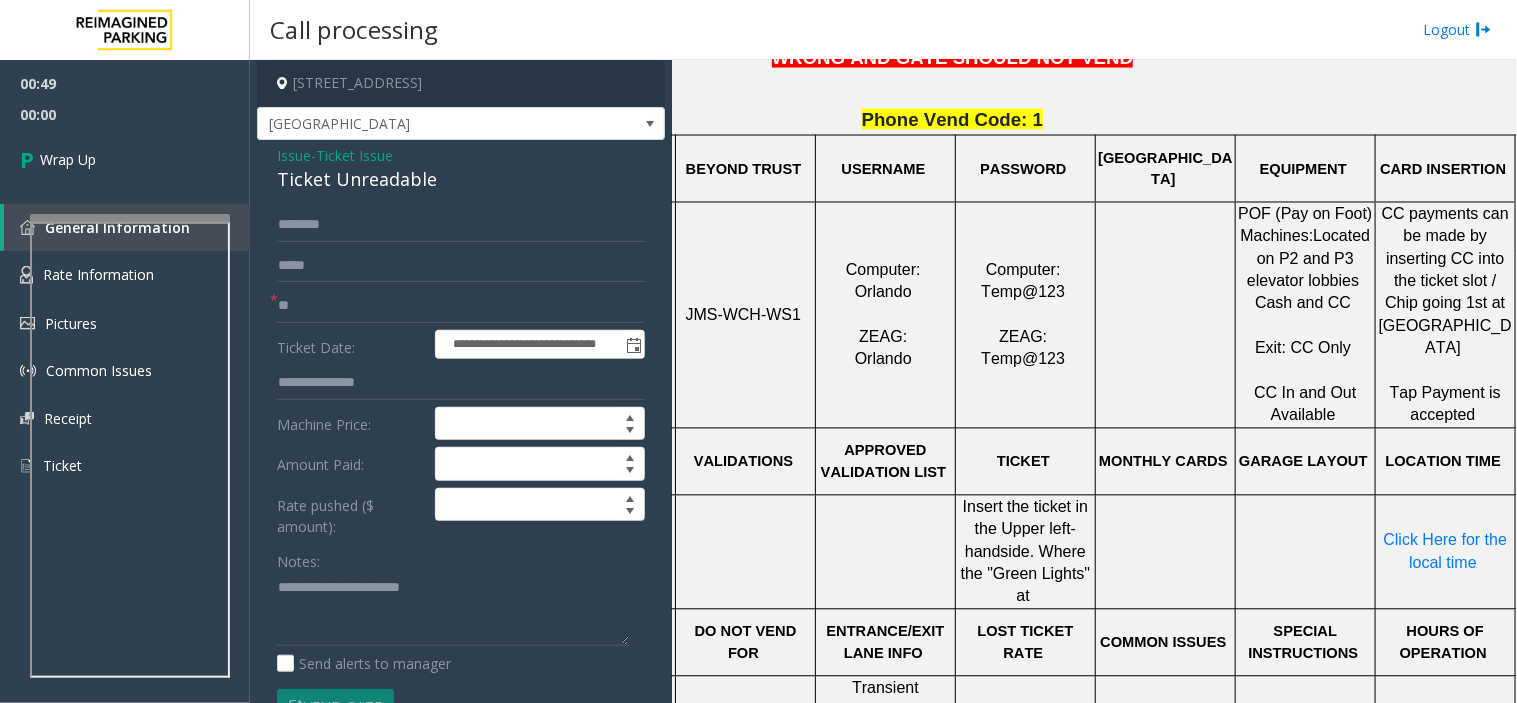 click on "Ticket Issue" 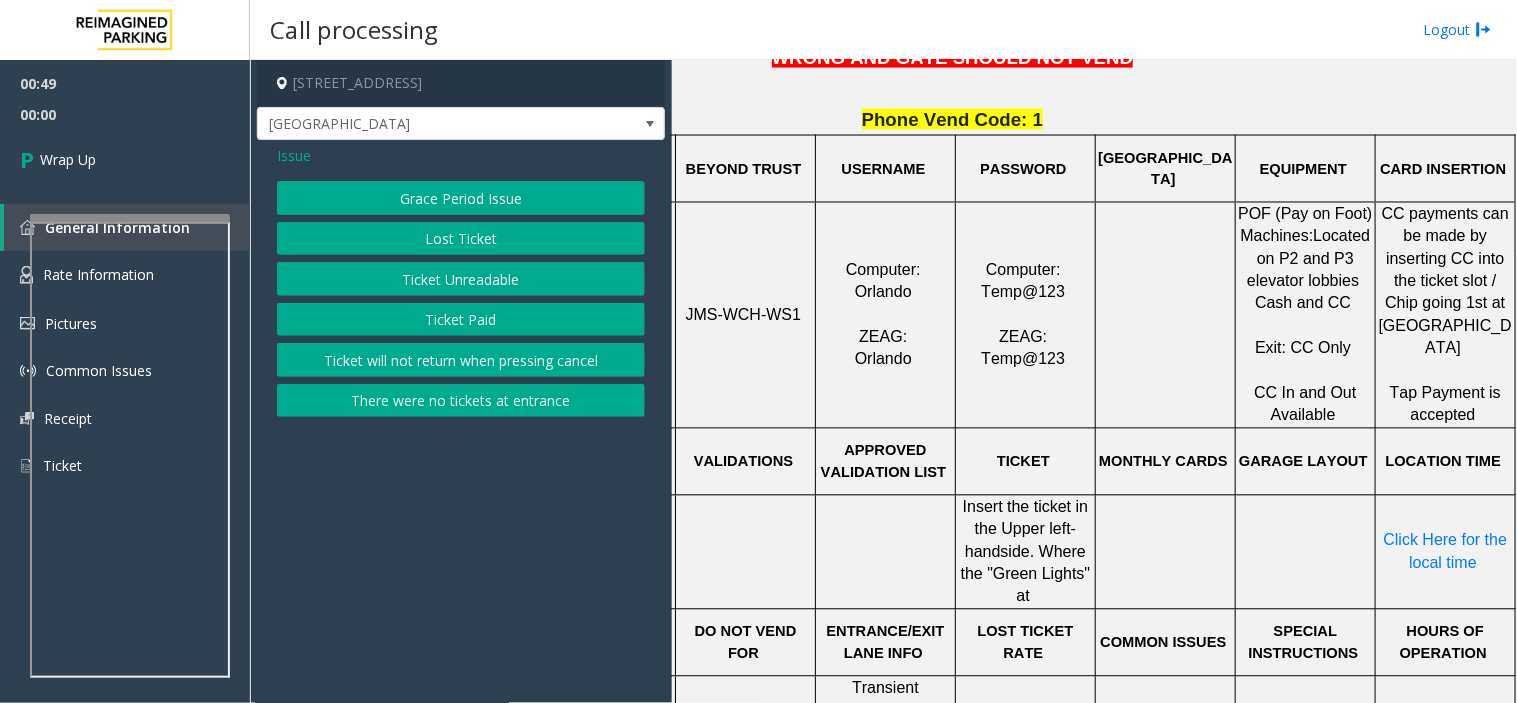 click on "Issue" 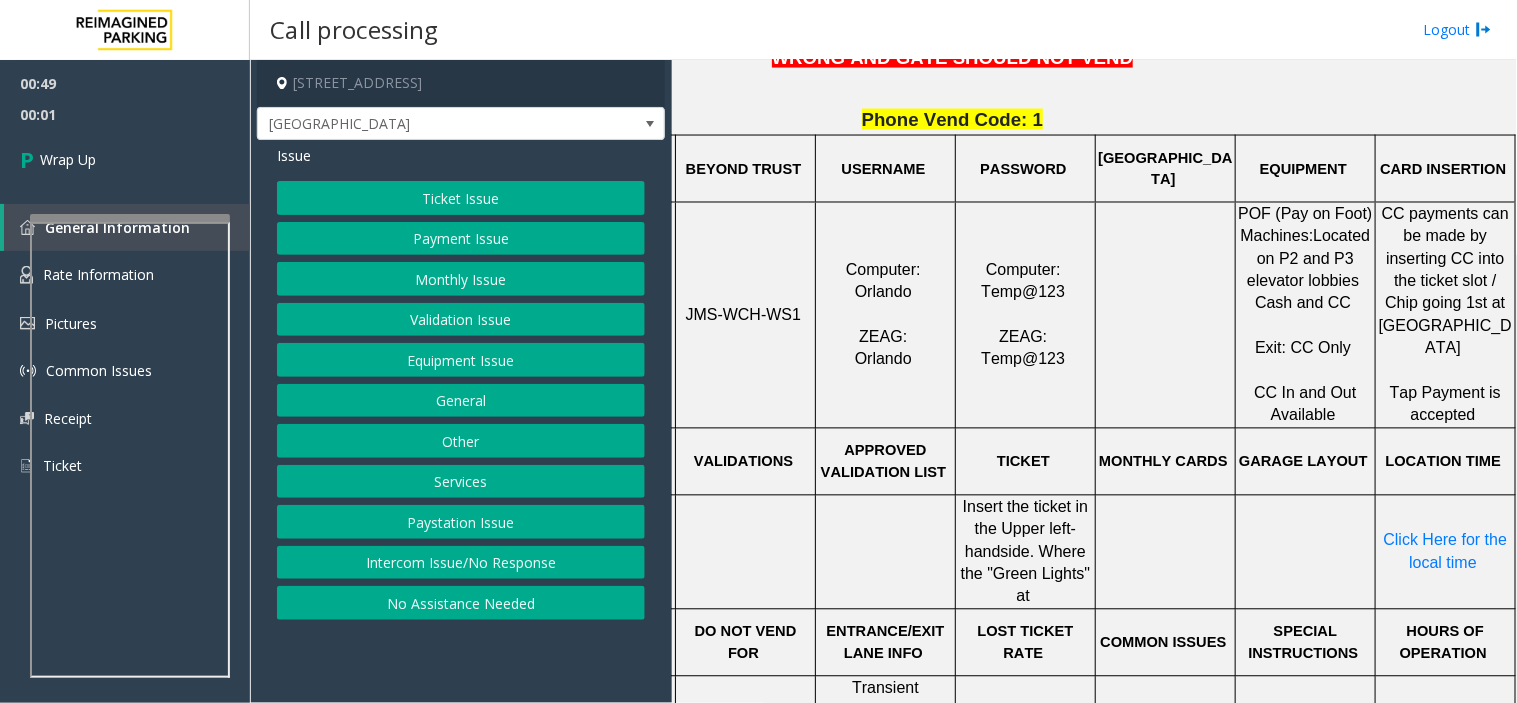 click on "Payment Issue" 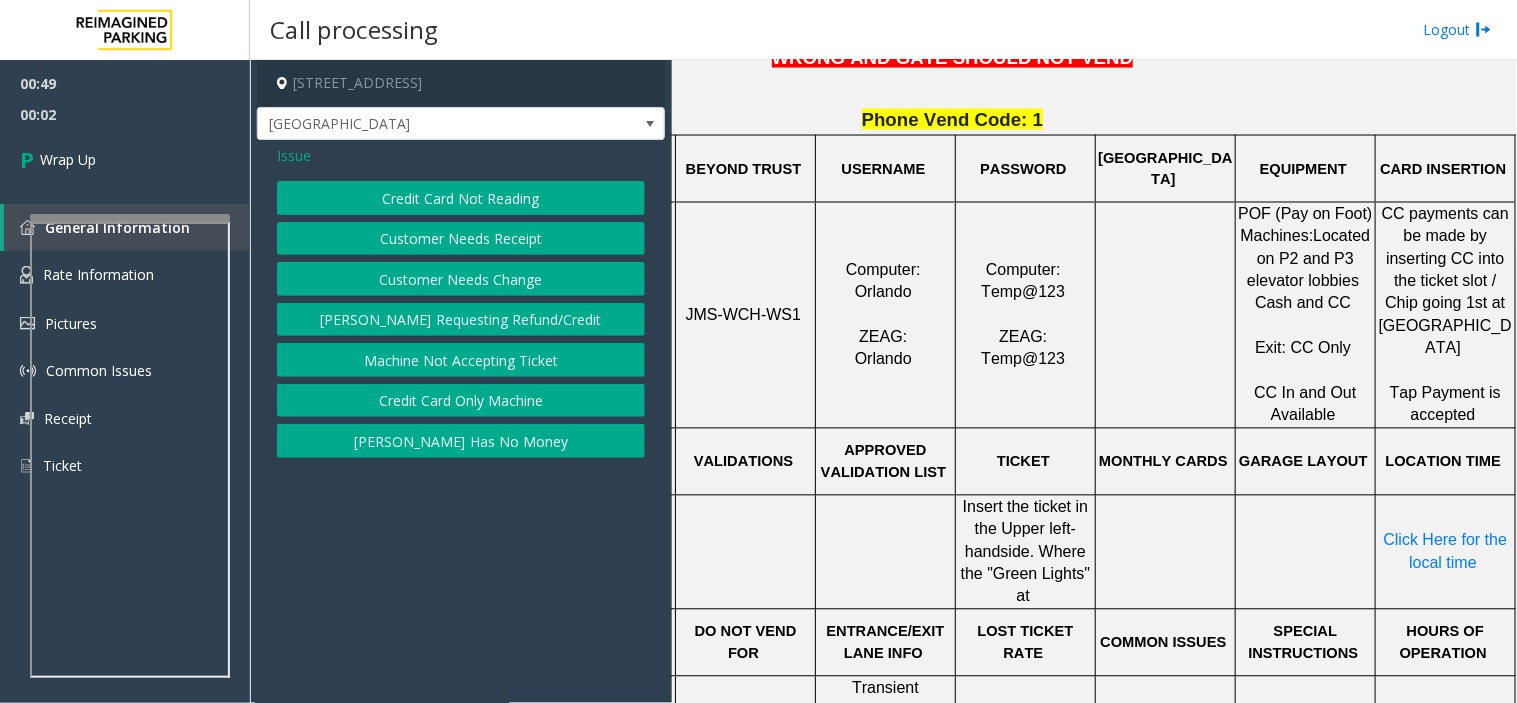click on "Credit Card Not Reading" 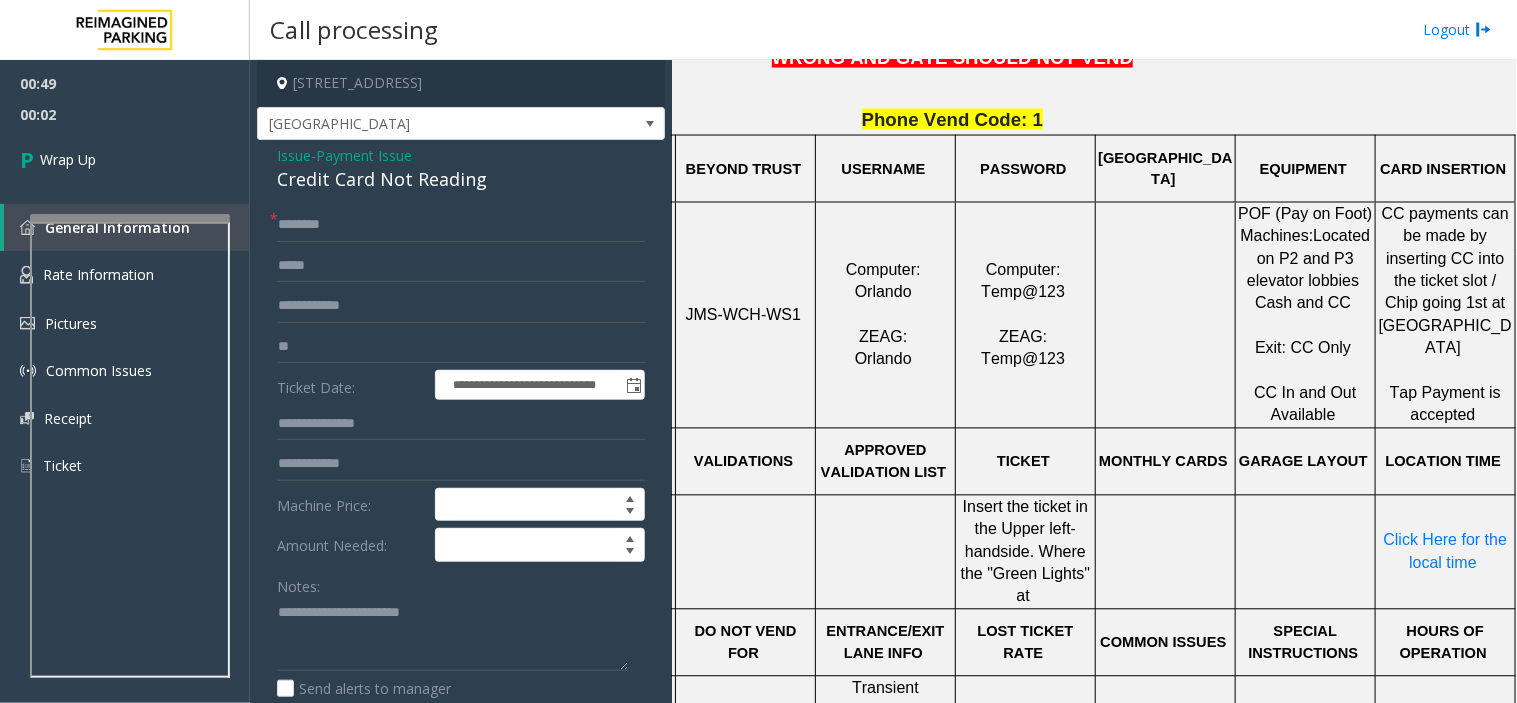 click on "**********" 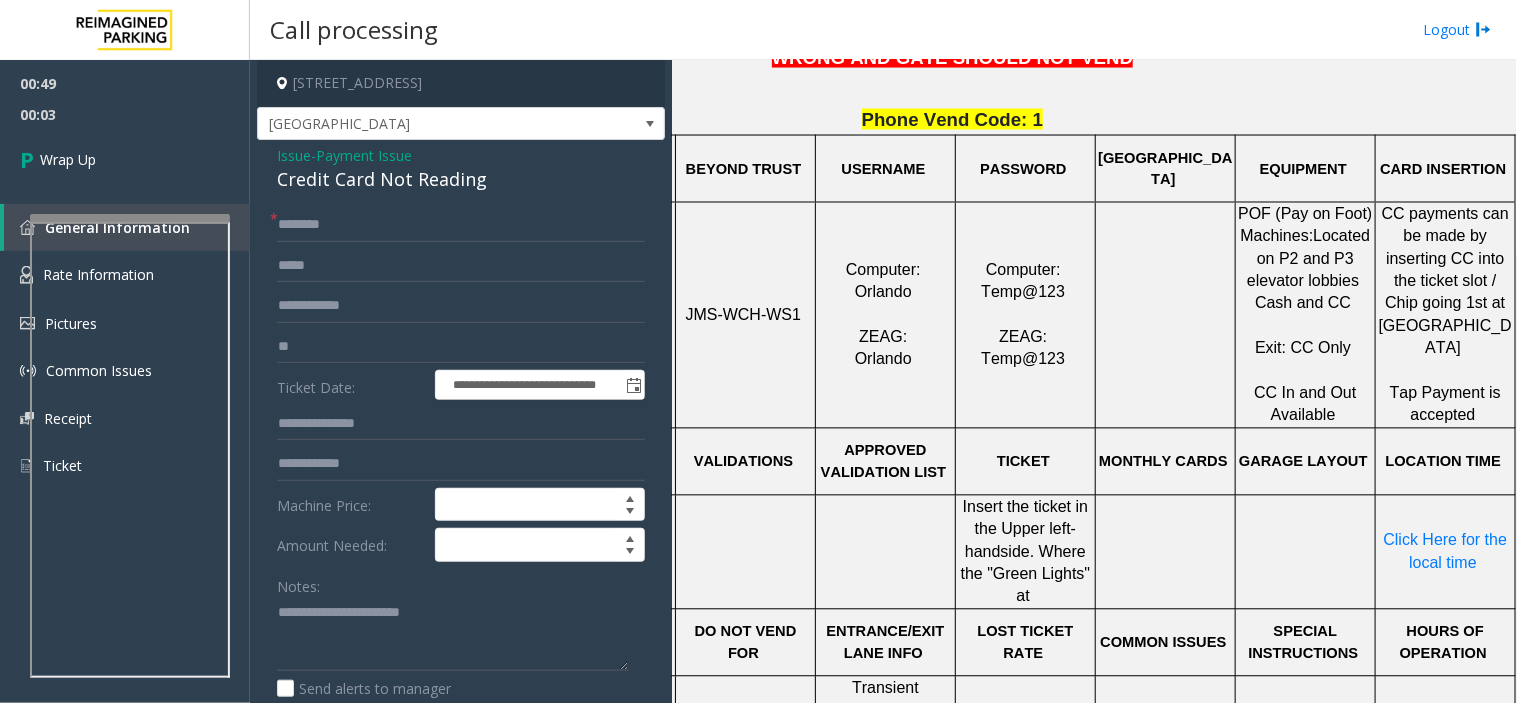 drag, startPoint x: 457, startPoint y: 195, endPoint x: 448, endPoint y: 181, distance: 16.643316 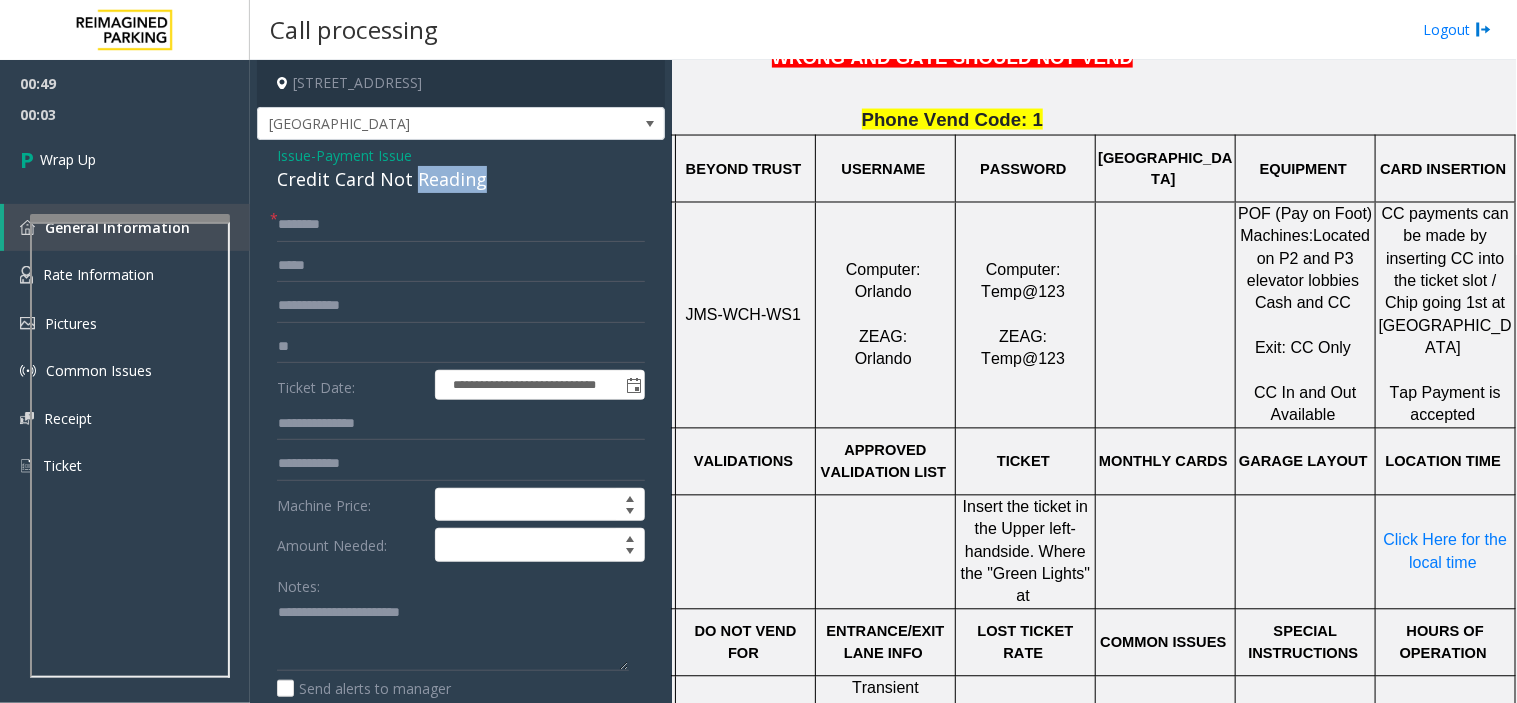 click on "Credit Card Not Reading" 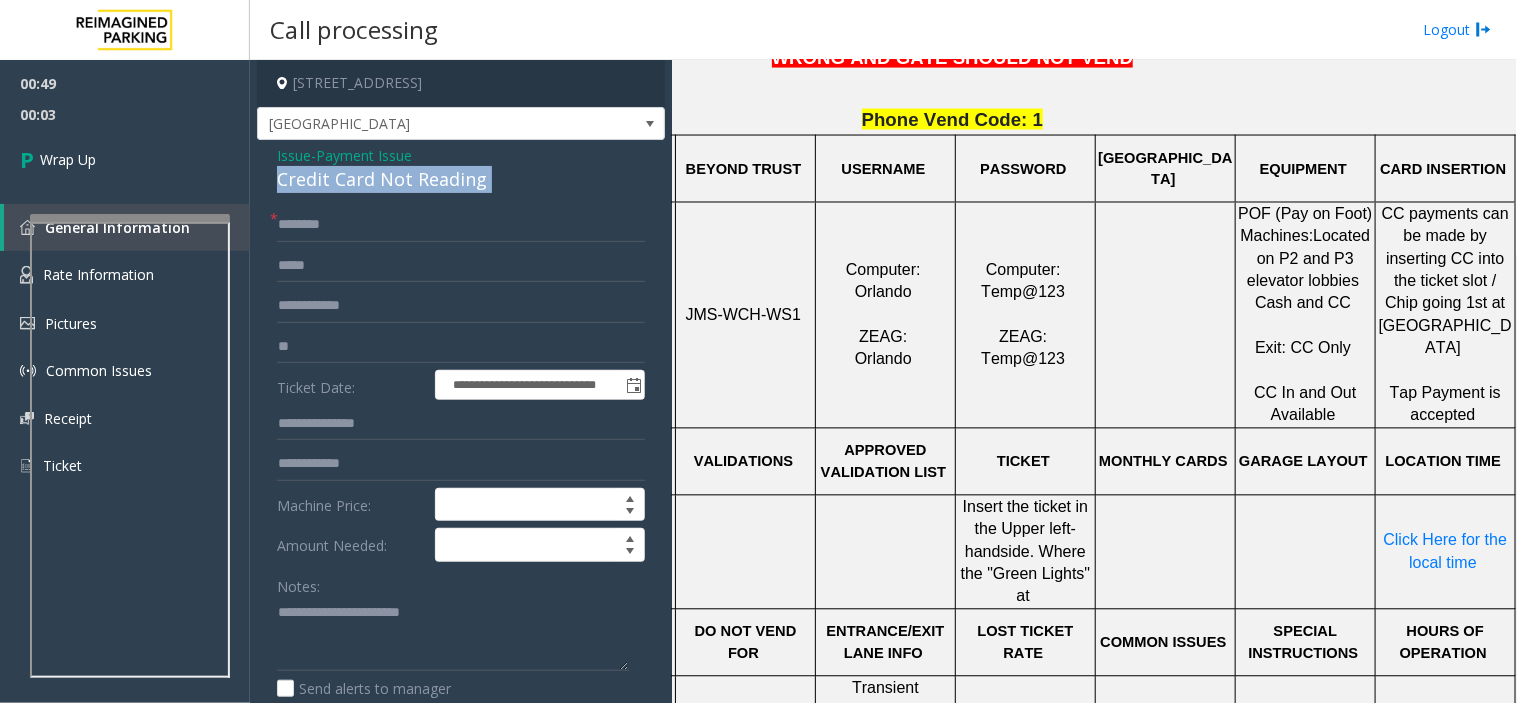 copy on "Credit Card Not Reading" 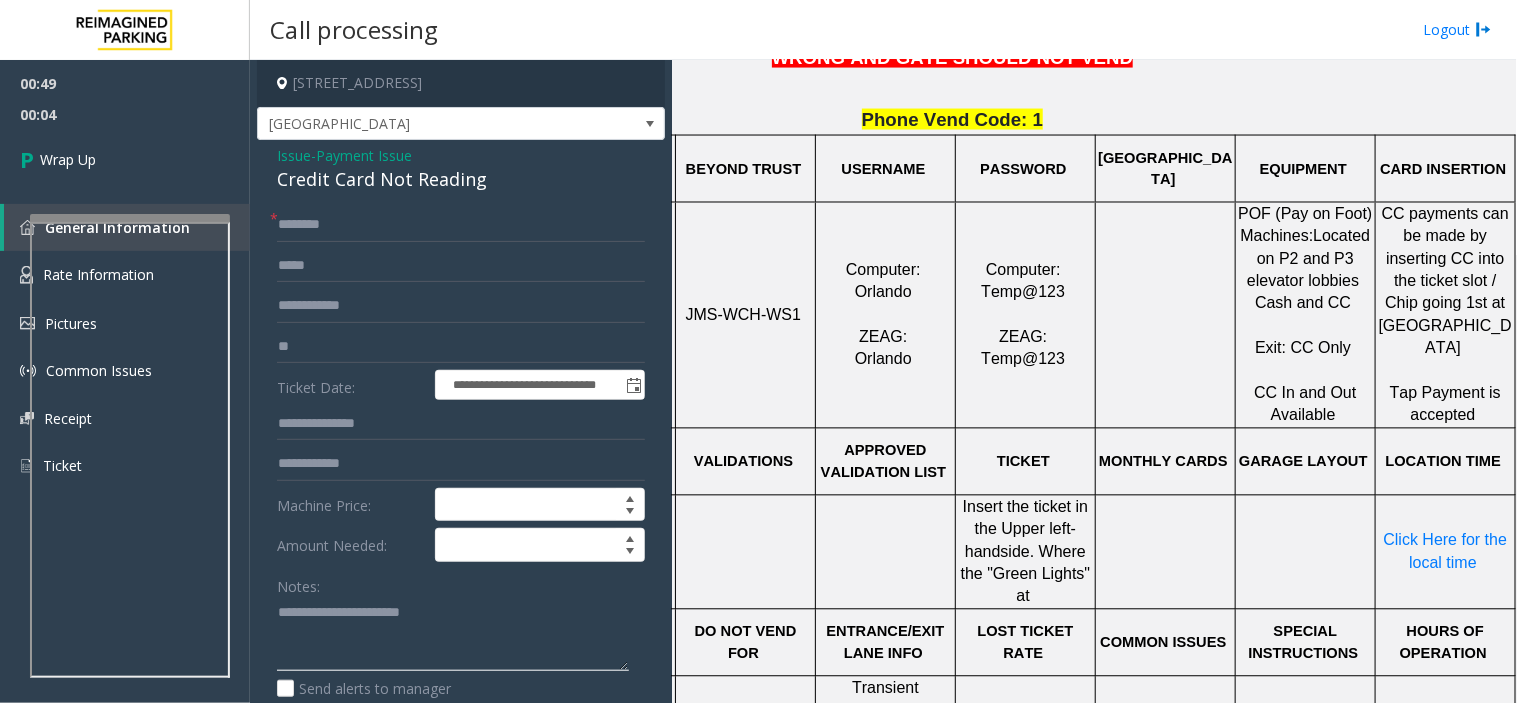 click 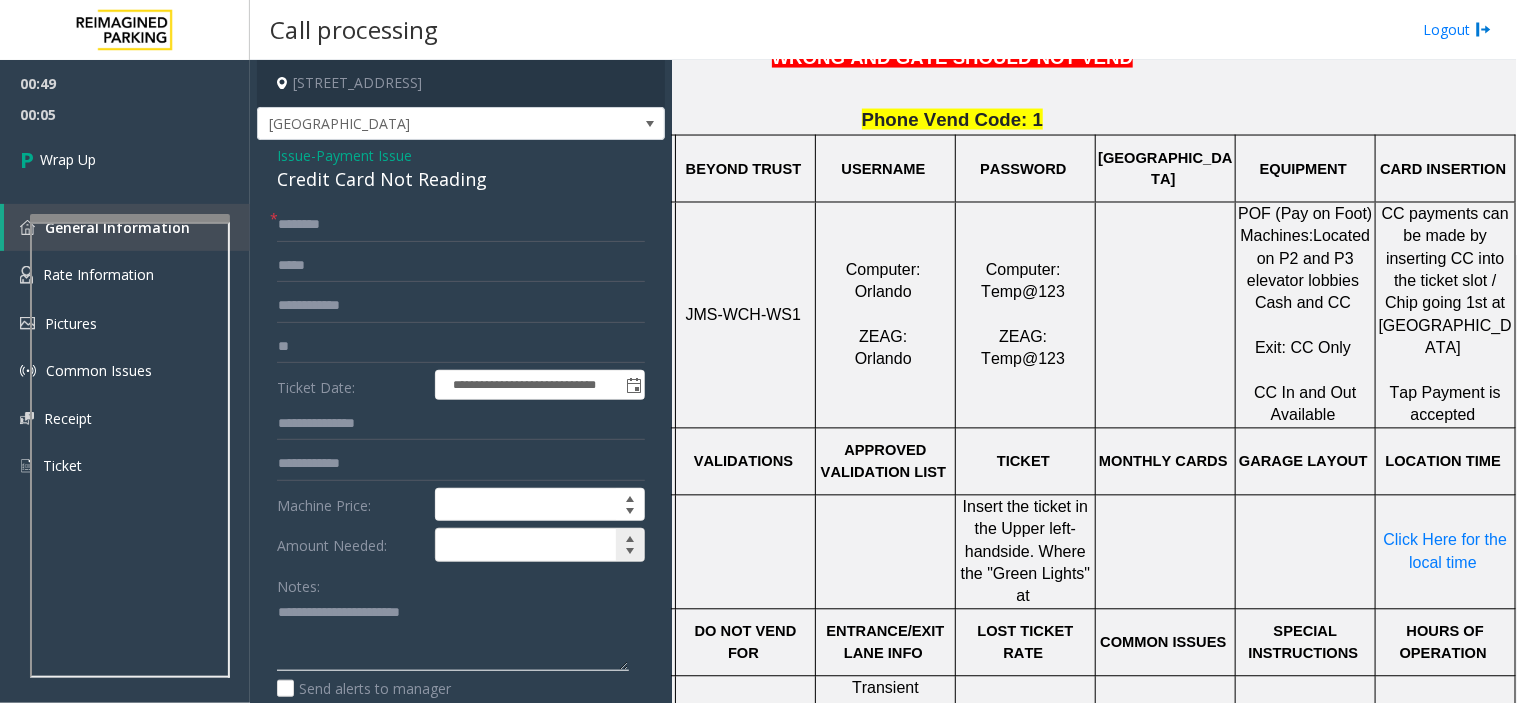 paste on "******" 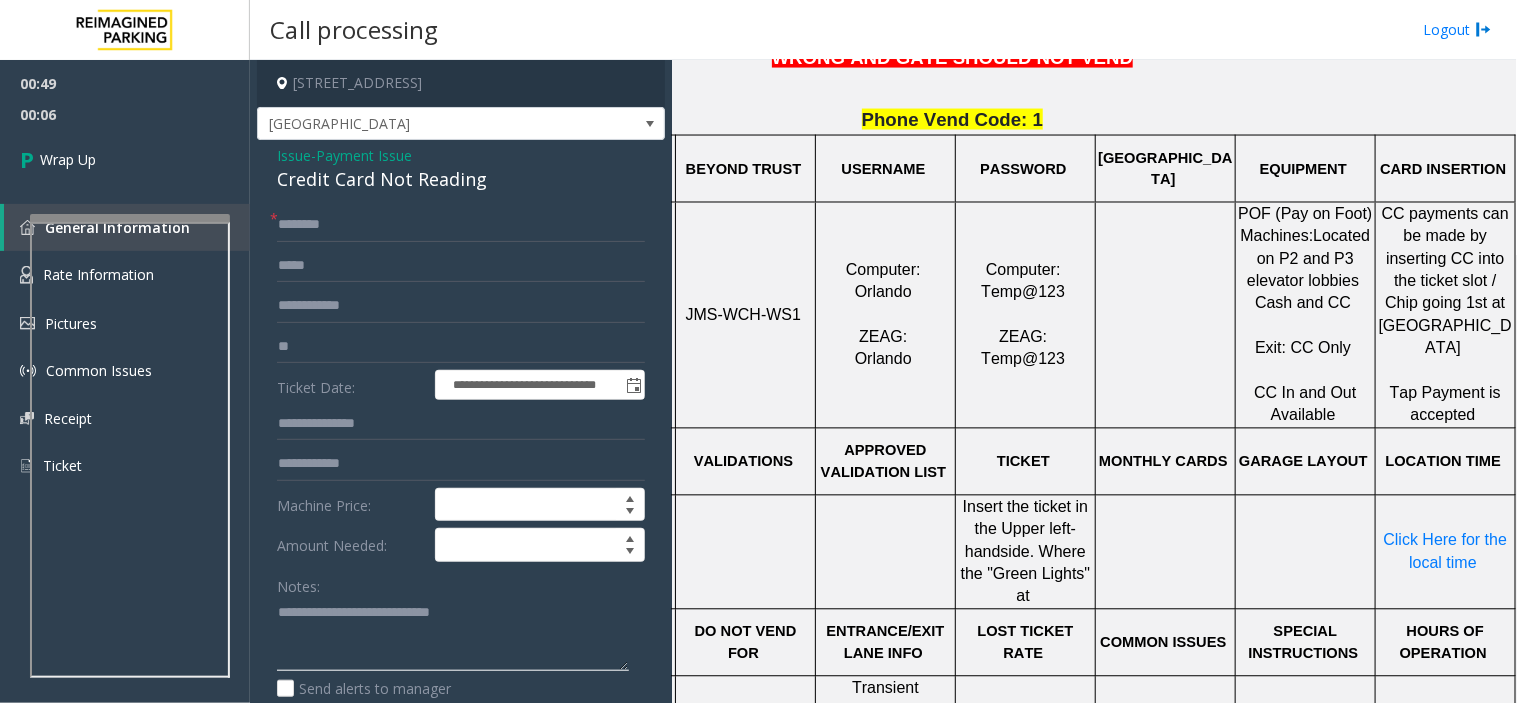 type on "**********" 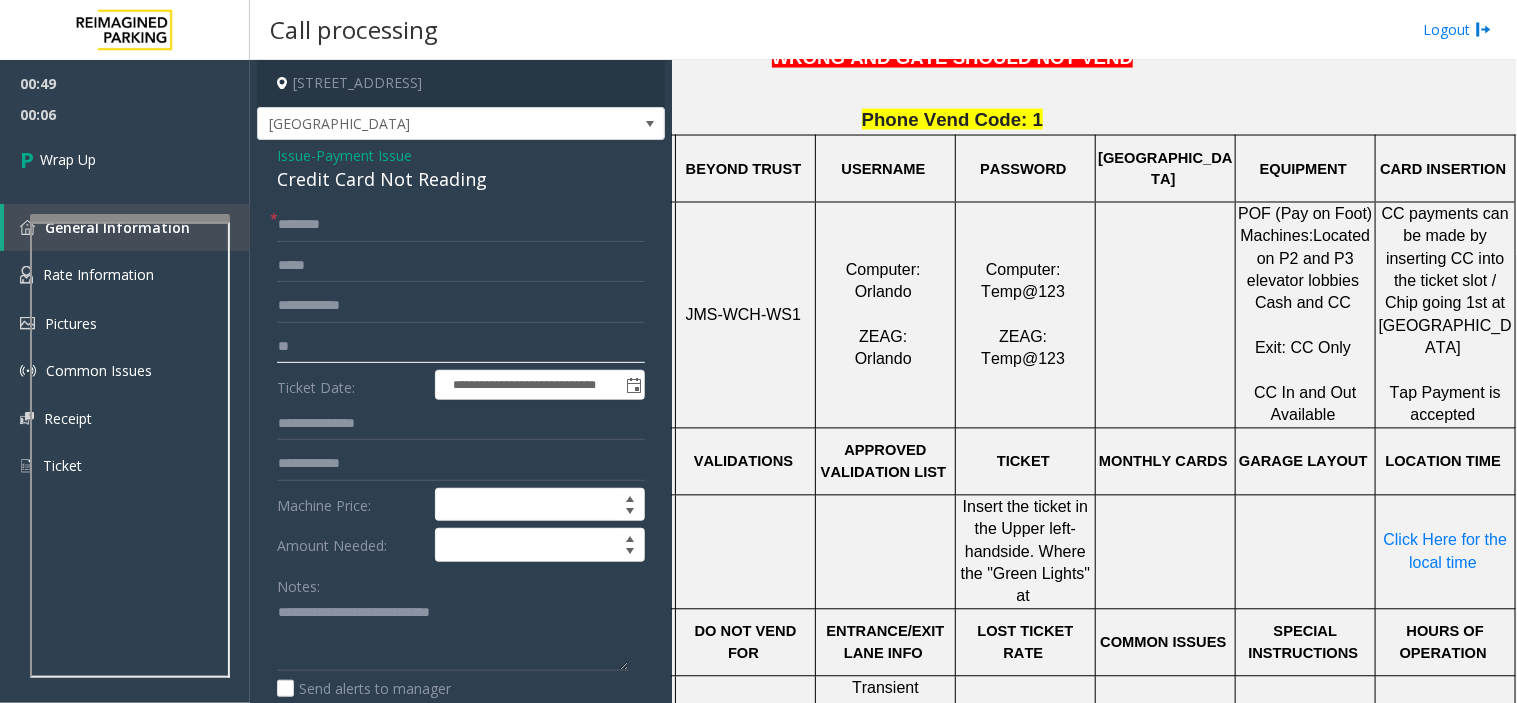 click on "**" 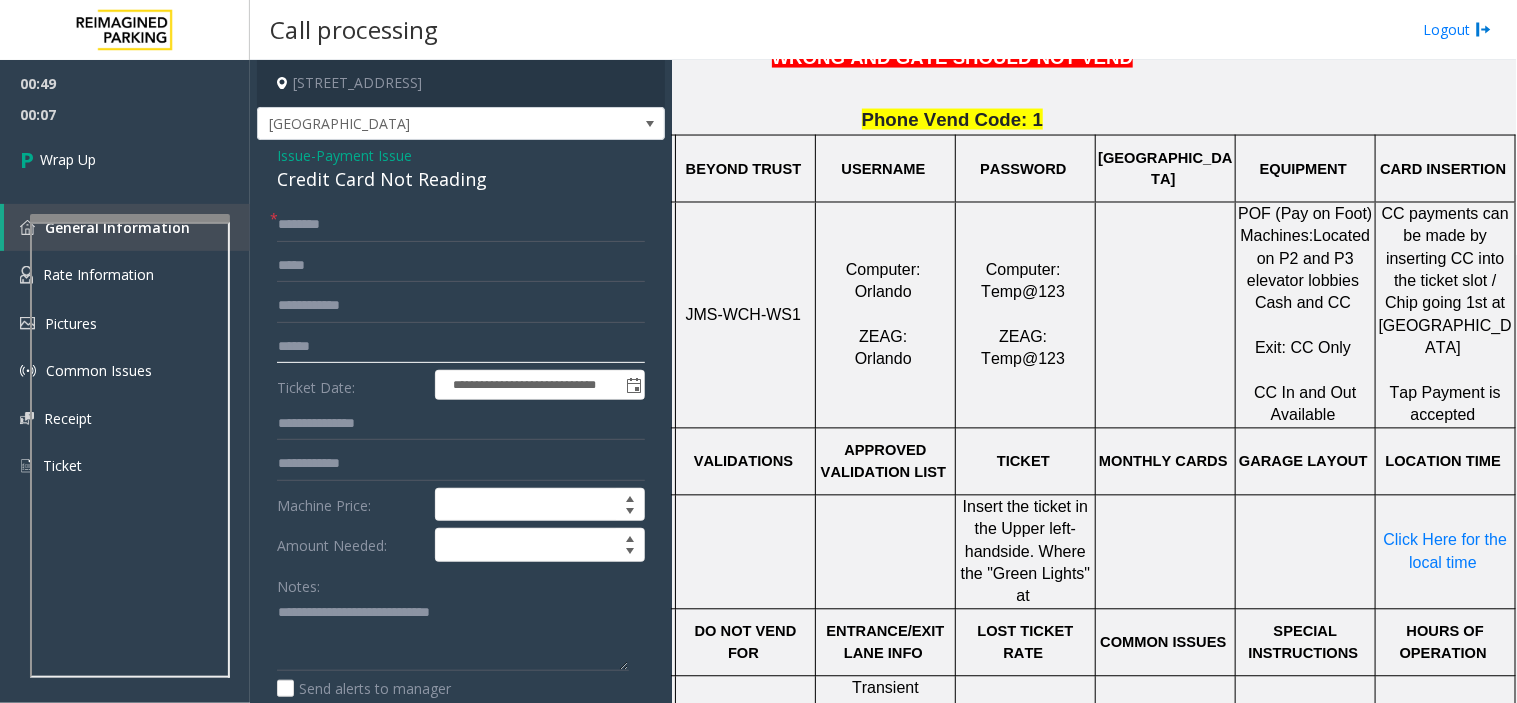 type 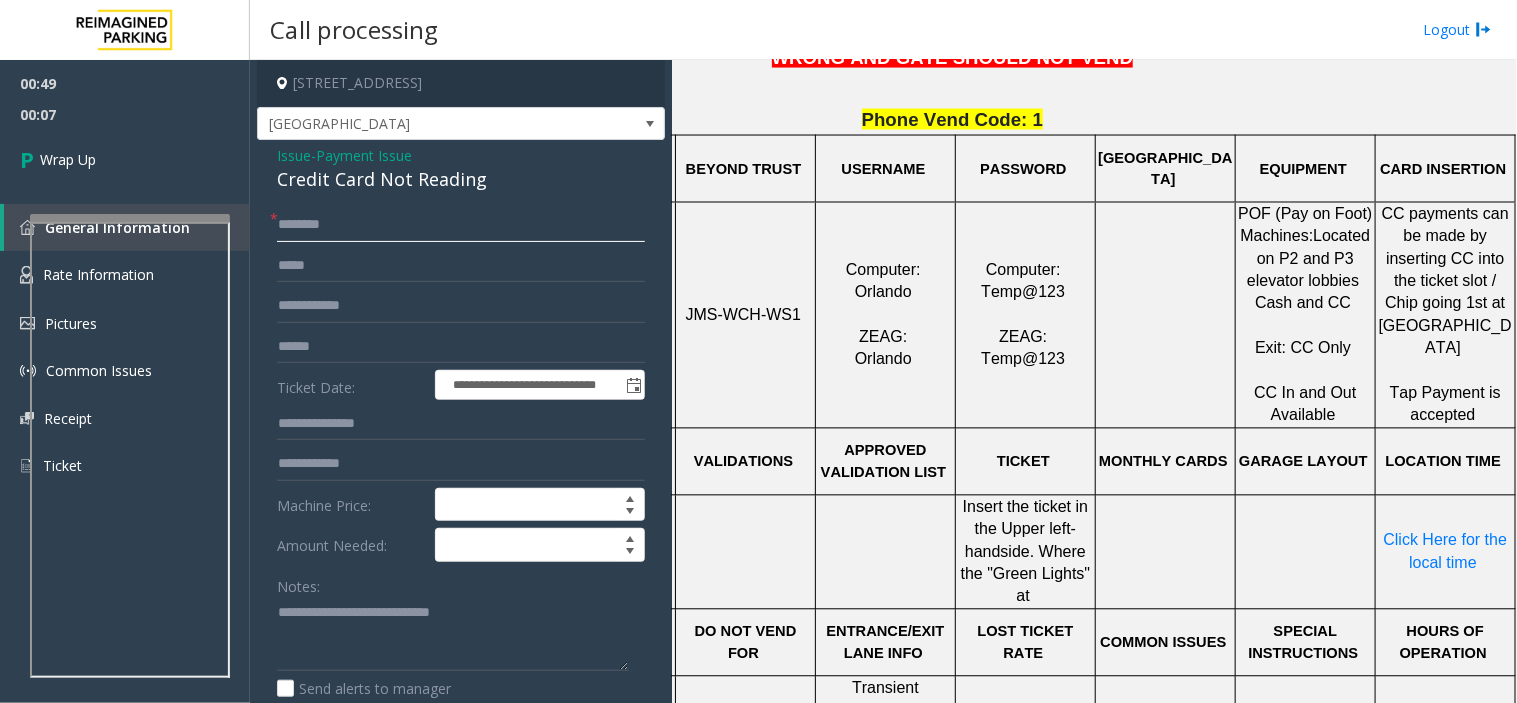 click 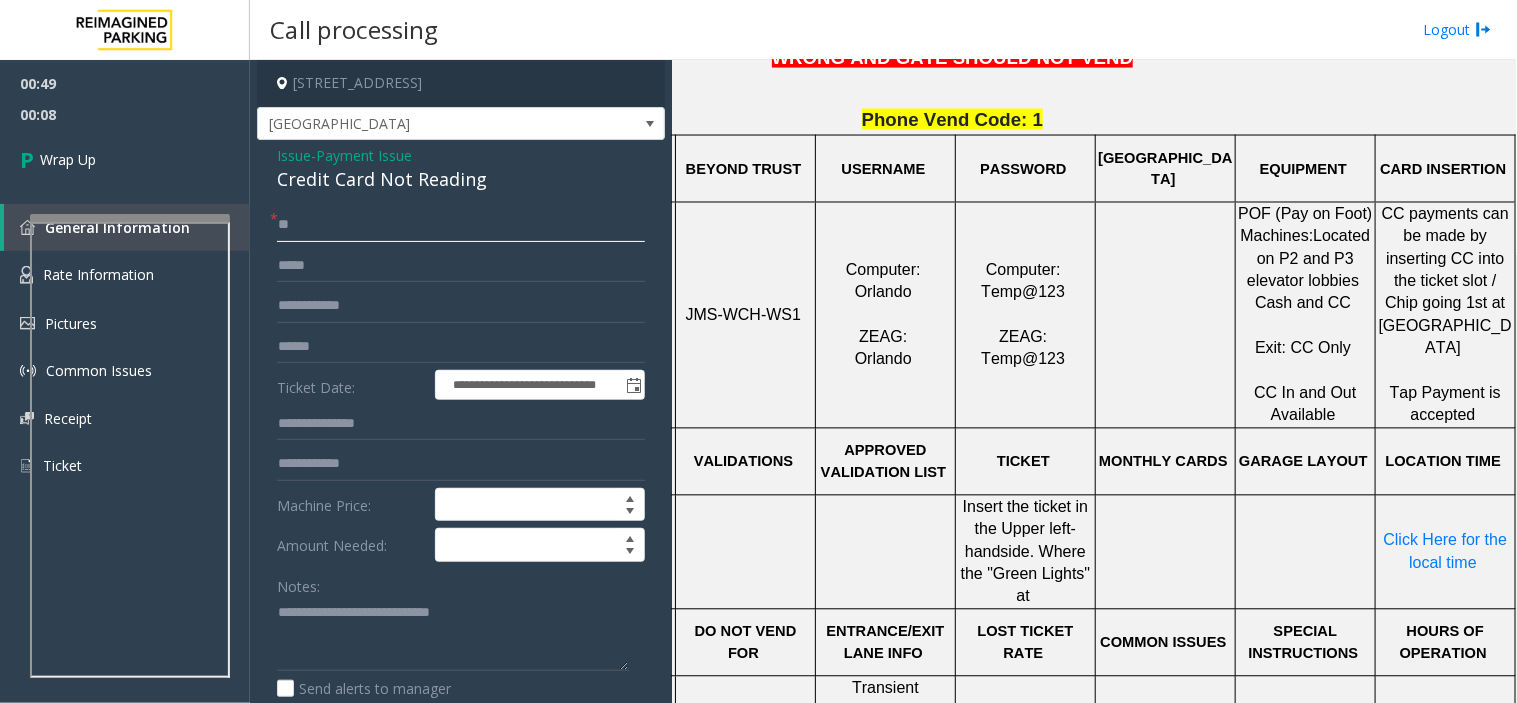 type on "**" 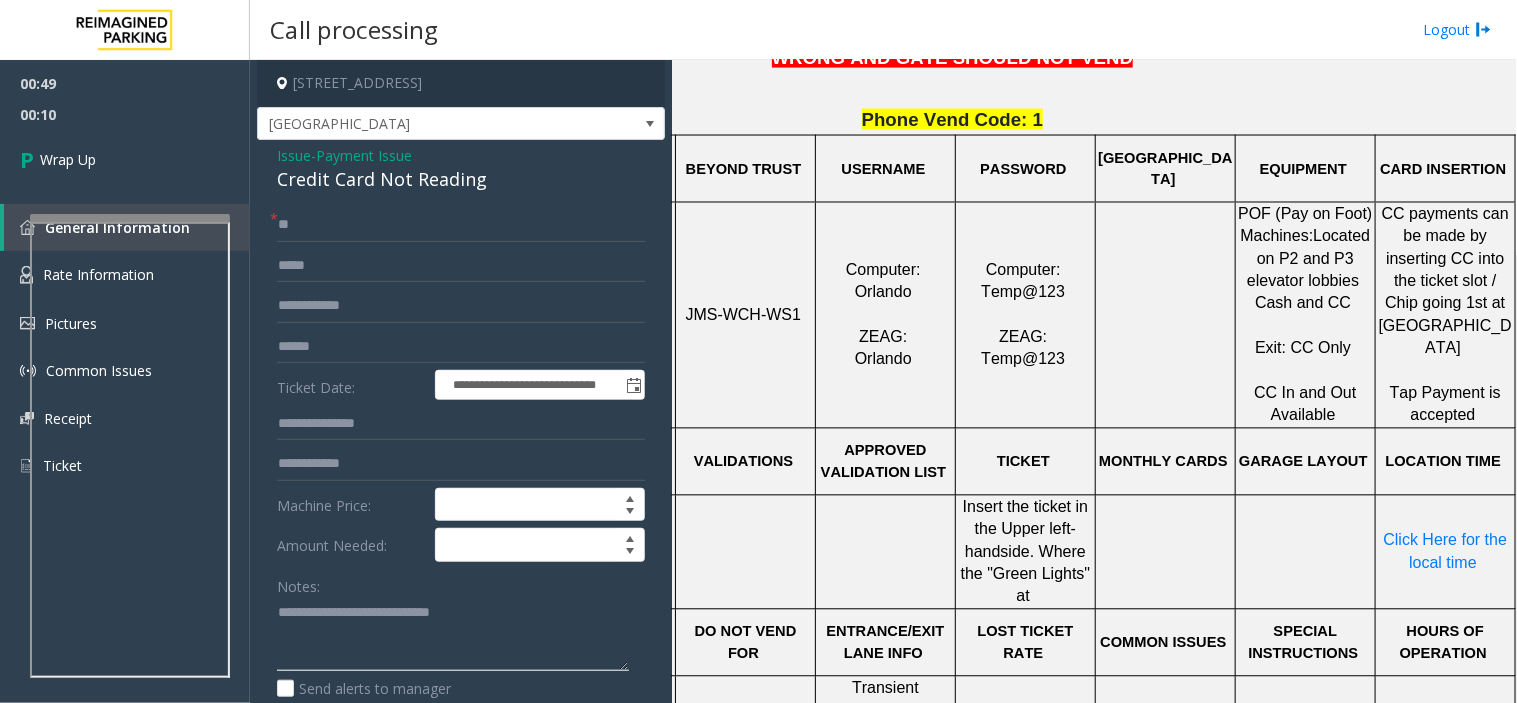 click 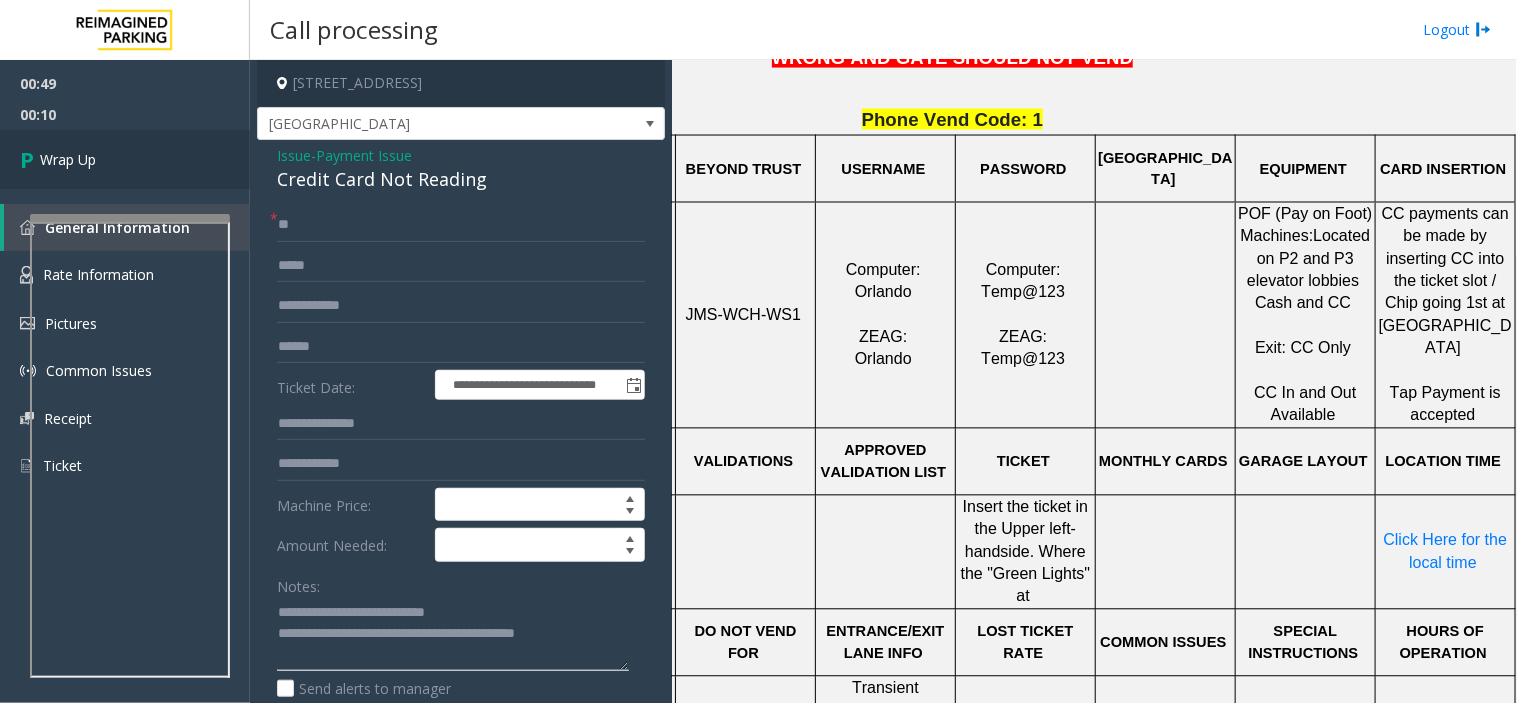 type on "**********" 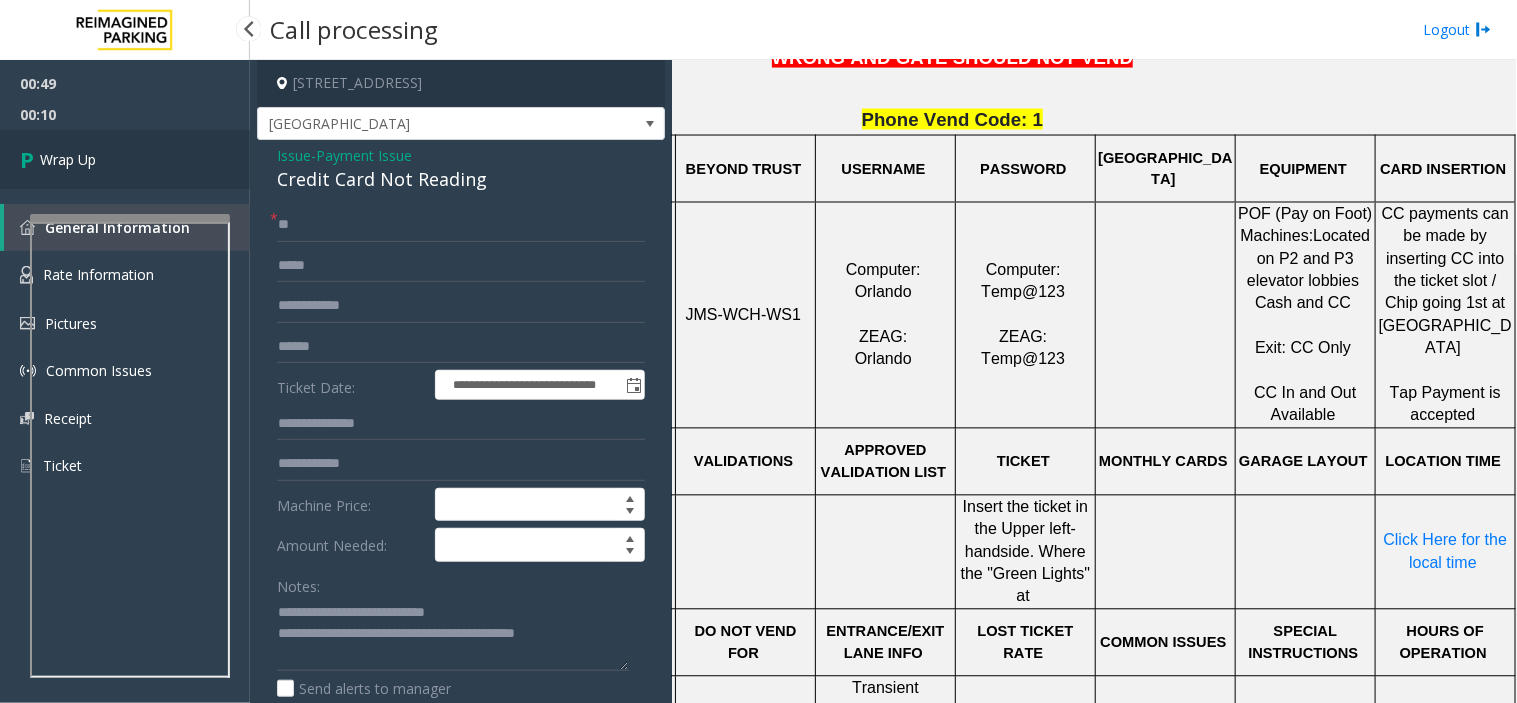 click on "Wrap Up" at bounding box center [125, 159] 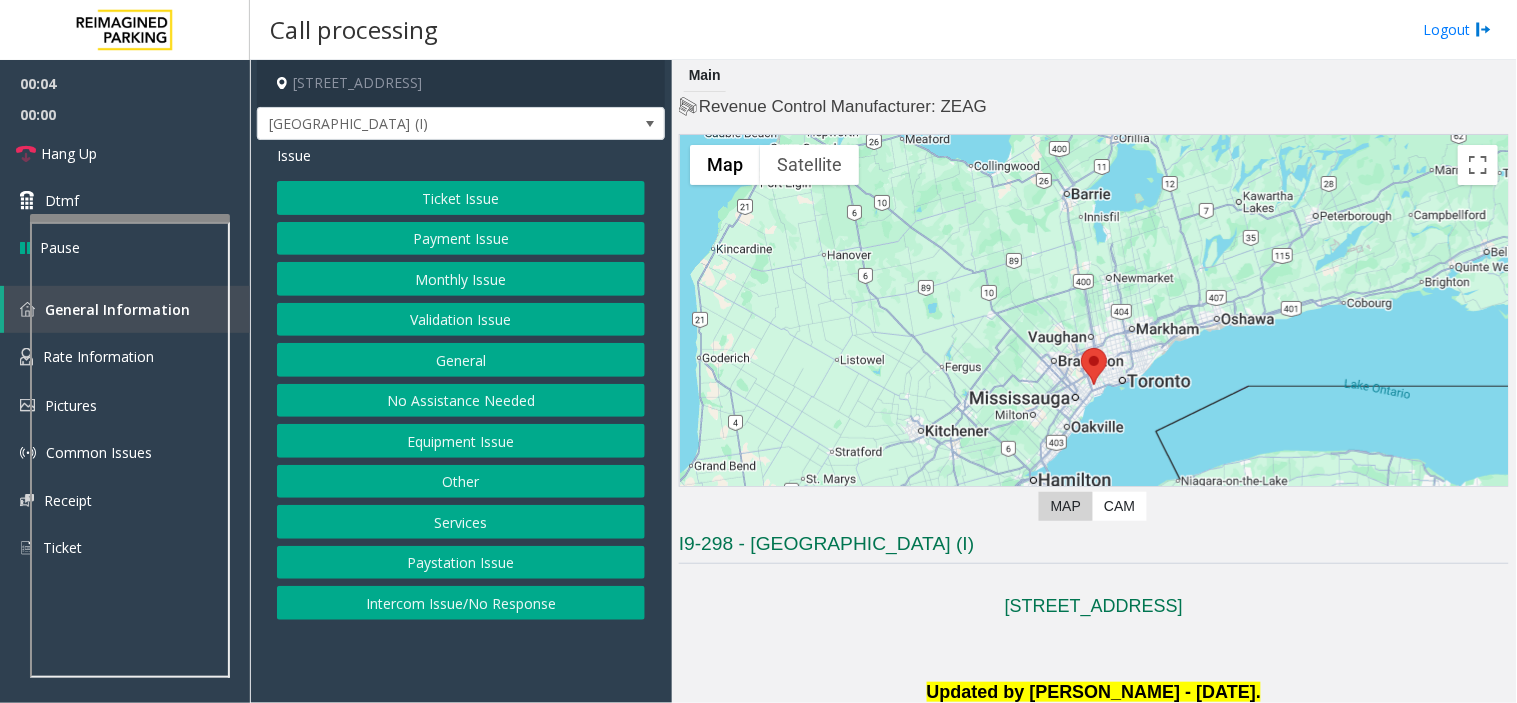 scroll, scrollTop: 555, scrollLeft: 0, axis: vertical 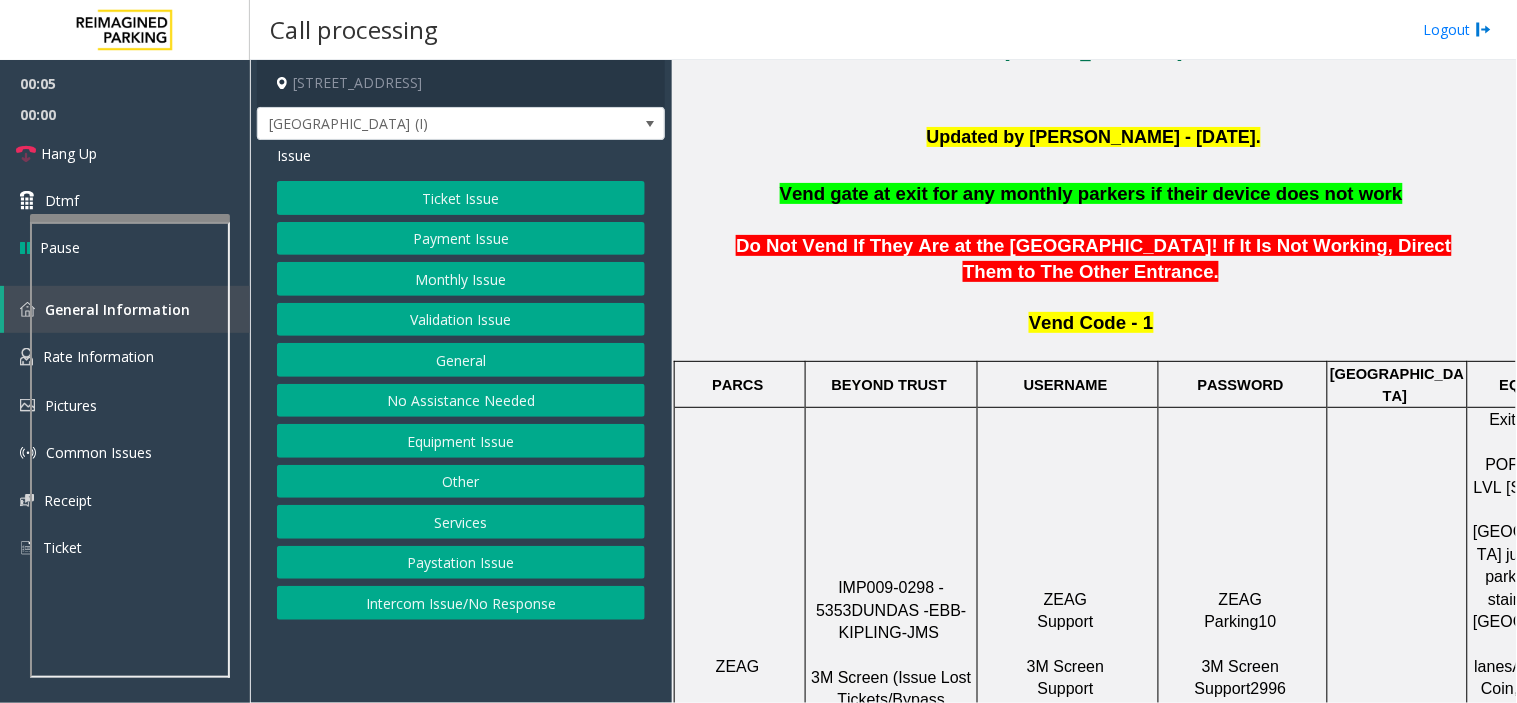 click on "Do Not Vend If They Are at the Dundas Street Entry Gate! If It Is Not Working, Direct Them to The Other Entrance." 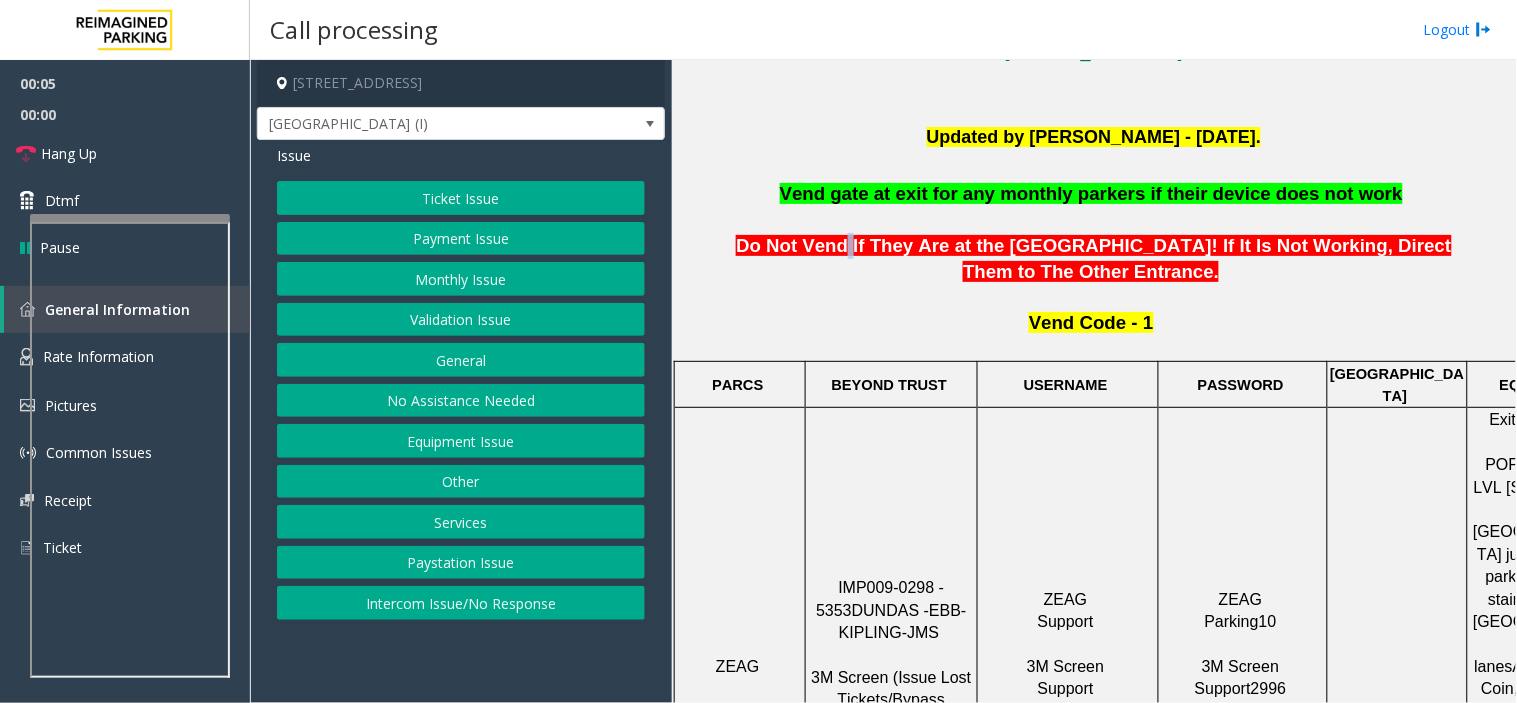 click on "Do Not Vend If They Are at the Dundas Street Entry Gate! If It Is Not Working, Direct Them to The Other Entrance." 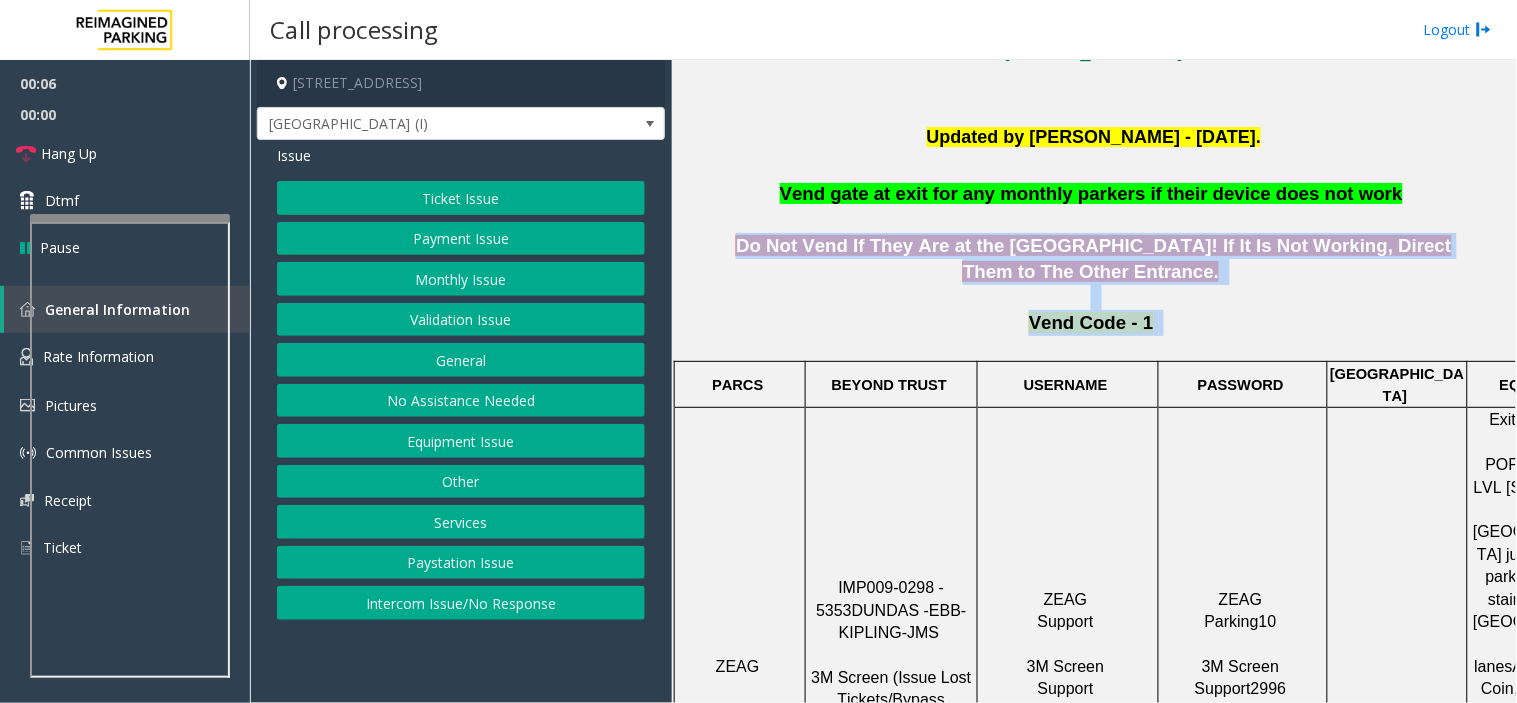 drag, startPoint x: 786, startPoint y: 240, endPoint x: 1124, endPoint y: 333, distance: 350.56097 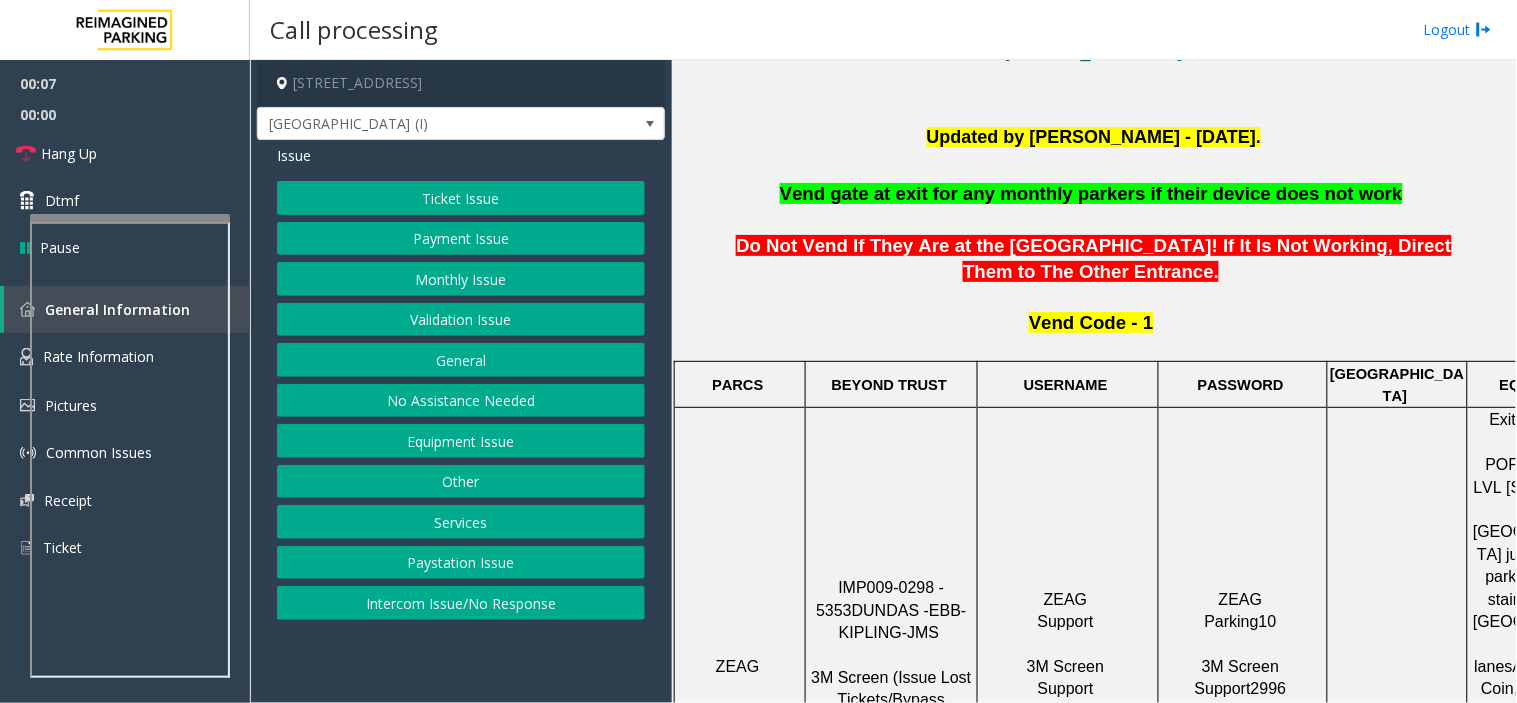 click on "5353 Dundas Street West, Toronto, ON Dundas Kipling Centre (I) Issue  Ticket Issue   Payment Issue   Monthly Issue   Validation Issue   General   No Assistance Needed   Equipment Issue   Other   Services   Paystation Issue   Intercom Issue/No Response" 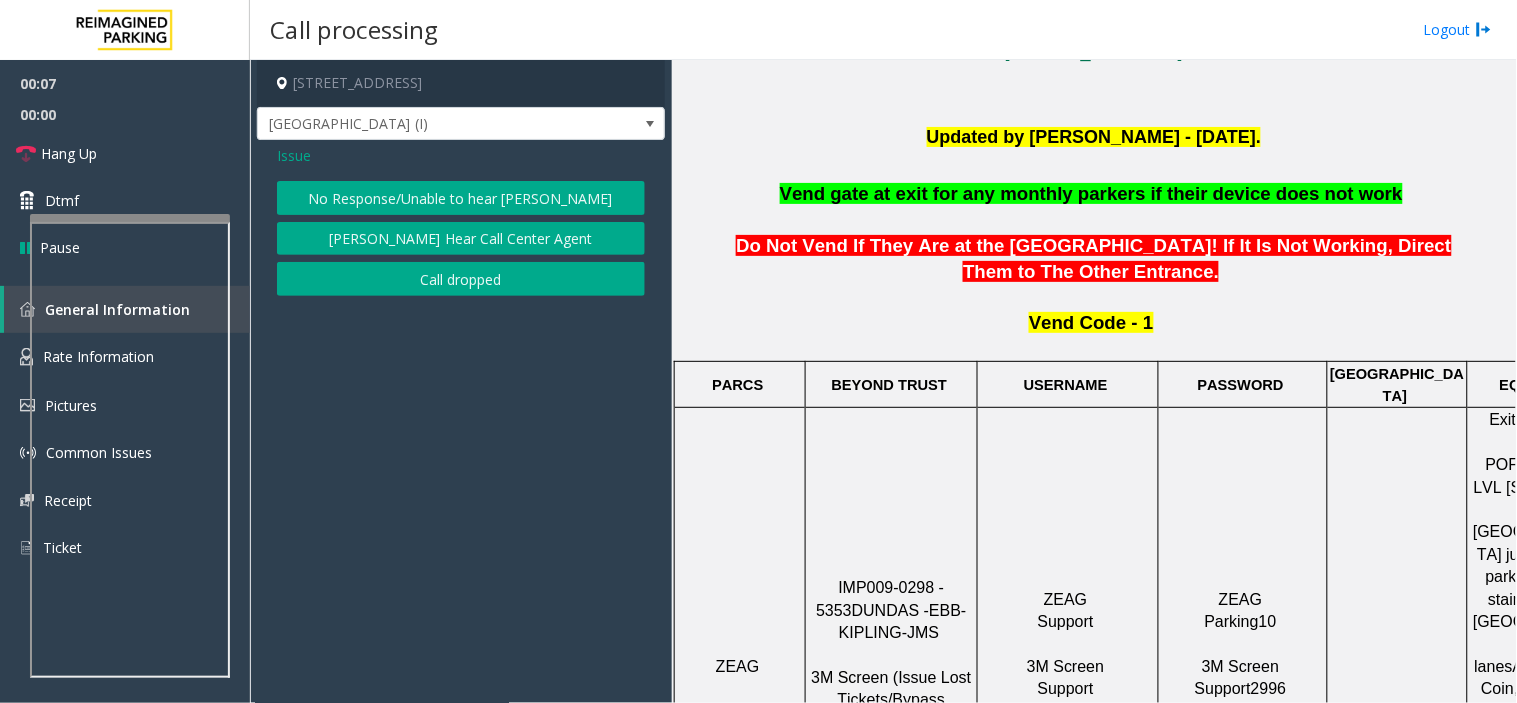 click on "No Response/Unable to hear [PERSON_NAME]" 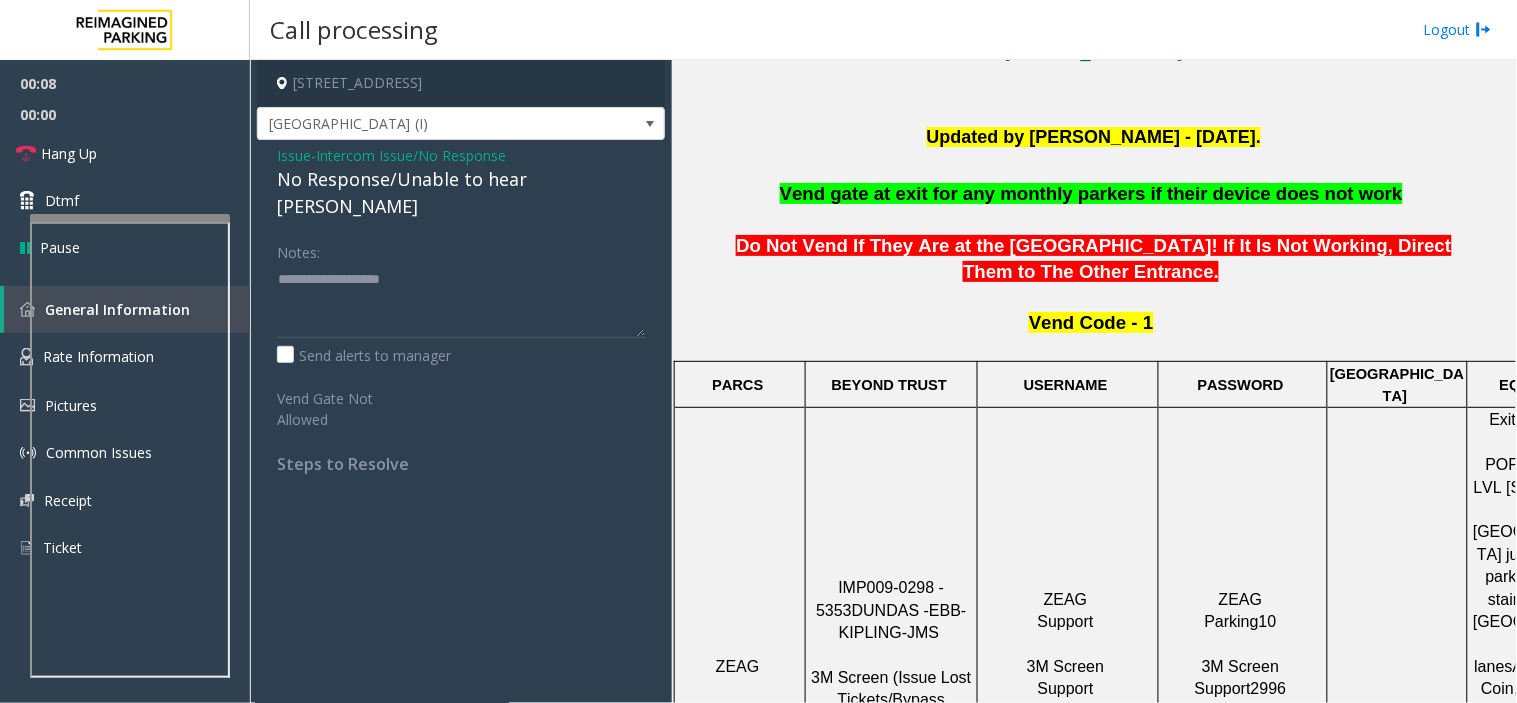 click on "No Response/Unable to hear [PERSON_NAME]" 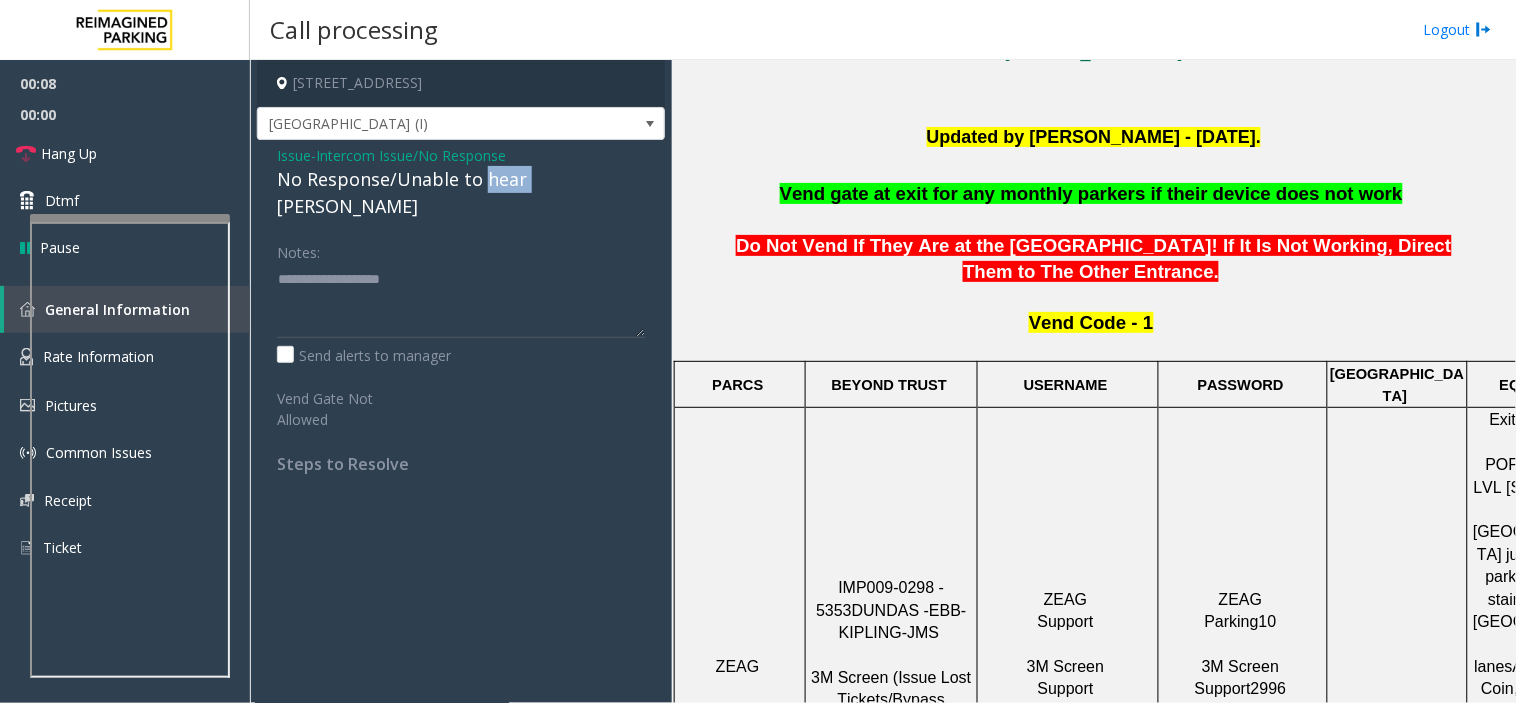 click on "No Response/Unable to hear [PERSON_NAME]" 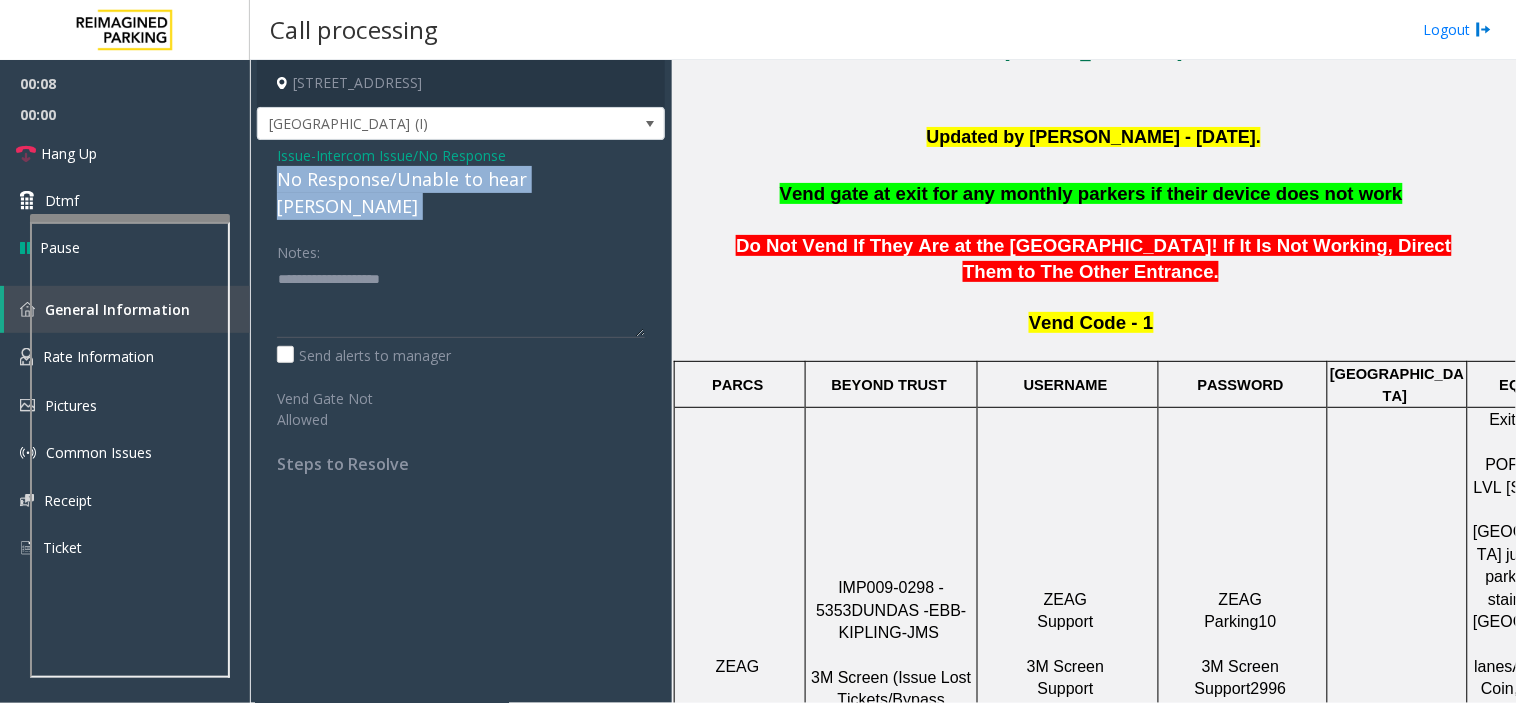 click on "No Response/Unable to hear [PERSON_NAME]" 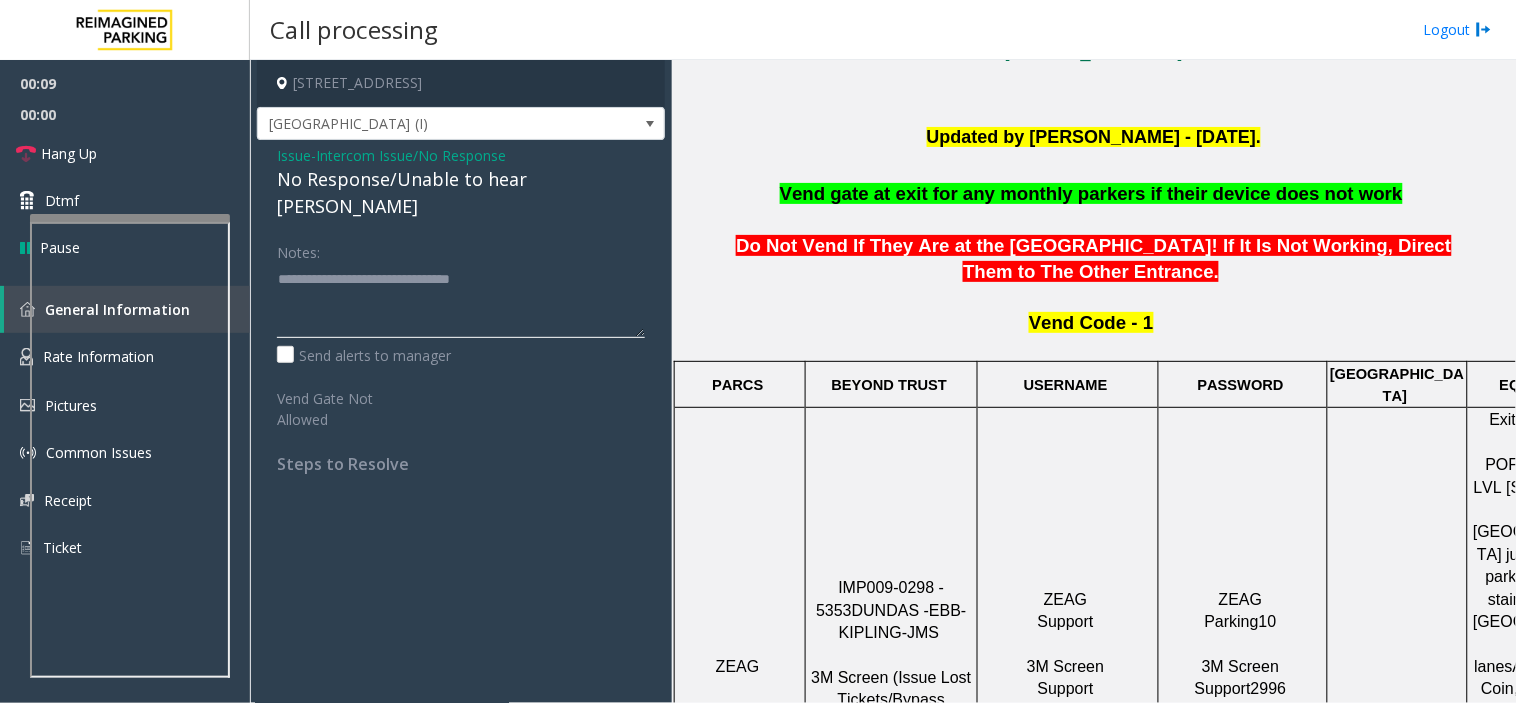 click 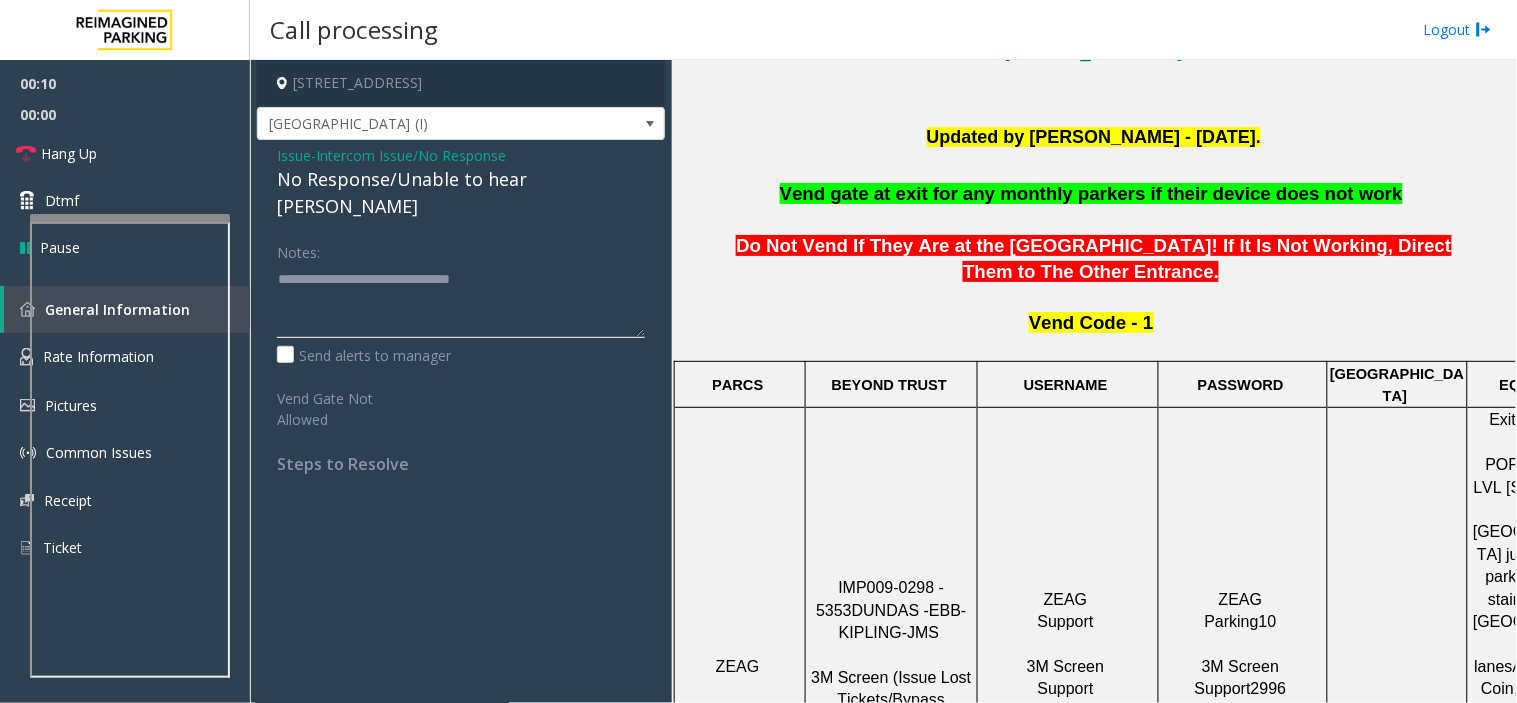 type on "**********" 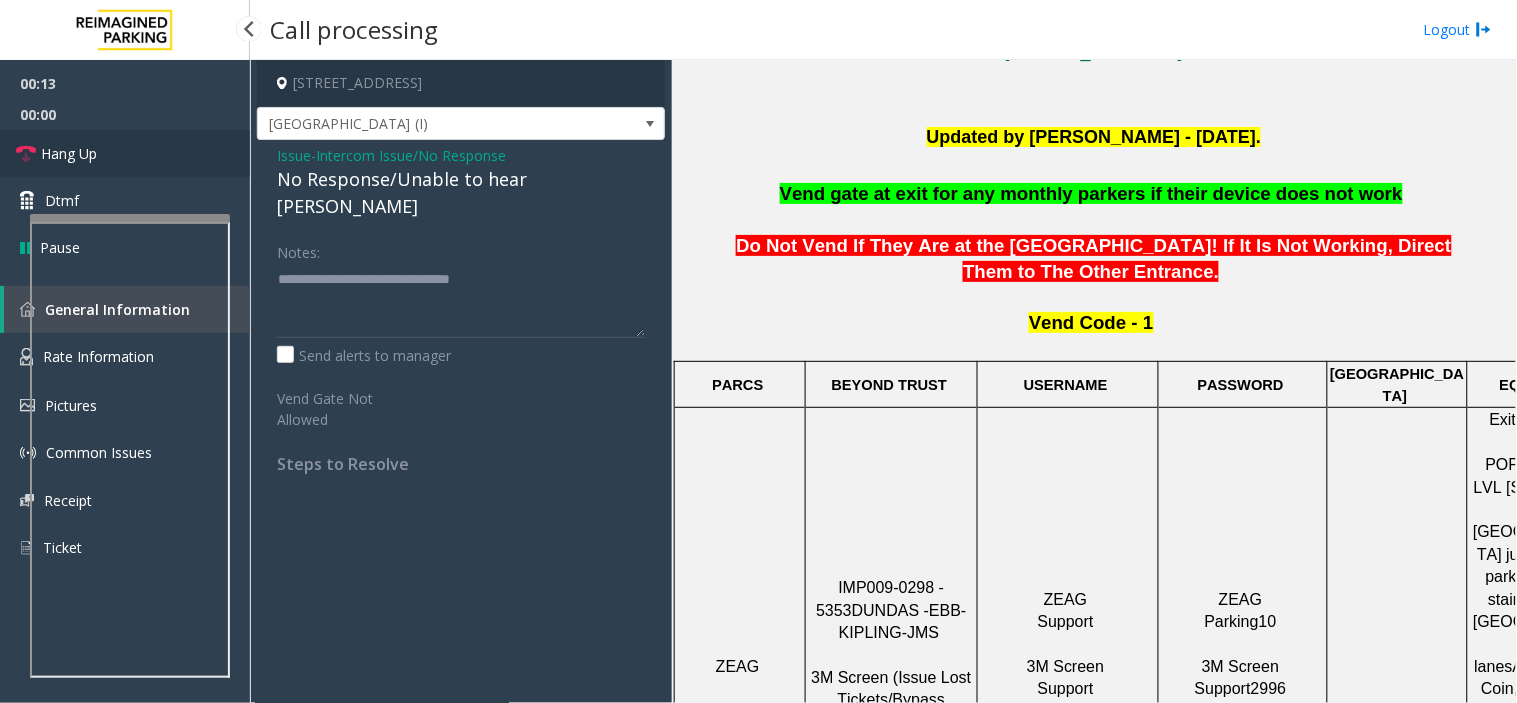click on "Hang Up" at bounding box center (125, 153) 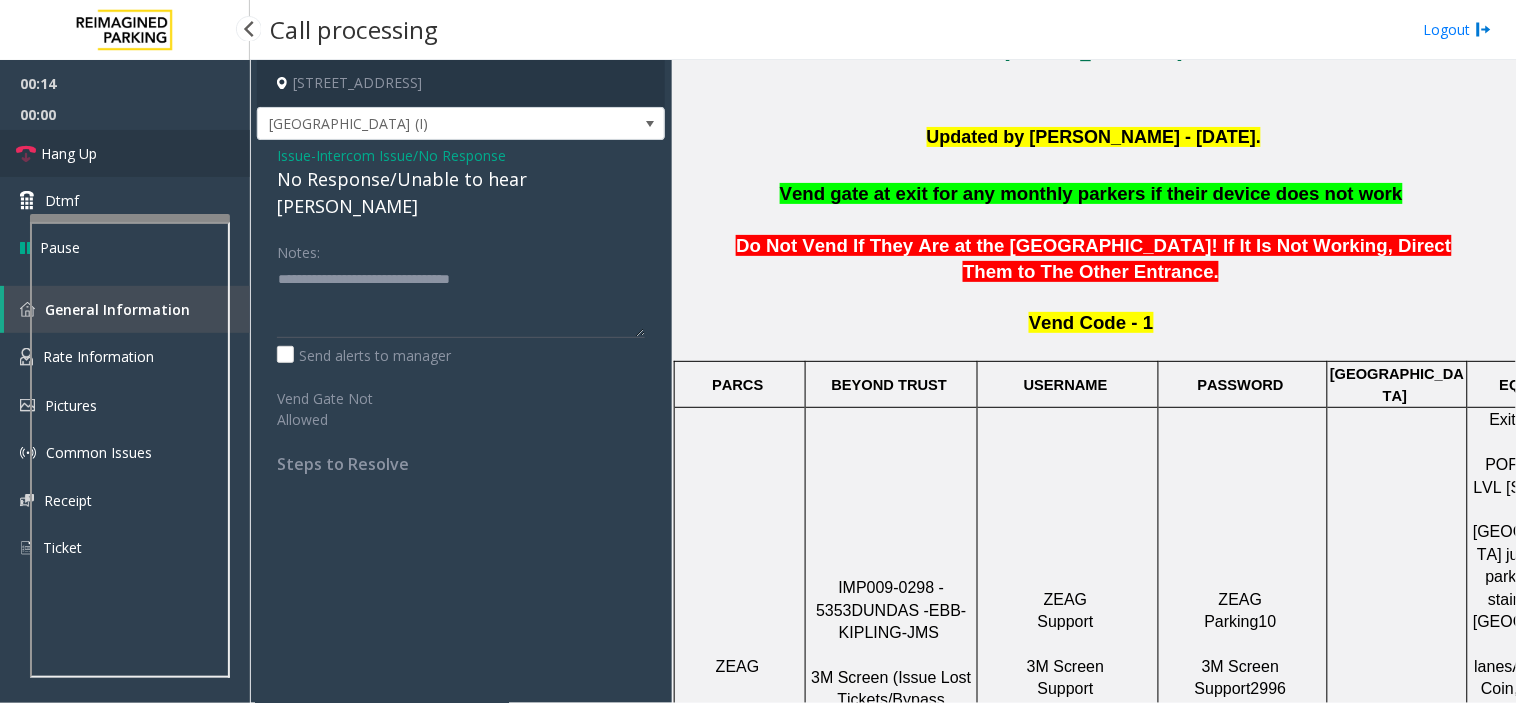 click on "Hang Up" at bounding box center (125, 153) 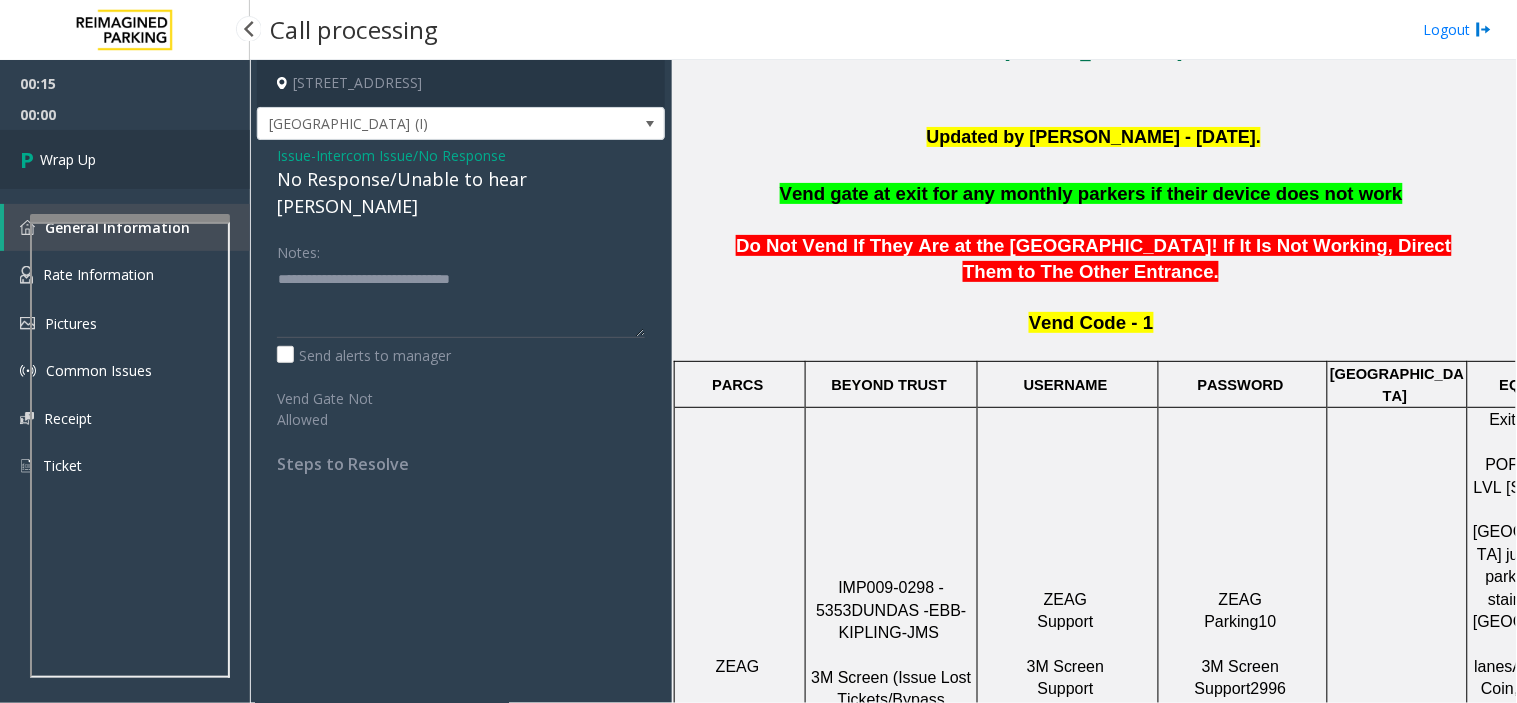 click on "Wrap Up" at bounding box center [125, 159] 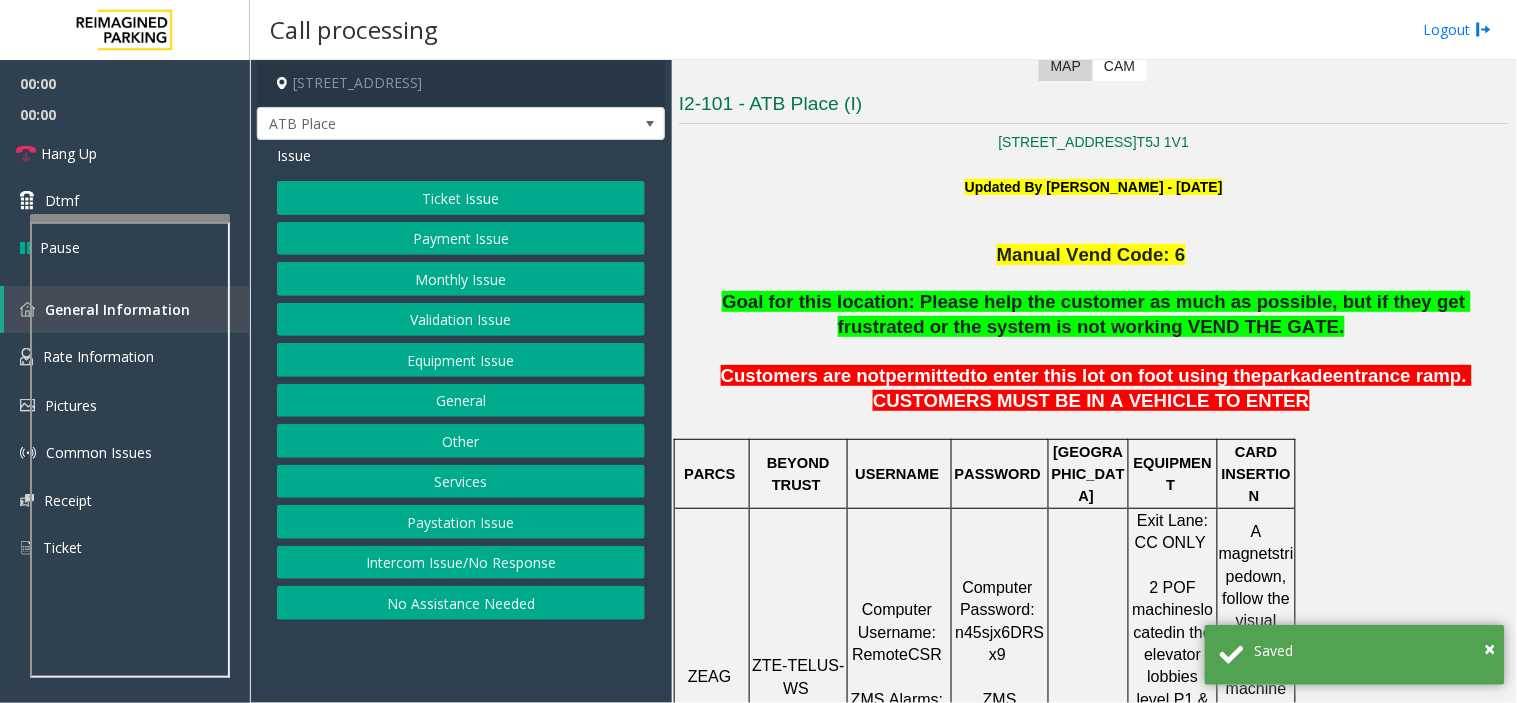 scroll, scrollTop: 444, scrollLeft: 0, axis: vertical 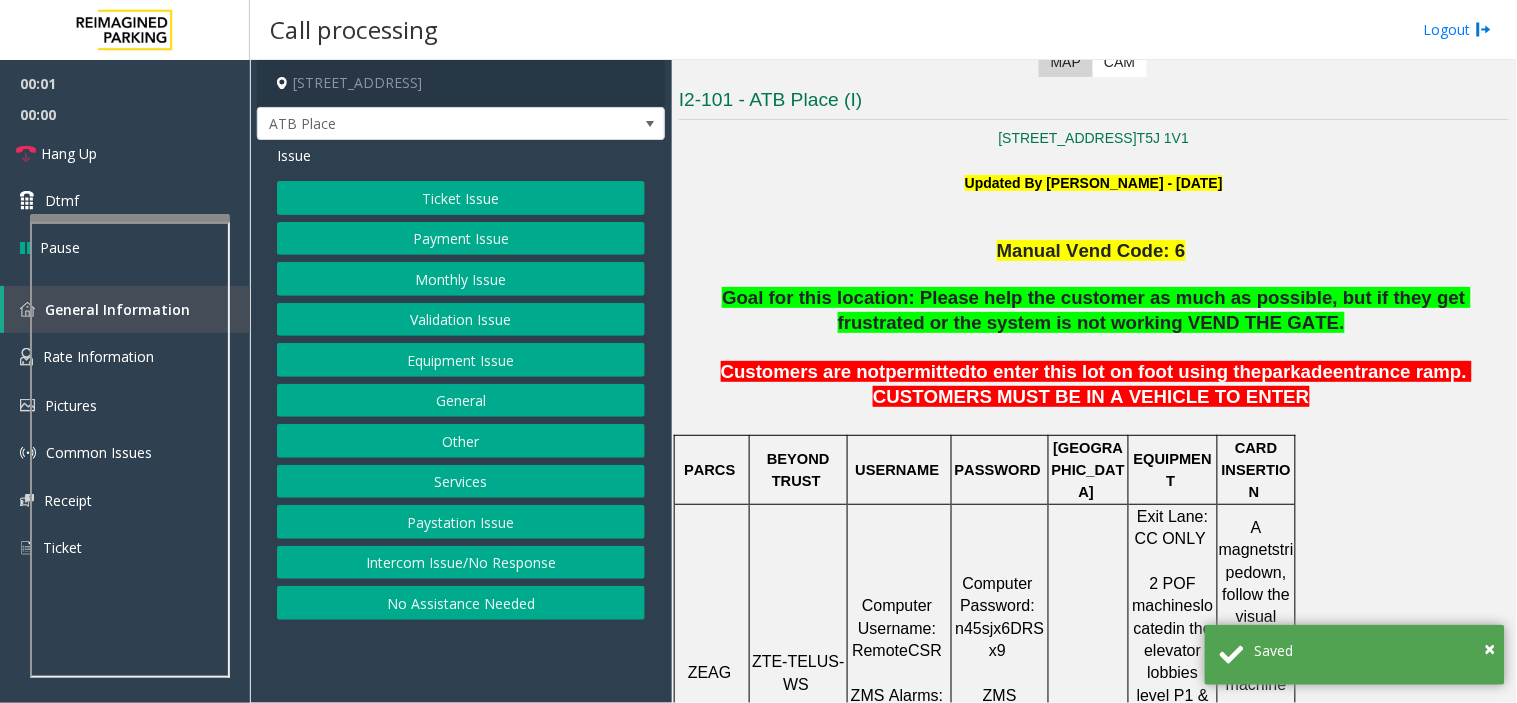 click 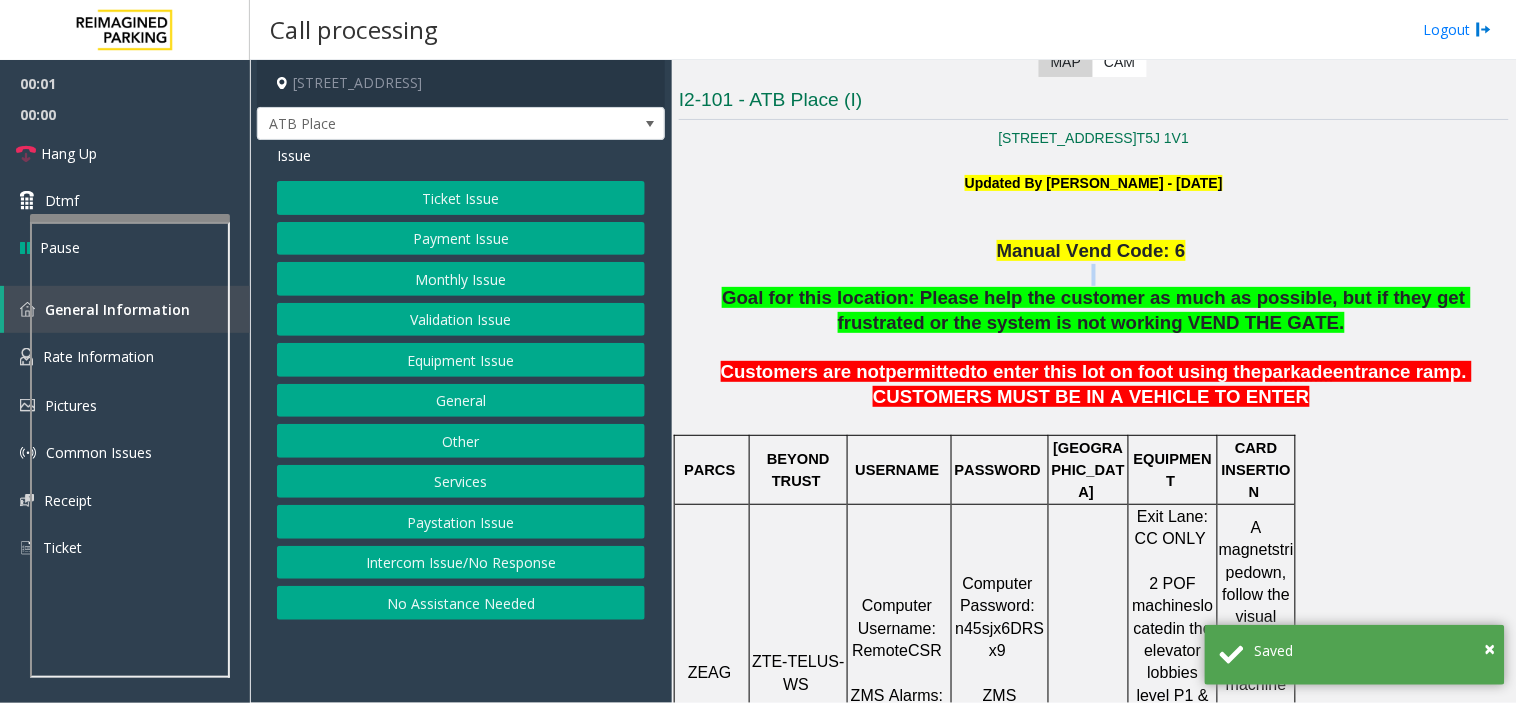 click 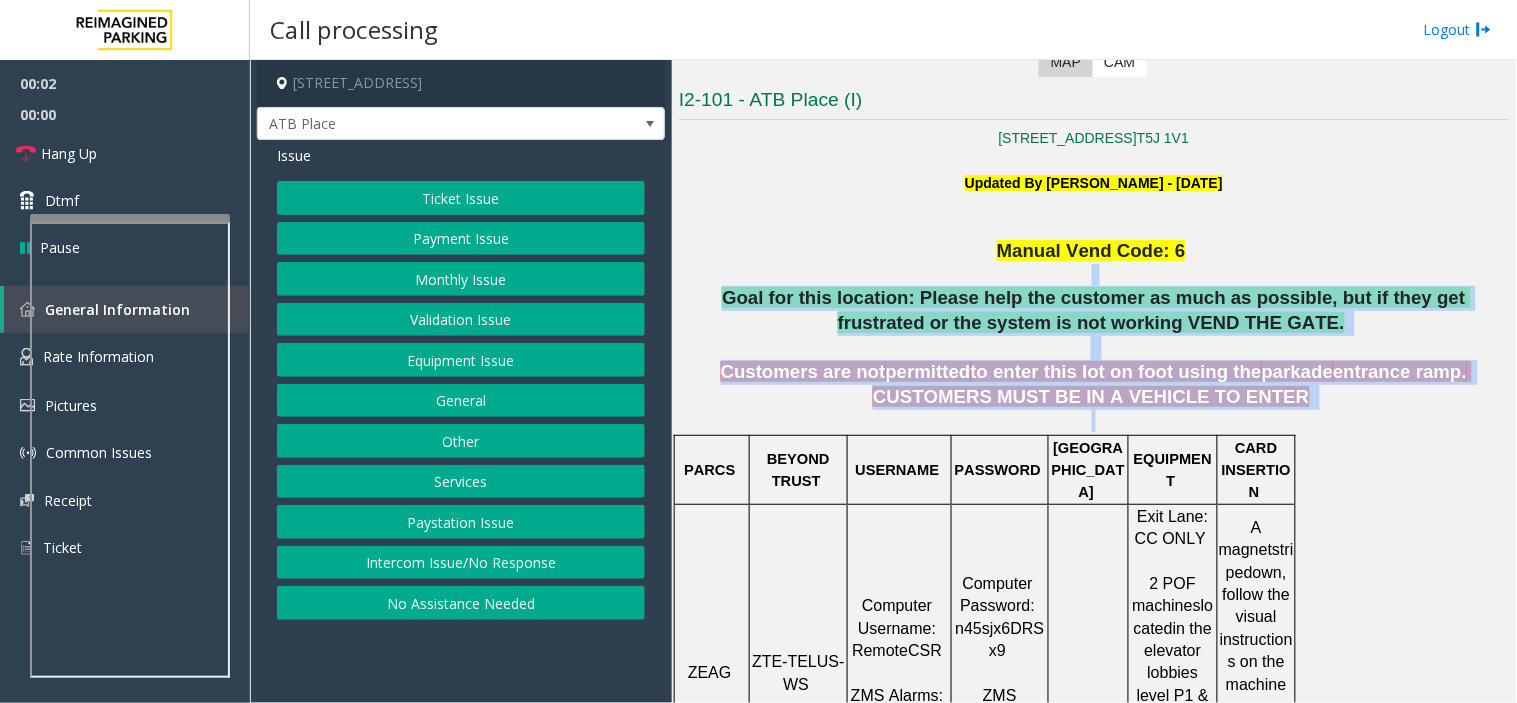 drag, startPoint x: 800, startPoint y: 277, endPoint x: 1195, endPoint y: 430, distance: 423.5965 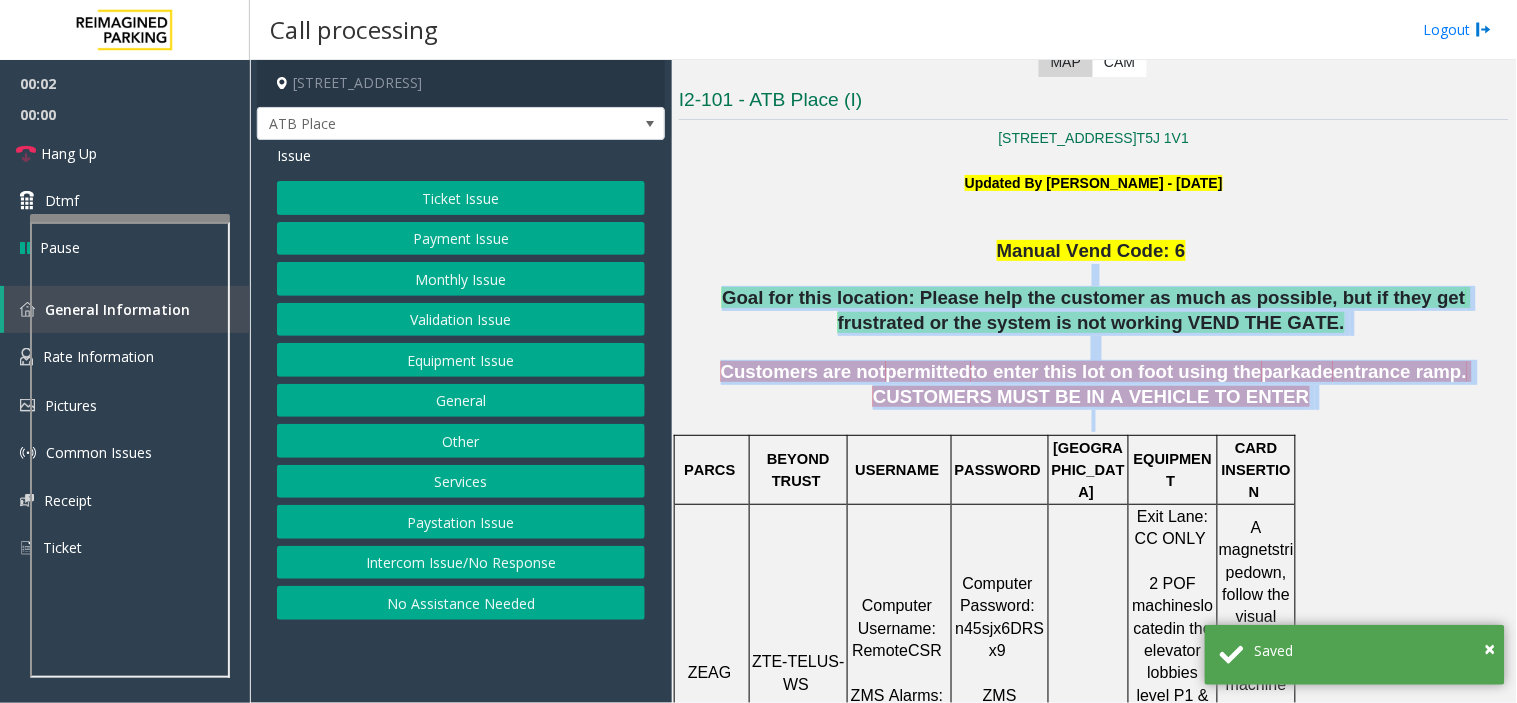click on "Customers are not  permitted  to enter this lot on foot using the  parkade  entrance ramp. CUSTOMERS MUST BE IN A VEHICLE TO ENTER" 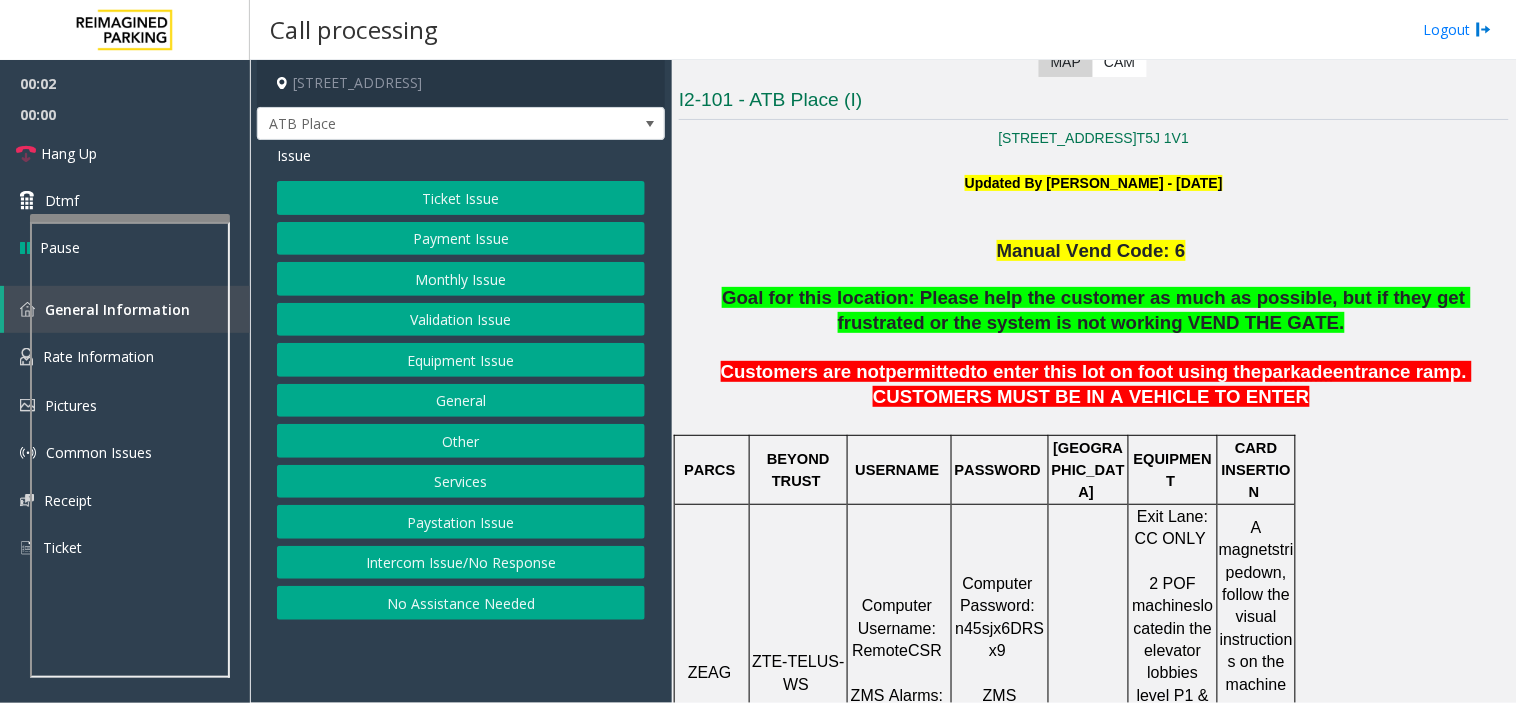 click on "Customers are not  permitted  to enter this lot on foot using the  parkade  entrance ramp. CUSTOMERS MUST BE IN A VEHICLE TO ENTER" 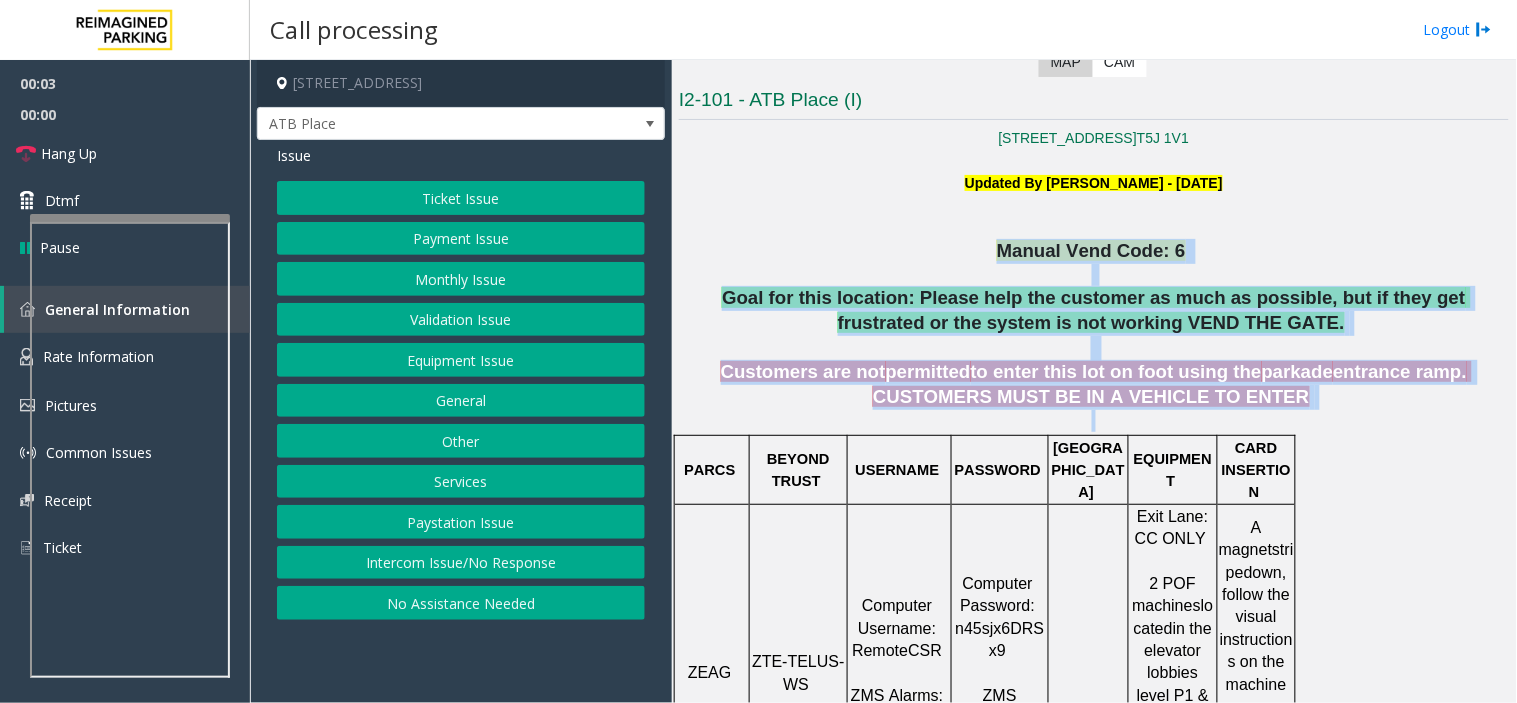 drag, startPoint x: 1195, startPoint y: 430, endPoint x: 947, endPoint y: 251, distance: 305.85126 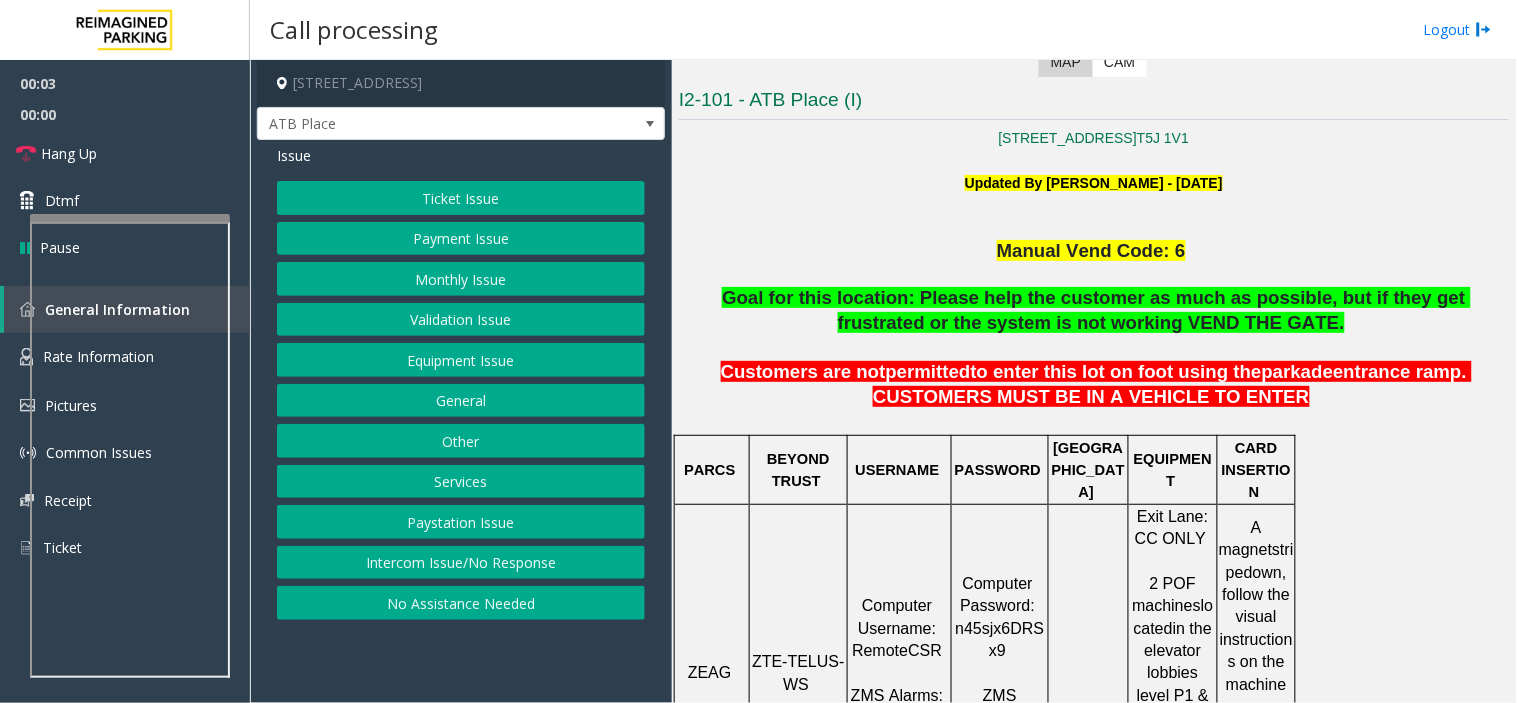 click on "Issue" 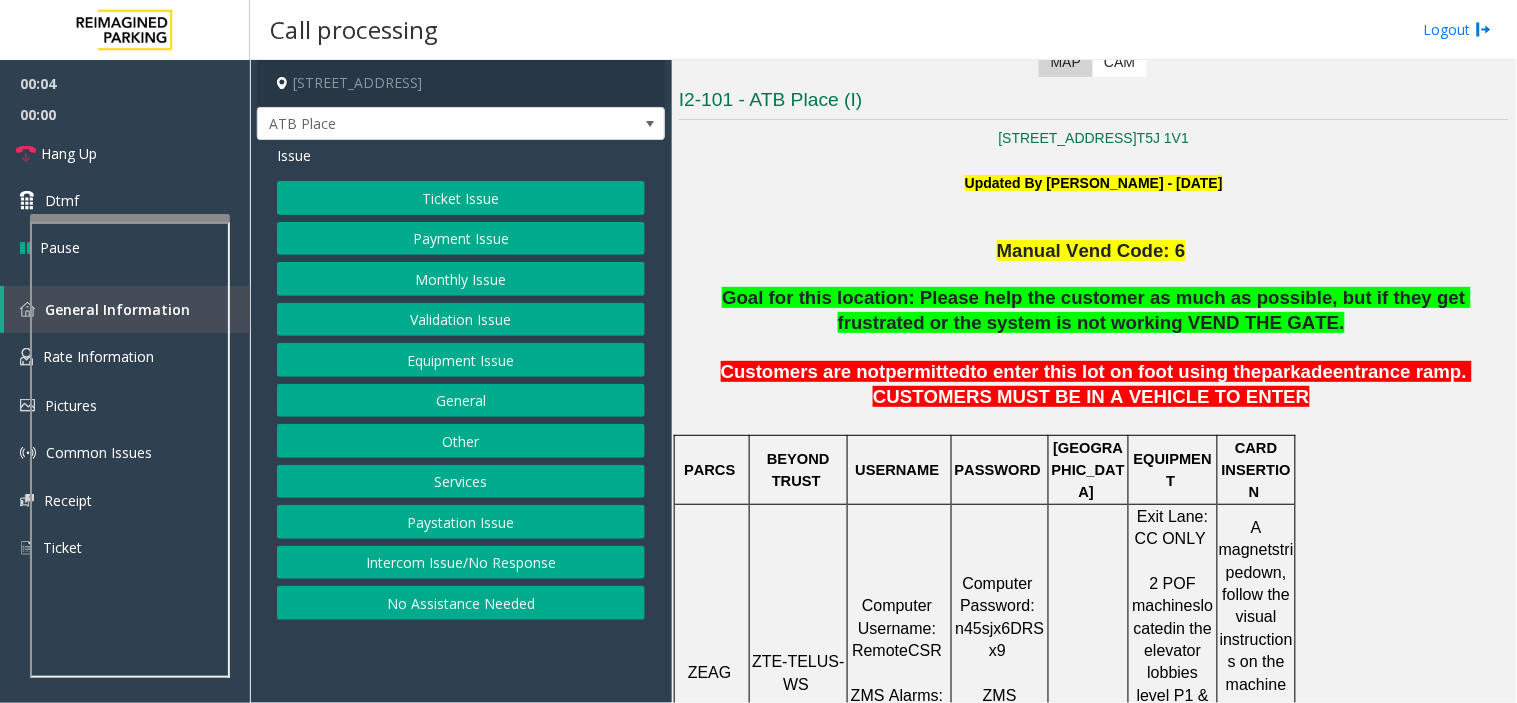 click on "Ticket Issue" 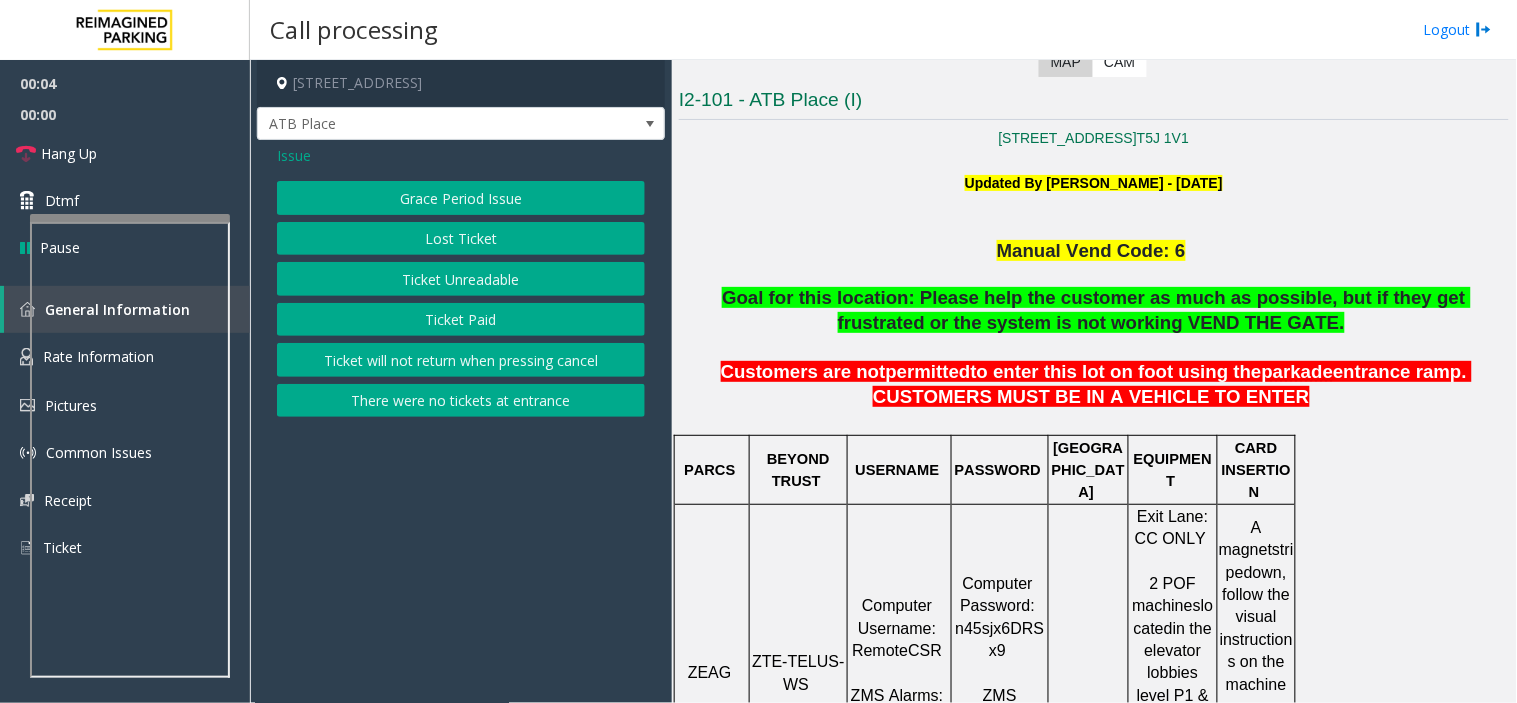click on "Ticket Unreadable" 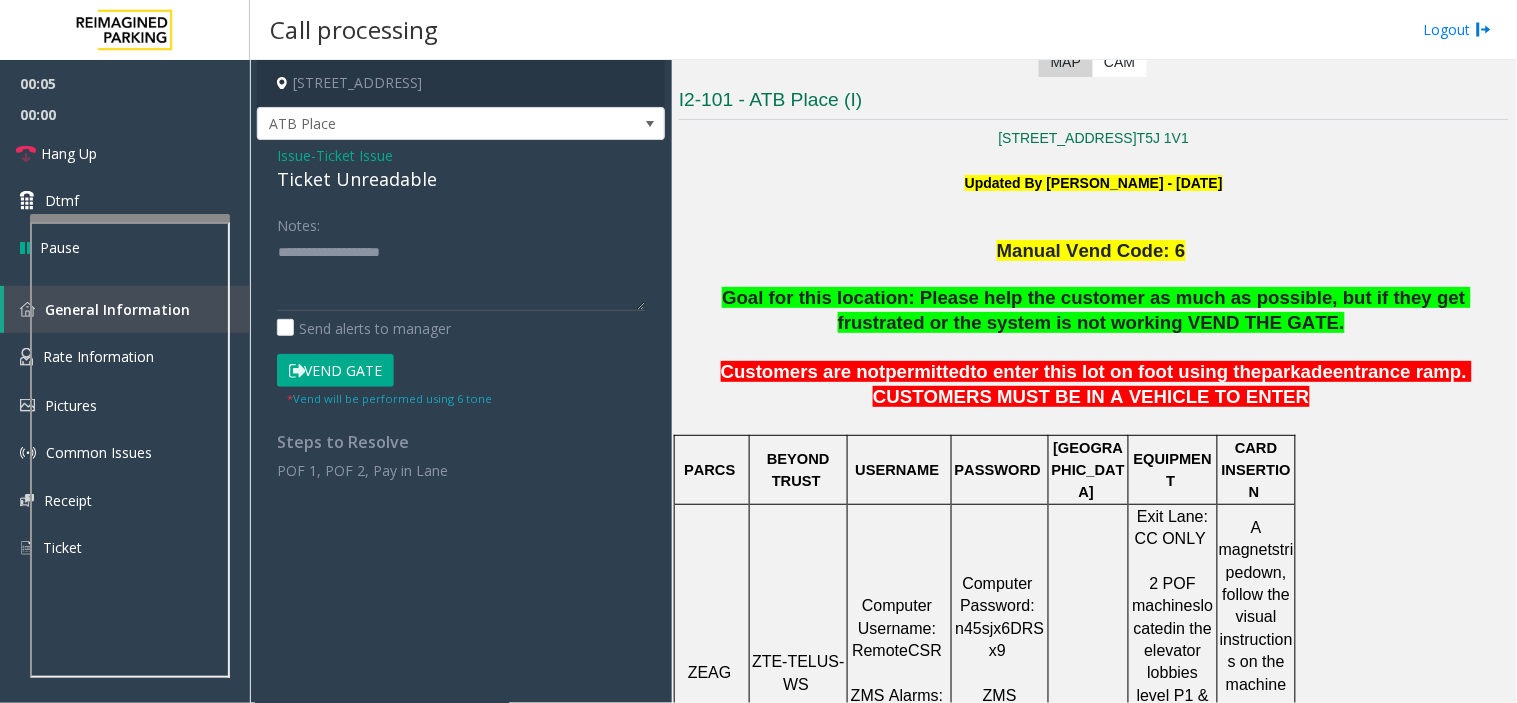 click on "Ticket Unreadable" 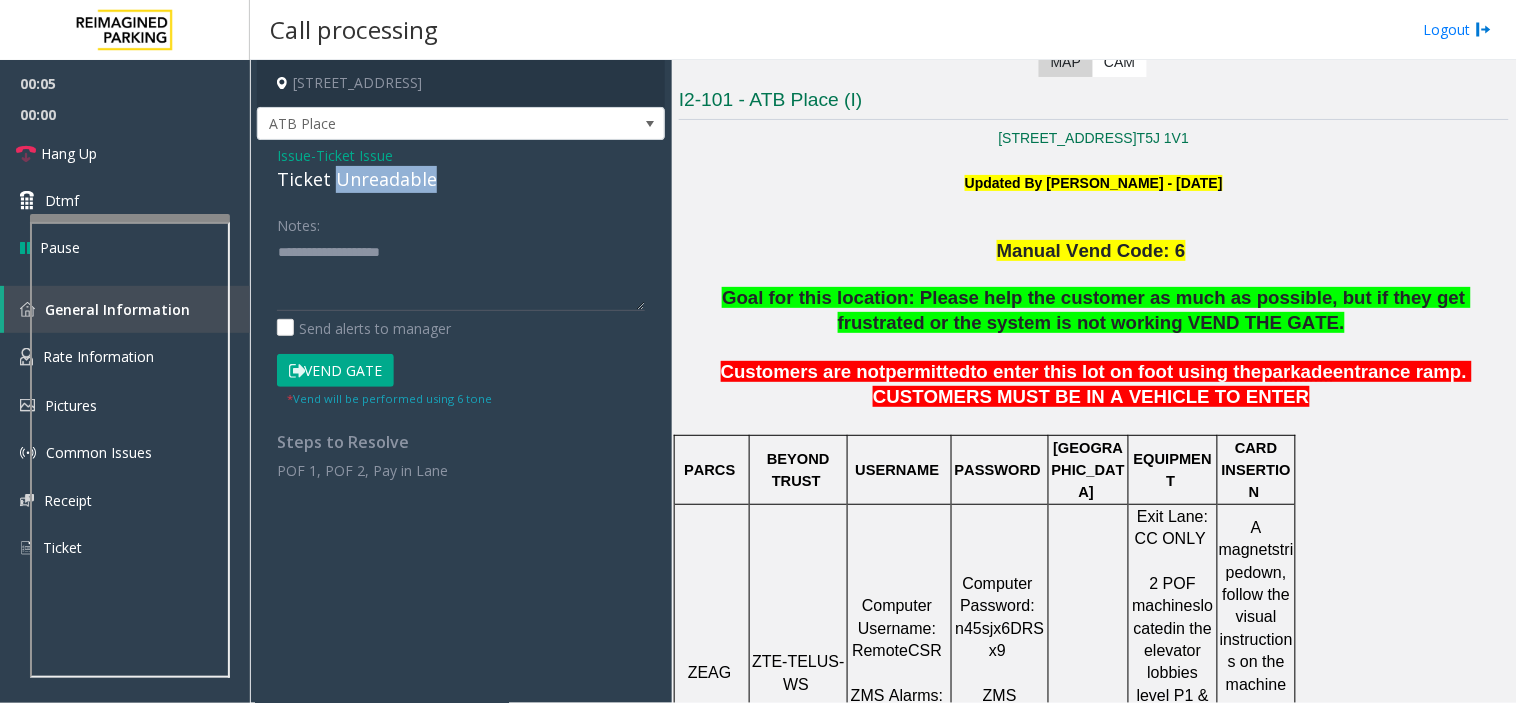 click on "Ticket Unreadable" 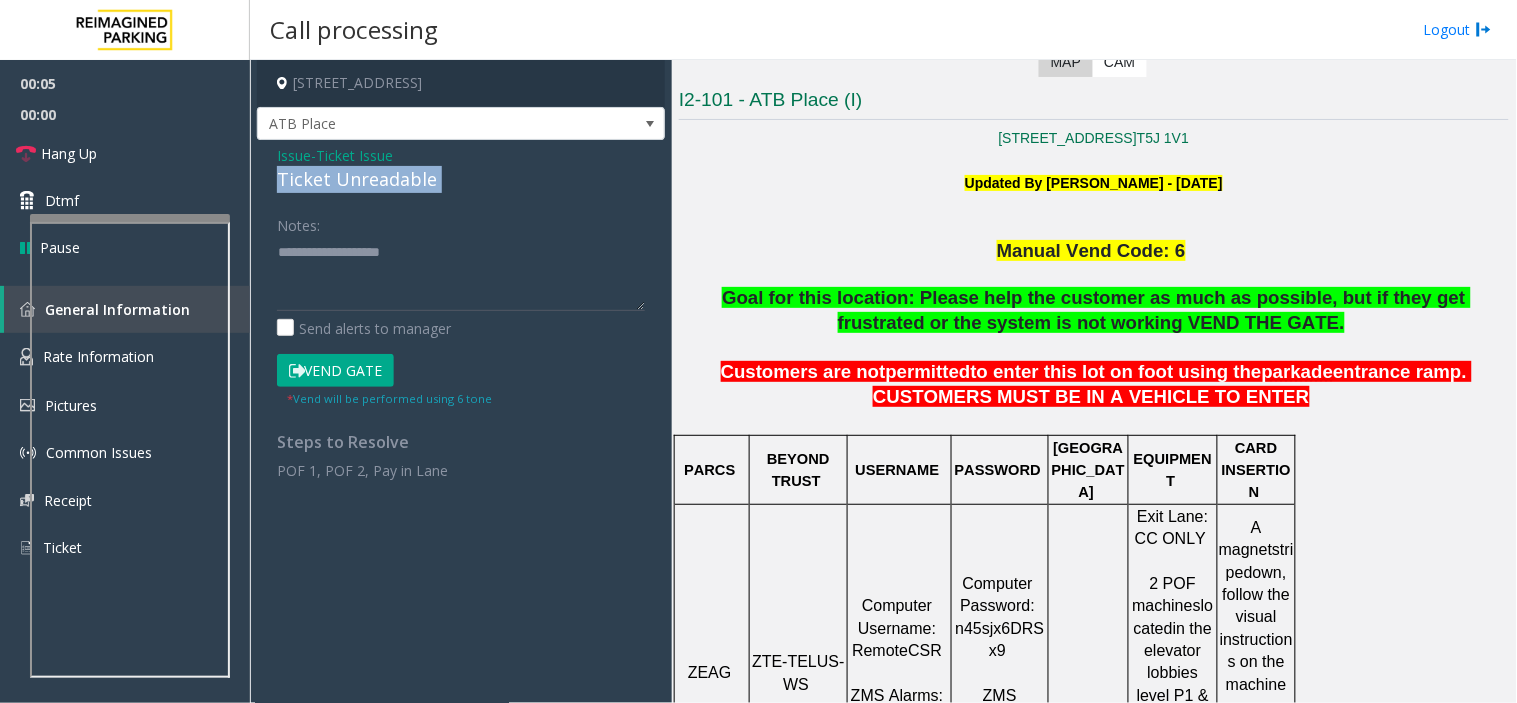 click on "Ticket Unreadable" 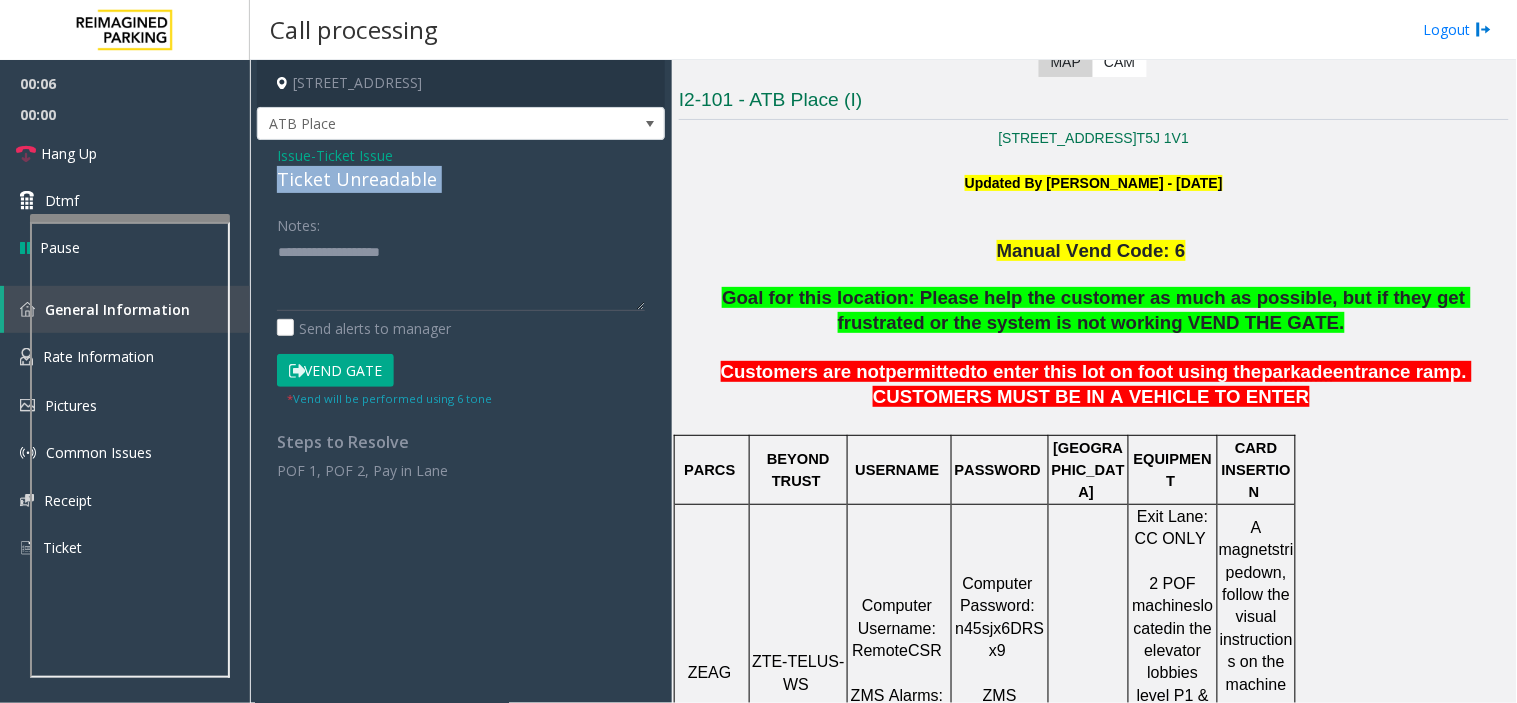 copy on "Ticket Unreadable" 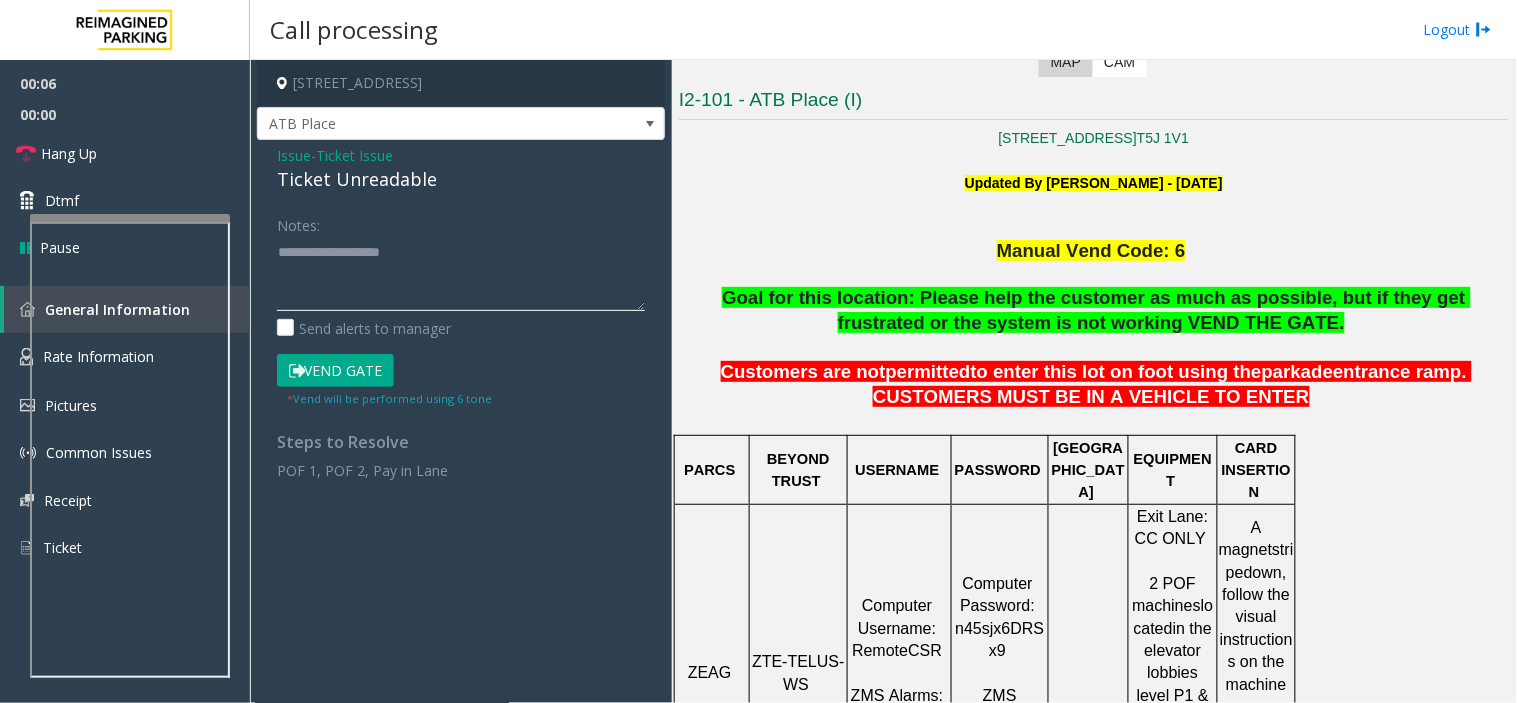 click 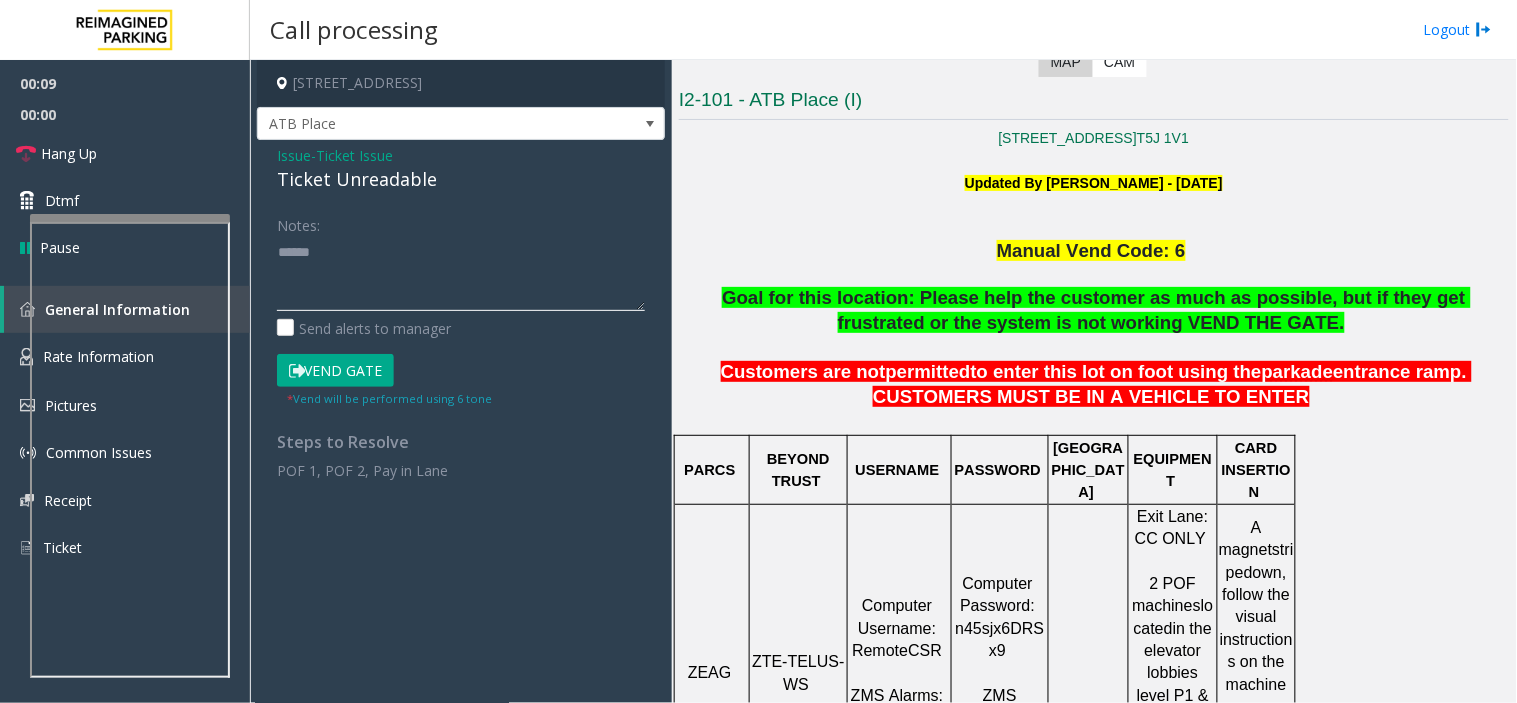 paste on "**********" 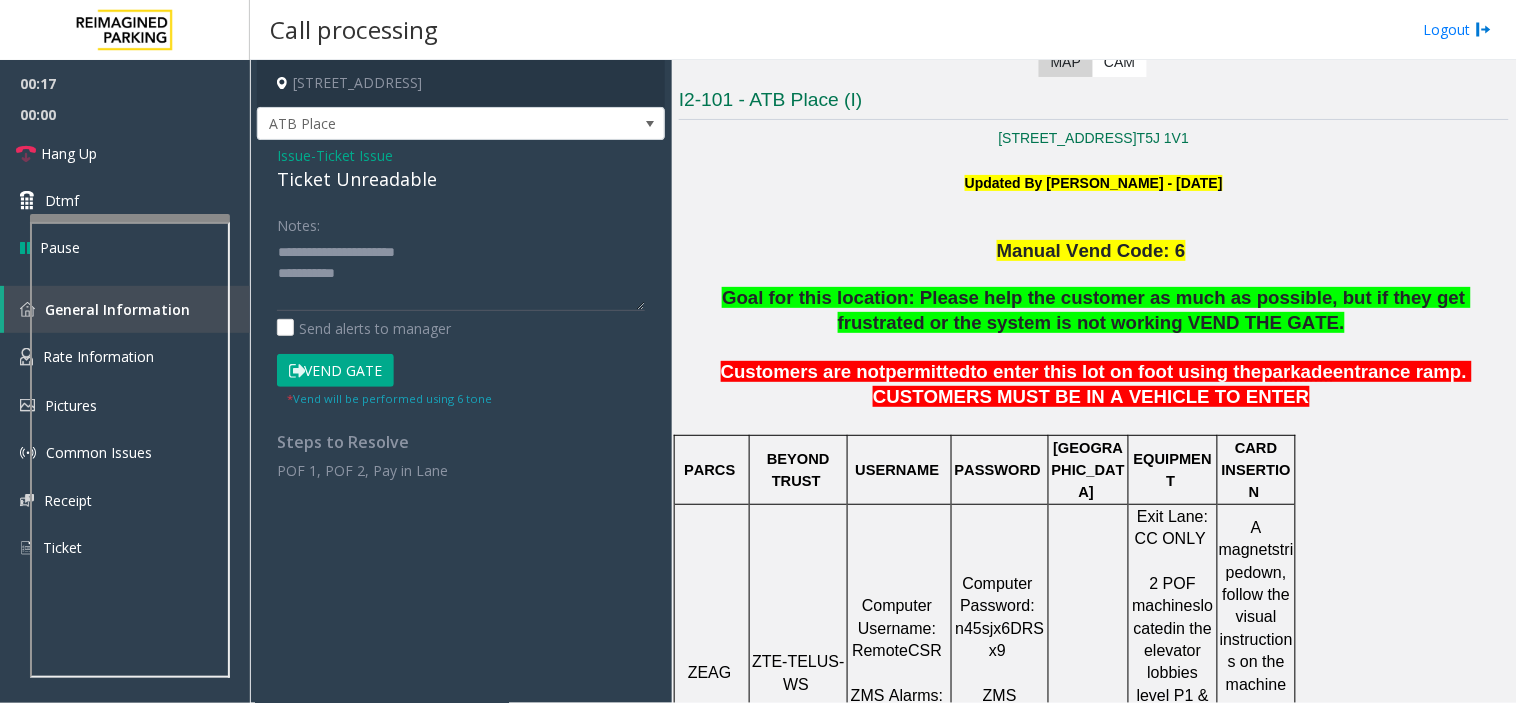 click on "Send alerts to manager" 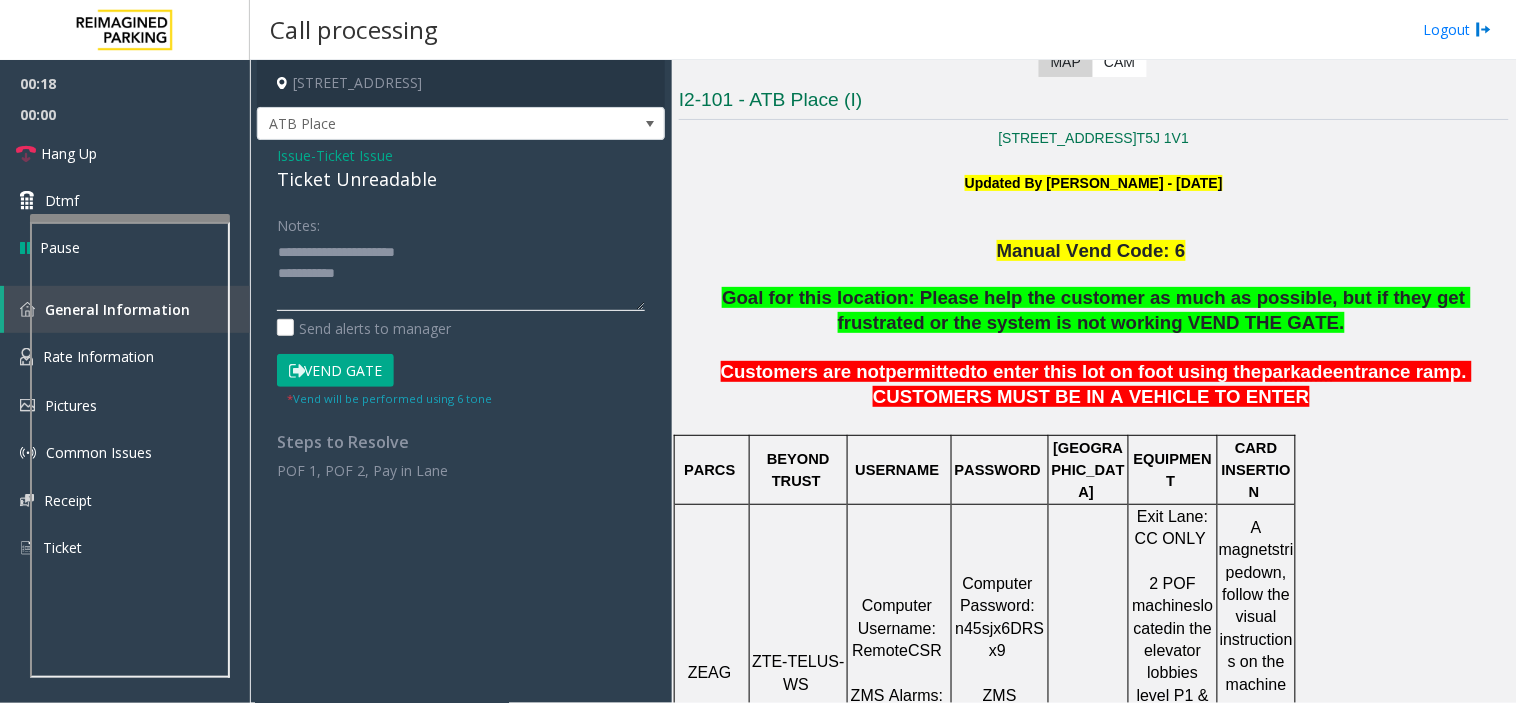 click 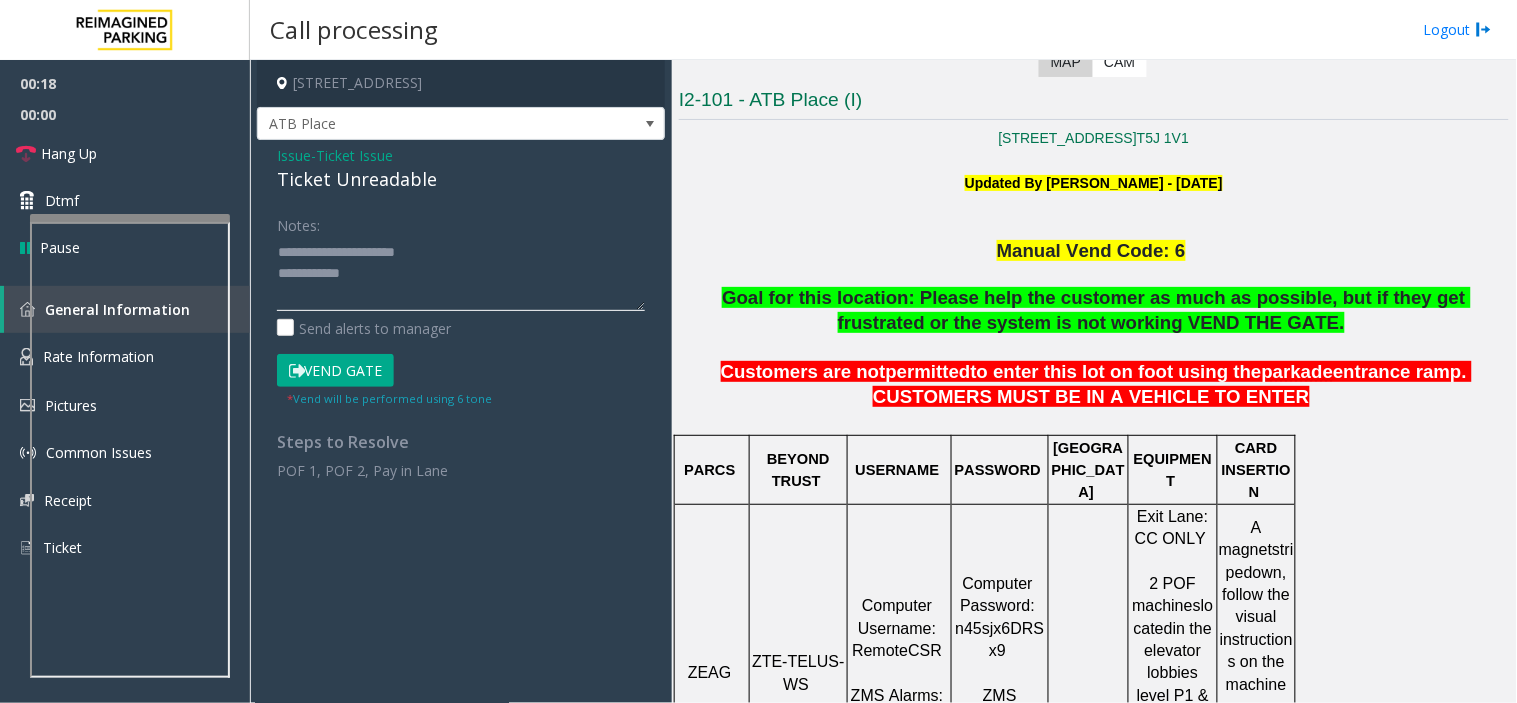 paste on "**********" 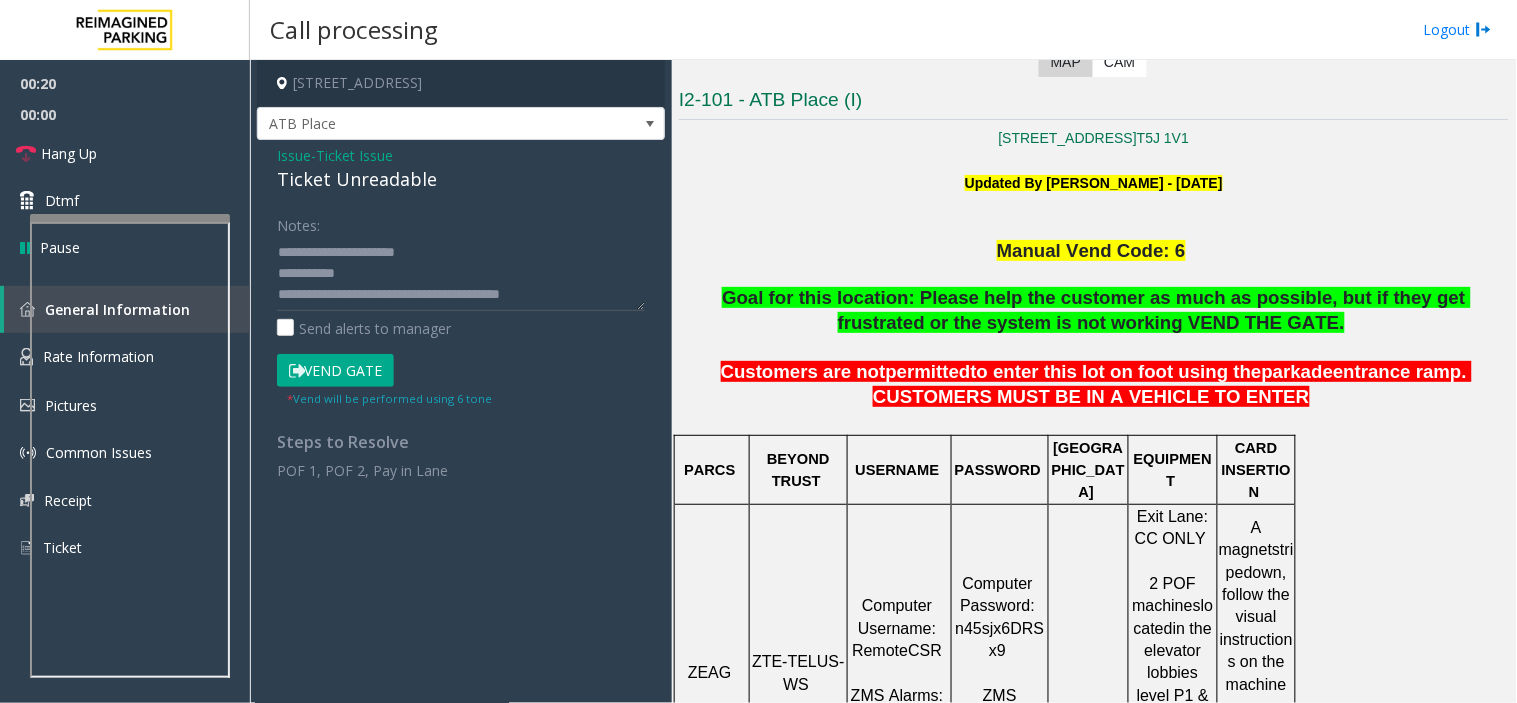 click on "Issue  -  Ticket Issue Ticket Unreadable Notes:                      Send alerts to manager  Vend Gate  * Vend will be performed using 6 tone  Steps to Resolve POF 1, POF 2, Pay in Lane" 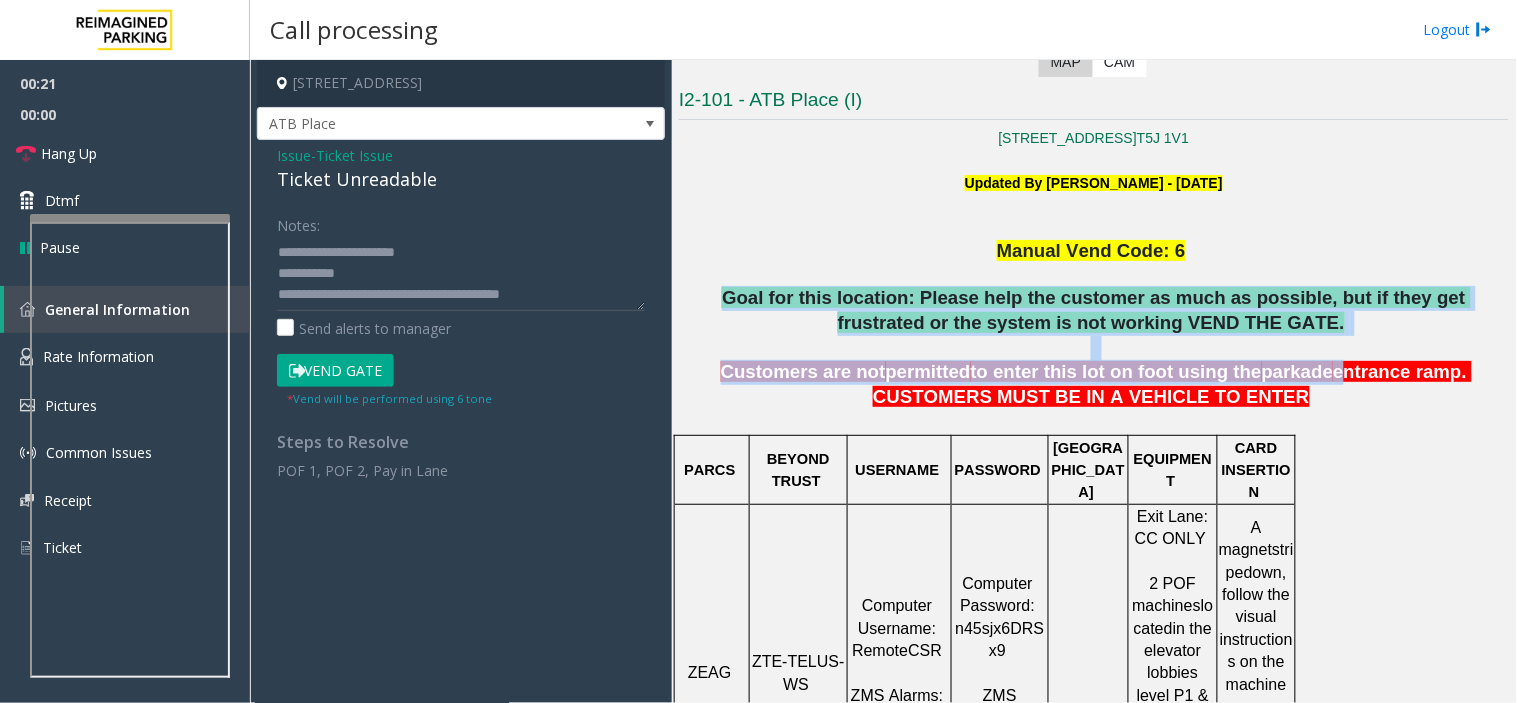 drag, startPoint x: 707, startPoint y: 288, endPoint x: 1254, endPoint y: 381, distance: 554.84955 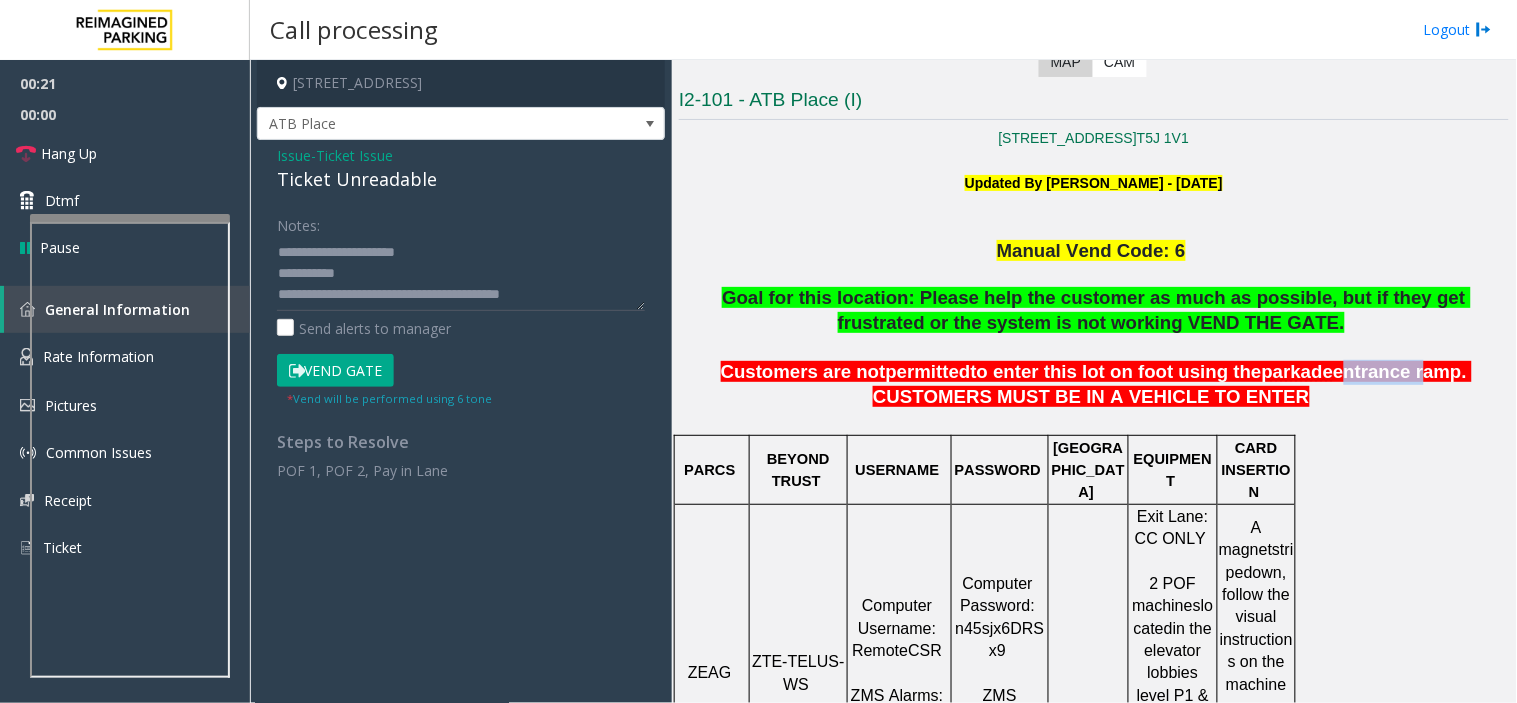 click on "entrance ramp. CUSTOMERS MUST BE IN A VEHICLE TO ENTER" 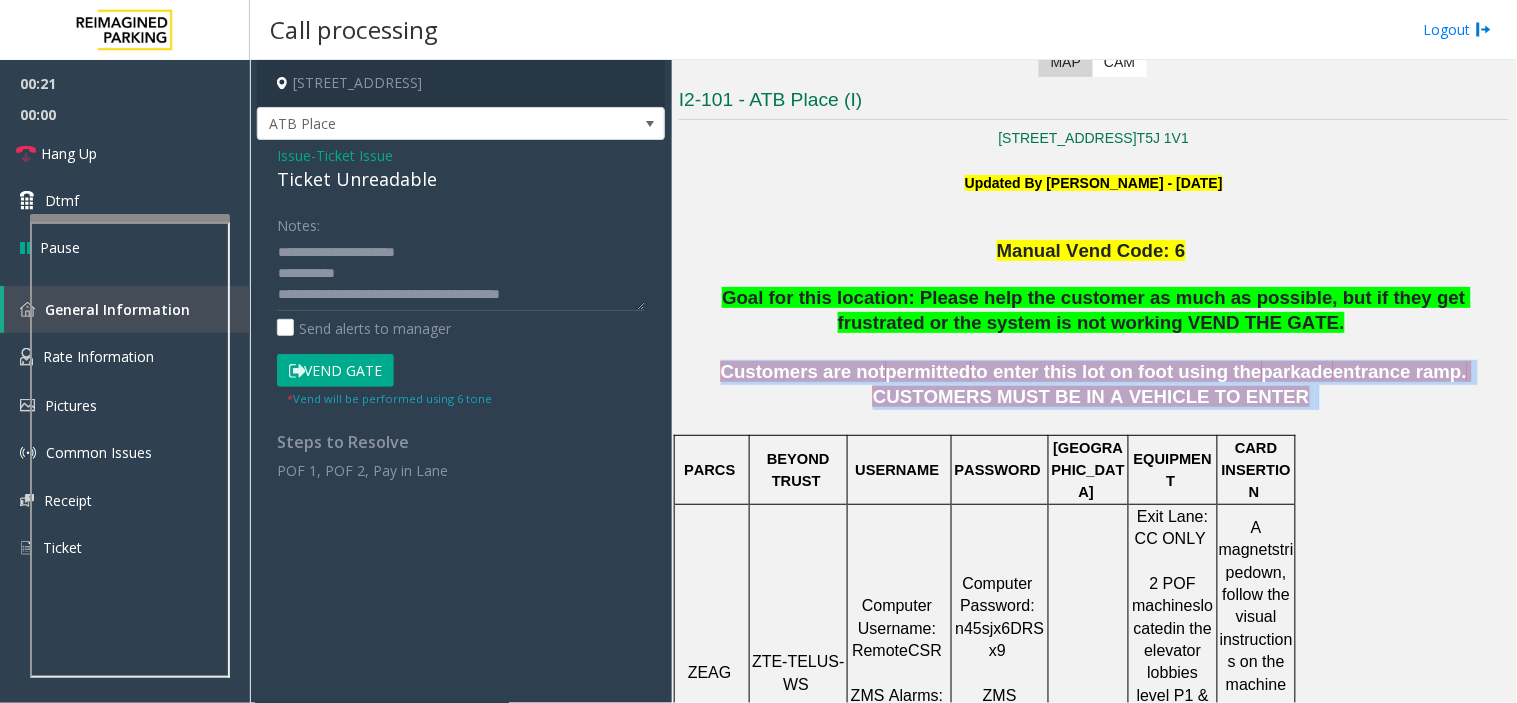 click on "entrance ramp. CUSTOMERS MUST BE IN A VEHICLE TO ENTER" 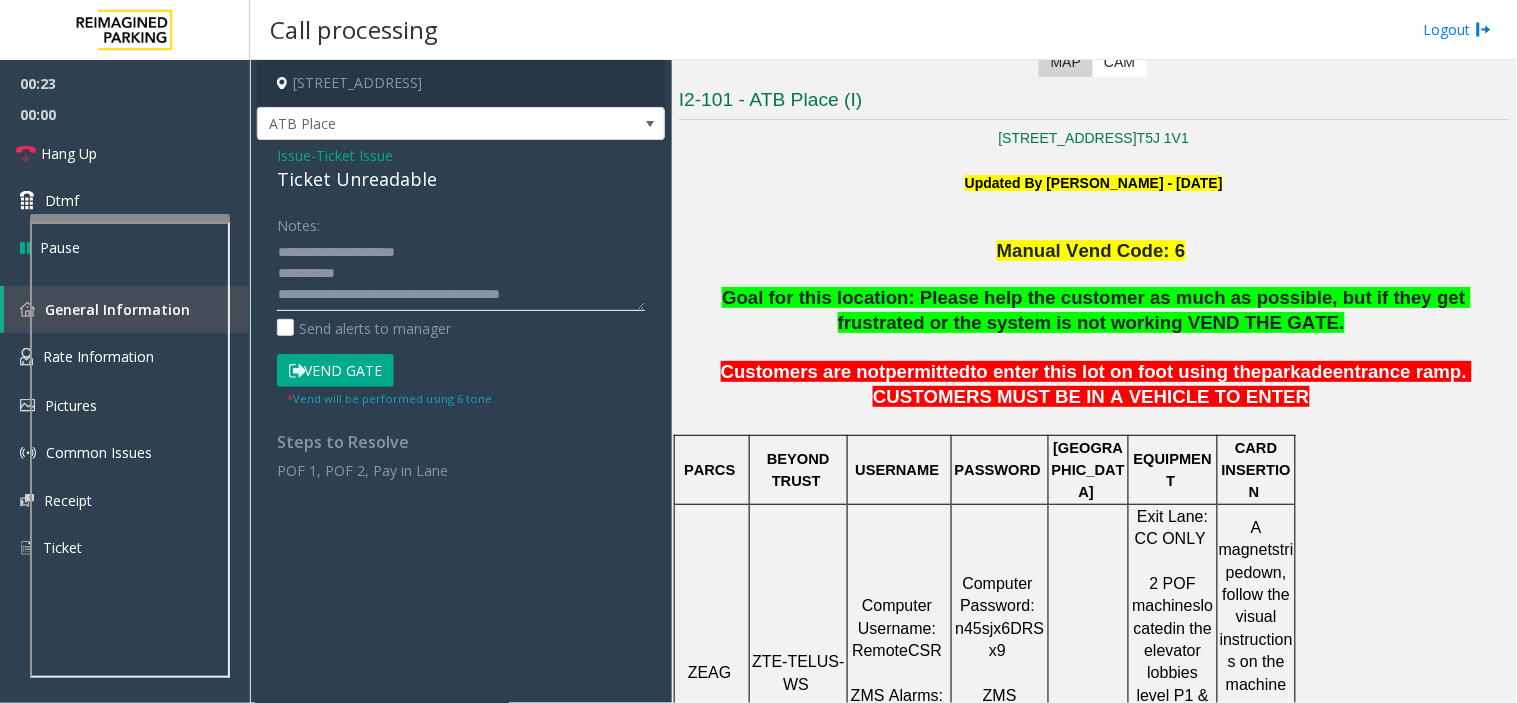click 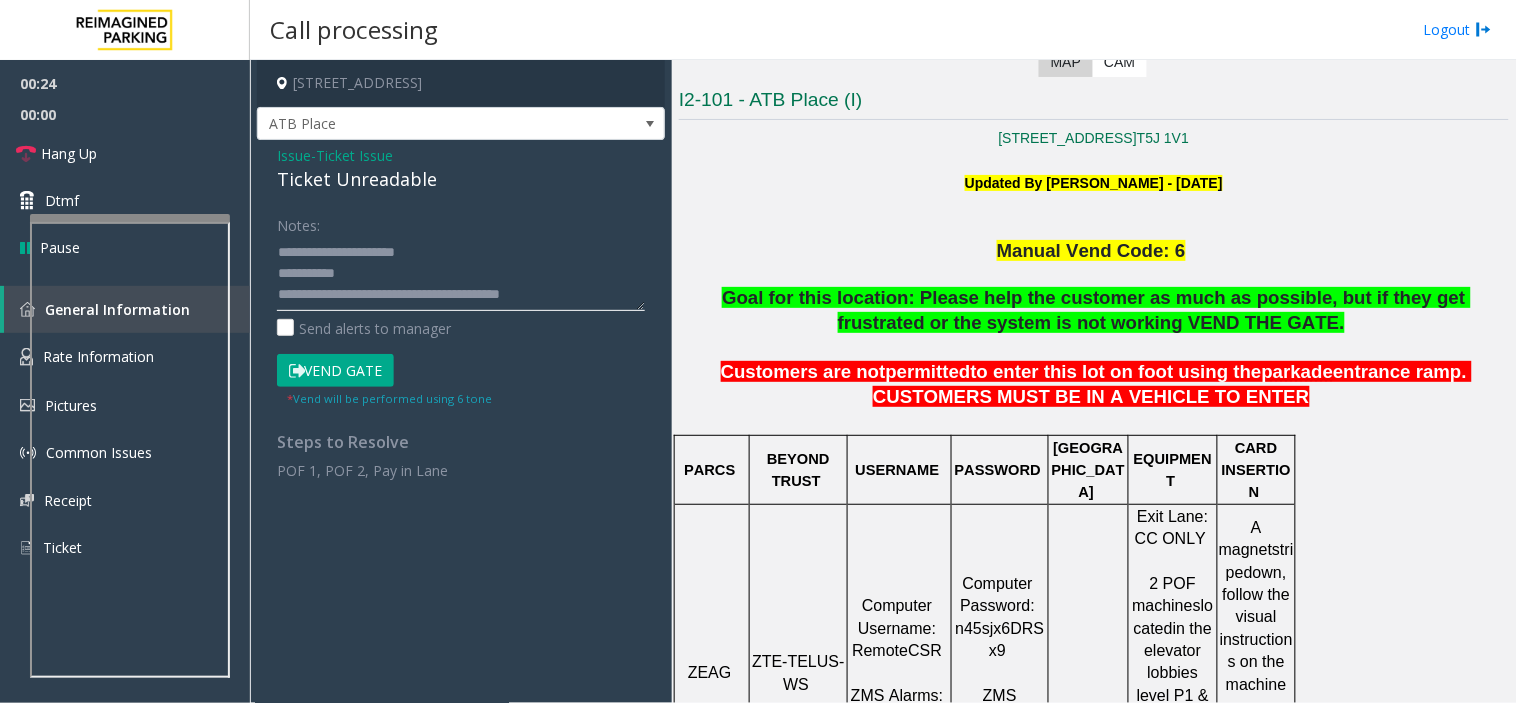click 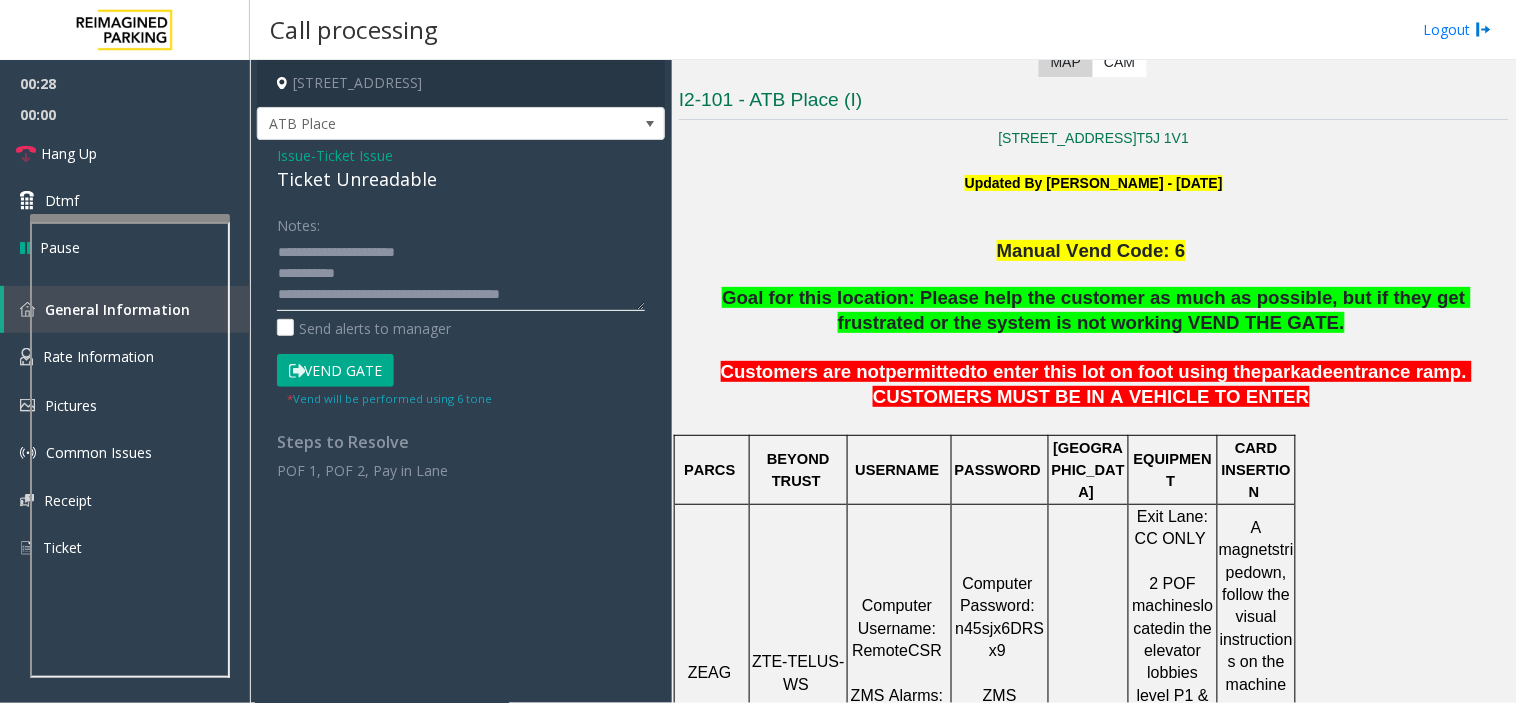 click 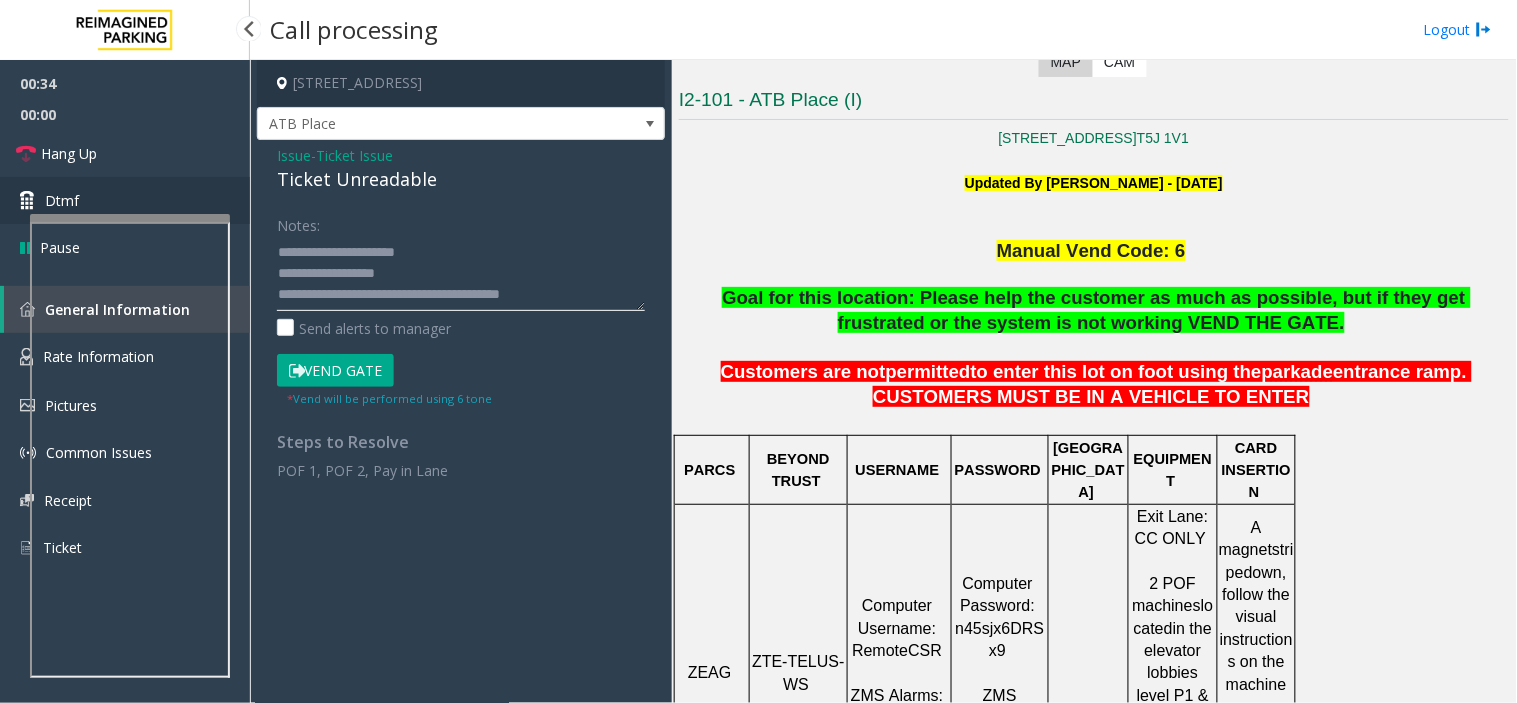 type on "**********" 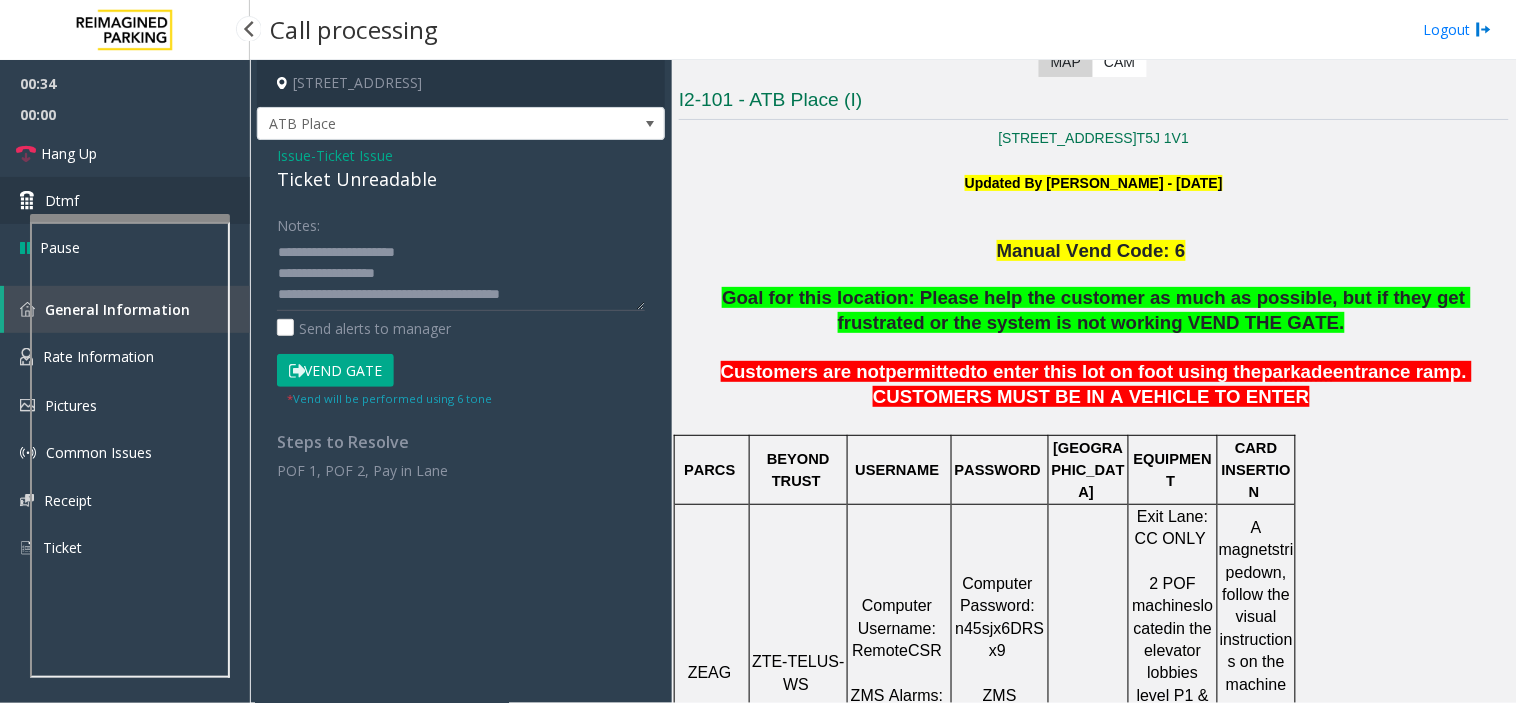 click on "Dtmf" at bounding box center [125, 200] 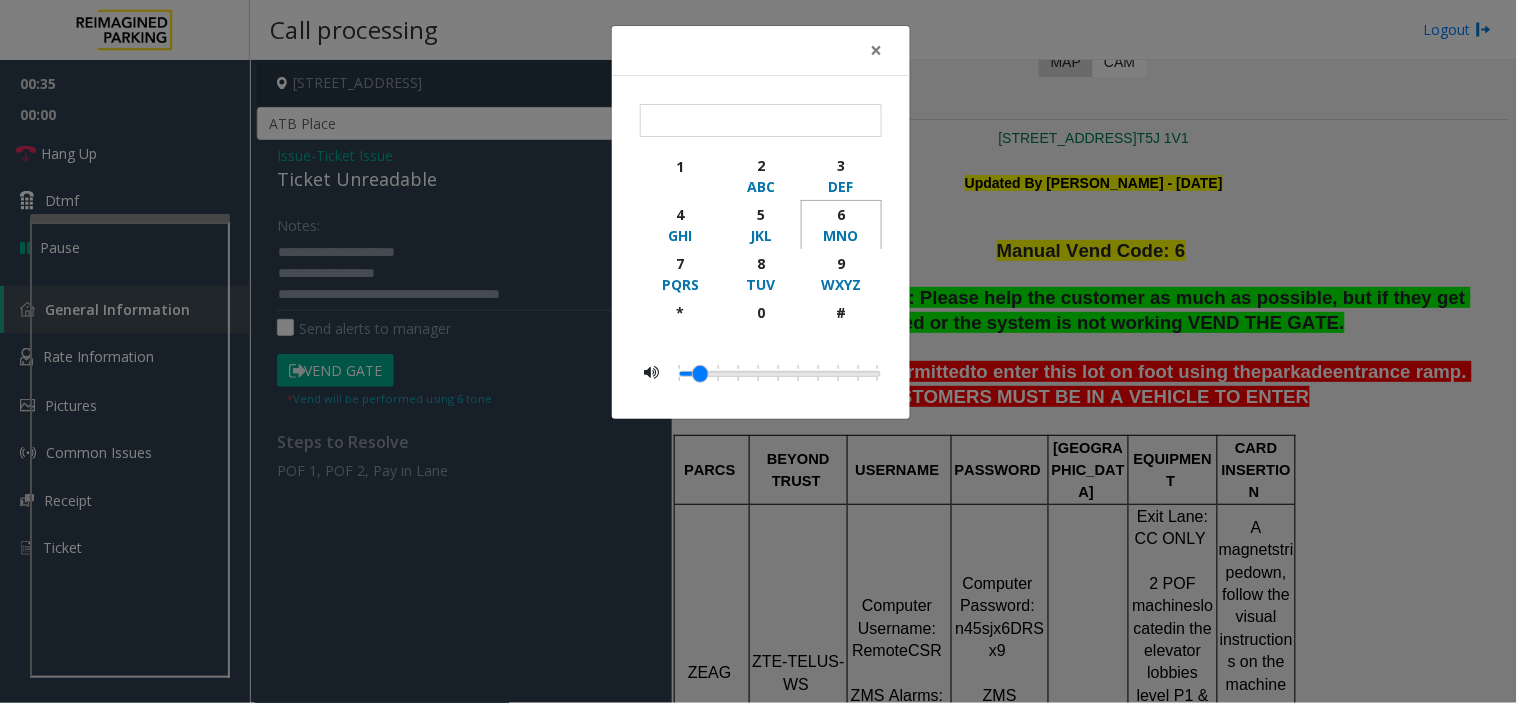 click on "6" 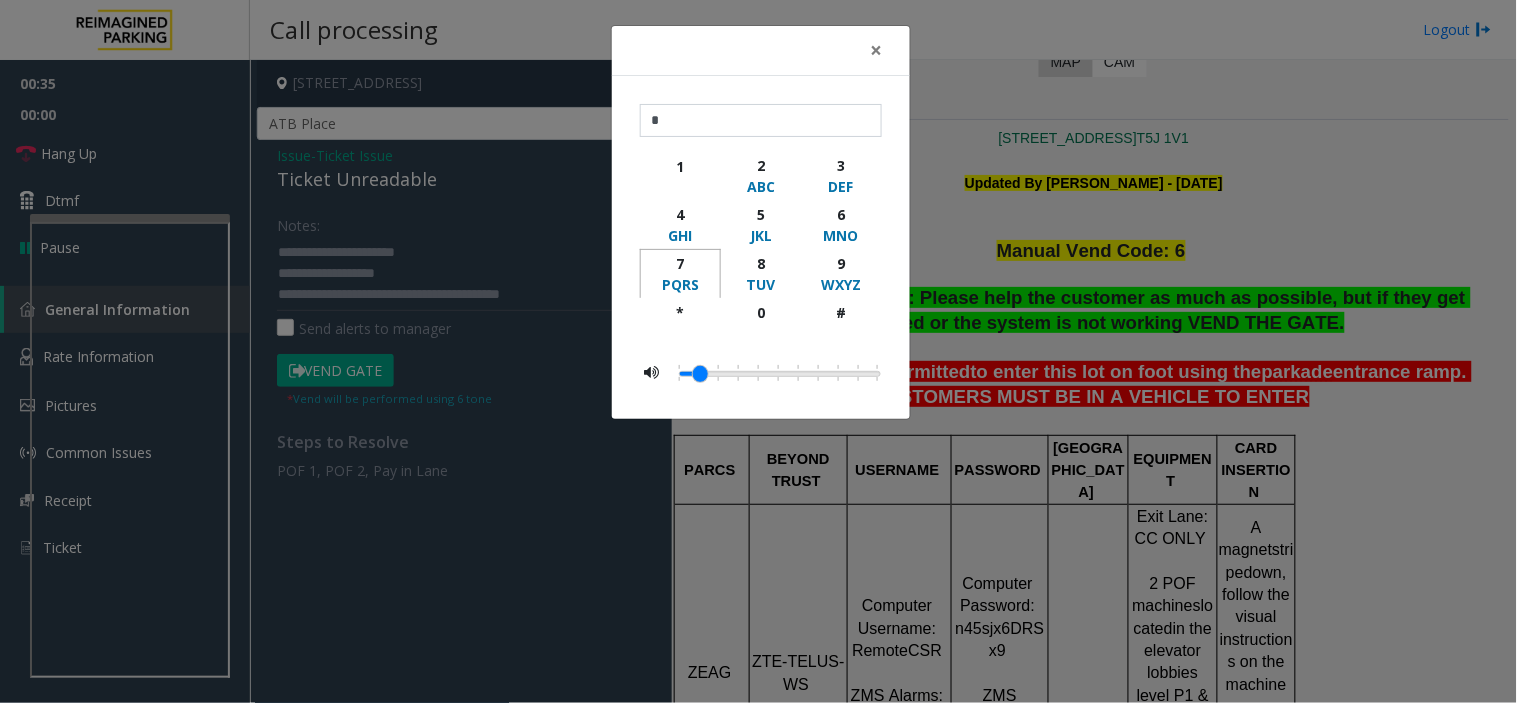 click on "PQRS" 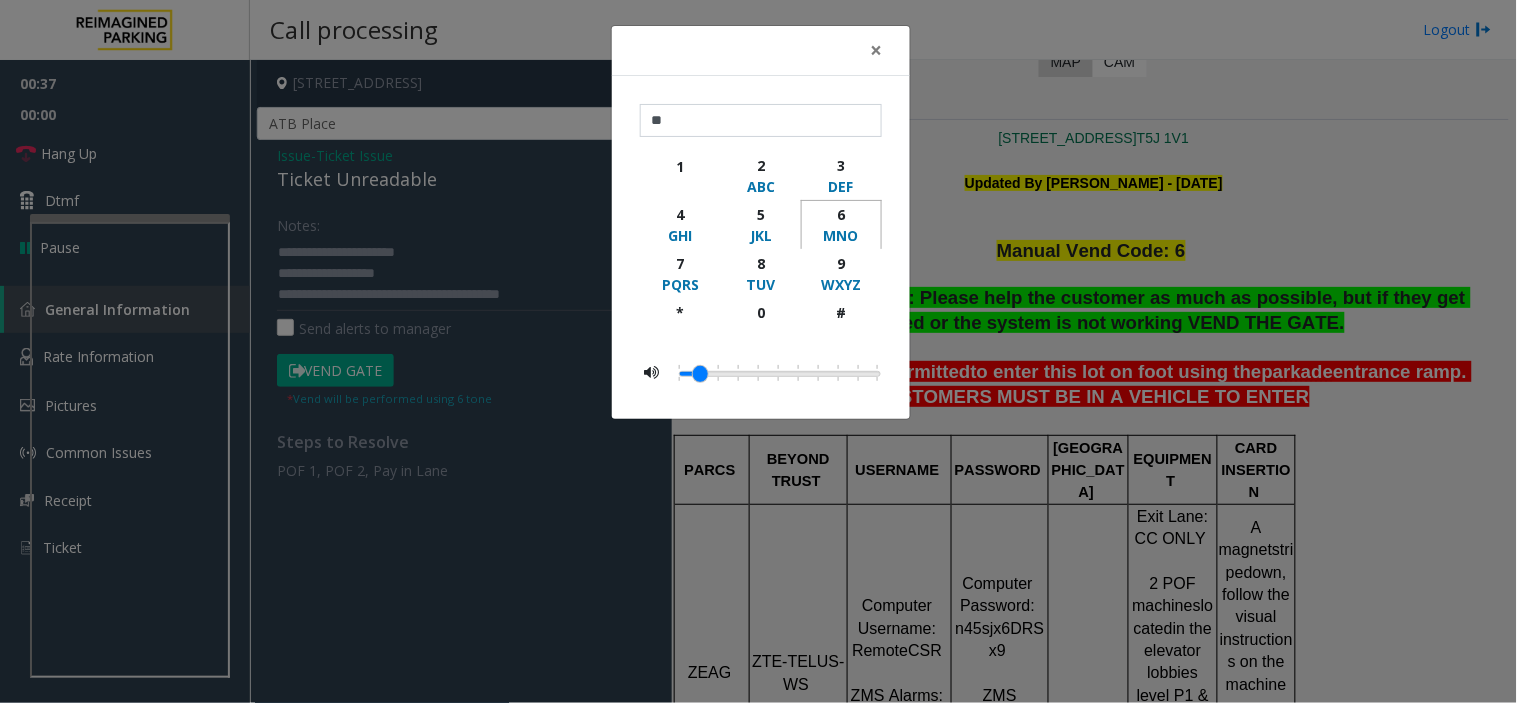 click on "6" 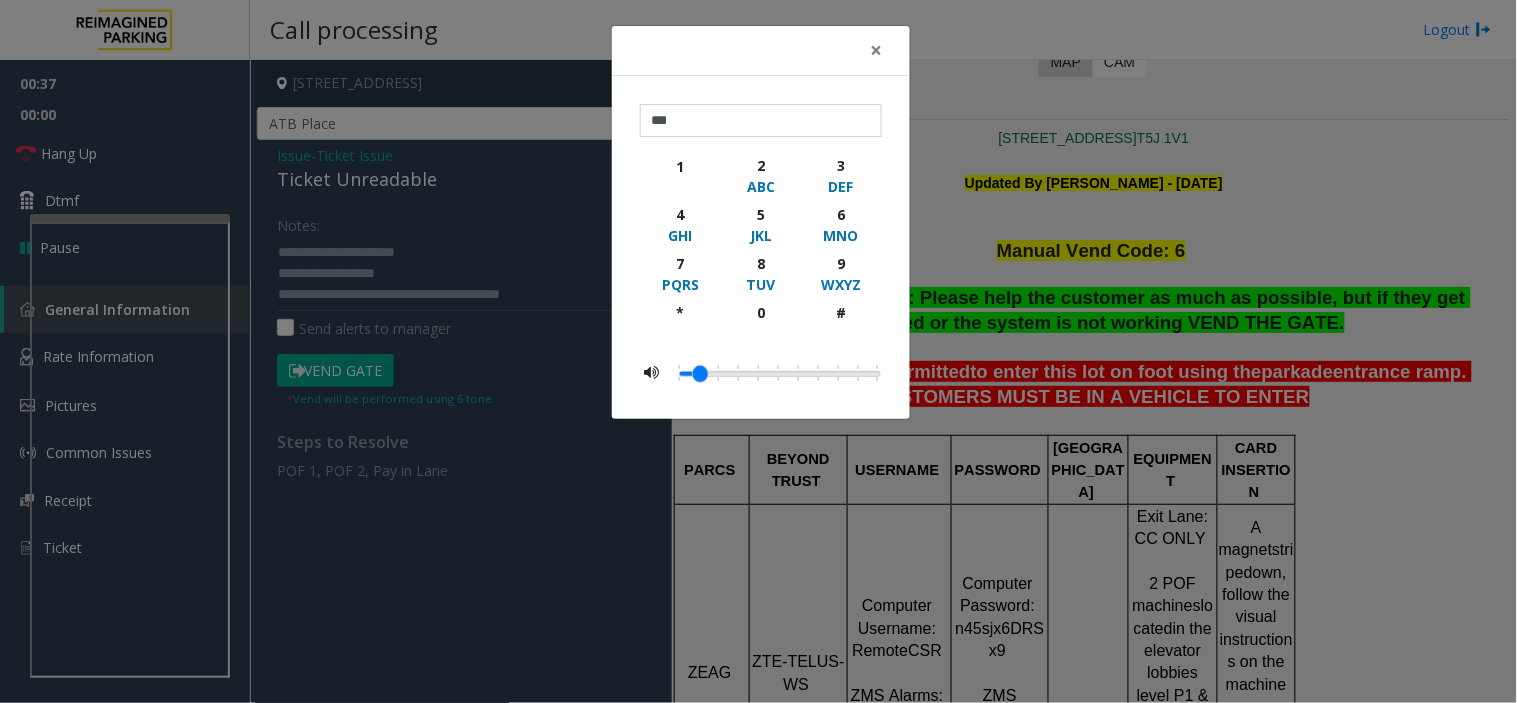 click on "× *** 1 2 ABC 3 DEF 4 GHI 5 JKL 6 MNO 7 PQRS 8 TUV 9 WXYZ * 0 #" 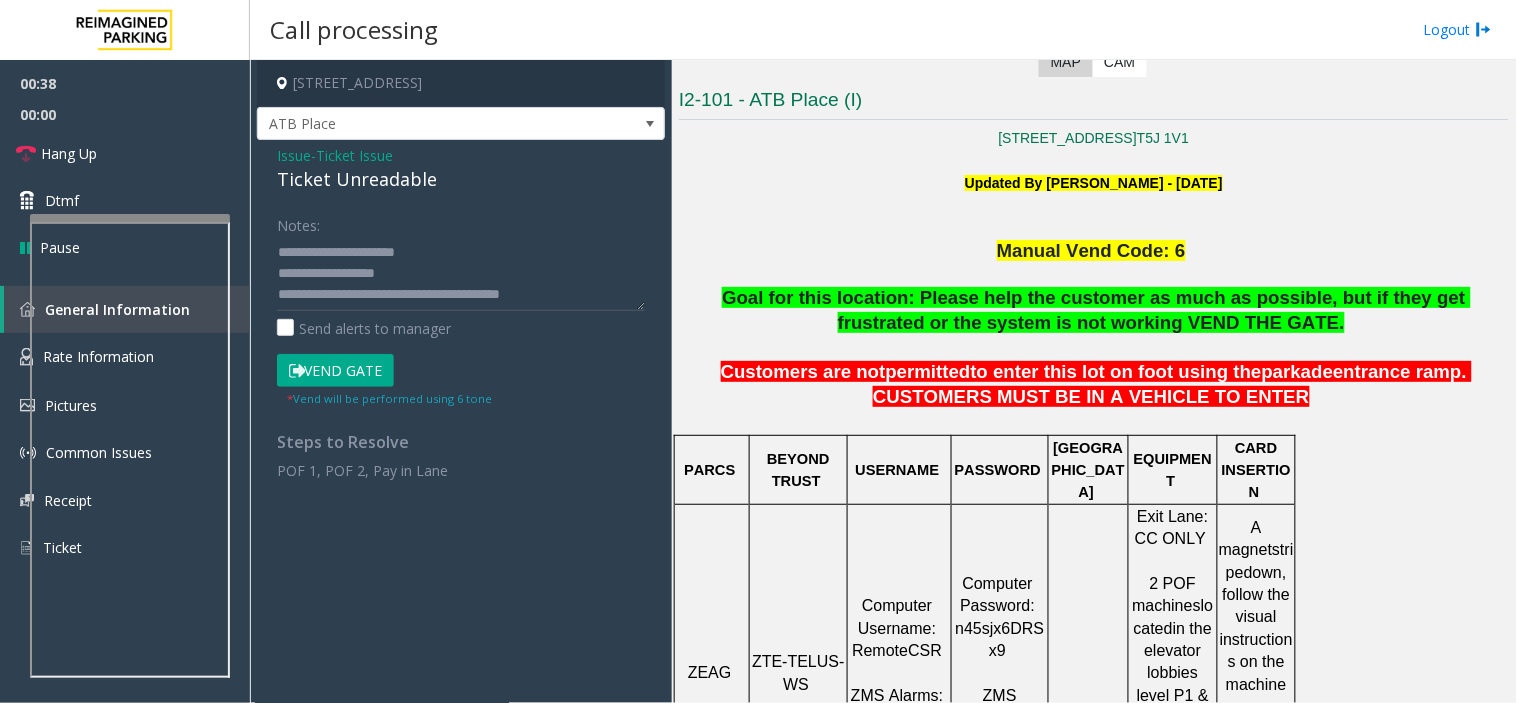 click on "Vend Gate" 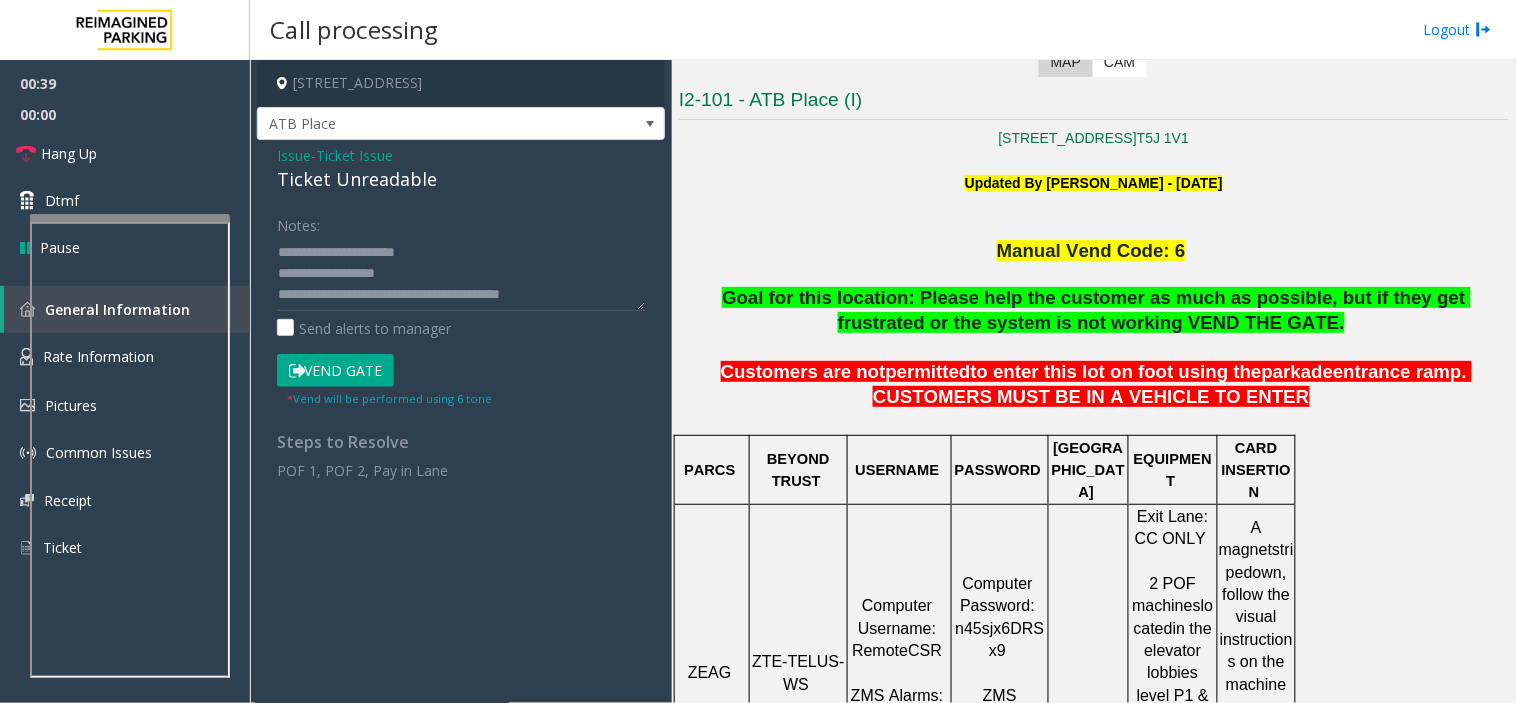 click on "* Vend will be performed using 6 tone" 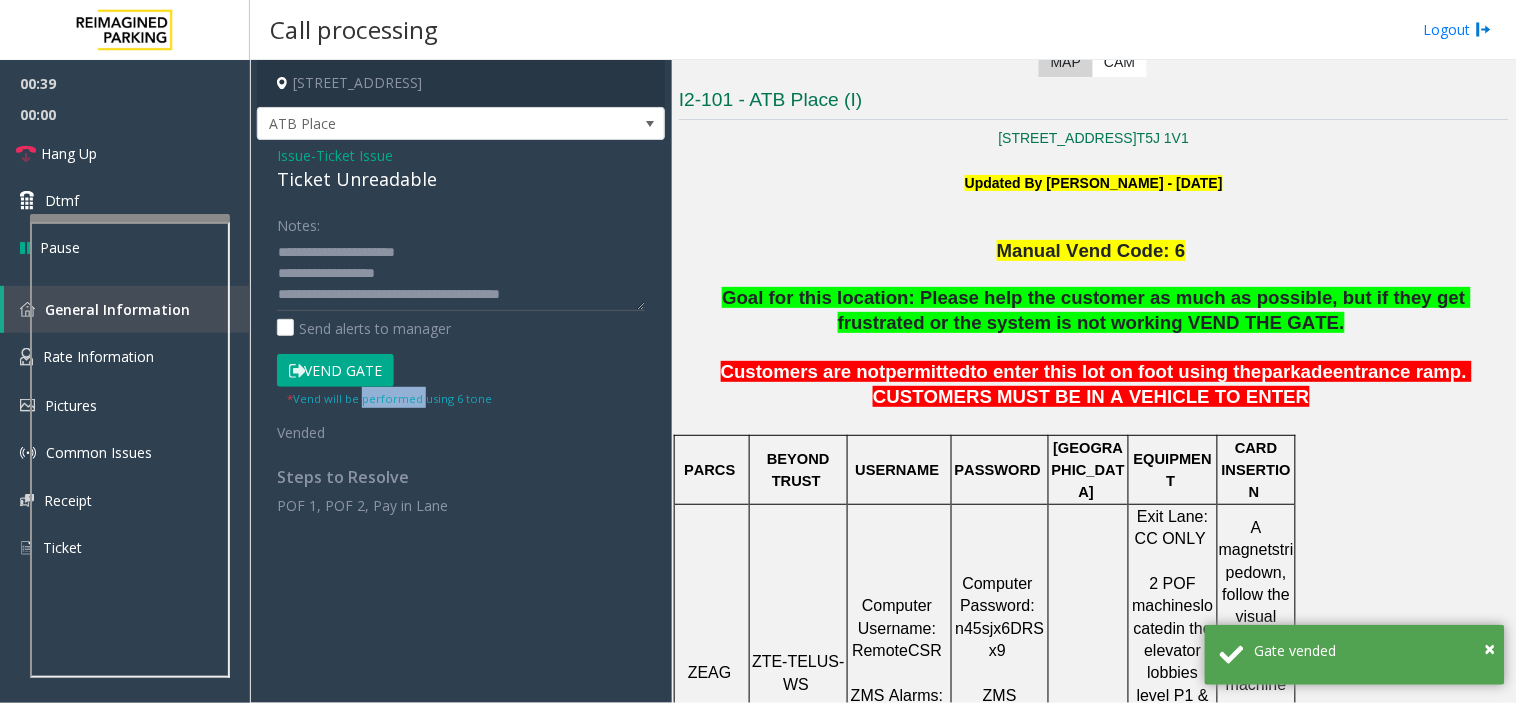click on "* Vend will be performed using 6 tone" 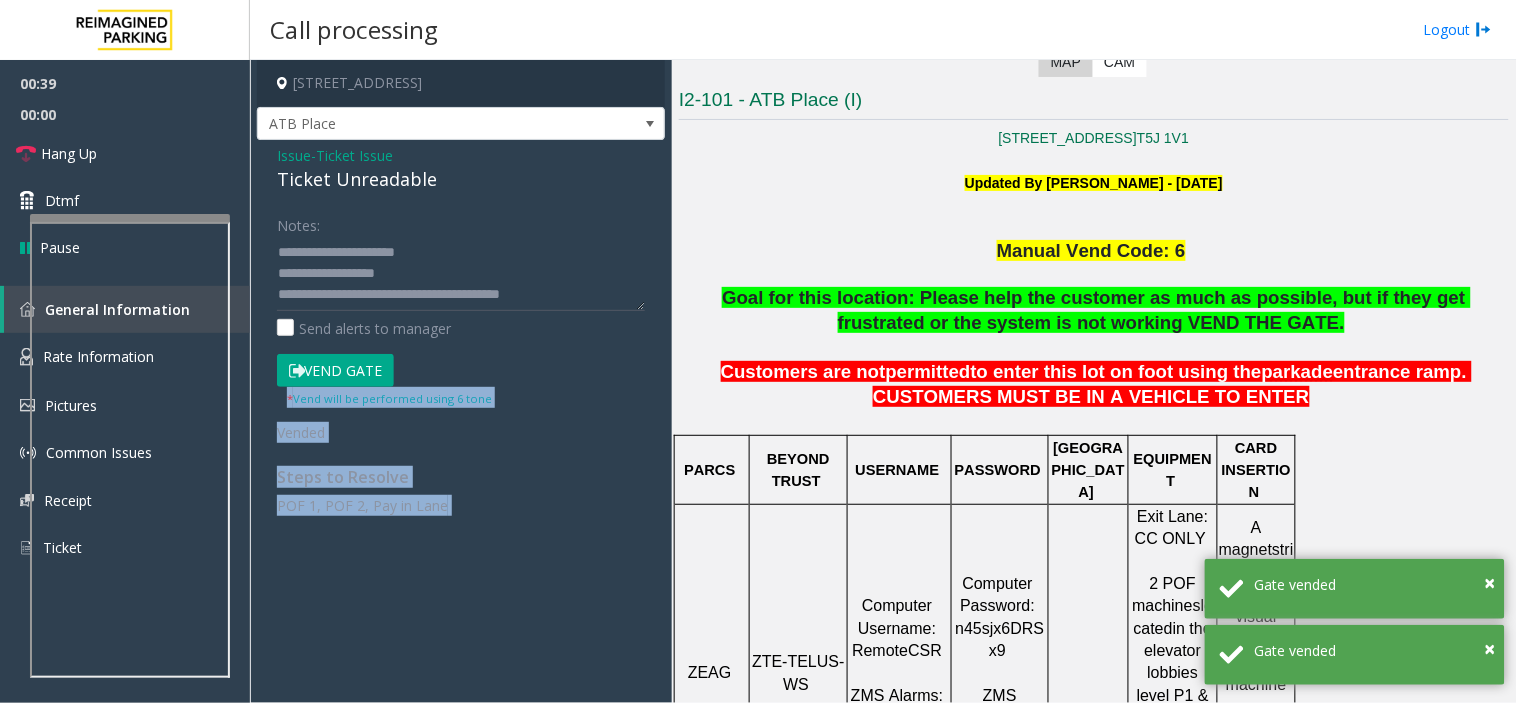 drag, startPoint x: 367, startPoint y: 403, endPoint x: 452, endPoint y: 554, distance: 173.28012 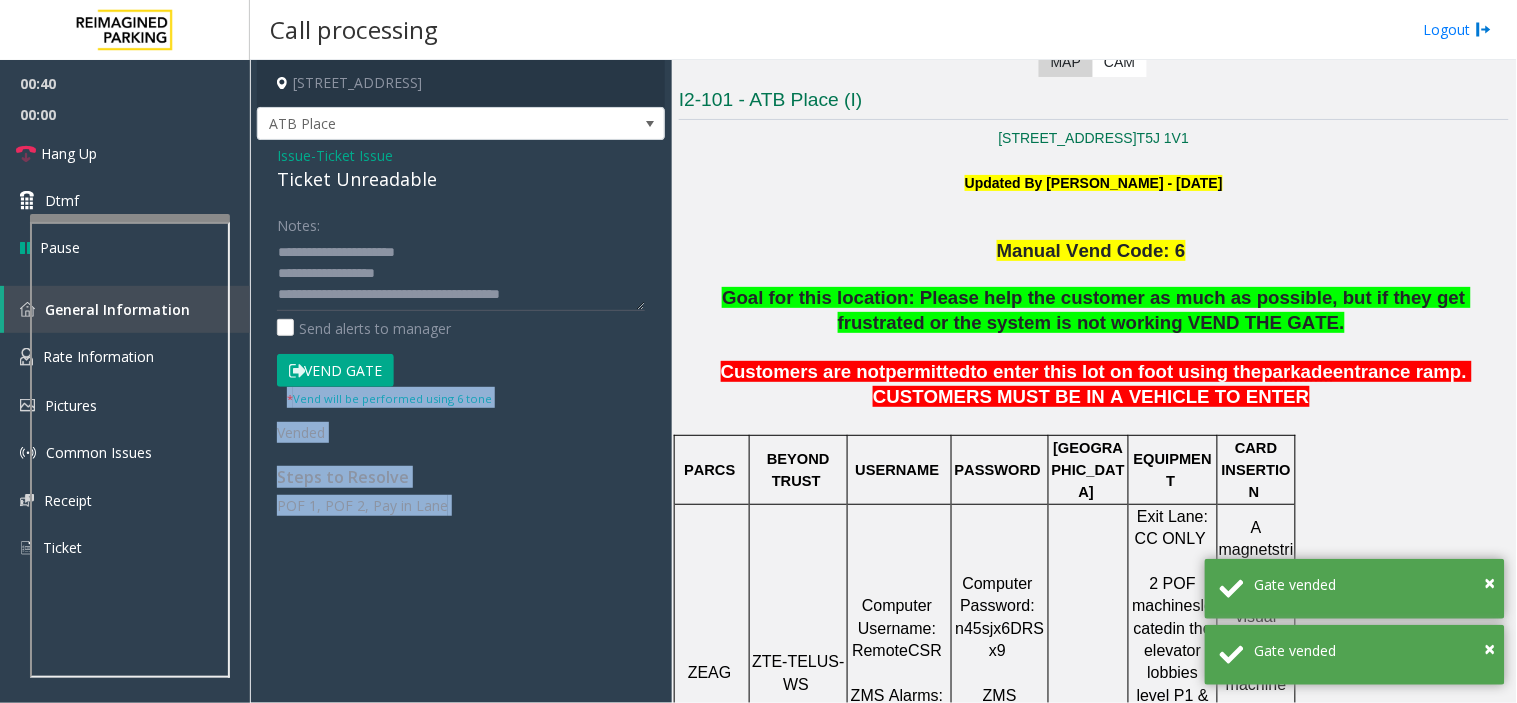 click on "10025 Jasper Avenue, Edmonton, AB ATB Place Issue  -  Ticket Issue Ticket Unreadable Notes:                      Send alerts to manager  Vend Gate  * Vend will be performed using 6 tone  Vended Steps to Resolve POF 1, POF 2, Pay in Lane" 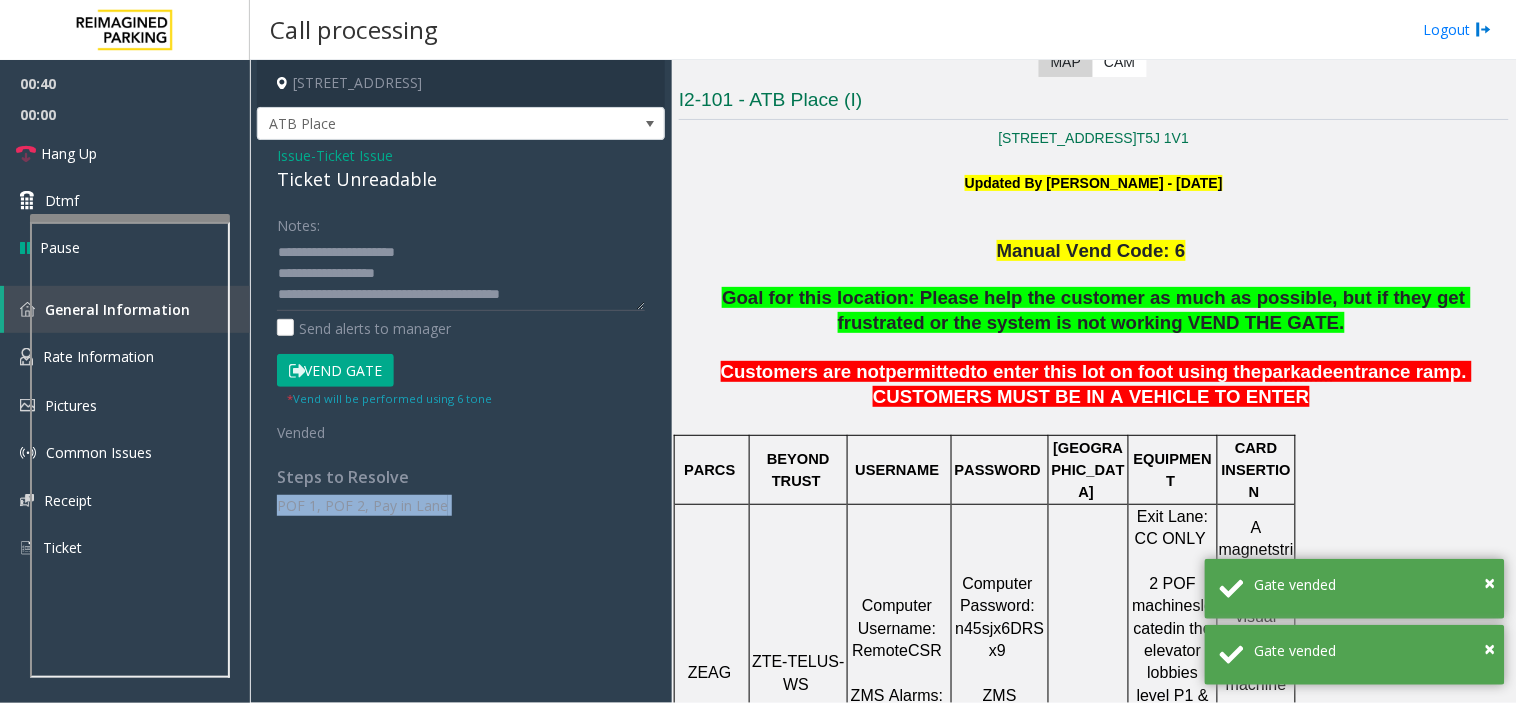 click on "10025 Jasper Avenue, Edmonton, AB ATB Place Issue  -  Ticket Issue Ticket Unreadable Notes:                      Send alerts to manager  Vend Gate  * Vend will be performed using 6 tone  Vended Steps to Resolve POF 1, POF 2, Pay in Lane" 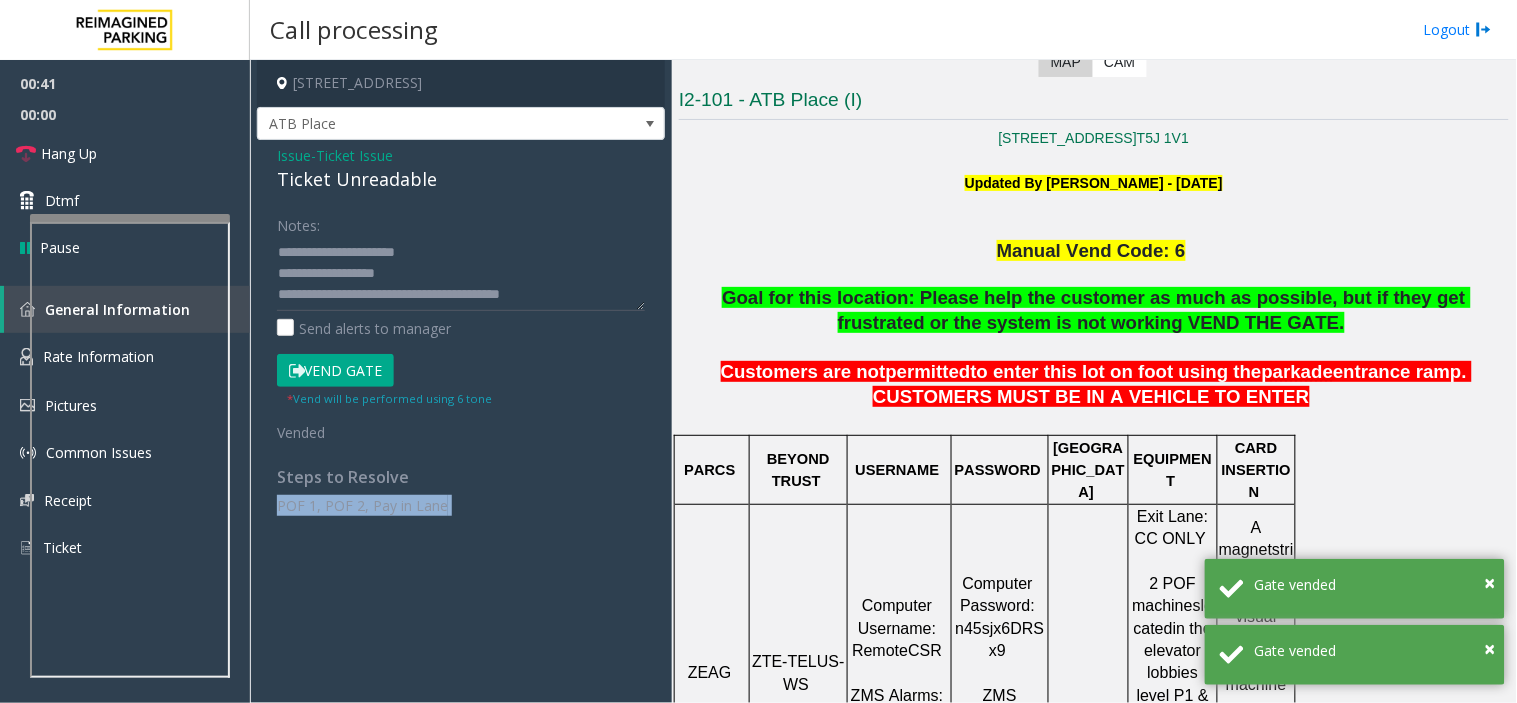 drag, startPoint x: 452, startPoint y: 554, endPoint x: 520, endPoint y: 688, distance: 150.26643 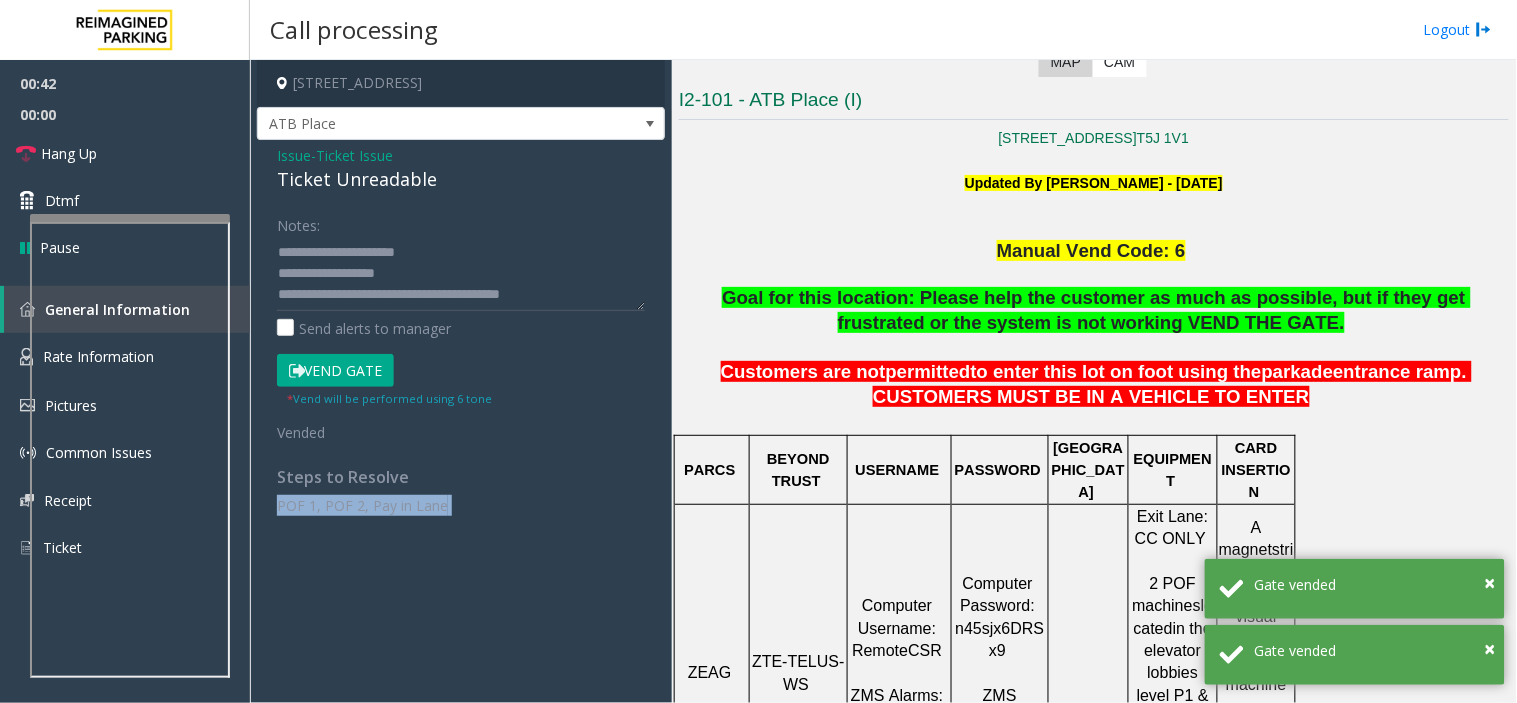 click on "10025 Jasper Avenue, Edmonton, AB ATB Place Issue  -  Ticket Issue Ticket Unreadable Notes:                      Send alerts to manager  Vend Gate  * Vend will be performed using 6 tone  Vended Steps to Resolve POF 1, POF 2, Pay in Lane" 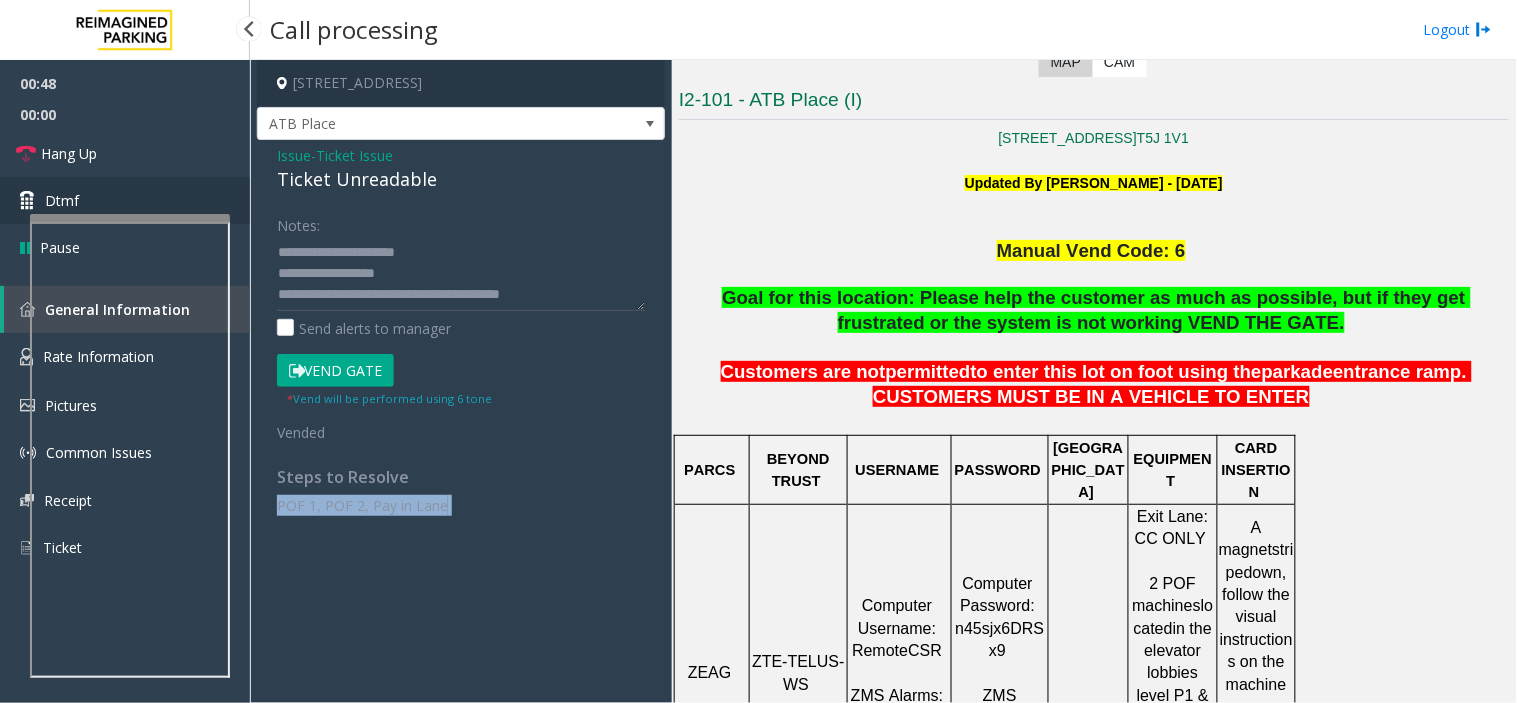 click on "Dtmf" at bounding box center (125, 200) 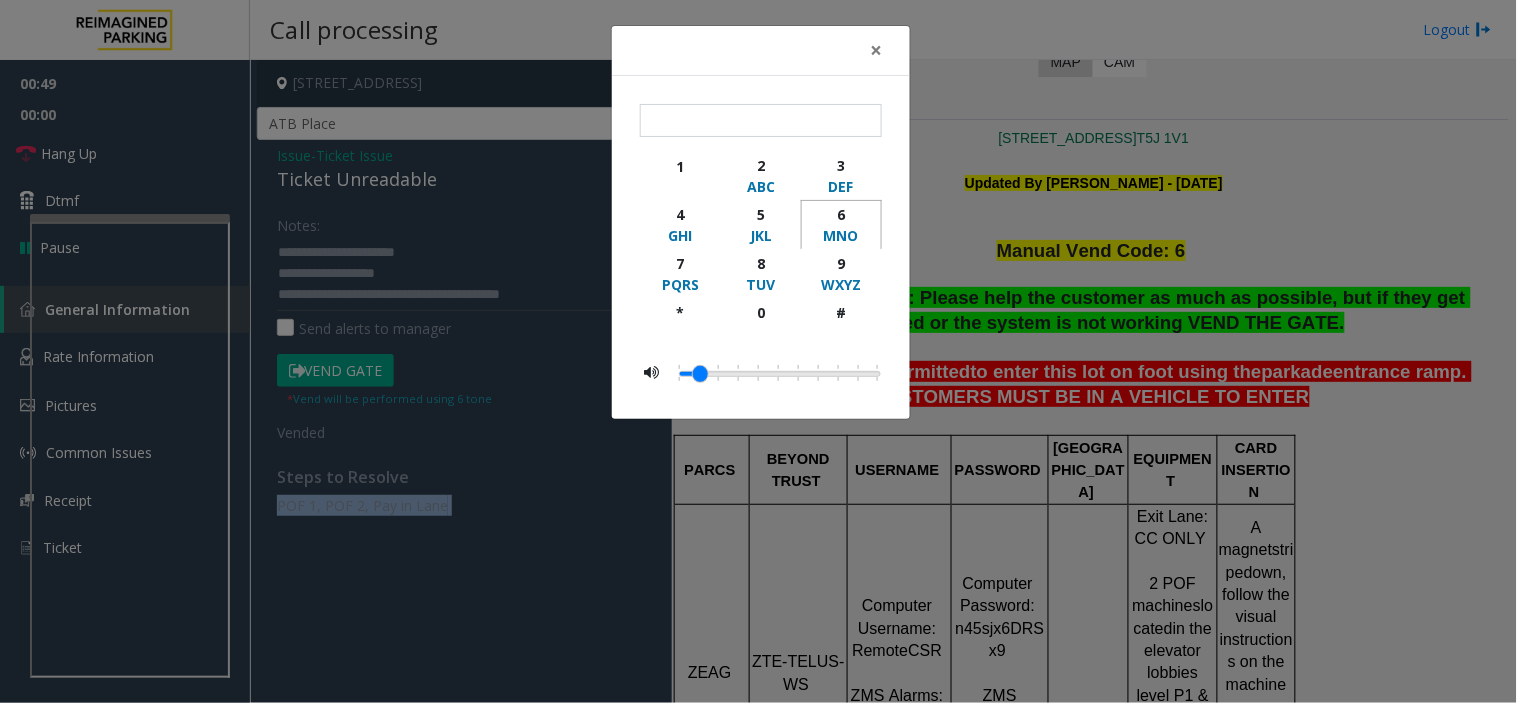 click on "MNO" 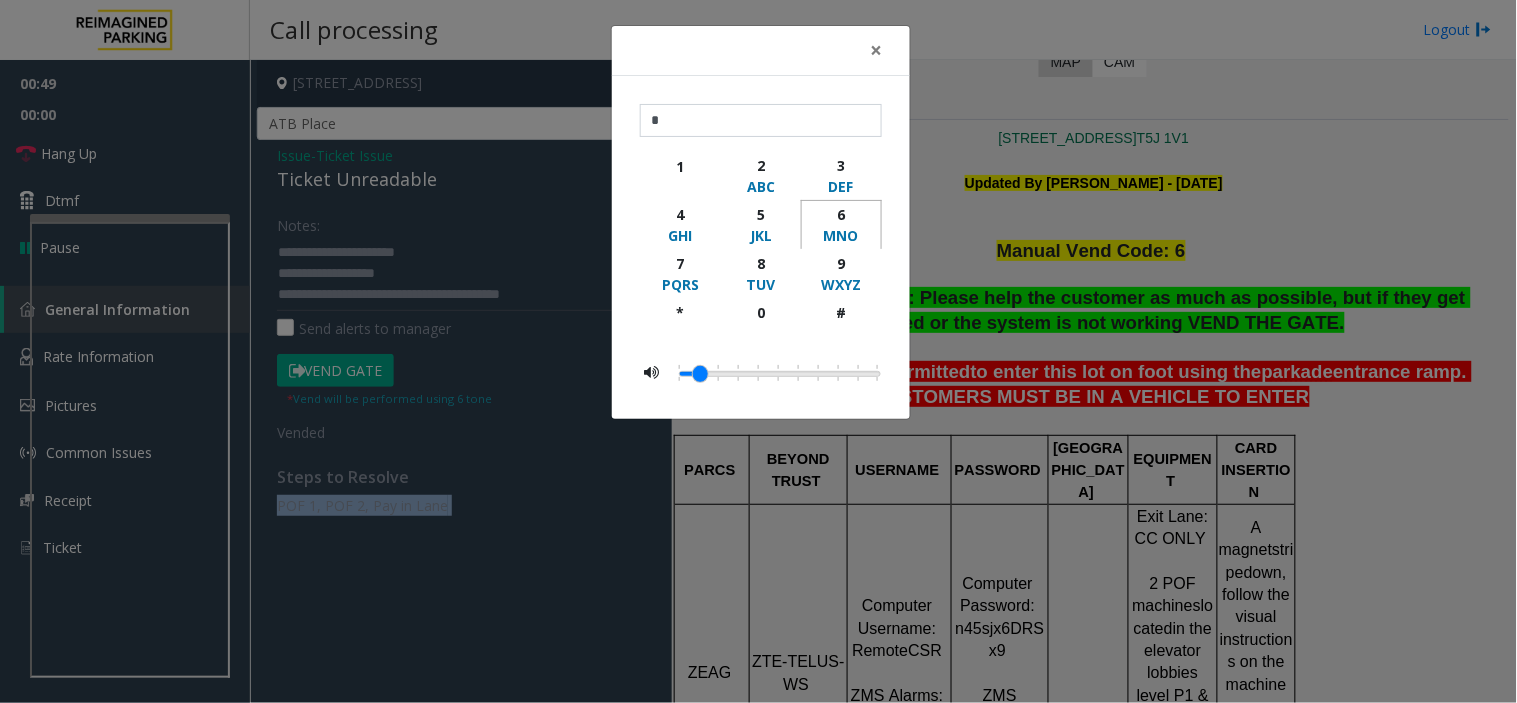 click on "MNO" 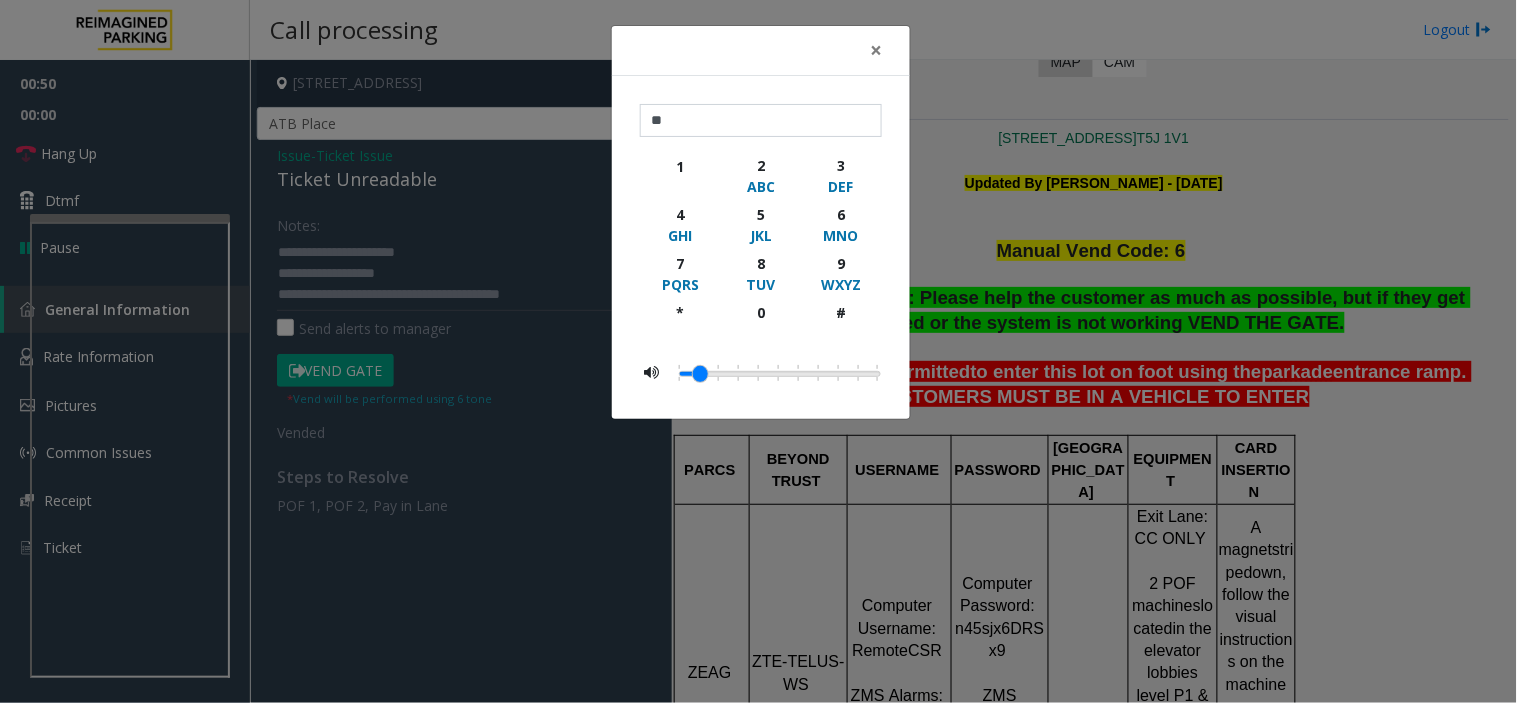 click on "× ** 1 2 ABC 3 DEF 4 GHI 5 JKL 6 MNO 7 PQRS 8 TUV 9 WXYZ * 0 #" 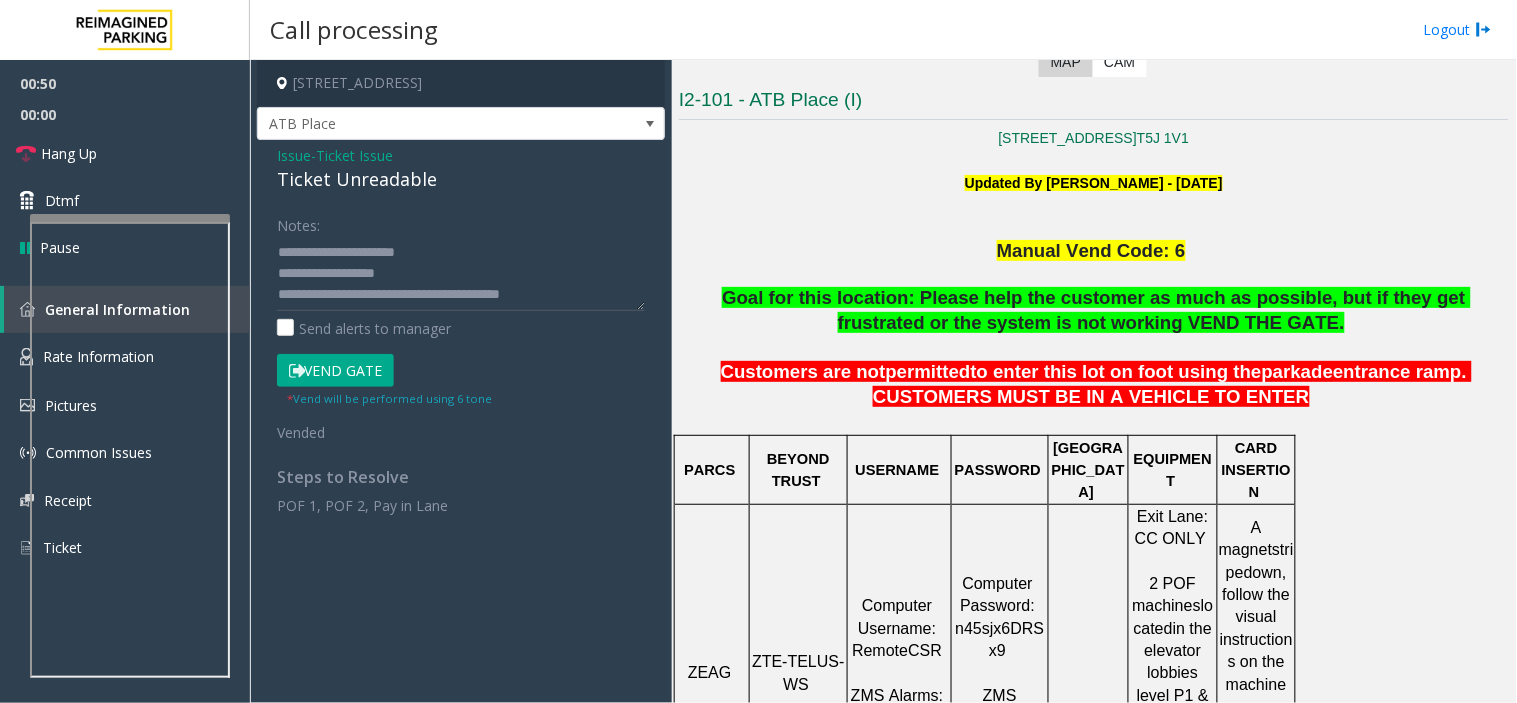 click 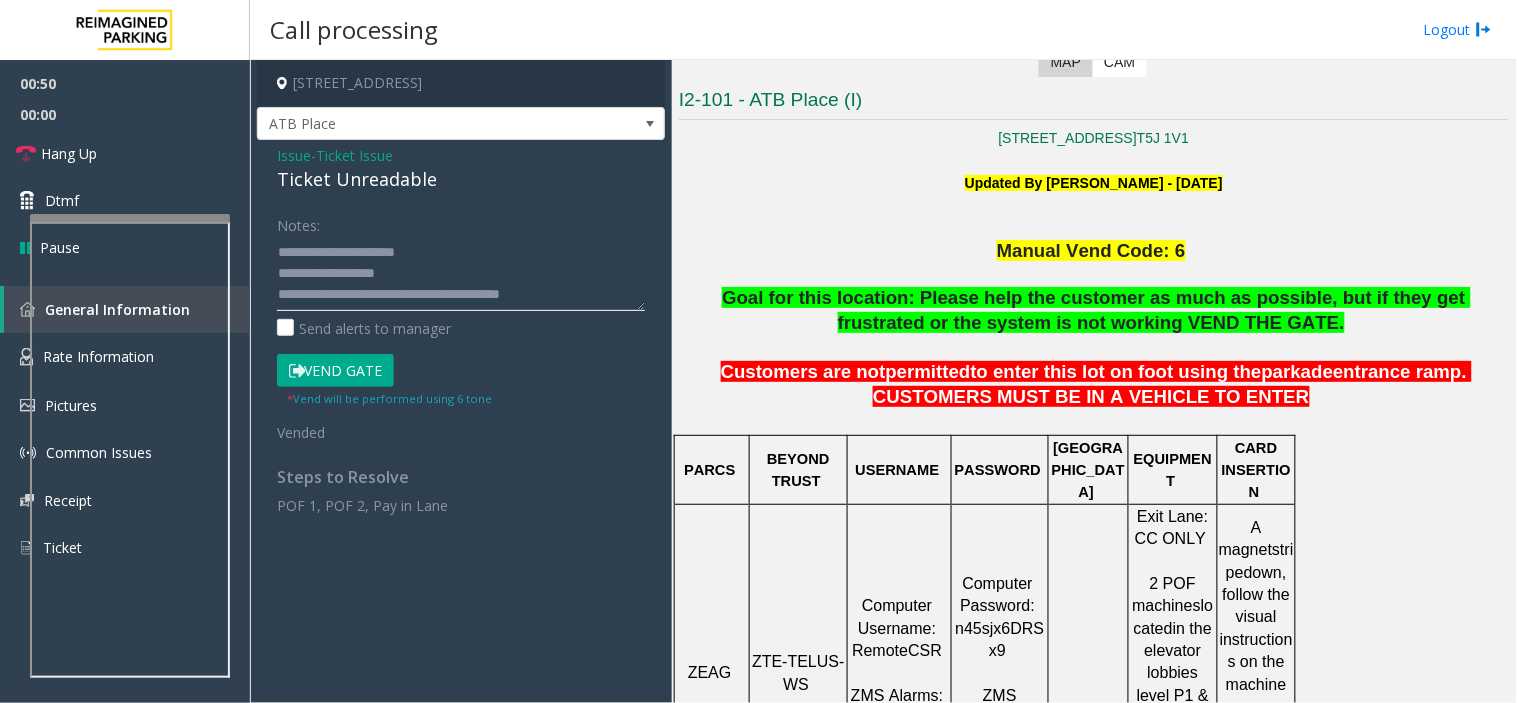 click 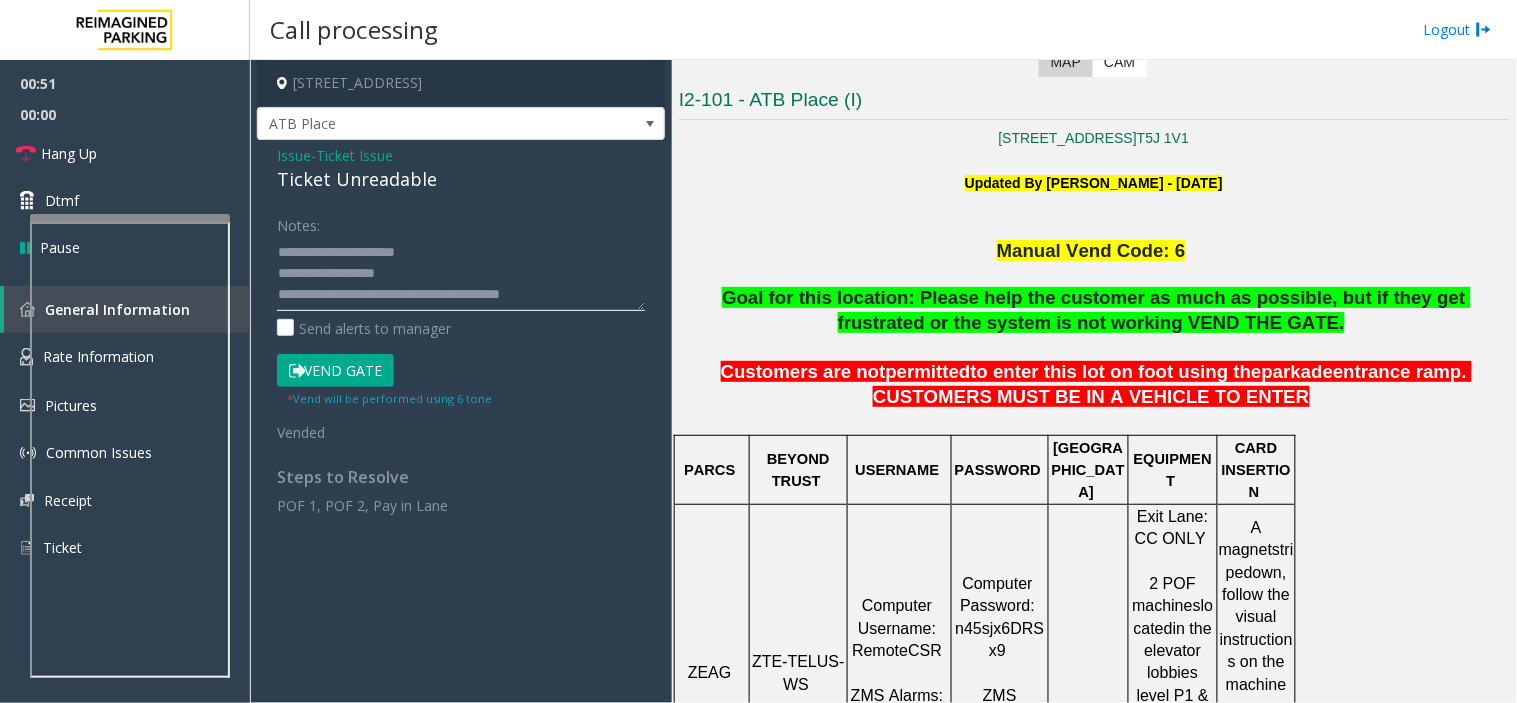 drag, startPoint x: 450, startPoint y: 268, endPoint x: 567, endPoint y: 315, distance: 126.08727 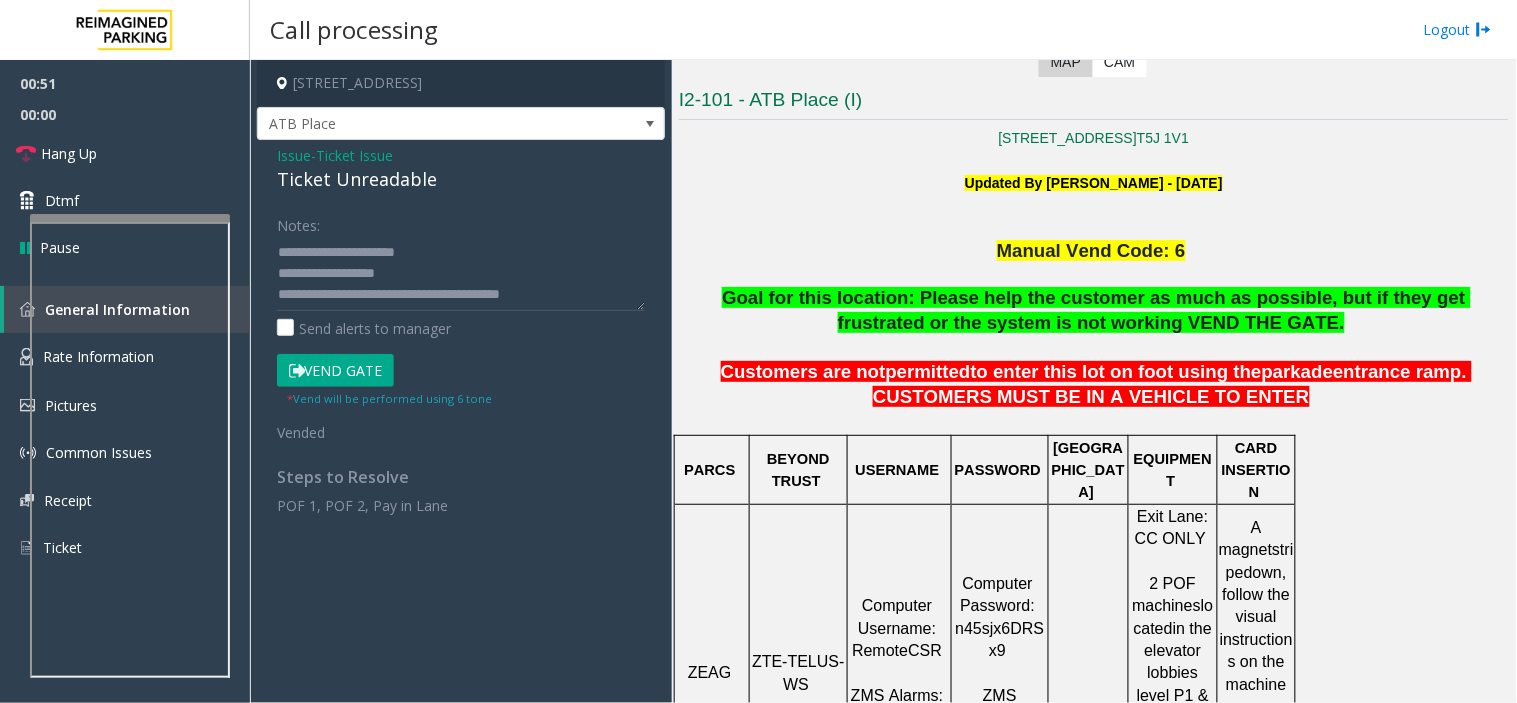 click on "Notes:                      Send alerts to manager" 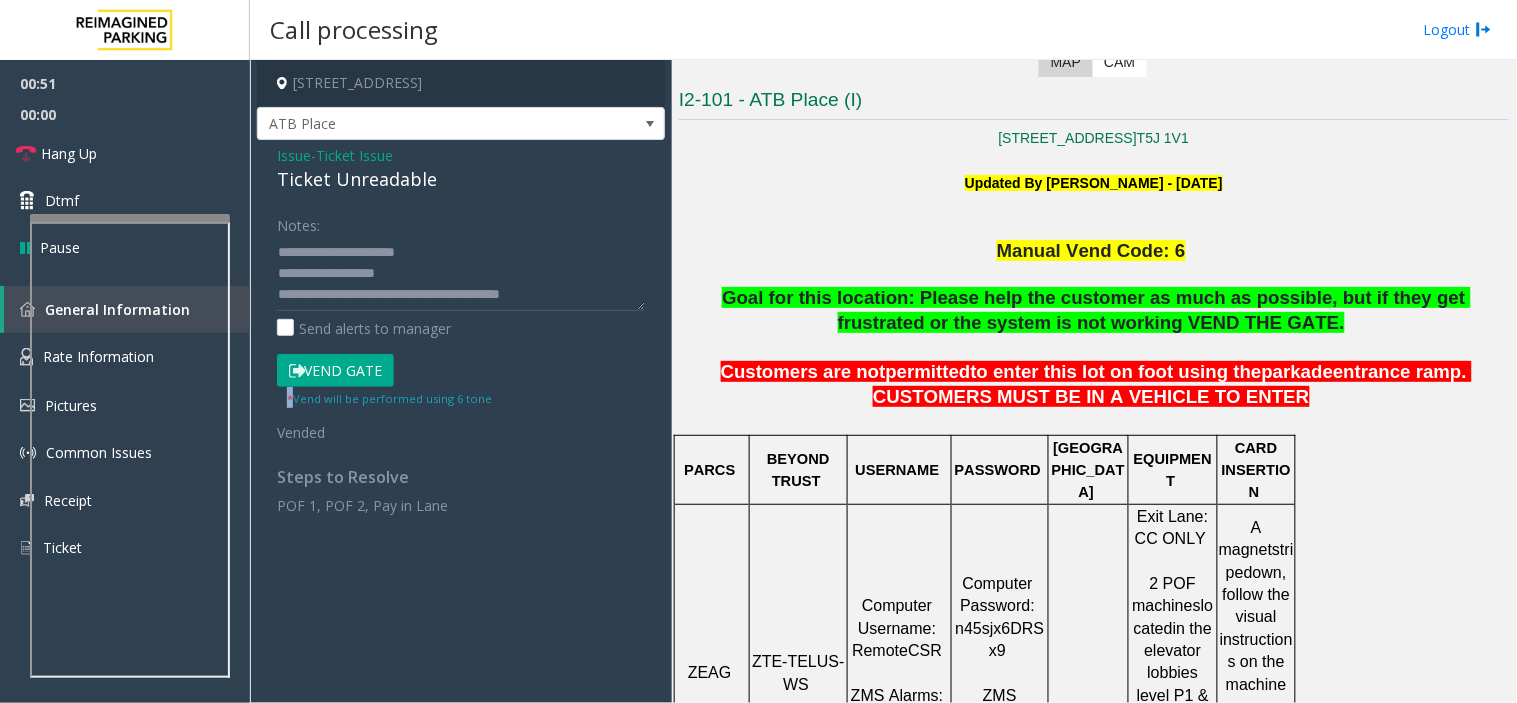 click on "Notes:                      Send alerts to manager" 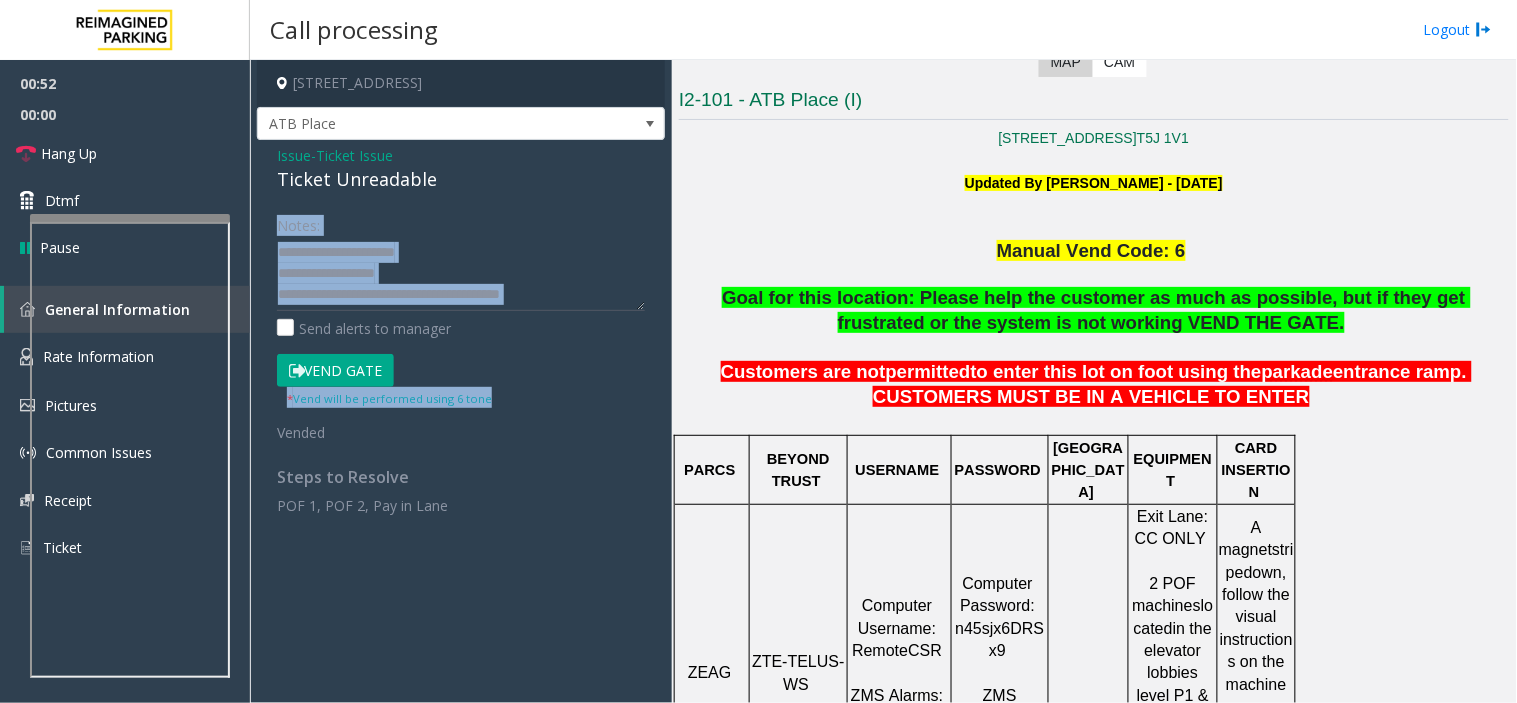 drag, startPoint x: 567, startPoint y: 315, endPoint x: 348, endPoint y: 207, distance: 244.18231 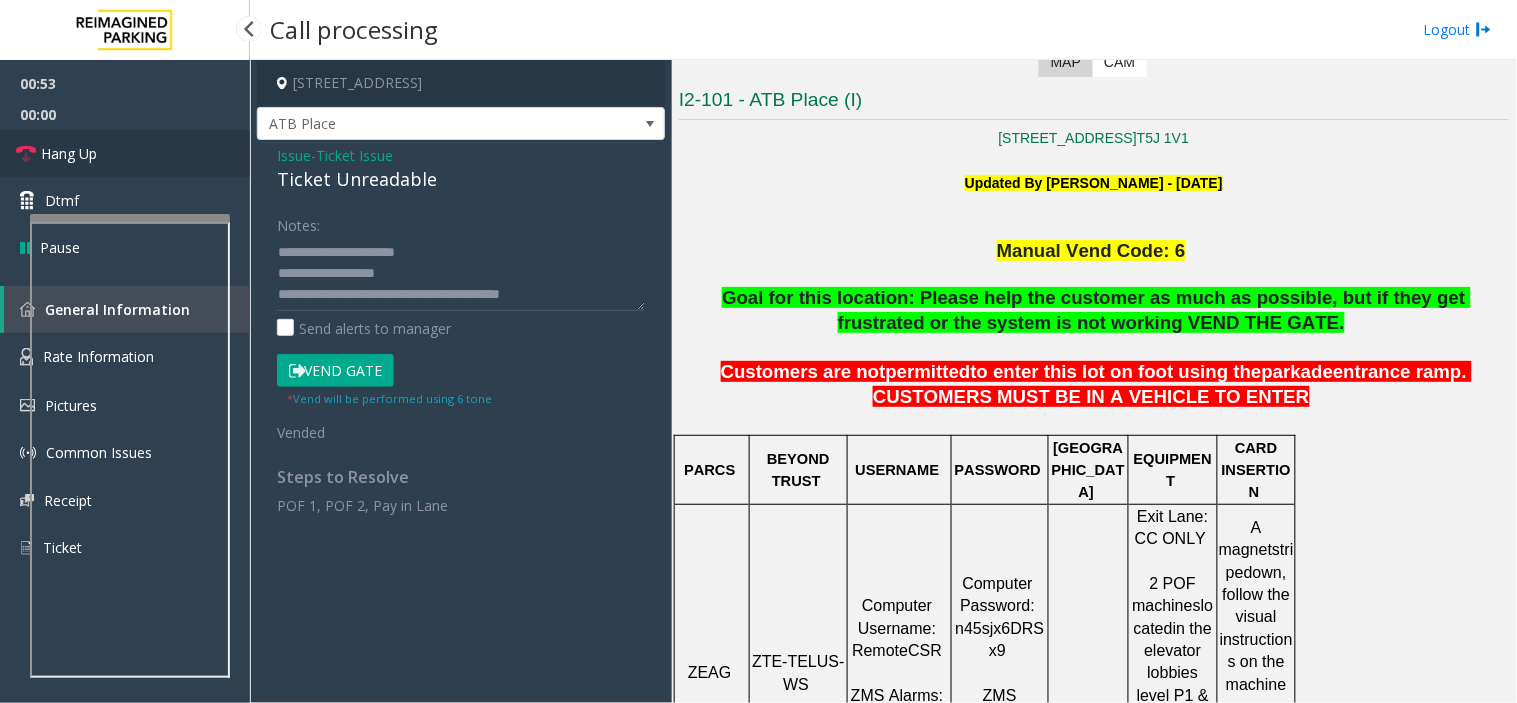 click on "Hang Up" at bounding box center (125, 153) 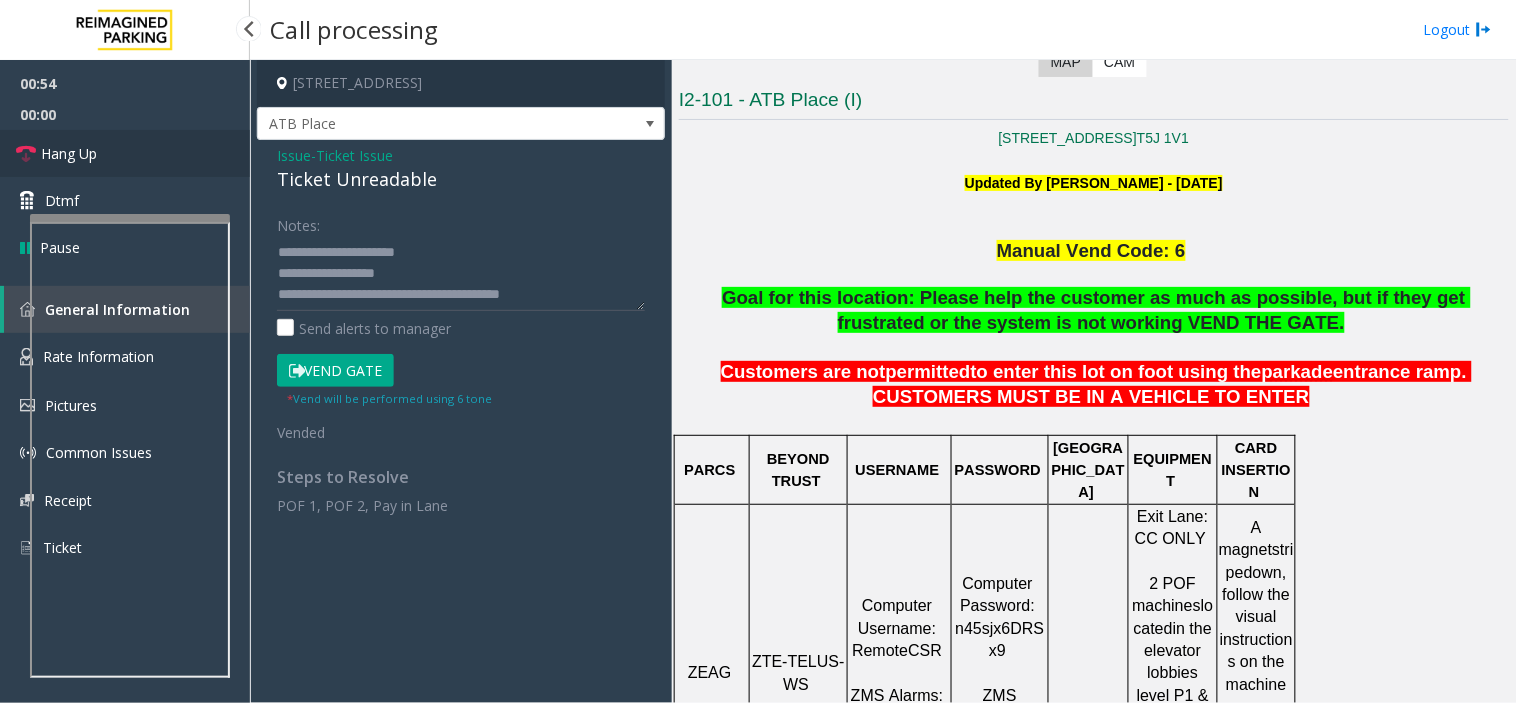 click on "Hang Up" at bounding box center (125, 153) 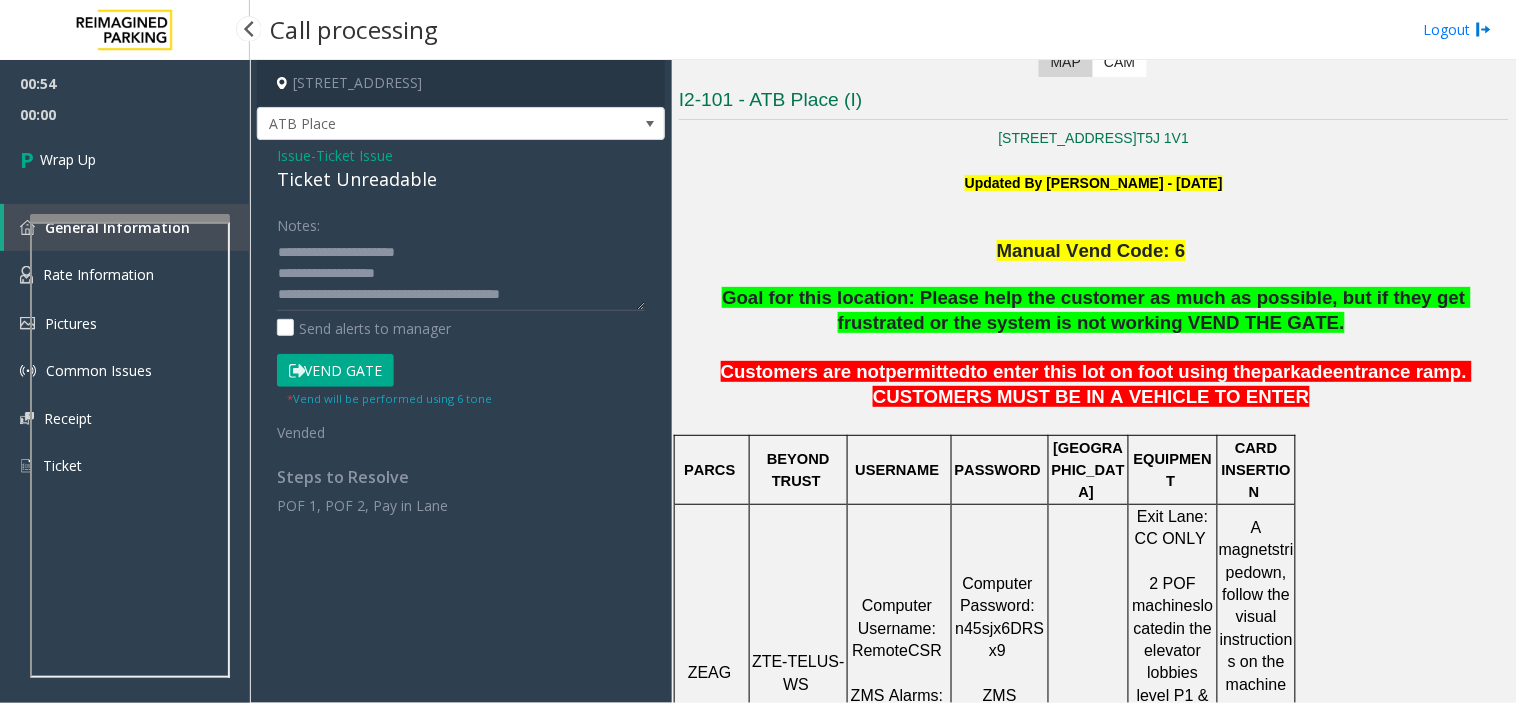 click on "Wrap Up" at bounding box center [125, 159] 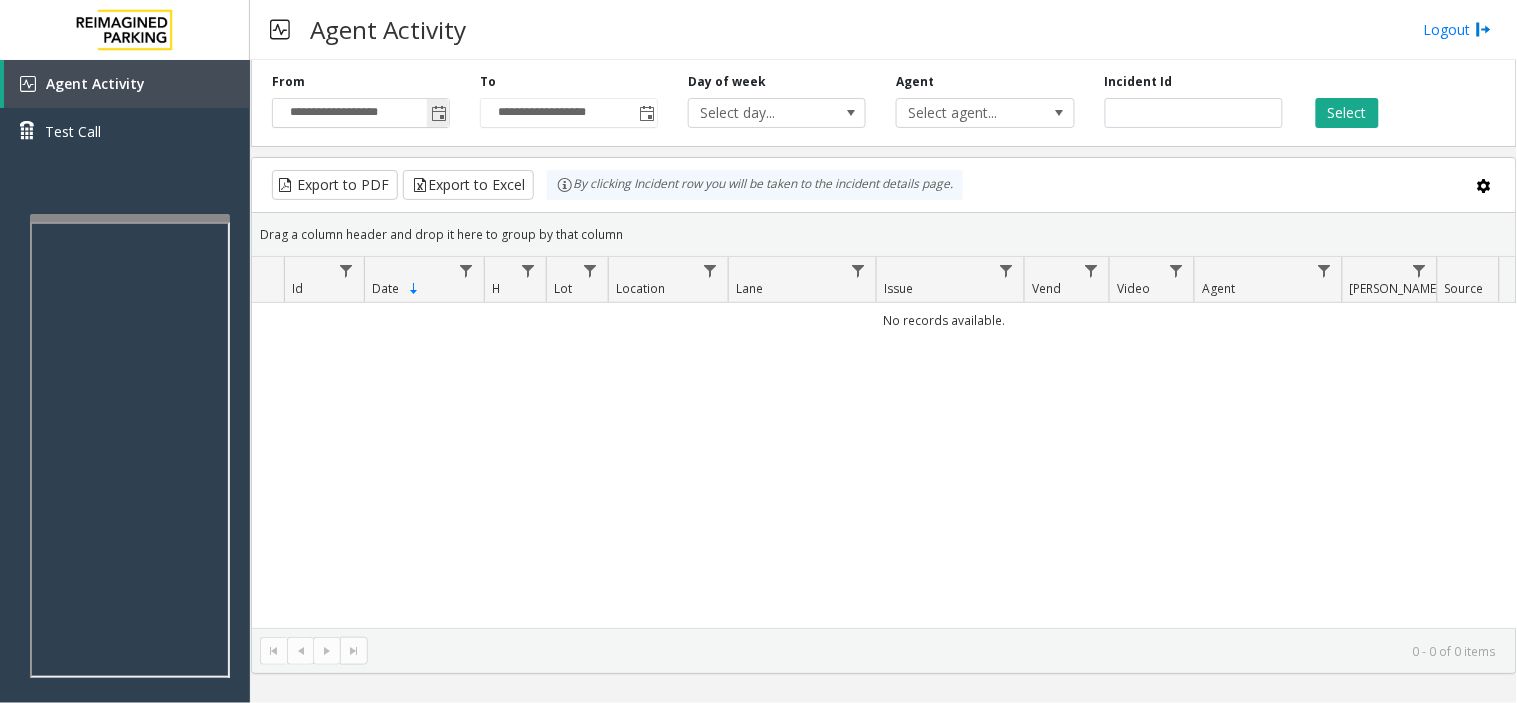 click 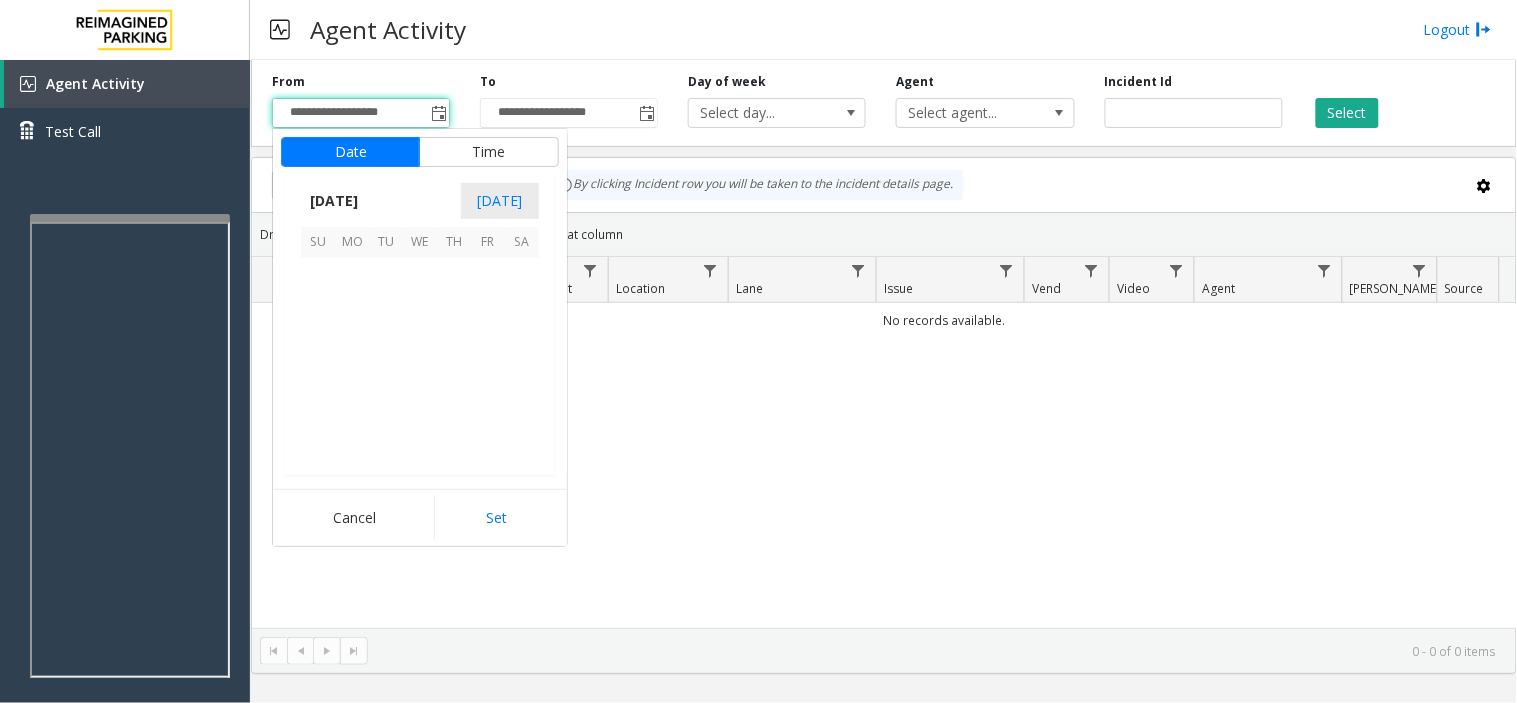 scroll, scrollTop: 358354, scrollLeft: 0, axis: vertical 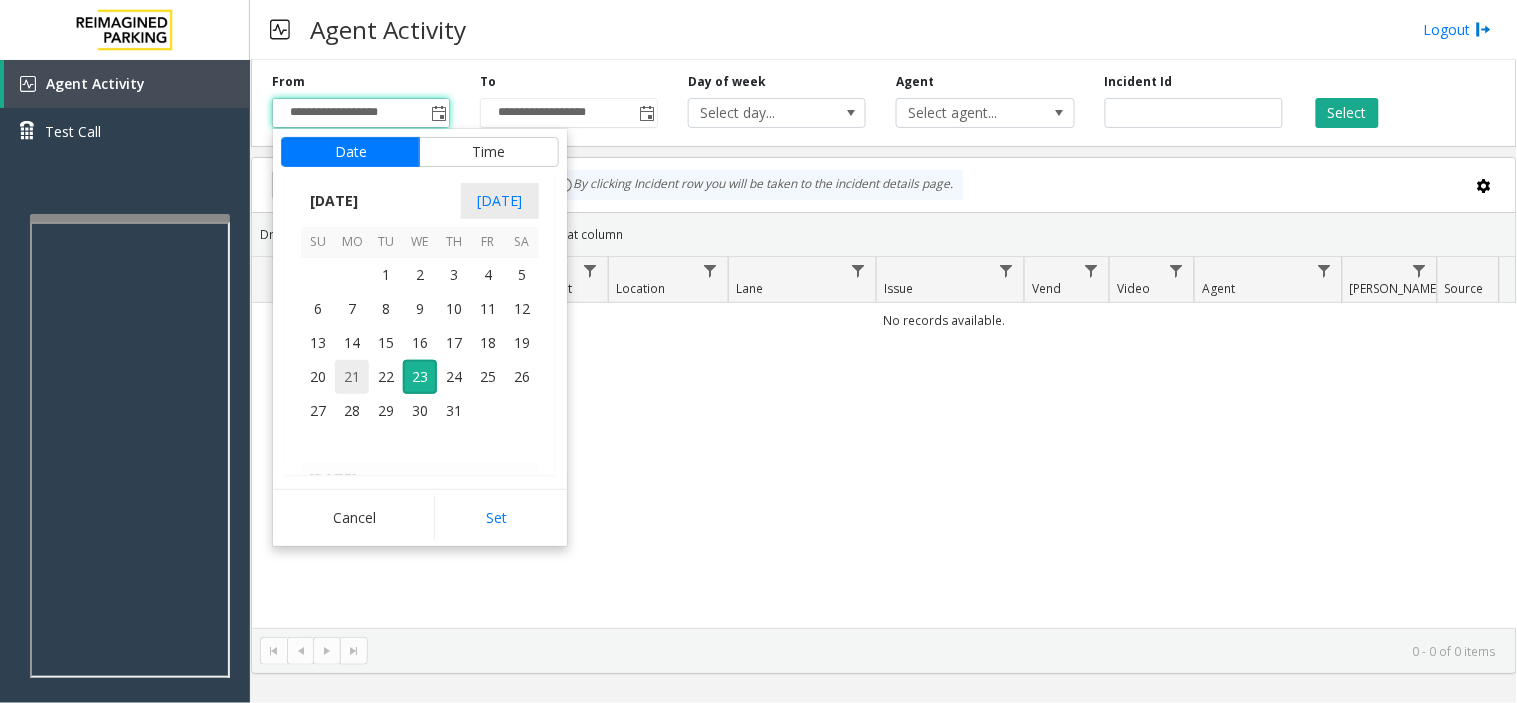 click on "21" at bounding box center [352, 377] 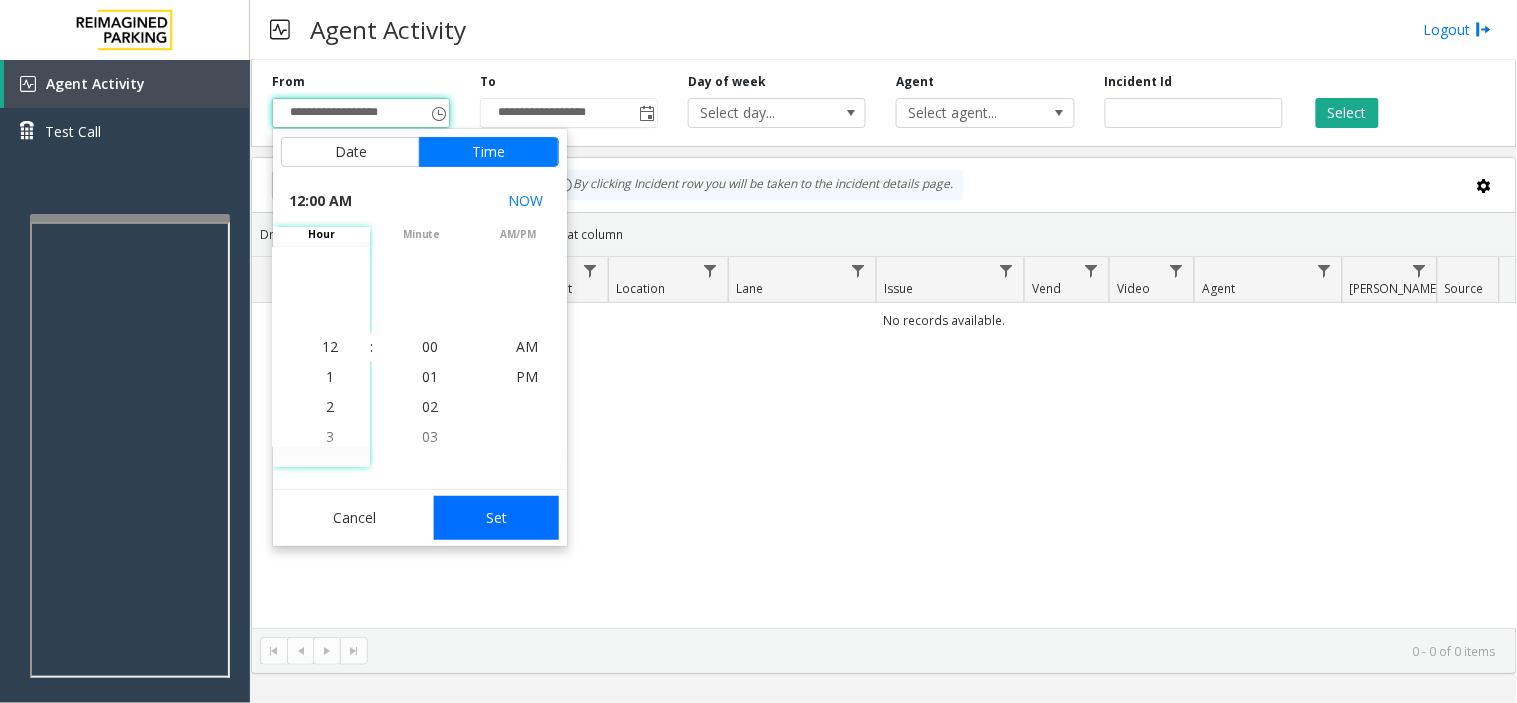 click on "Set" 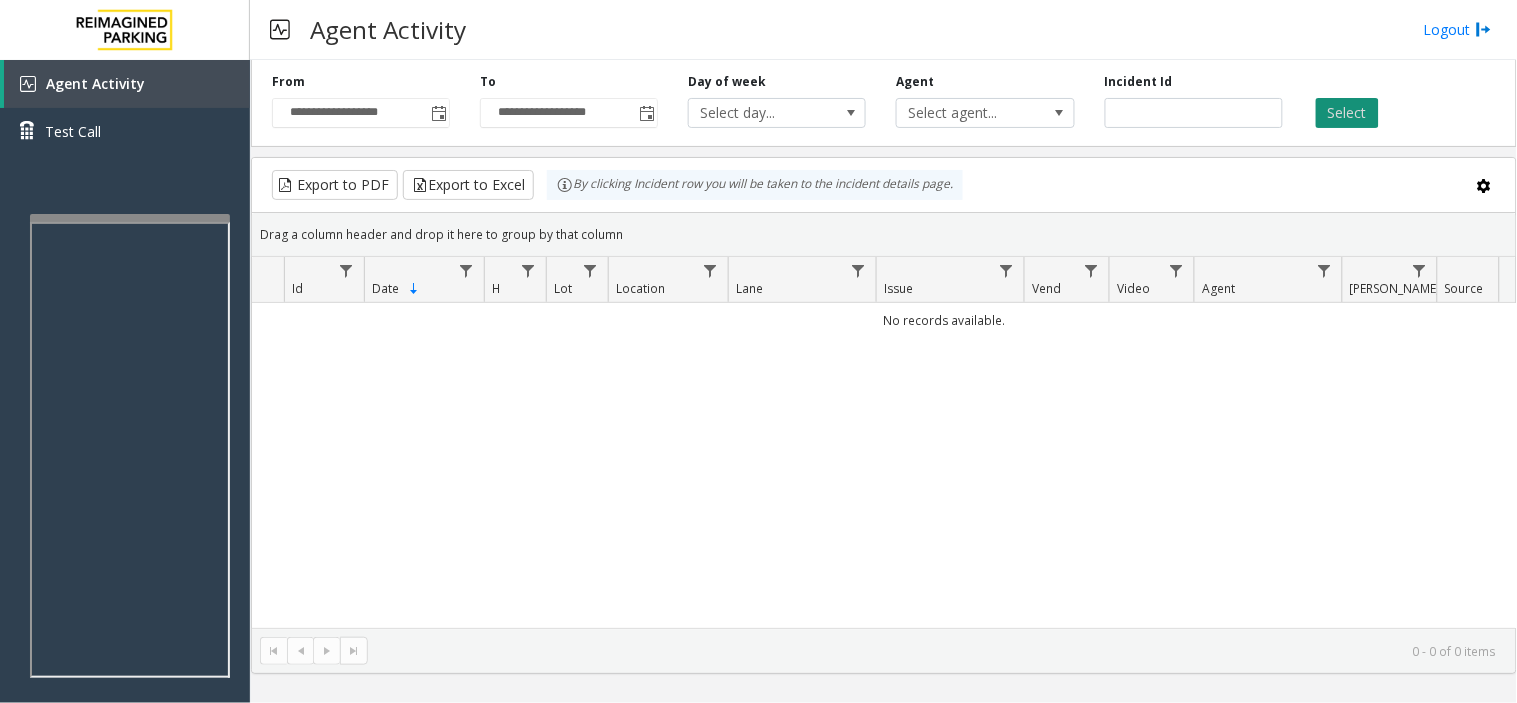 click on "Select" 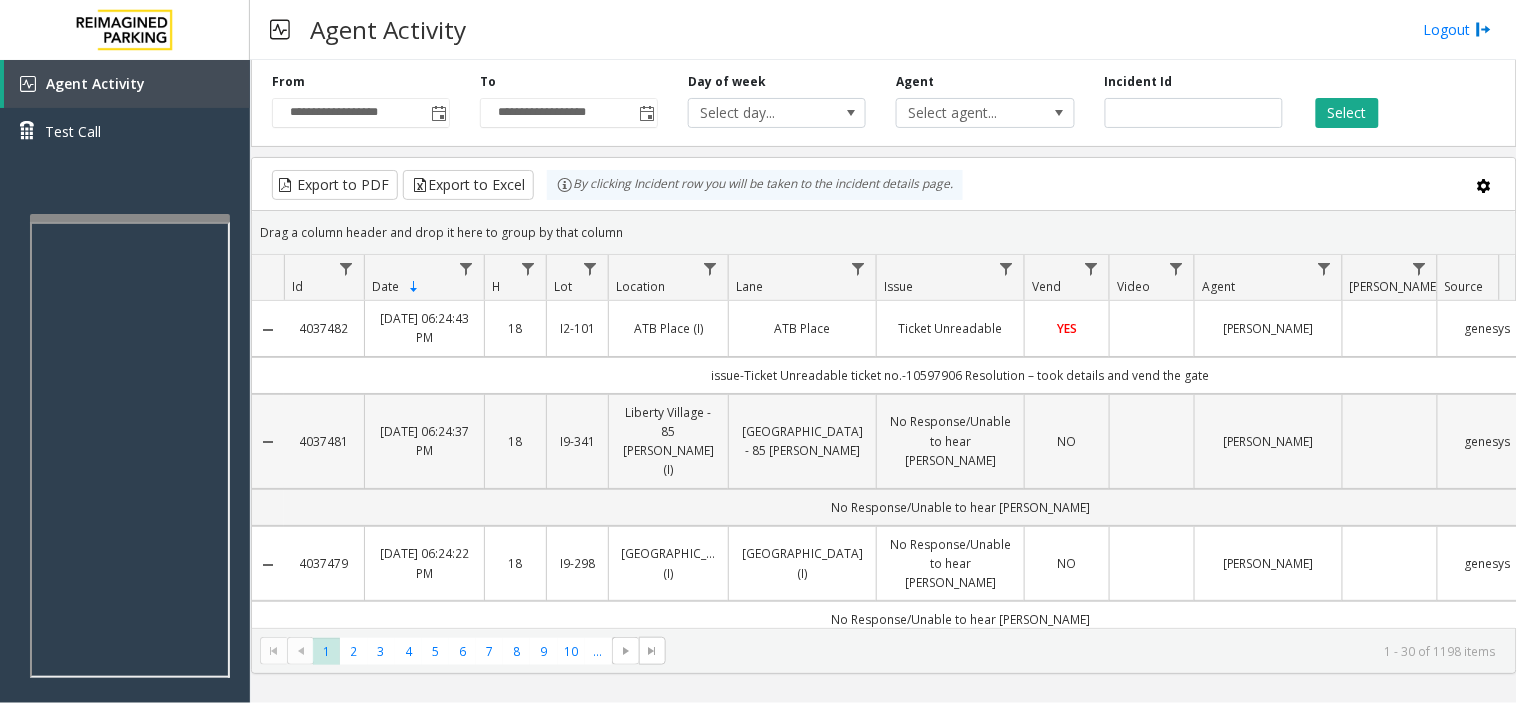 click on "No Response/Unable to hear [PERSON_NAME]" 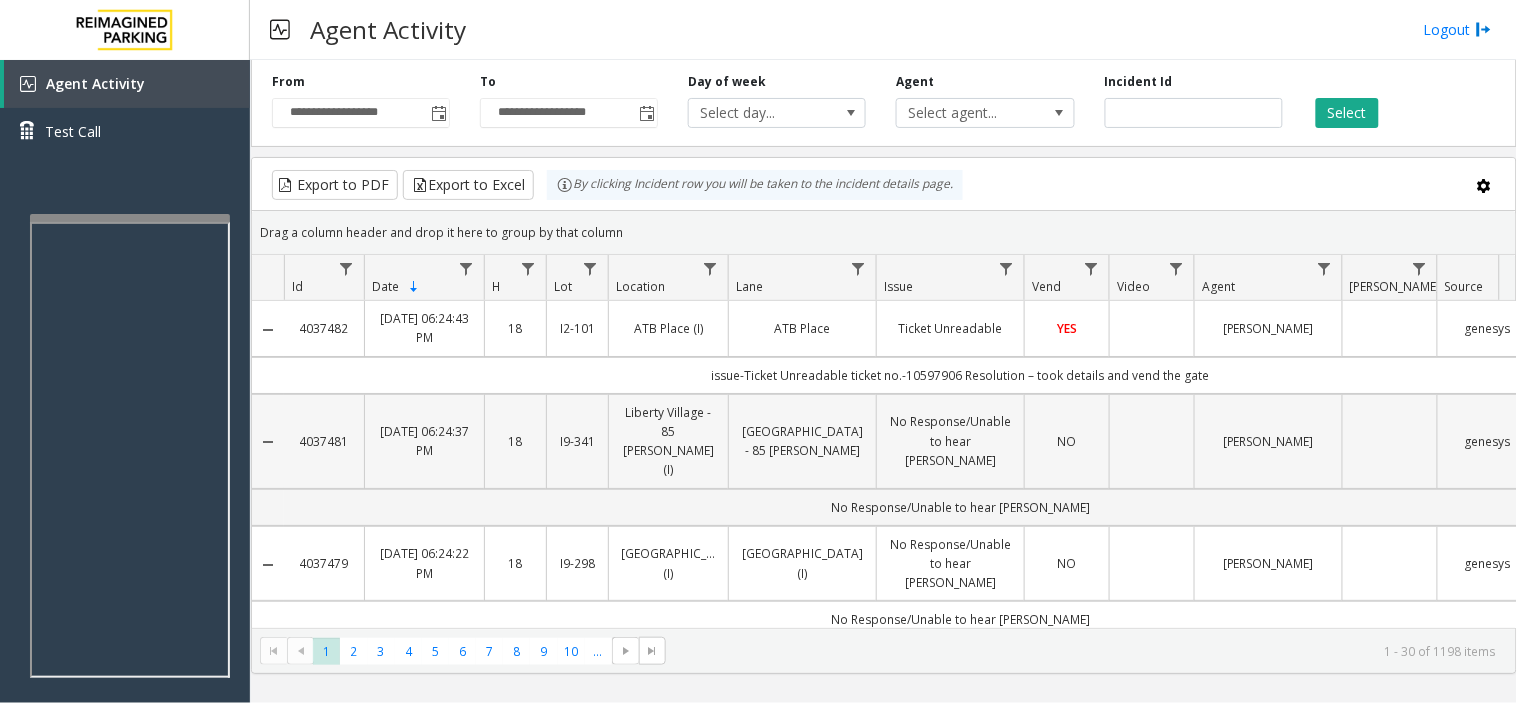 click on "NO" 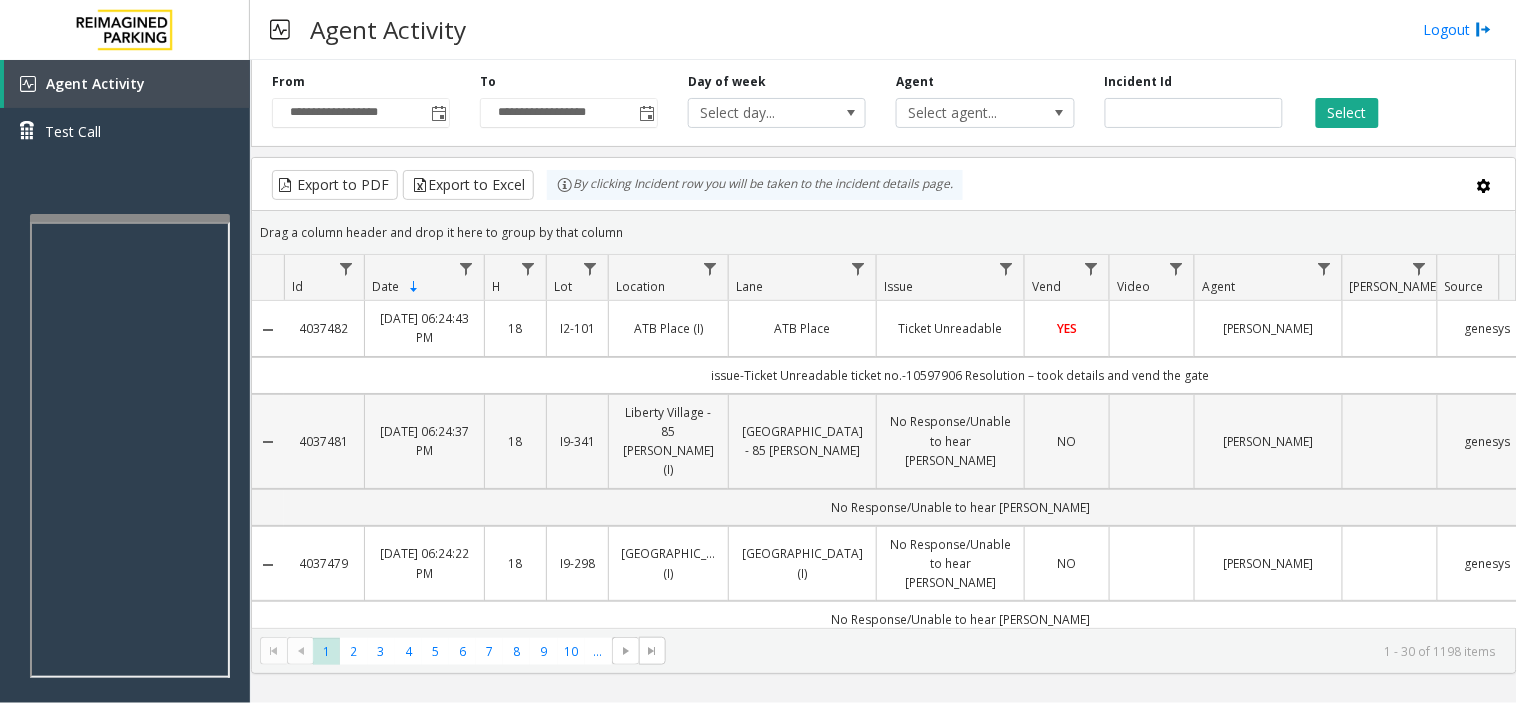 click on "No Response/Unable to hear [PERSON_NAME]" 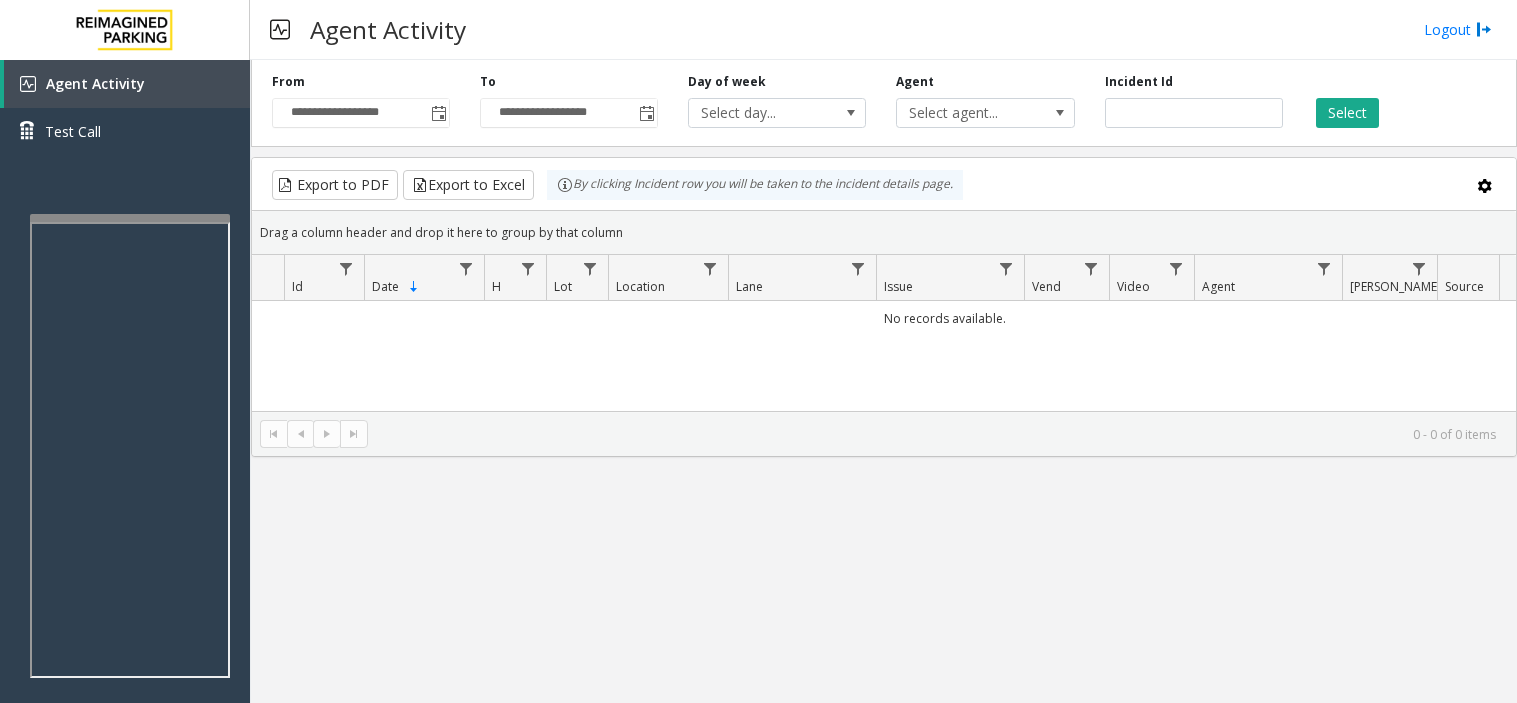 scroll, scrollTop: 0, scrollLeft: 0, axis: both 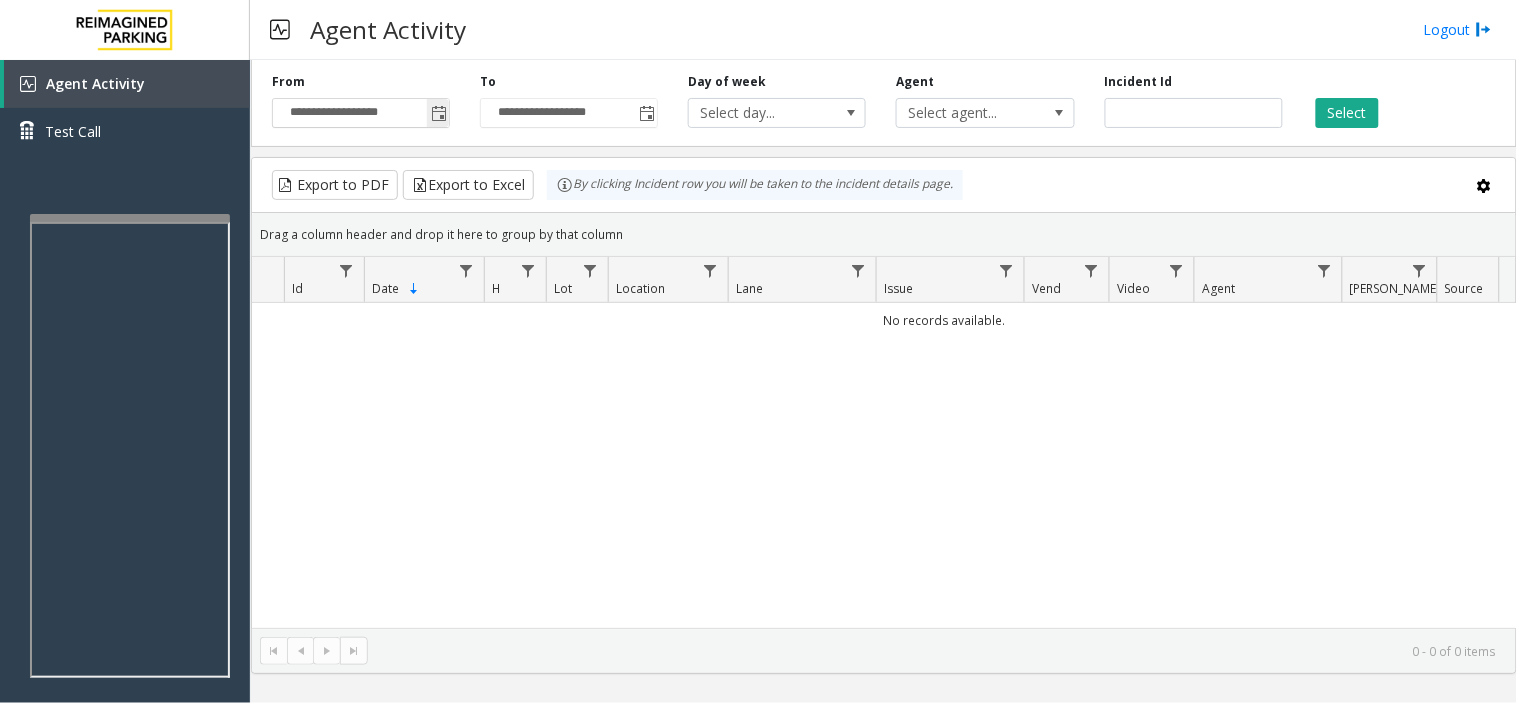 click 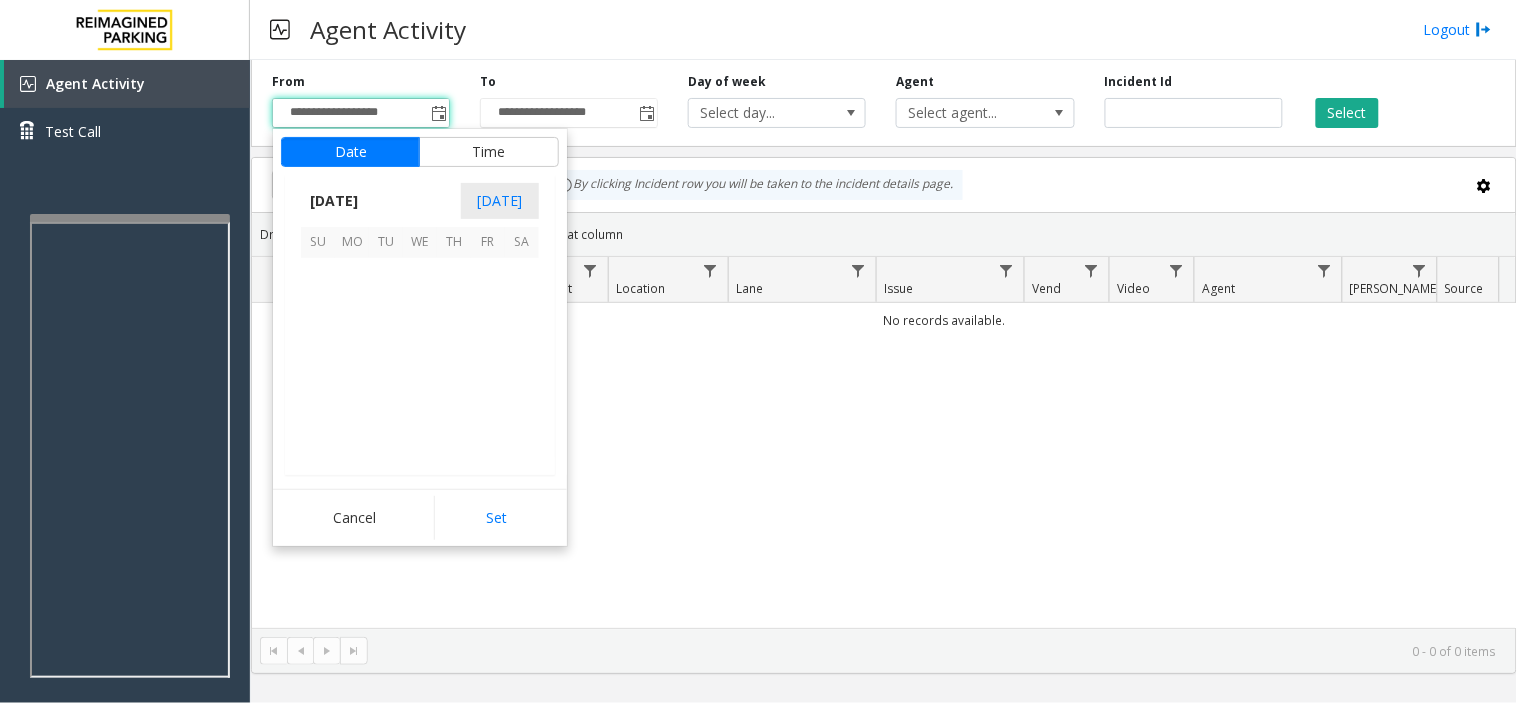 scroll, scrollTop: 358354, scrollLeft: 0, axis: vertical 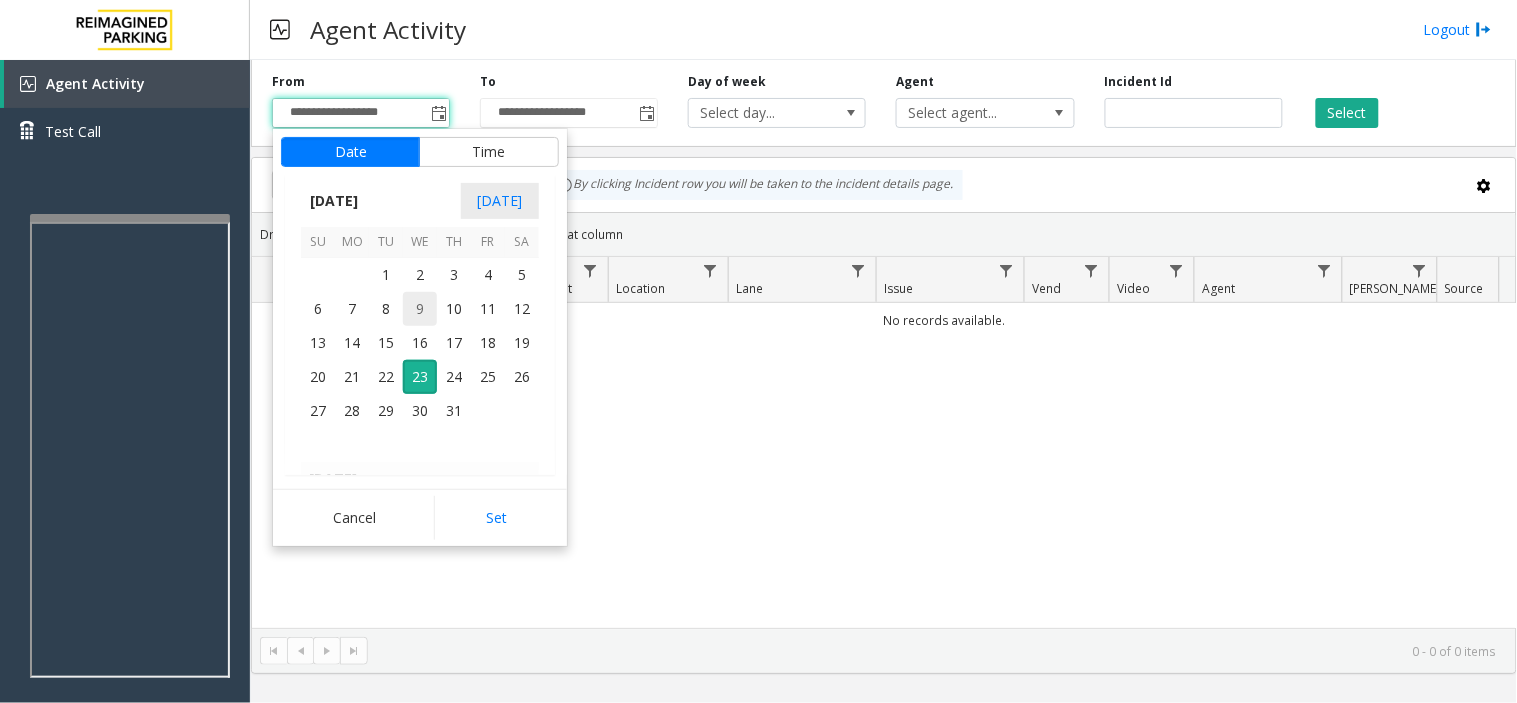 click on "9" at bounding box center (420, 309) 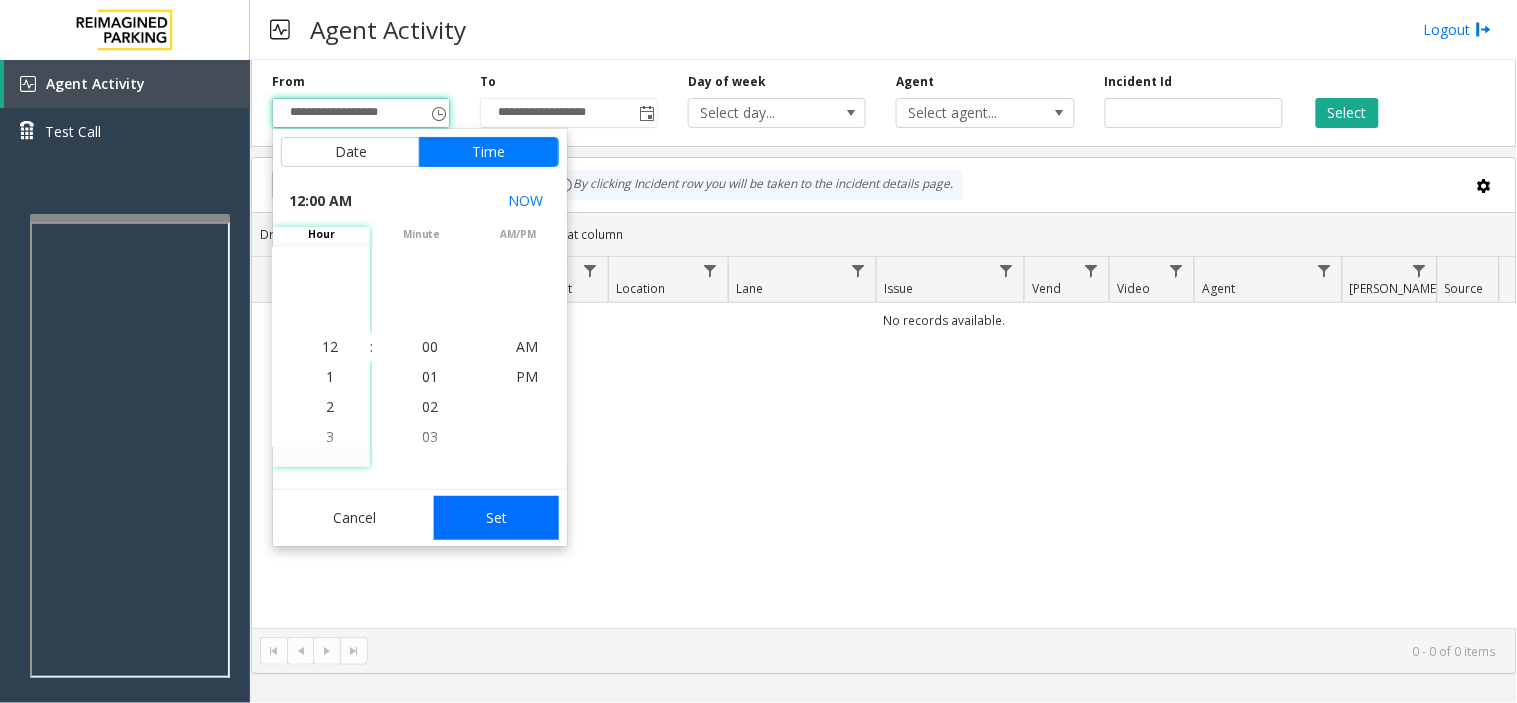 click on "Set" 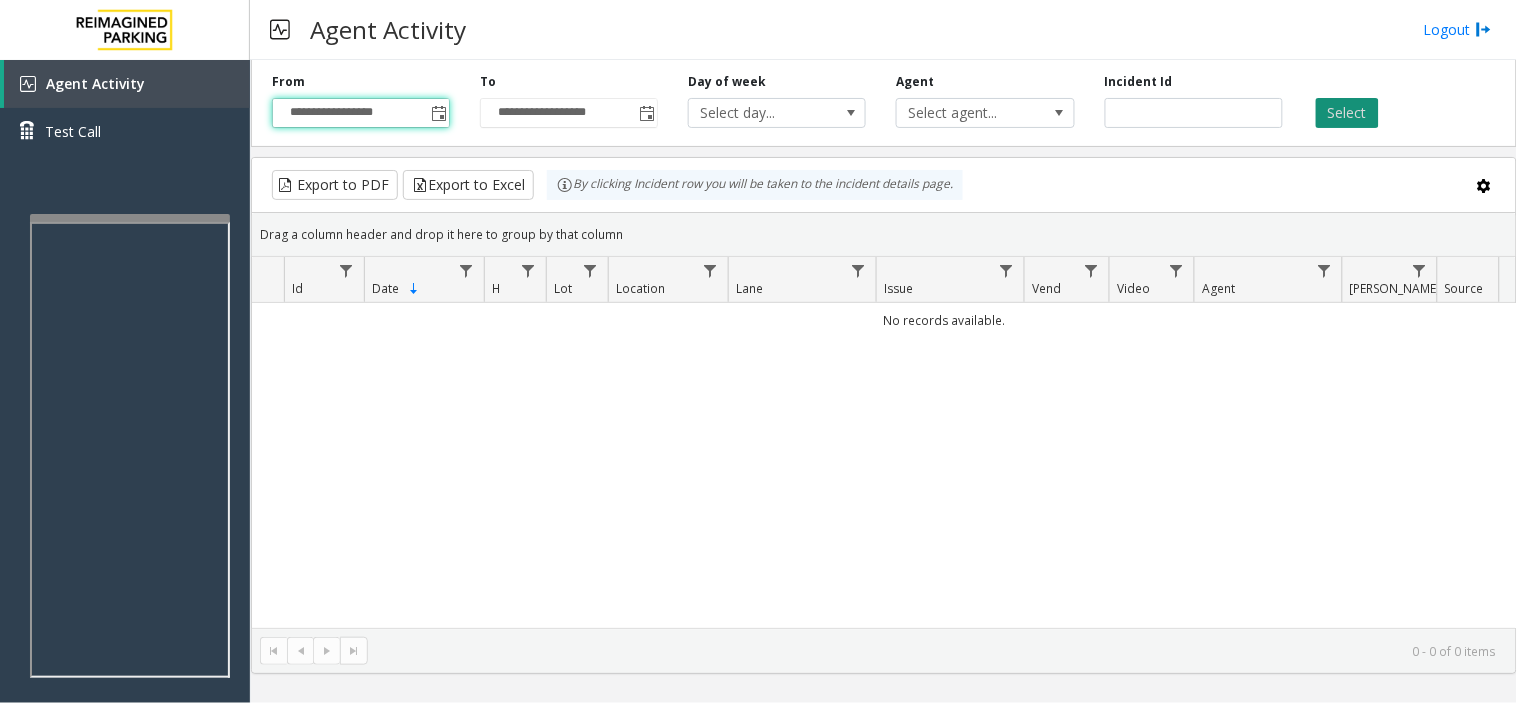 click on "Select" 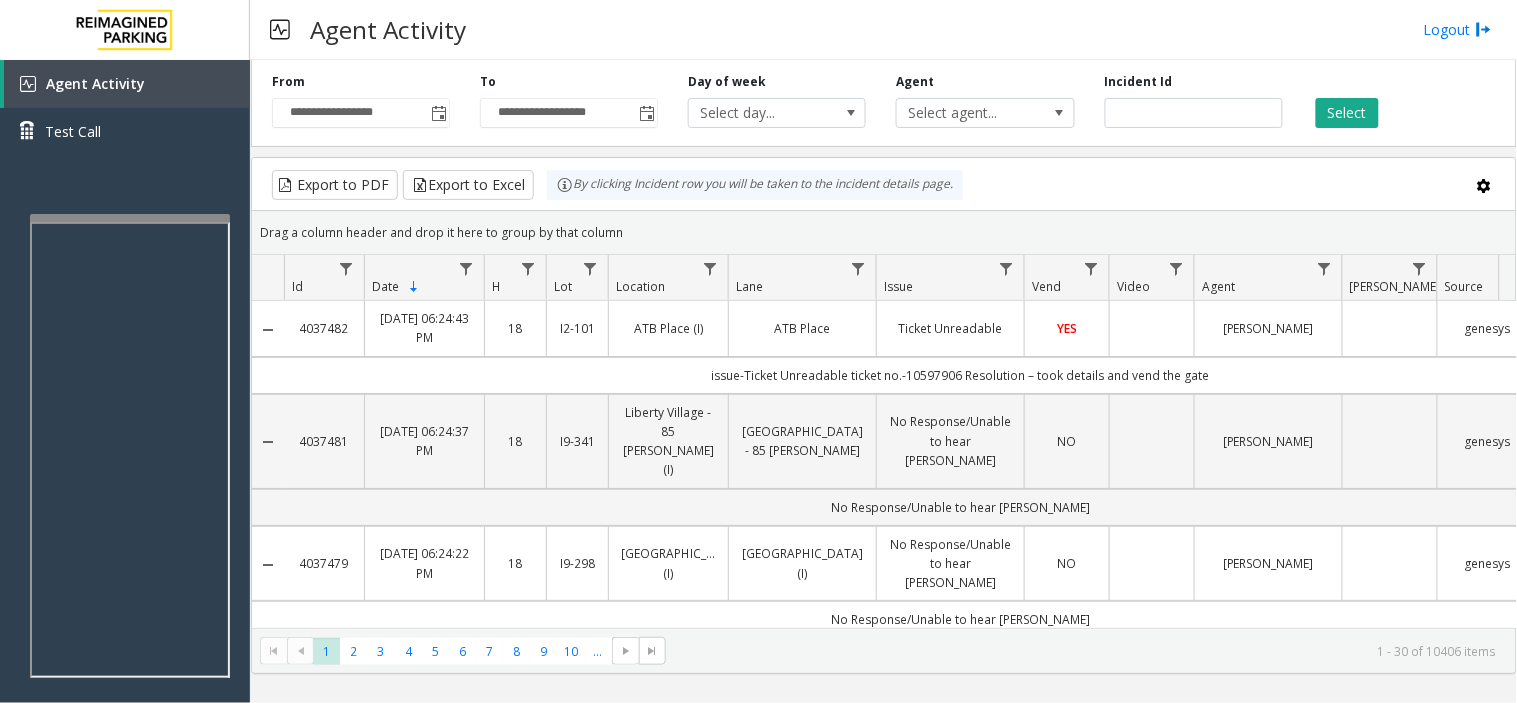 type 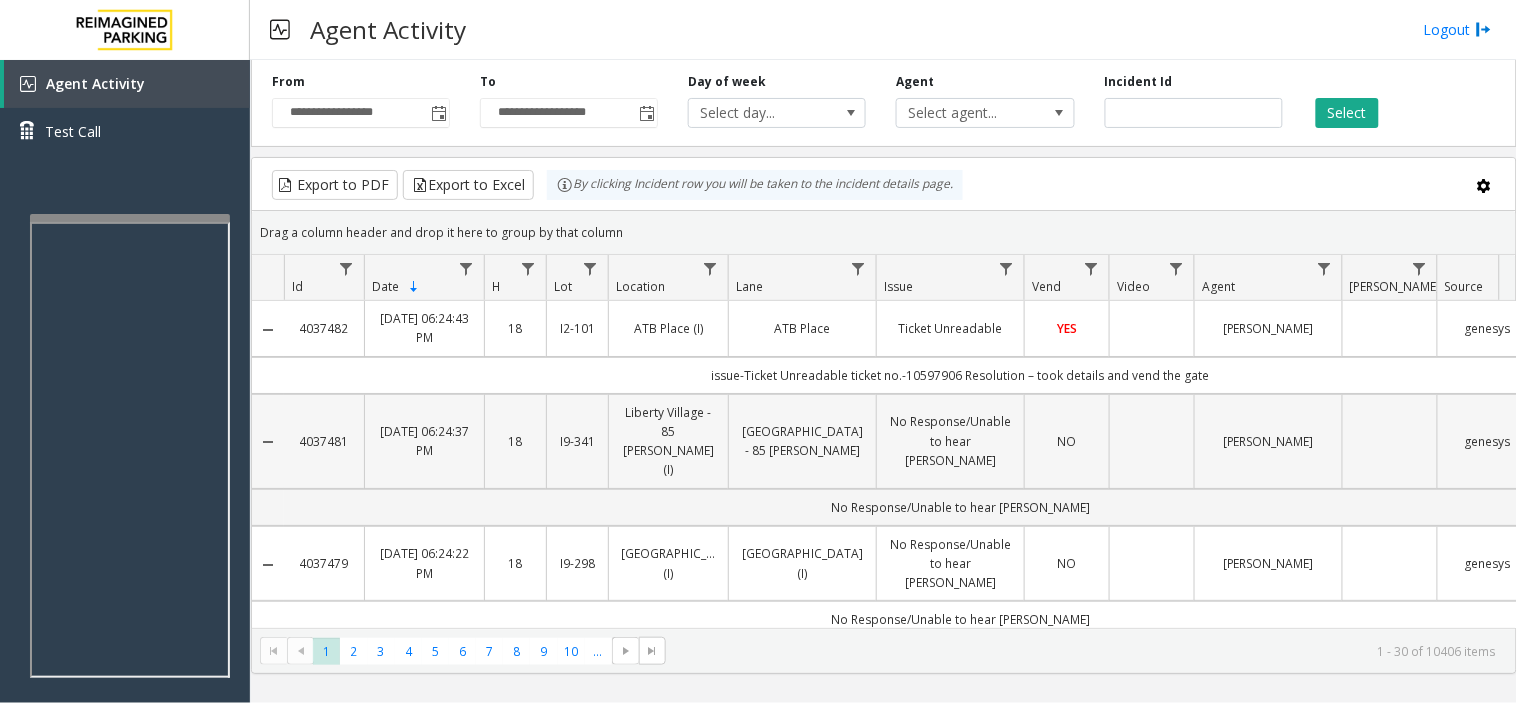 click on "No Response/Unable to hear [PERSON_NAME]" 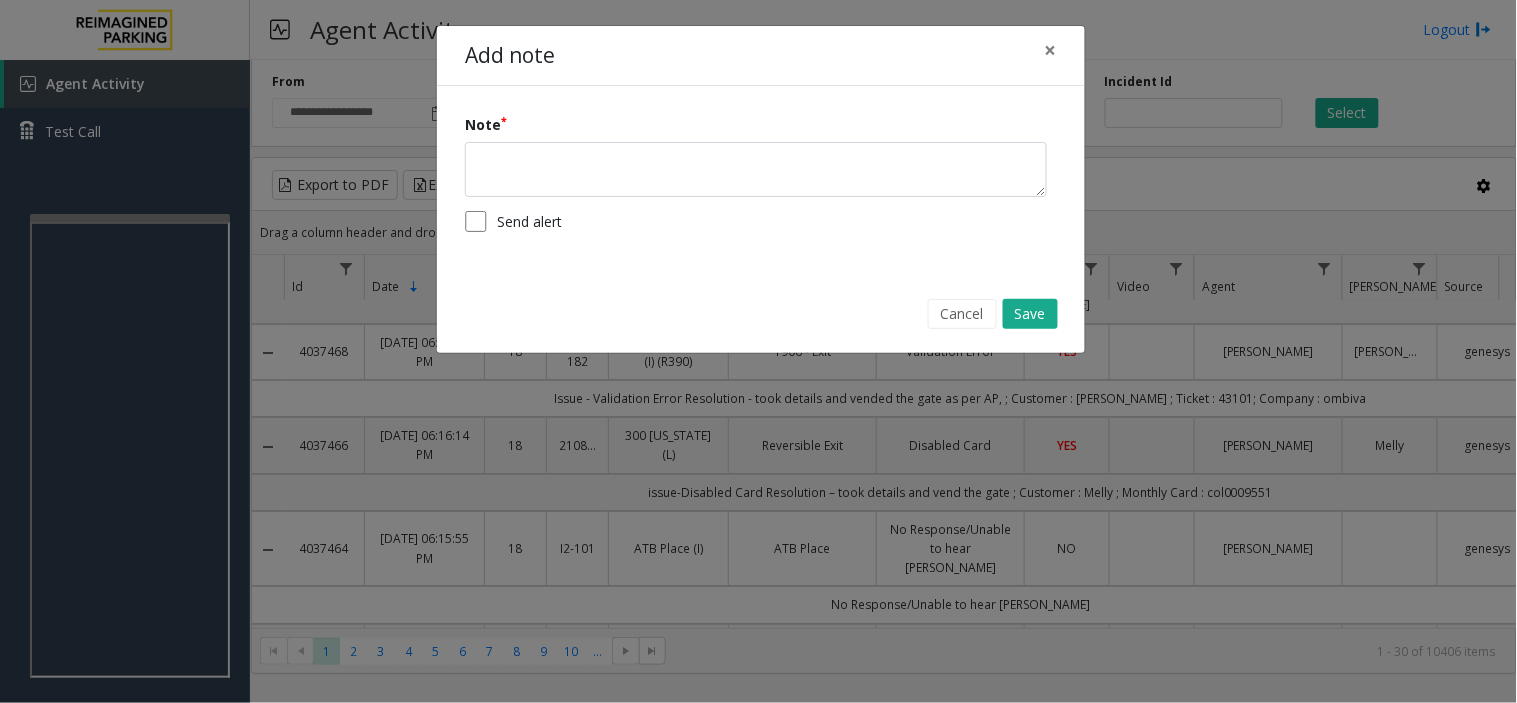 scroll, scrollTop: 2737, scrollLeft: 0, axis: vertical 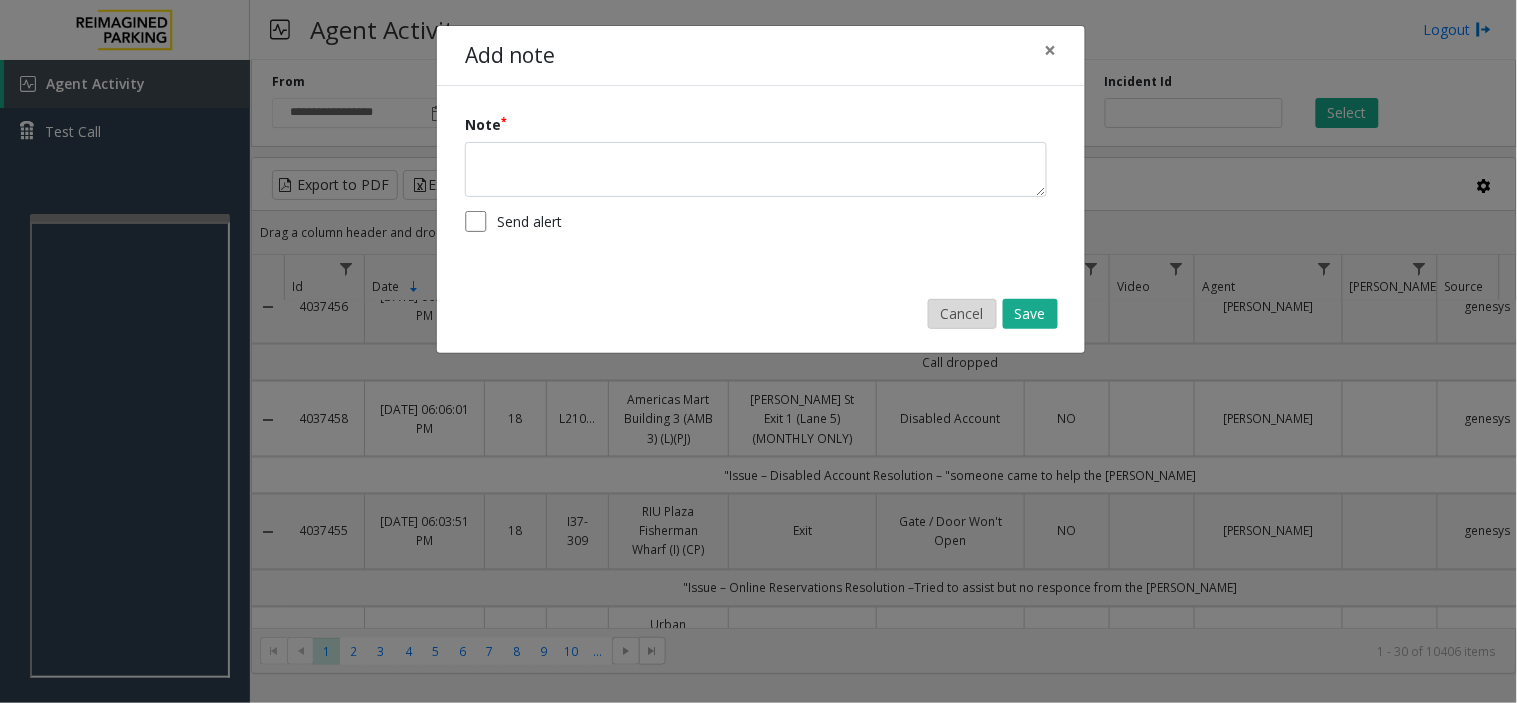 click on "Cancel" 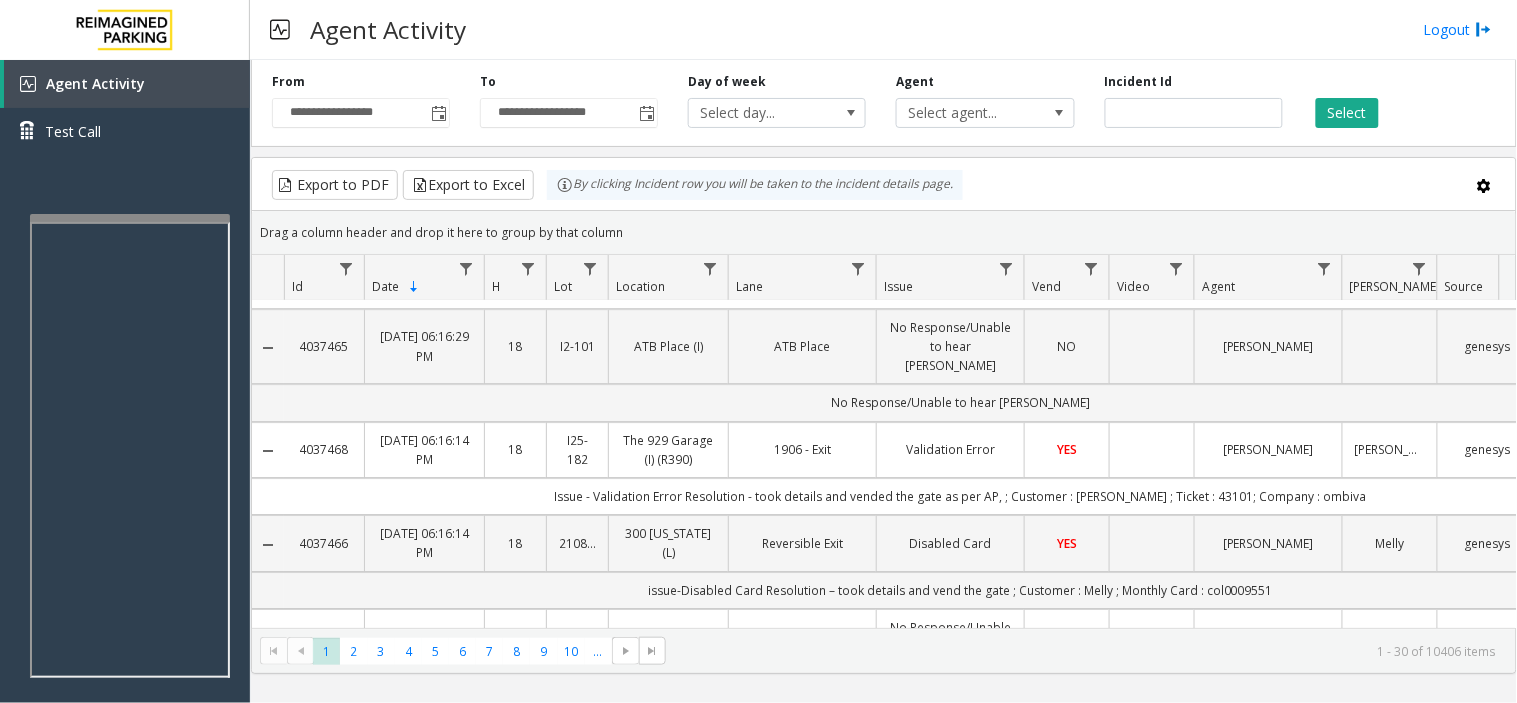 scroll, scrollTop: 1182, scrollLeft: 0, axis: vertical 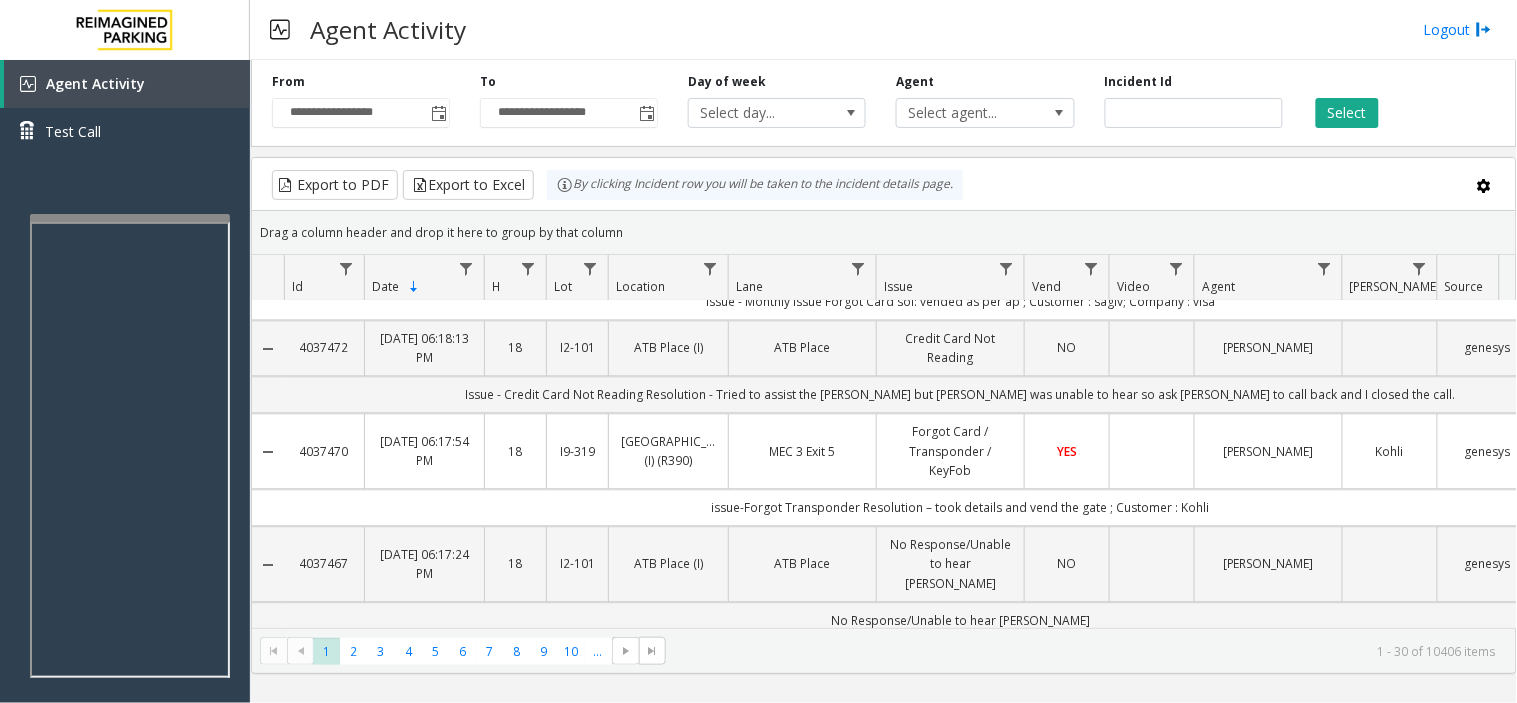 click on "Forgot Card / Transponder / KeyFob" 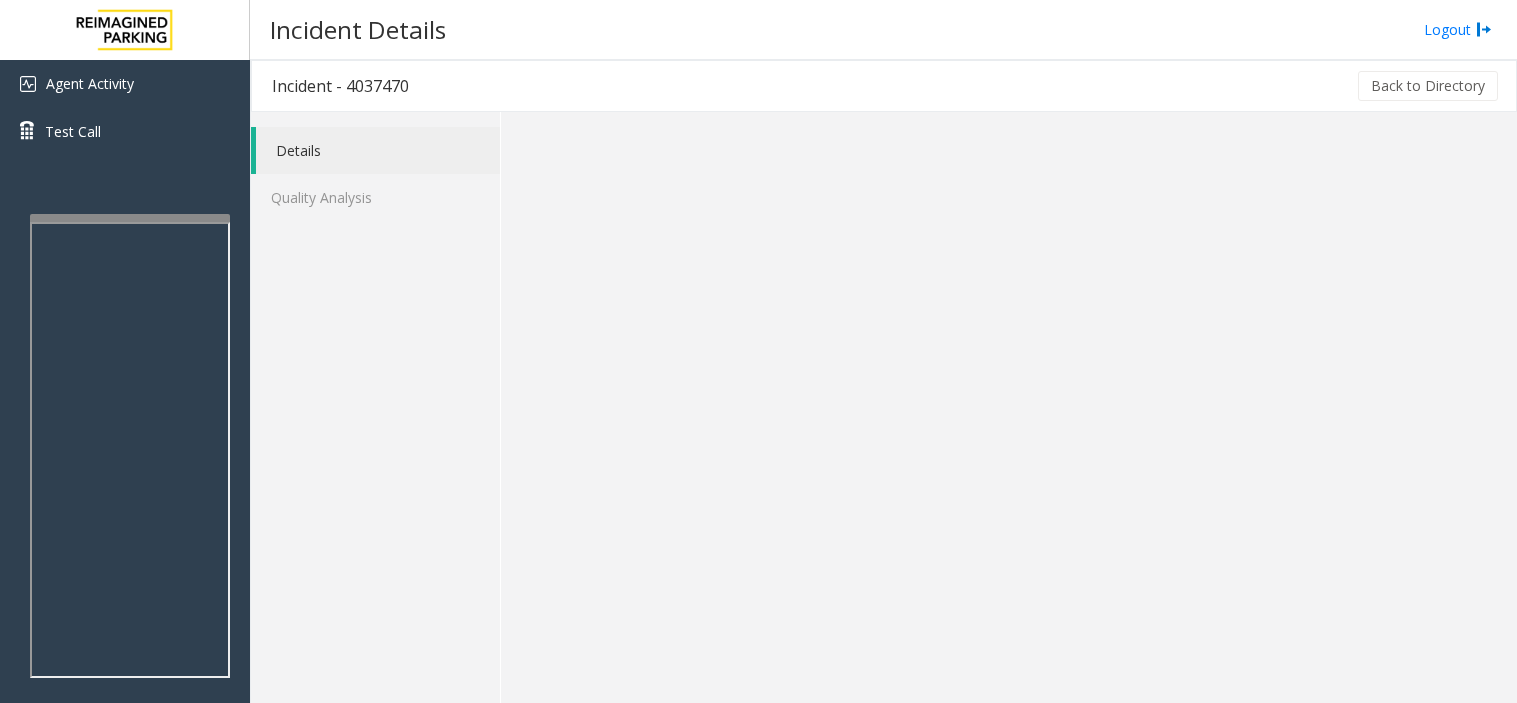 scroll, scrollTop: 0, scrollLeft: 0, axis: both 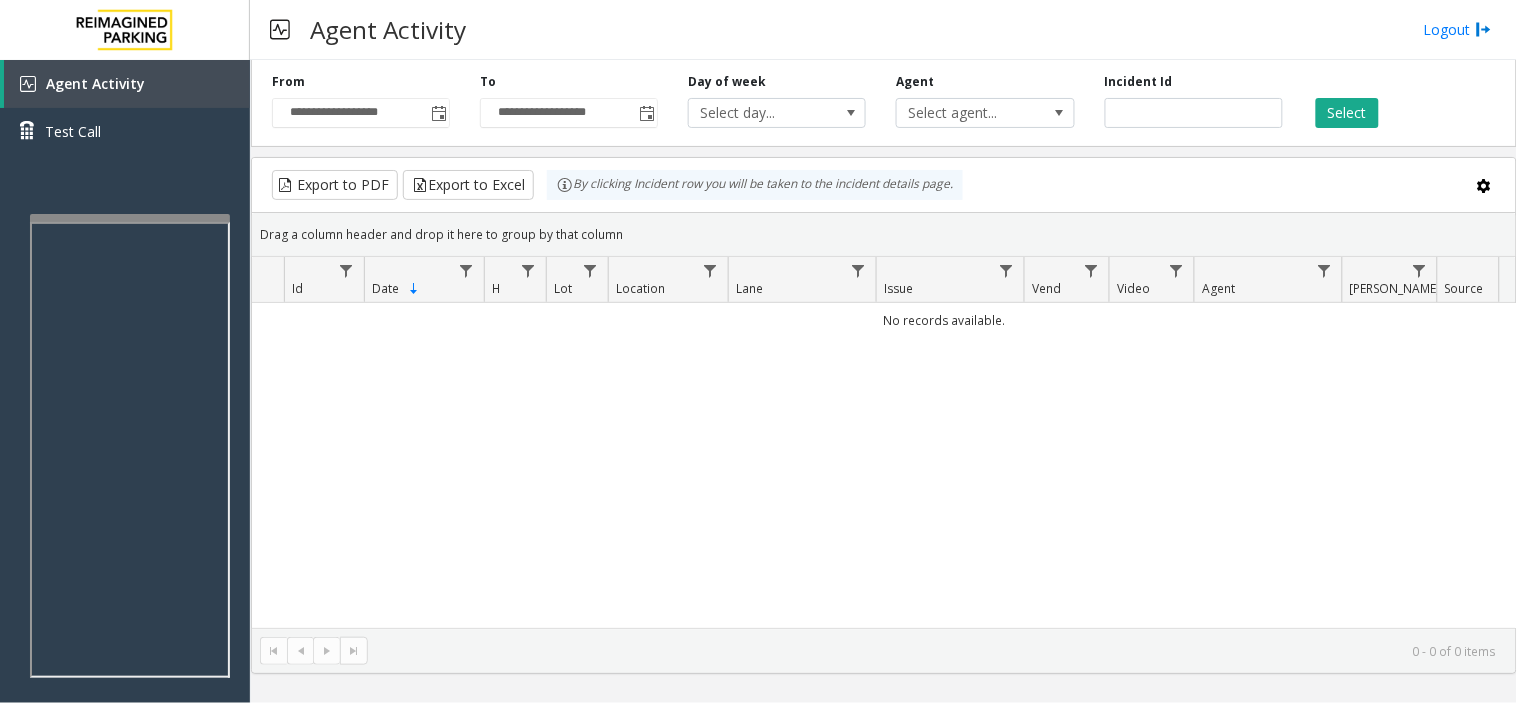 click on "**********" 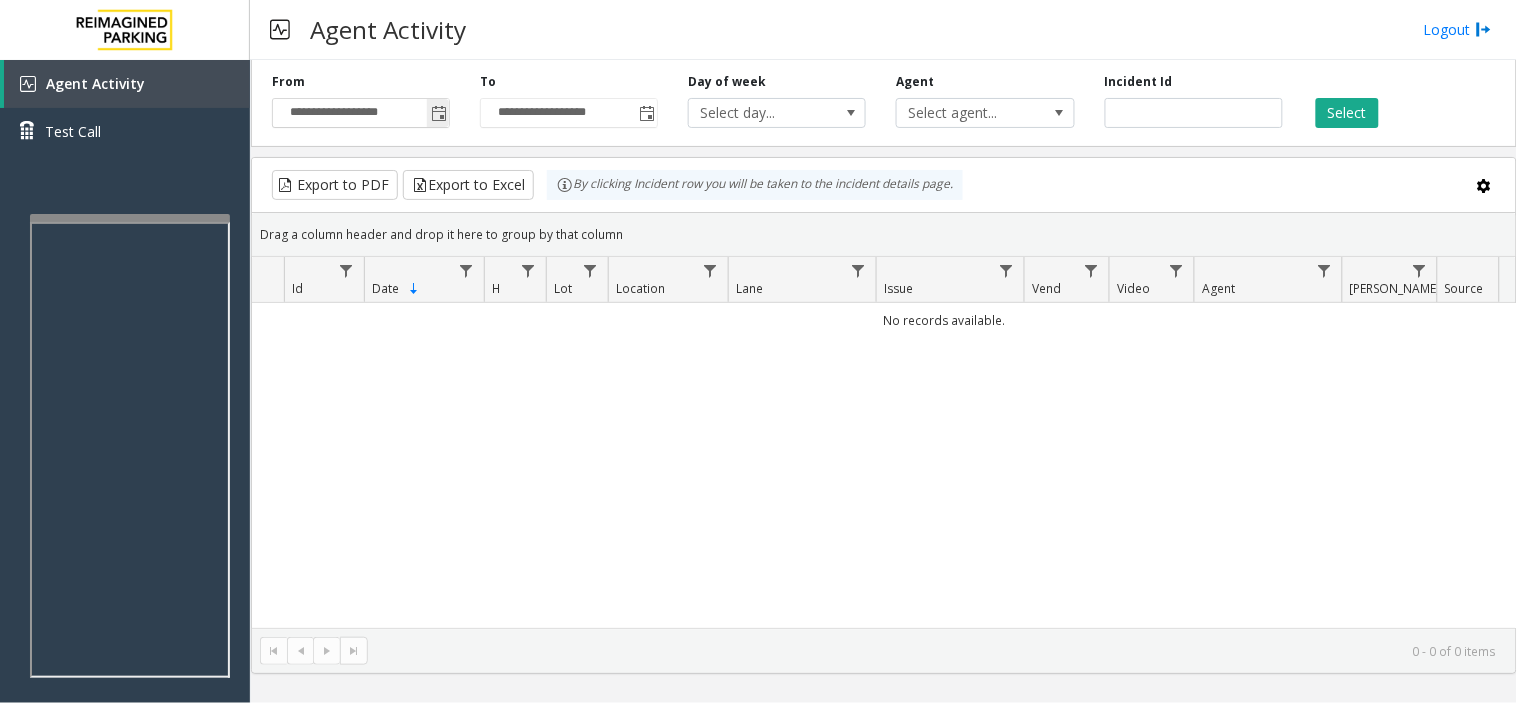 click 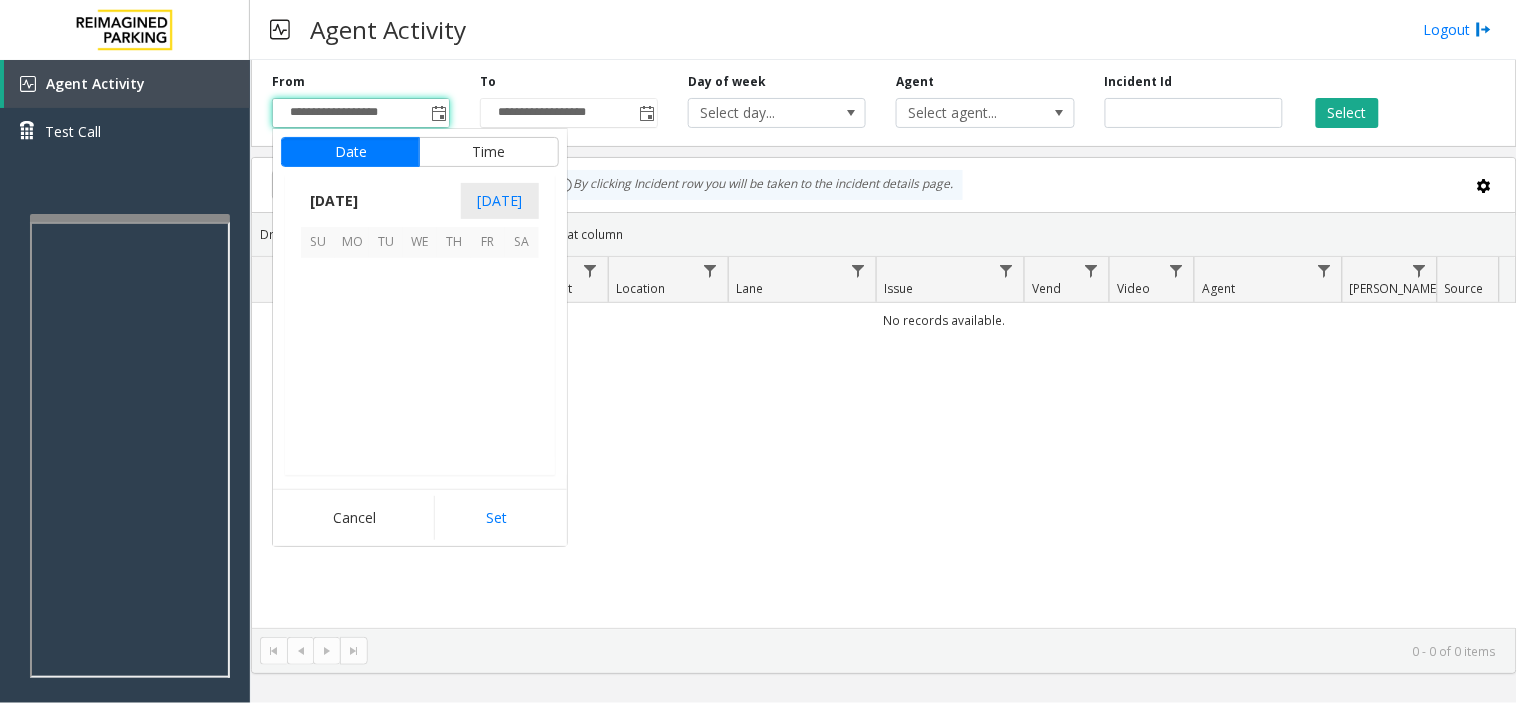 scroll, scrollTop: 358354, scrollLeft: 0, axis: vertical 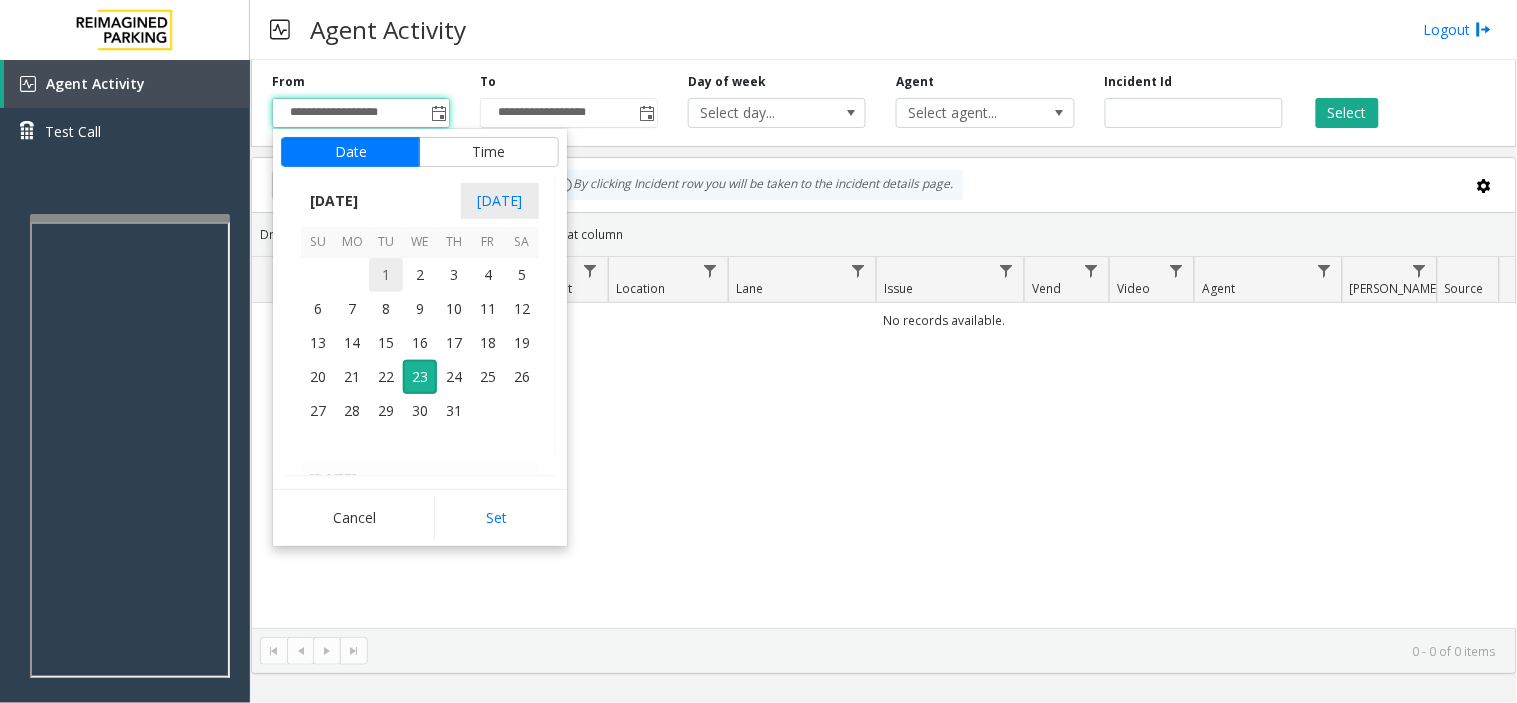 click on "1" at bounding box center (386, 275) 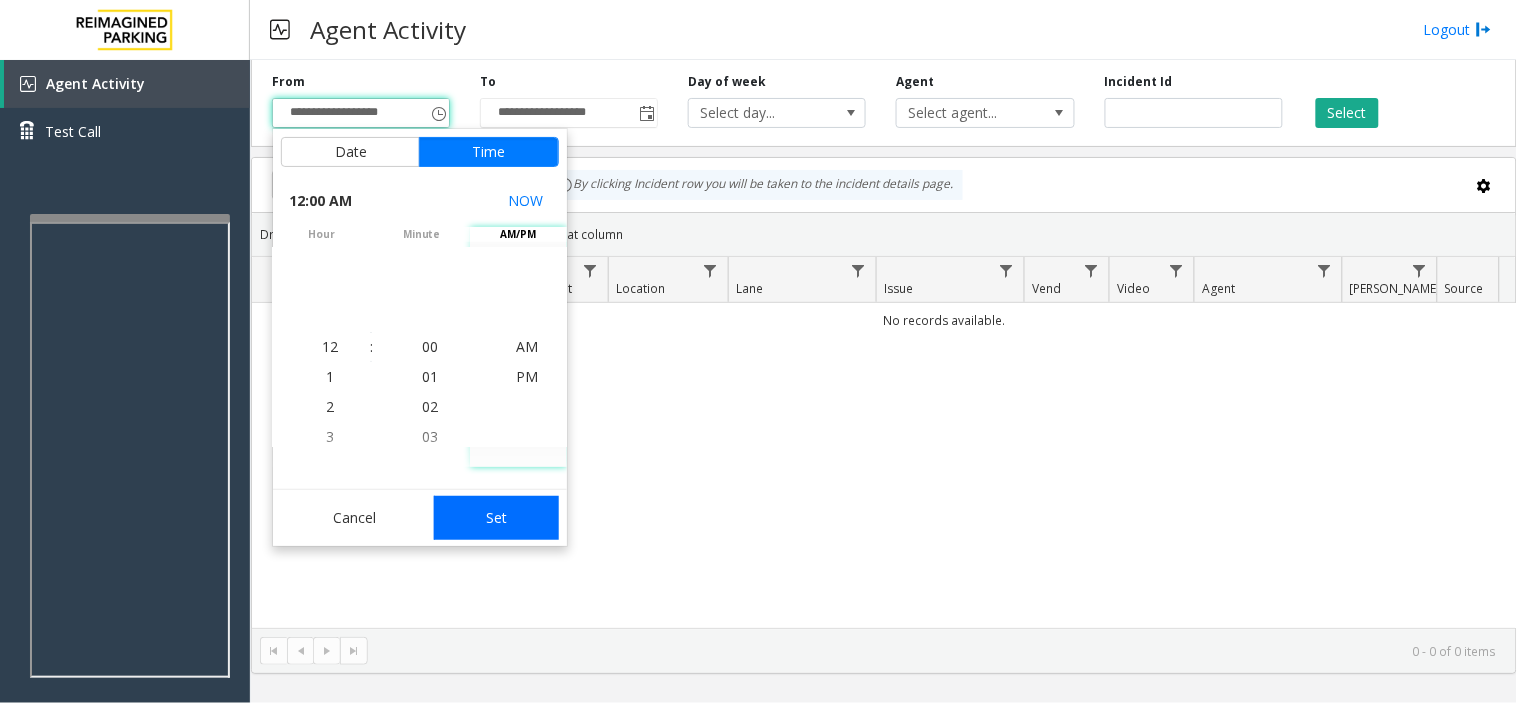 click on "Set" 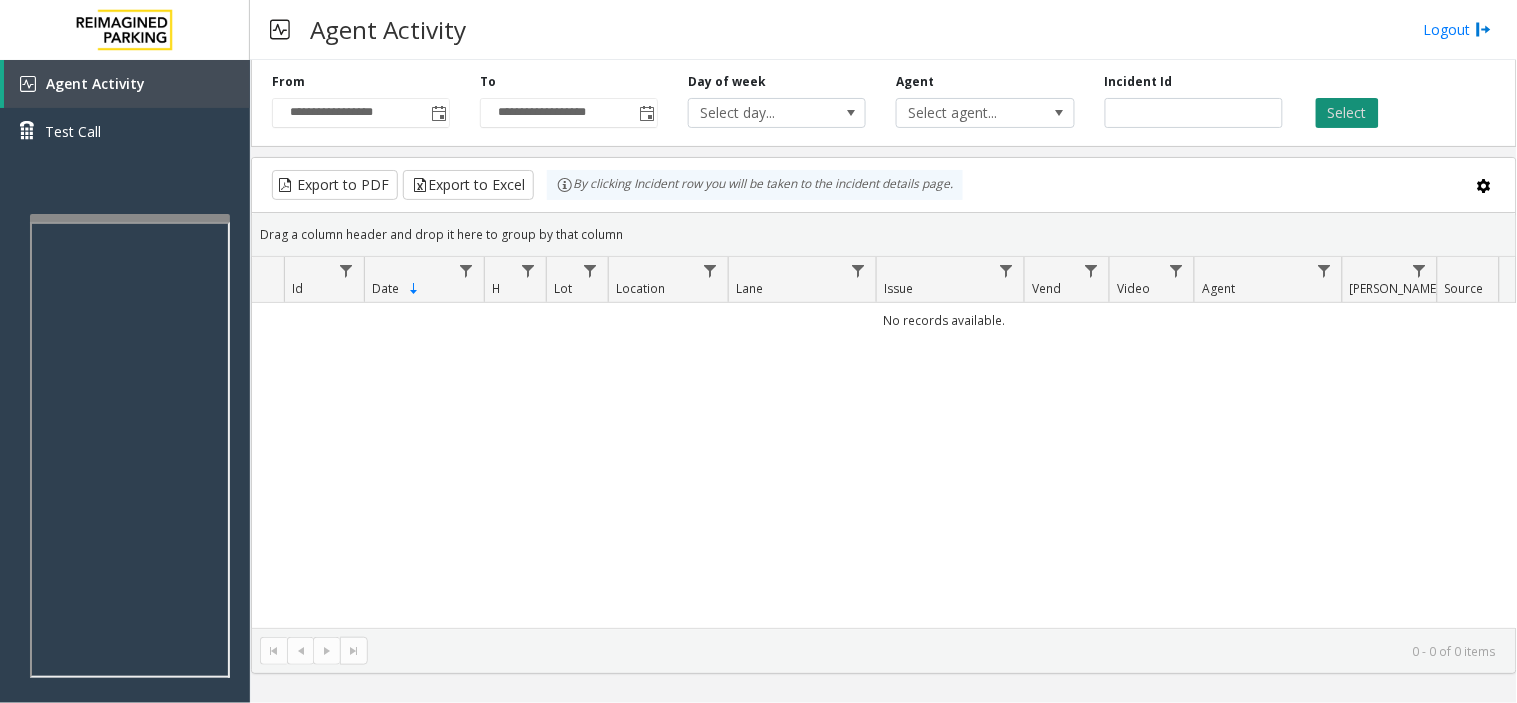 click on "Select" 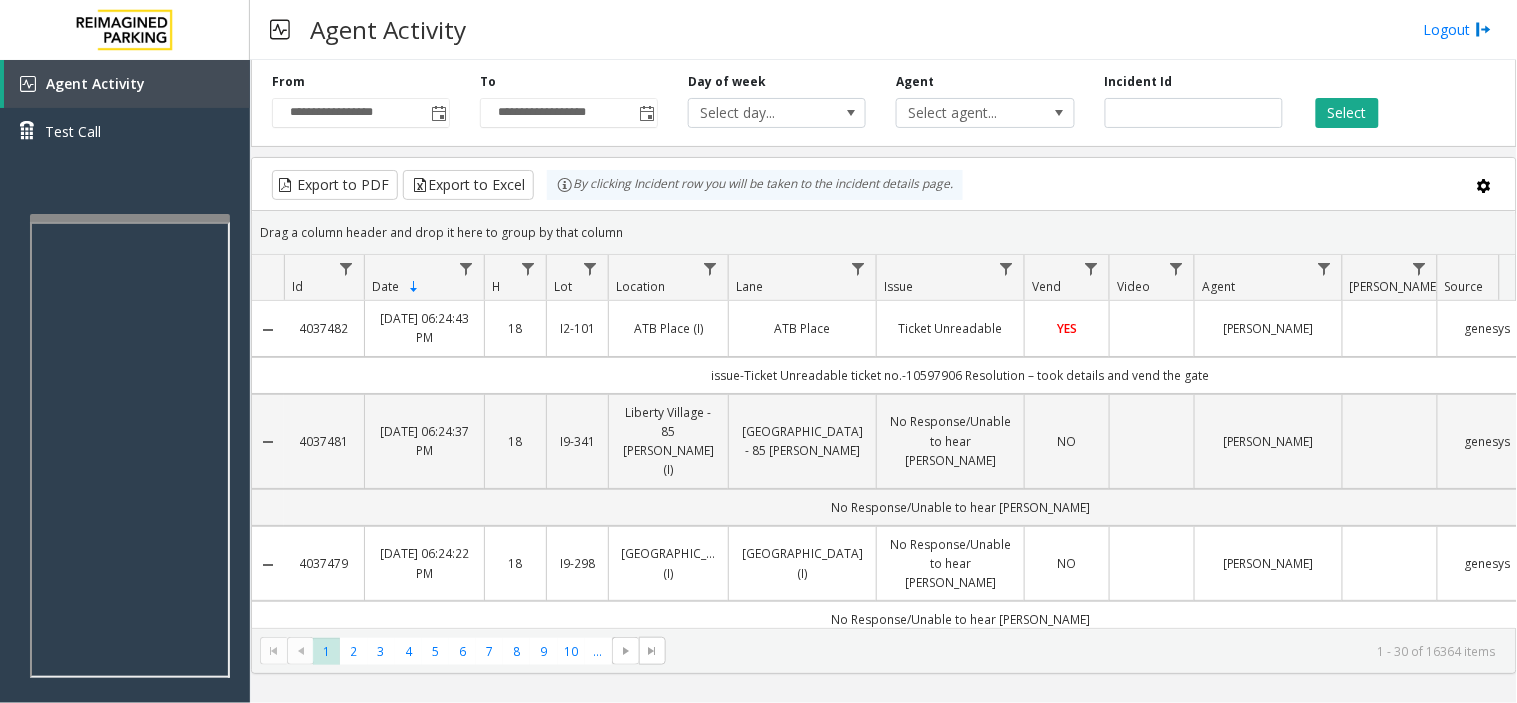 type 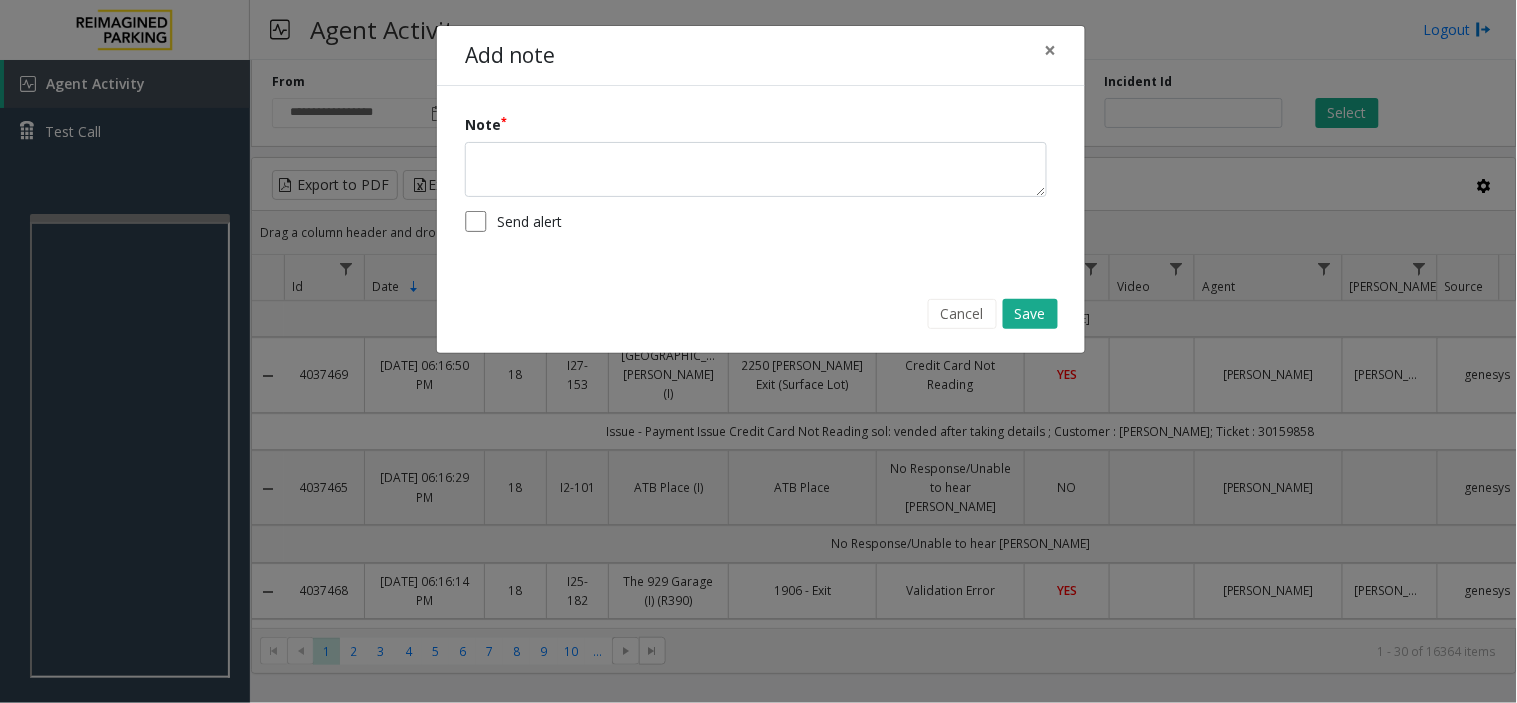 scroll, scrollTop: 1626, scrollLeft: 0, axis: vertical 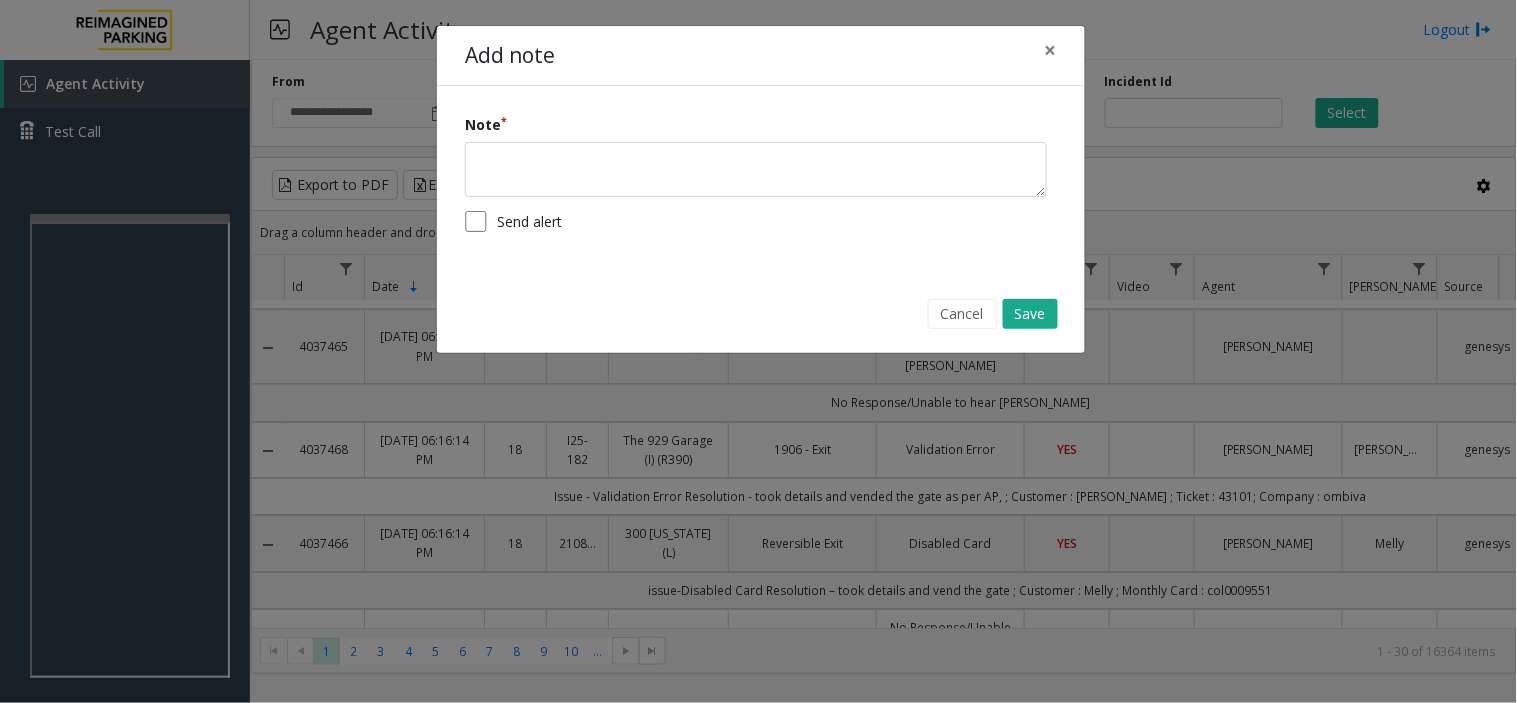 click on "Cancel Save" 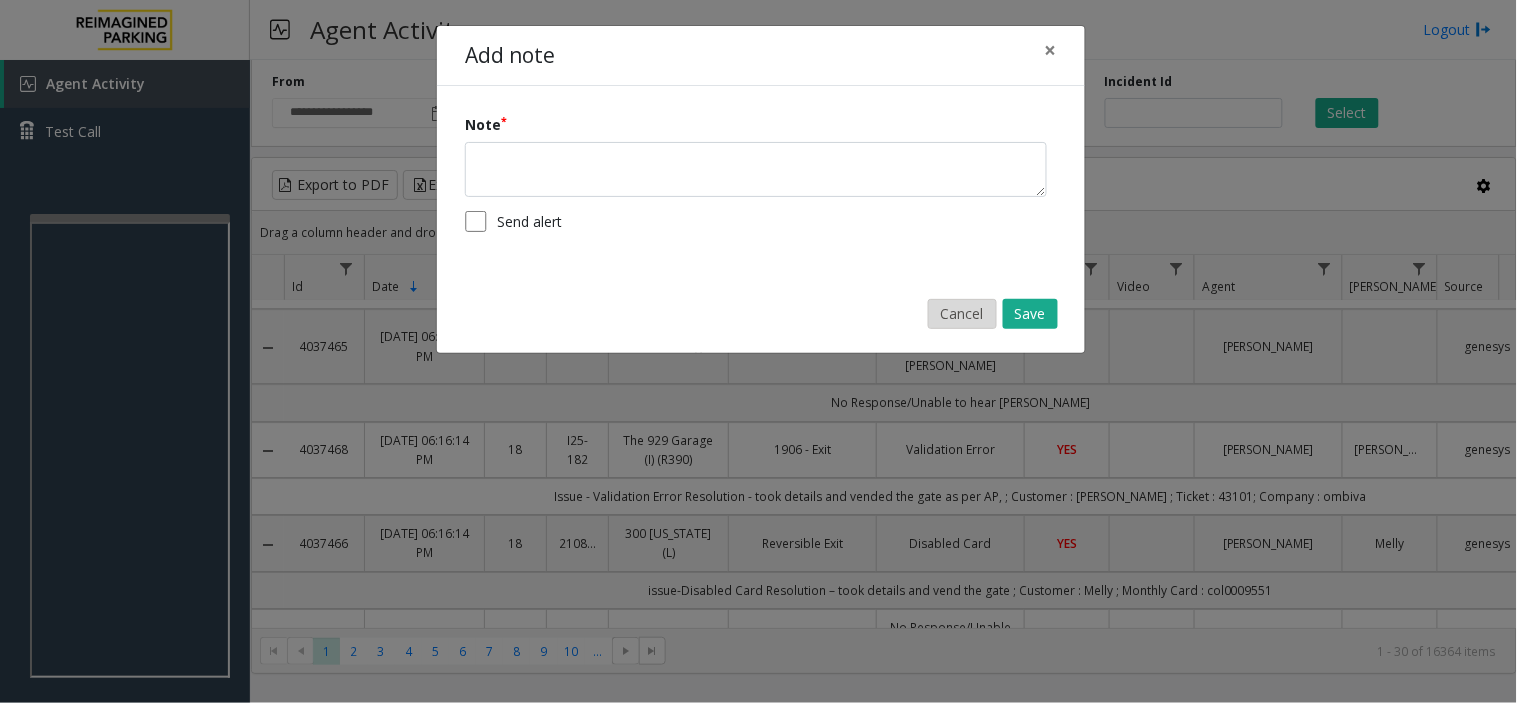 click on "Cancel" 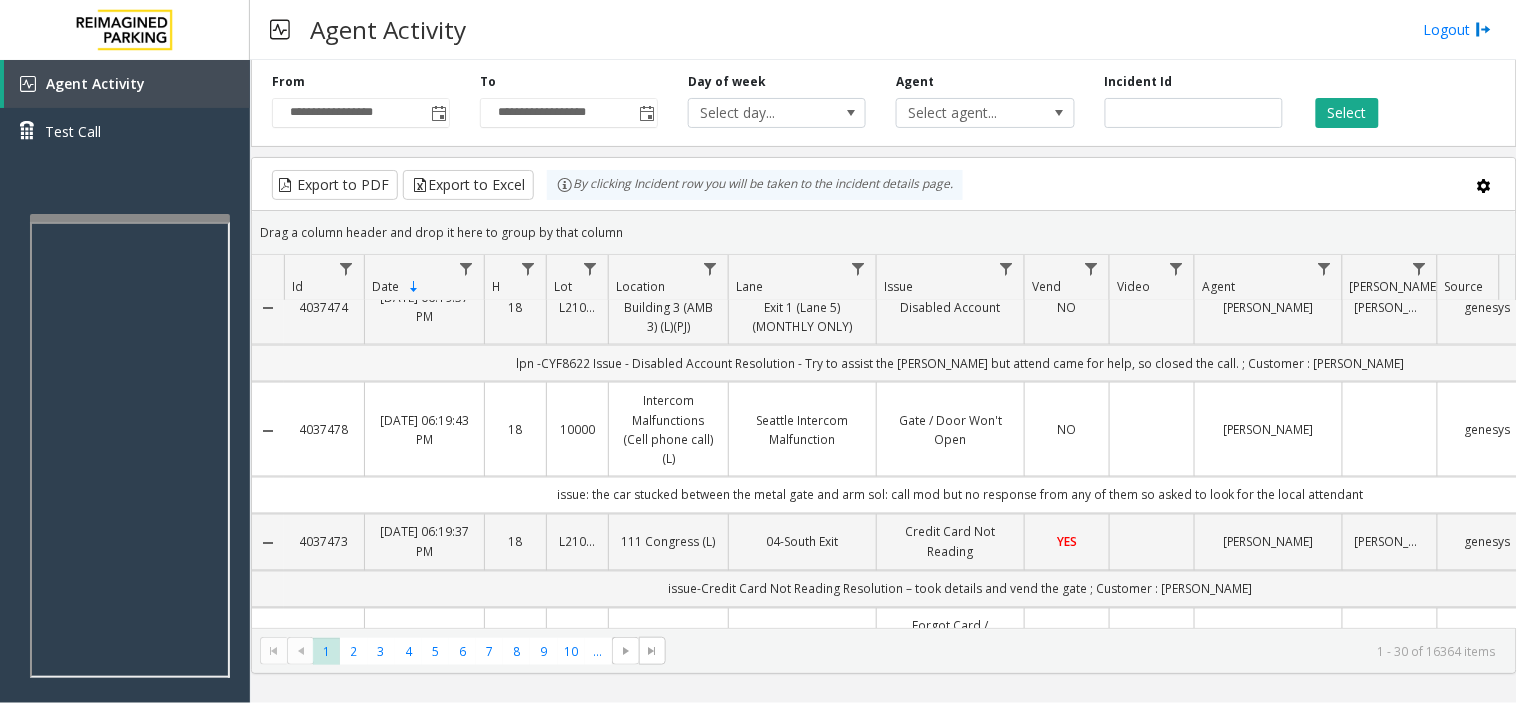 scroll, scrollTop: 626, scrollLeft: 0, axis: vertical 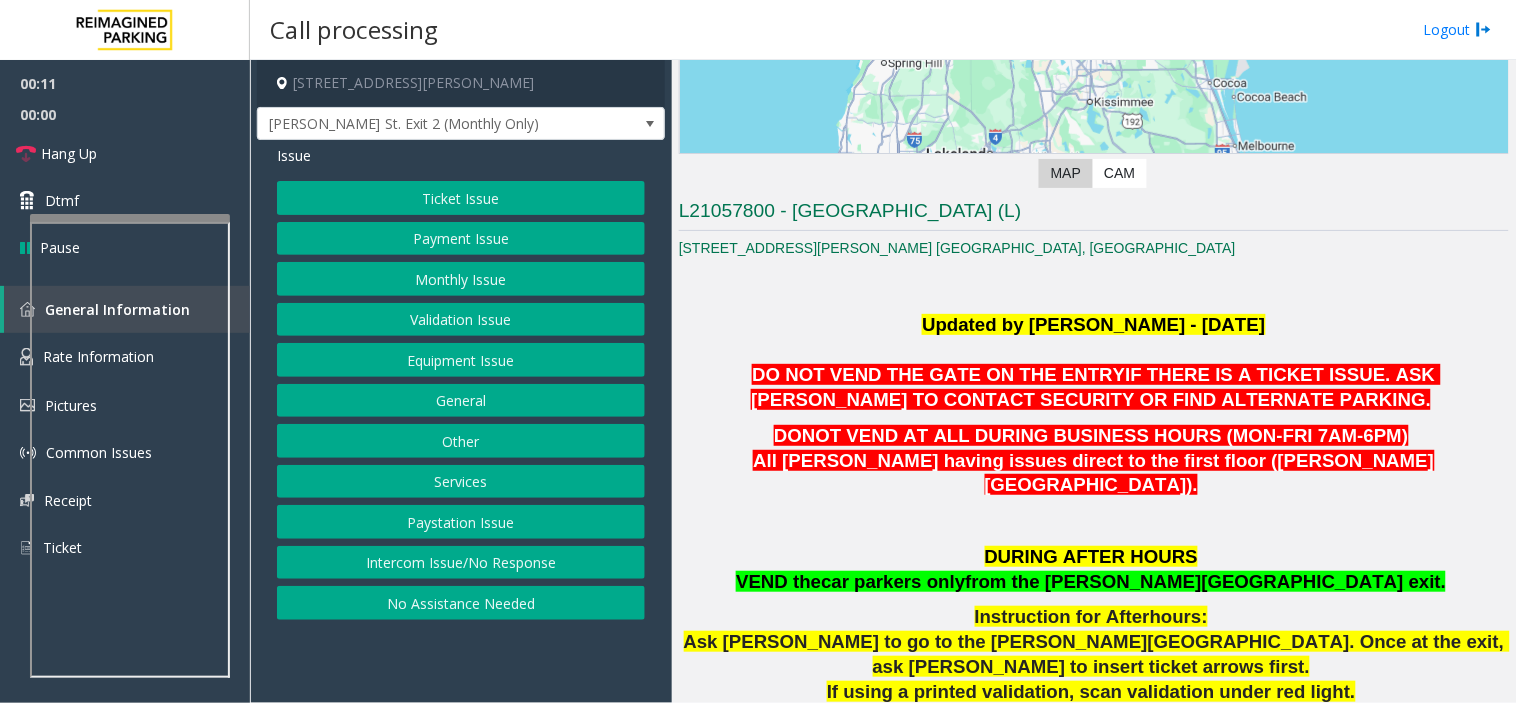 click on "DONOT VEND AT ALL DURING BUSINESS HOURS (MON-FRI 7AM-6PM)" 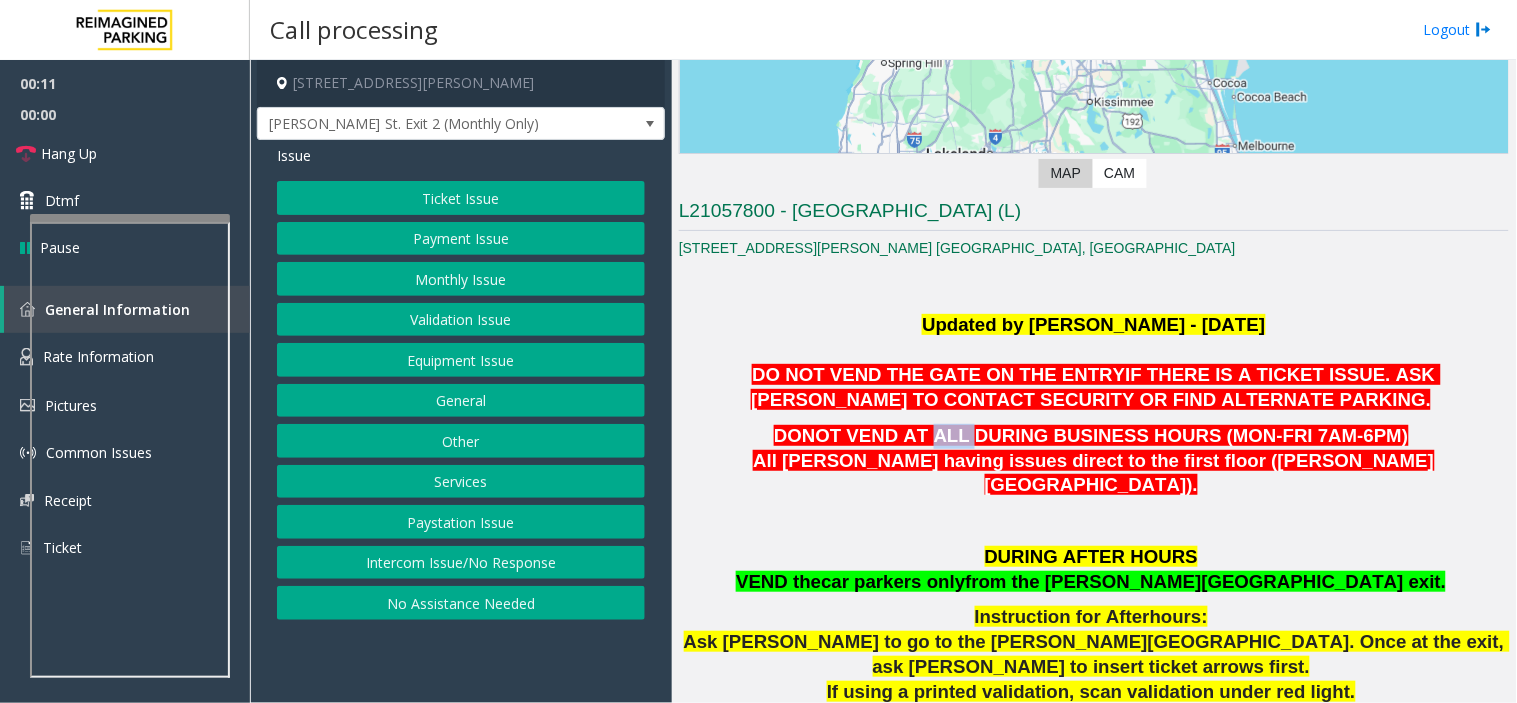 click on "DONOT VEND AT ALL DURING BUSINESS HOURS (MON-FRI 7AM-6PM)" 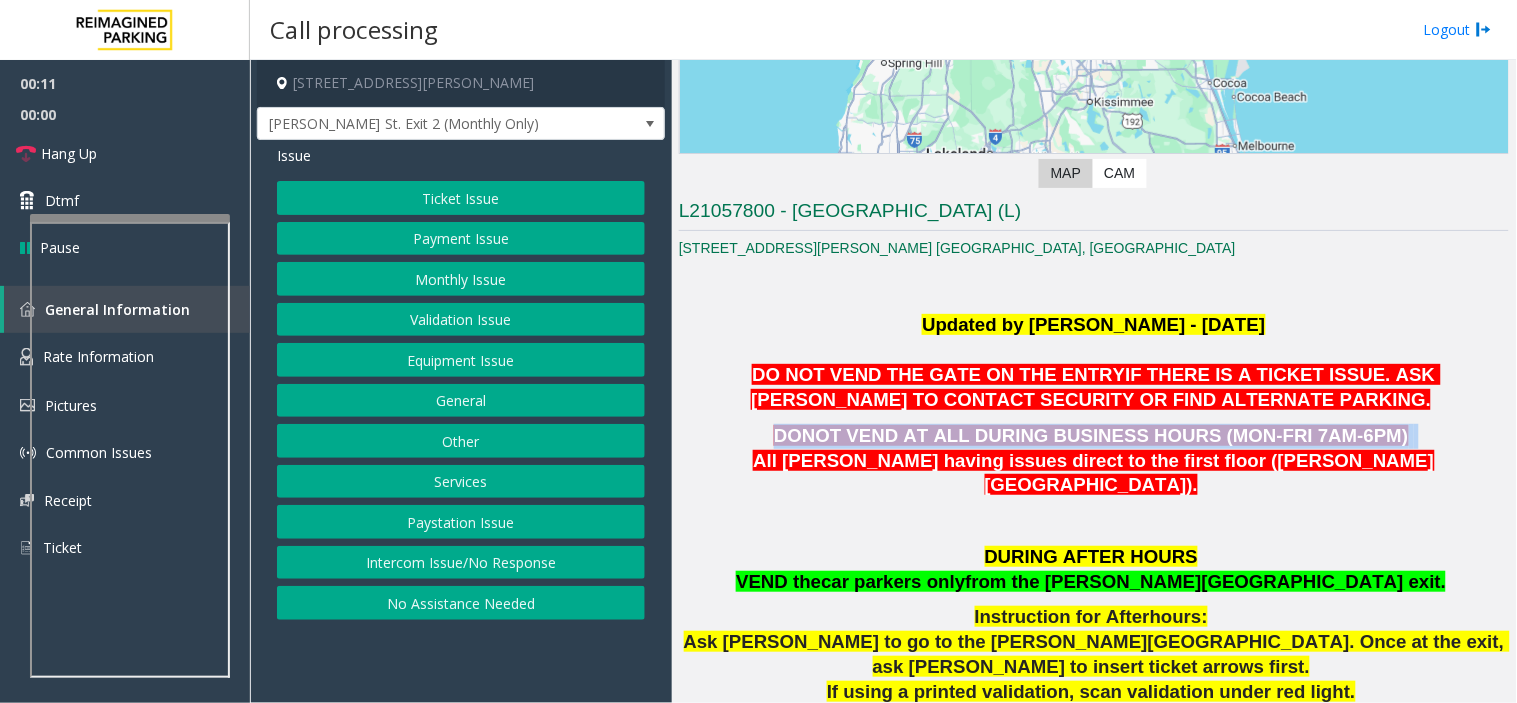 click on "DONOT VEND AT ALL DURING BUSINESS HOURS (MON-FRI 7AM-6PM)" 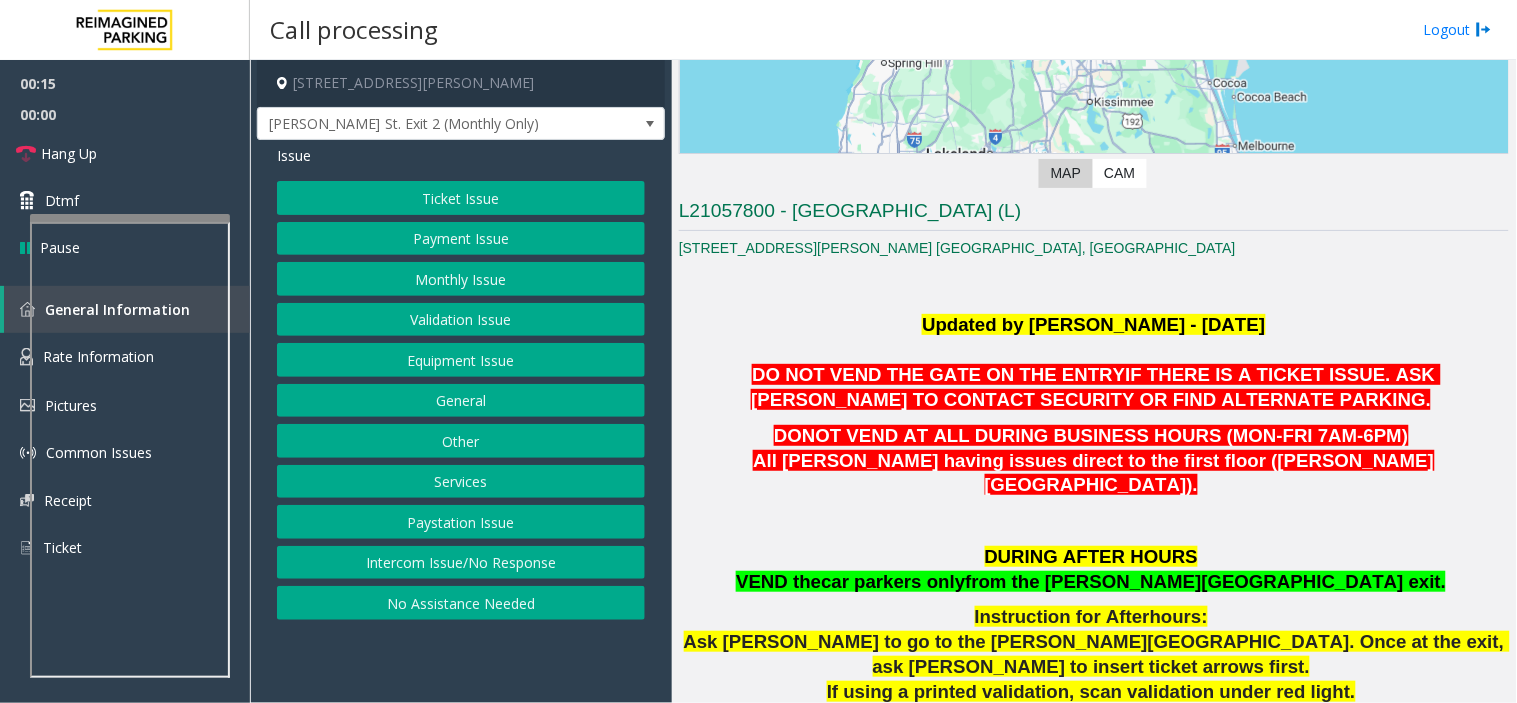 click on "Ticket Issue   Payment Issue   Monthly Issue   Validation Issue   Equipment Issue   General   Other   Services   Paystation Issue   Intercom Issue/No Response   No Assistance Needed" 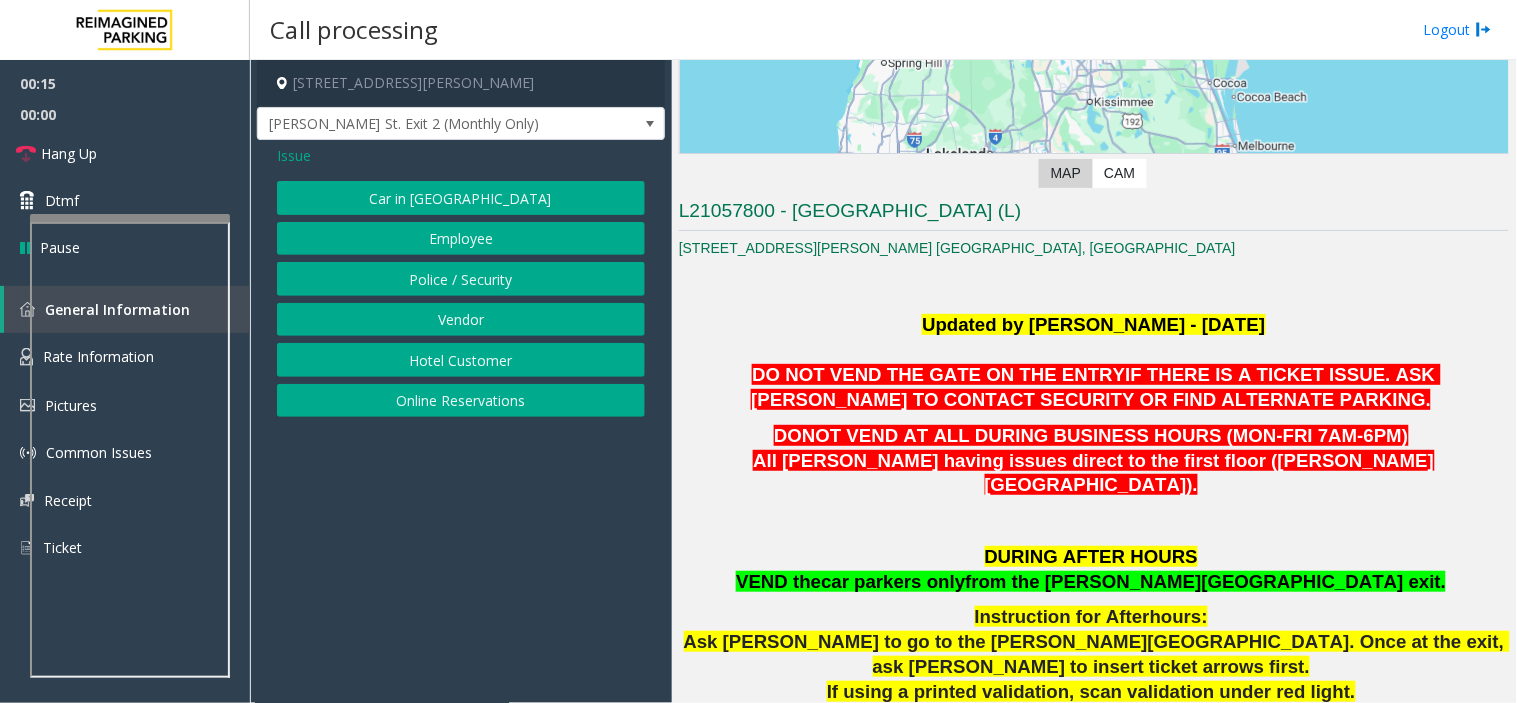 click on "Online Reservations" 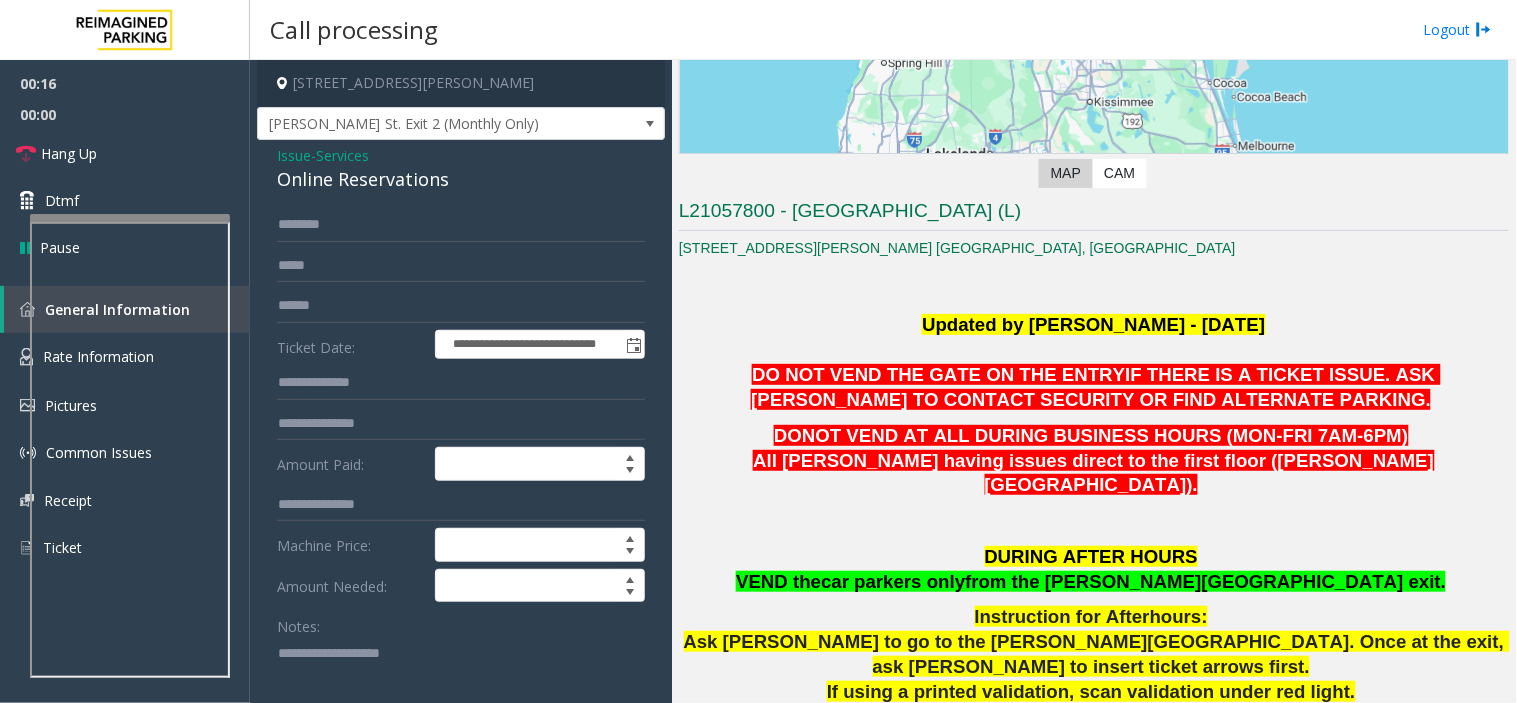 click on "Online Reservations" 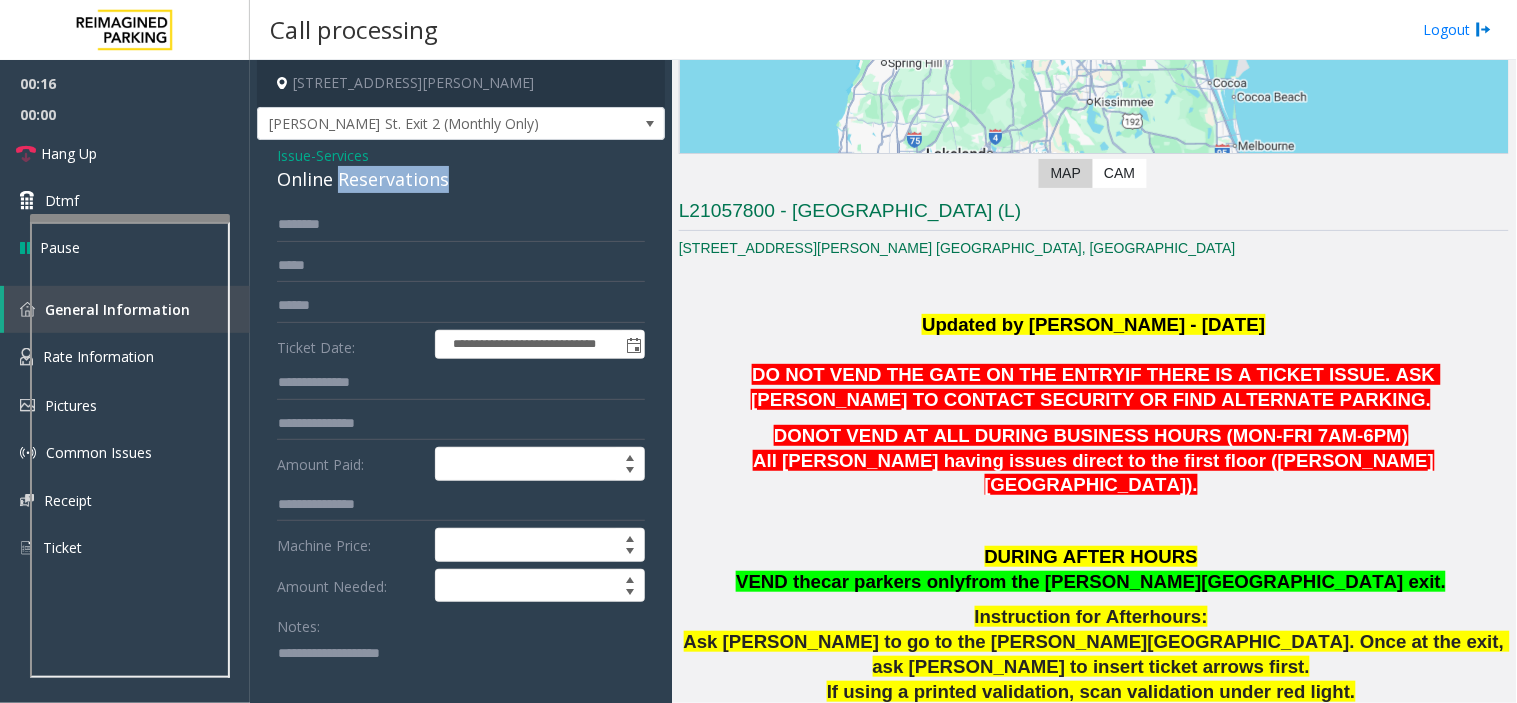click on "Online Reservations" 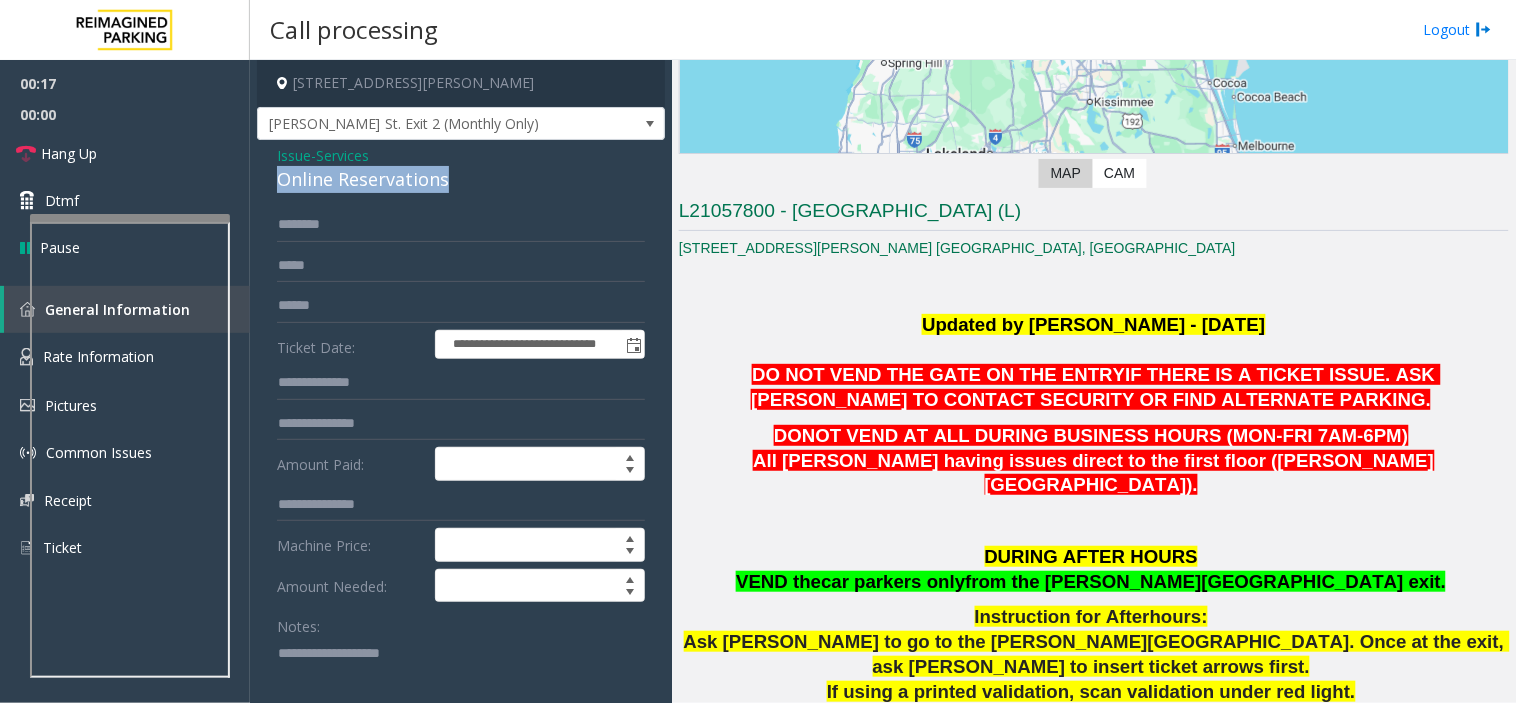 click on "Online Reservations" 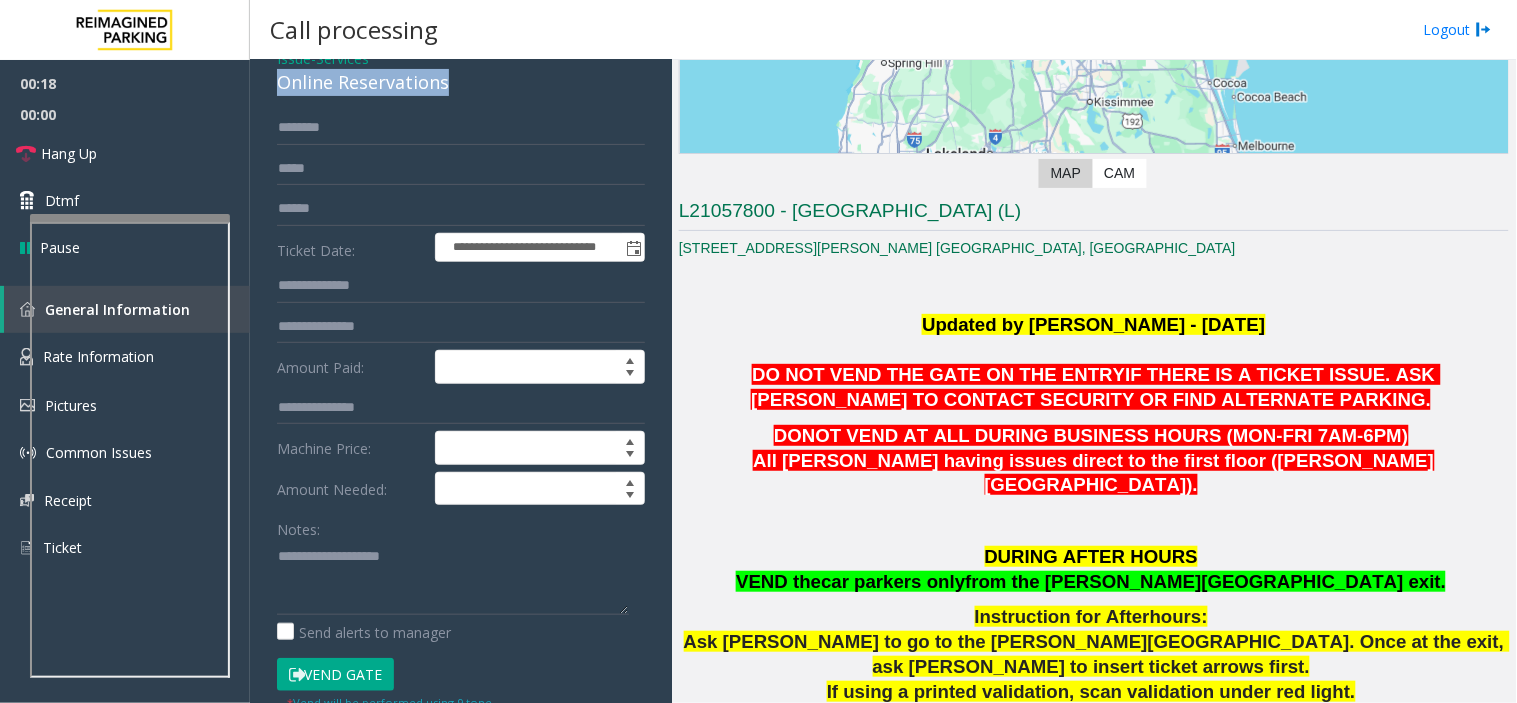 scroll, scrollTop: 222, scrollLeft: 0, axis: vertical 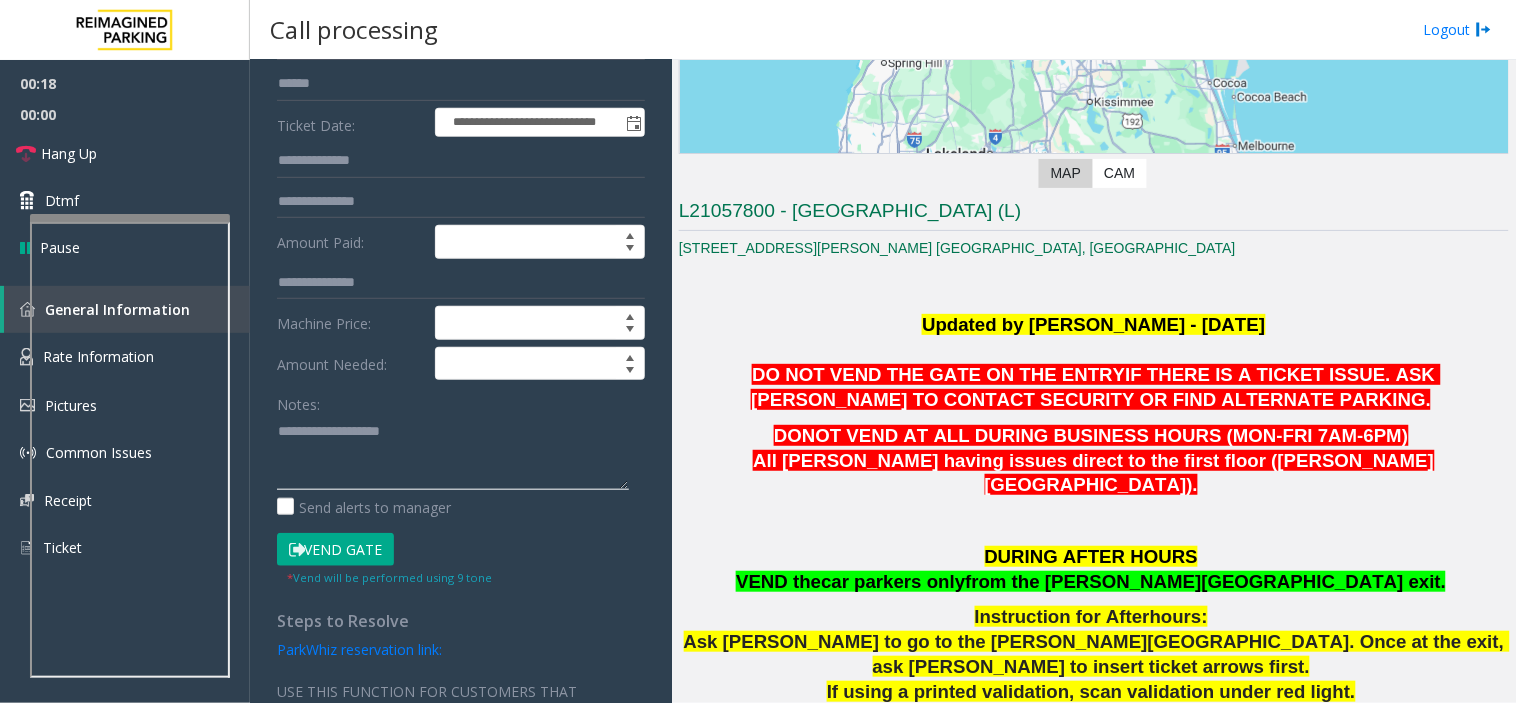 click 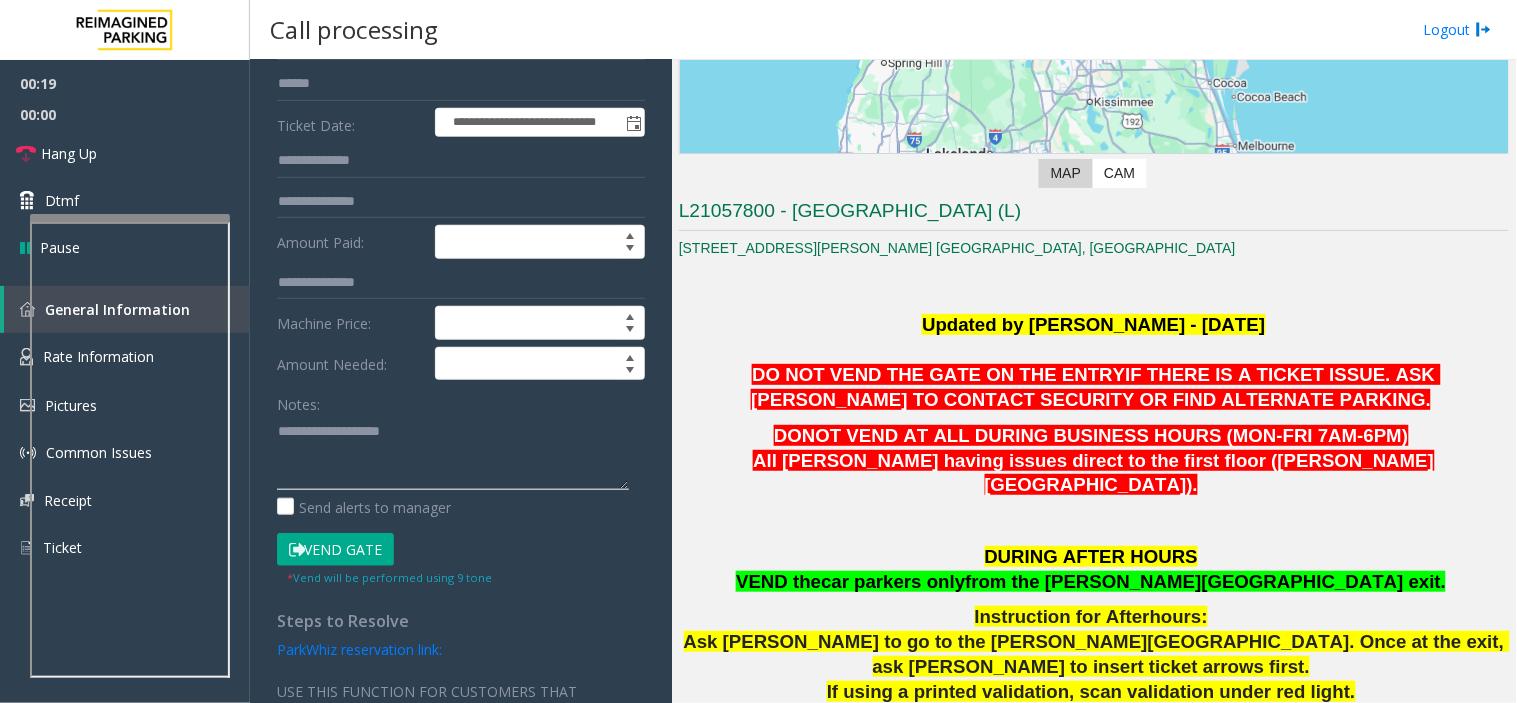 type on "*" 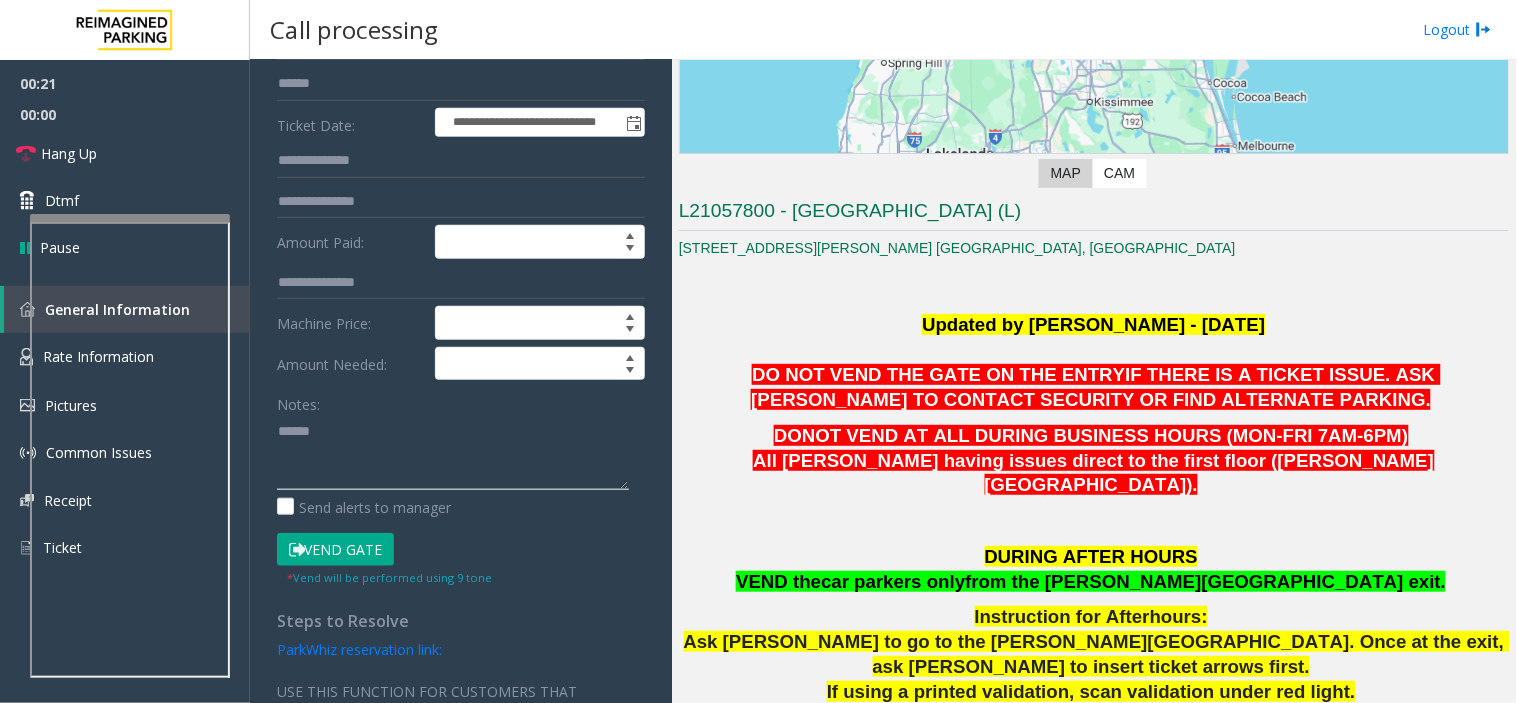 paste on "**********" 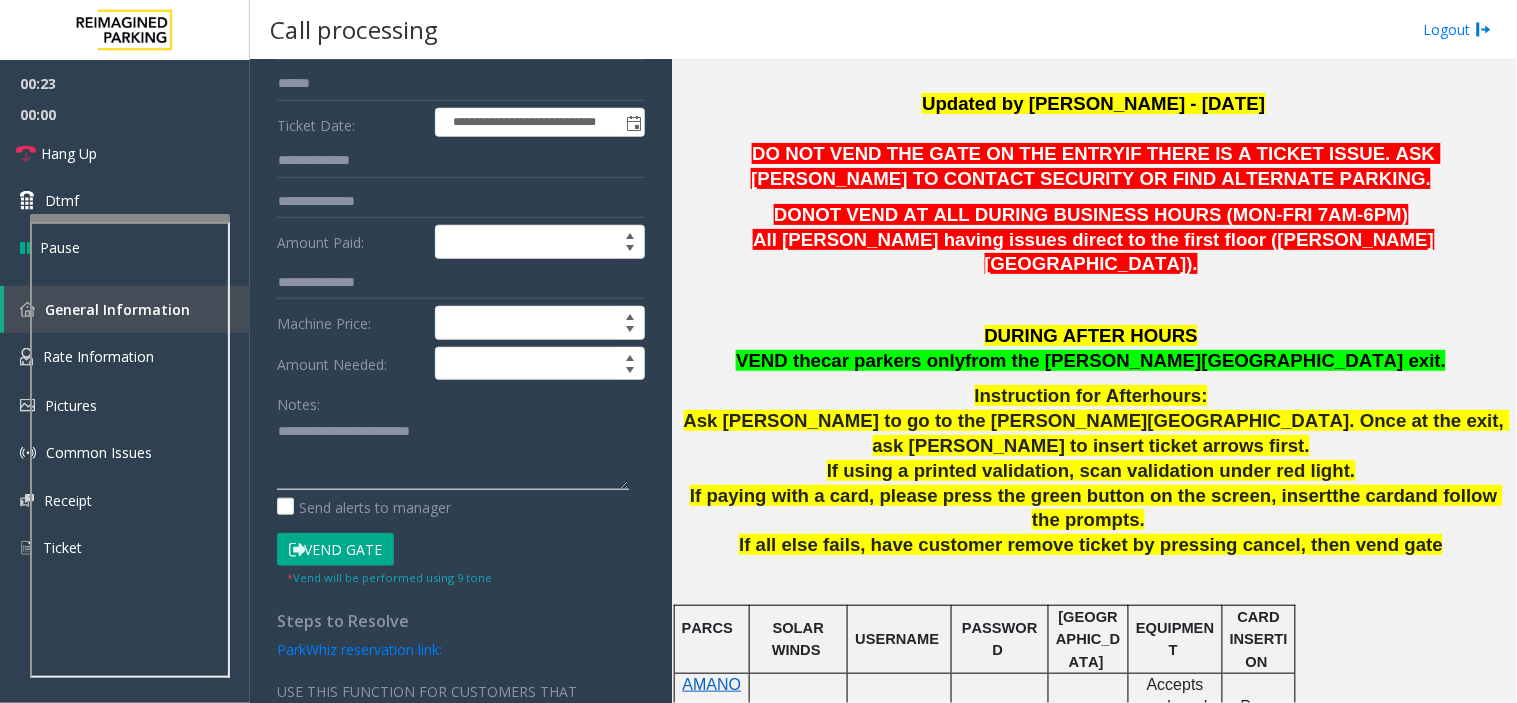 scroll, scrollTop: 555, scrollLeft: 0, axis: vertical 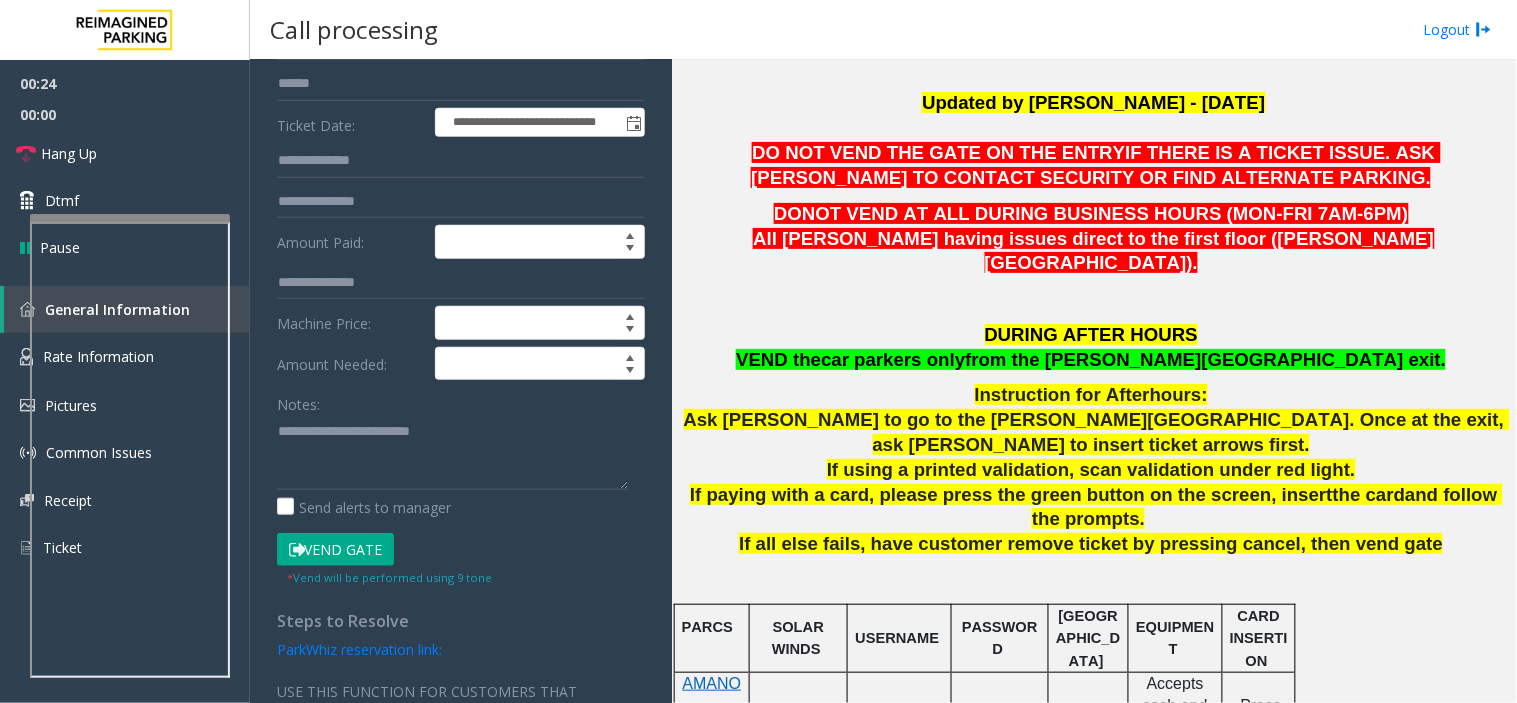 click on "Ask [PERSON_NAME] to go to the [PERSON_NAME][GEOGRAPHIC_DATA]. Once at the exit, ask [PERSON_NAME] to insert ticket arrows first." 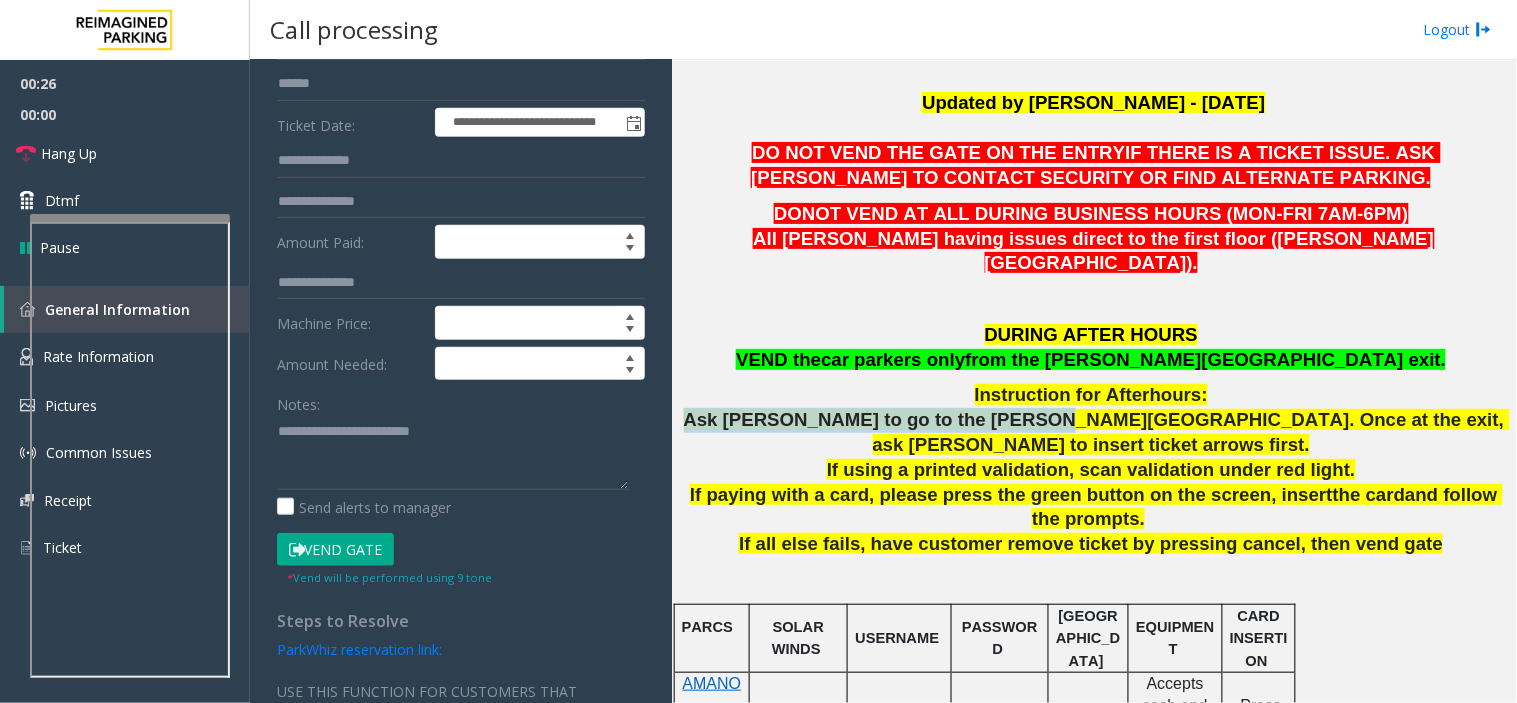 copy on "Ask [PERSON_NAME] to go to the [PERSON_NAME][GEOGRAPHIC_DATA]" 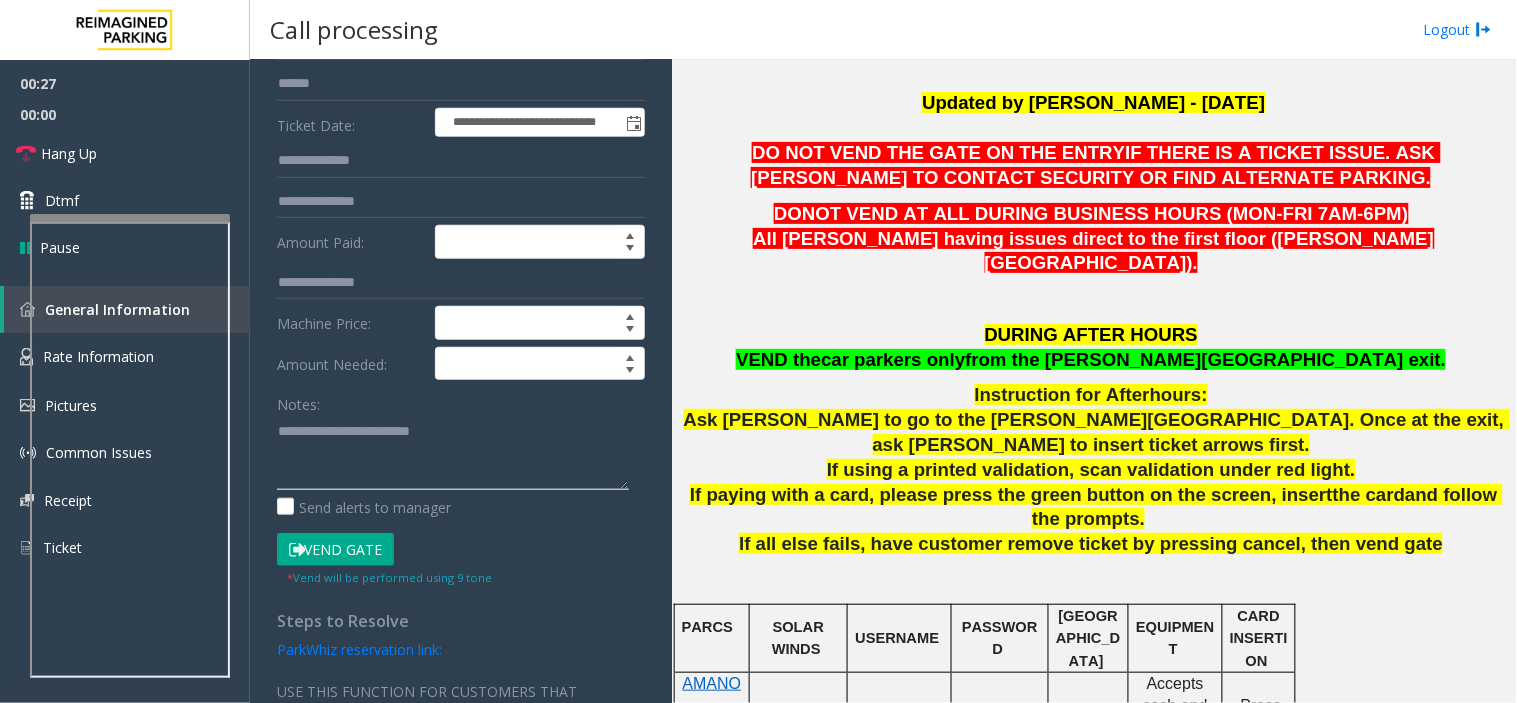 click 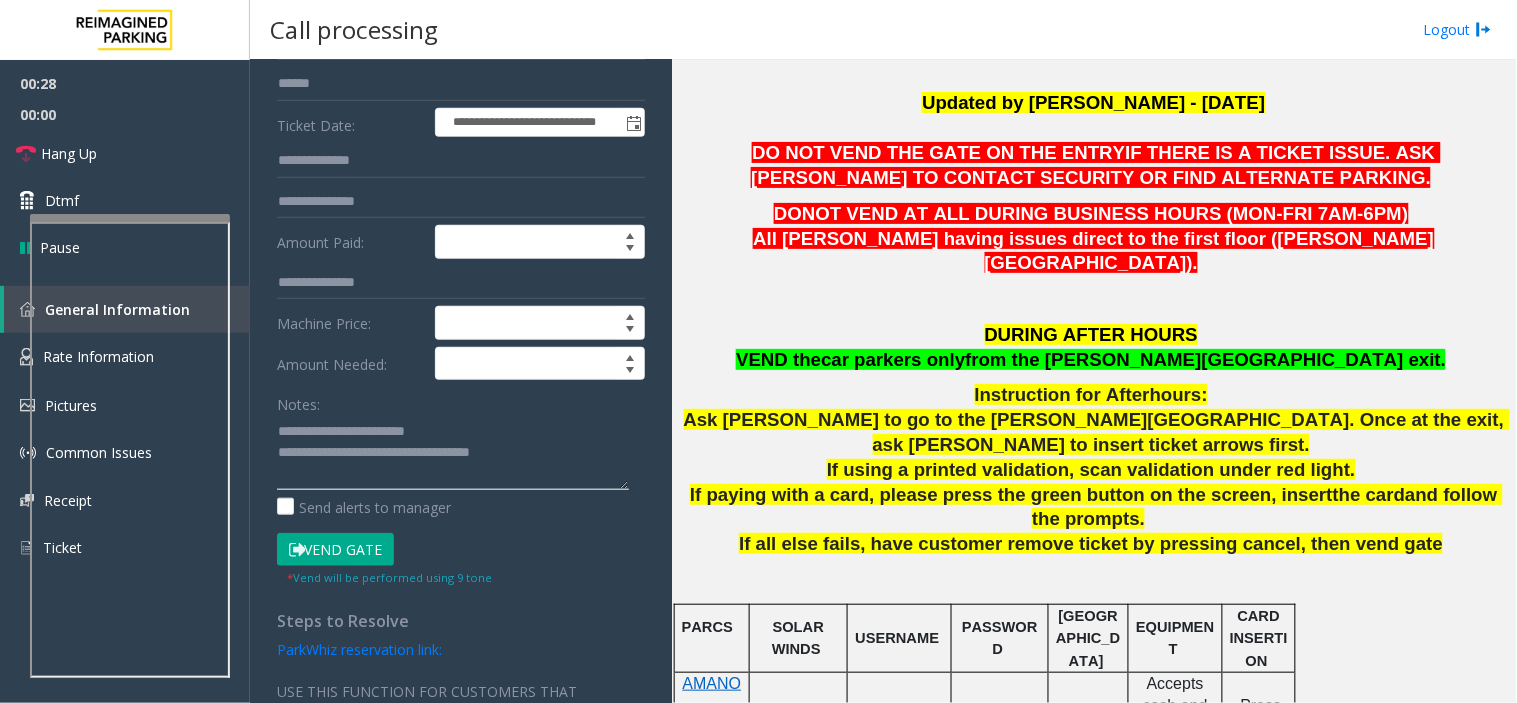 click 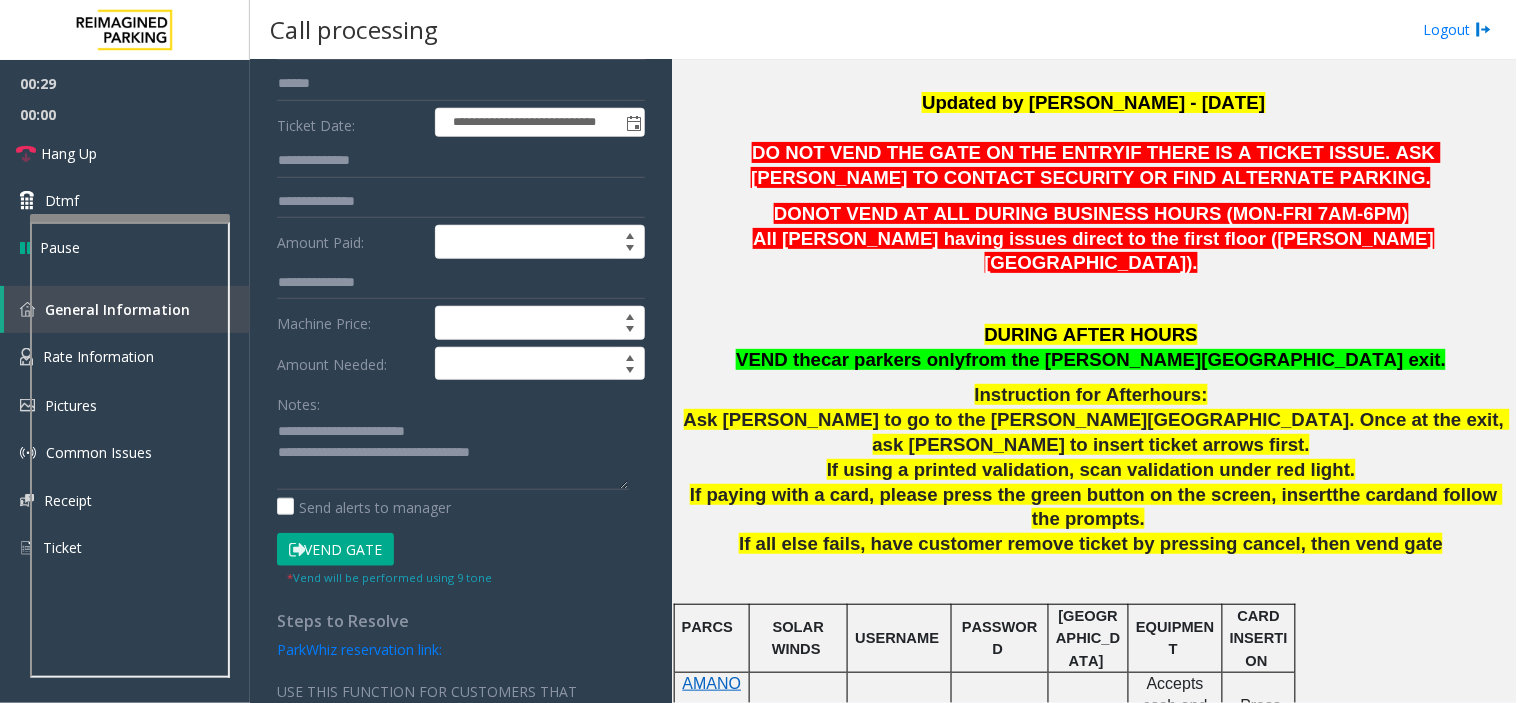 click on "**********" 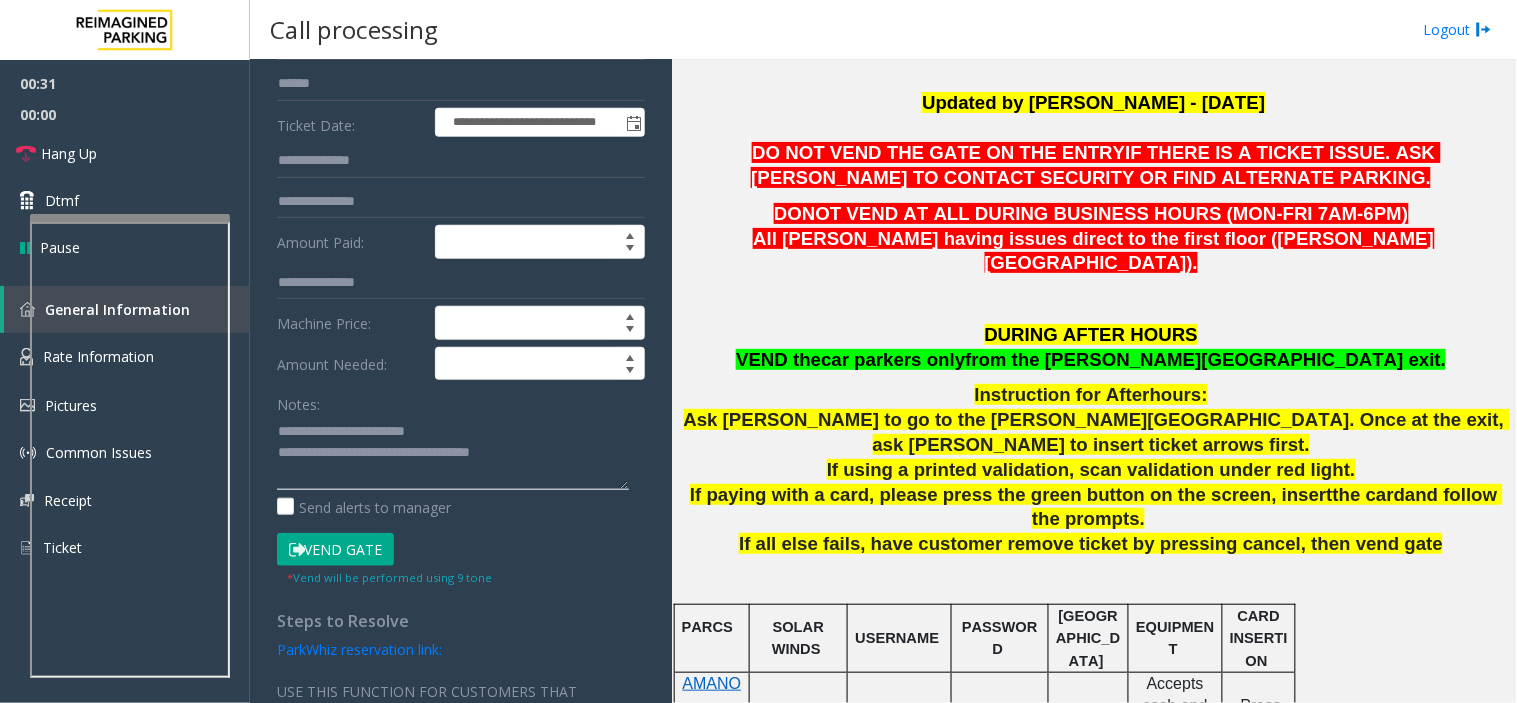 click 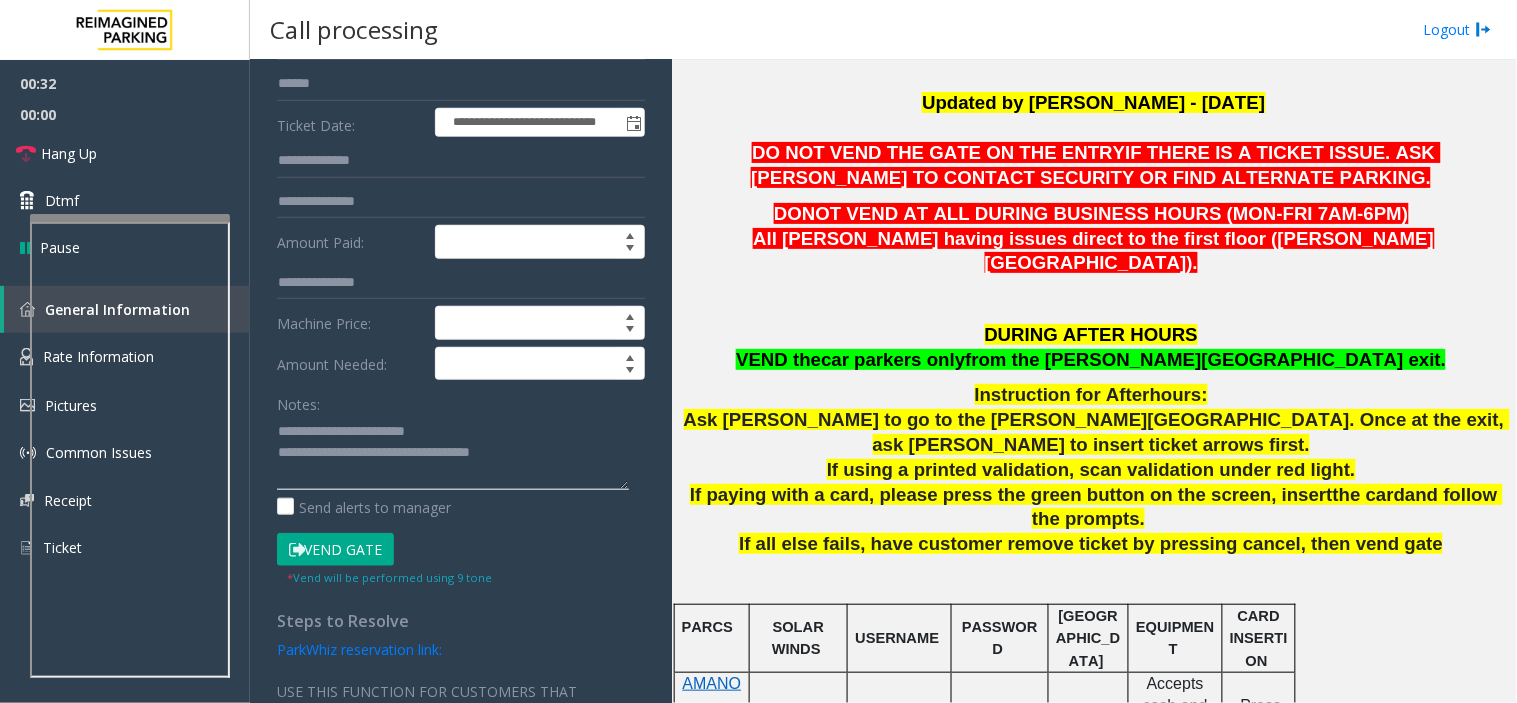 click 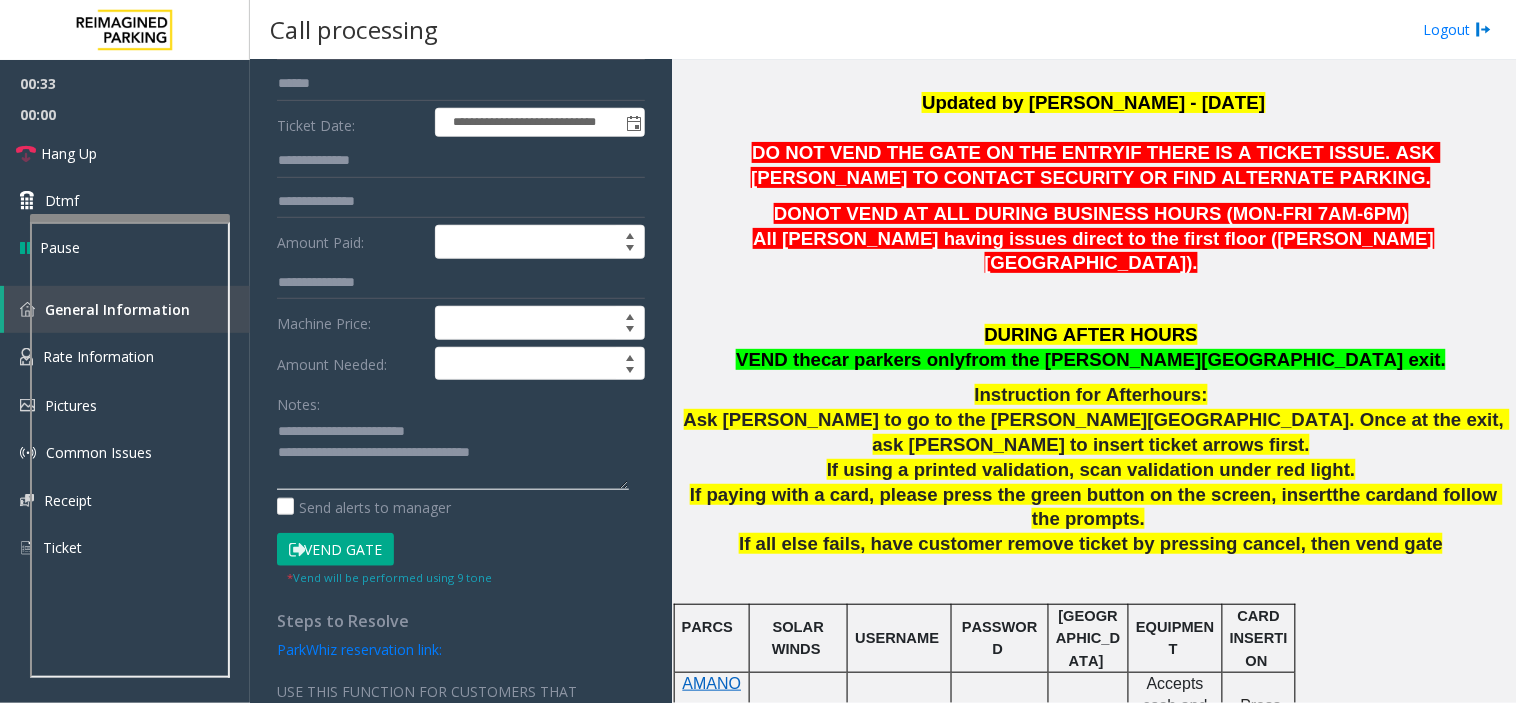 click 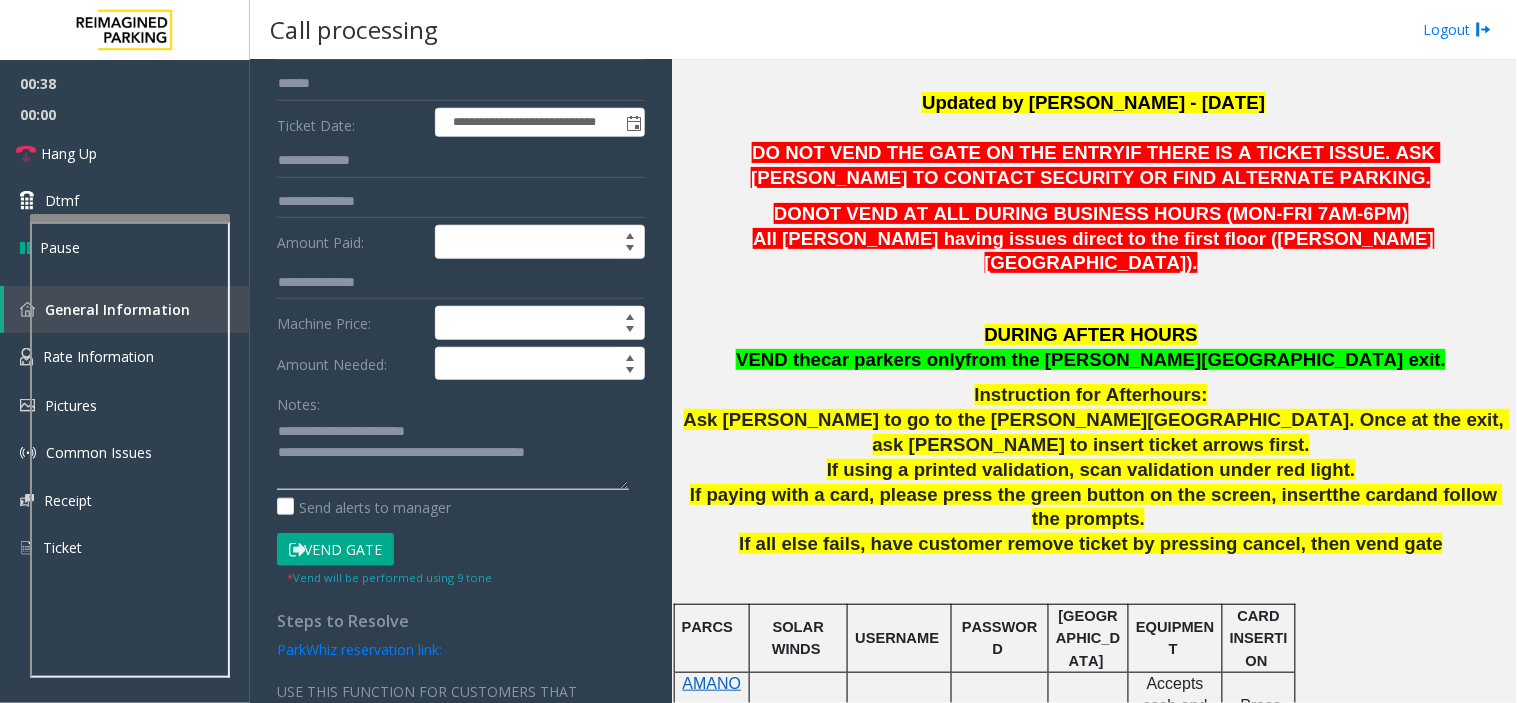 type on "**********" 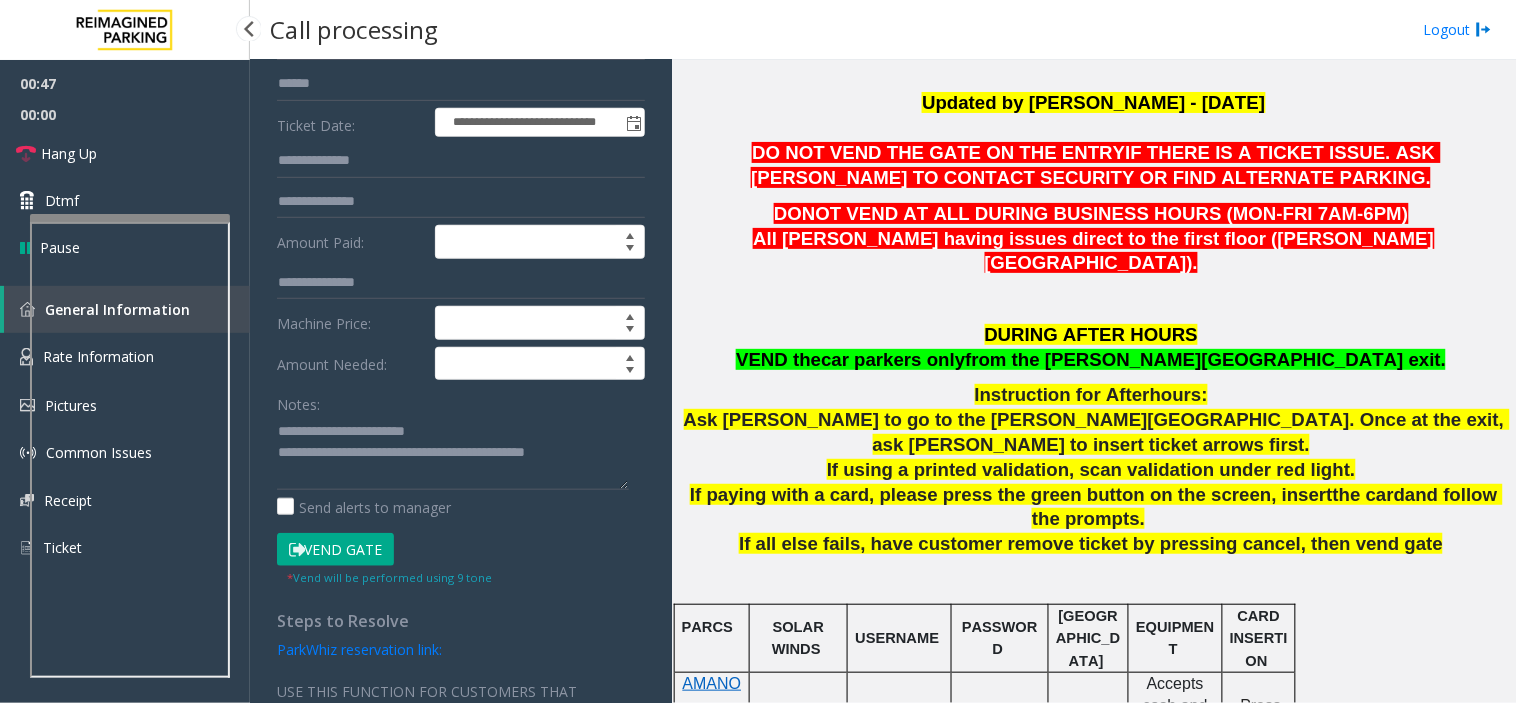 click on "00:00" at bounding box center (125, 114) 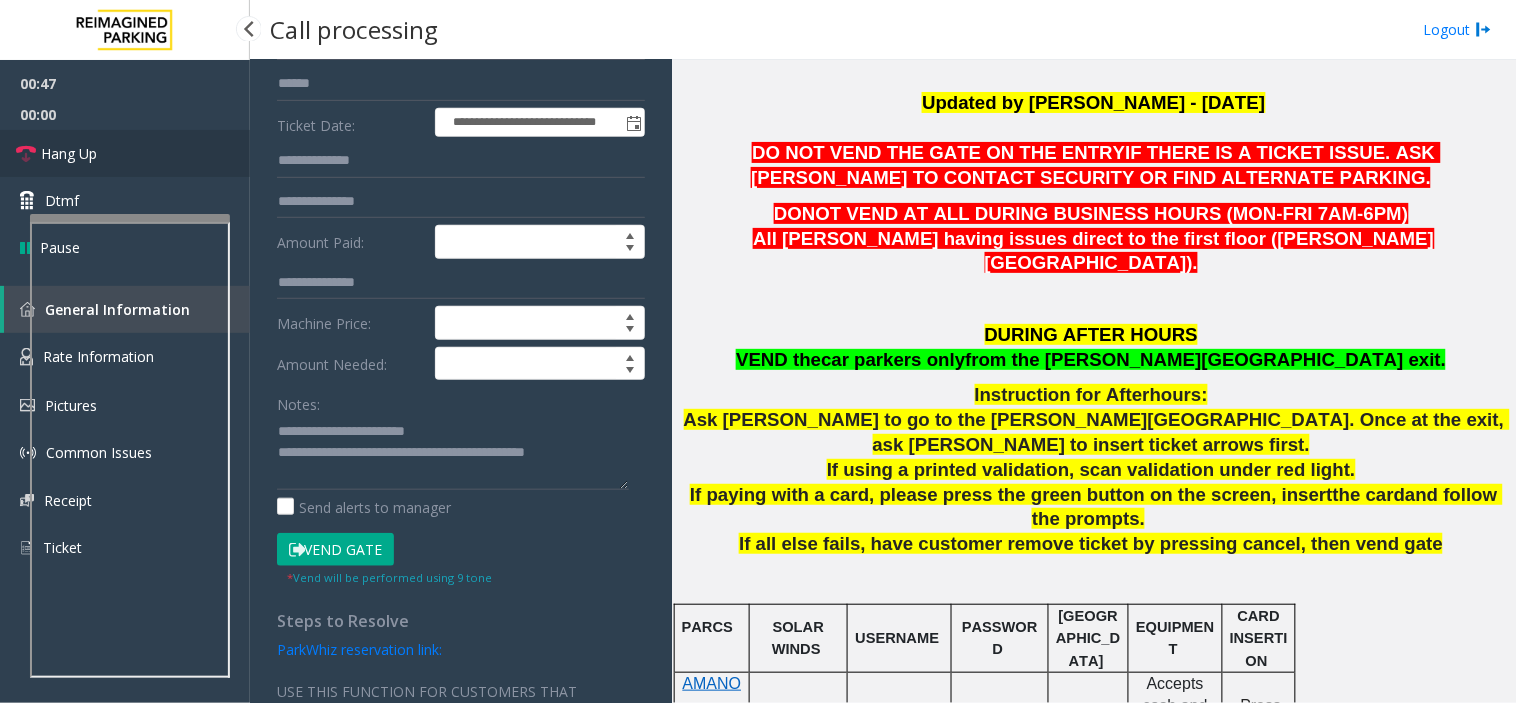 click on "Hang Up" at bounding box center [125, 153] 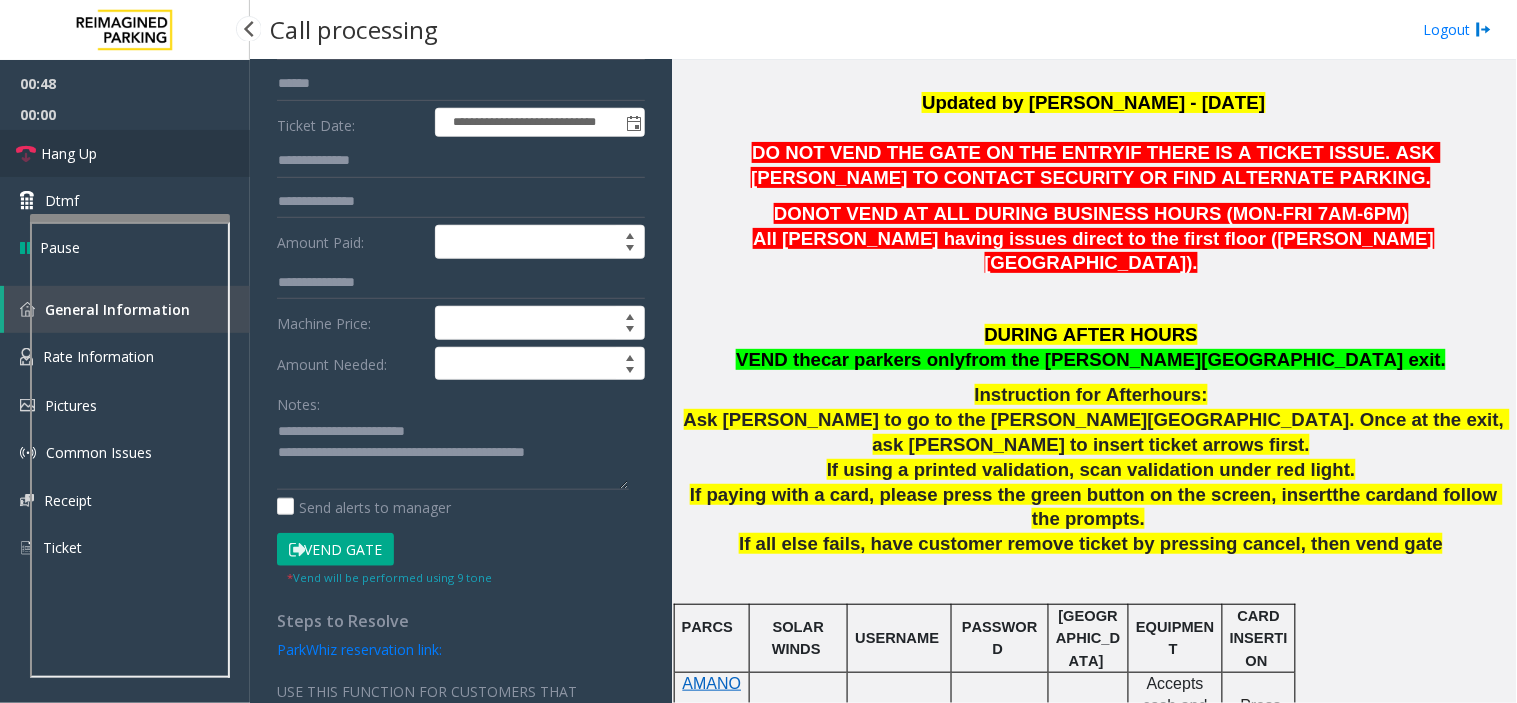 click on "Hang Up" at bounding box center (125, 153) 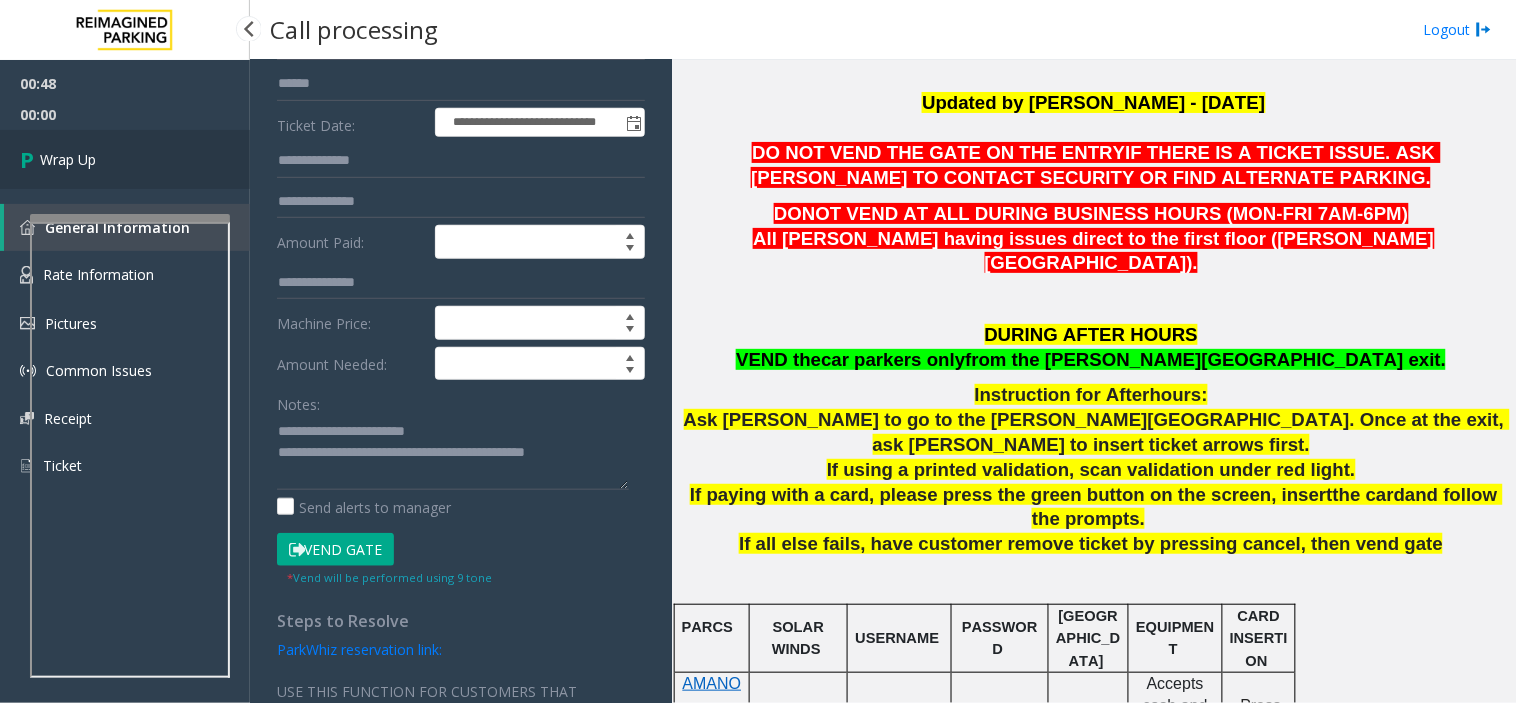 click on "Wrap Up" at bounding box center [125, 159] 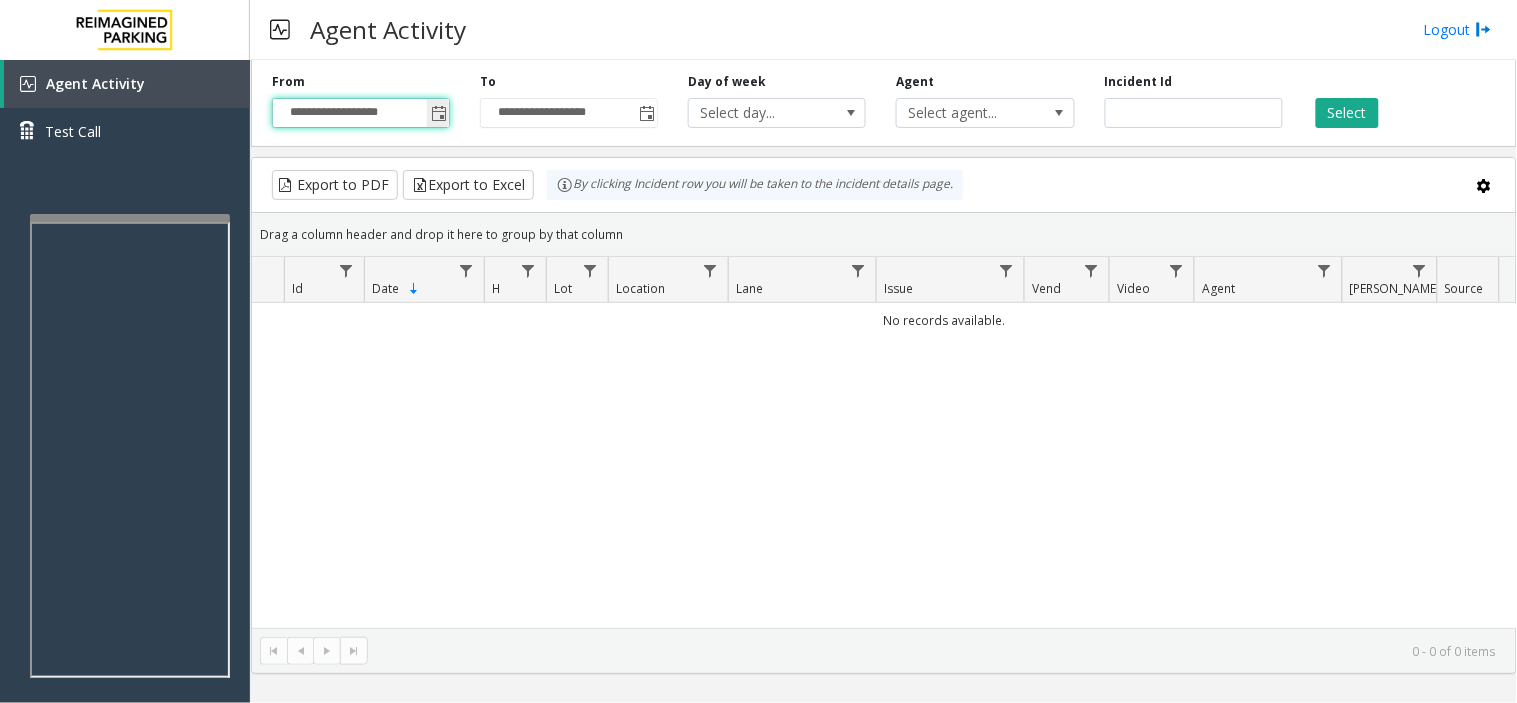 click on "**********" at bounding box center [361, 113] 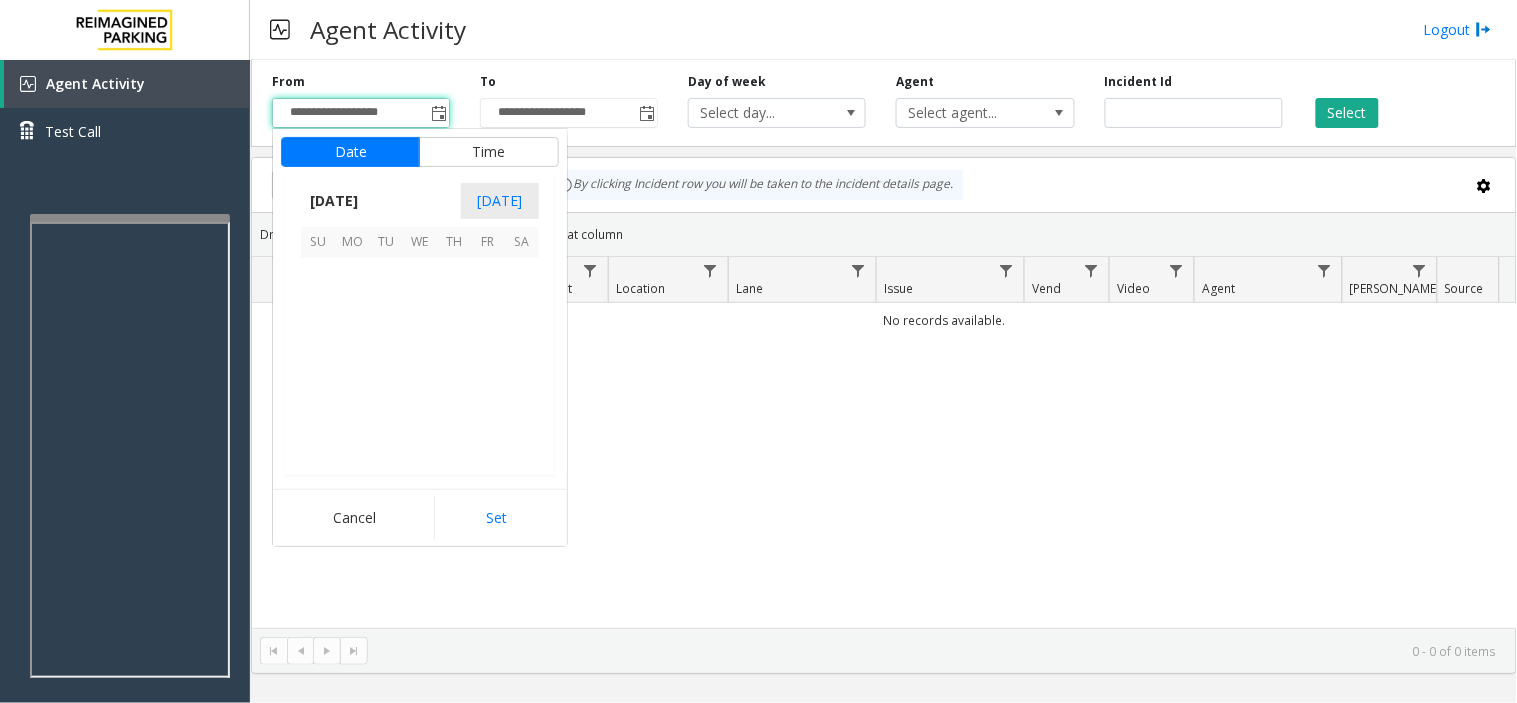 scroll, scrollTop: 358354, scrollLeft: 0, axis: vertical 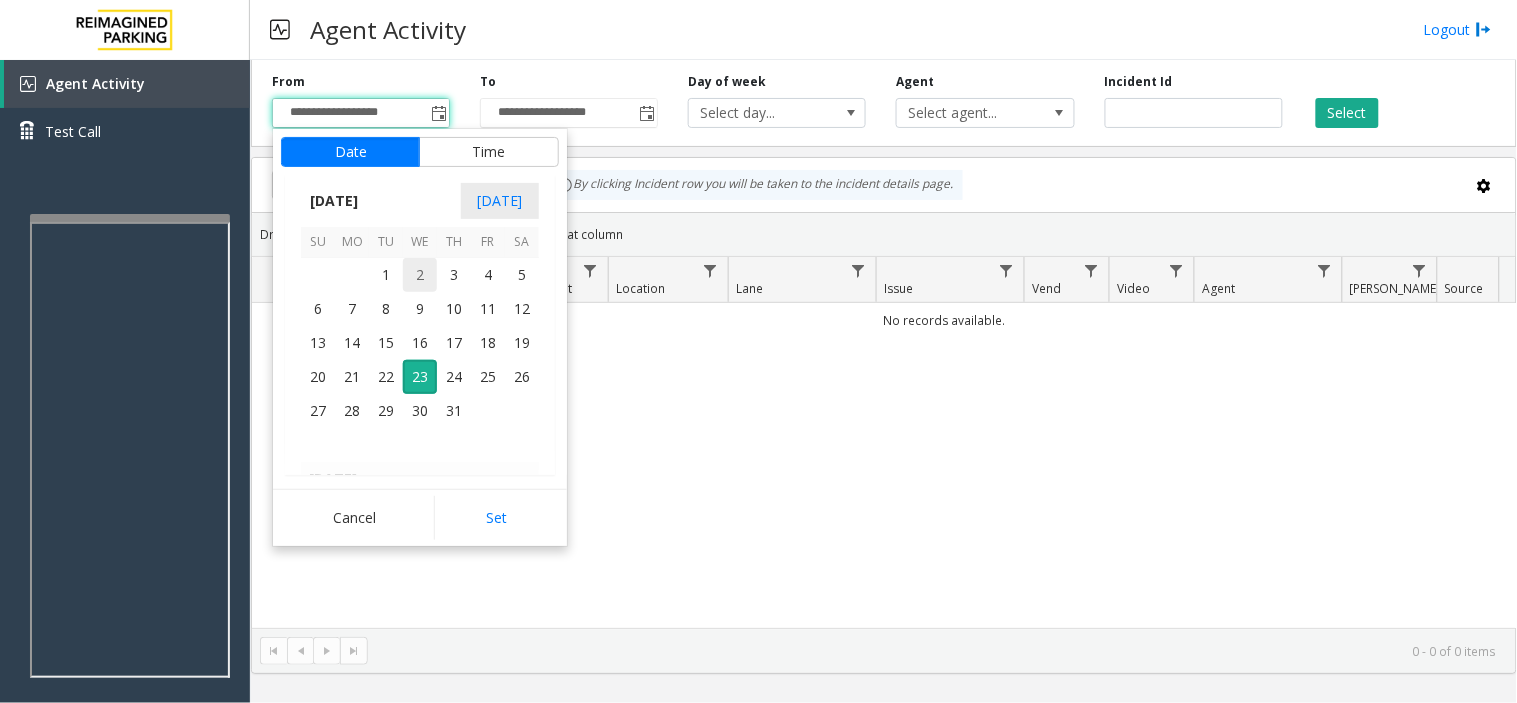 click on "2" at bounding box center (420, 275) 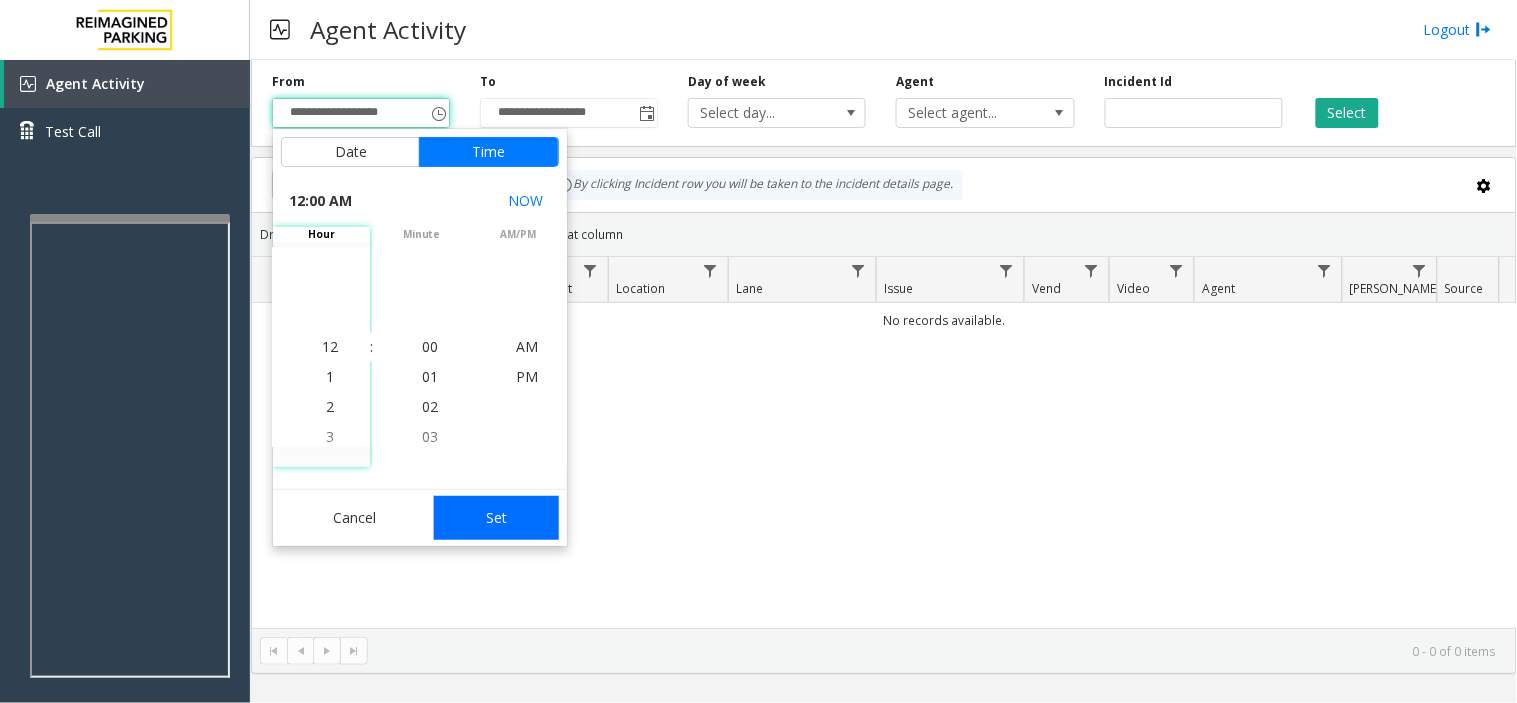 click on "Set" 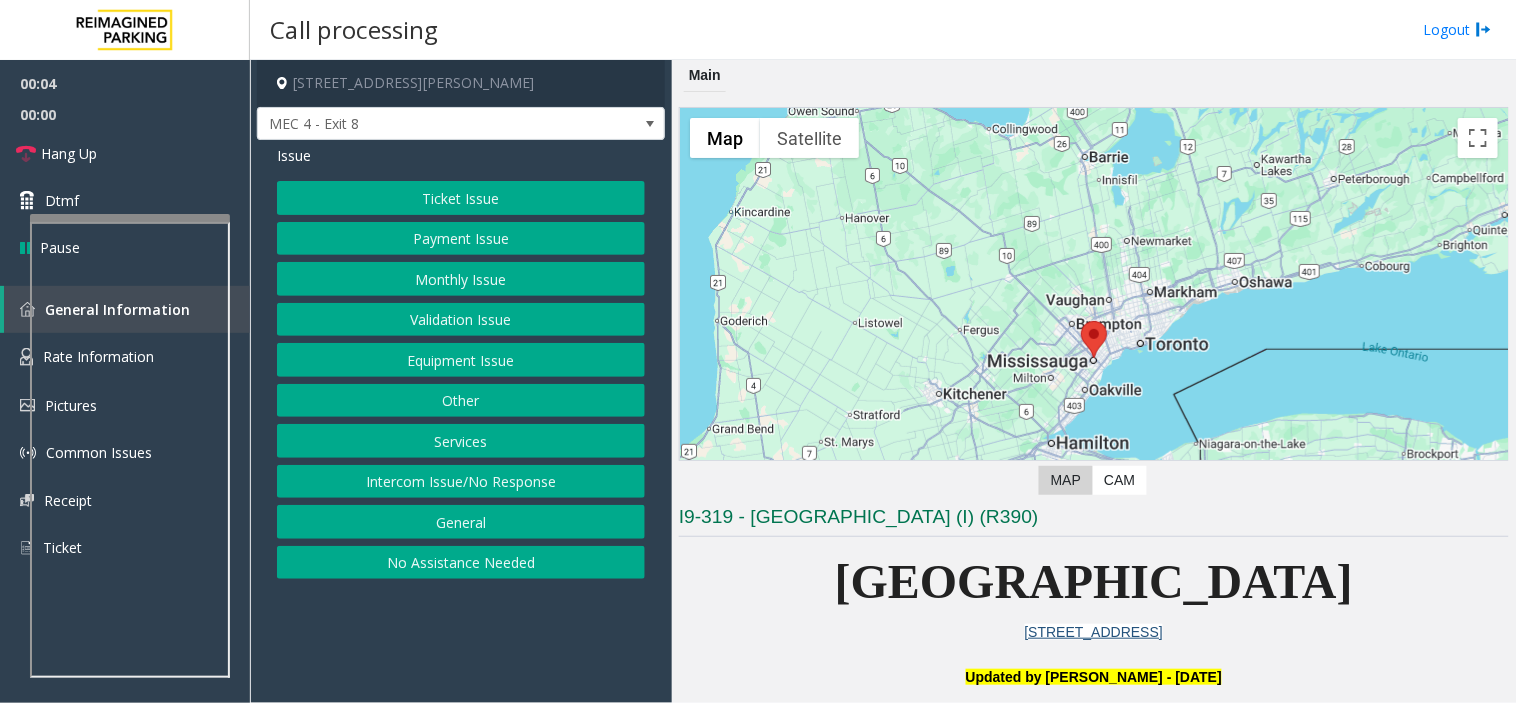 click on "I9-319 - [GEOGRAPHIC_DATA] (I) (R390)" 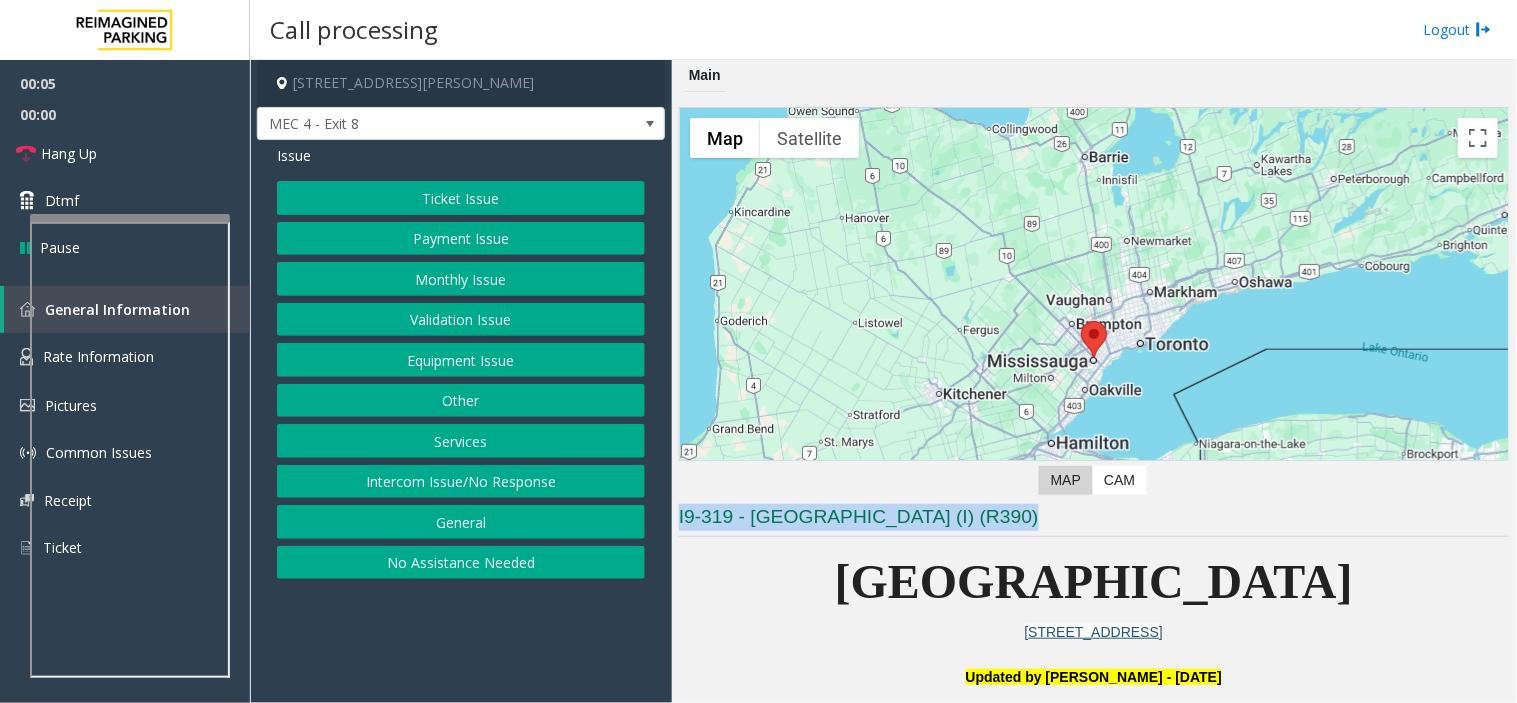 click on "I9-319 - [GEOGRAPHIC_DATA] (I) (R390)" 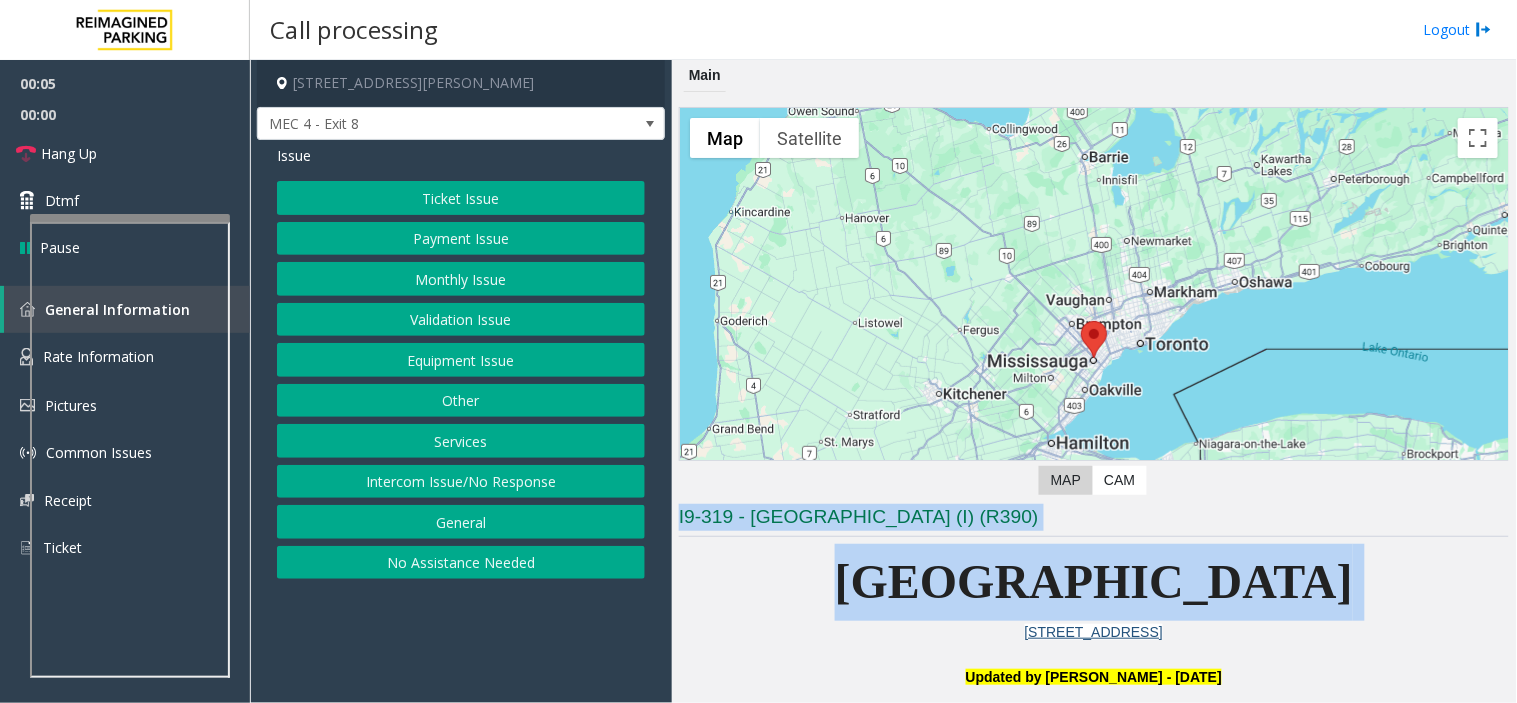 drag, startPoint x: 1060, startPoint y: 534, endPoint x: 1210, endPoint y: 590, distance: 160.11246 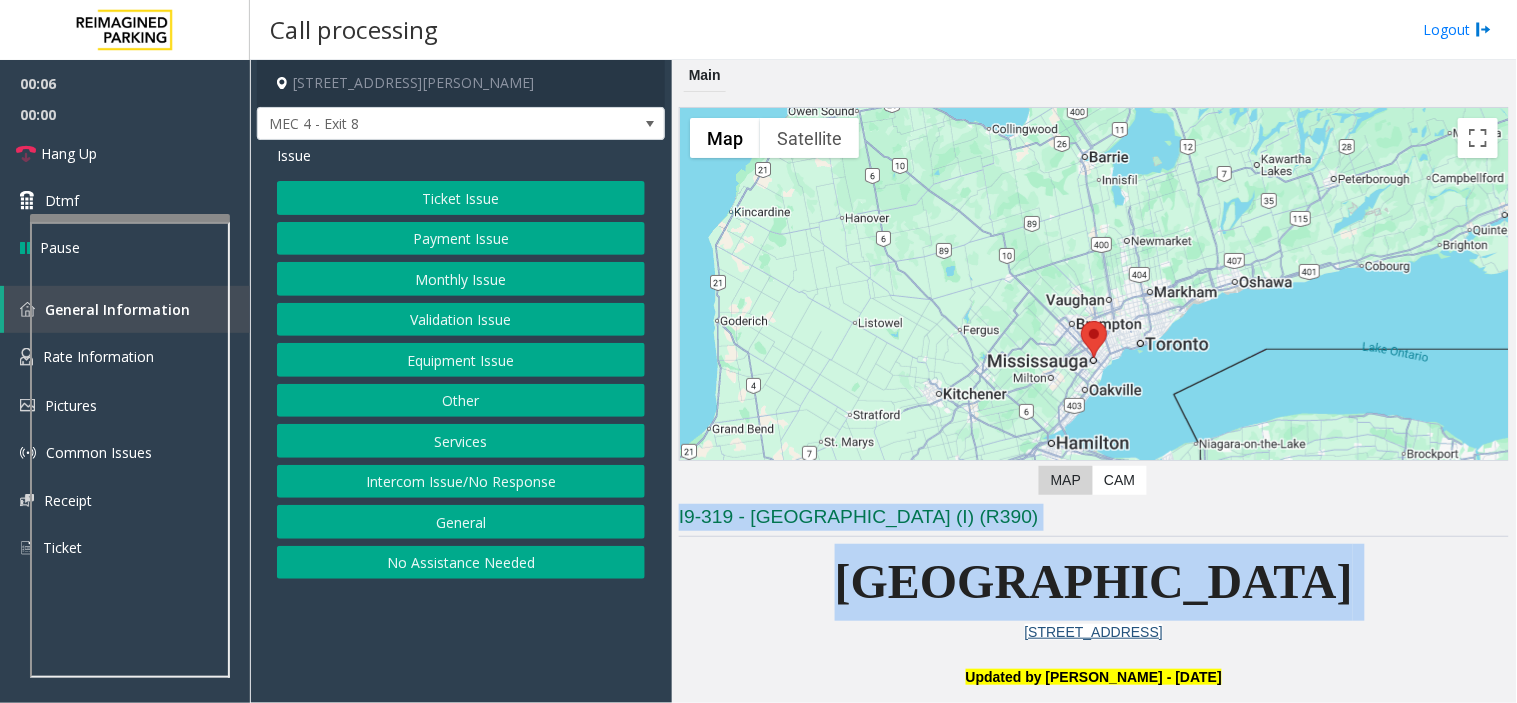 click on "[GEOGRAPHIC_DATA]" at bounding box center (1094, 581) 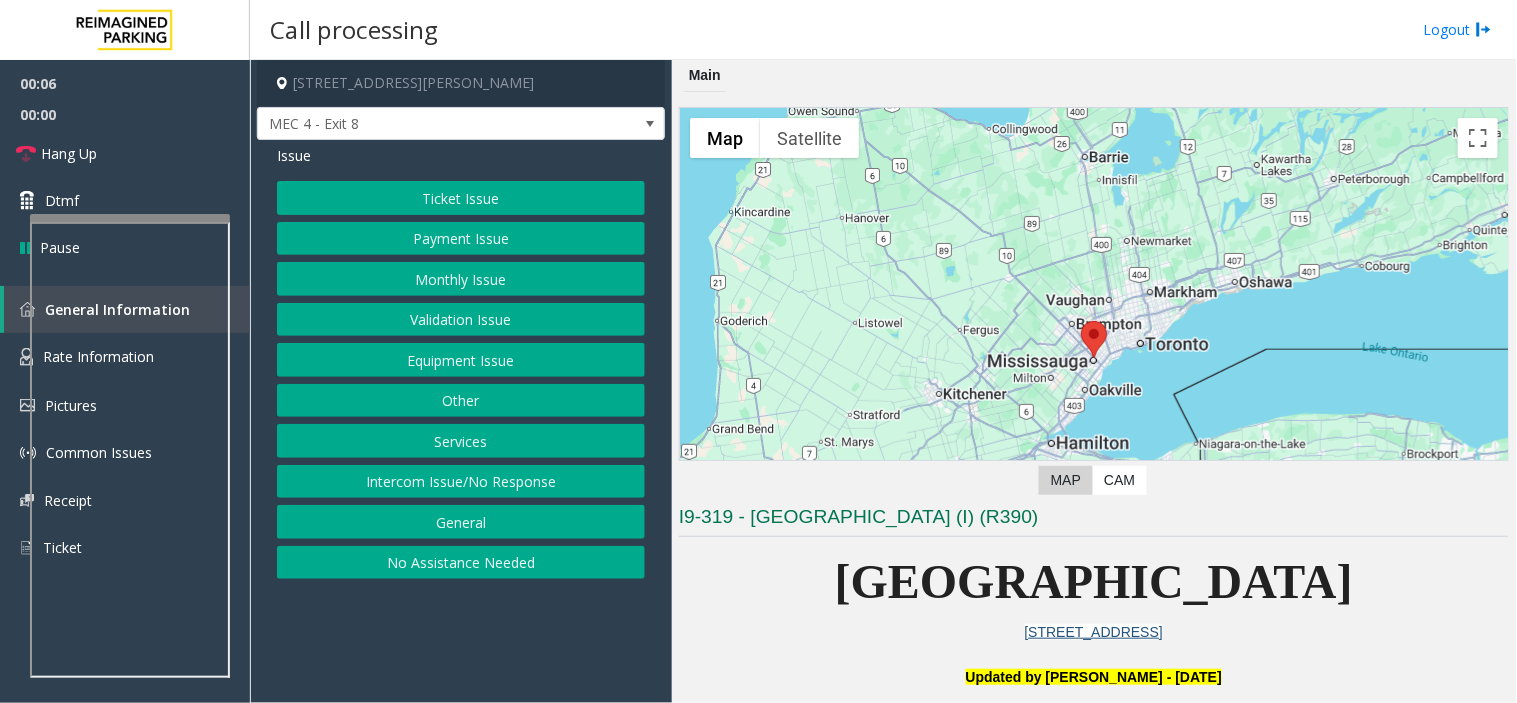 click on "[GEOGRAPHIC_DATA]" at bounding box center [1094, 581] 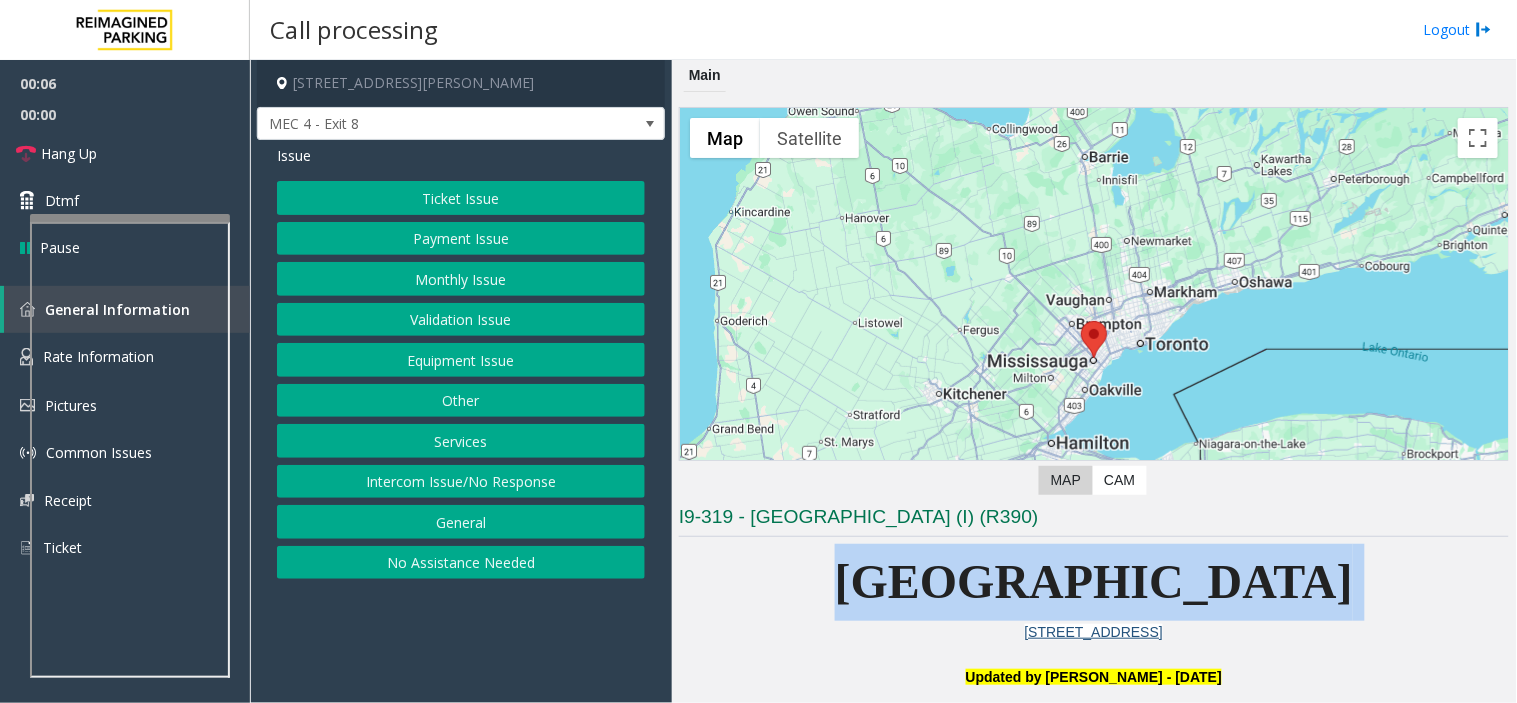 click on "[GEOGRAPHIC_DATA]" at bounding box center [1094, 581] 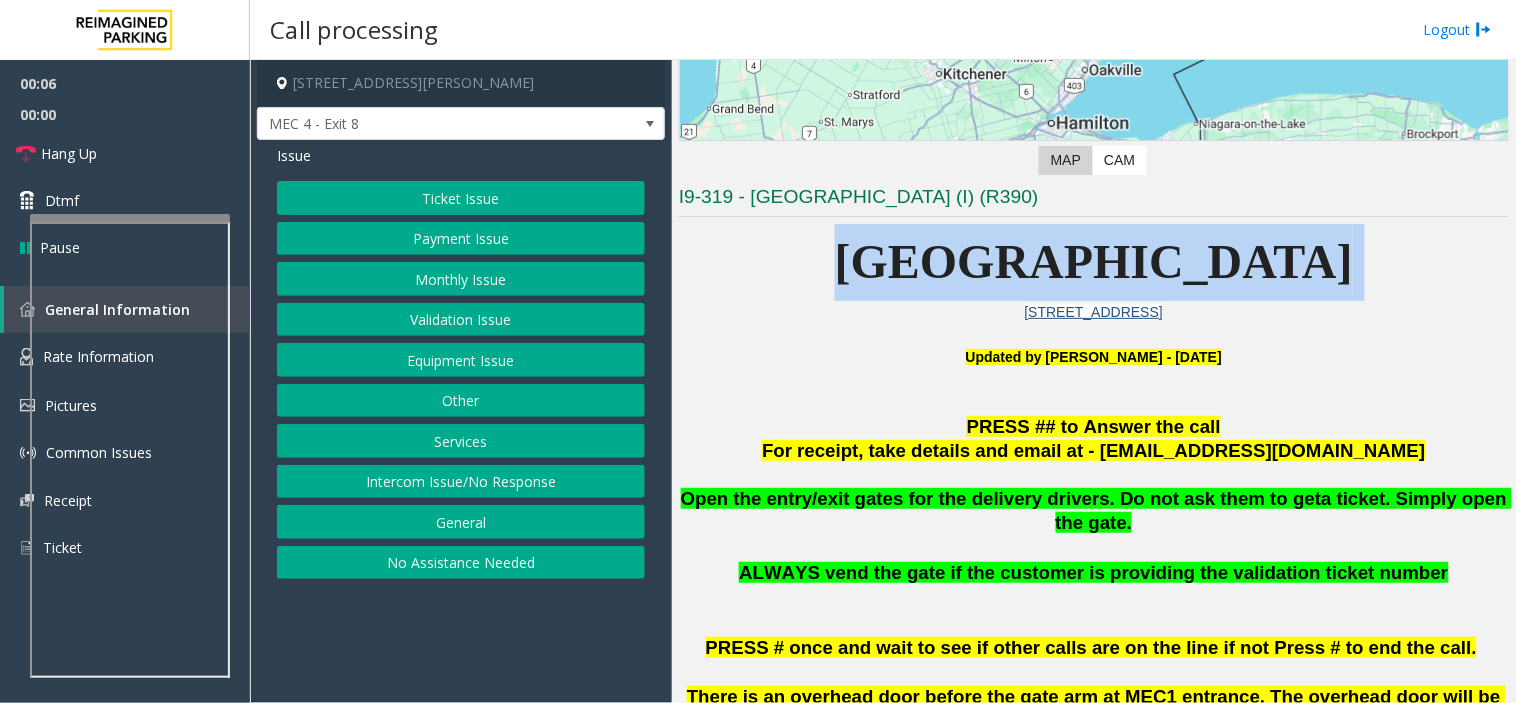 scroll, scrollTop: 444, scrollLeft: 0, axis: vertical 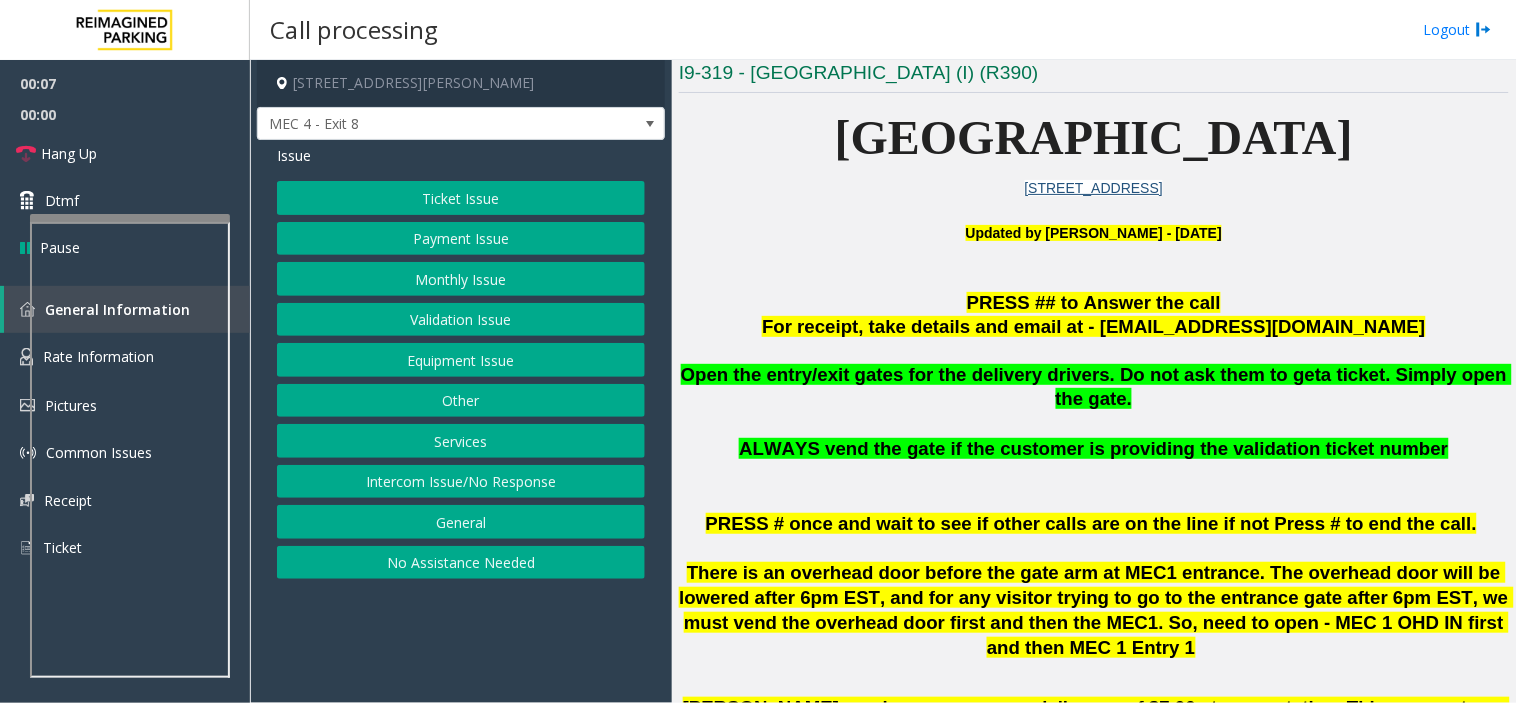 click at bounding box center [1094, 424] 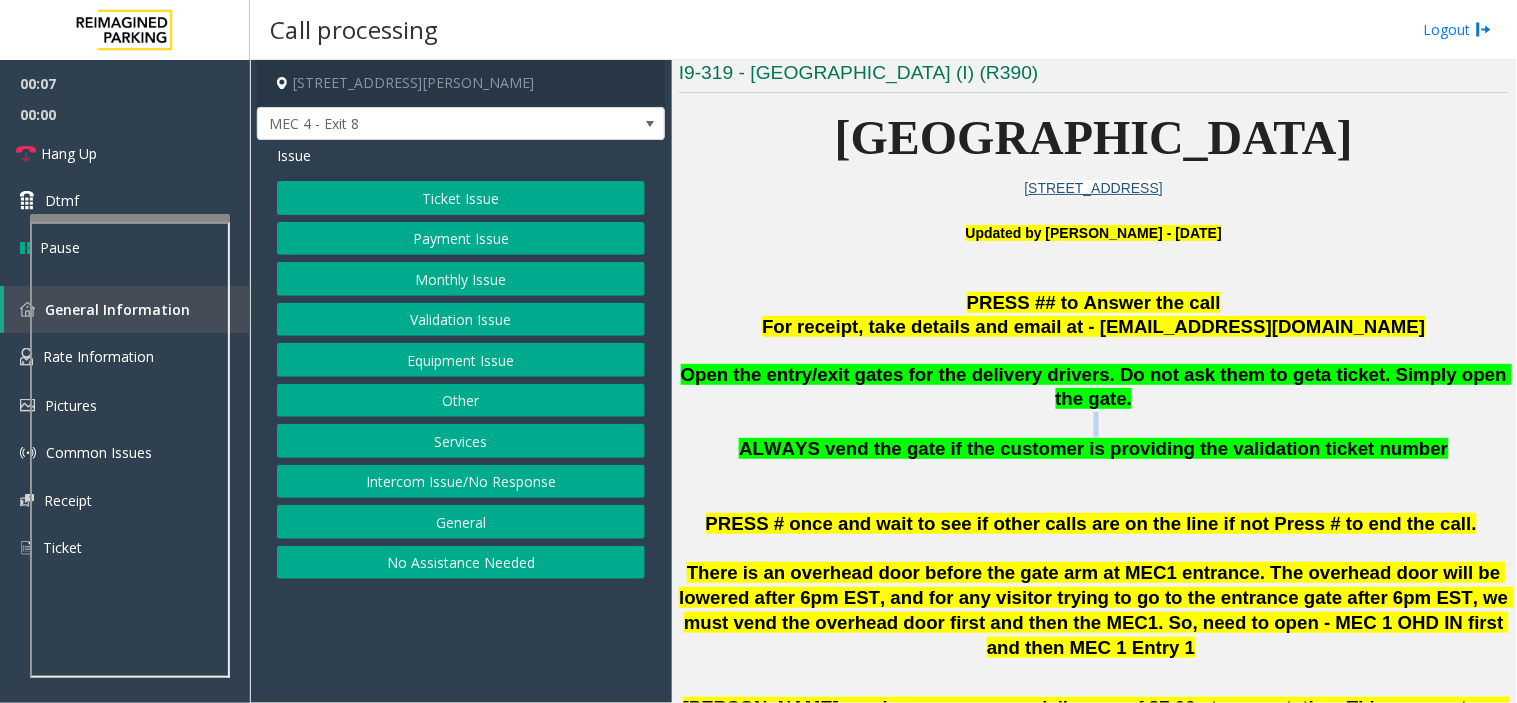click at bounding box center [1094, 424] 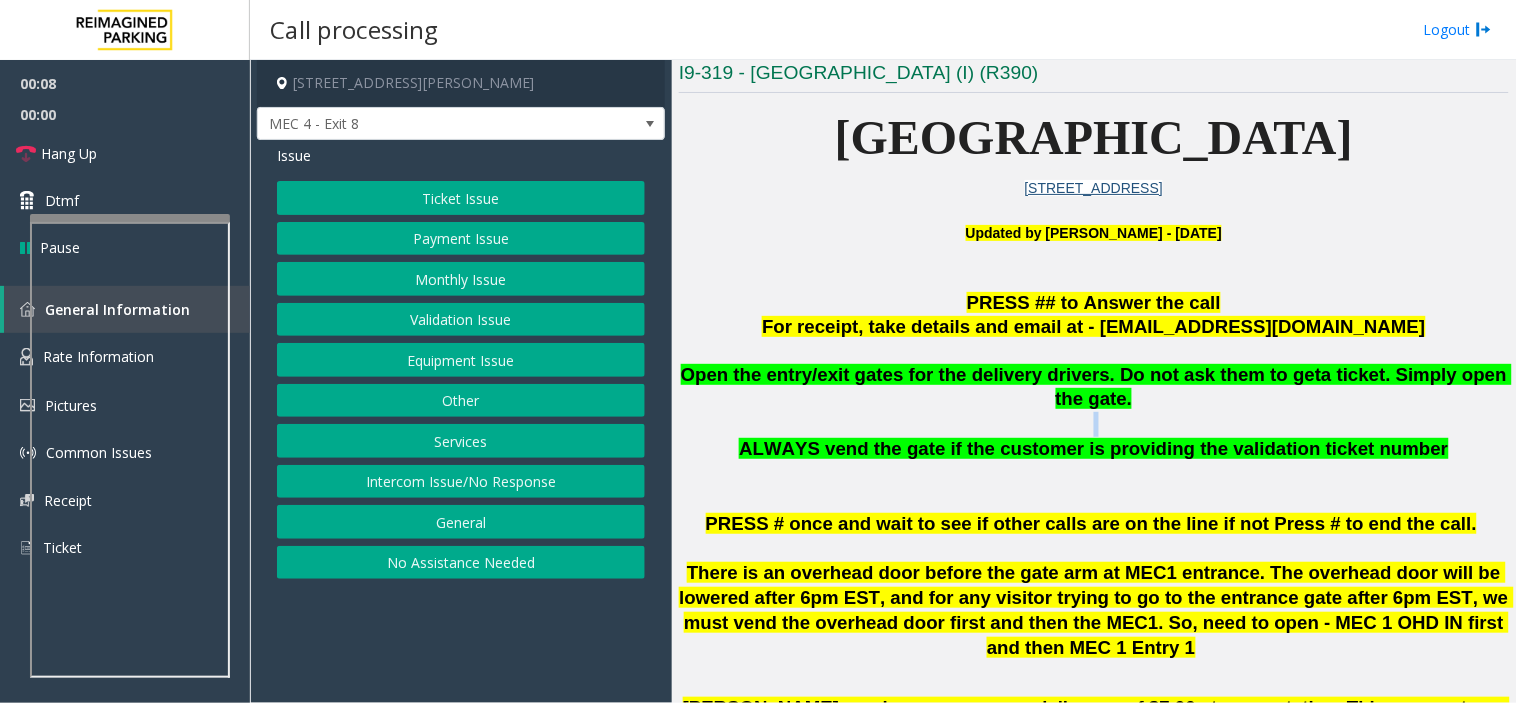 click at bounding box center [1094, 424] 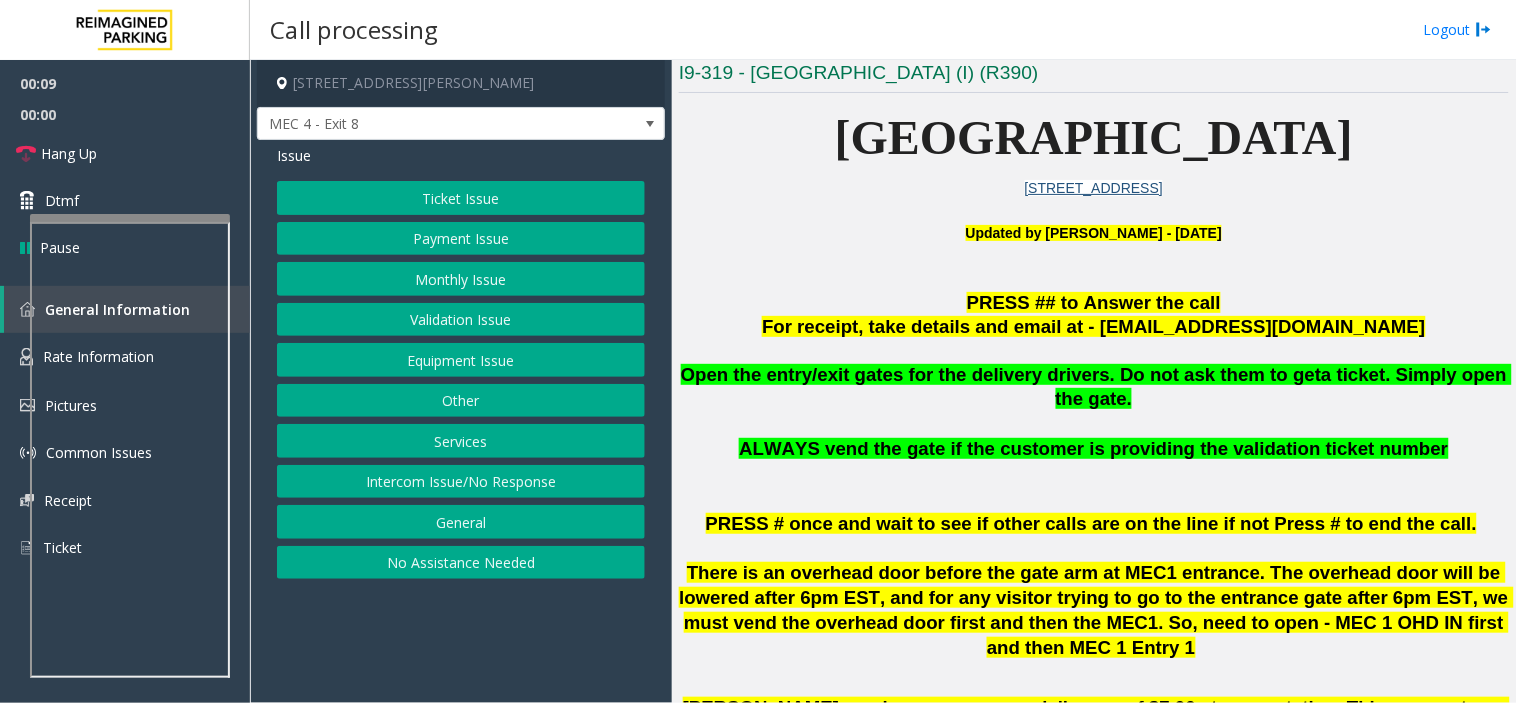 click on "ALWAYS vend the gate if the customer is providing the validation ticket number" at bounding box center (1093, 448) 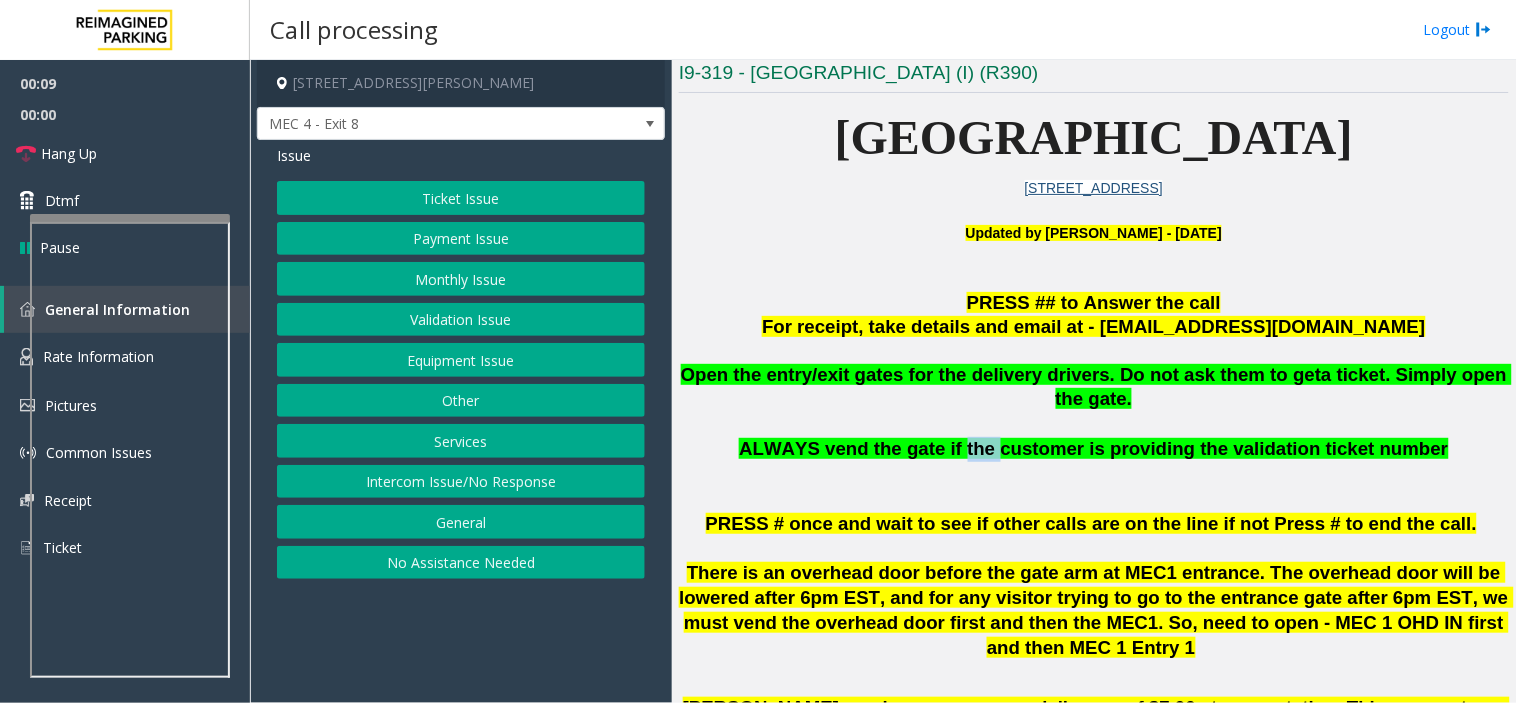 click on "ALWAYS vend the gate if the customer is providing the validation ticket number" at bounding box center [1093, 448] 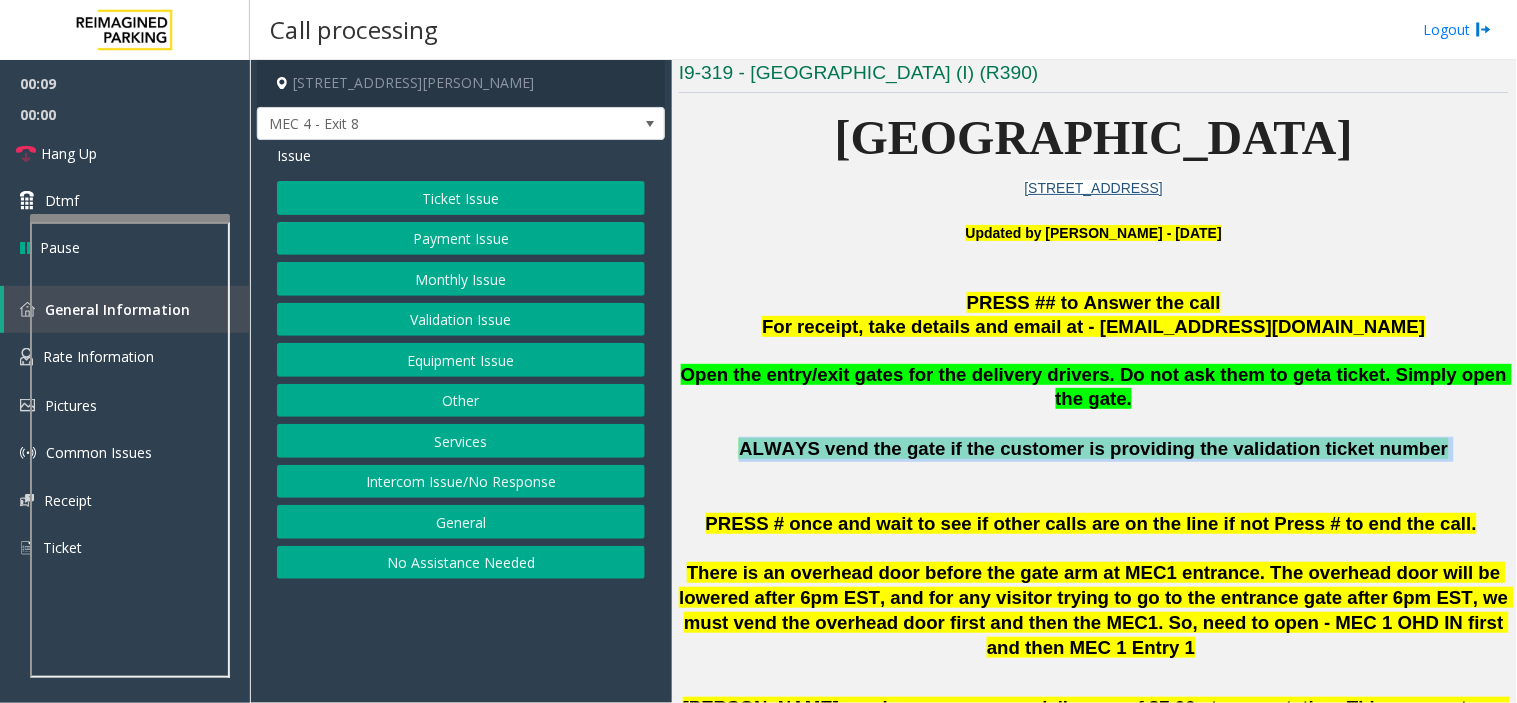 click on "ALWAYS vend the gate if the customer is providing the validation ticket number" at bounding box center [1093, 448] 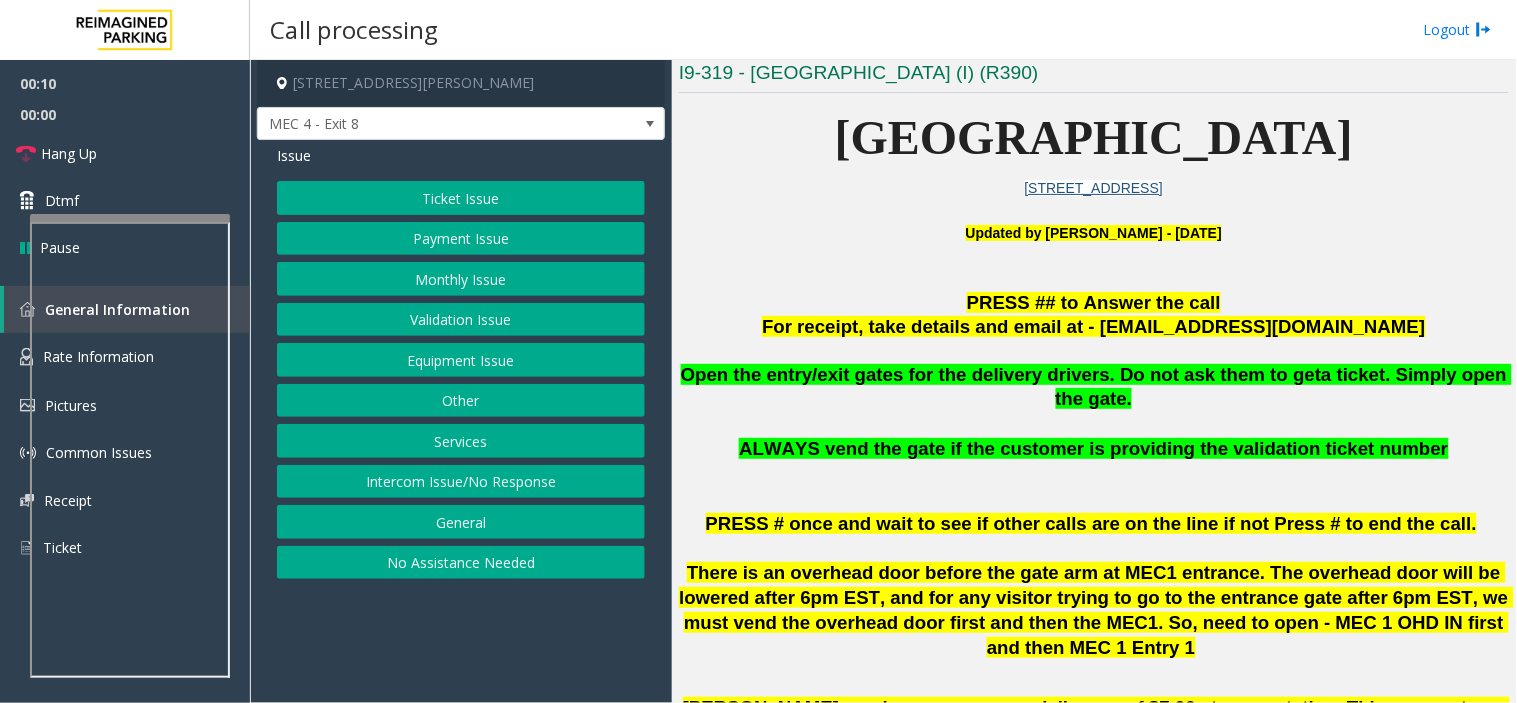 click on "Ticket Issue   Payment Issue   Monthly Issue   Validation Issue   Equipment Issue   Other   Services   Intercom Issue/No Response   General   No Assistance Needed" 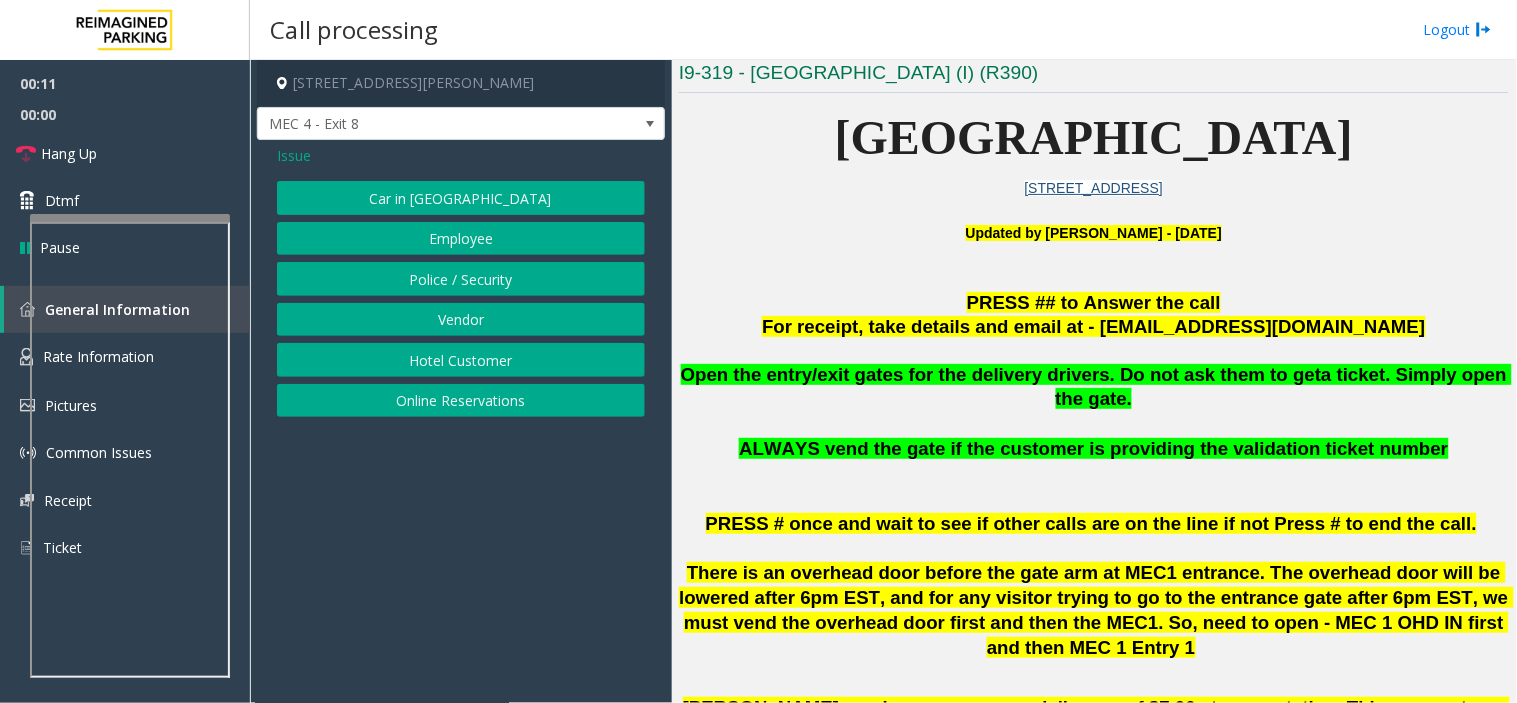 click on "Police / Security" 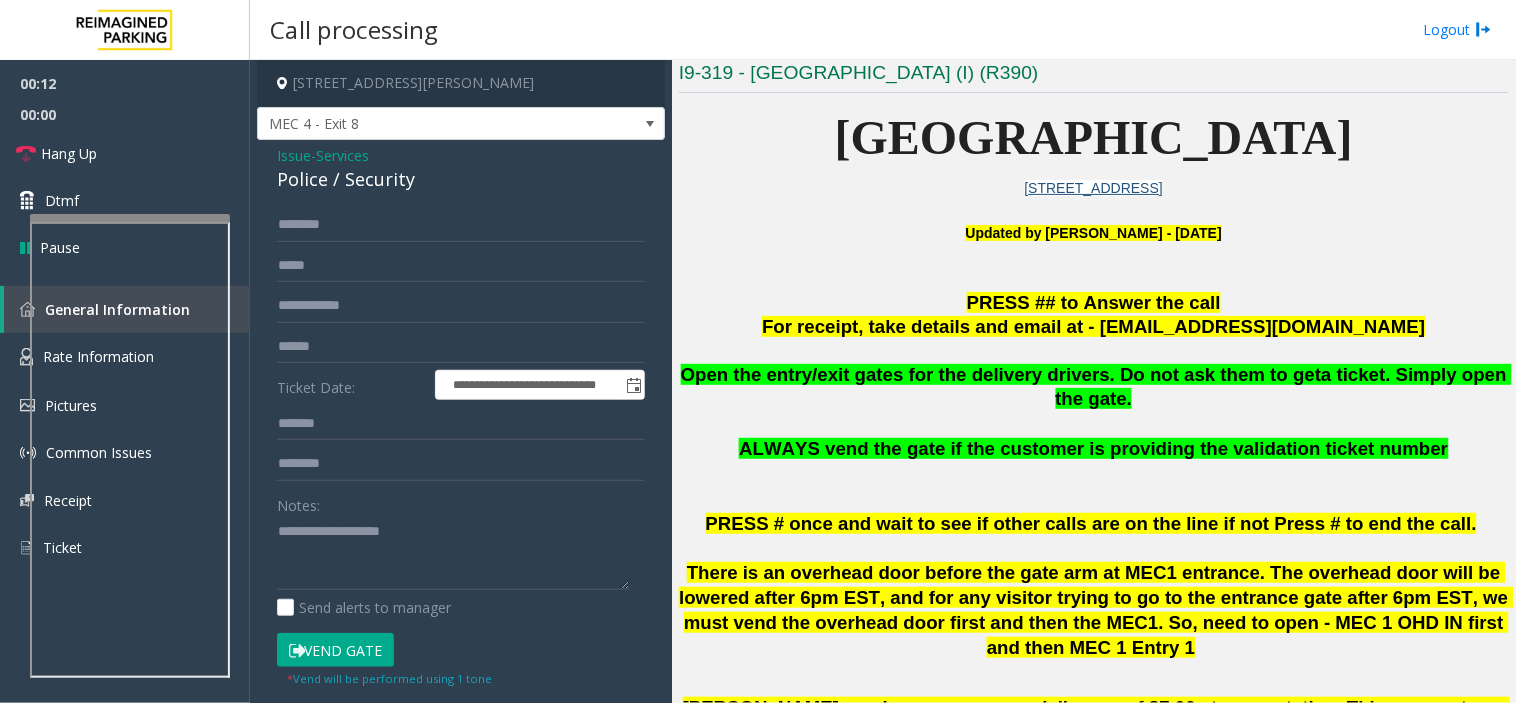 click on "-  Services" 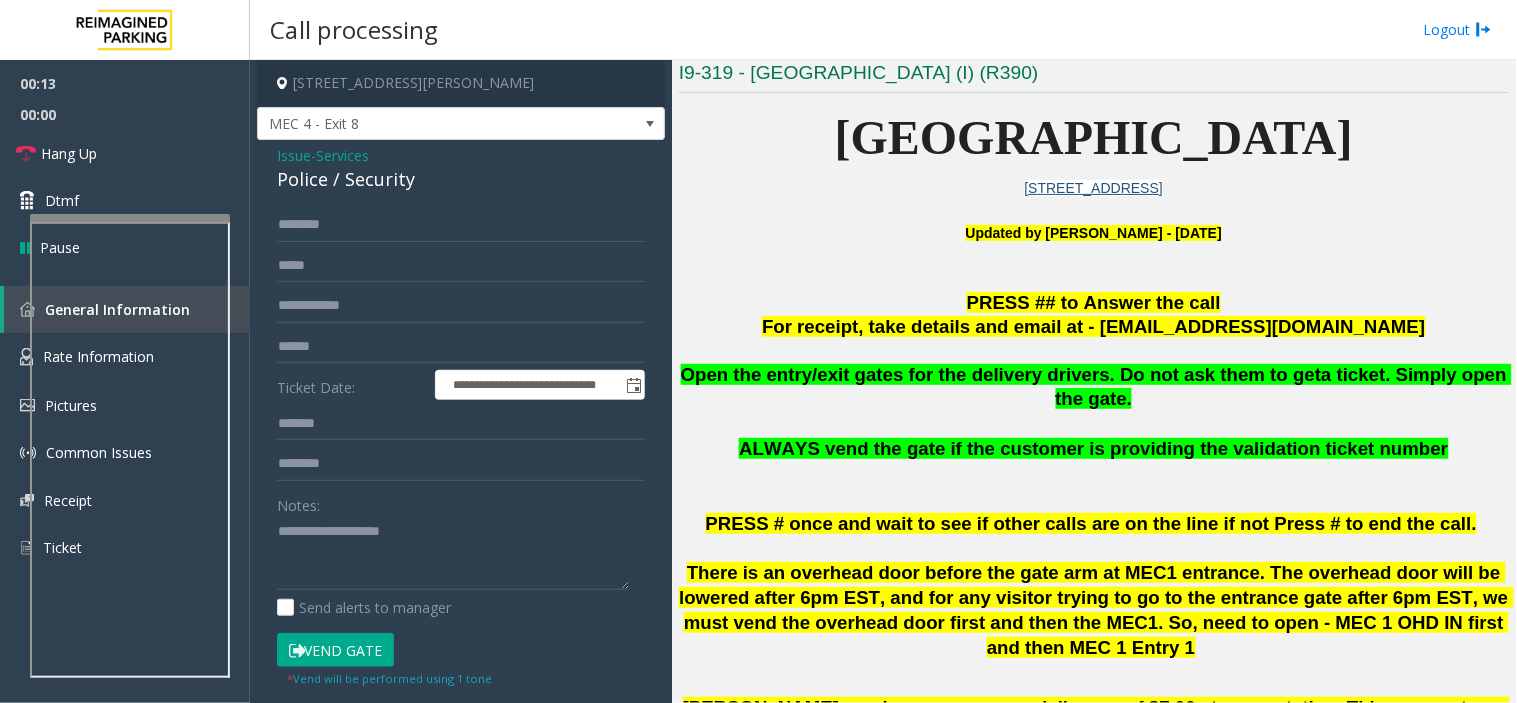 click on "Services" 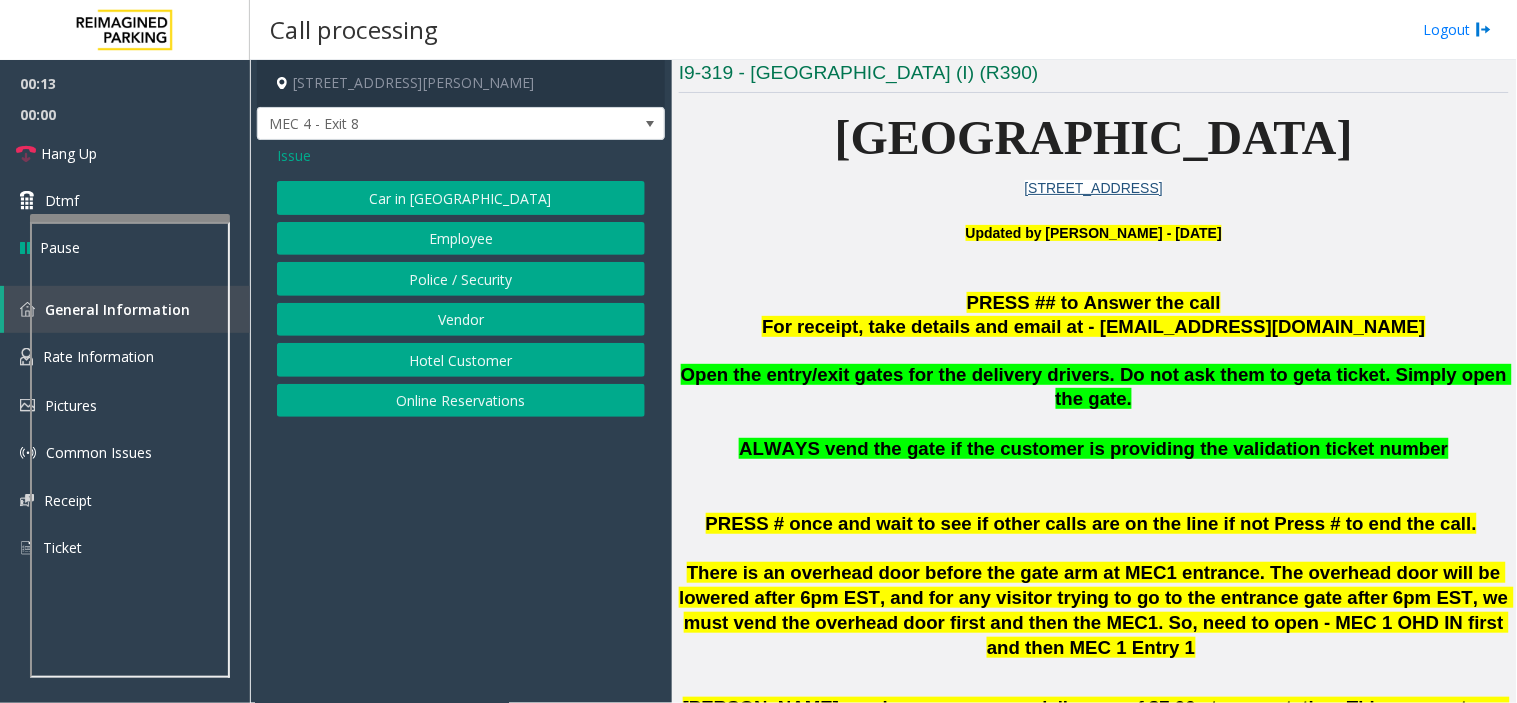 click on "Vendor" 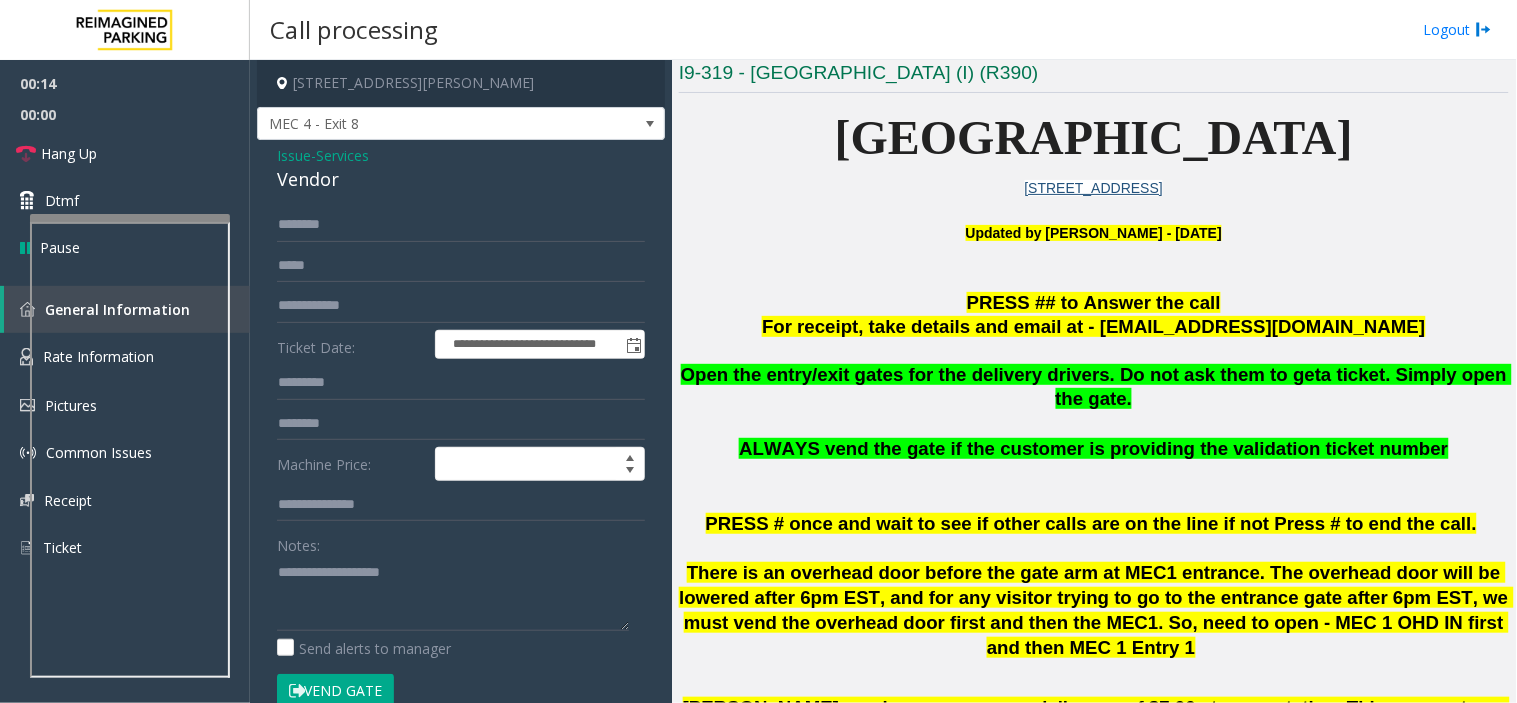 click on "**********" 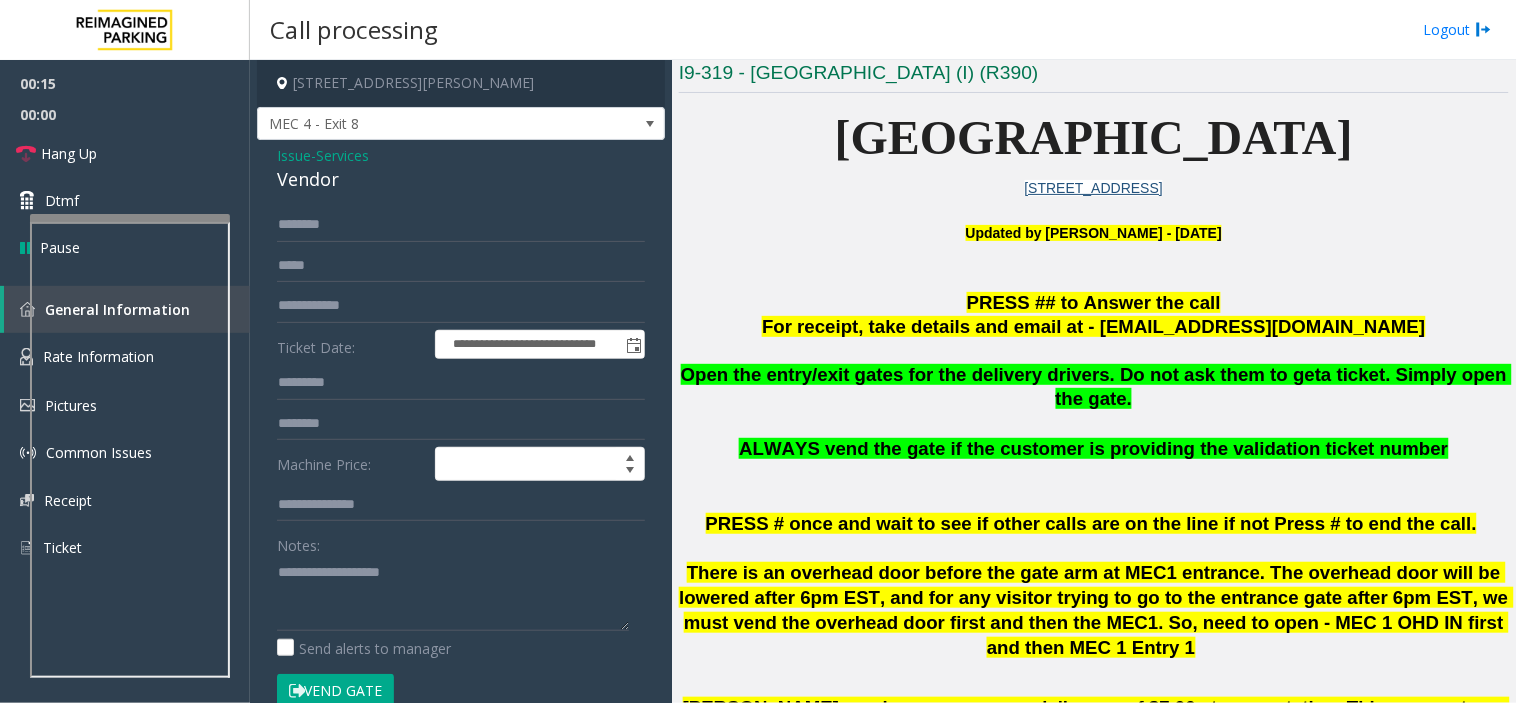 click on "**********" 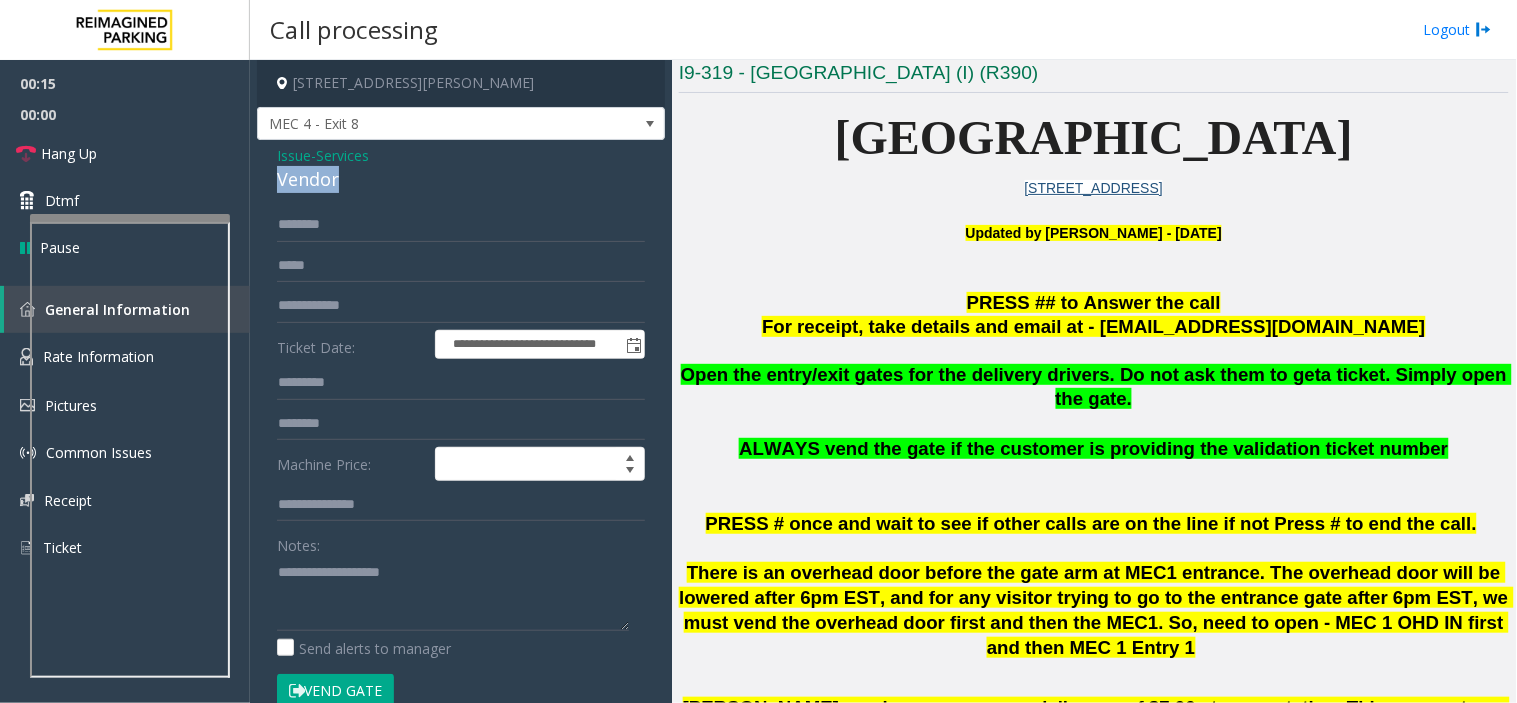click on "Vendor" 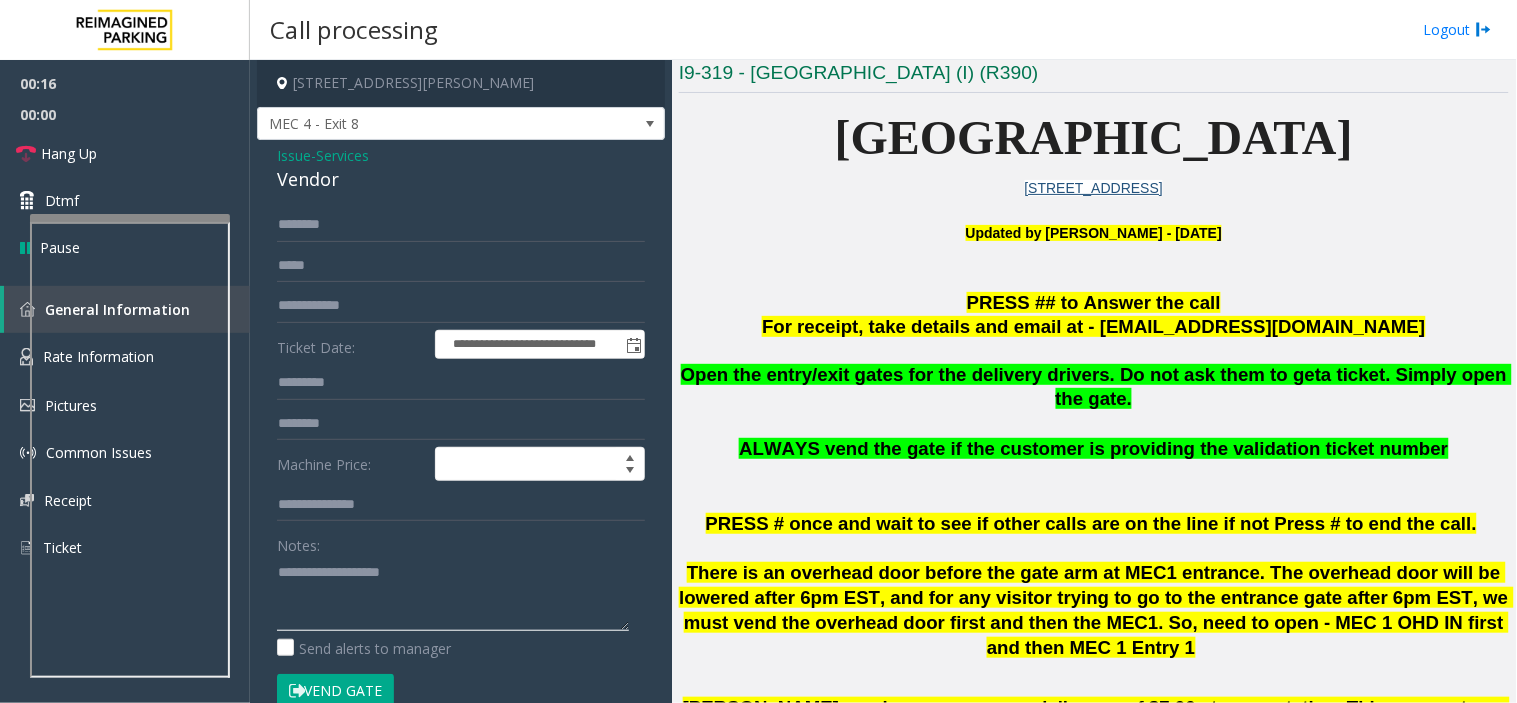 click 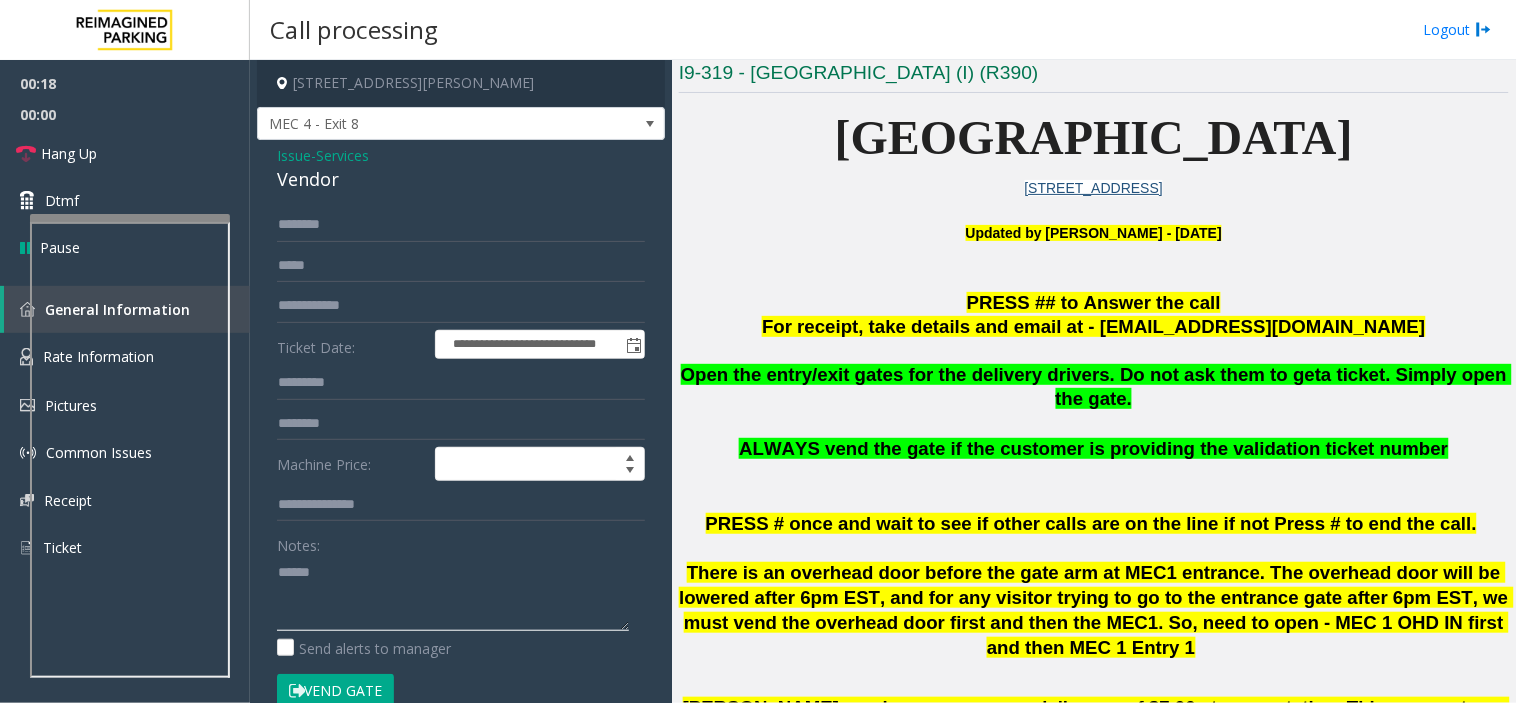 paste on "******" 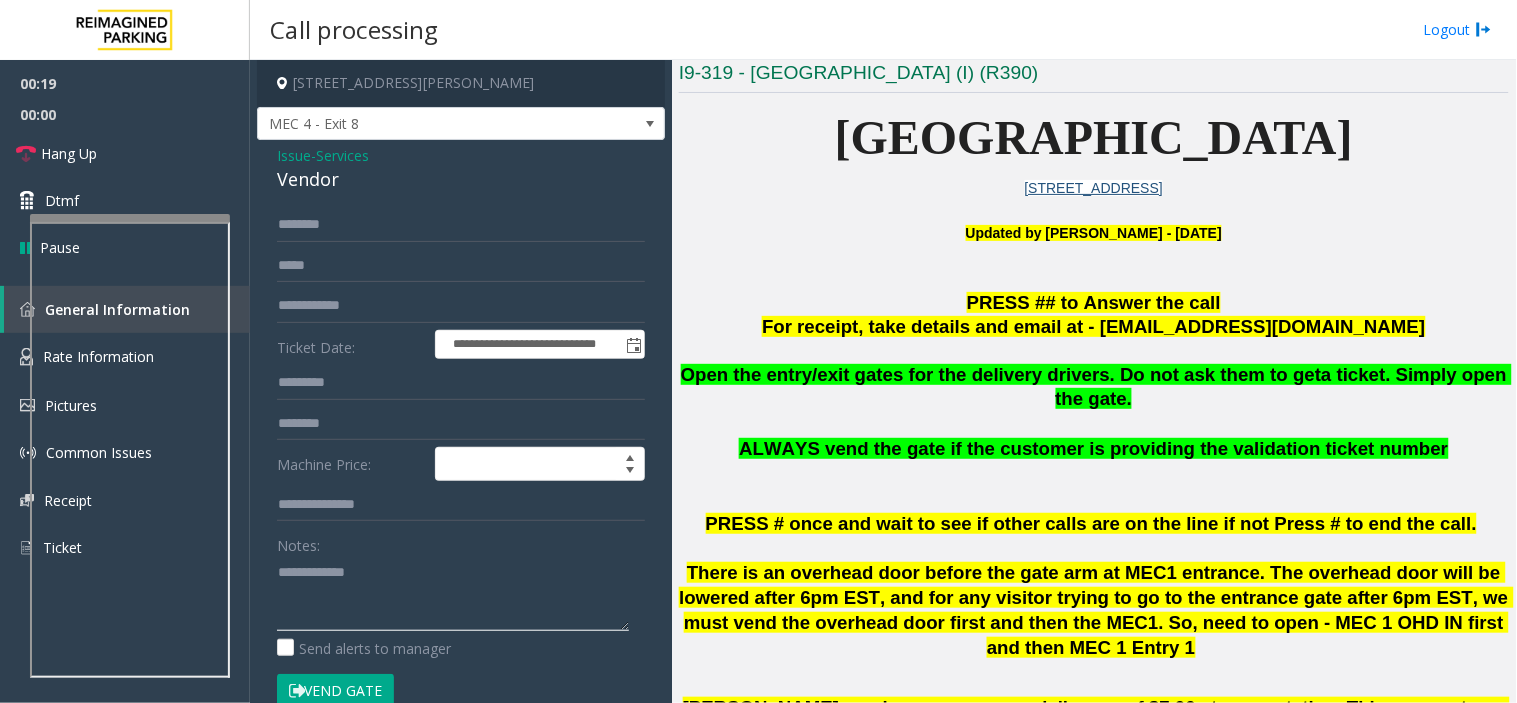 type on "**********" 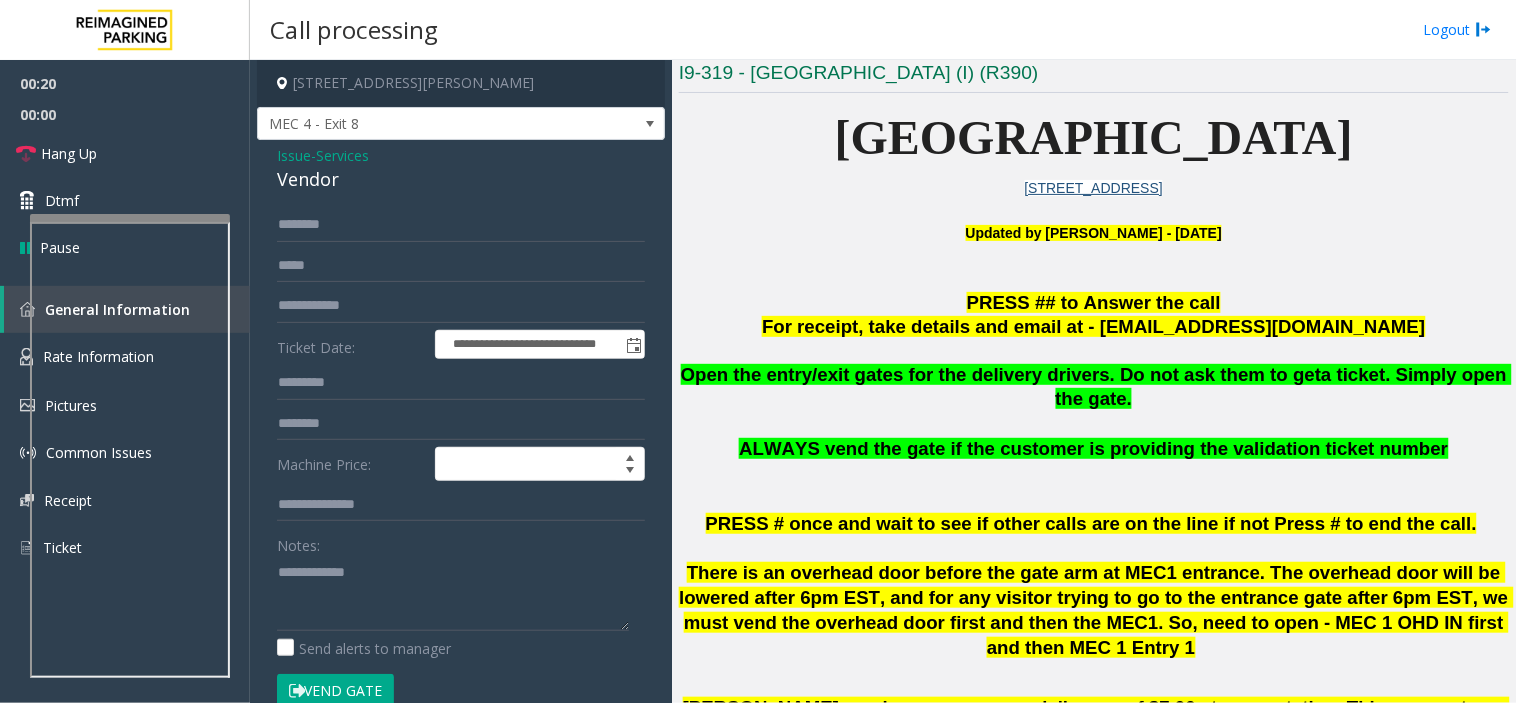 click on "Vend Gate" 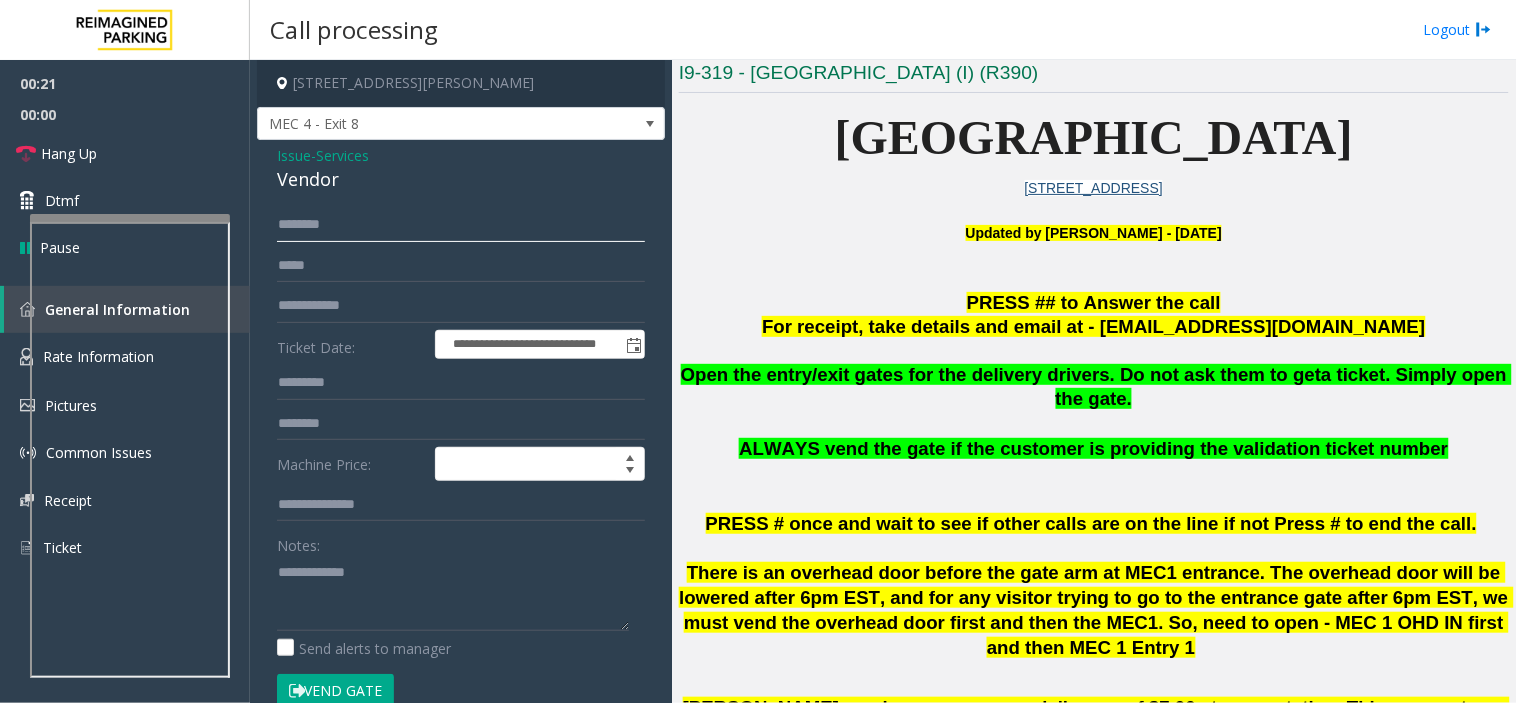 click 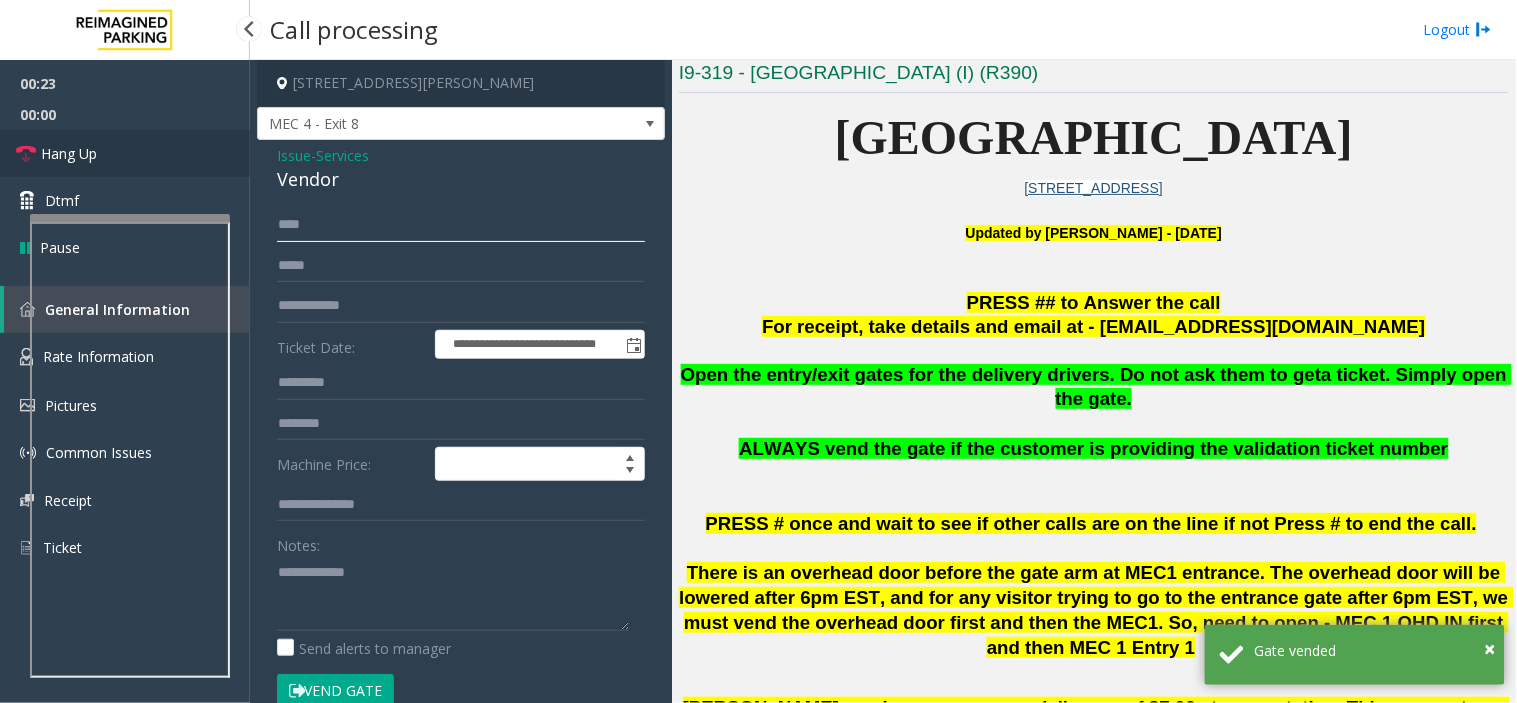 type on "***" 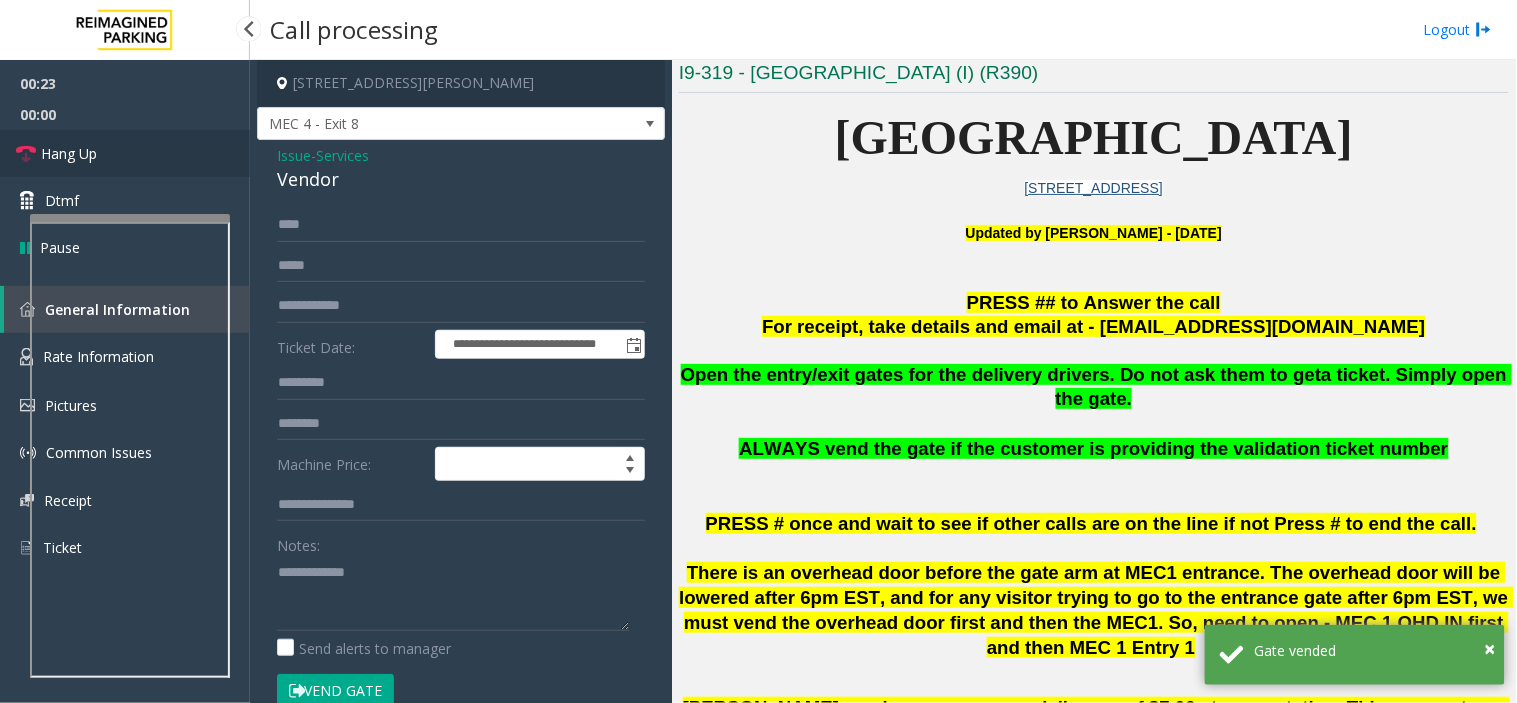 click on "Hang Up" at bounding box center (125, 153) 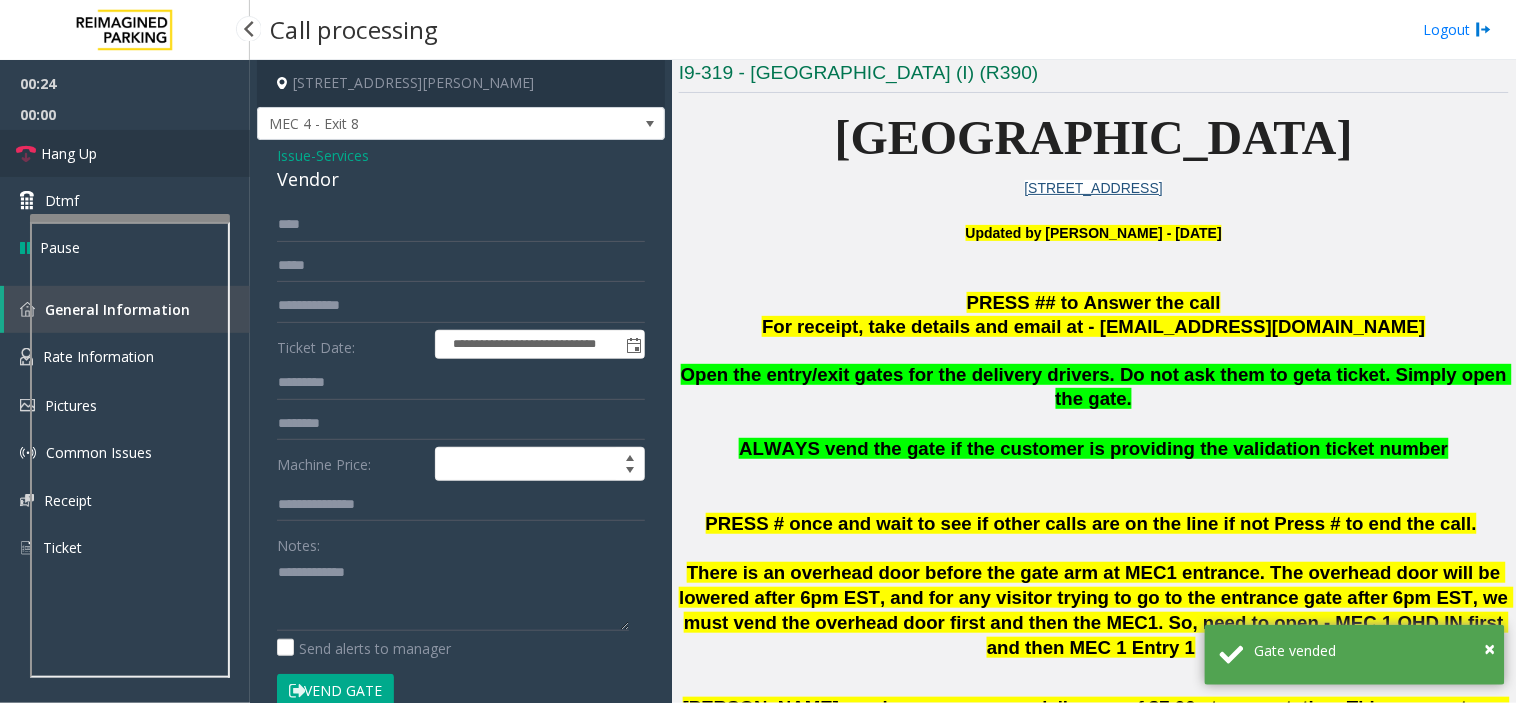 click on "Hang Up" at bounding box center (125, 153) 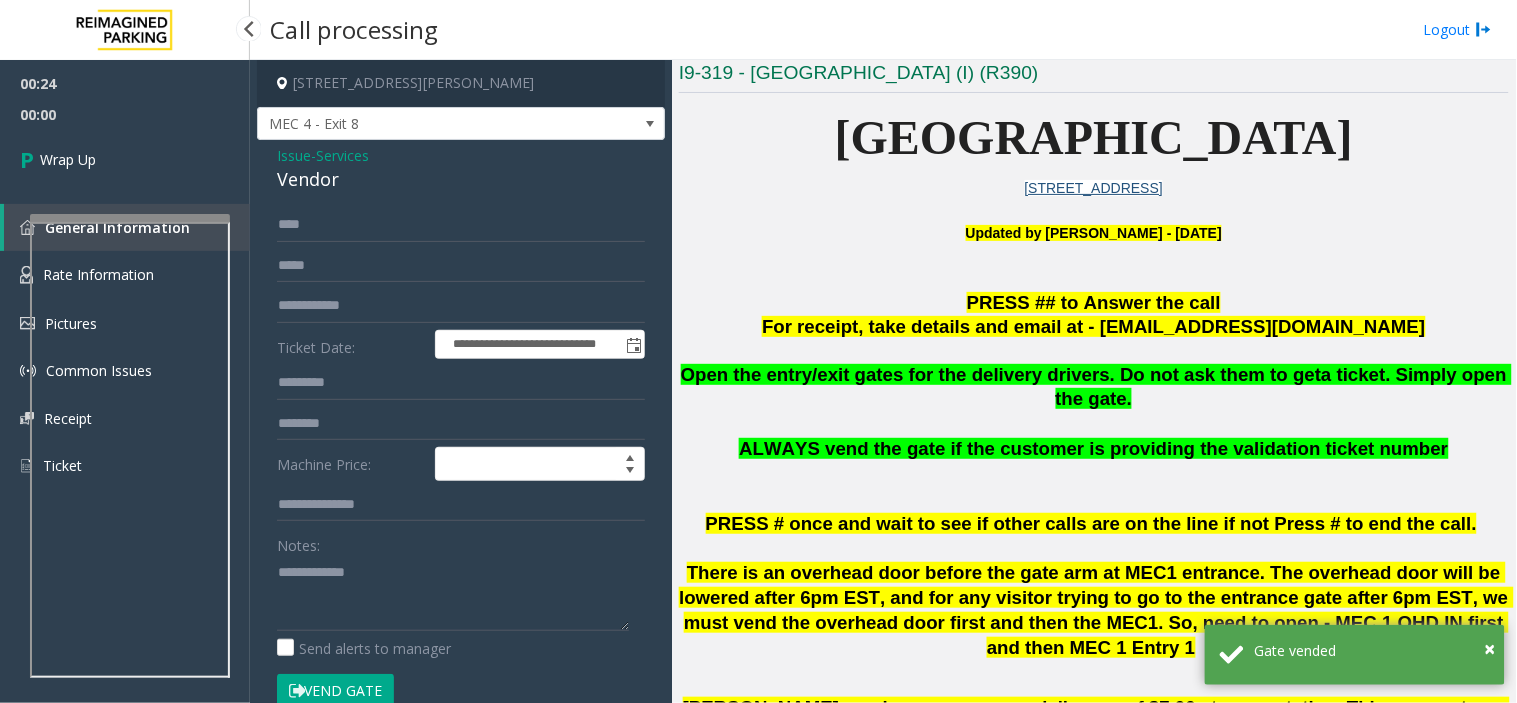 click on "Wrap Up" at bounding box center (125, 159) 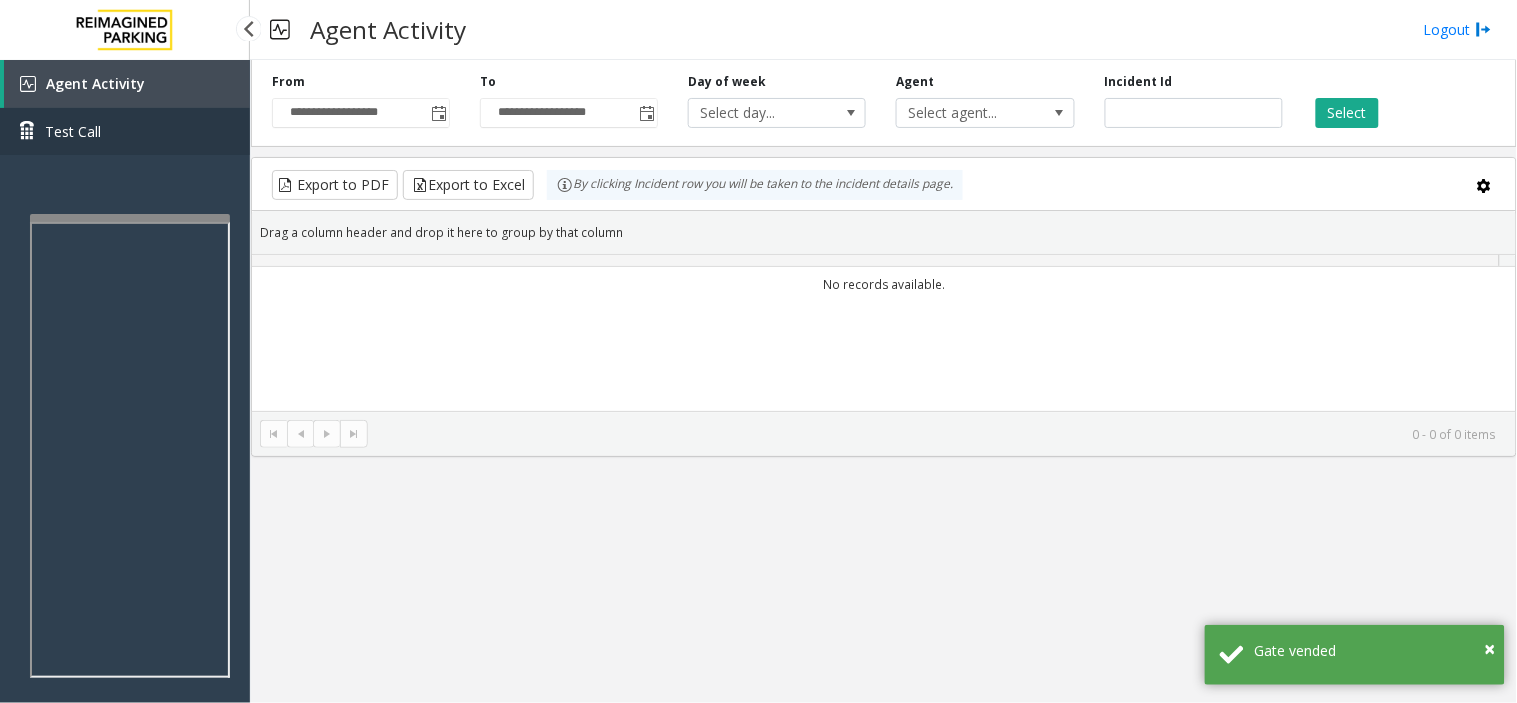 click on "Test Call" at bounding box center [125, 131] 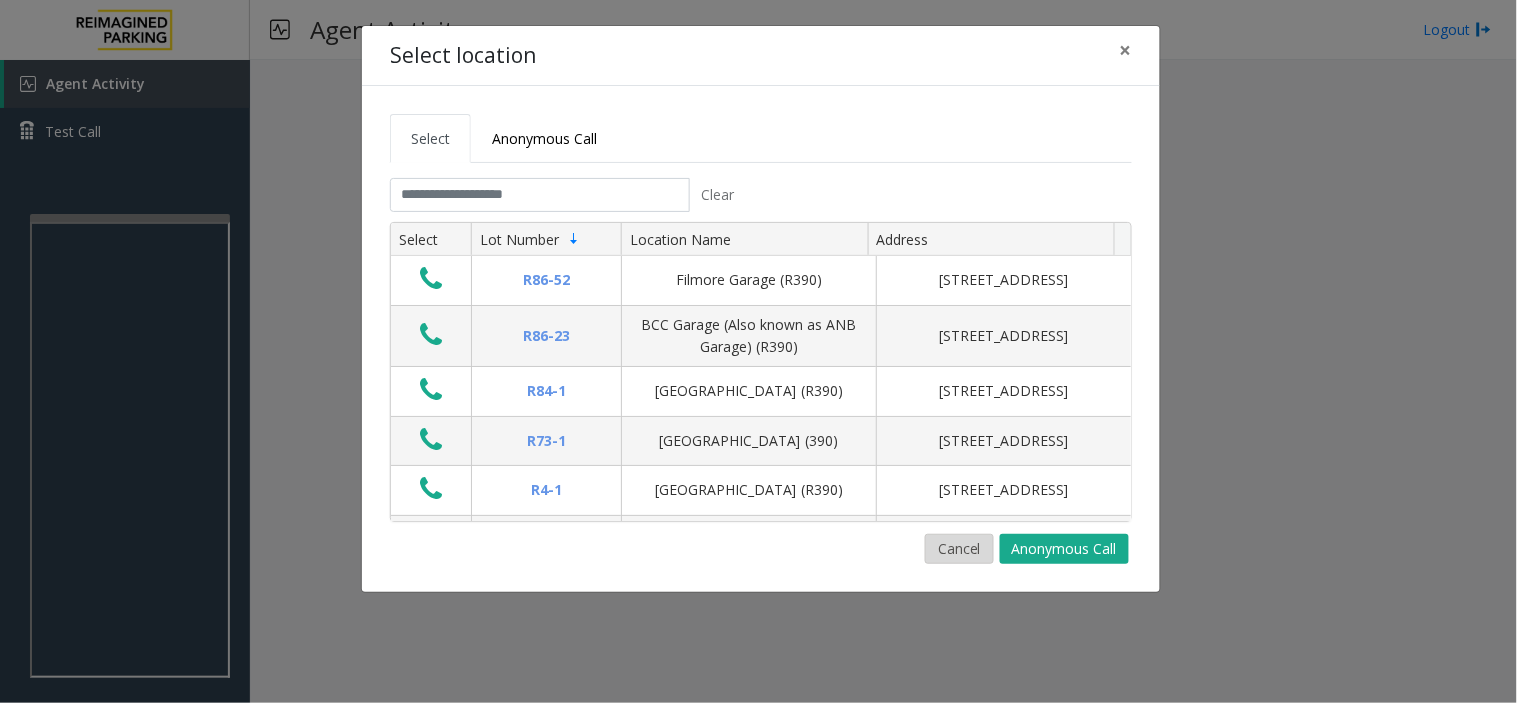 click on "Cancel" 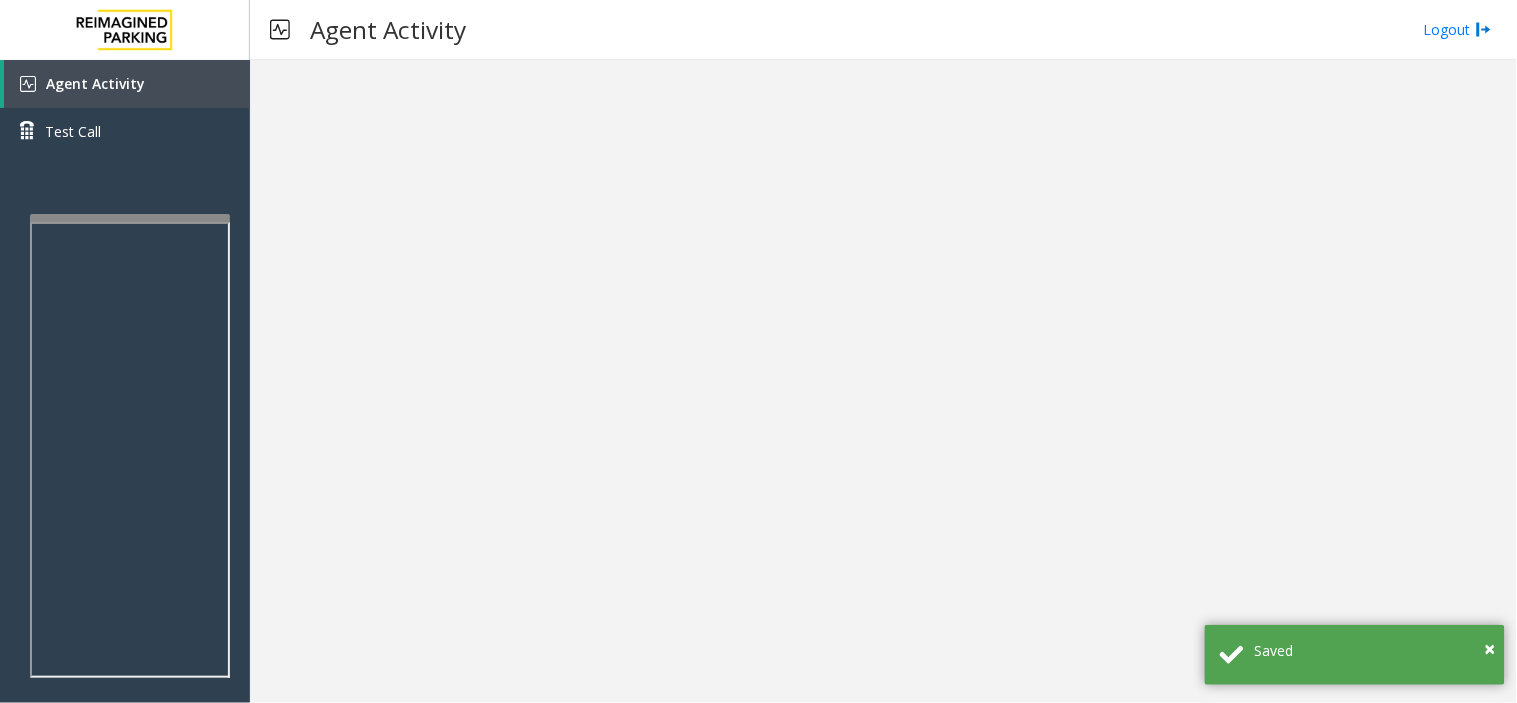 click on "Agent Activity" at bounding box center [127, 84] 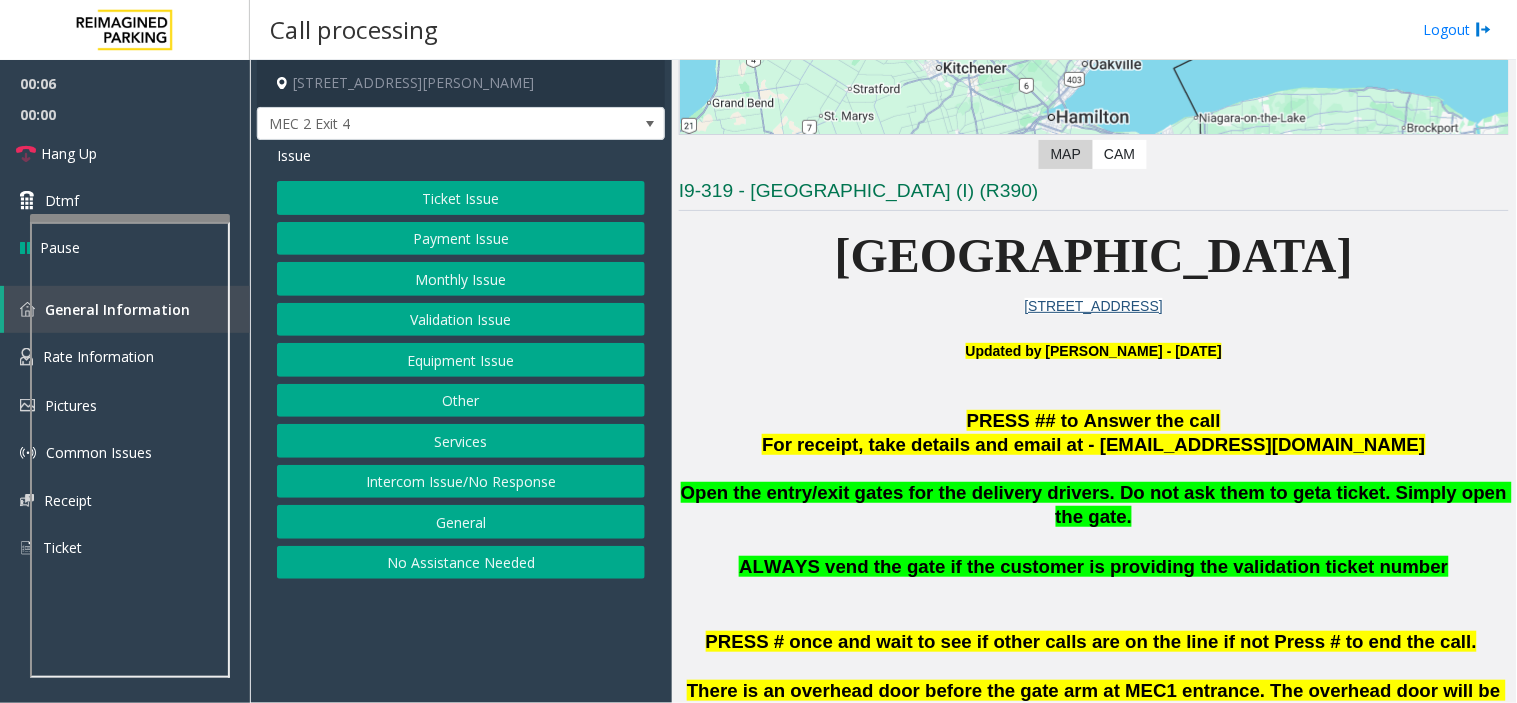 scroll, scrollTop: 333, scrollLeft: 0, axis: vertical 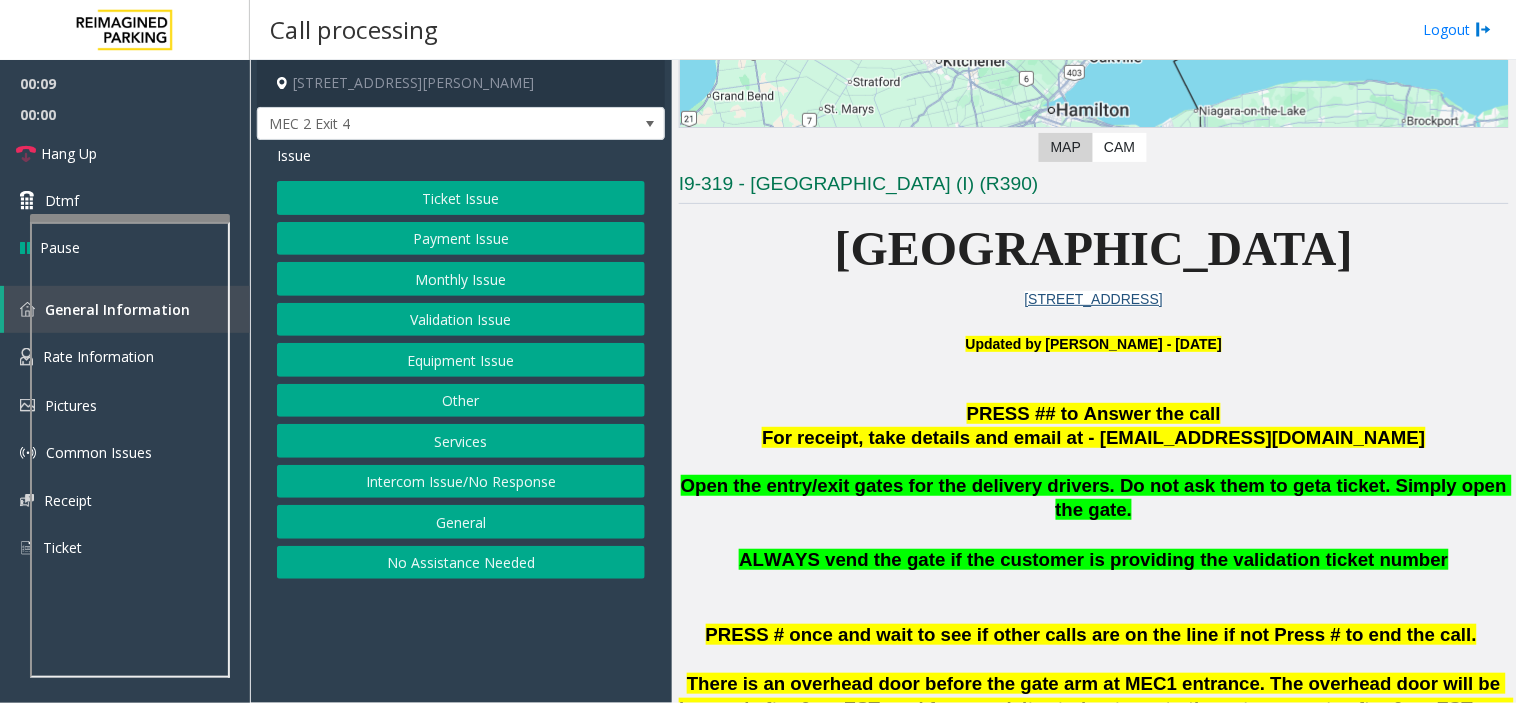 click on "ALWAYS vend the gate if the customer is providing the validation ticket number" at bounding box center [1094, 573] 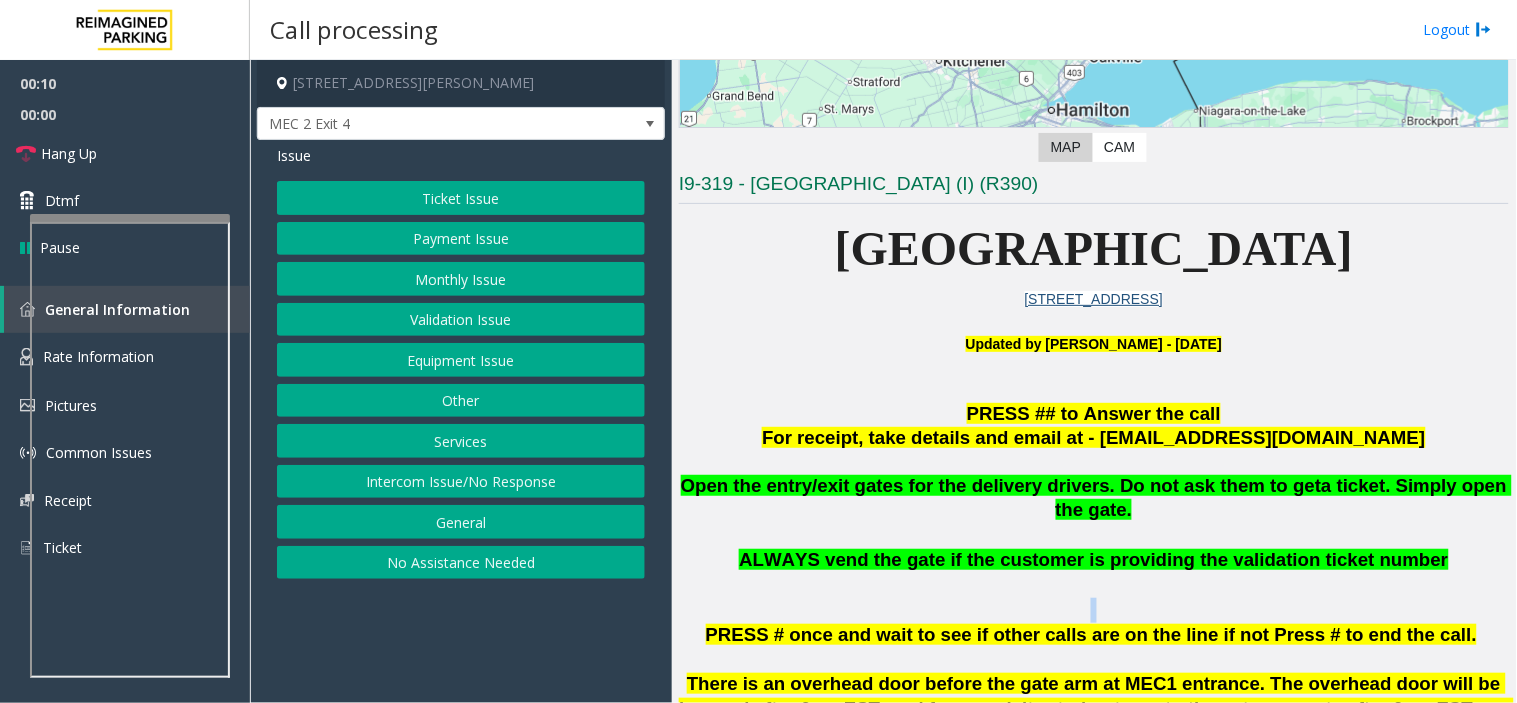 click on "ALWAYS vend the gate if the customer is providing the validation ticket number" at bounding box center (1094, 573) 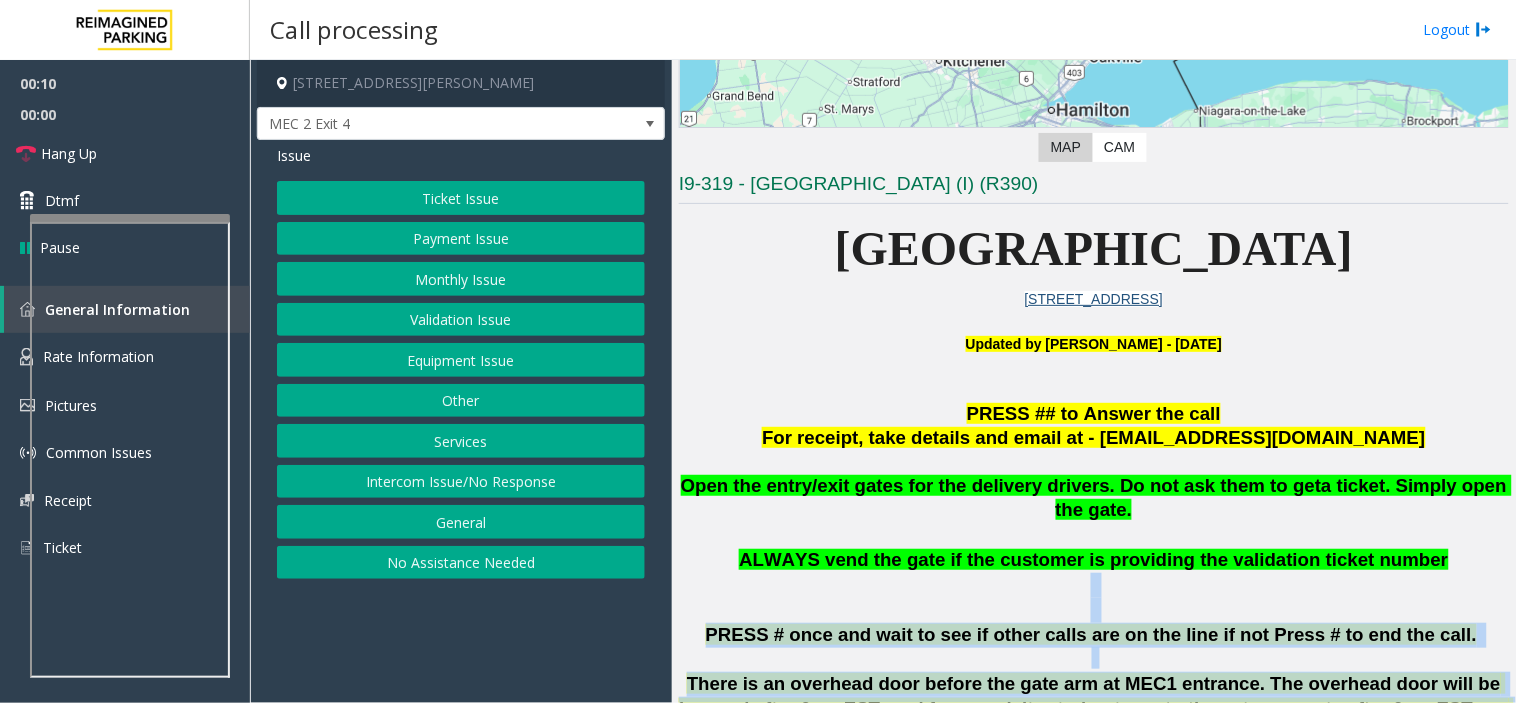 drag, startPoint x: 1090, startPoint y: 552, endPoint x: 1193, endPoint y: 651, distance: 142.86357 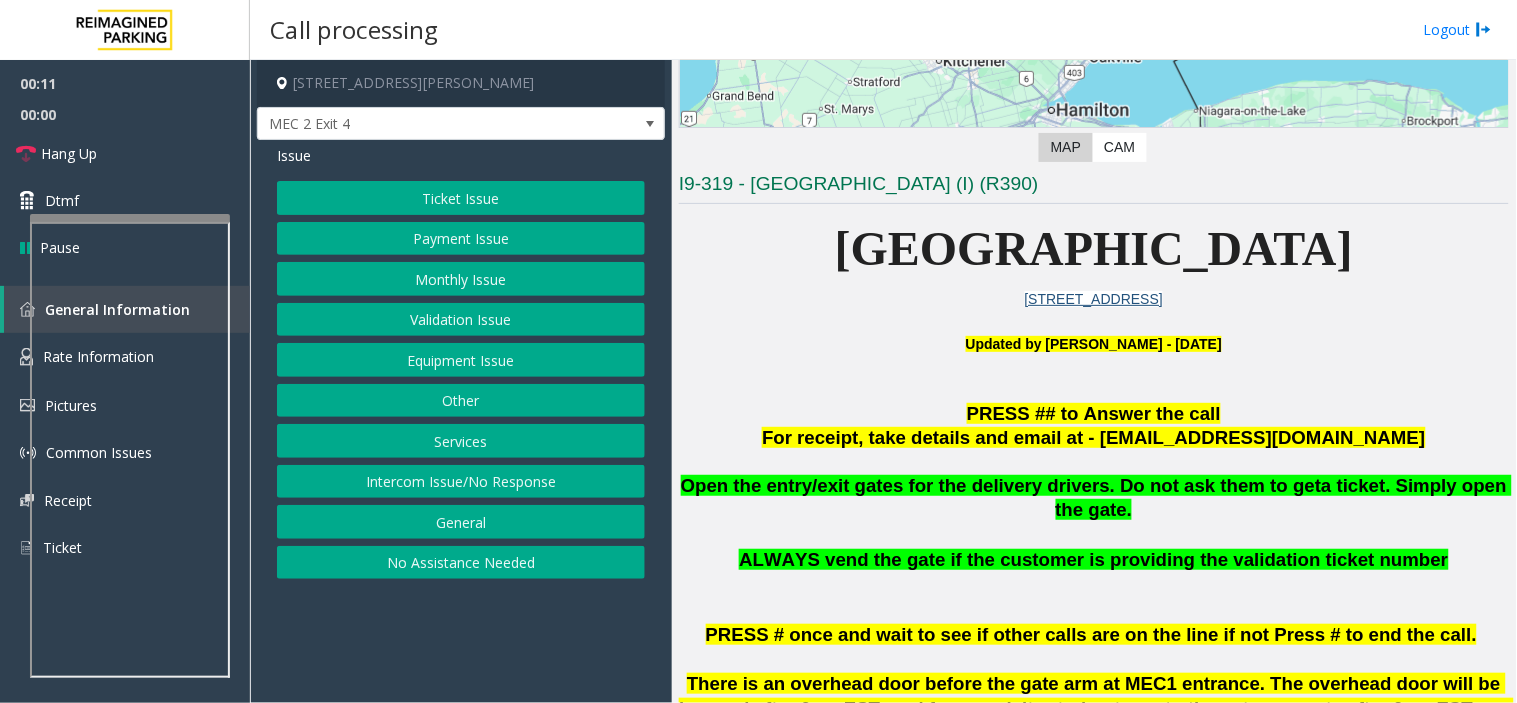 click on "Issue  Ticket Issue   Payment Issue   Monthly Issue   Validation Issue   Equipment Issue   Other   Services   Intercom Issue/No Response   General   No Assistance Needed" 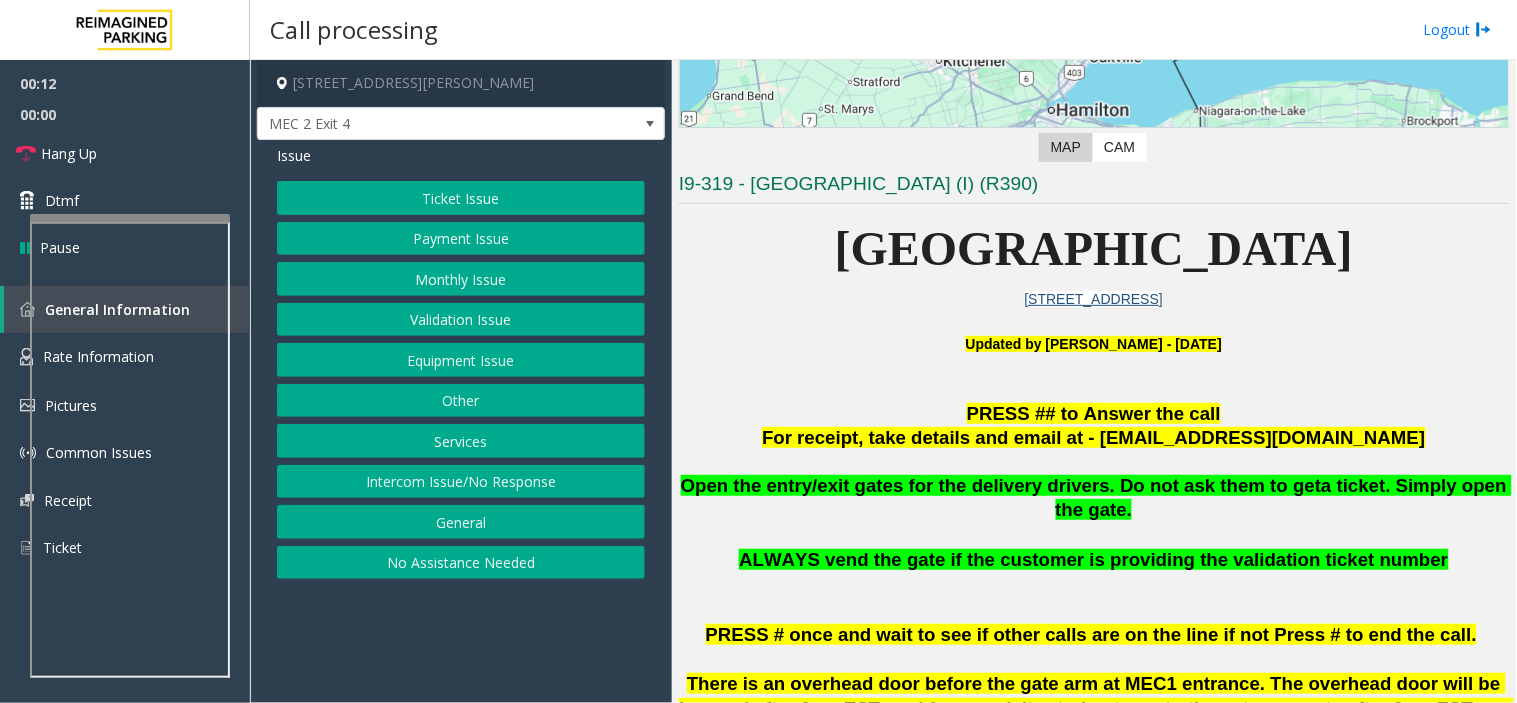 click on "Ticket Issue" 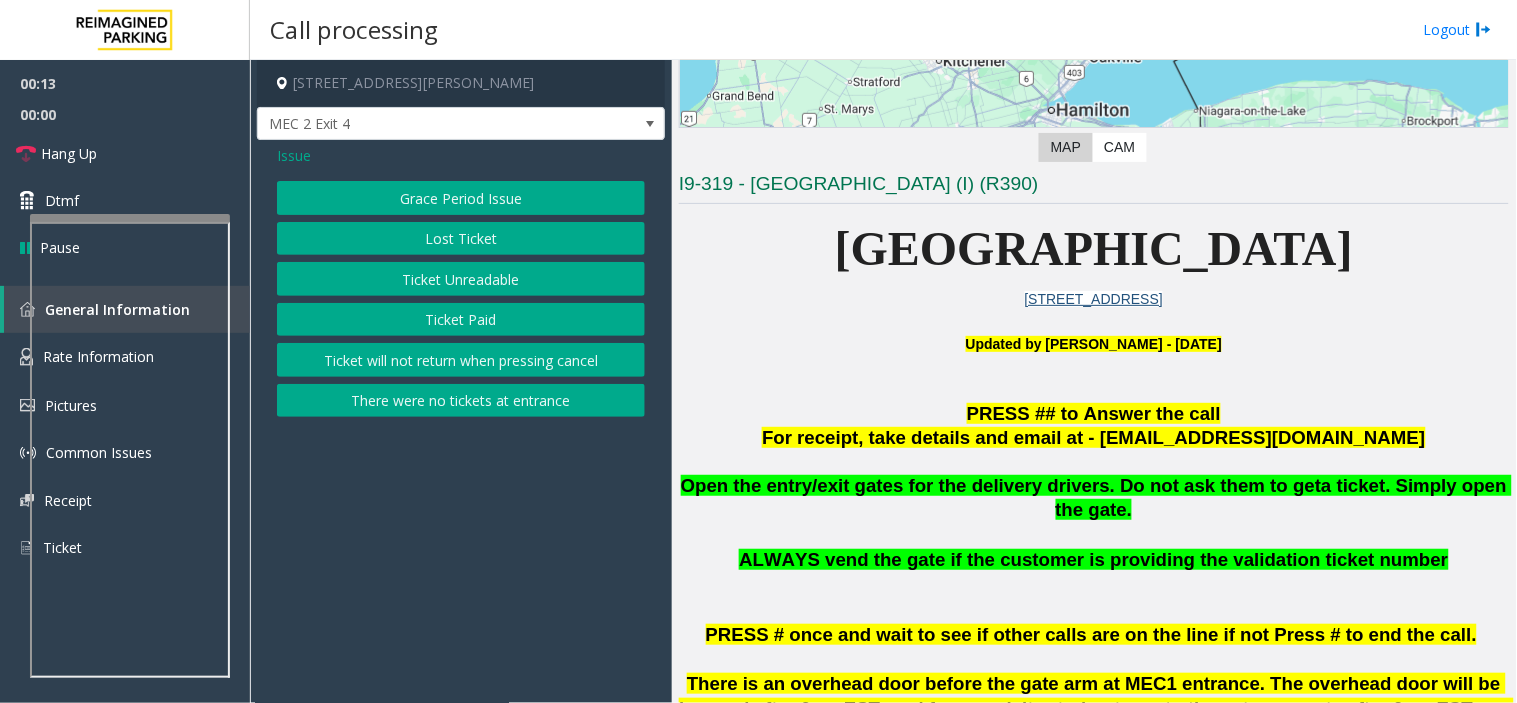 click on "Ticket Paid" 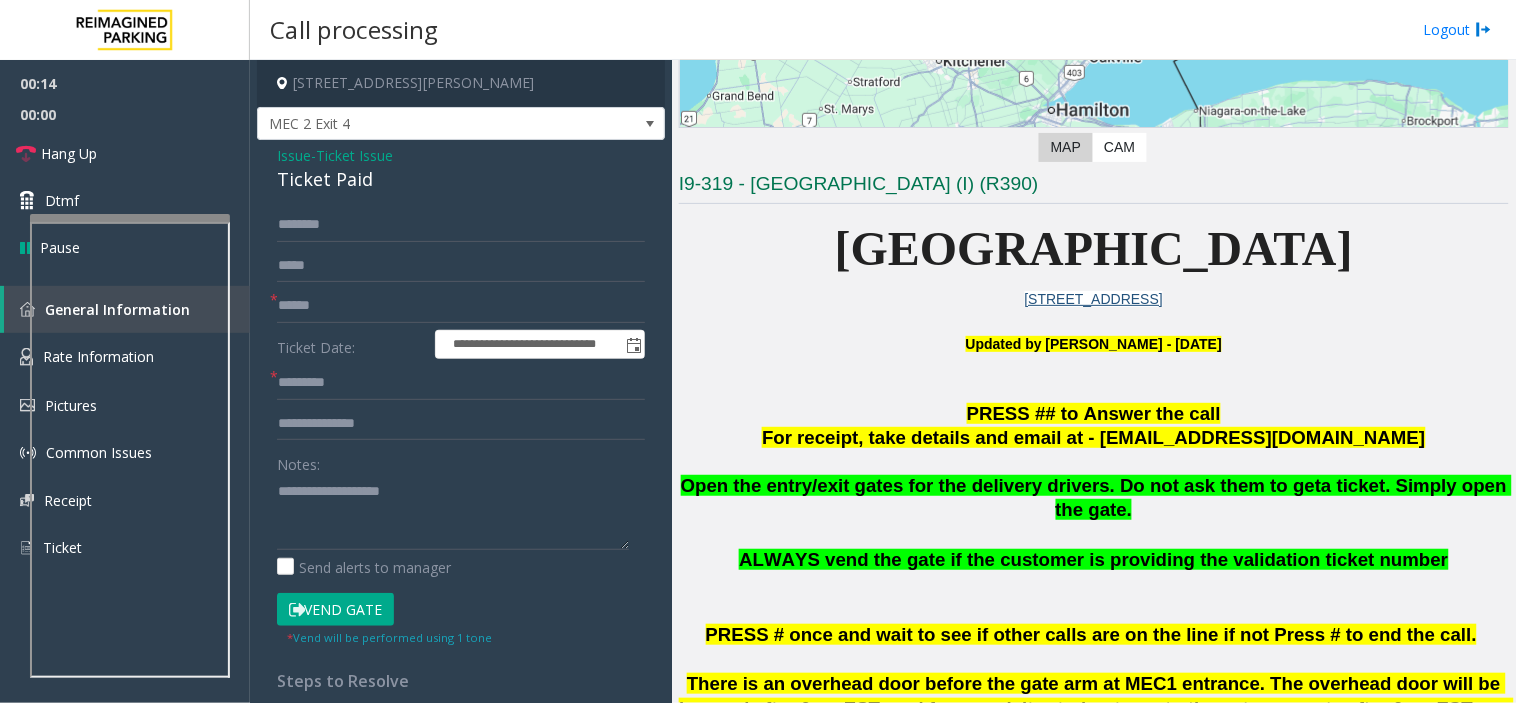 click on "Ticket Issue" 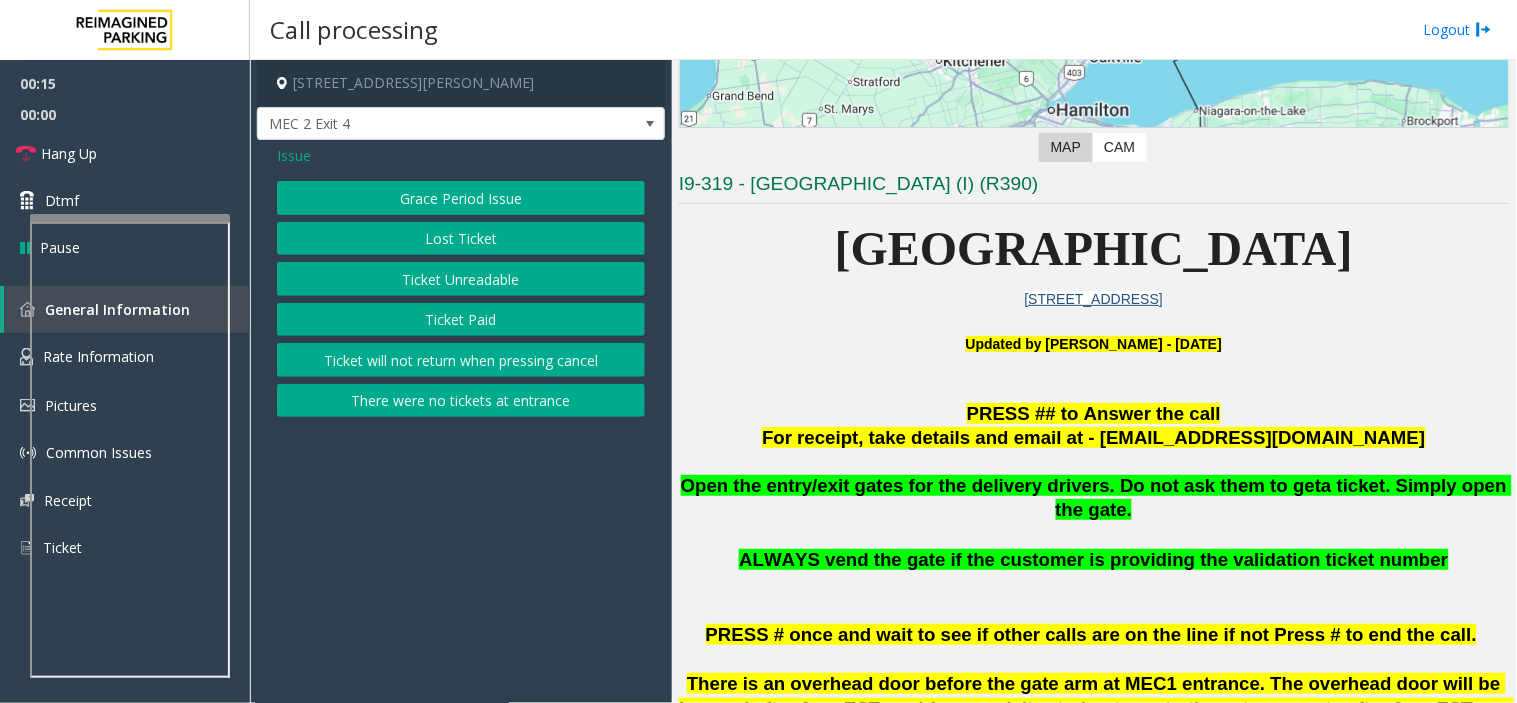 click on "Ticket Unreadable" 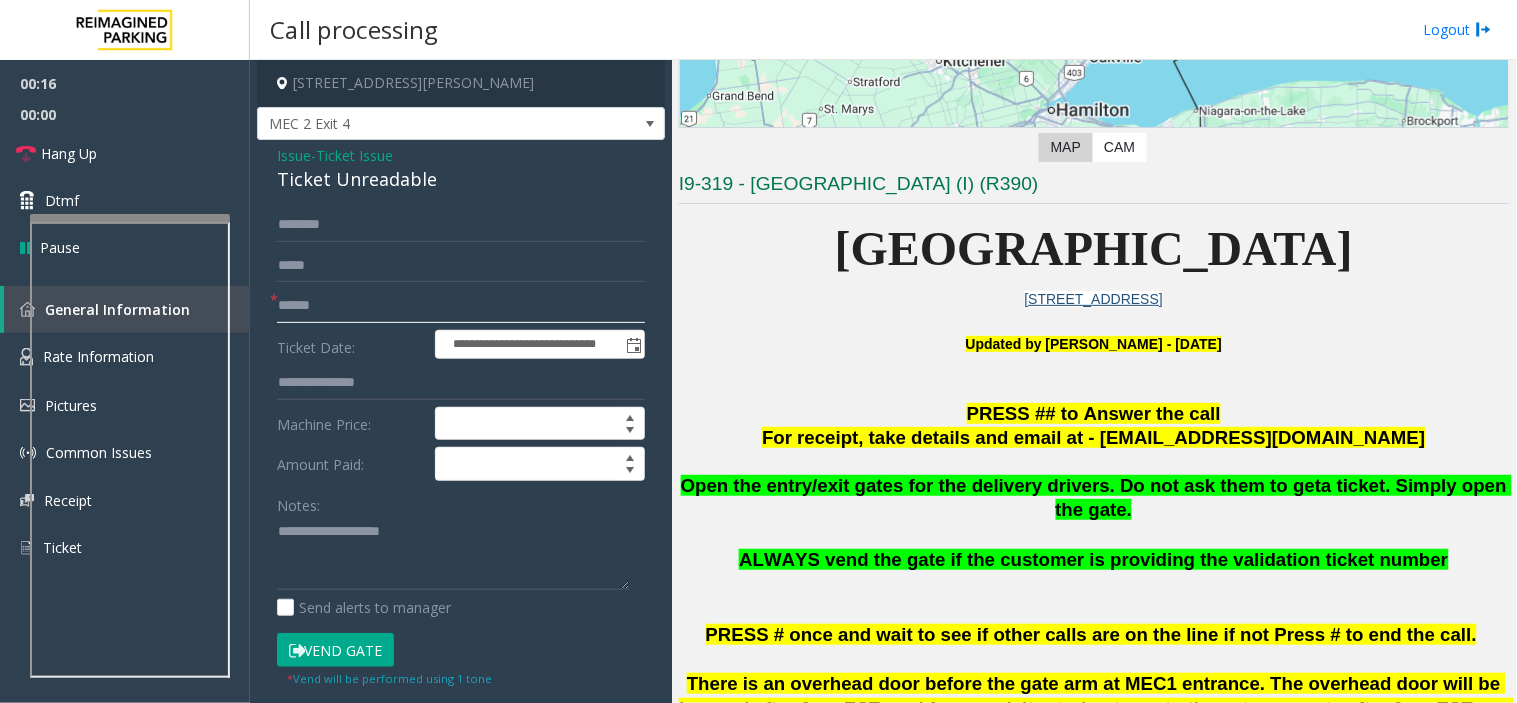 click 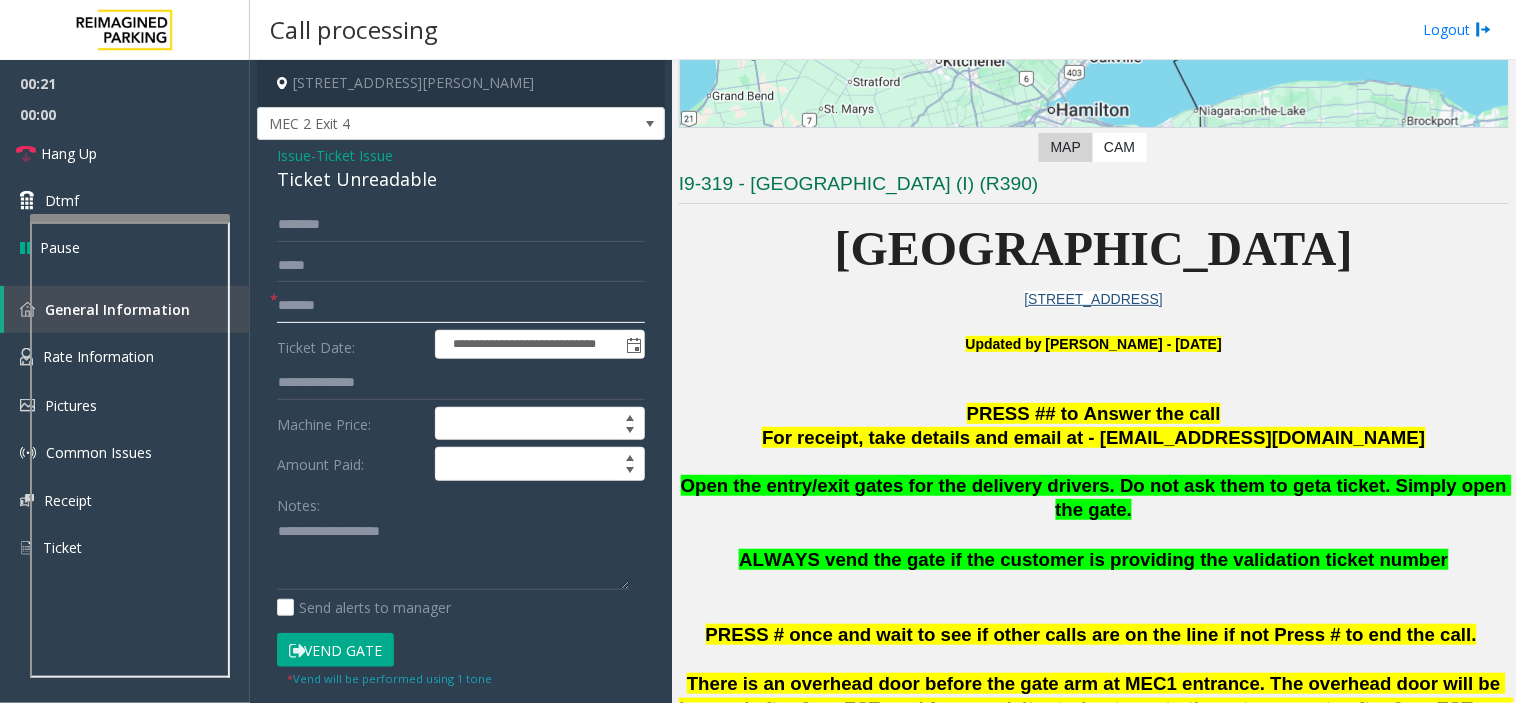 type on "*******" 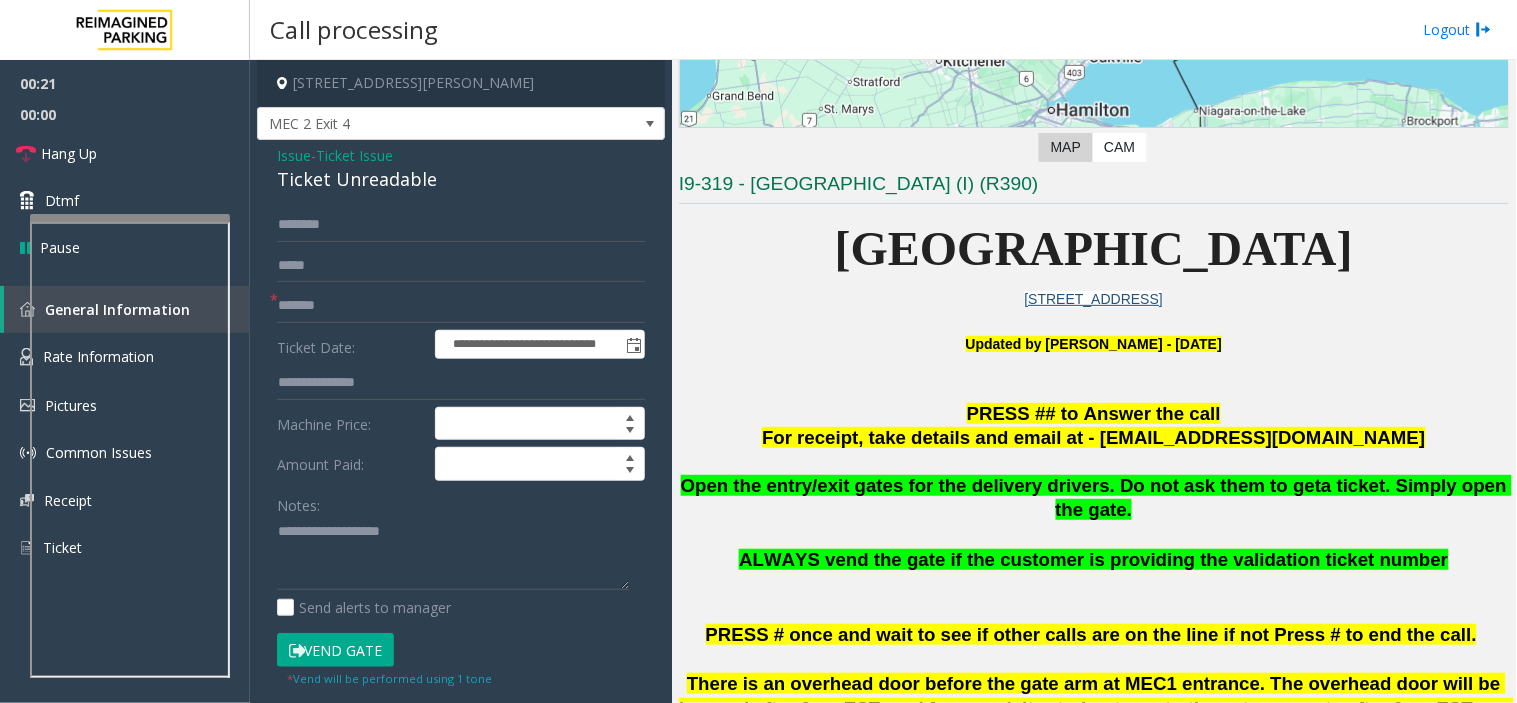 click on "Ticket Unreadable" 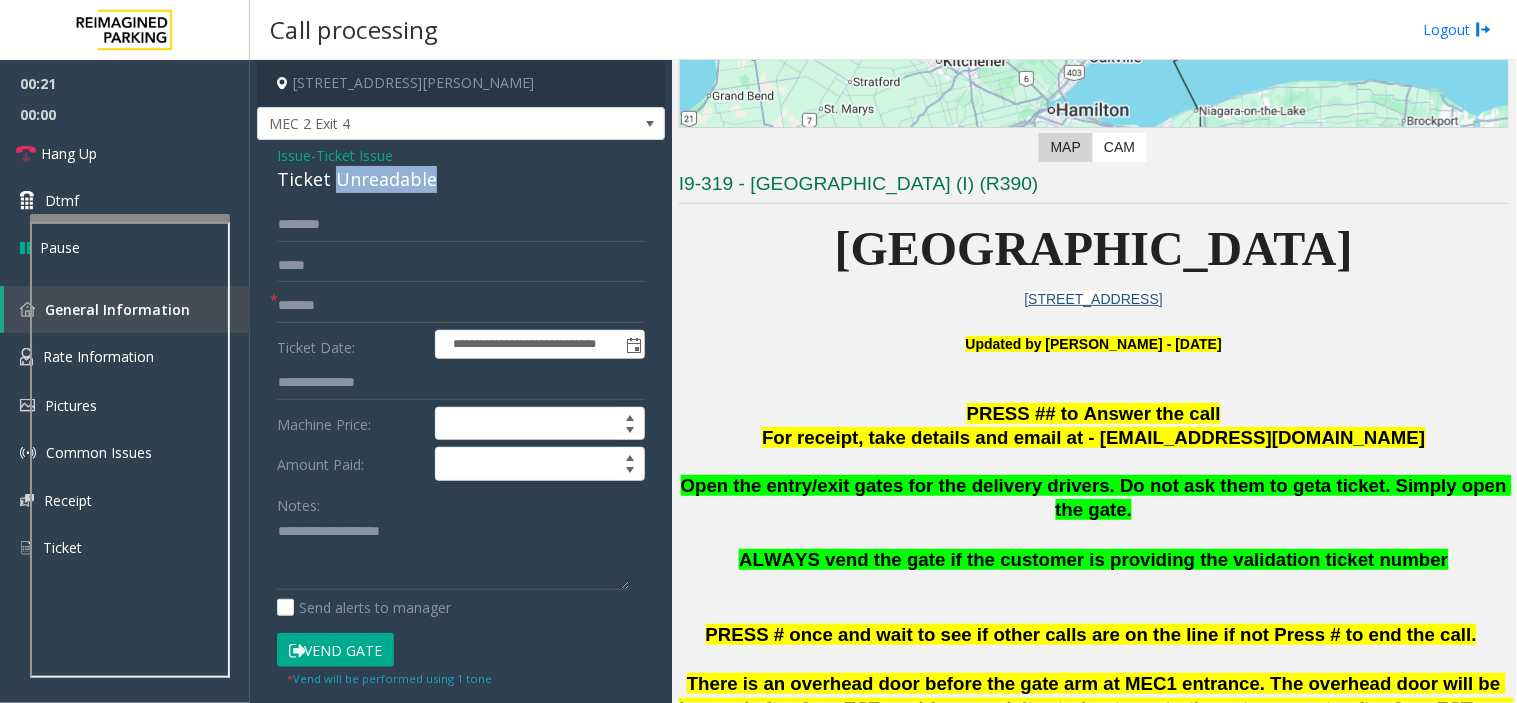 click on "Ticket Unreadable" 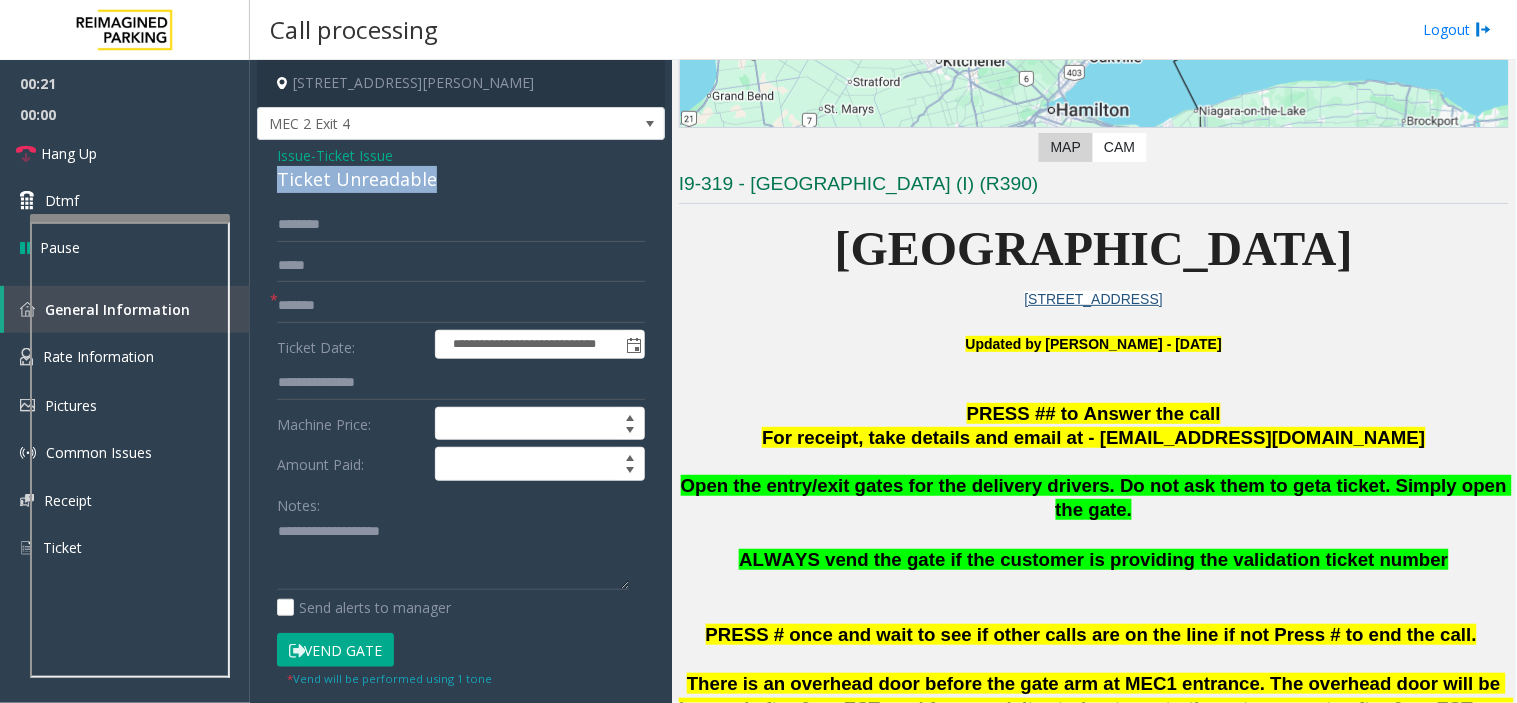 click on "Ticket Unreadable" 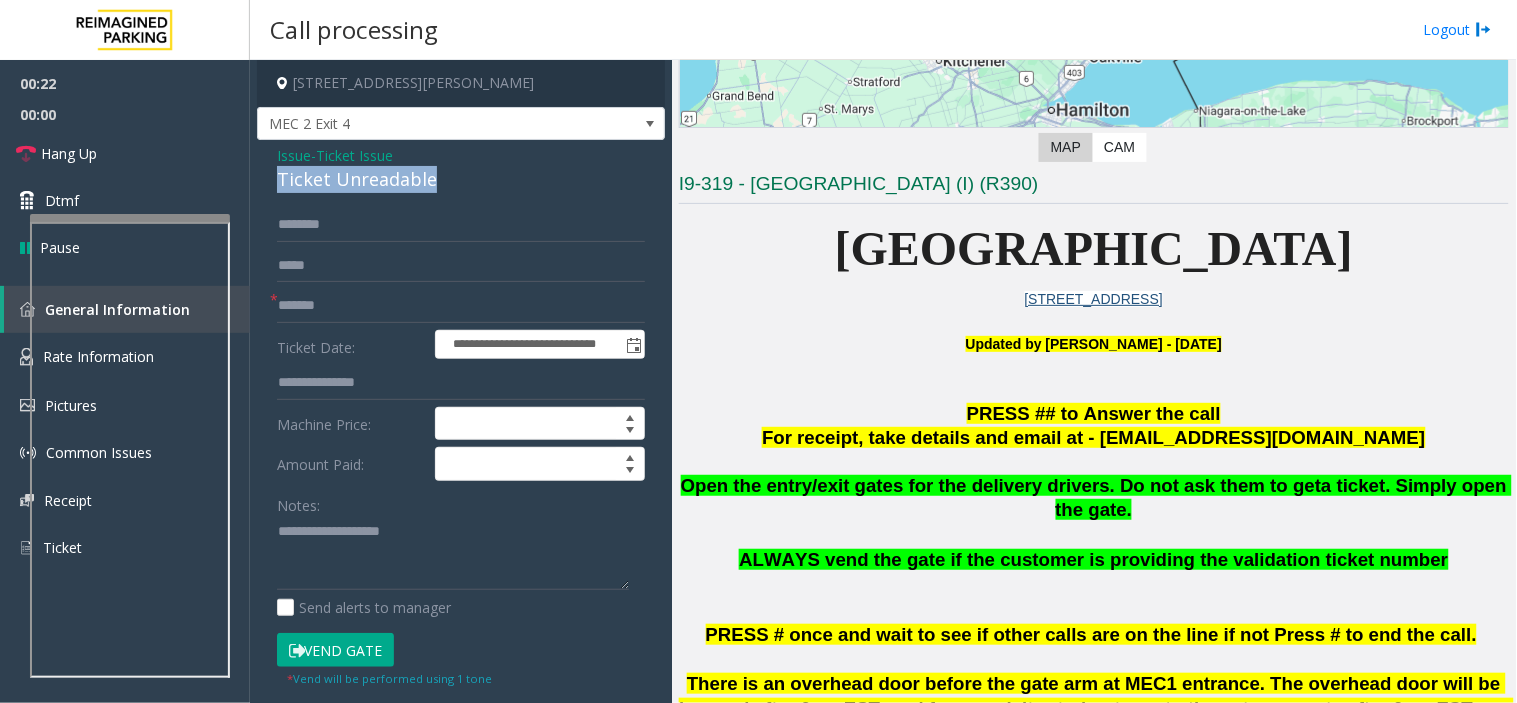 copy on "Ticket Unreadable" 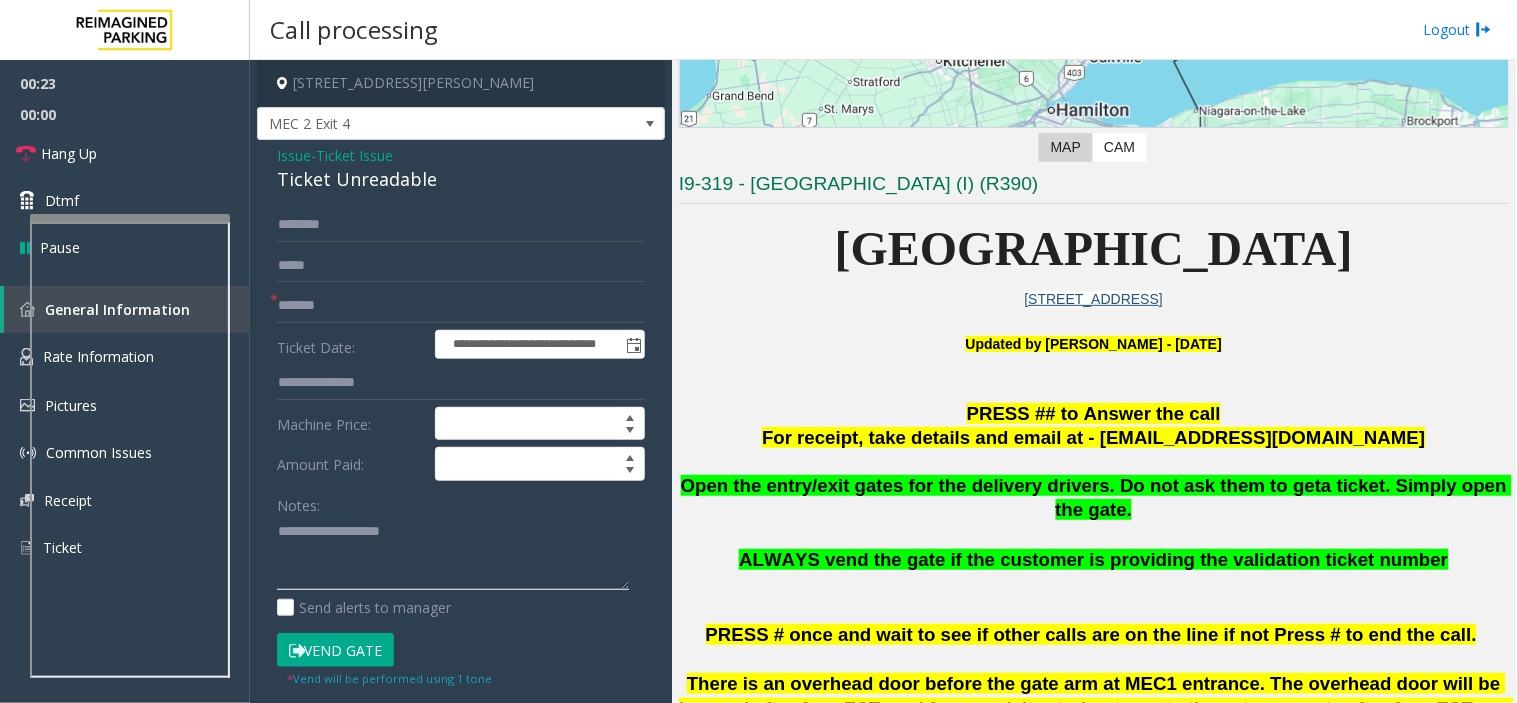 click 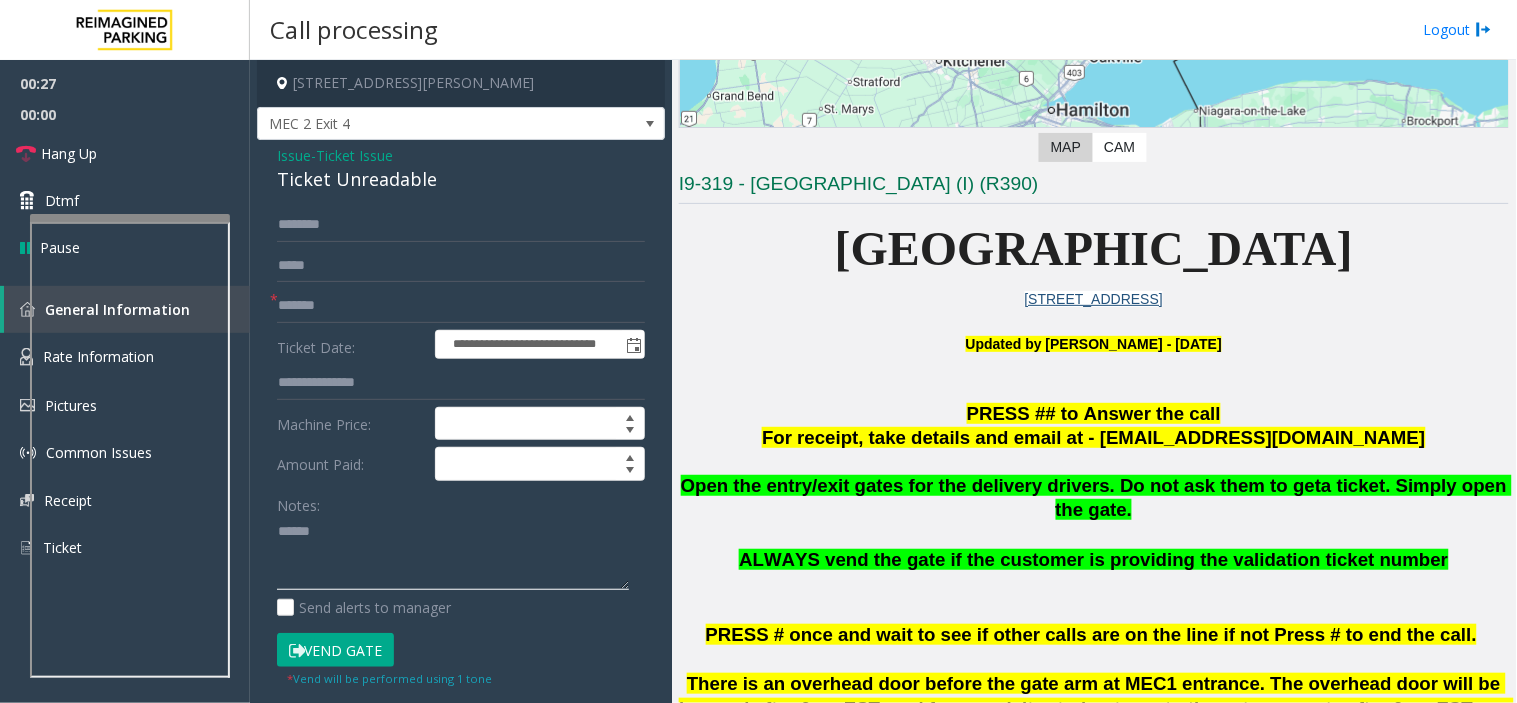 paste on "**********" 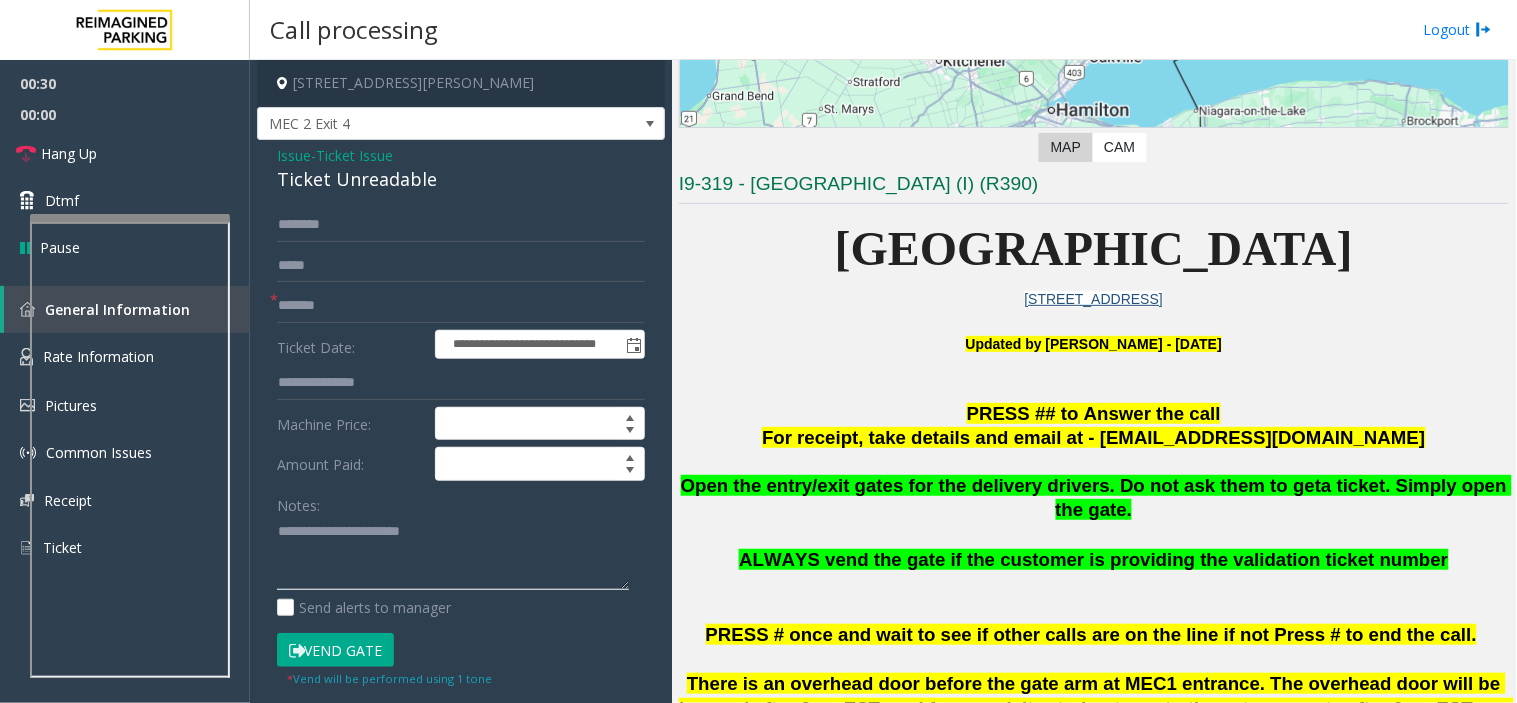 click 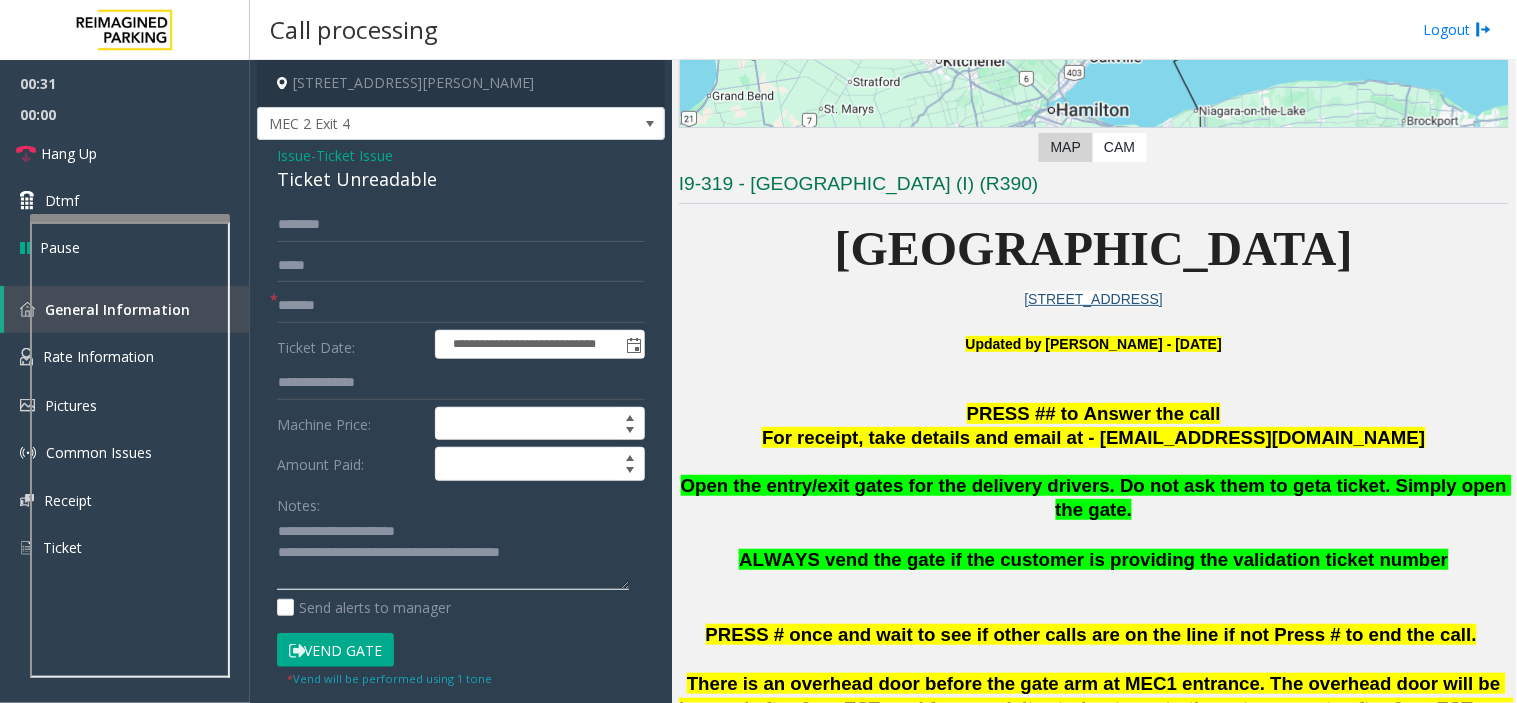 type on "**********" 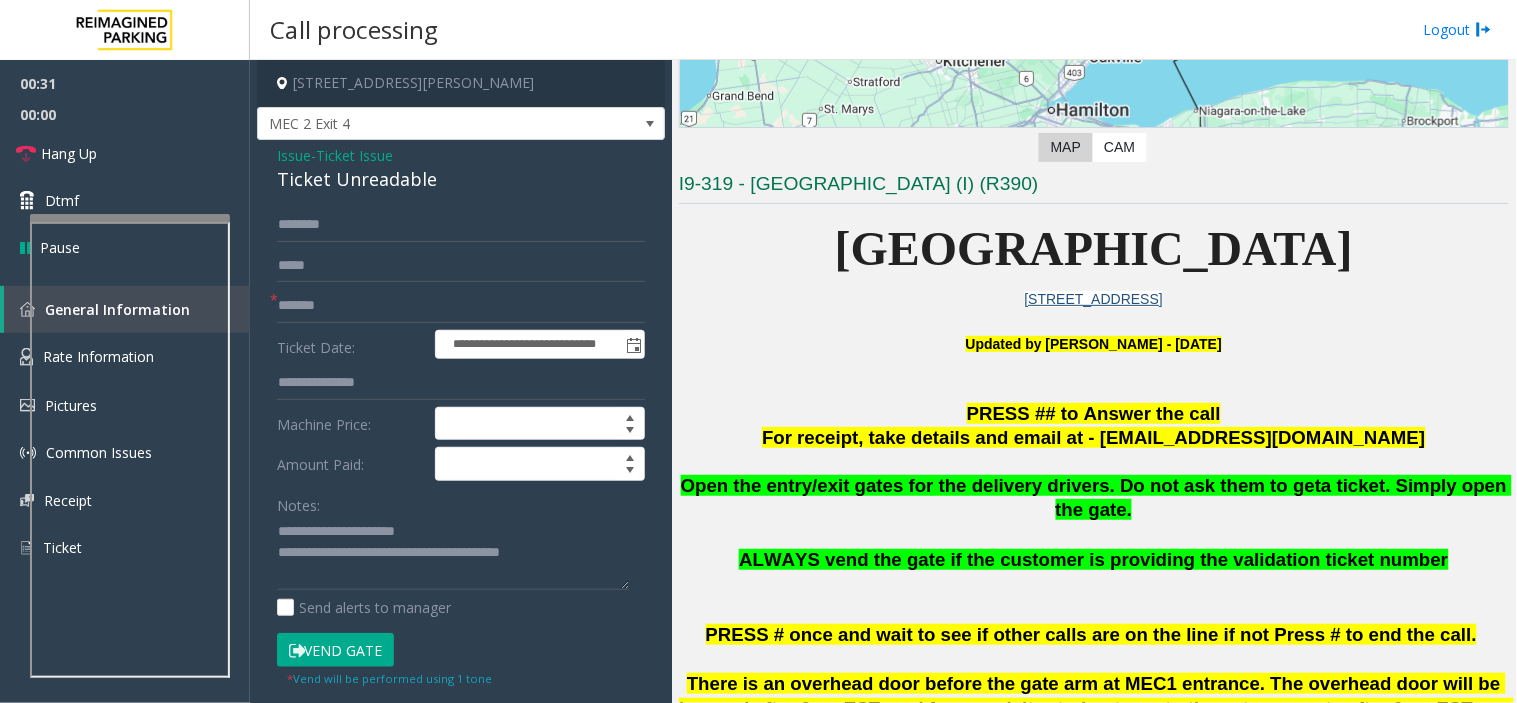 click on "Vend Gate" 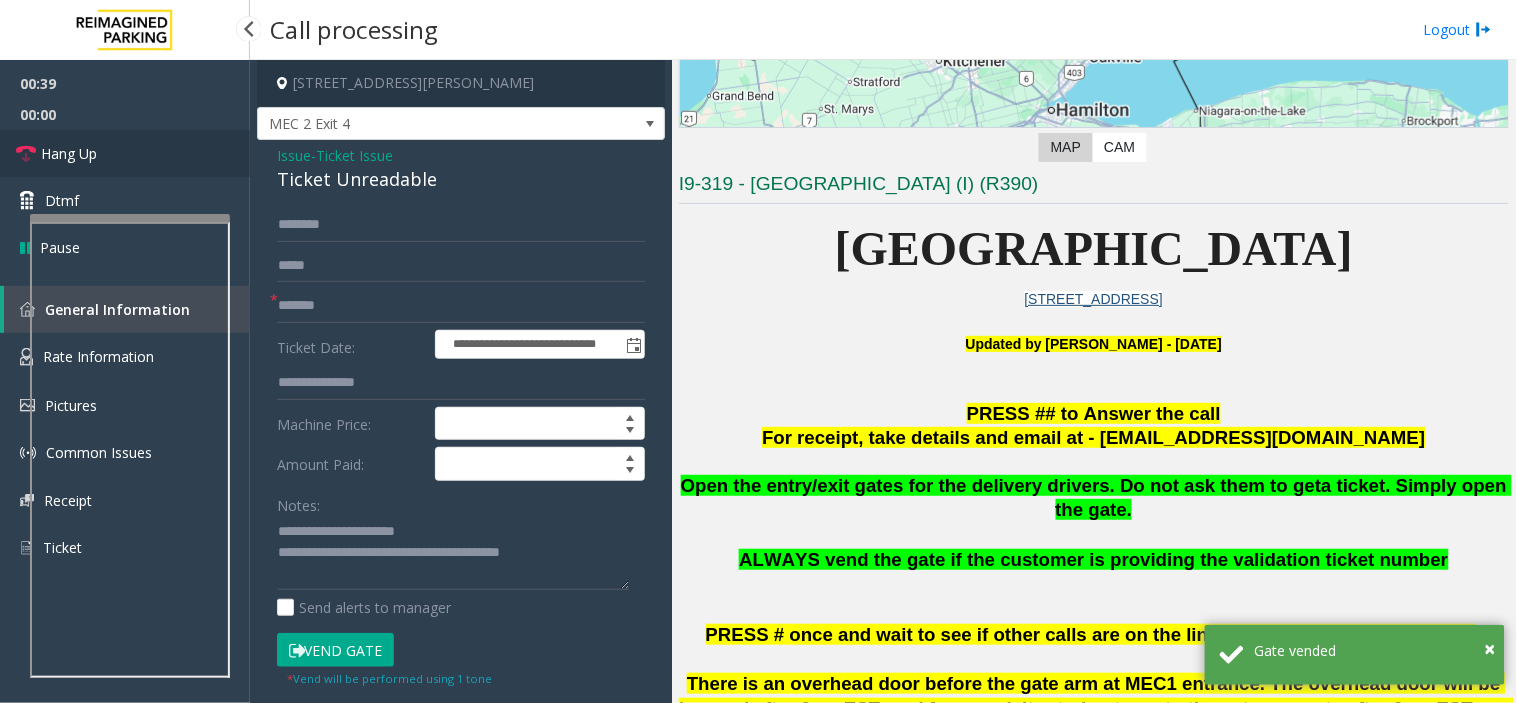 click on "Hang Up" at bounding box center (125, 153) 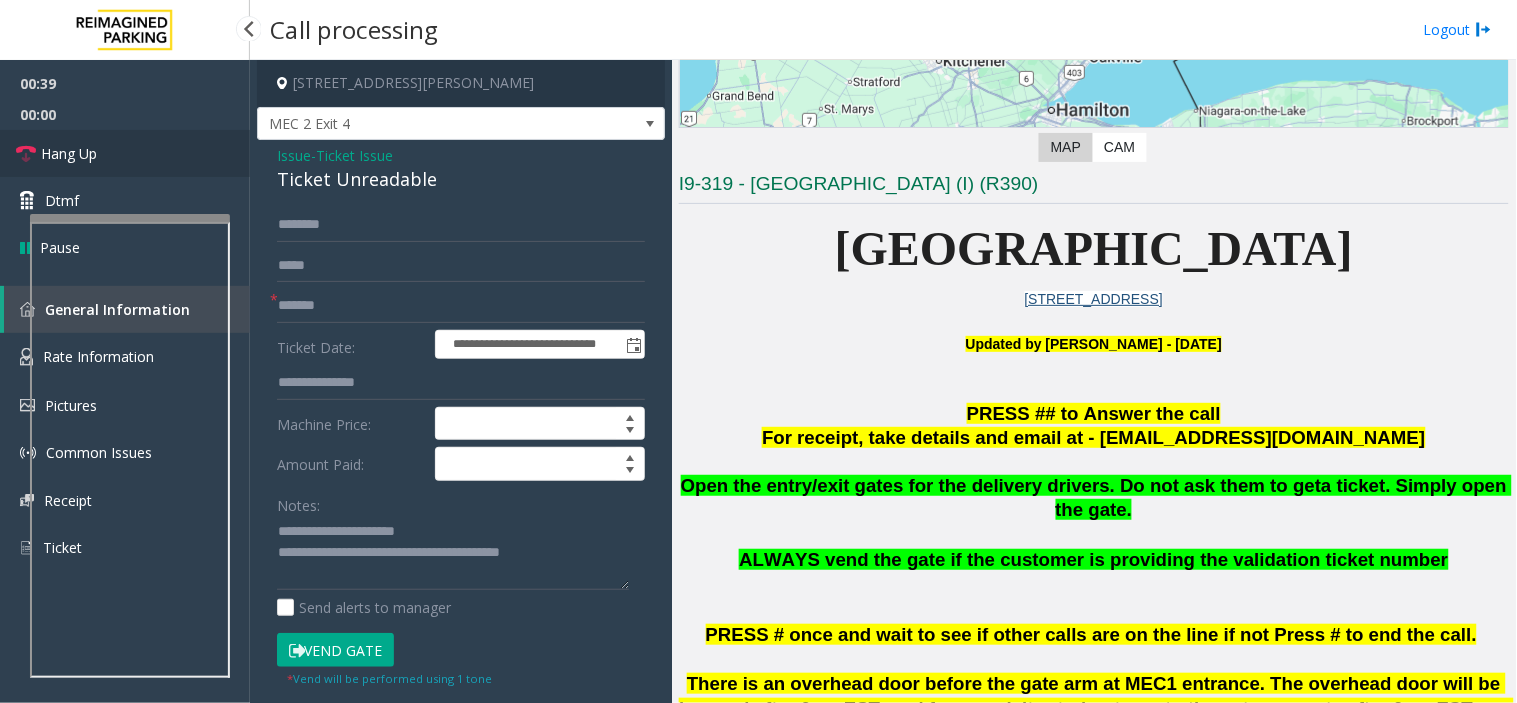 click on "Hang Up" at bounding box center [125, 153] 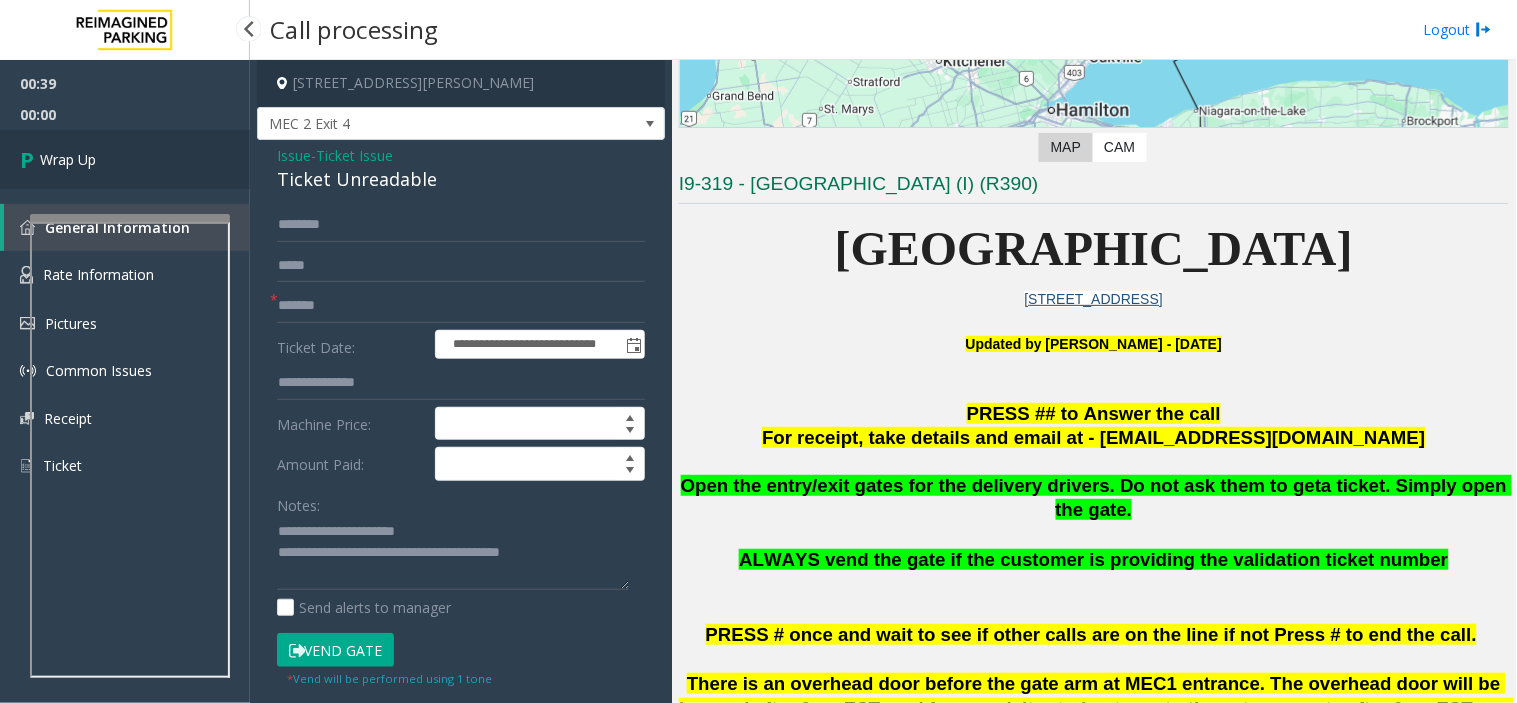 click on "Wrap Up" at bounding box center [125, 159] 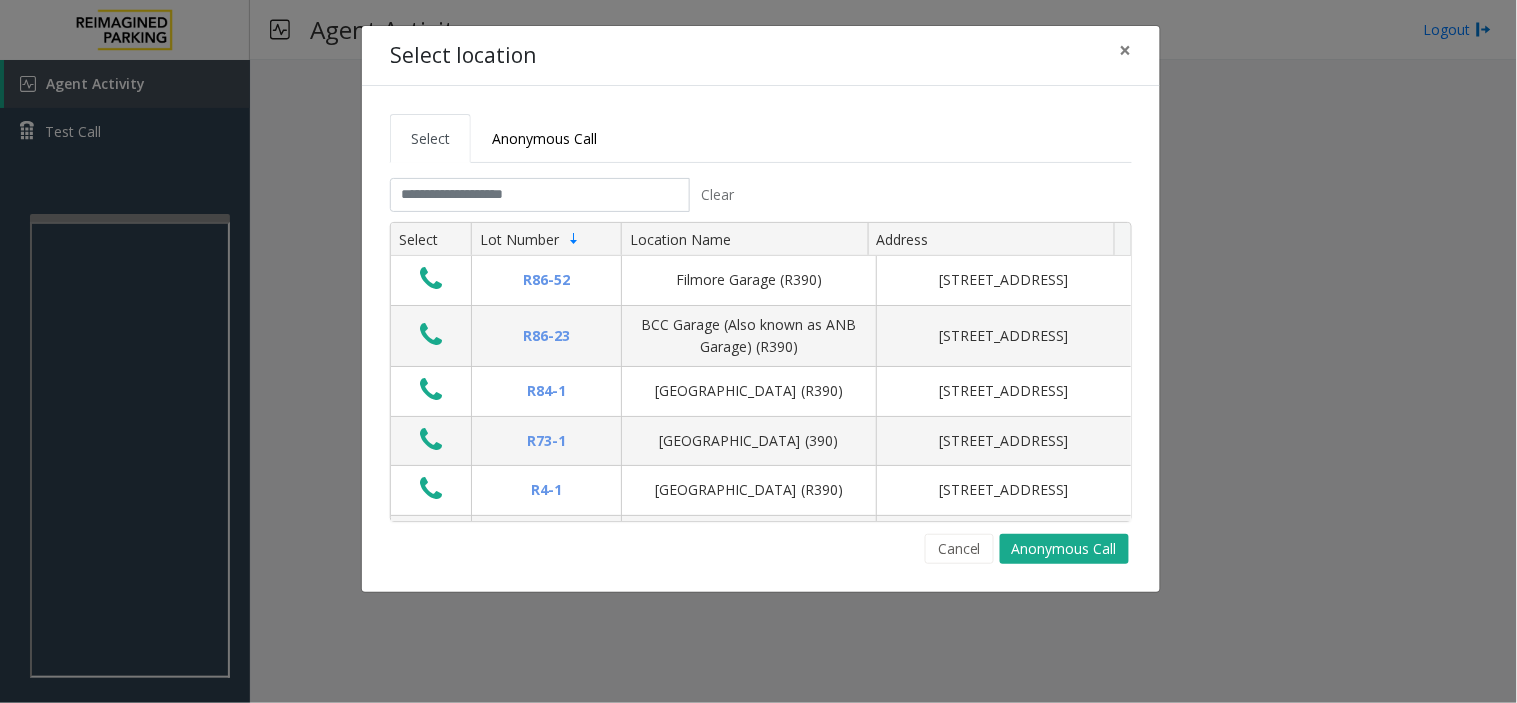 click on "Select Anonymous Call Clear Select Lot Number Location Name Address R86-52 Filmore Garage (R390) [STREET_ADDRESS] BCC Garage (Also known as ANB Garage) (R390)  [STREET_ADDRESS][GEOGRAPHIC_DATA] (R390) [STREET_ADDRESS][GEOGRAPHIC_DATA] (390) [STREET_ADDRESS][GEOGRAPHIC_DATA] (R390) [STREET_ADDRESS][GEOGRAPHIC_DATA] (R390) [STREET_ADDRESS][GEOGRAPHIC_DATA][STREET_ADDRESS][PERSON_NAME] (R390) [STREET_ADDRESS]-[GEOGRAPHIC_DATA] (MBC)(R390) [STREET_ADDRESS][GEOGRAPHIC_DATA]-[GEOGRAPHIC_DATA]) [STREET_ADDRESS] First ([GEOGRAPHIC_DATA][STREET_ADDRESS][GEOGRAPHIC_DATA] (R390) [STREET_ADDRESS][GEOGRAPHIC_DATA]-[GEOGRAPHIC_DATA] (R390) [STREET_ADDRESS] 2" 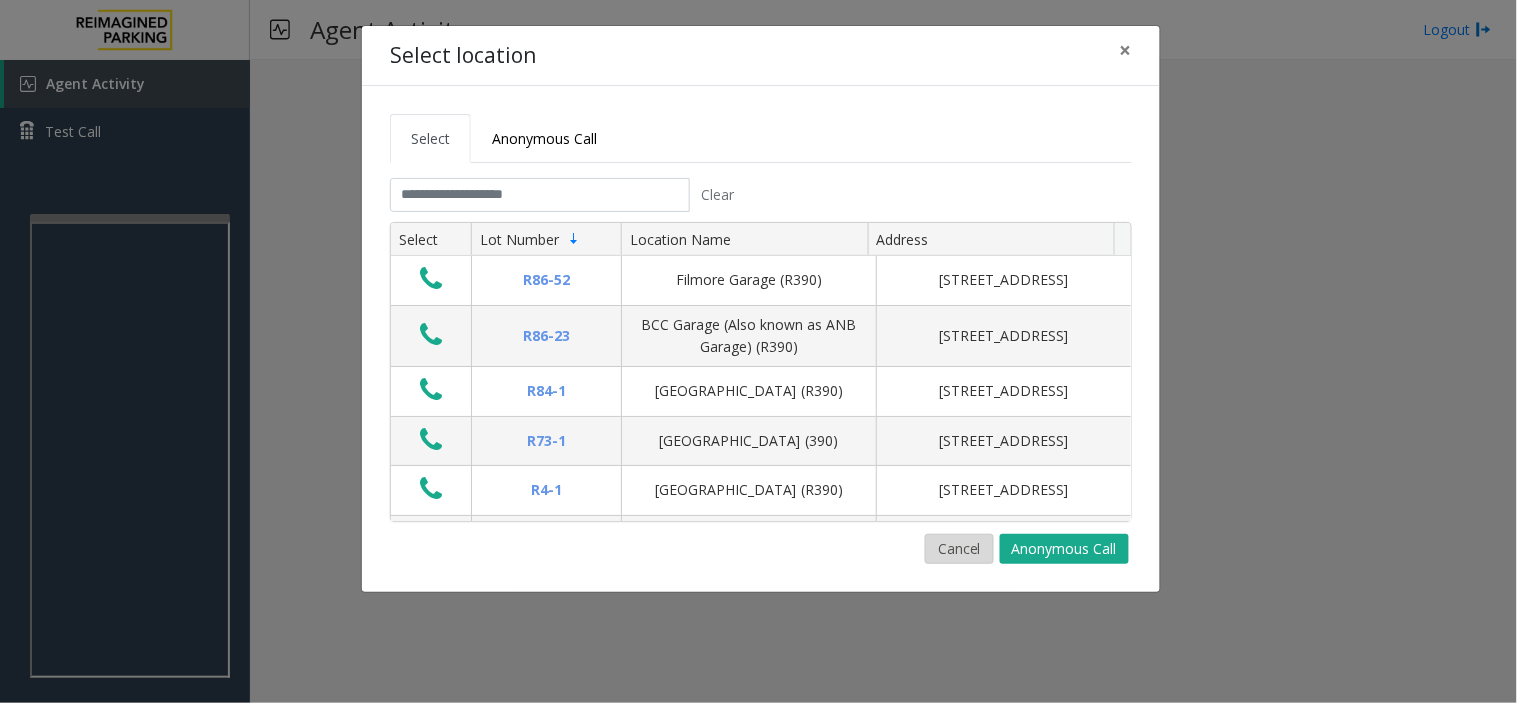 click on "Cancel" 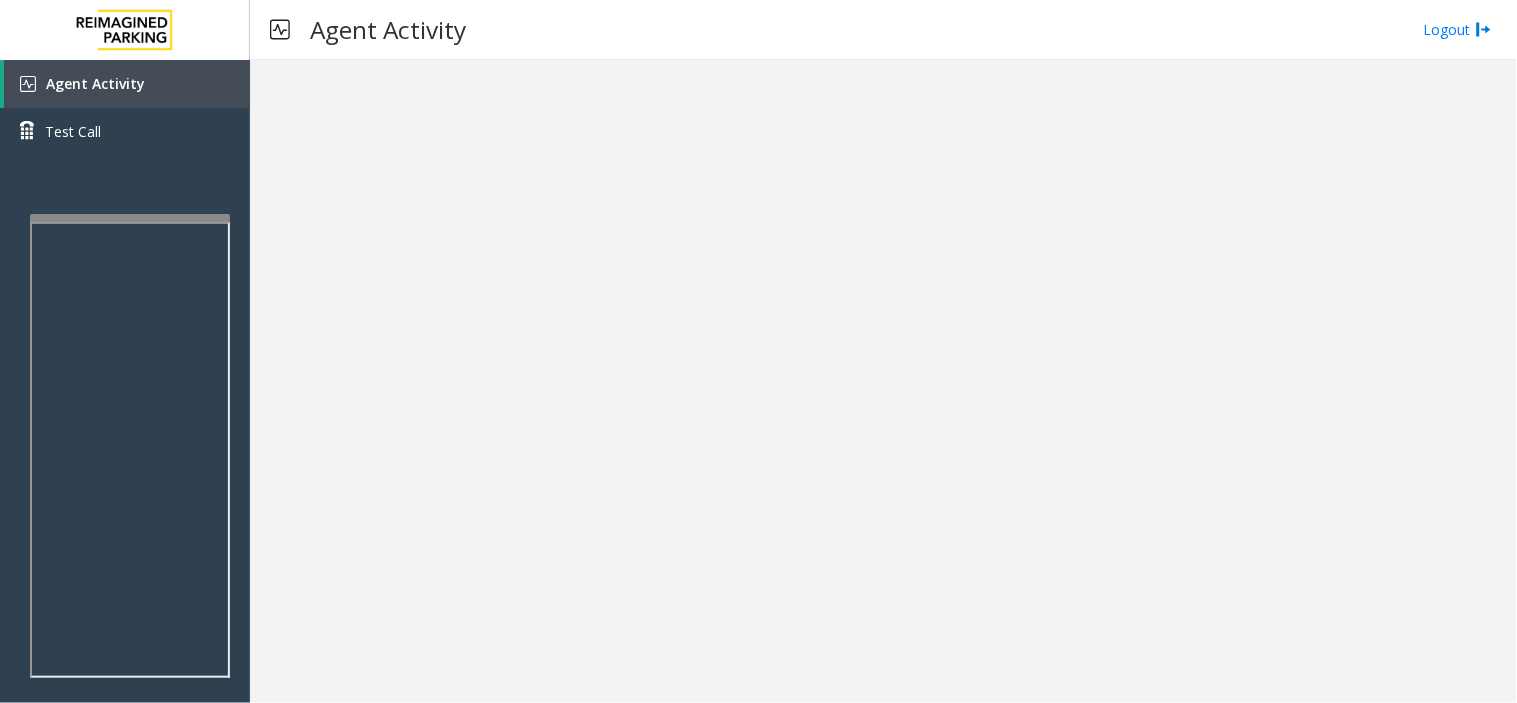 click at bounding box center [883, 381] 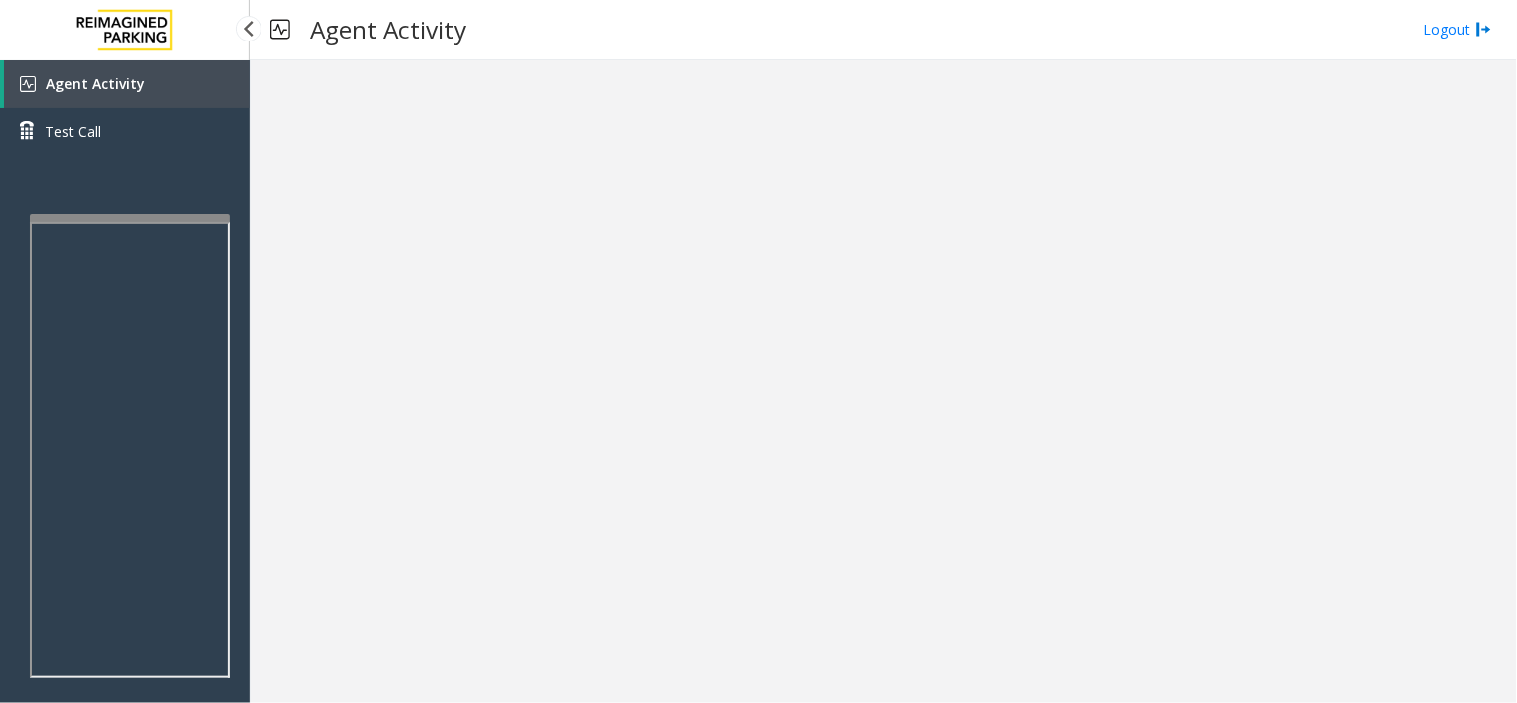 click on "Agent Activity" at bounding box center (127, 84) 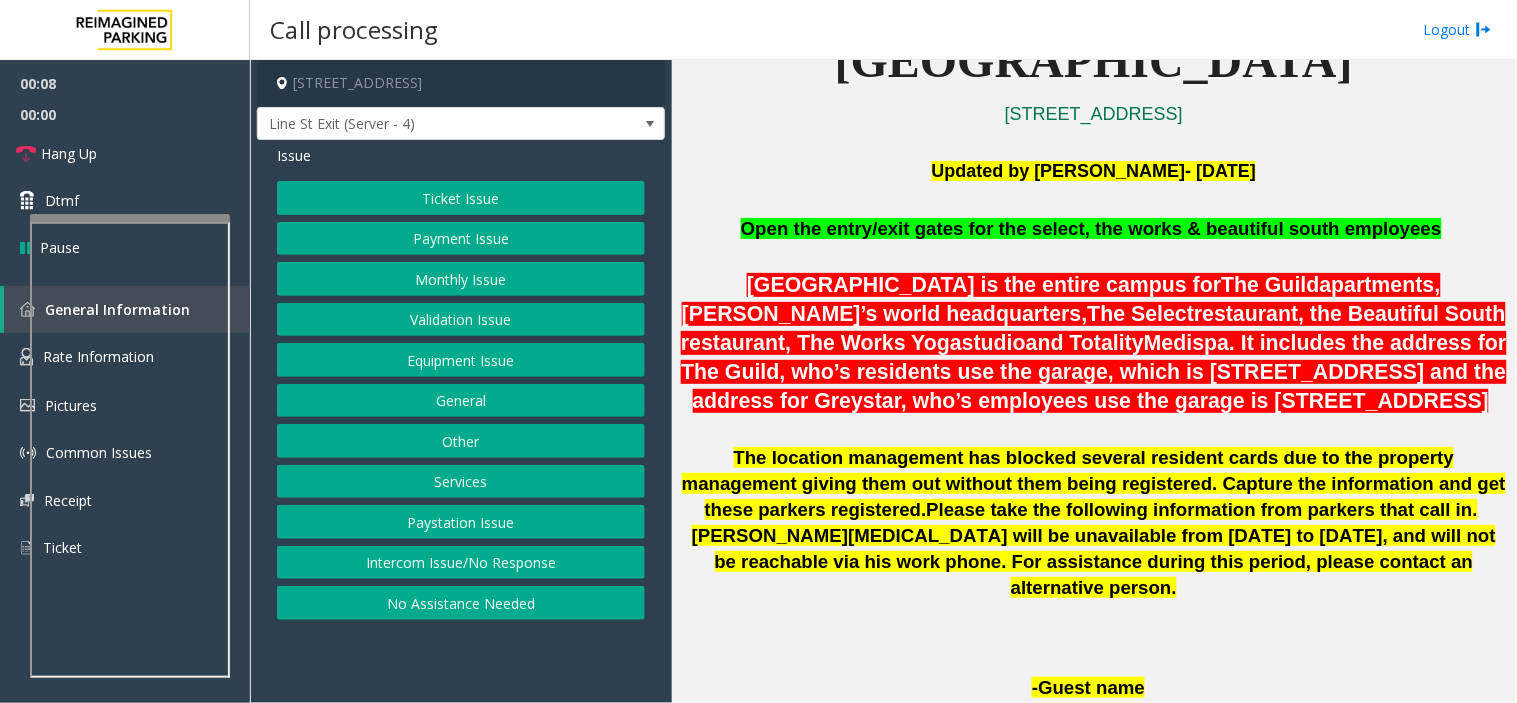scroll, scrollTop: 555, scrollLeft: 0, axis: vertical 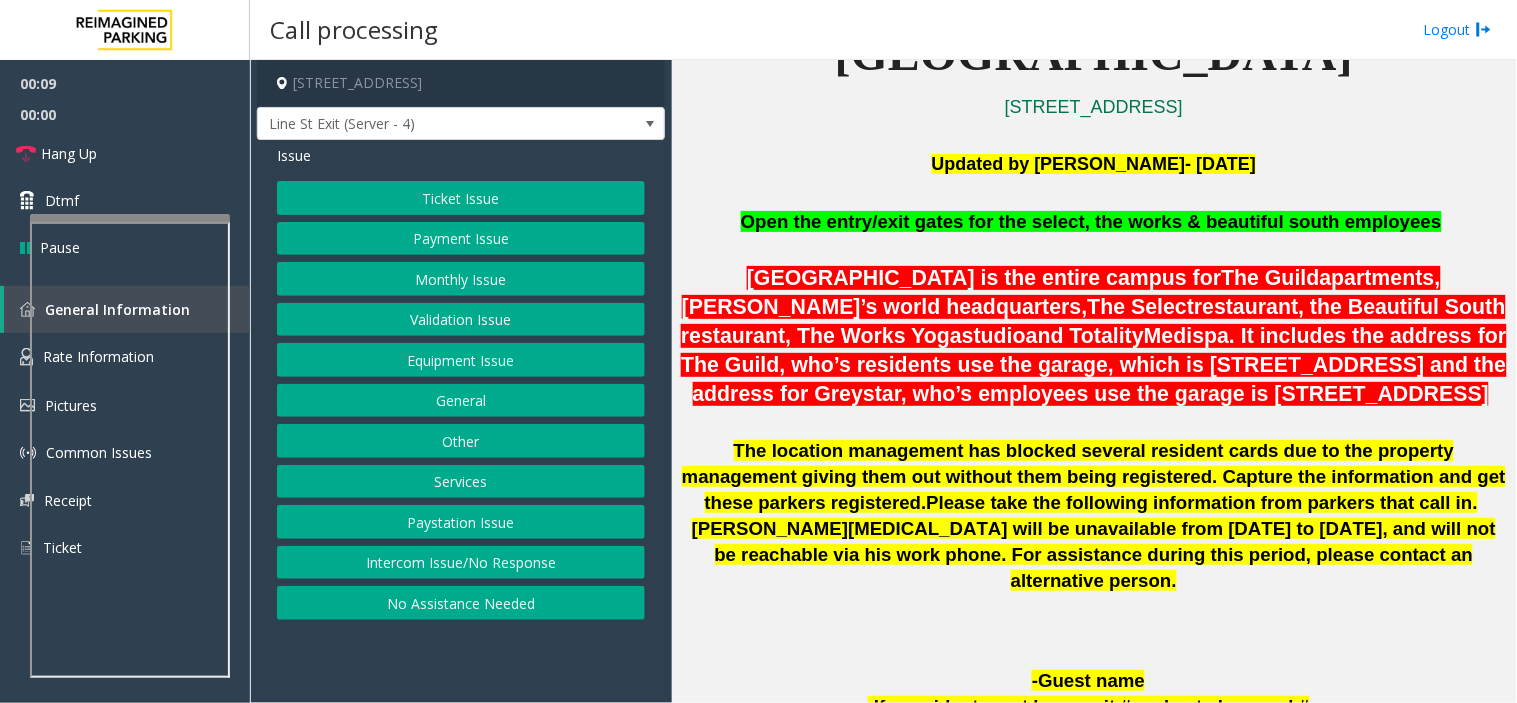 click on "[GEOGRAPHIC_DATA] is the entire campus for  The Guild  apartments, Greystar’s world headquarters,  The Select  restaurant, the Beautiful South restaurant, The Works Yoga  studio  and Totality  Medispa . It includes the address for The Guild, who’s residents use the garage, which is [STREET_ADDRESS] and the address for Greystar, who’s employees use the garage is [STREET_ADDRESS]" 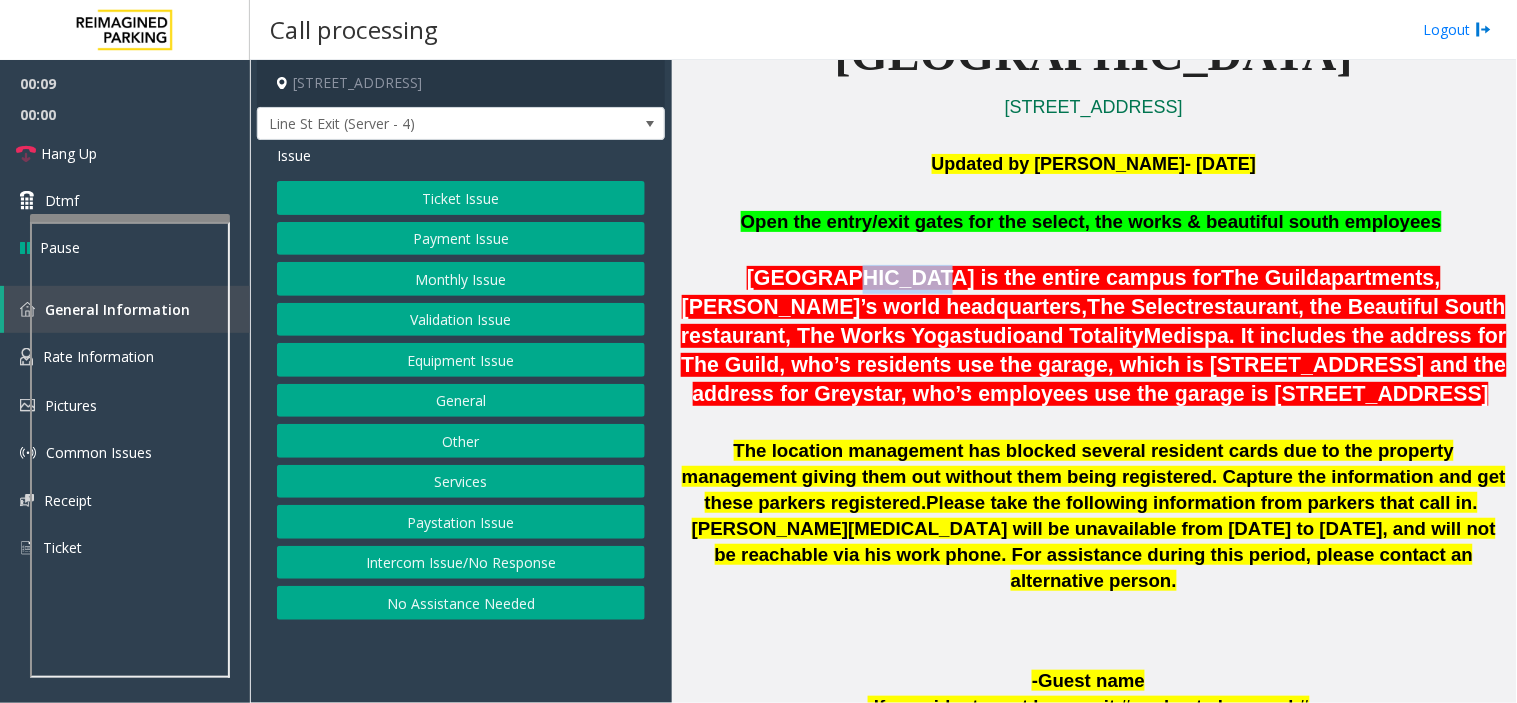 click on "[GEOGRAPHIC_DATA] is the entire campus for  The Guild  apartments, Greystar’s world headquarters,  The Select  restaurant, the Beautiful South restaurant, The Works Yoga  studio  and Totality  Medispa . It includes the address for The Guild, who’s residents use the garage, which is [STREET_ADDRESS] and the address for Greystar, who’s employees use the garage is [STREET_ADDRESS]" 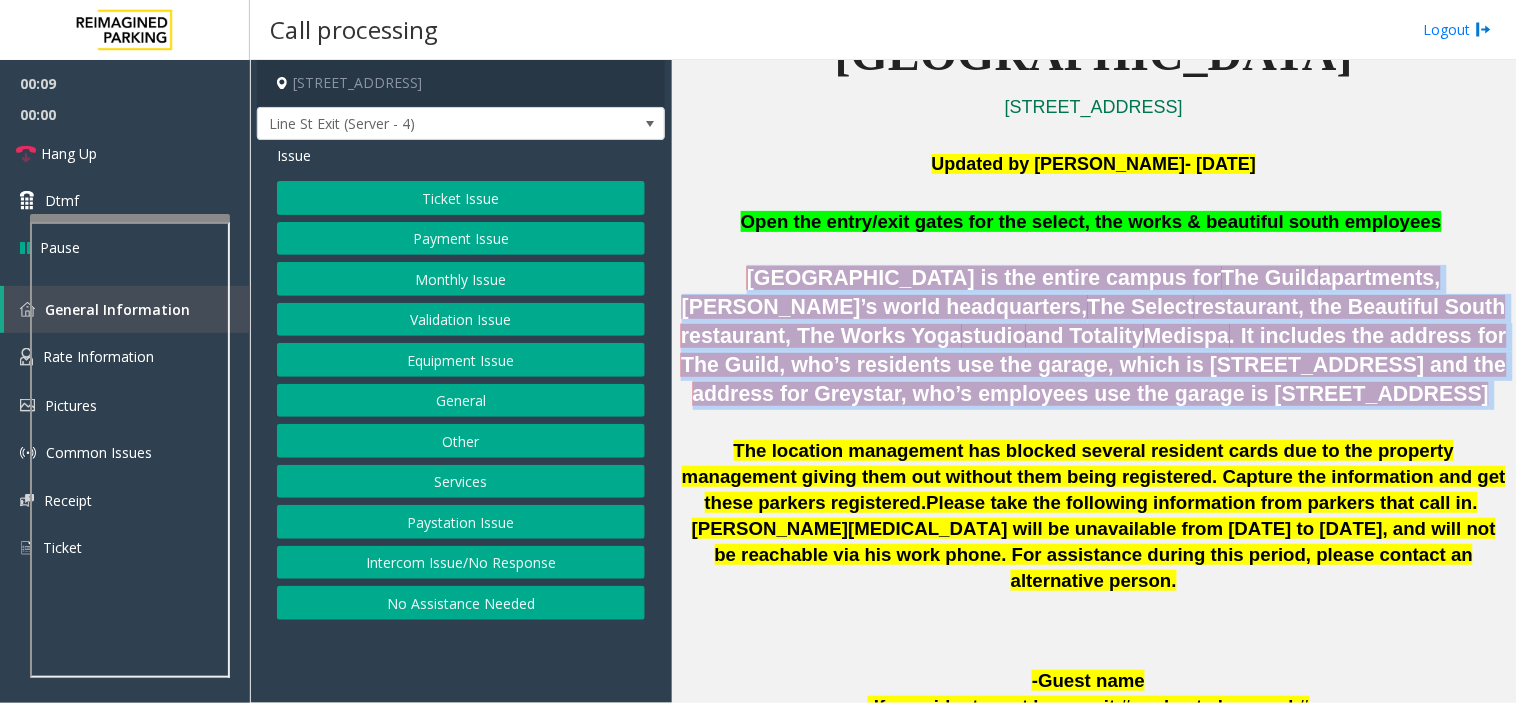 click on "[GEOGRAPHIC_DATA] is the entire campus for  The Guild  apartments, Greystar’s world headquarters,  The Select  restaurant, the Beautiful South restaurant, The Works Yoga  studio  and Totality  Medispa . It includes the address for The Guild, who’s residents use the garage, which is [STREET_ADDRESS] and the address for Greystar, who’s employees use the garage is [STREET_ADDRESS]" 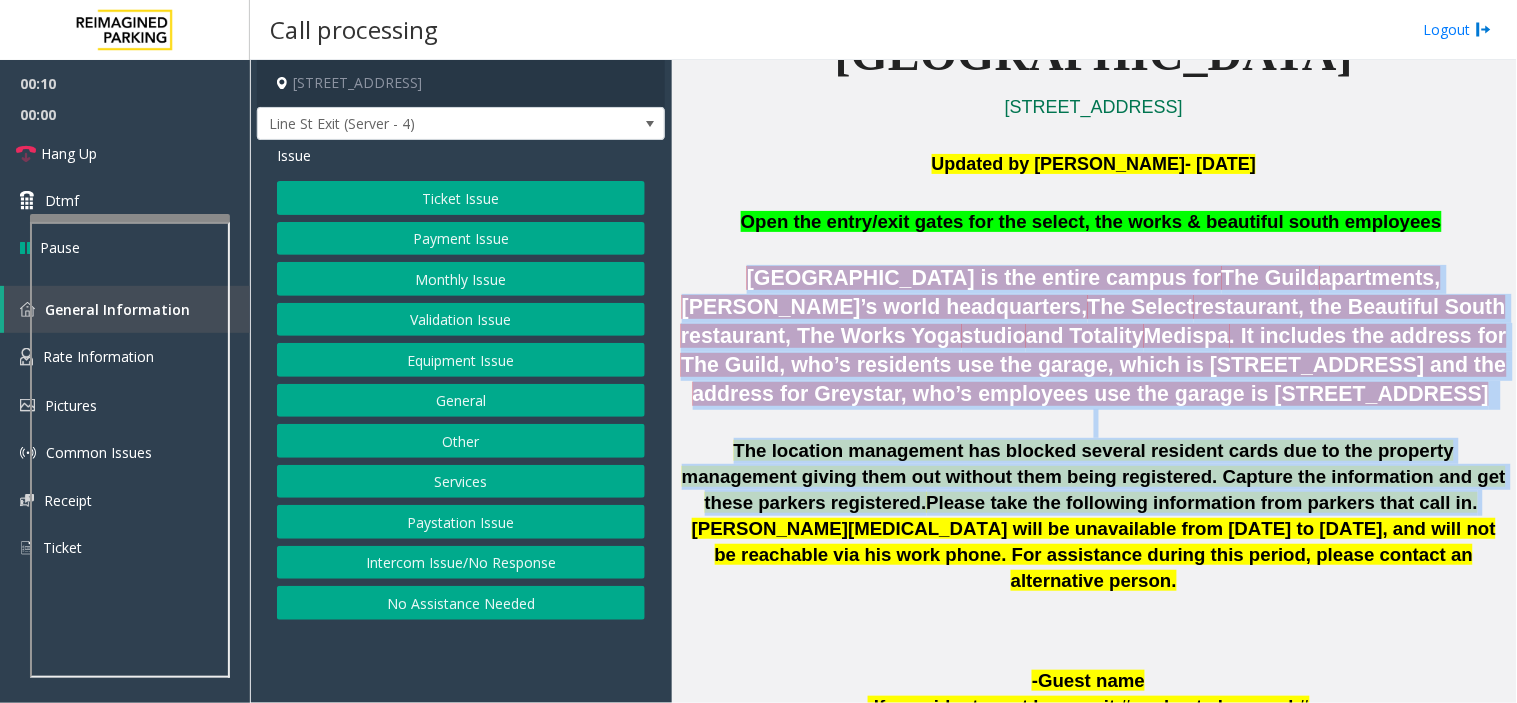 drag, startPoint x: 813, startPoint y: 290, endPoint x: 912, endPoint y: 490, distance: 223.16138 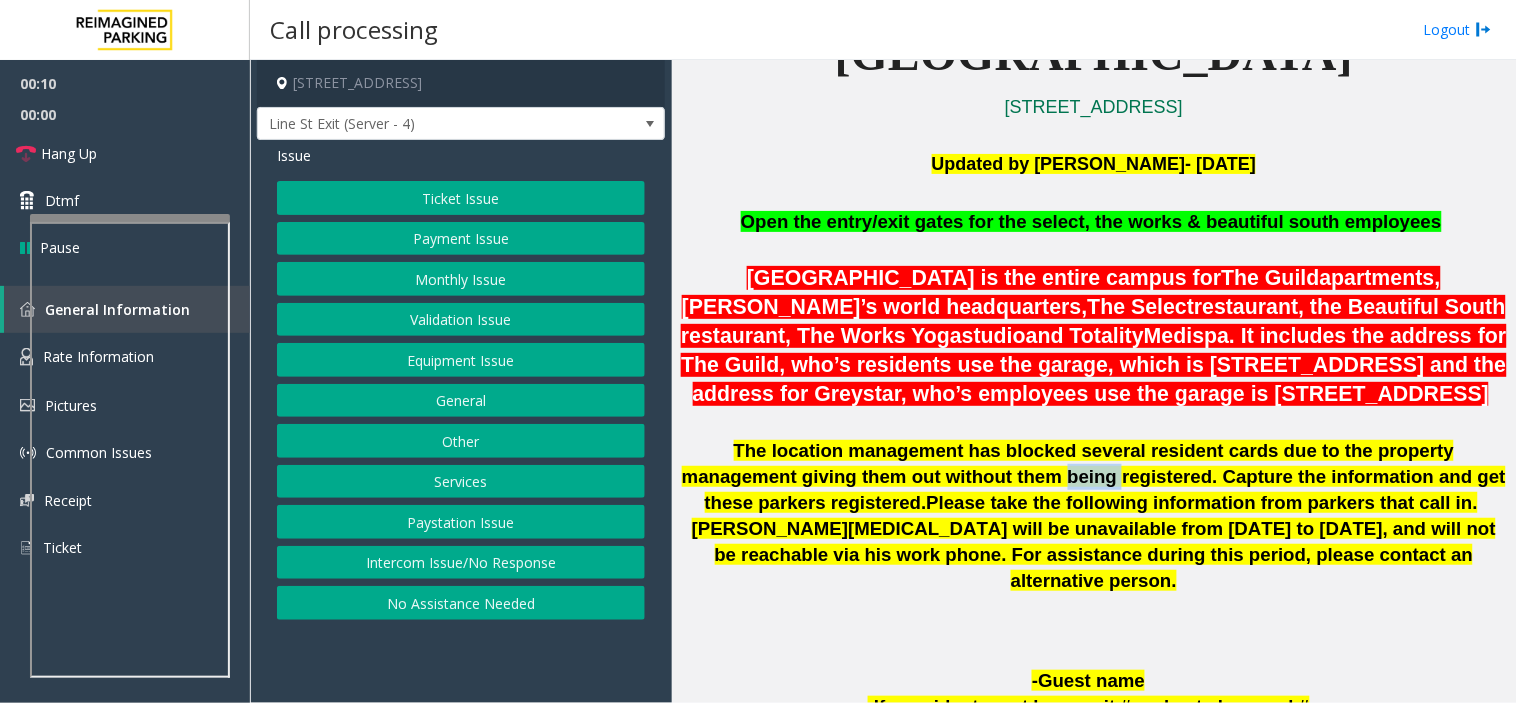 click on "The location management has blocked several resident cards due to the property management giving them out without them being registered. Capture the information and get these parkers registered.  Please take the following information from [PERSON_NAME] that call in." 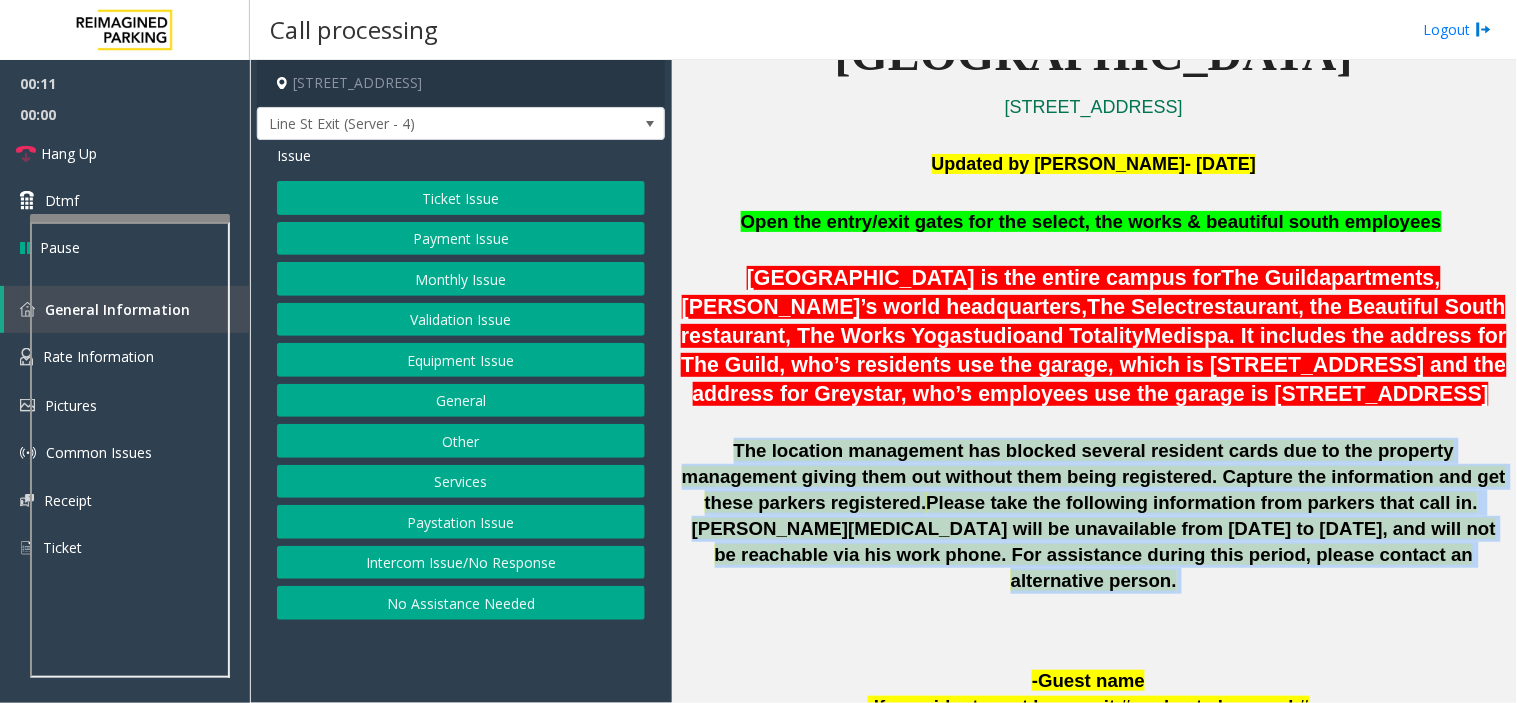 drag, startPoint x: 912, startPoint y: 490, endPoint x: 966, endPoint y: 552, distance: 82.219215 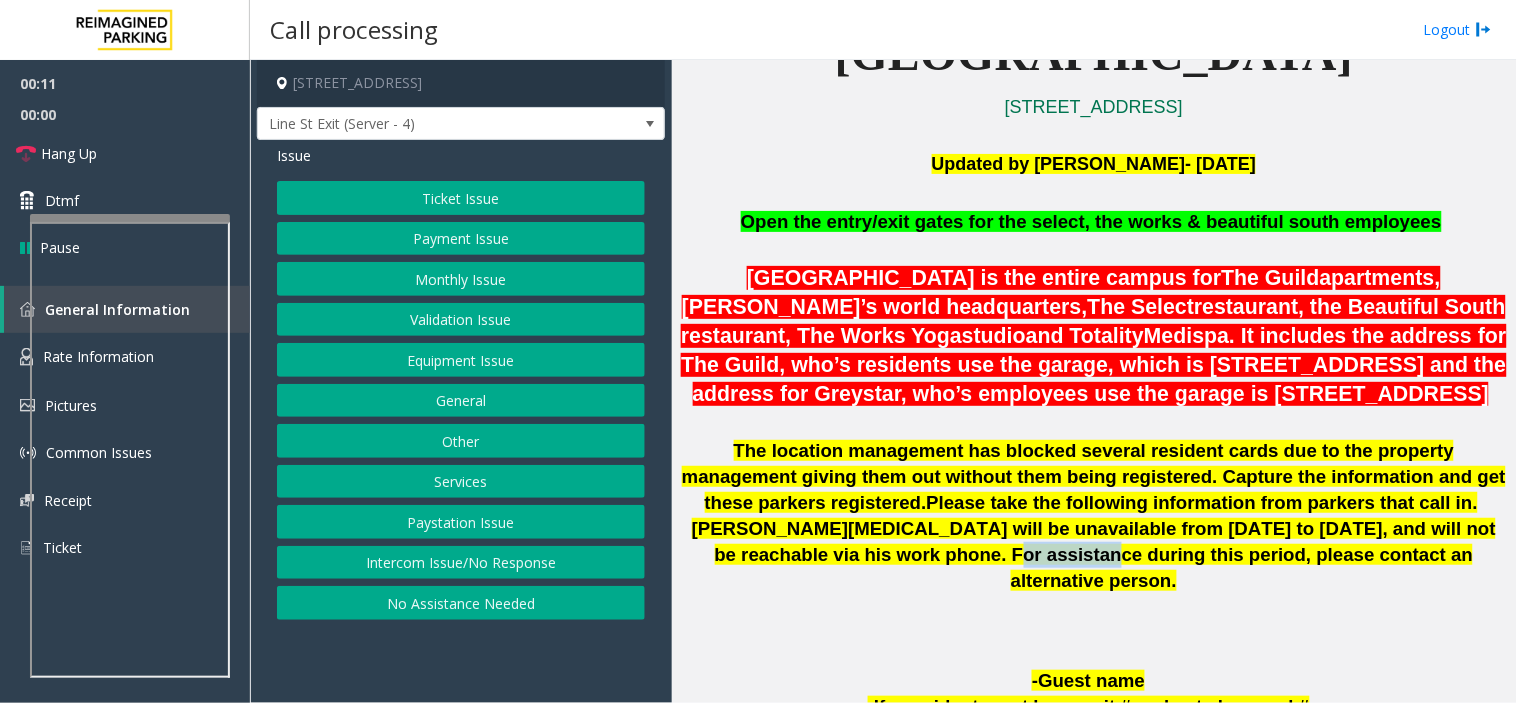 click on "[PERSON_NAME][MEDICAL_DATA] will be unavailable from [DATE] to [DATE], and will not be reachable via his work phone. For assistance during this period, please contact an alternative person." 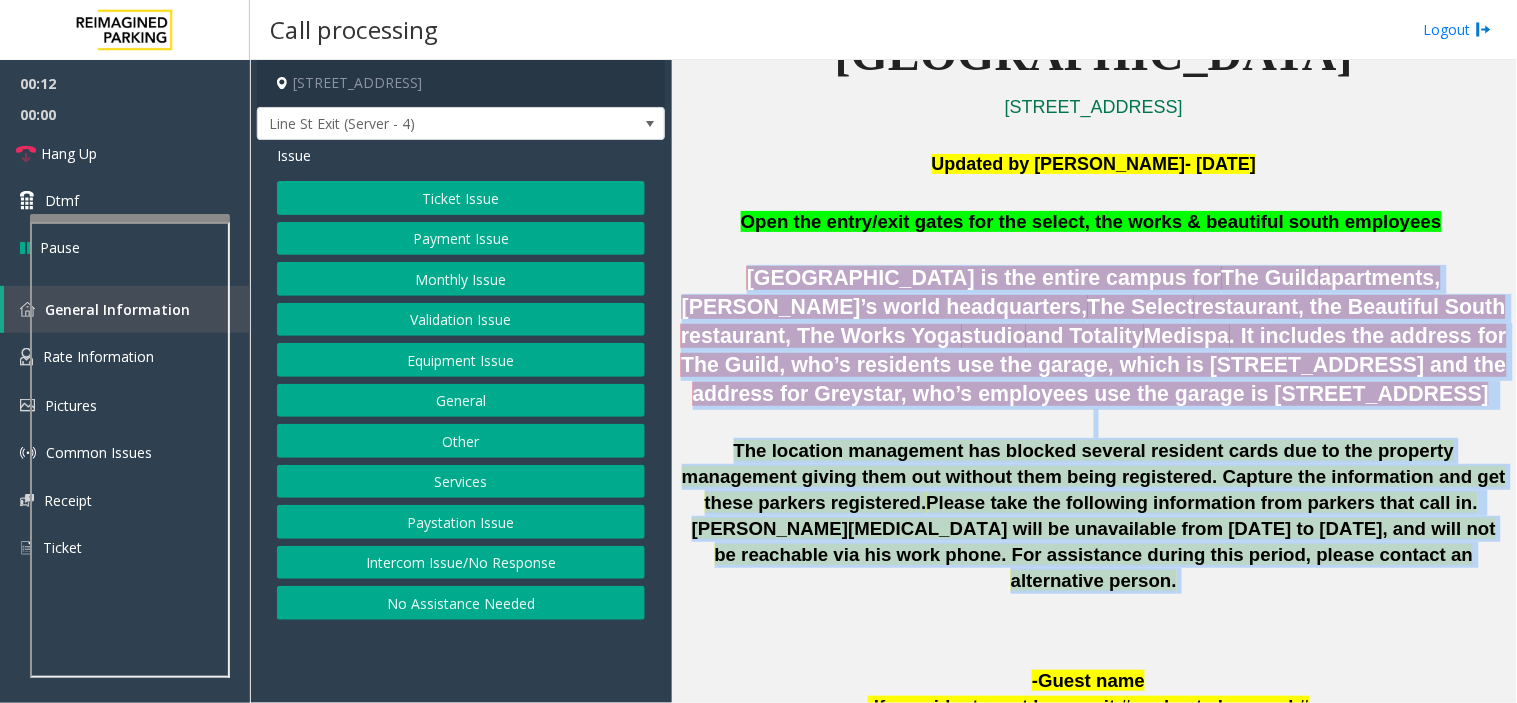 drag, startPoint x: 966, startPoint y: 552, endPoint x: 913, endPoint y: 388, distance: 172.35138 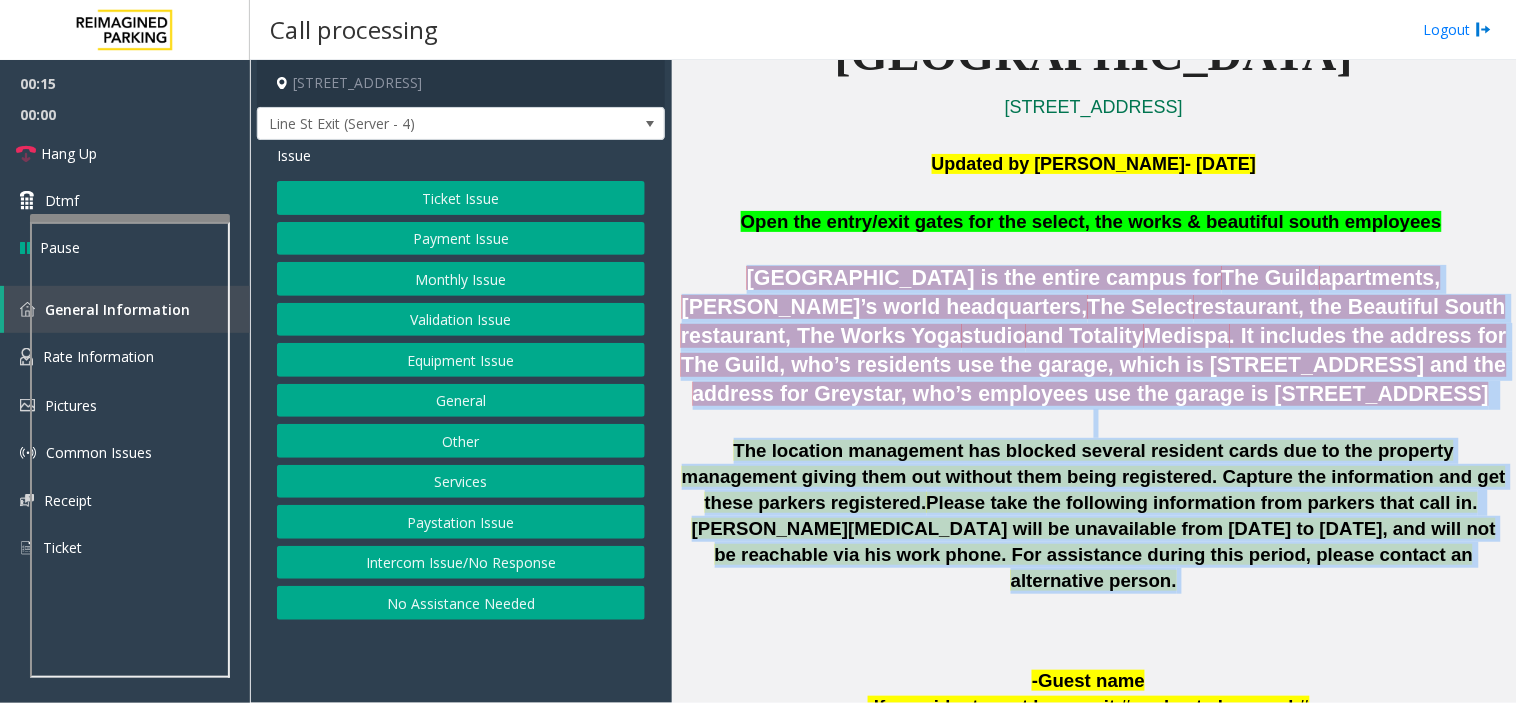 click on "Intercom Issue/No Response" 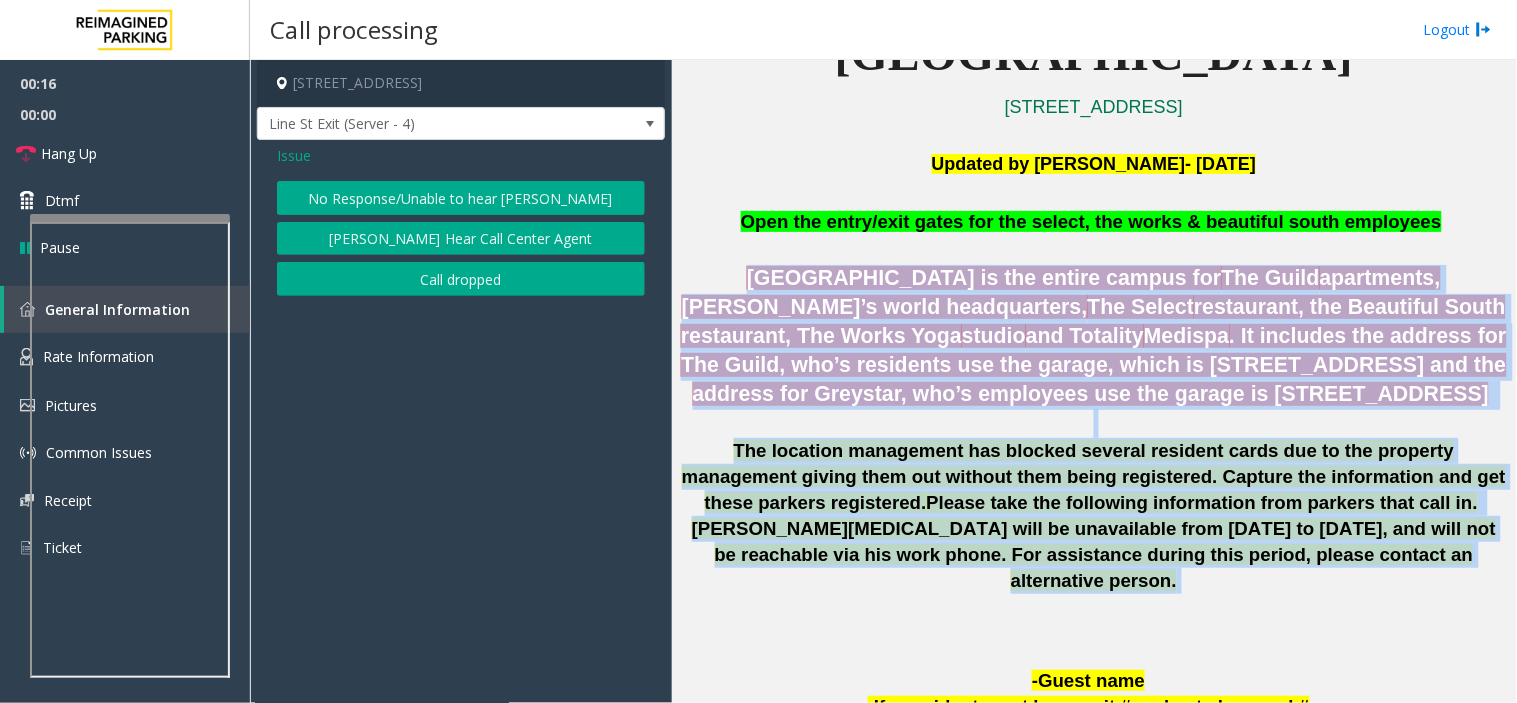 click on "No Response/Unable to hear [PERSON_NAME]" 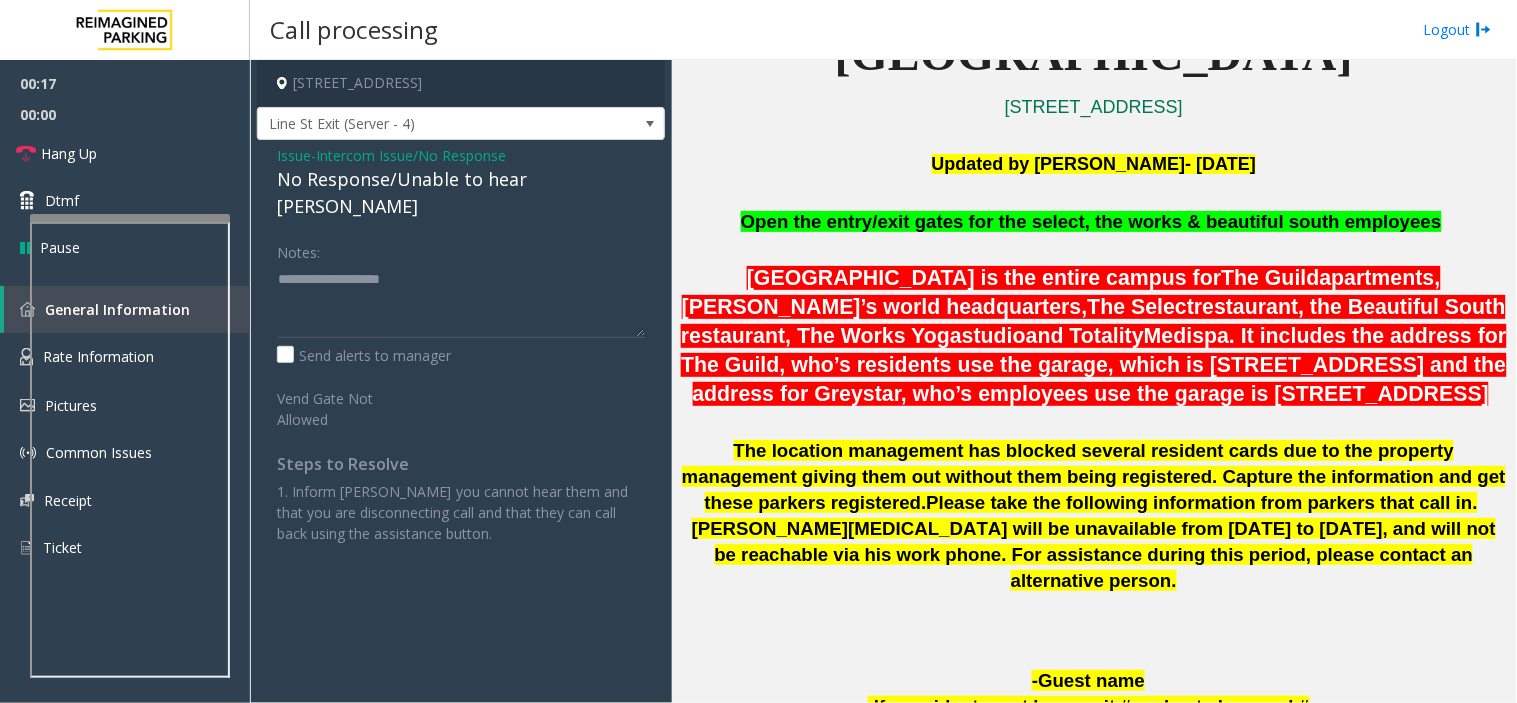 click on "No Response/Unable to hear [PERSON_NAME]" 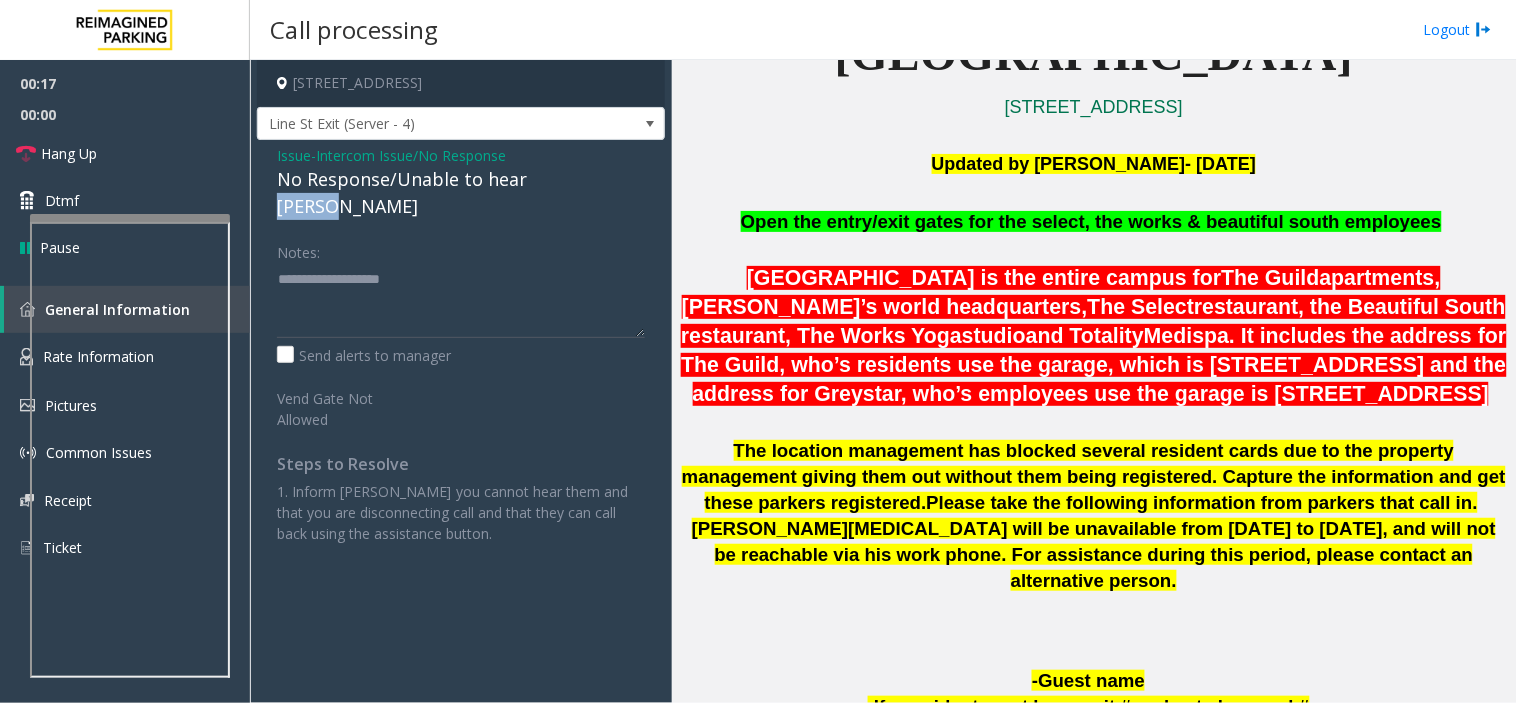click on "No Response/Unable to hear [PERSON_NAME]" 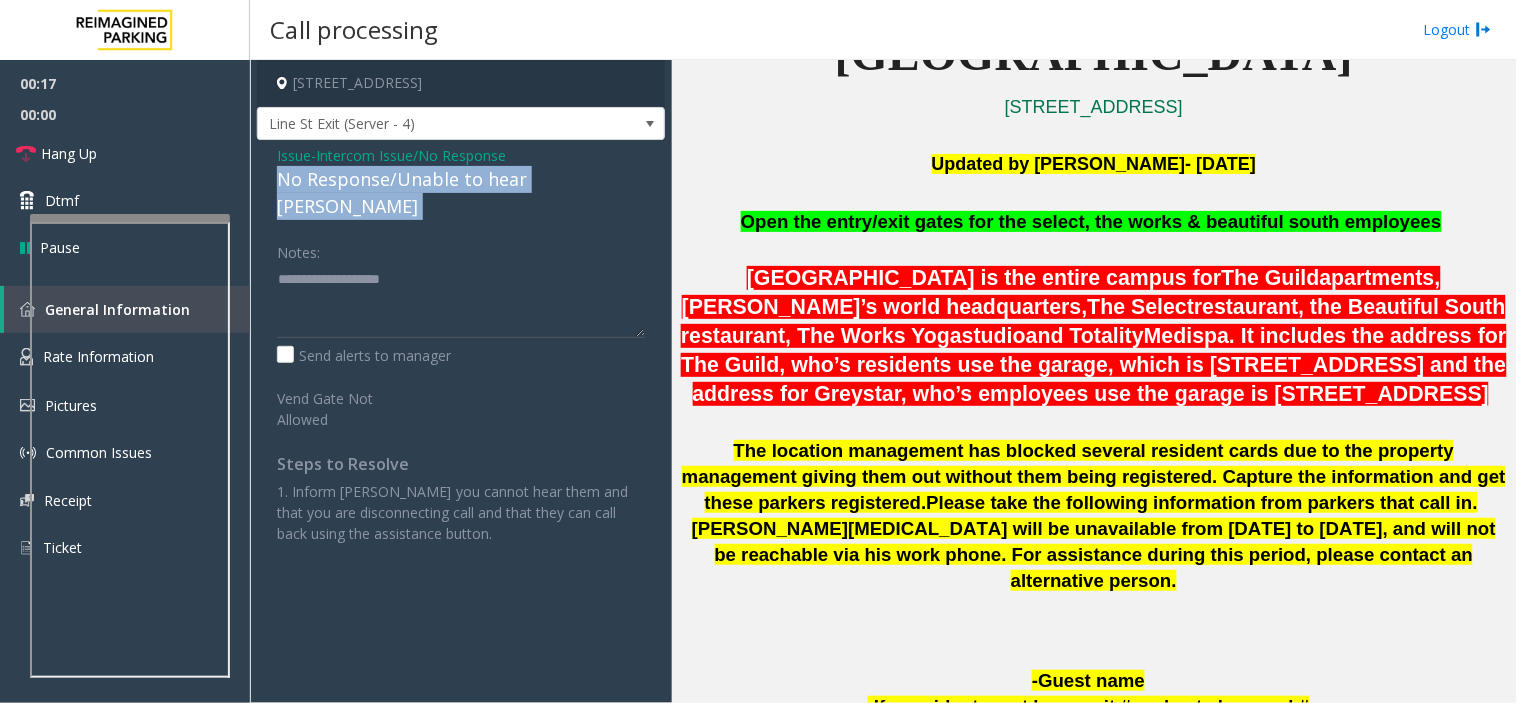 click on "No Response/Unable to hear [PERSON_NAME]" 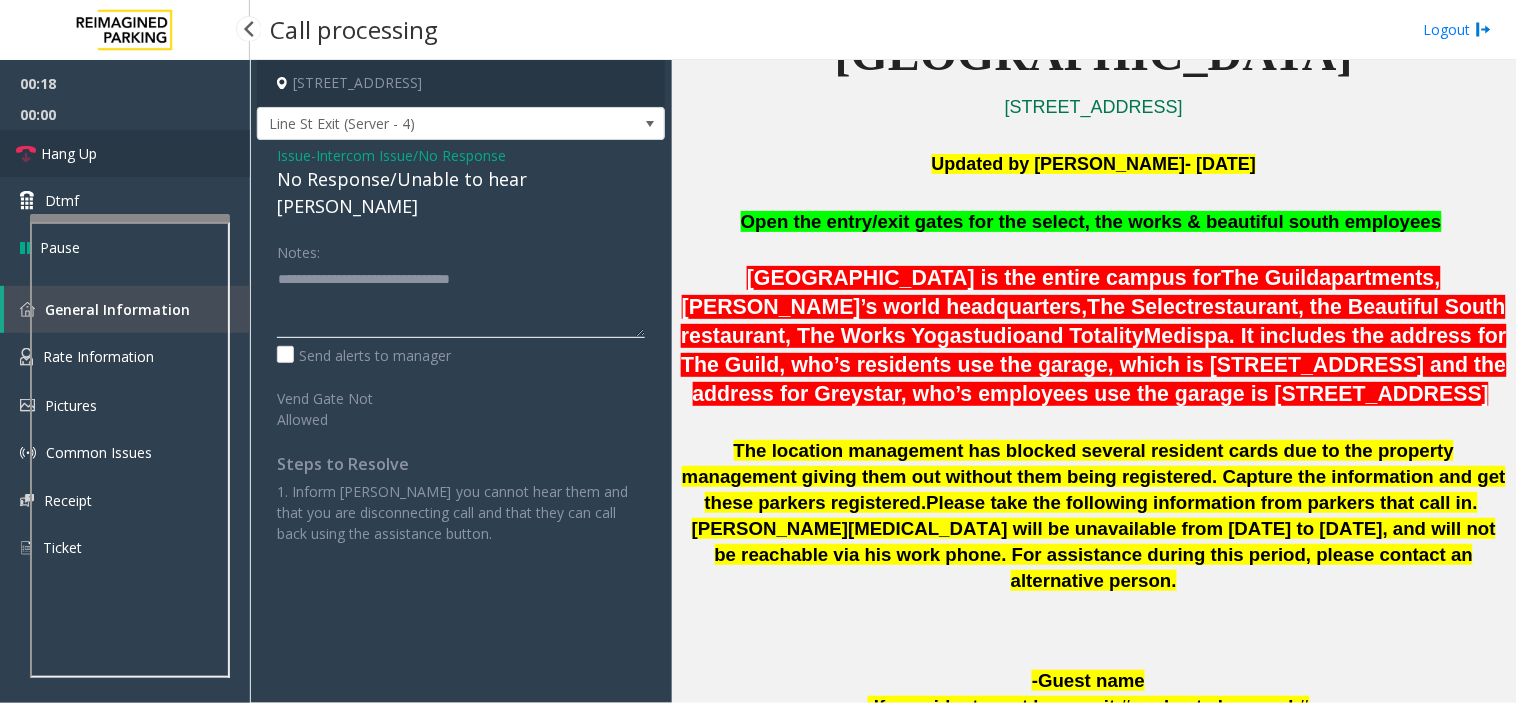 type on "**********" 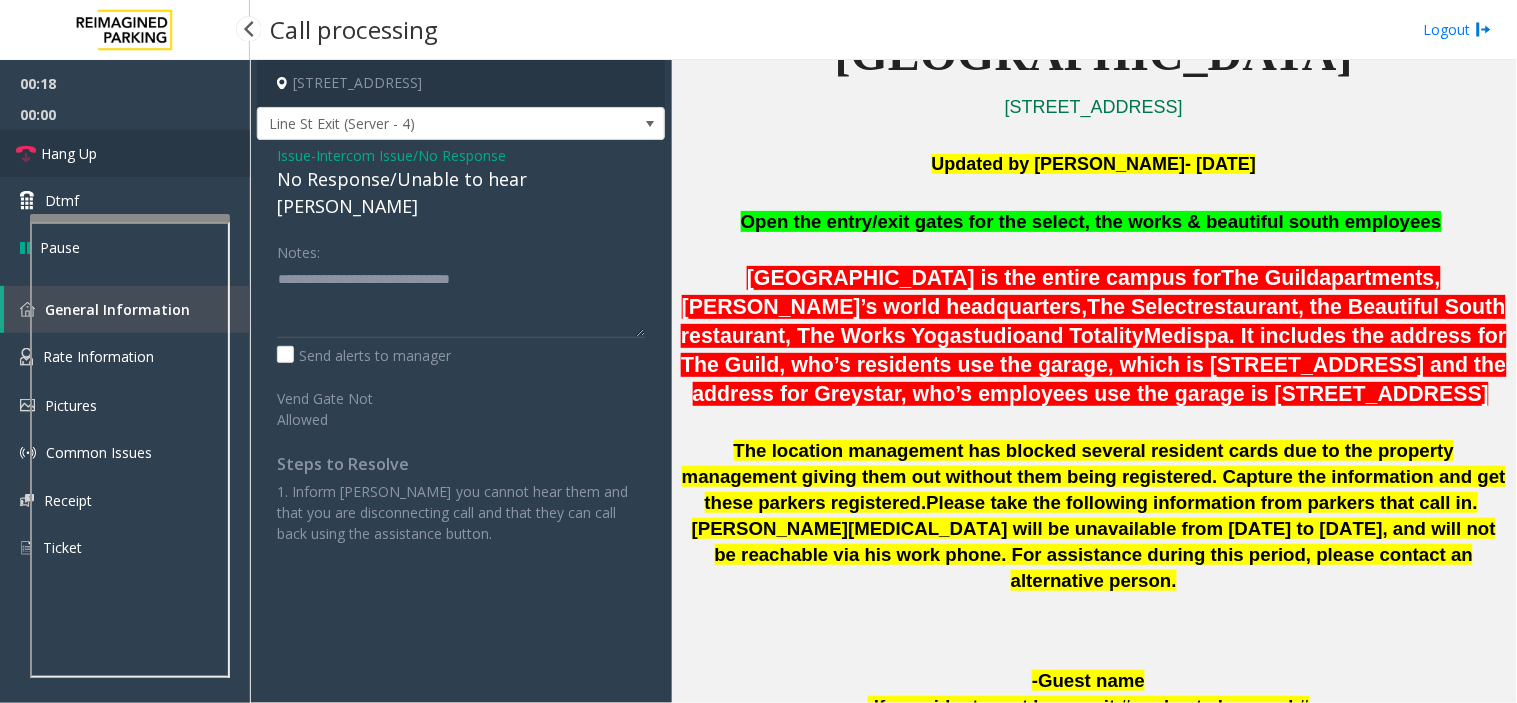 click on "Hang Up" at bounding box center (69, 153) 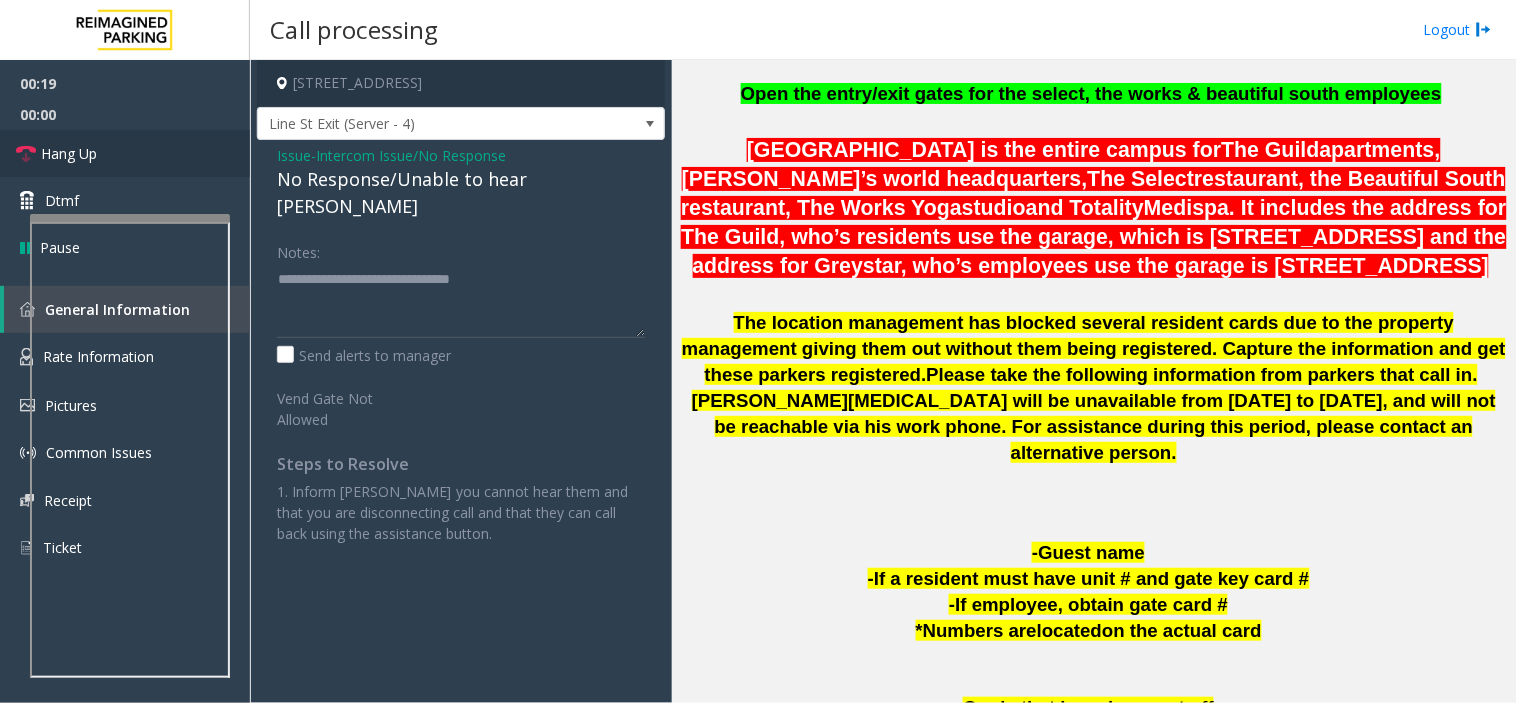 scroll, scrollTop: 777, scrollLeft: 0, axis: vertical 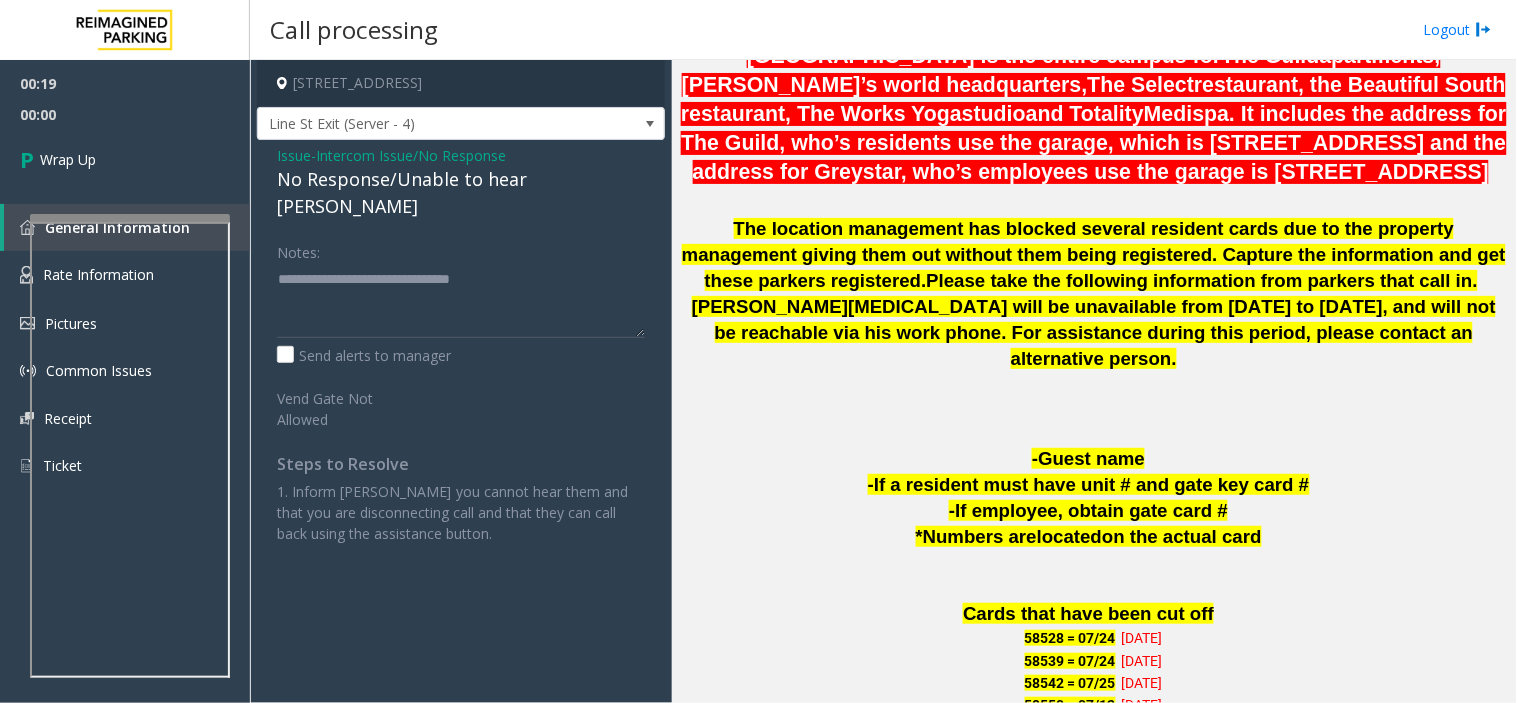 click on "The location management has blocked several resident cards due to the property management giving them out without them being registered. Capture the information and get these parkers registered." 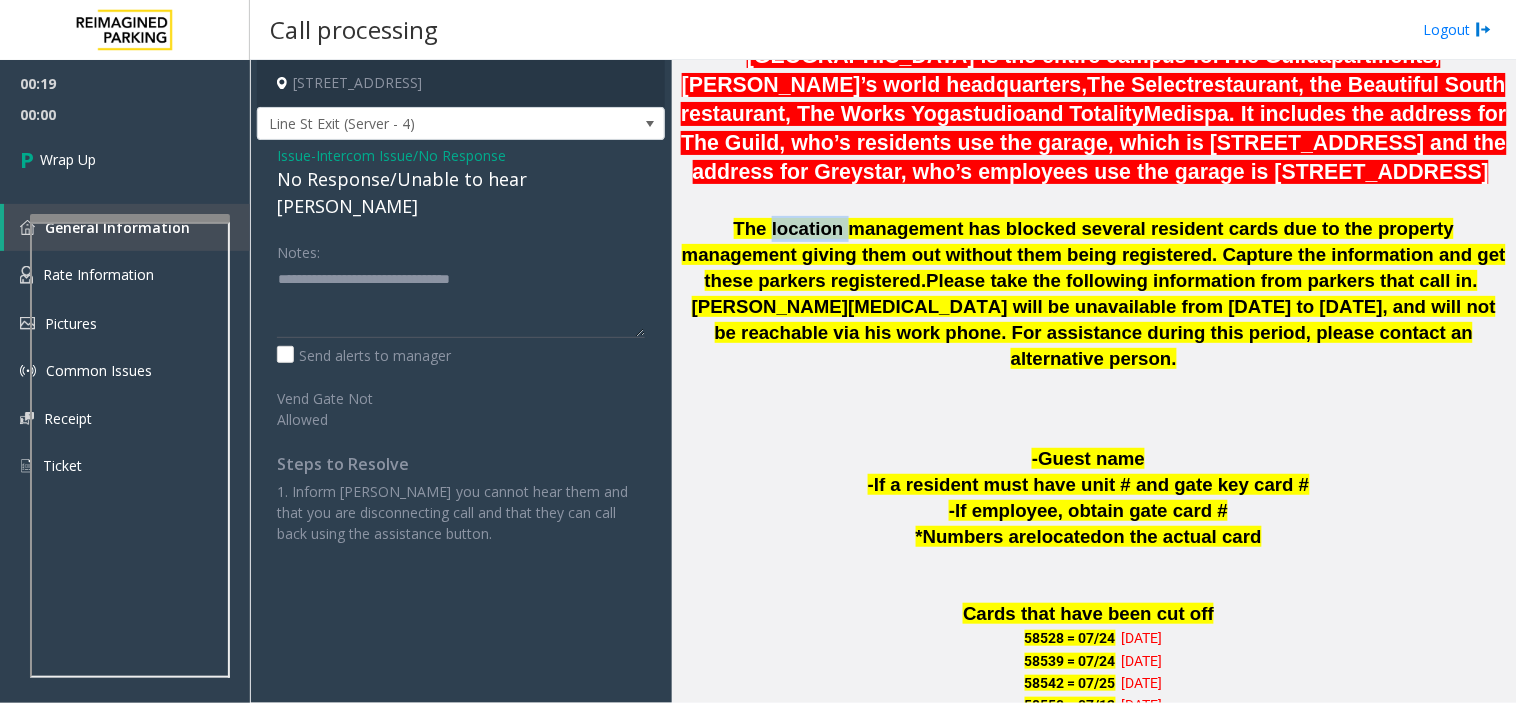 click on "The location management has blocked several resident cards due to the property management giving them out without them being registered. Capture the information and get these parkers registered." 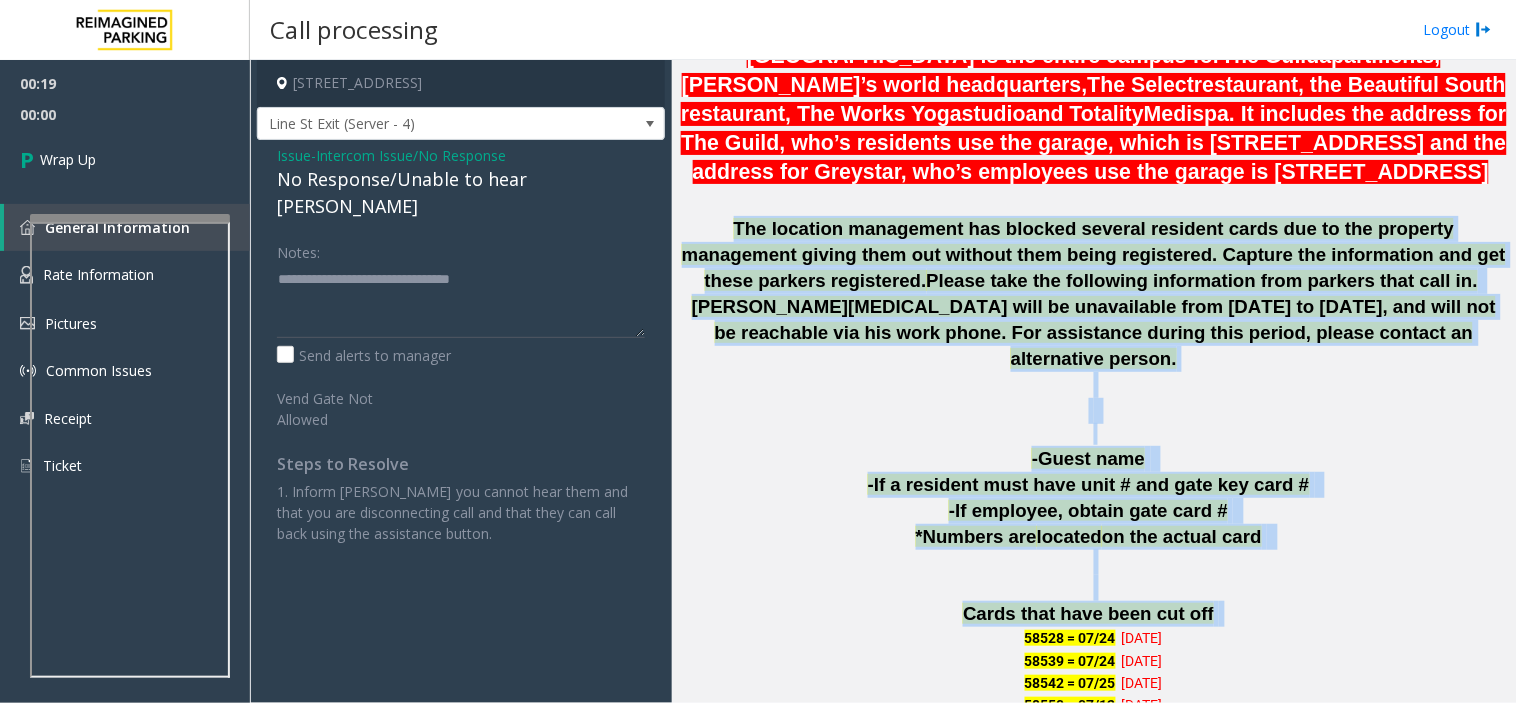 drag, startPoint x: 782, startPoint y: 226, endPoint x: 1044, endPoint y: 581, distance: 441.2131 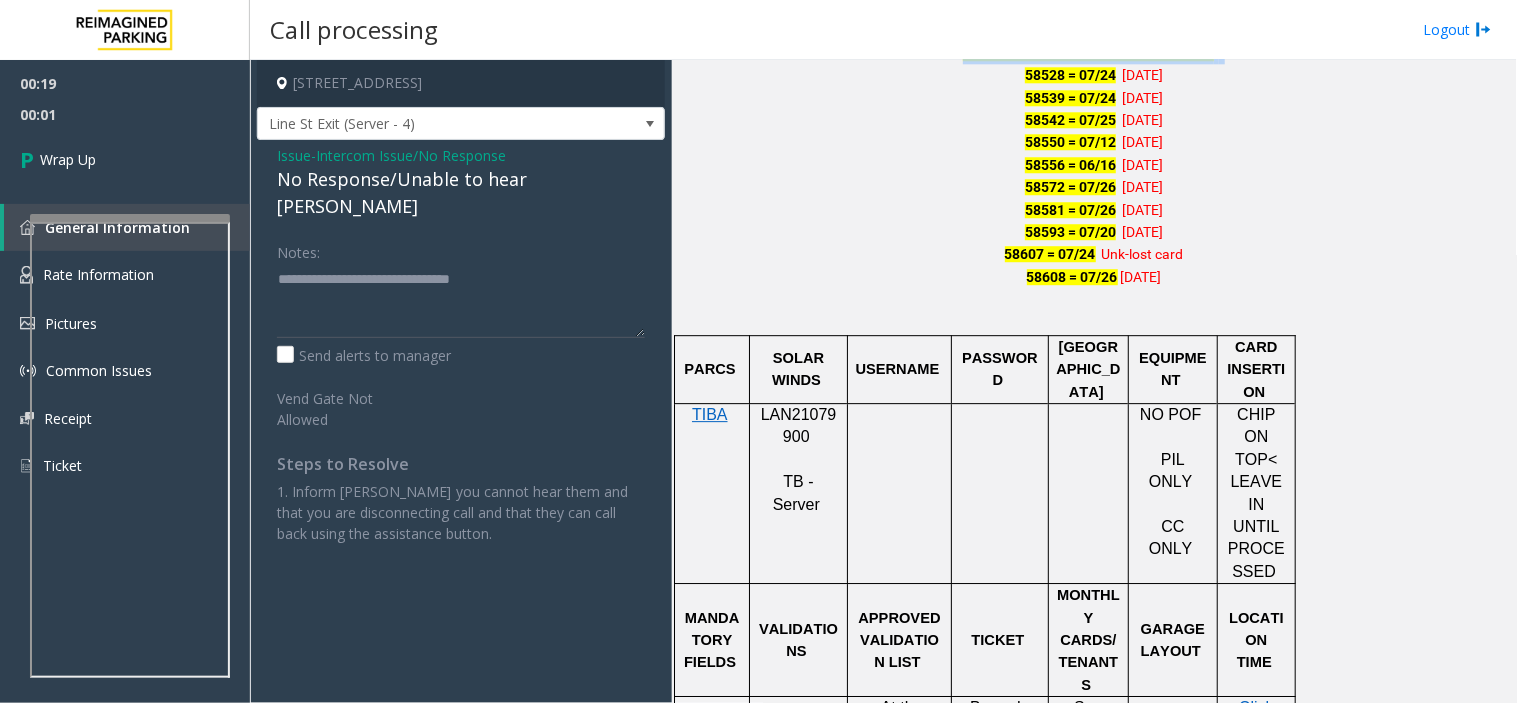 scroll, scrollTop: 1444, scrollLeft: 0, axis: vertical 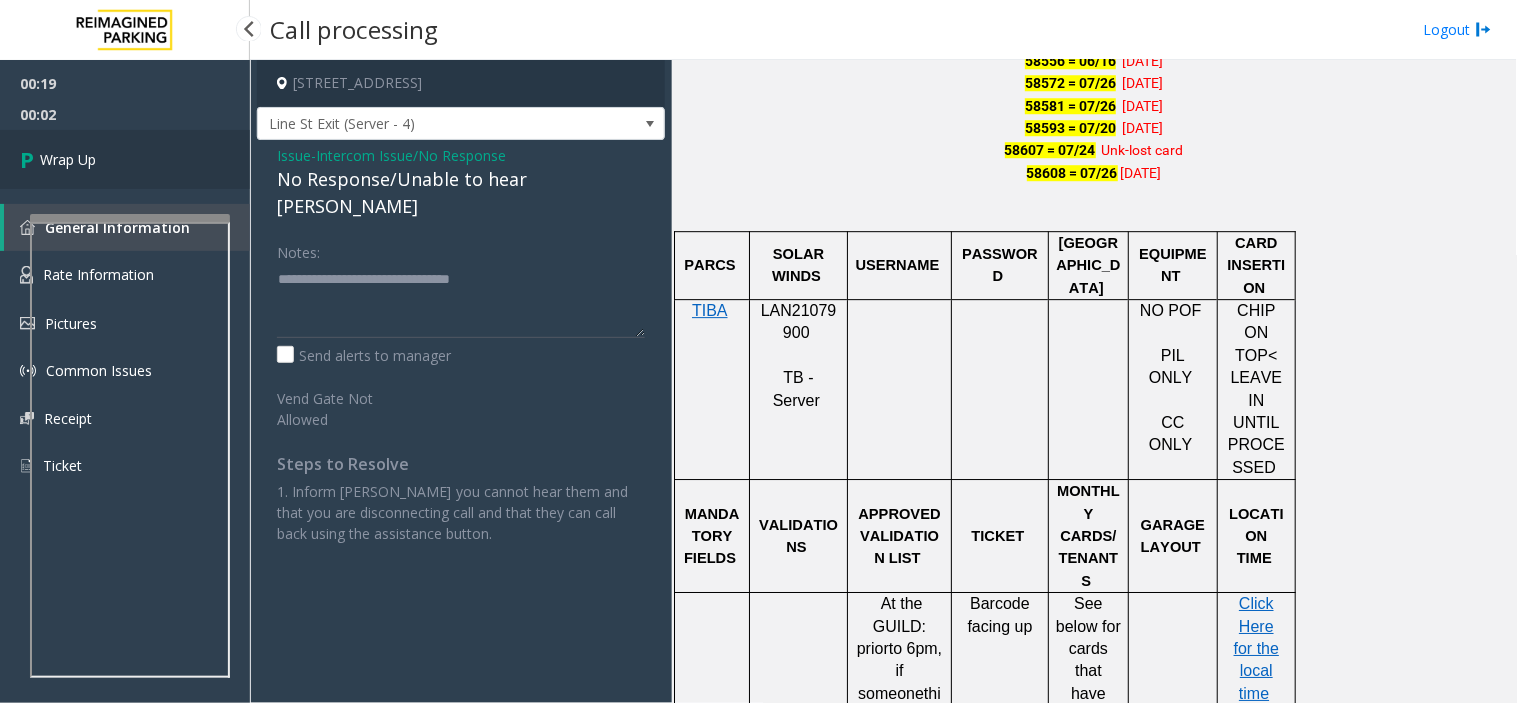 click on "Wrap Up" at bounding box center (125, 159) 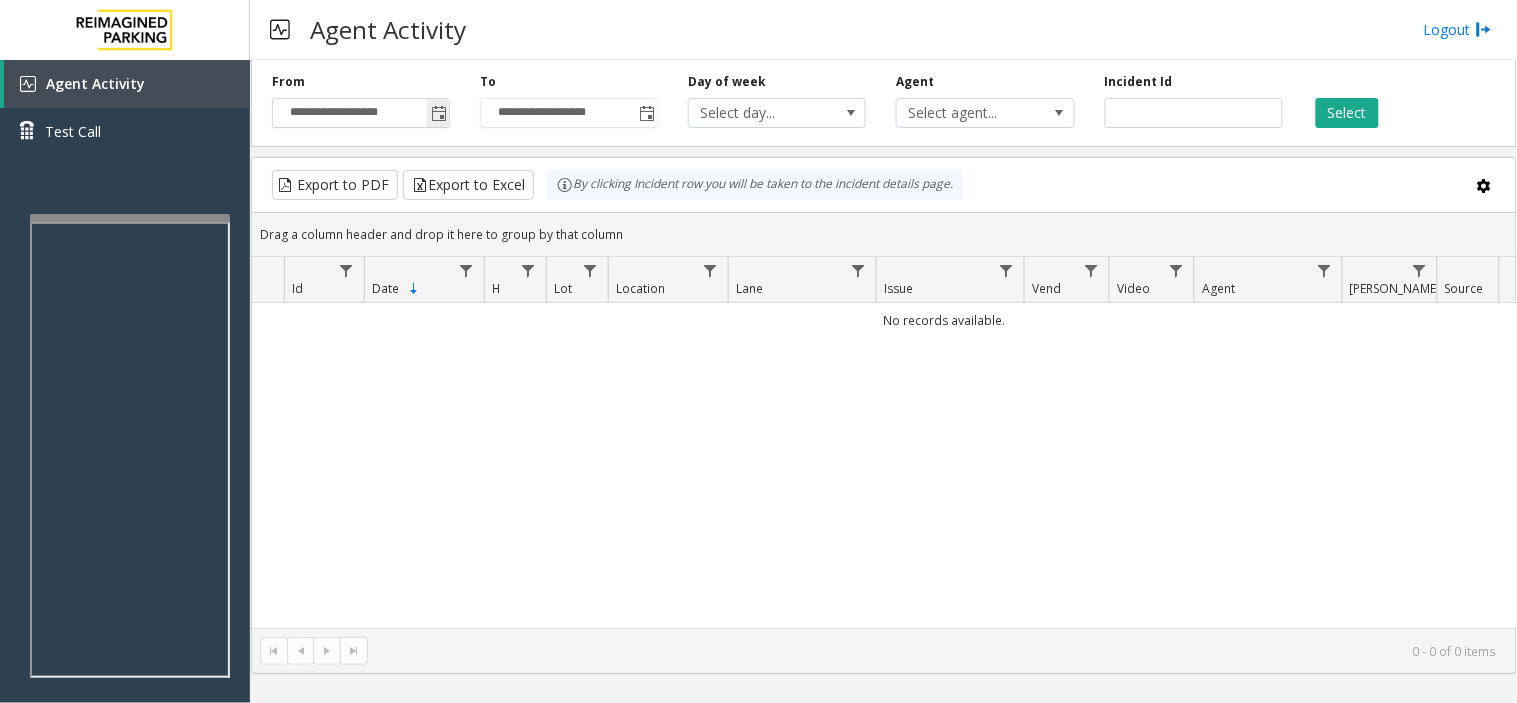 click 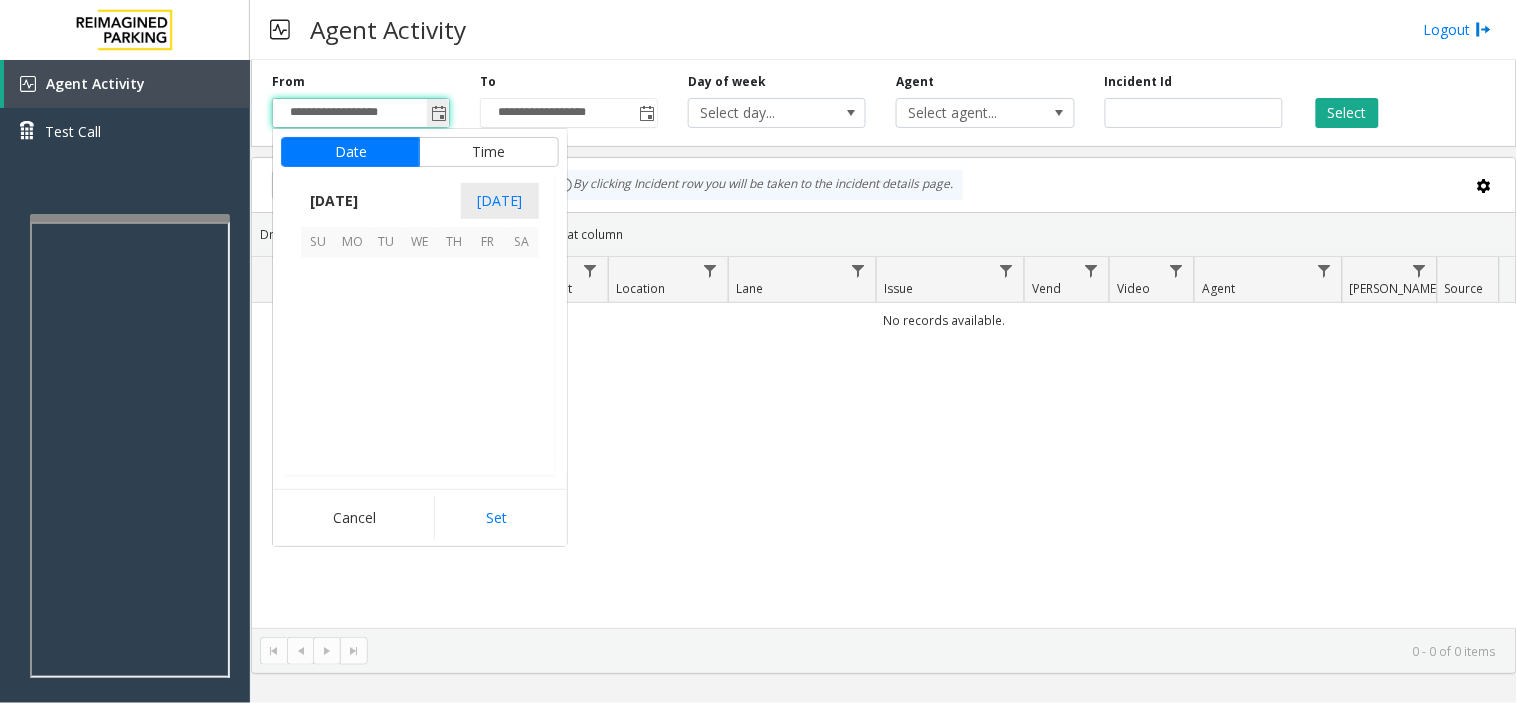 scroll, scrollTop: 358354, scrollLeft: 0, axis: vertical 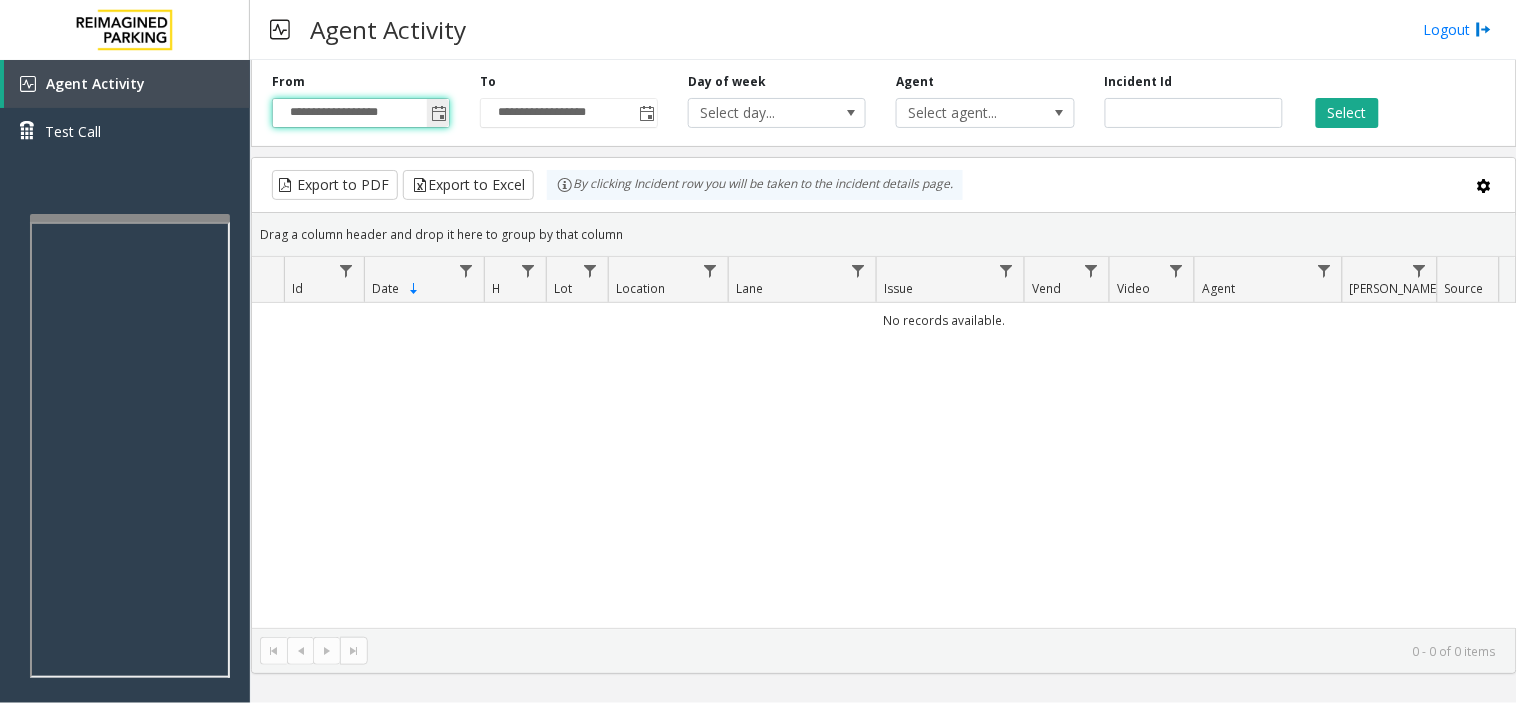 click 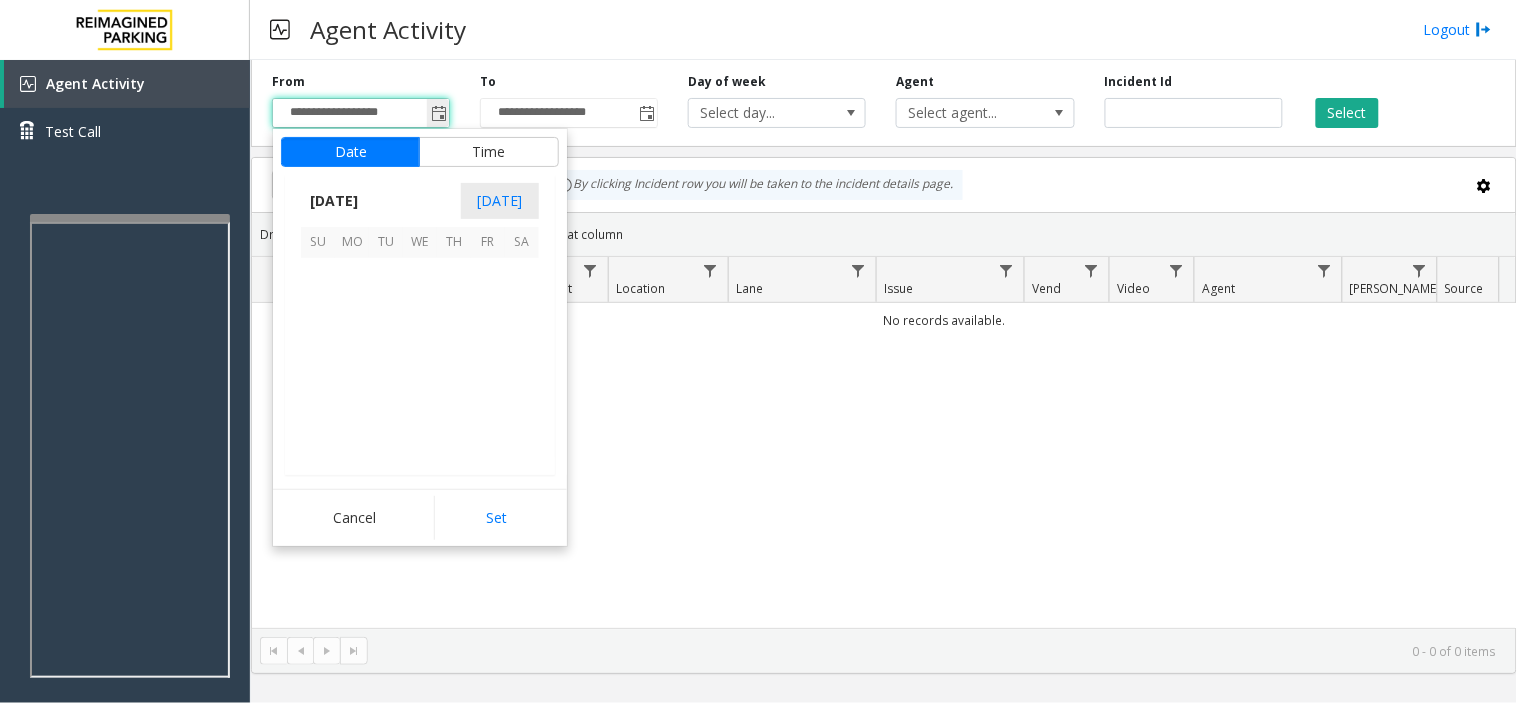 scroll, scrollTop: 358354, scrollLeft: 0, axis: vertical 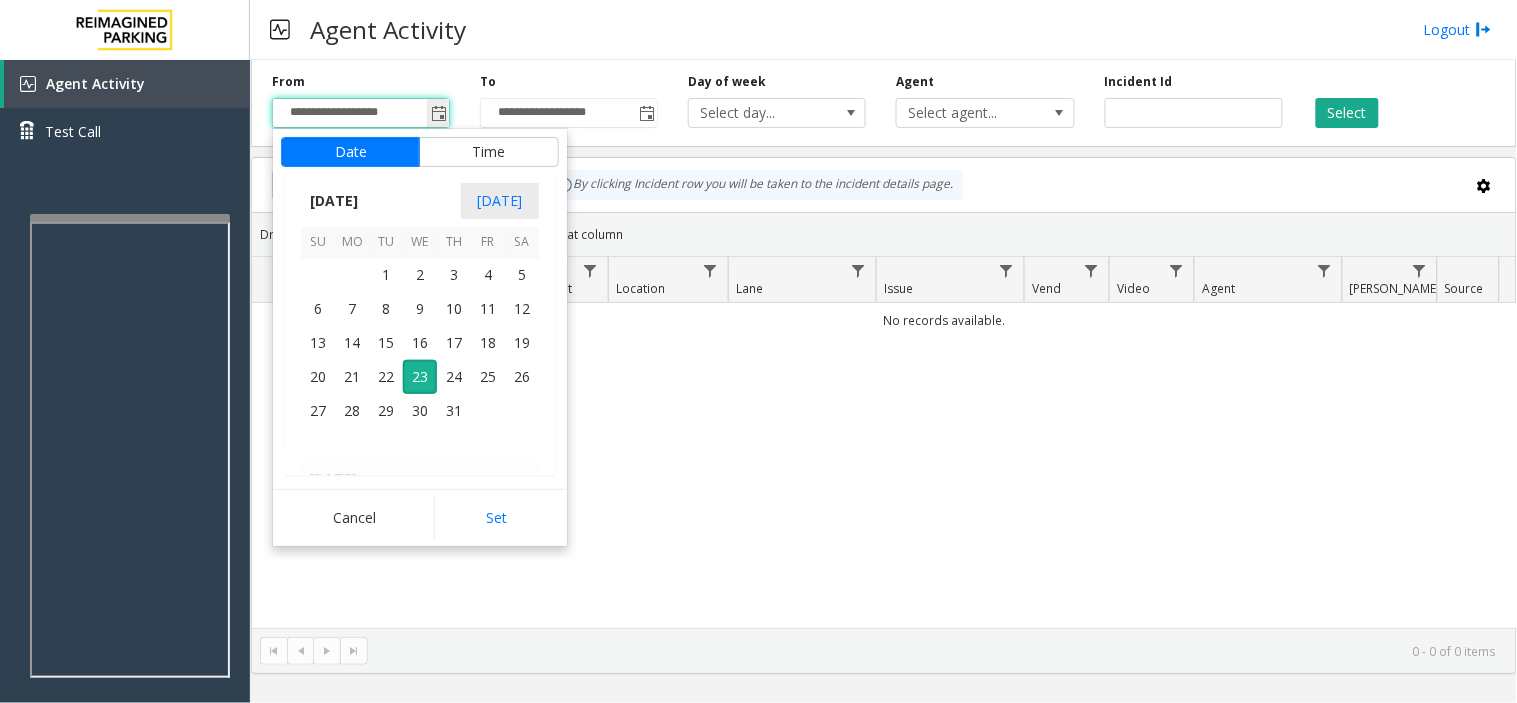 click on "3" at bounding box center [454, 275] 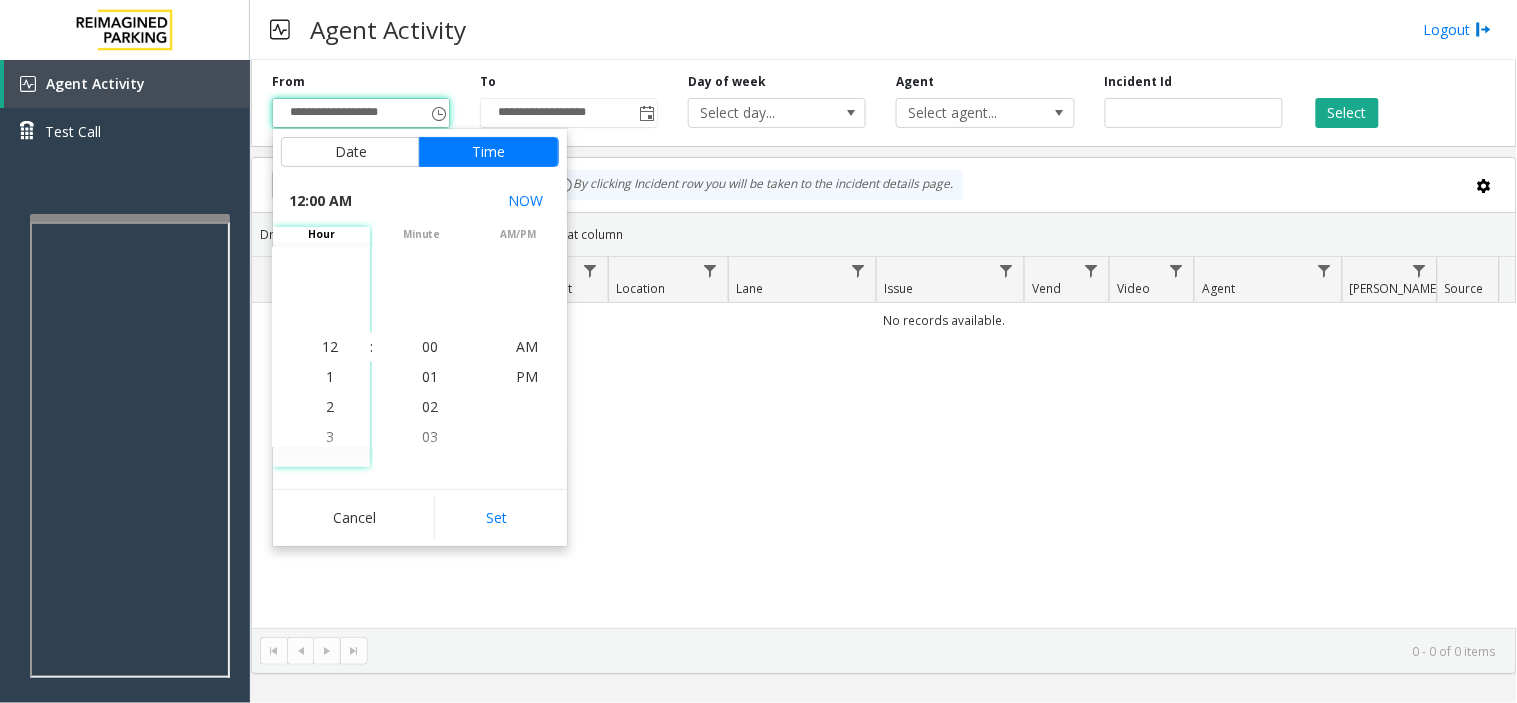 click on "Cancel   Set" 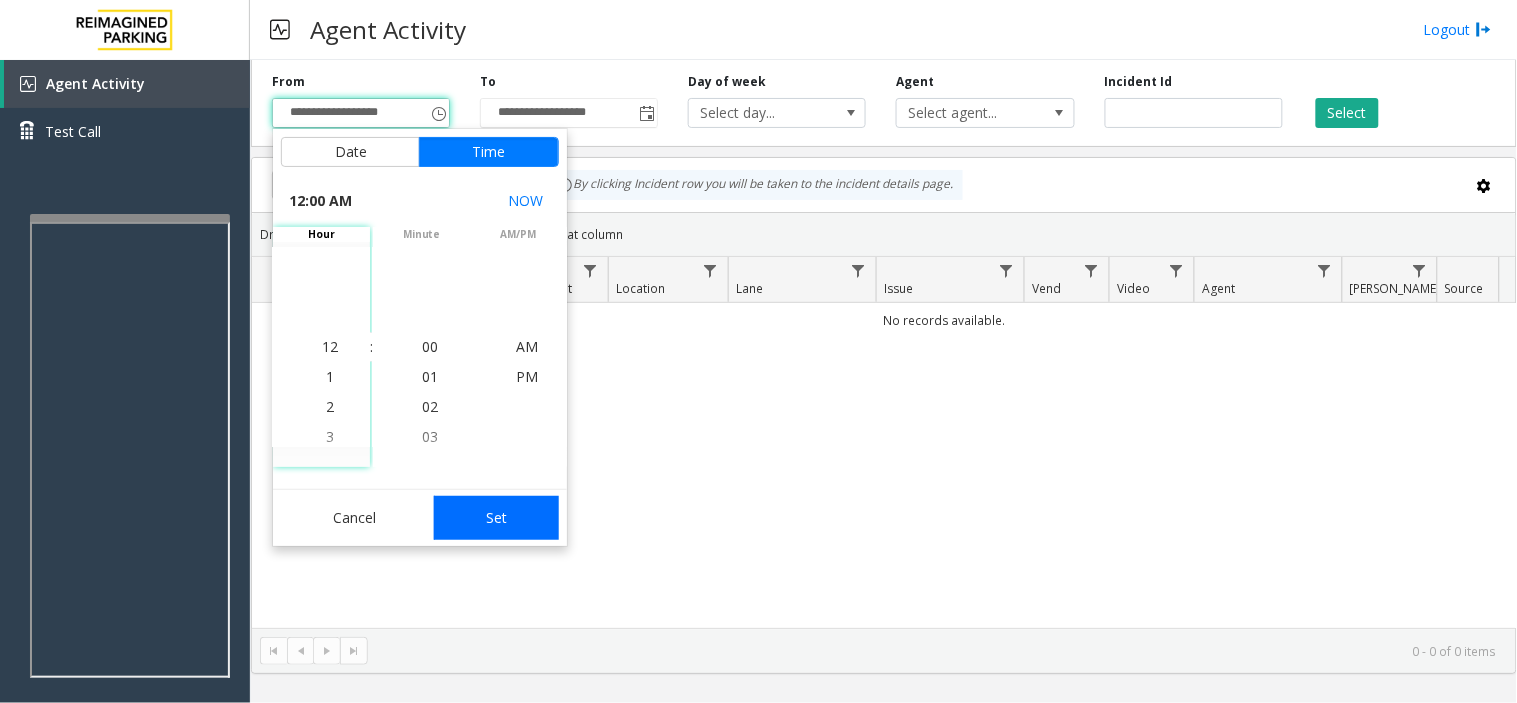 click on "Set" 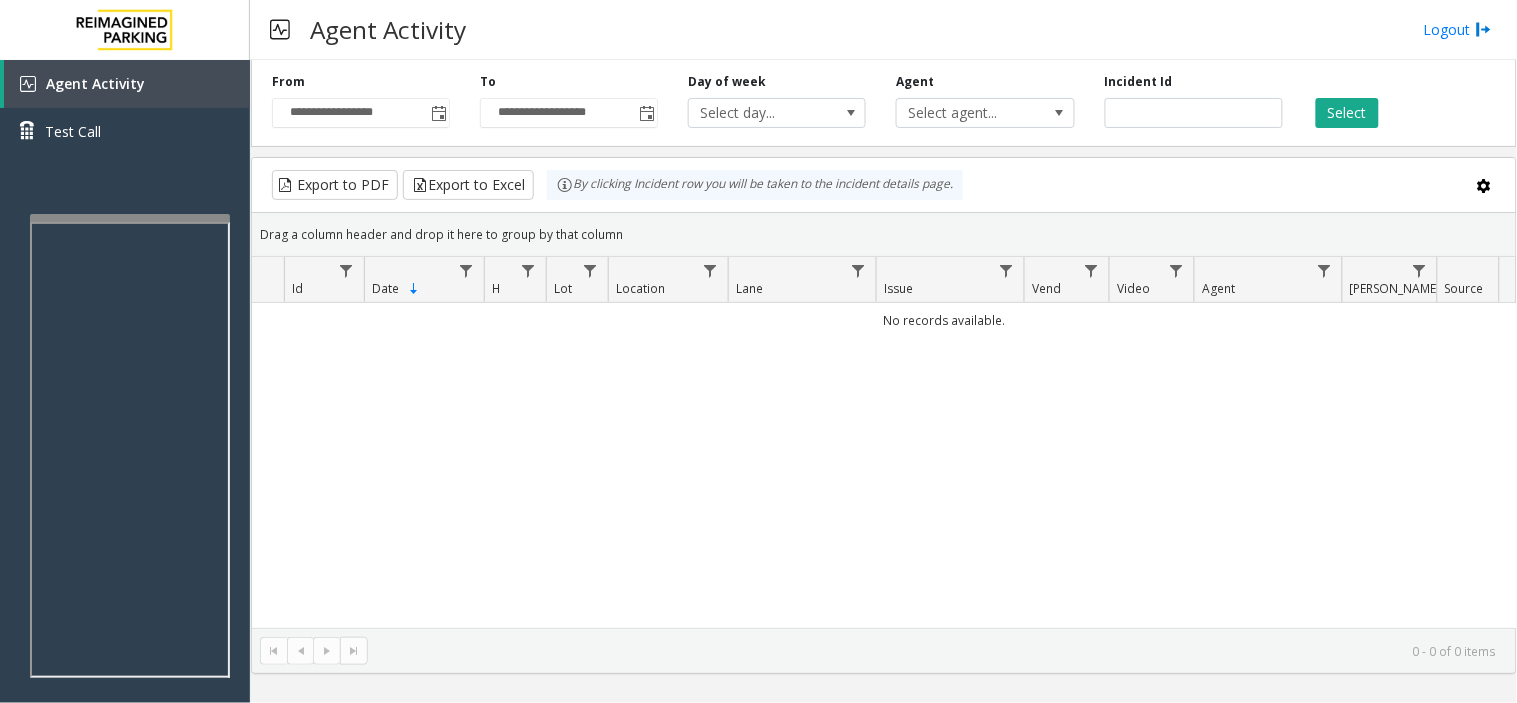 click on "No records available." 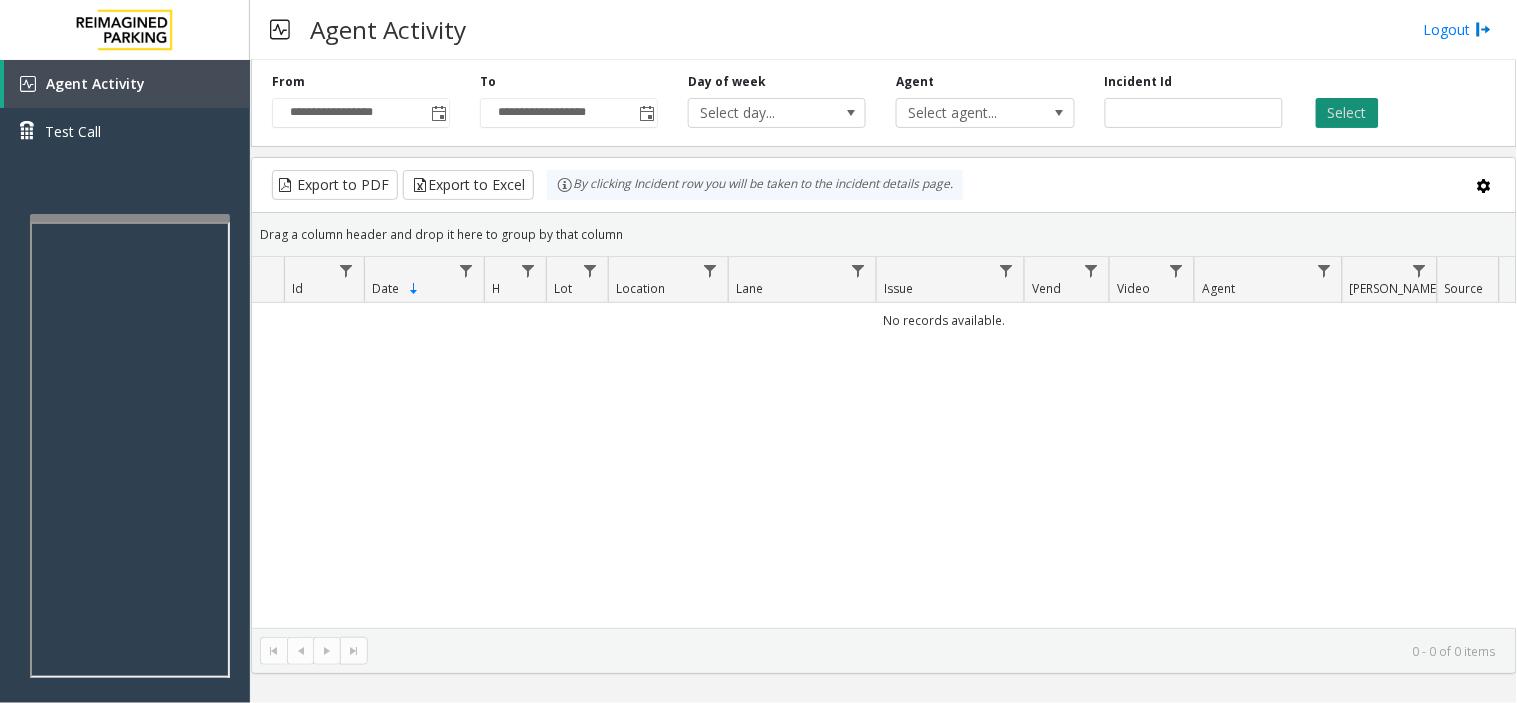 click on "Select" 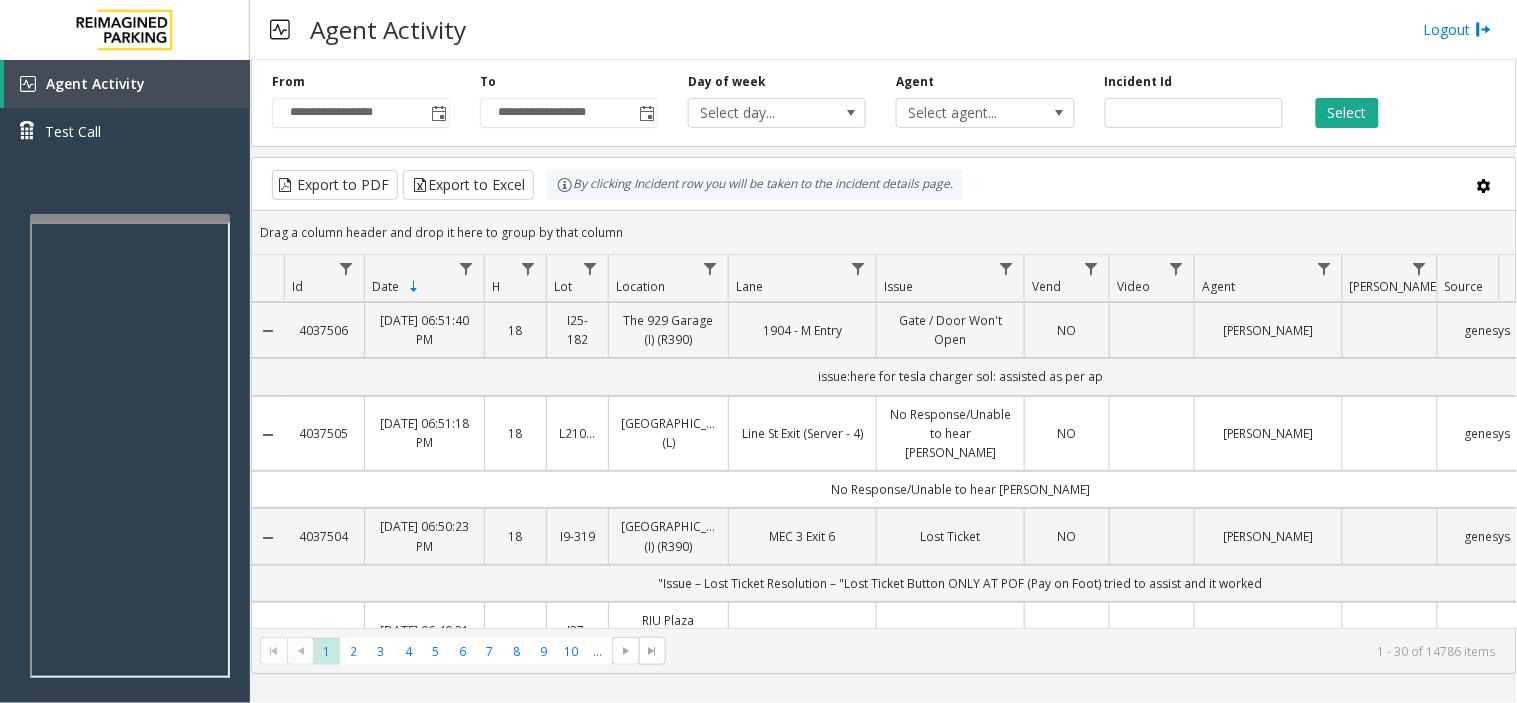 scroll, scrollTop: 0, scrollLeft: 0, axis: both 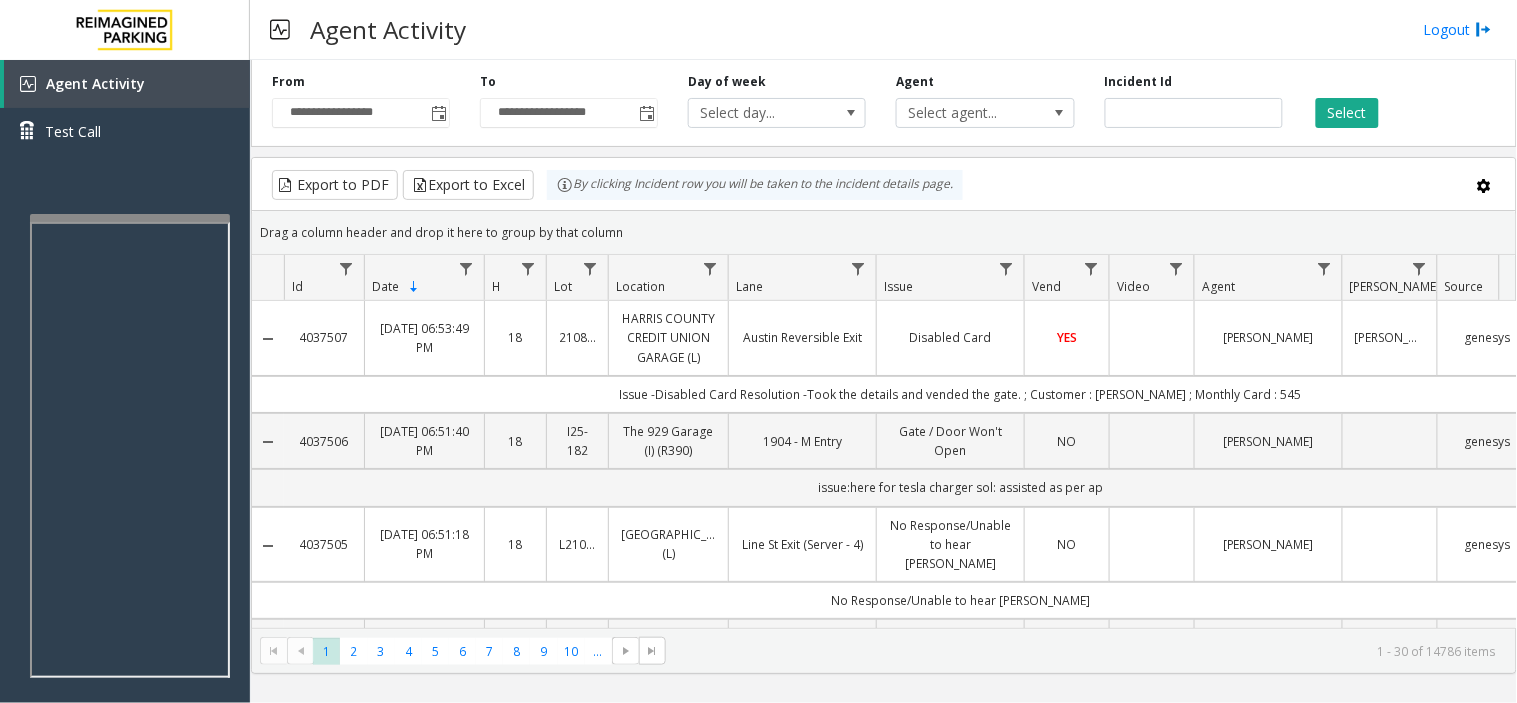 click on "Issue -Disabled Card
Resolution -Took the details and vended the gate.
; Customer : [PERSON_NAME] ; Monthly Card : 545" 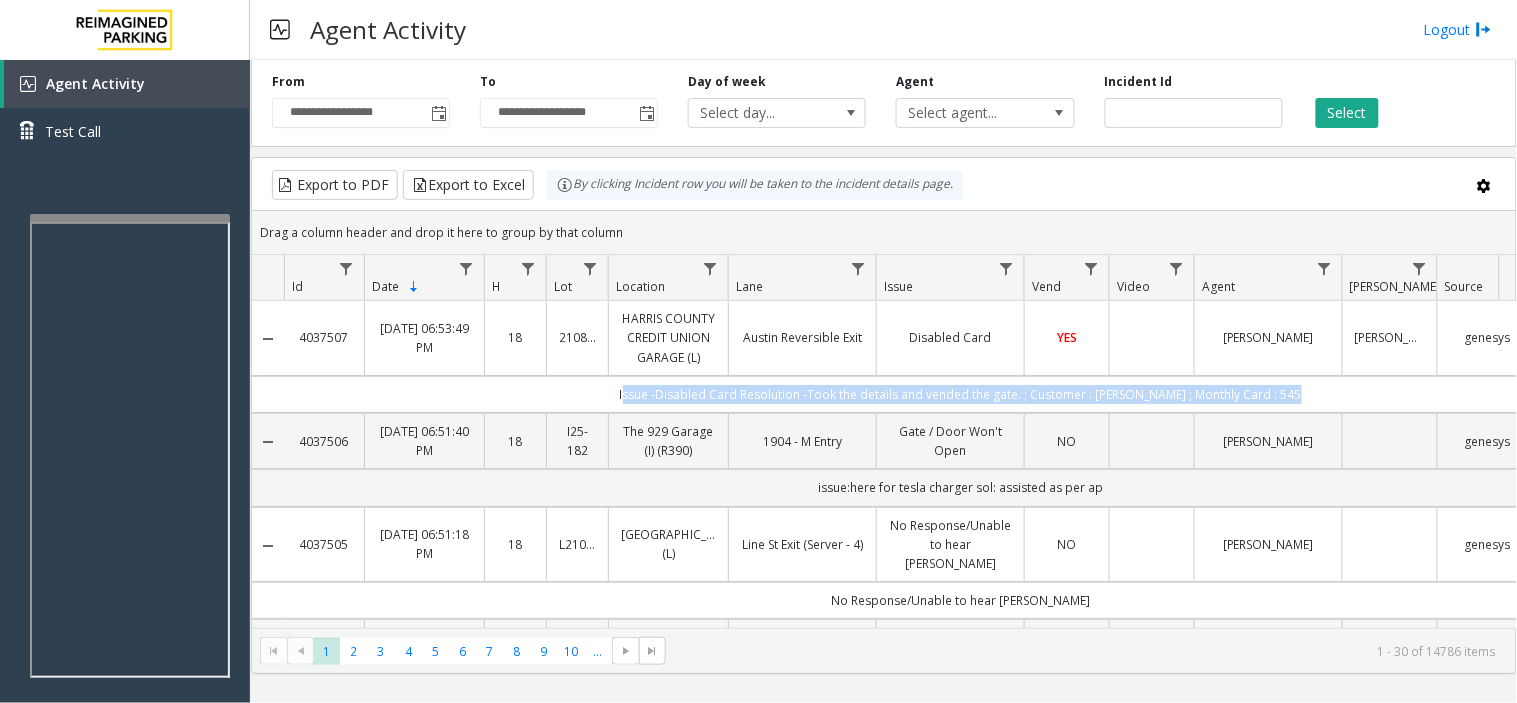 click on "Issue -Disabled Card
Resolution -Took the details and vended the gate.
; Customer : [PERSON_NAME] ; Monthly Card : 545" 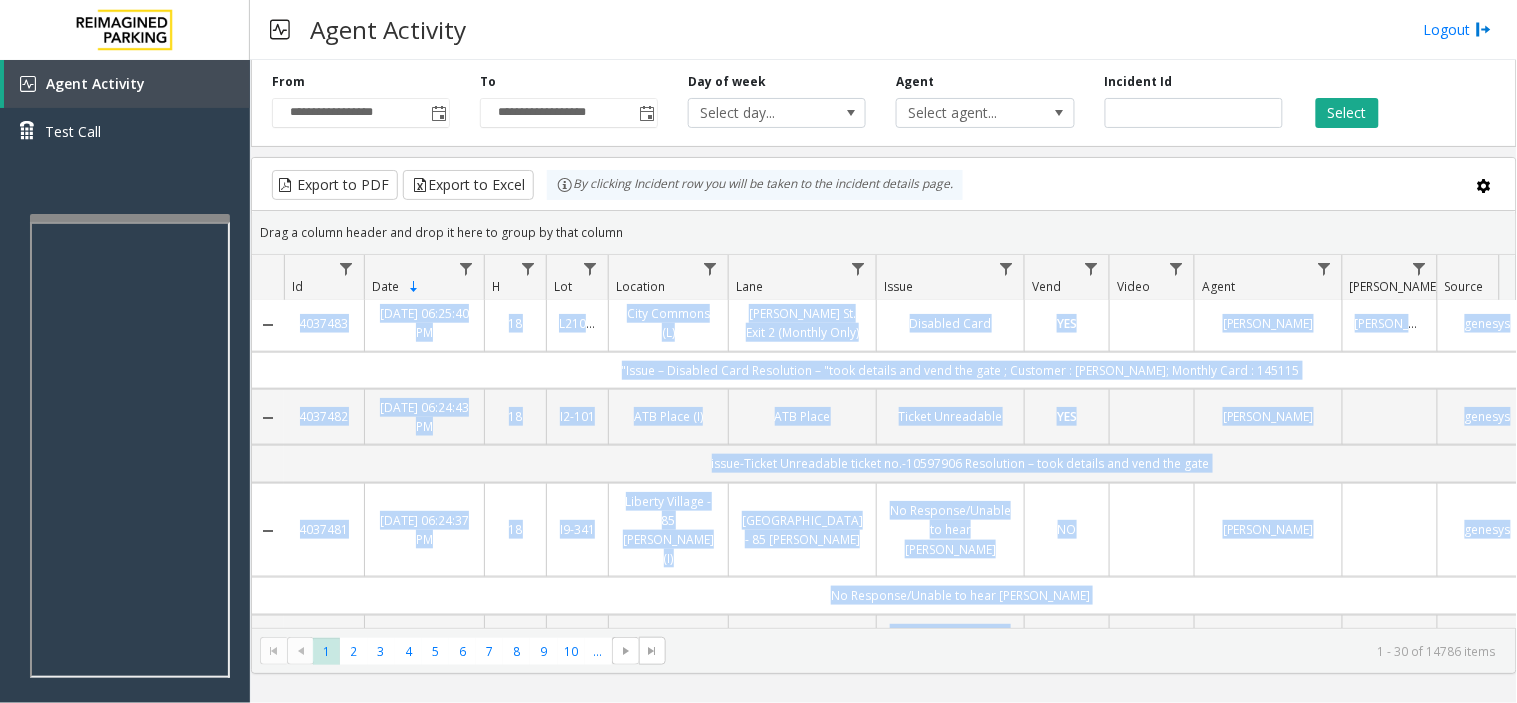 scroll, scrollTop: 2756, scrollLeft: 0, axis: vertical 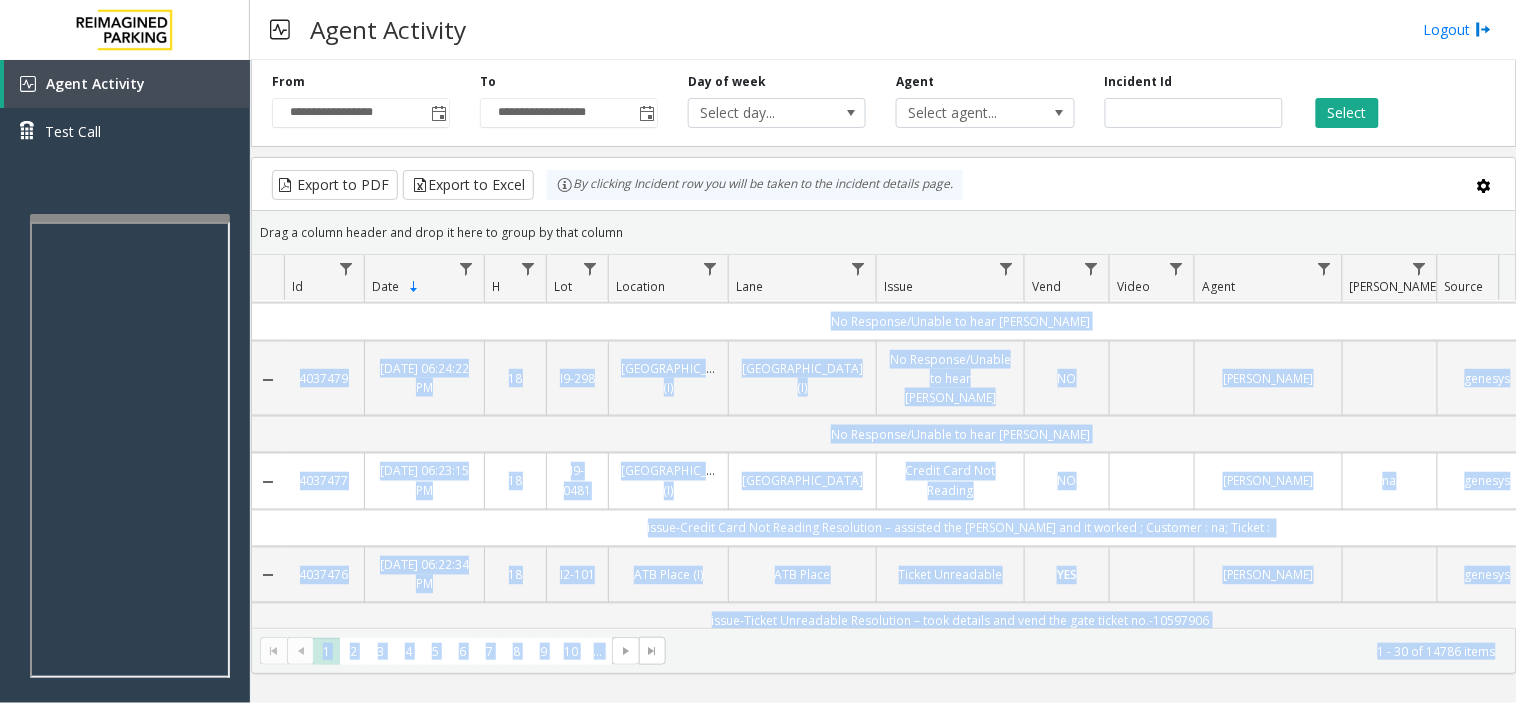 drag, startPoint x: 1287, startPoint y: 385, endPoint x: 1291, endPoint y: 733, distance: 348.02298 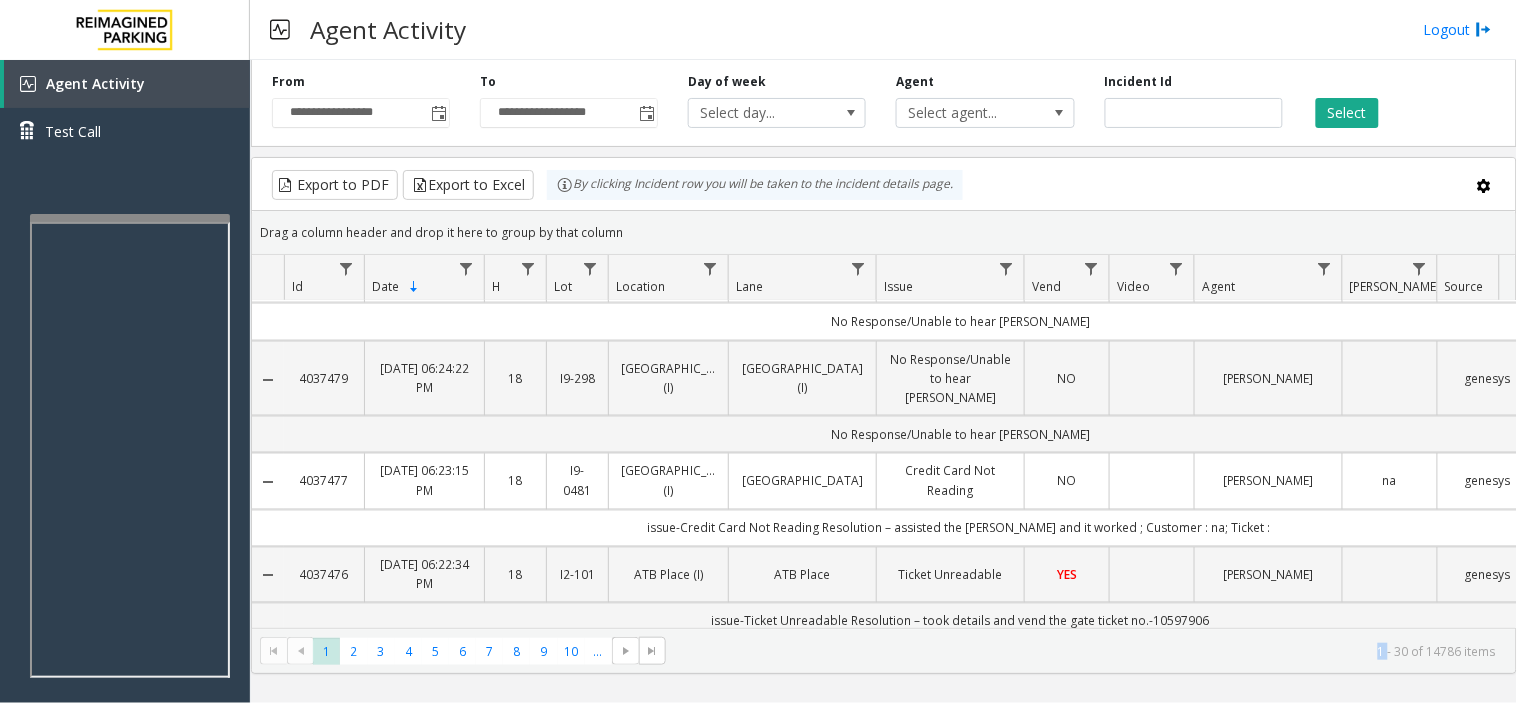 click on "* * * * * * * * * ** ***  1   2   3   4   5   6   7   8   9   10  ... 1 - 30 of 14786 items" 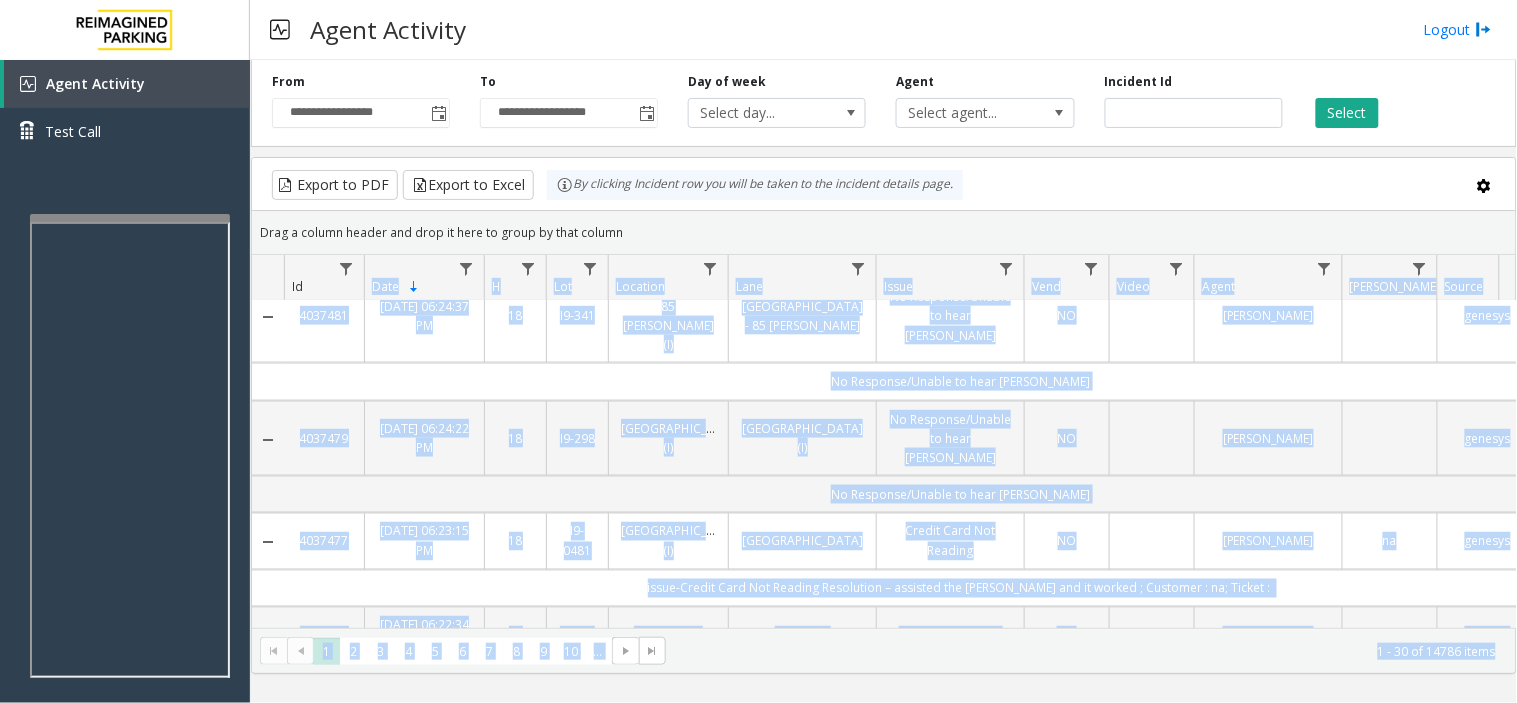 drag, startPoint x: 1233, startPoint y: 671, endPoint x: 373, endPoint y: 265, distance: 951.0184 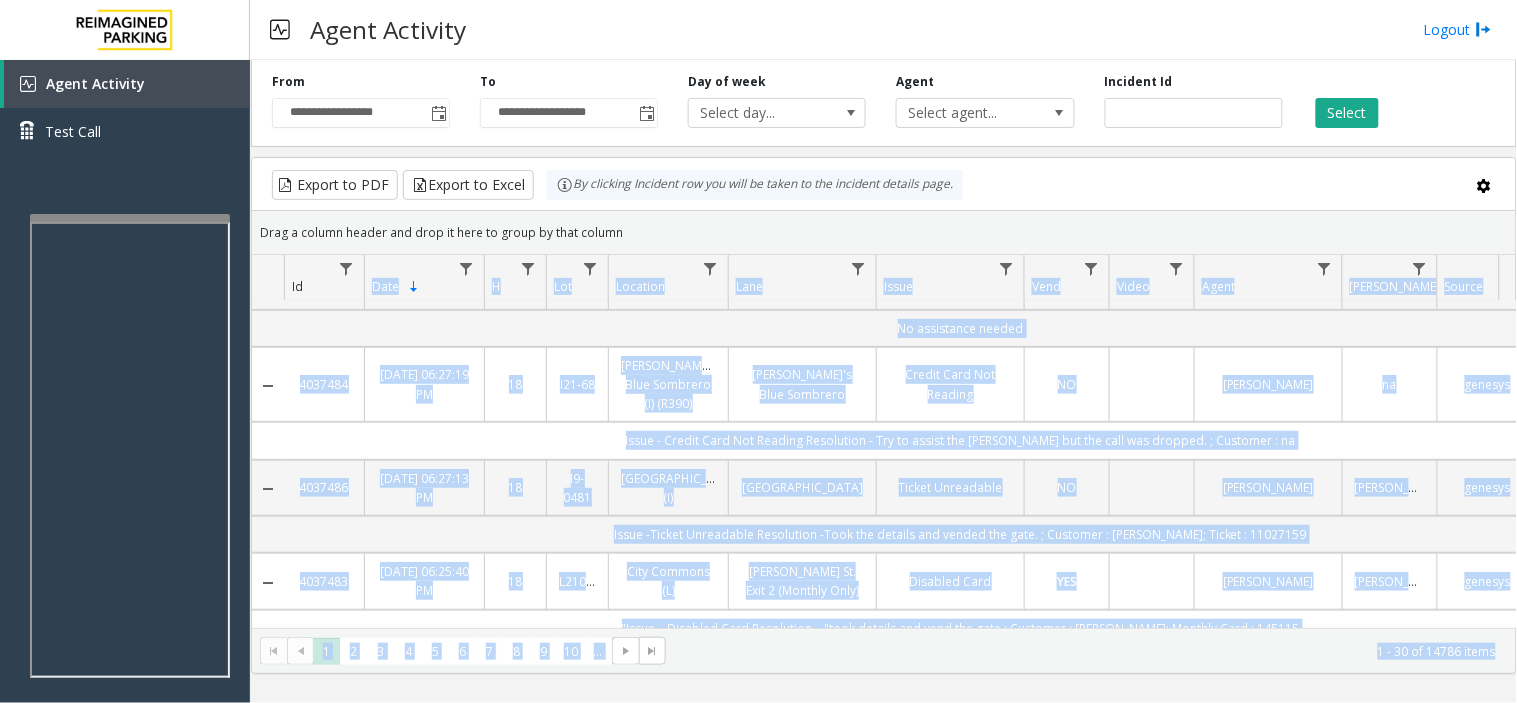 scroll, scrollTop: 2090, scrollLeft: 0, axis: vertical 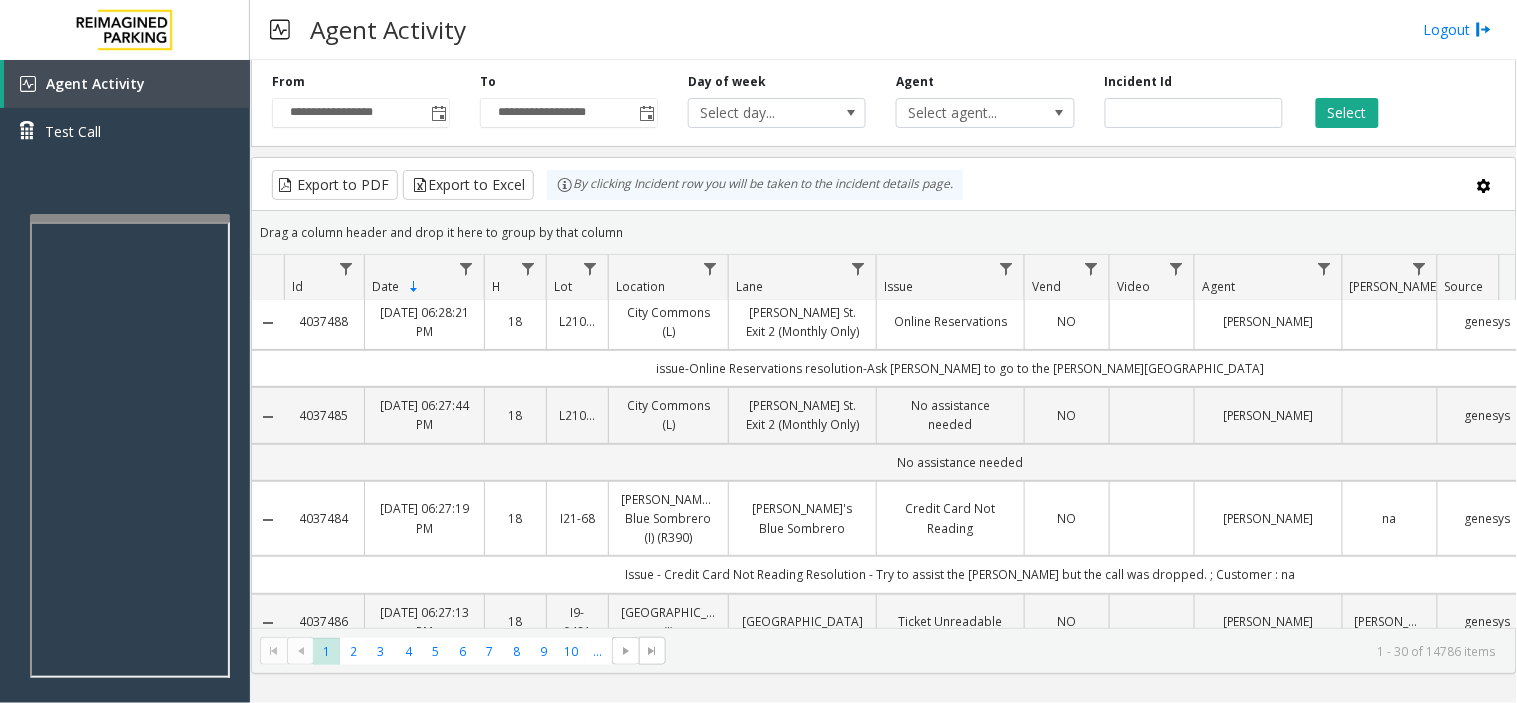 drag, startPoint x: 370, startPoint y: 253, endPoint x: 370, endPoint y: 227, distance: 26 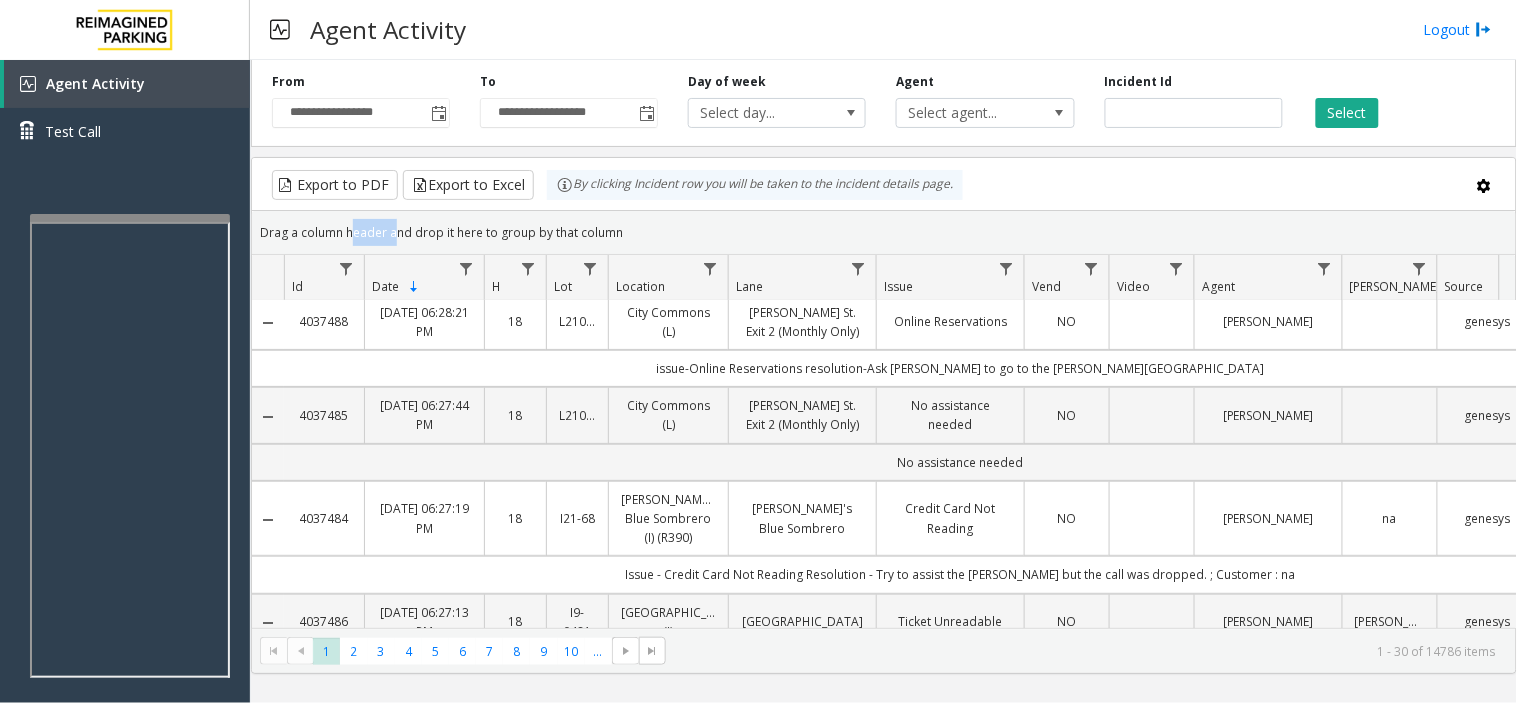 click on "Drag a column header and drop it here to group by that column" 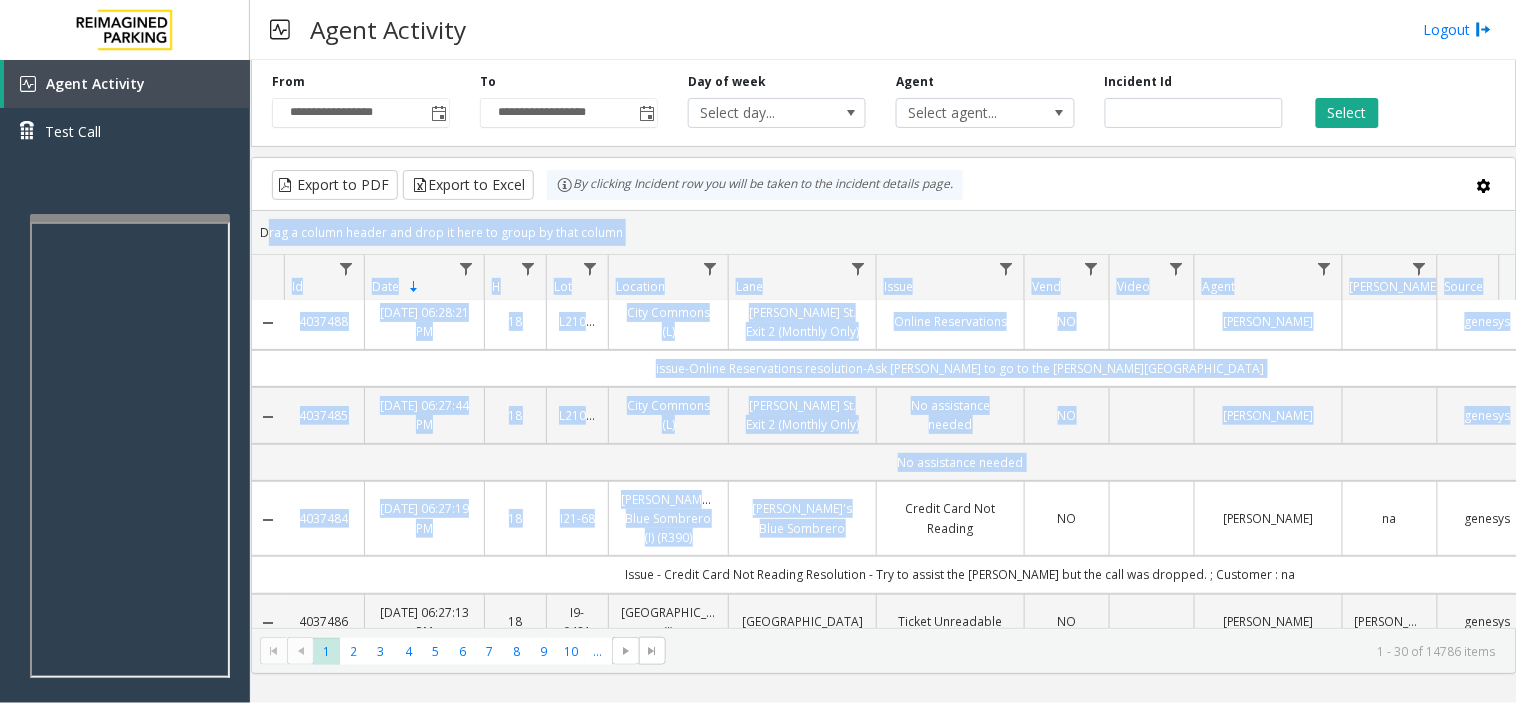 scroll, scrollTop: 2756, scrollLeft: 0, axis: vertical 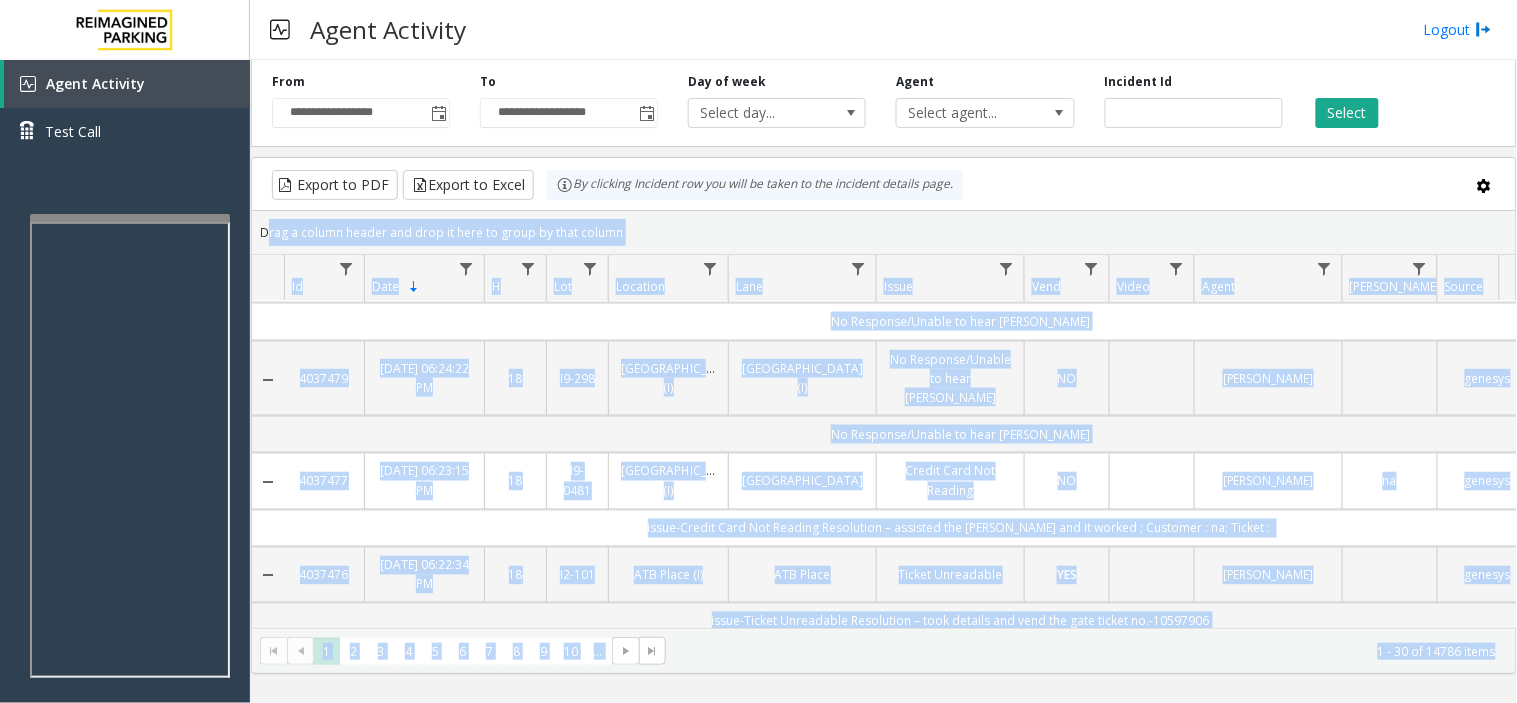 drag, startPoint x: 370, startPoint y: 227, endPoint x: 897, endPoint y: 671, distance: 689.1045 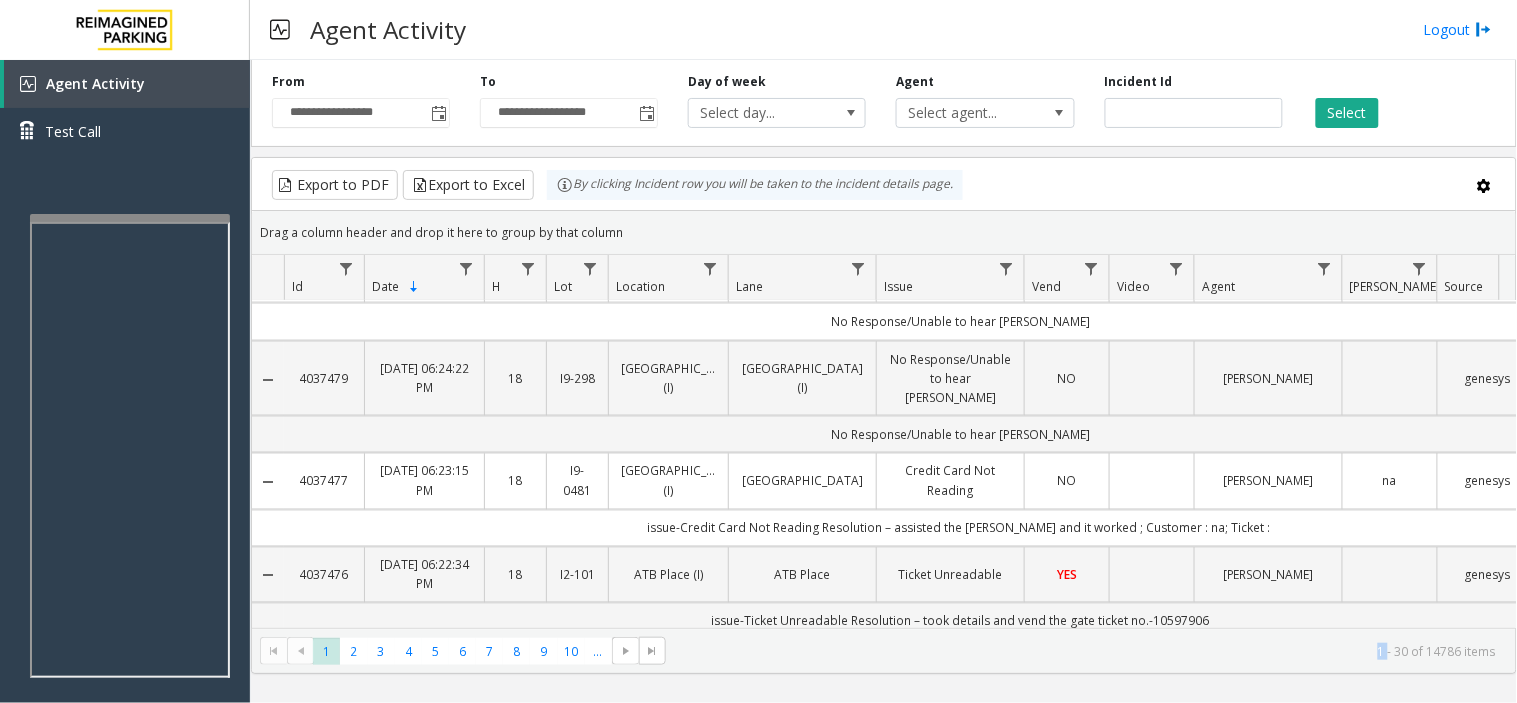 click on "* * * * * * * * * ** ***  1   2   3   4   5   6   7   8   9   10  ... 1 - 30 of 14786 items" 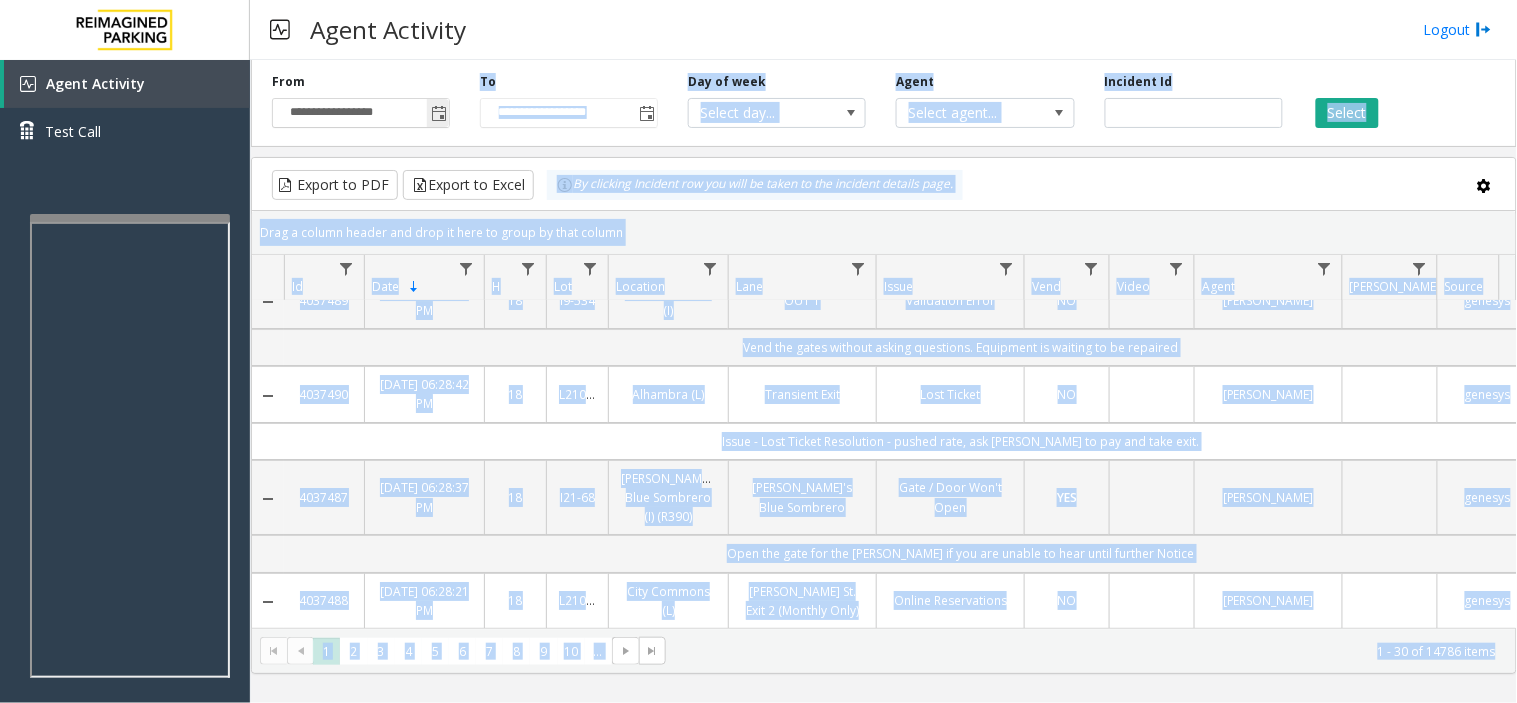 scroll, scrollTop: 0, scrollLeft: 0, axis: both 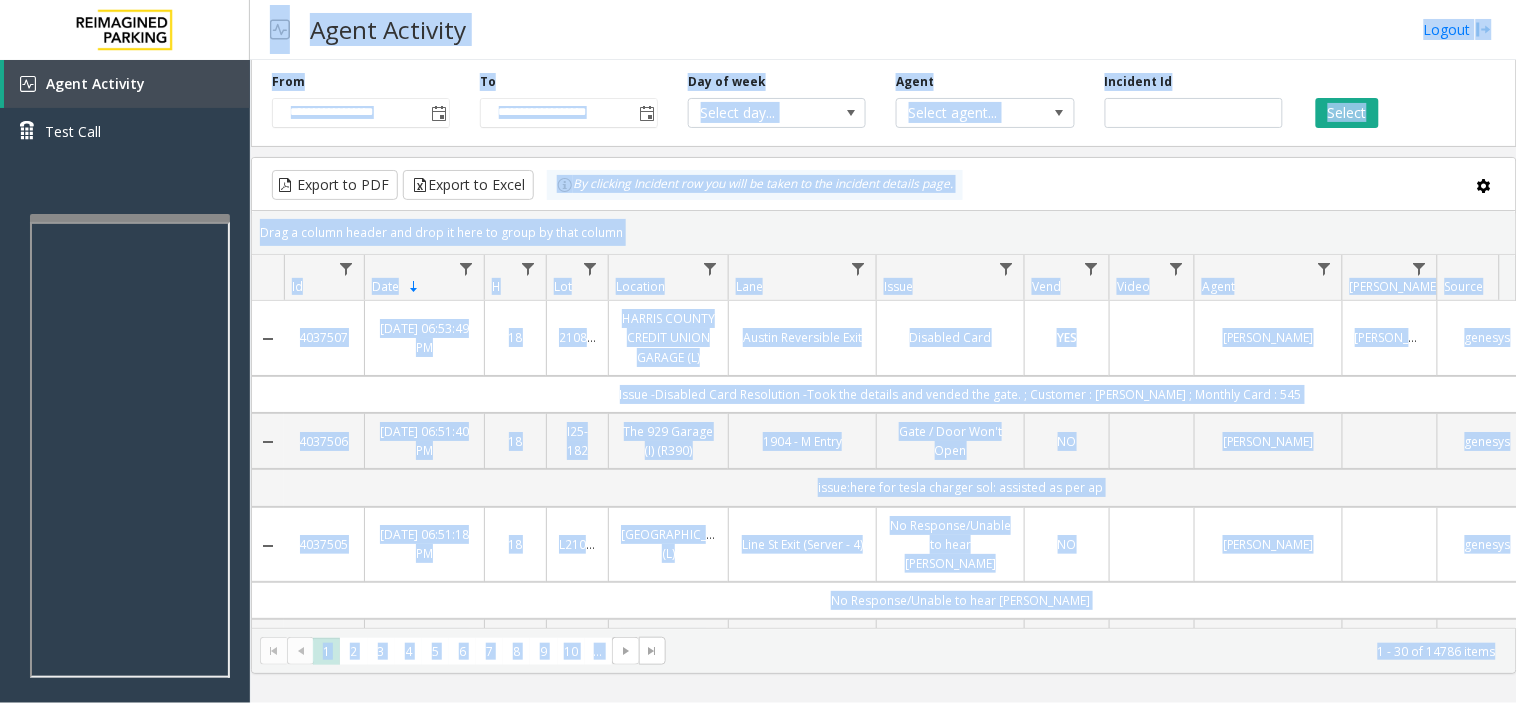 drag, startPoint x: 898, startPoint y: 635, endPoint x: 283, endPoint y: -53, distance: 922.805 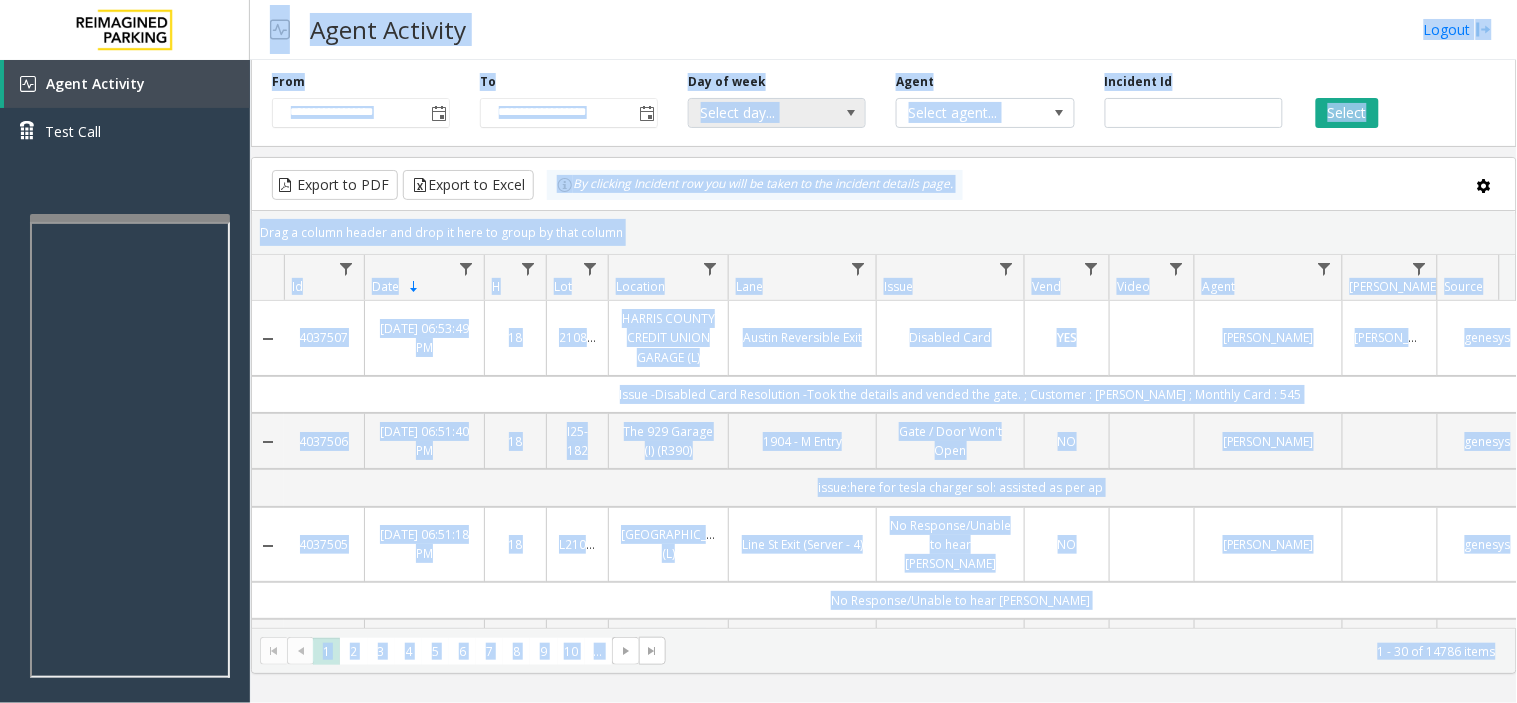 click on "Select day..." at bounding box center (759, 113) 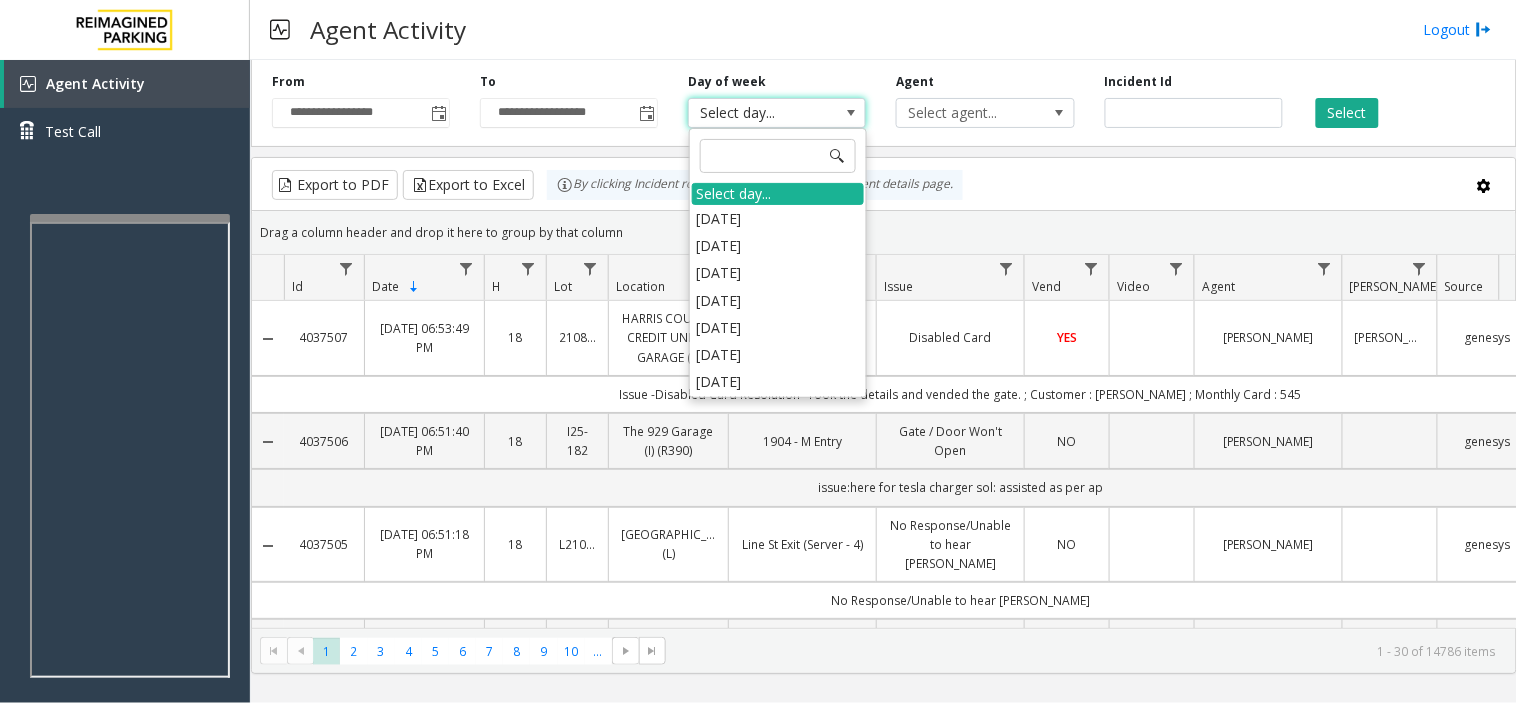 click on "Drag a column header and drop it here to group by that column" 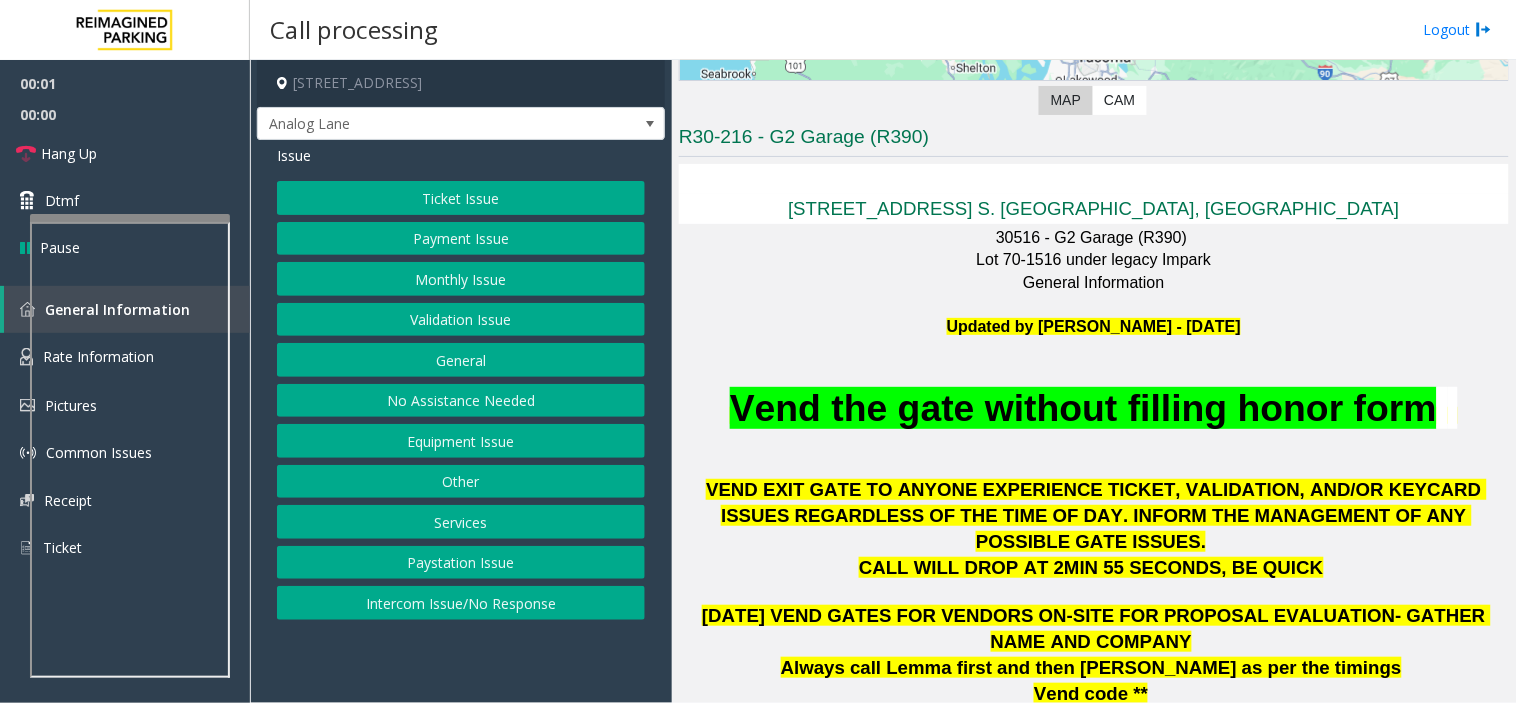 scroll, scrollTop: 444, scrollLeft: 0, axis: vertical 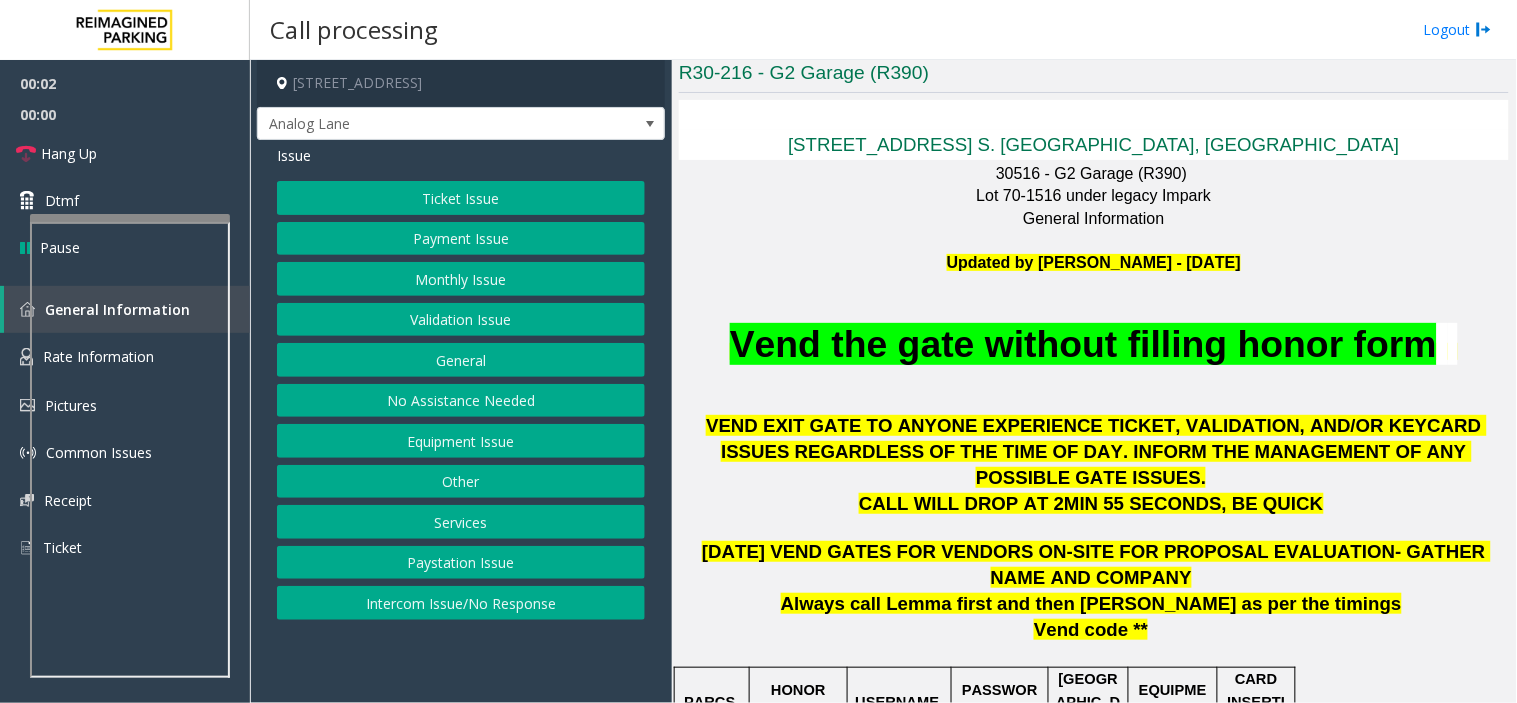 click on "Vend the gate without filling honor form" 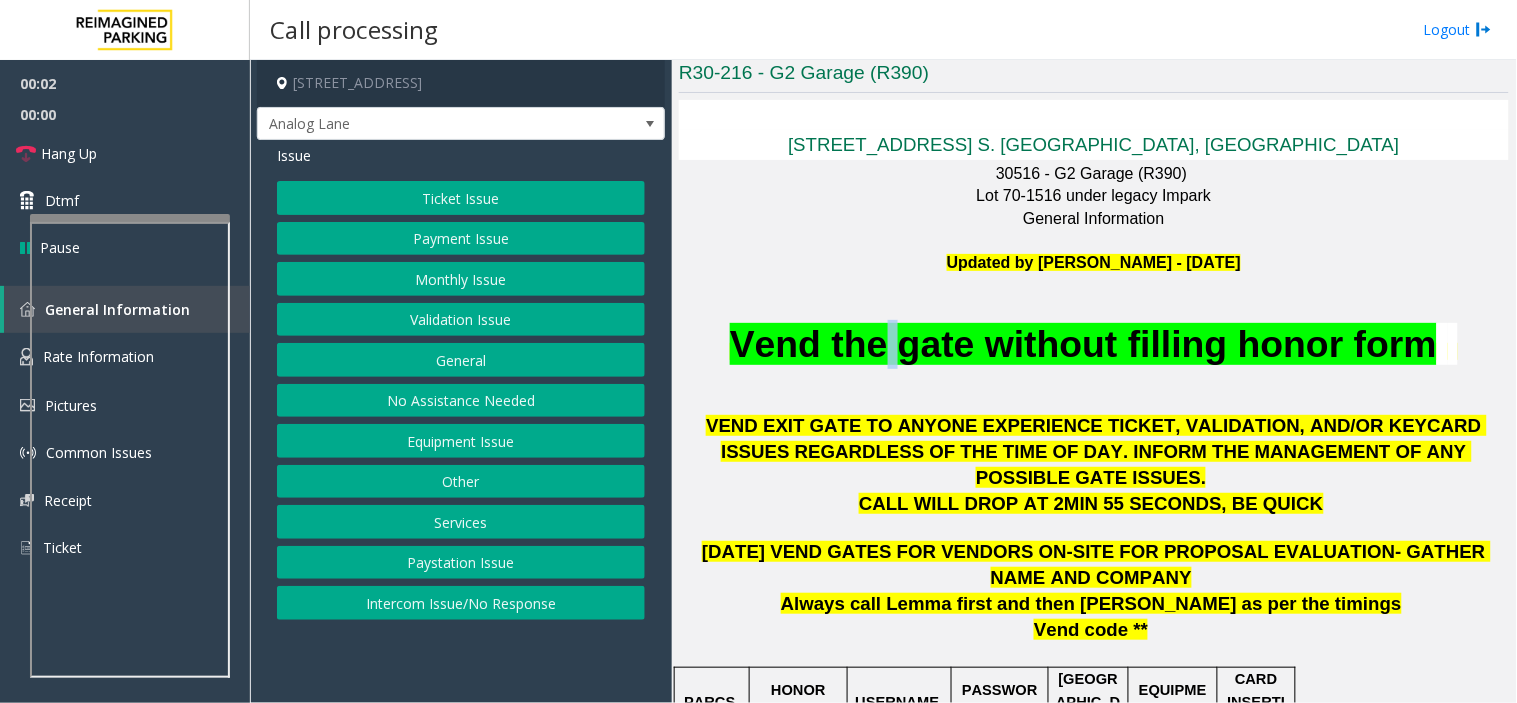 click on "Vend the gate without filling honor form" 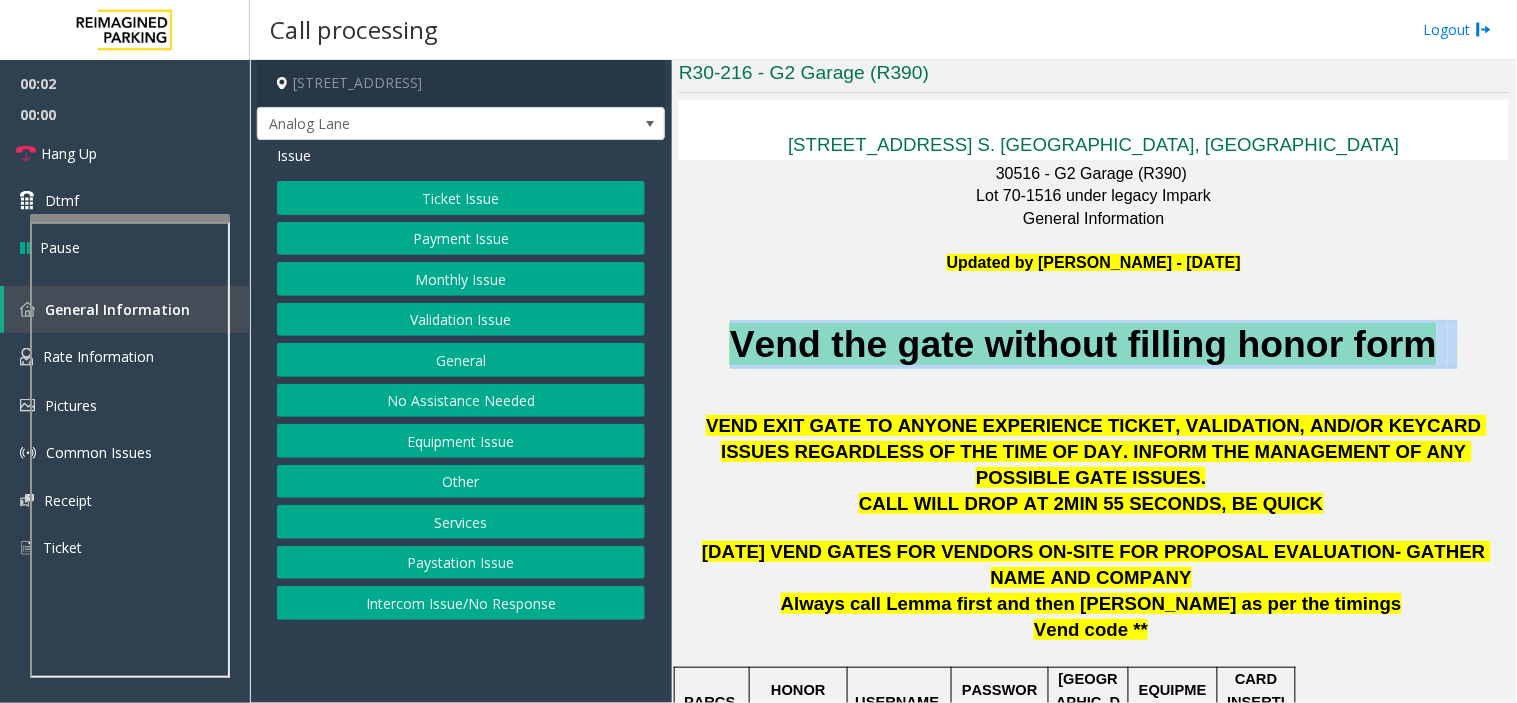 click on "Vend the gate without filling honor form" 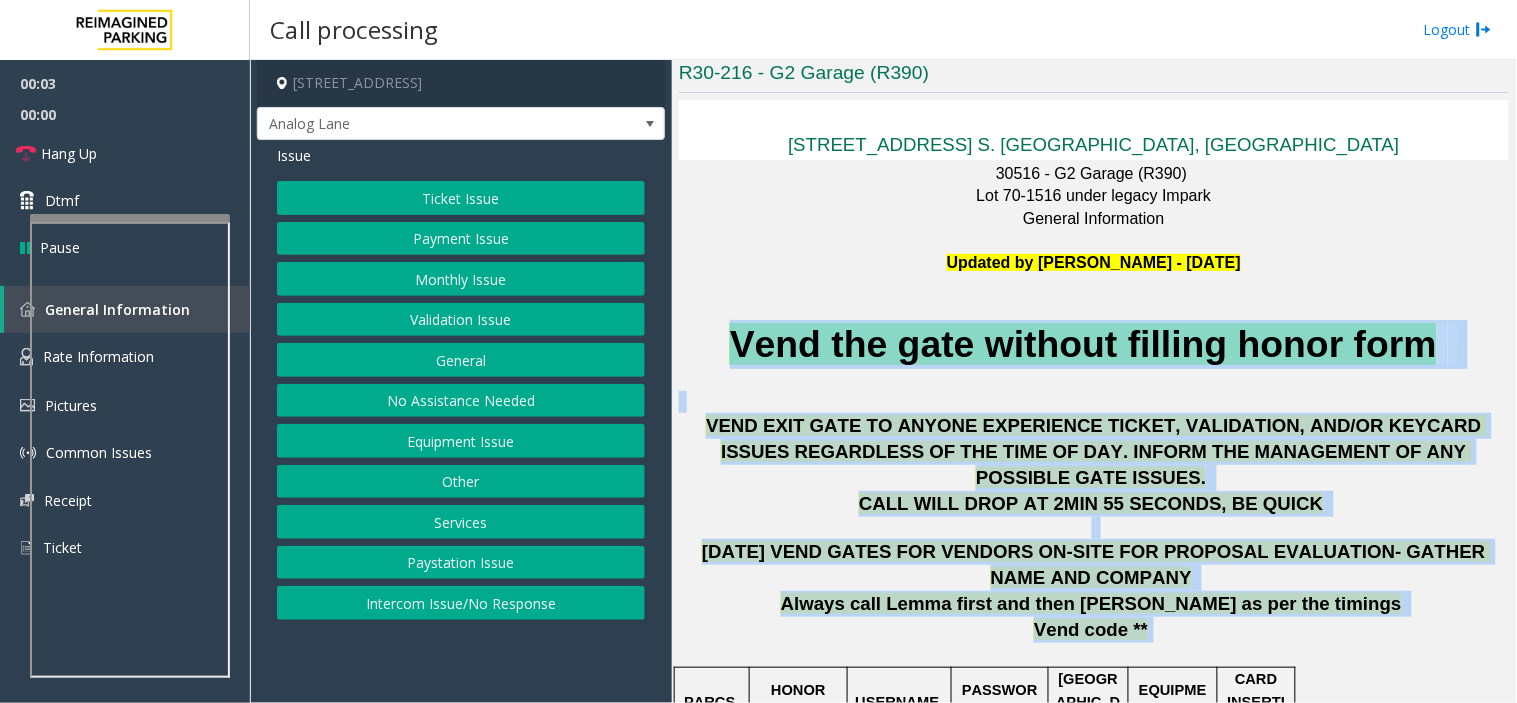 drag, startPoint x: 880, startPoint y: 346, endPoint x: 1086, endPoint y: 591, distance: 320.0953 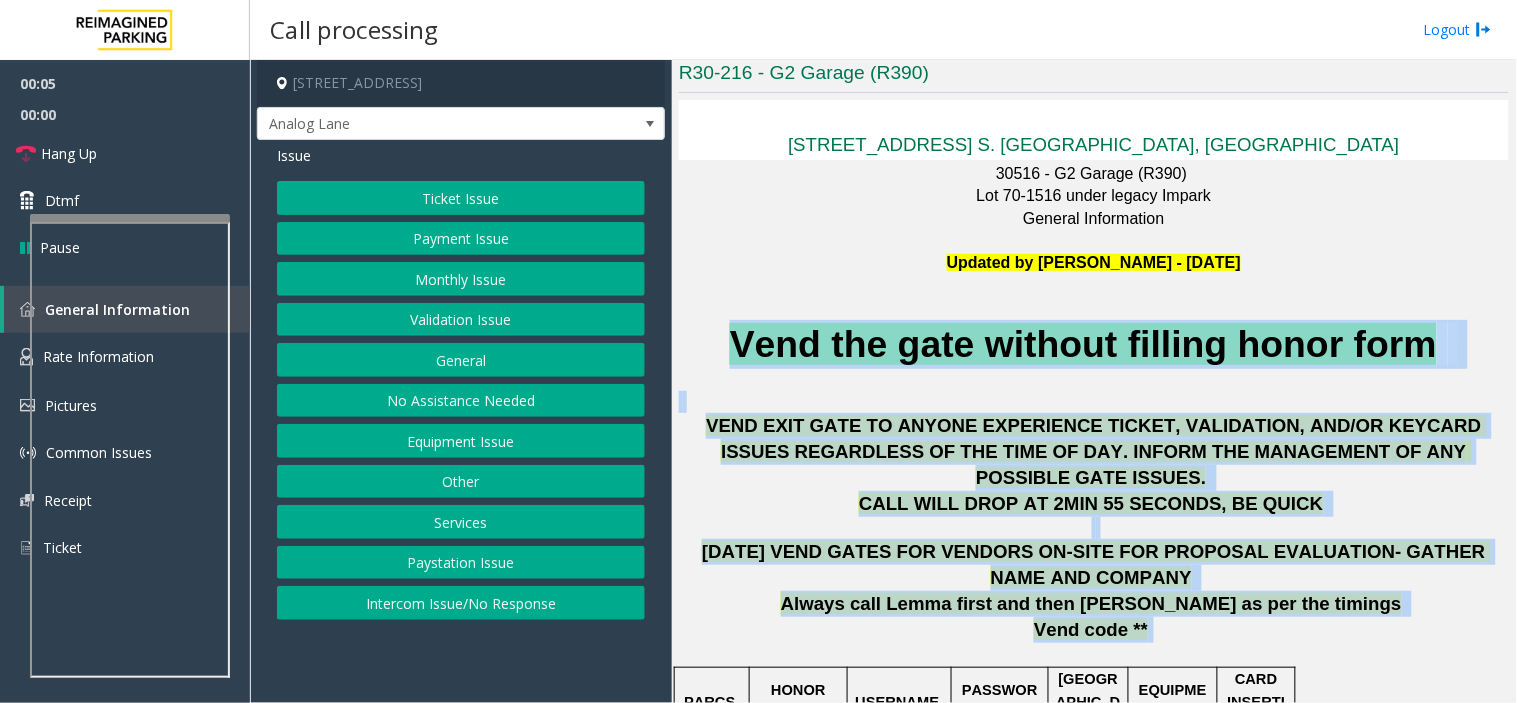 click on "Always call Lemma first and then [PERSON_NAME] as per the timings" 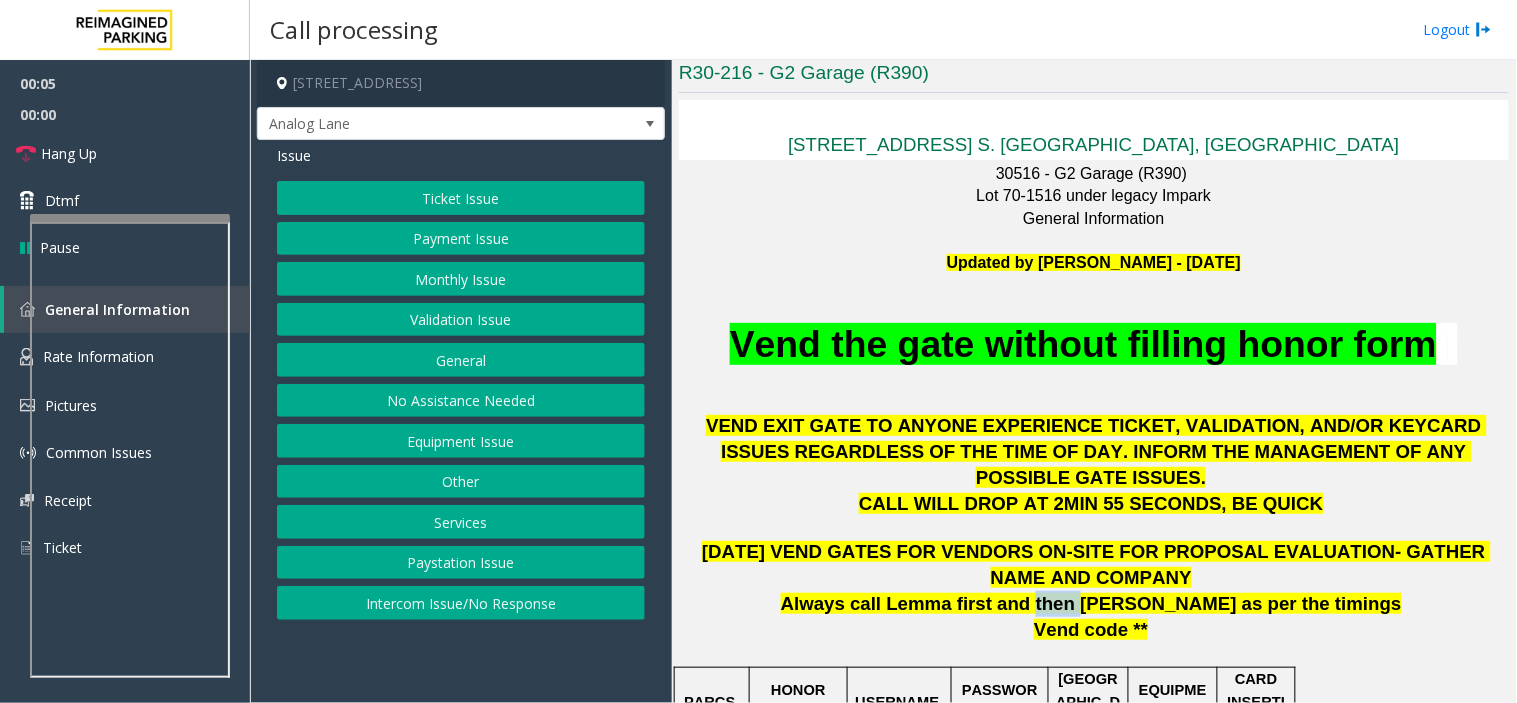 click on "Always call Lemma first and then [PERSON_NAME] as per the timings" 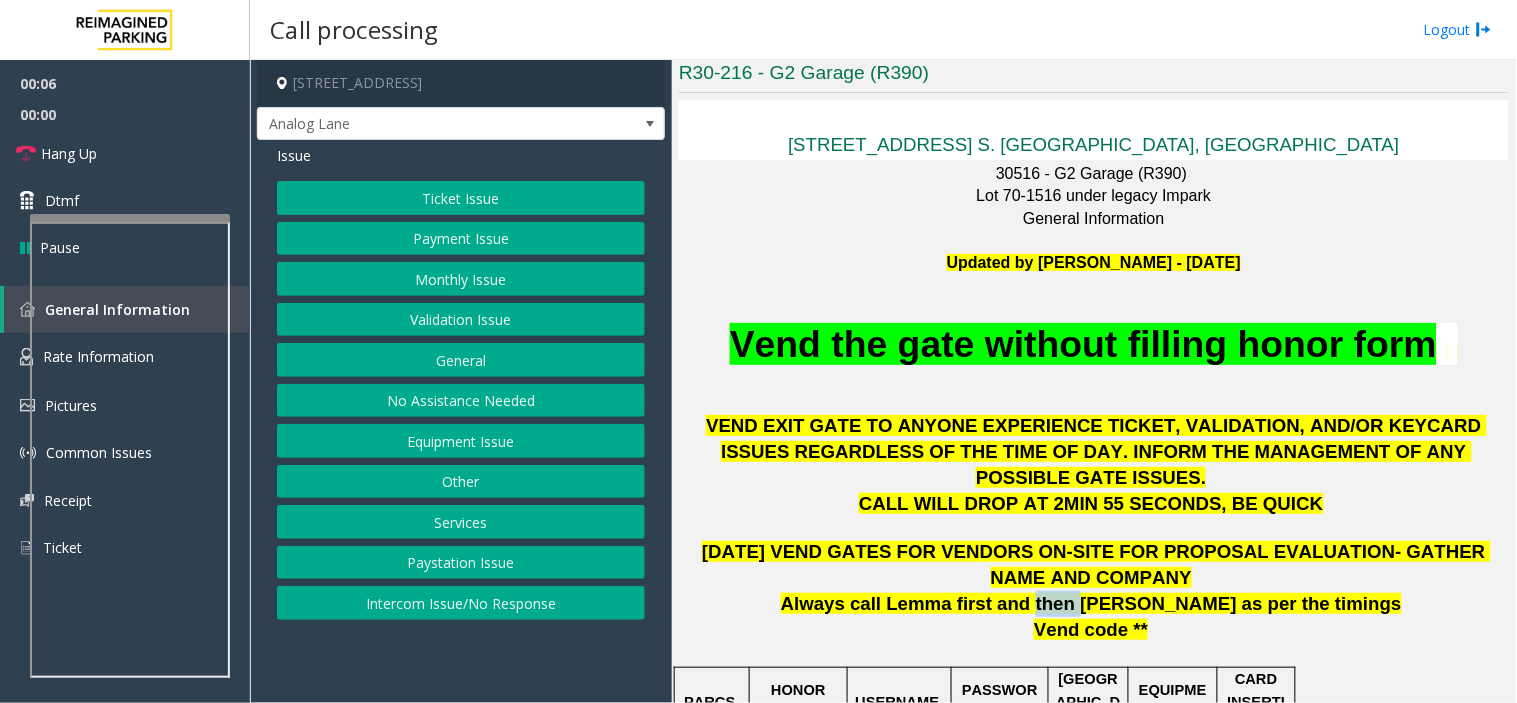 click on "Always call Lemma first and then [PERSON_NAME] as per the timings" 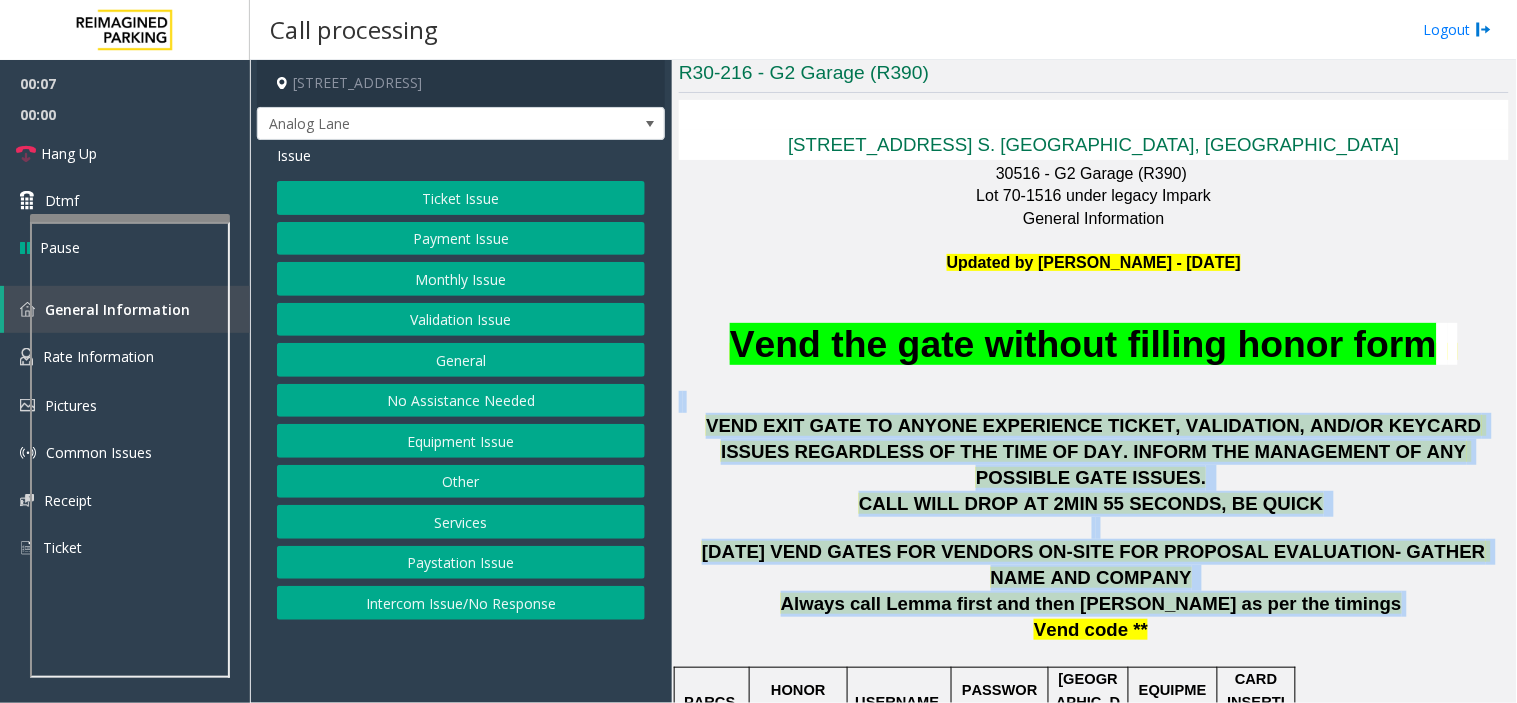 drag, startPoint x: 1098, startPoint y: 564, endPoint x: 1022, endPoint y: 410, distance: 171.73235 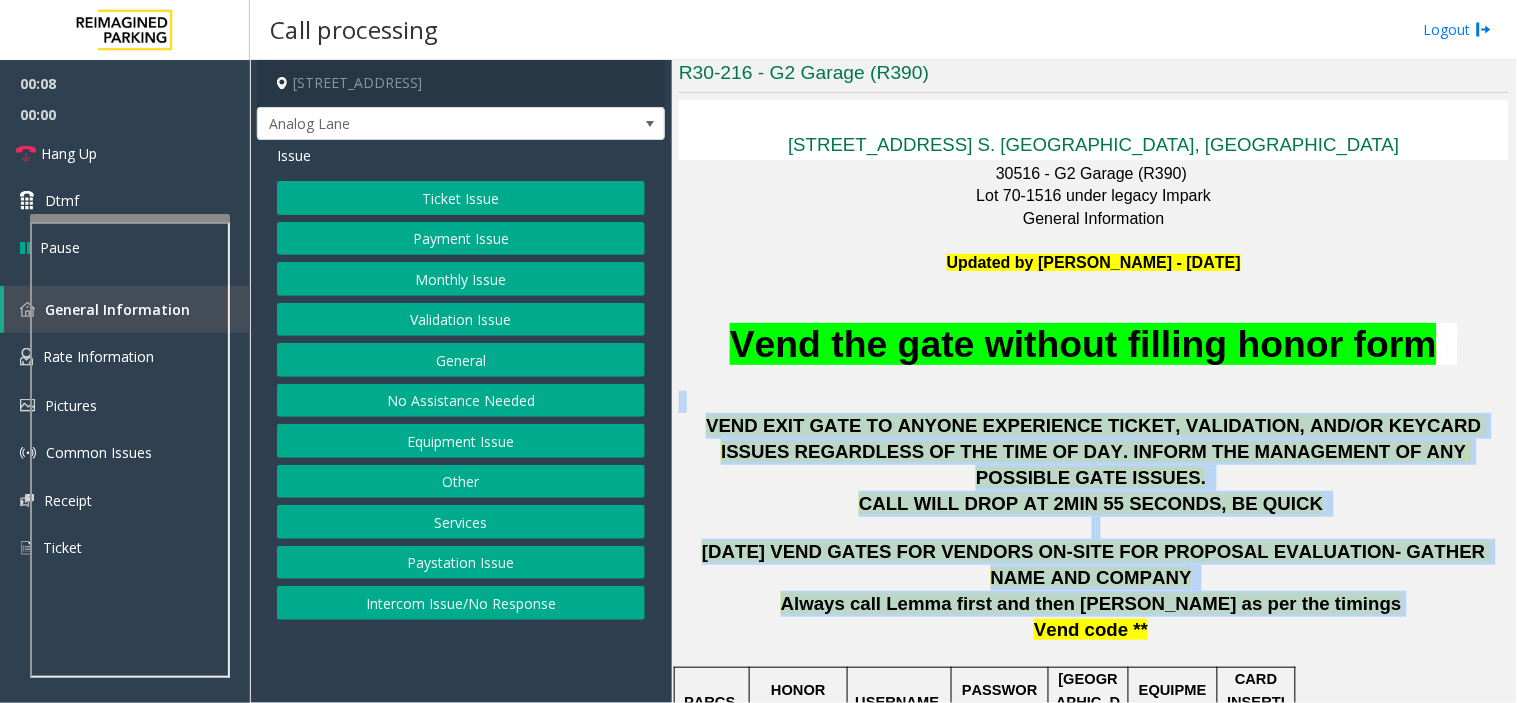 click 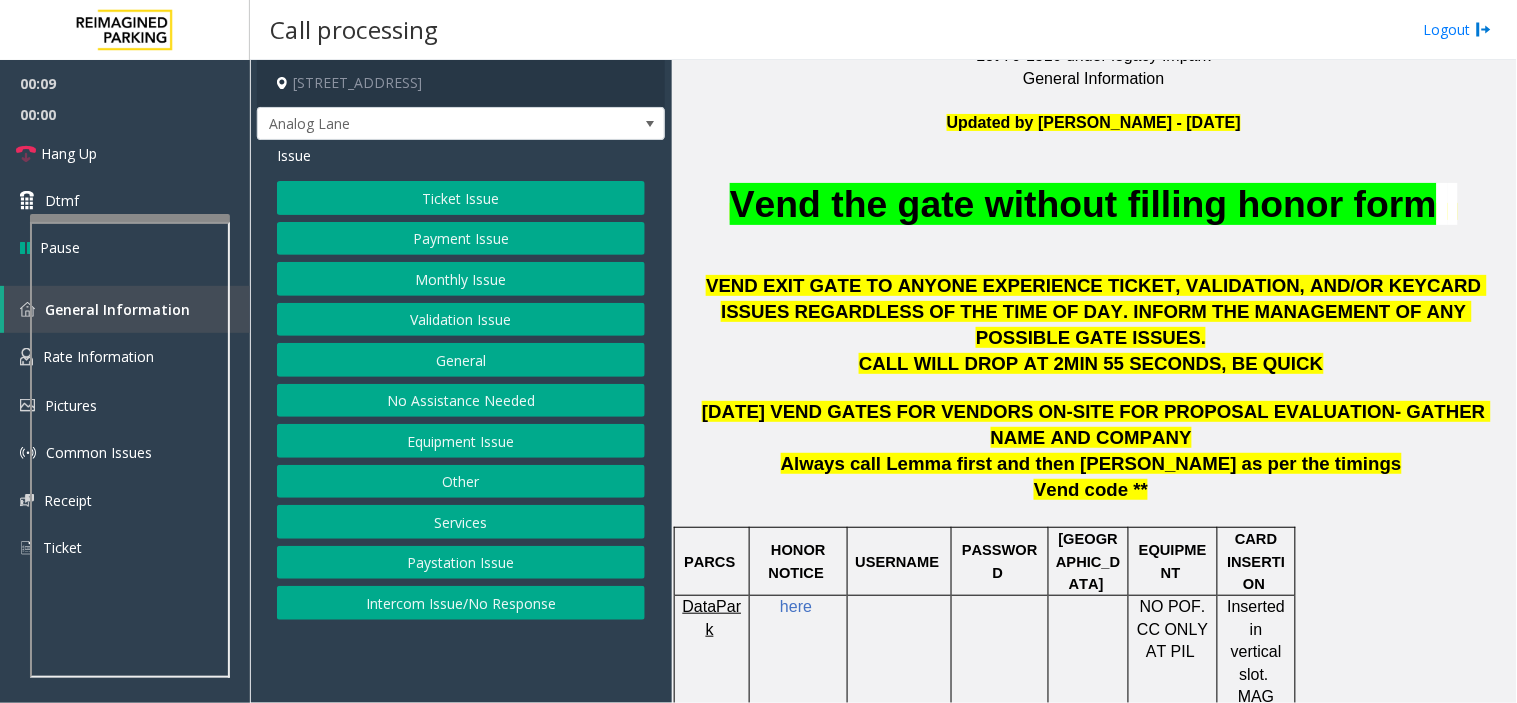 scroll, scrollTop: 444, scrollLeft: 0, axis: vertical 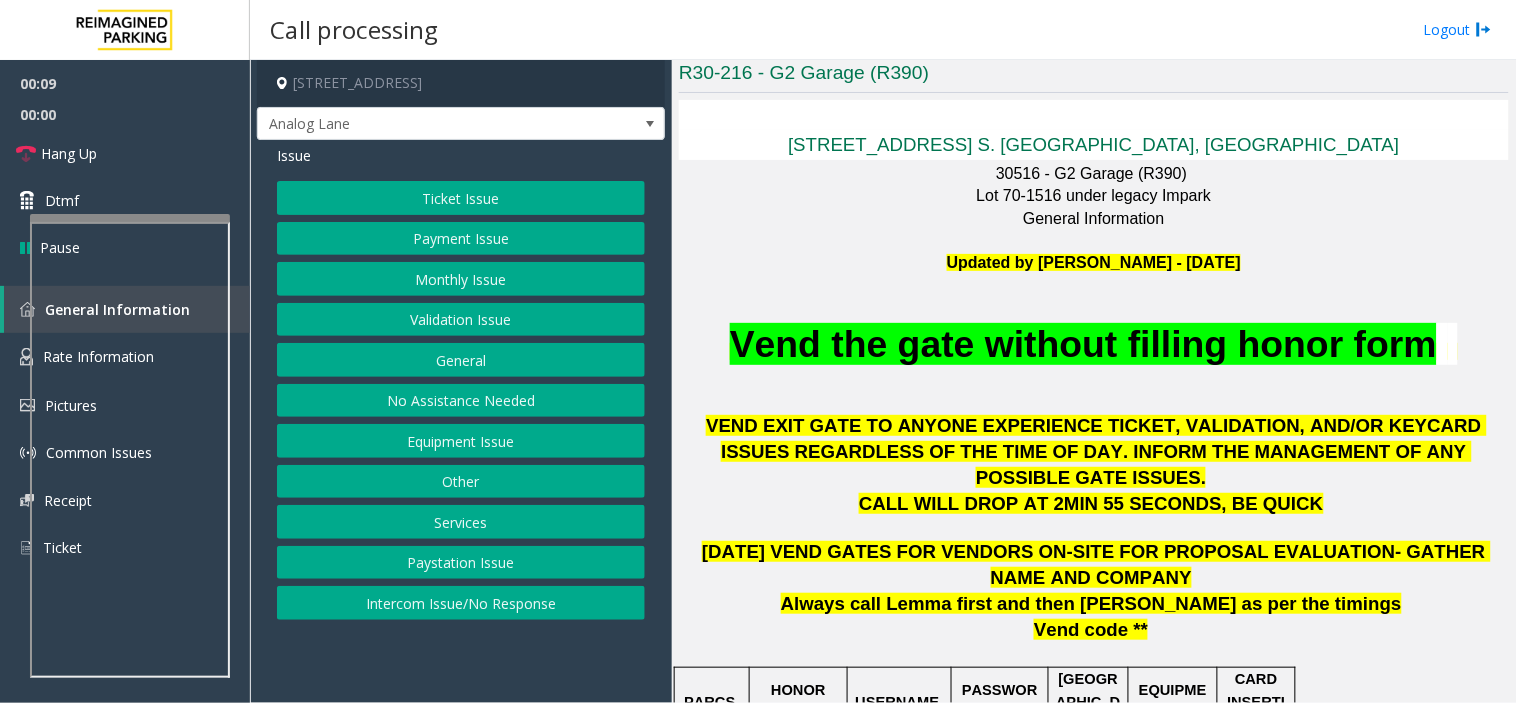 click on "Ticket Issue" 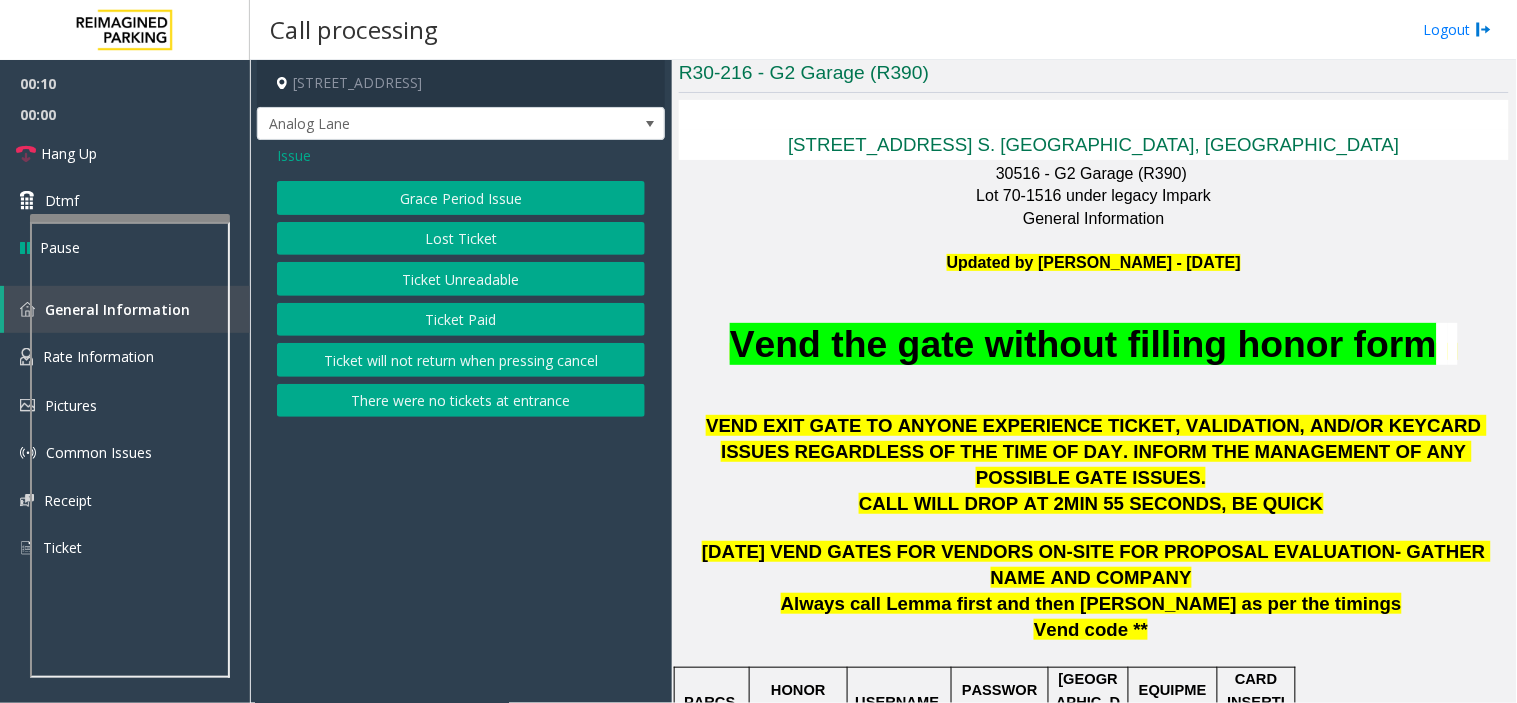 click on "Ticket Unreadable" 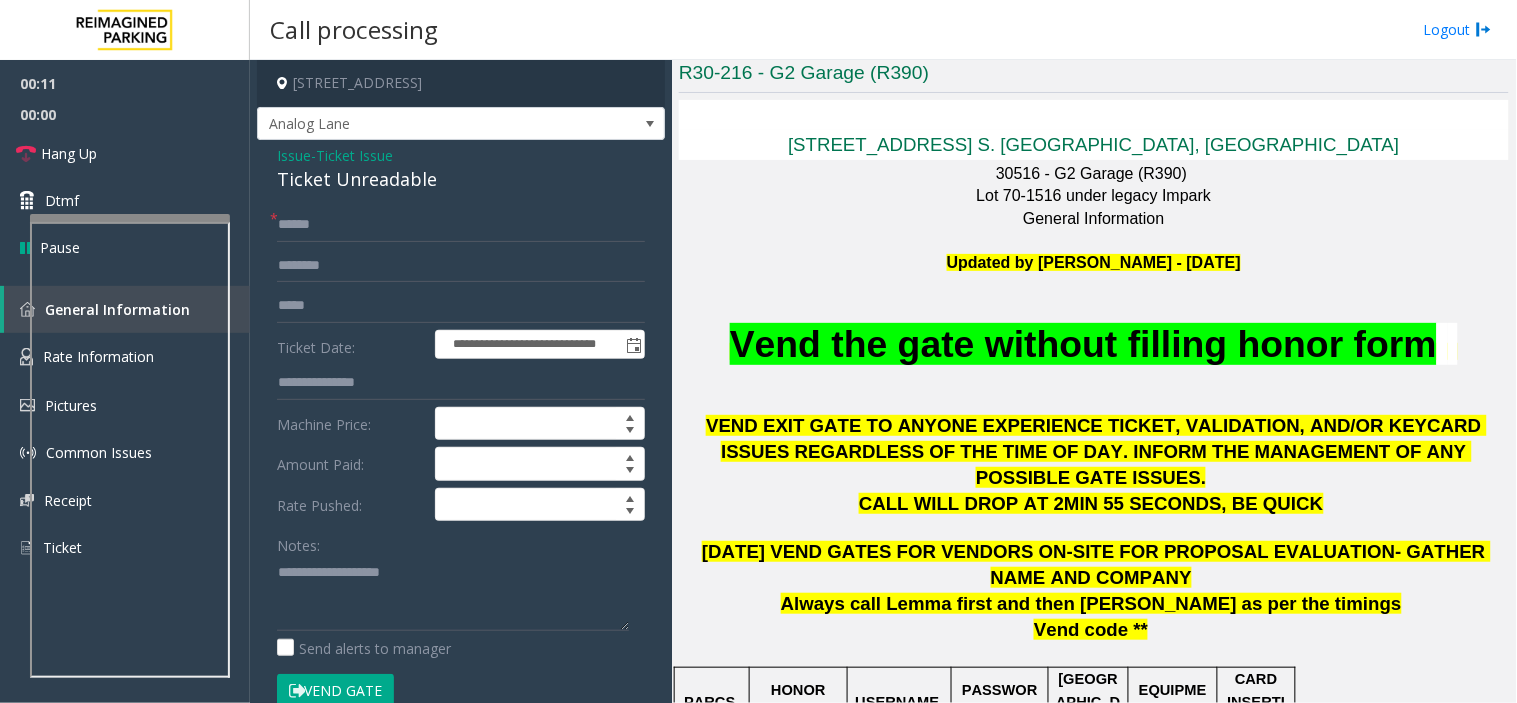 click on "Ticket Unreadable" 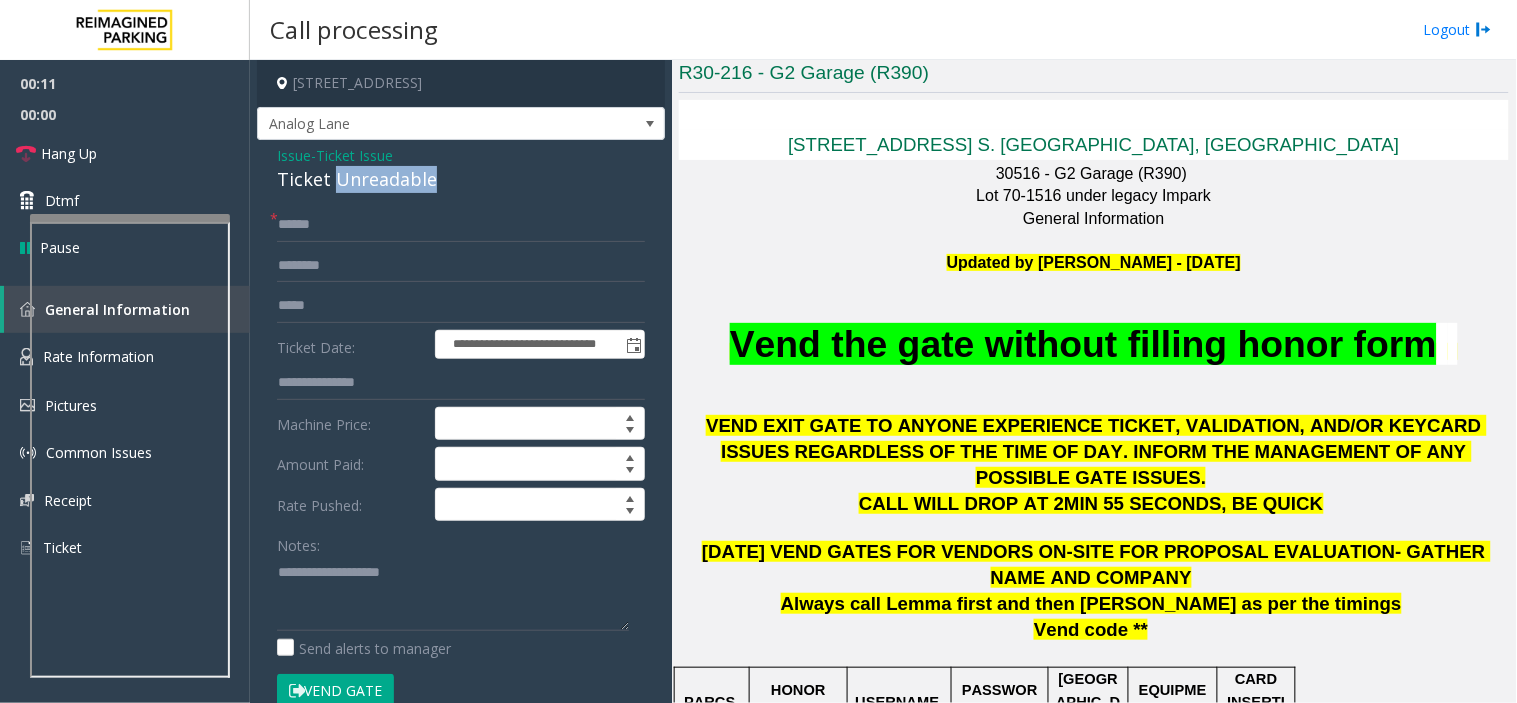 click on "Ticket Unreadable" 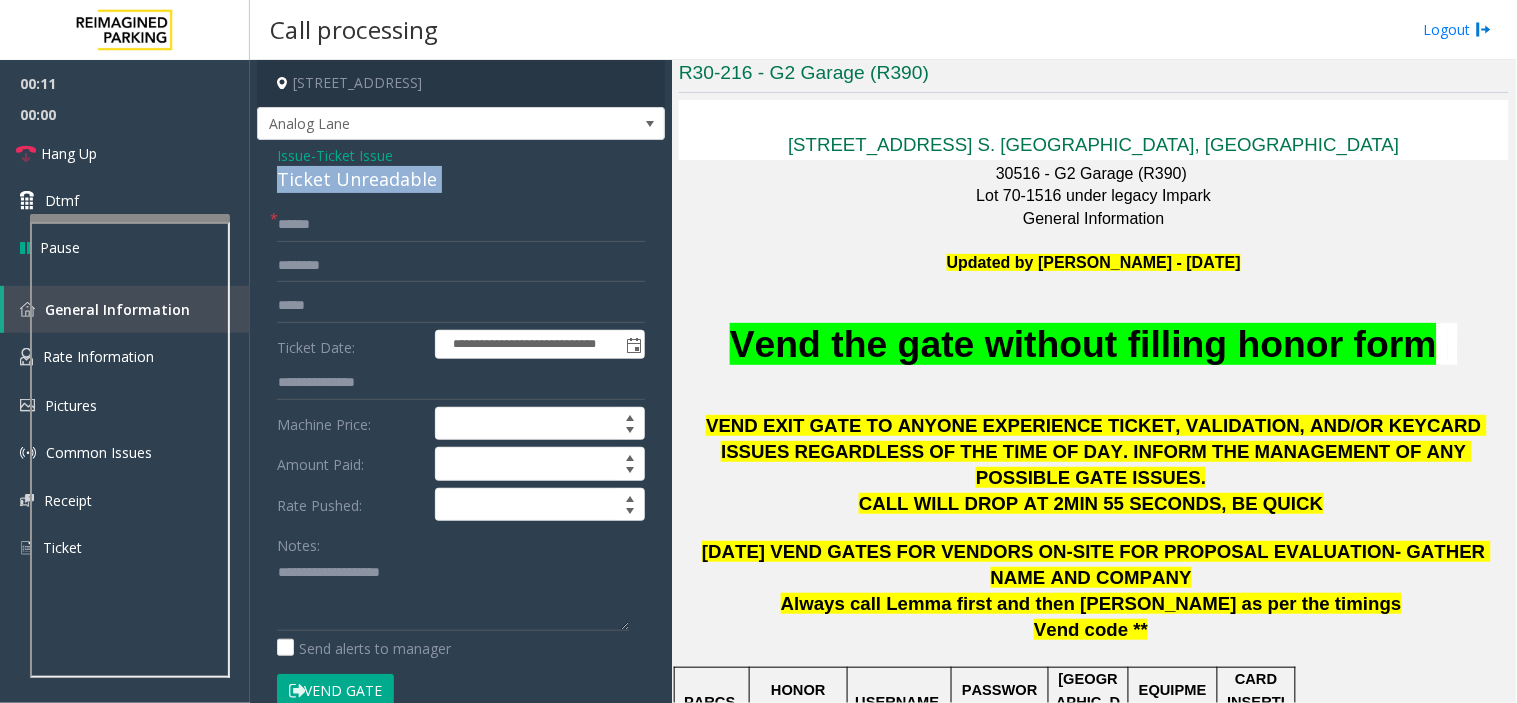 click on "Ticket Unreadable" 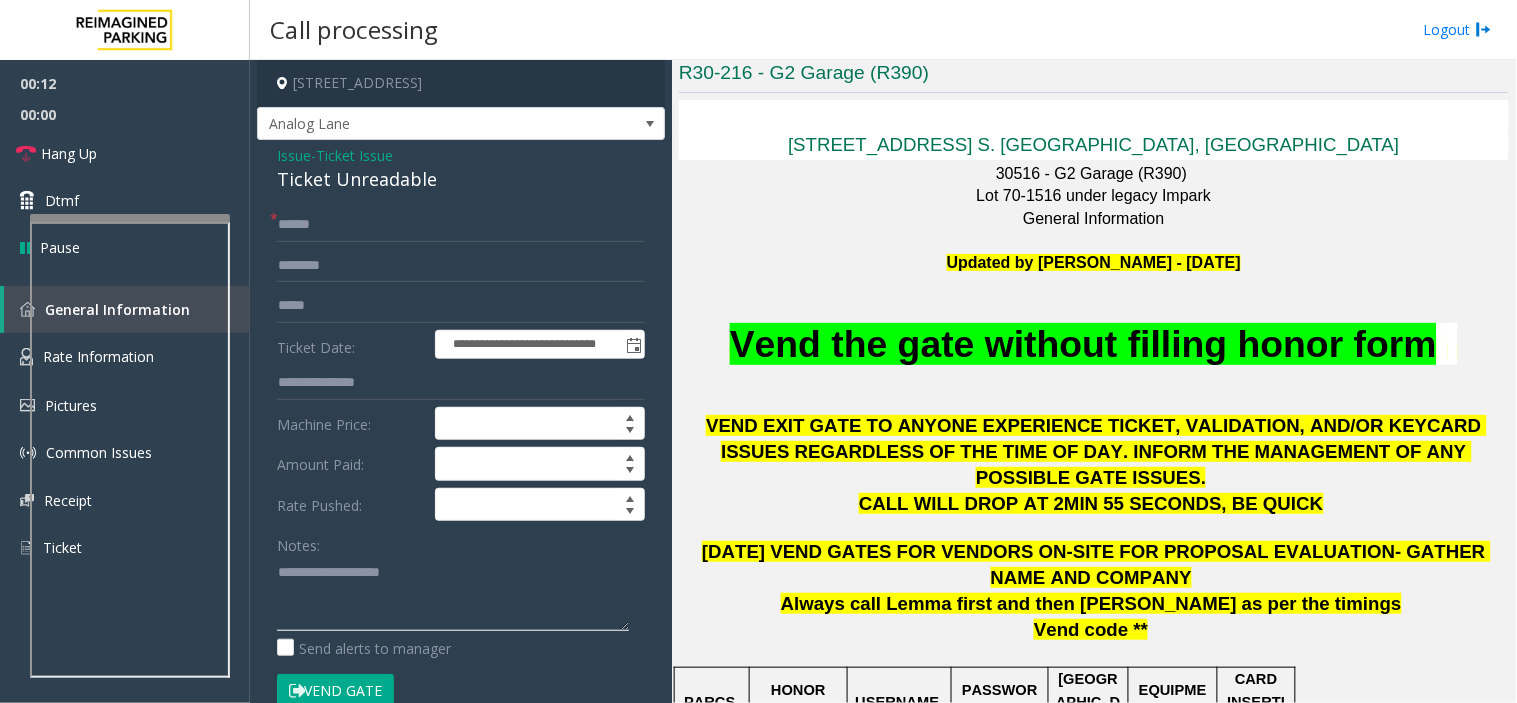 click 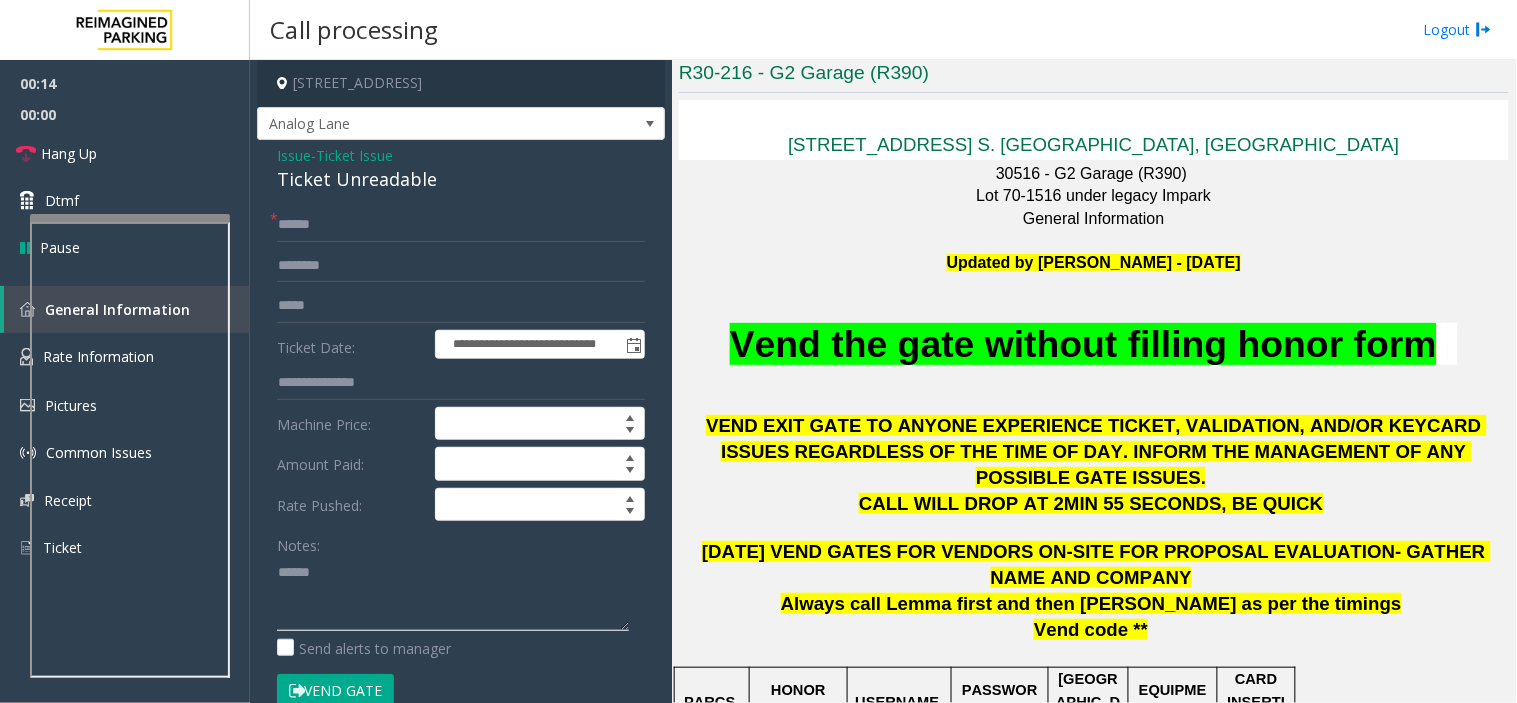 paste on "**********" 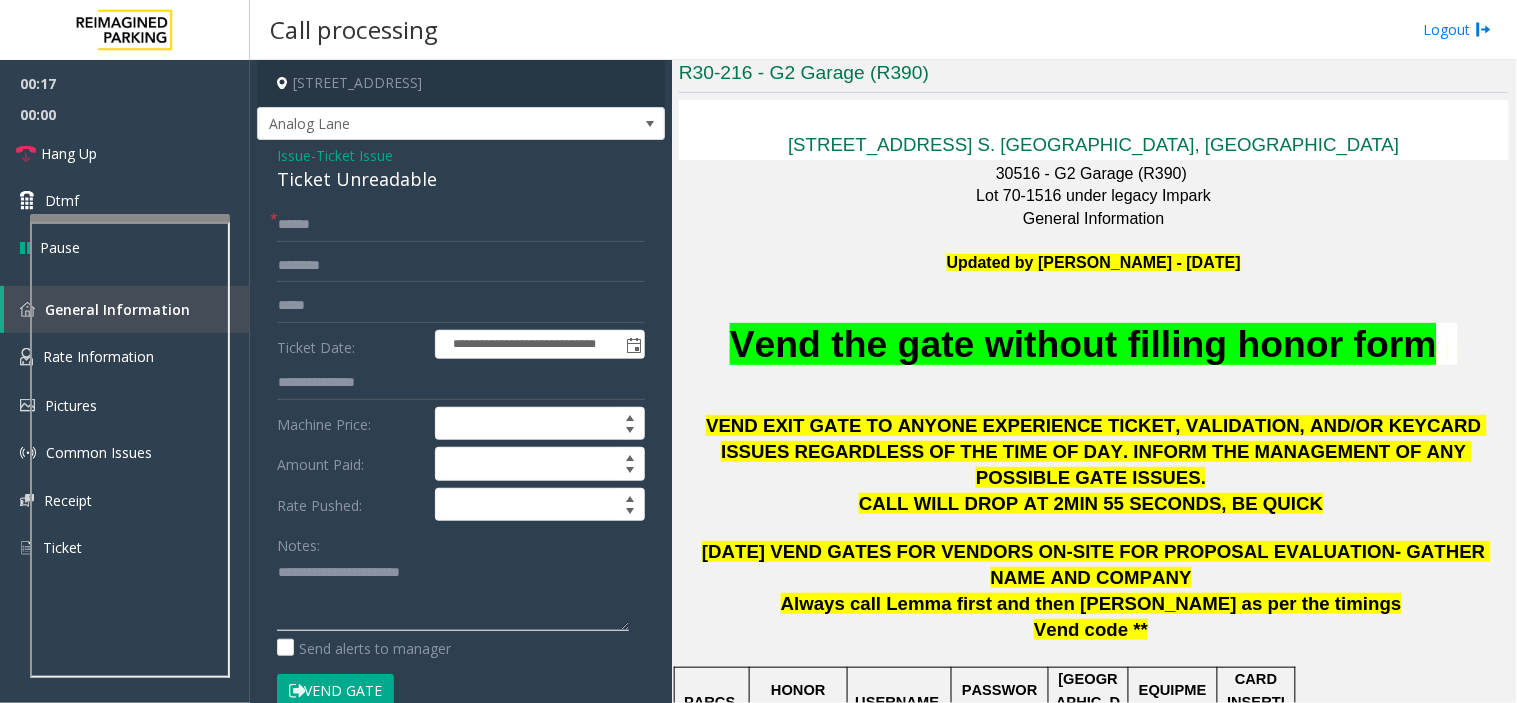 click 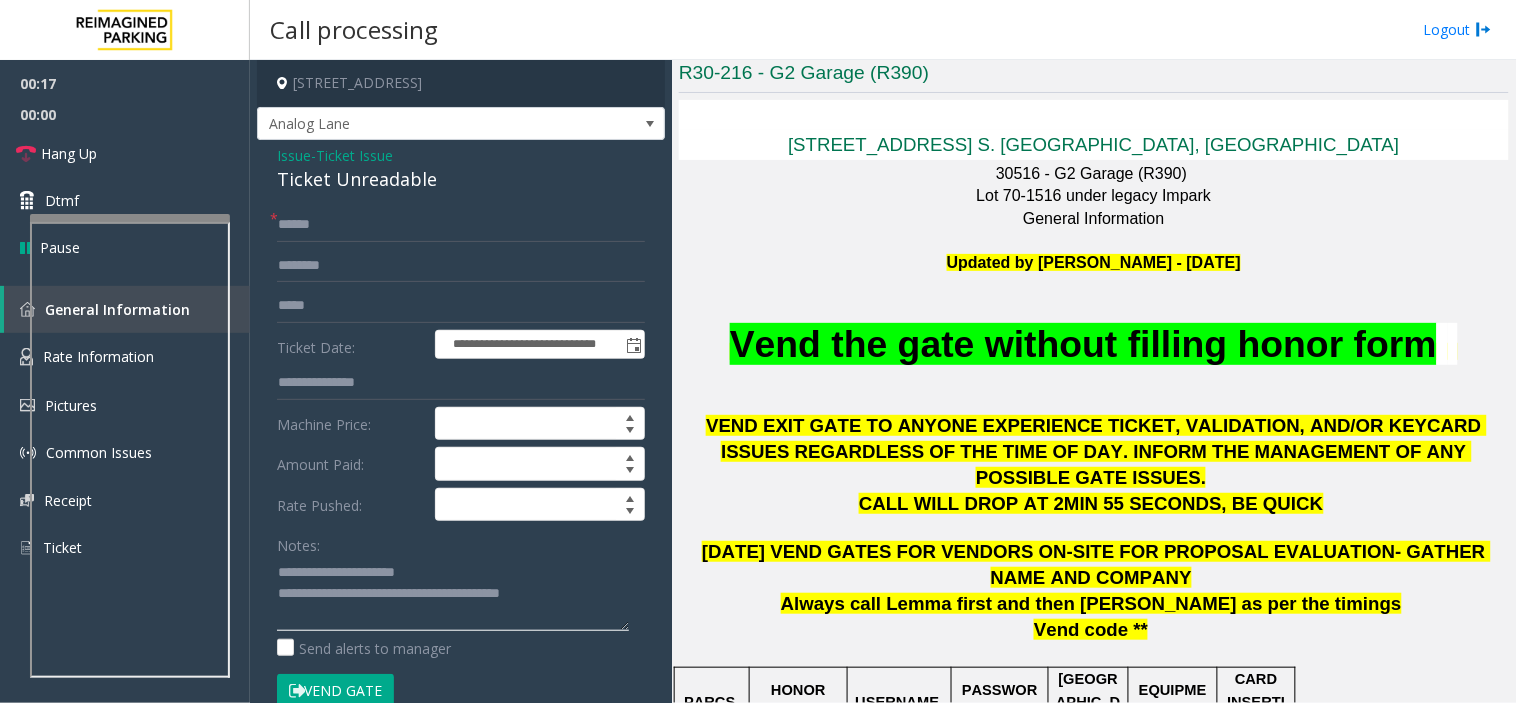 type on "**********" 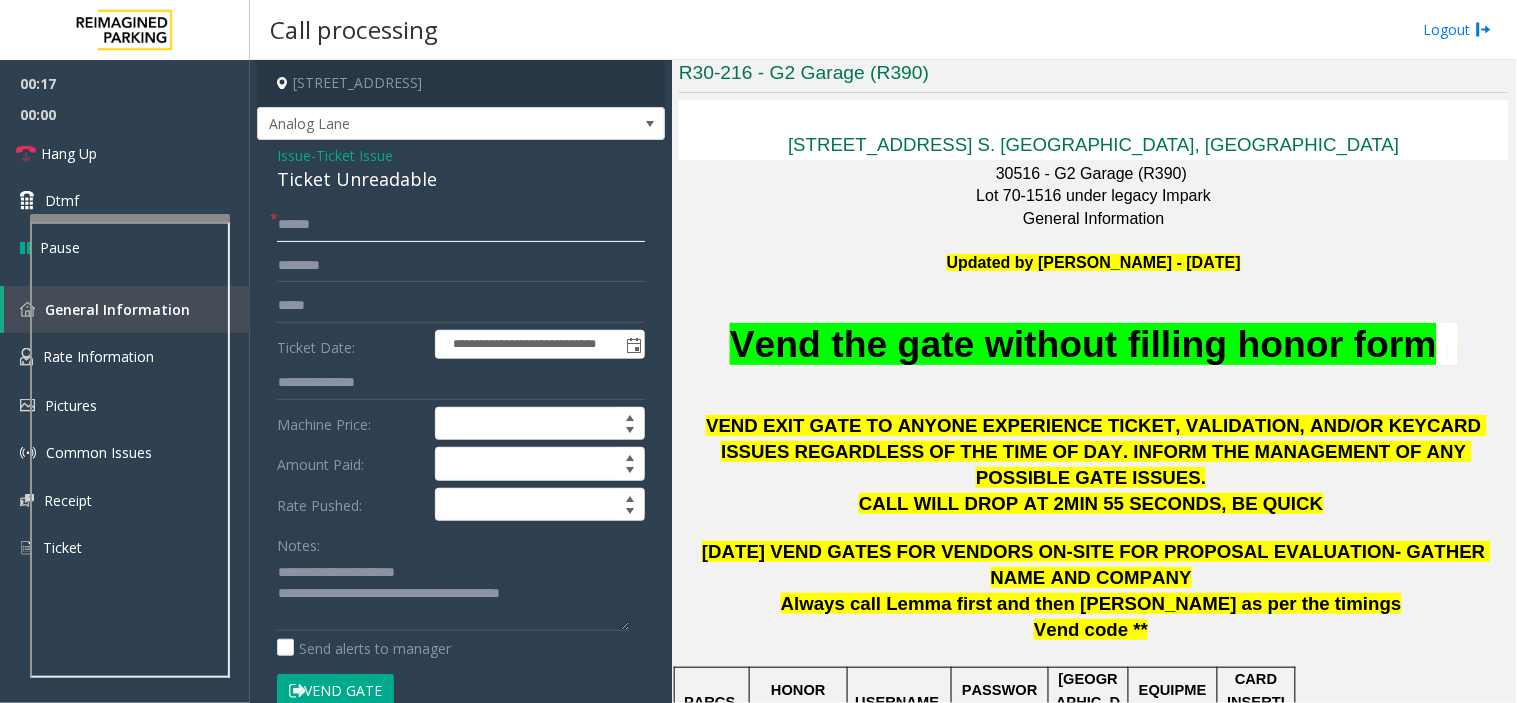 click 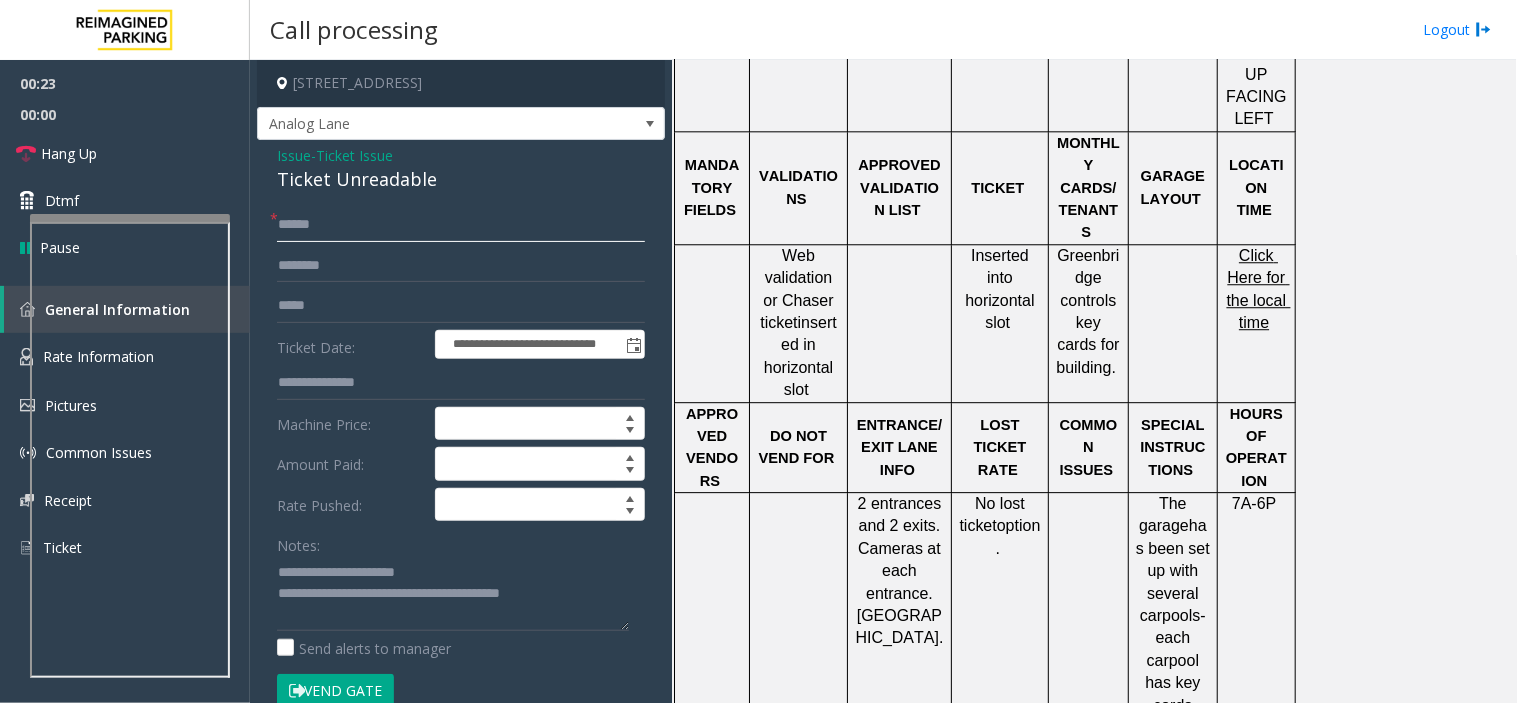 scroll, scrollTop: 1333, scrollLeft: 0, axis: vertical 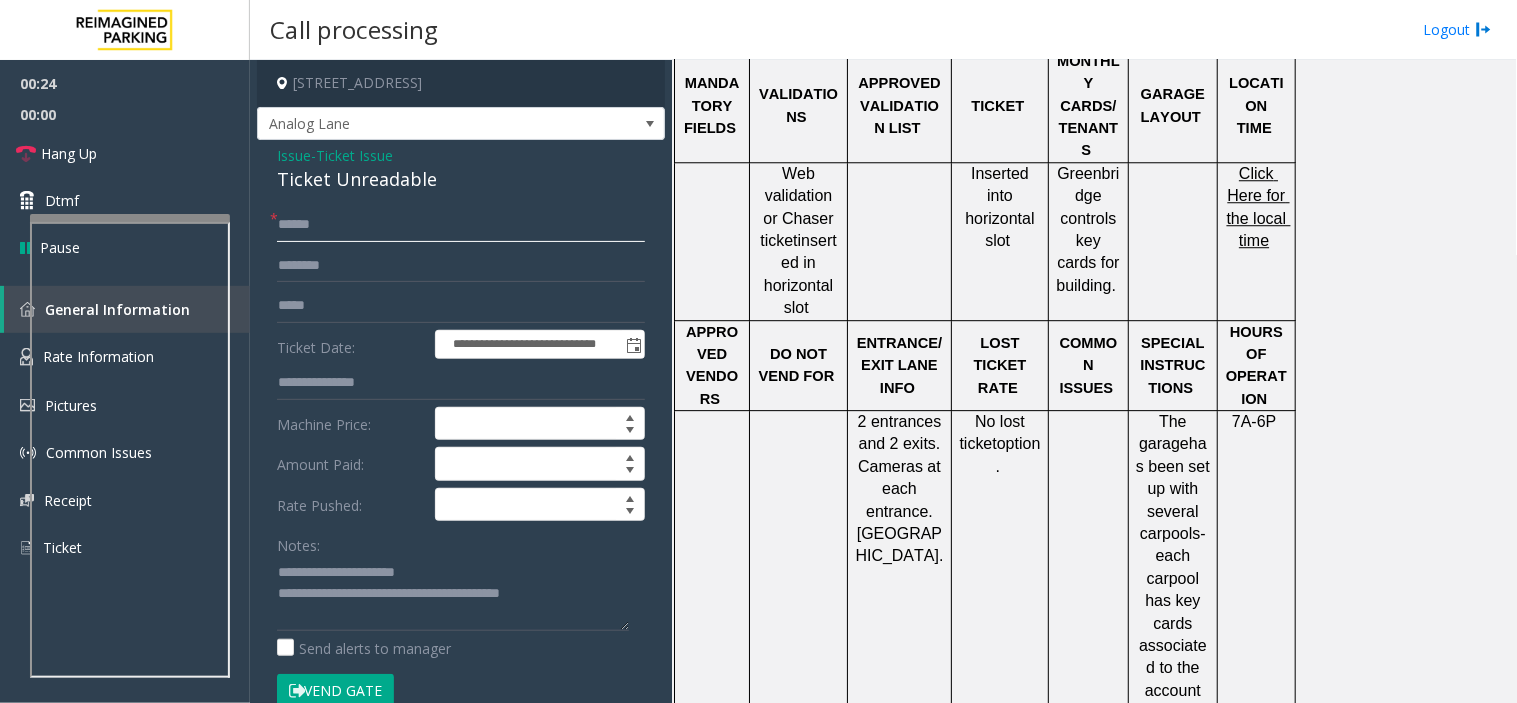 type on "******" 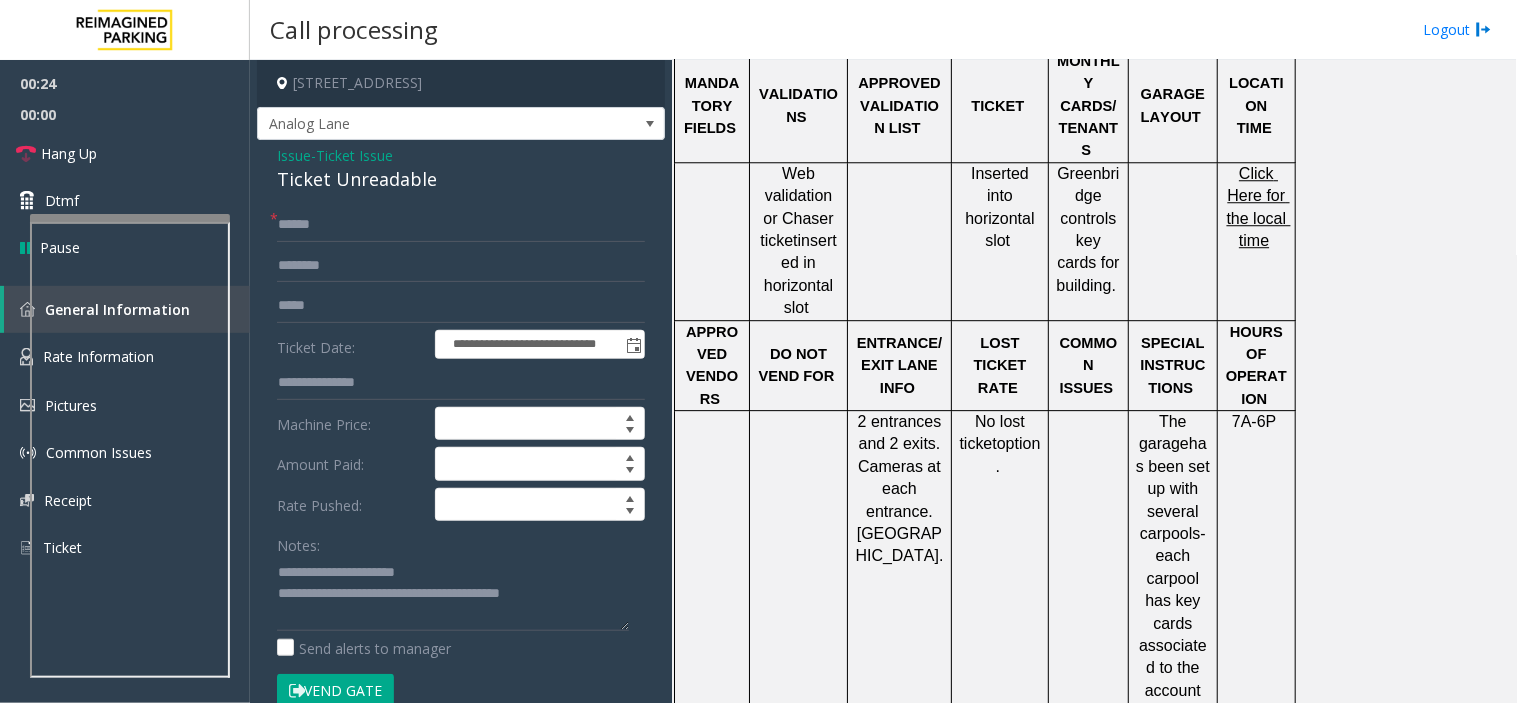 click on "No lost ticket" 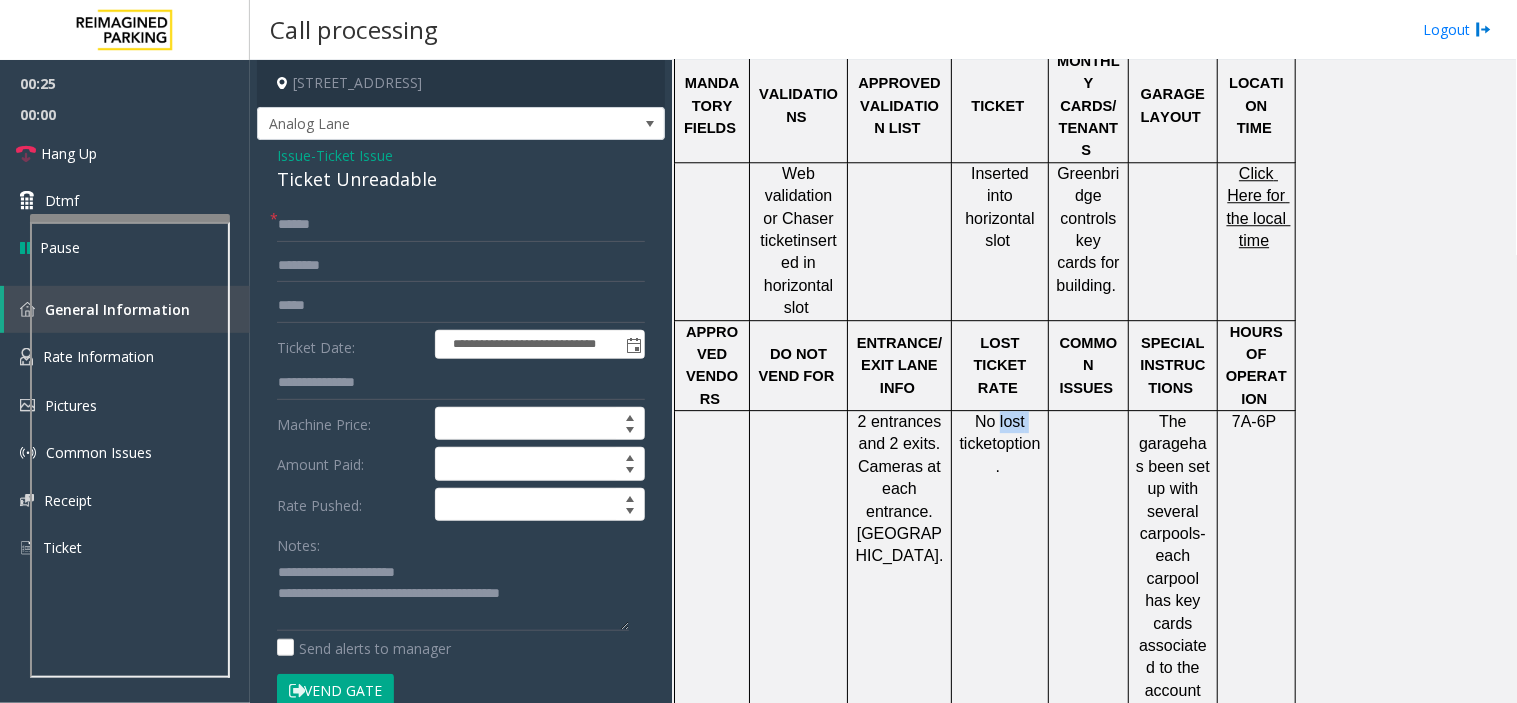 click on "No lost ticket" 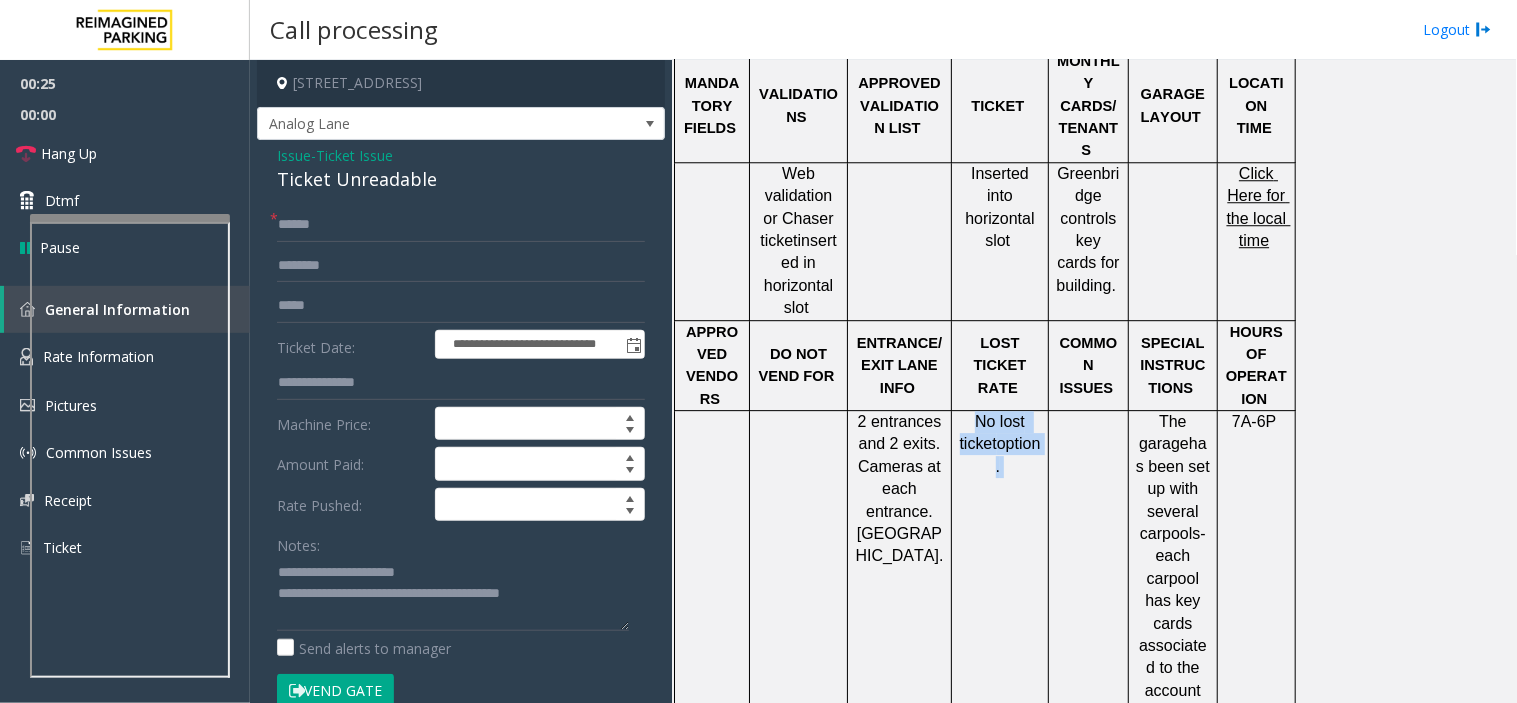 drag, startPoint x: 1000, startPoint y: 363, endPoint x: 1012, endPoint y: 406, distance: 44.64303 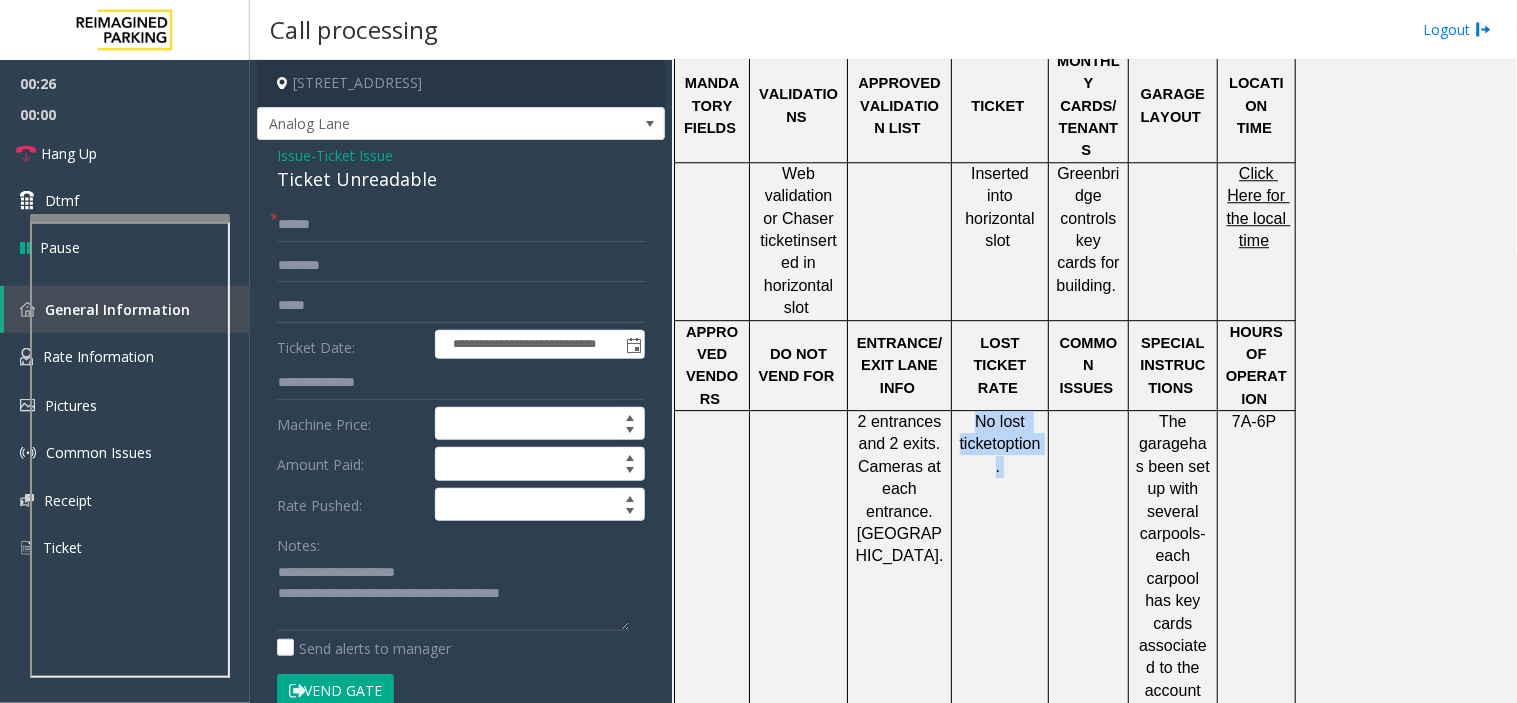 click on "option" 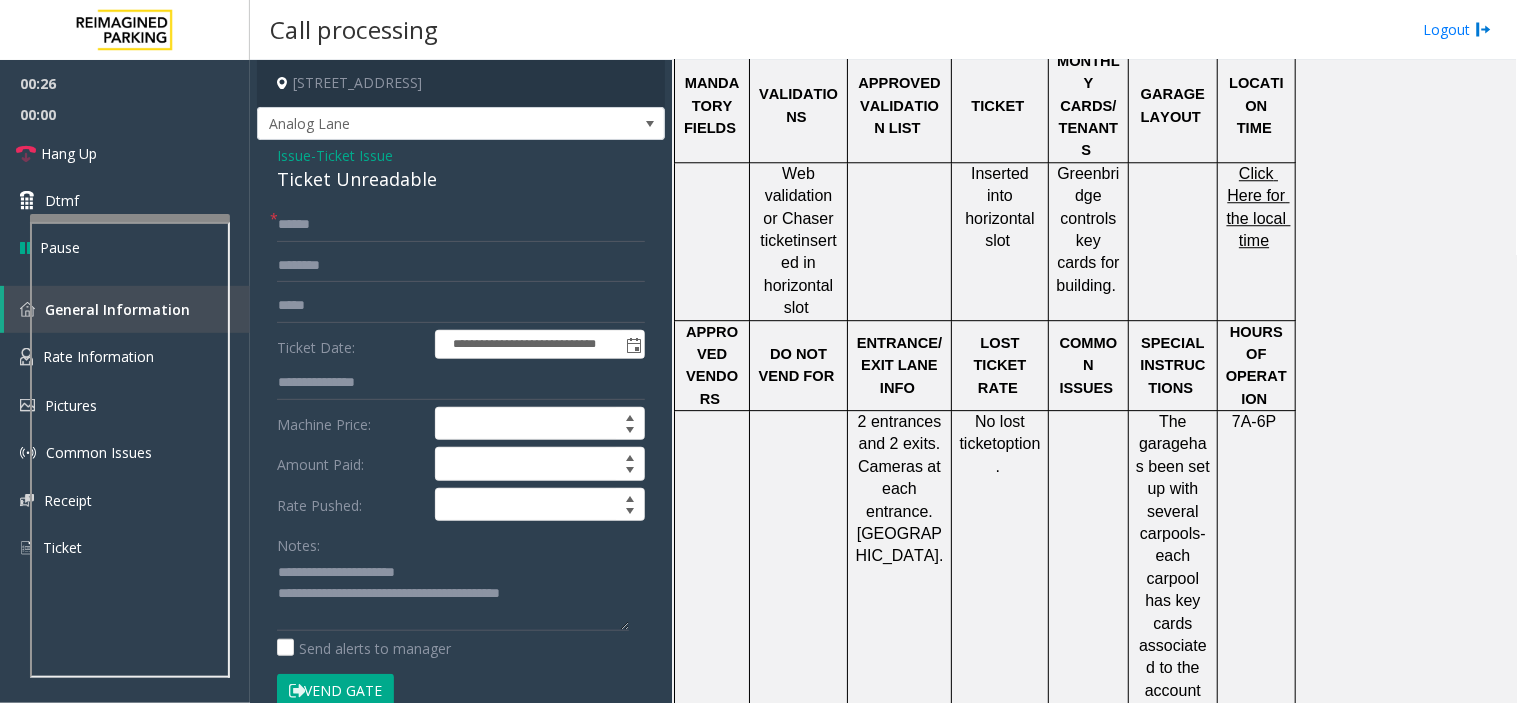 click on "Inserted into horizontal slot" 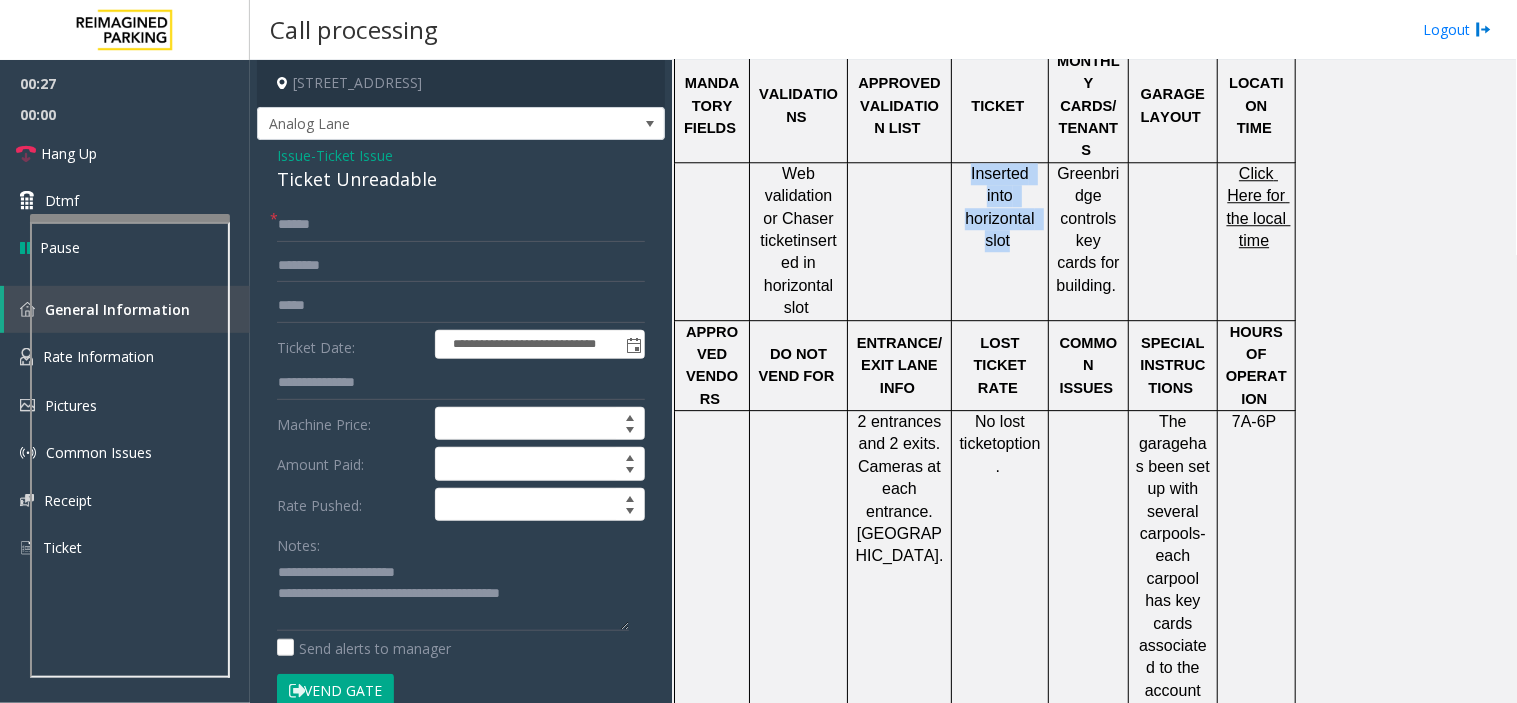 drag, startPoint x: 996, startPoint y: 105, endPoint x: 996, endPoint y: 207, distance: 102 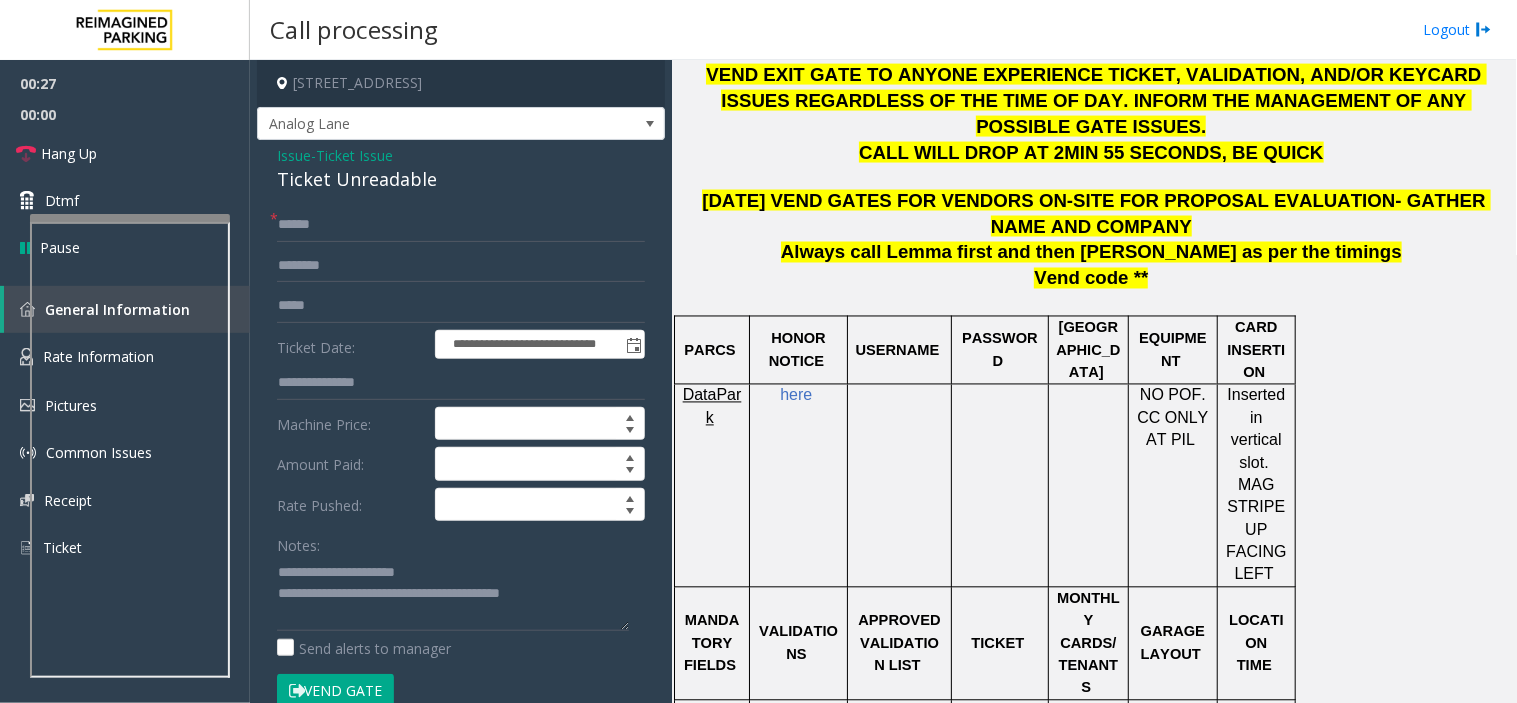 scroll, scrollTop: 777, scrollLeft: 0, axis: vertical 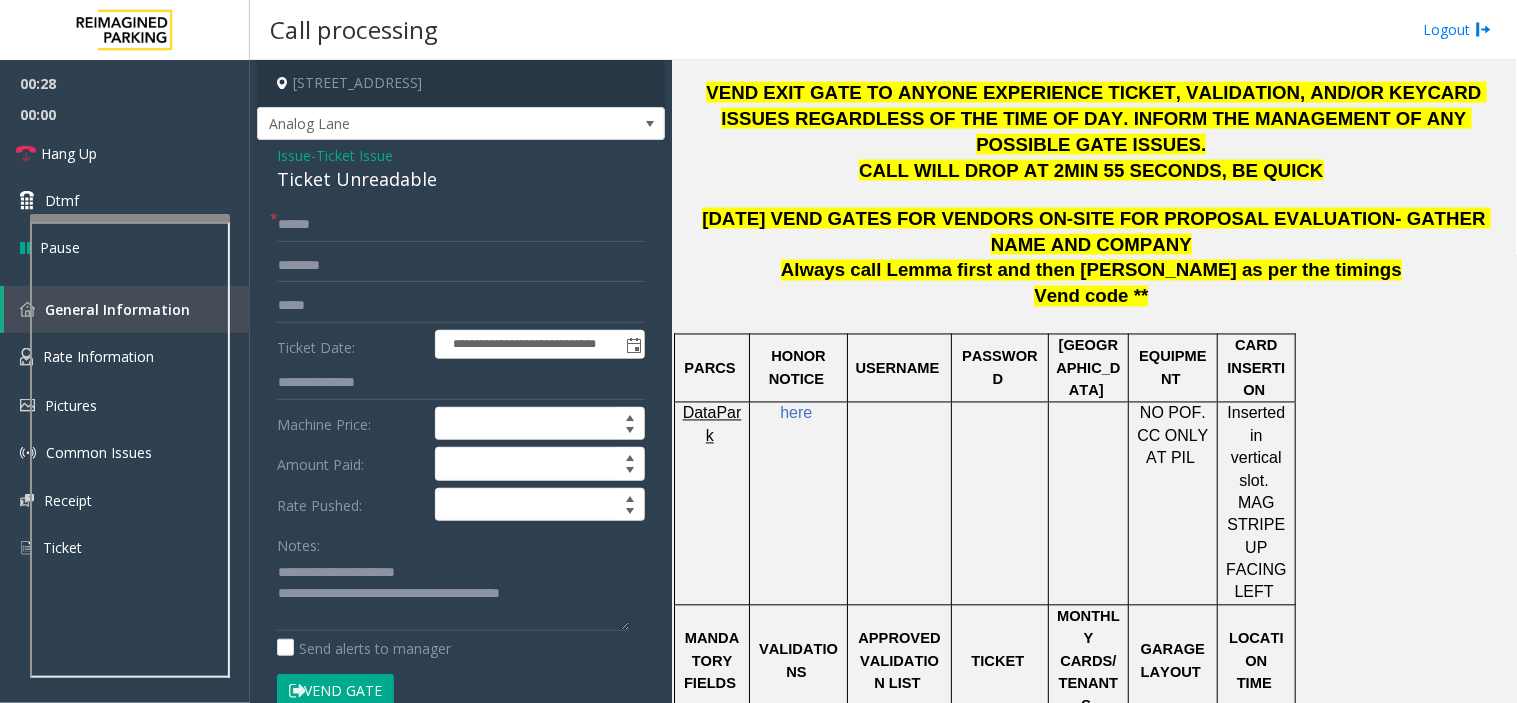 click on "Always call Lemma first and then [PERSON_NAME] as per the timings" 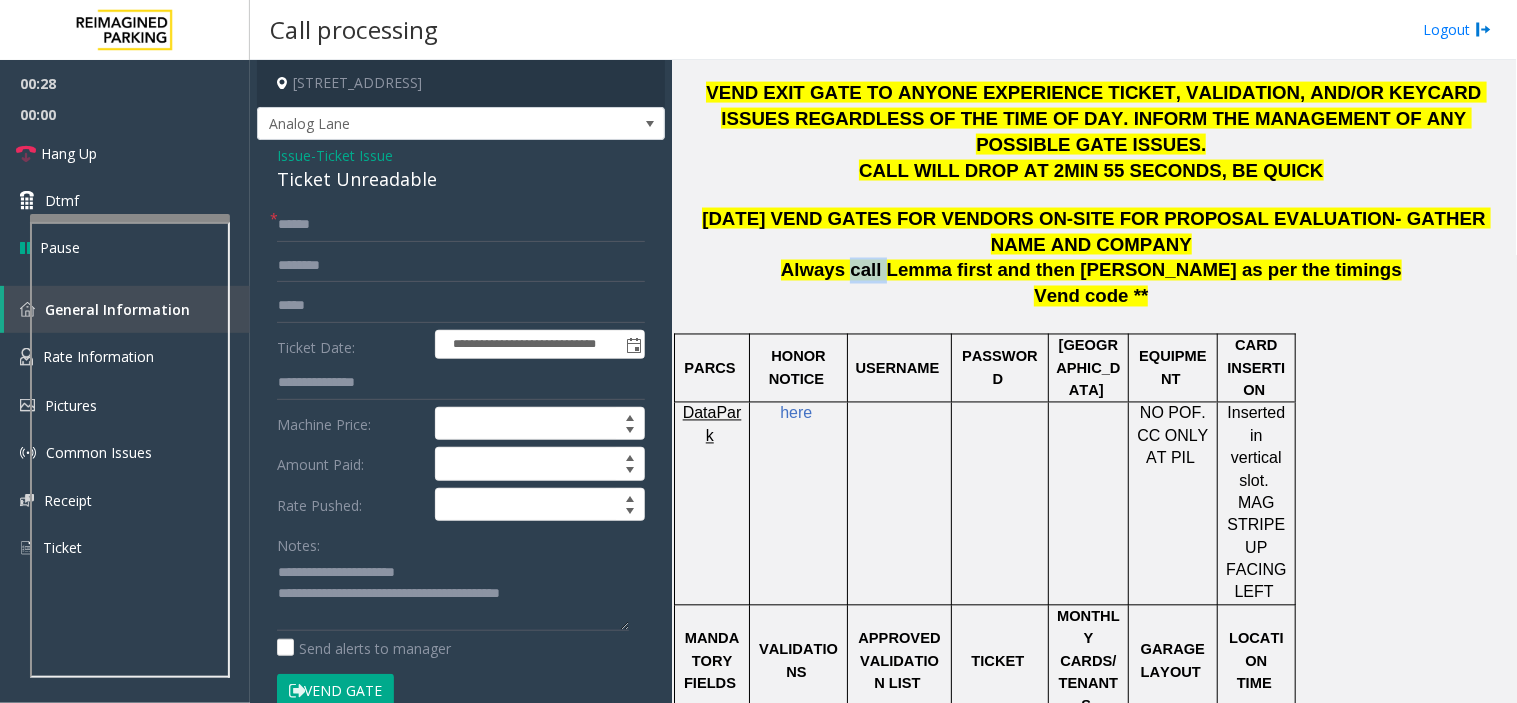 click on "Always call Lemma first and then [PERSON_NAME] as per the timings" 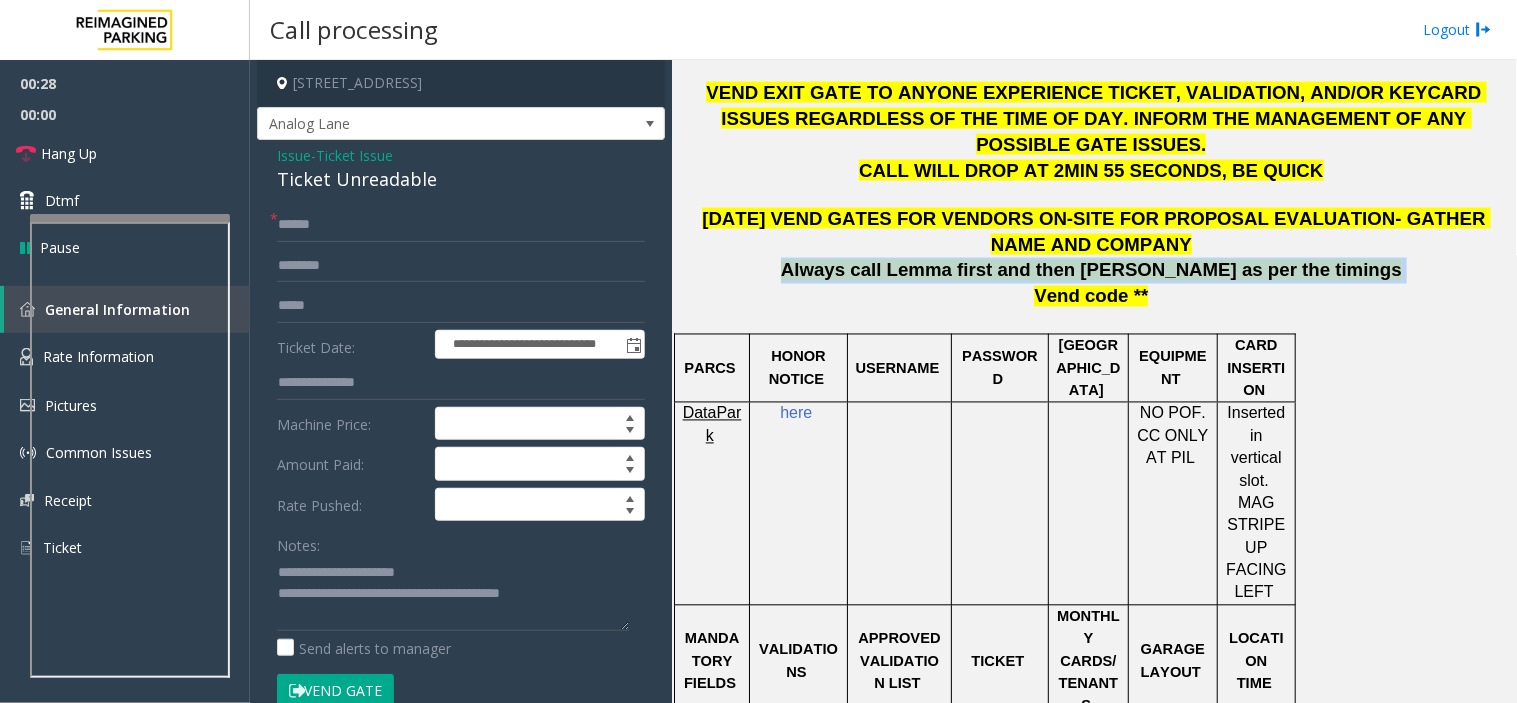 click on "Always call Lemma first and then [PERSON_NAME] as per the timings" 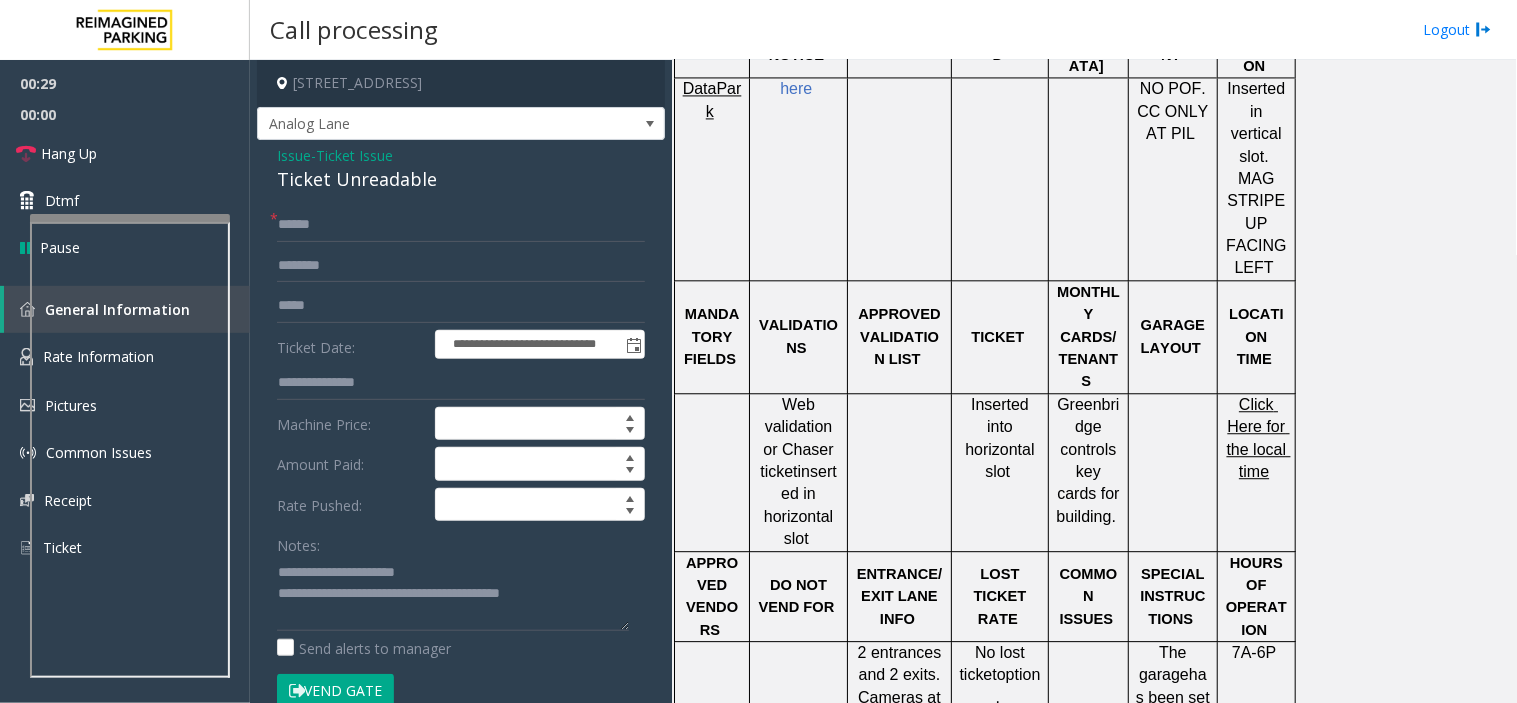 scroll, scrollTop: 1222, scrollLeft: 0, axis: vertical 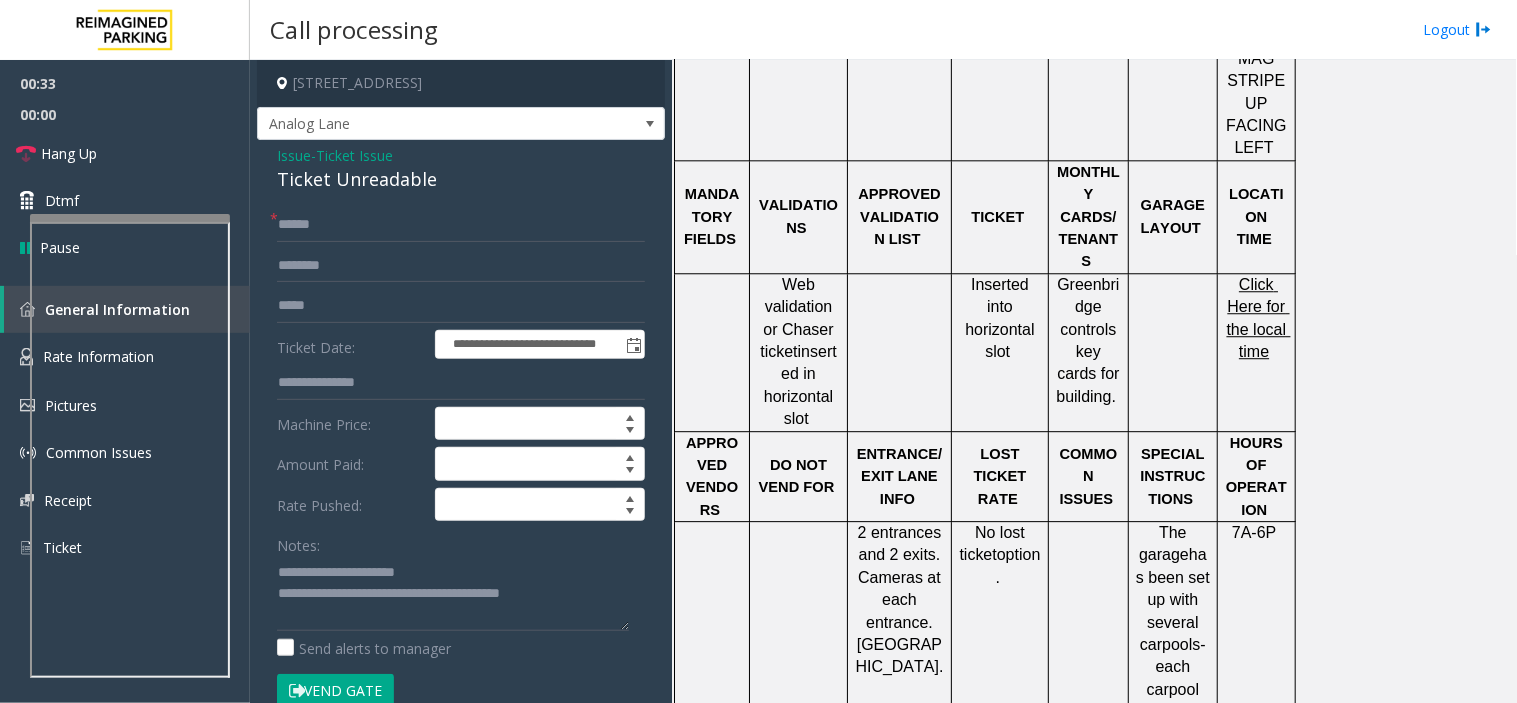click on "MANDATORY FIELDS" 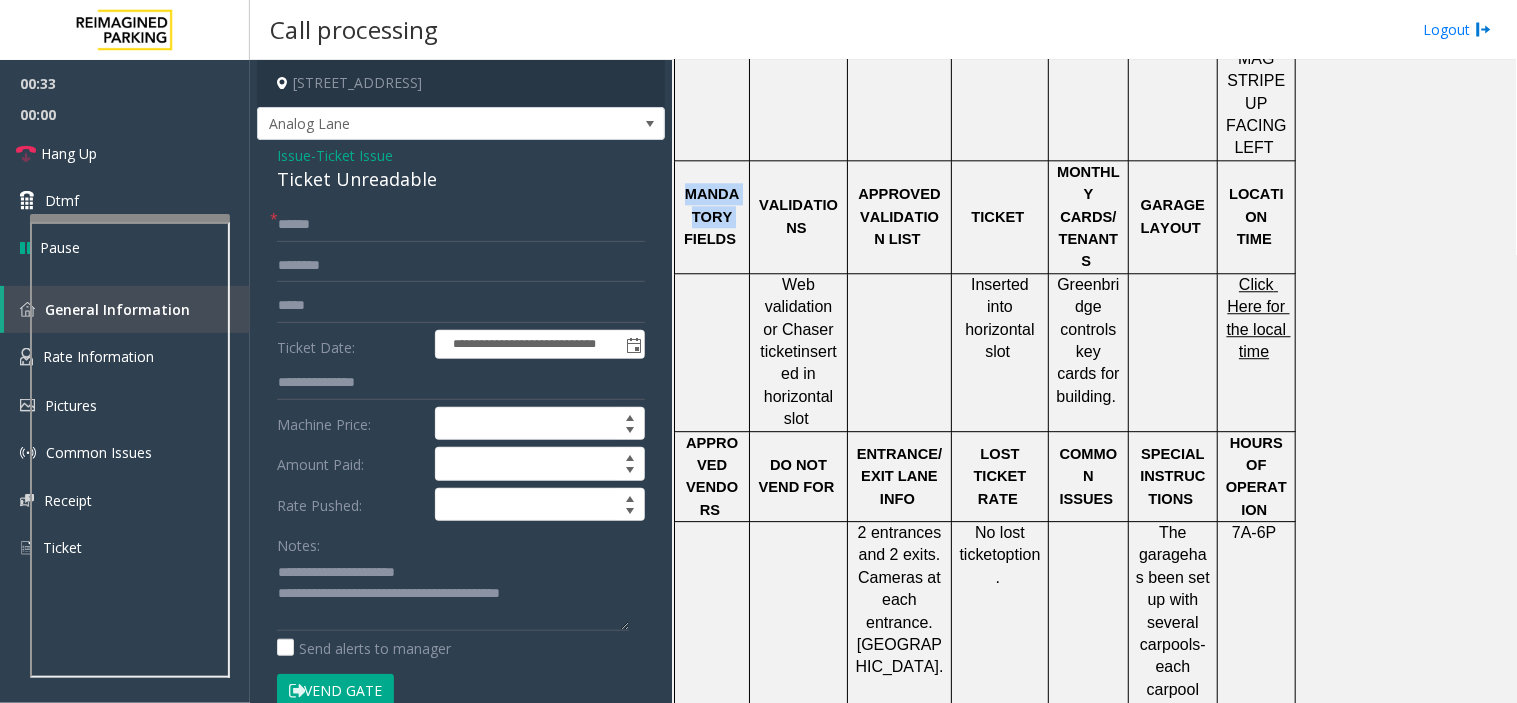 click on "MANDATORY FIELDS" 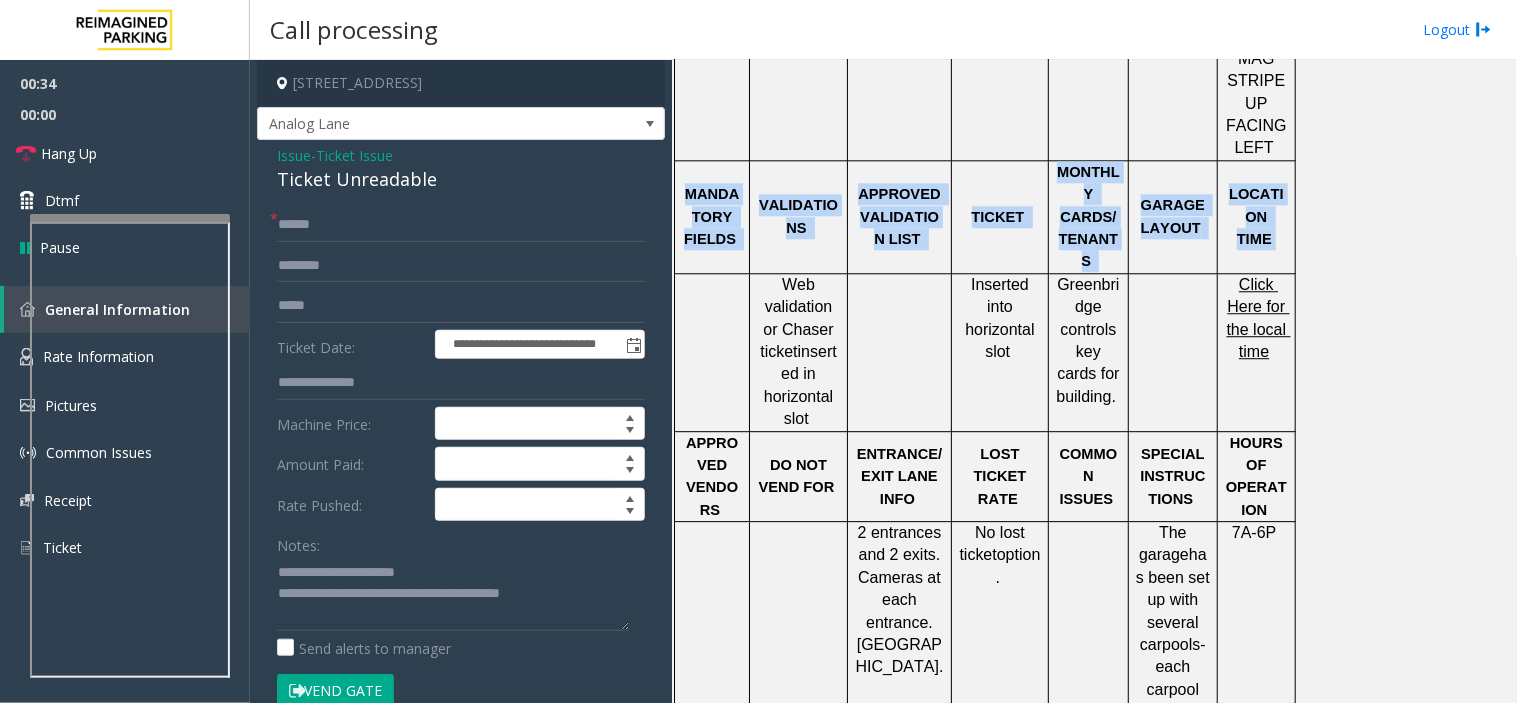 drag, startPoint x: 710, startPoint y: 144, endPoint x: 1260, endPoint y: 174, distance: 550.81757 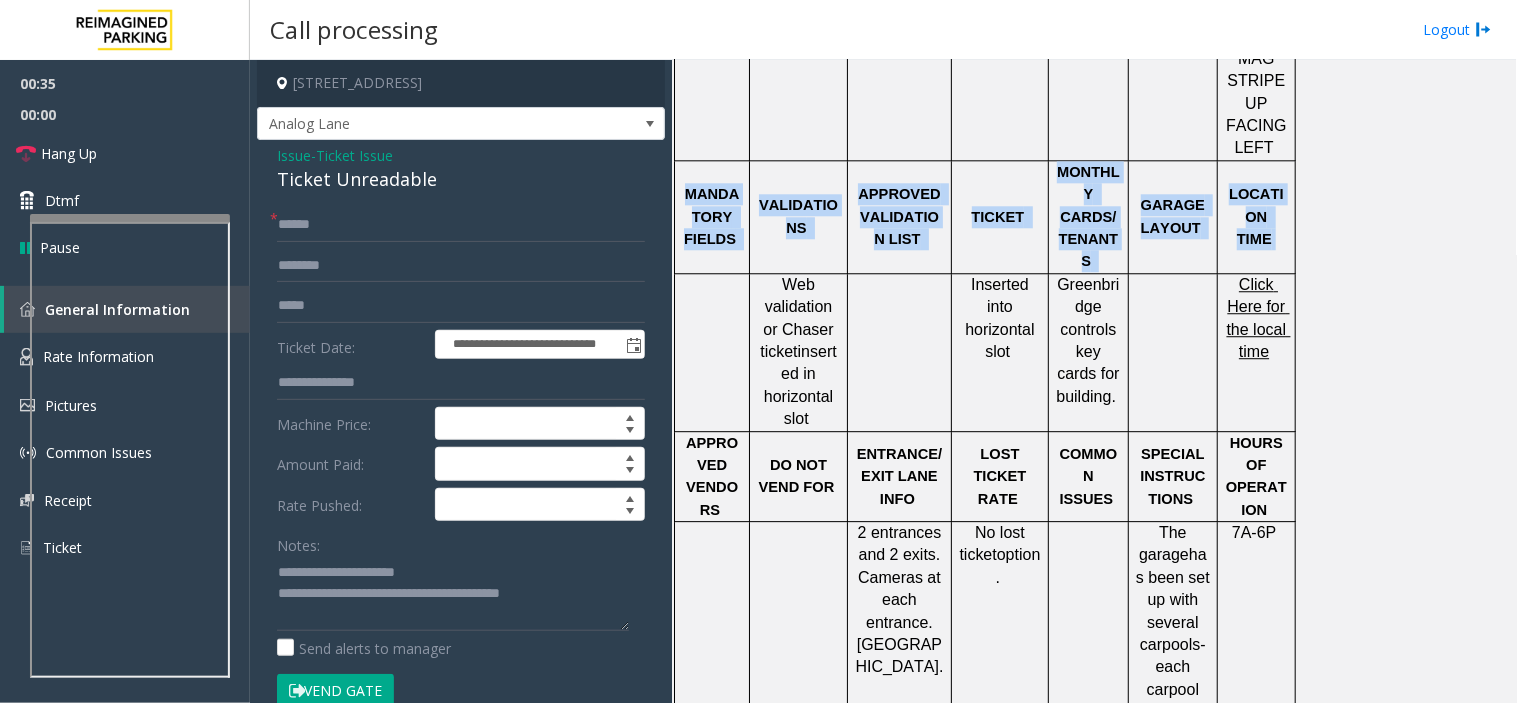 click on "LOCATION TIME" 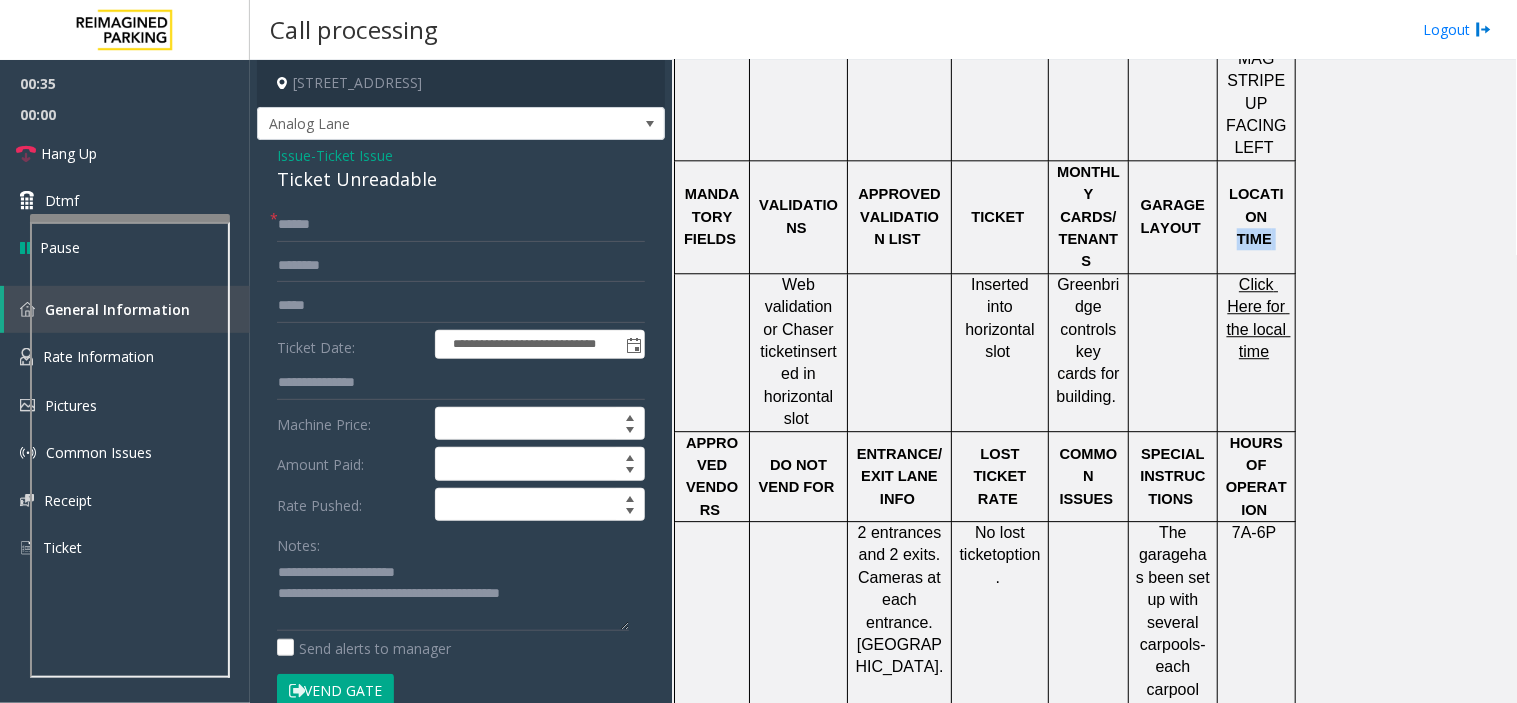 click on "LOCATION TIME" 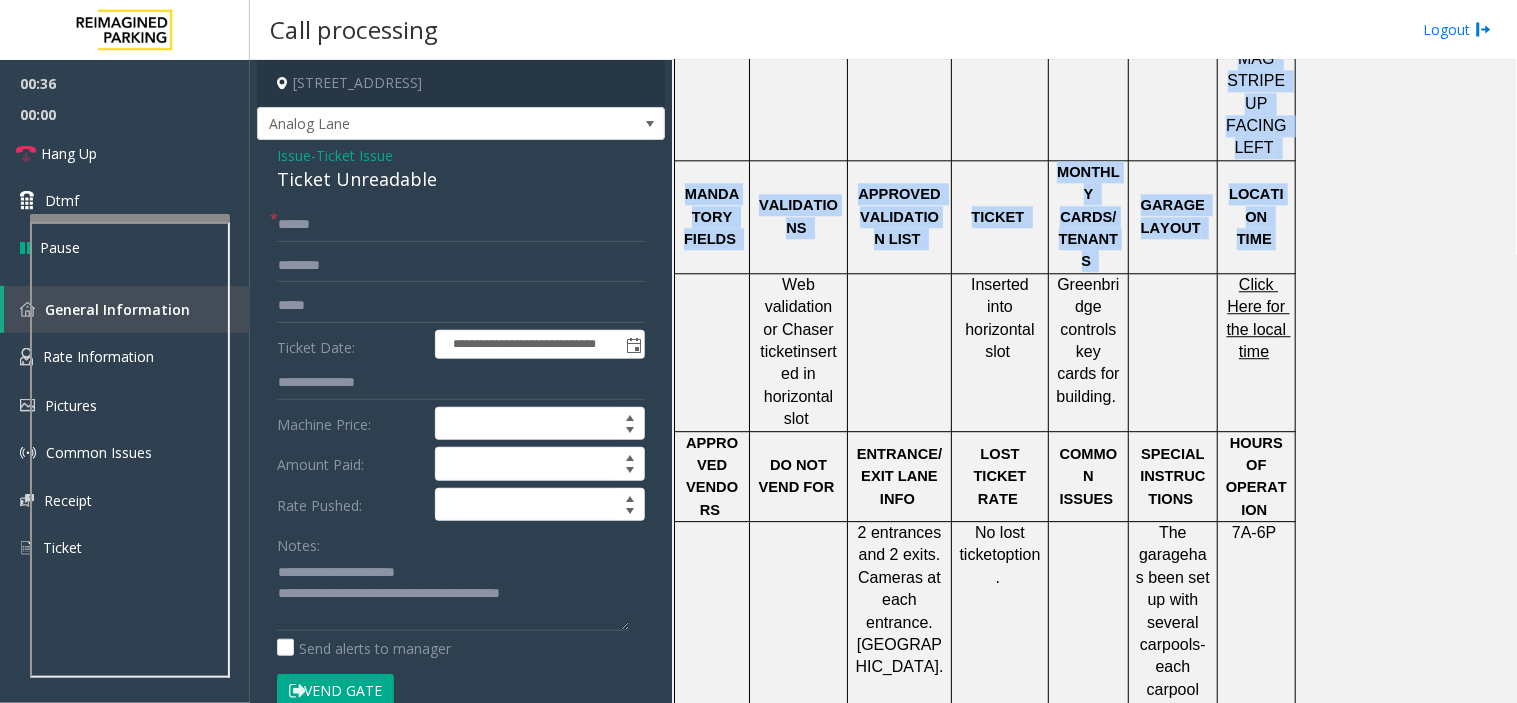 drag, startPoint x: 1260, startPoint y: 174, endPoint x: 715, endPoint y: 145, distance: 545.771 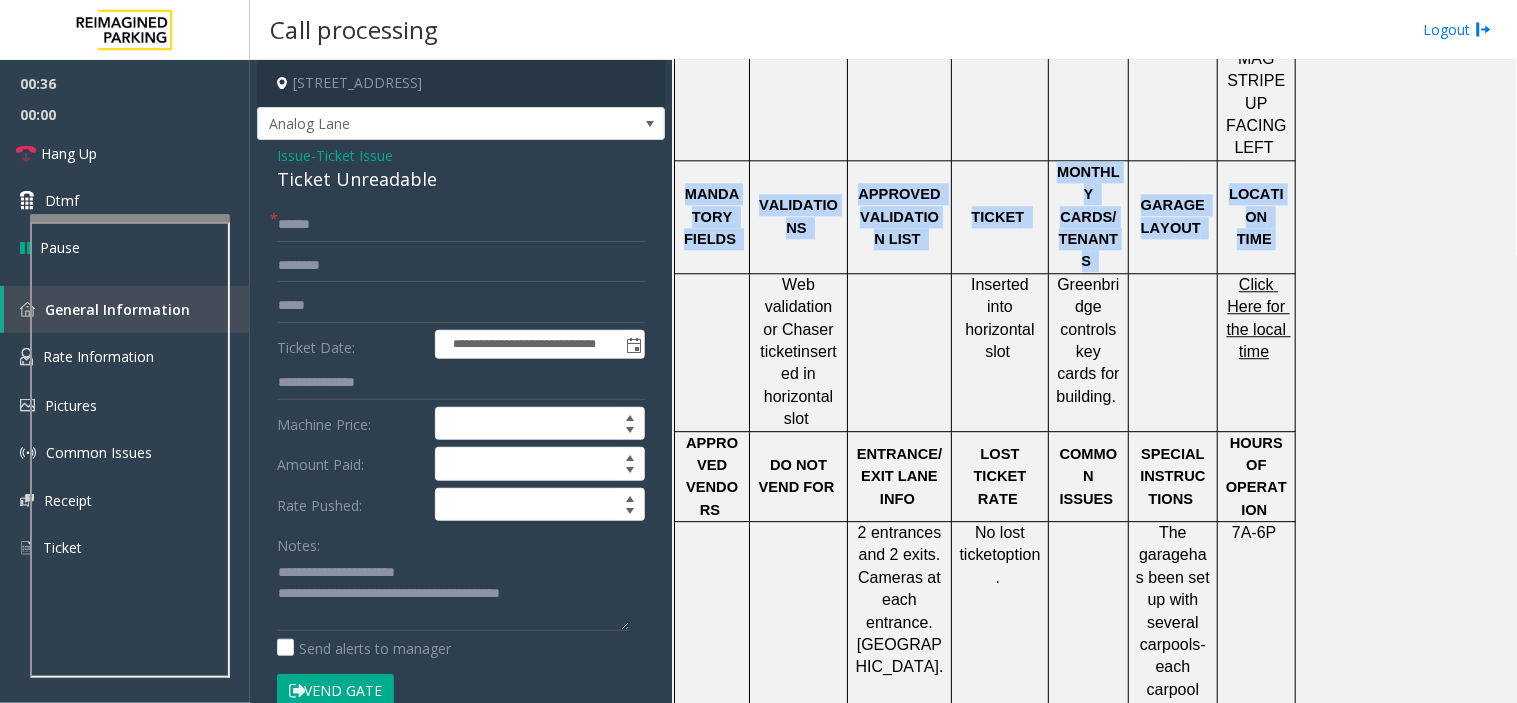 click on "MANDATORY FIELDS" 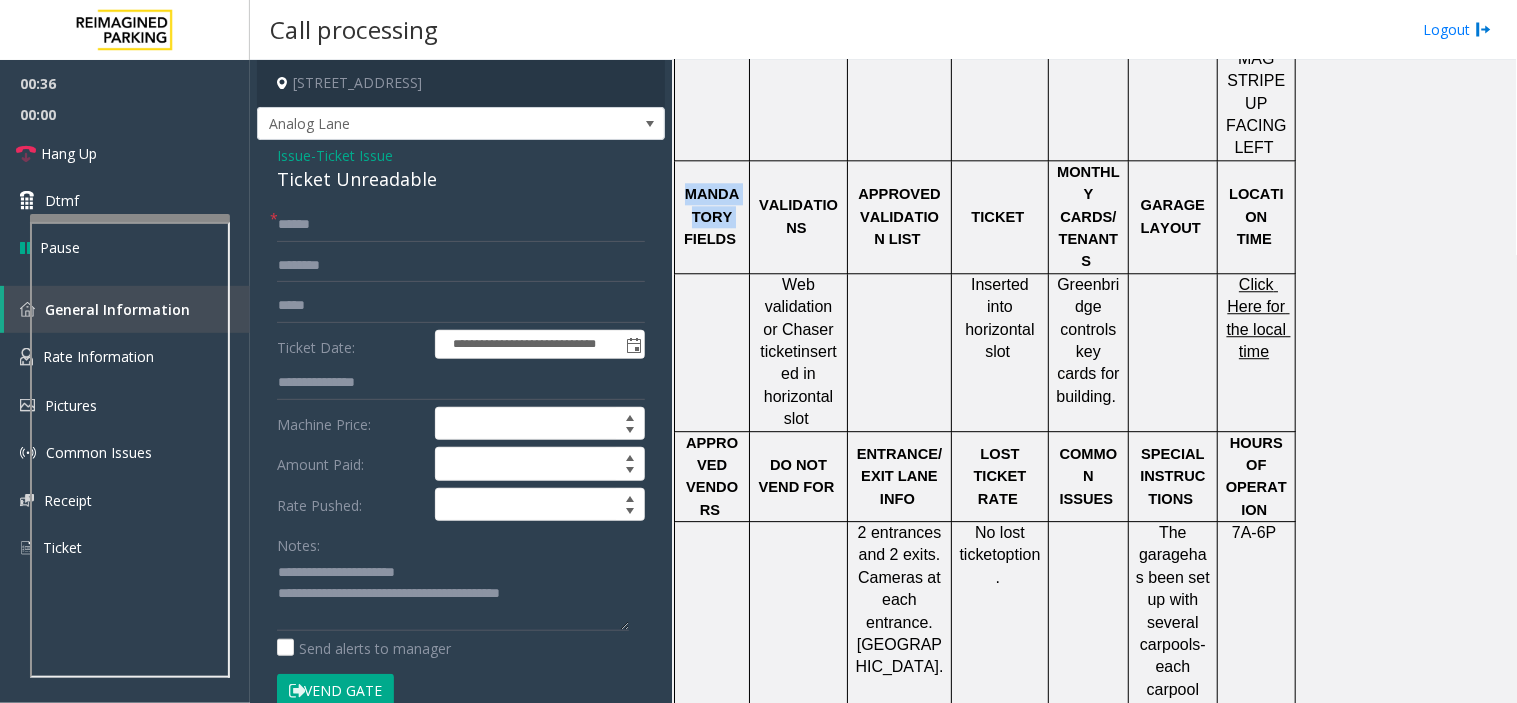 click on "MANDATORY FIELDS" 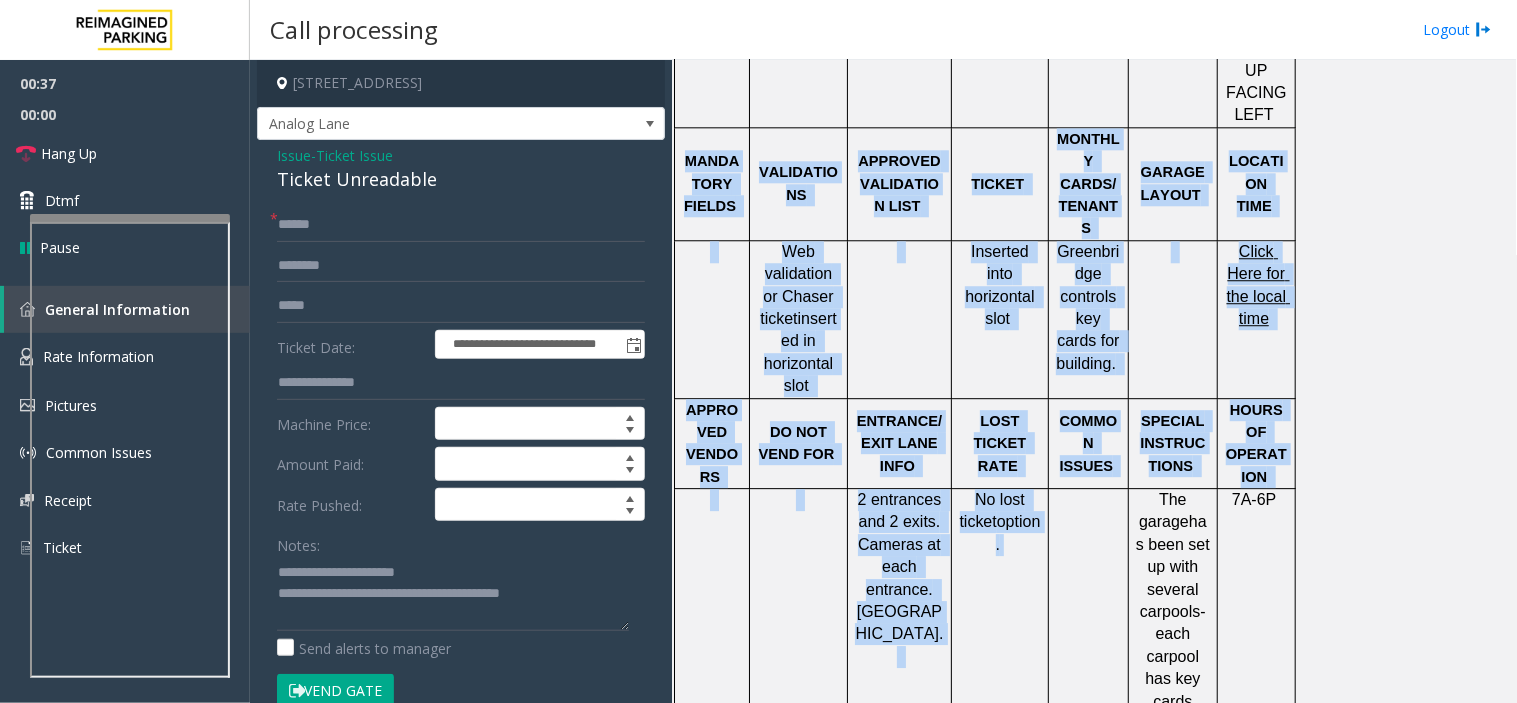 drag, startPoint x: 715, startPoint y: 145, endPoint x: 1132, endPoint y: 438, distance: 509.645 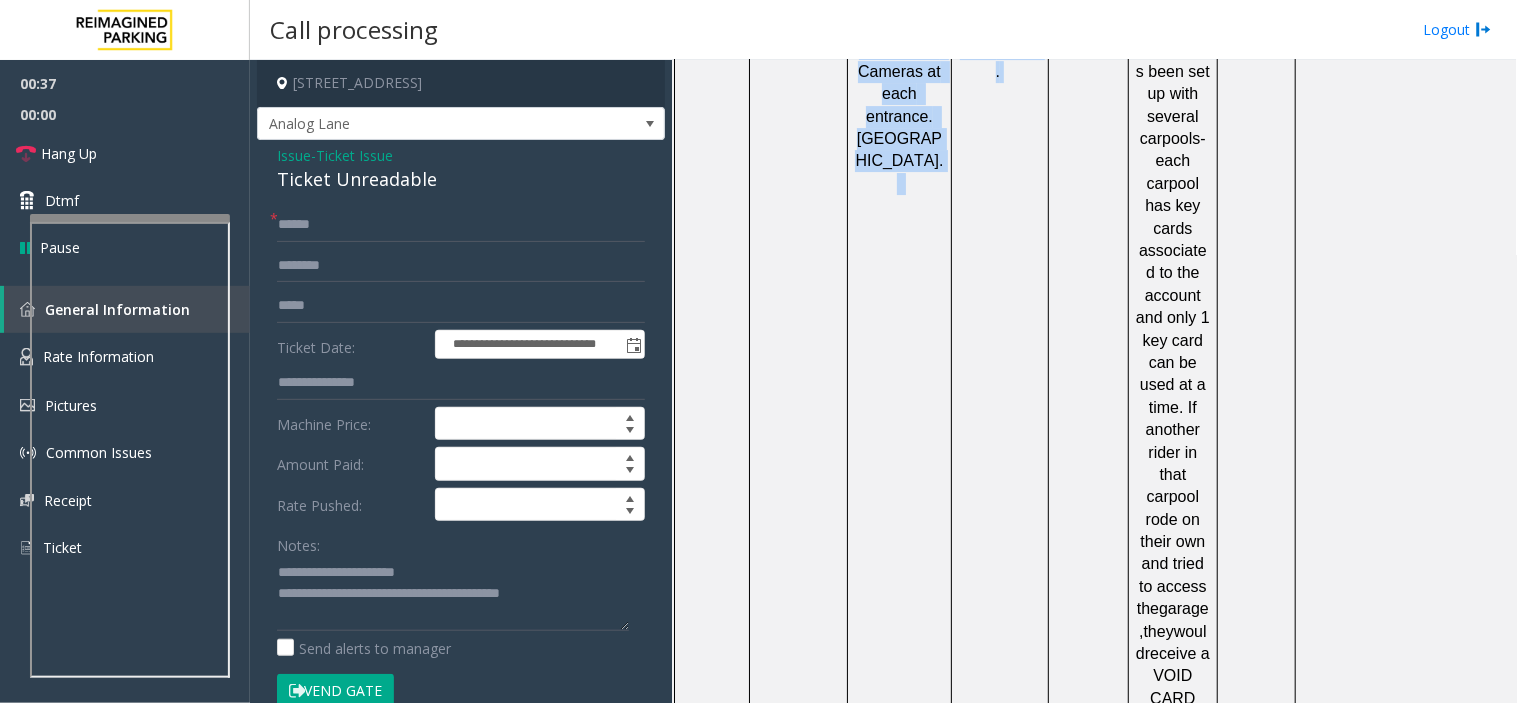 scroll, scrollTop: 1777, scrollLeft: 0, axis: vertical 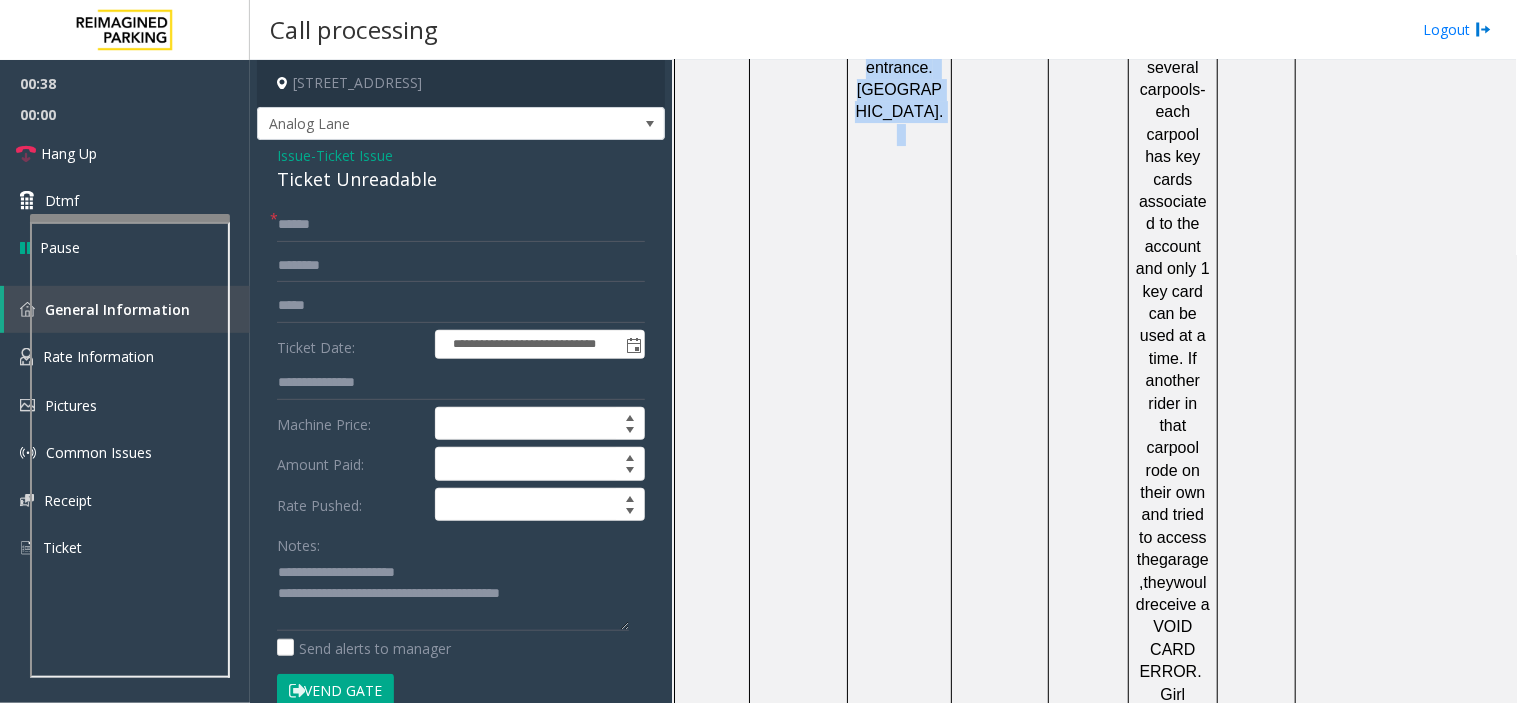 click on "2 entrances and 2 exits. Cameras at each entrance. [GEOGRAPHIC_DATA]." 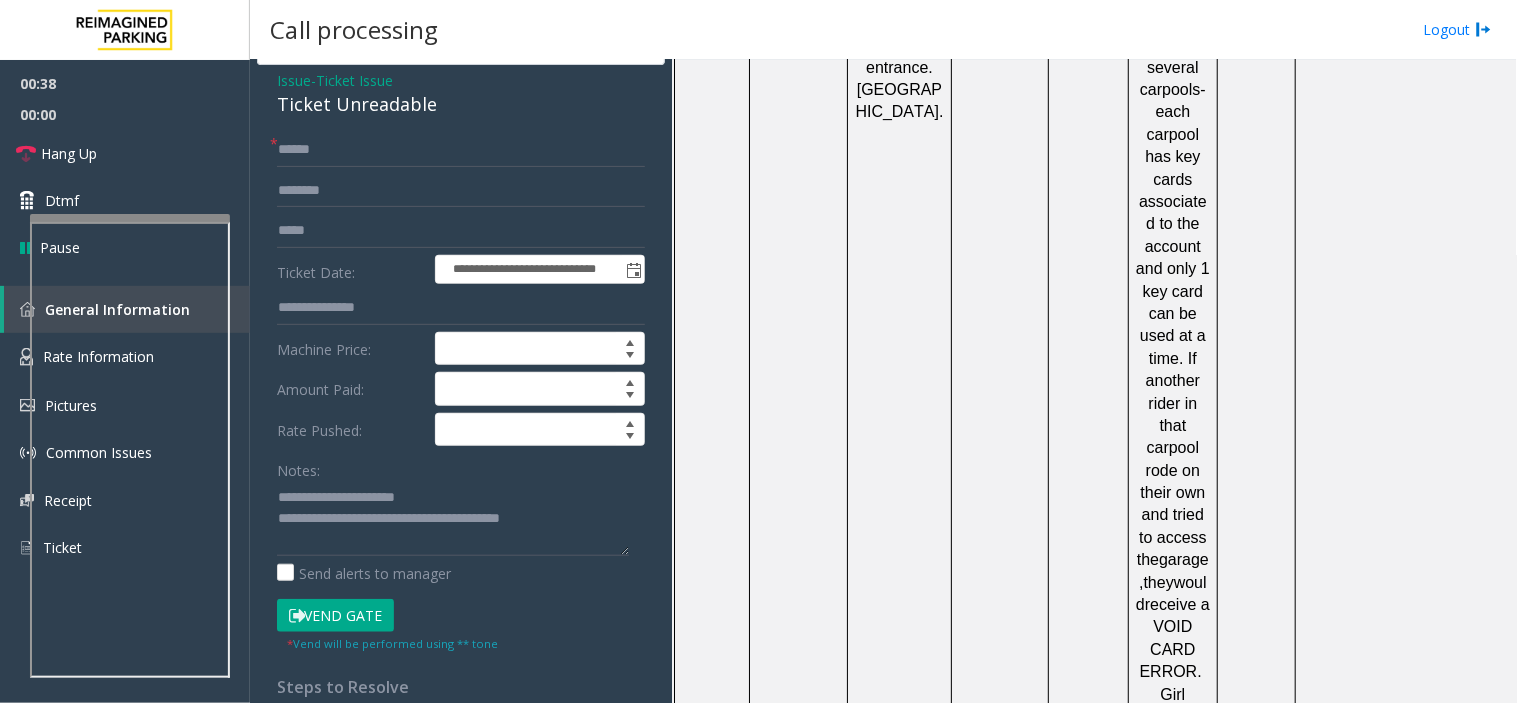 scroll, scrollTop: 111, scrollLeft: 0, axis: vertical 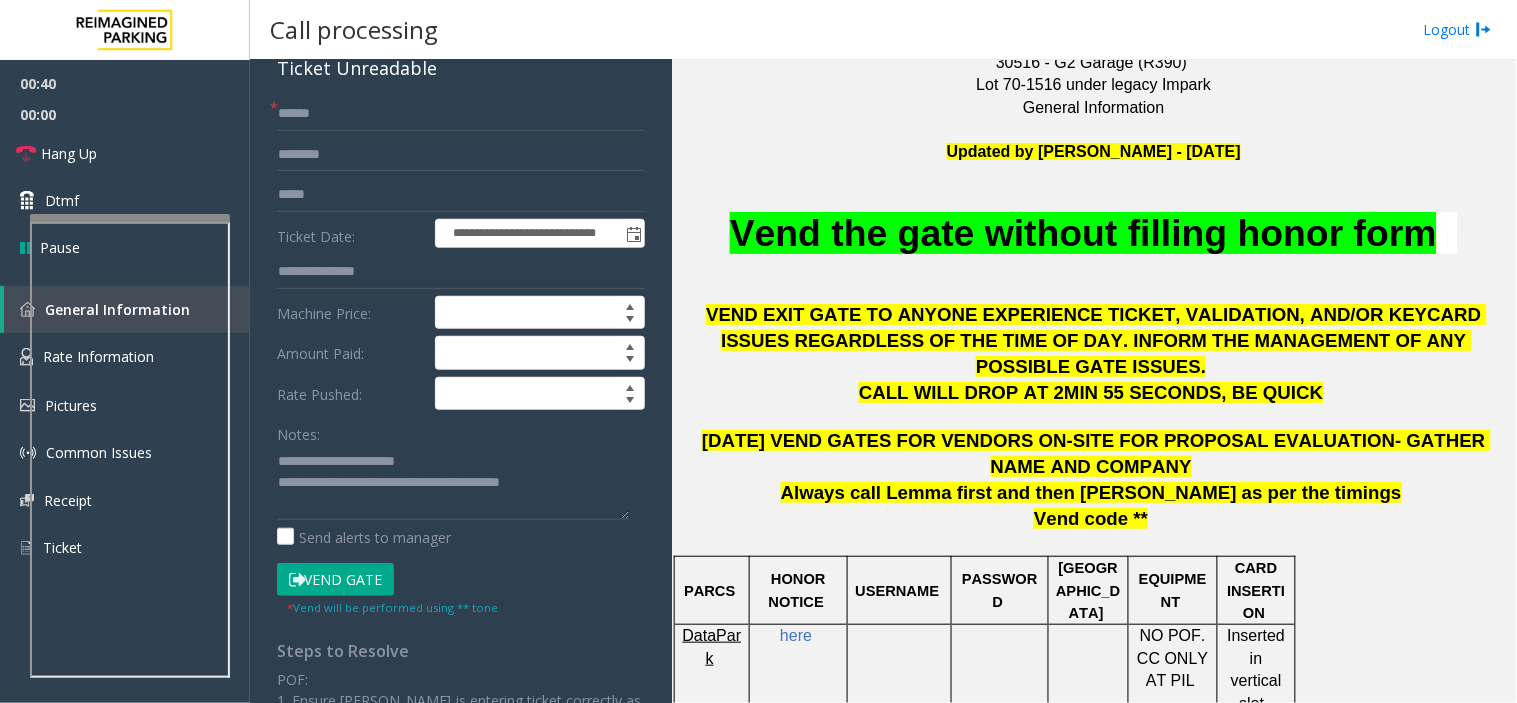 click on "Vend Gate" 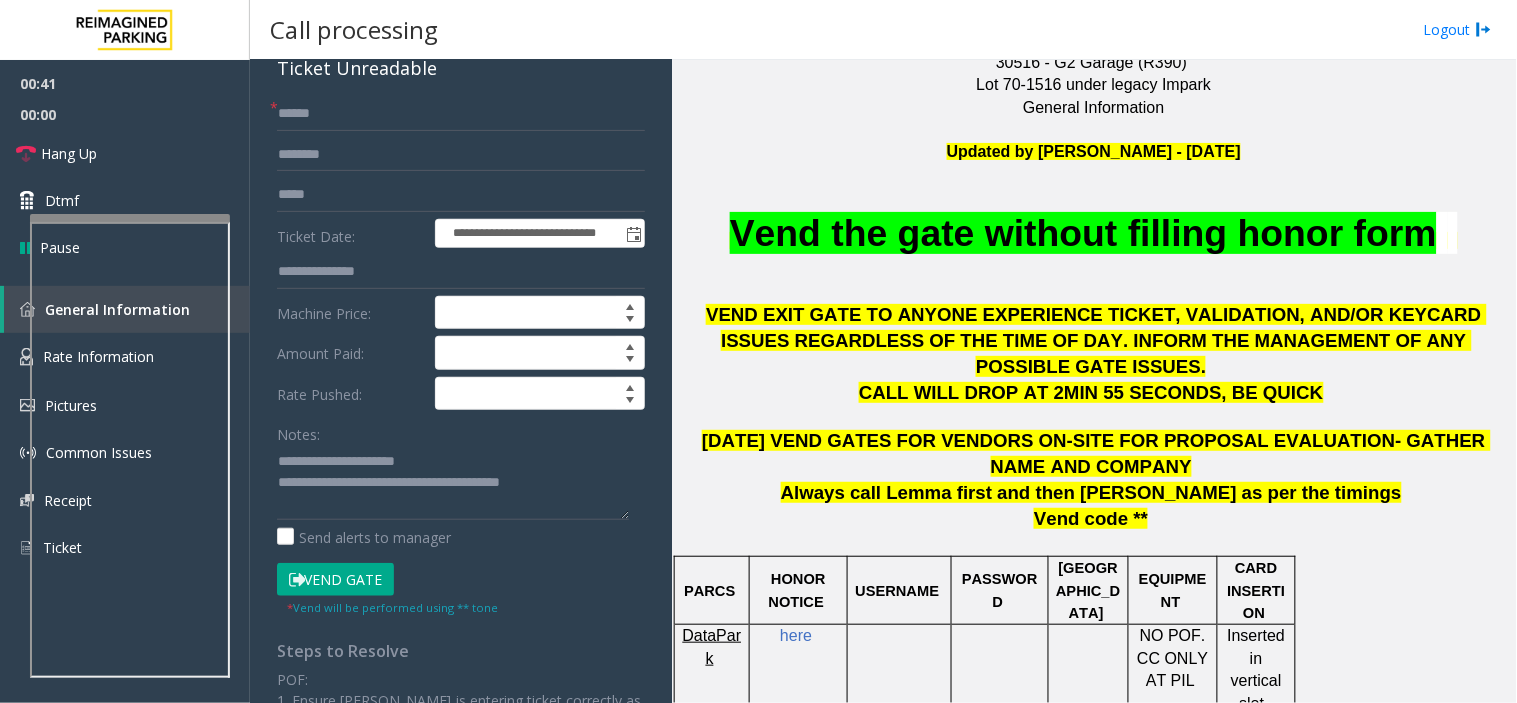 click 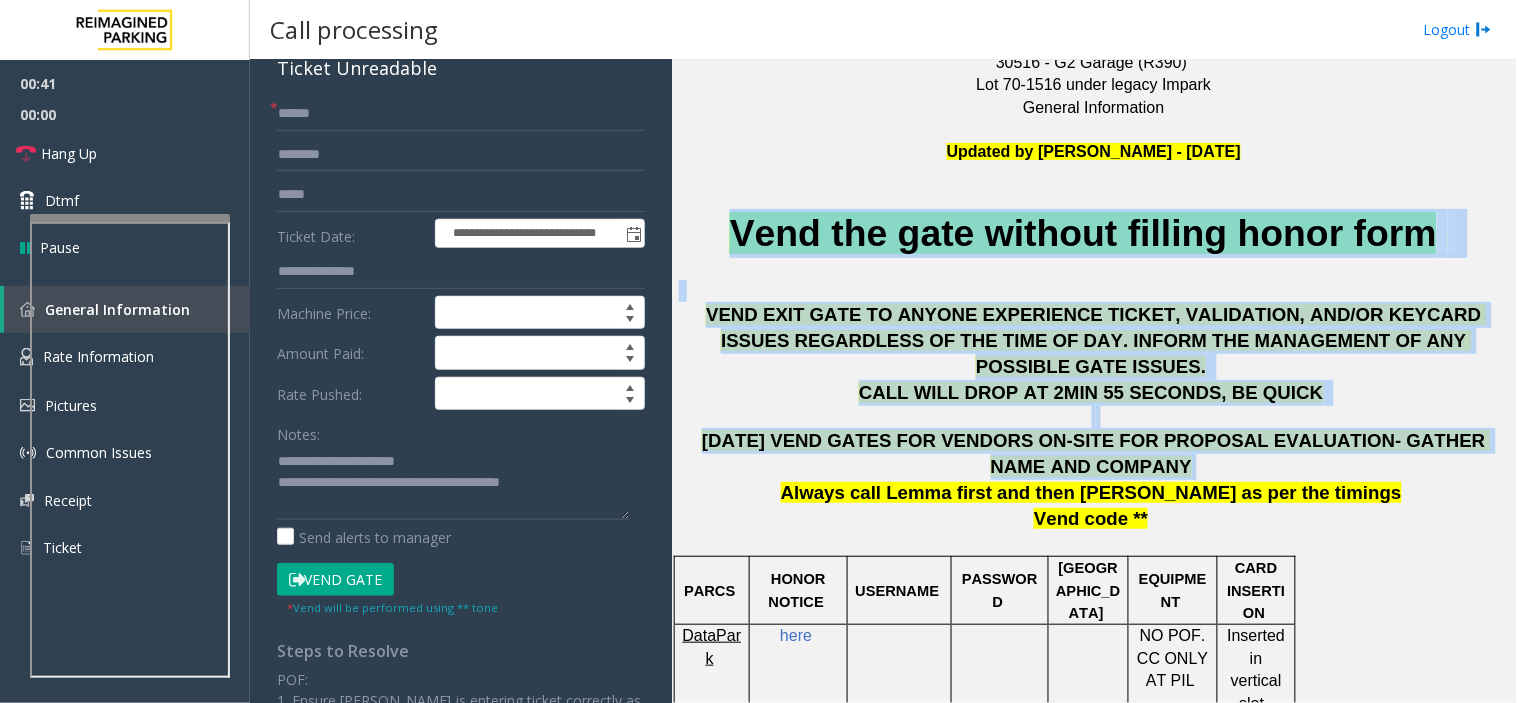 drag, startPoint x: 991, startPoint y: 204, endPoint x: 1215, endPoint y: 435, distance: 321.77167 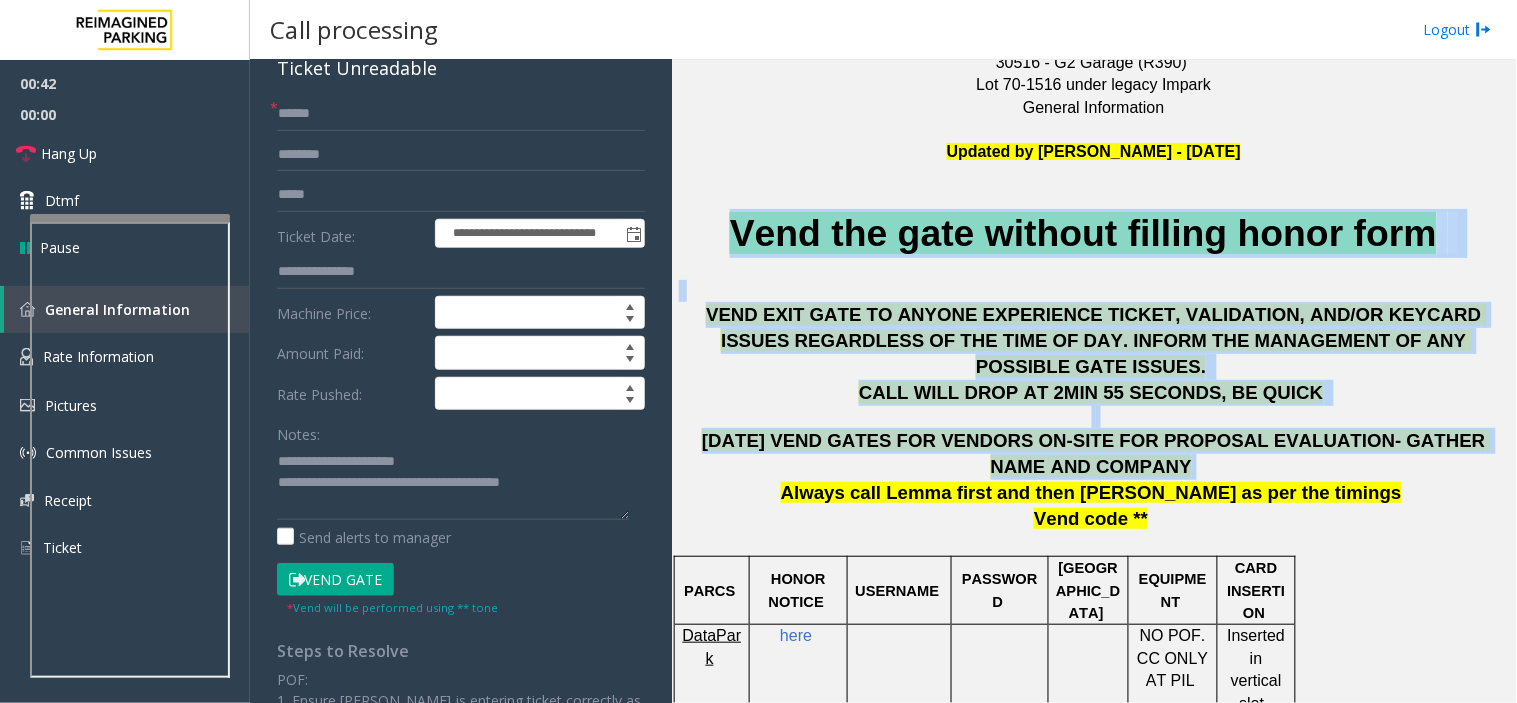 click on "[DATE] VEND GATES FOR VENDORS ON-SITE FOR PROPOSAL EVALUATION- GATHER NAME AND COMPANY" 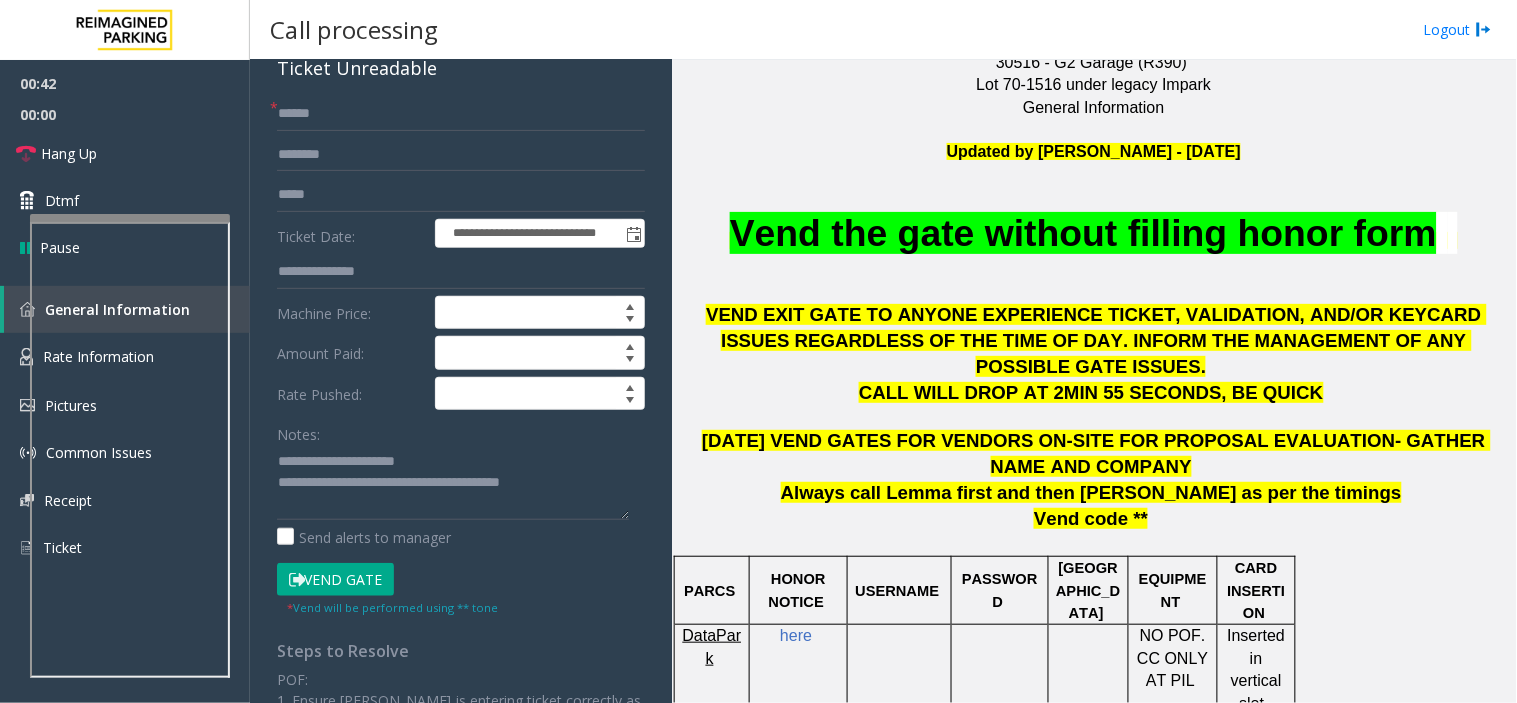 click on "[DATE] VEND GATES FOR VENDORS ON-SITE FOR PROPOSAL EVALUATION- GATHER NAME AND COMPANY" 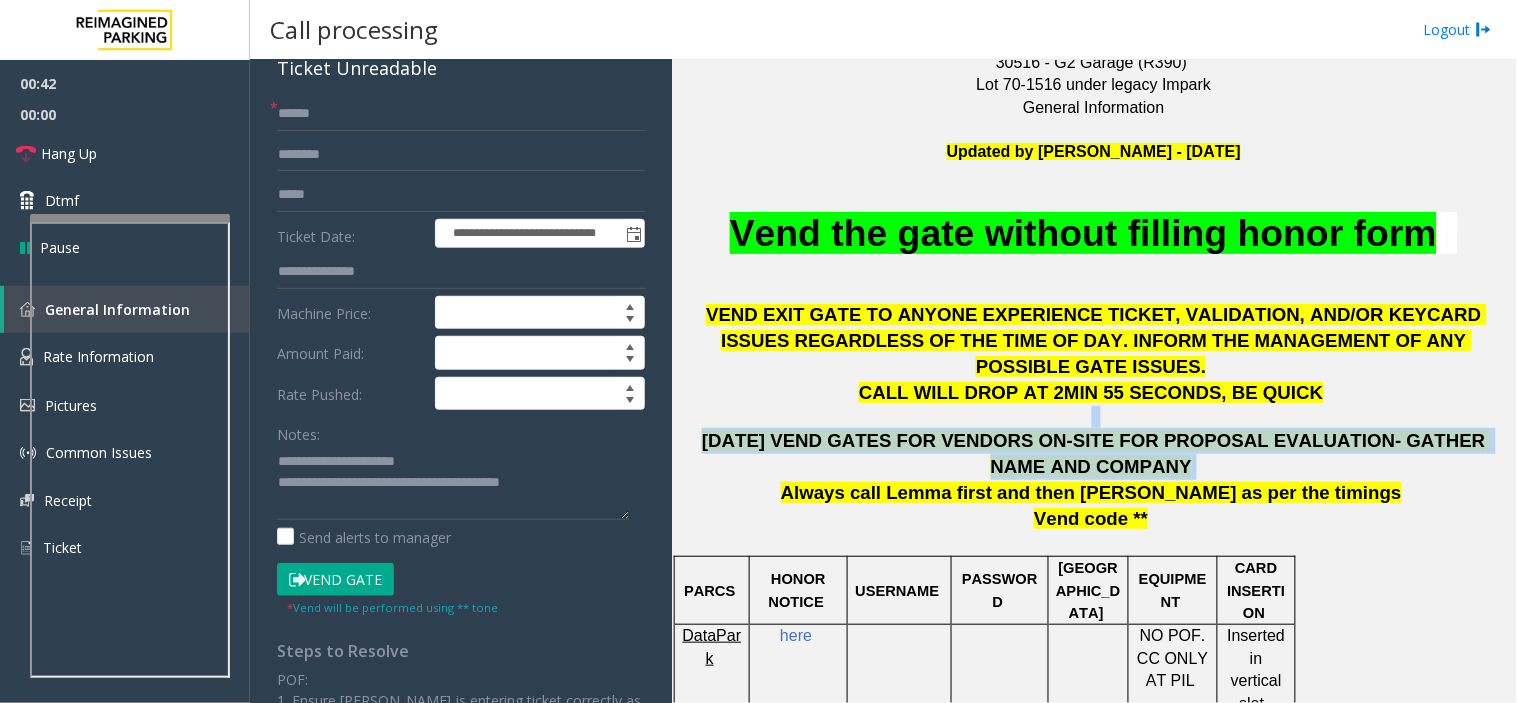 drag, startPoint x: 1215, startPoint y: 435, endPoint x: 1025, endPoint y: 382, distance: 197.25365 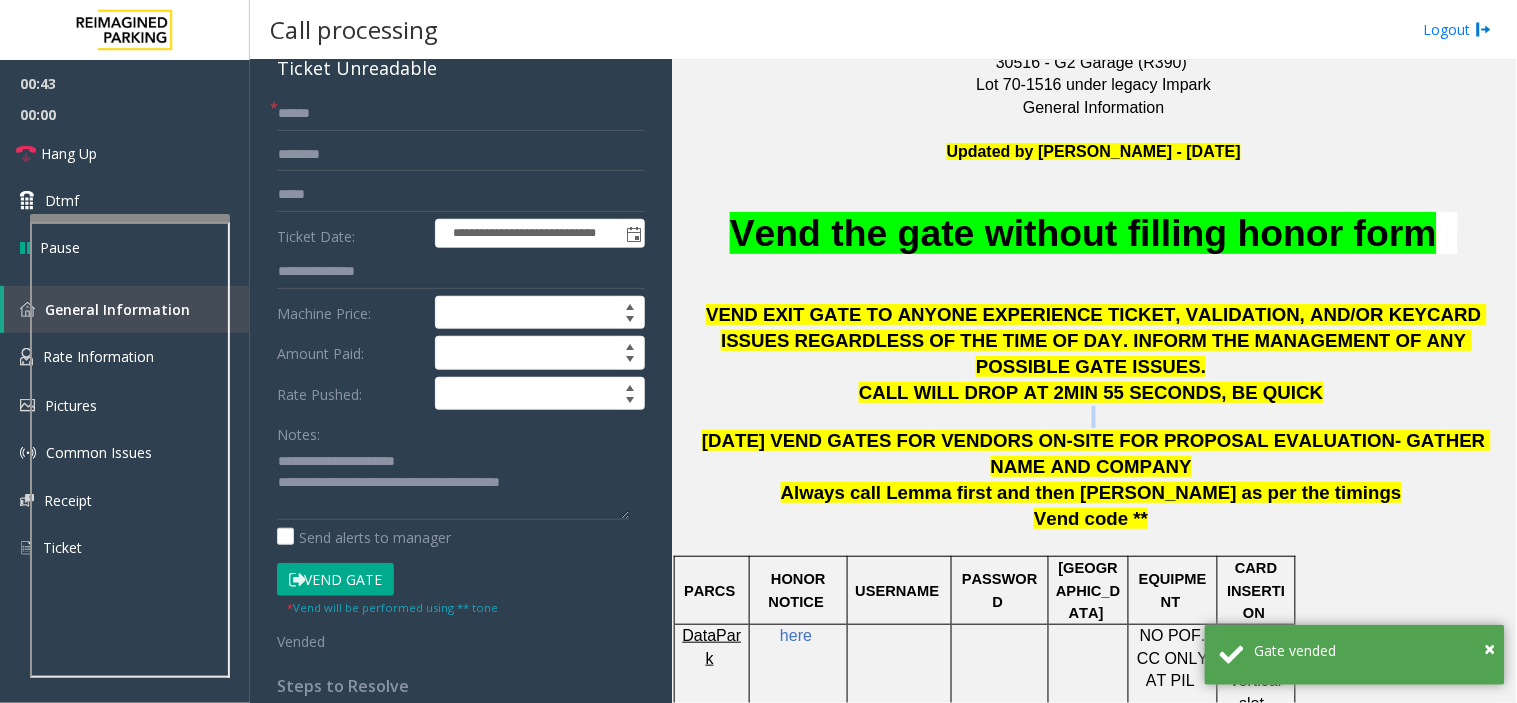 click on "[DATE] VEND GATES FOR VENDORS ON-SITE FOR PROPOSAL EVALUATION- GATHER NAME AND COMPANY" 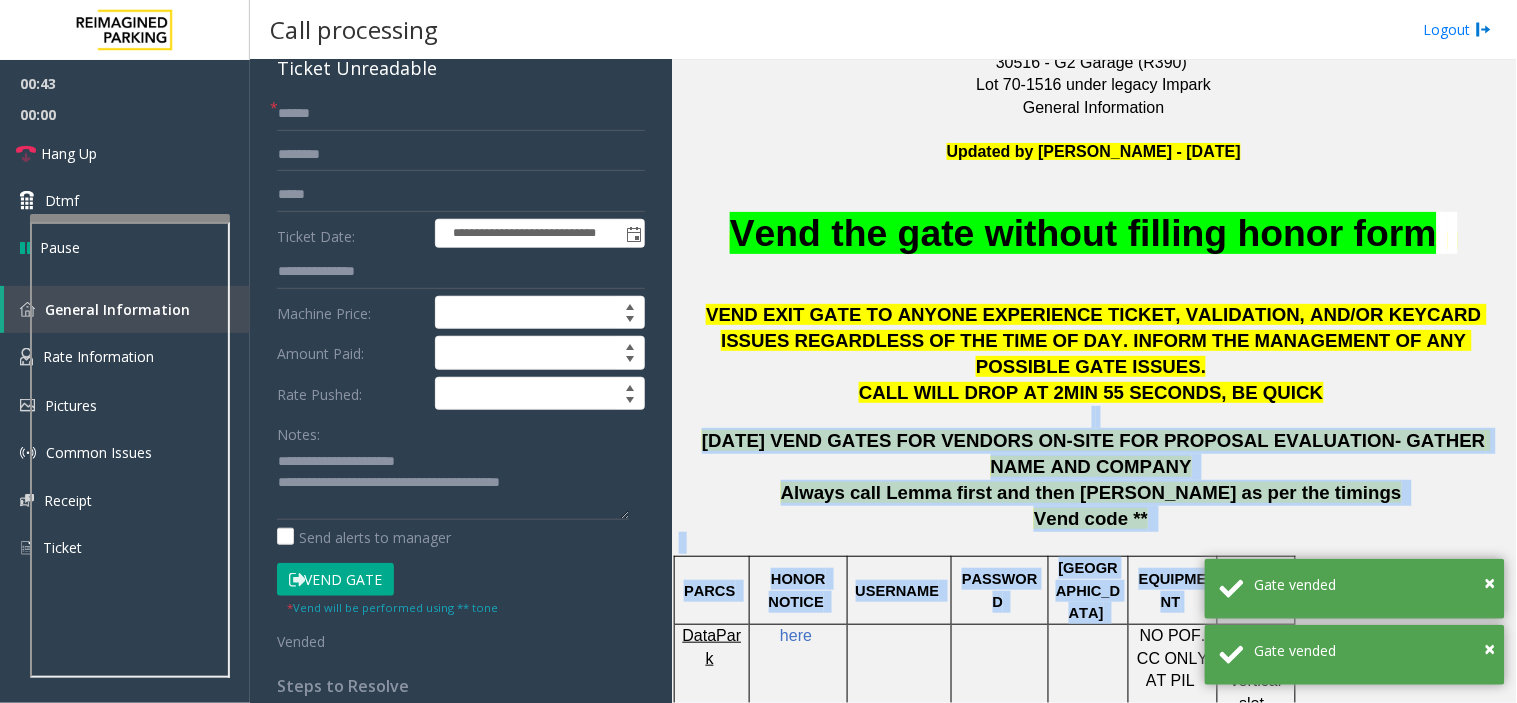 drag, startPoint x: 1025, startPoint y: 382, endPoint x: 1265, endPoint y: 527, distance: 280.4015 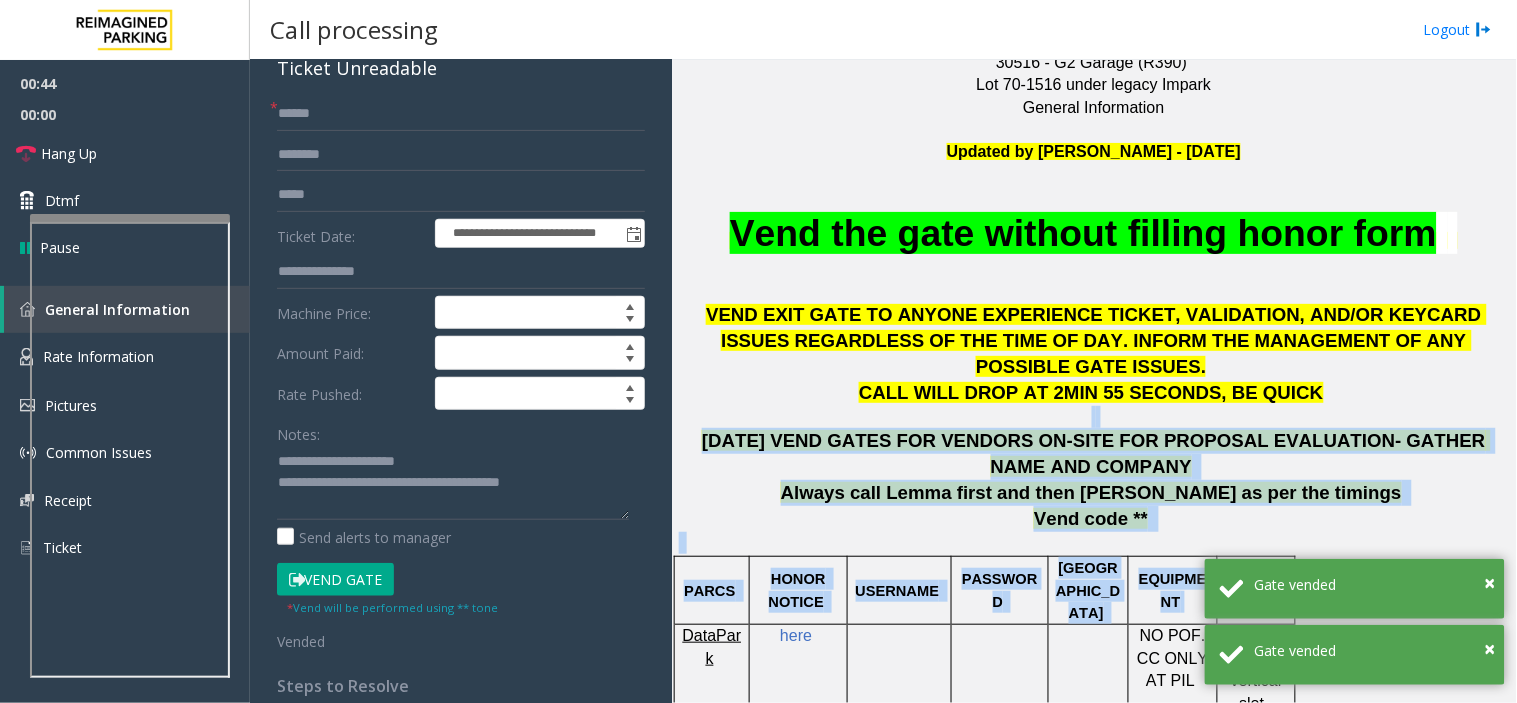 click on "Always call Lemma first and then [PERSON_NAME] as per the timings" 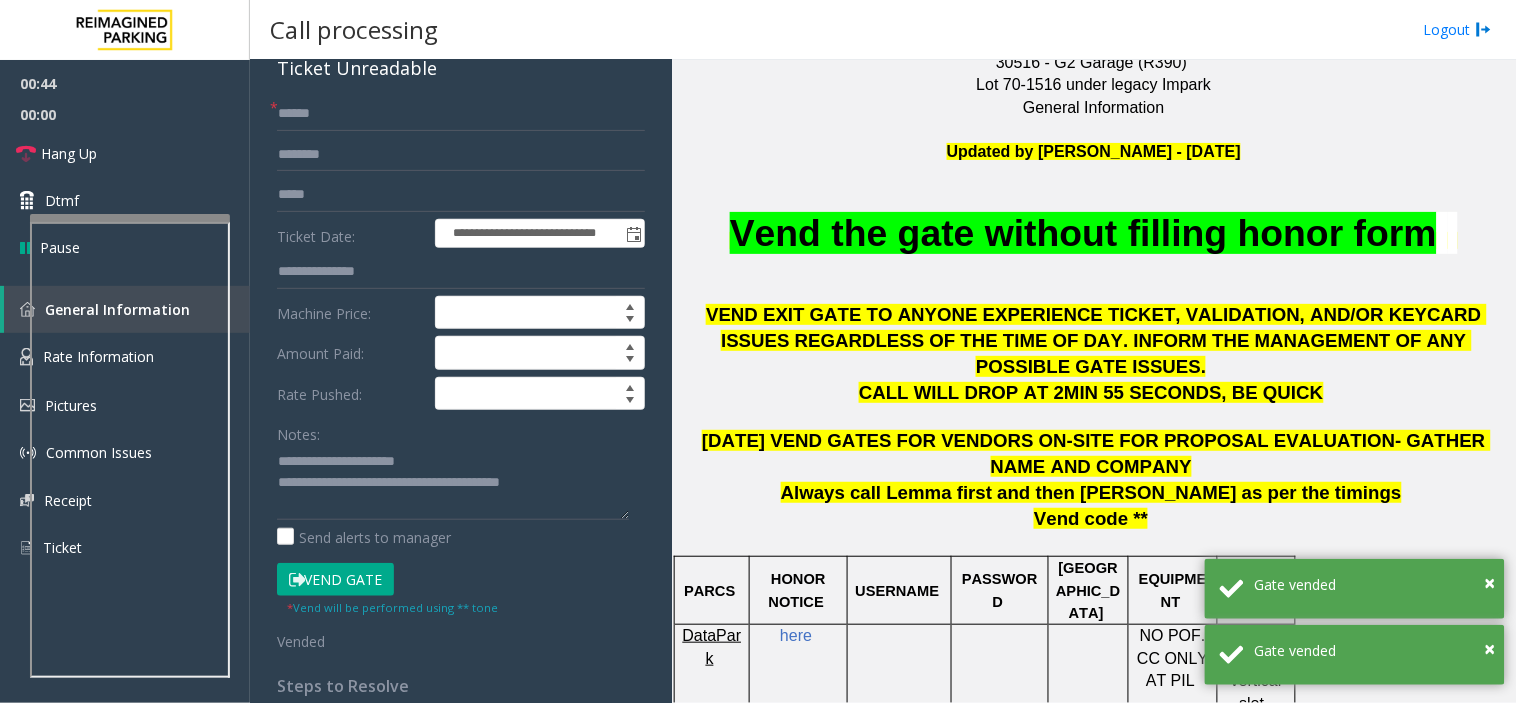 click on "[DATE] VEND GATES FOR VENDORS ON-SITE FOR PROPOSAL EVALUATION- GATHER NAME AND COMPANY" 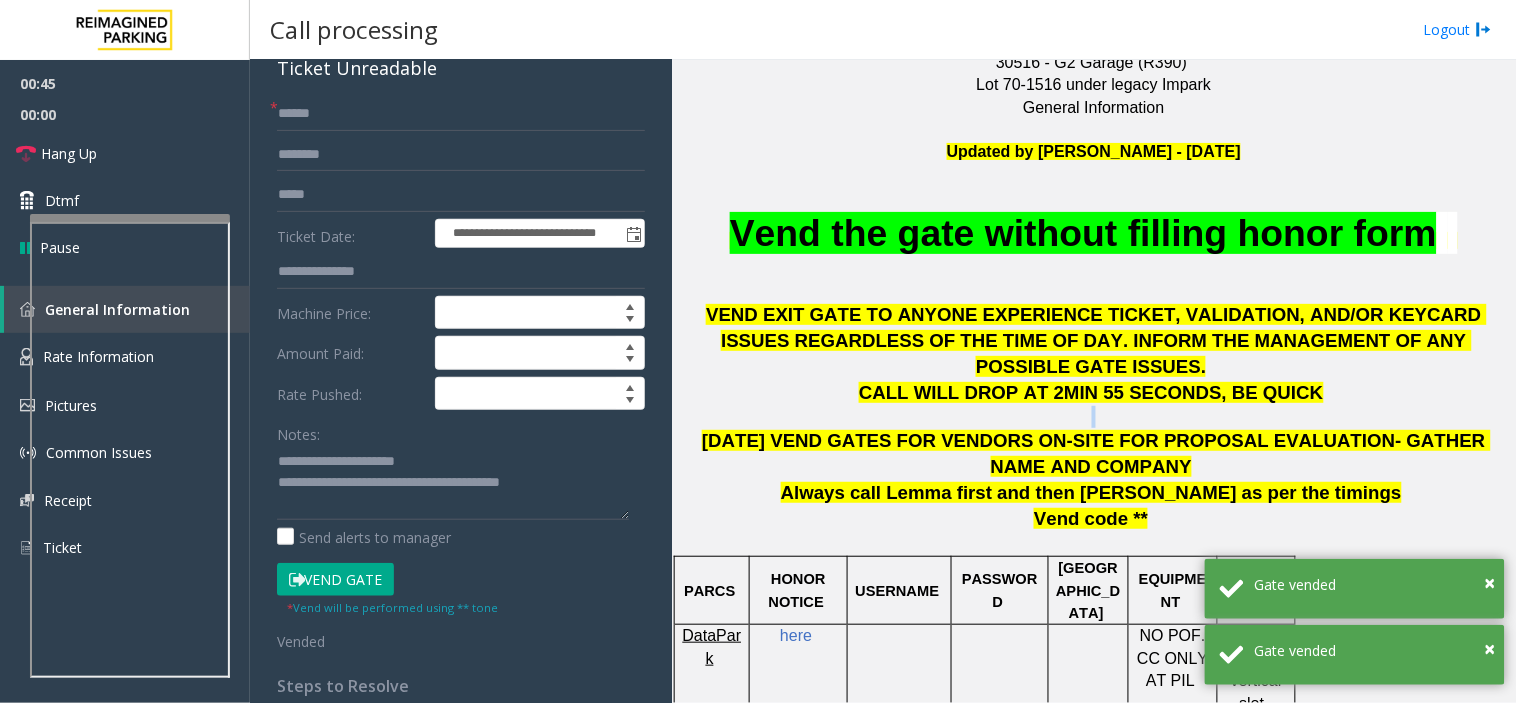 click on "[DATE] VEND GATES FOR VENDORS ON-SITE FOR PROPOSAL EVALUATION- GATHER NAME AND COMPANY" 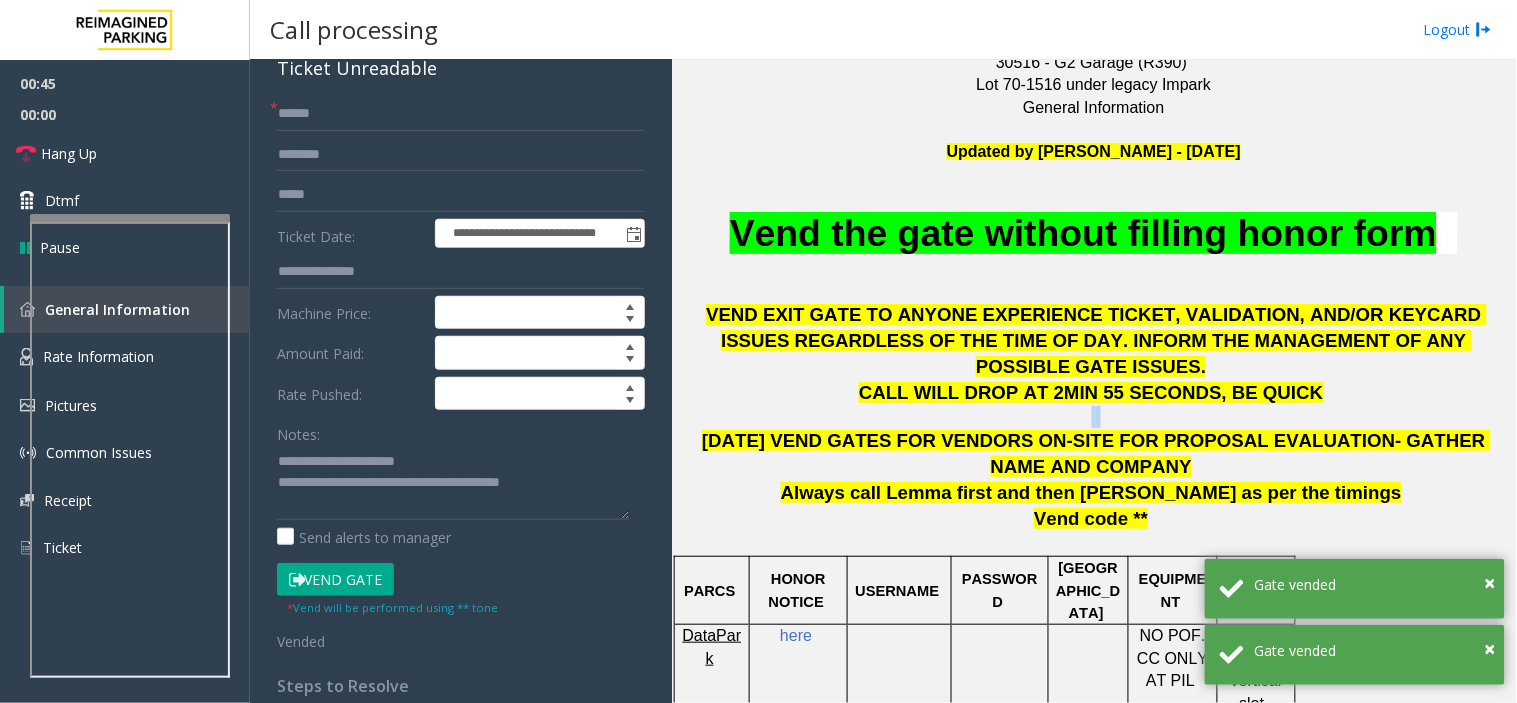 click on "[DATE] VEND GATES FOR VENDORS ON-SITE FOR PROPOSAL EVALUATION- GATHER NAME AND COMPANY" 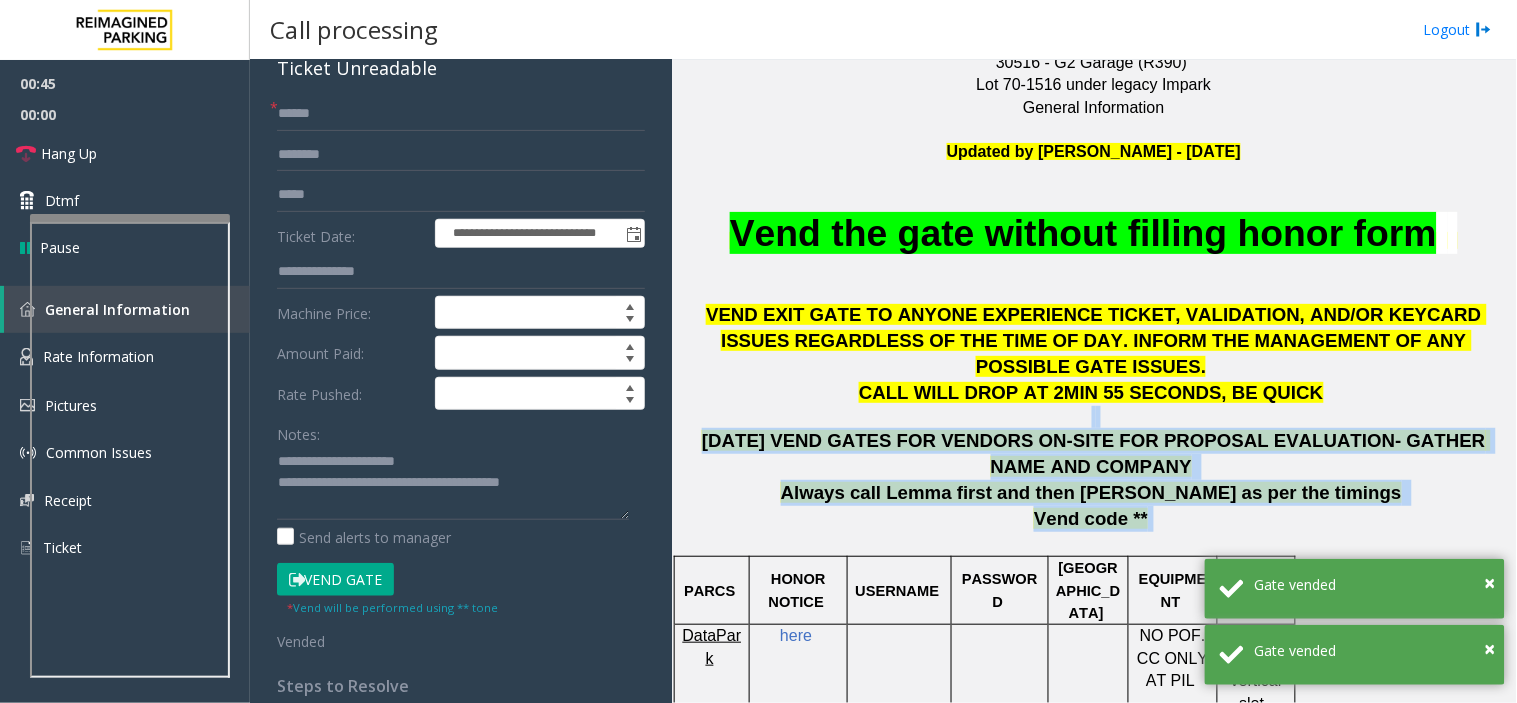 drag, startPoint x: 1098, startPoint y: 443, endPoint x: 1172, endPoint y: 488, distance: 86.608315 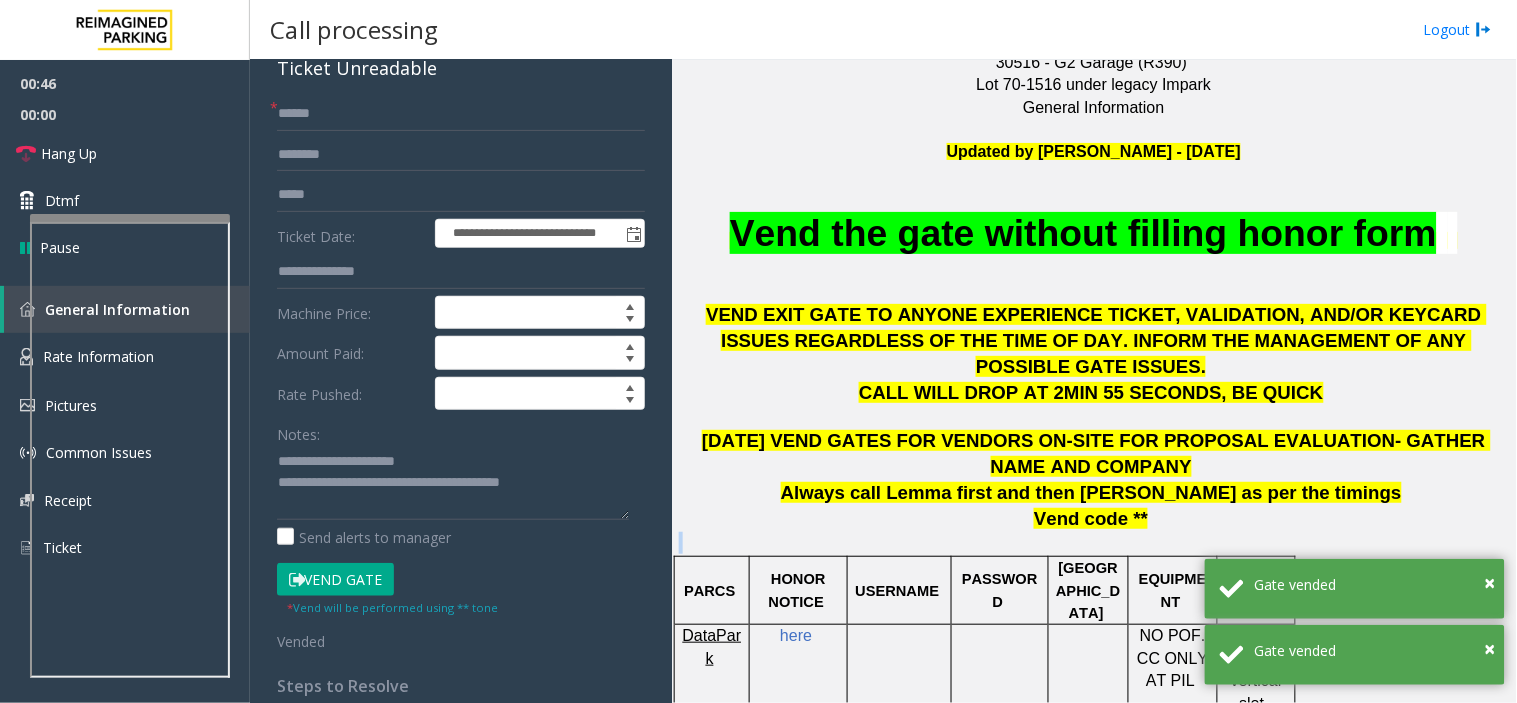 click on "Vend code **" 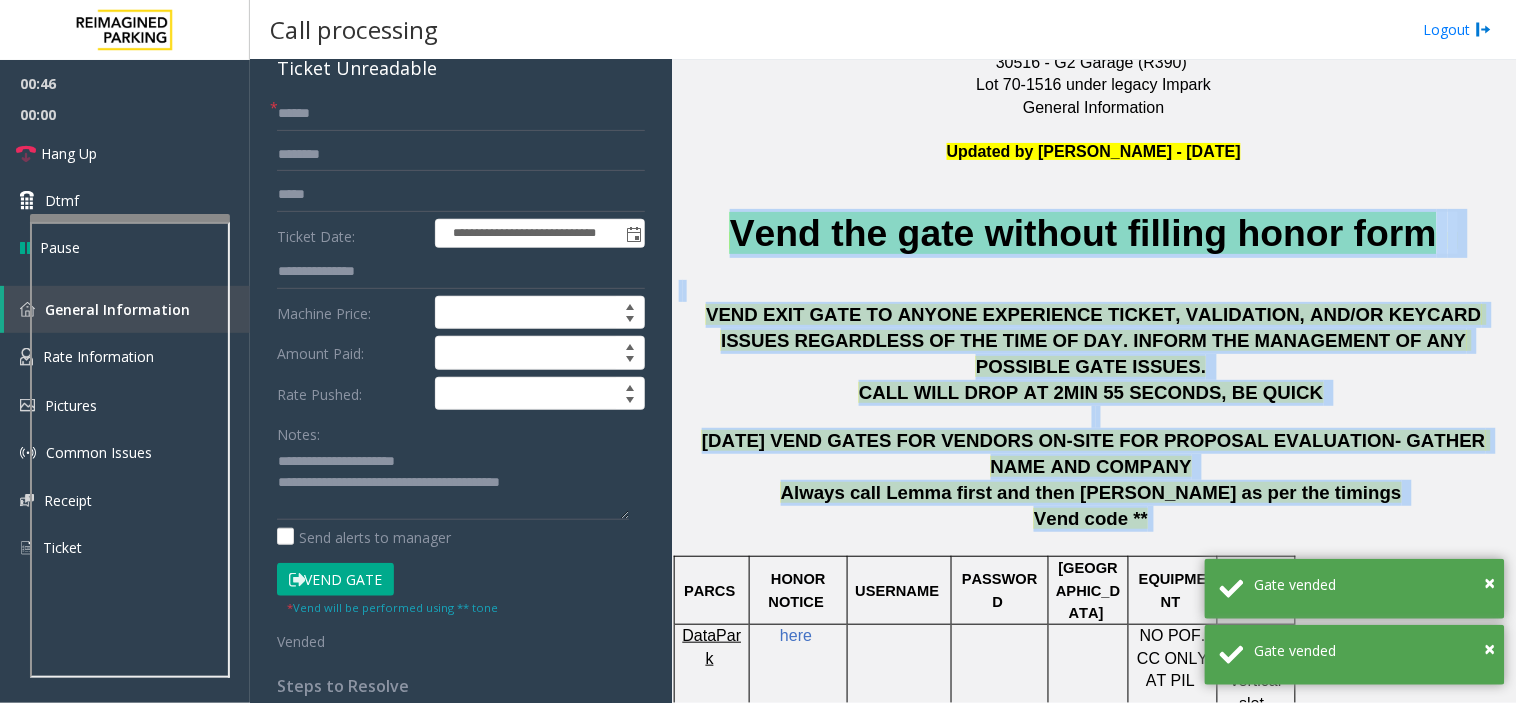 drag, startPoint x: 1172, startPoint y: 488, endPoint x: 776, endPoint y: 251, distance: 461.503 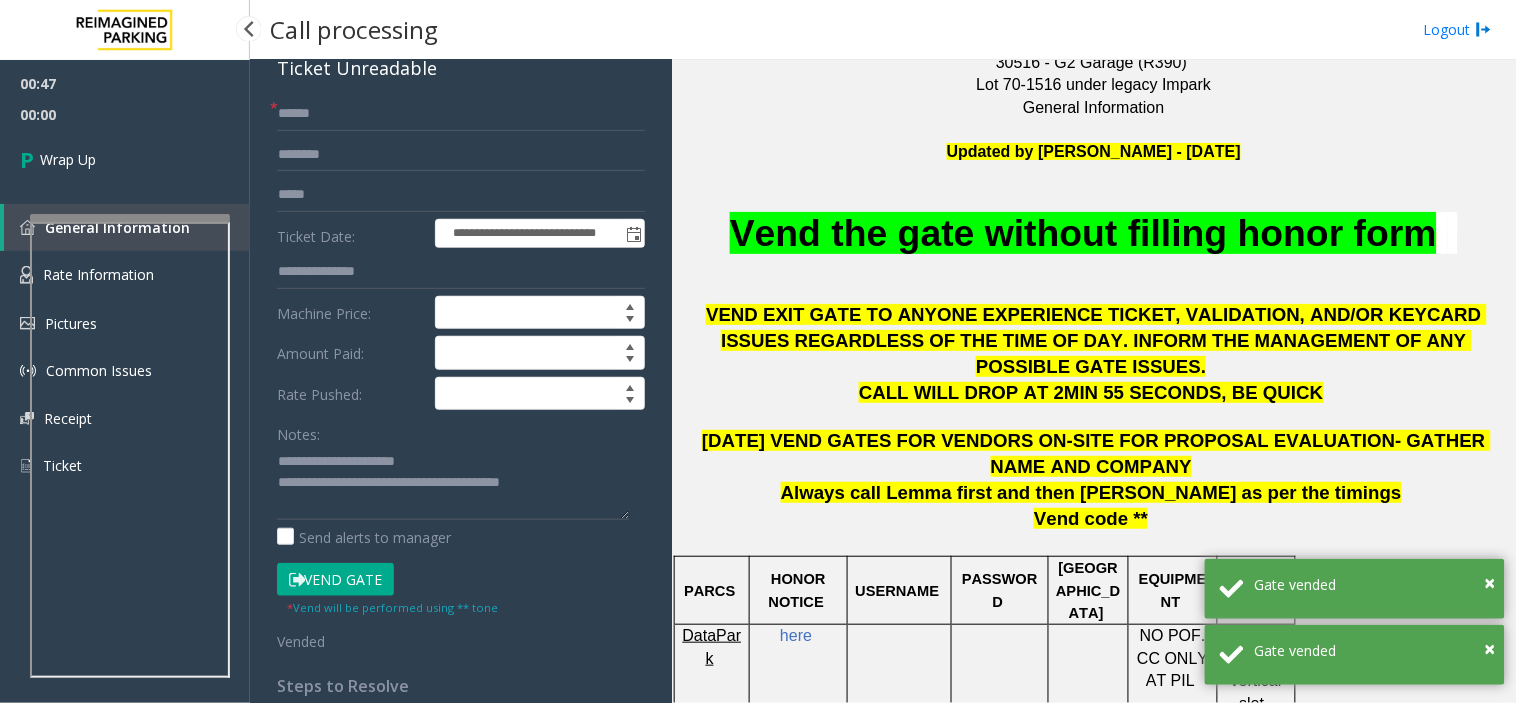 click on "00:00" at bounding box center [125, 114] 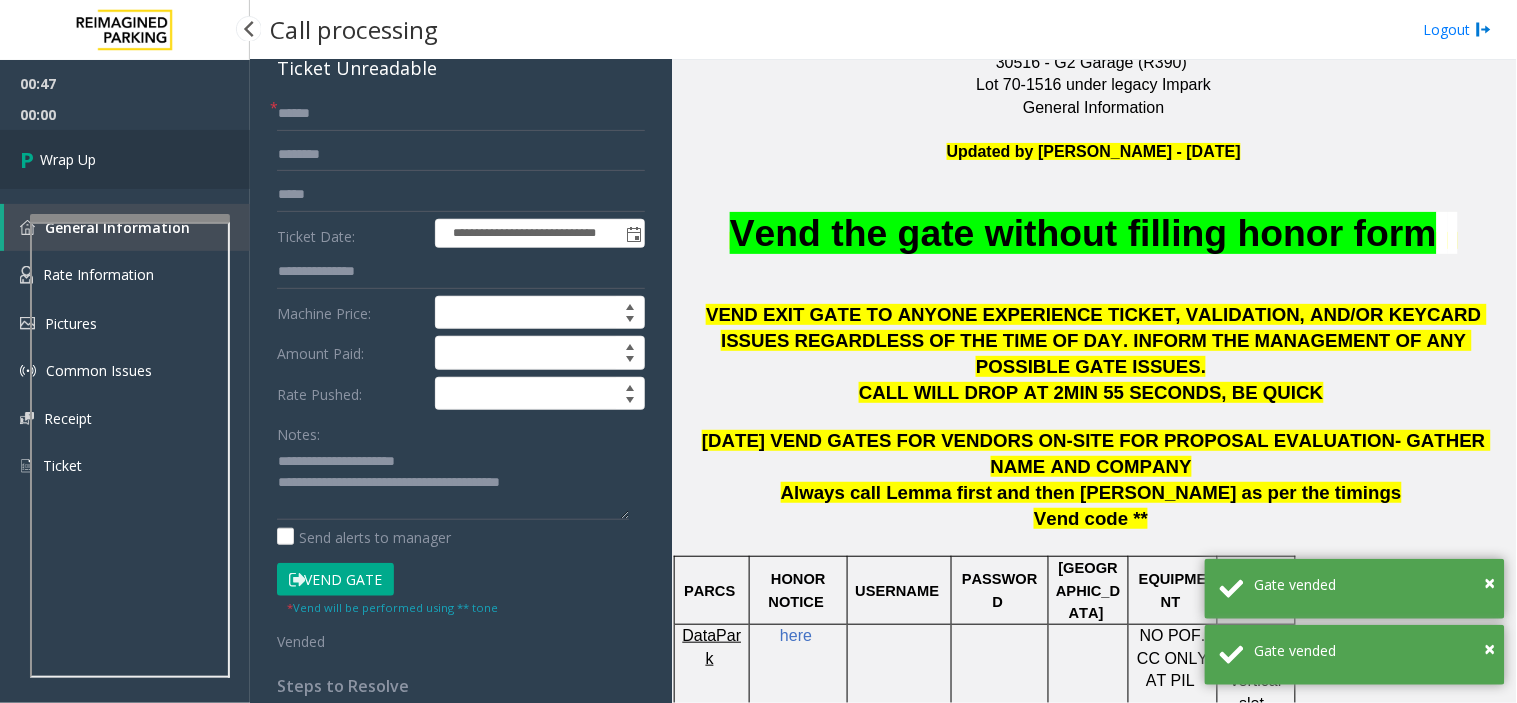 click on "Wrap Up" at bounding box center (125, 159) 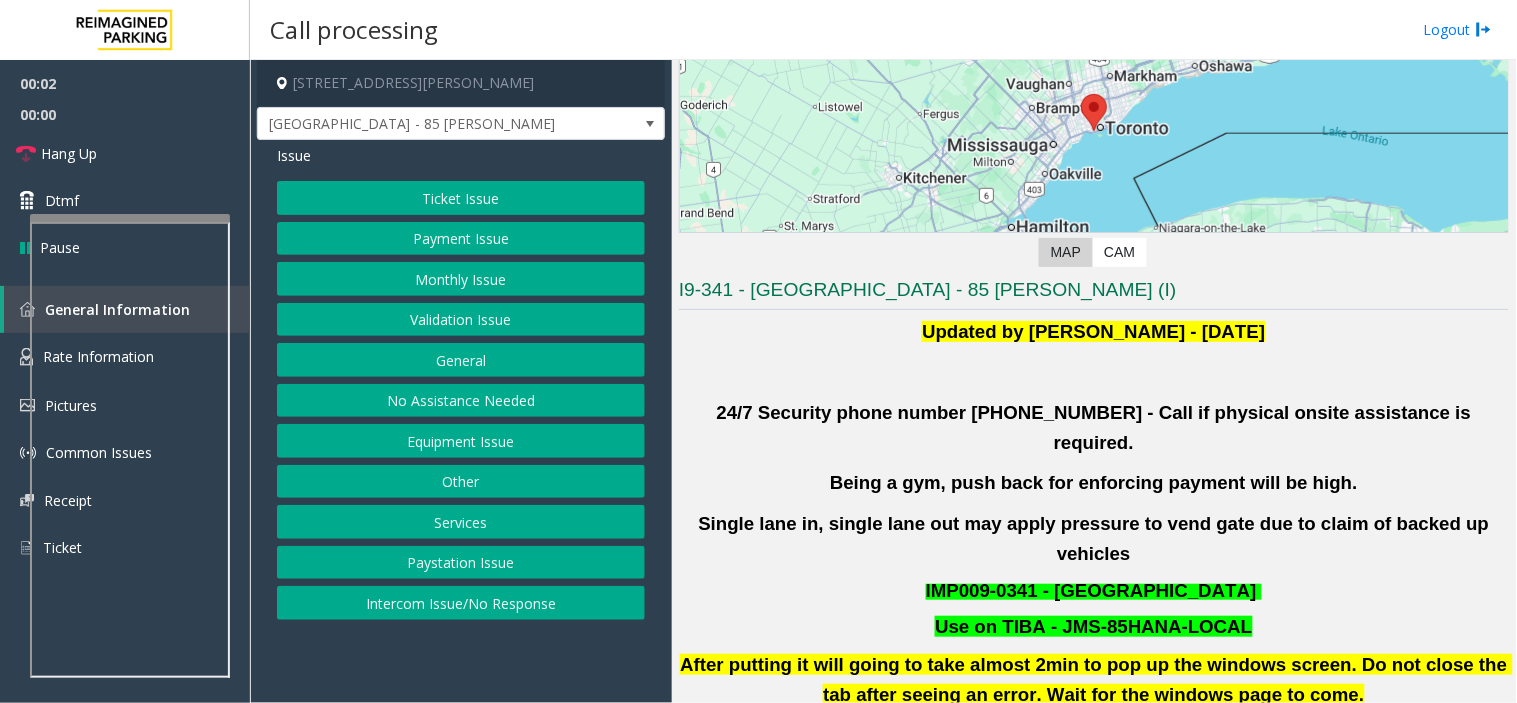 scroll, scrollTop: 333, scrollLeft: 0, axis: vertical 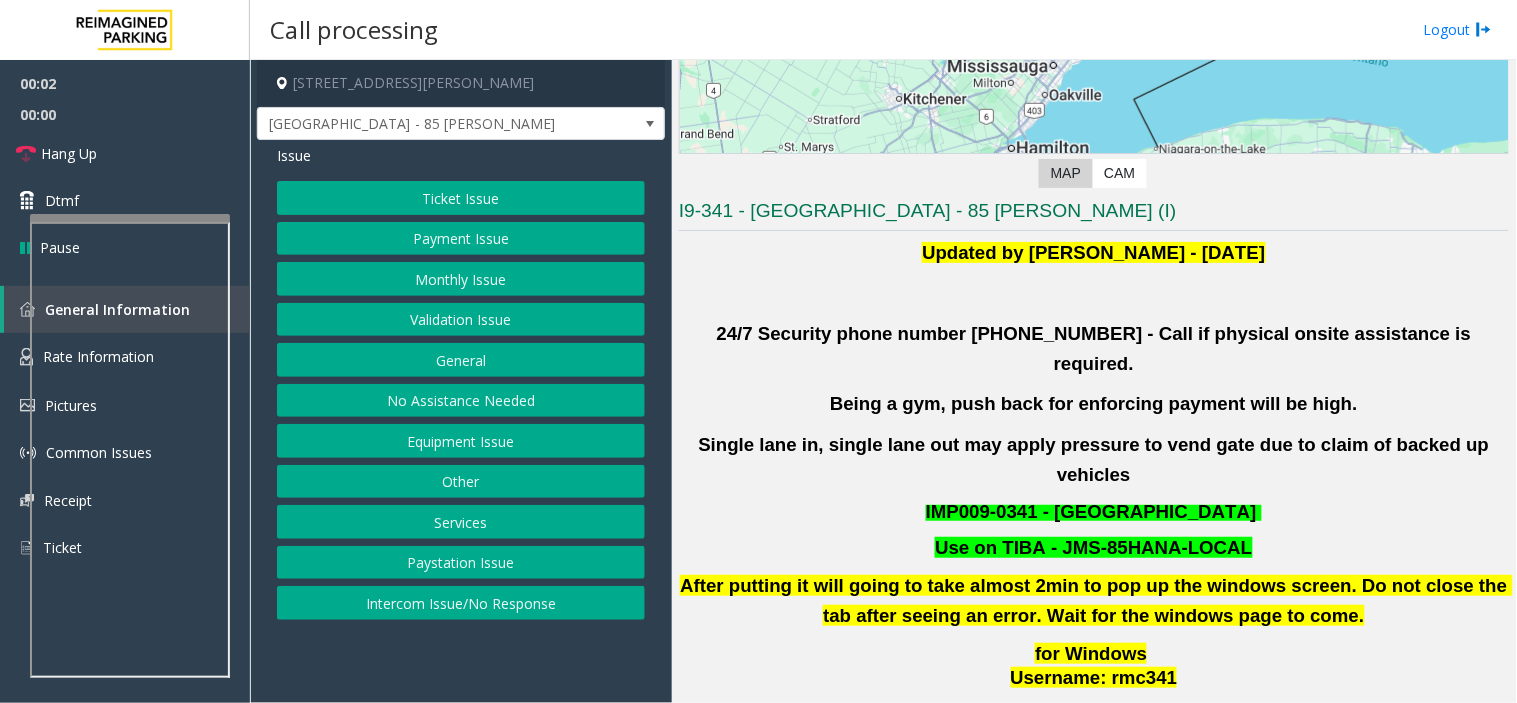 click on "IMP009-0341 - [GEOGRAPHIC_DATA]" 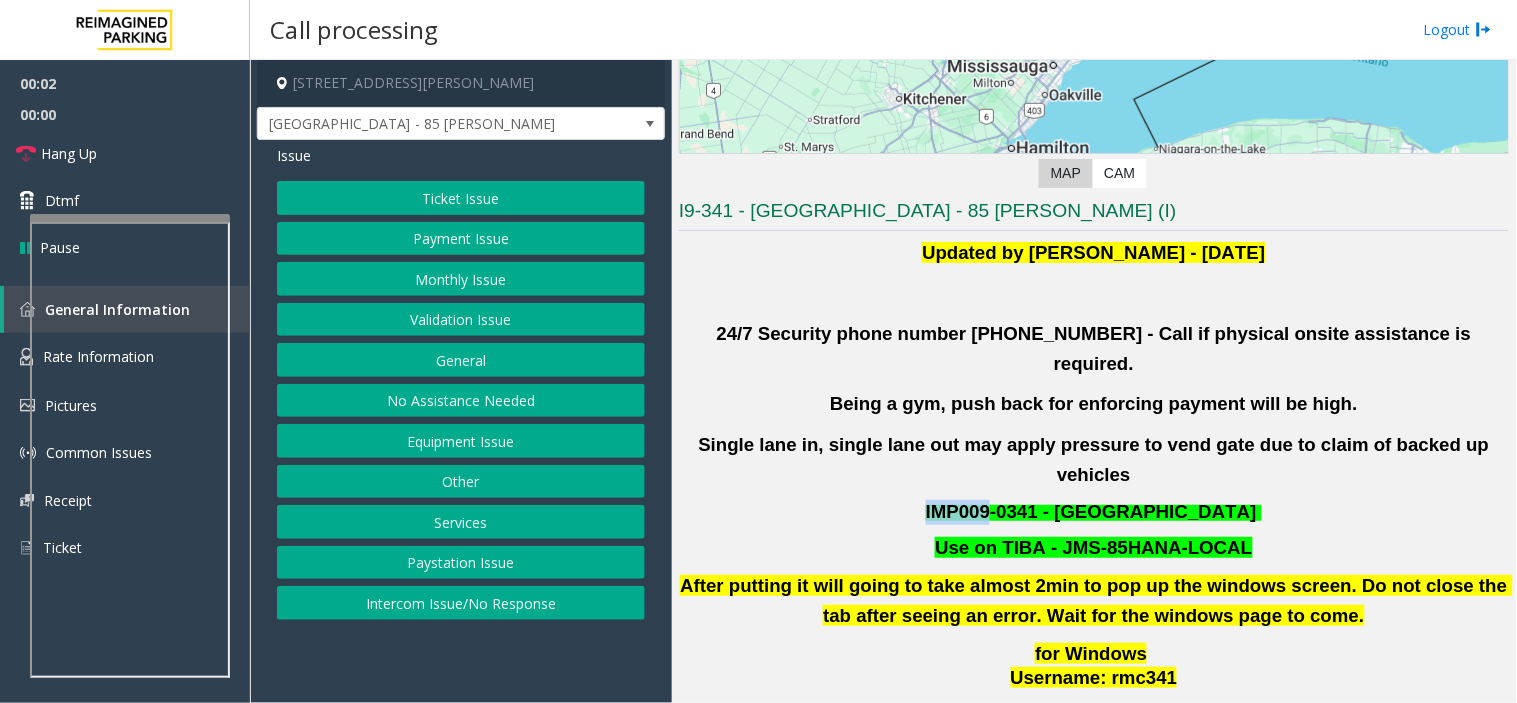 click on "IMP009-0341 - [GEOGRAPHIC_DATA]" 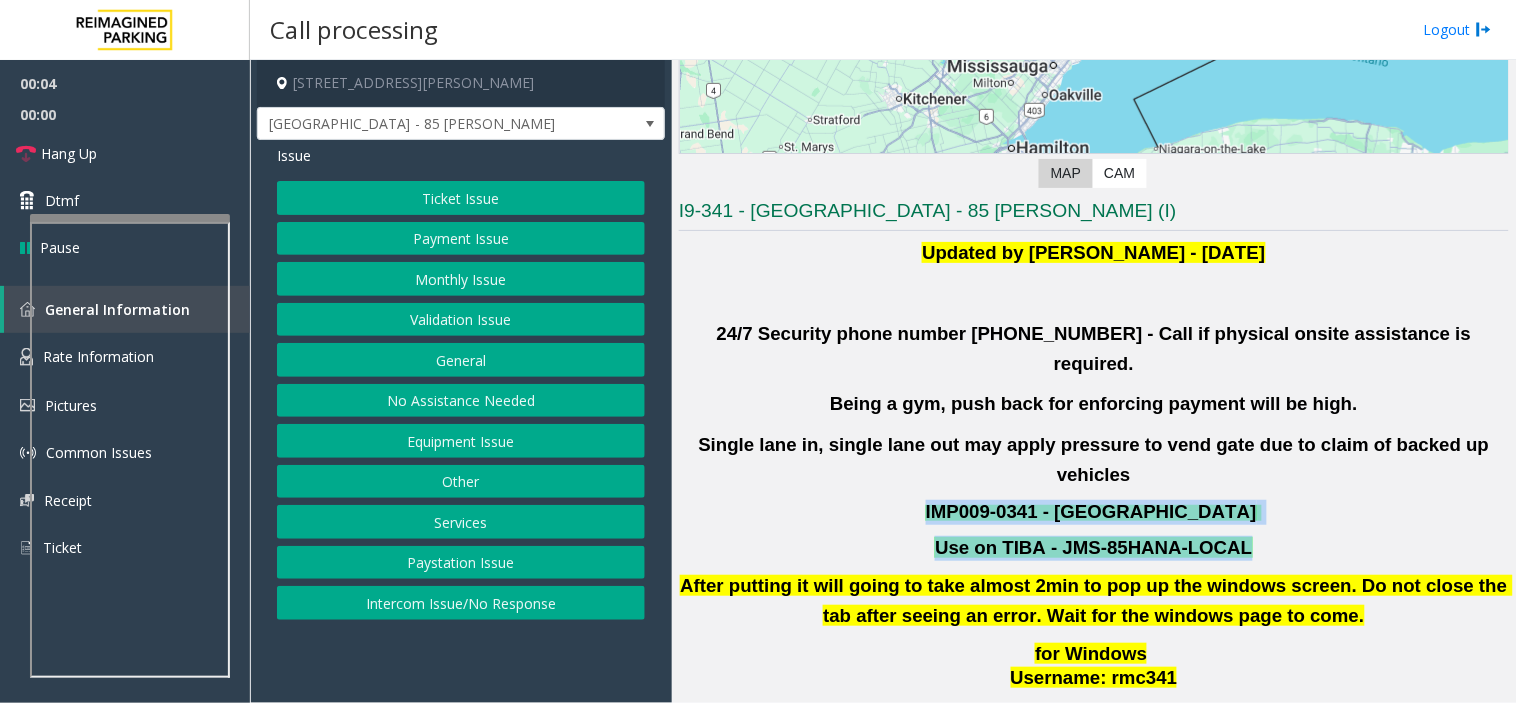 drag, startPoint x: 916, startPoint y: 440, endPoint x: 1301, endPoint y: 475, distance: 386.58765 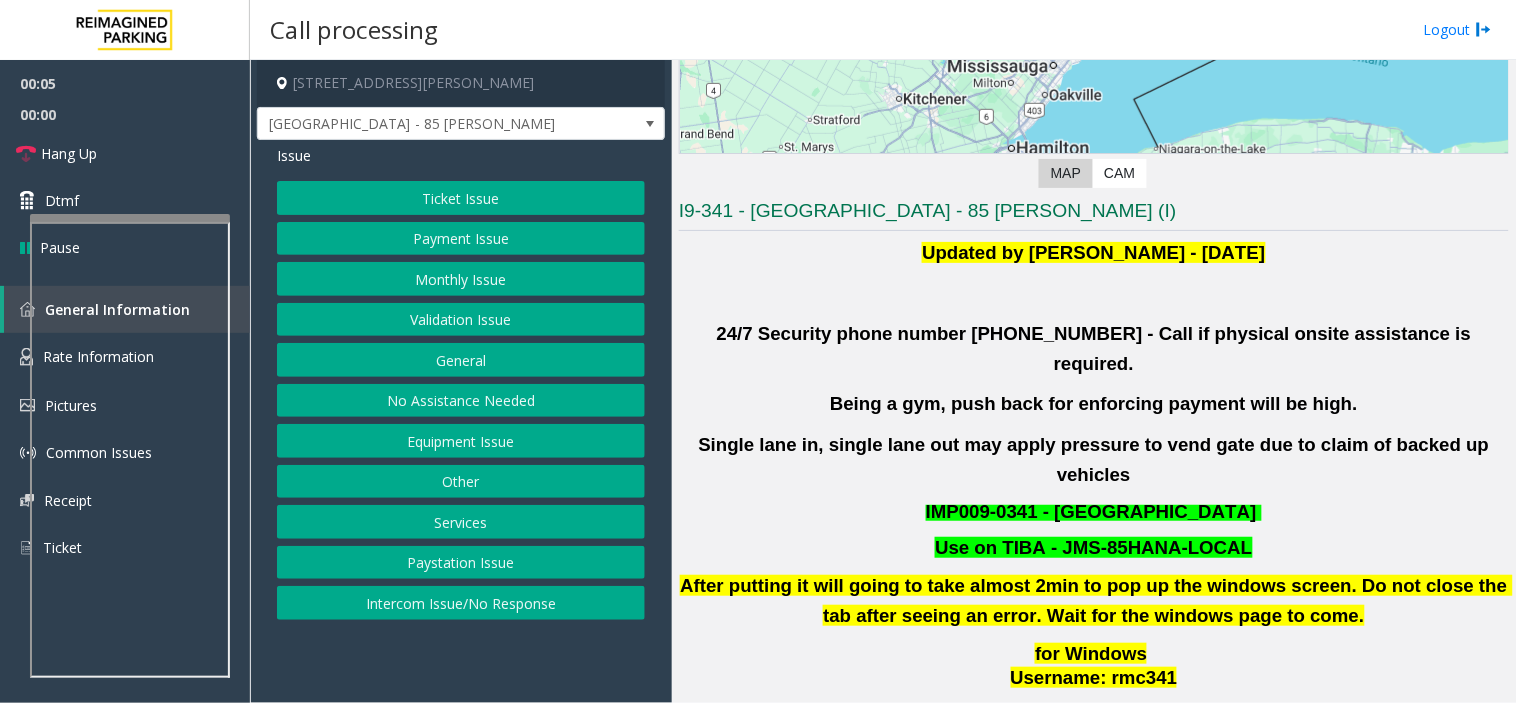 click on "Use on TIBA - JMS-85HANA-LOCAL" 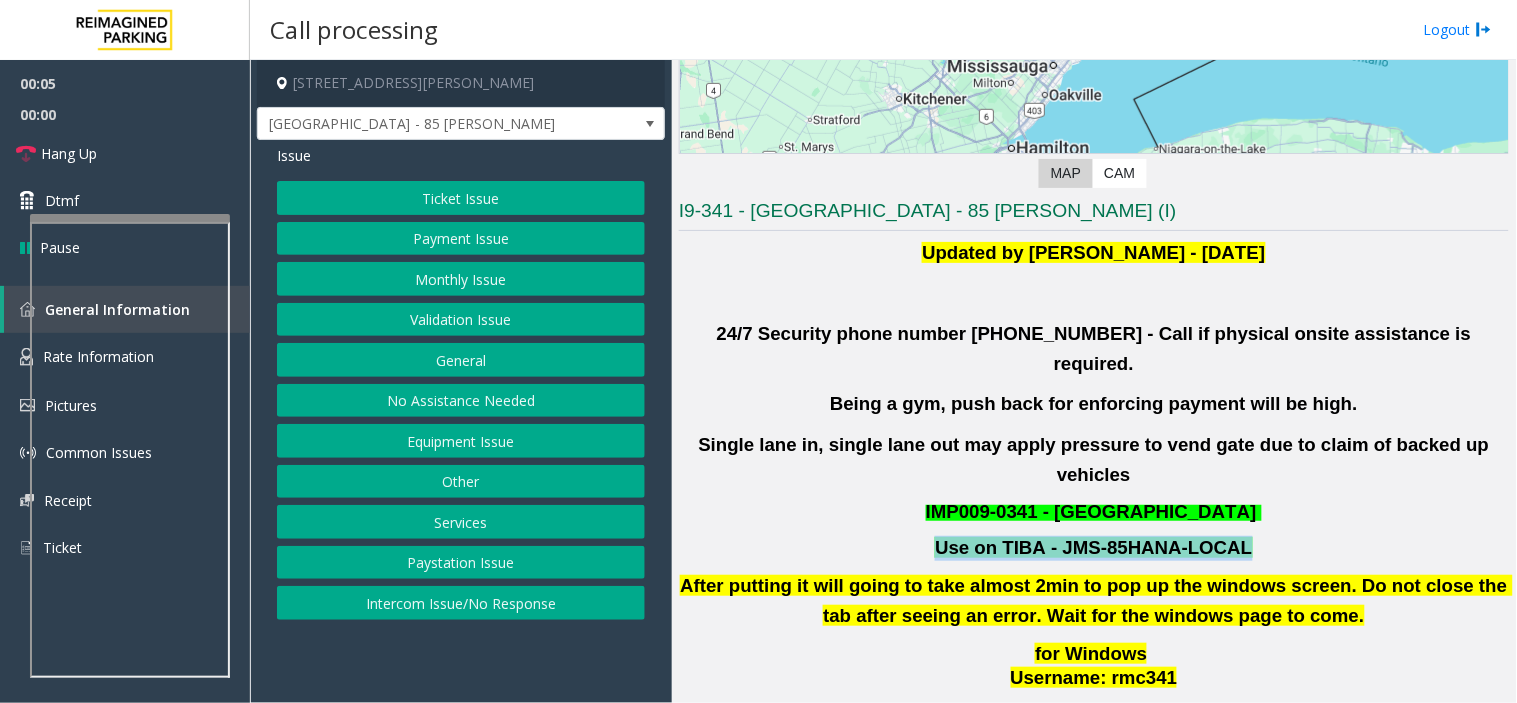 click on "Use on TIBA - JMS-85HANA-LOCAL" 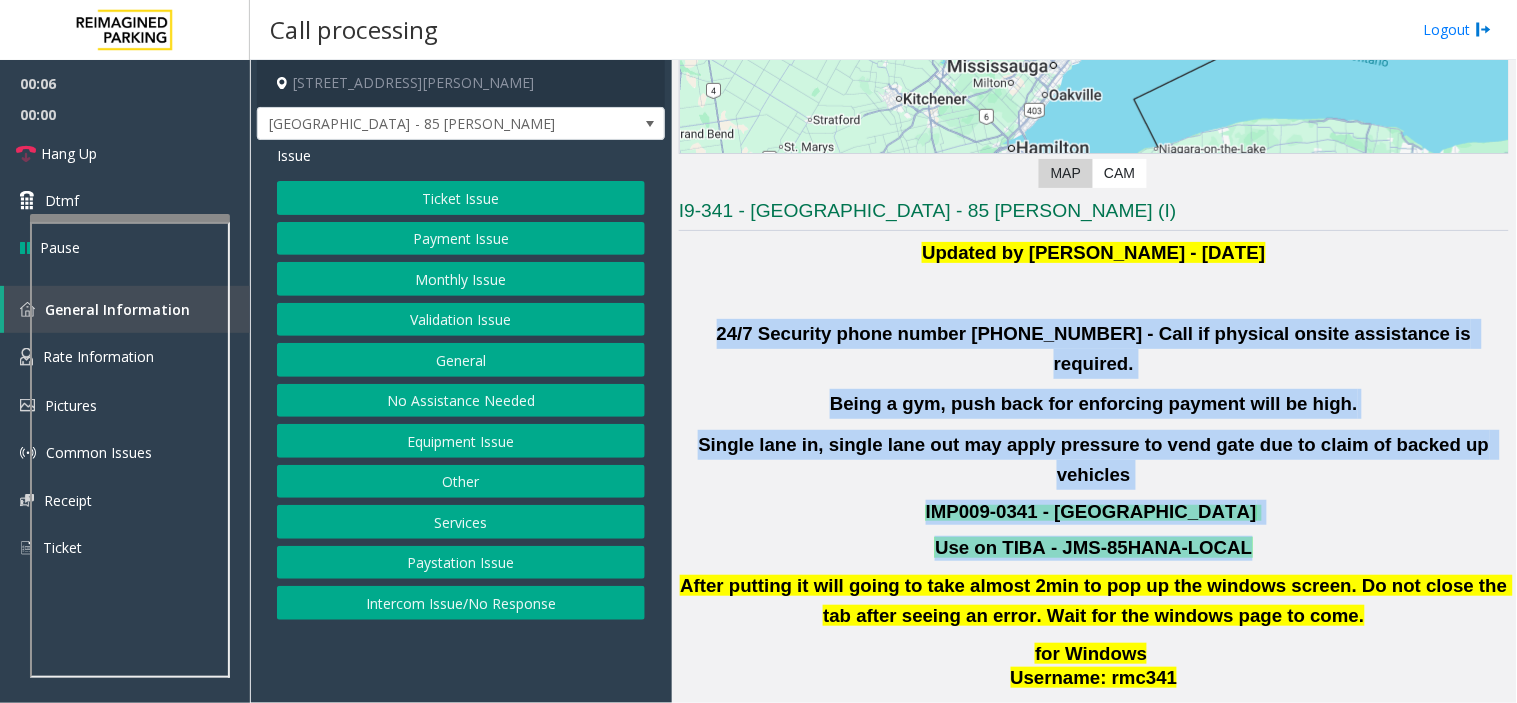 drag, startPoint x: 1301, startPoint y: 475, endPoint x: 773, endPoint y: 275, distance: 564.6096 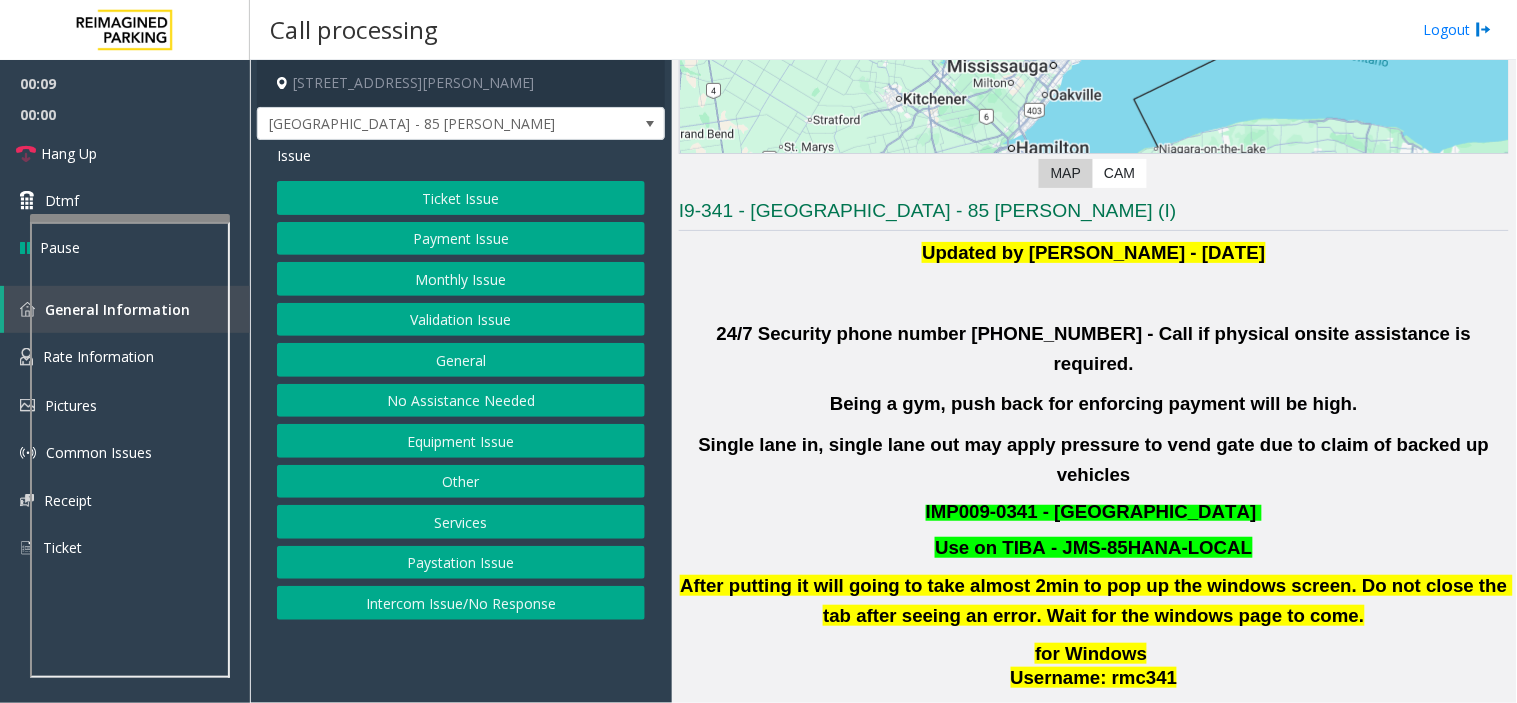 click on "Validation Issue" 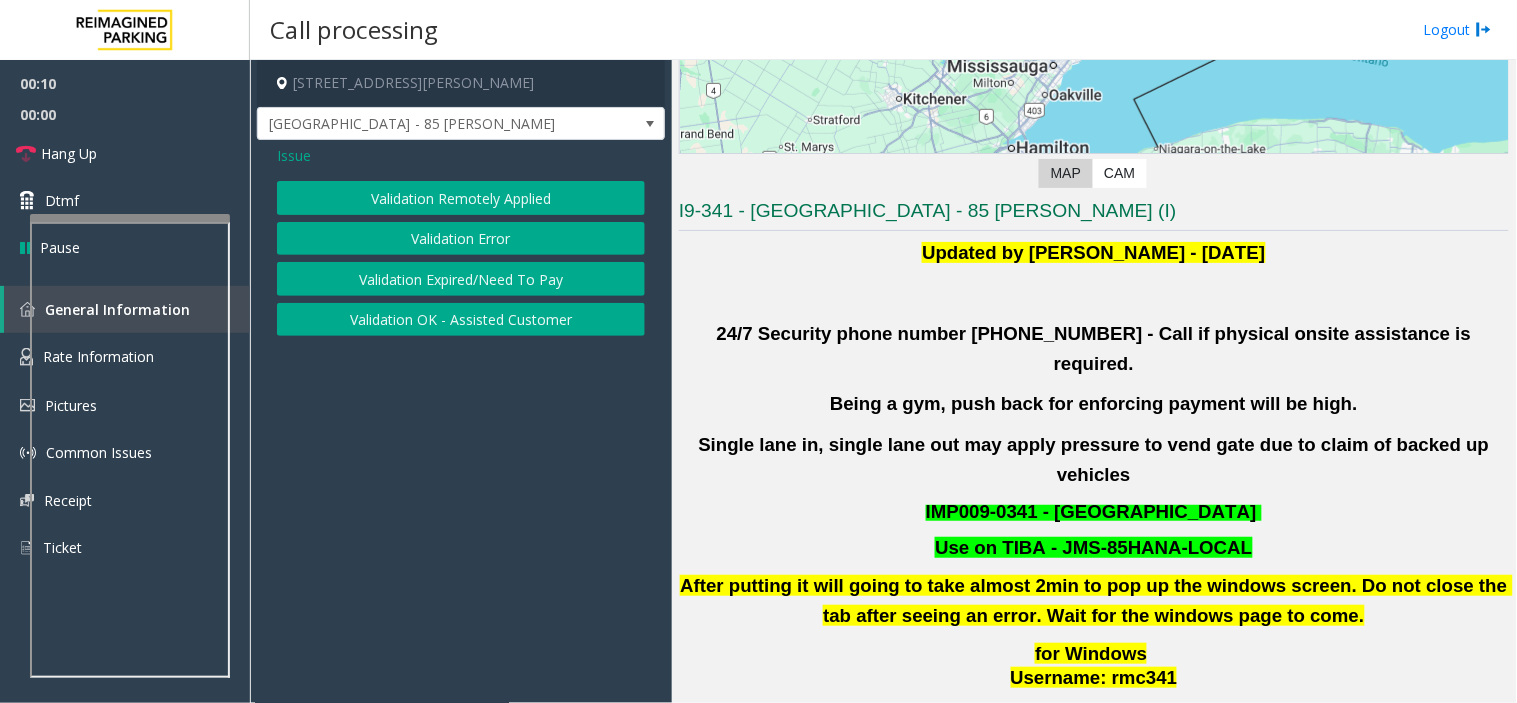 click on "Validation Error" 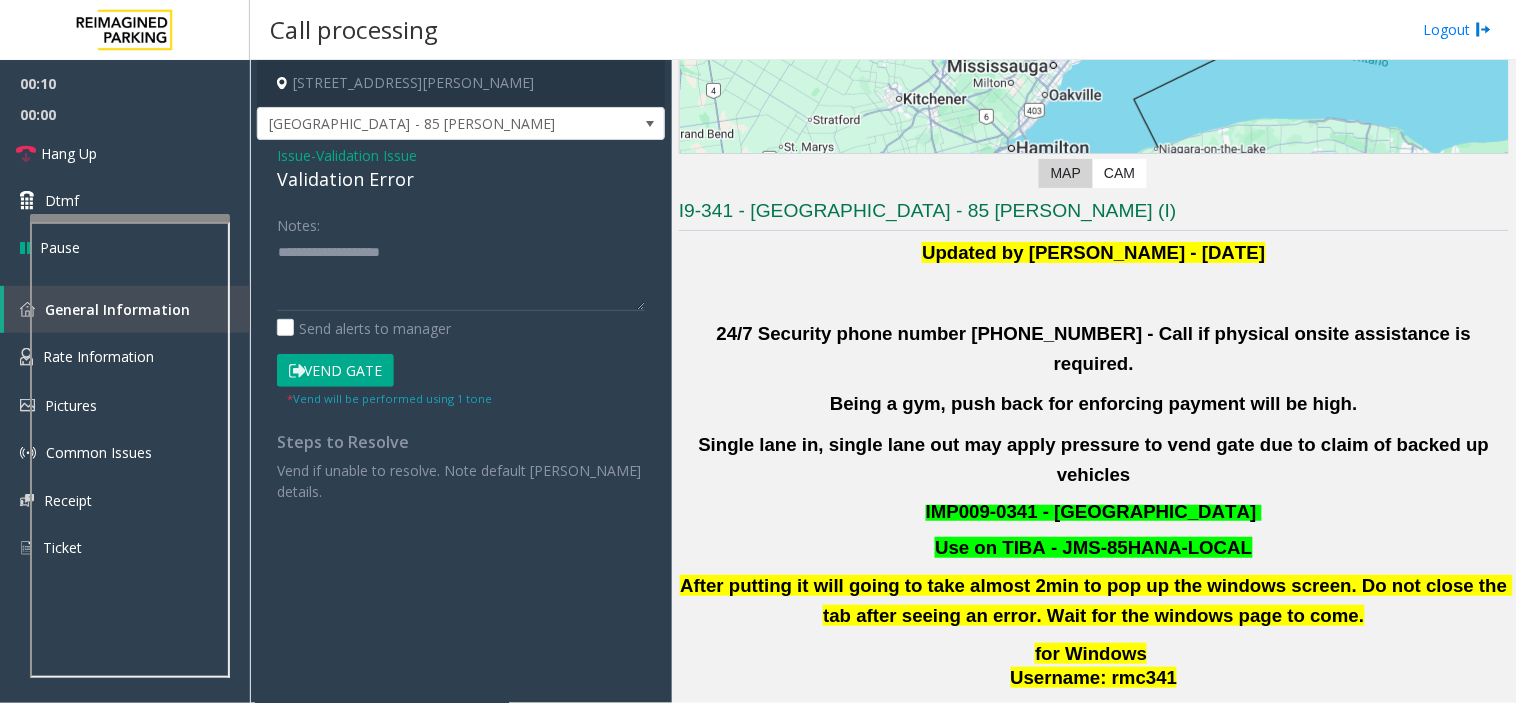 click on "Validation Error" 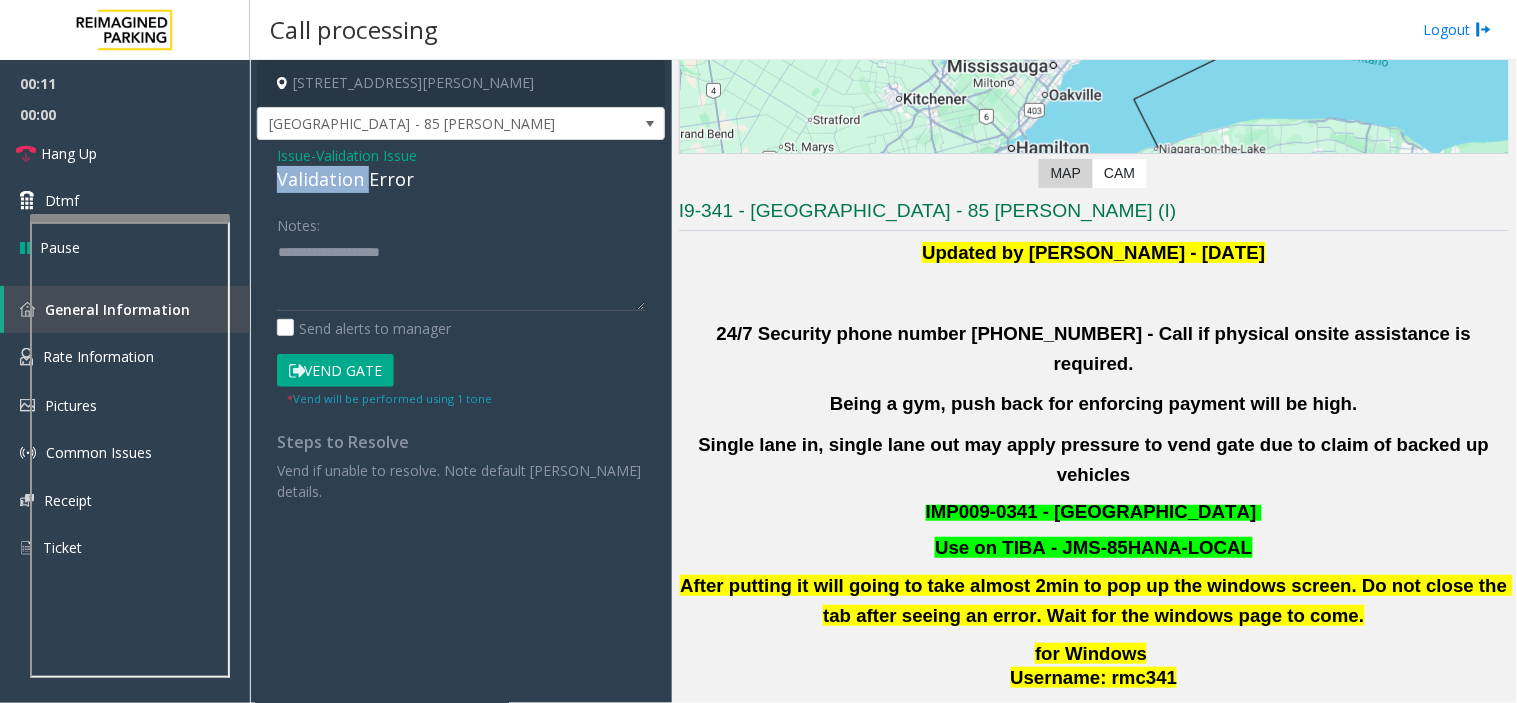 click on "Validation Error" 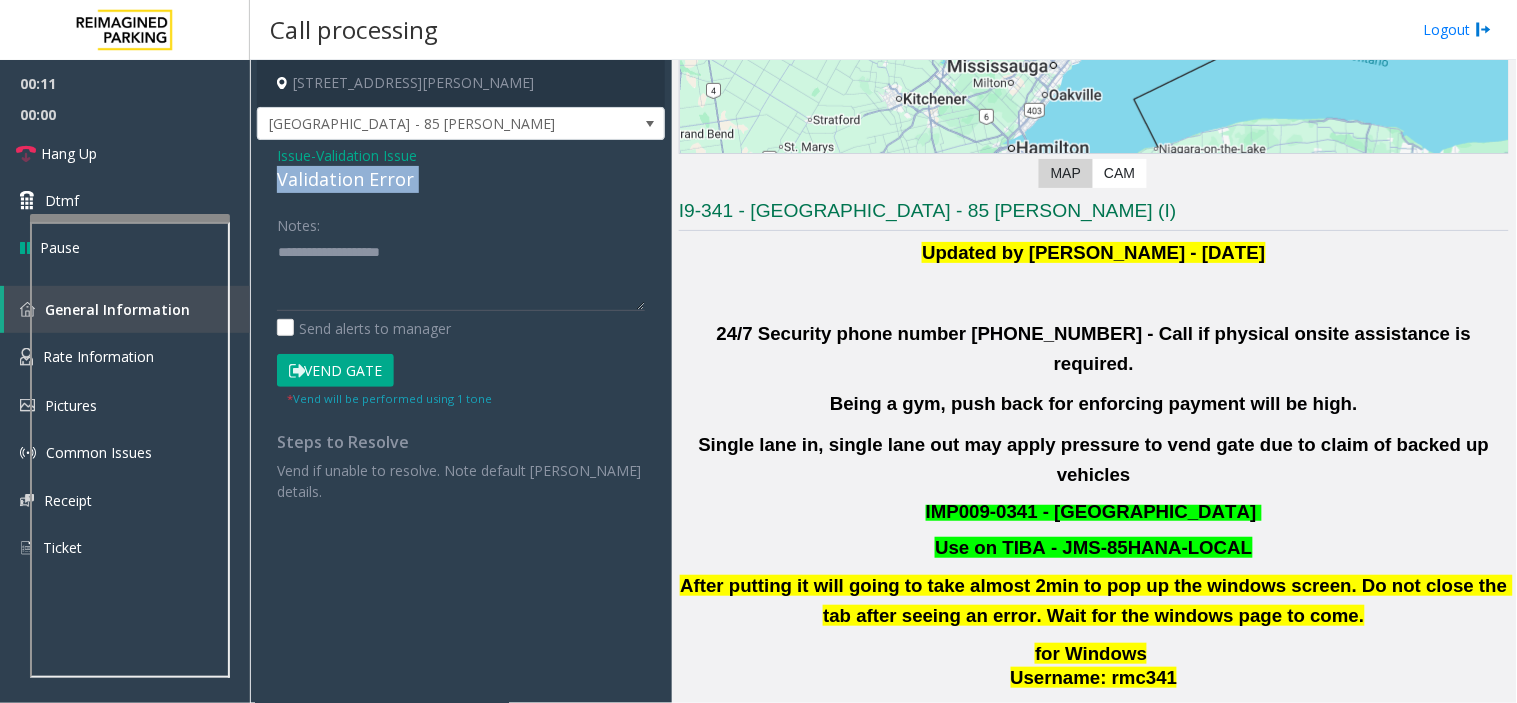 click on "Validation Error" 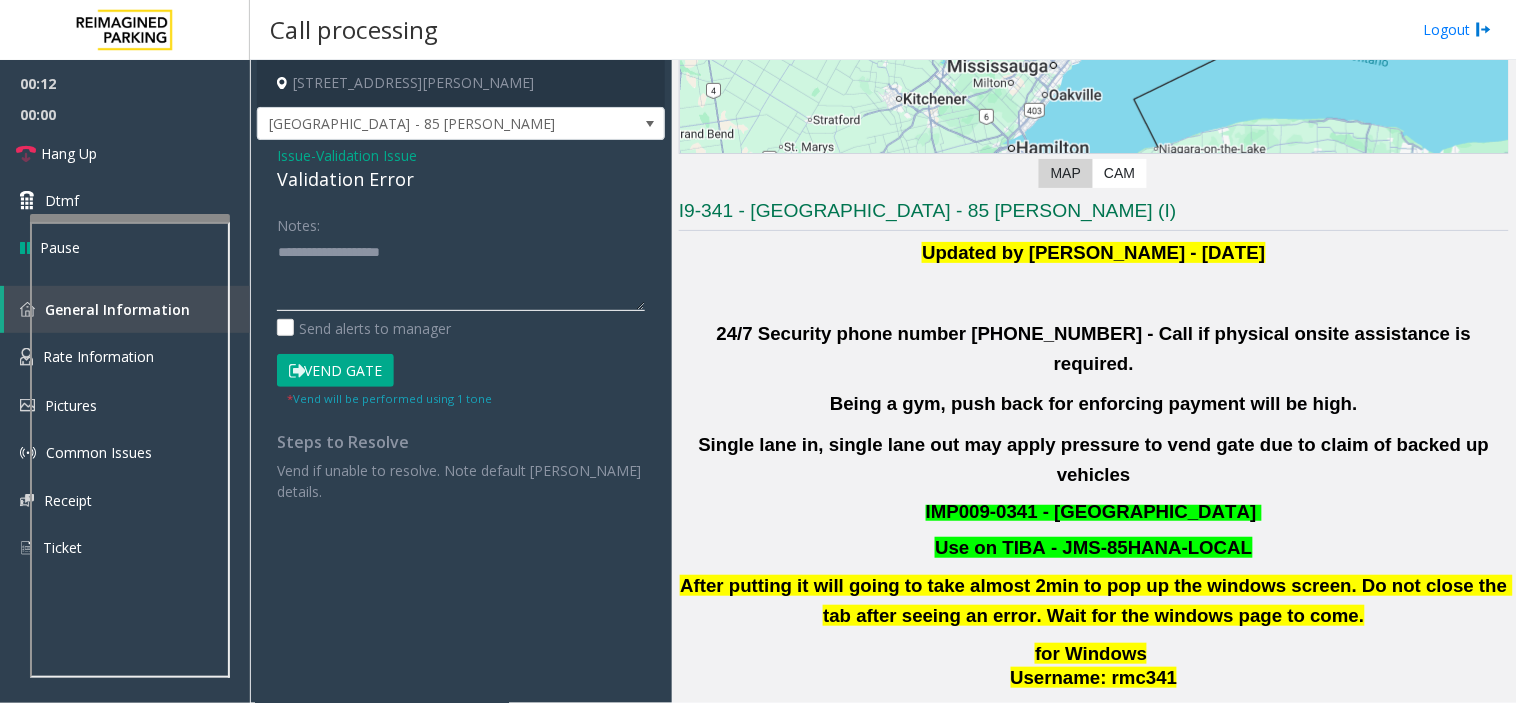 click 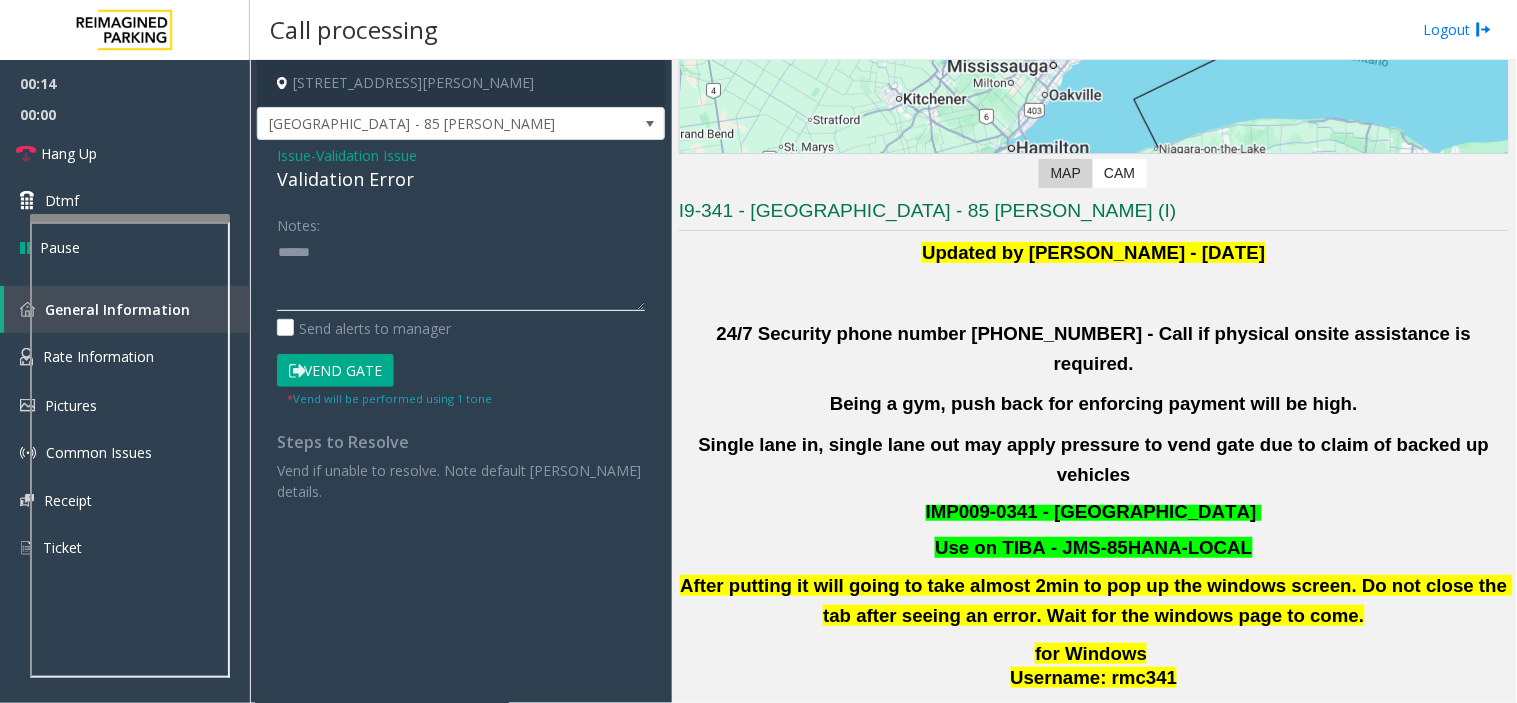 paste on "**********" 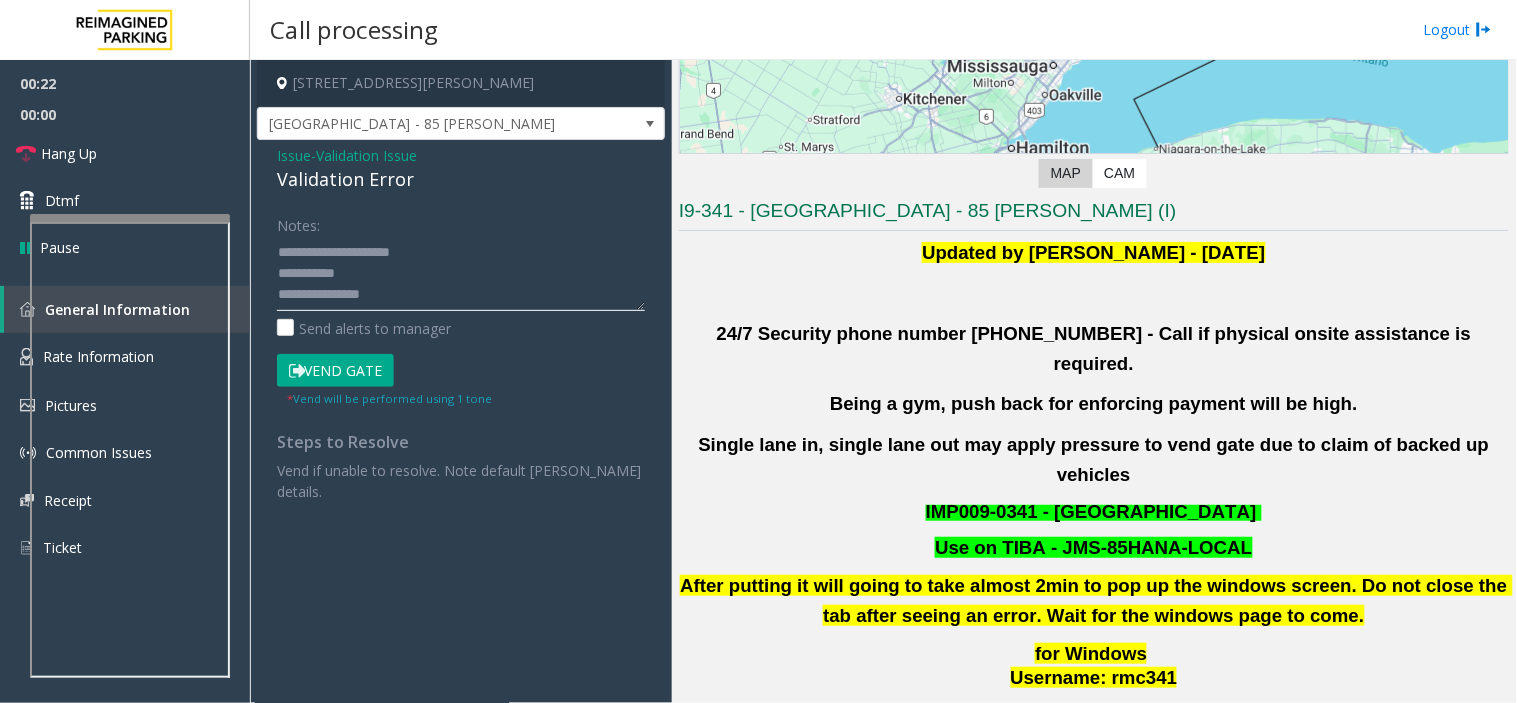 click 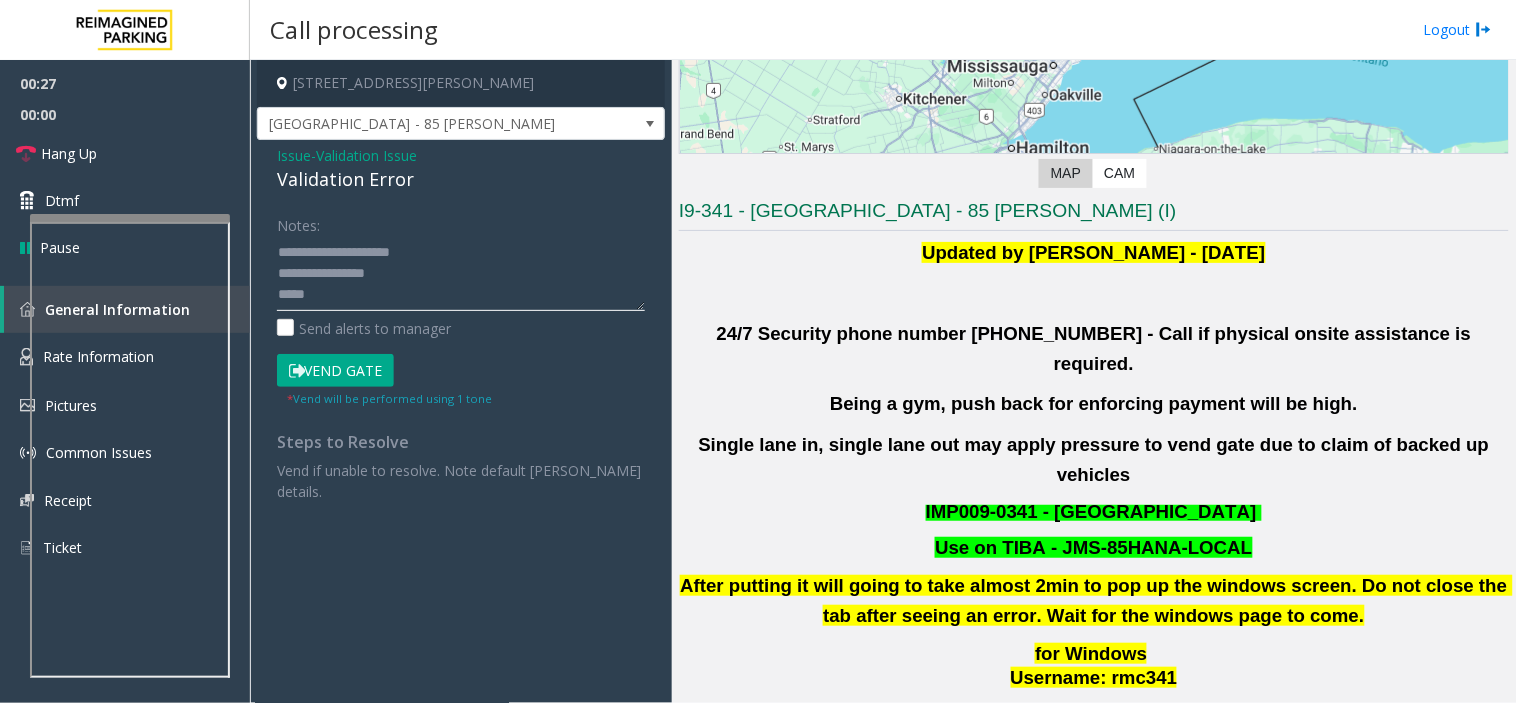 scroll, scrollTop: 14, scrollLeft: 0, axis: vertical 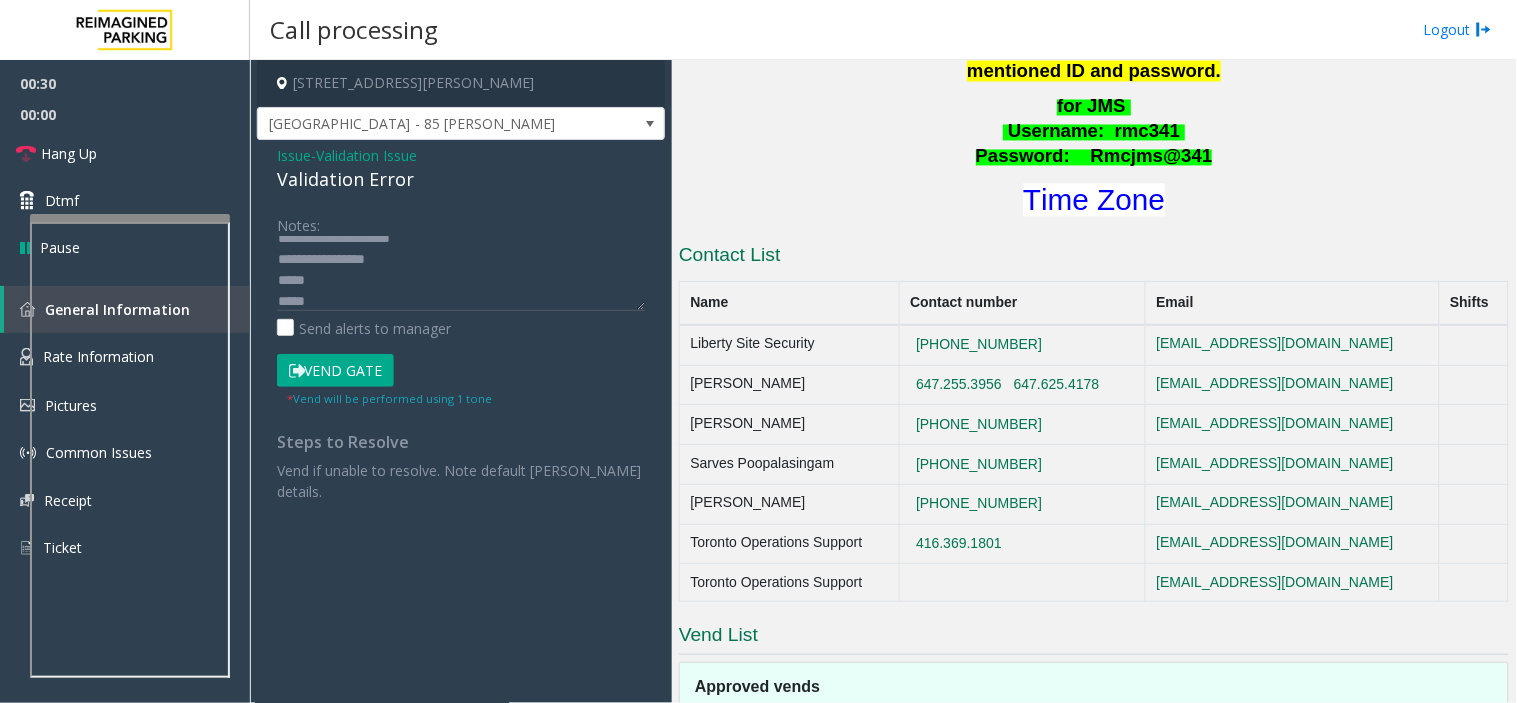 click on "Password:    Rmcjms@341" 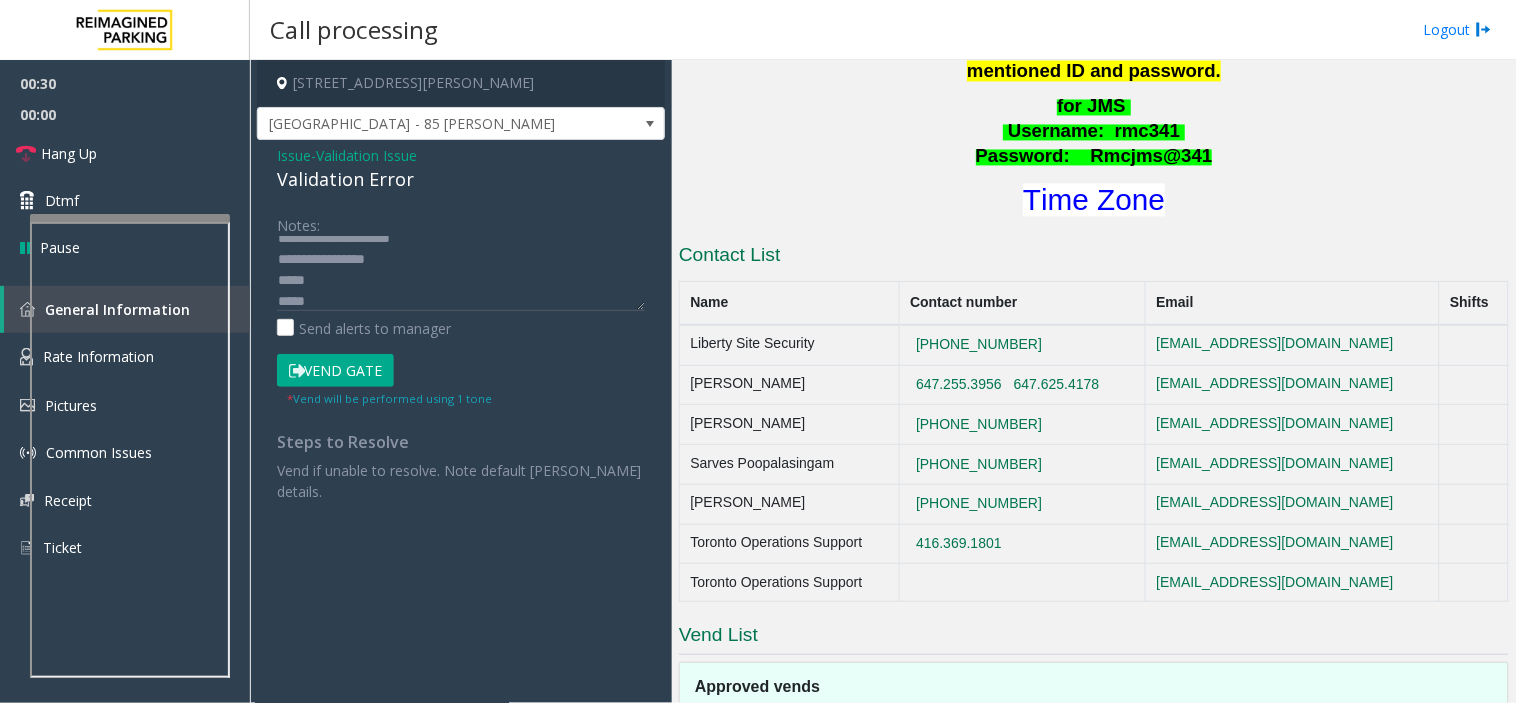 click on "Time Zone" 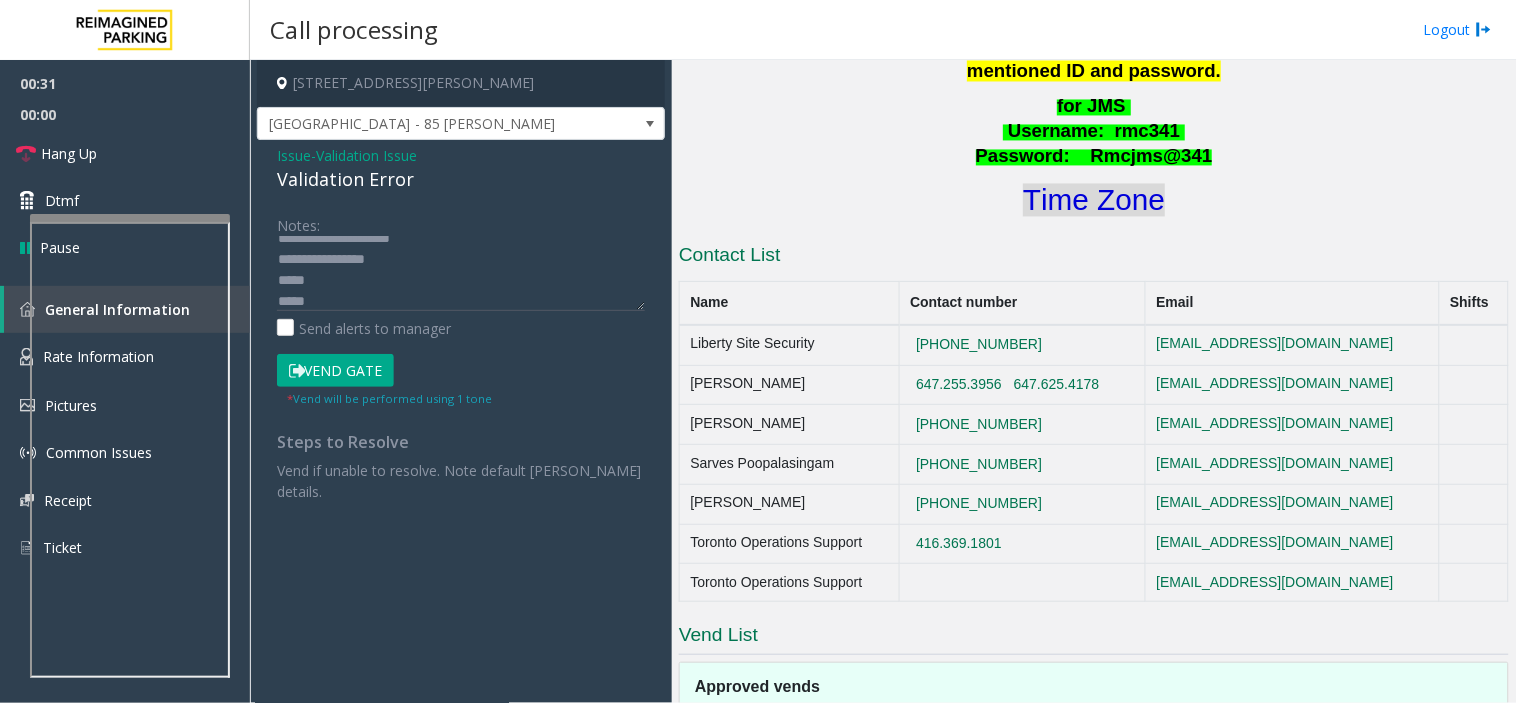 click on "Time Zone" 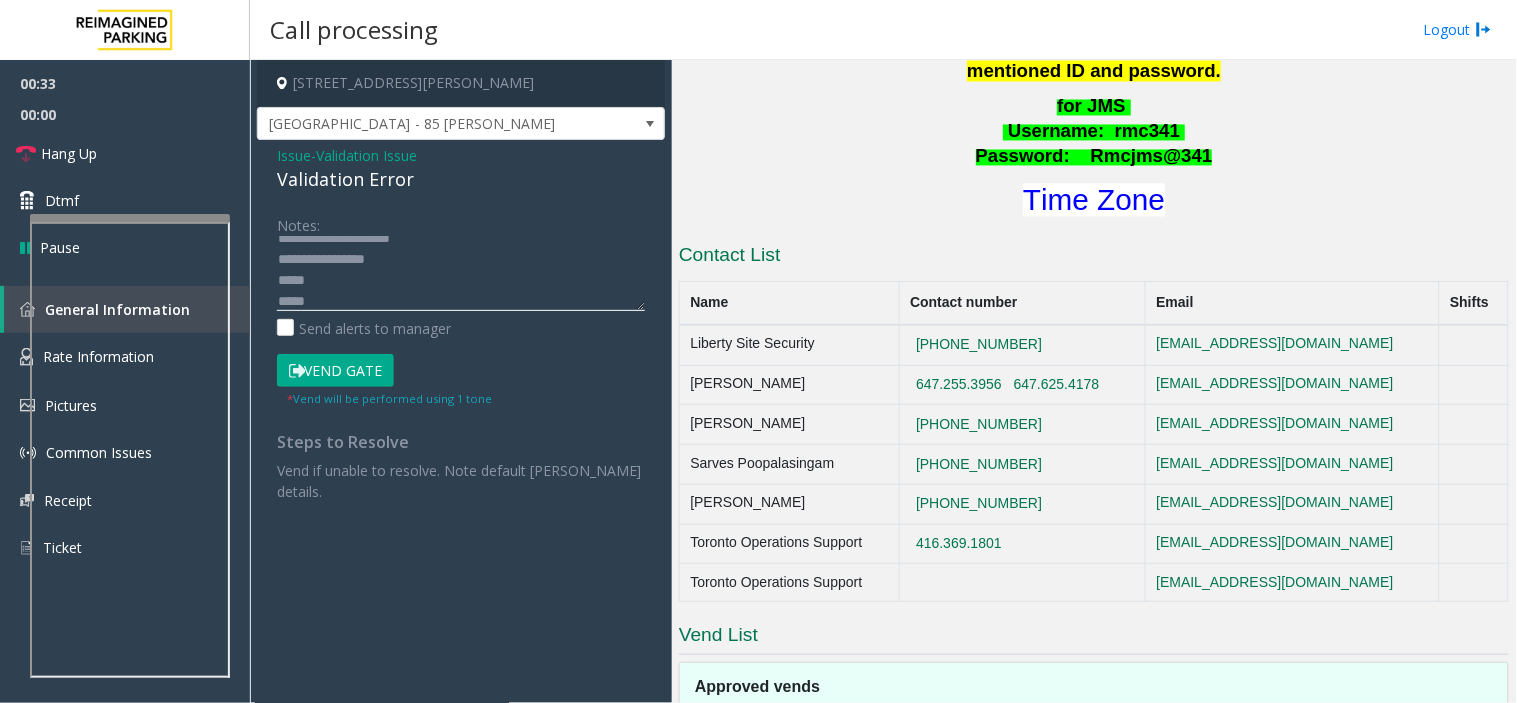 click 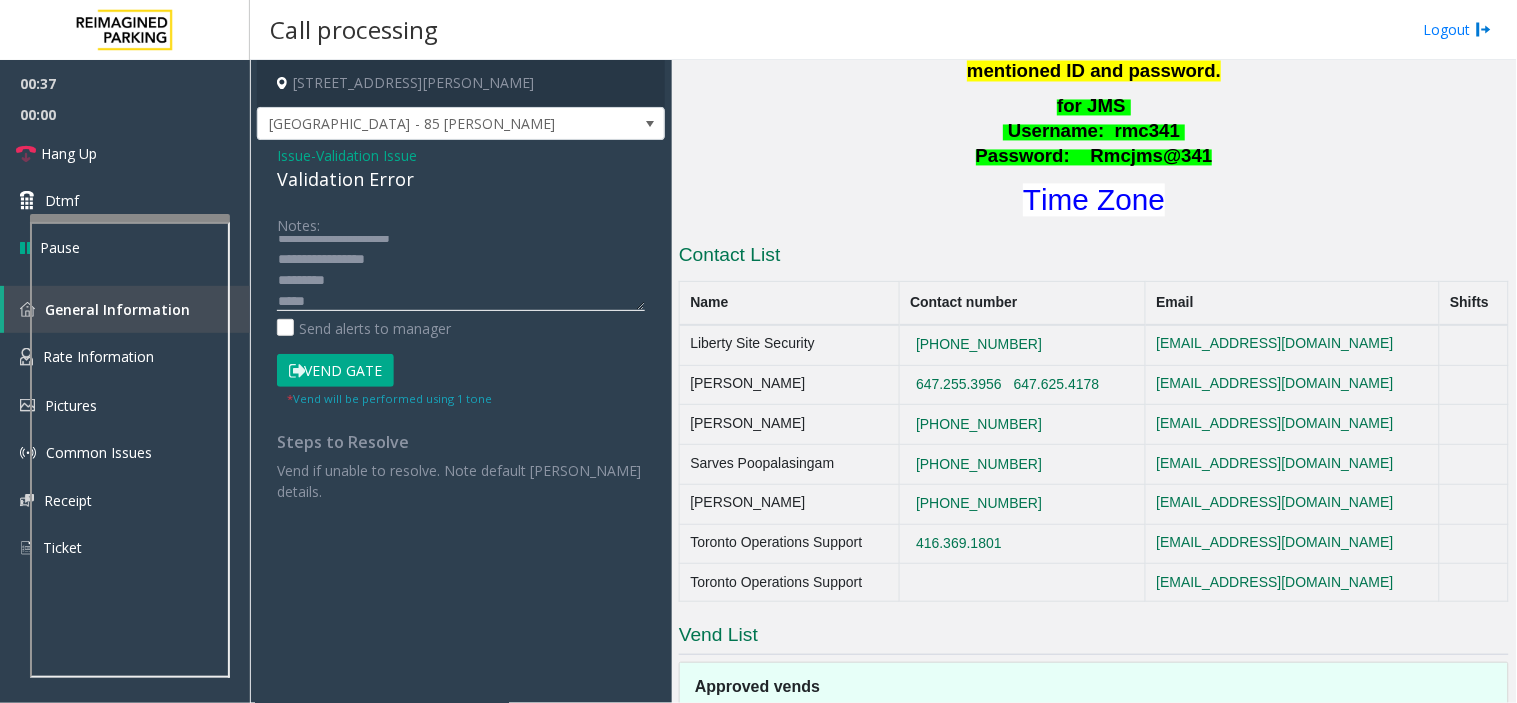 scroll, scrollTop: 42, scrollLeft: 0, axis: vertical 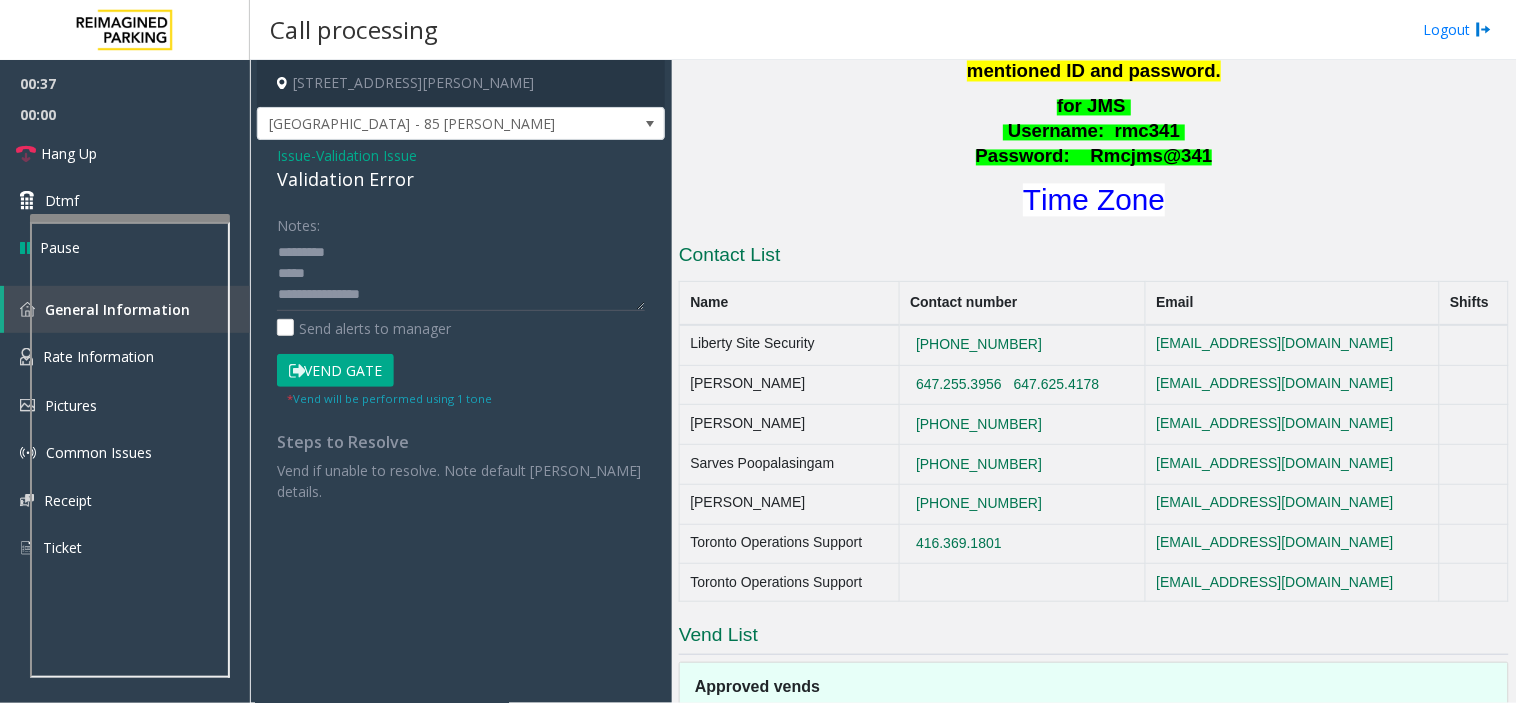 click on "Vend Gate" 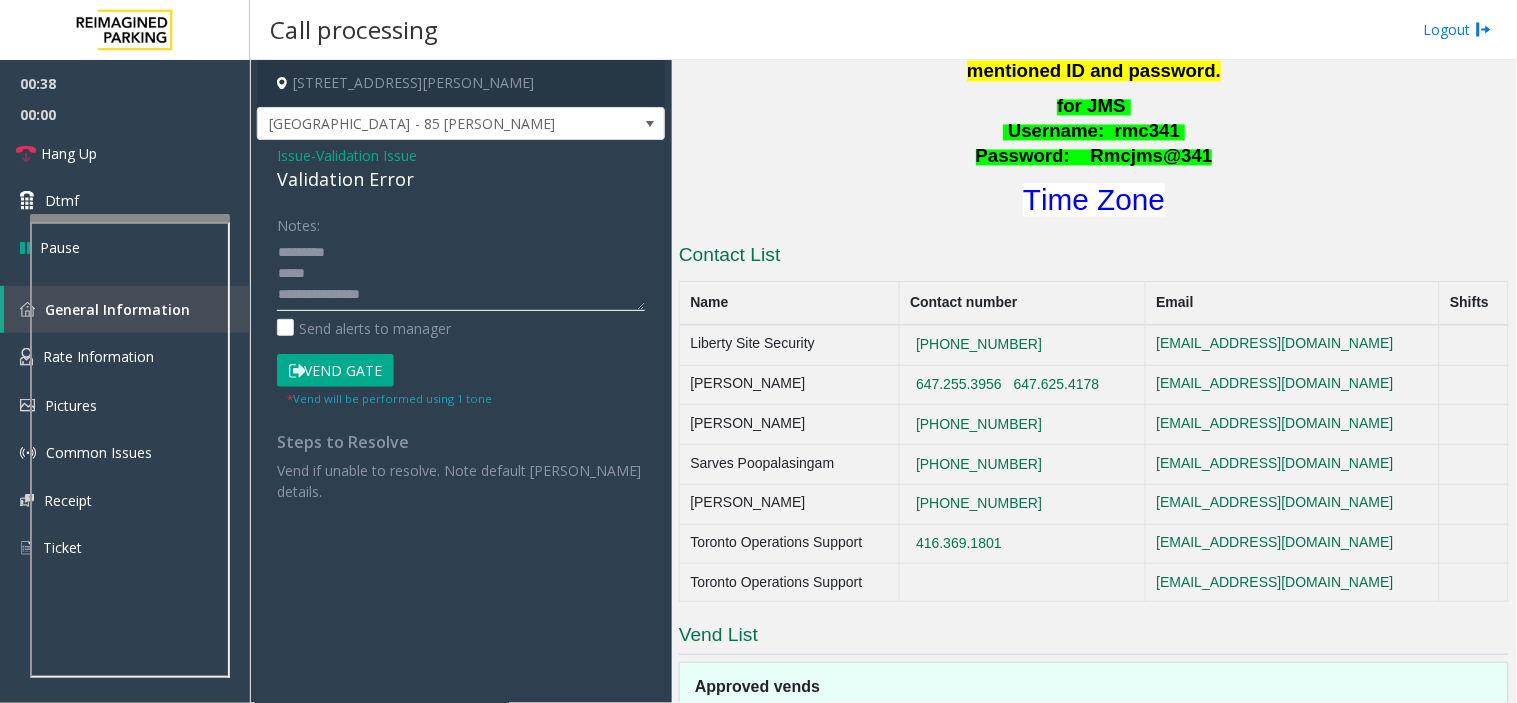 click 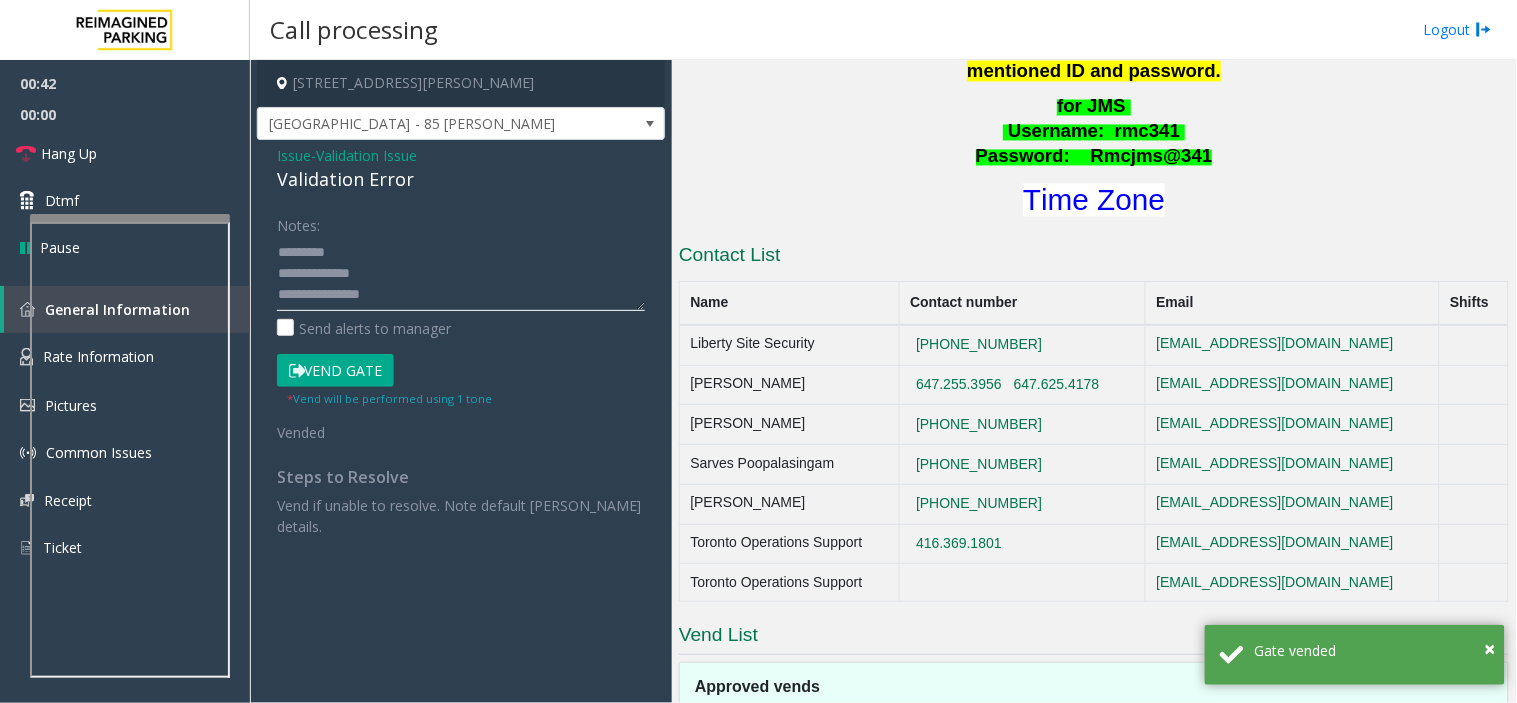 click 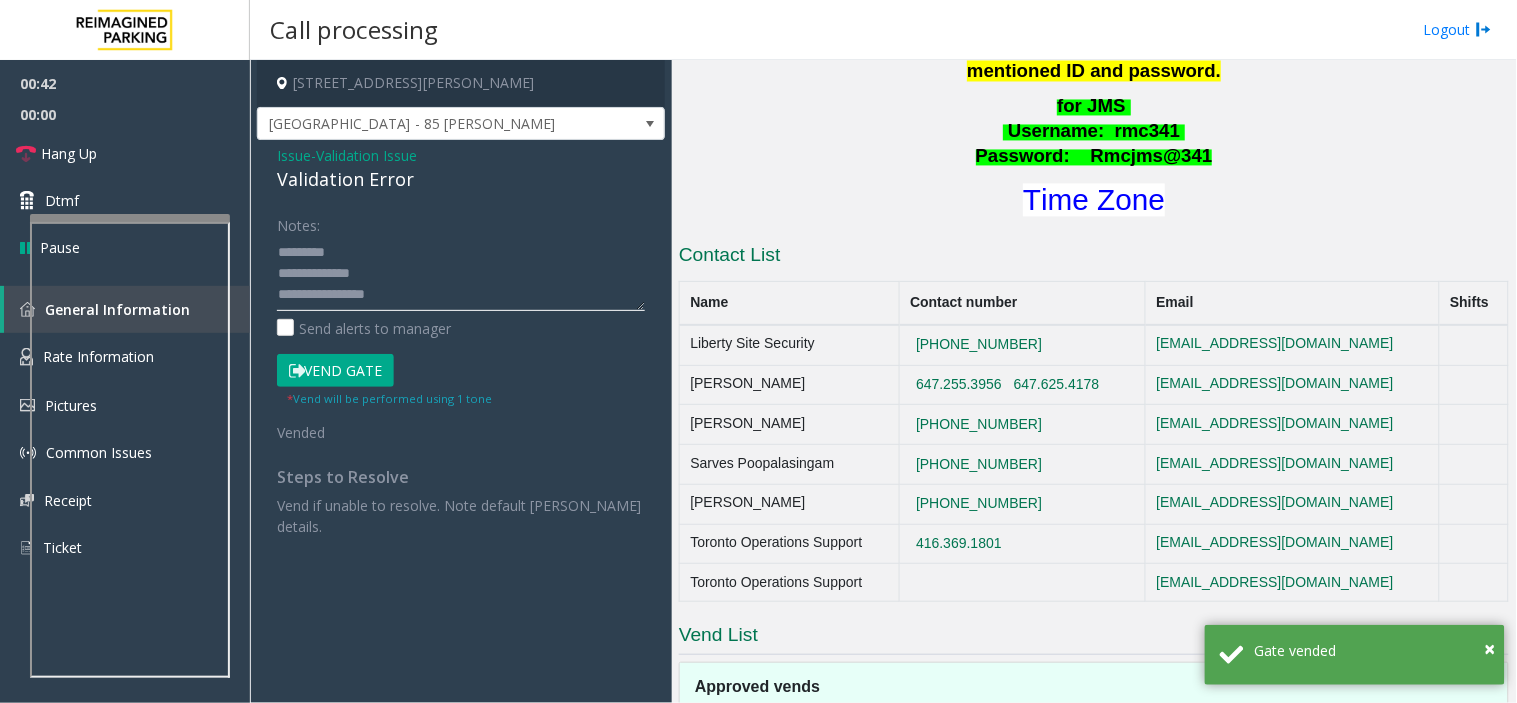 paste on "**********" 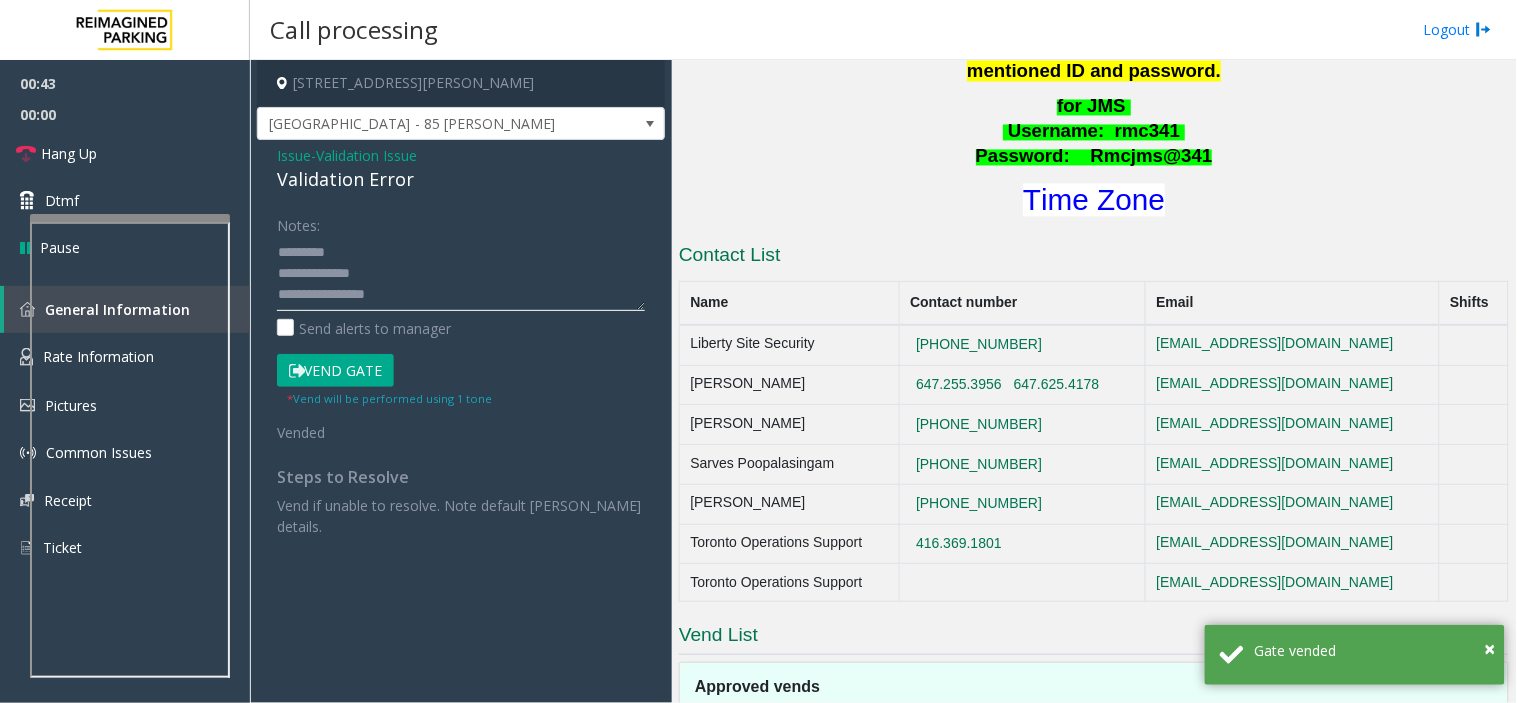 scroll, scrollTop: 63, scrollLeft: 0, axis: vertical 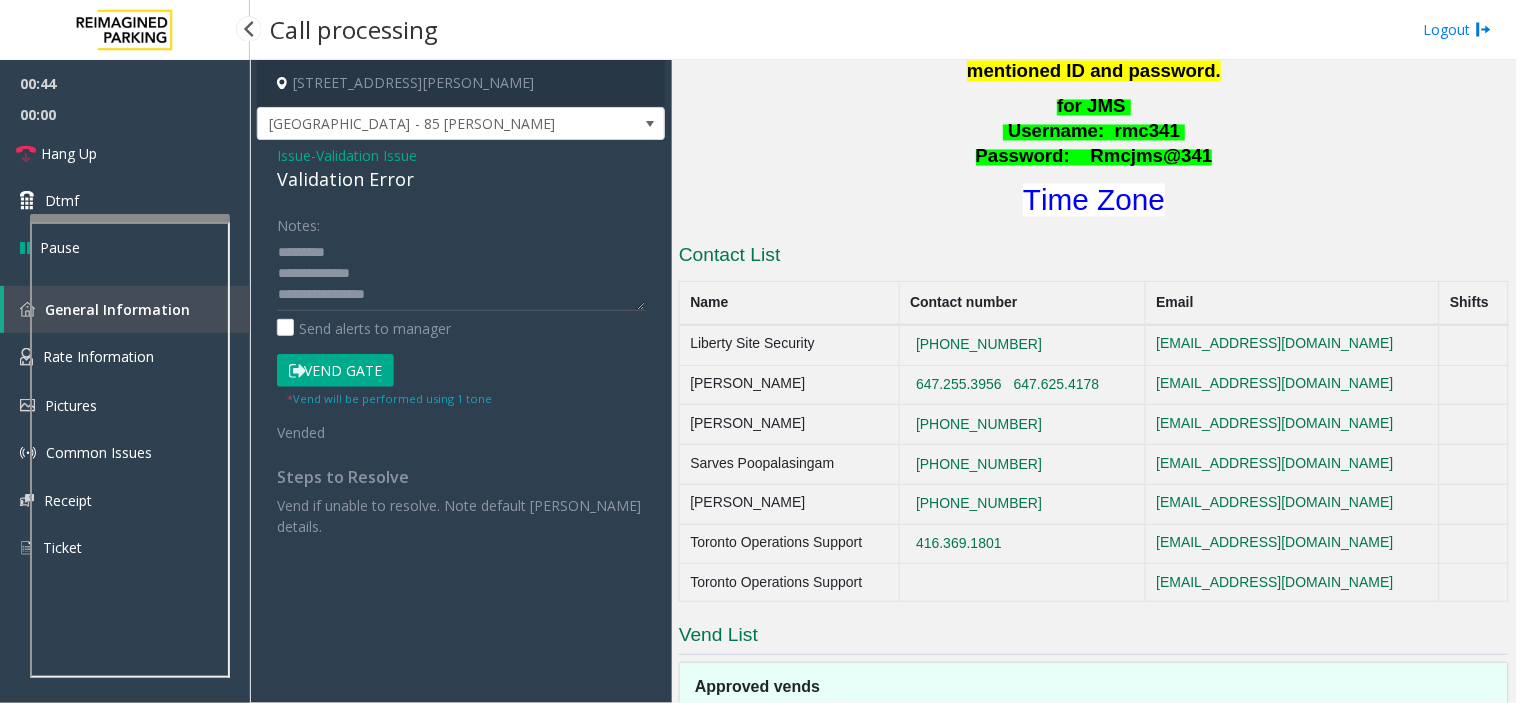 click on "00:00" at bounding box center (125, 114) 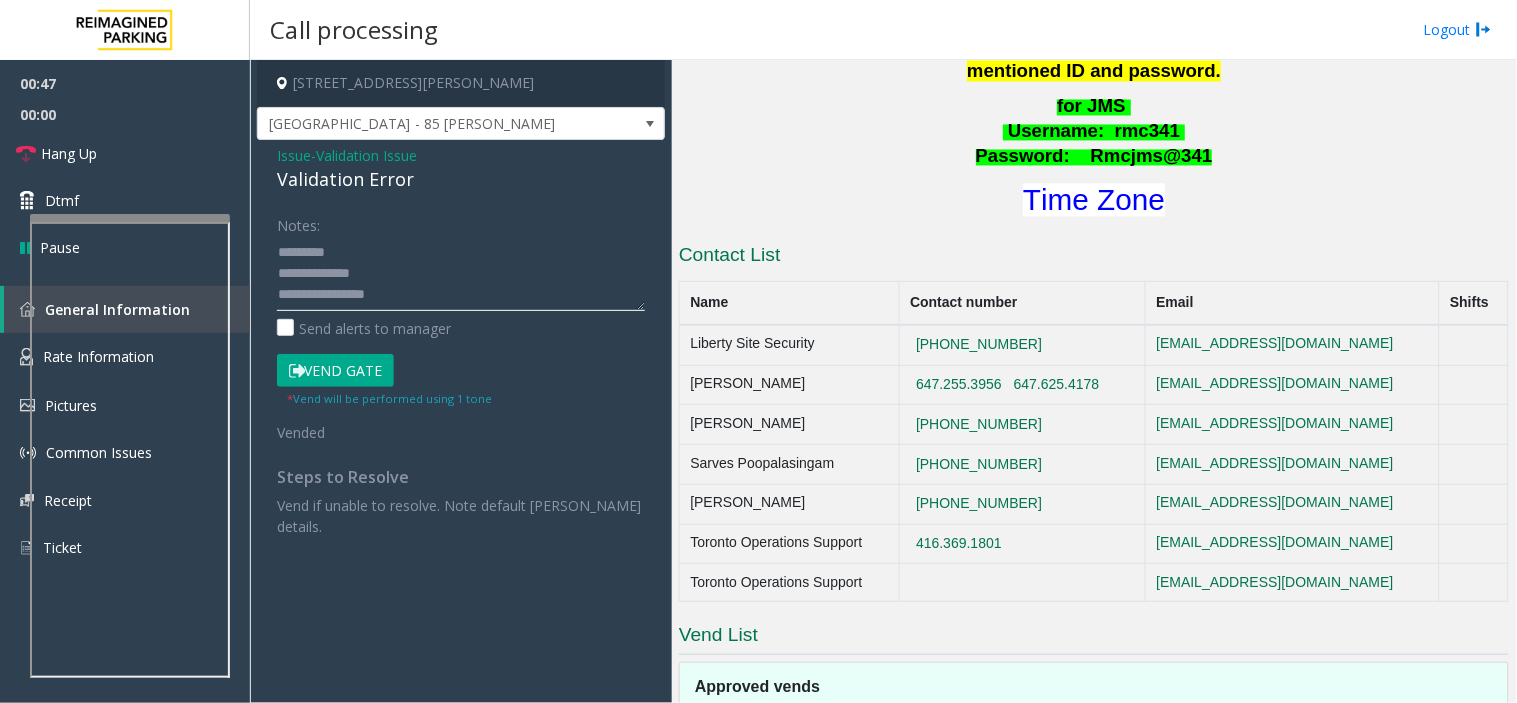click 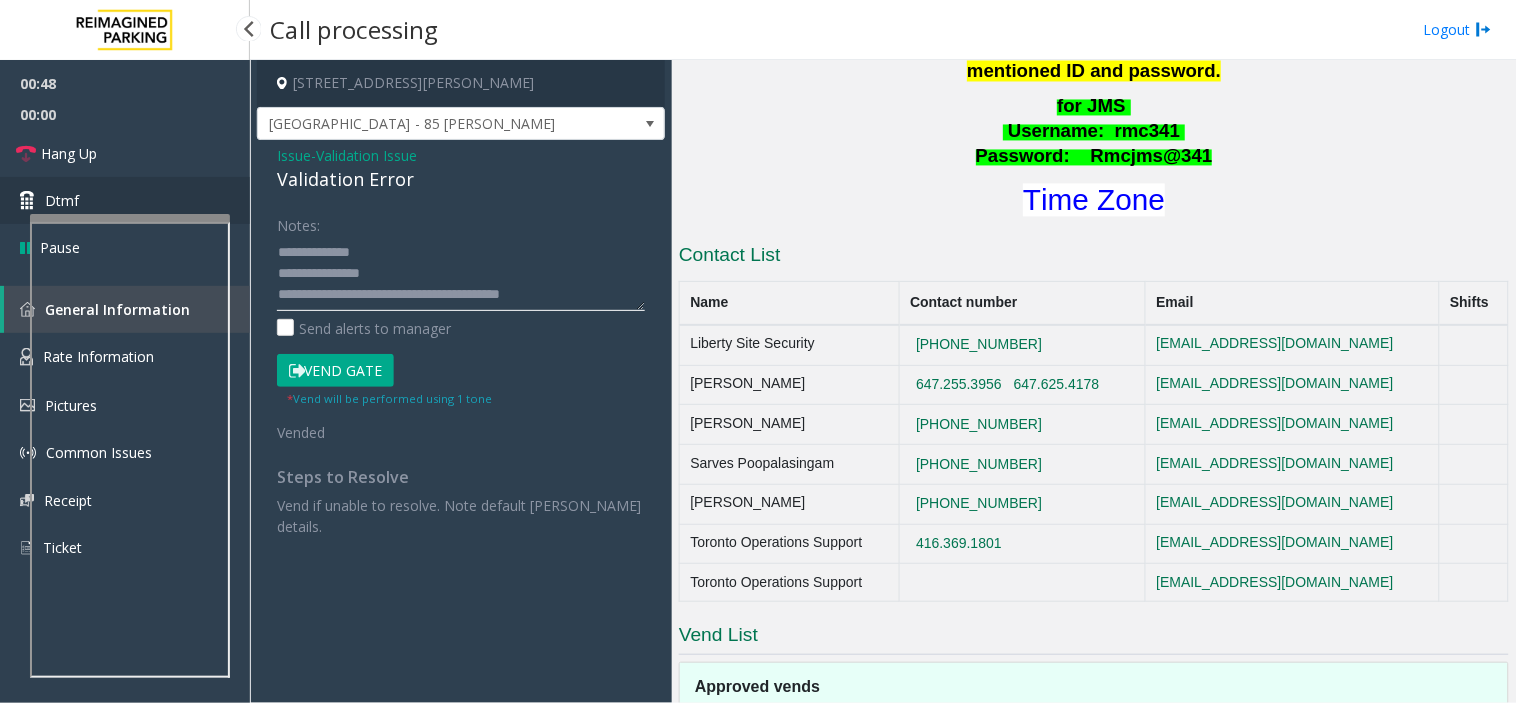 type on "**********" 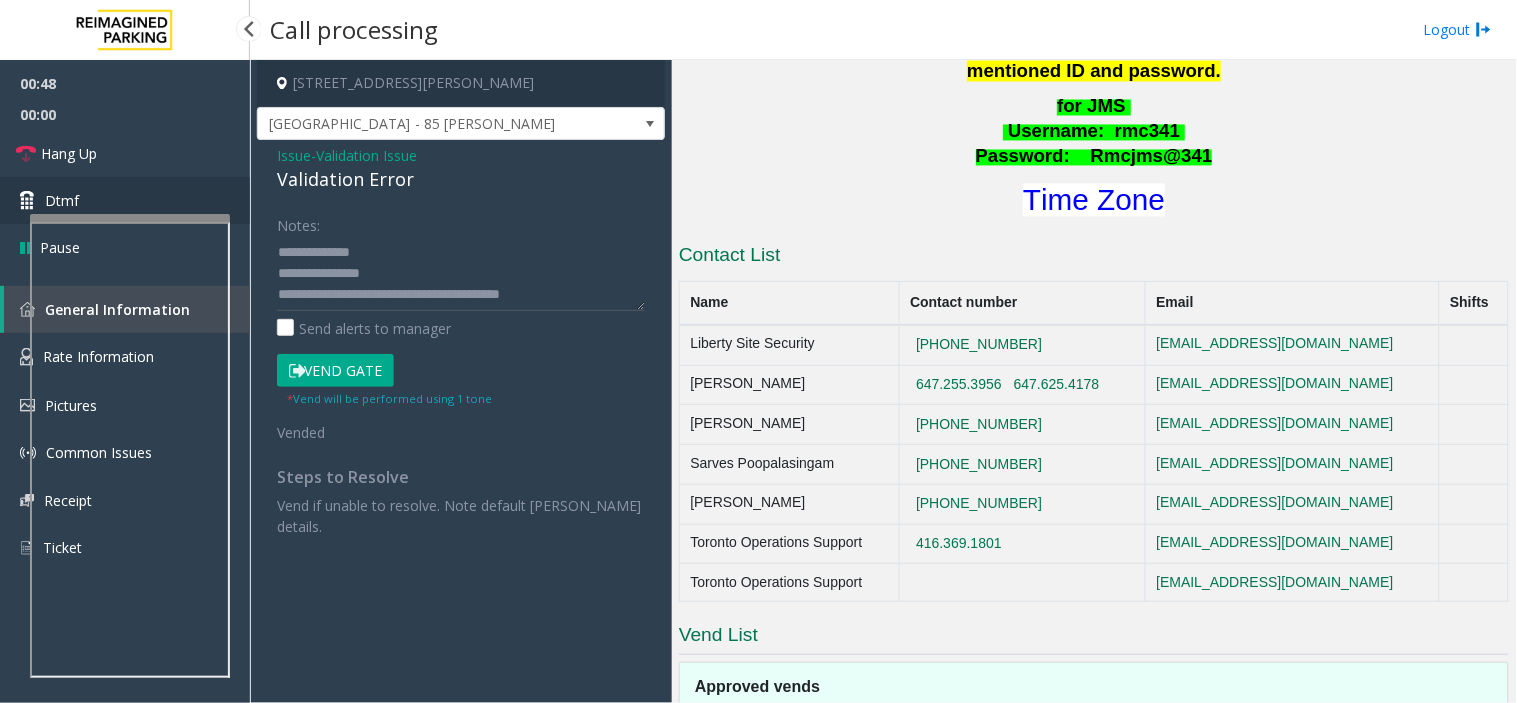 click on "Dtmf" at bounding box center [125, 200] 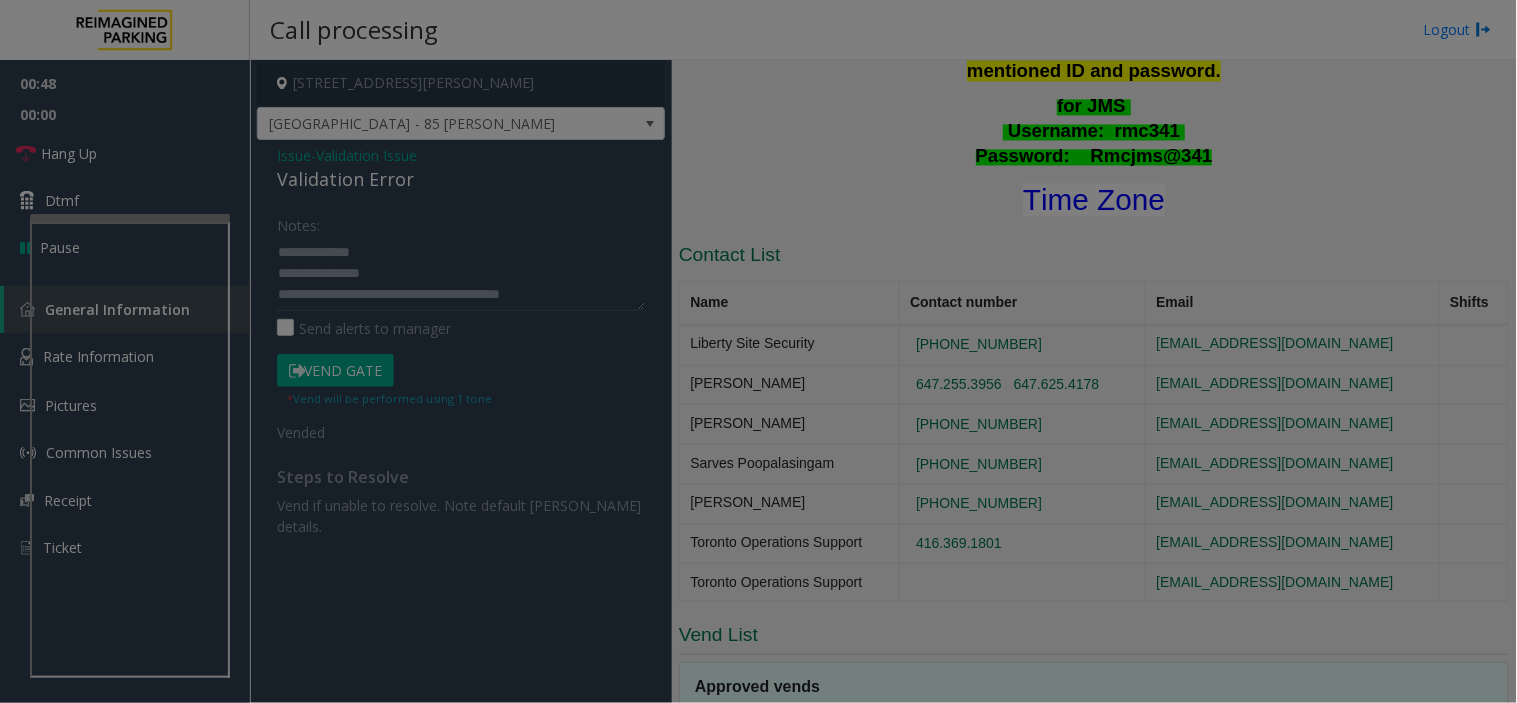 click on "× 1 2 ABC 3 DEF 4 GHI 5 JKL 6 MNO 7 PQRS 8 TUV 9 WXYZ * 0 #" 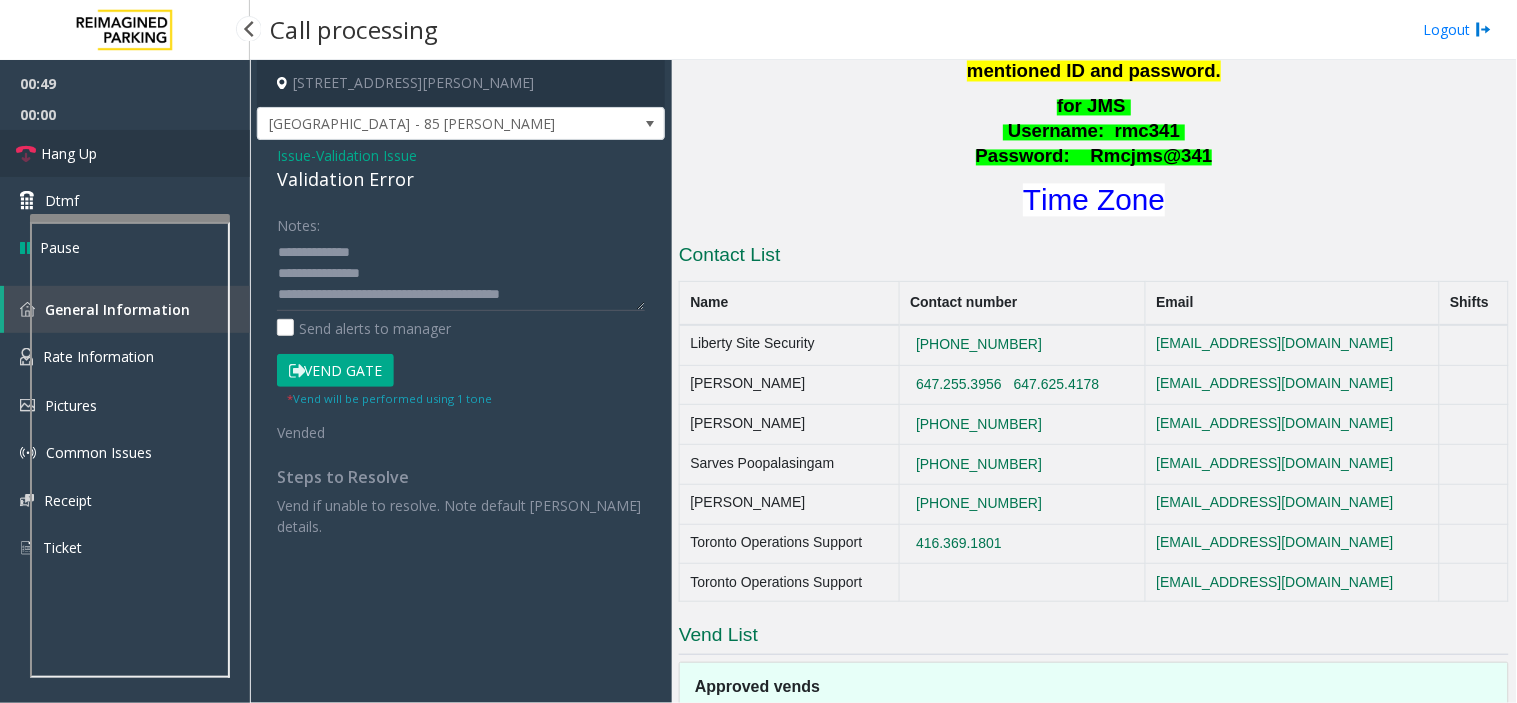 click on "Hang Up" at bounding box center [125, 153] 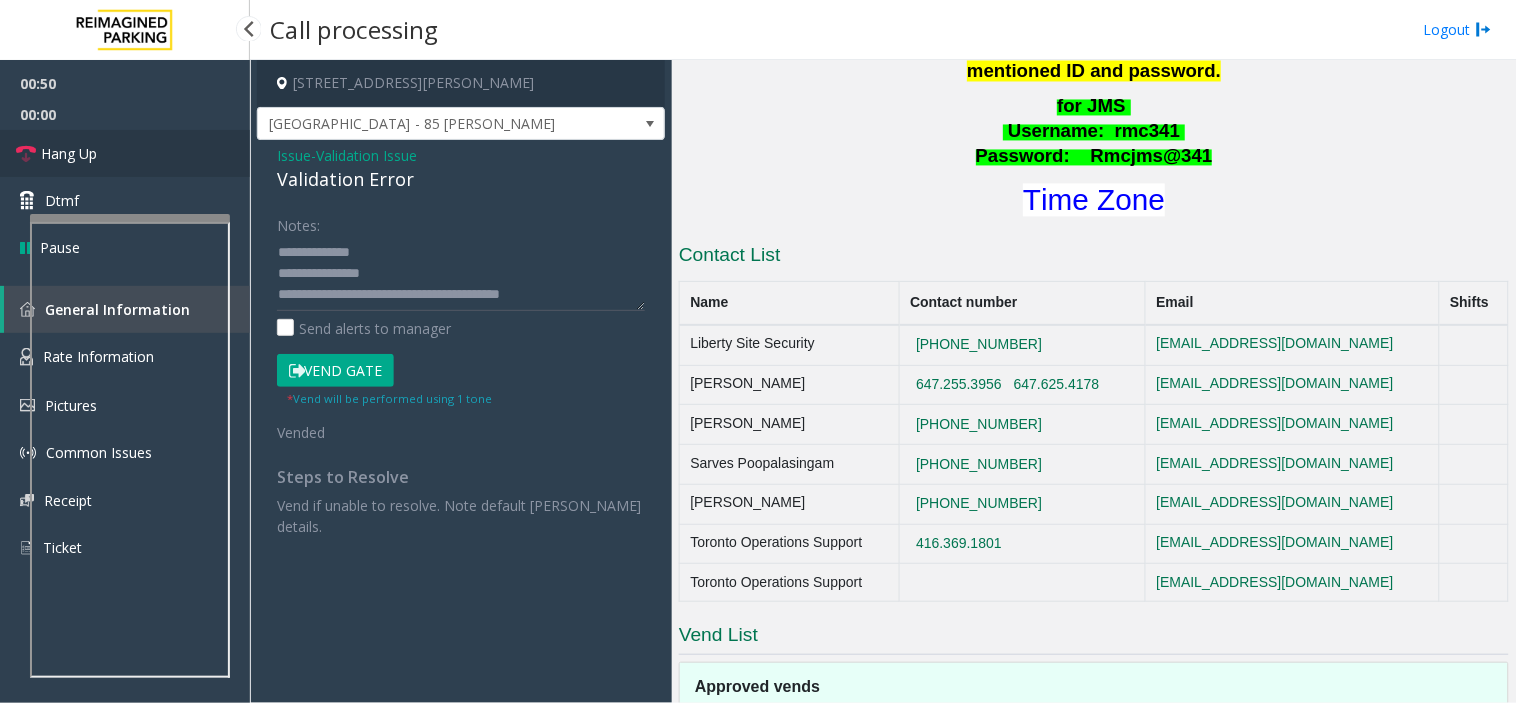 click on "Hang Up" at bounding box center [125, 153] 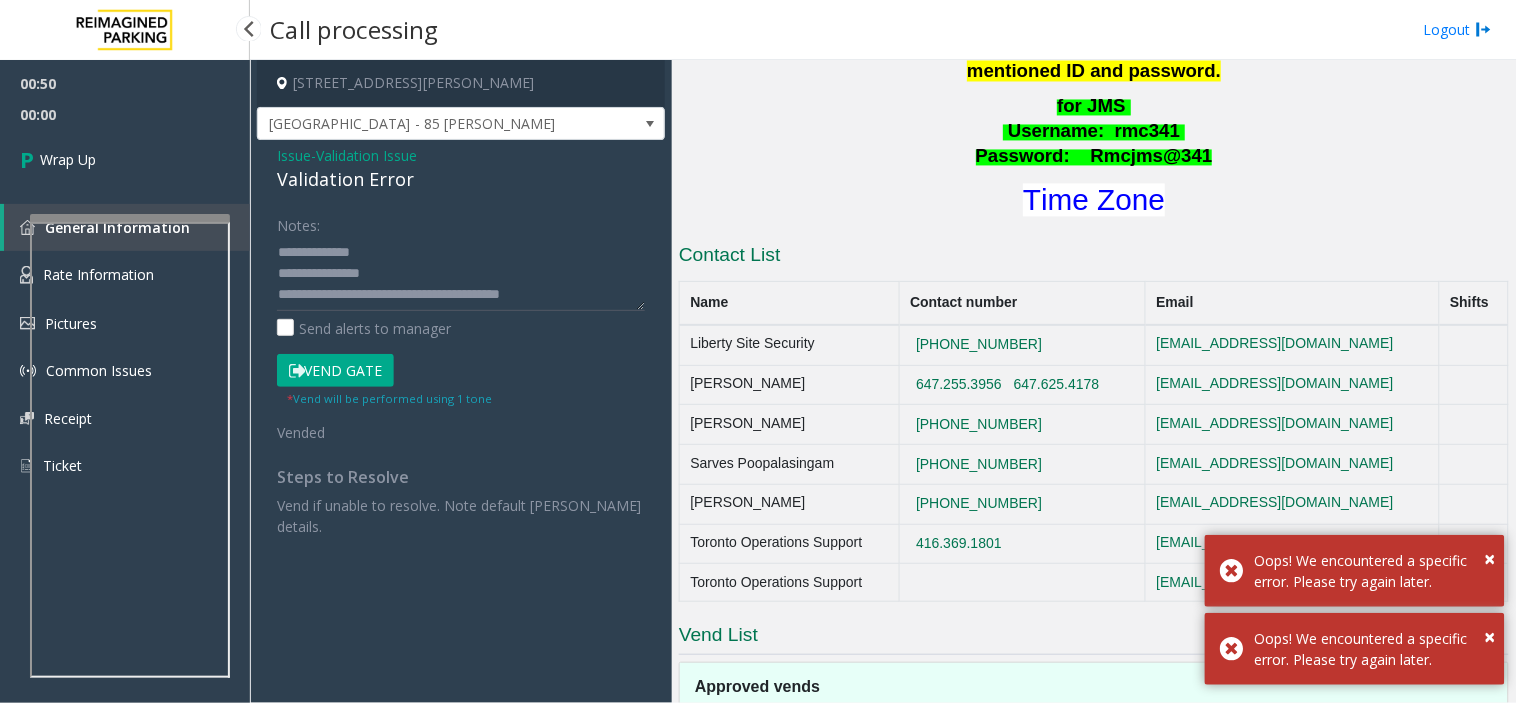 click on "Wrap Up" at bounding box center [125, 159] 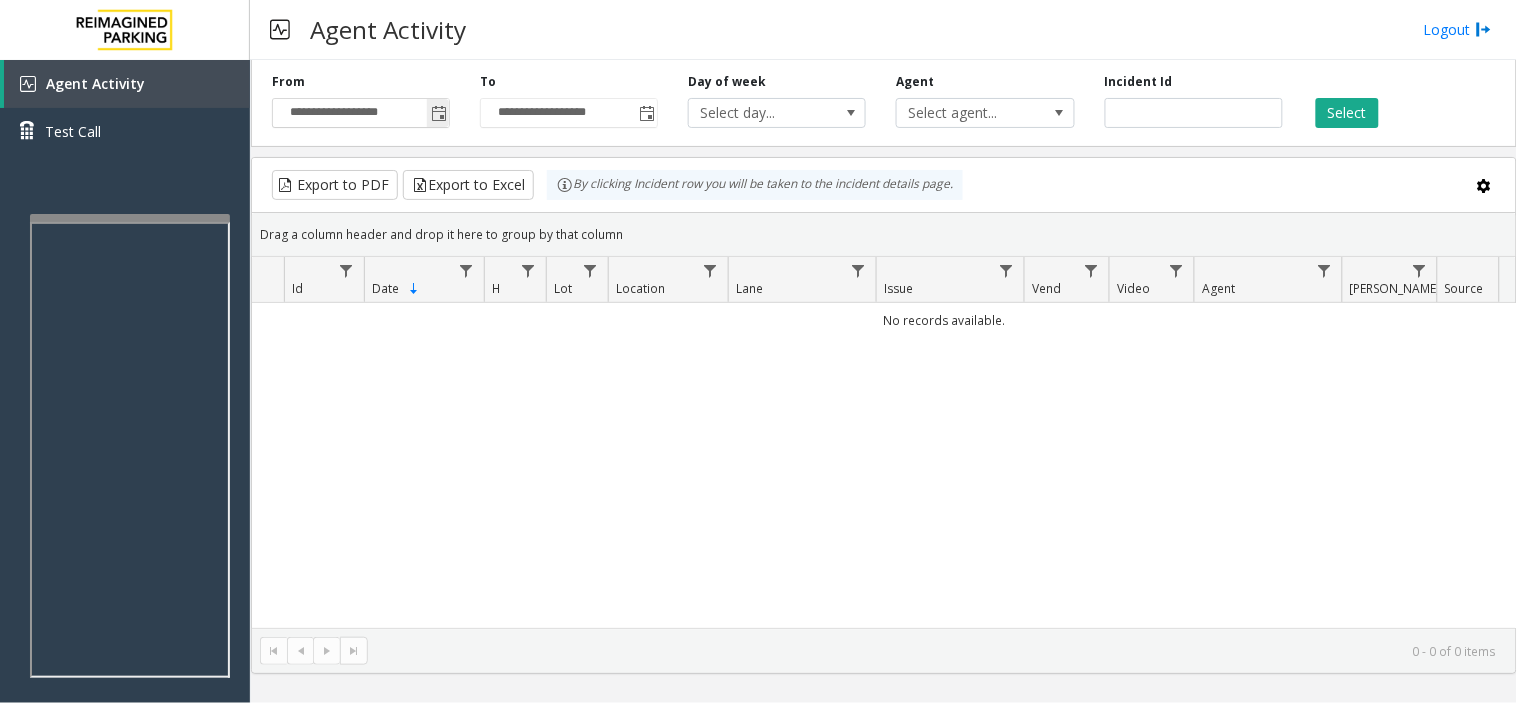 click 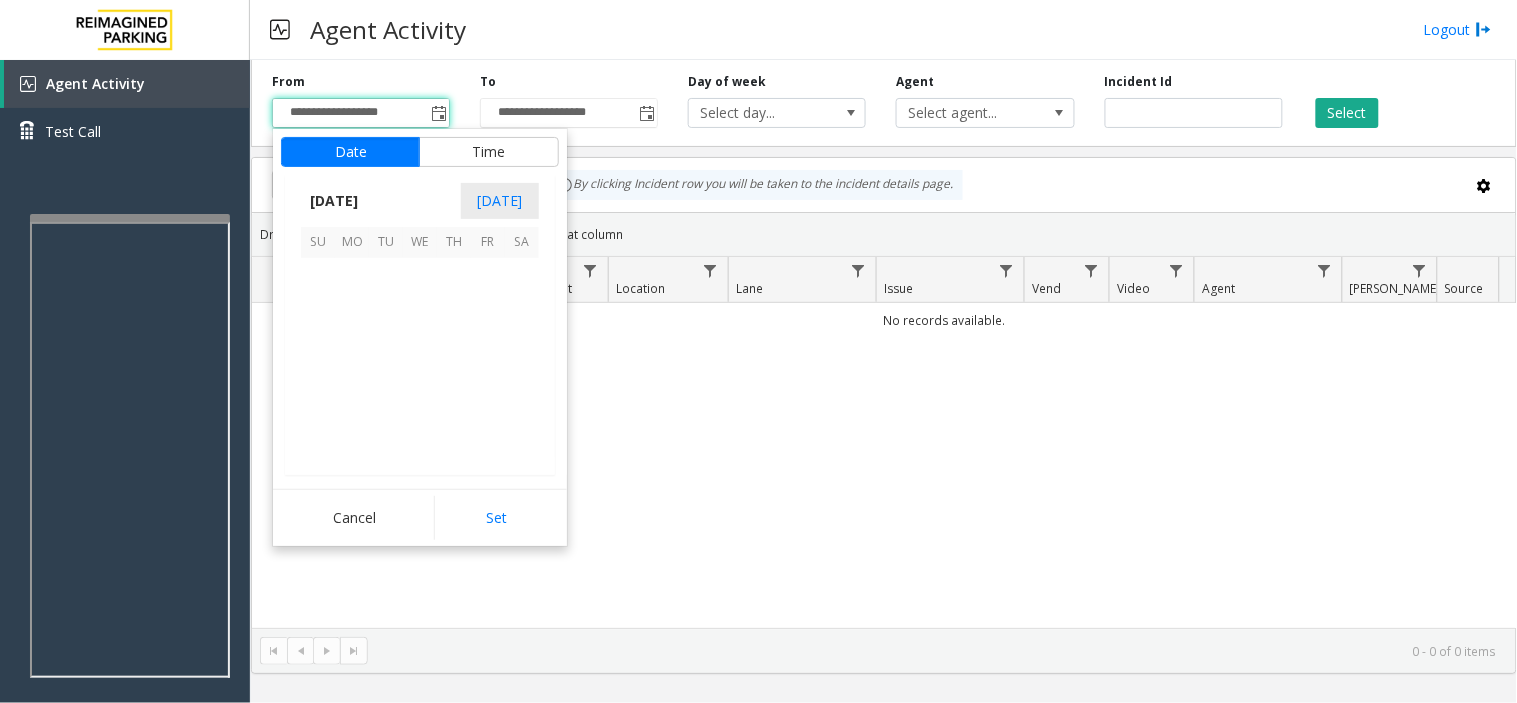 scroll, scrollTop: 358354, scrollLeft: 0, axis: vertical 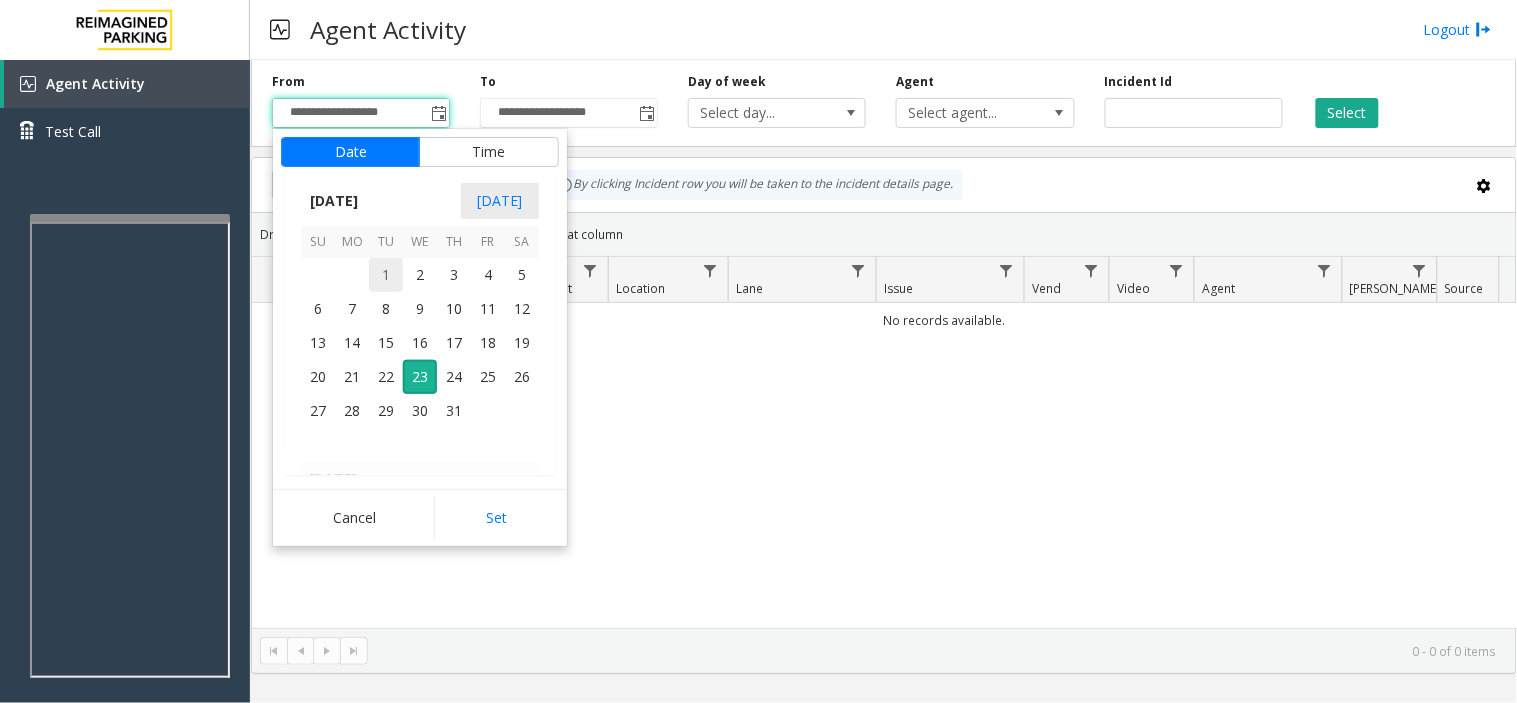 click on "1" at bounding box center (386, 275) 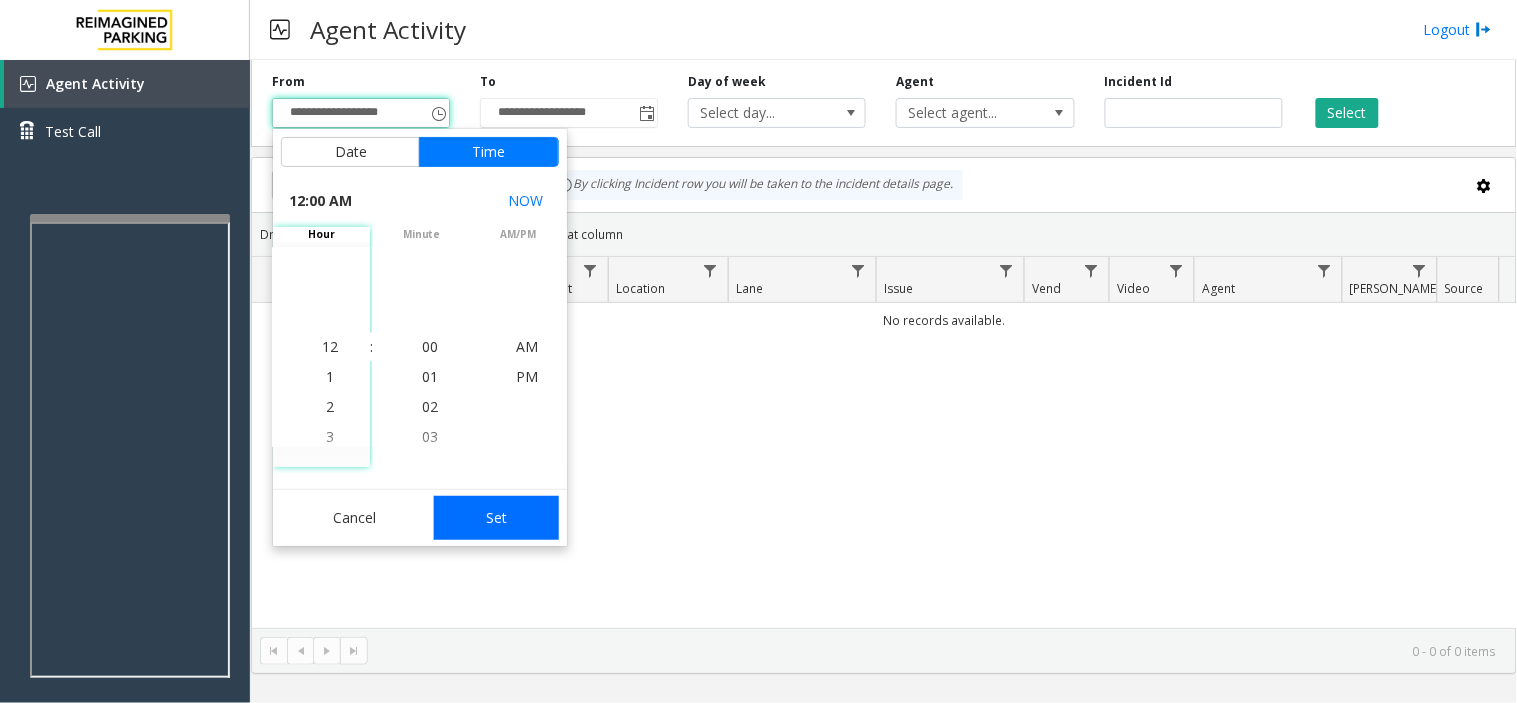 click on "Set" 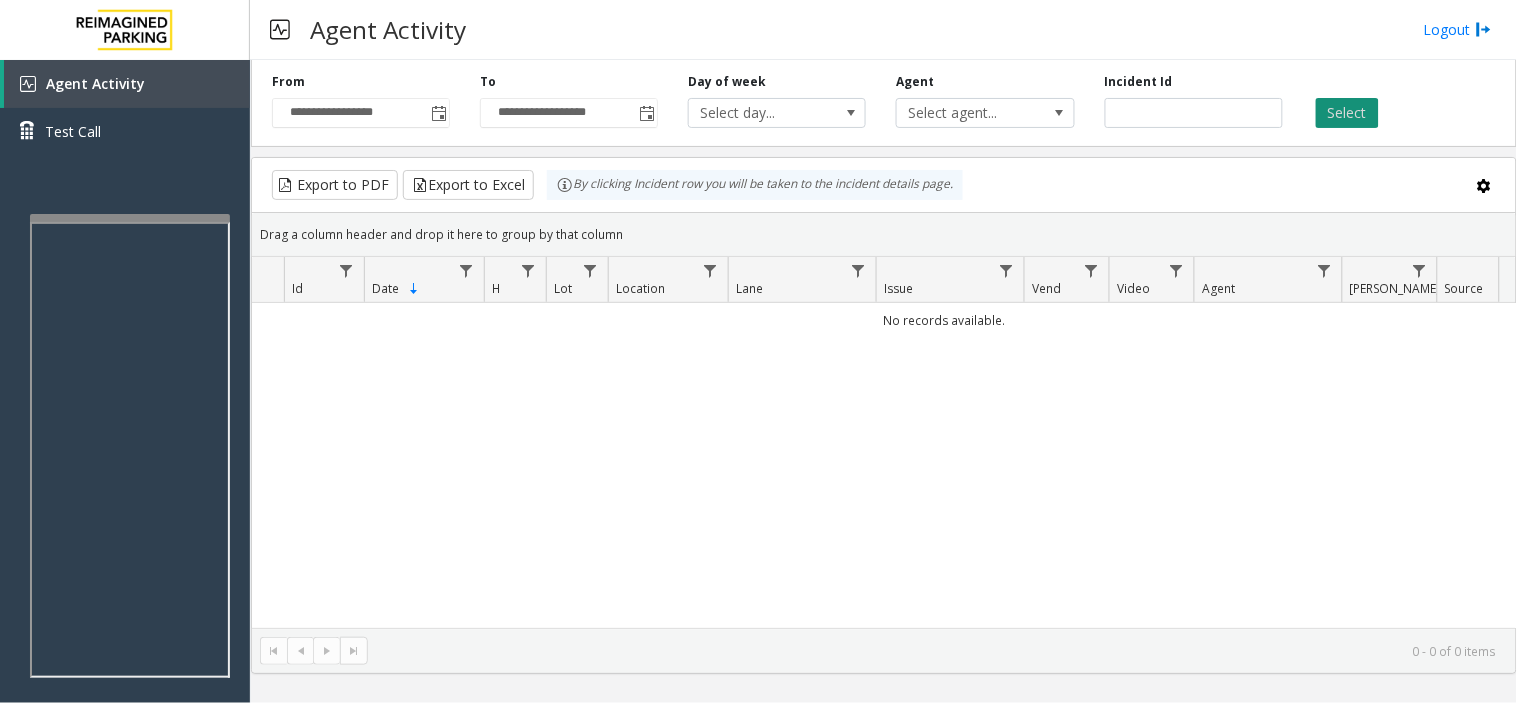 click on "Select" 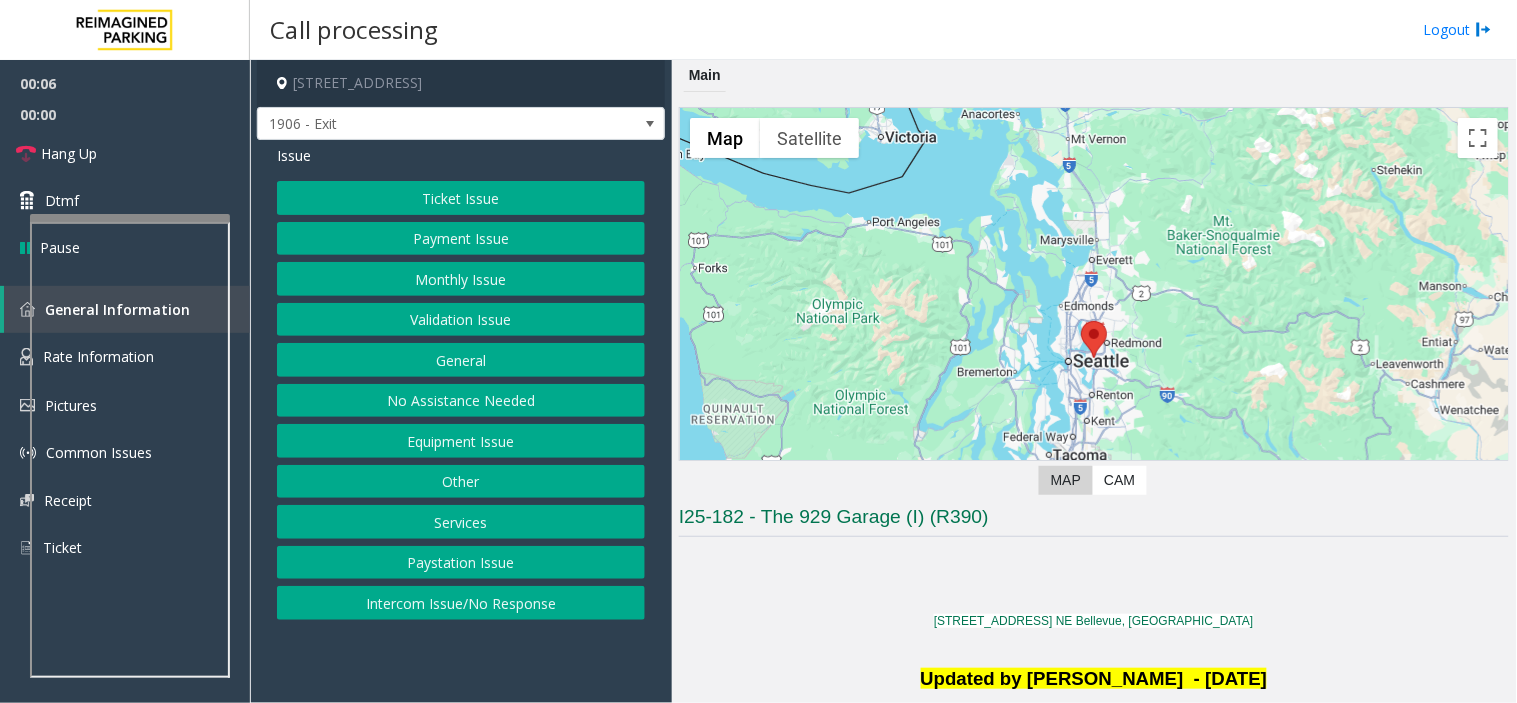 click on "← Move left → Move right ↑ Move up ↓ Move down + Zoom in - Zoom out Home Jump left by 75% End Jump right by 75% Page Up Jump up by 75% Page Down Jump down by 75% Map Terrain Satellite Labels Keyboard shortcuts Map Data Map data ©2025 Google Map data ©2025 Google 20 km  Click to toggle between metric and imperial units Terms Report a map error Video is not available for this lane. Previous Next  Map   CAM  I25-182 - The 929 Garage (I) (R390) [STREET_ADDRESS] NE Bellevue, [GEOGRAPHIC_DATA] Updated by [PERSON_NAME]  - [DATE] Please issue  25-Impark Honor Notice   Vend the gate without filling honor notice. If calls last for more than 1  minute  until further notice .   Kindly  assist  the customer with the concern  stating  ticket  unreadable,  validation error, gate or door  won't  open, credit card not reading and Monthly card not working.   identified .       PARCS   HONOR NOTICE   USERNAME   PASSWORD   PARIS   EQUIPMENT   CARD INSERTION   DataPark   25-Impark Honor Notice" 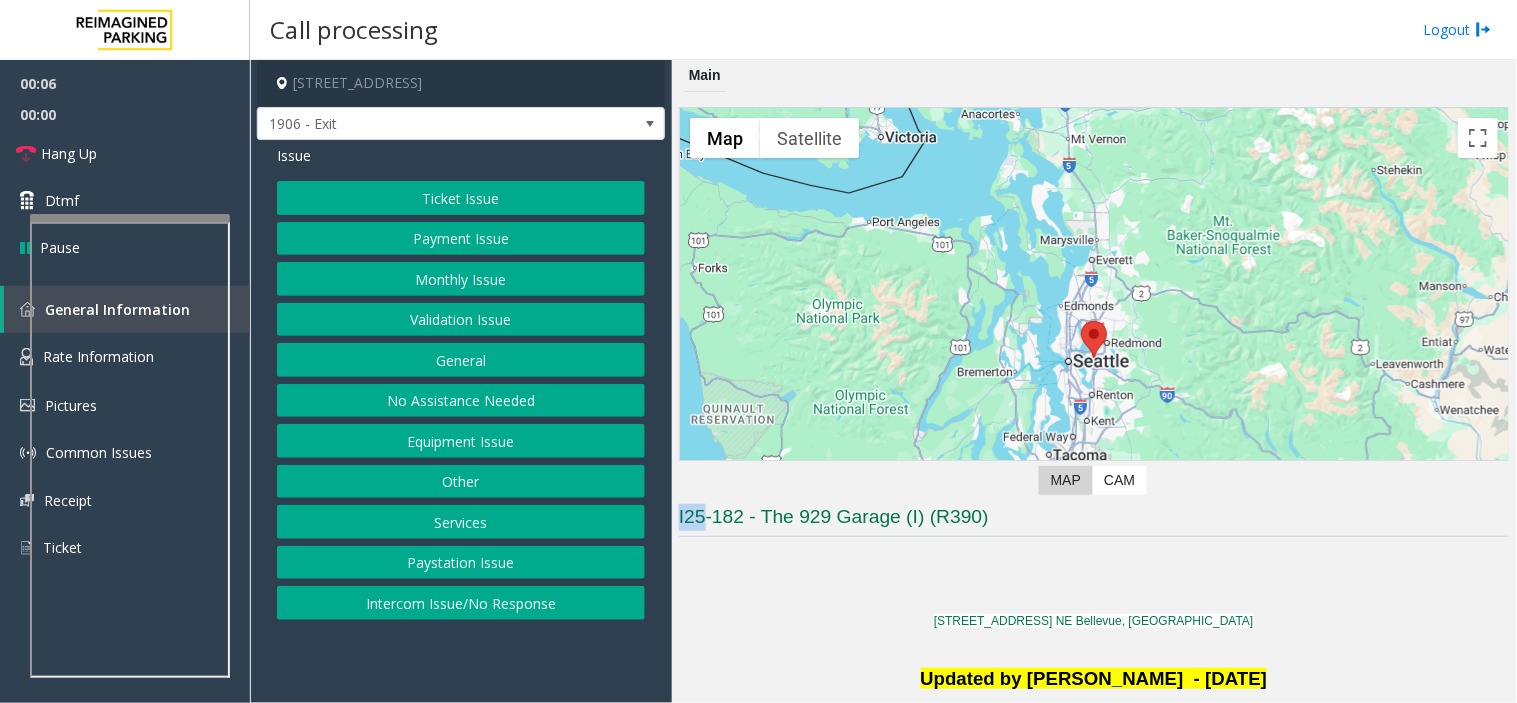 click on "← Move left → Move right ↑ Move up ↓ Move down + Zoom in - Zoom out Home Jump left by 75% End Jump right by 75% Page Up Jump up by 75% Page Down Jump down by 75% Map Terrain Satellite Labels Keyboard shortcuts Map Data Map data ©2025 Google Map data ©2025 Google 20 km  Click to toggle between metric and imperial units Terms Report a map error Video is not available for this lane. Previous Next  Map   CAM  I25-182 - The 929 Garage (I) (R390) [STREET_ADDRESS] NE Bellevue, [GEOGRAPHIC_DATA] Updated by [PERSON_NAME]  - [DATE] Please issue  25-Impark Honor Notice   Vend the gate without filling honor notice. If calls last for more than 1  minute  until further notice .   Kindly  assist  the customer with the concern  stating  ticket  unreadable,  validation error, gate or door  won't  open, credit card not reading and Monthly card not working.   identified .       PARCS   HONOR NOTICE   USERNAME   PASSWORD   PARIS   EQUIPMENT   CARD INSERTION   DataPark   25-Impark Honor Notice" 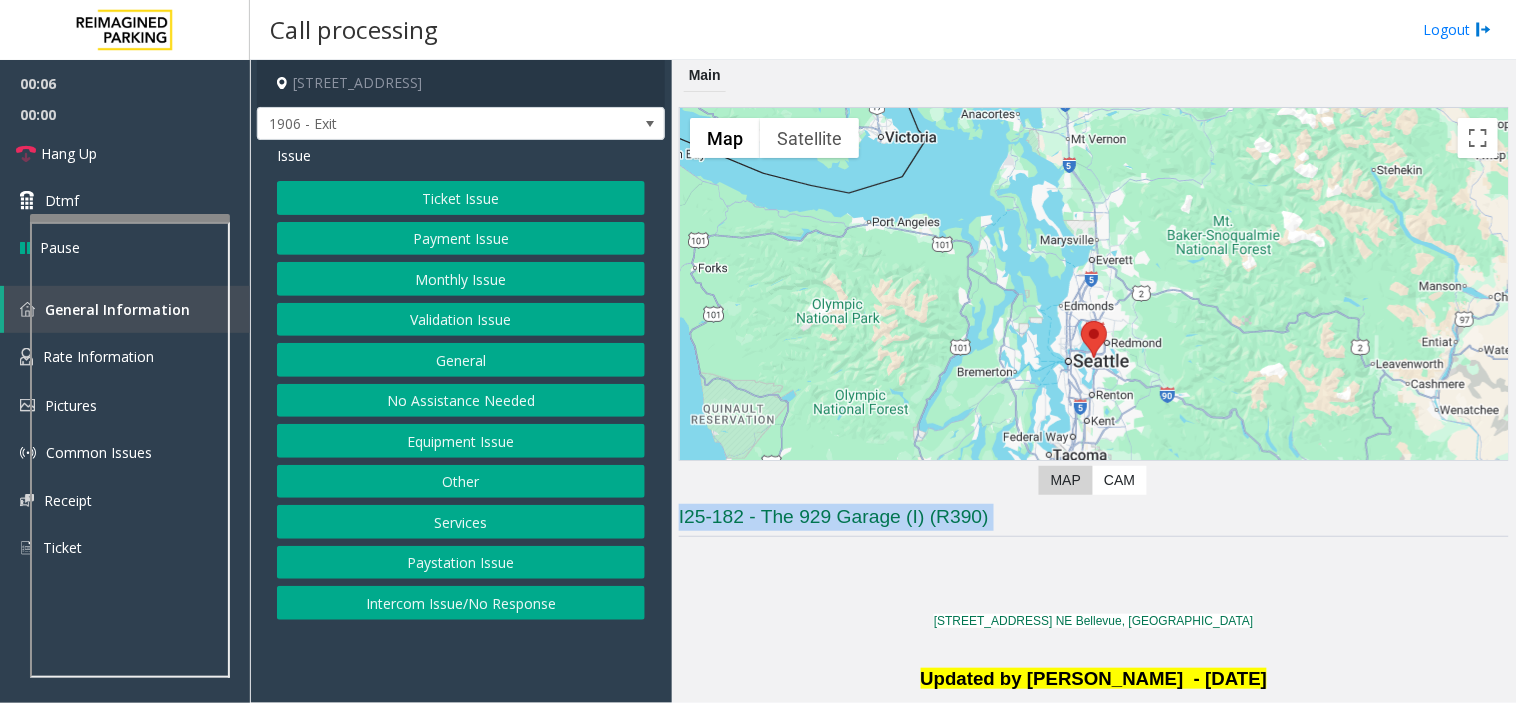 drag, startPoint x: 784, startPoint y: 537, endPoint x: 895, endPoint y: 557, distance: 112.78741 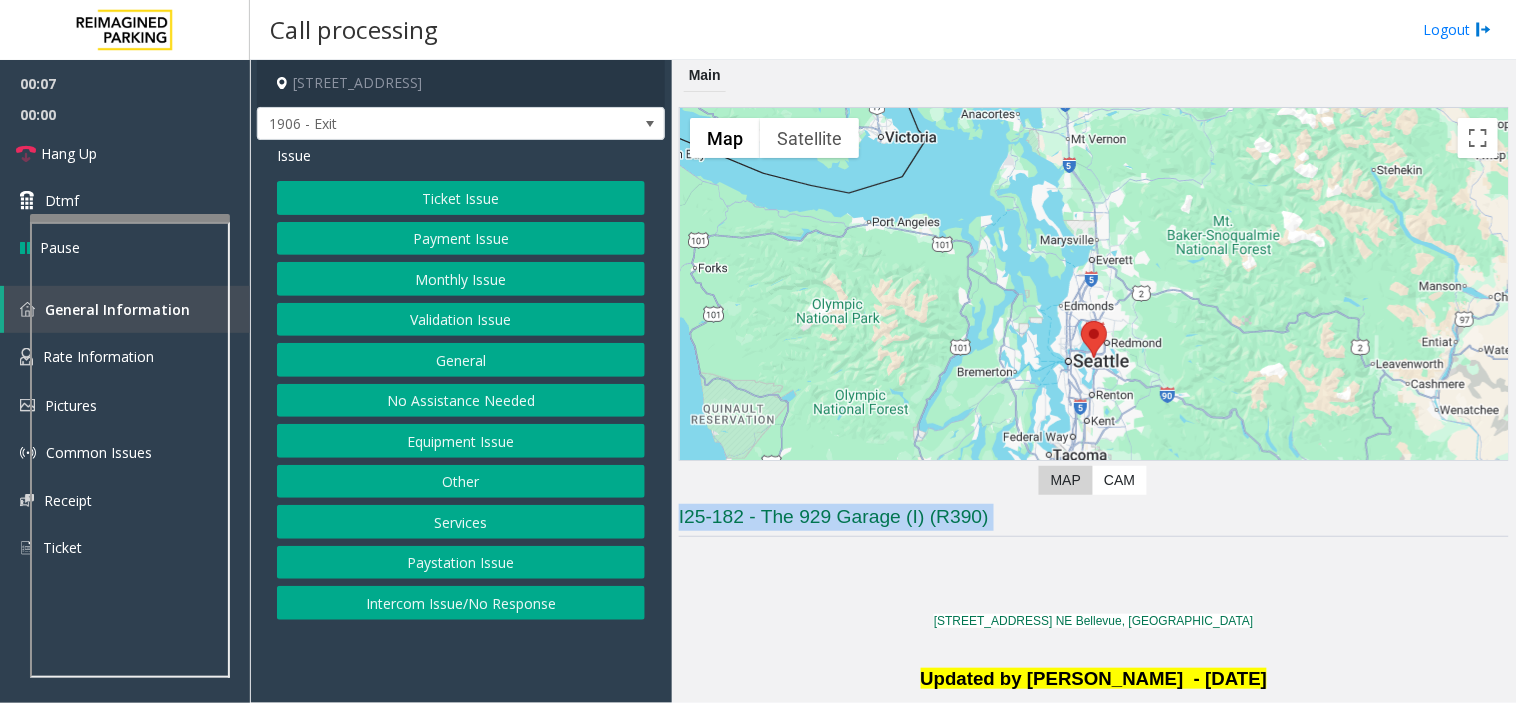 click 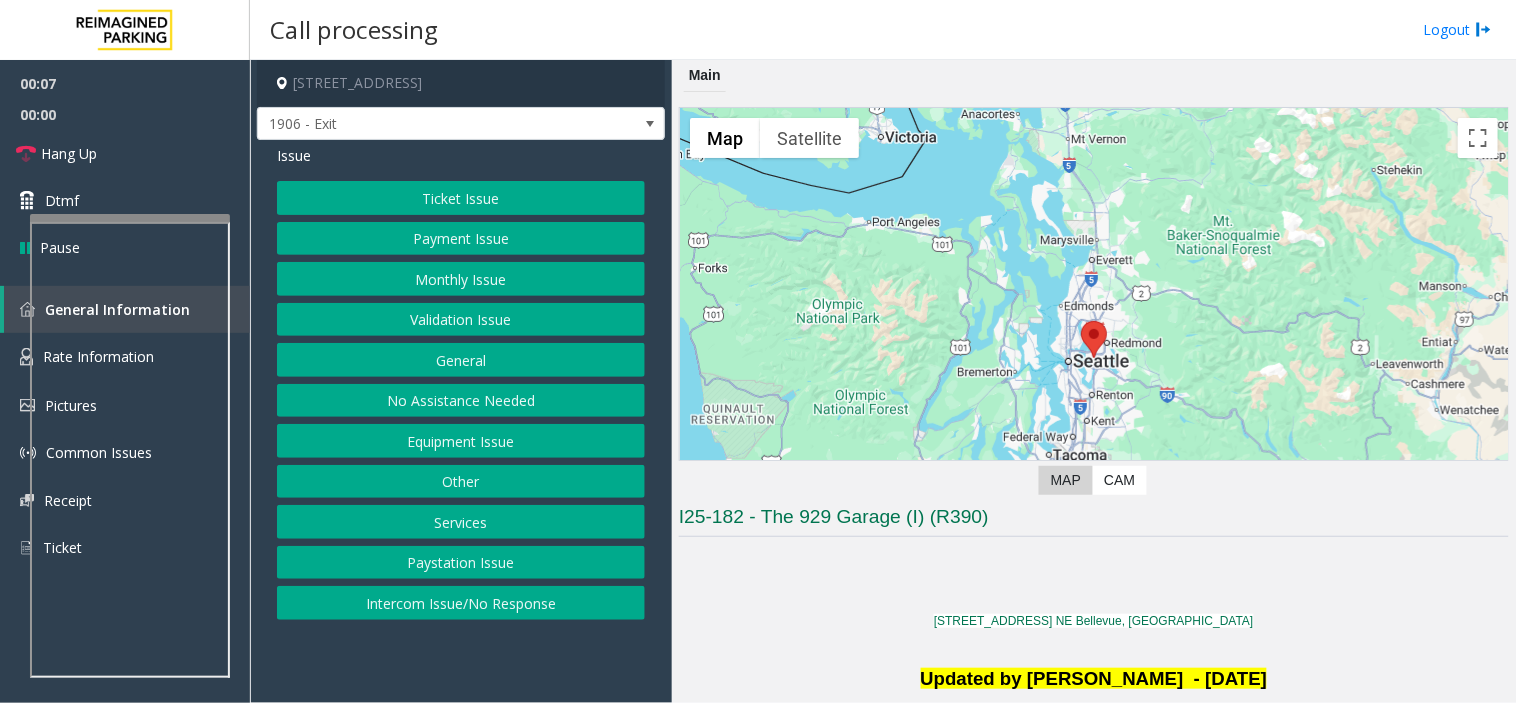 click 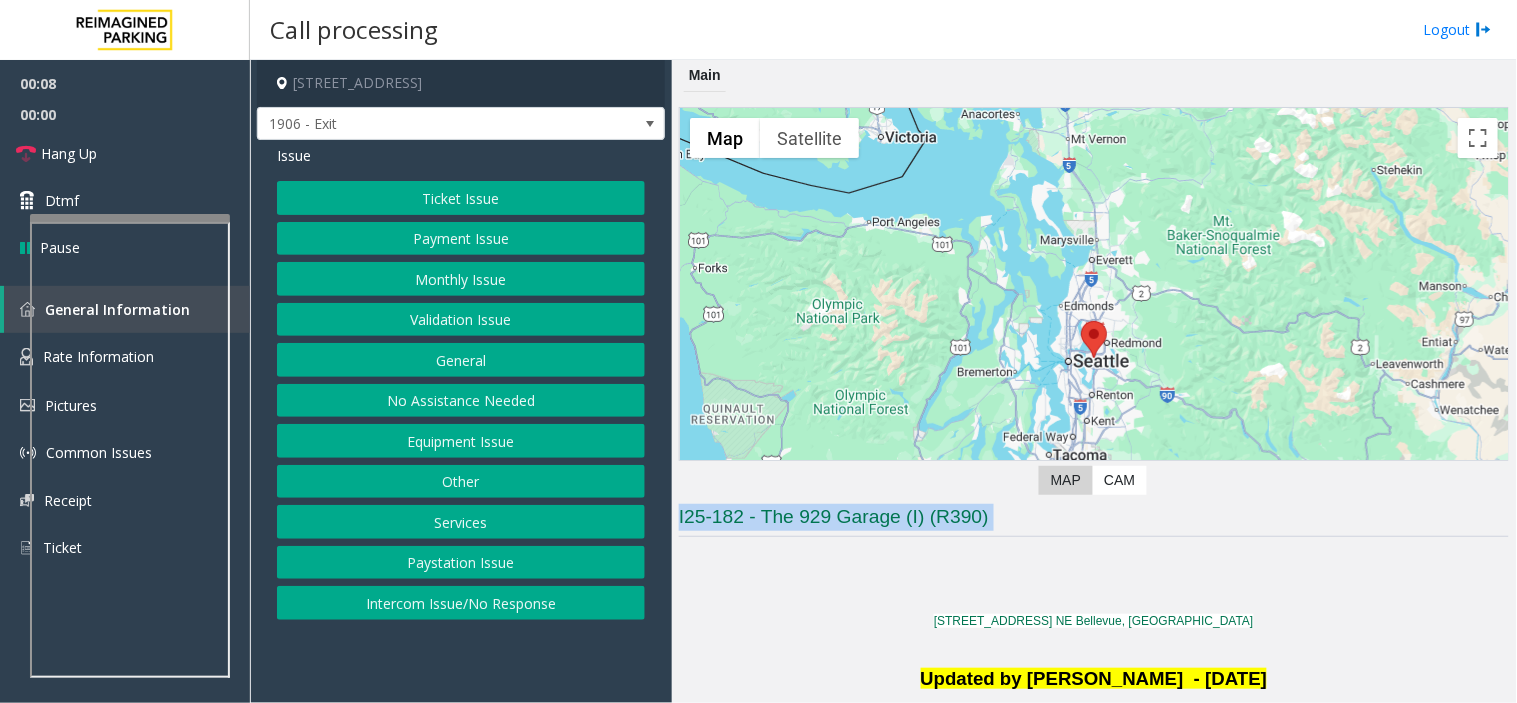 drag, startPoint x: 895, startPoint y: 557, endPoint x: 868, endPoint y: 480, distance: 81.596565 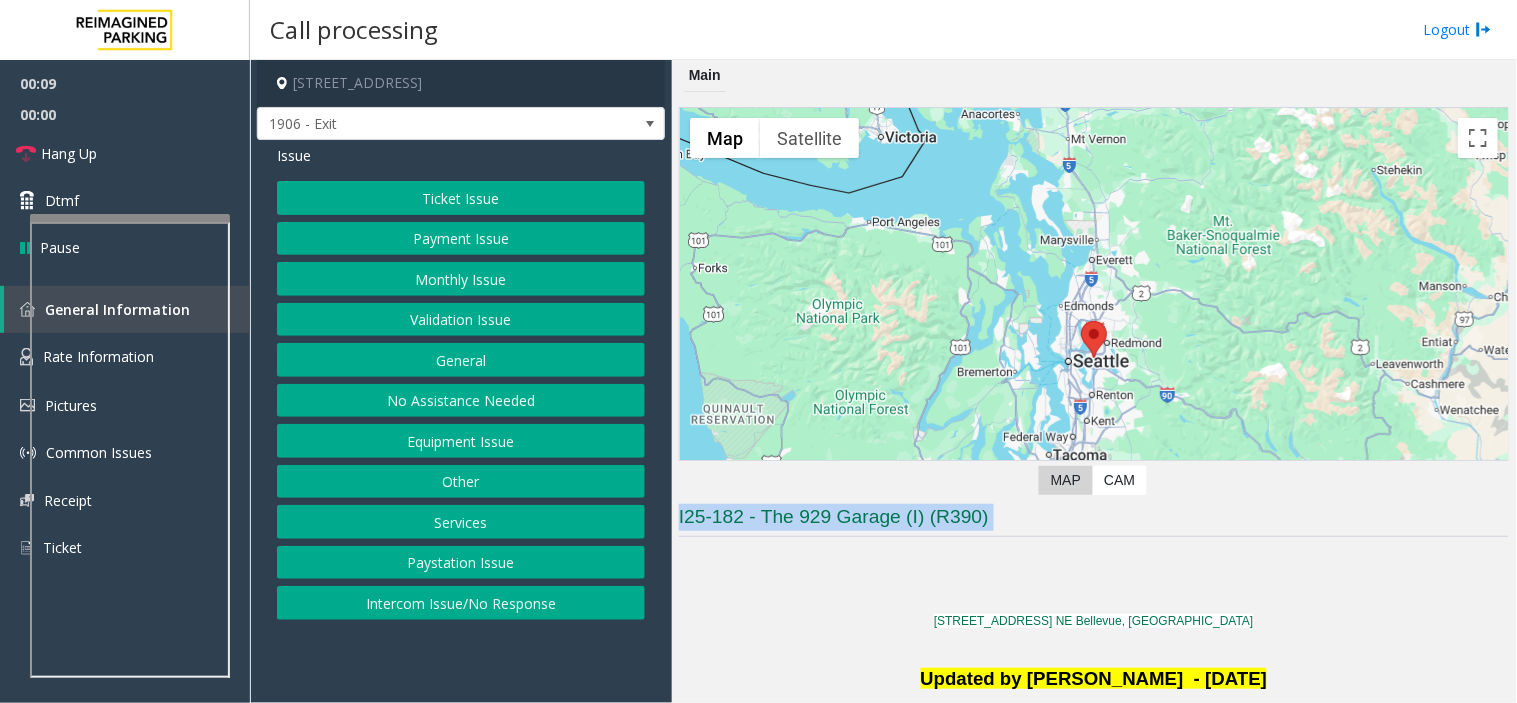 click on "← Move left → Move right ↑ Move up ↓ Move down + Zoom in - Zoom out Home Jump left by 75% End Jump right by 75% Page Up Jump up by 75% Page Down Jump down by 75% Map Terrain Satellite Labels Keyboard shortcuts Map Data Map data ©2025 Google Map data ©2025 Google 20 km  Click to toggle between metric and imperial units Terms Report a map error Video is not available for this lane. Previous Next  Map   CAM  I25-182 - The 929 Garage (I) (R390) [STREET_ADDRESS] NE Bellevue, [GEOGRAPHIC_DATA] Updated by [PERSON_NAME]  - [DATE] Please issue  25-Impark Honor Notice   Vend the gate without filling honor notice. If calls last for more than 1  minute  until further notice .   Kindly  assist  the customer with the concern  stating  ticket  unreadable,  validation error, gate or door  won't  open, credit card not reading and Monthly card not working.   identified .       PARCS   HONOR NOTICE   USERNAME   PASSWORD   PARIS   EQUIPMENT   CARD INSERTION   DataPark   25-Impark Honor Notice" 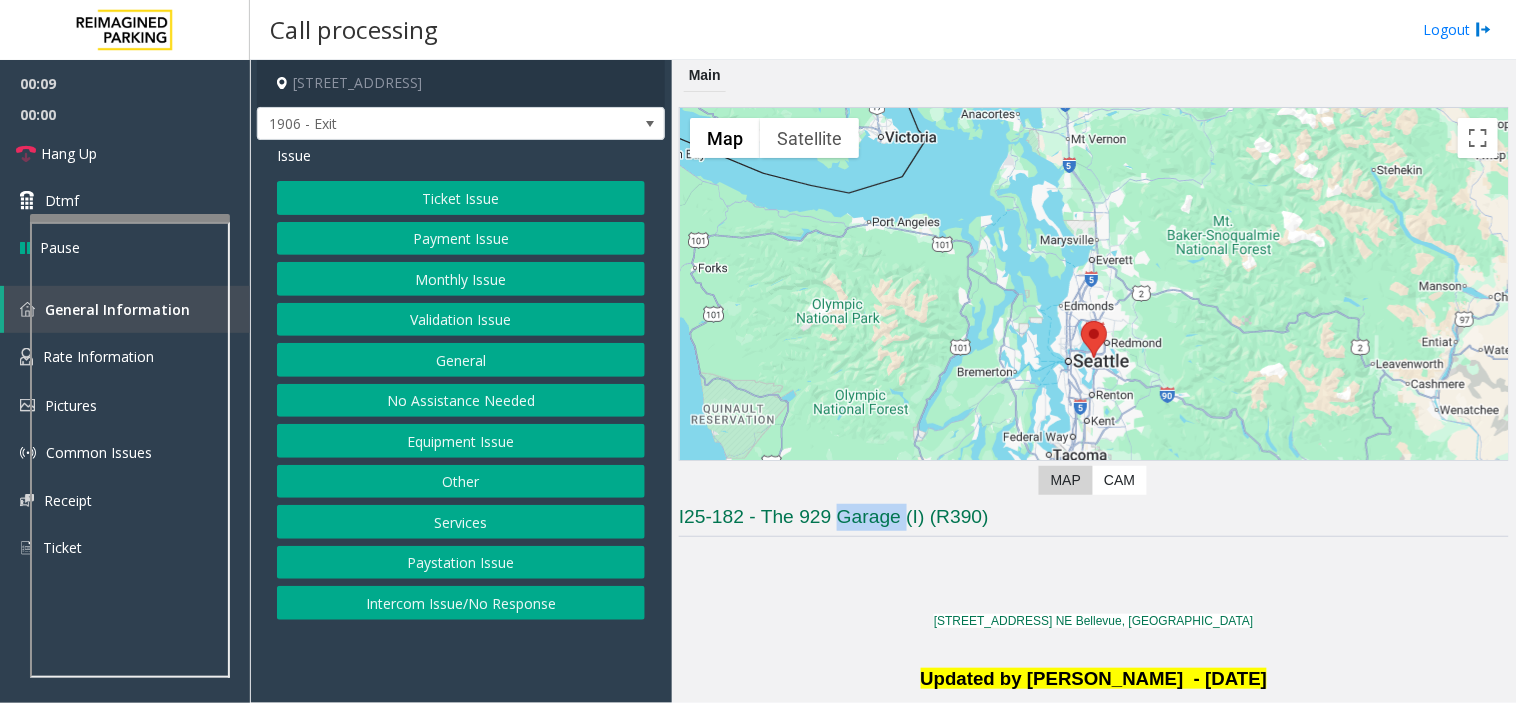 click on "← Move left → Move right ↑ Move up ↓ Move down + Zoom in - Zoom out Home Jump left by 75% End Jump right by 75% Page Up Jump up by 75% Page Down Jump down by 75% Map Terrain Satellite Labels Keyboard shortcuts Map Data Map data ©2025 Google Map data ©2025 Google 20 km  Click to toggle between metric and imperial units Terms Report a map error Video is not available for this lane. Previous Next  Map   CAM  I25-182 - The 929 Garage (I) (R390) [STREET_ADDRESS] NE Bellevue, [GEOGRAPHIC_DATA] Updated by [PERSON_NAME]  - [DATE] Please issue  25-Impark Honor Notice   Vend the gate without filling honor notice. If calls last for more than 1  minute  until further notice .   Kindly  assist  the customer with the concern  stating  ticket  unreadable,  validation error, gate or door  won't  open, credit card not reading and Monthly card not working.   identified .       PARCS   HONOR NOTICE   USERNAME   PASSWORD   PARIS   EQUIPMENT   CARD INSERTION   DataPark   25-Impark Honor Notice" 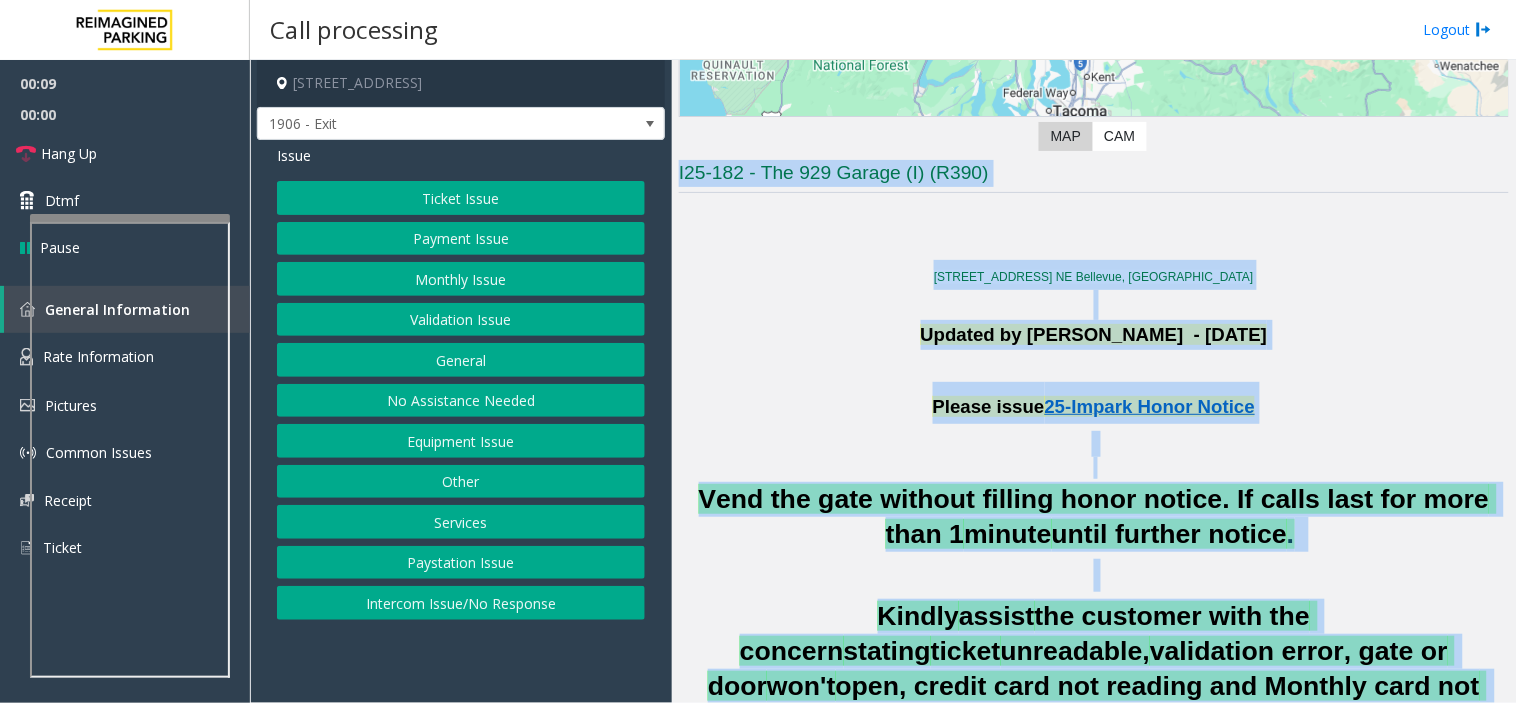 scroll, scrollTop: 1100, scrollLeft: 0, axis: vertical 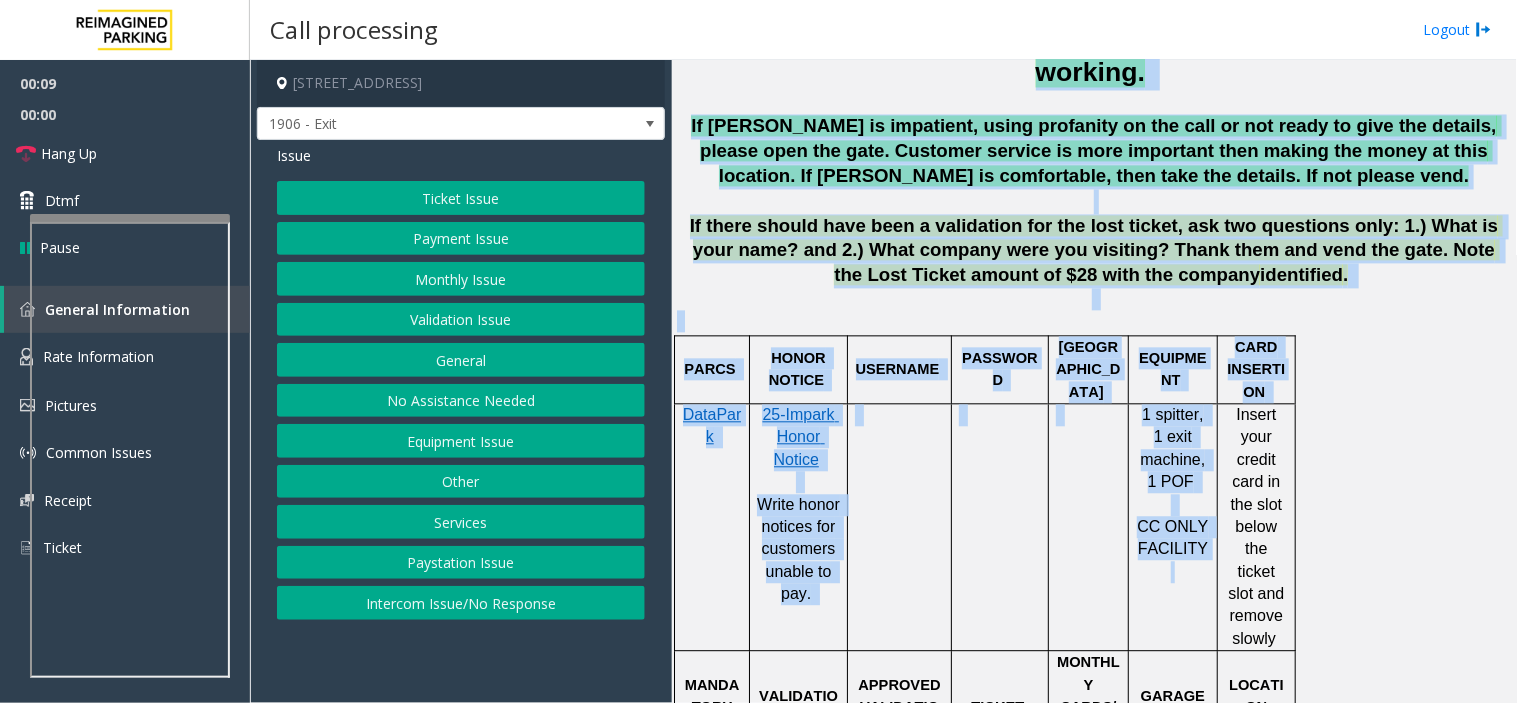 drag, startPoint x: 840, startPoint y: 502, endPoint x: 1155, endPoint y: 755, distance: 404.02228 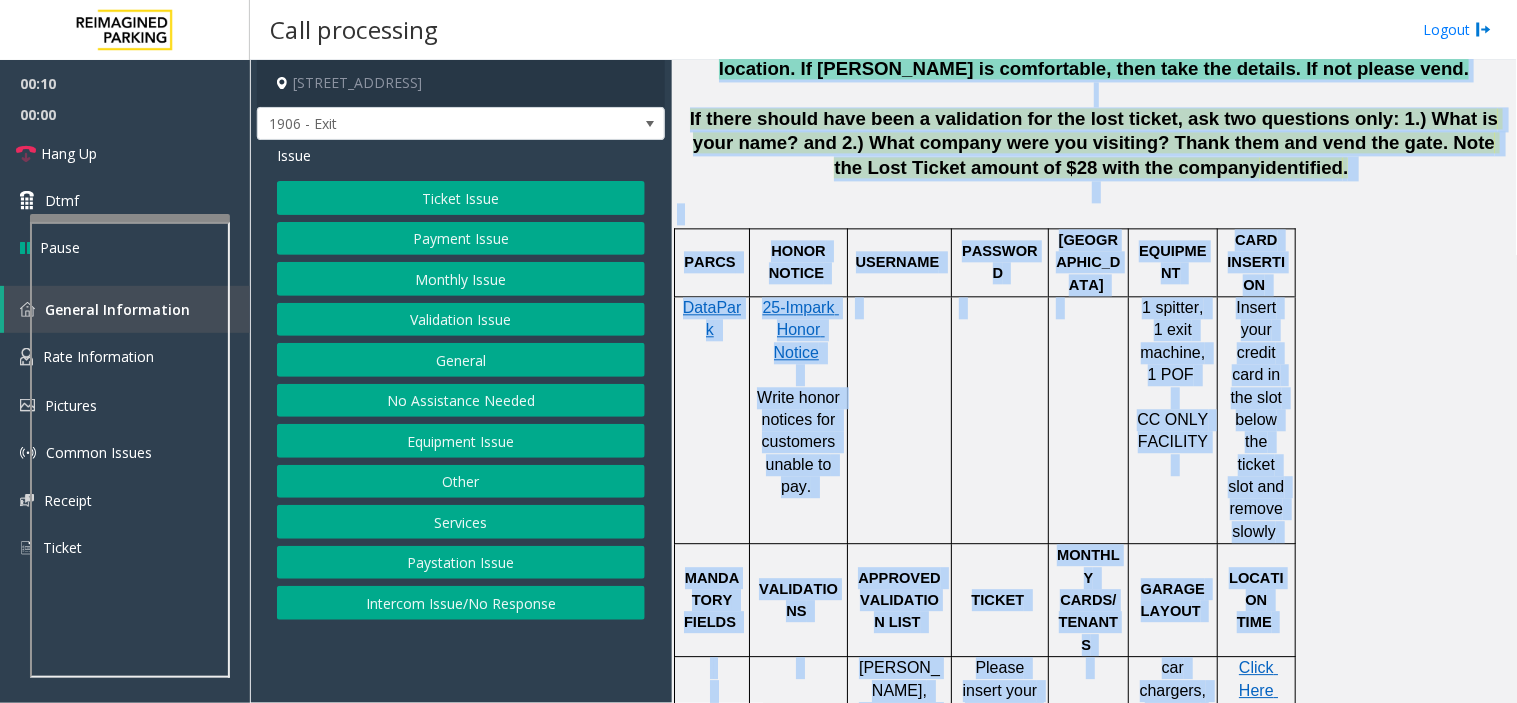 click on "PASSWORD" 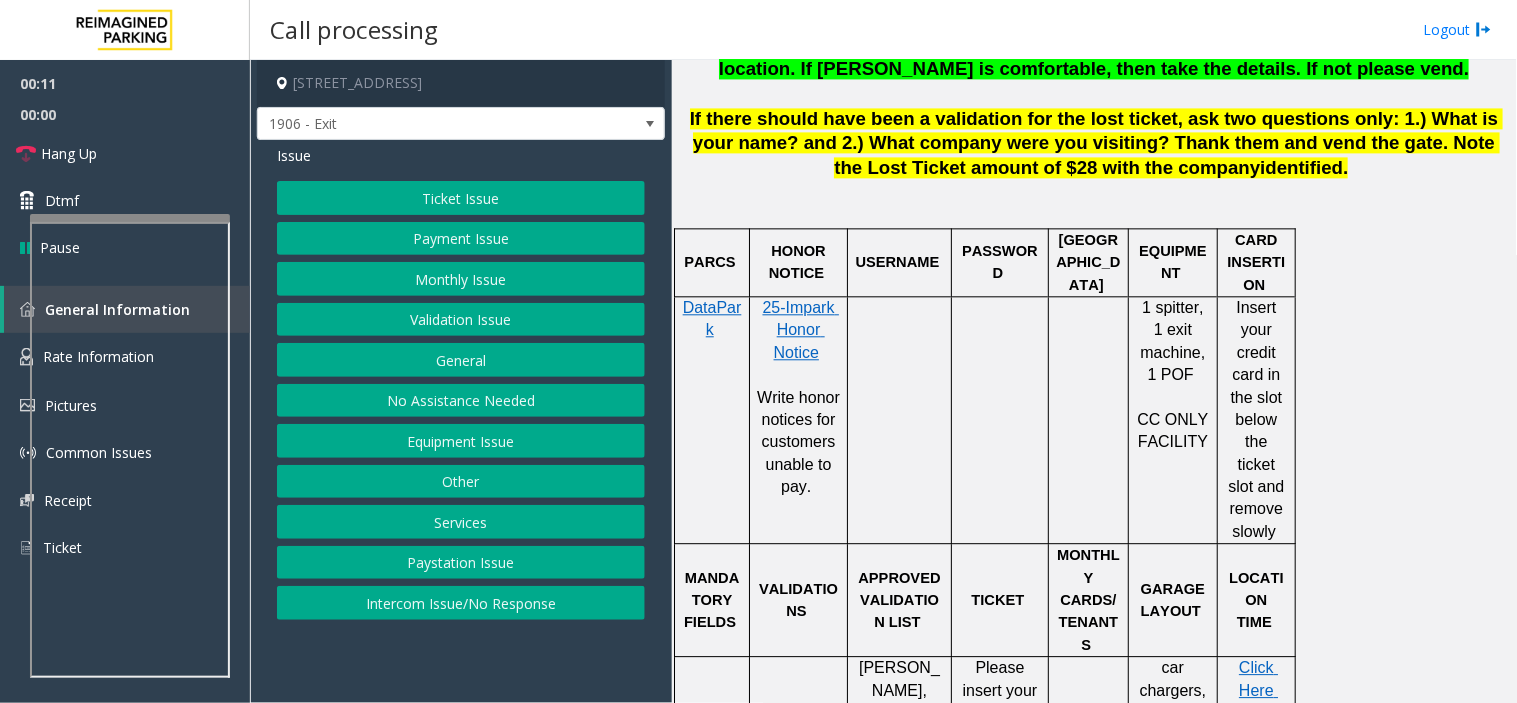 click on "Intercom Issue/No Response" 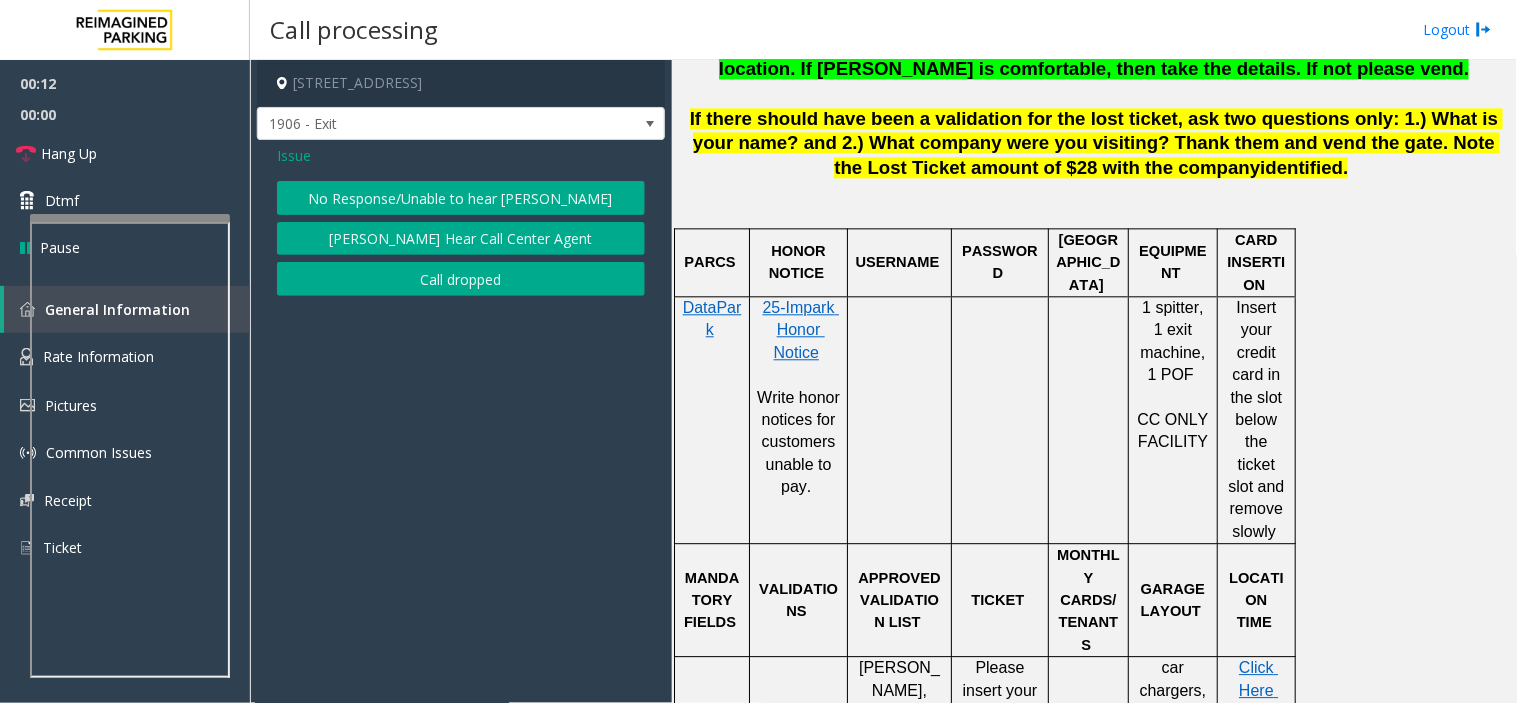 click on "No Response/Unable to hear [PERSON_NAME]" 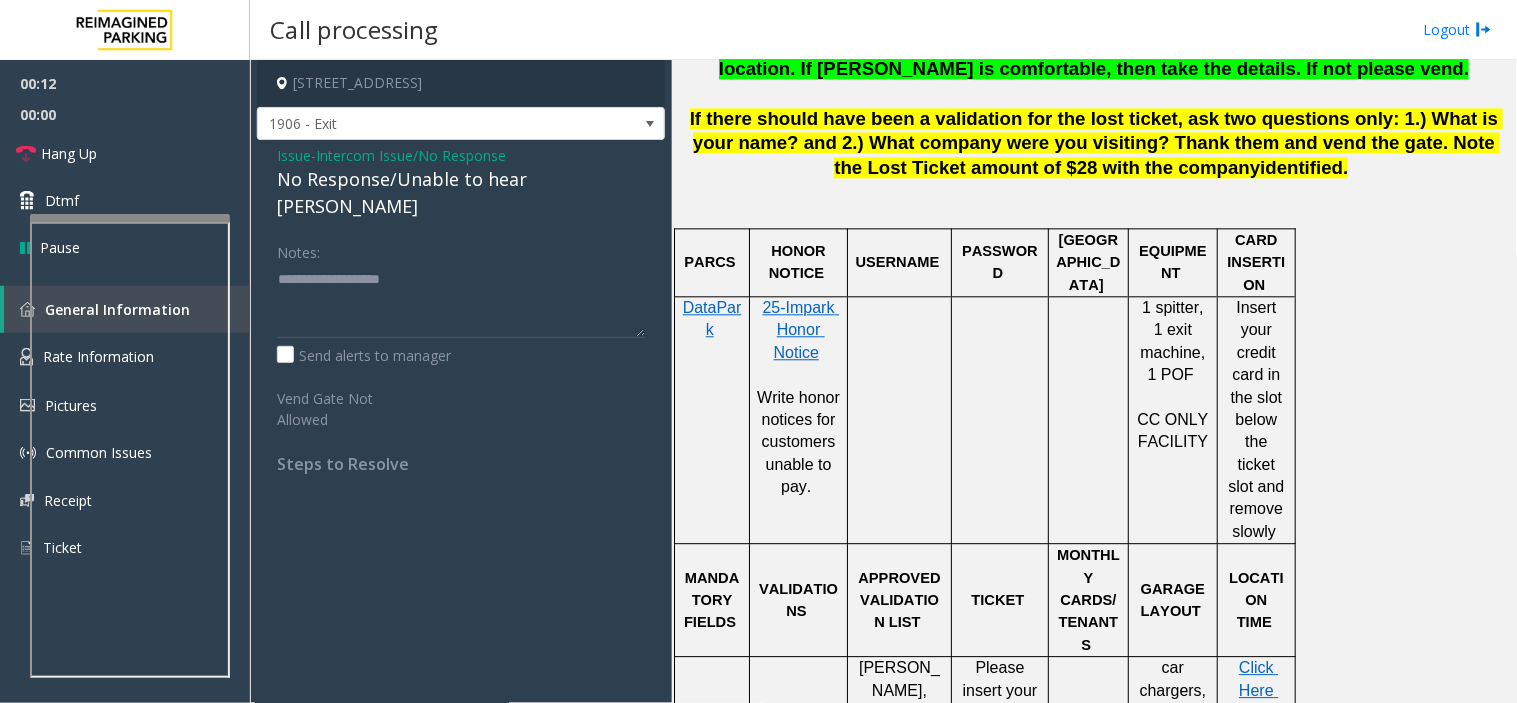 click on "No Response/Unable to hear [PERSON_NAME]" 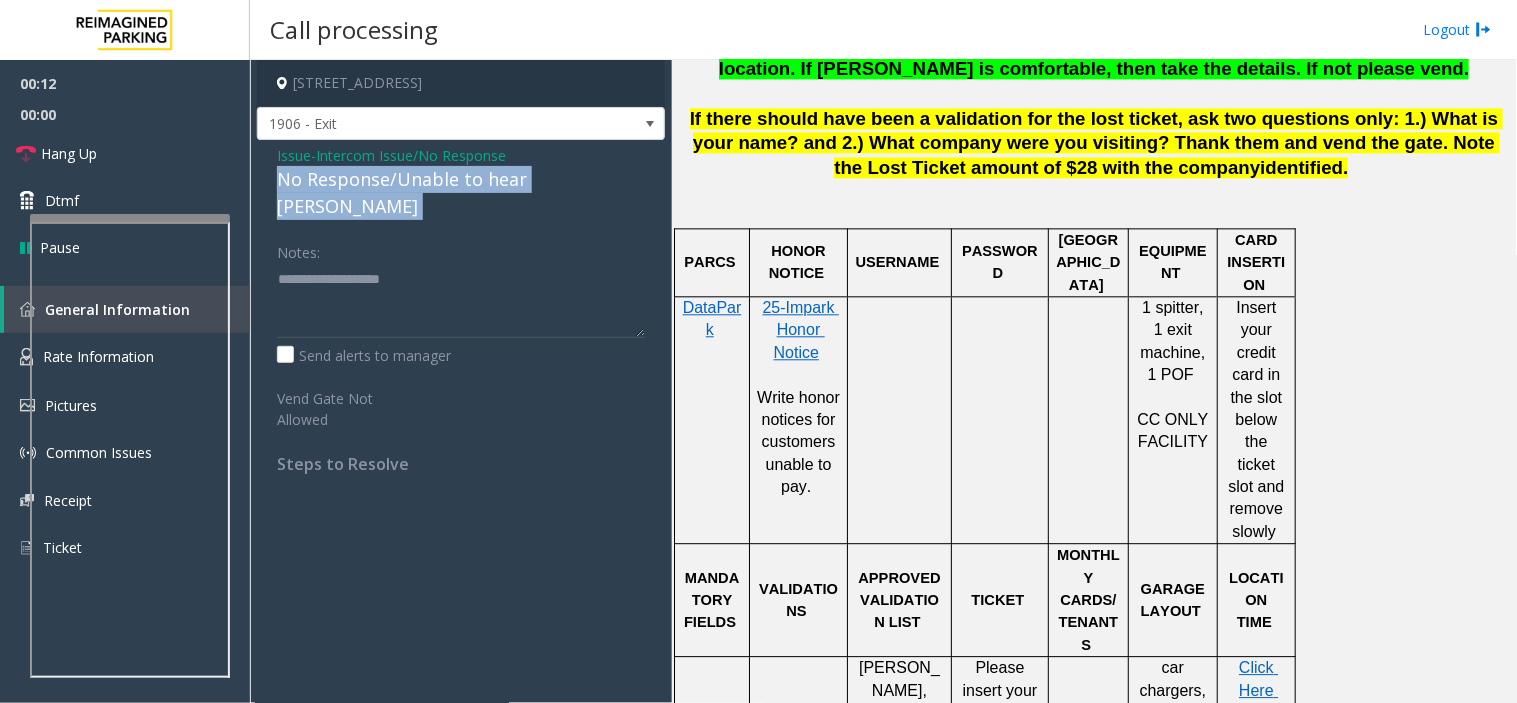 click on "No Response/Unable to hear [PERSON_NAME]" 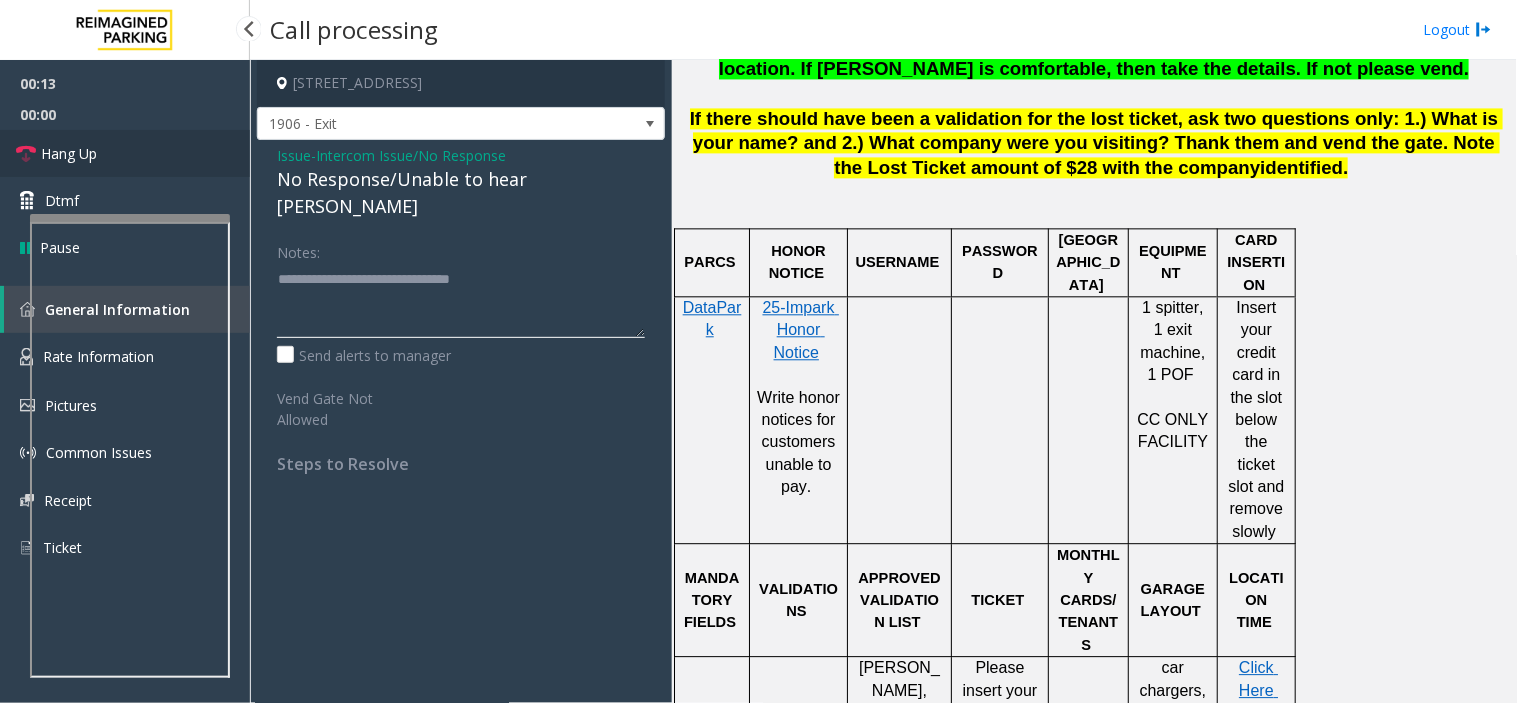 type on "**********" 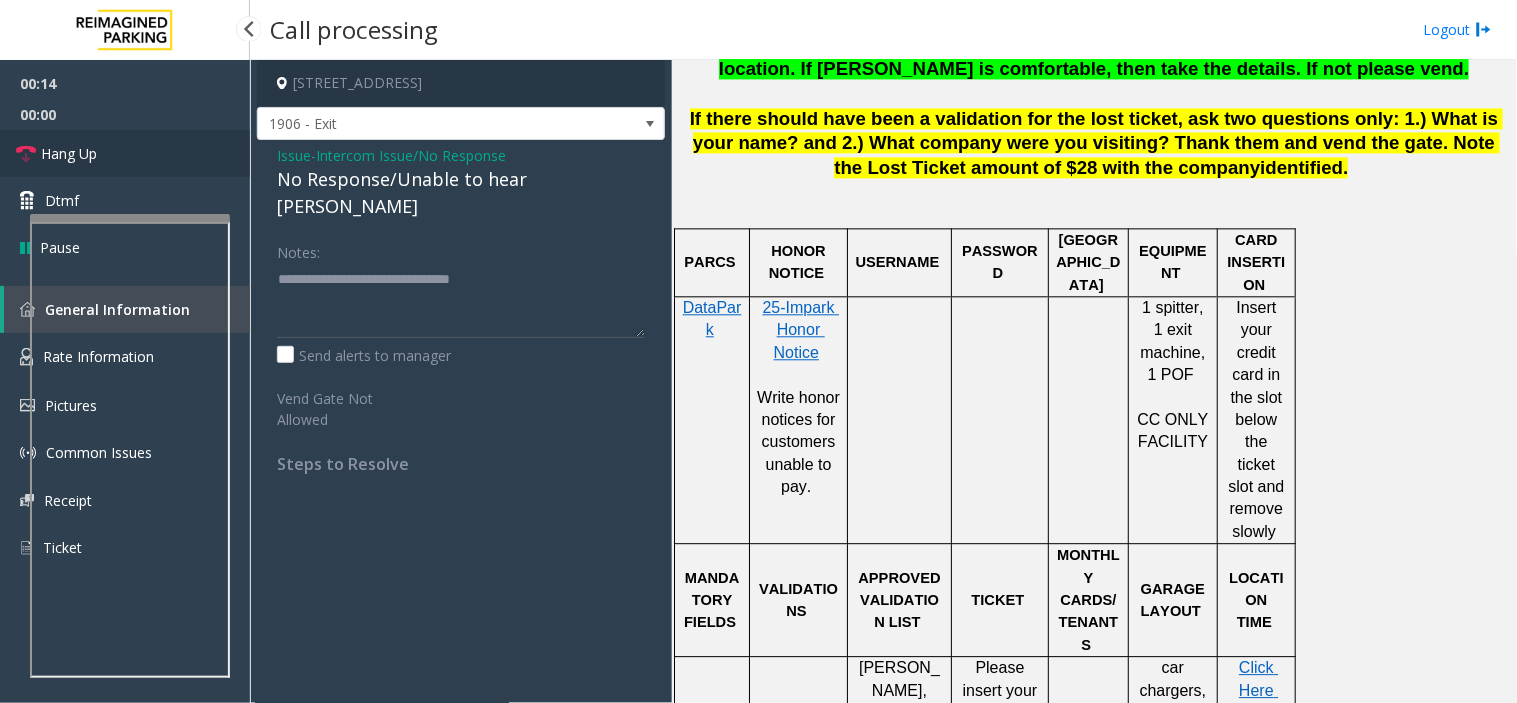 click on "Hang Up" at bounding box center (125, 153) 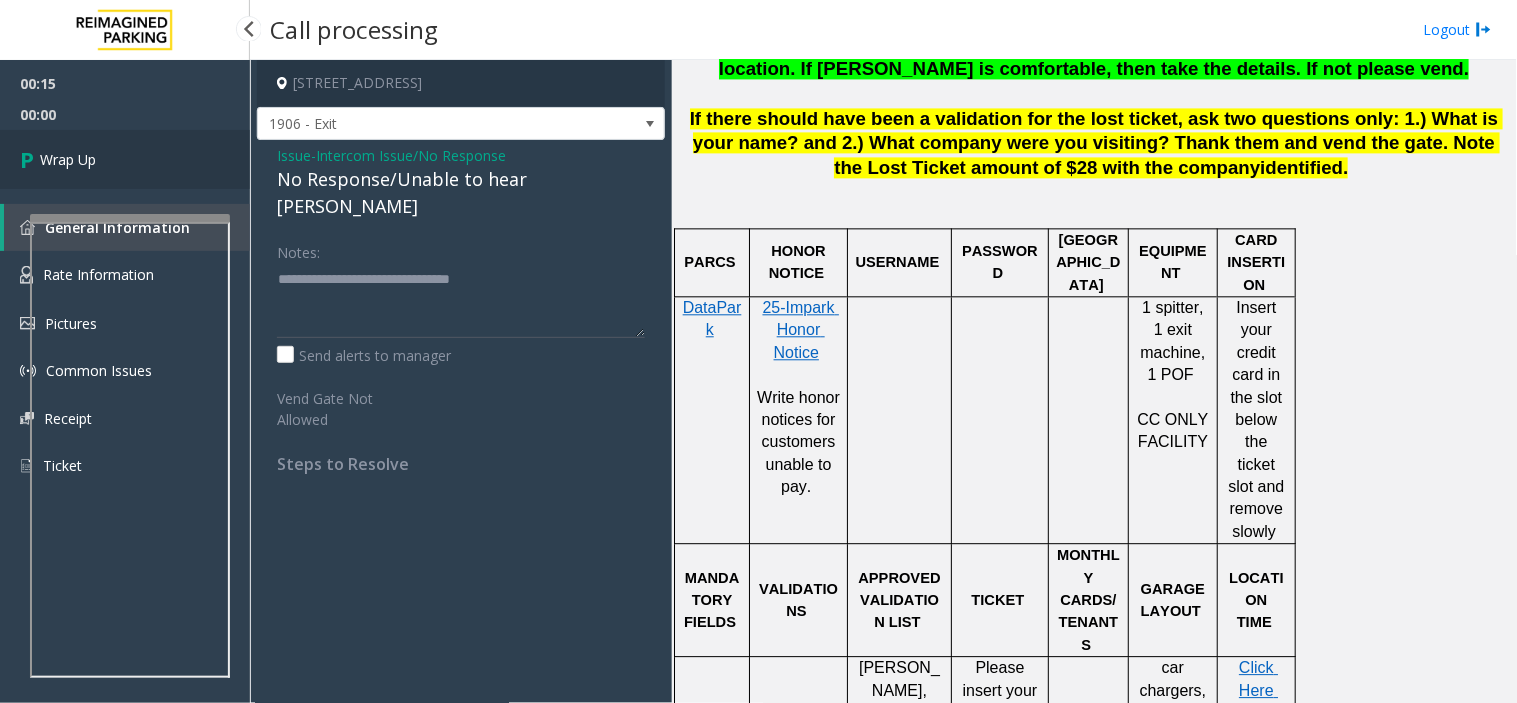 click on "Wrap Up" at bounding box center [125, 159] 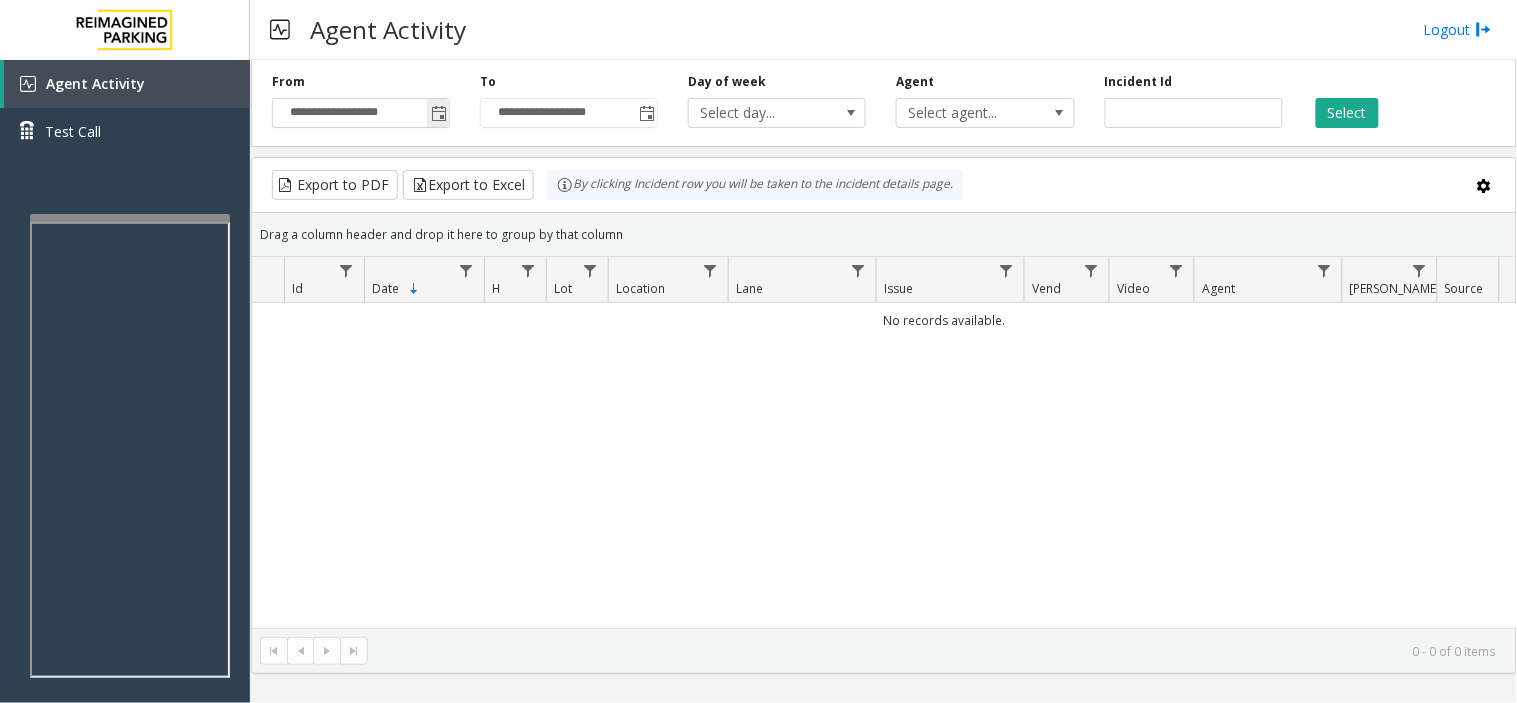 click 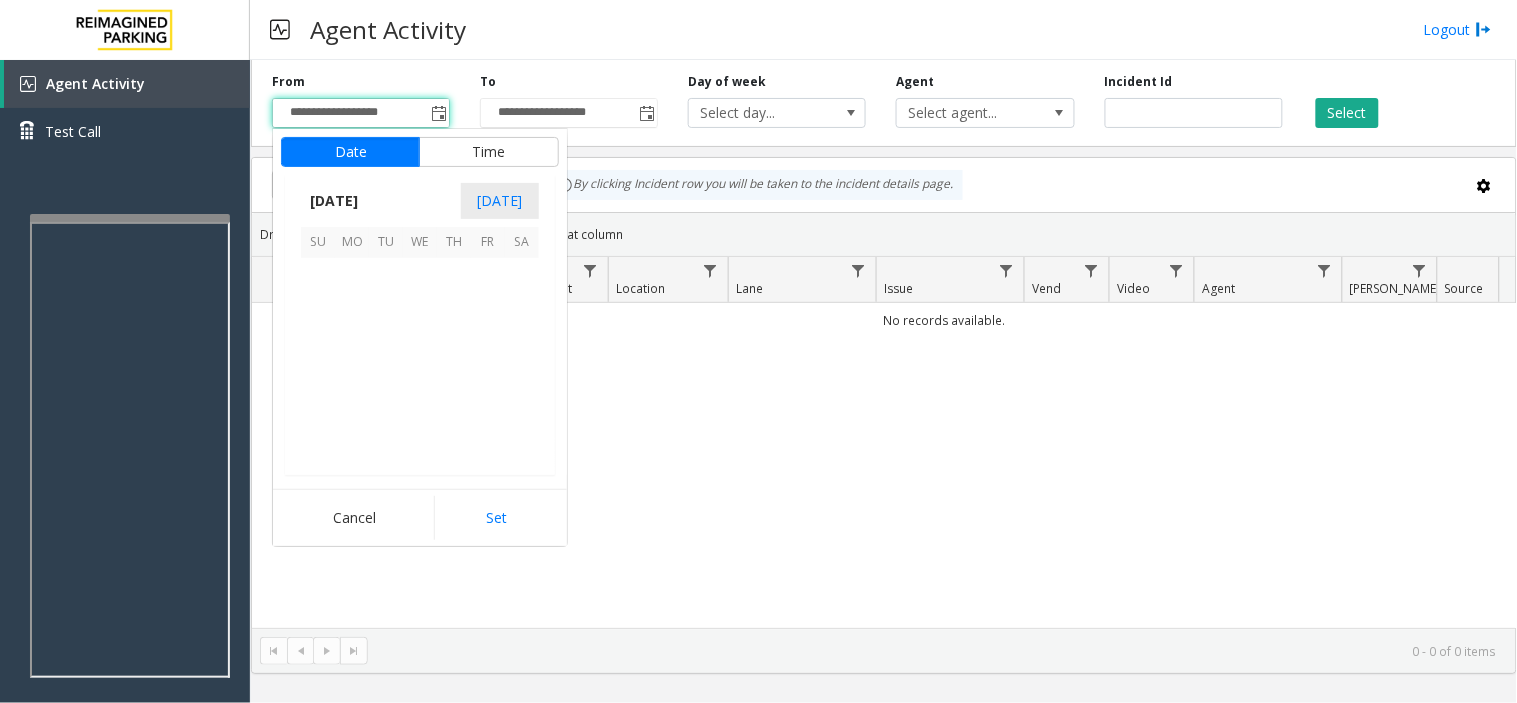 scroll, scrollTop: 358354, scrollLeft: 0, axis: vertical 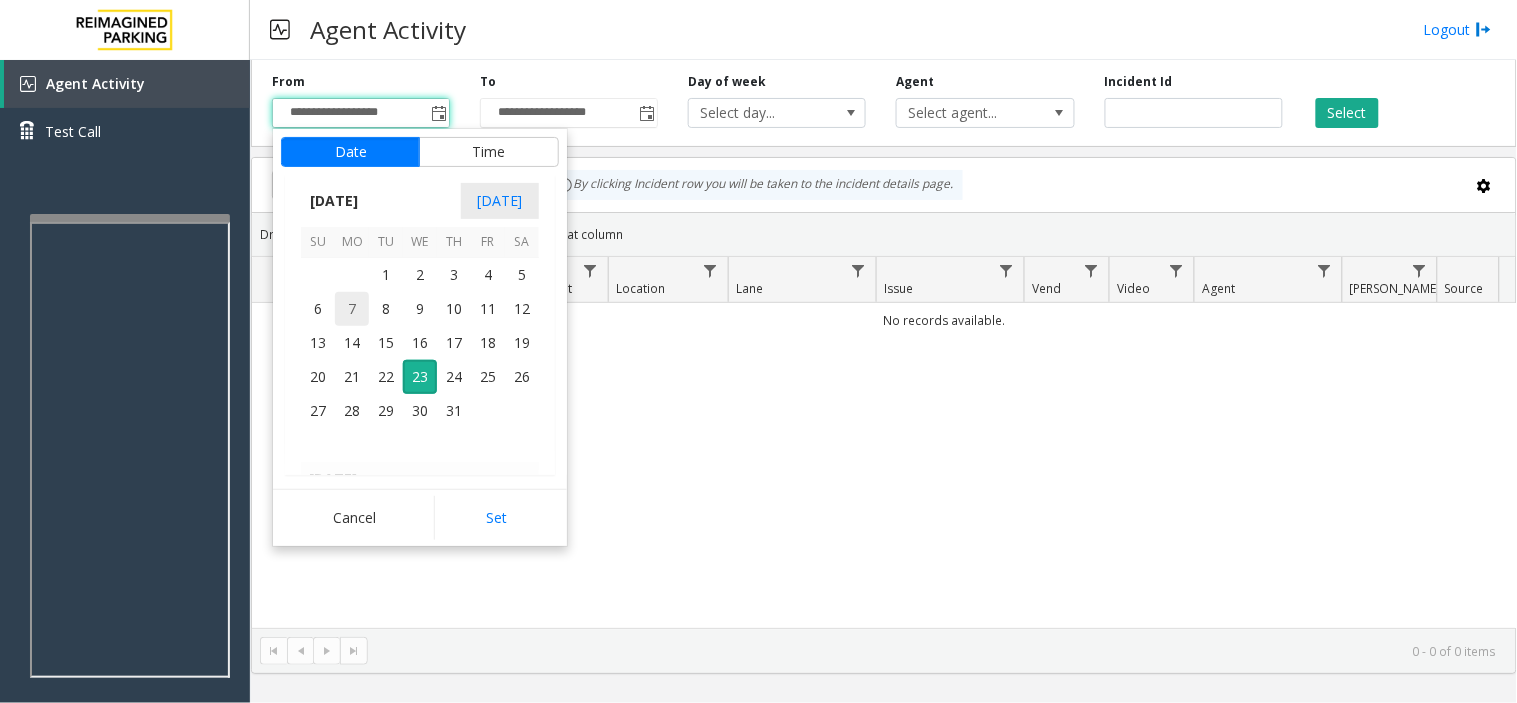click on "7" at bounding box center [352, 309] 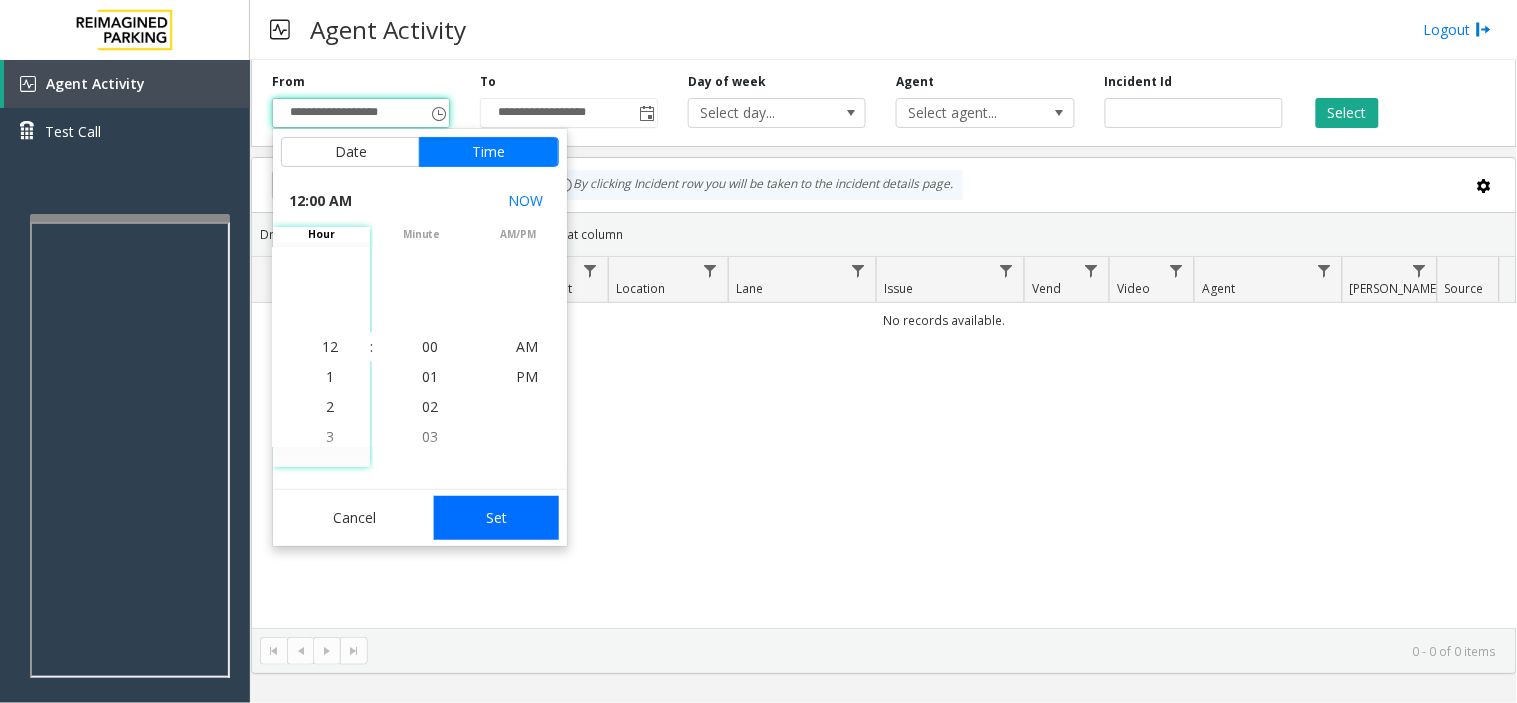click on "Set" 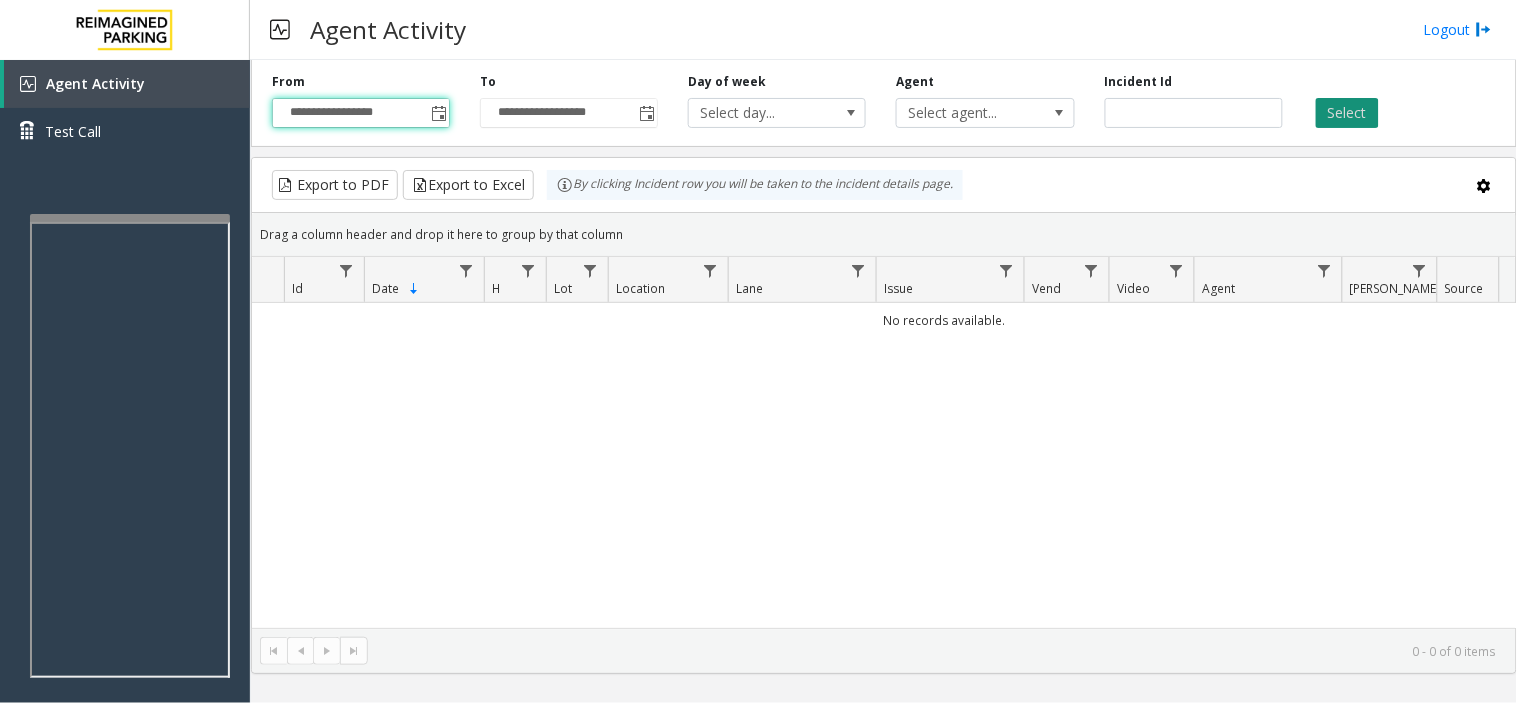 click on "Select" 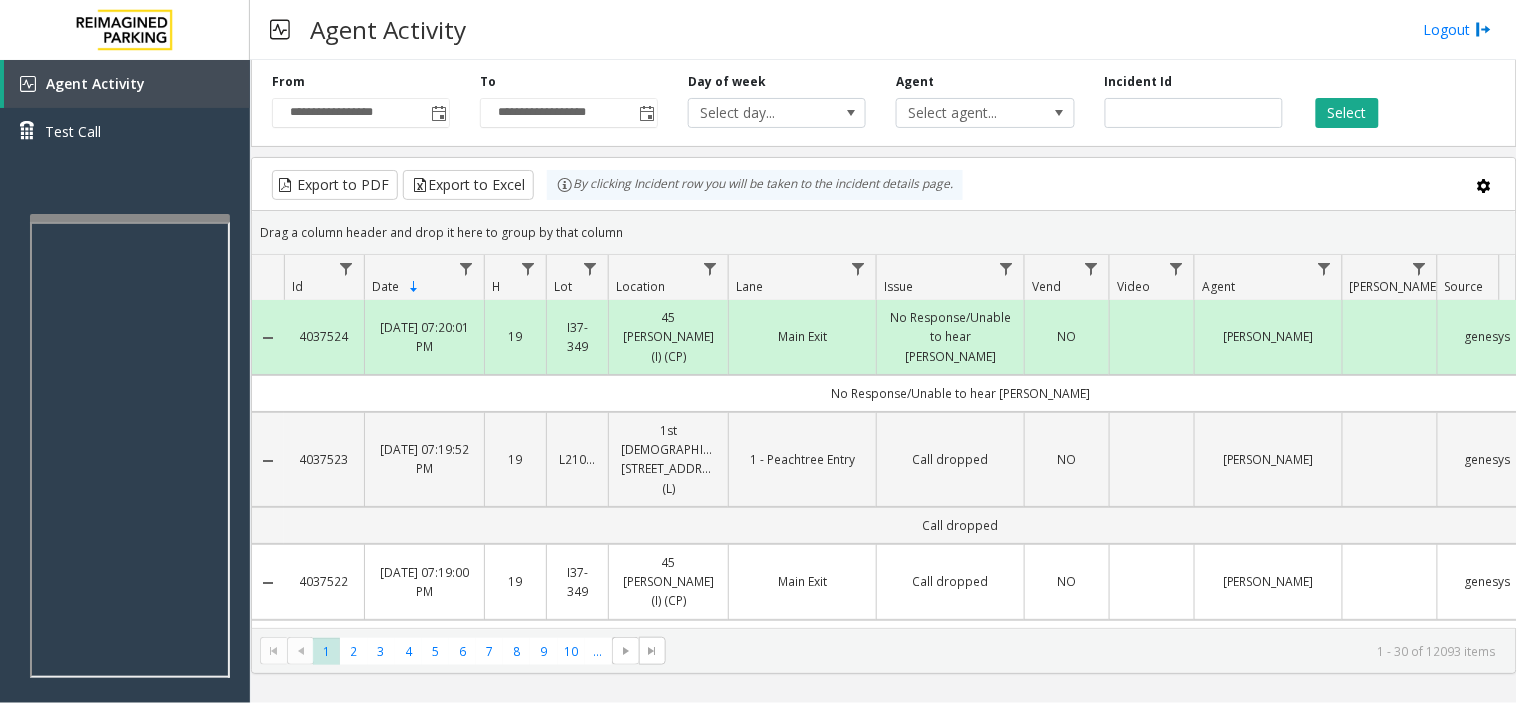 scroll, scrollTop: 0, scrollLeft: 0, axis: both 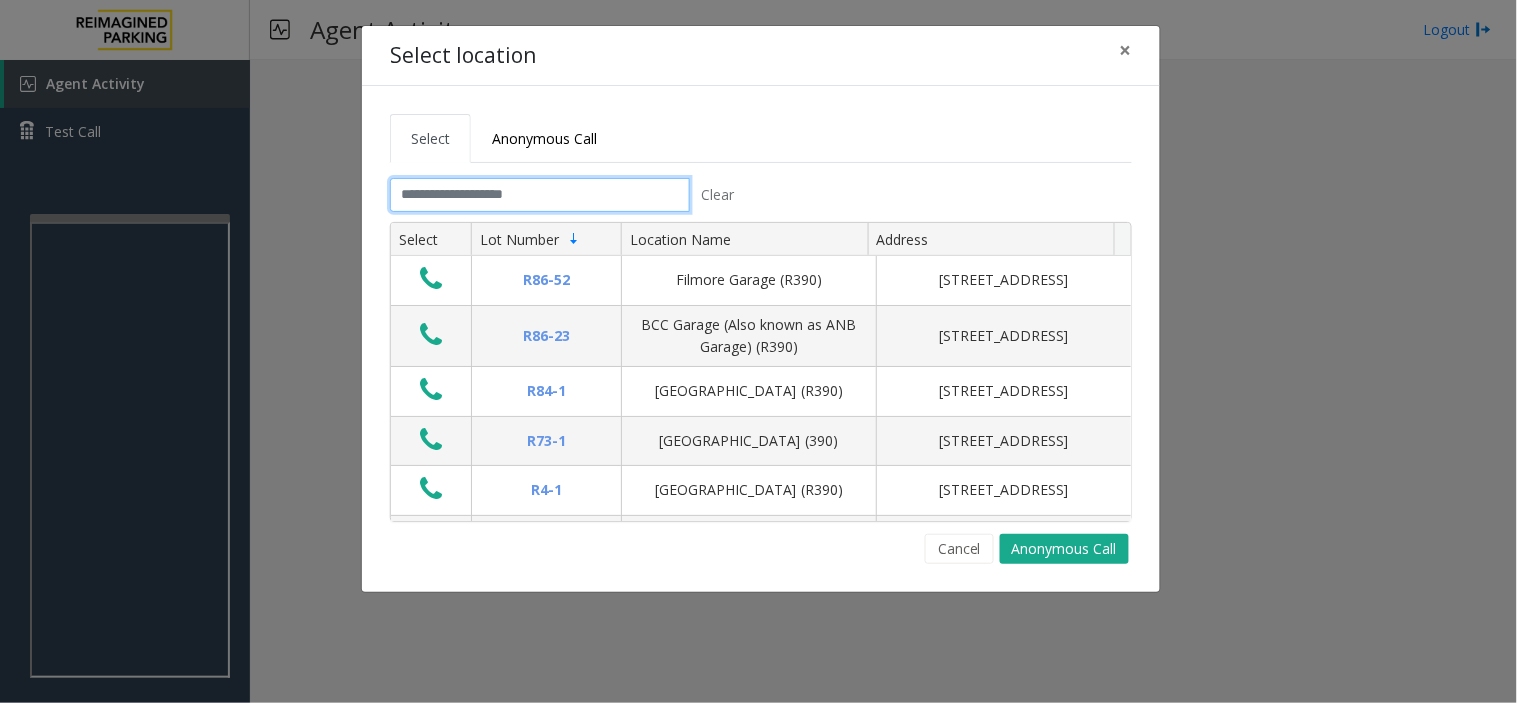 click 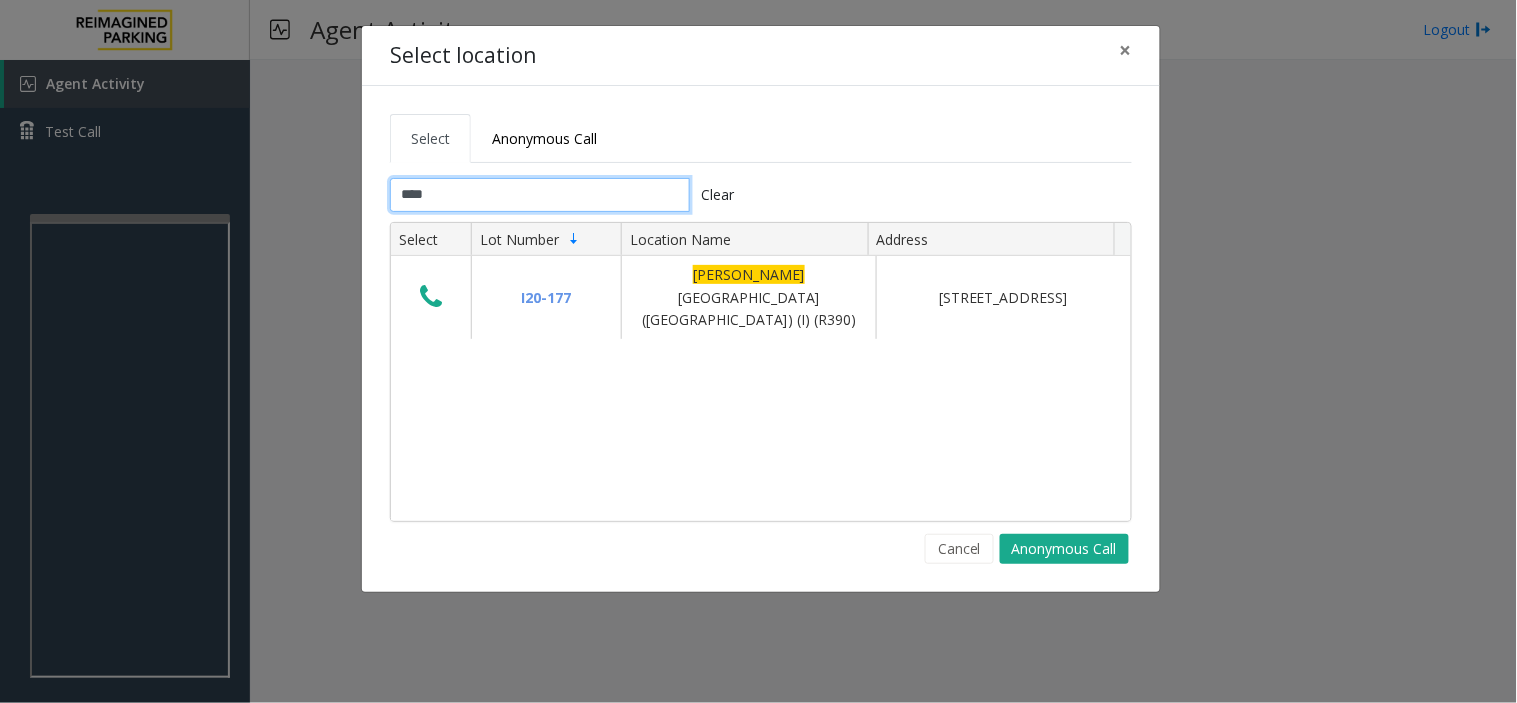 type on "****" 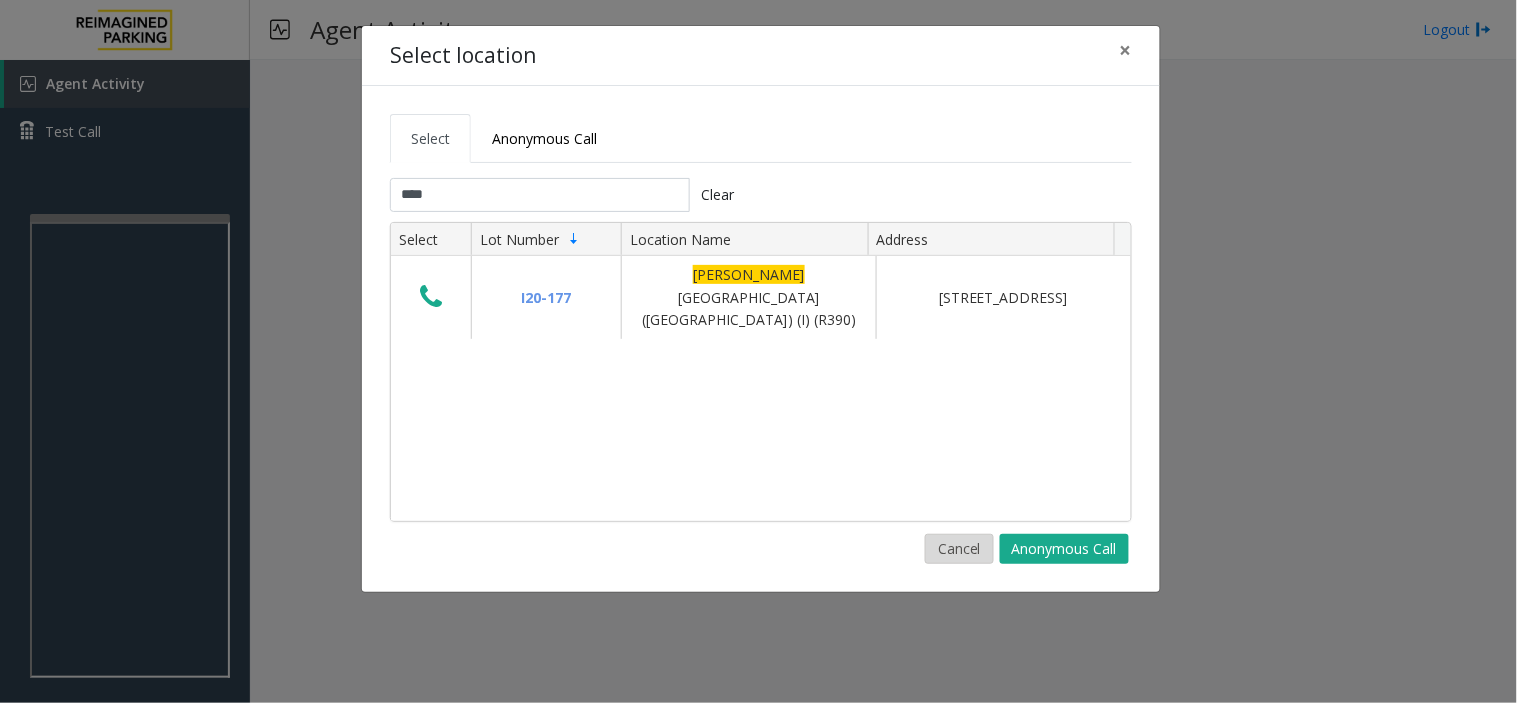 click on "Cancel" 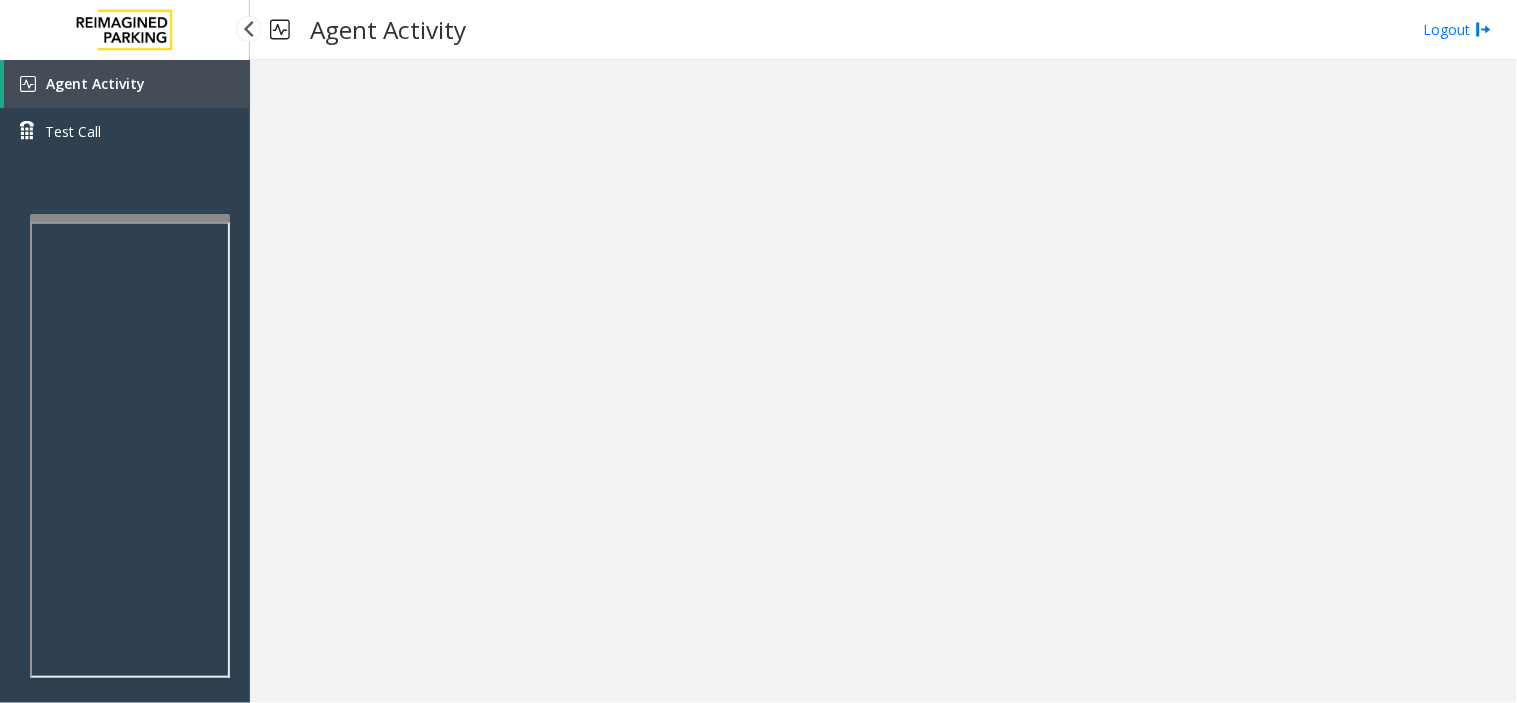 click on "Agent Activity" at bounding box center (127, 84) 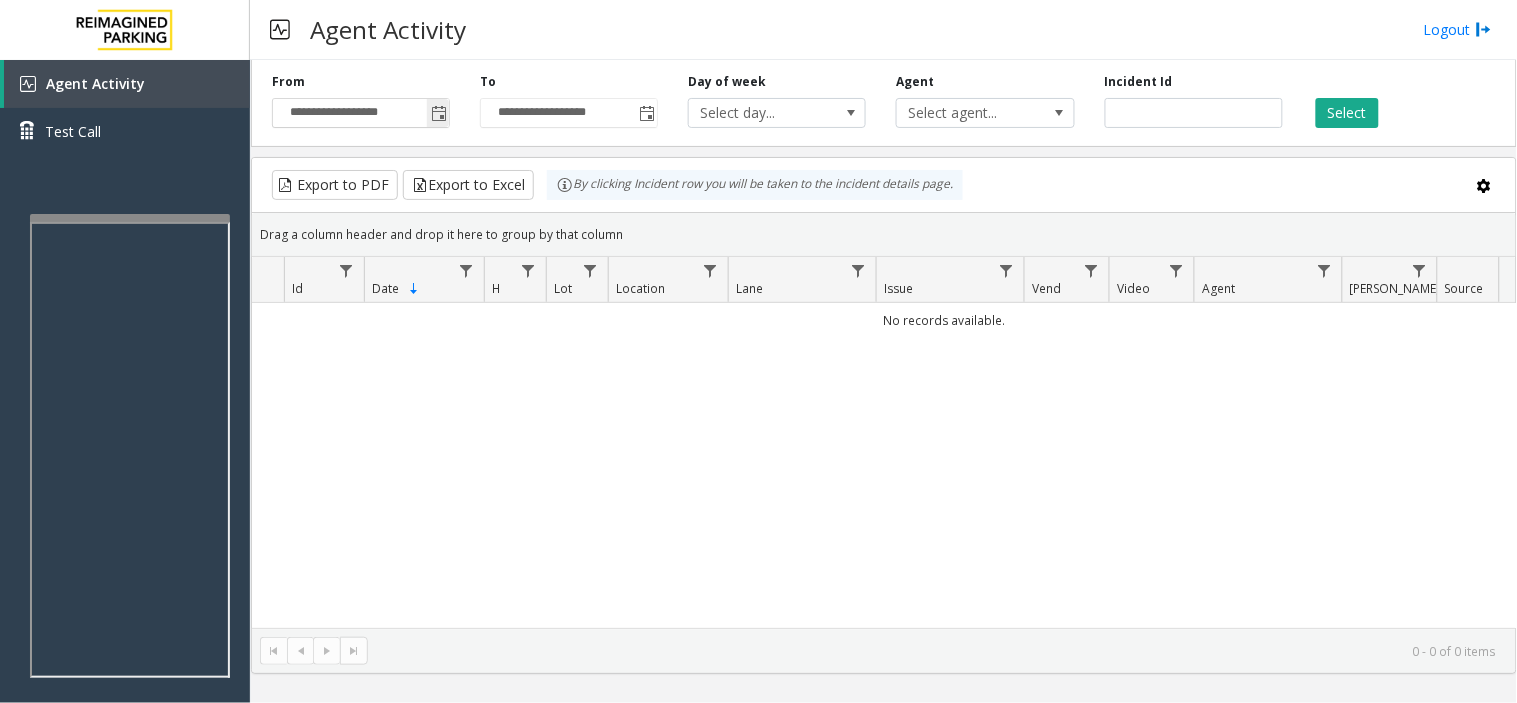 click 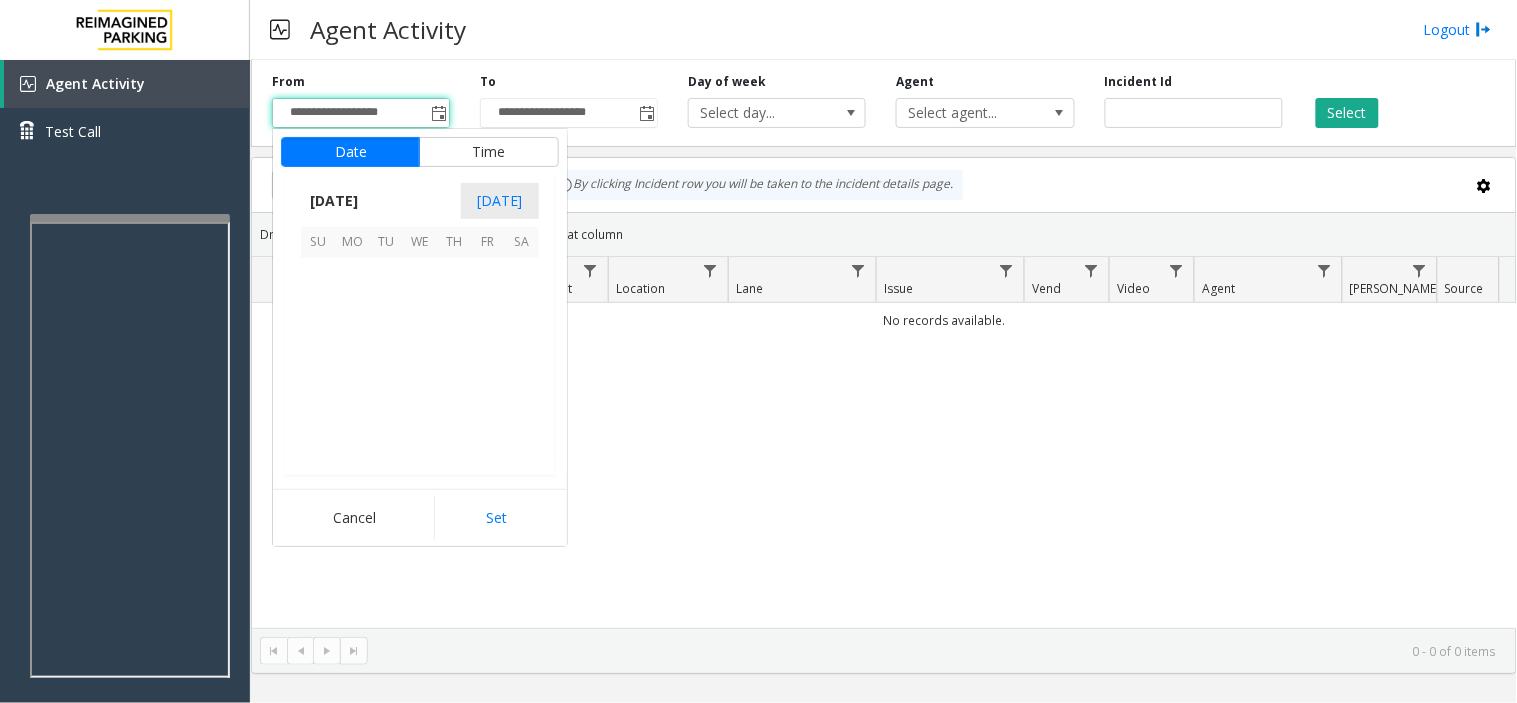 scroll, scrollTop: 358354, scrollLeft: 0, axis: vertical 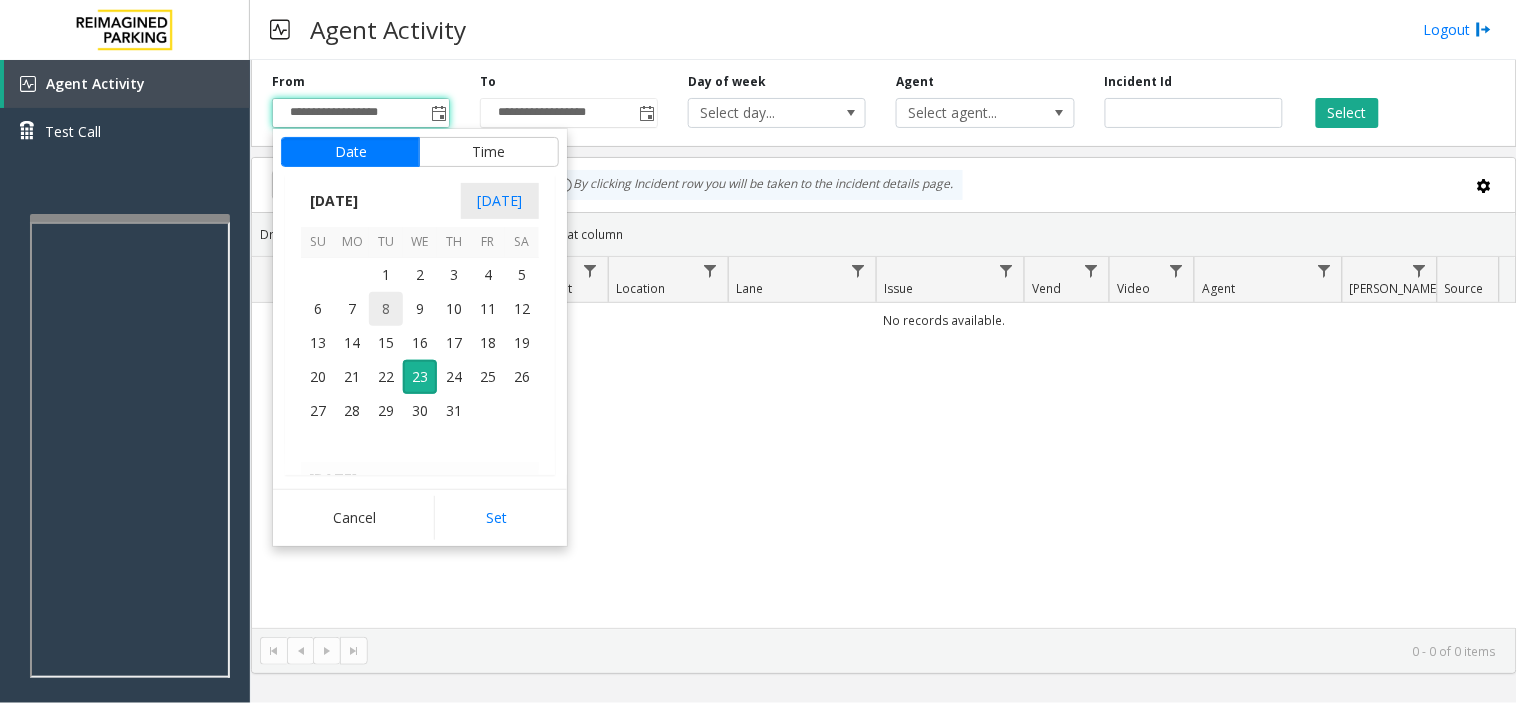 click on "8" at bounding box center [386, 309] 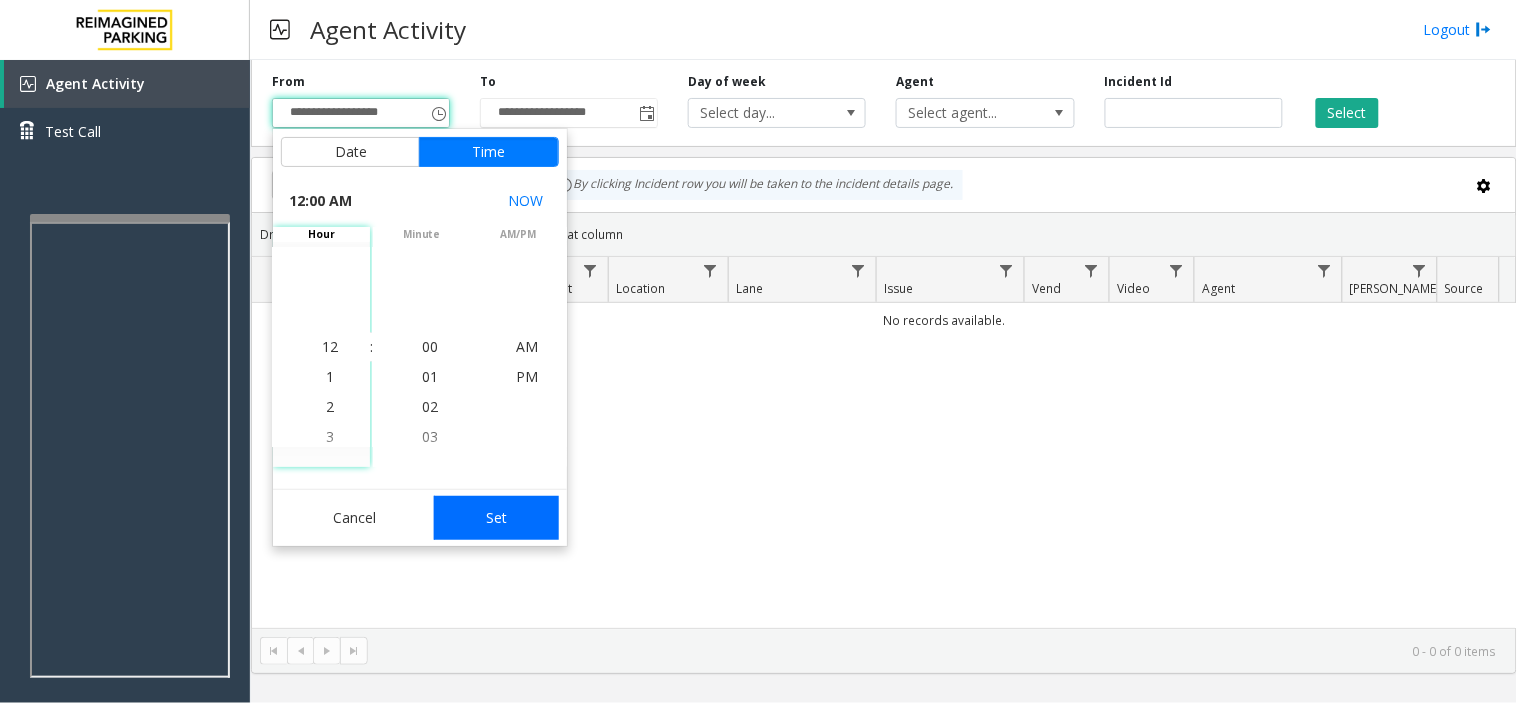 click on "Set" 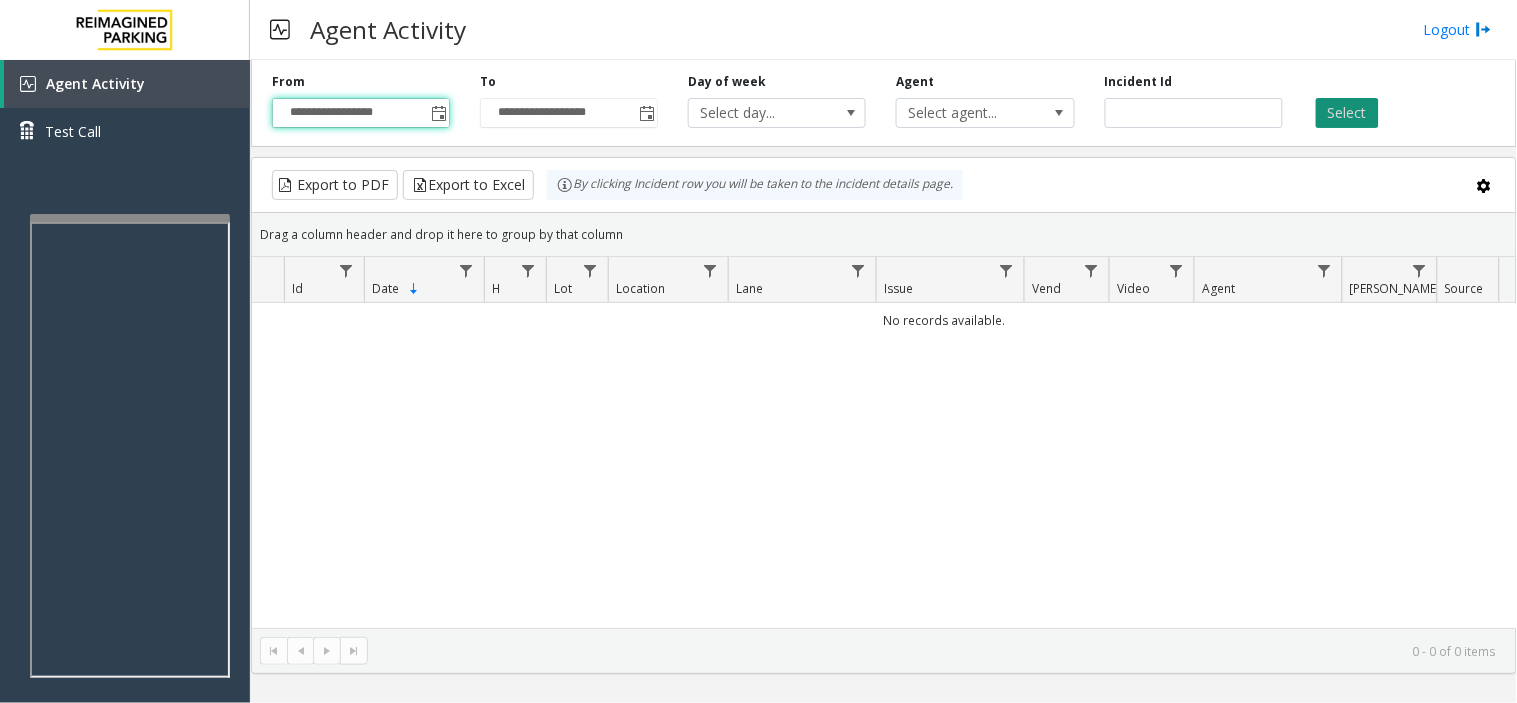 click on "Select" 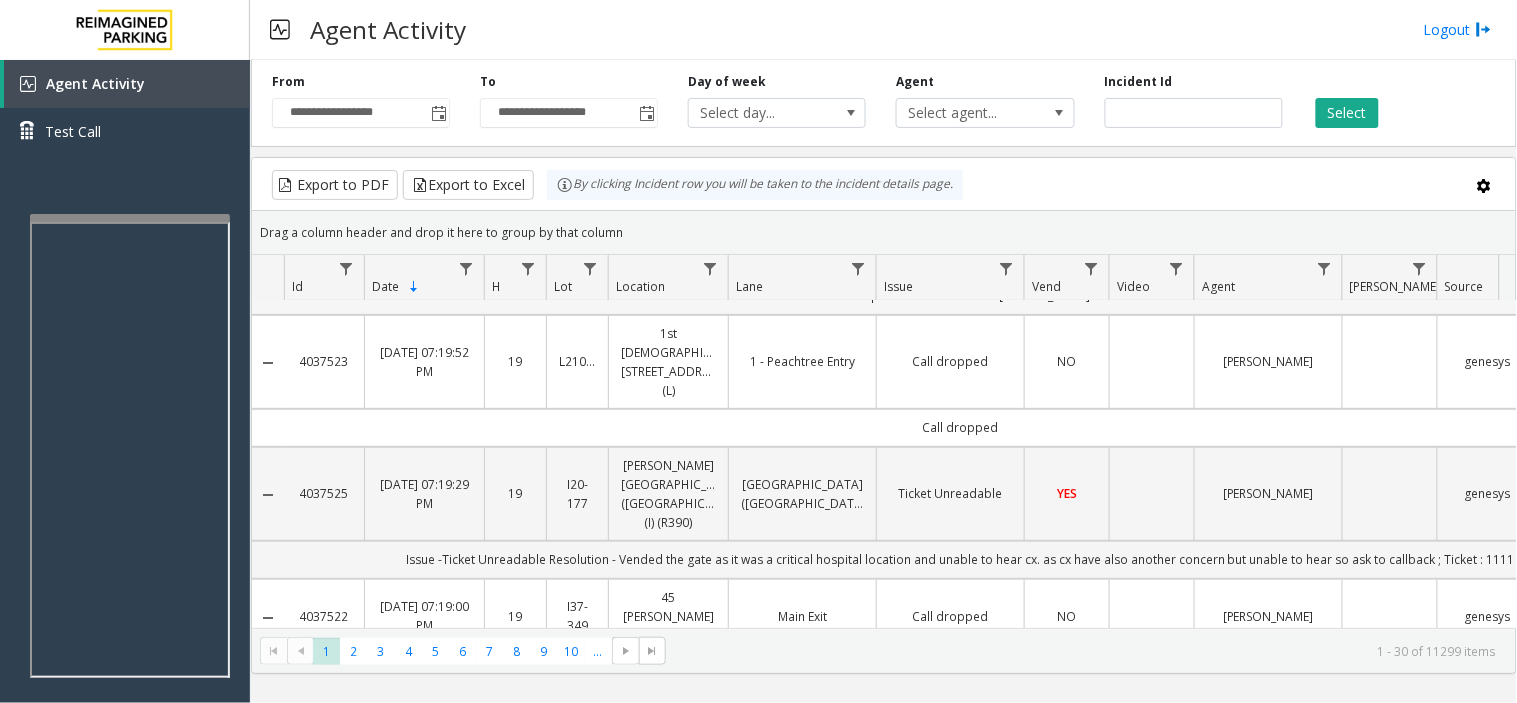 scroll, scrollTop: 0, scrollLeft: 0, axis: both 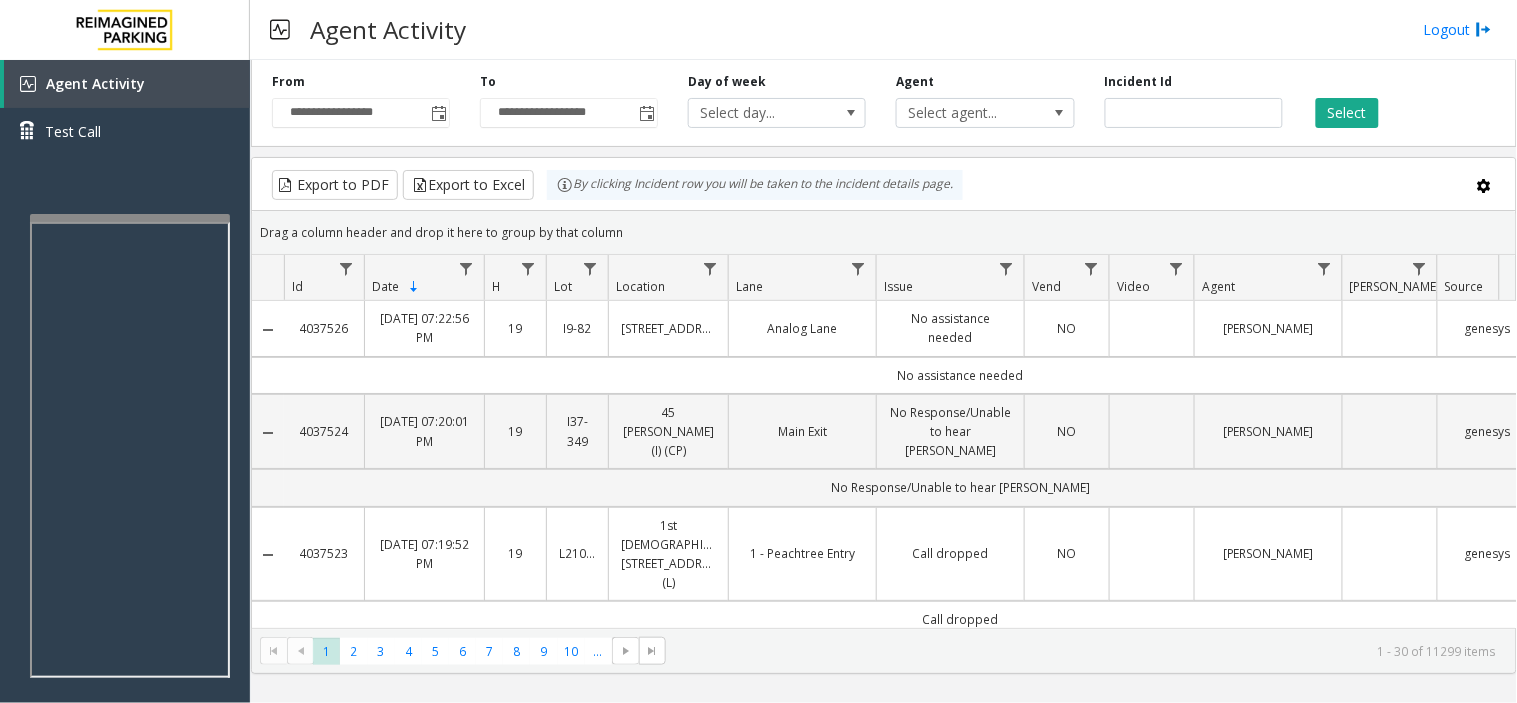 click on "Select" 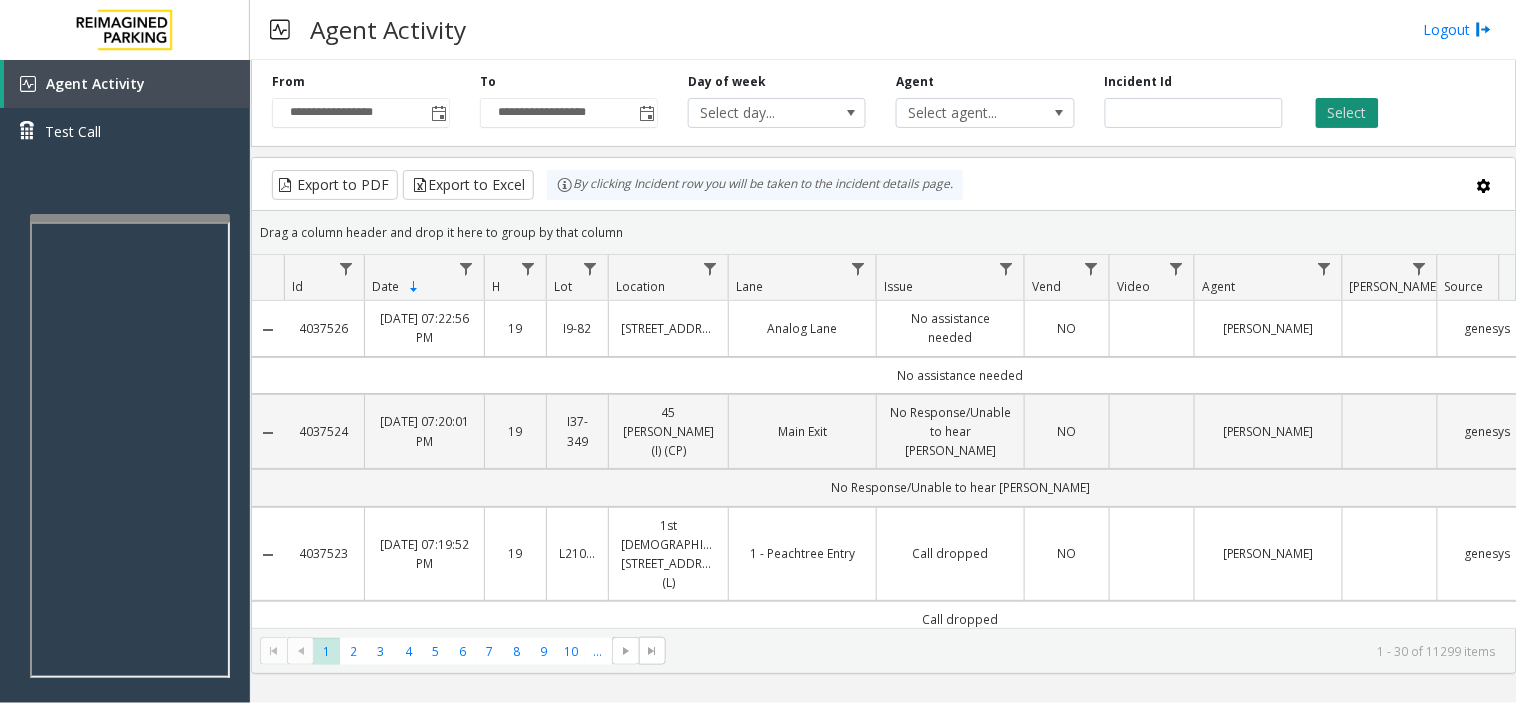 click on "Select" 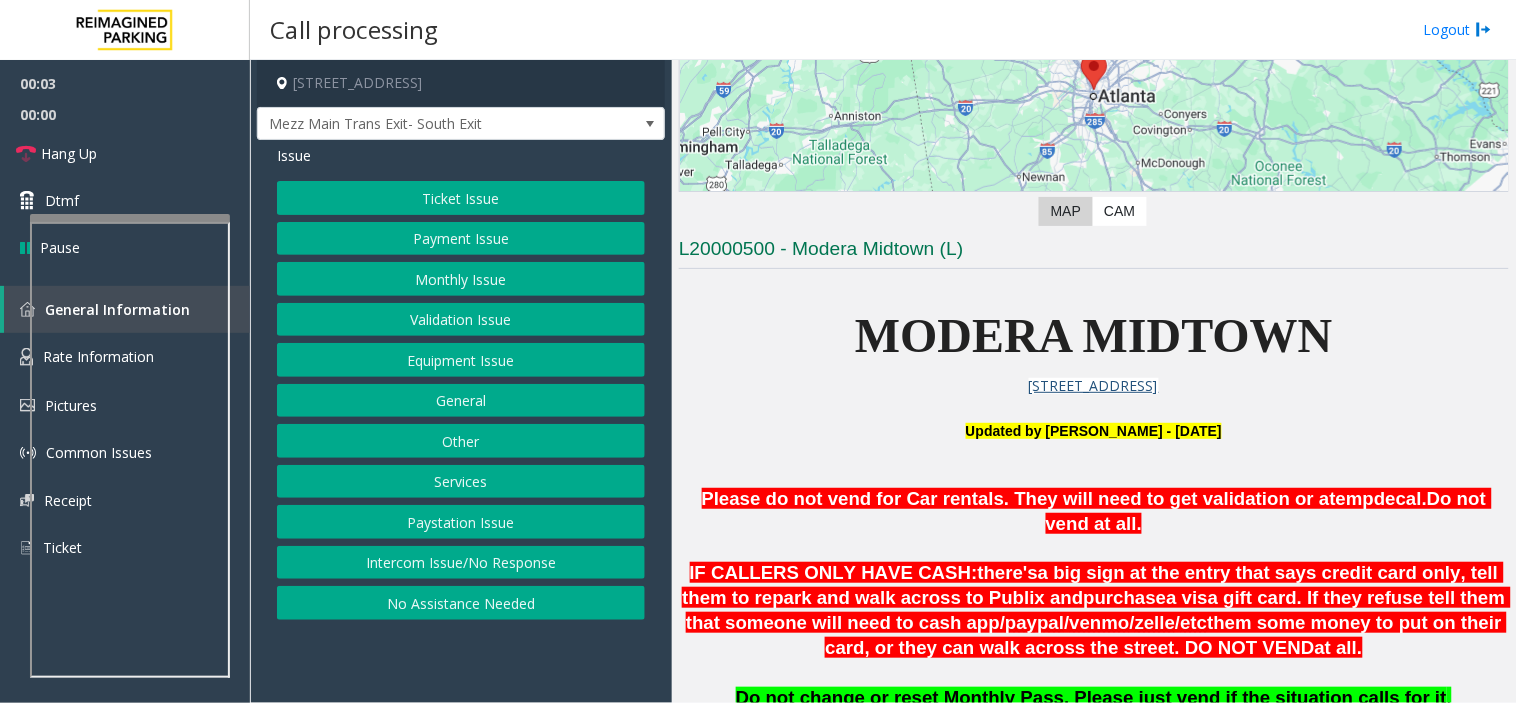 scroll, scrollTop: 555, scrollLeft: 0, axis: vertical 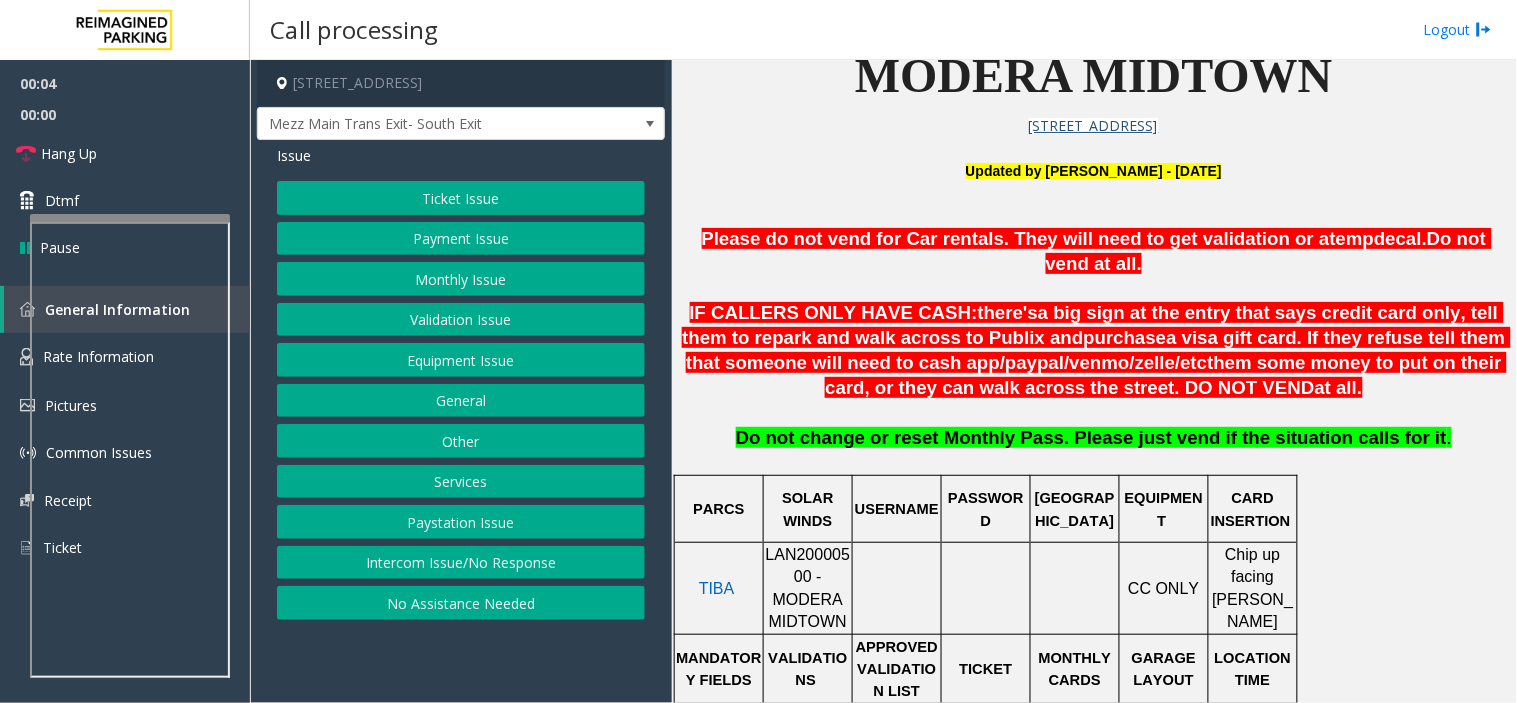 click 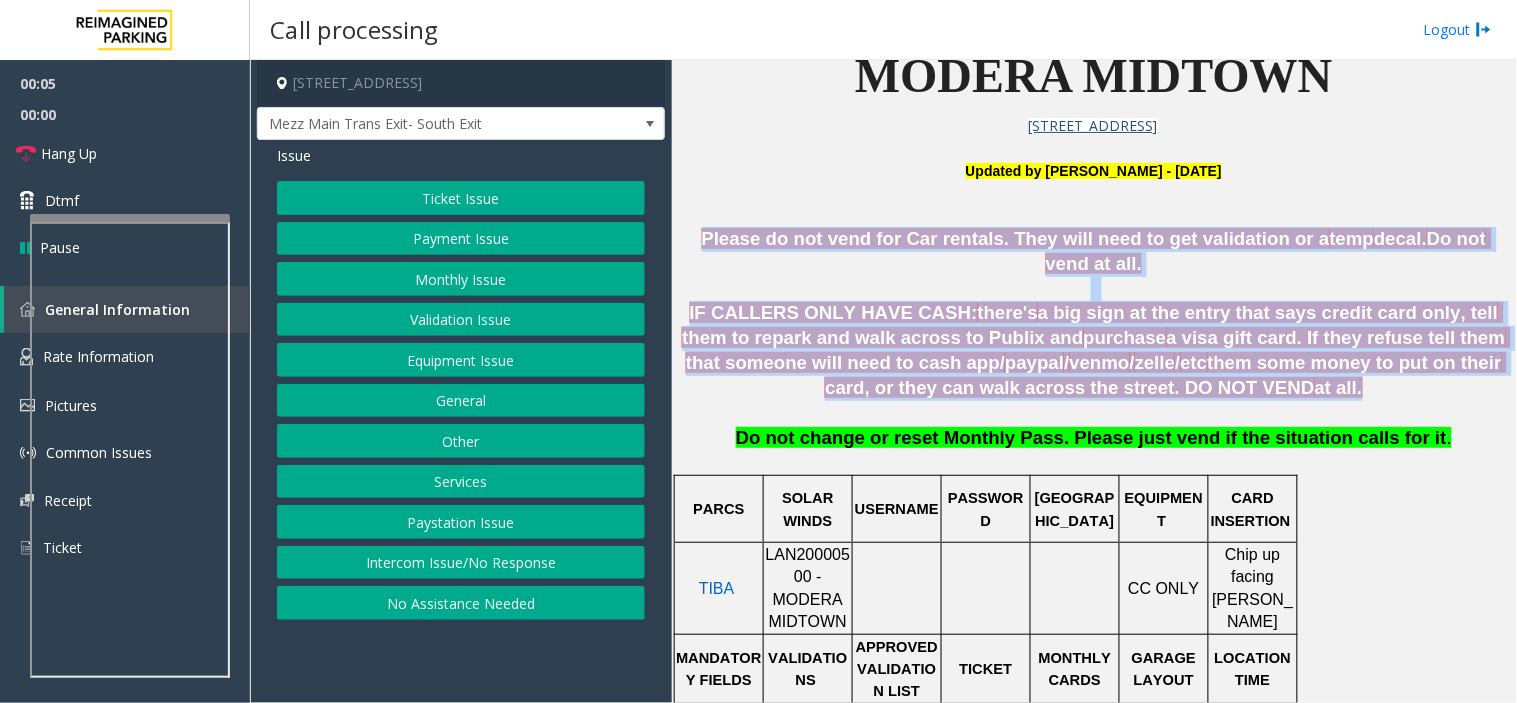 drag, startPoint x: 837, startPoint y: 197, endPoint x: 1234, endPoint y: 371, distance: 433.45703 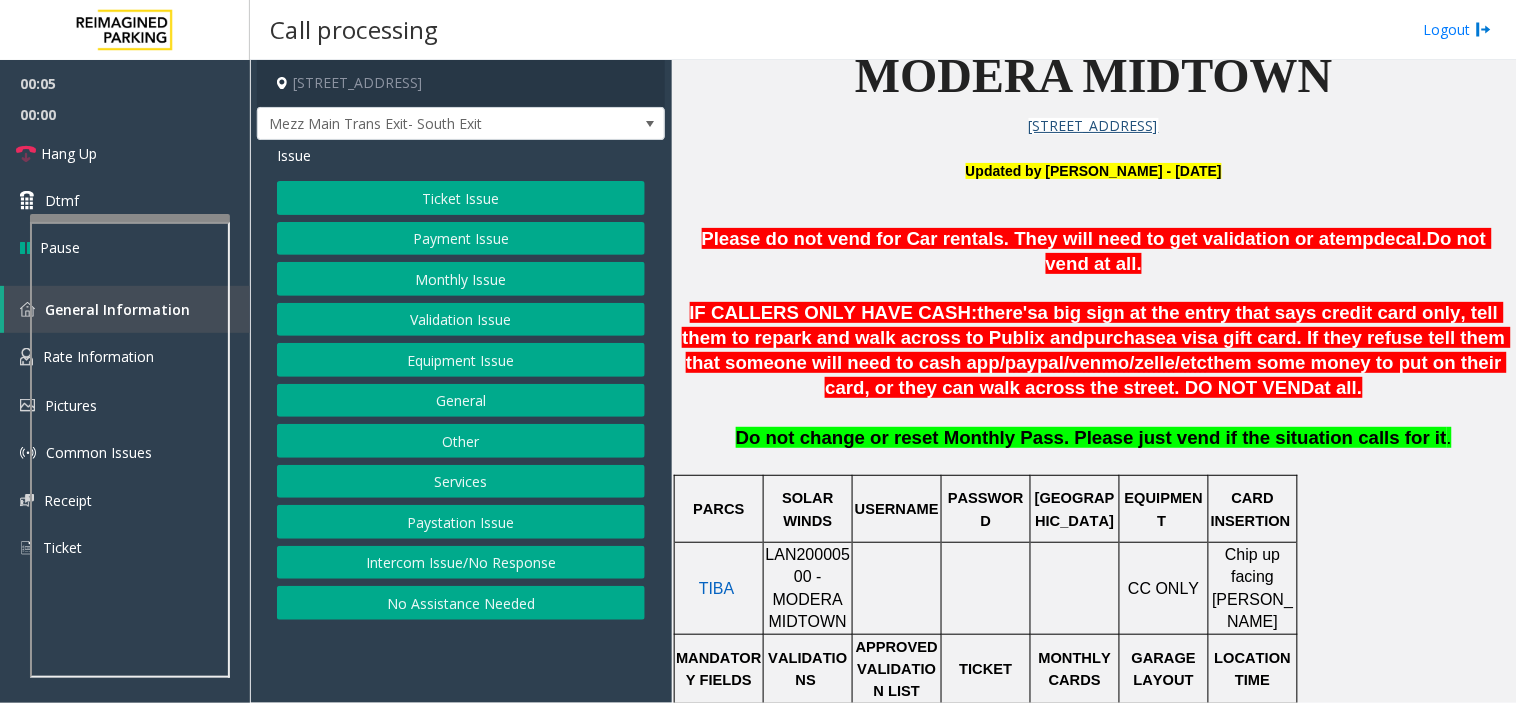 click on "IF CALLERS ONLY HAVE CASH:  there's  a big sign at the entry that says credit card only, tell them to repark and walk across to Publix and  purchase  a visa gift card. If they refuse tell them that someone will need to cash app/ paypal / venmo / zelle / etc  them some money to put on their card, or they can walk across the street. DO NOT VEND  at all." 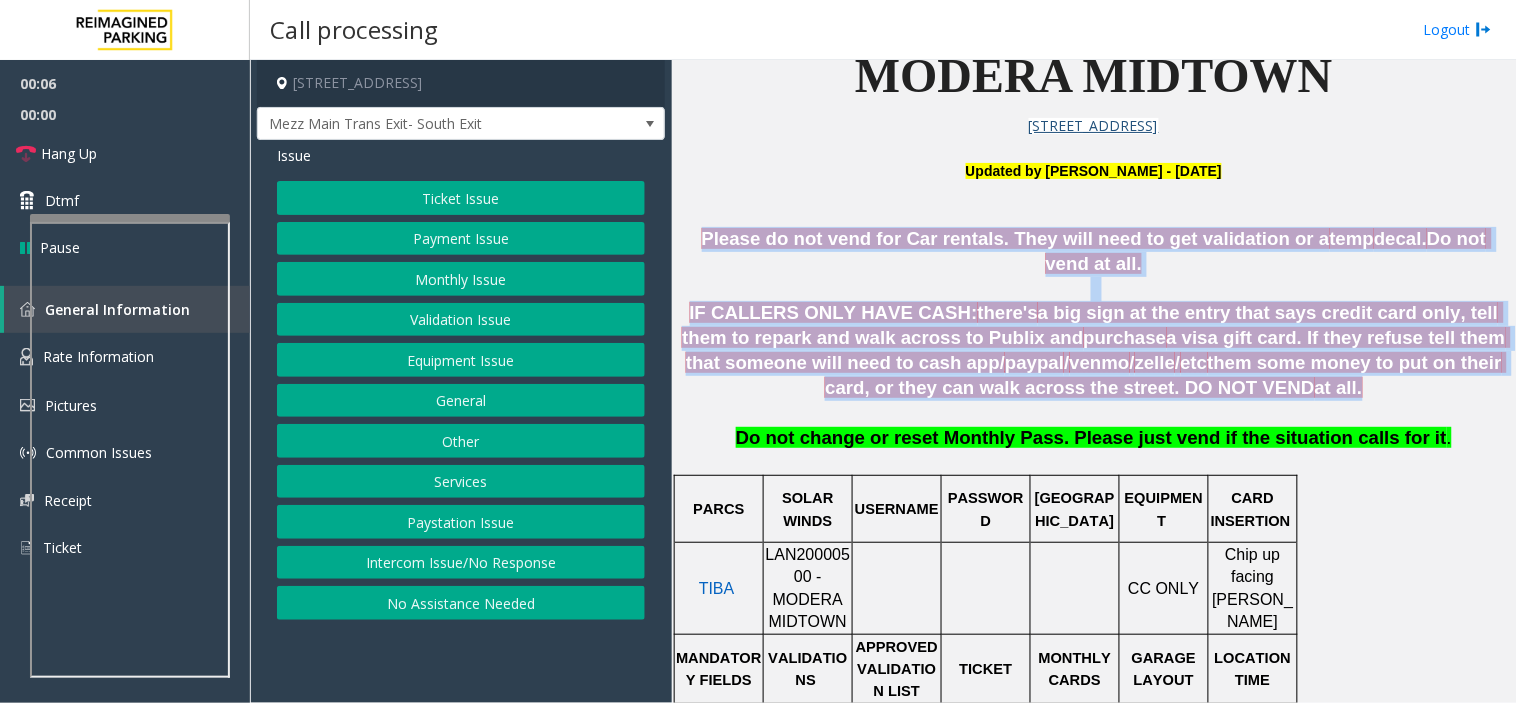 drag, startPoint x: 1234, startPoint y: 371, endPoint x: 1083, endPoint y: 228, distance: 207.96634 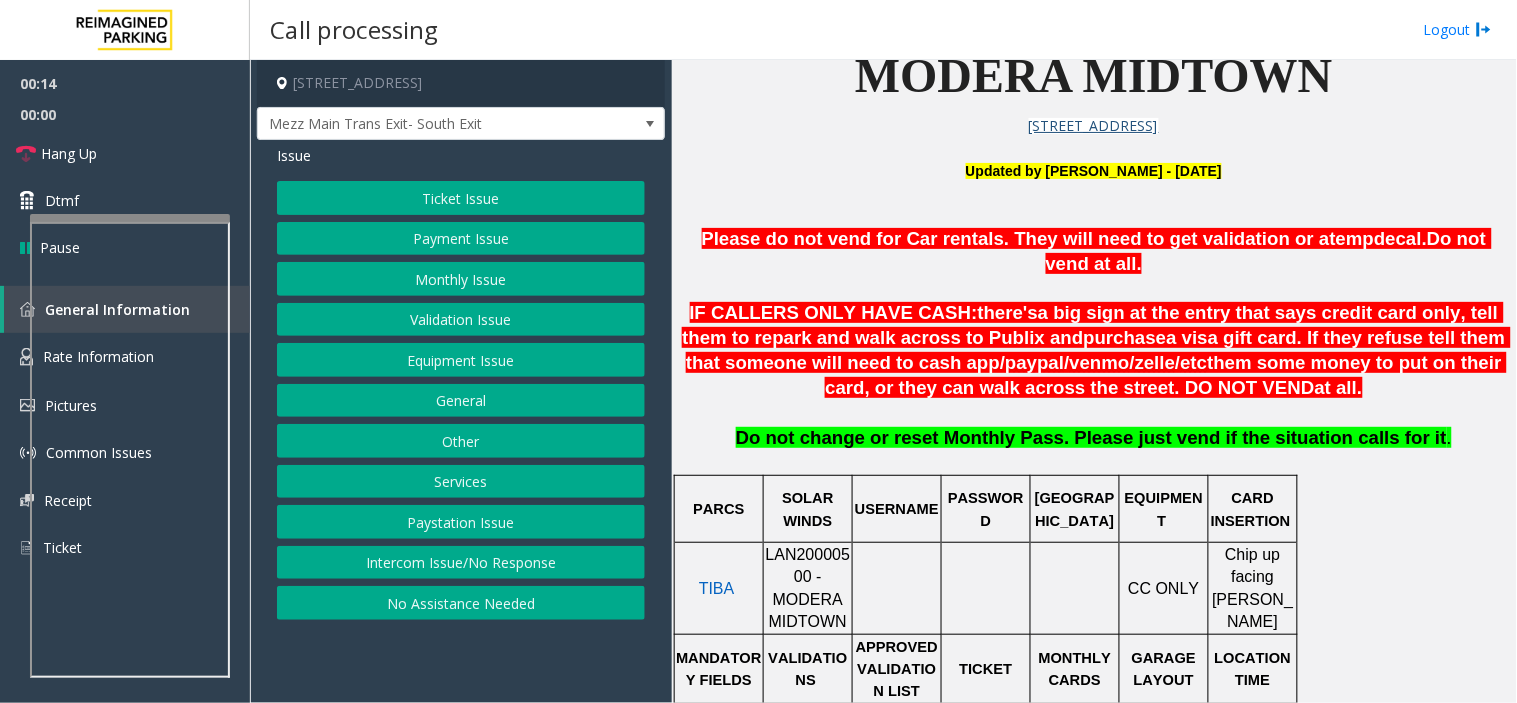click on "Validation Issue" 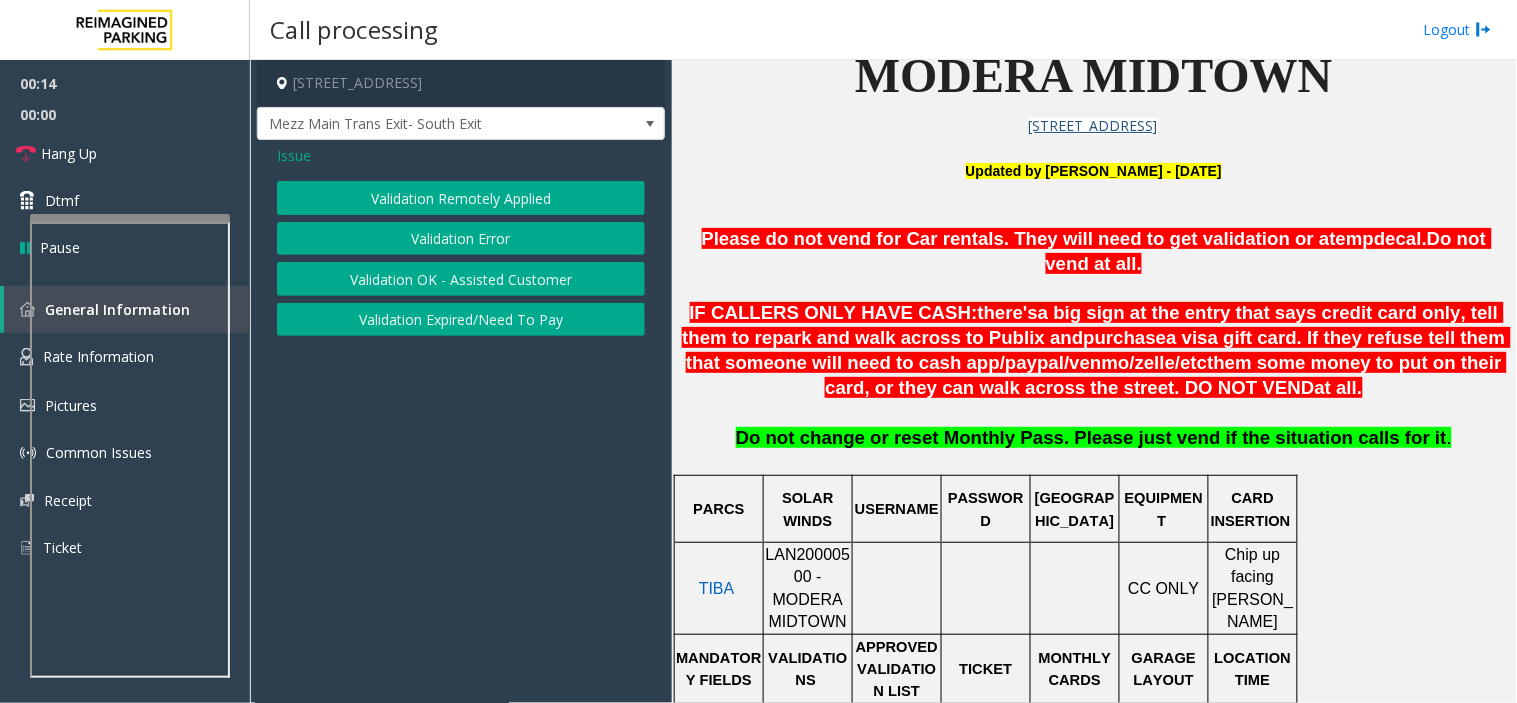 click on "Validation Error" 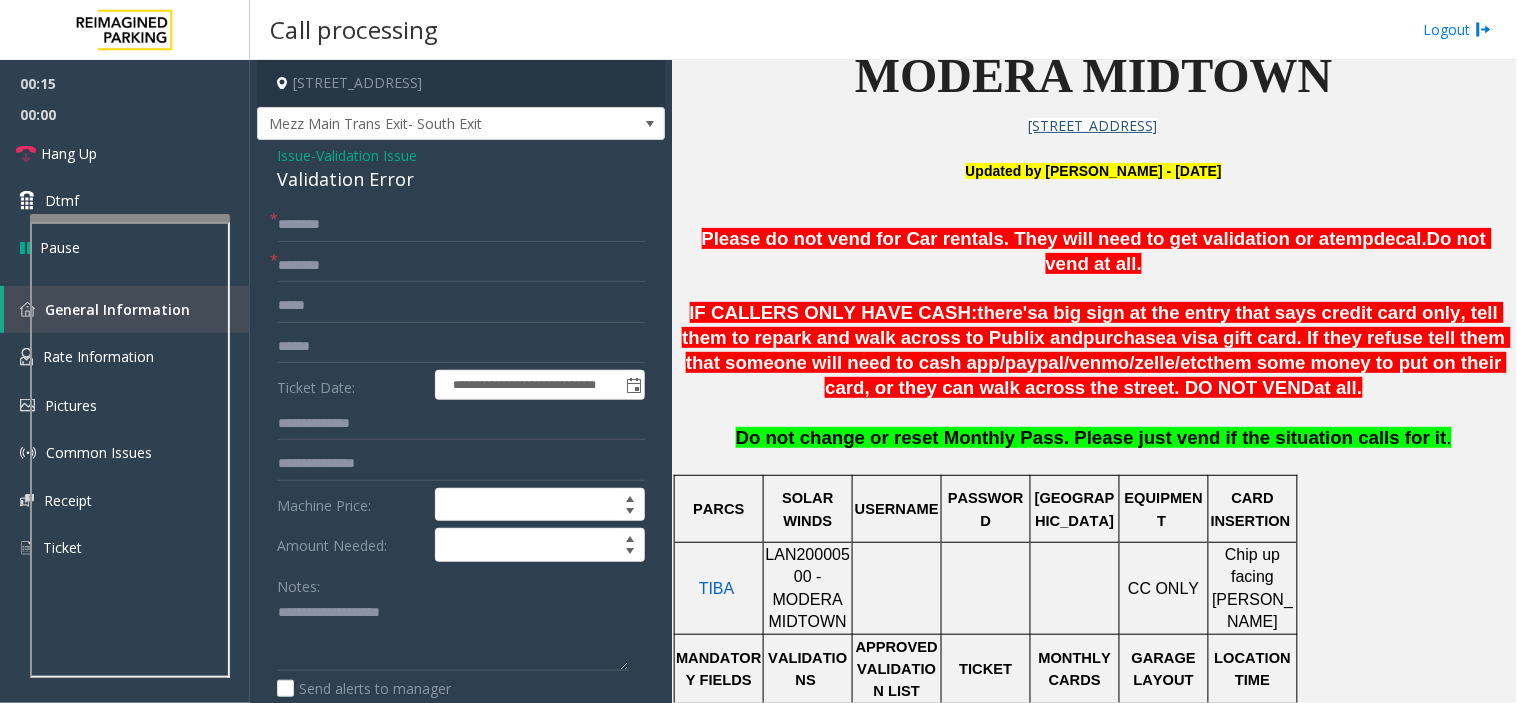 click on "Validation Error" 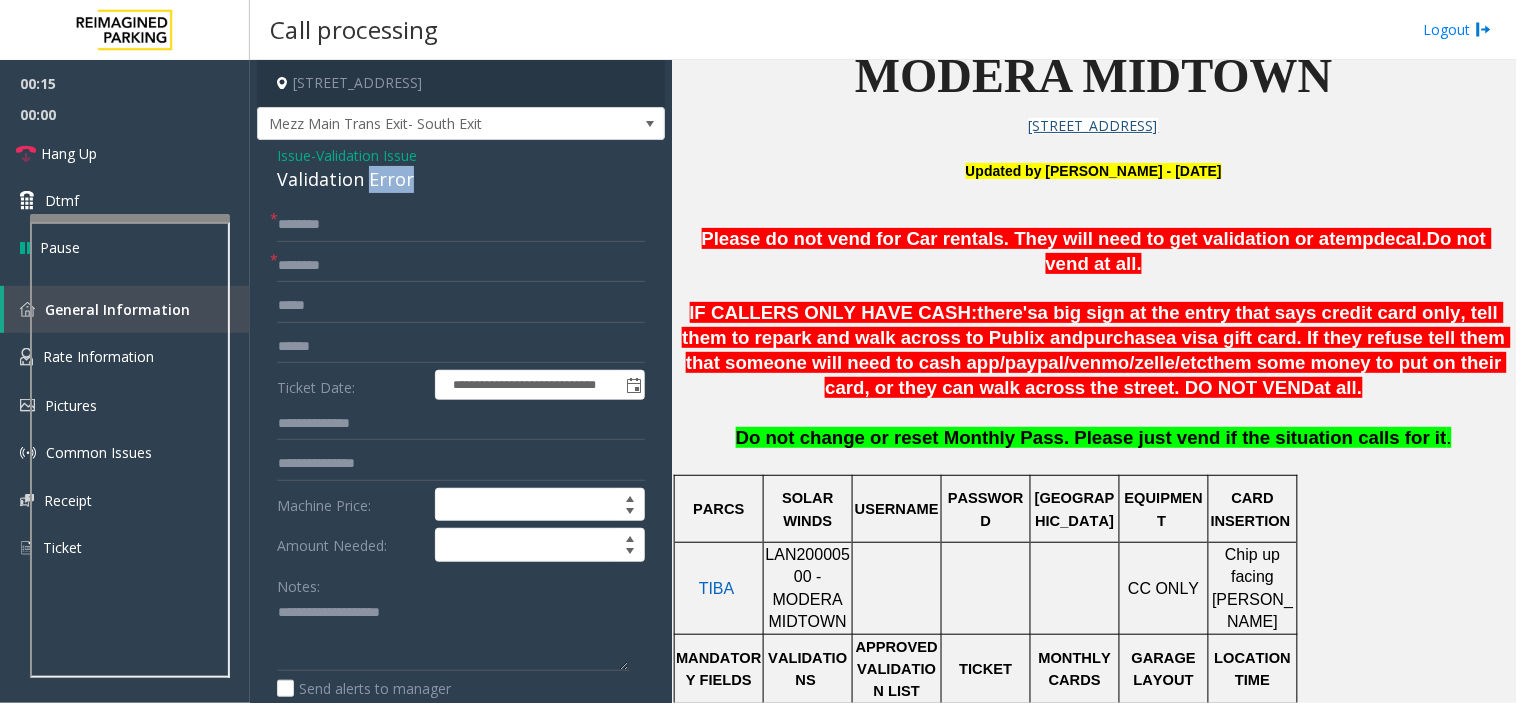 click on "Validation Error" 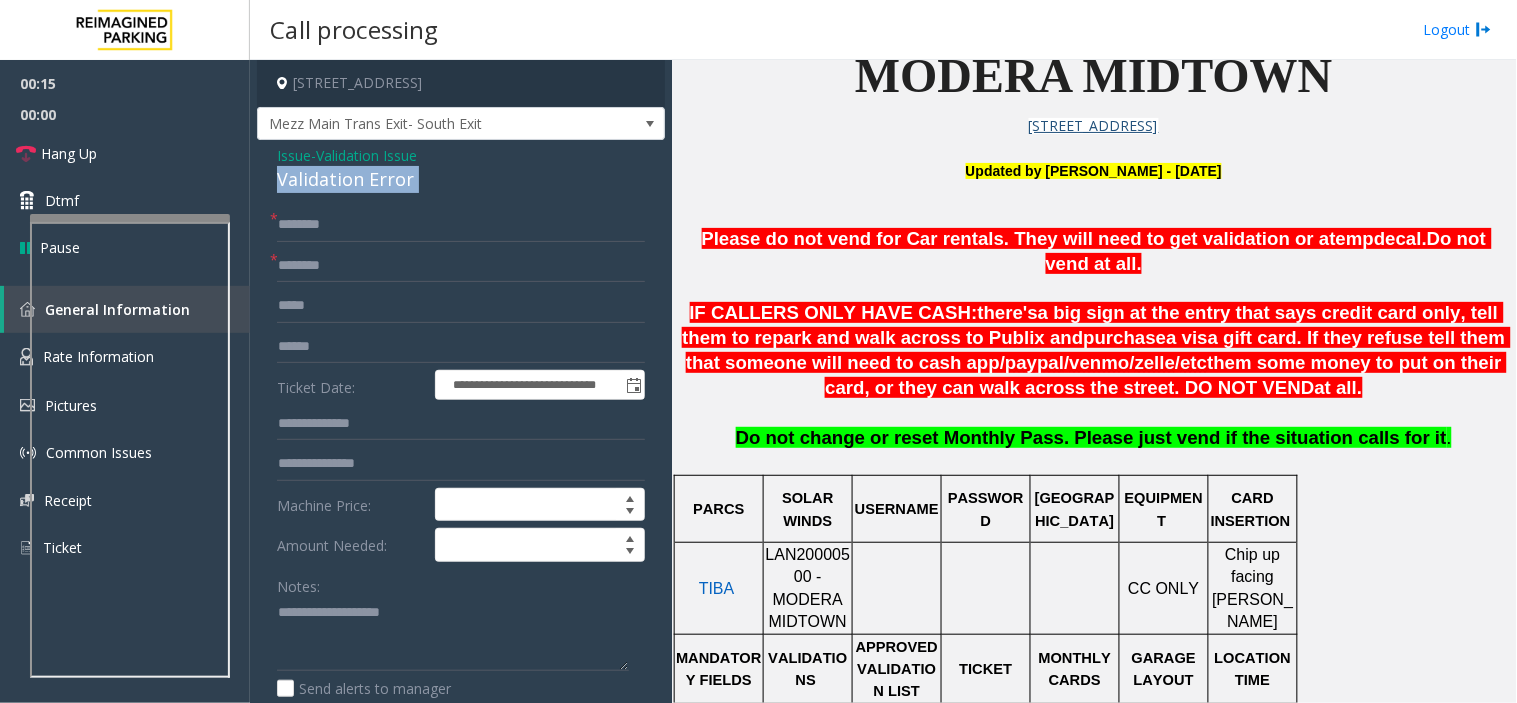 click on "Validation Error" 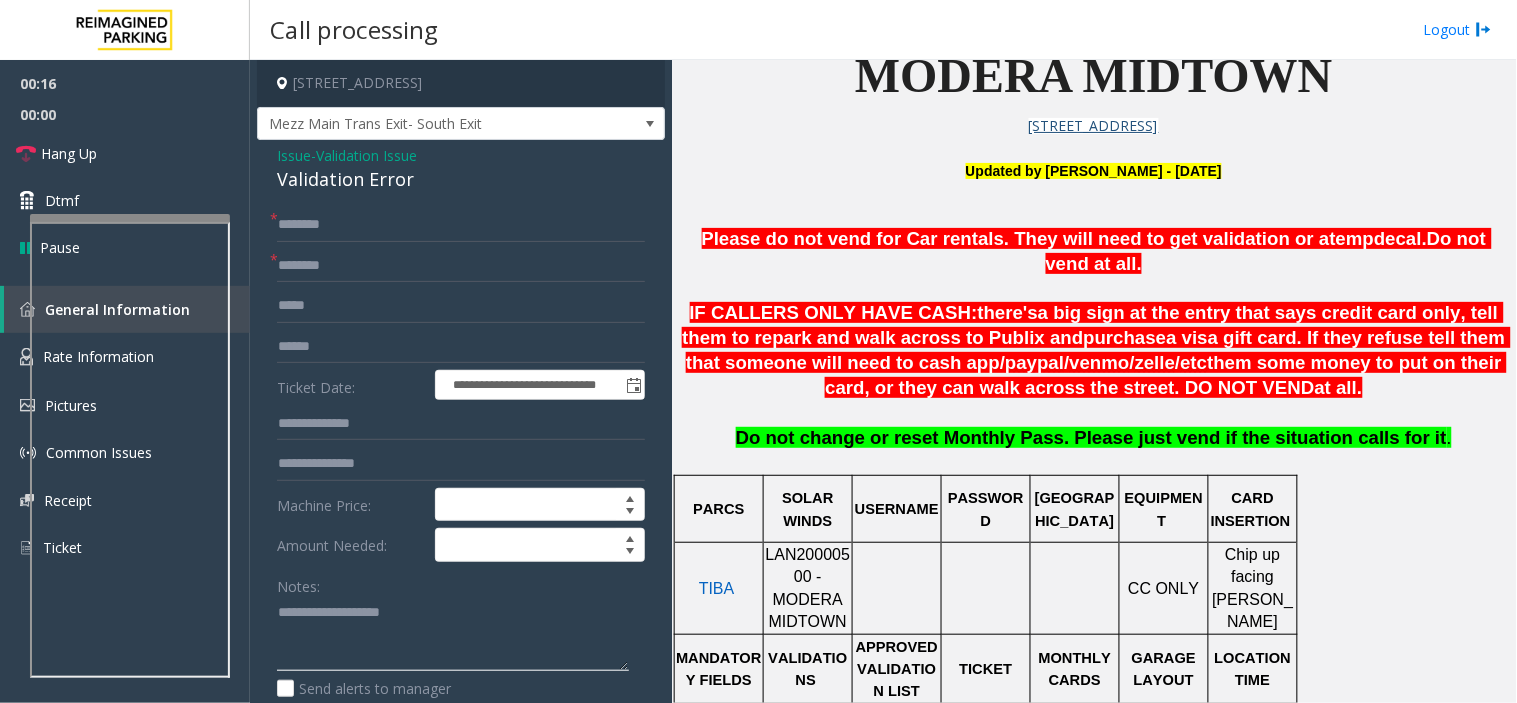 click 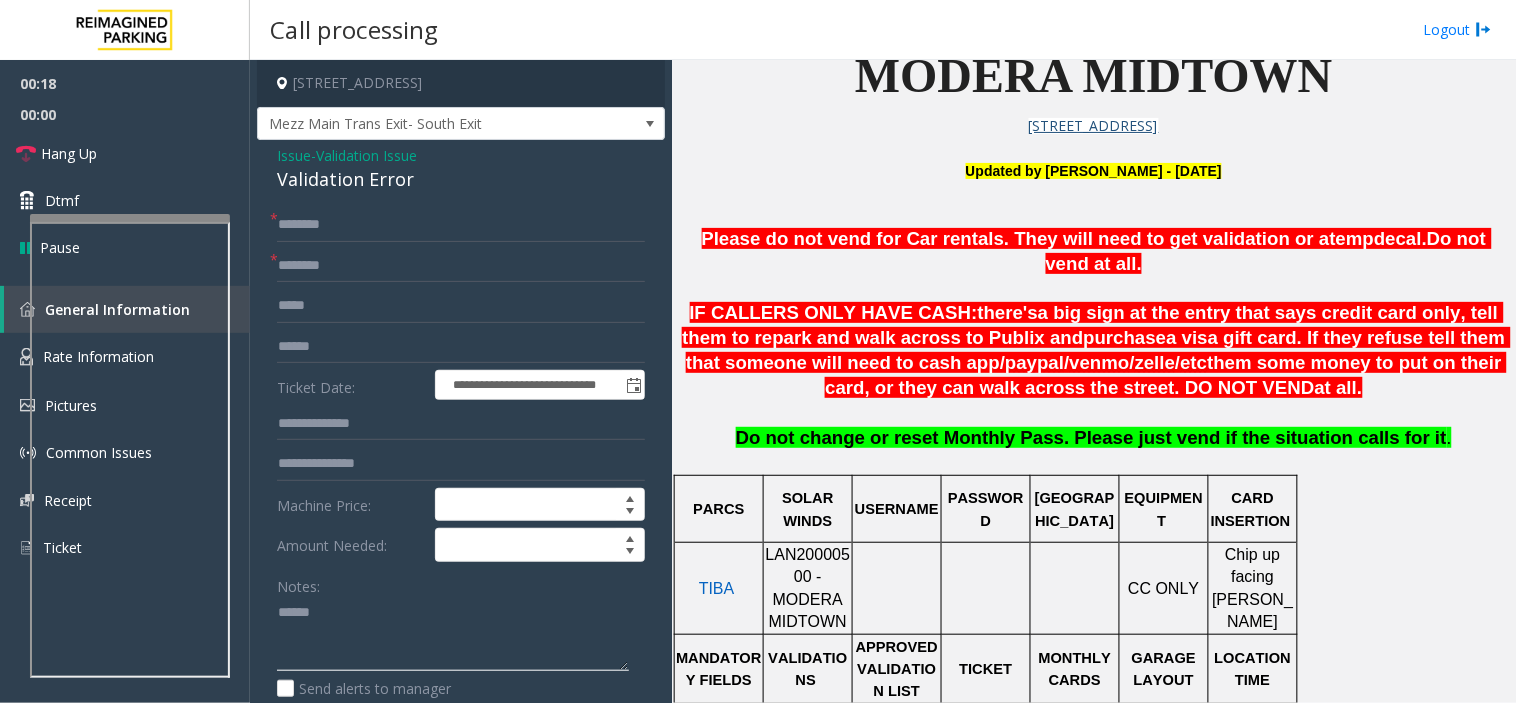 paste on "**********" 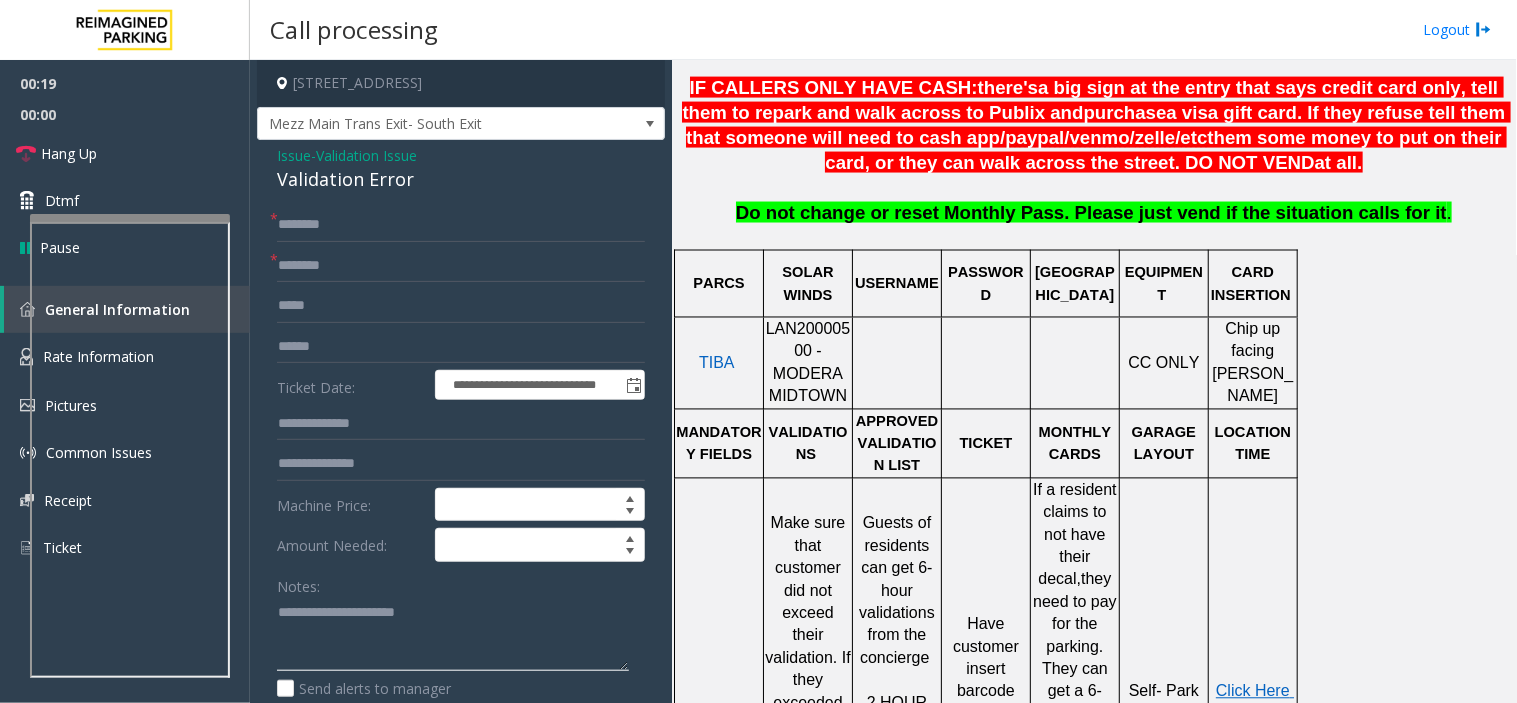 scroll, scrollTop: 1111, scrollLeft: 0, axis: vertical 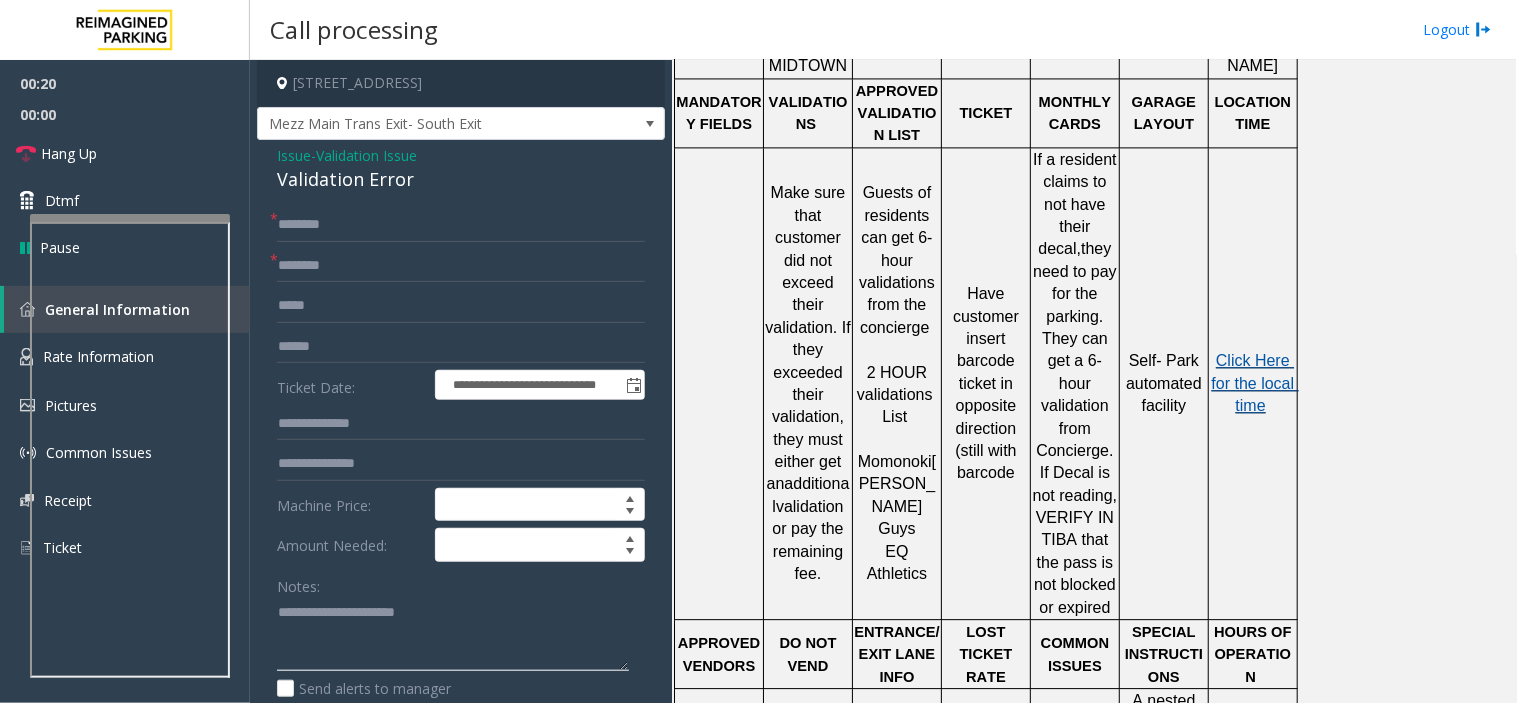 type on "**********" 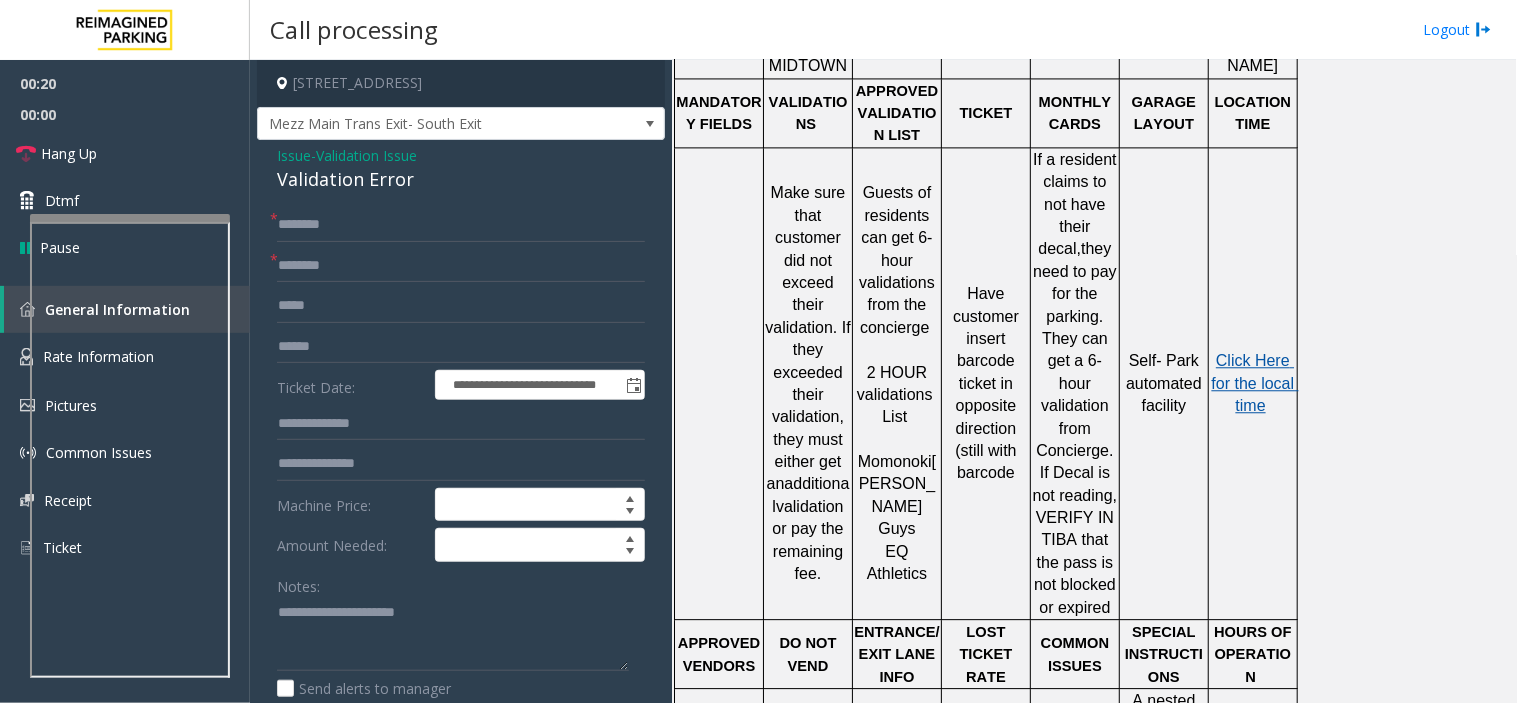 click on "Click Here for the local time" 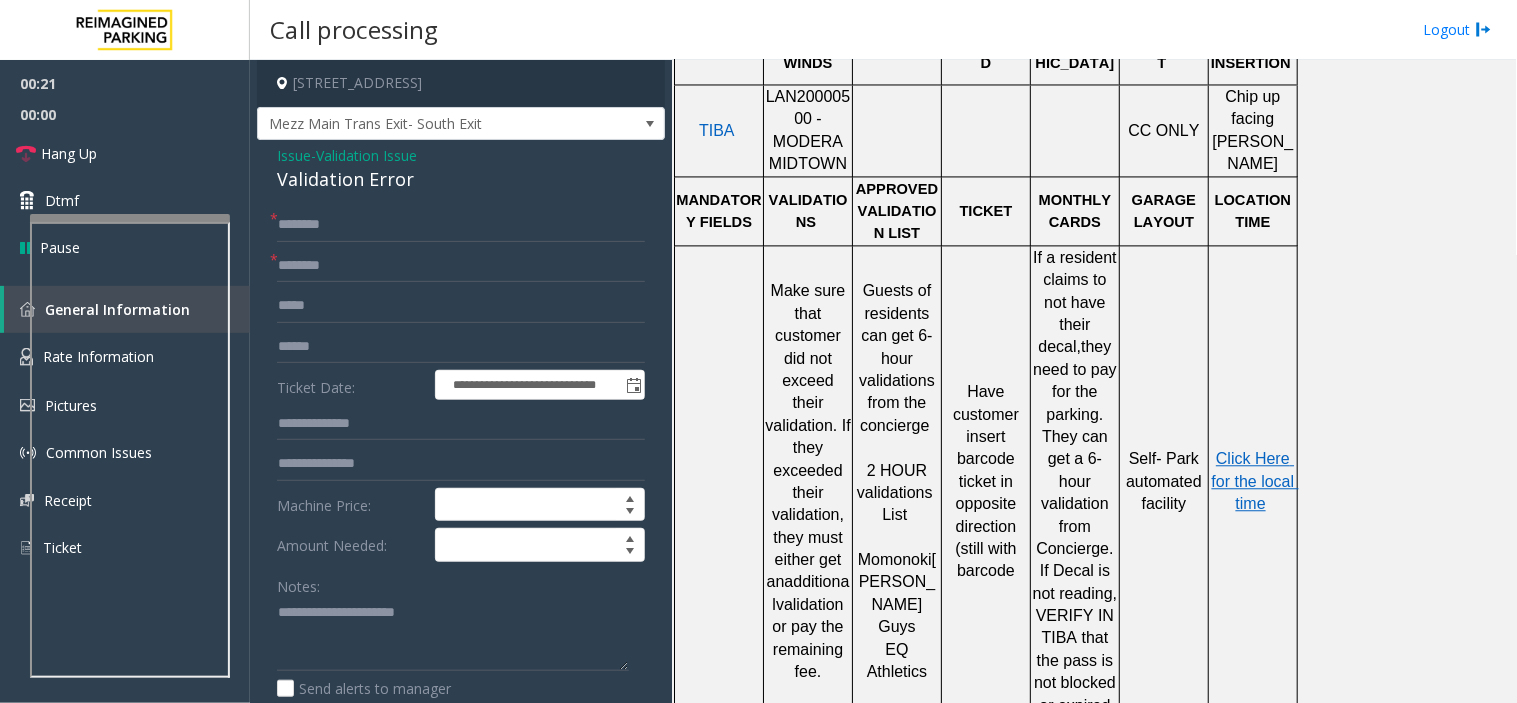 scroll, scrollTop: 888, scrollLeft: 0, axis: vertical 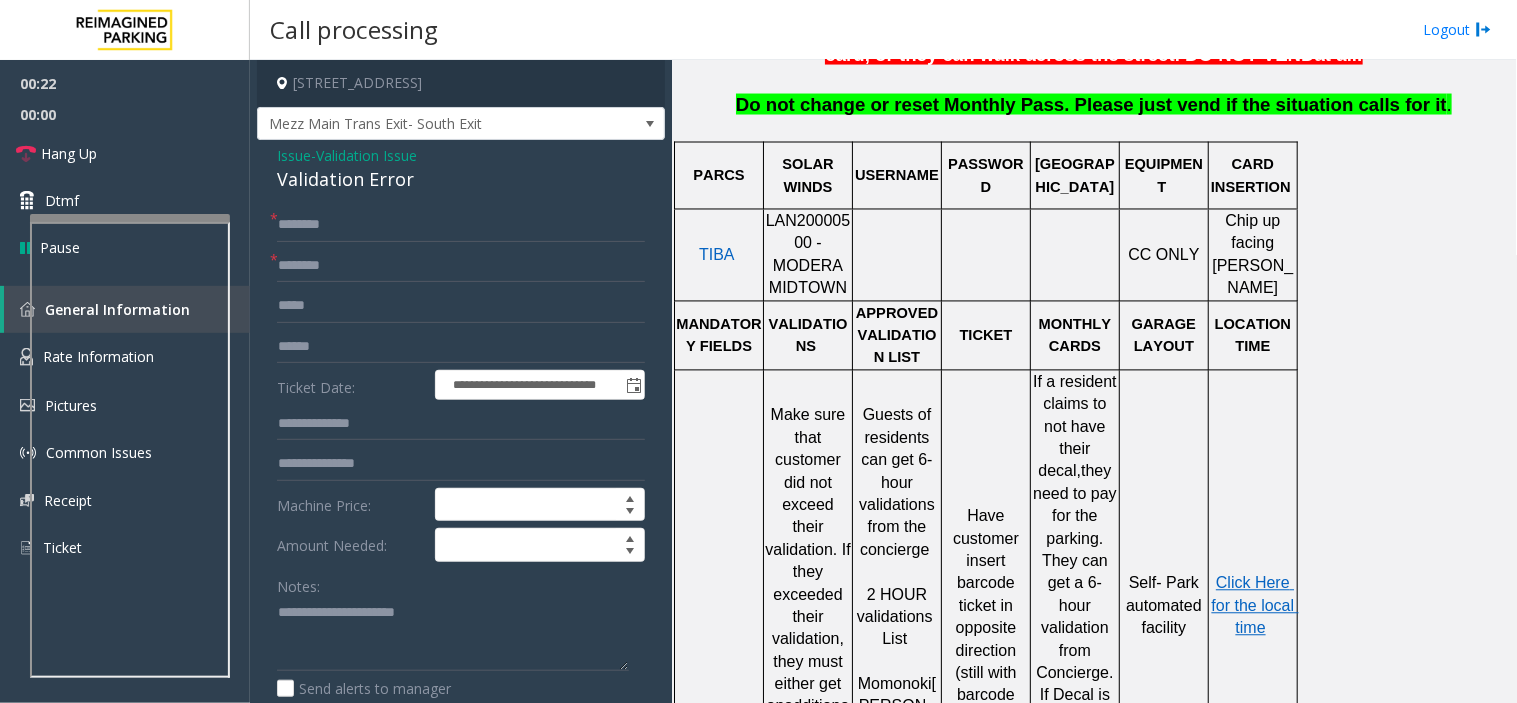 click on "LAN20000500 - MODERA MIDTOWN" 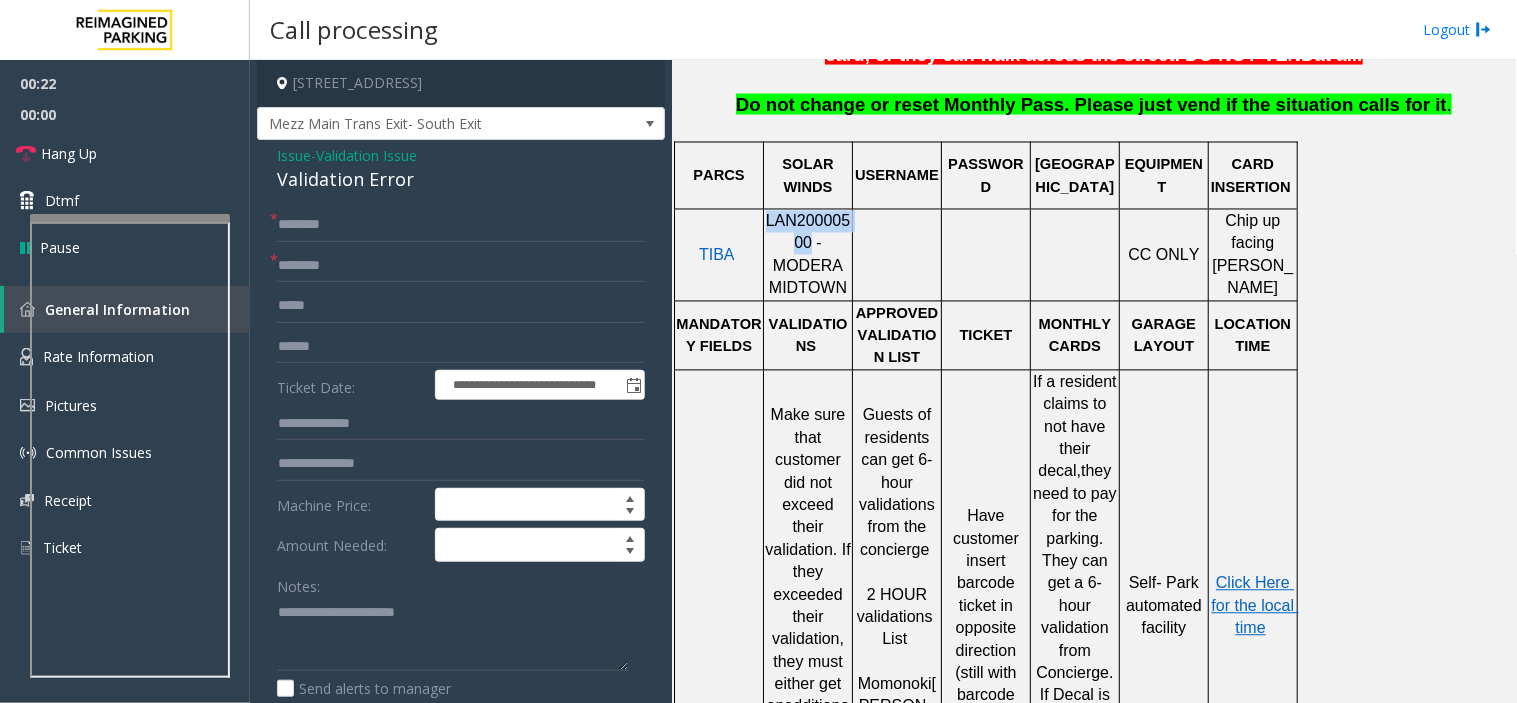 drag, startPoint x: 816, startPoint y: 201, endPoint x: 802, endPoint y: 202, distance: 14.035668 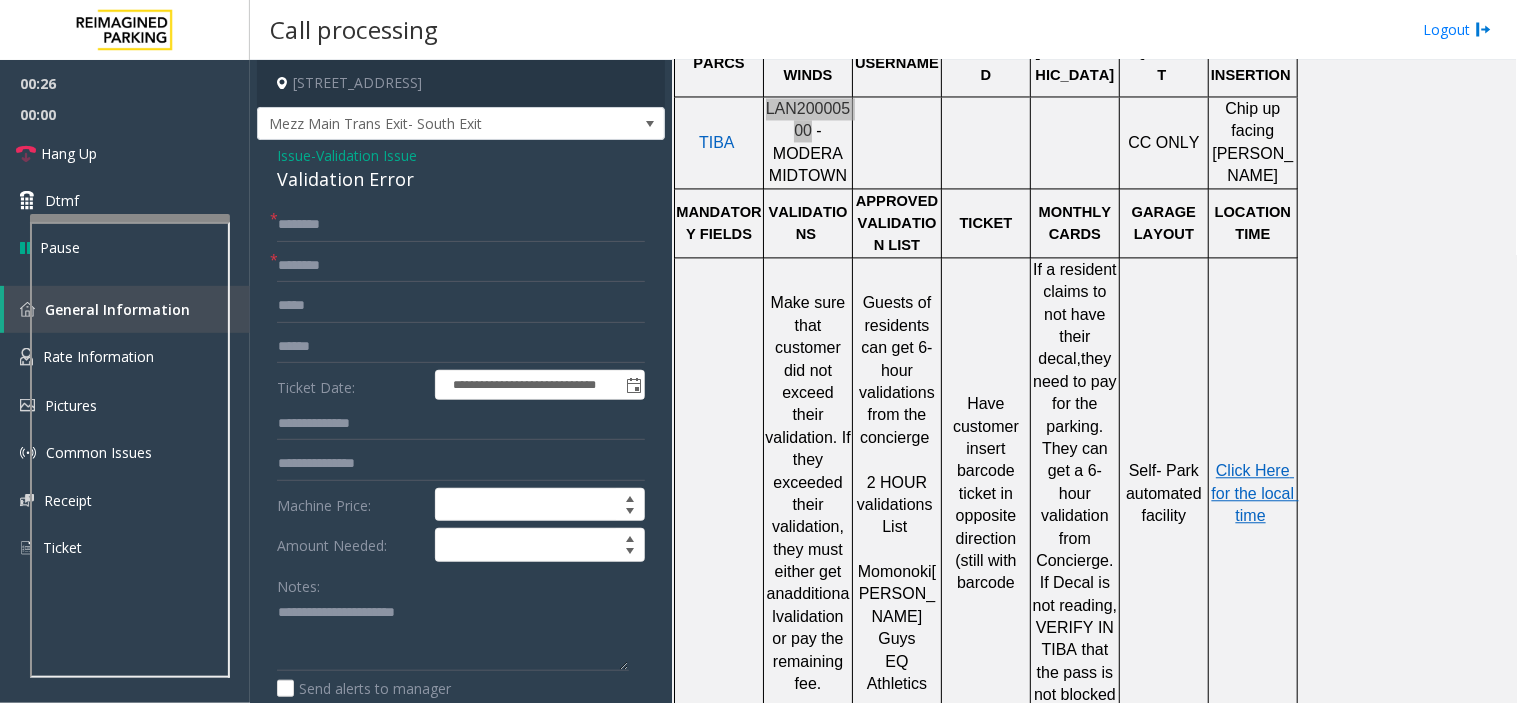 scroll, scrollTop: 1111, scrollLeft: 0, axis: vertical 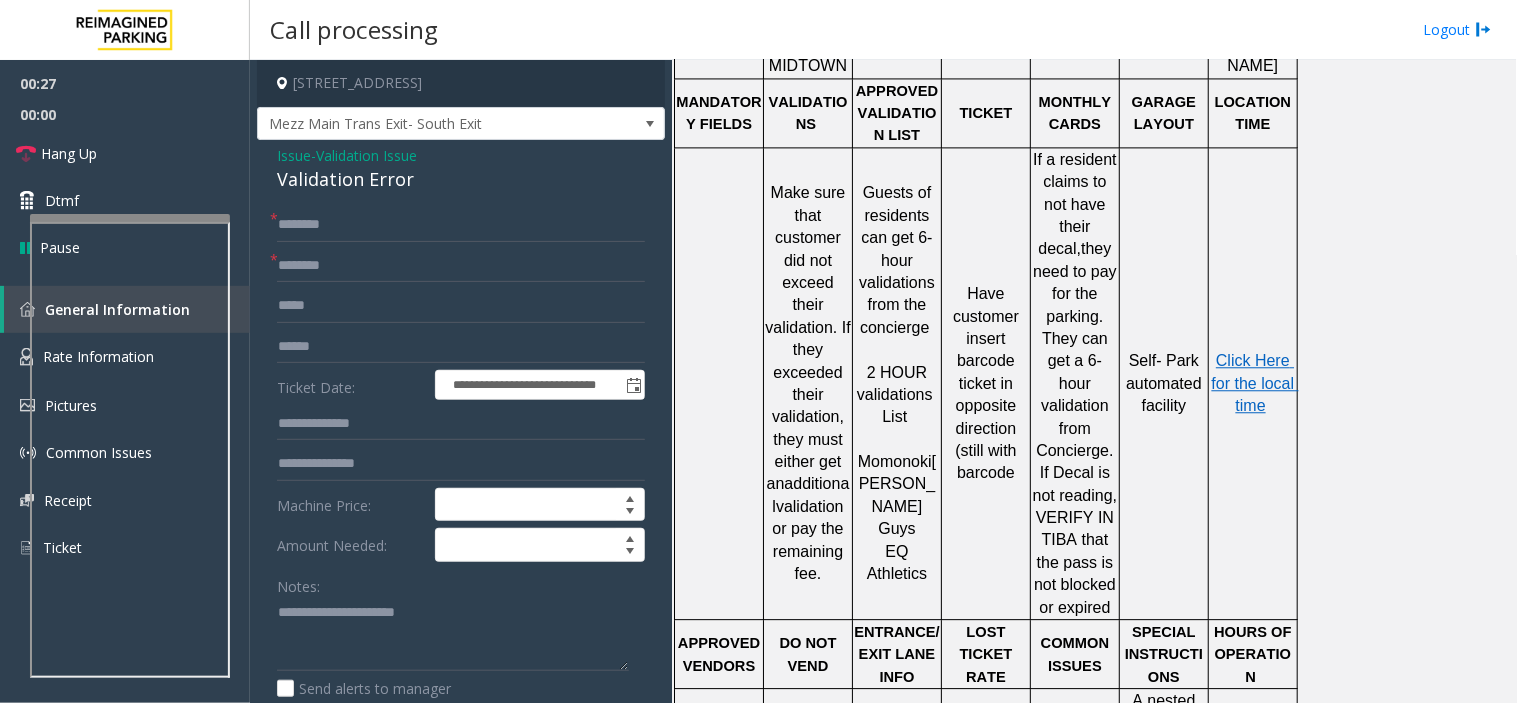 click on "Momonoki" 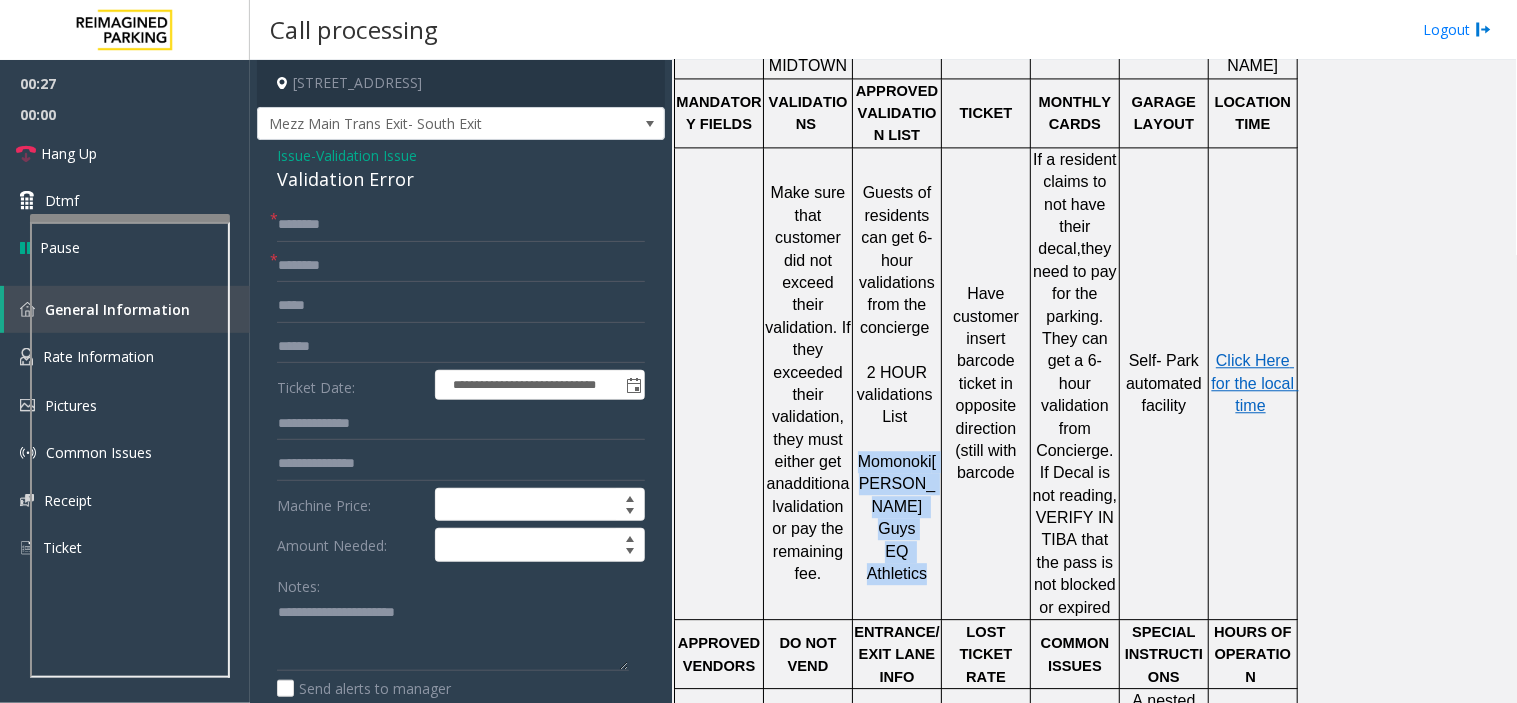 drag, startPoint x: 886, startPoint y: 426, endPoint x: 901, endPoint y: 471, distance: 47.434166 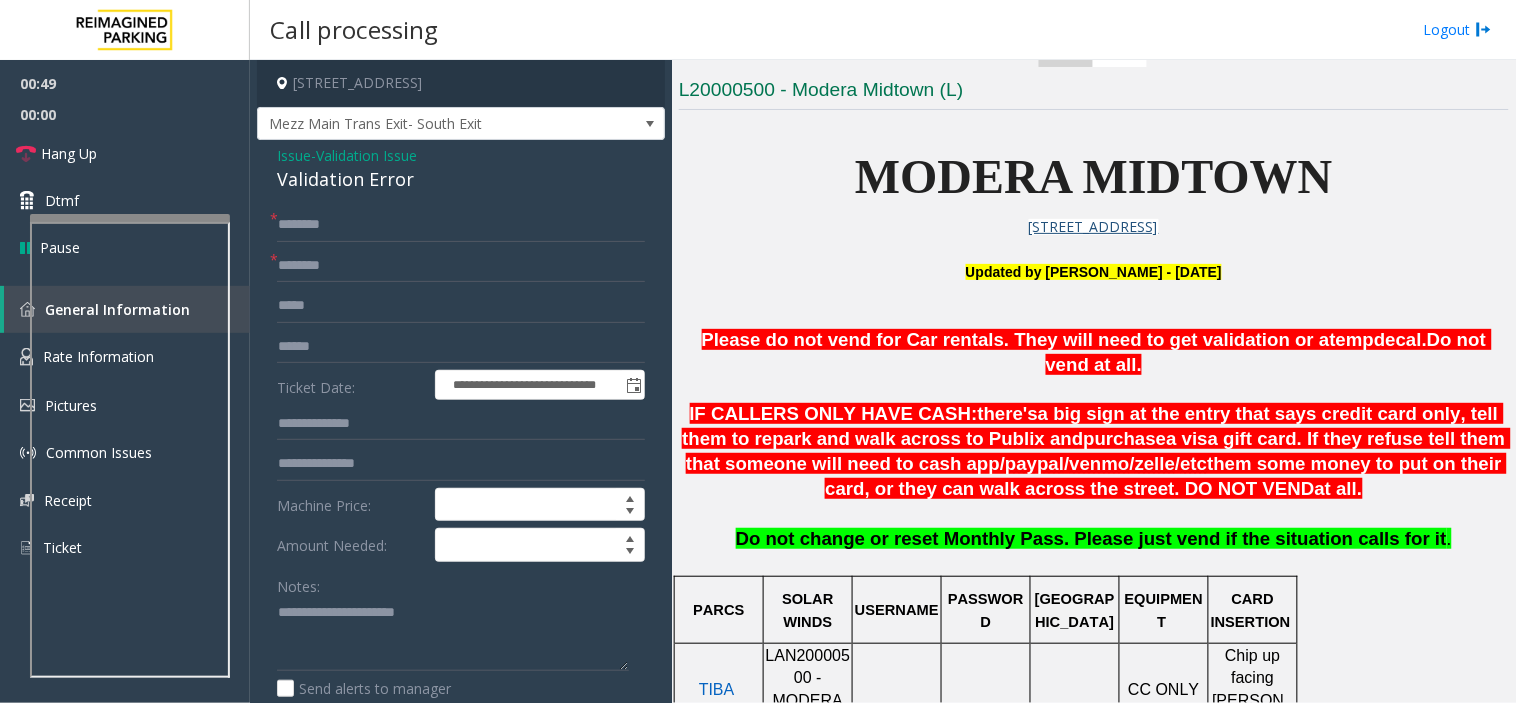 scroll, scrollTop: 111, scrollLeft: 0, axis: vertical 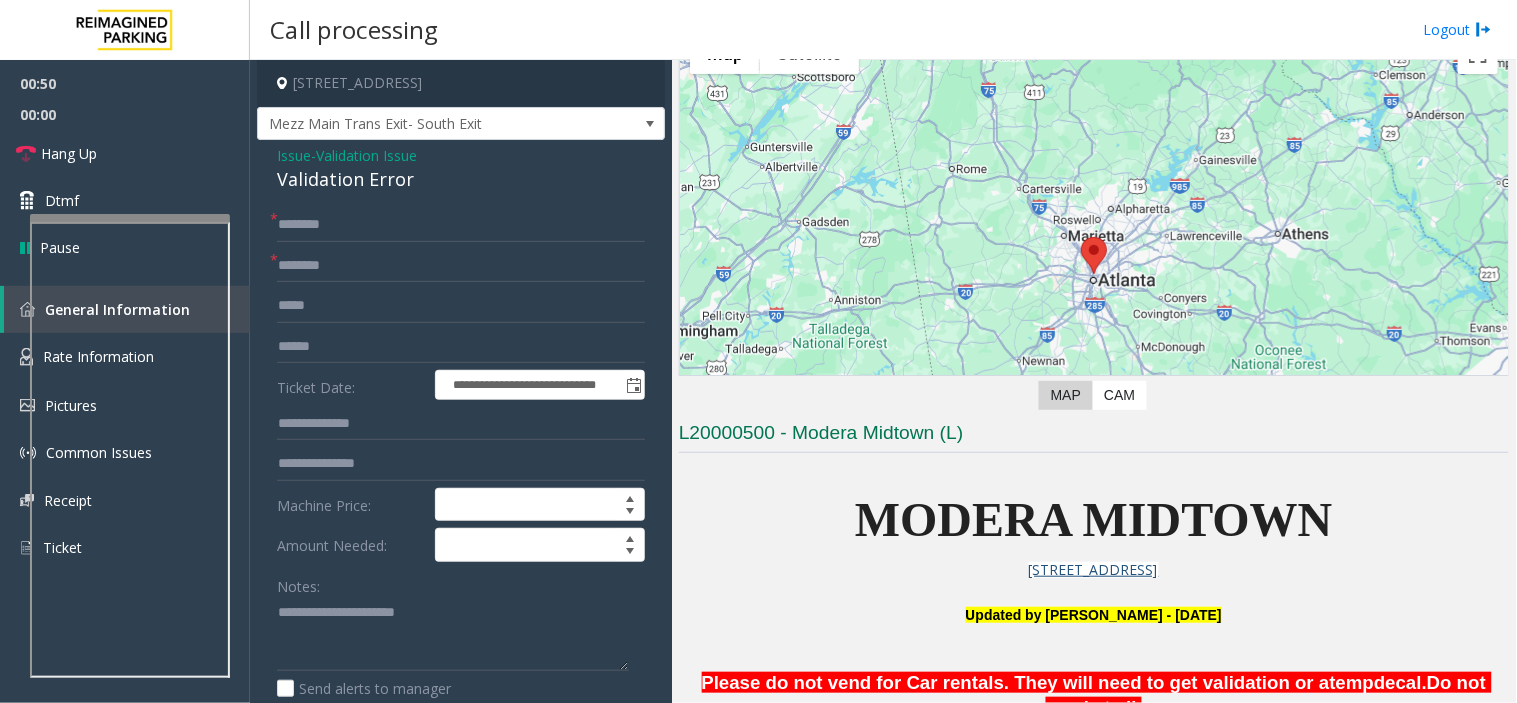 click on "MODERA MIDTOWN" 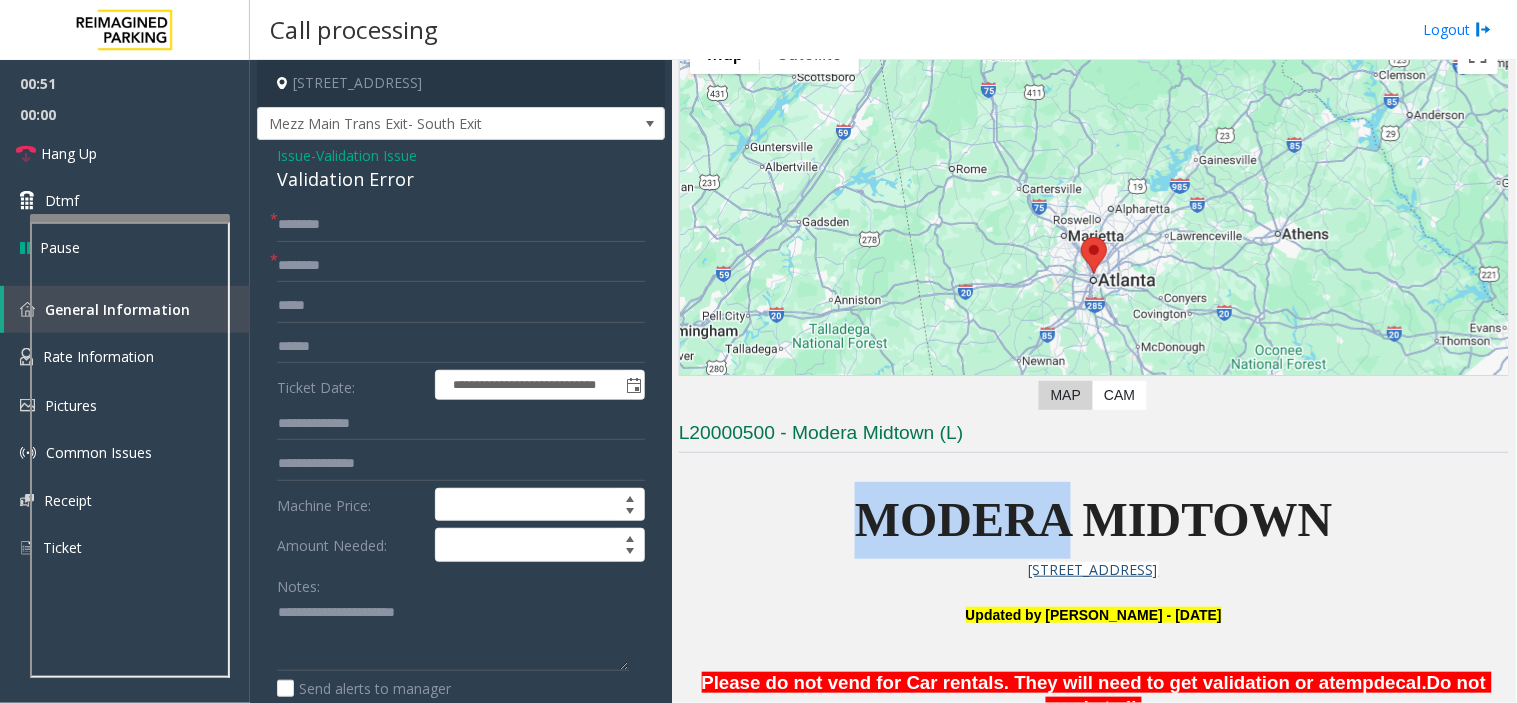 copy on "MODERA" 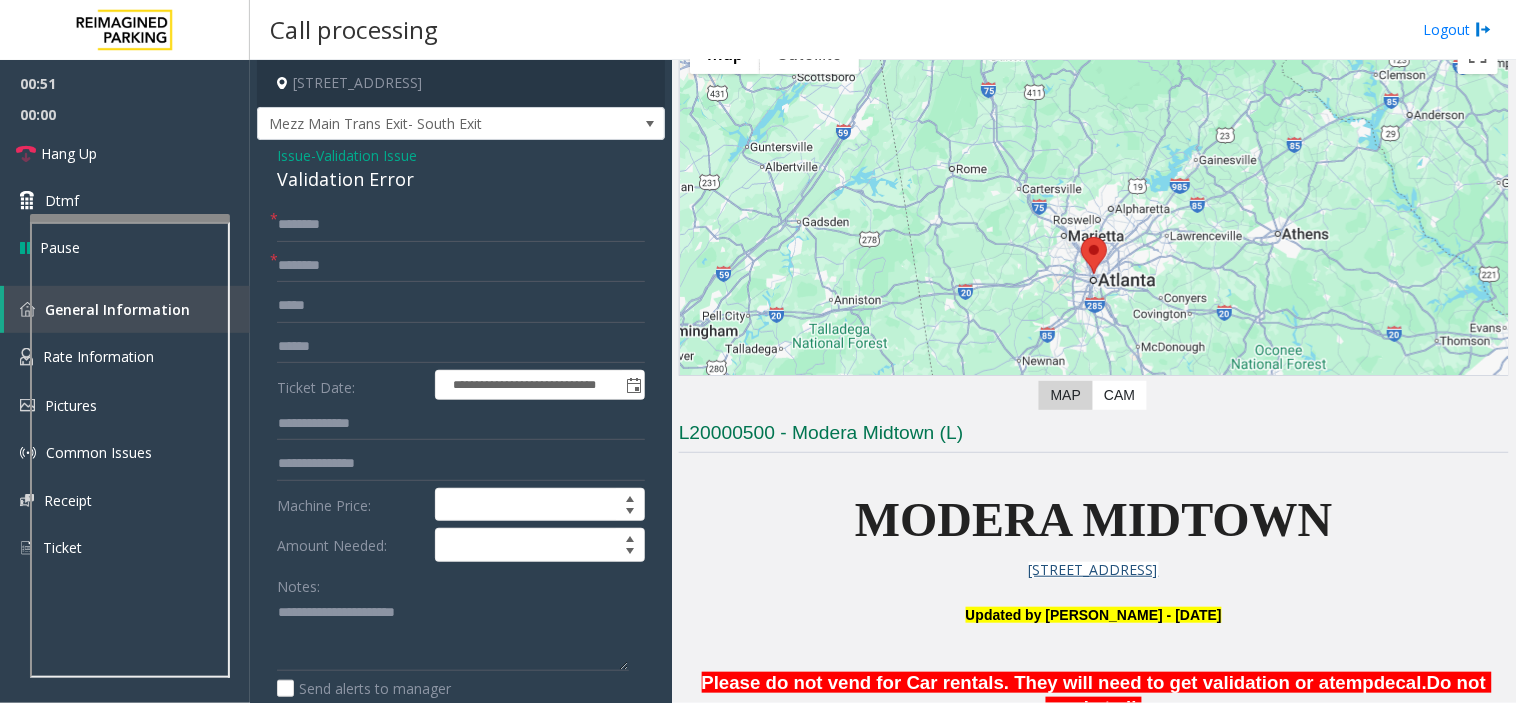click on "**********" 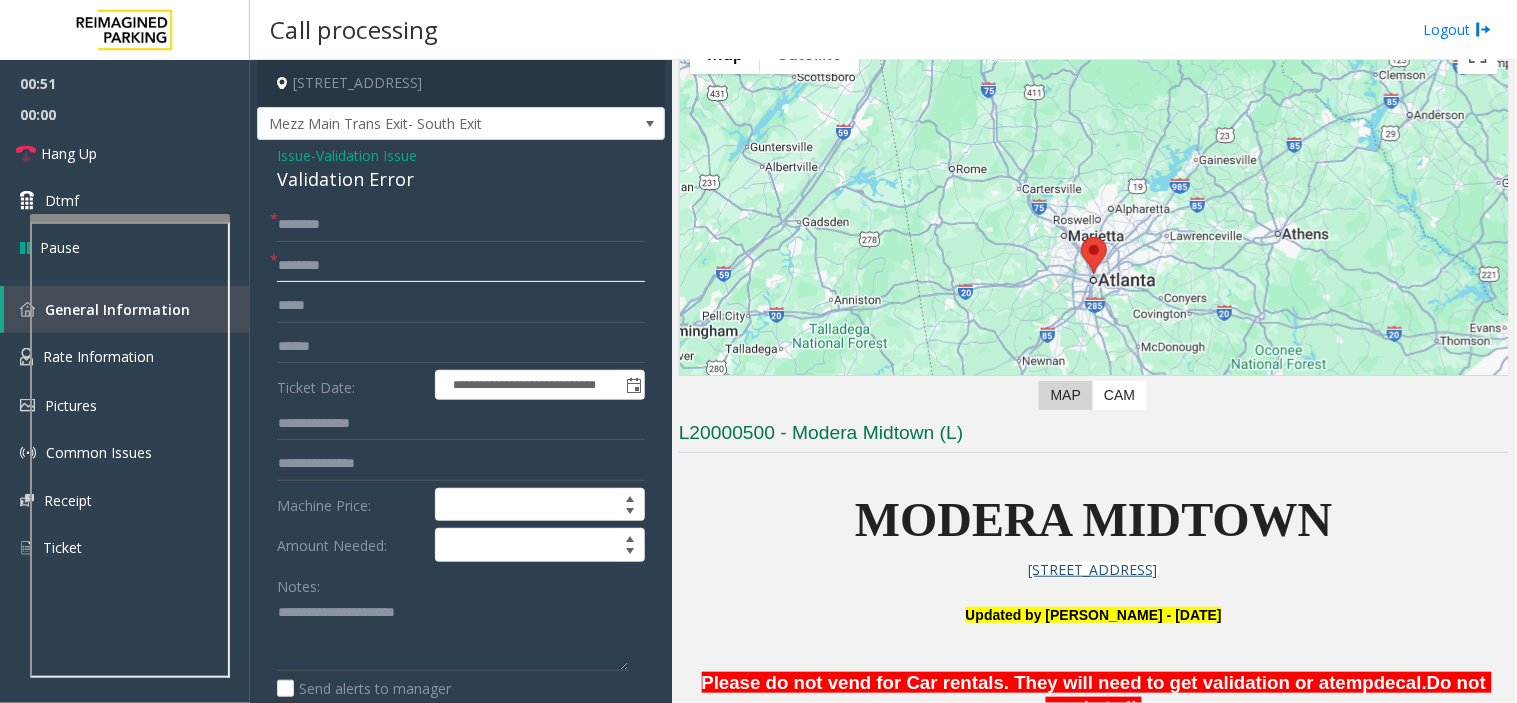 paste on "******" 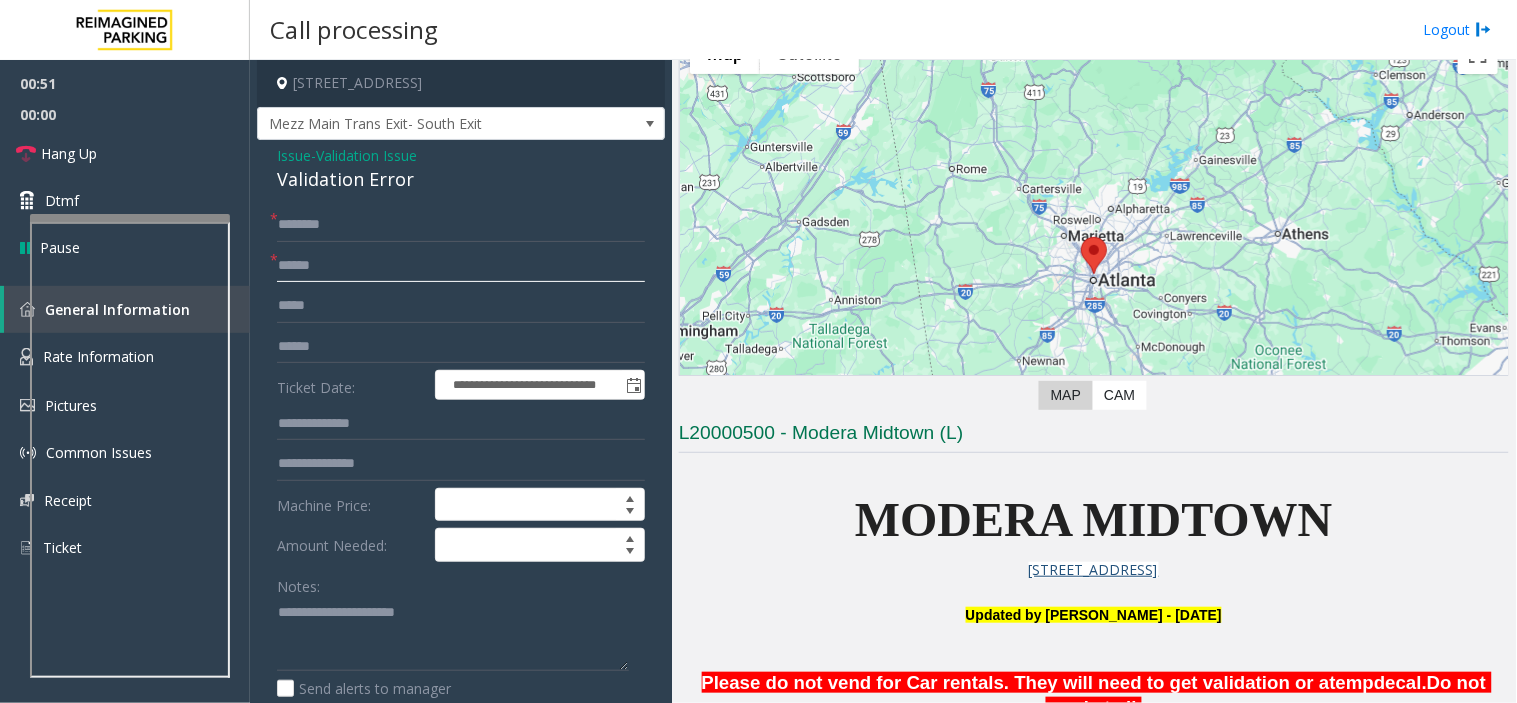click on "******" 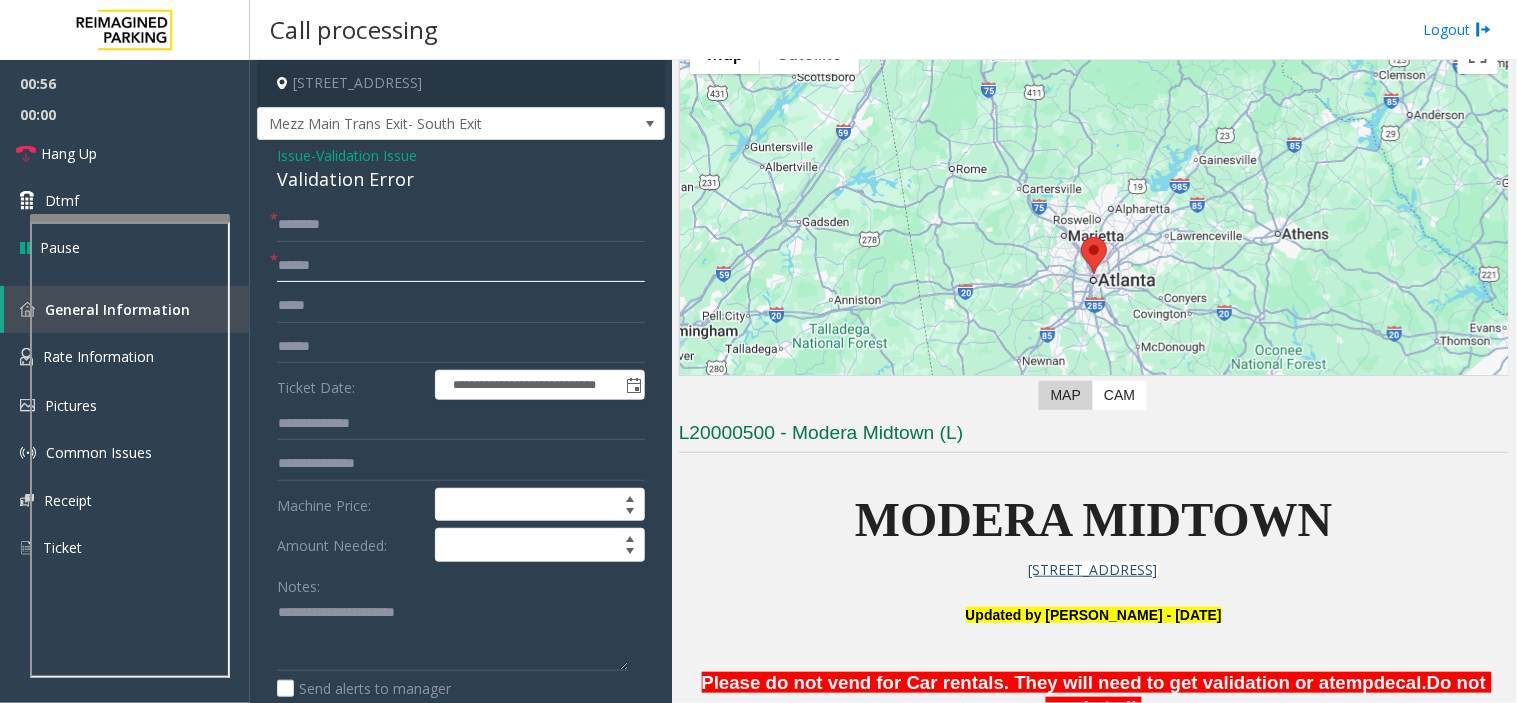 type on "******" 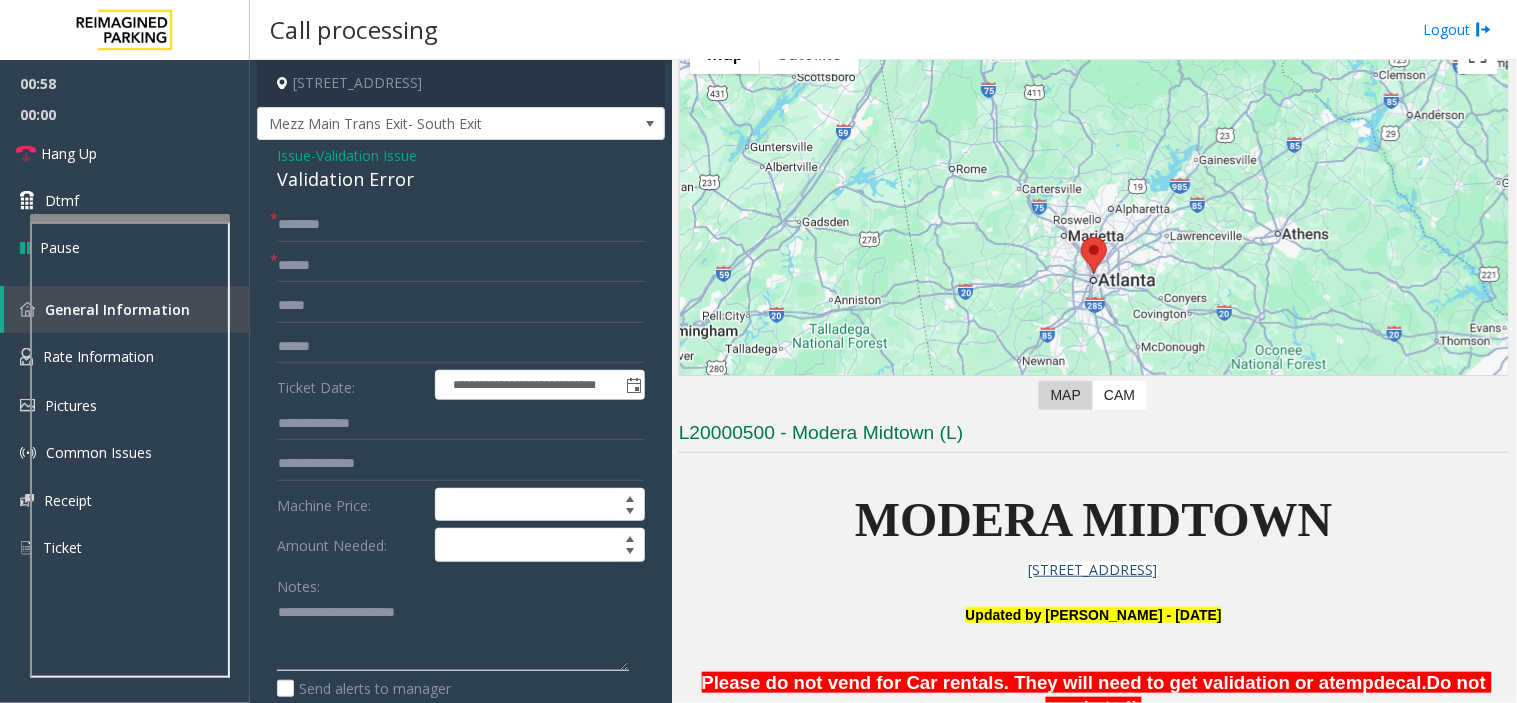 click 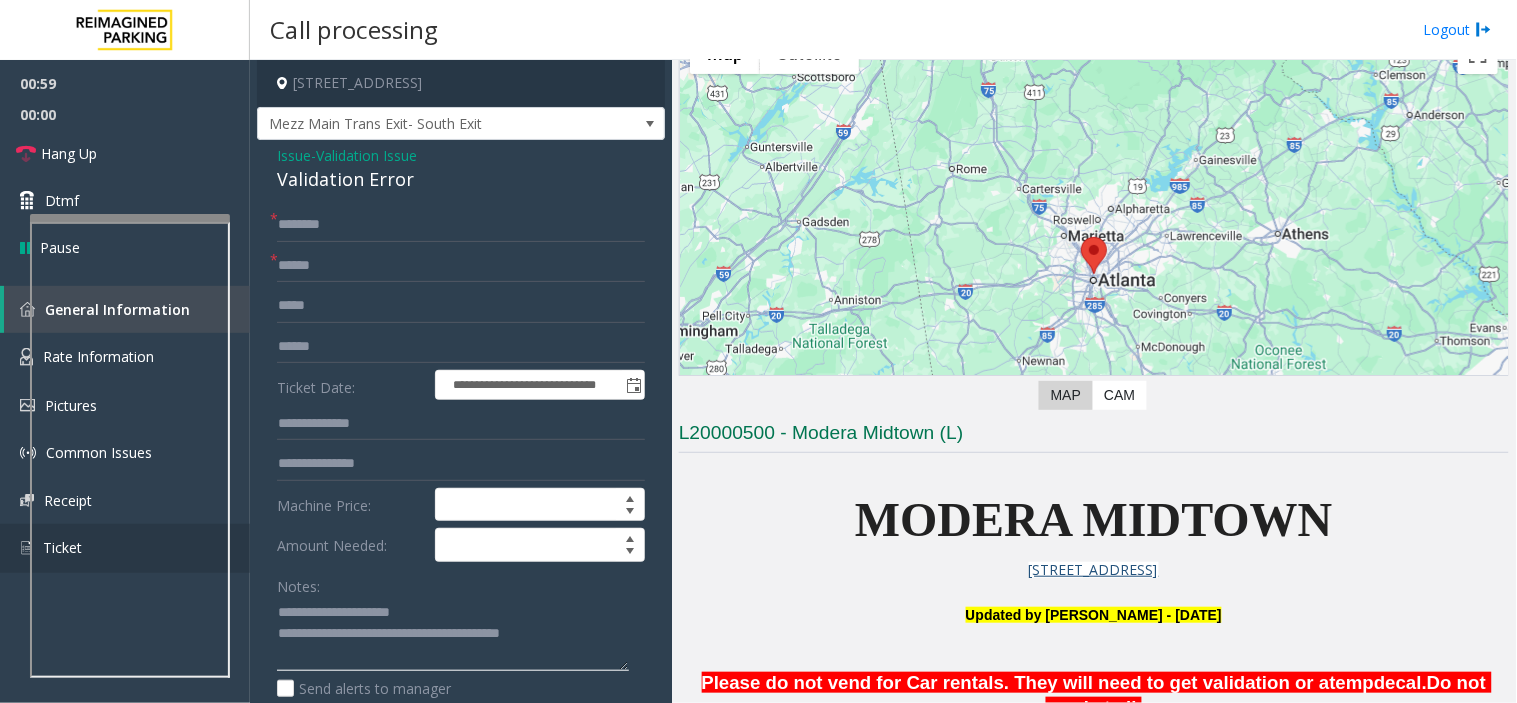 type on "**********" 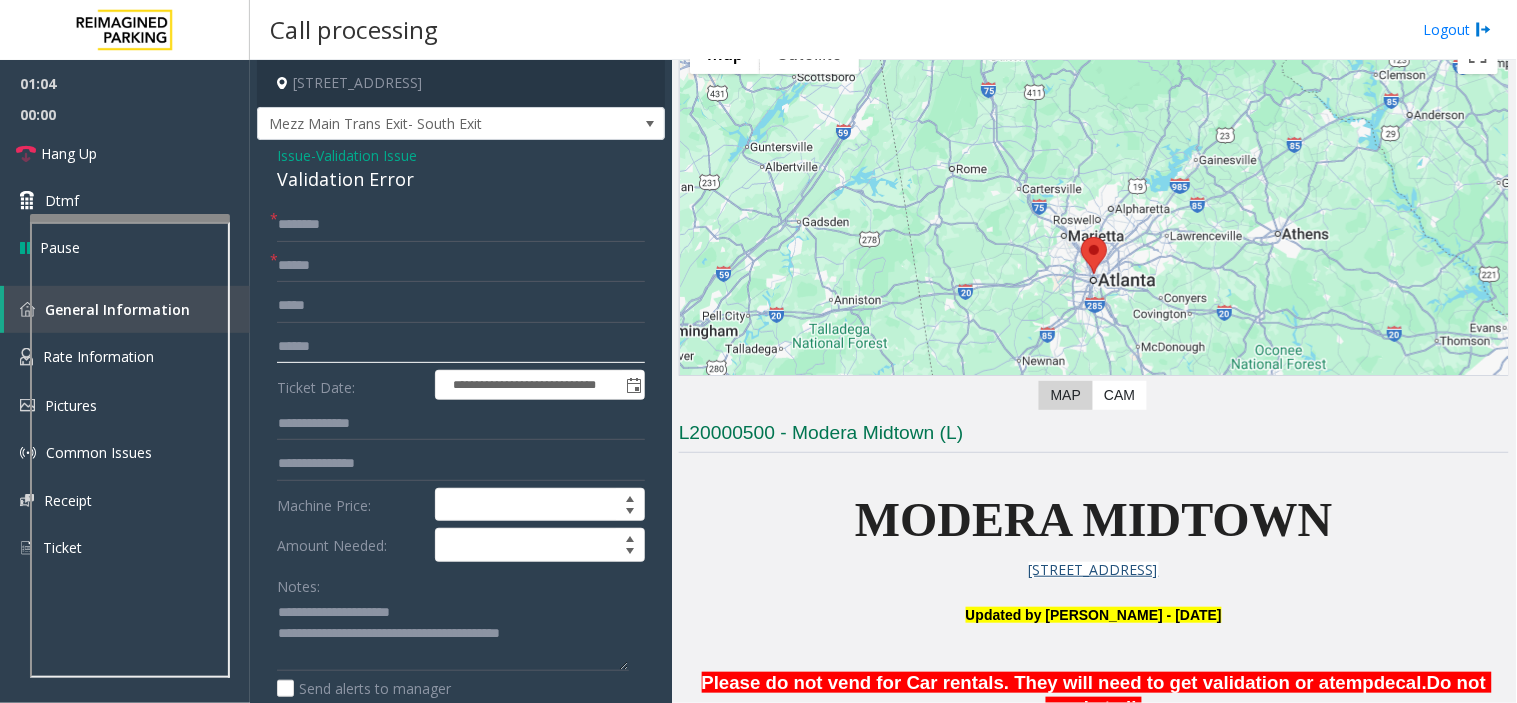 click 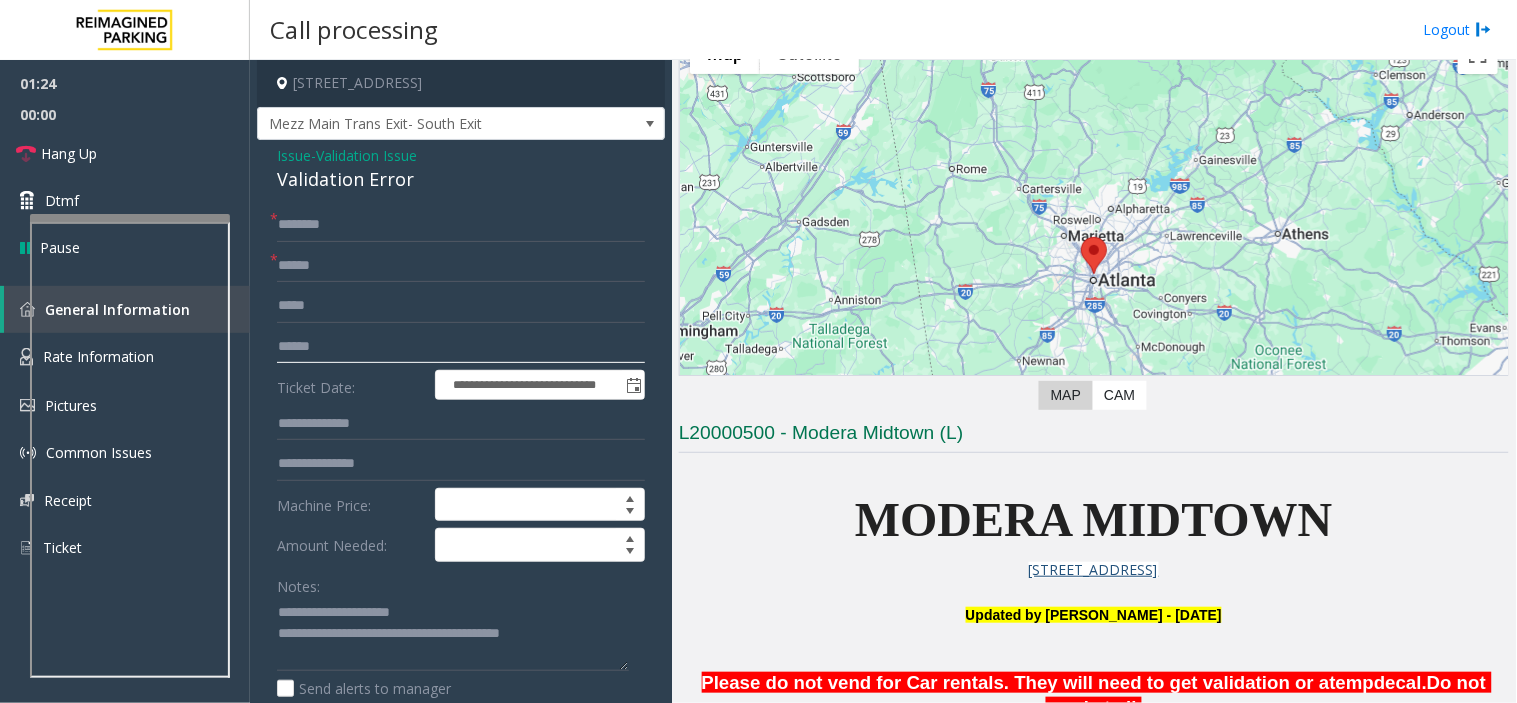 click 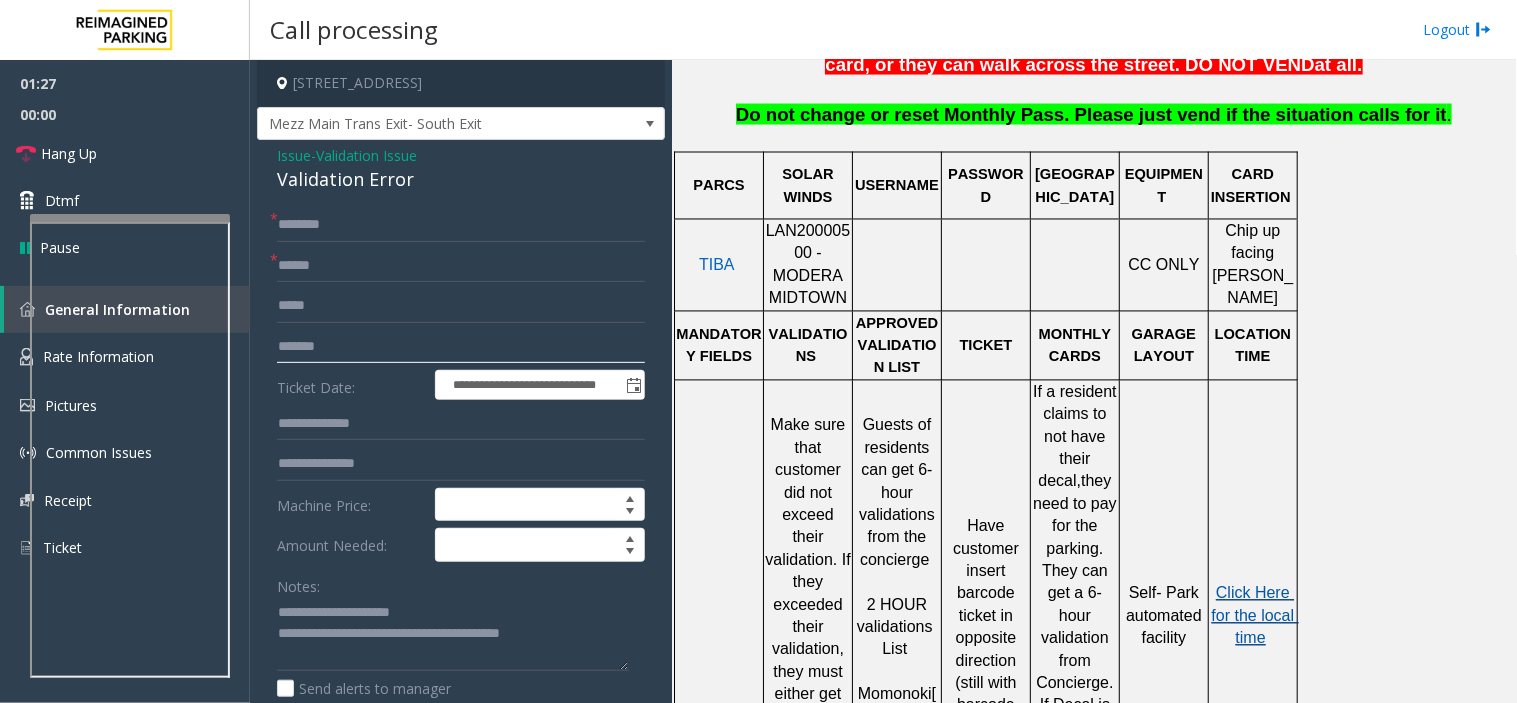 scroll, scrollTop: 1000, scrollLeft: 0, axis: vertical 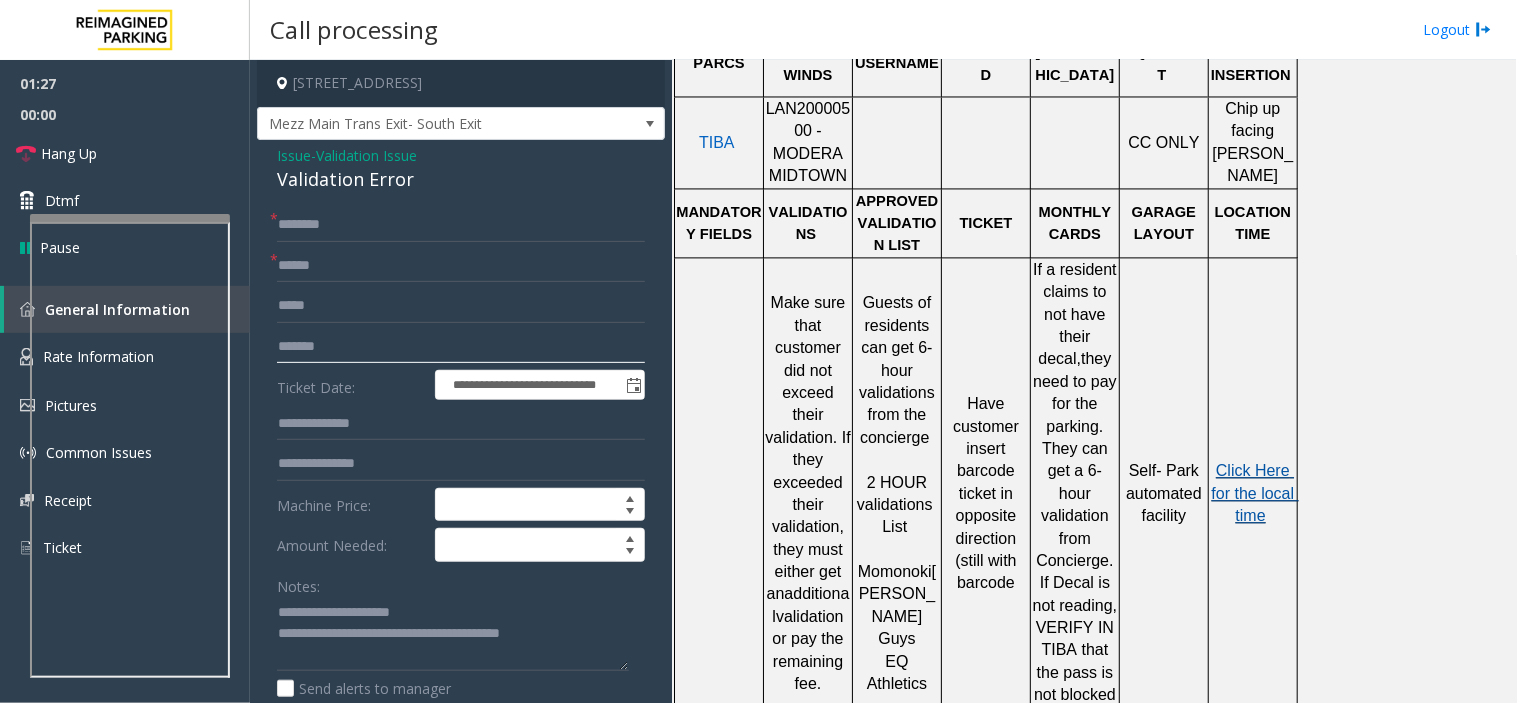 type on "*******" 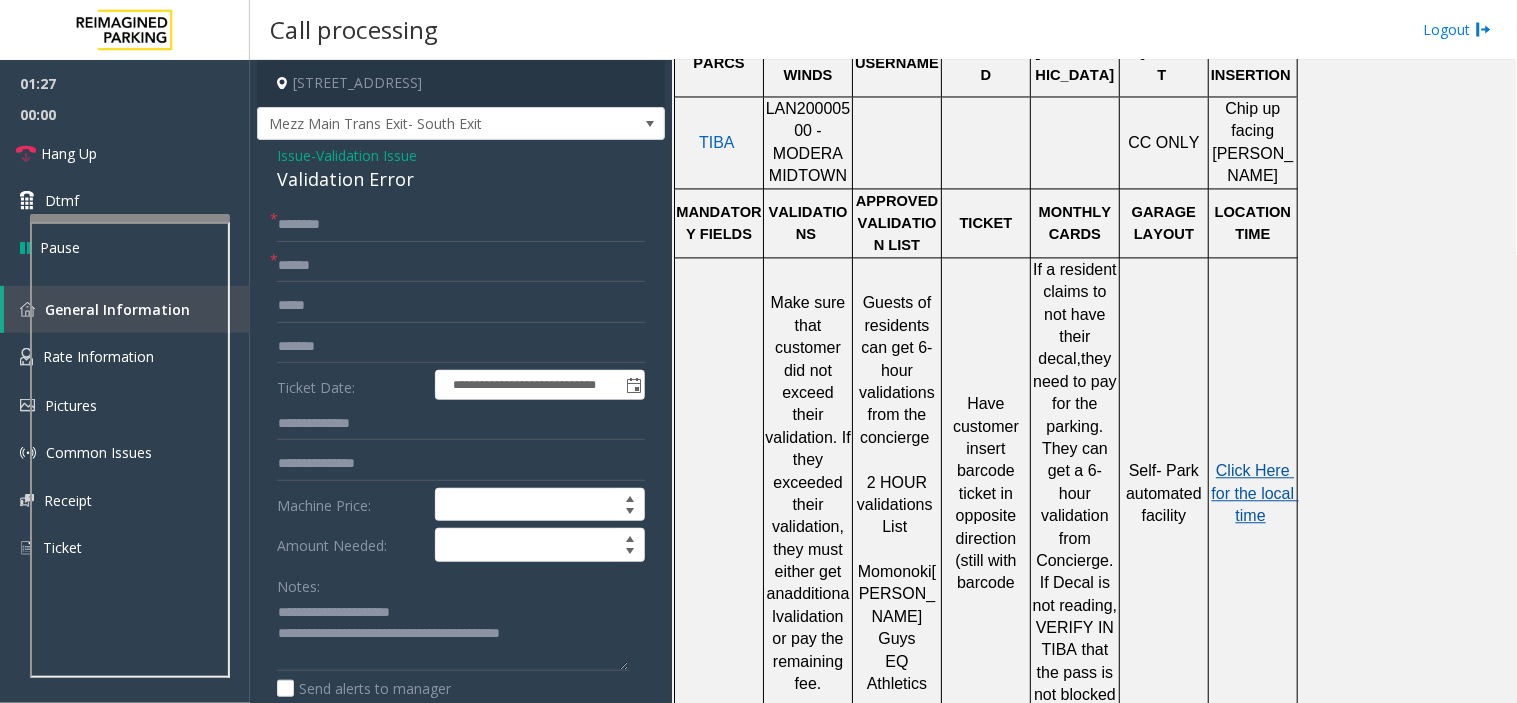 click on "Click Here for the local time" 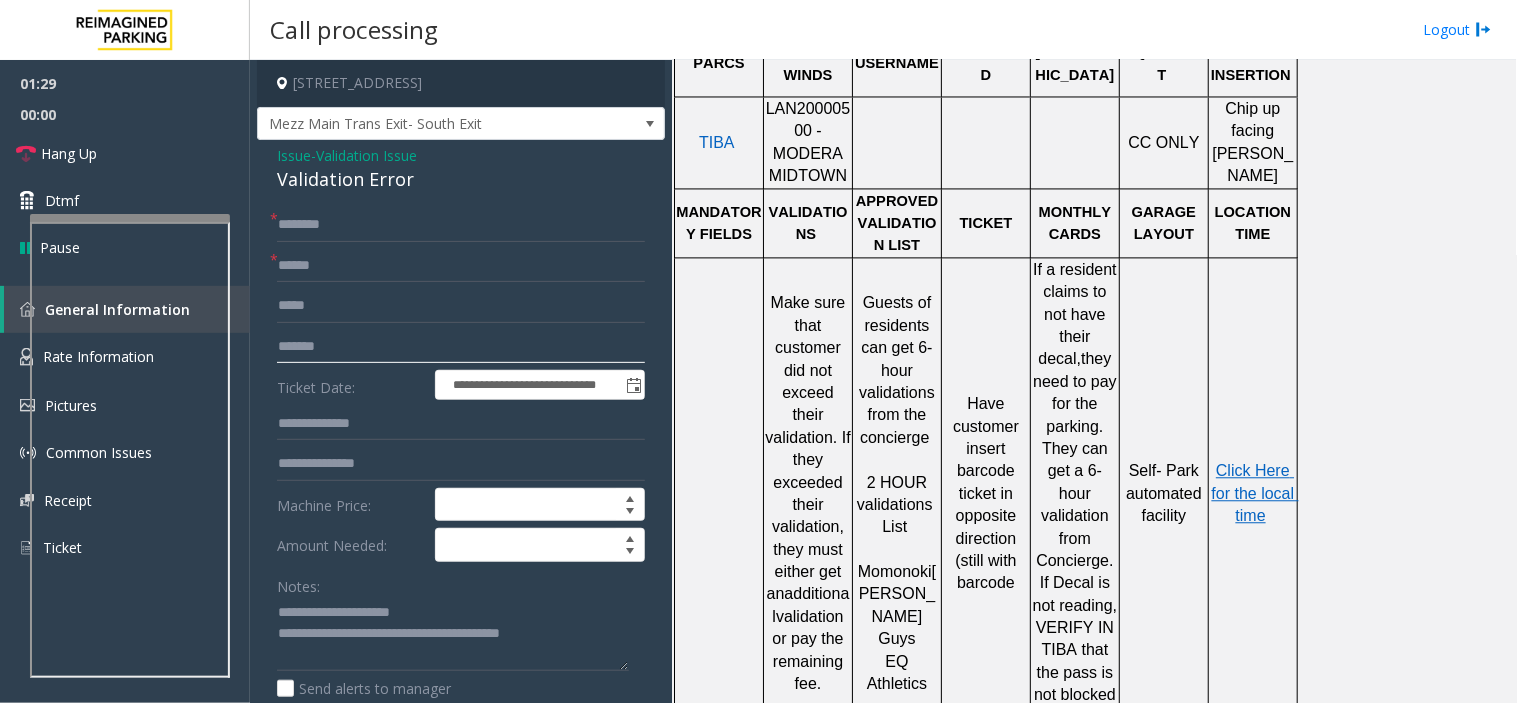 click on "*******" 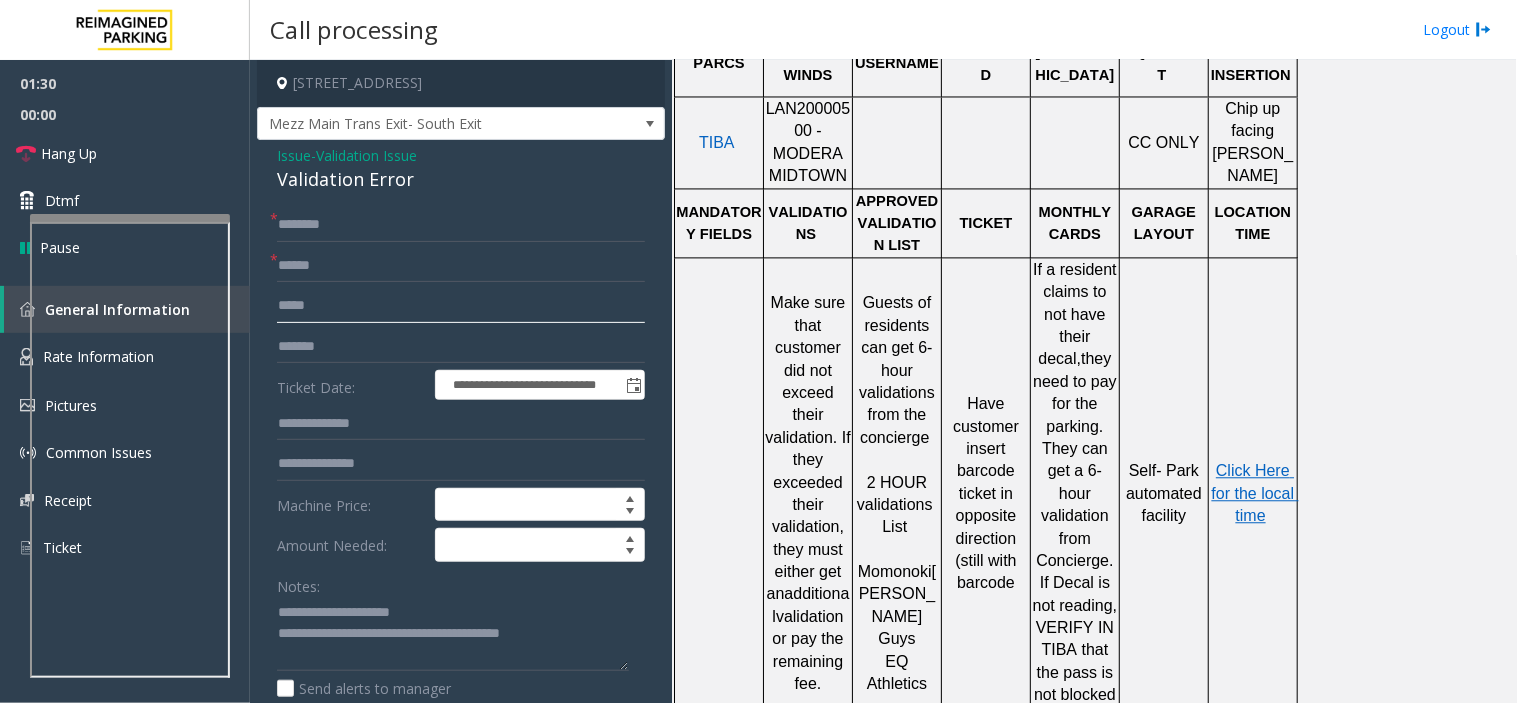 click 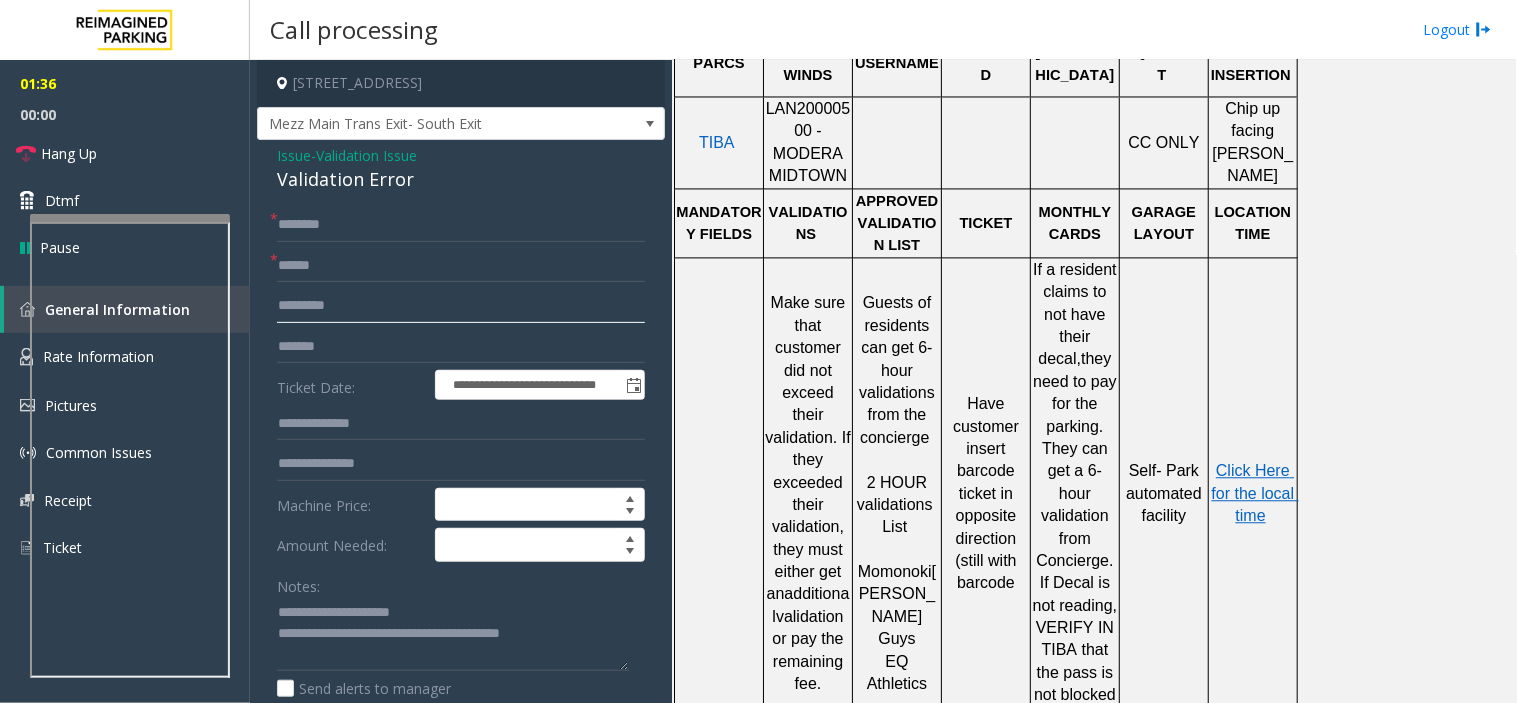 type on "*********" 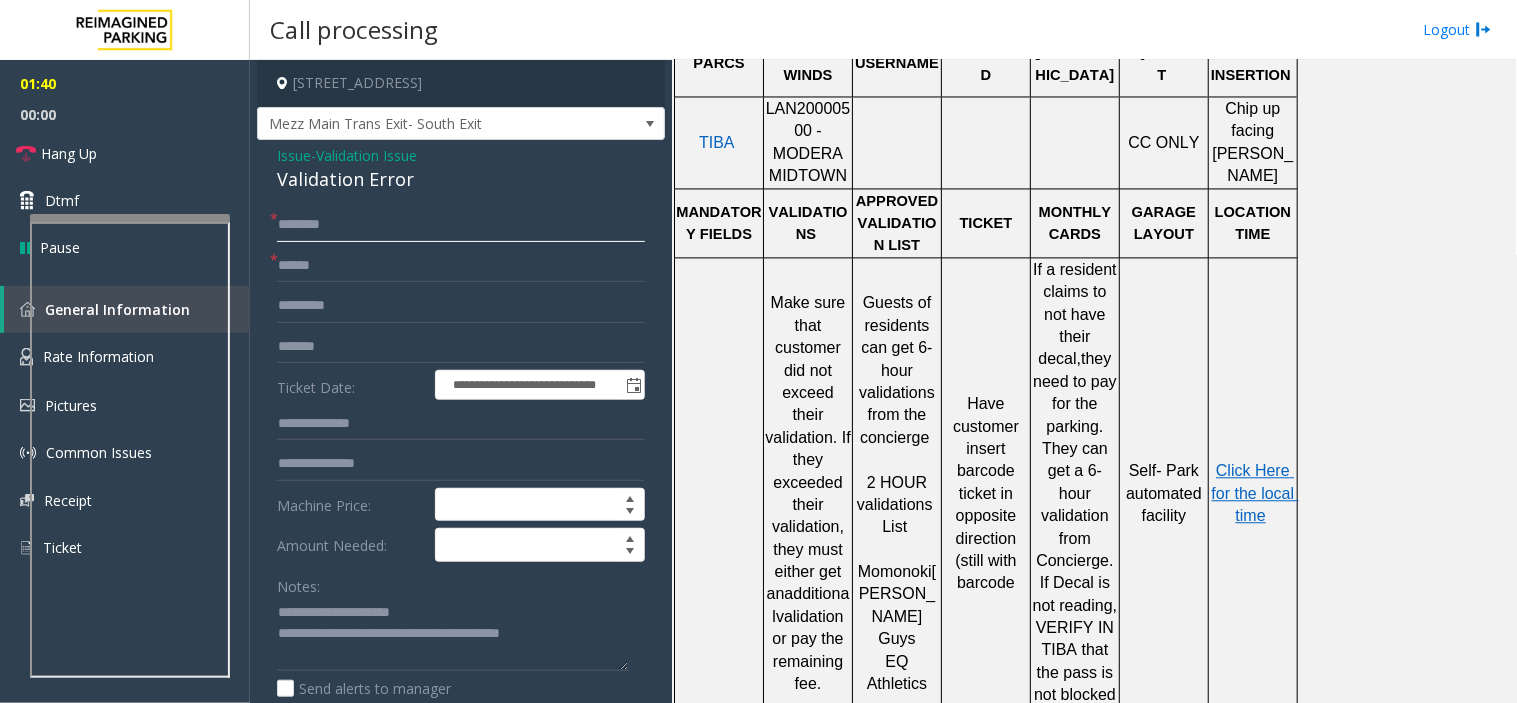 click 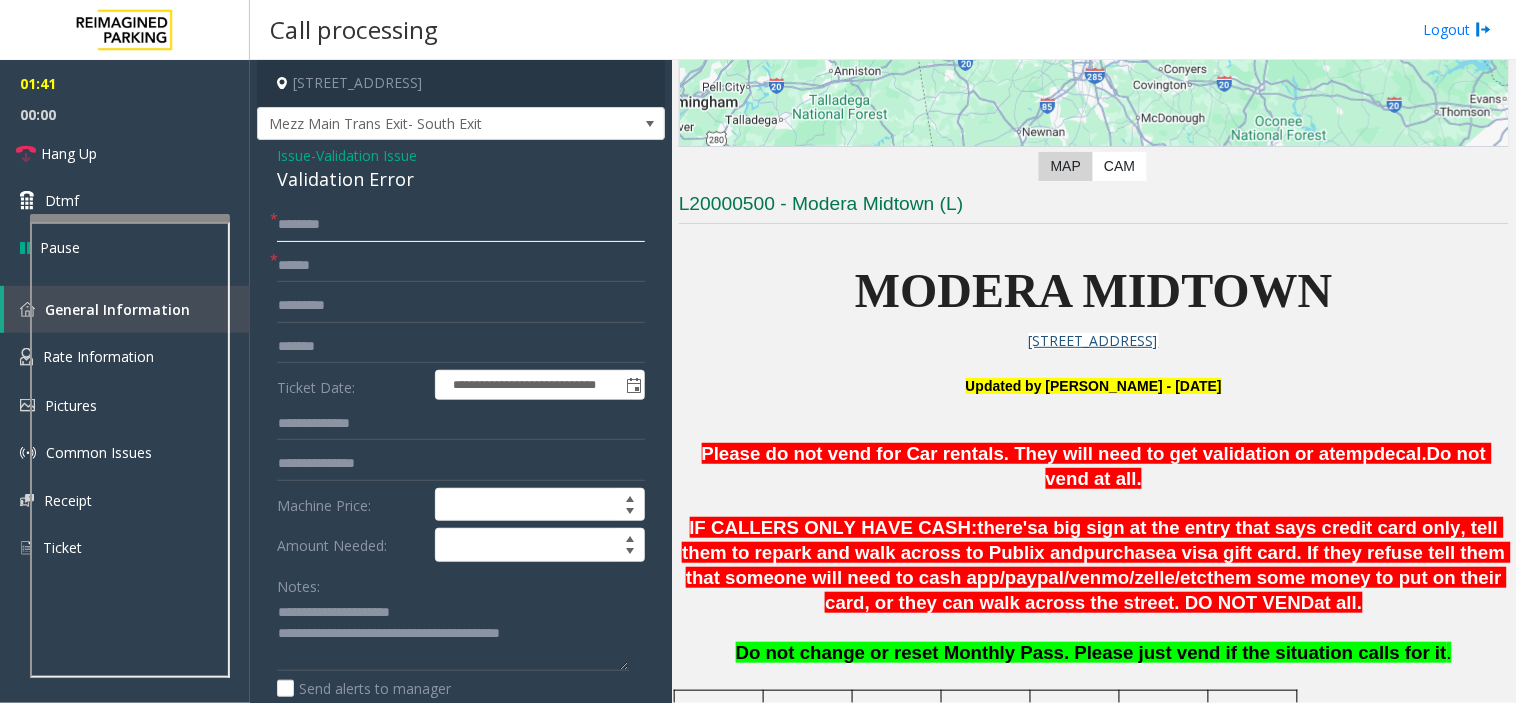 scroll, scrollTop: 333, scrollLeft: 0, axis: vertical 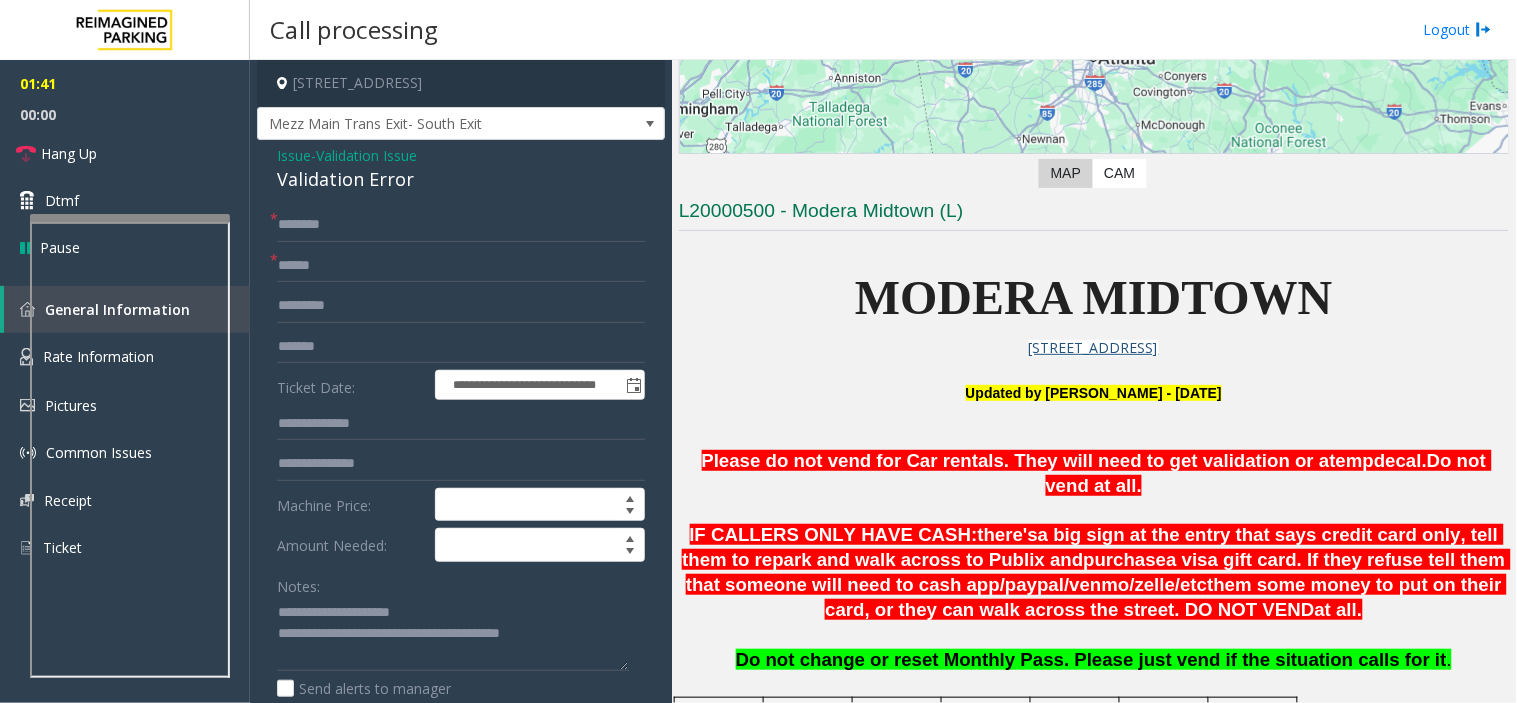 click 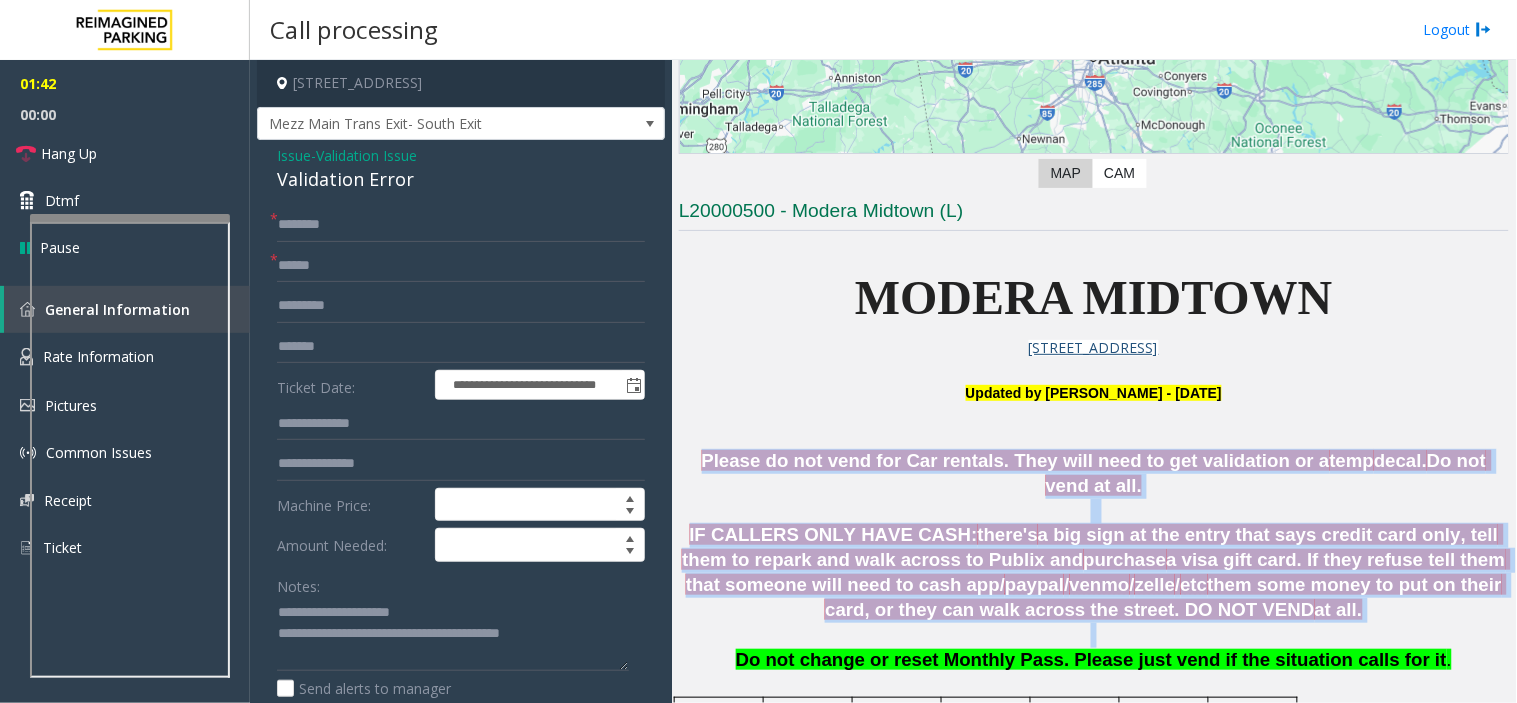 drag, startPoint x: 948, startPoint y: 411, endPoint x: 1165, endPoint y: 616, distance: 298.51968 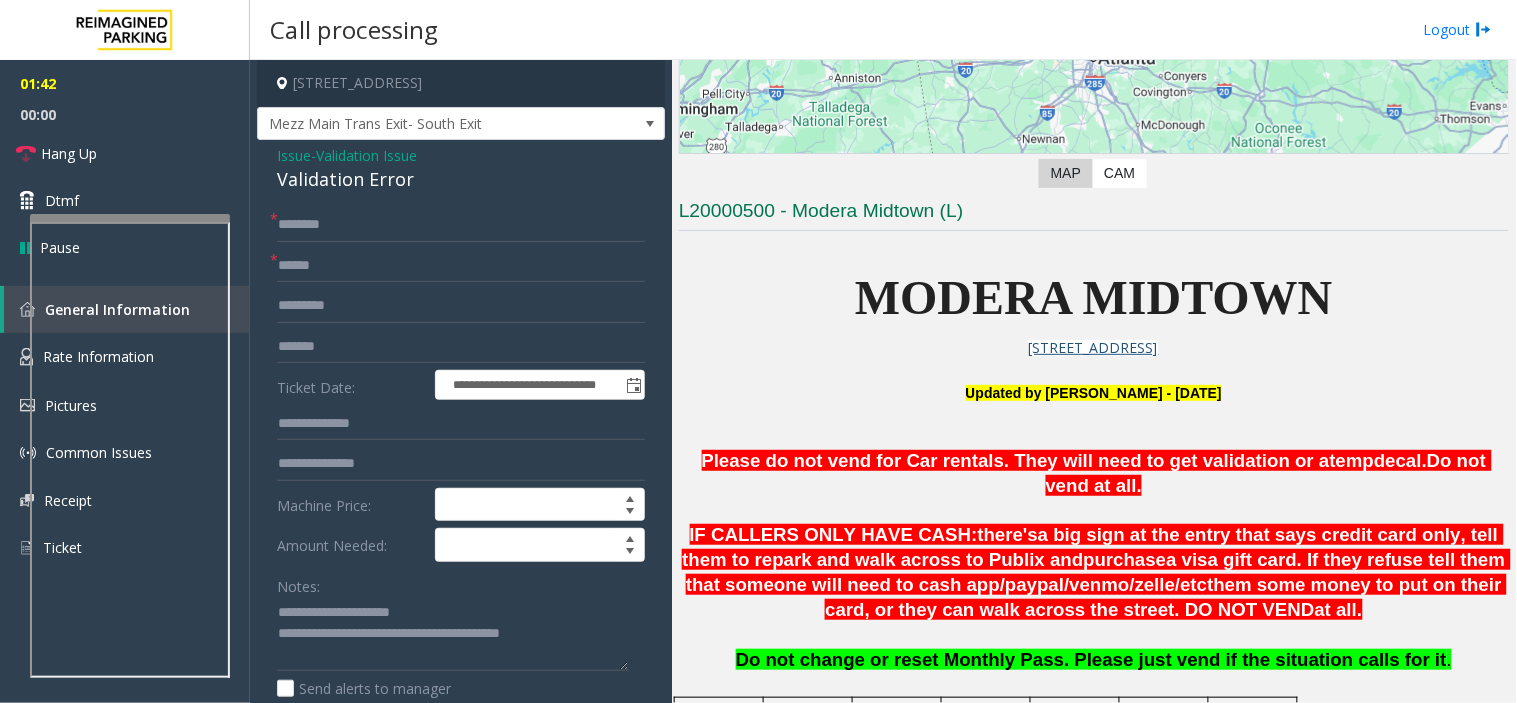 click on "**********" 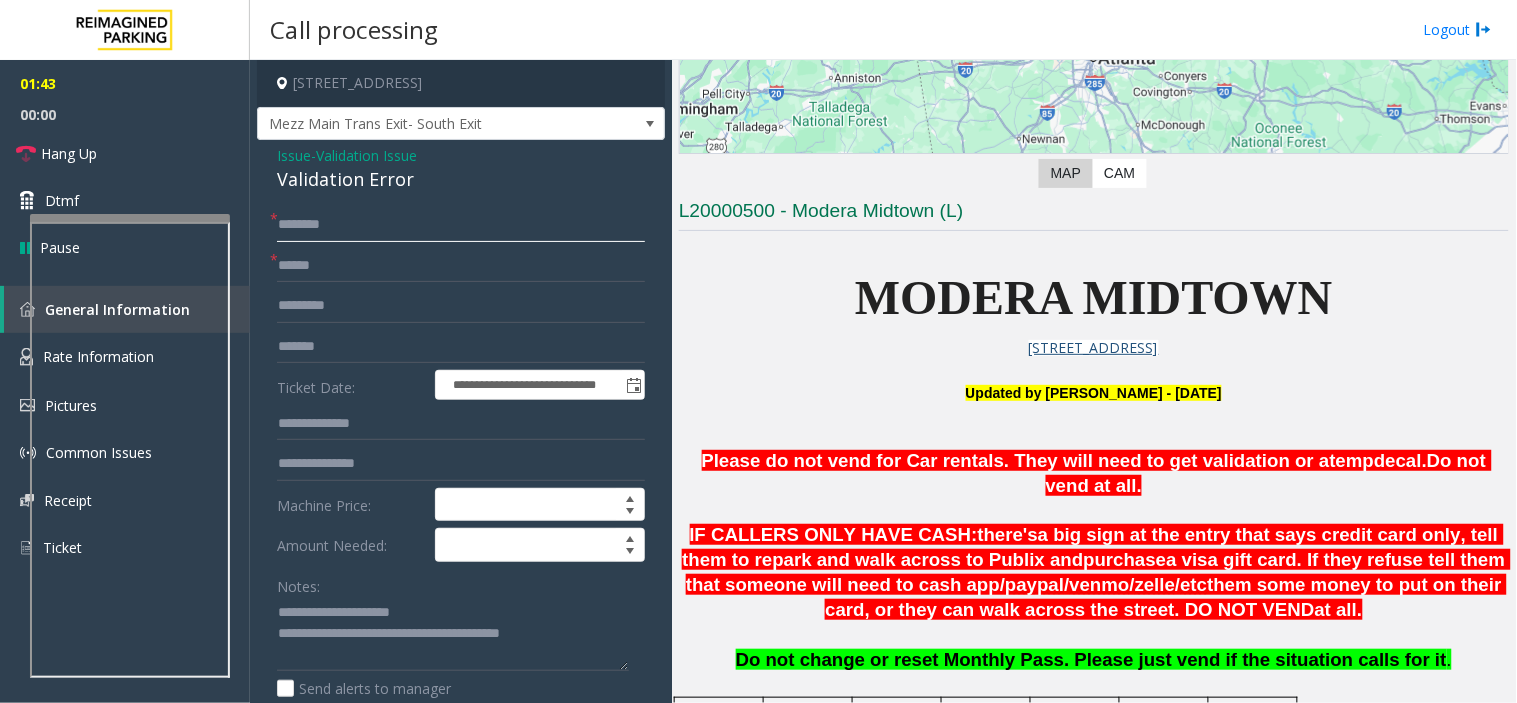 click 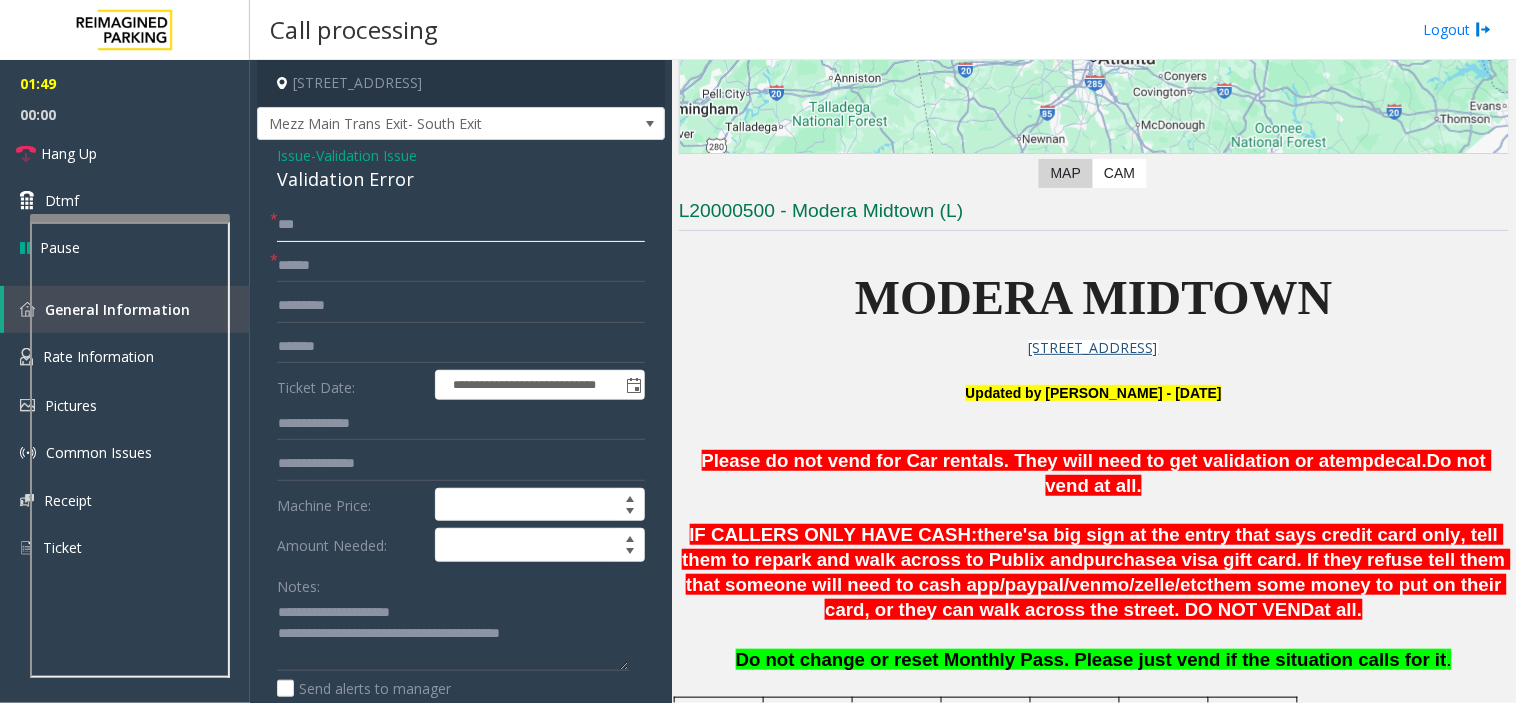 type on "***" 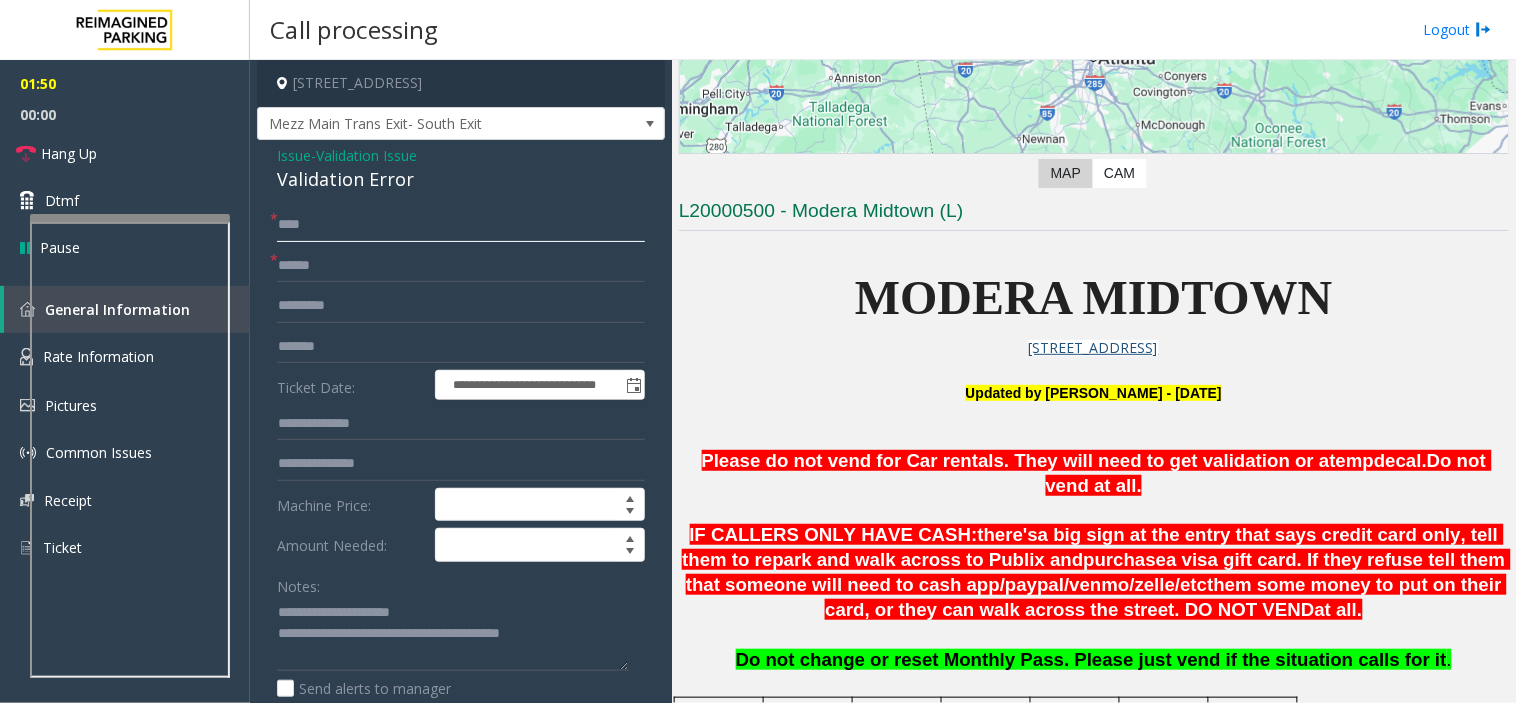 click on "***" 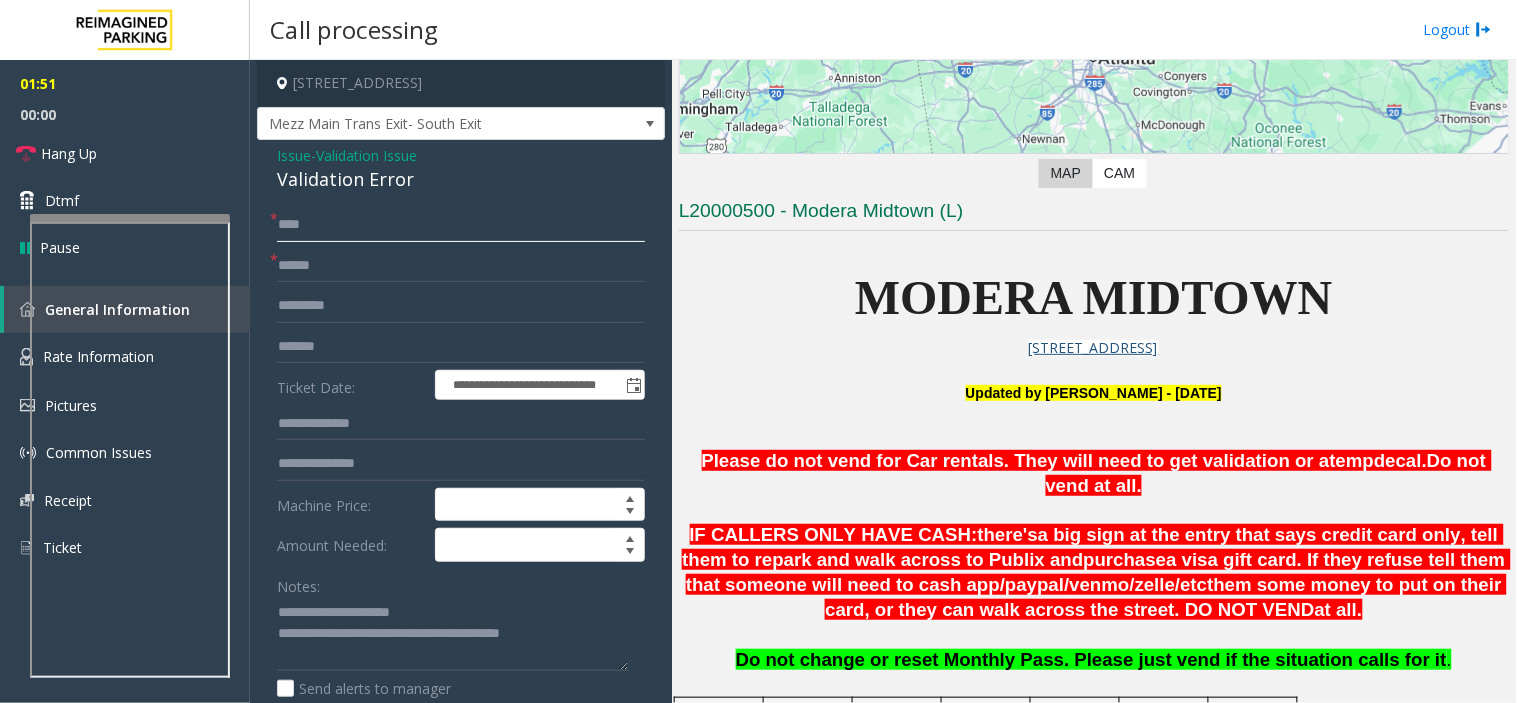 click on "***" 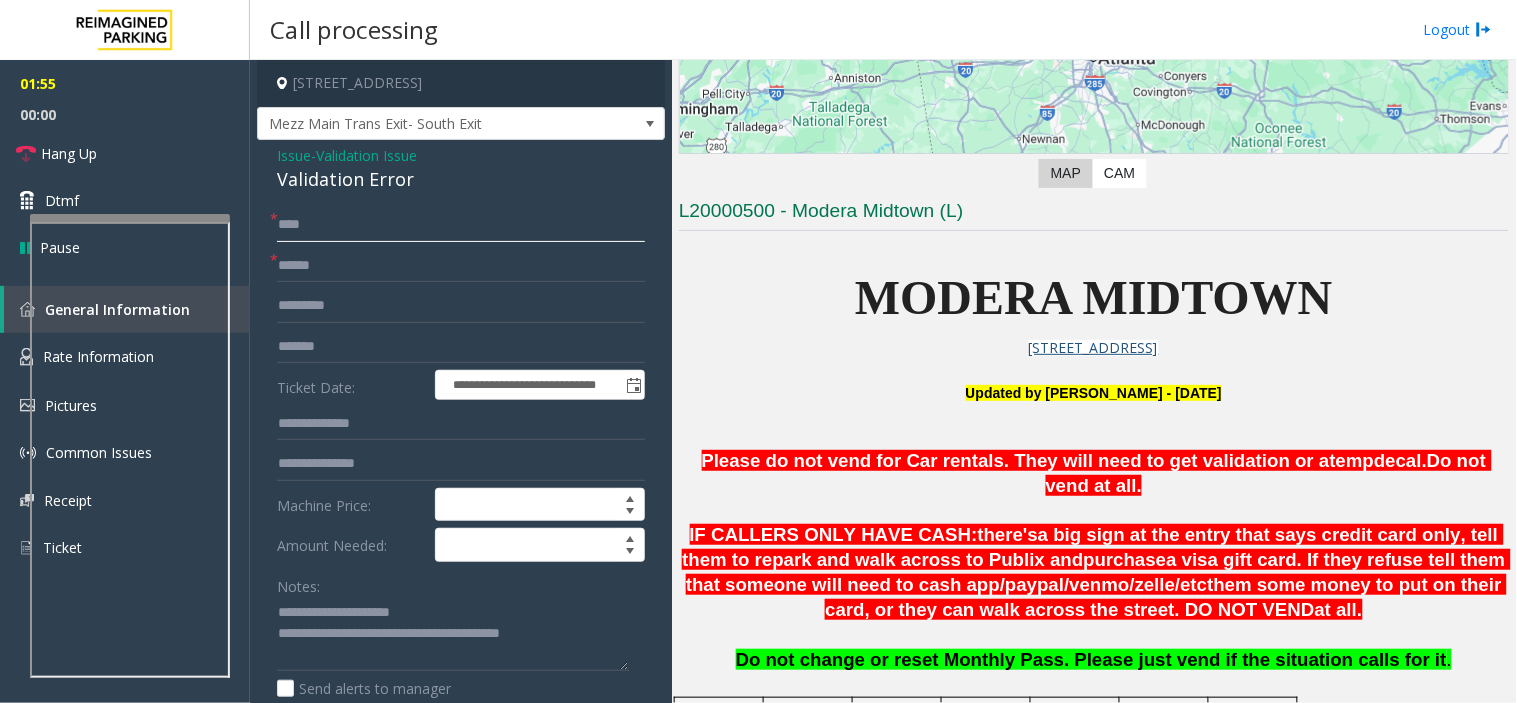 type on "***" 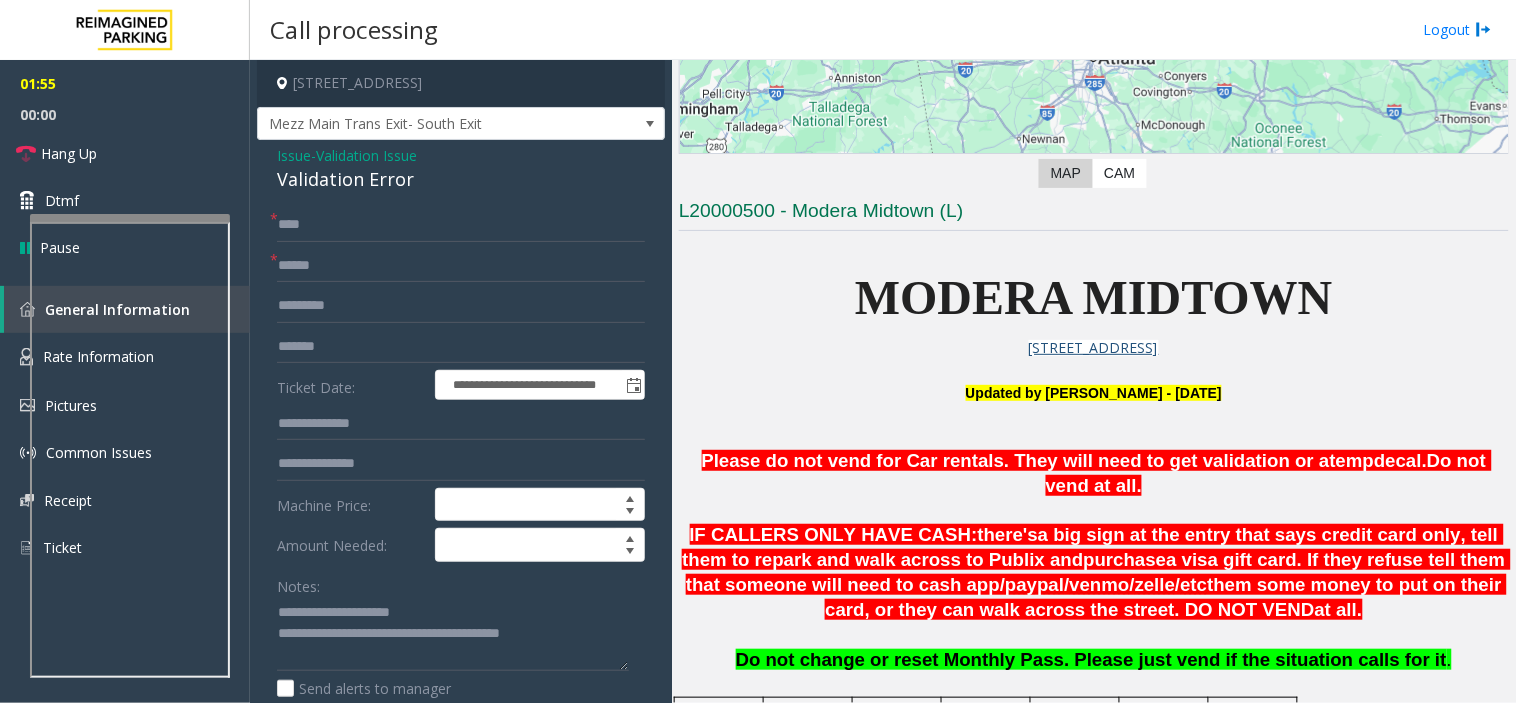 click on "*" 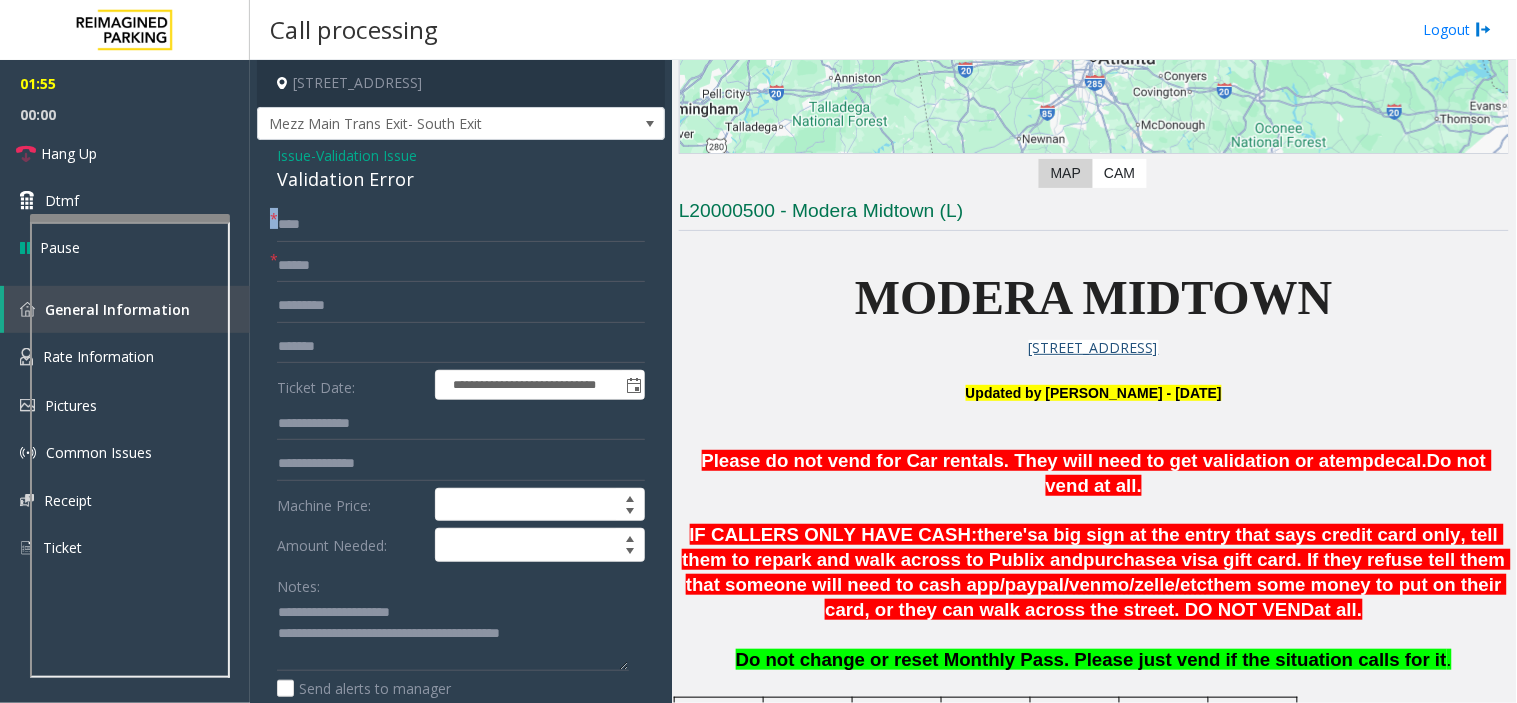 click on "*" 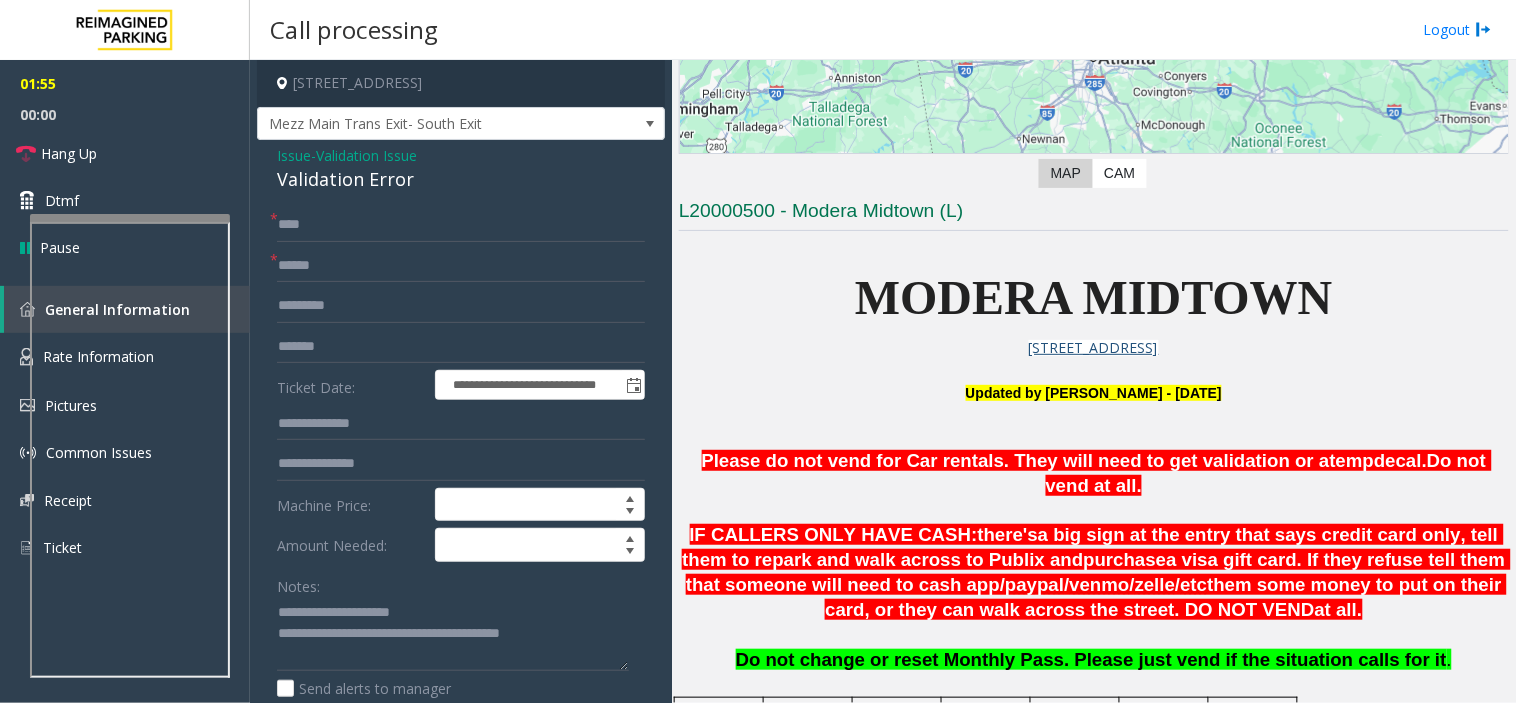click on "*" 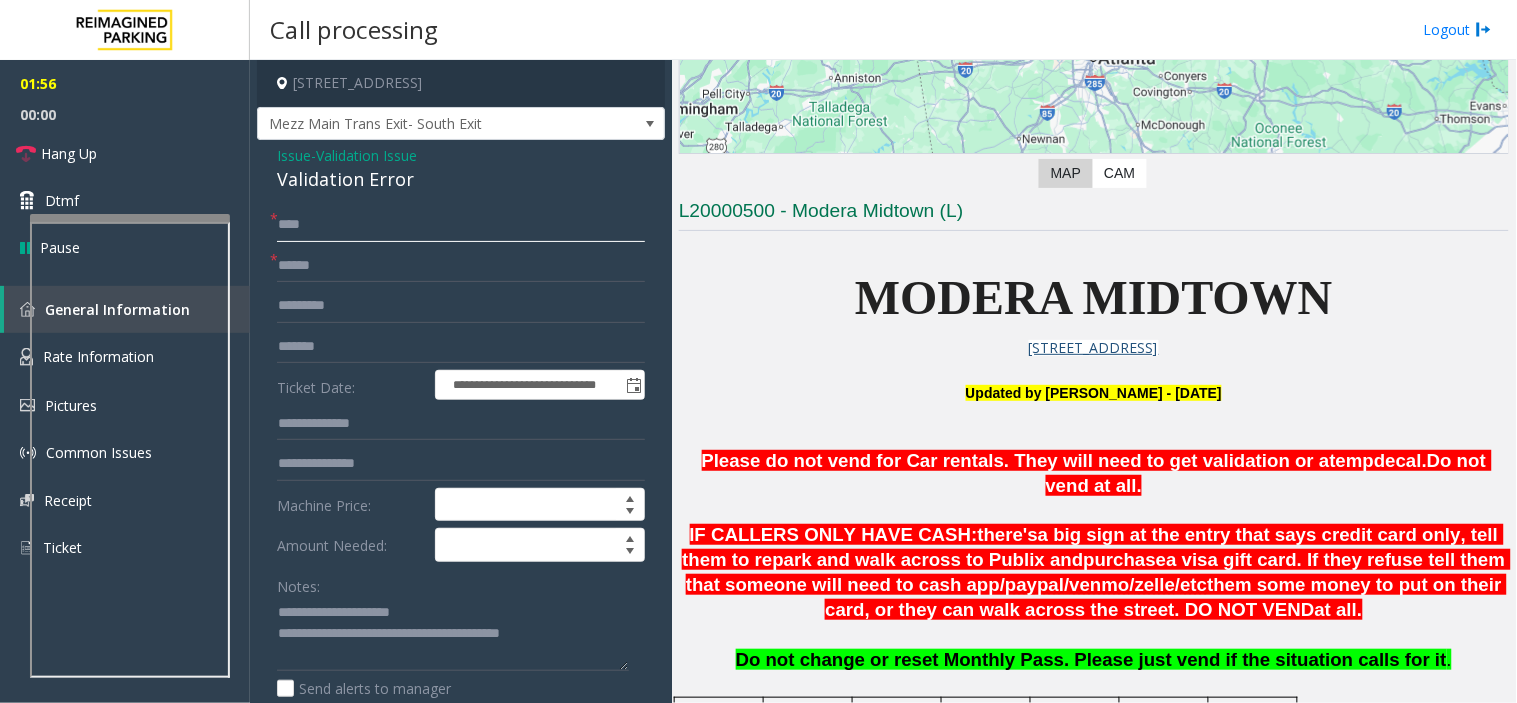 click on "***" 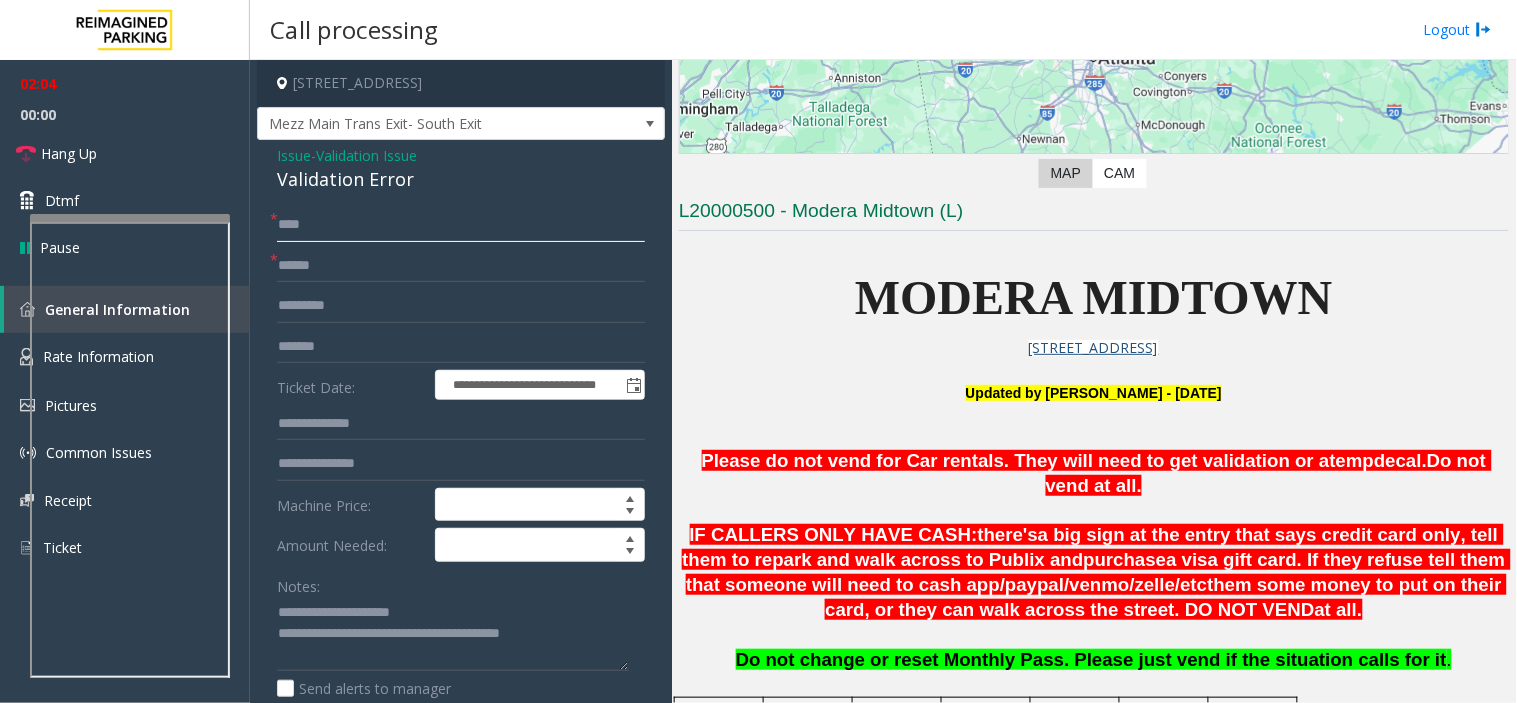 click on "***" 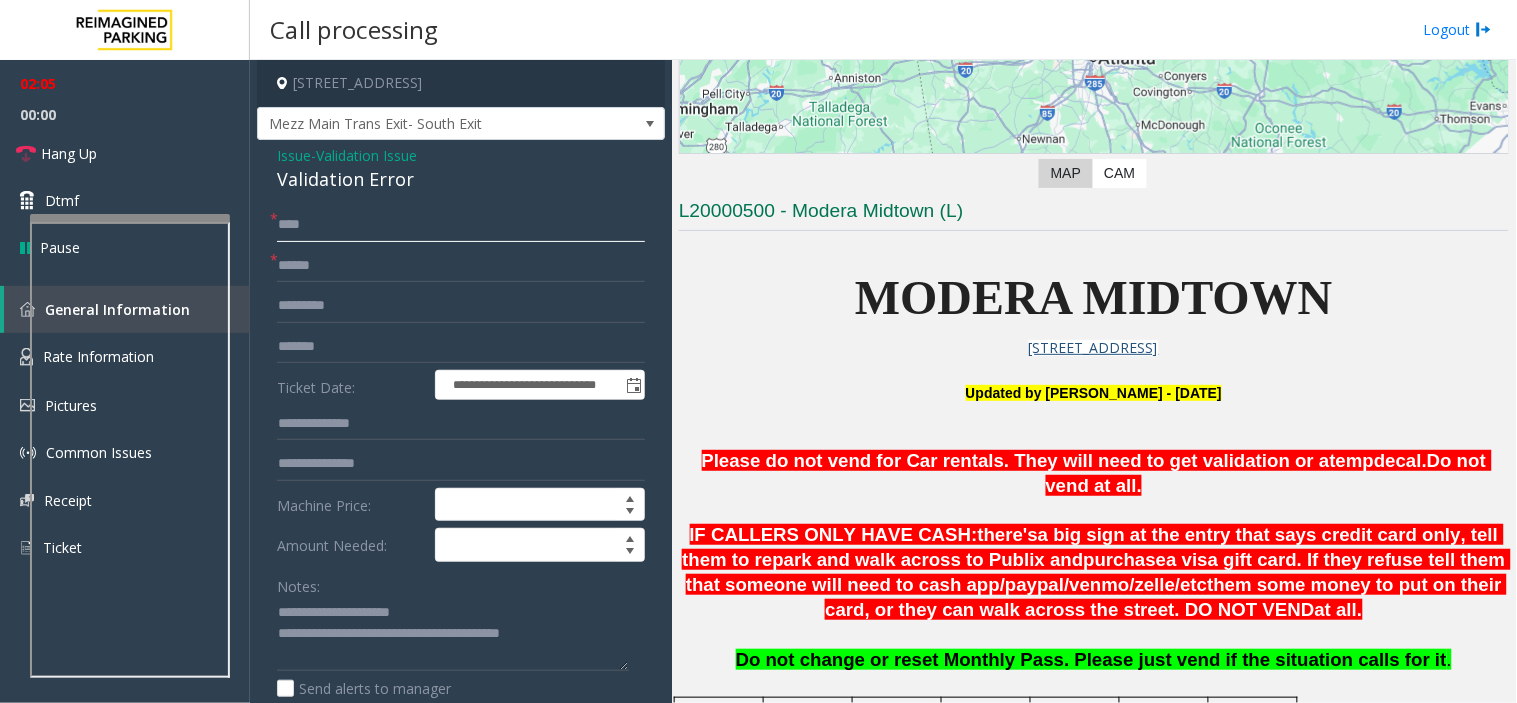 click on "***" 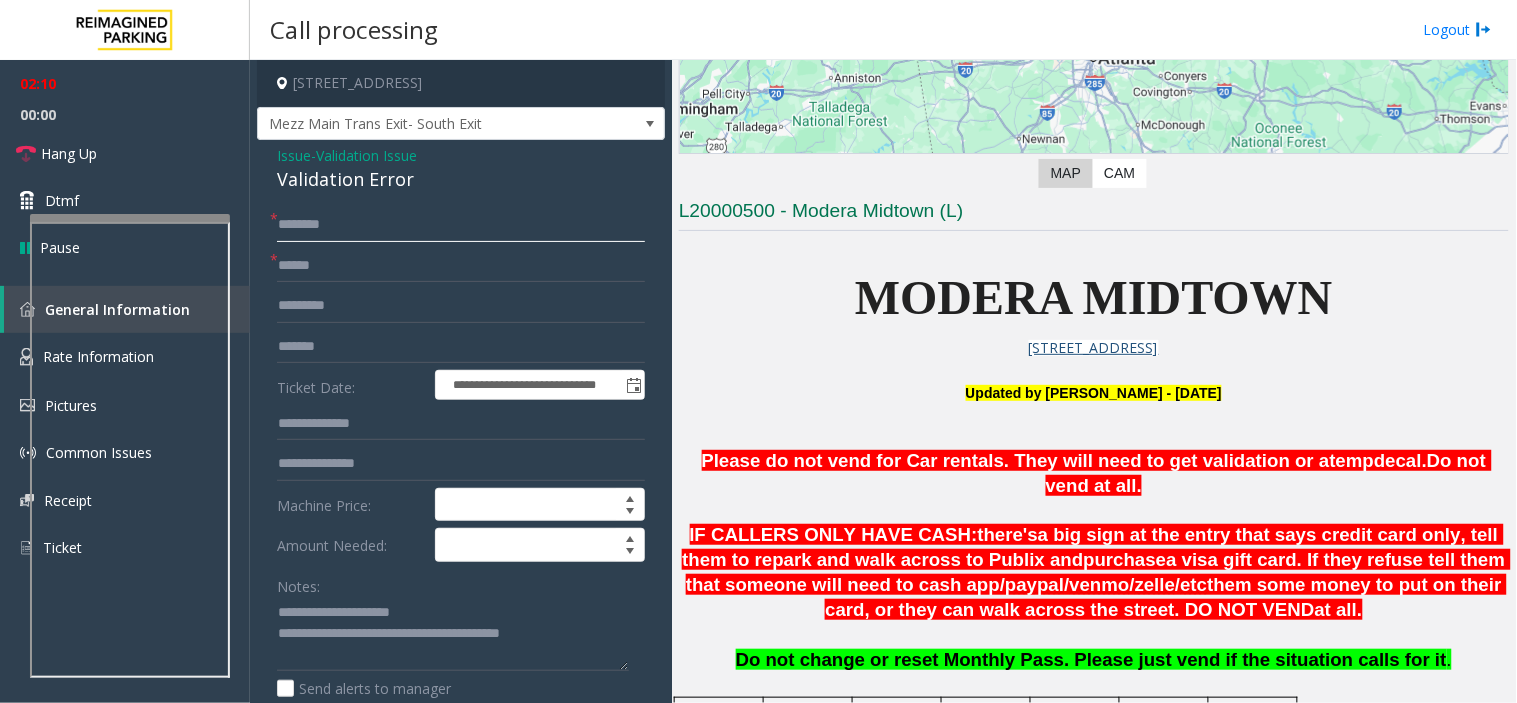 click 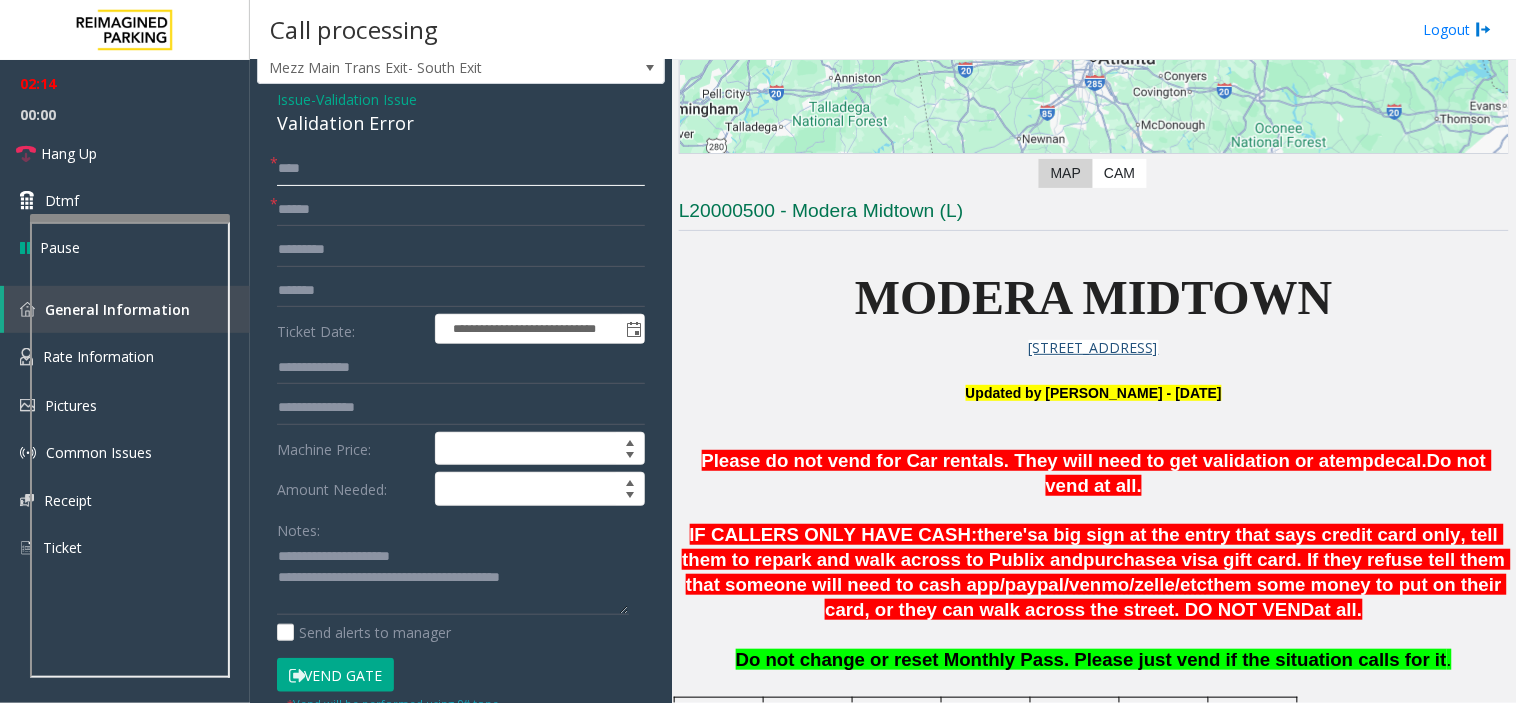 scroll, scrollTop: 111, scrollLeft: 0, axis: vertical 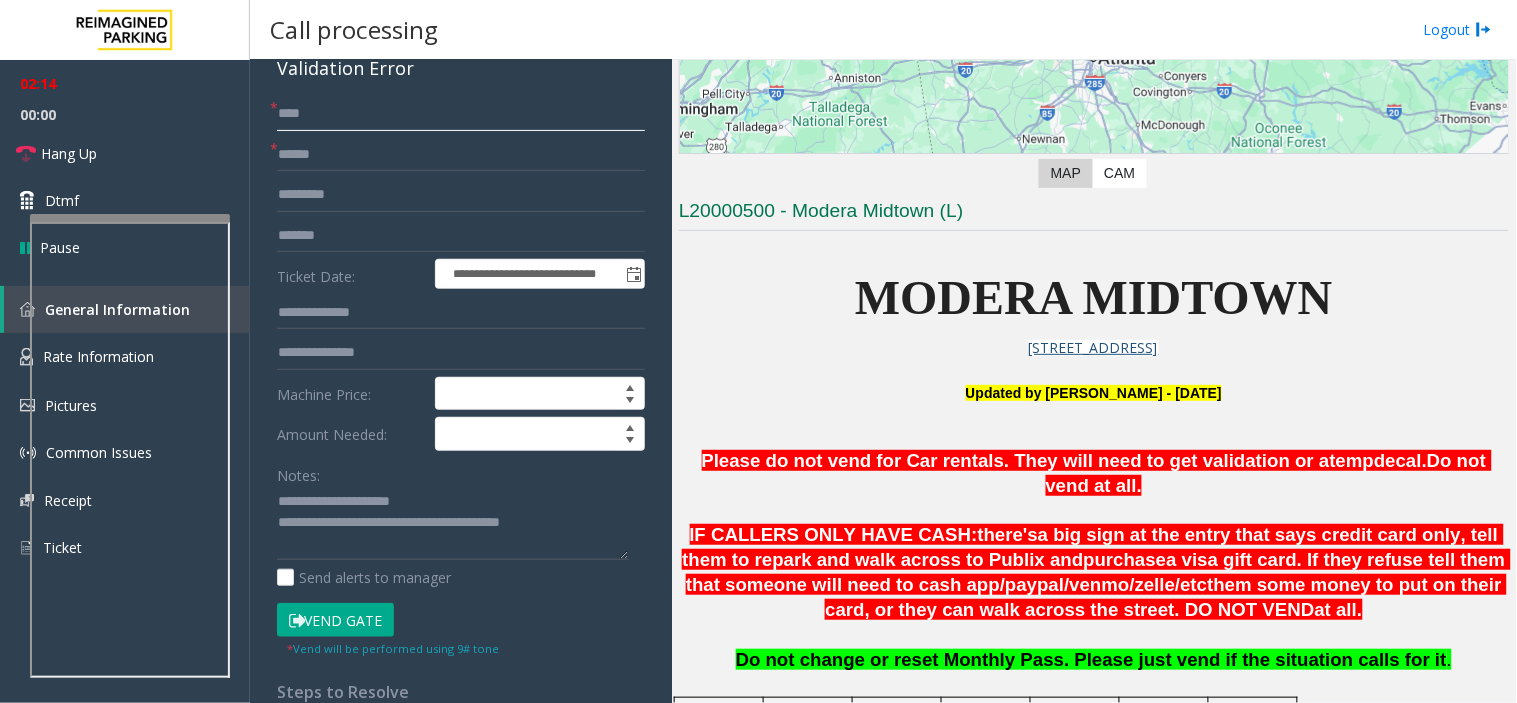 type on "***" 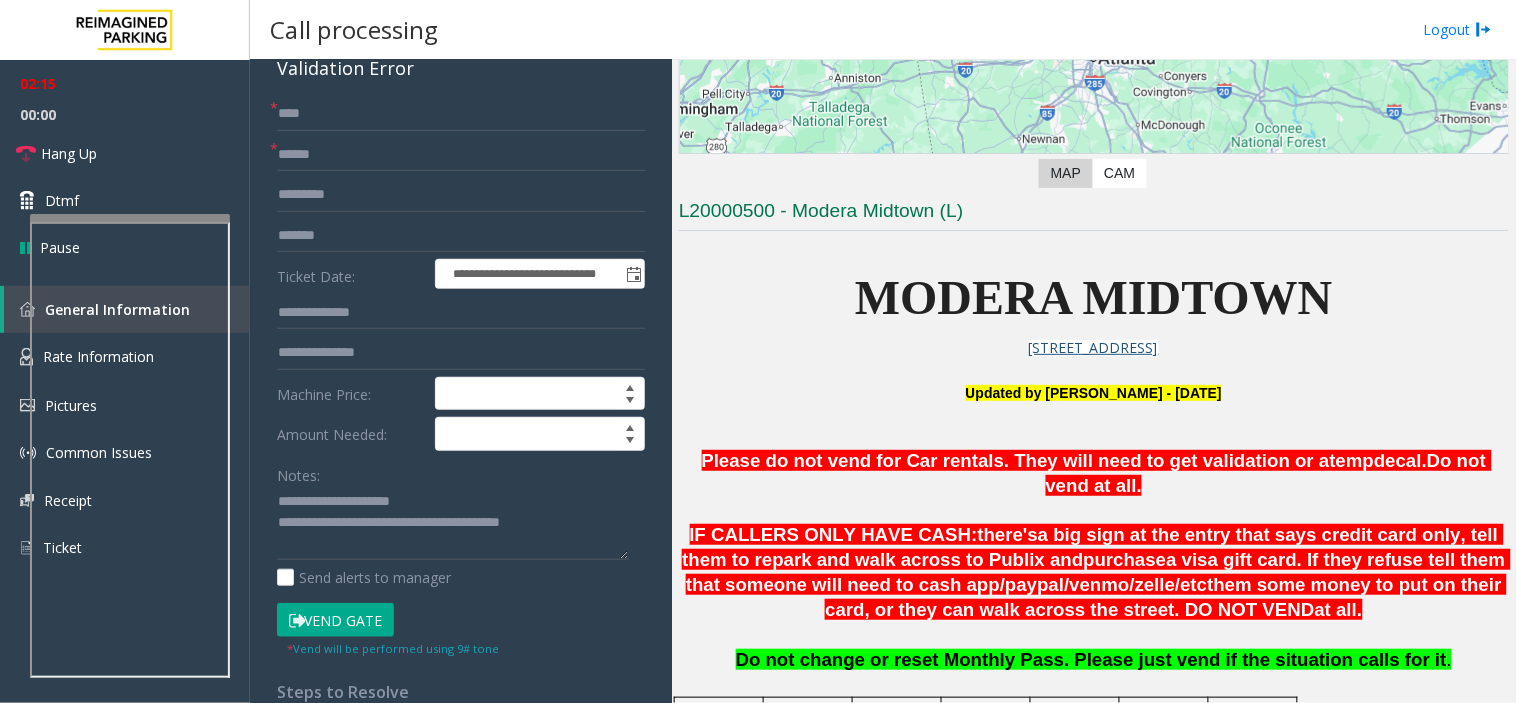 click on "Vend Gate" 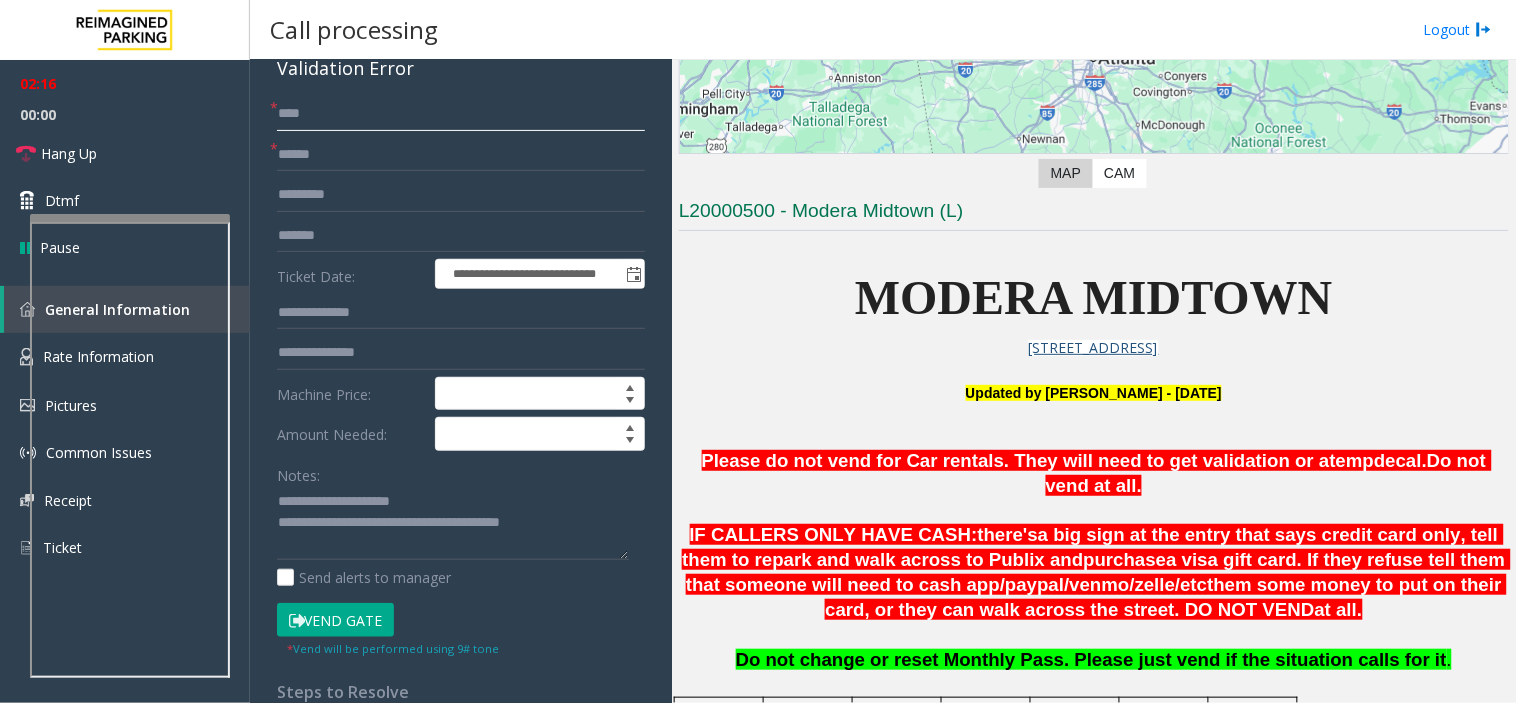 click on "***" 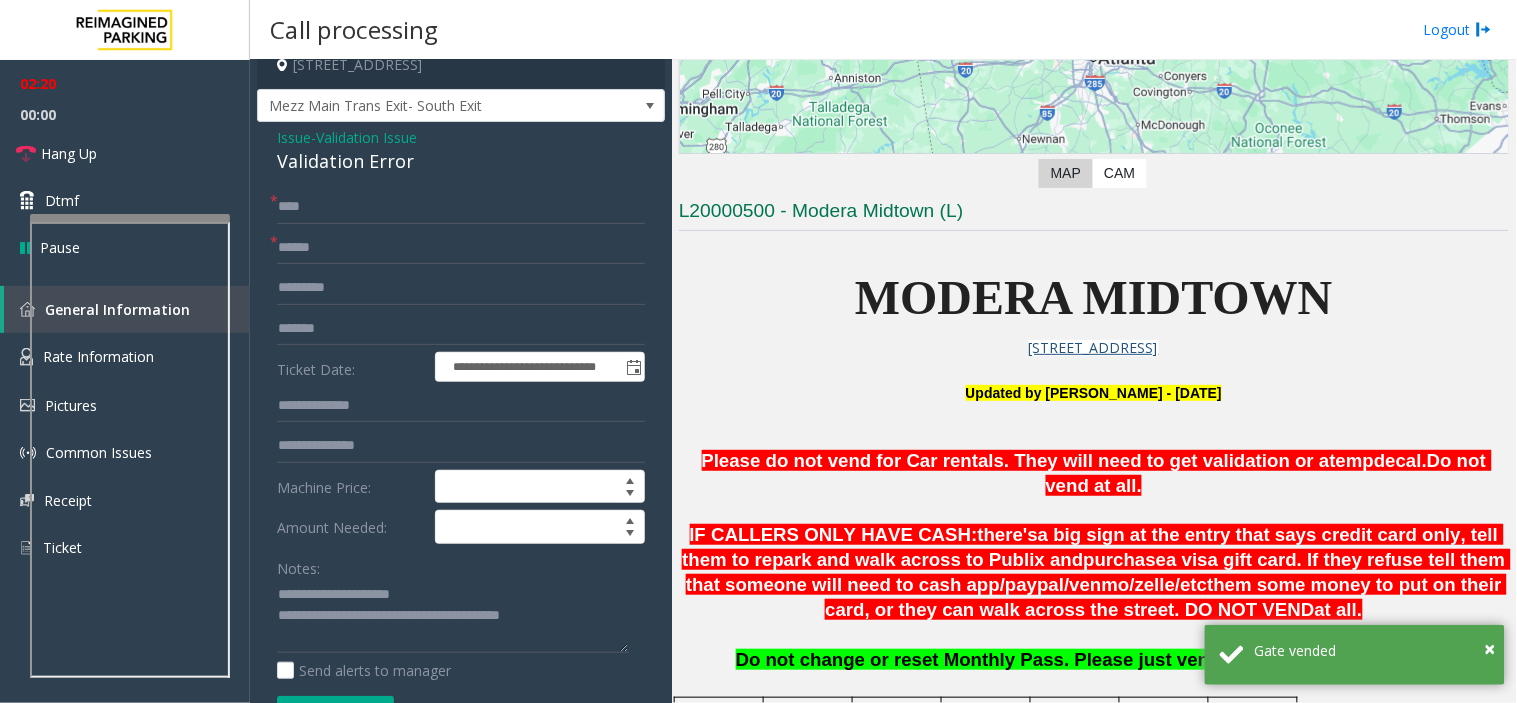 scroll, scrollTop: 0, scrollLeft: 0, axis: both 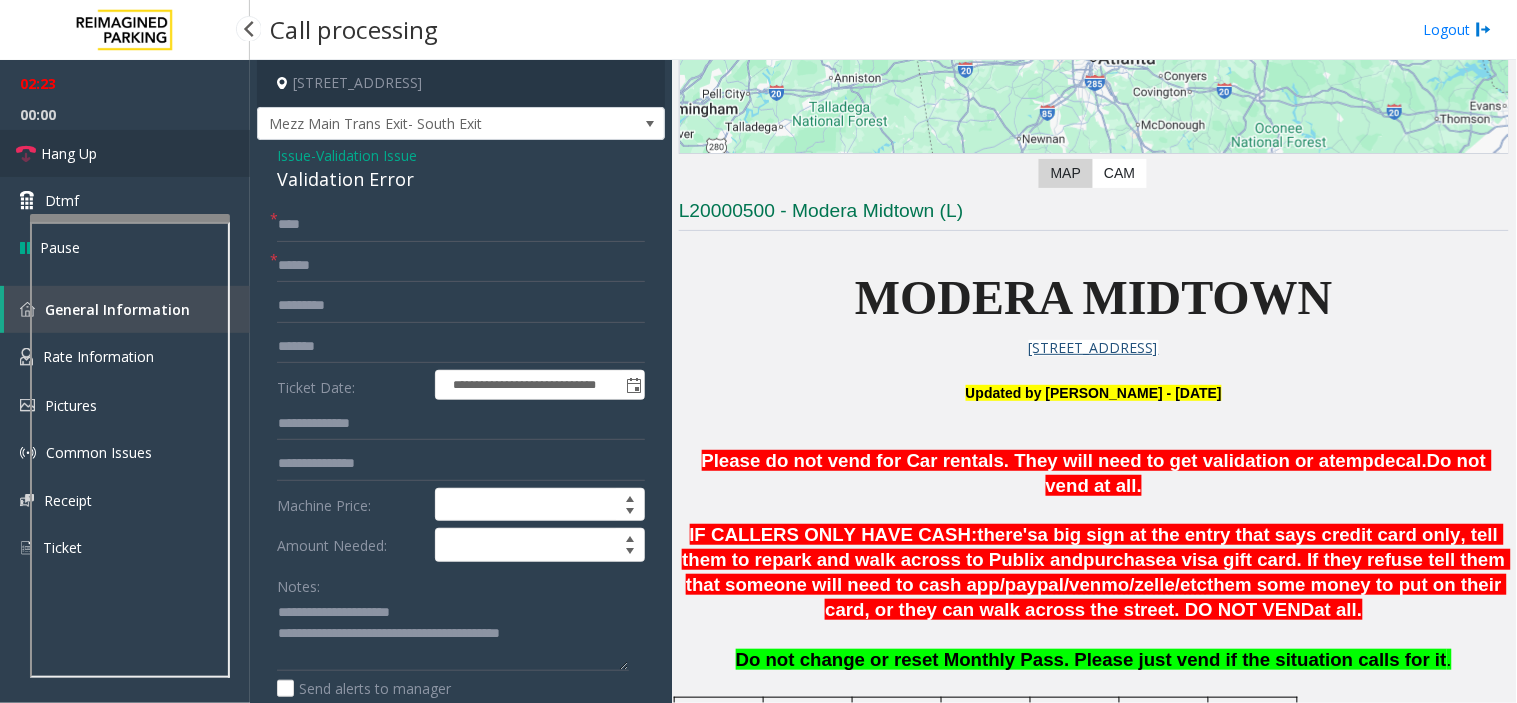 click on "Hang Up" at bounding box center [125, 153] 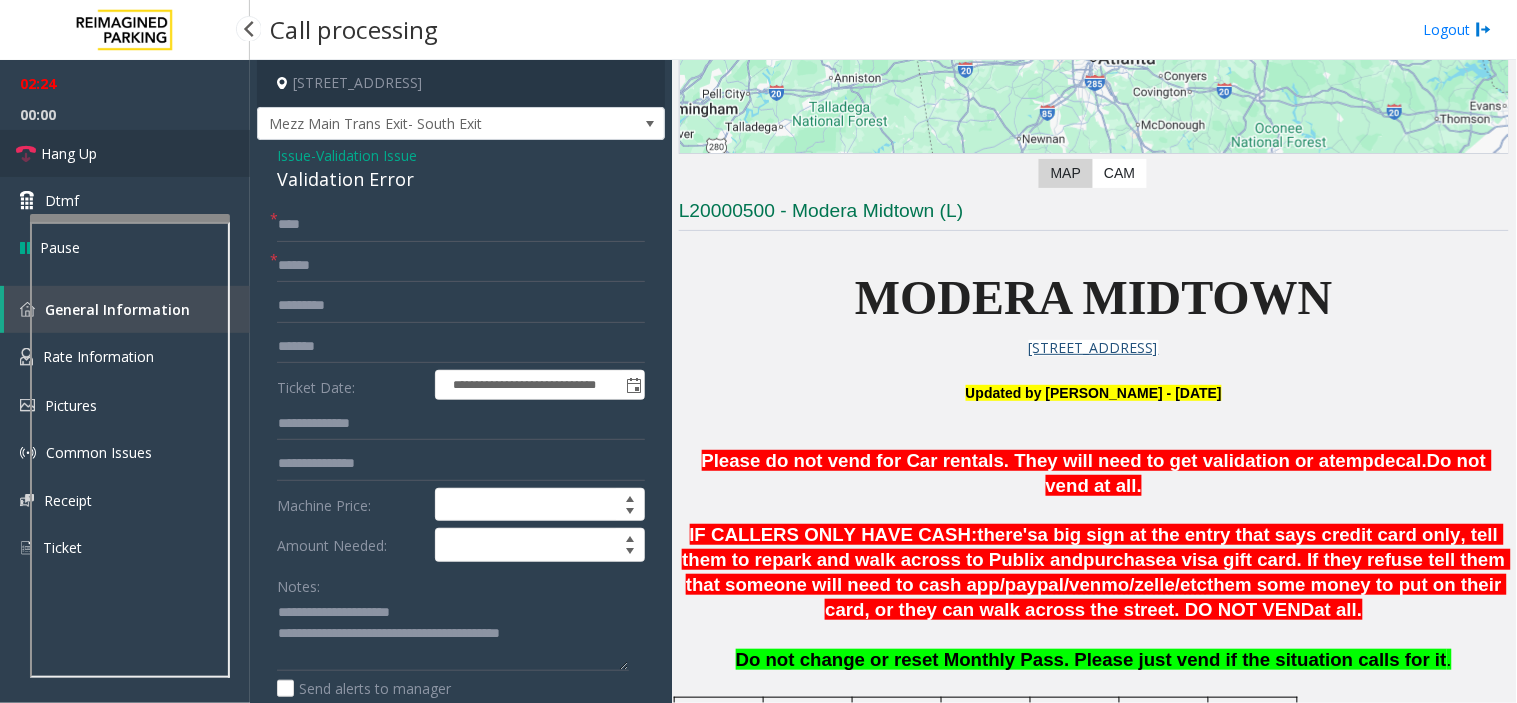 click on "Hang Up" at bounding box center (125, 153) 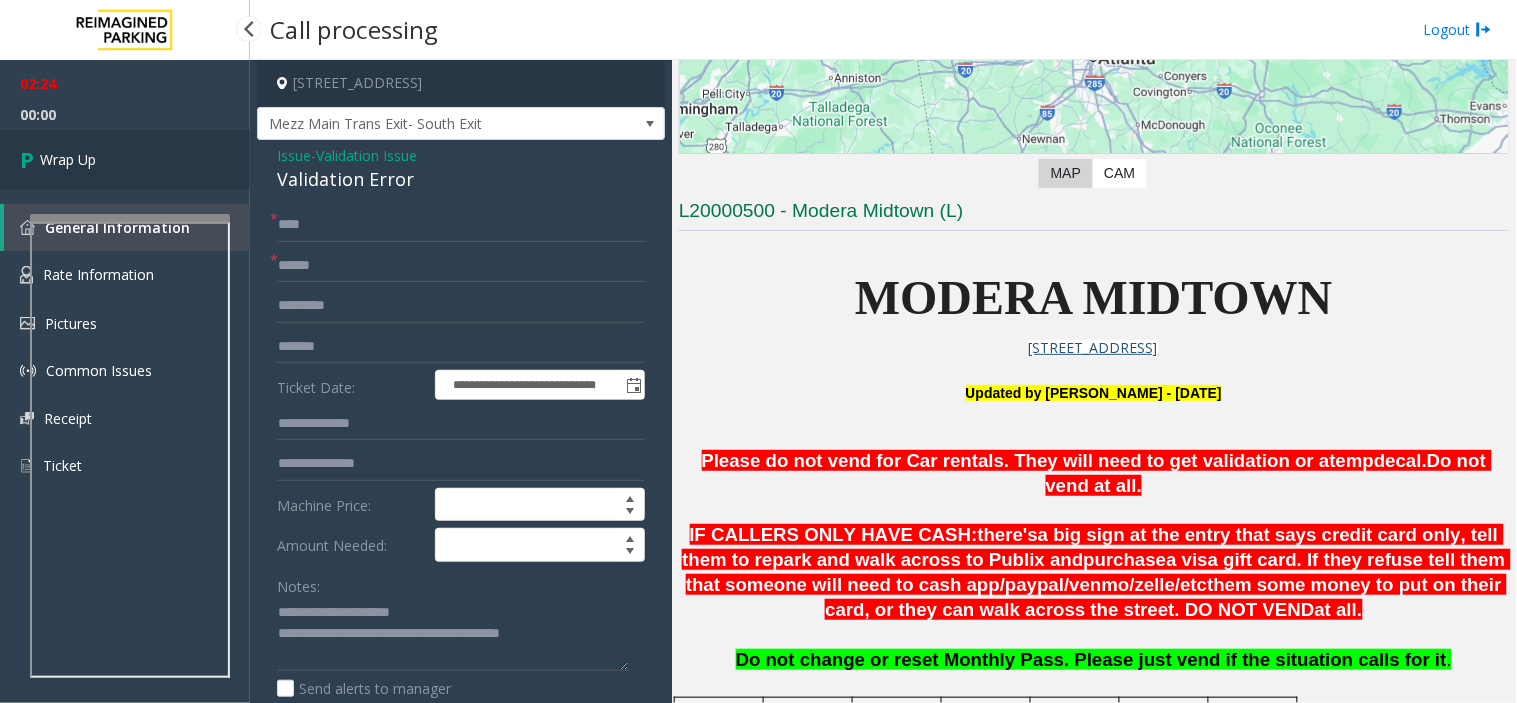click on "Wrap Up" at bounding box center (125, 159) 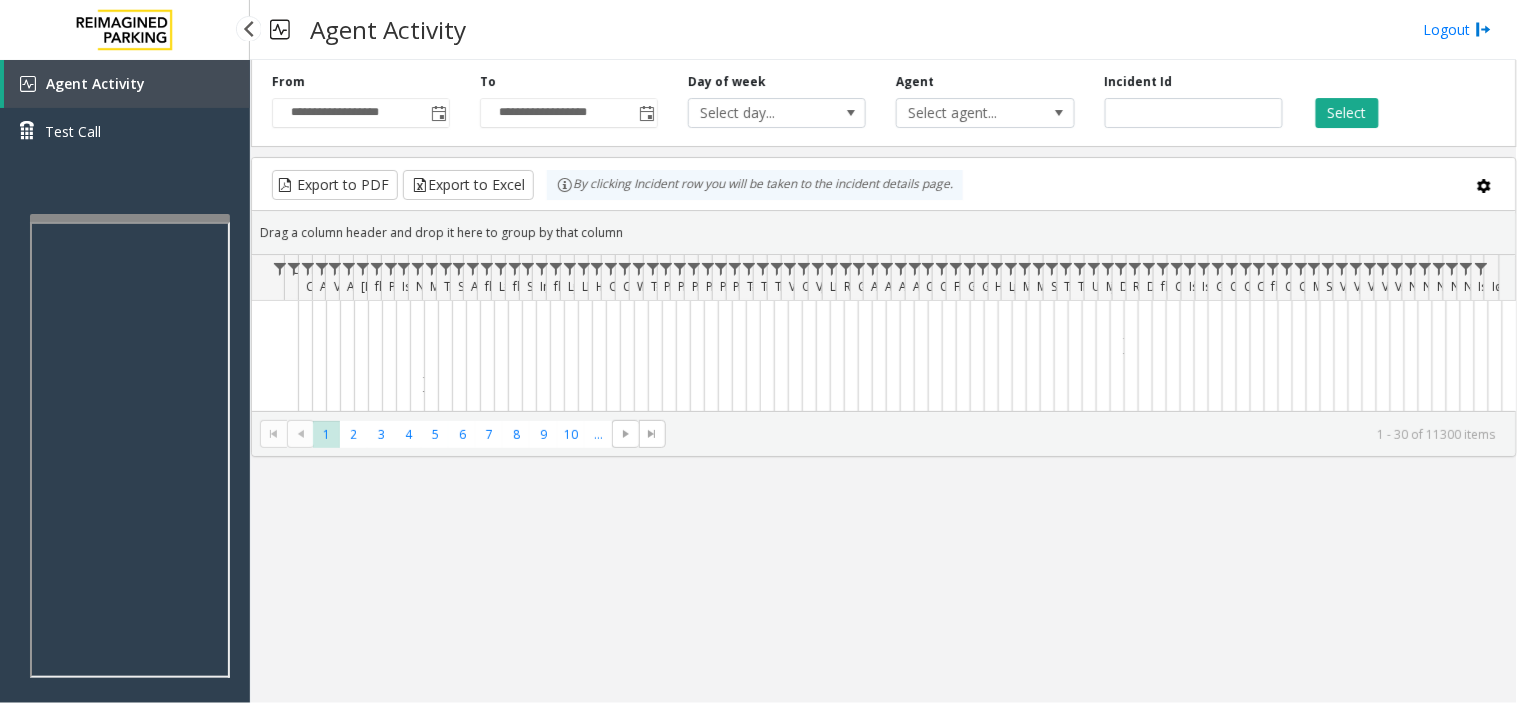 click on "Agent Activity Test Call" at bounding box center [125, 115] 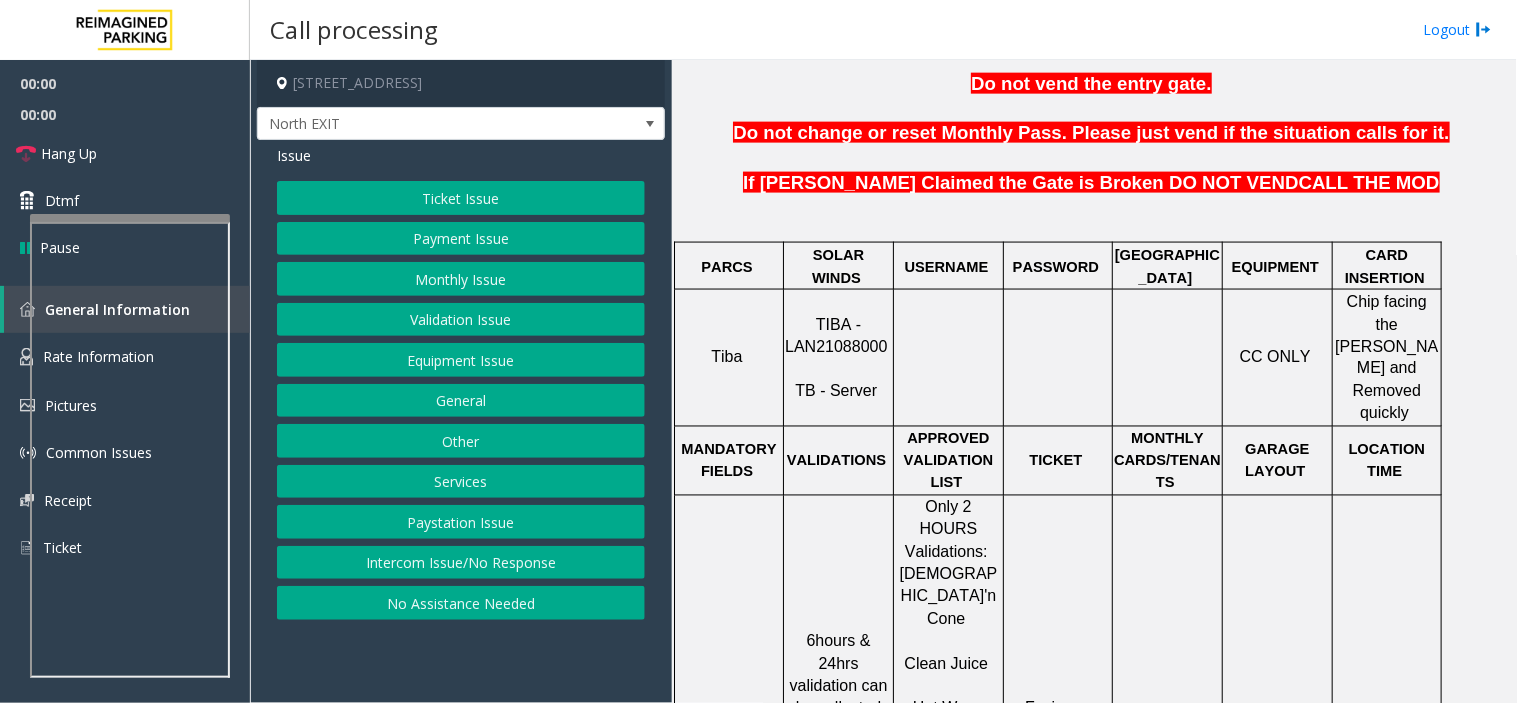 scroll, scrollTop: 777, scrollLeft: 0, axis: vertical 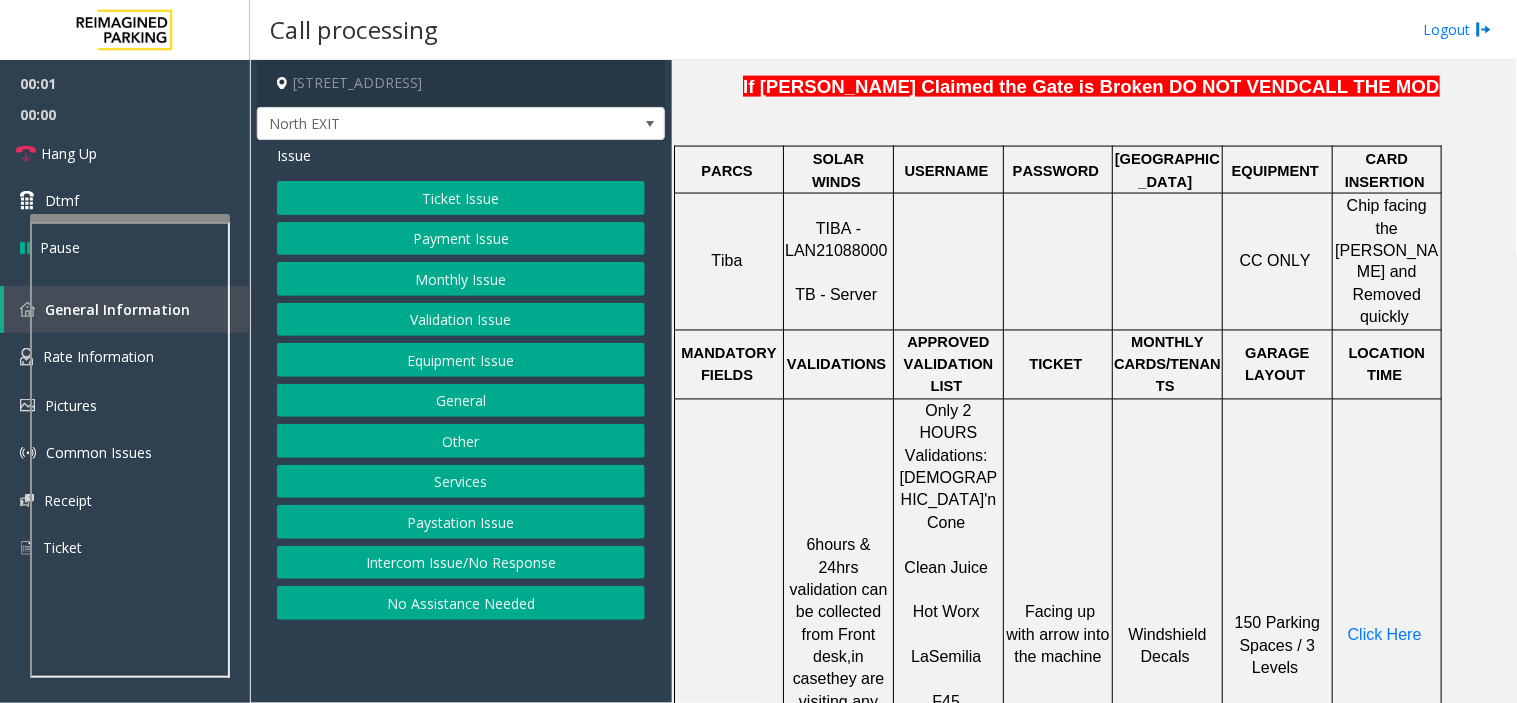 click on "TIBA - LAN21088000" 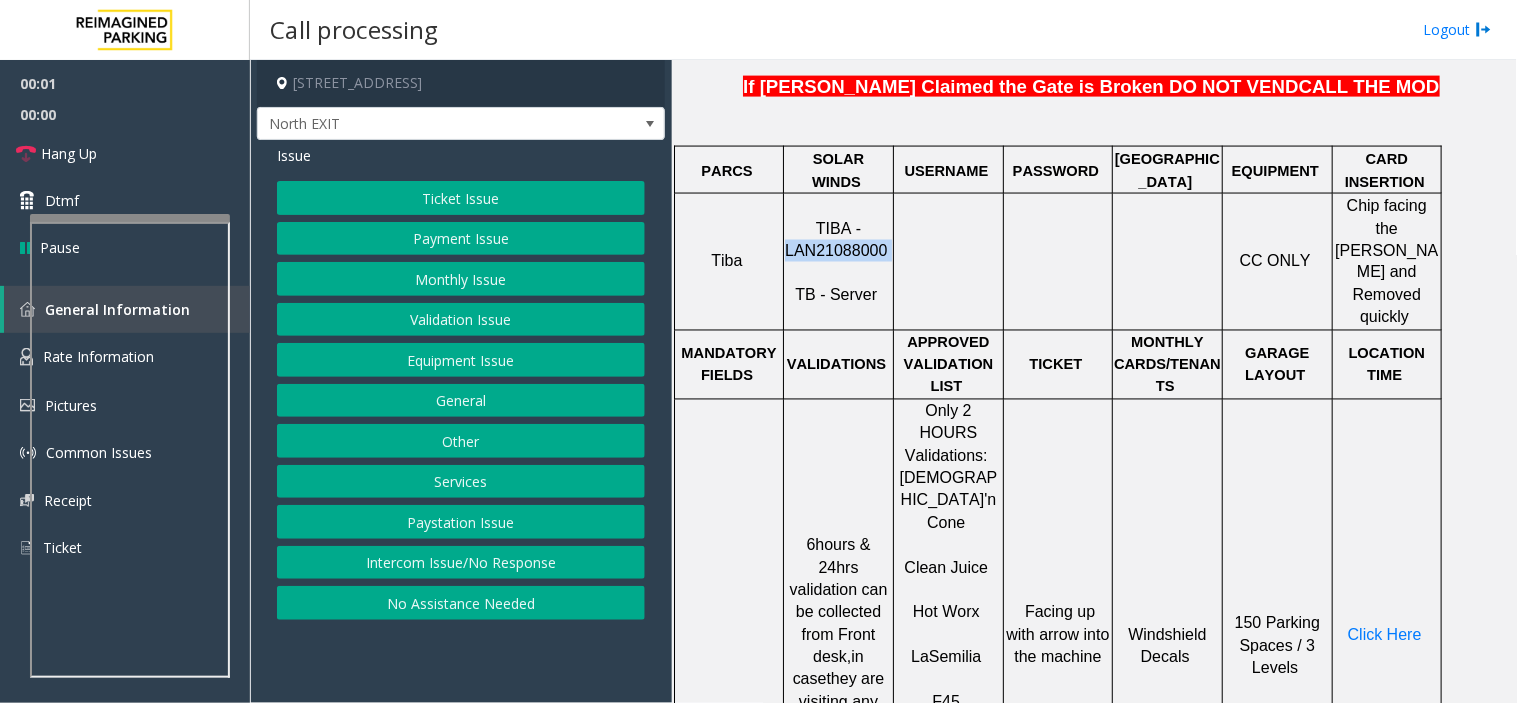 click on "TIBA - LAN21088000" 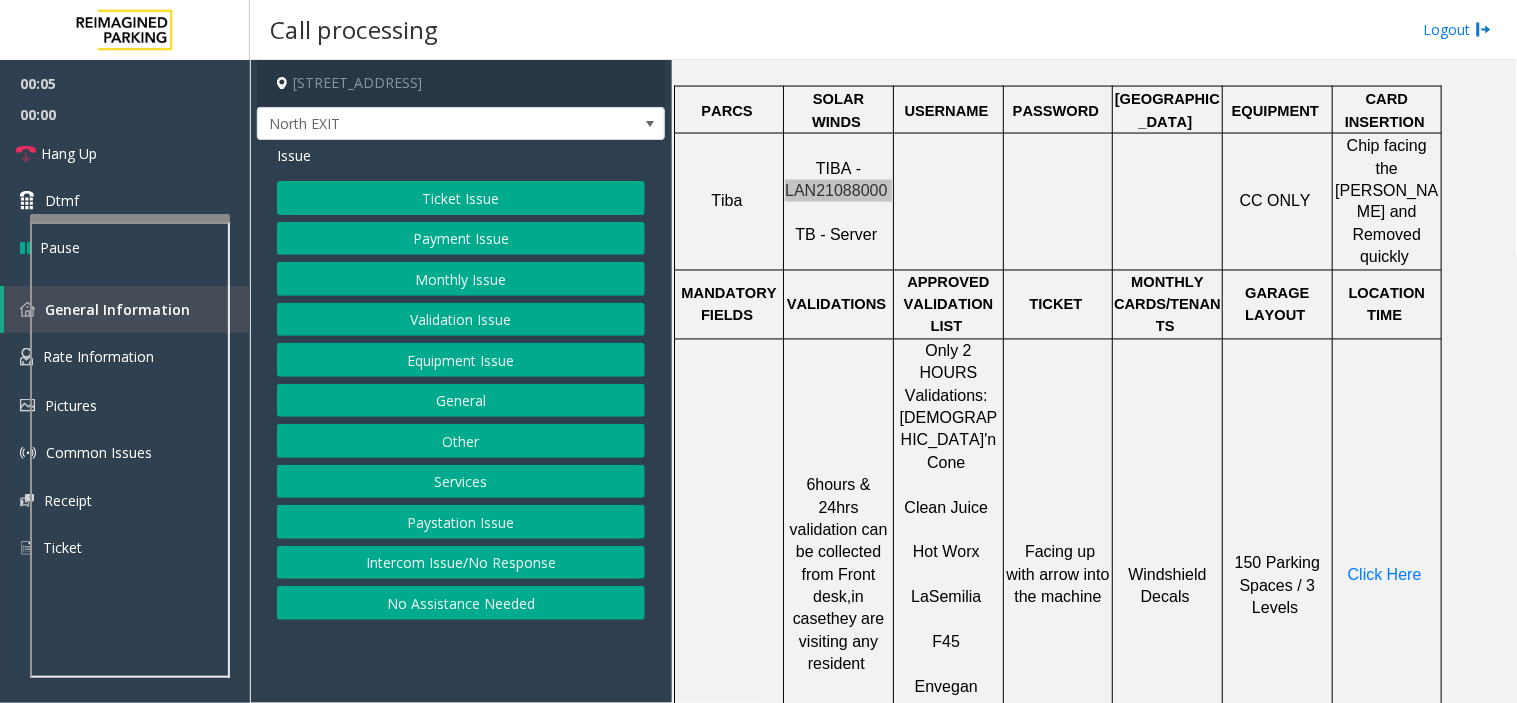 scroll, scrollTop: 888, scrollLeft: 0, axis: vertical 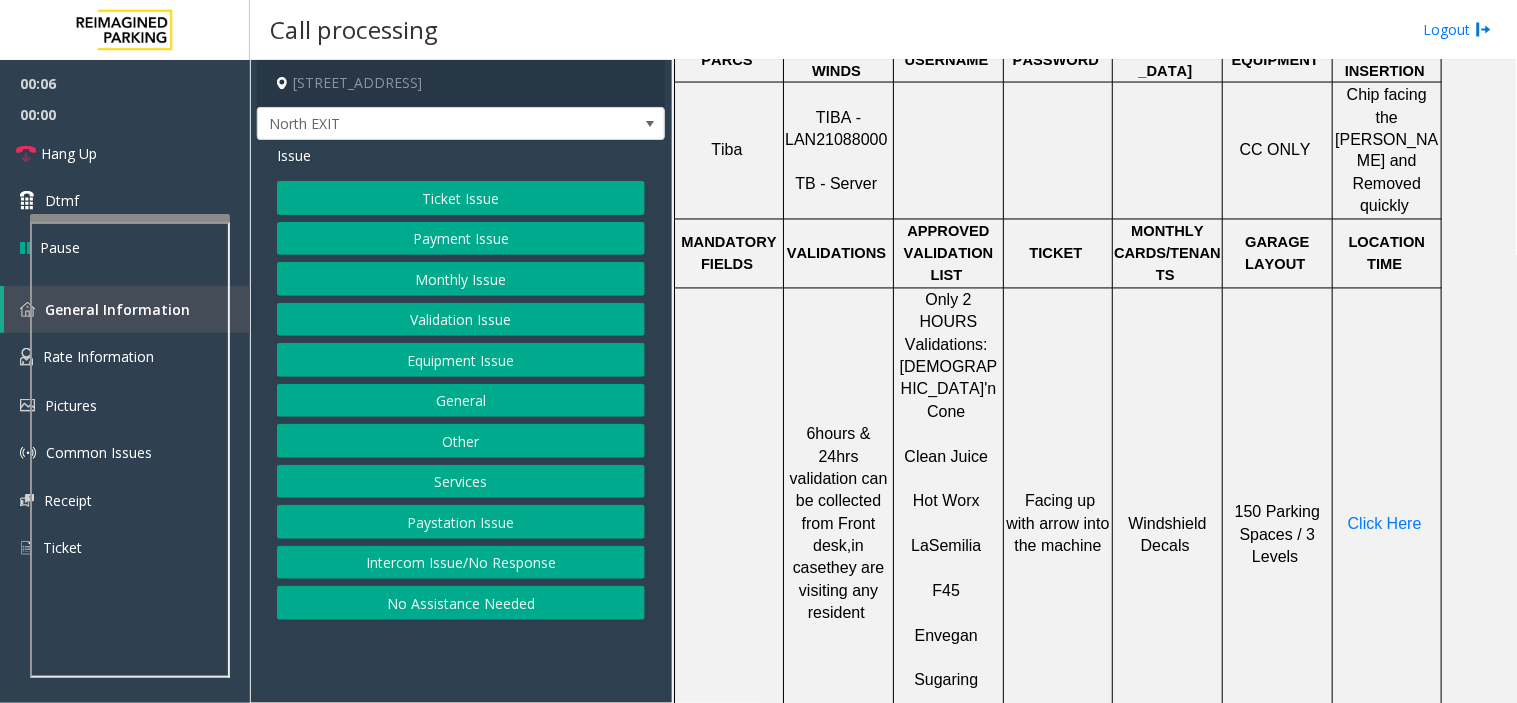 click on "Hot Worx" 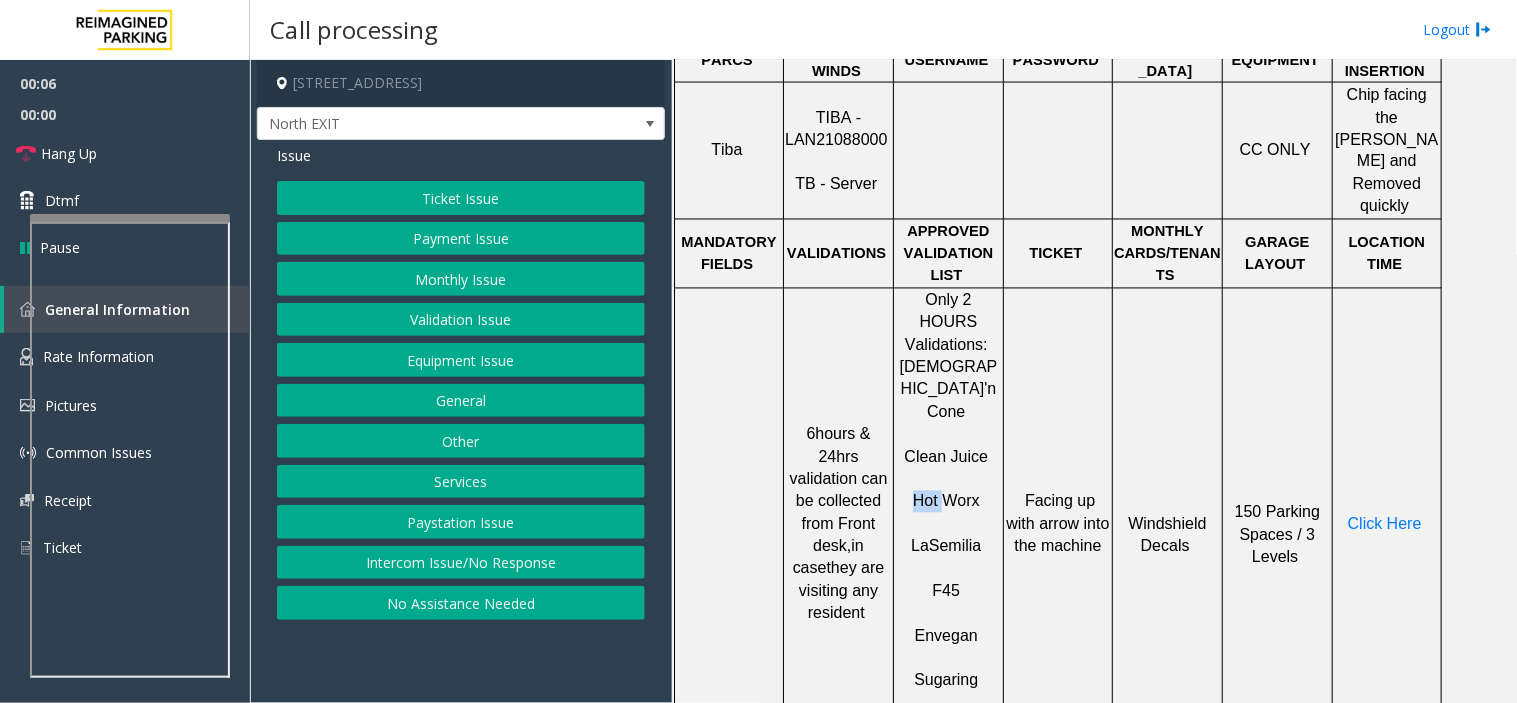 click on "Hot Worx" 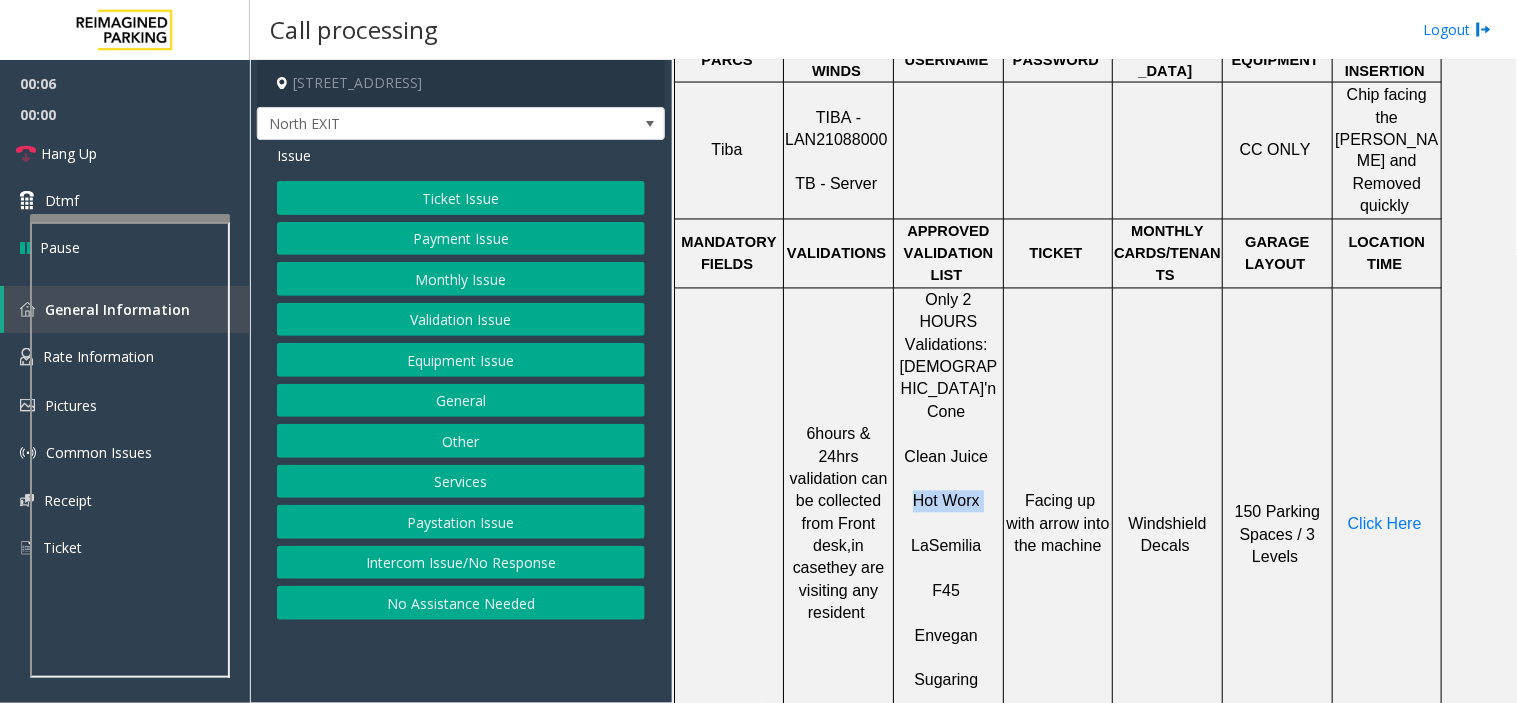 click on "Hot Worx" 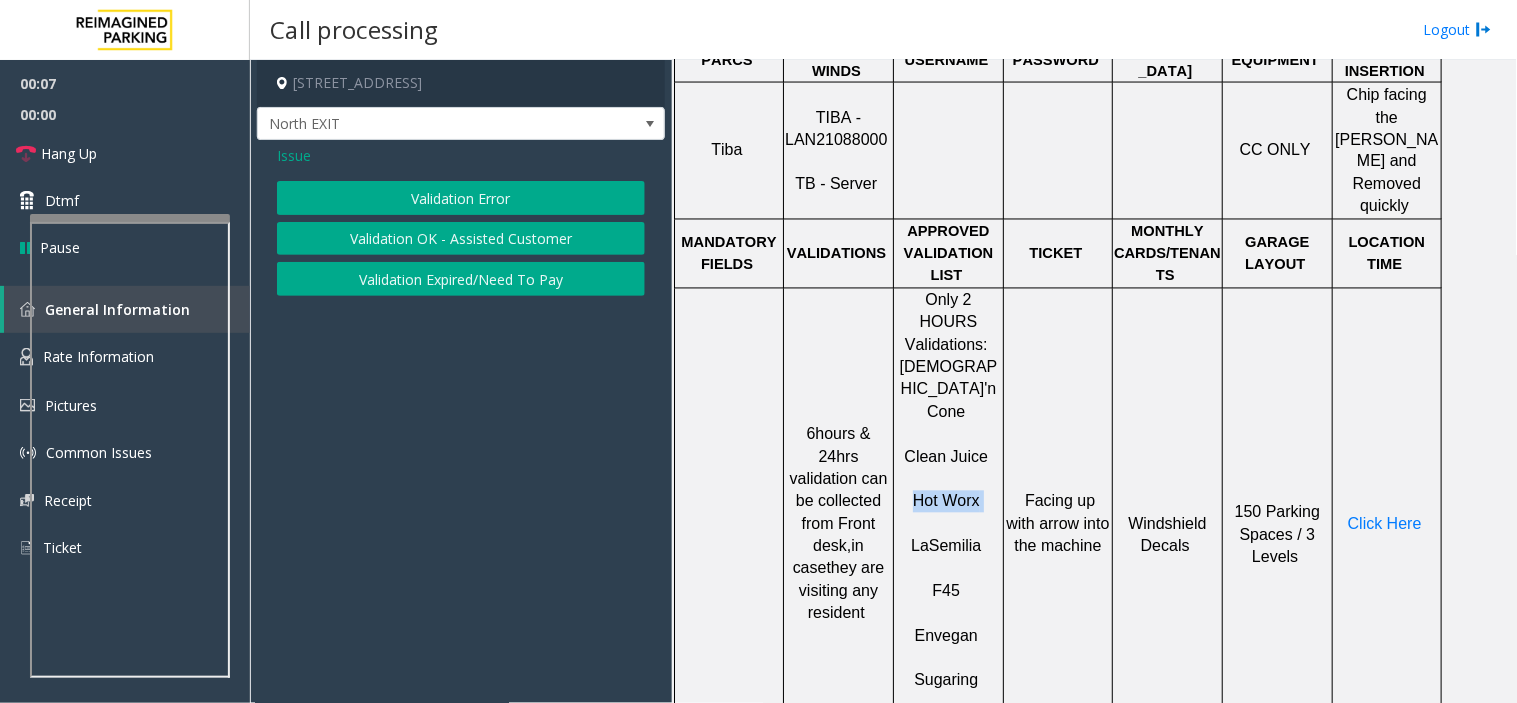 click on "Validation Error" 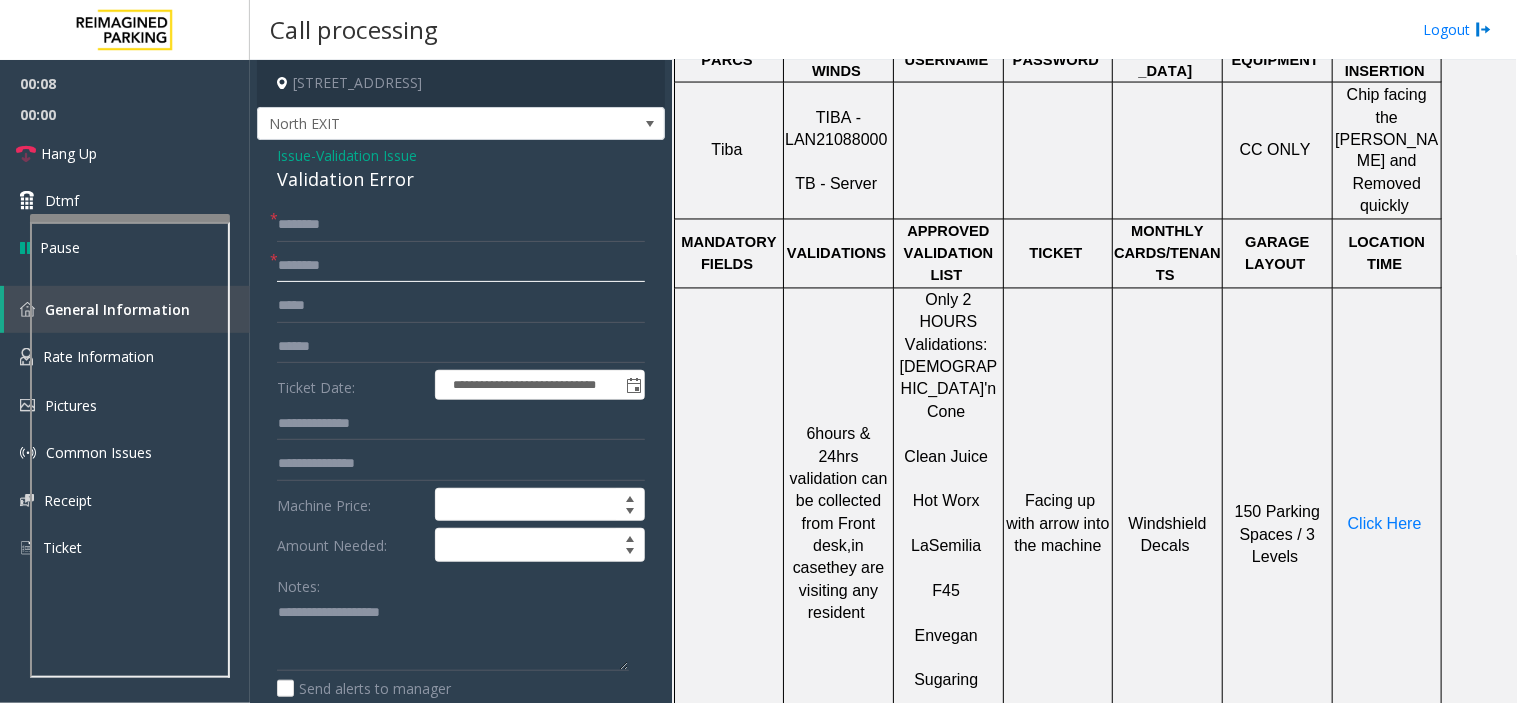 click 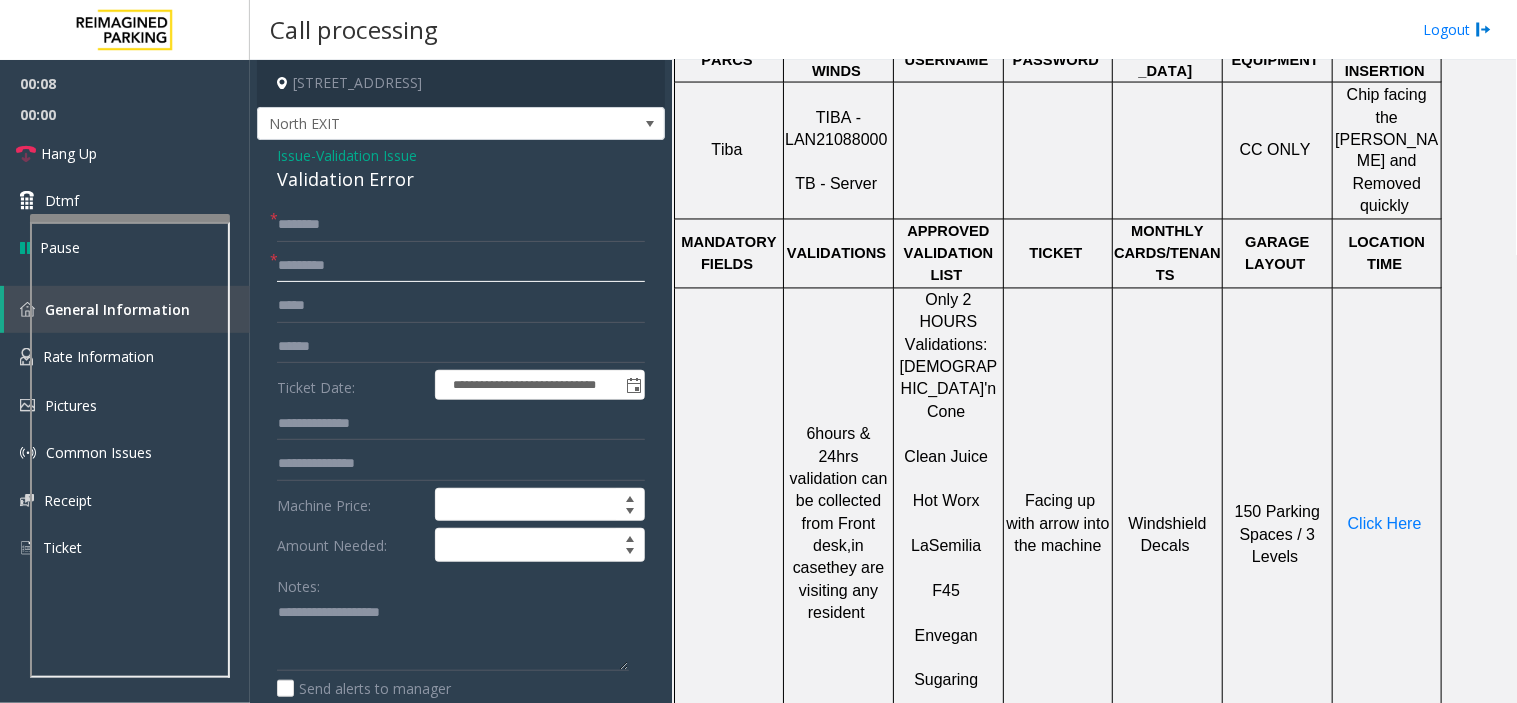 type on "********" 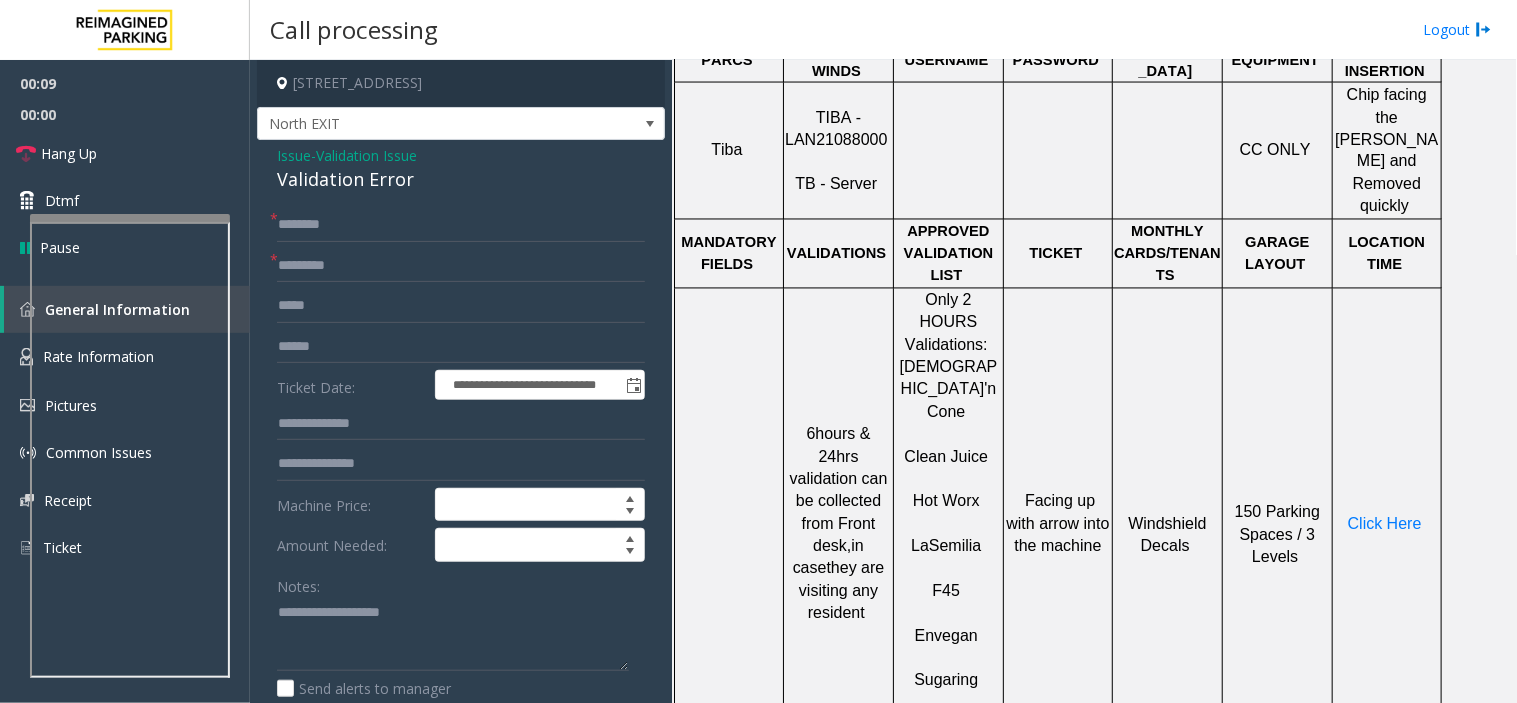 click on "Validation Error" 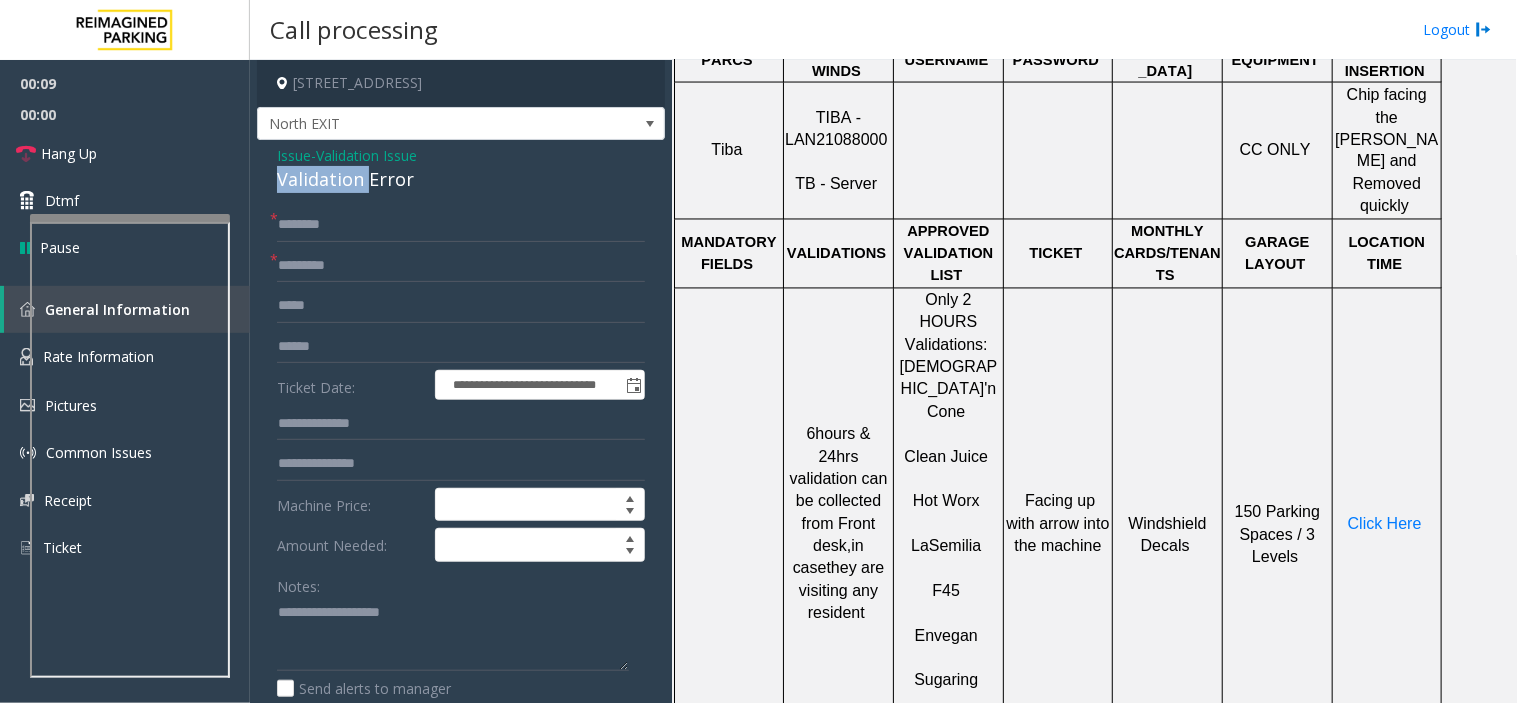click on "Validation Error" 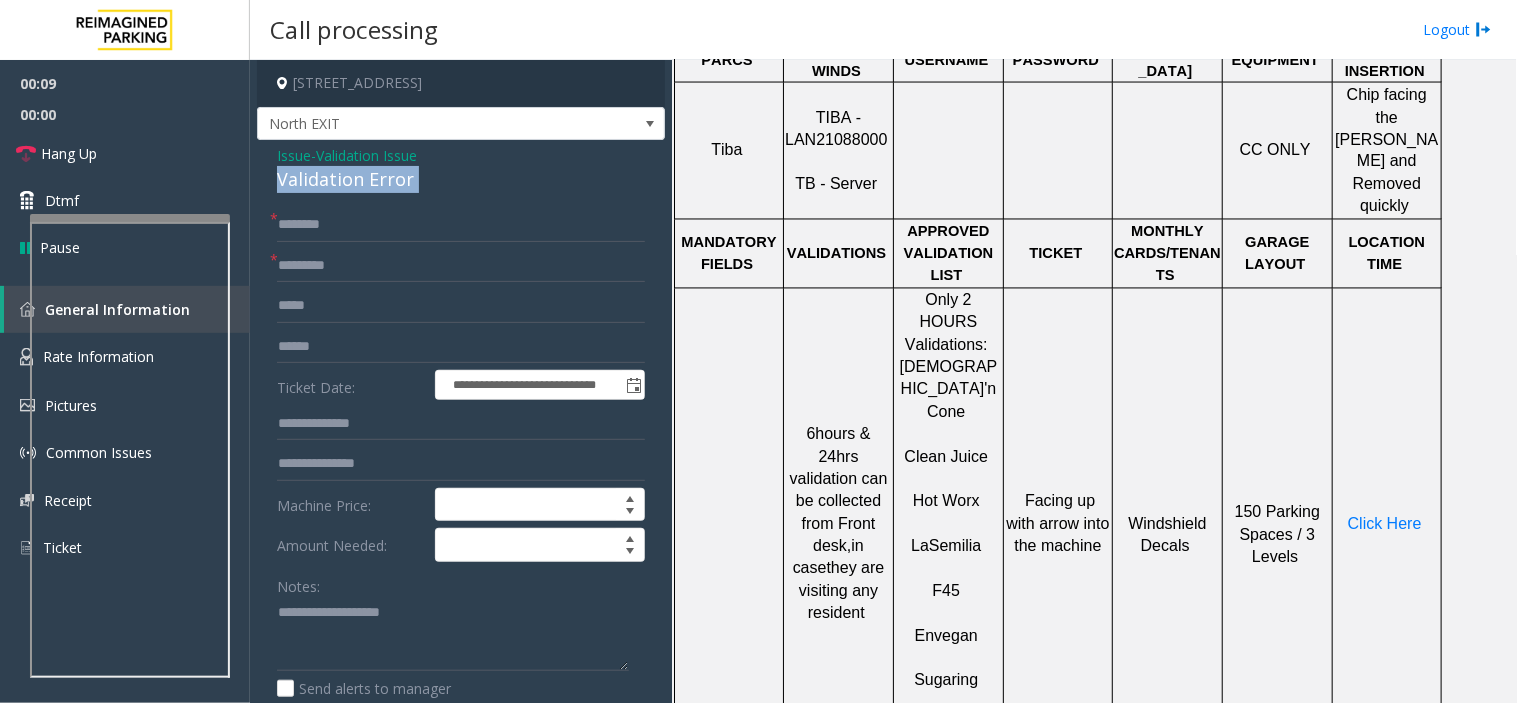 click on "Validation Error" 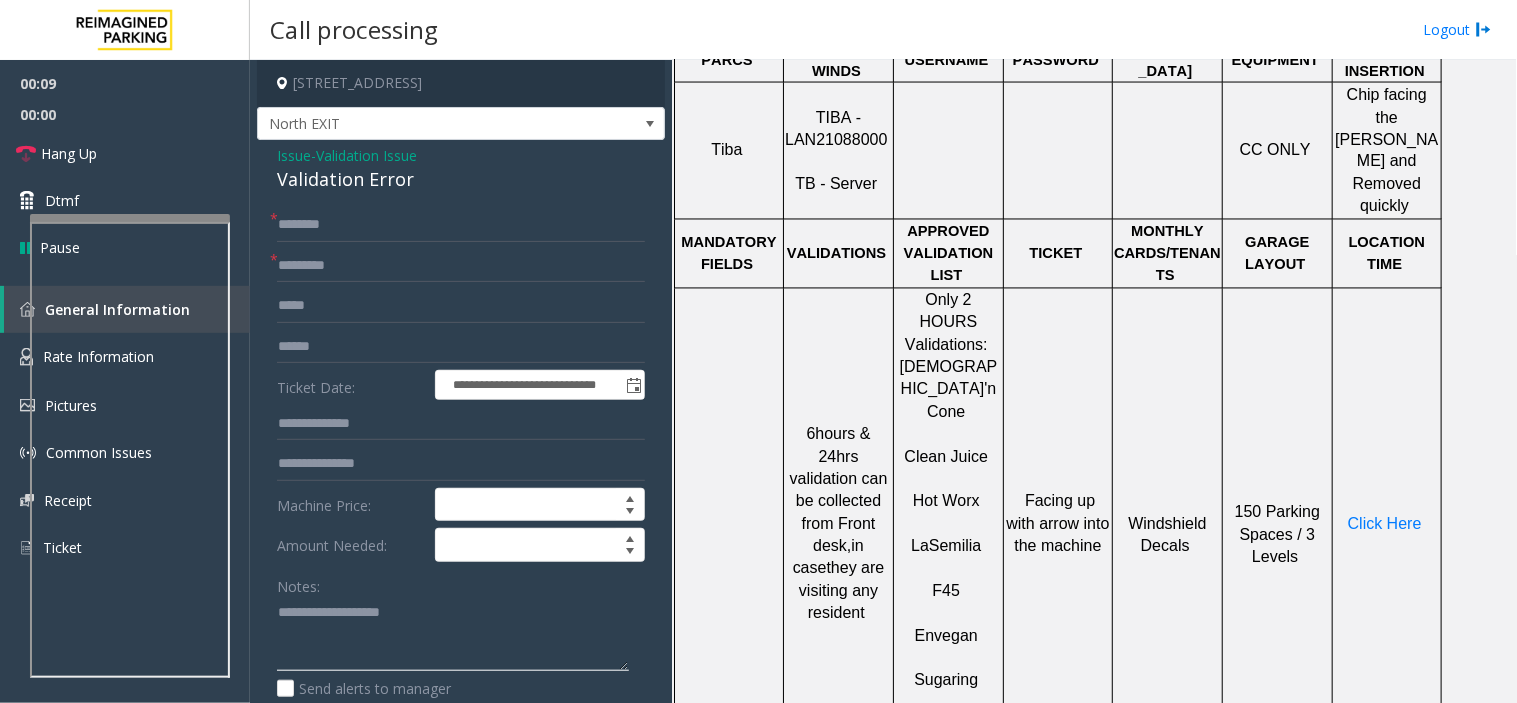 click 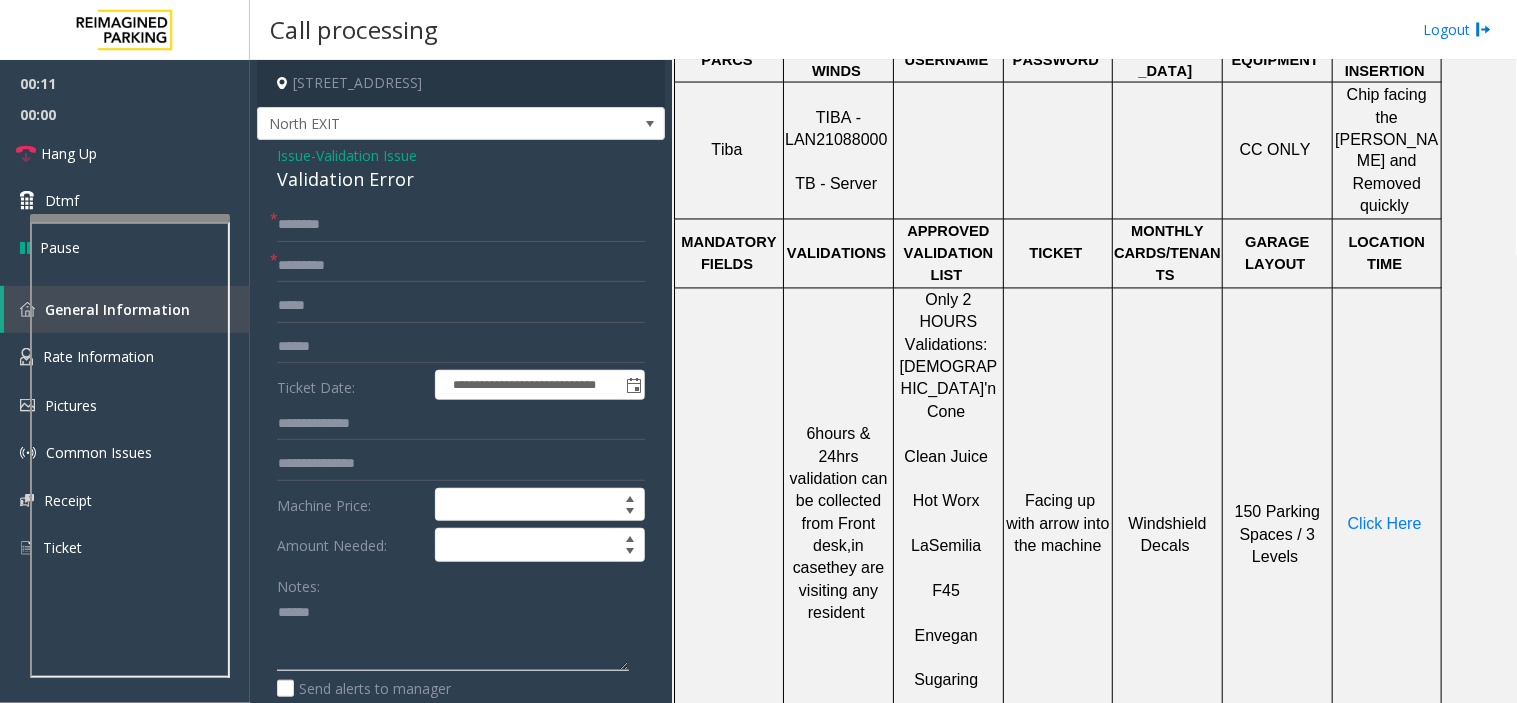 paste on "**********" 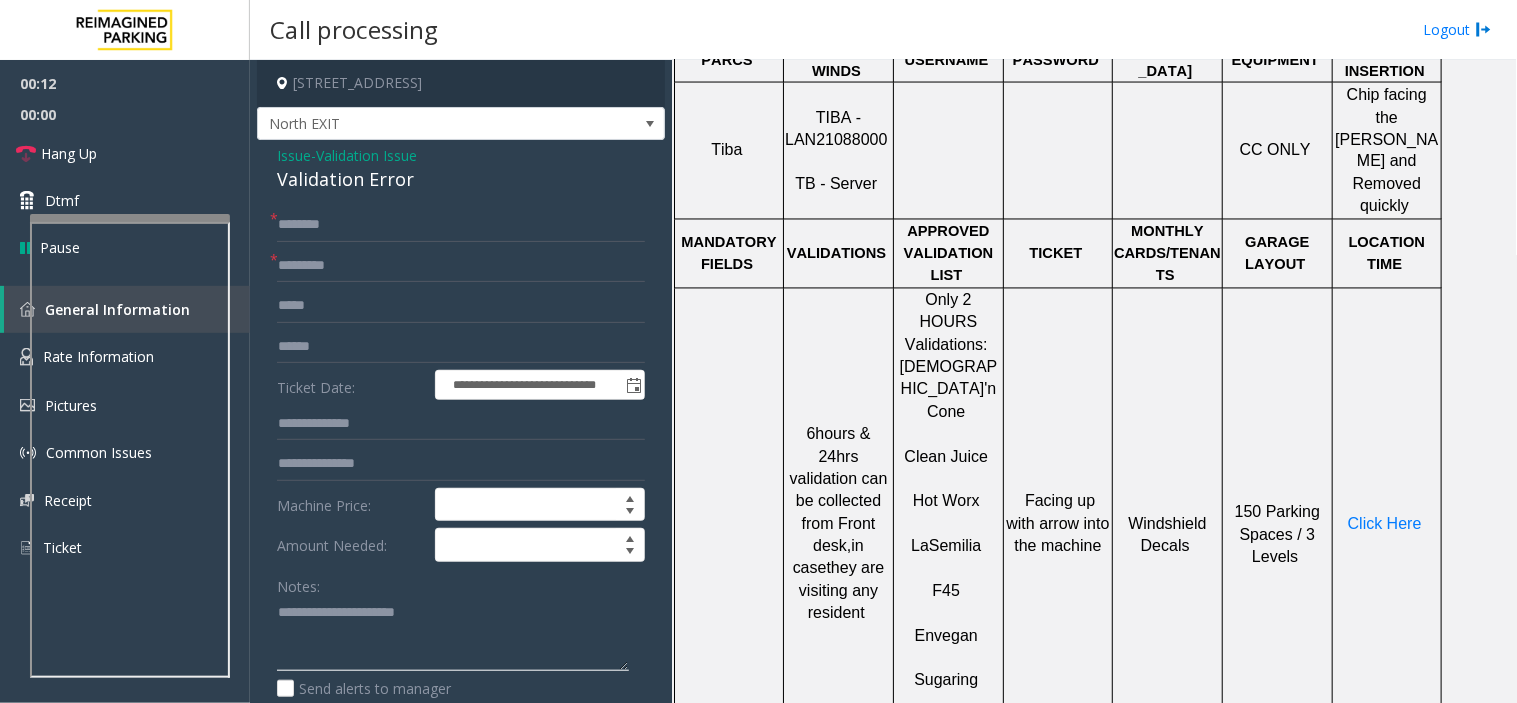 type on "**********" 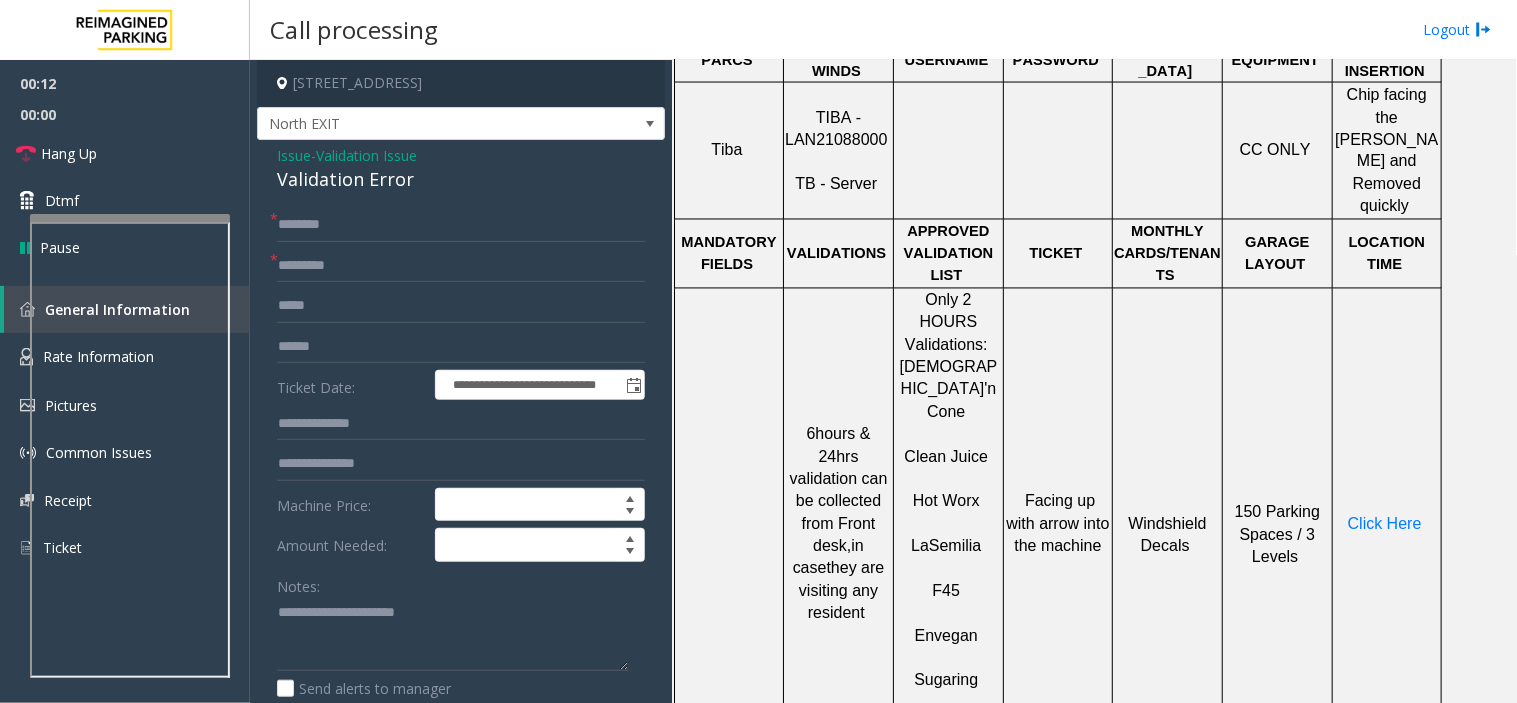 click on "TIBA - LAN21088000     TB - Server" 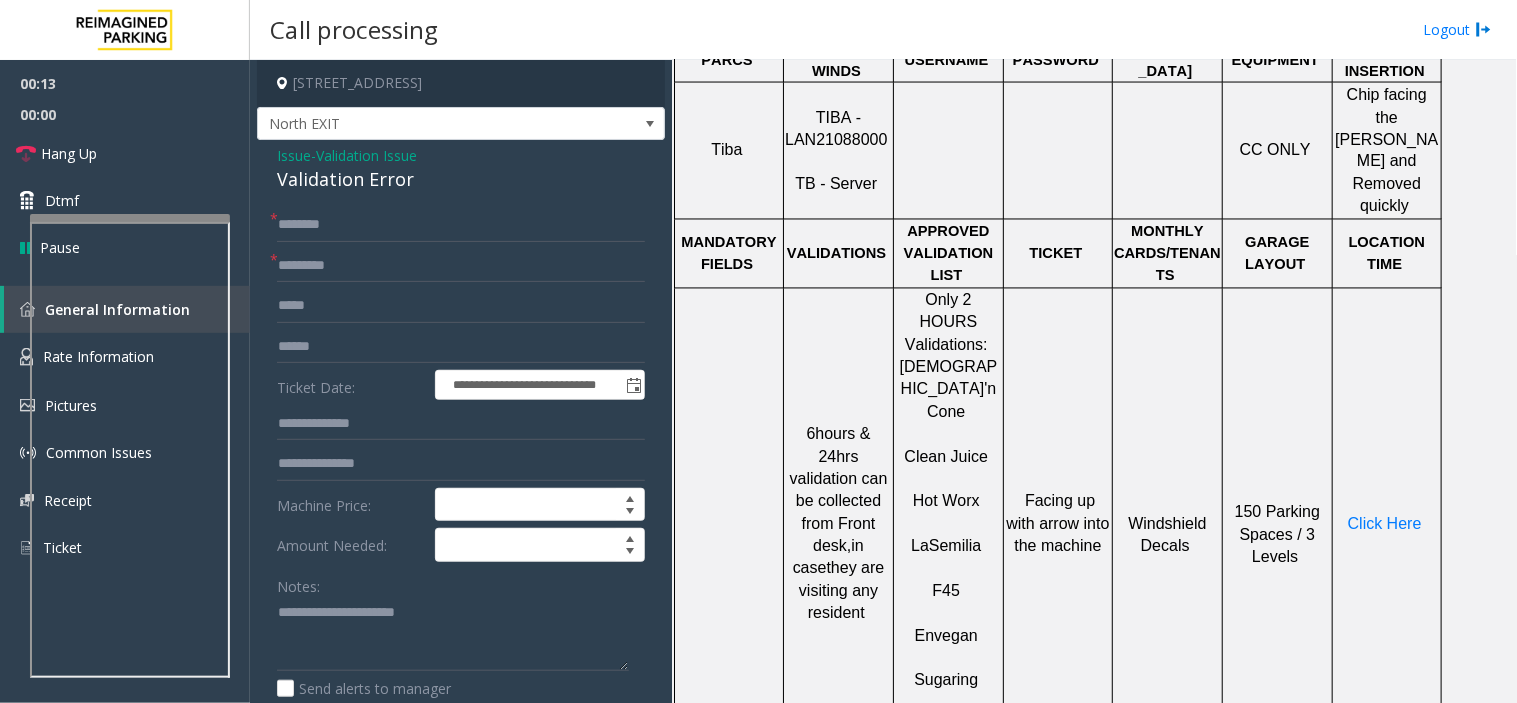 click on "TIBA - LAN21088000" 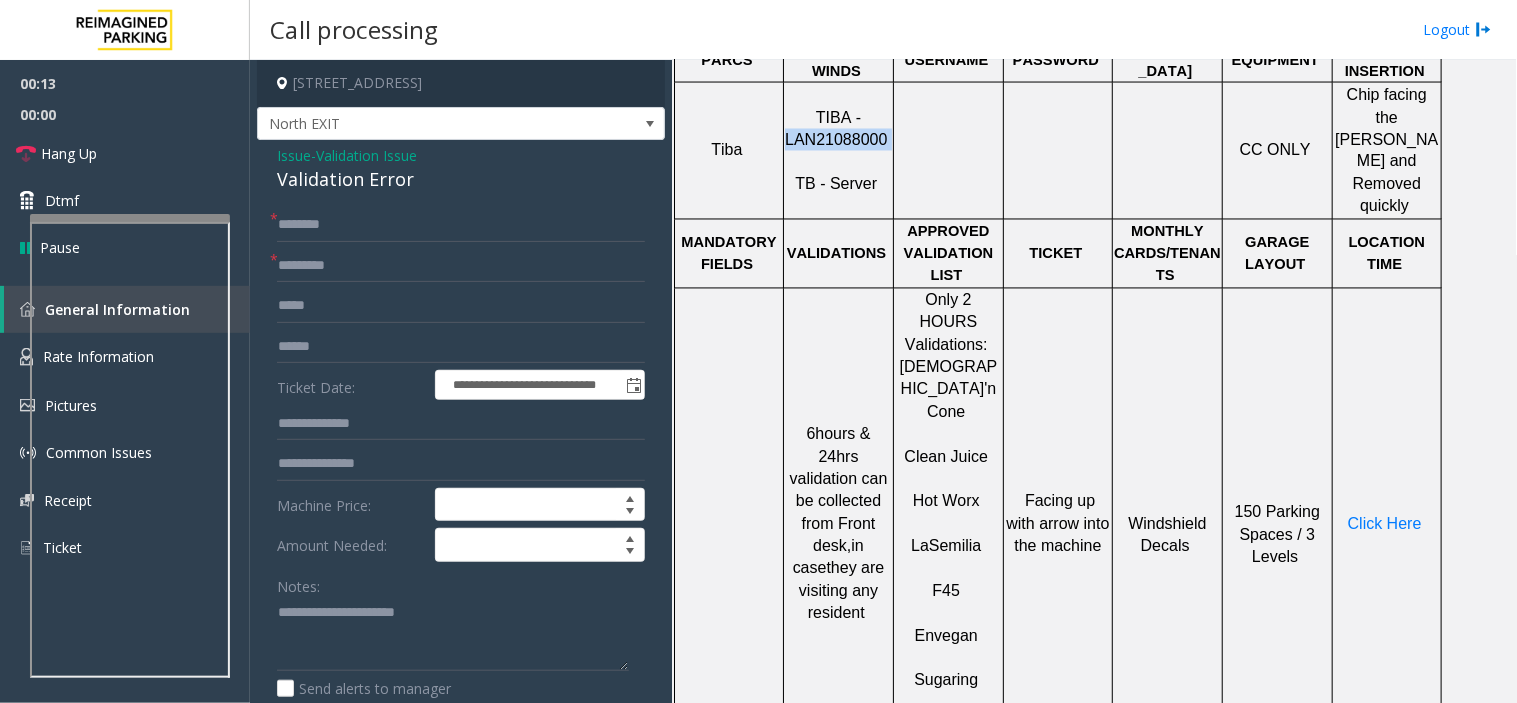 click on "TIBA - LAN21088000" 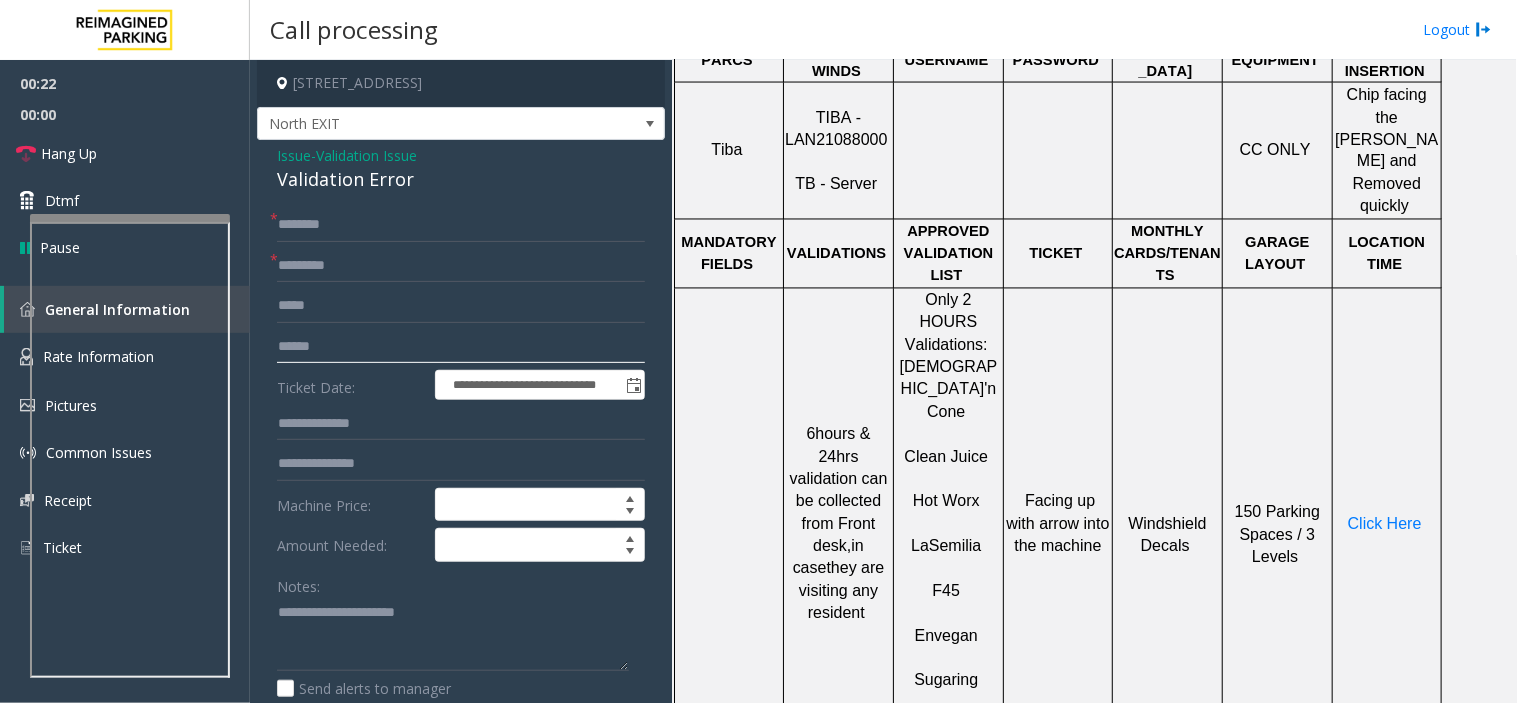 click 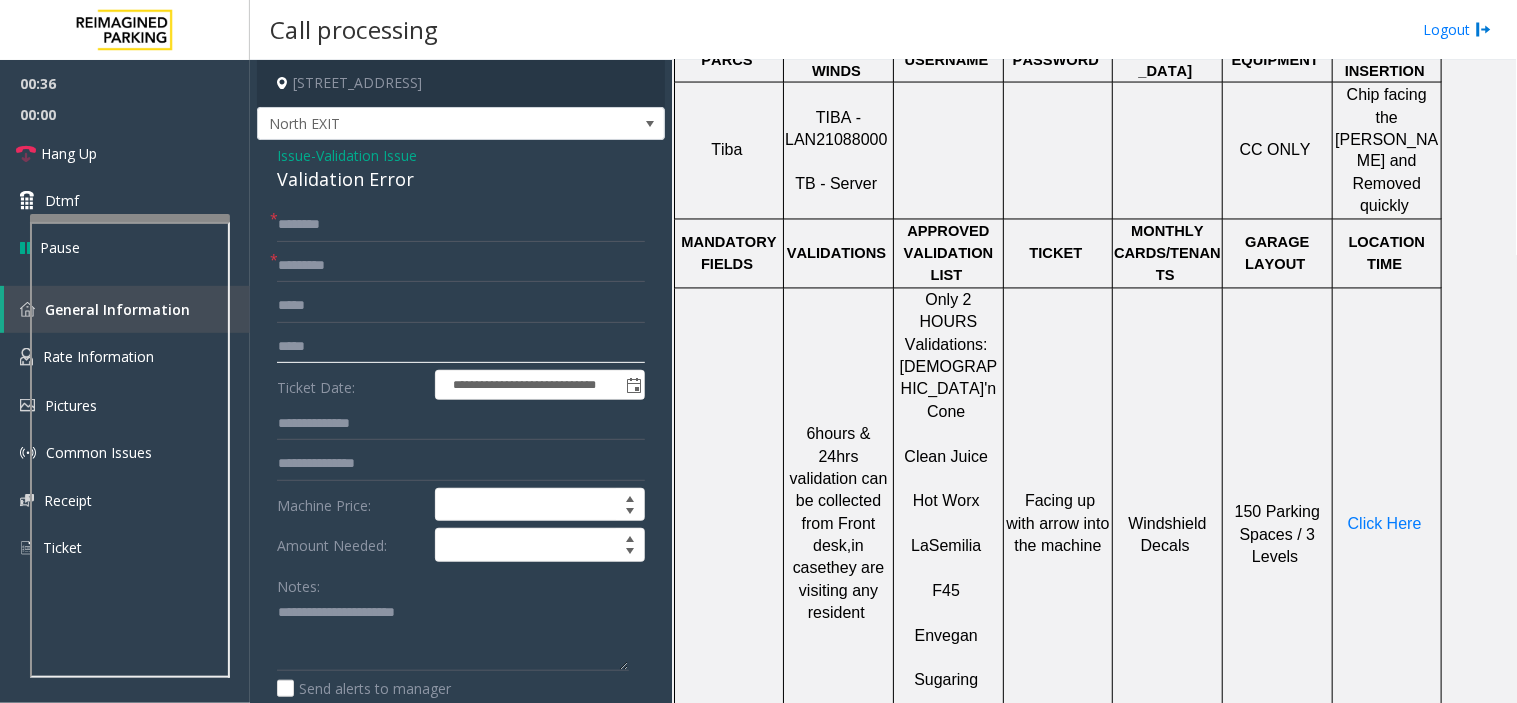 click on "*****" 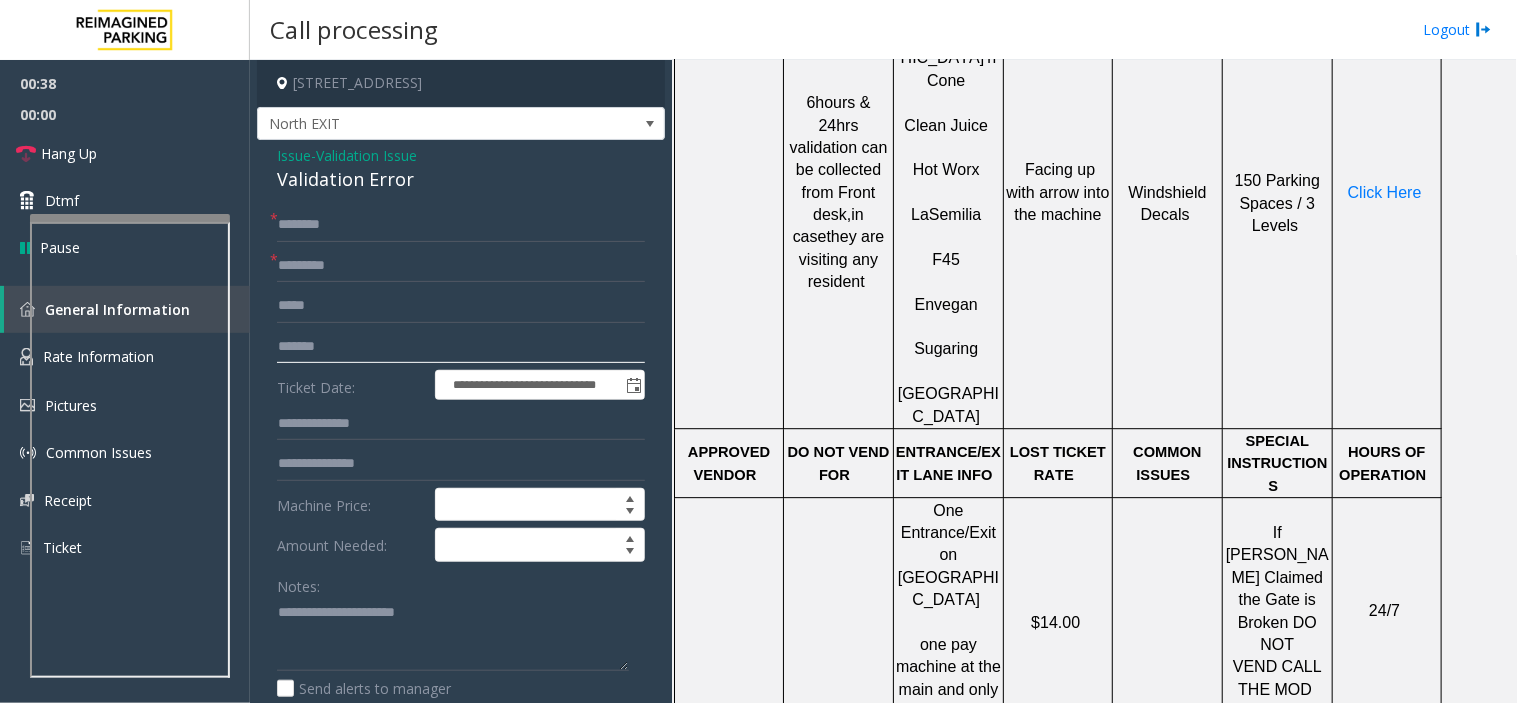 scroll, scrollTop: 1222, scrollLeft: 0, axis: vertical 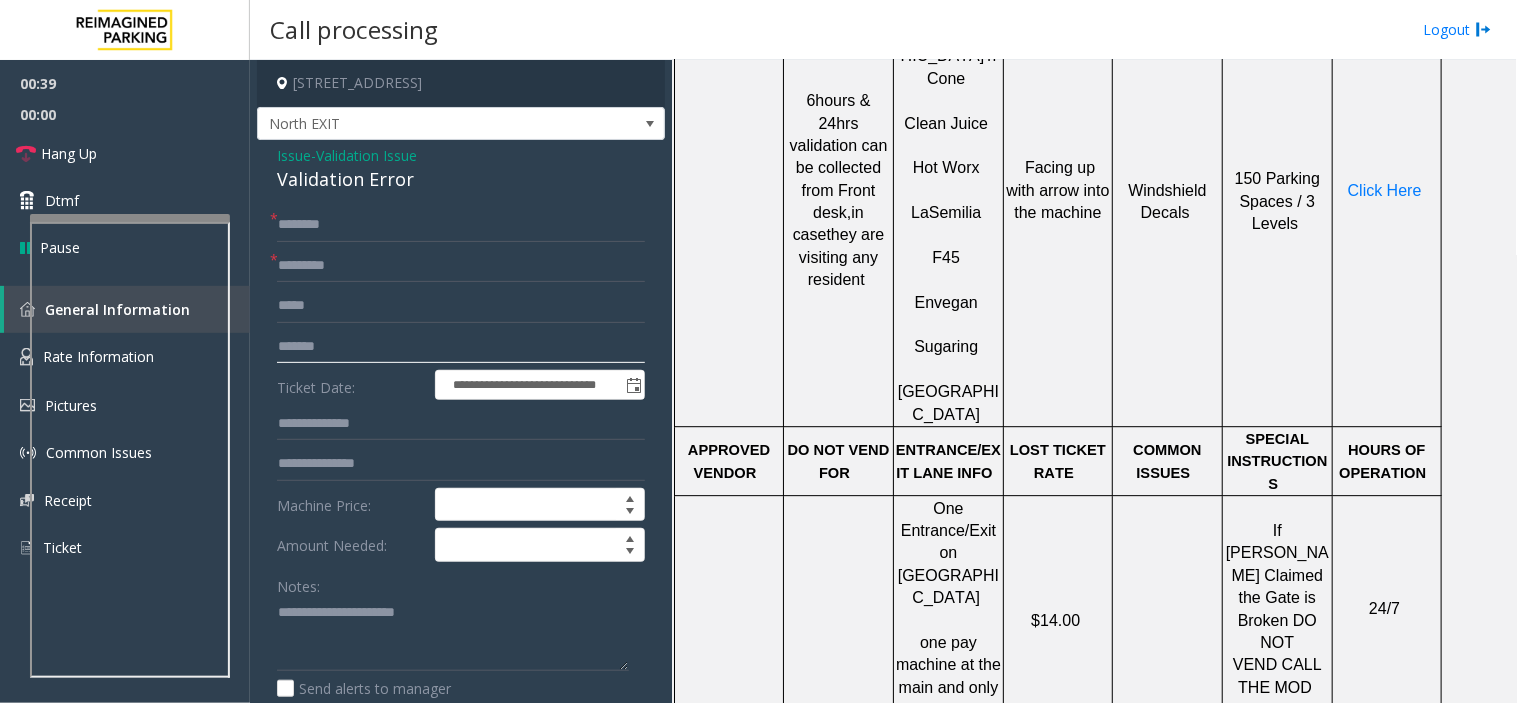 type on "*******" 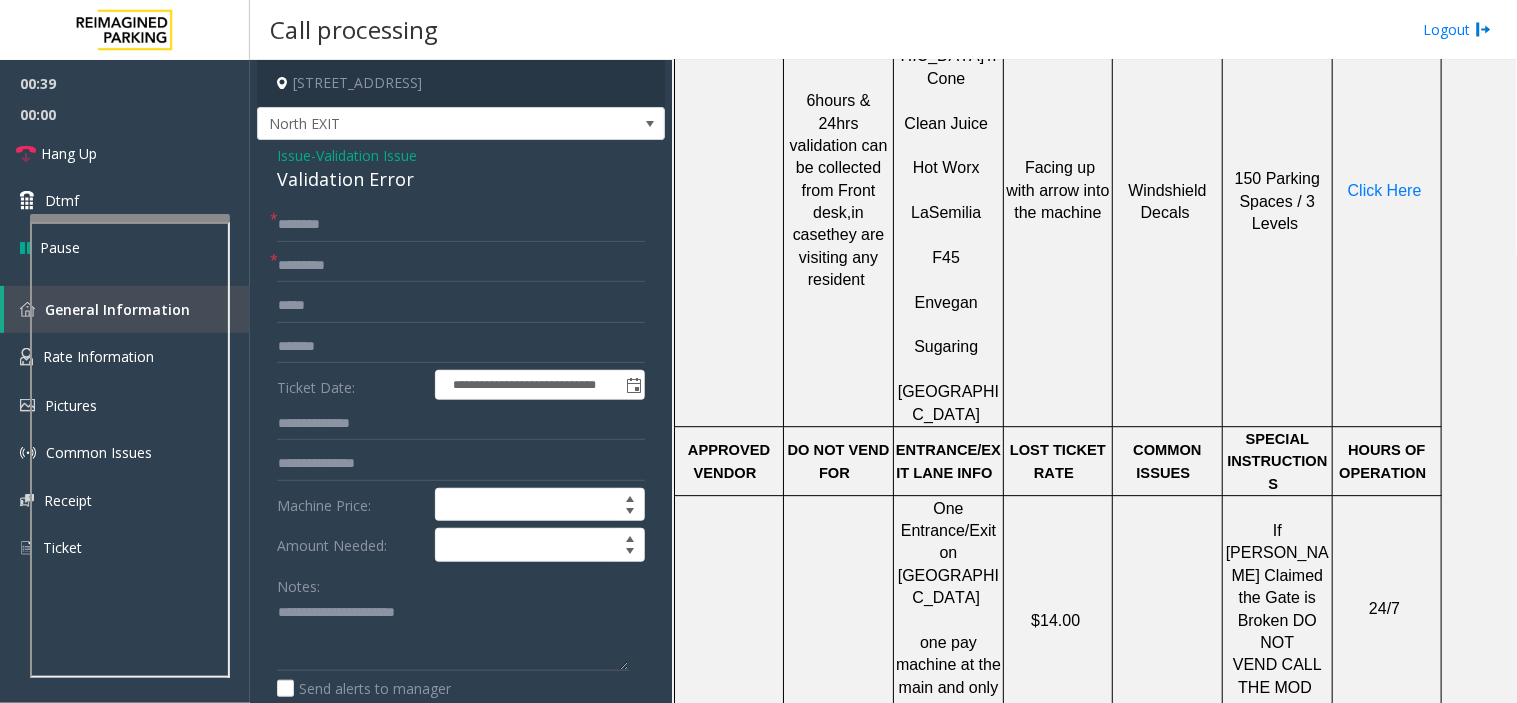 click on "Click Here" 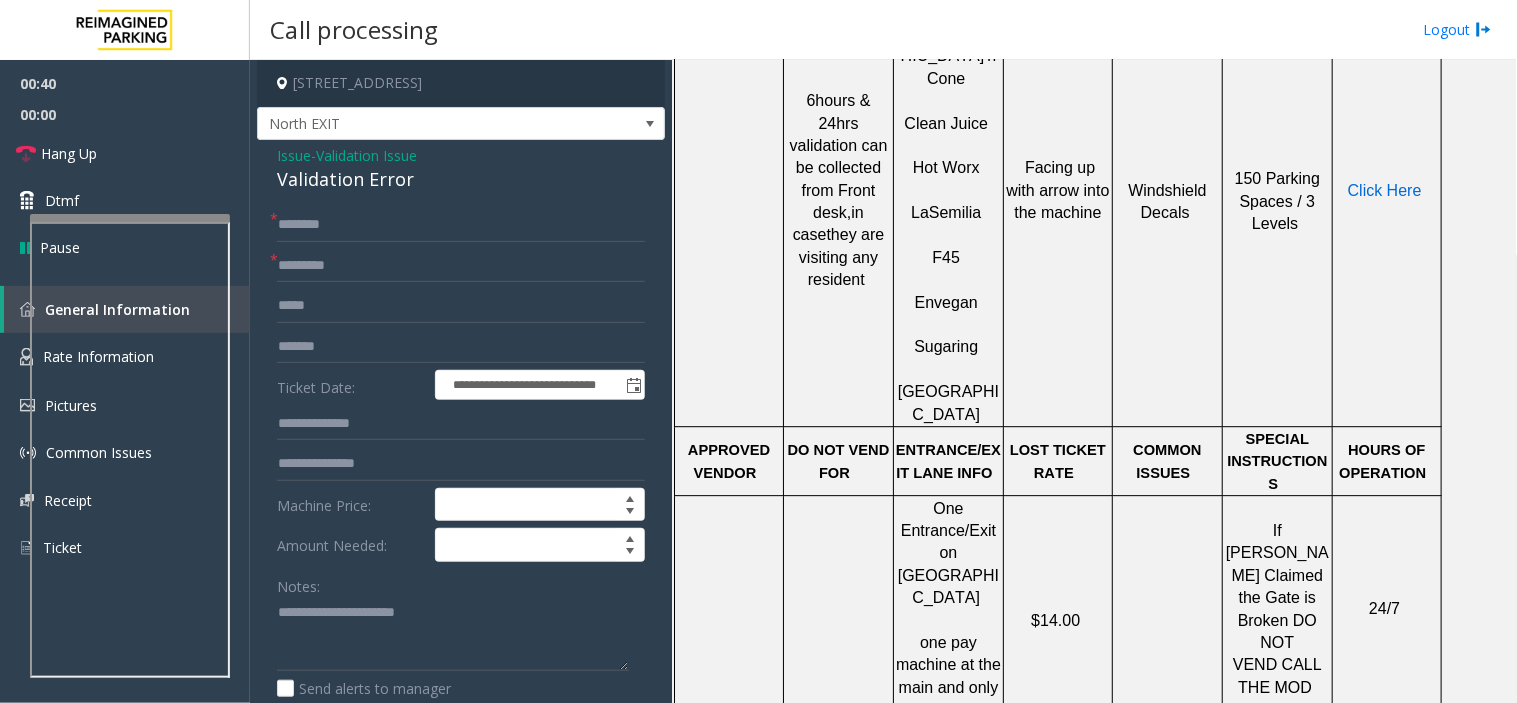 click on "Click Here" 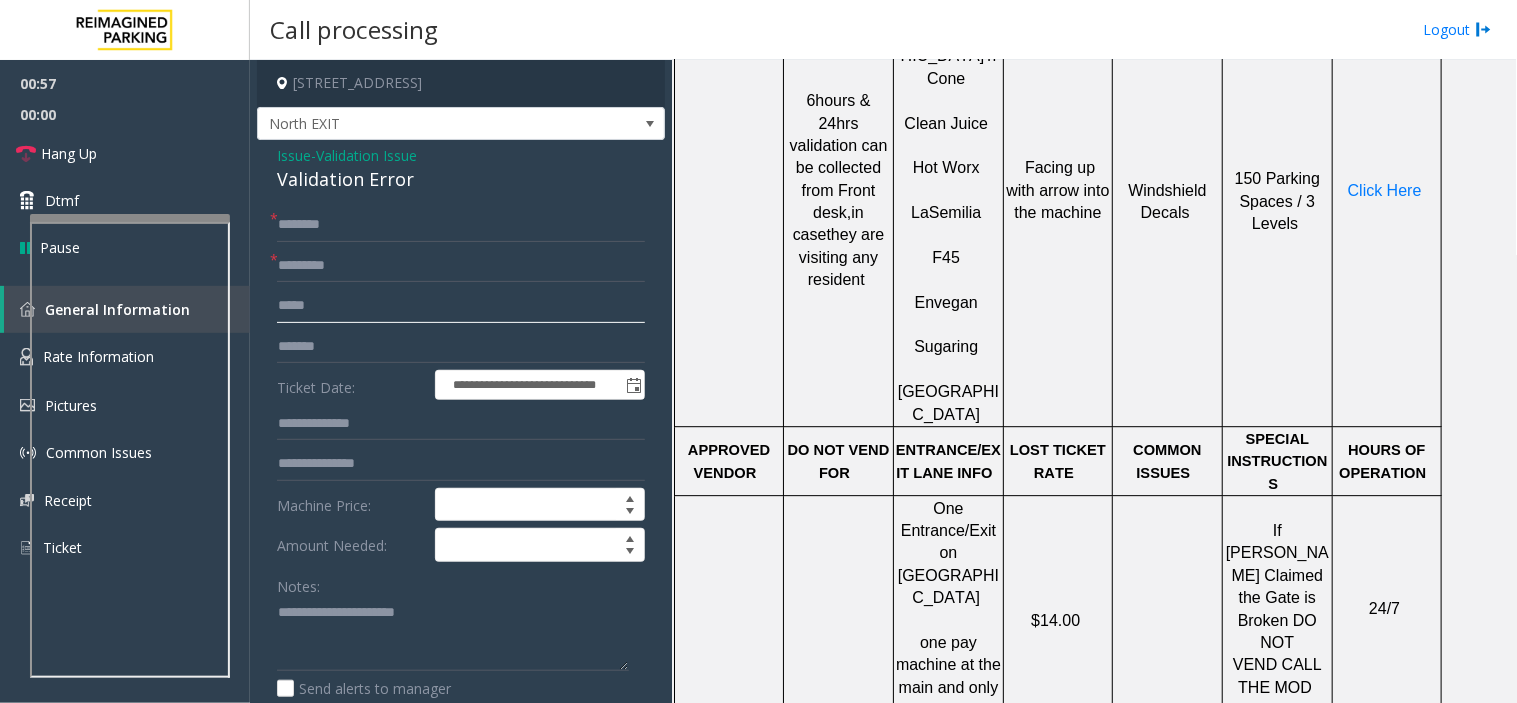 click 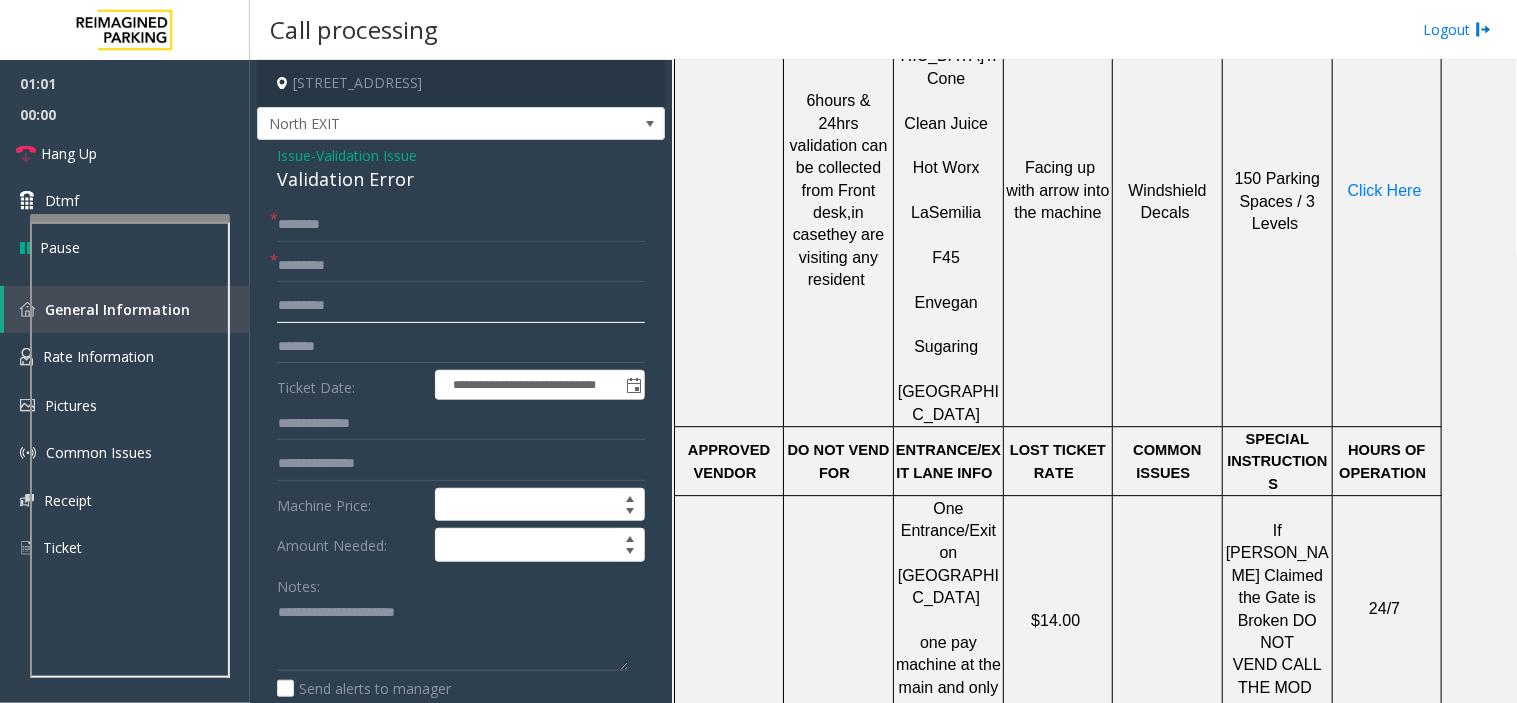 type on "*********" 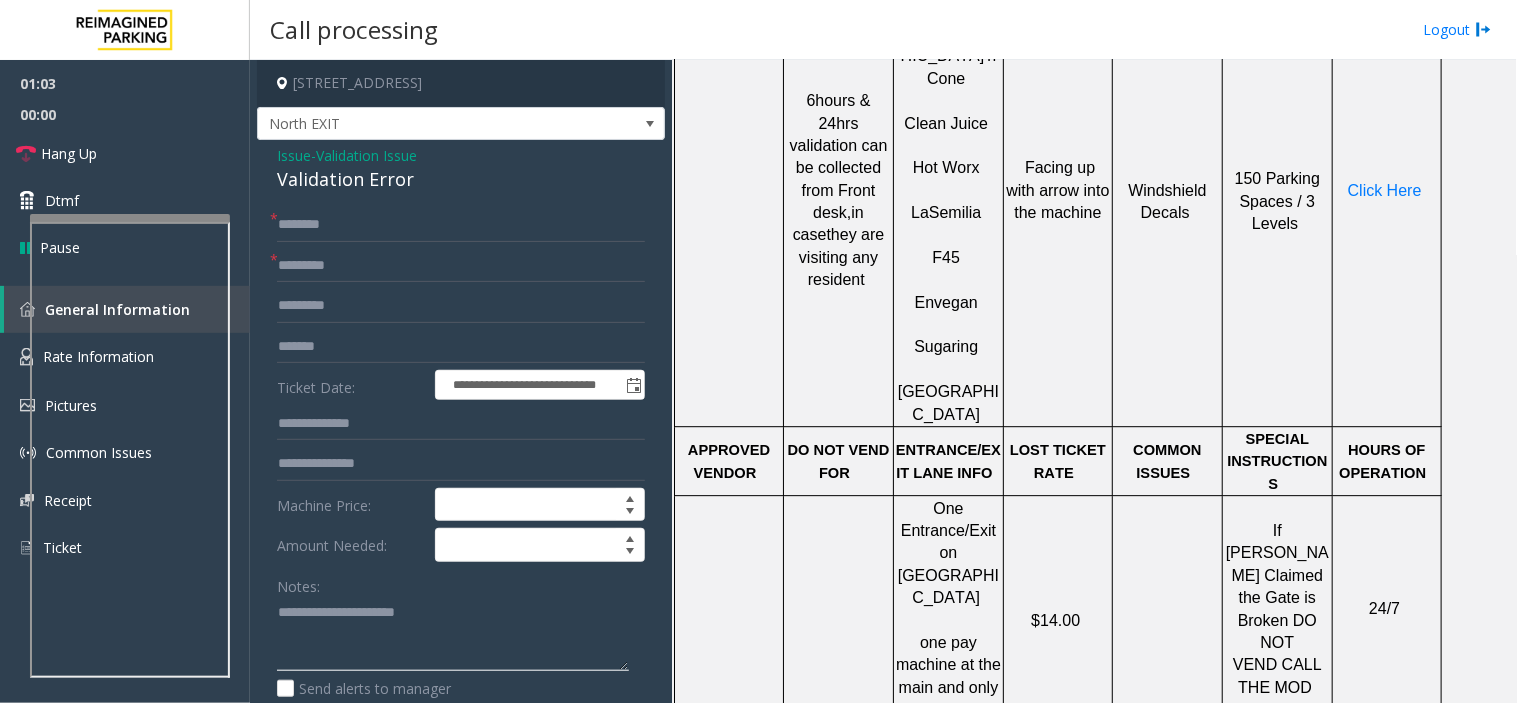 click 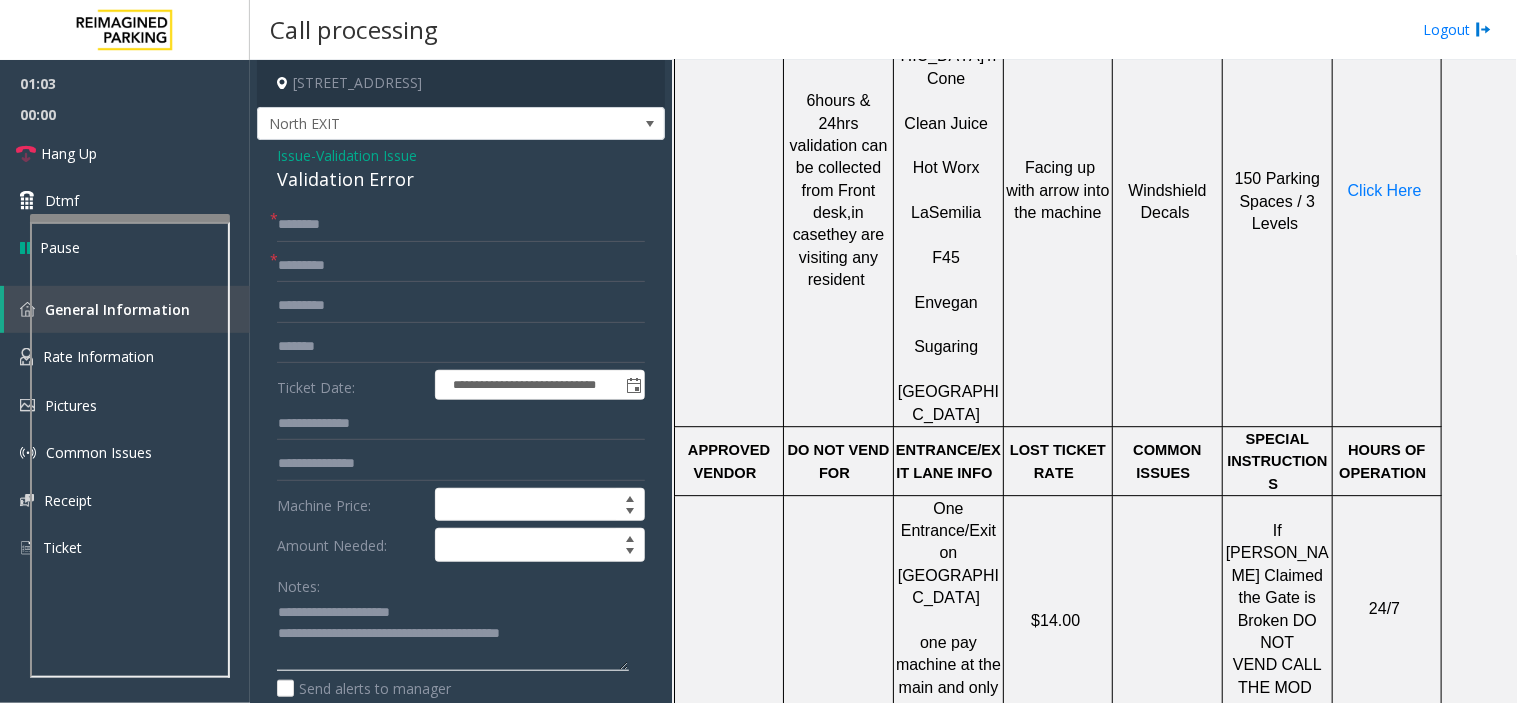 type on "**********" 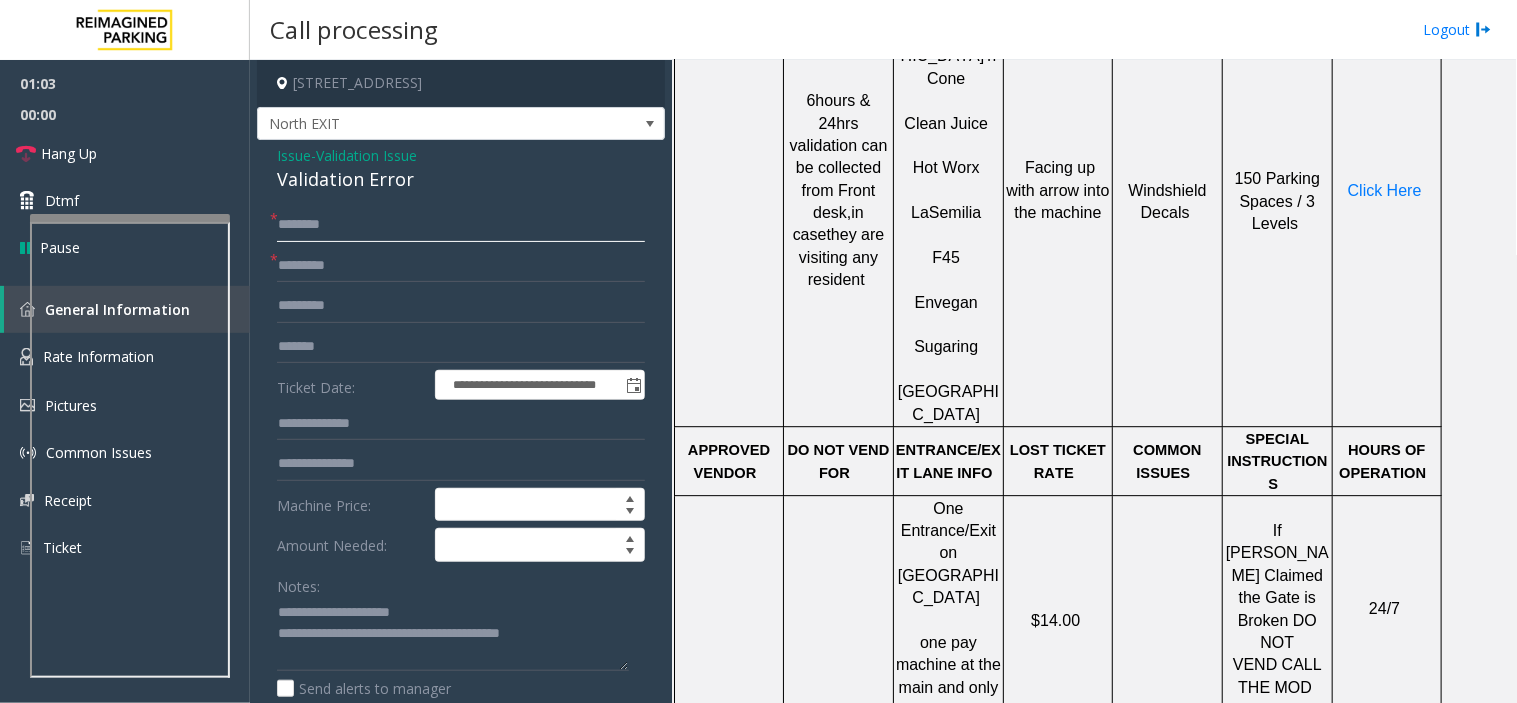 click 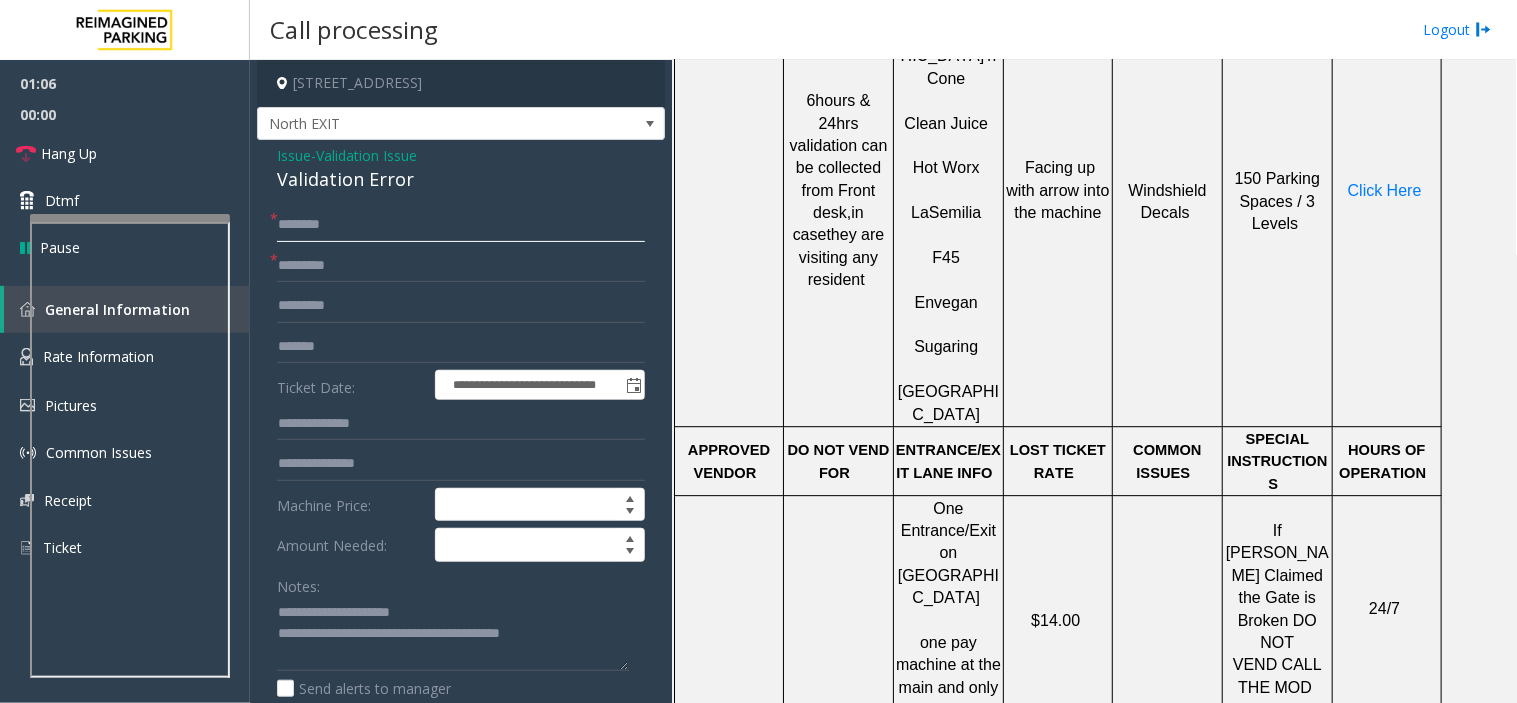 click 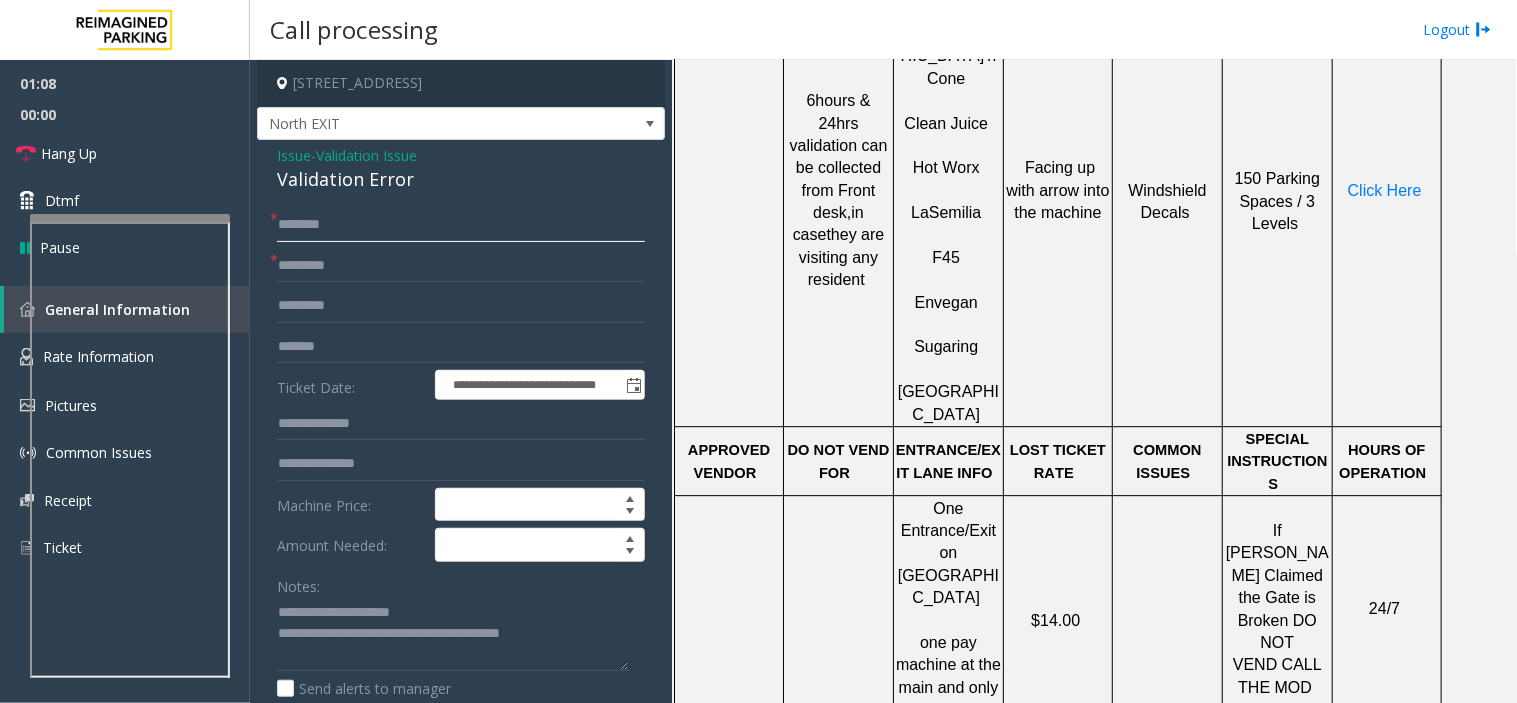 click 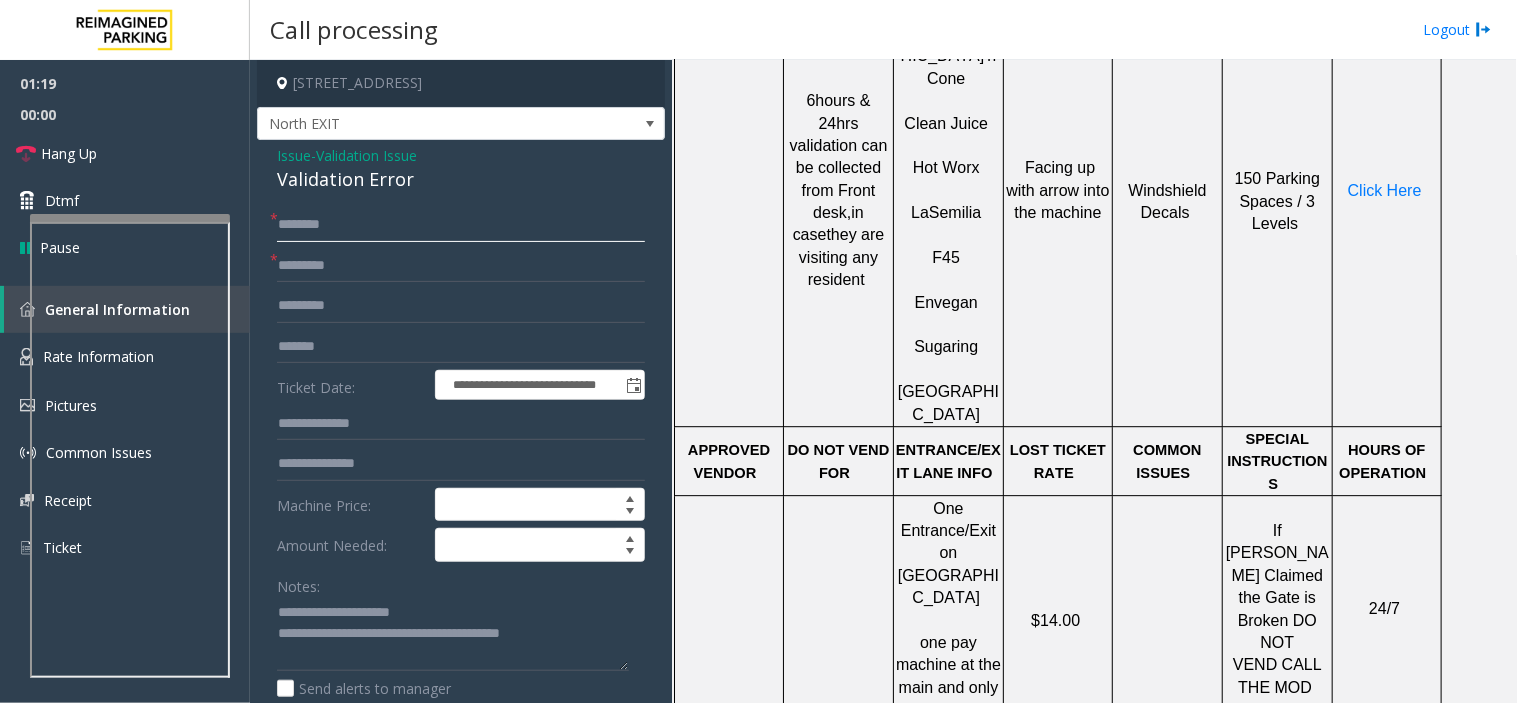 type on "********" 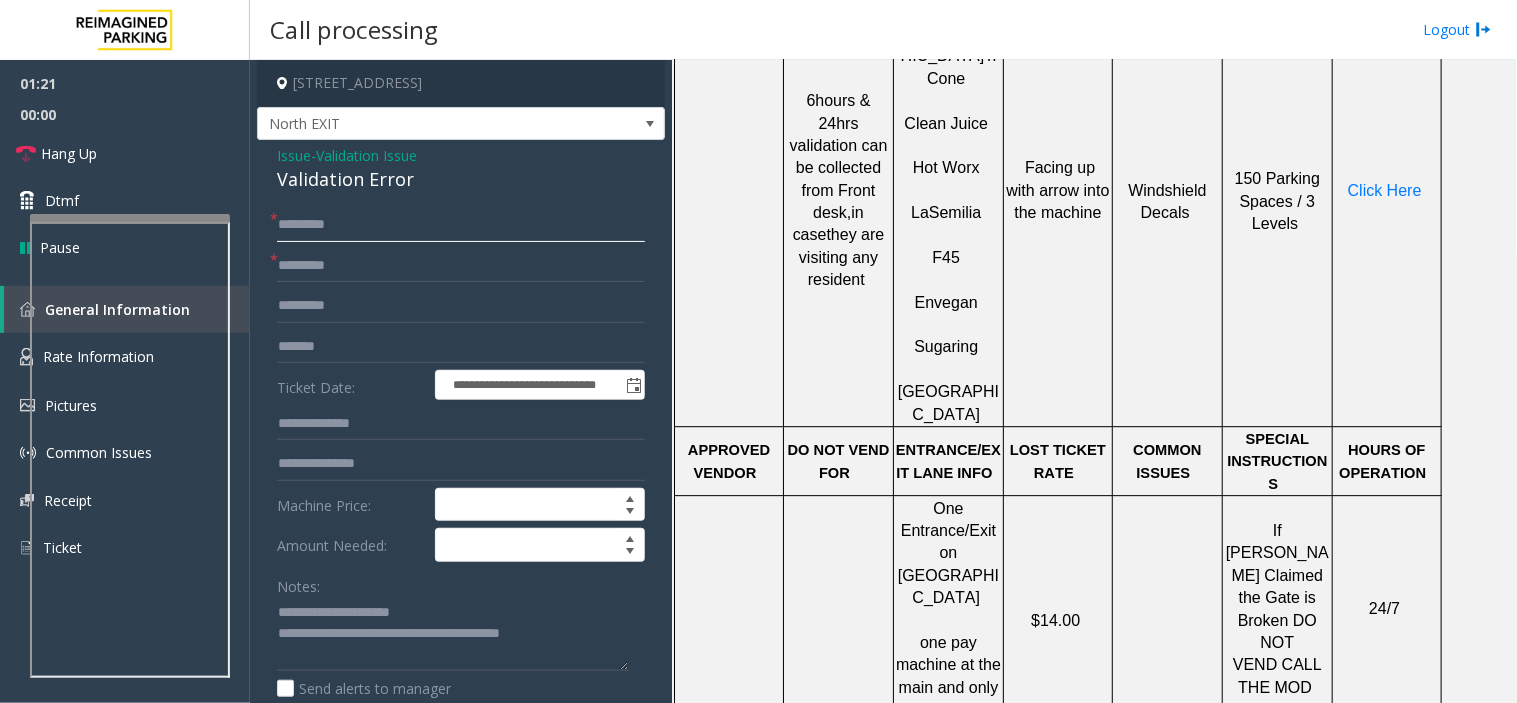 drag, startPoint x: 324, startPoint y: 241, endPoint x: 303, endPoint y: 214, distance: 34.20526 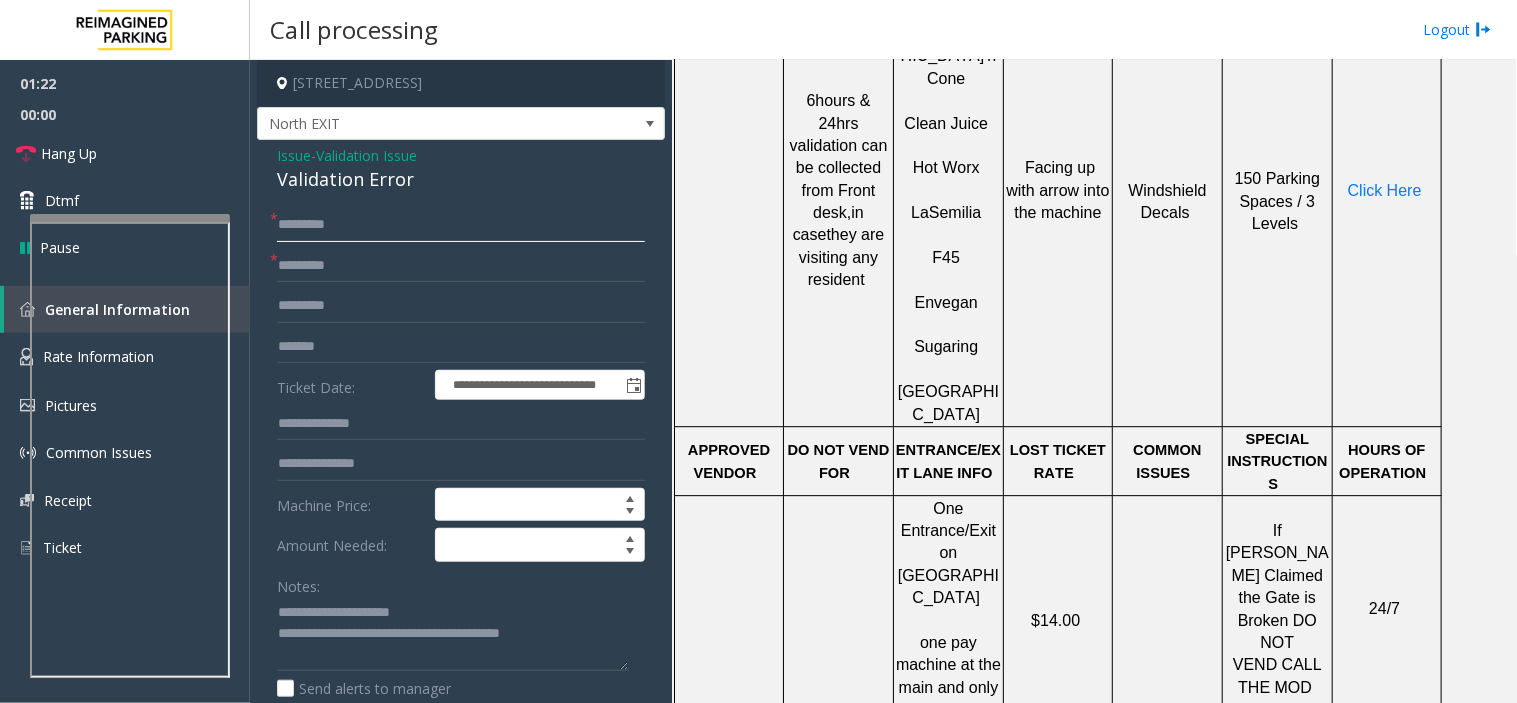 click on "********" 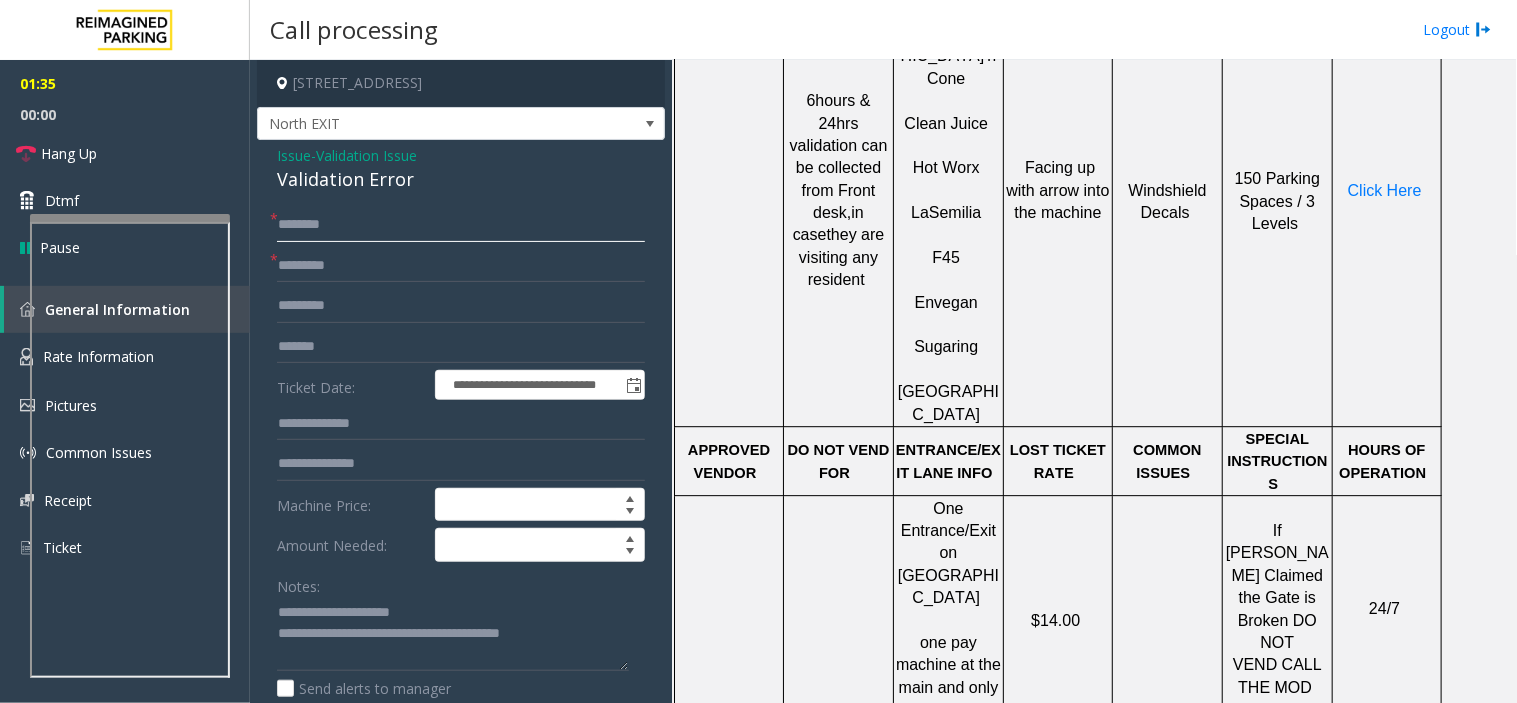 paste on "*********" 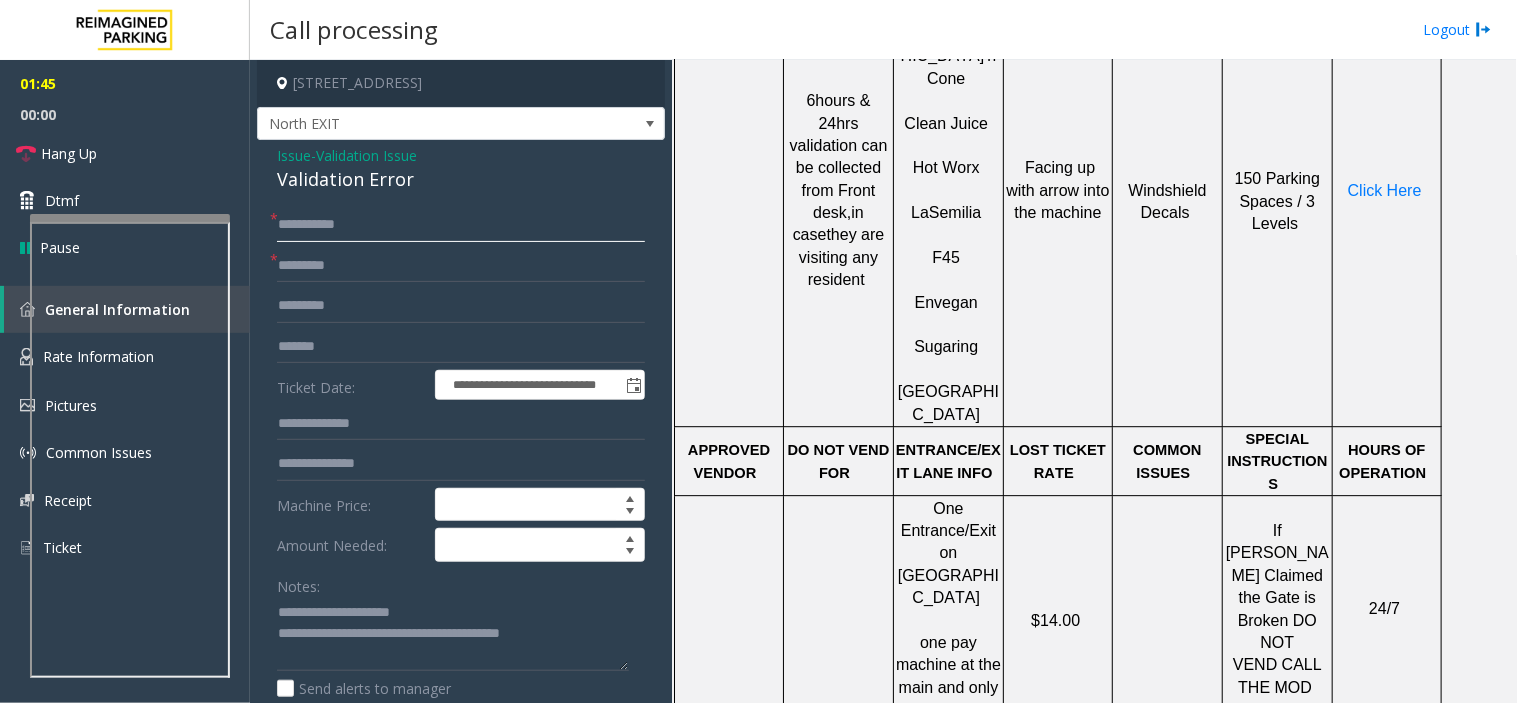 drag, startPoint x: 330, startPoint y: 216, endPoint x: 317, endPoint y: 226, distance: 16.40122 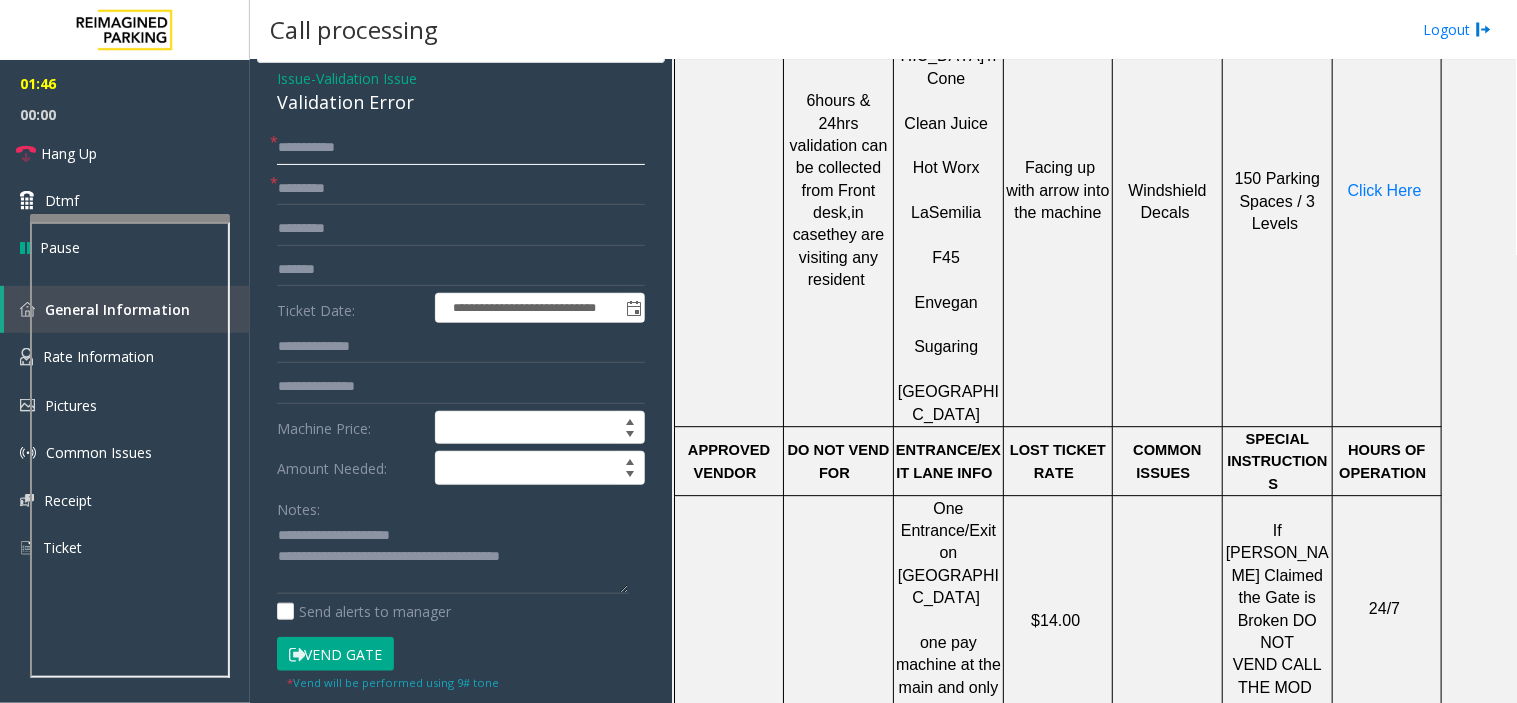 scroll, scrollTop: 333, scrollLeft: 0, axis: vertical 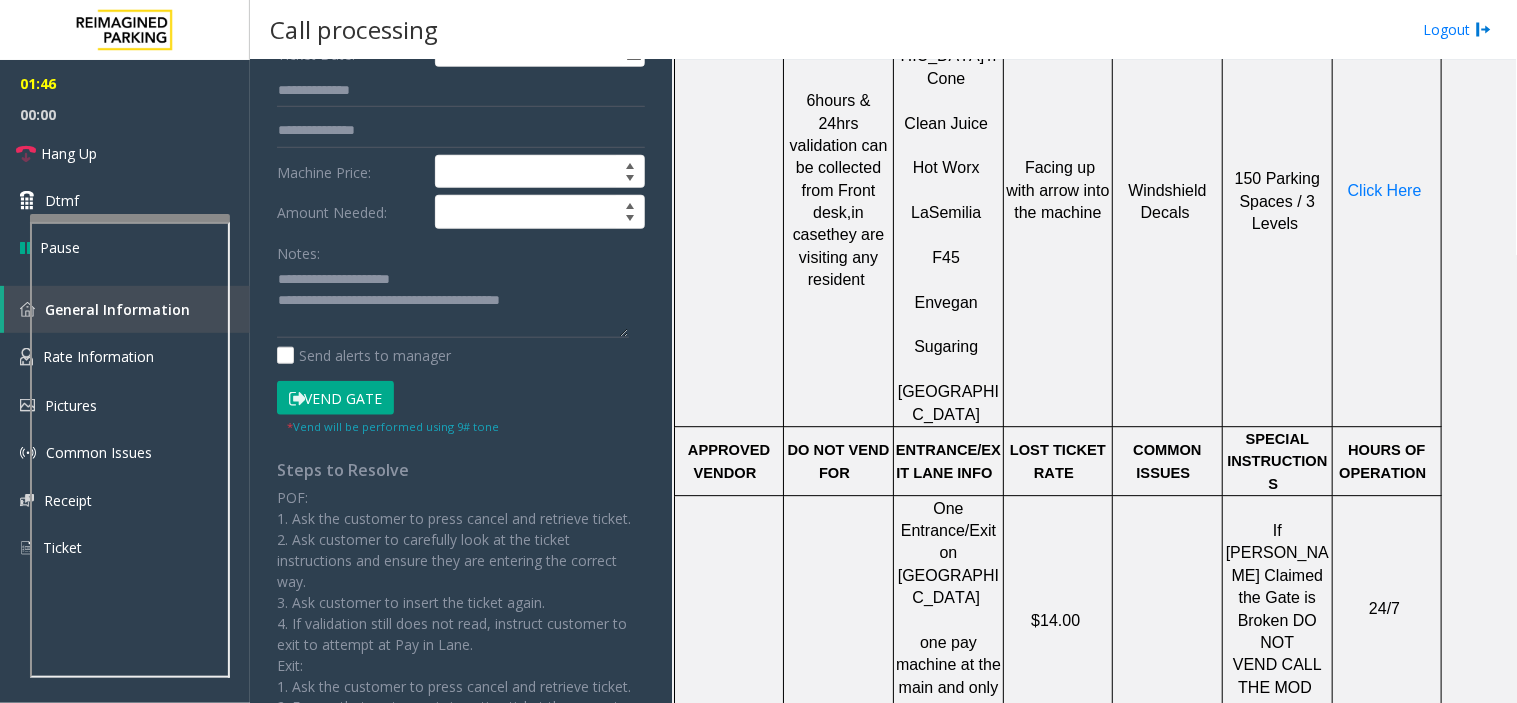 type on "*********" 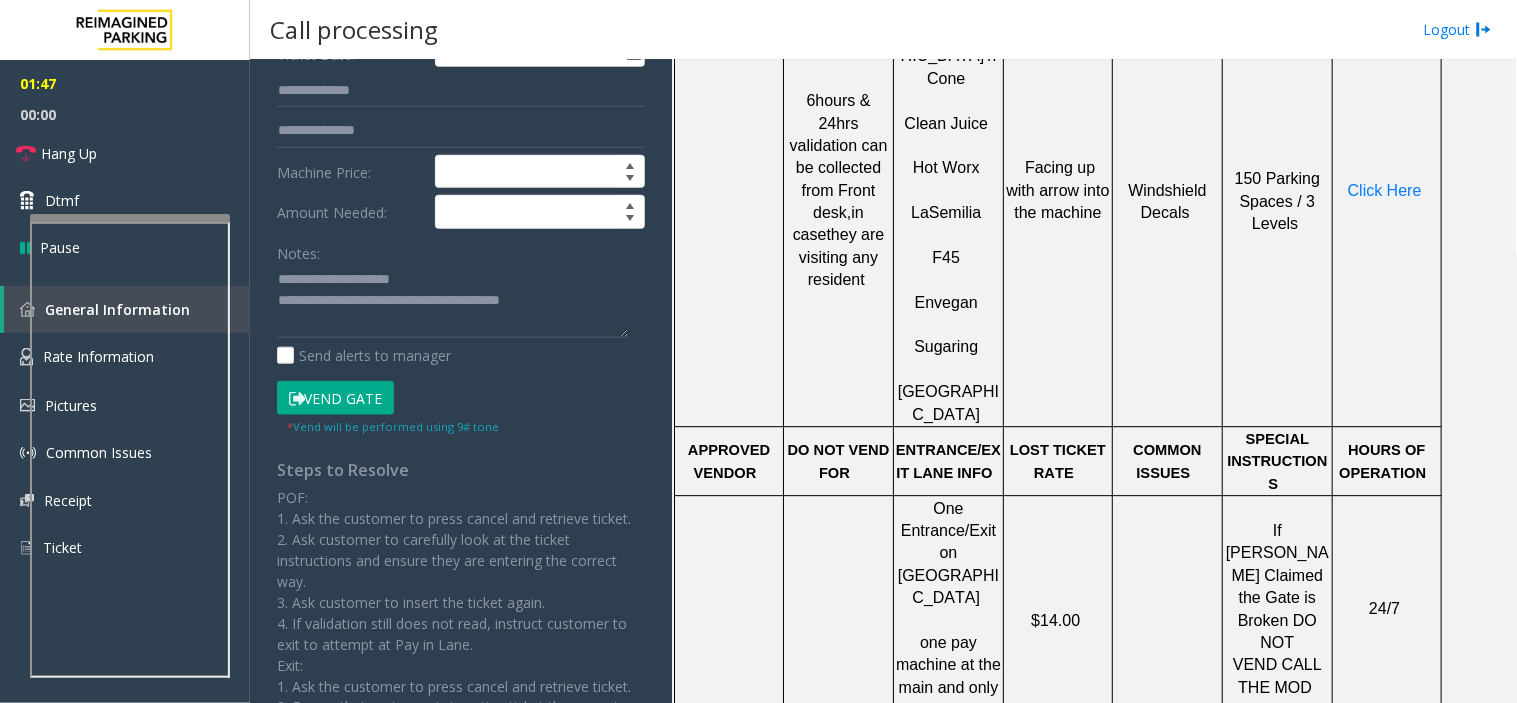 click on "Vend Gate" 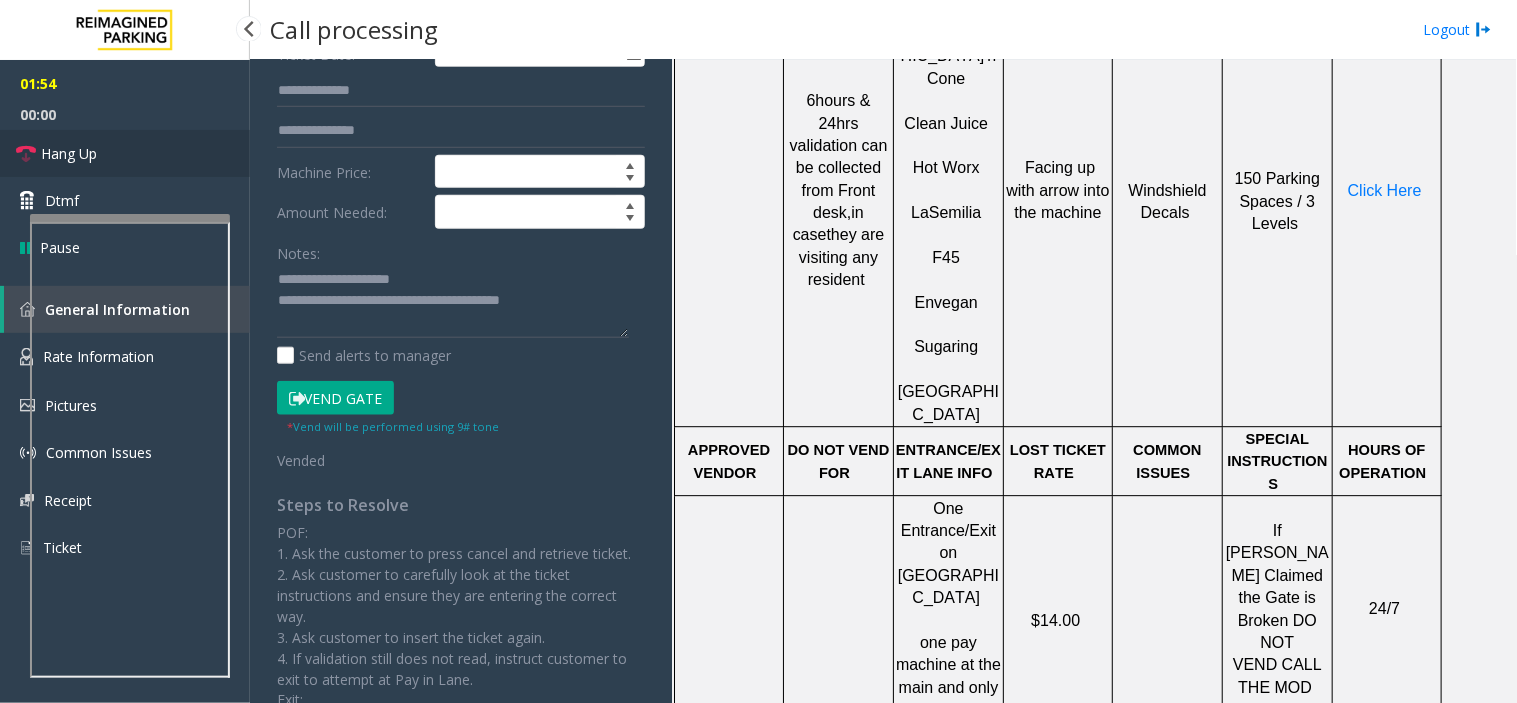 click on "Hang Up" at bounding box center (125, 153) 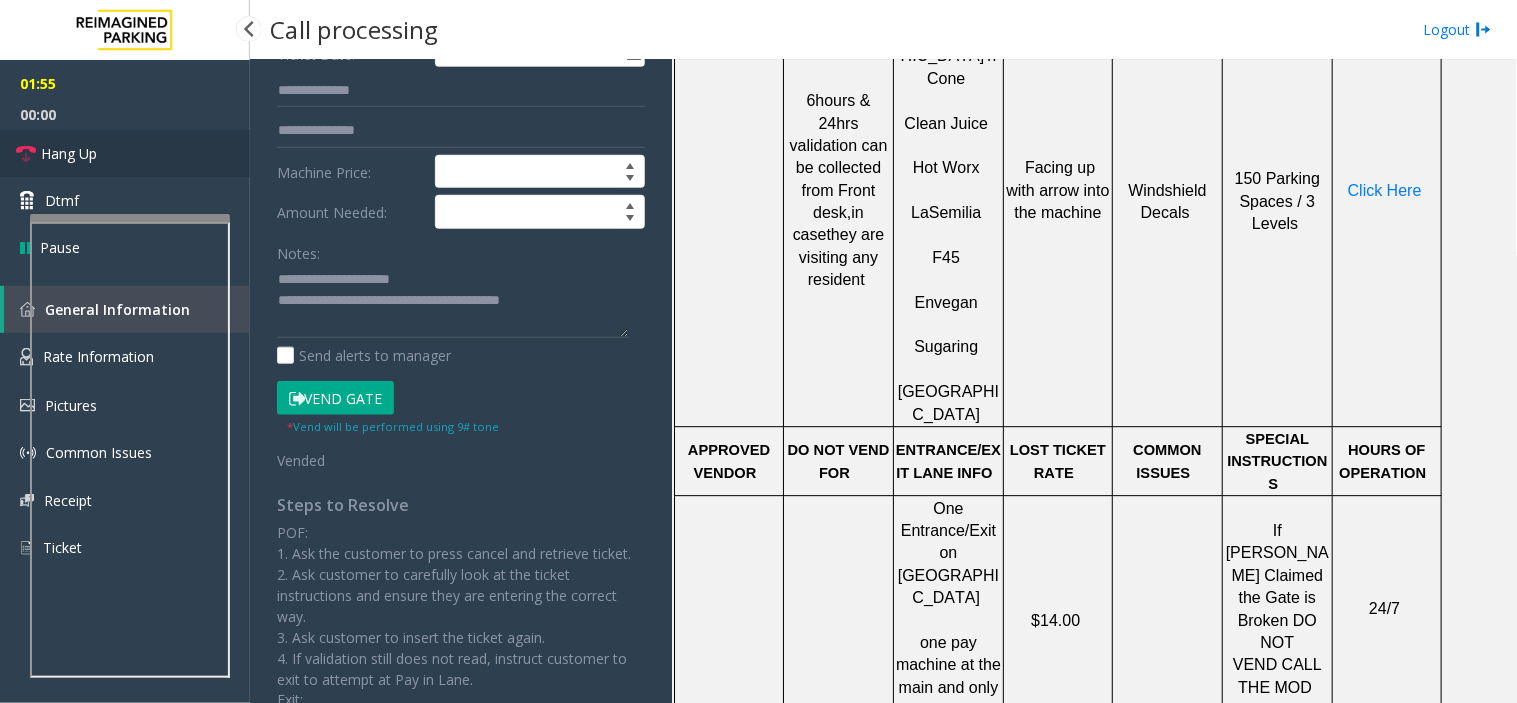 click on "Hang Up" at bounding box center (125, 153) 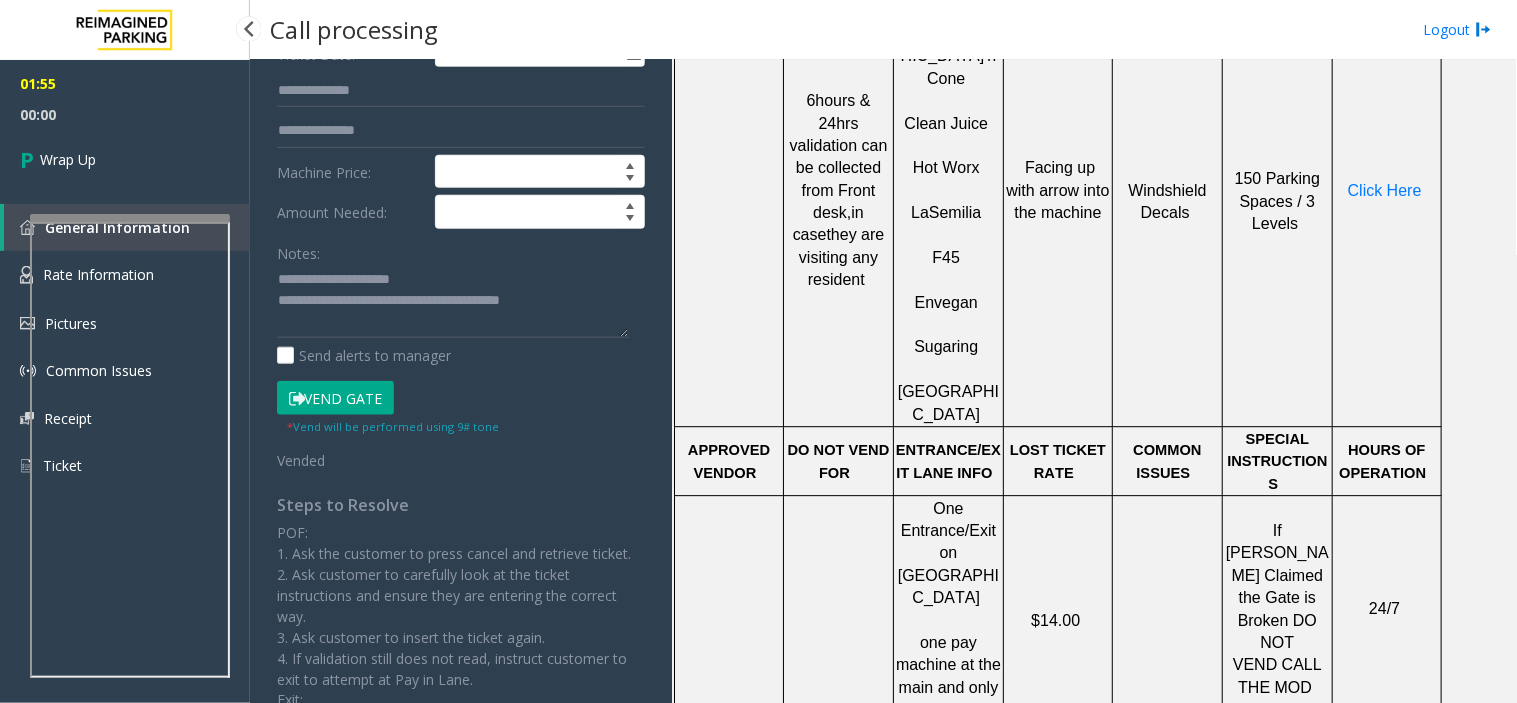 click on "Wrap Up" at bounding box center (125, 159) 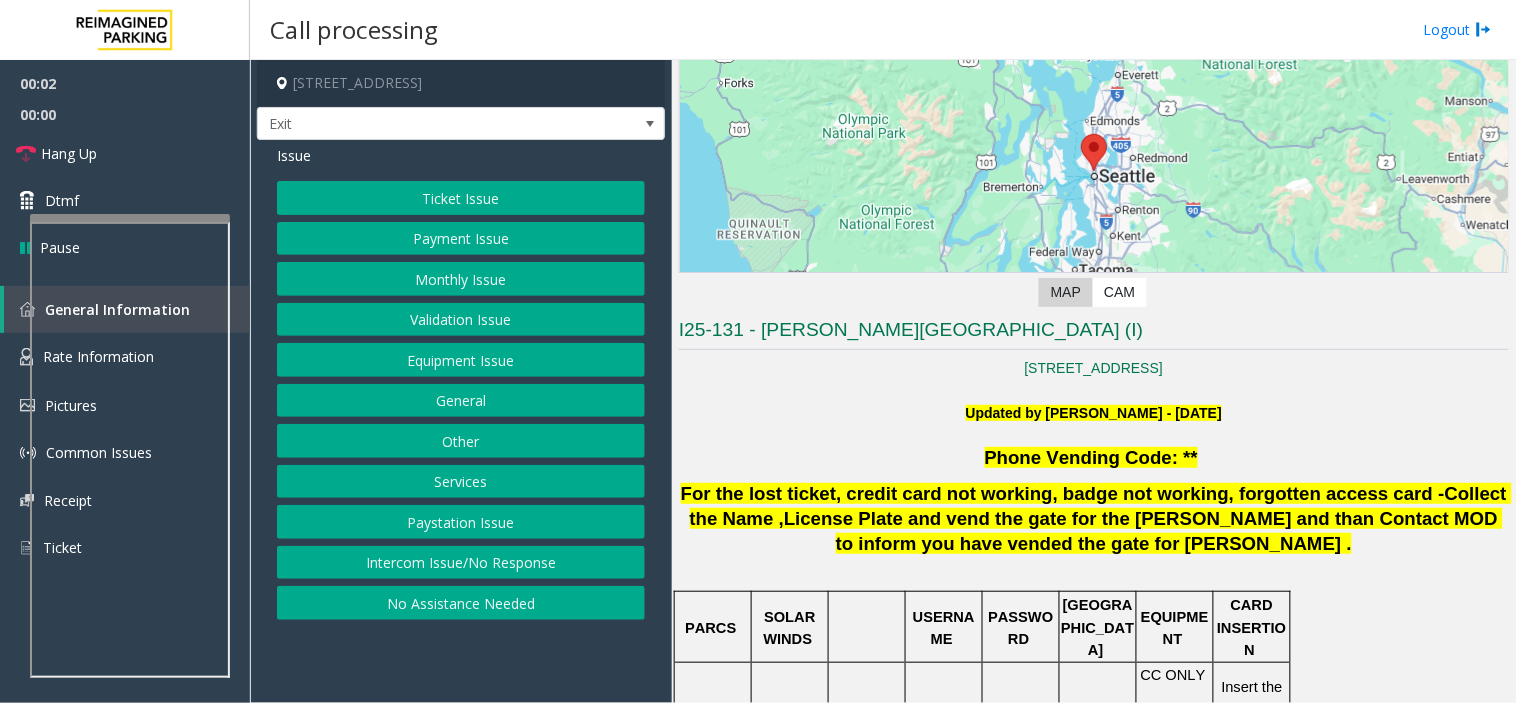 scroll, scrollTop: 444, scrollLeft: 0, axis: vertical 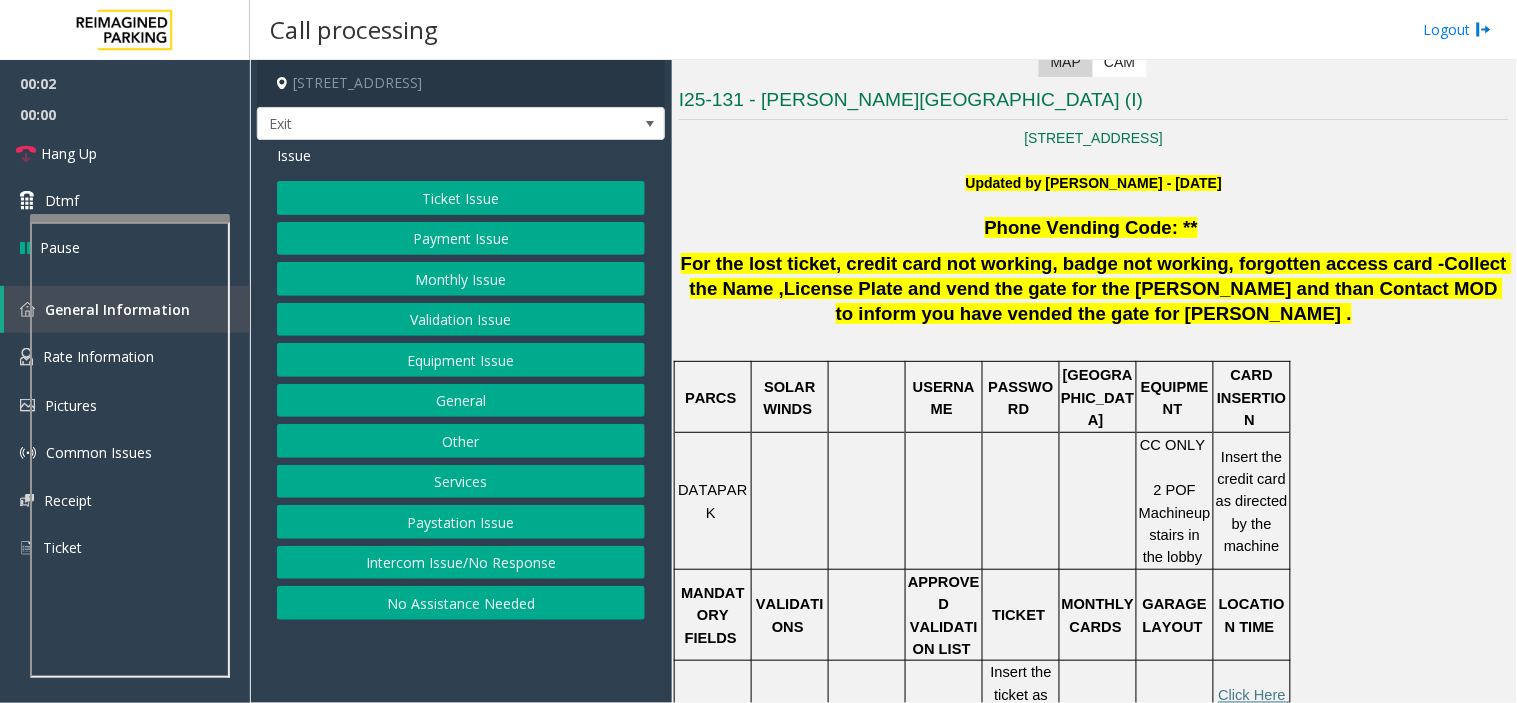 click on "I25-131 - [PERSON_NAME][GEOGRAPHIC_DATA] (I)" 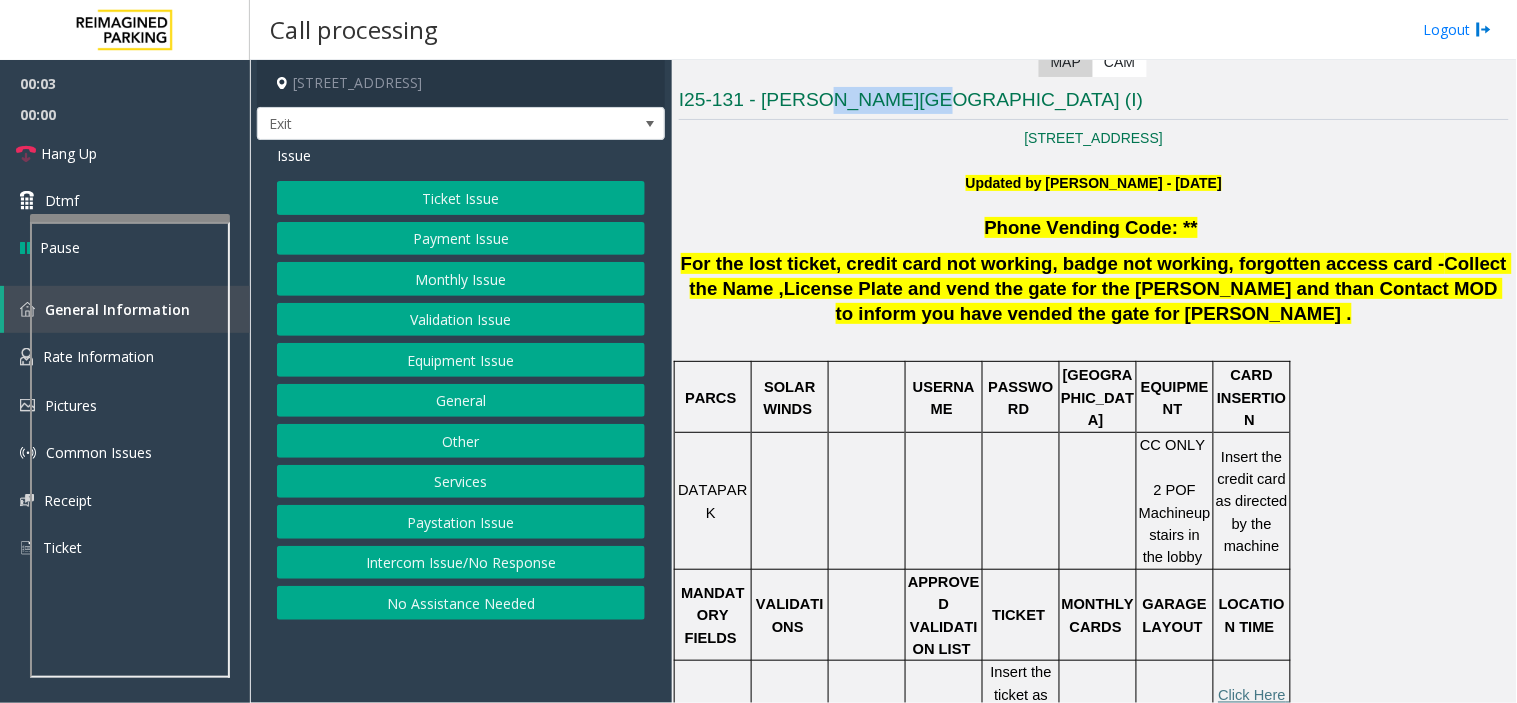 click on "I25-131 - [PERSON_NAME][GEOGRAPHIC_DATA] (I)" 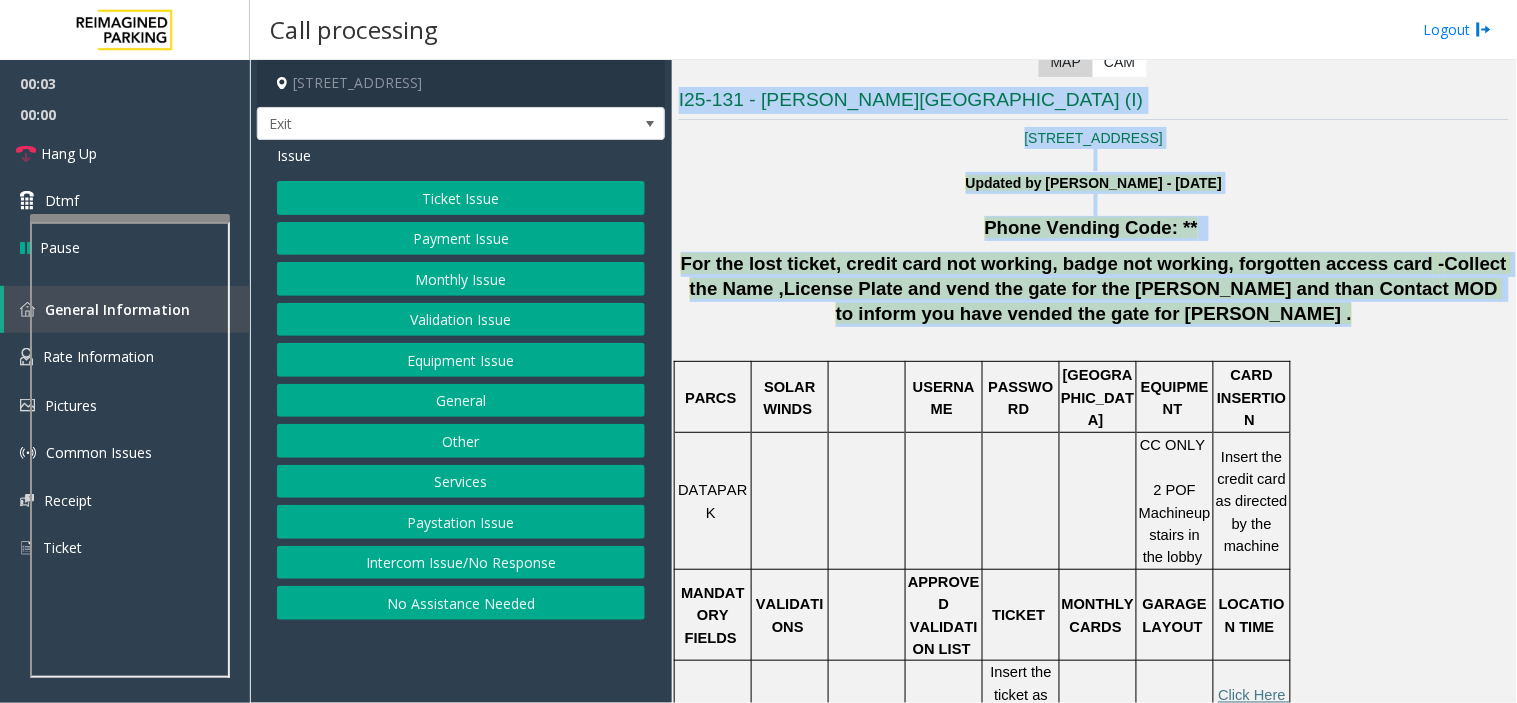 drag, startPoint x: 815, startPoint y: 111, endPoint x: 1068, endPoint y: 308, distance: 320.65247 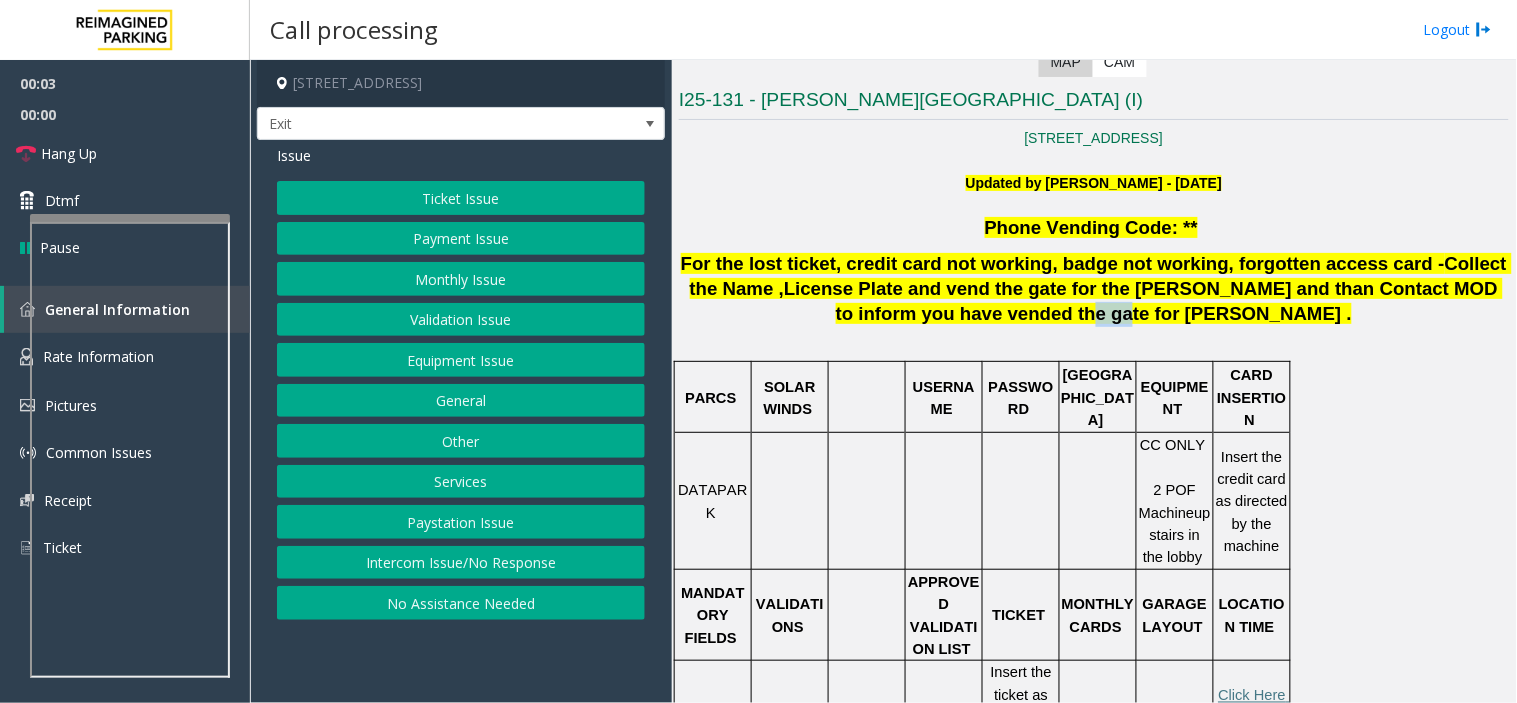click on "Collect the Name ,License Plate and vend the gate for the [PERSON_NAME] and than Contact MOD to inform you have vended the gate for [PERSON_NAME] ." 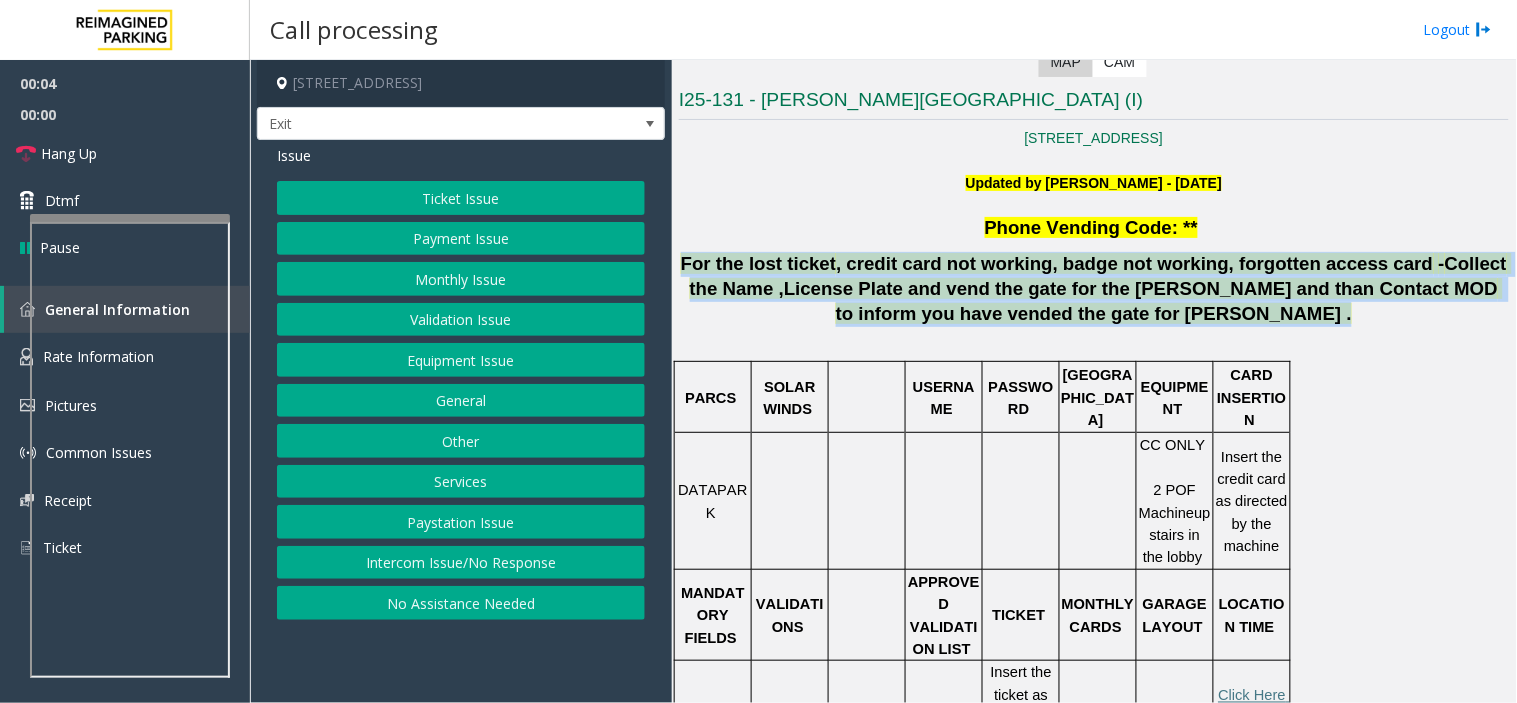 click on "Collect the Name ,License Plate and vend the gate for the [PERSON_NAME] and than Contact MOD to inform you have vended the gate for [PERSON_NAME] ." 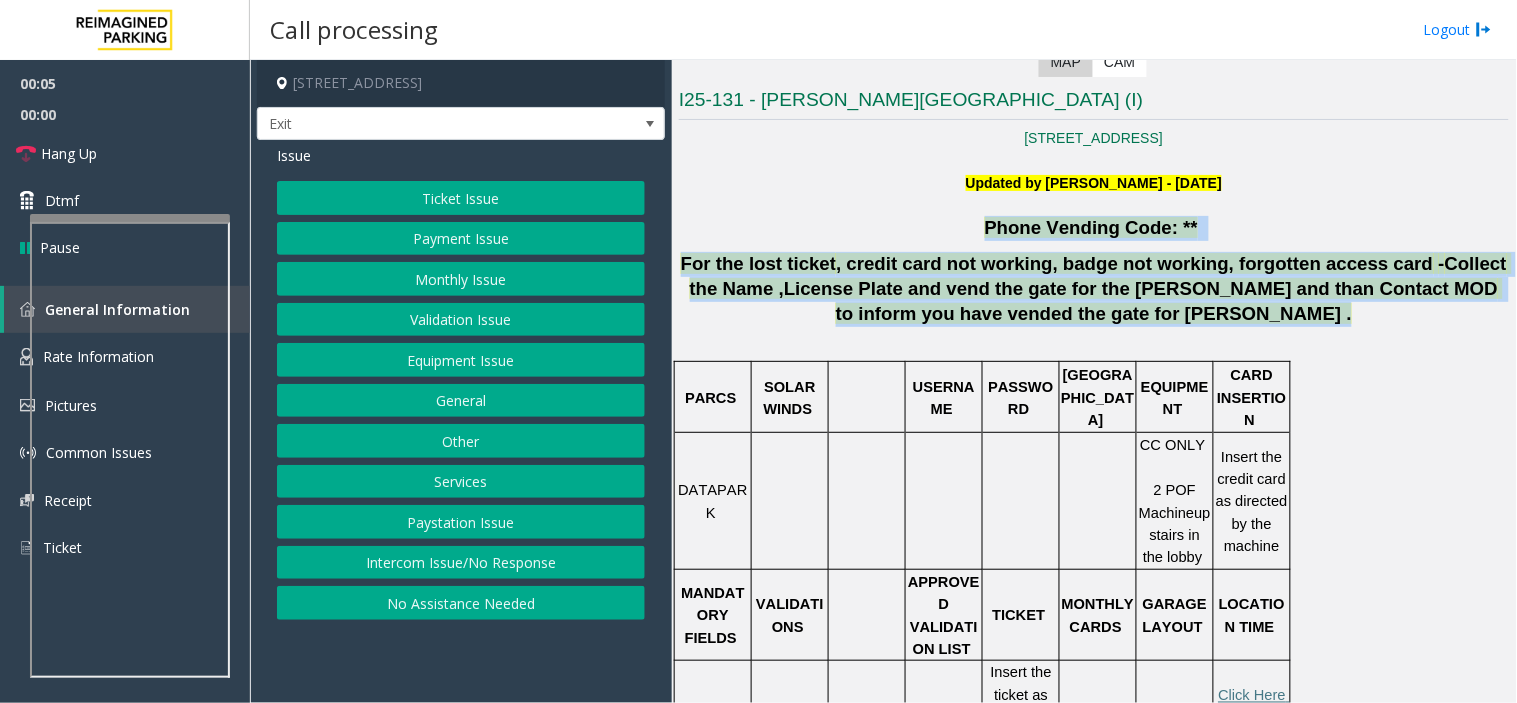 drag, startPoint x: 1068, startPoint y: 308, endPoint x: 987, endPoint y: 218, distance: 121.08262 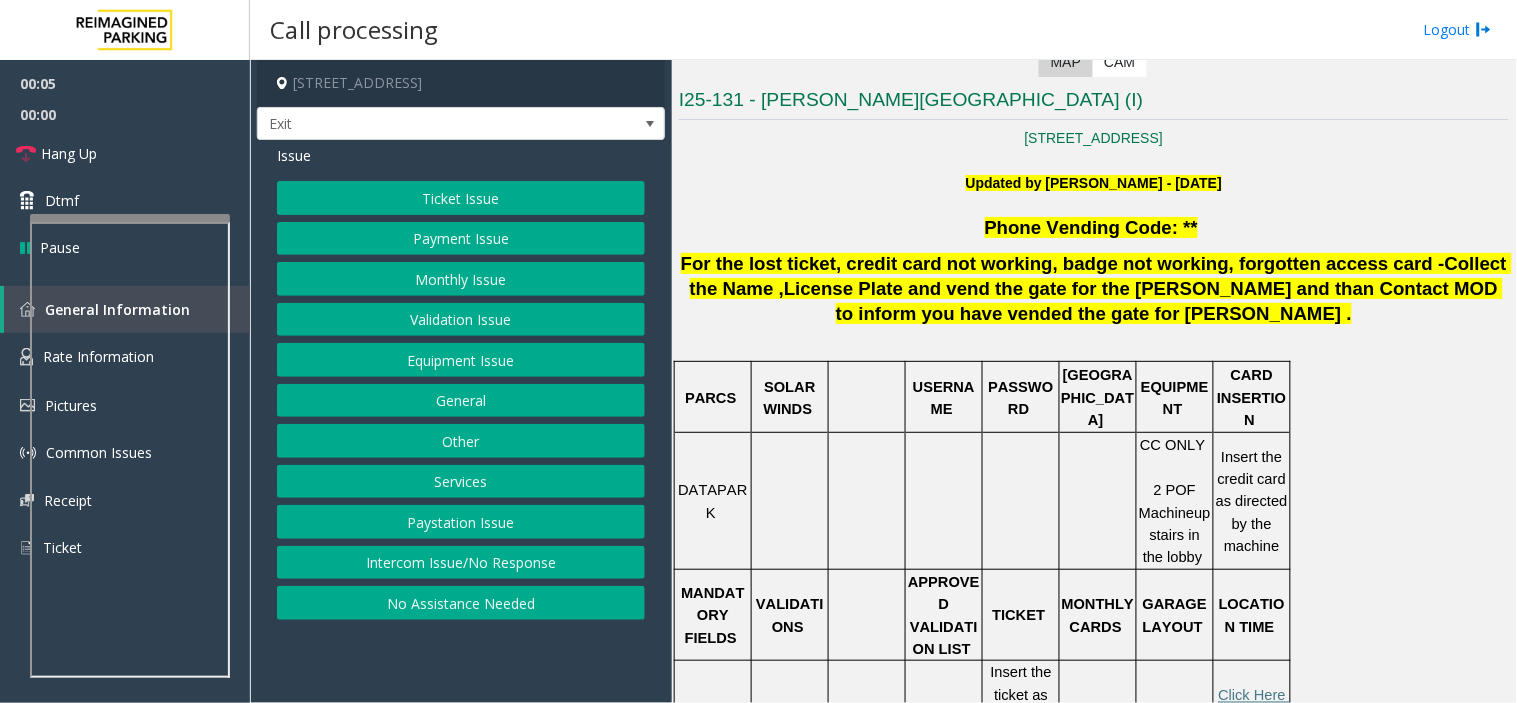 click on "Issue  Ticket Issue   Payment Issue   Monthly Issue   Validation Issue   Equipment Issue   General   Other   Services   Paystation Issue   Intercom Issue/No Response   No Assistance Needed" 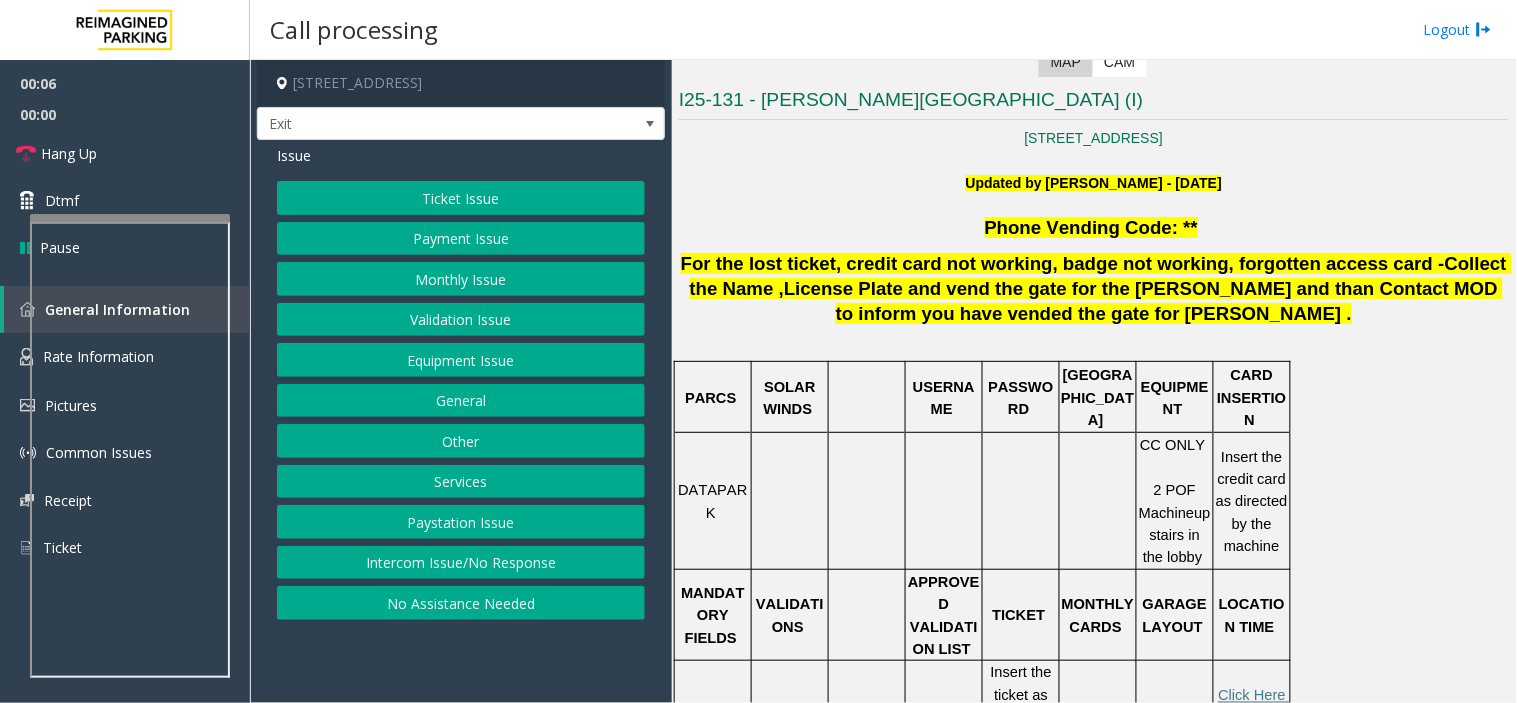 click on "Ticket Issue" 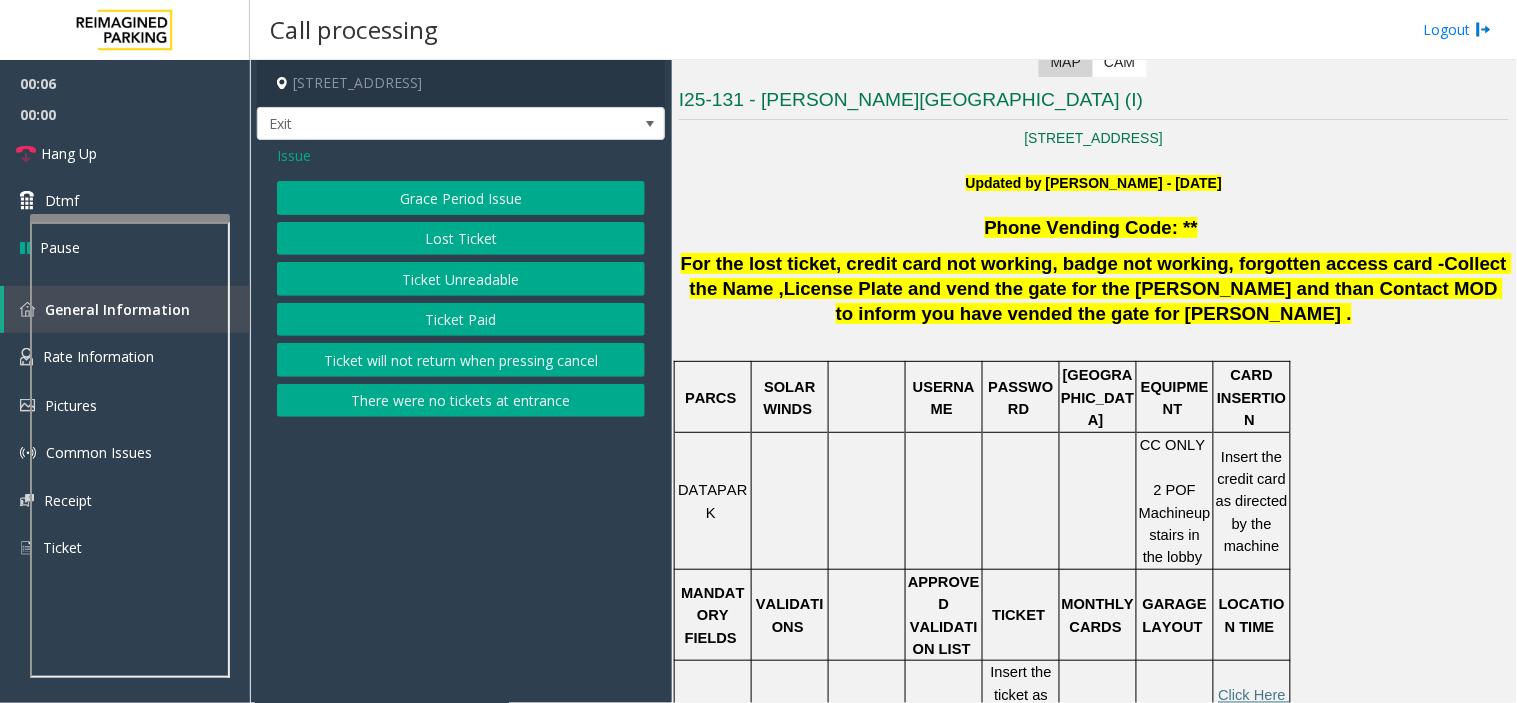 click on "Ticket Unreadable" 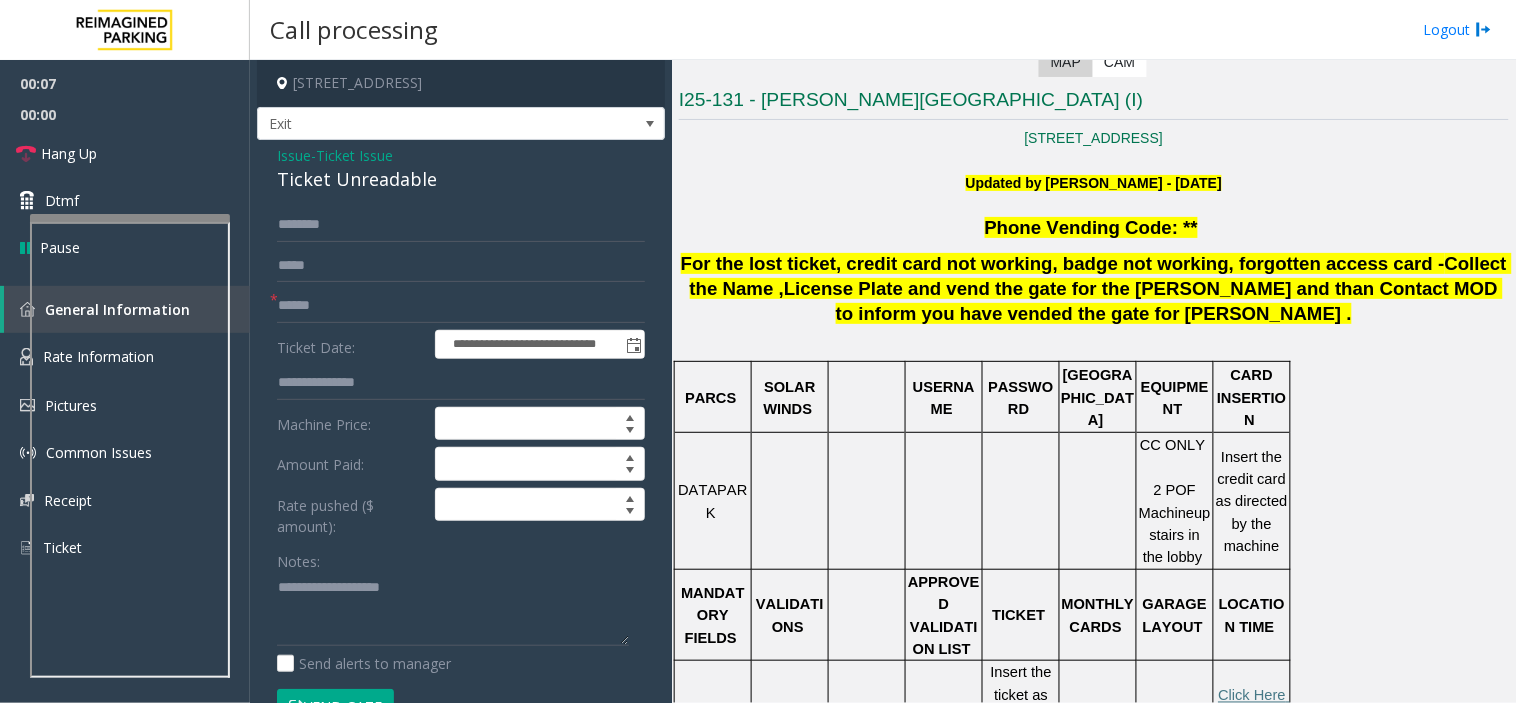 click on "Ticket Unreadable" 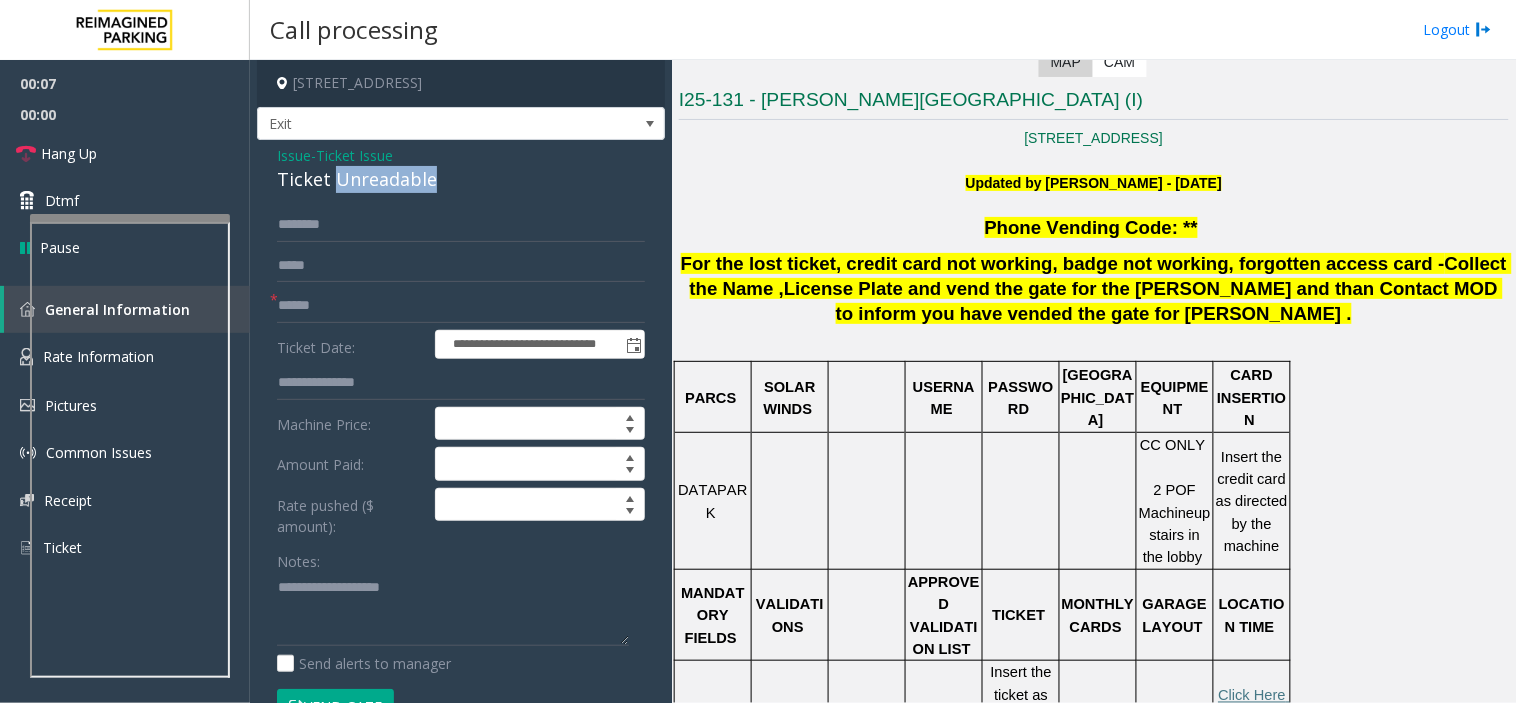 click on "Ticket Unreadable" 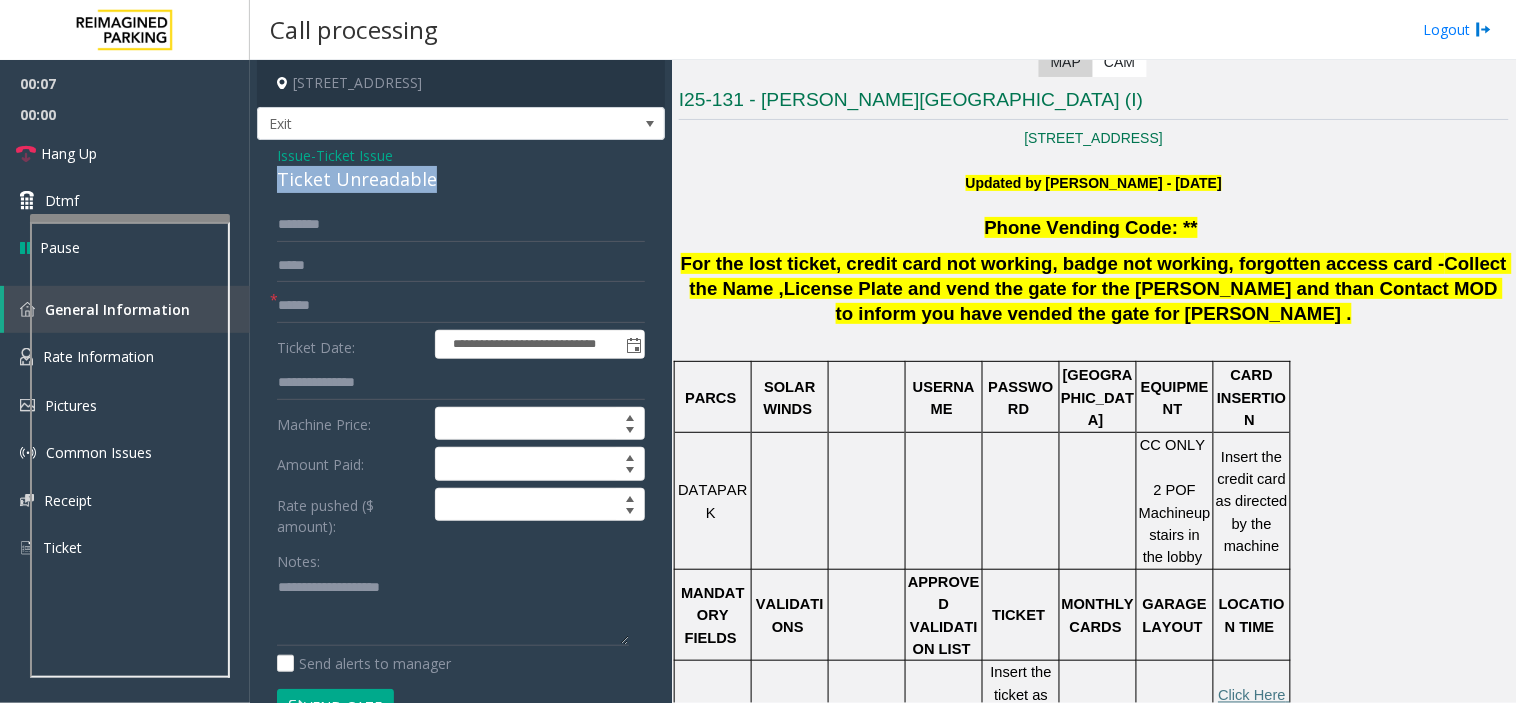 click on "Ticket Unreadable" 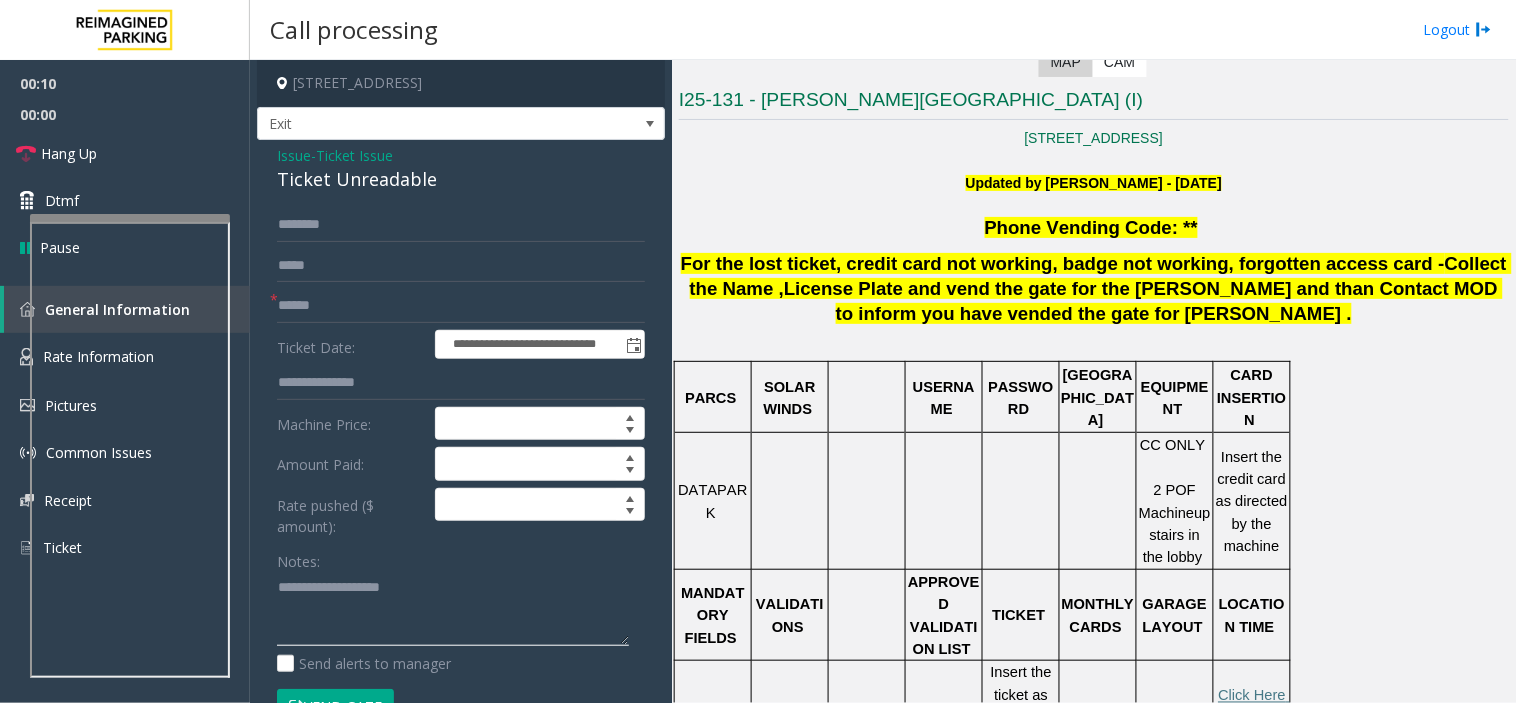 paste on "**********" 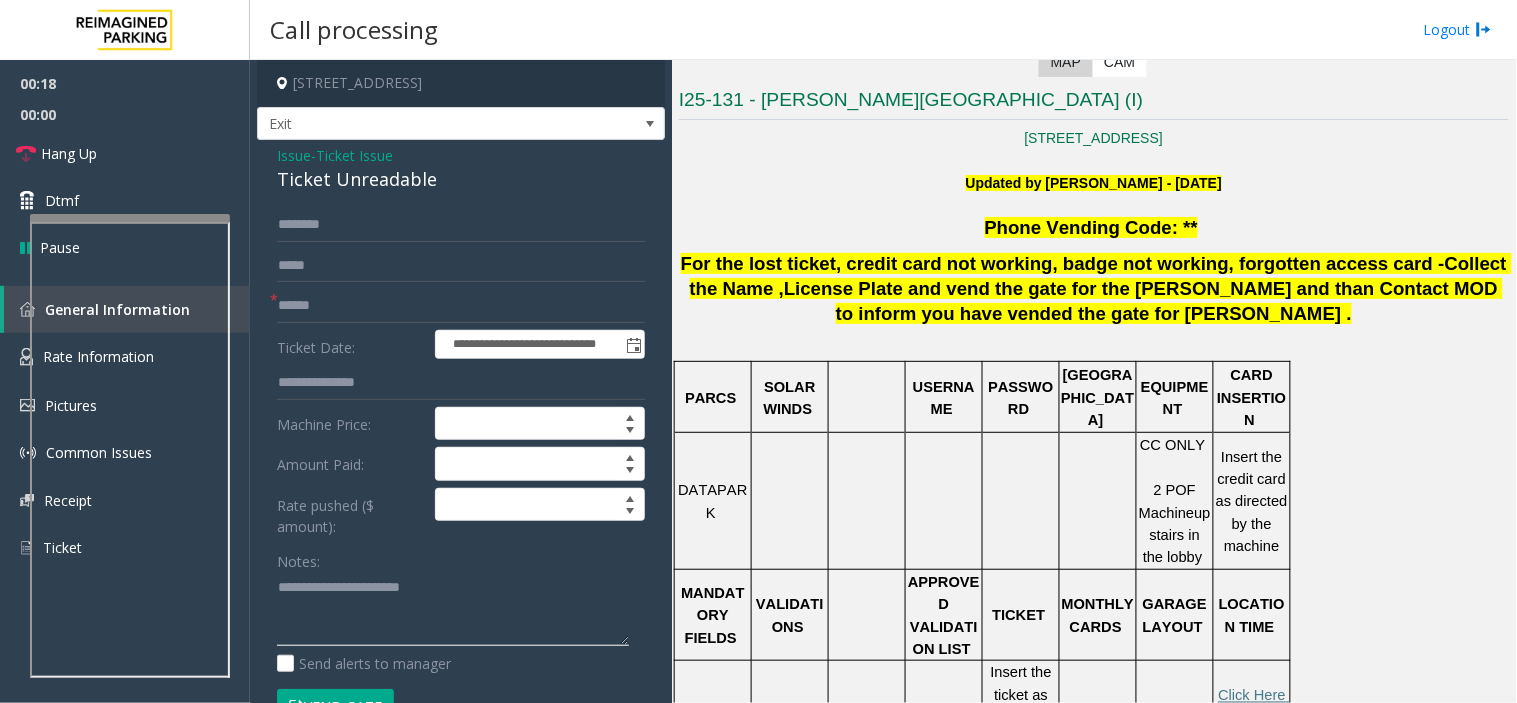 paste on "**********" 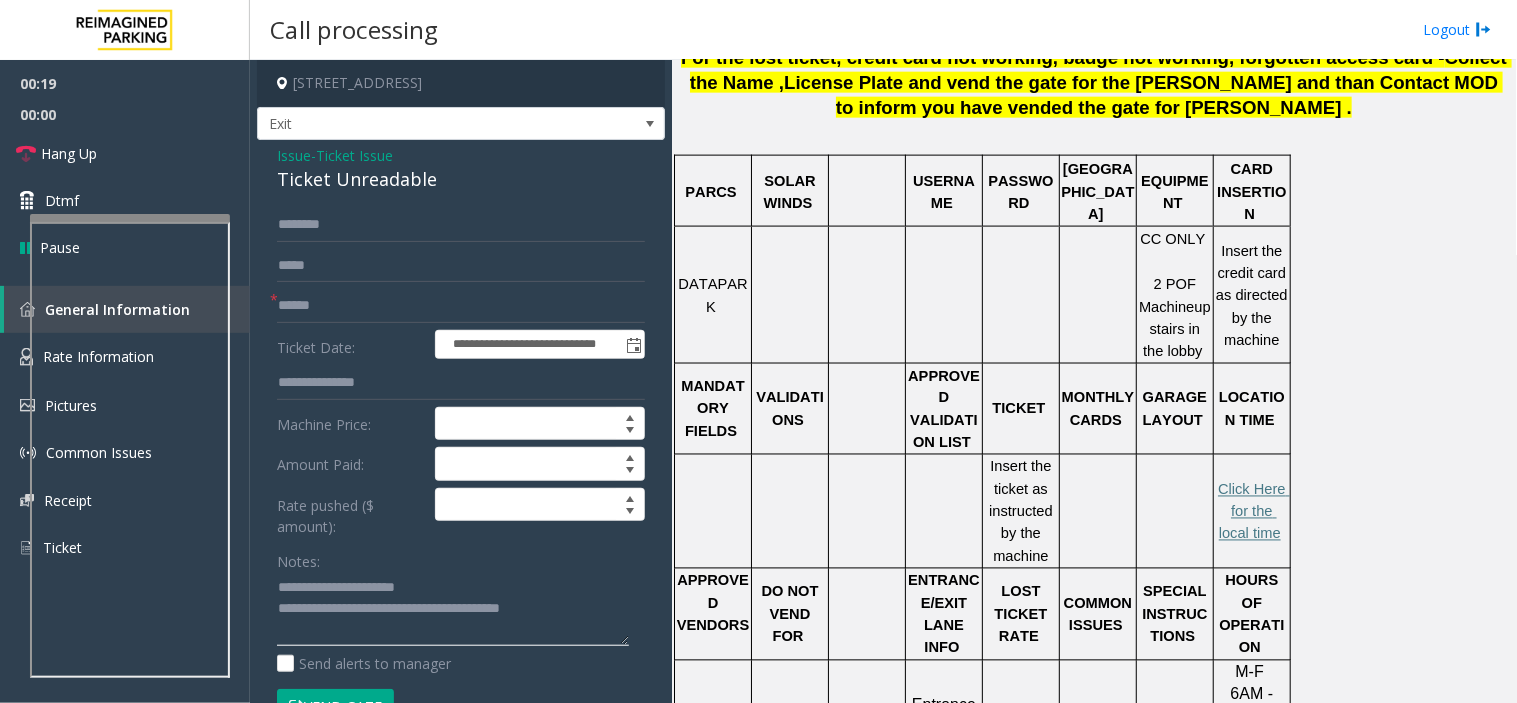 scroll, scrollTop: 666, scrollLeft: 0, axis: vertical 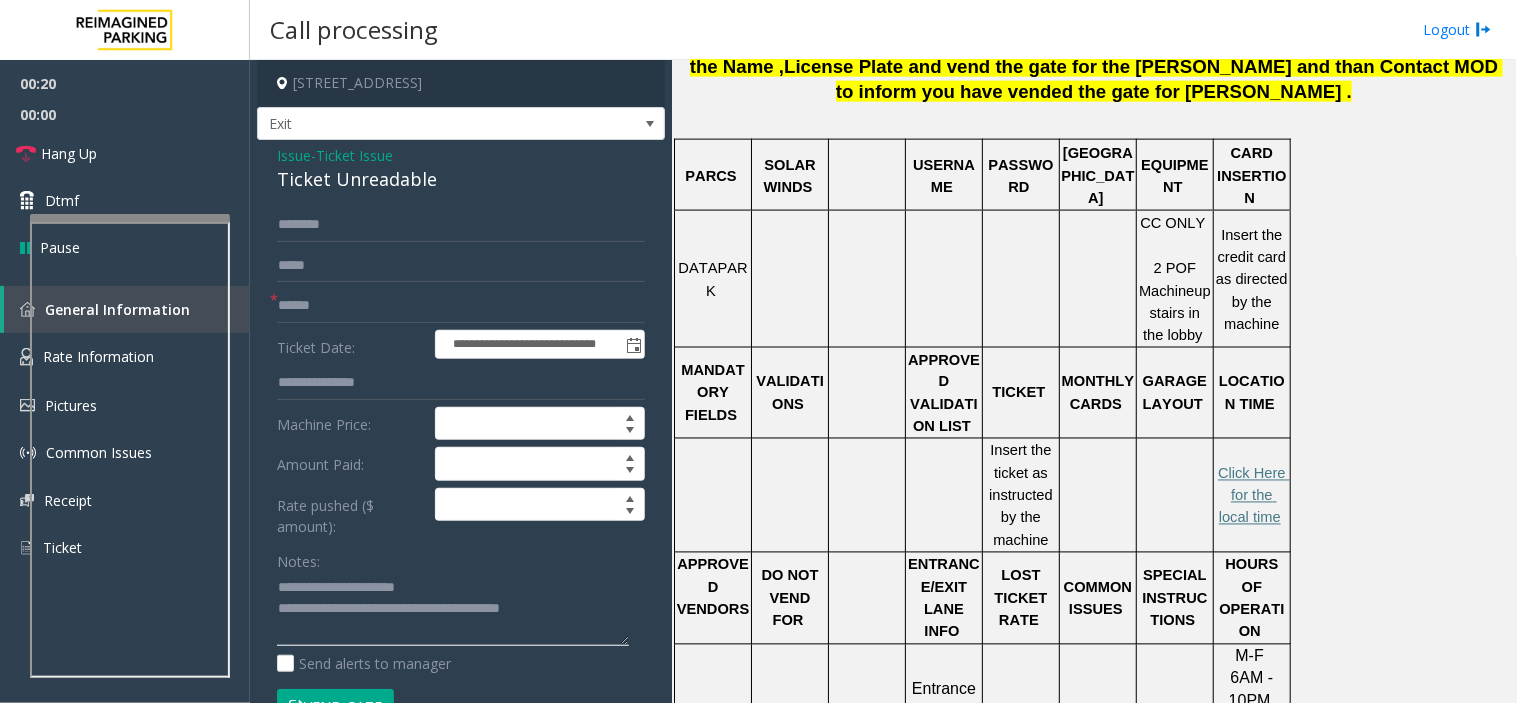 type on "**********" 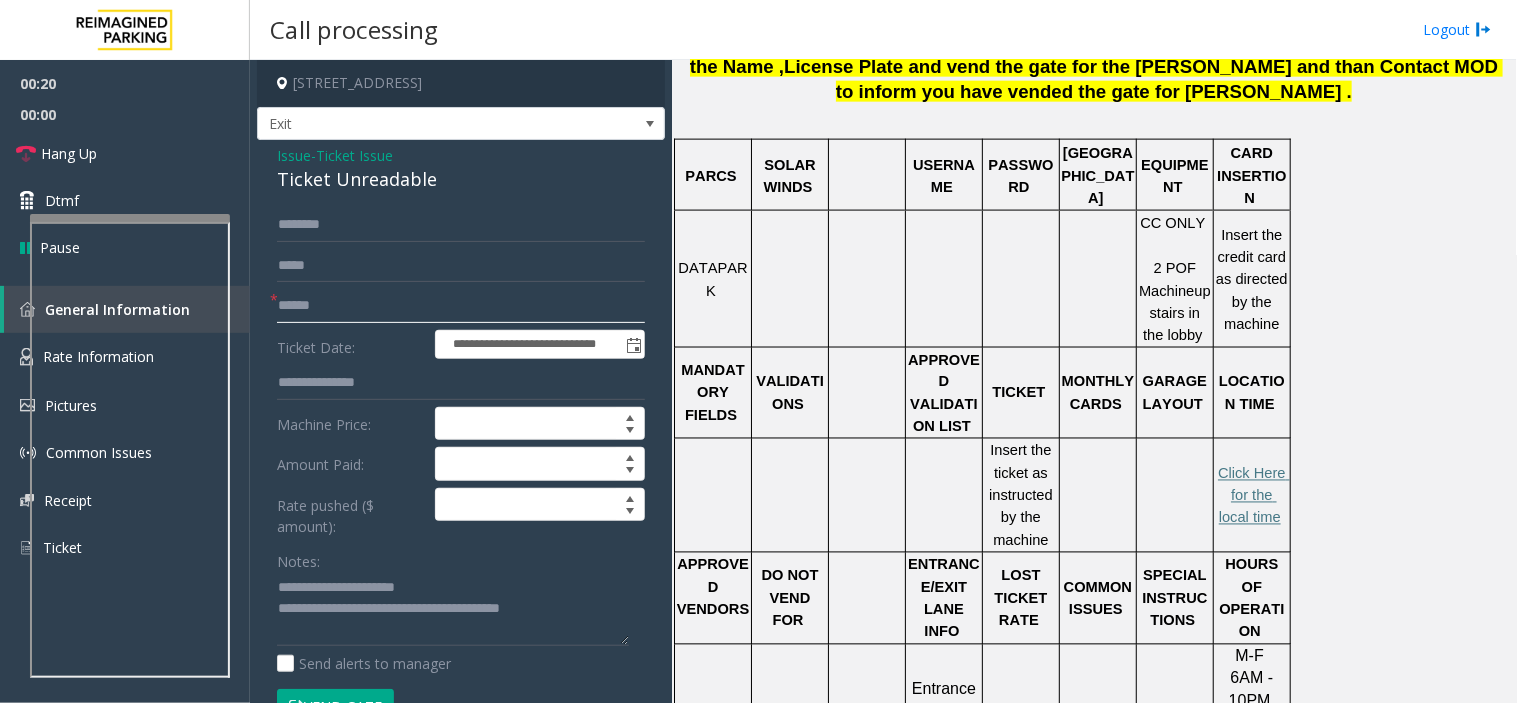click 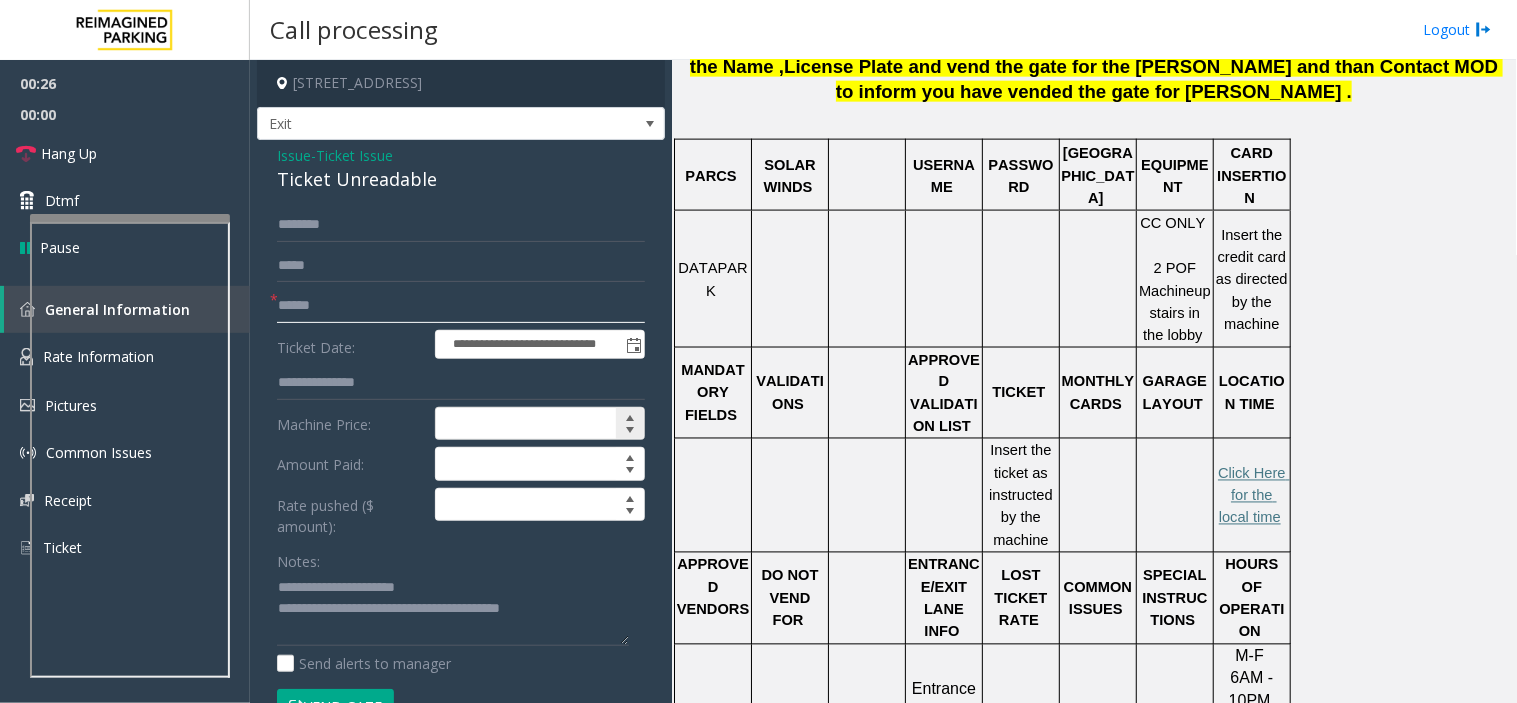 scroll, scrollTop: 111, scrollLeft: 0, axis: vertical 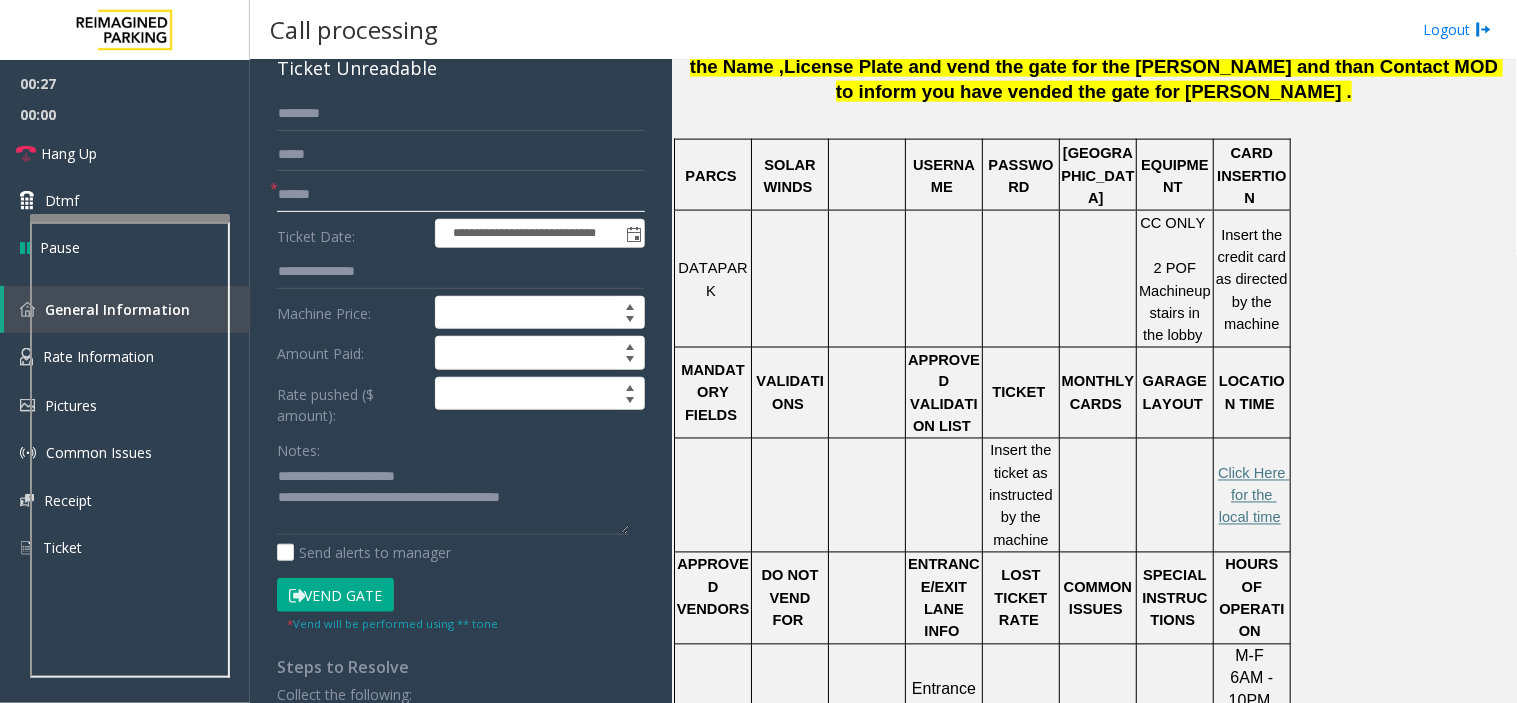 type on "******" 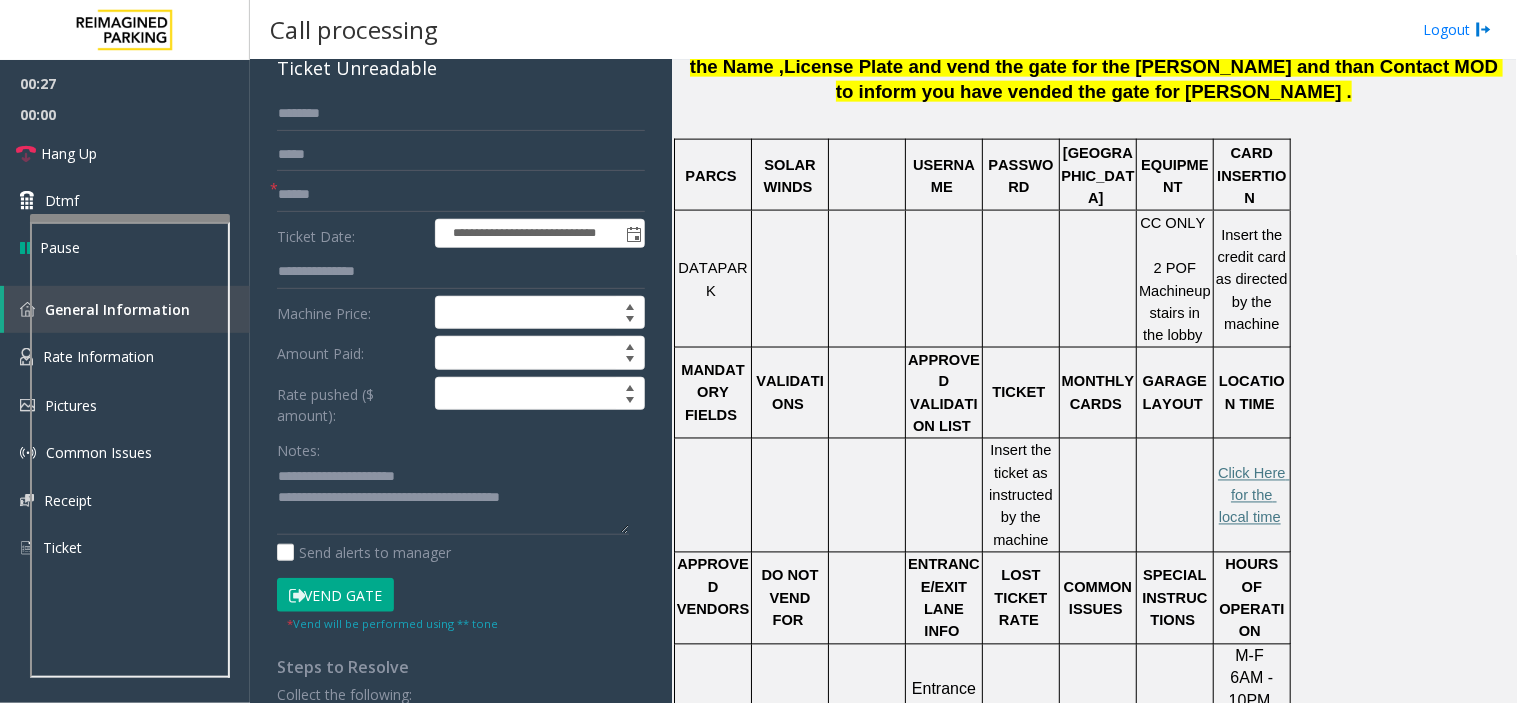 click on "* Vend will be performed using ** tone" 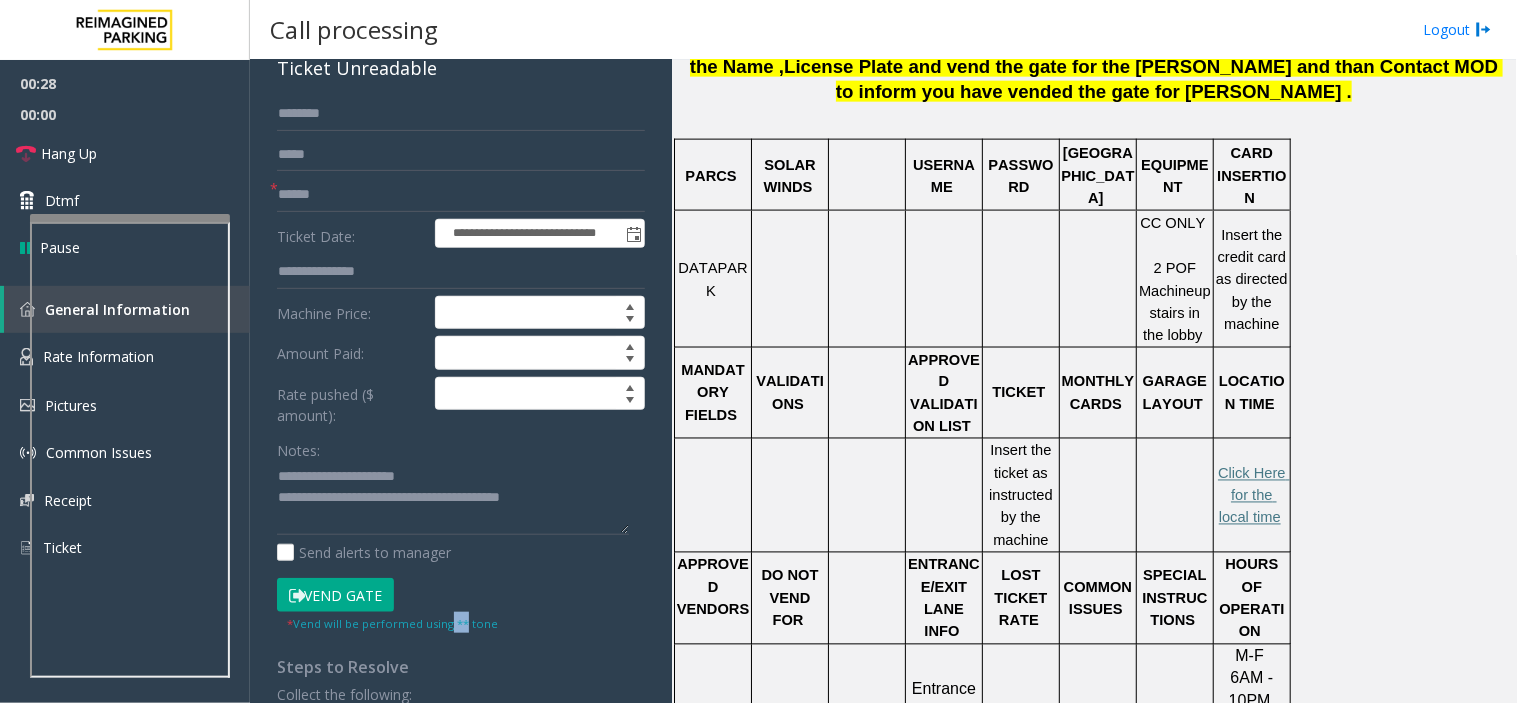 drag, startPoint x: 446, startPoint y: 624, endPoint x: 457, endPoint y: 623, distance: 11.045361 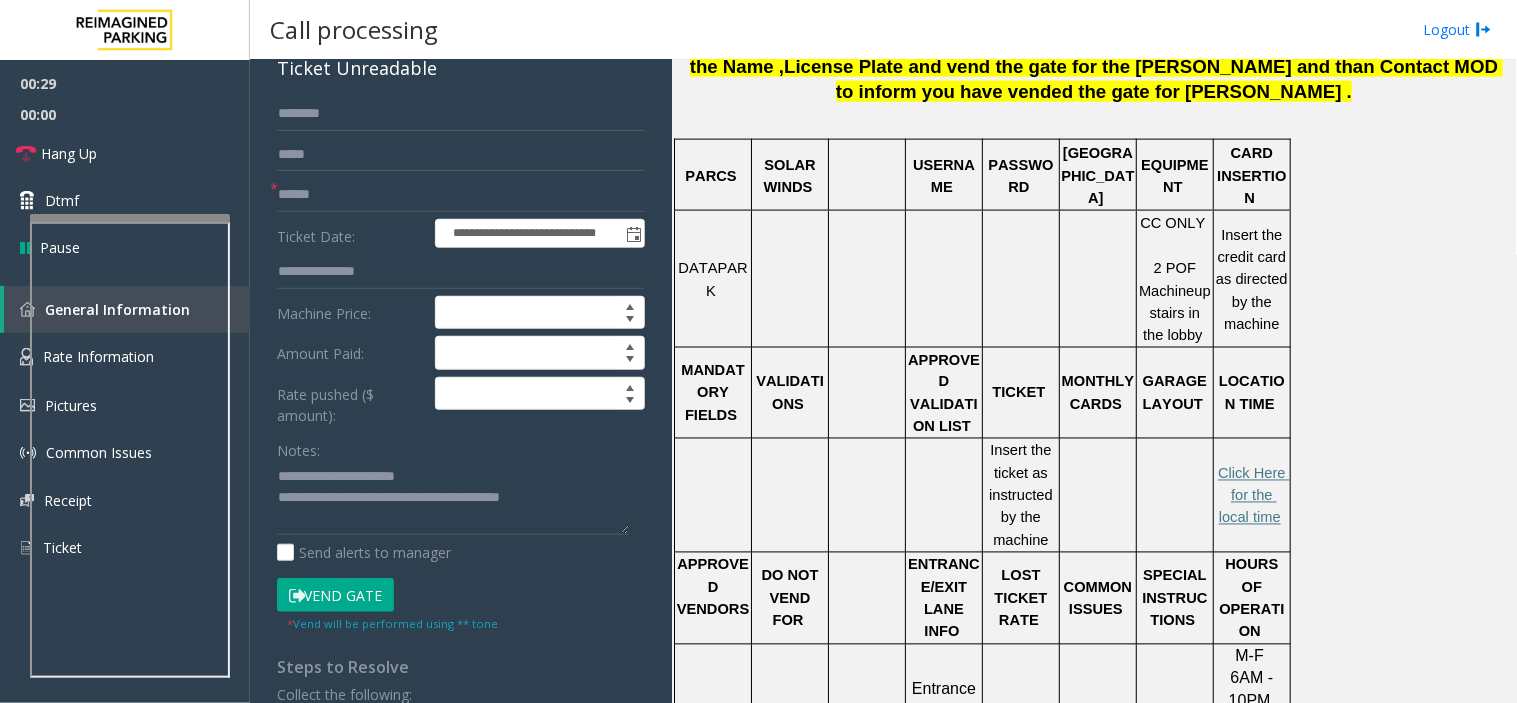 click on "Vend Gate" 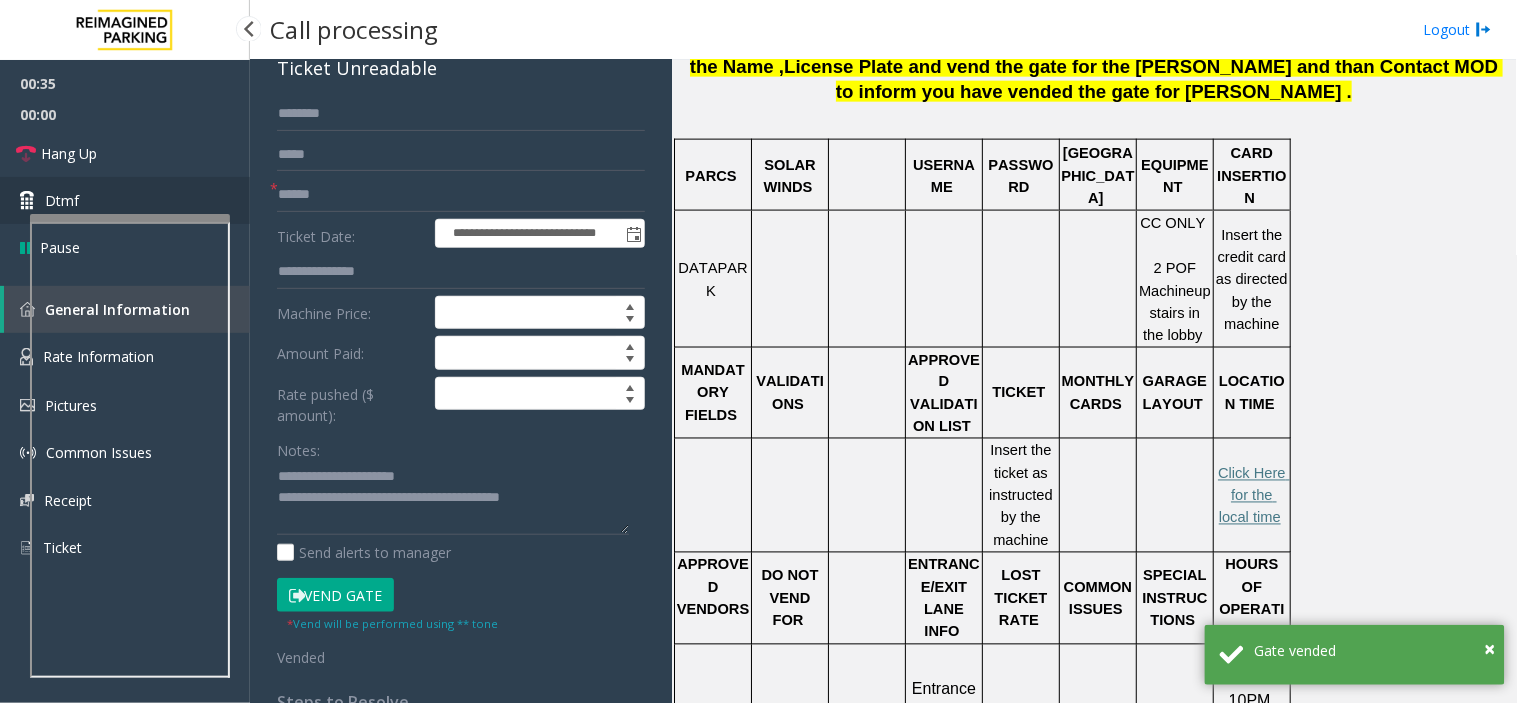 click on "Dtmf" at bounding box center [125, 200] 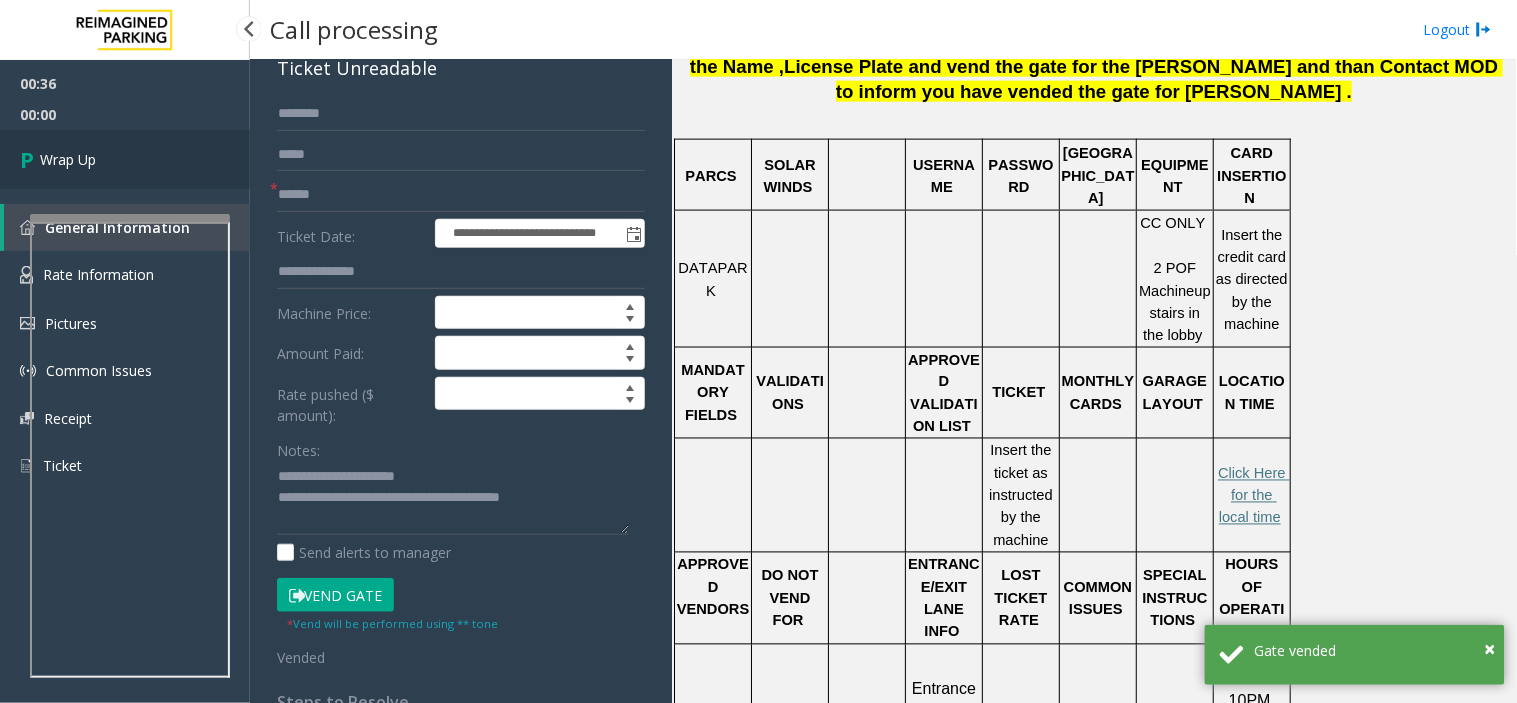 click on "Wrap Up" at bounding box center [125, 159] 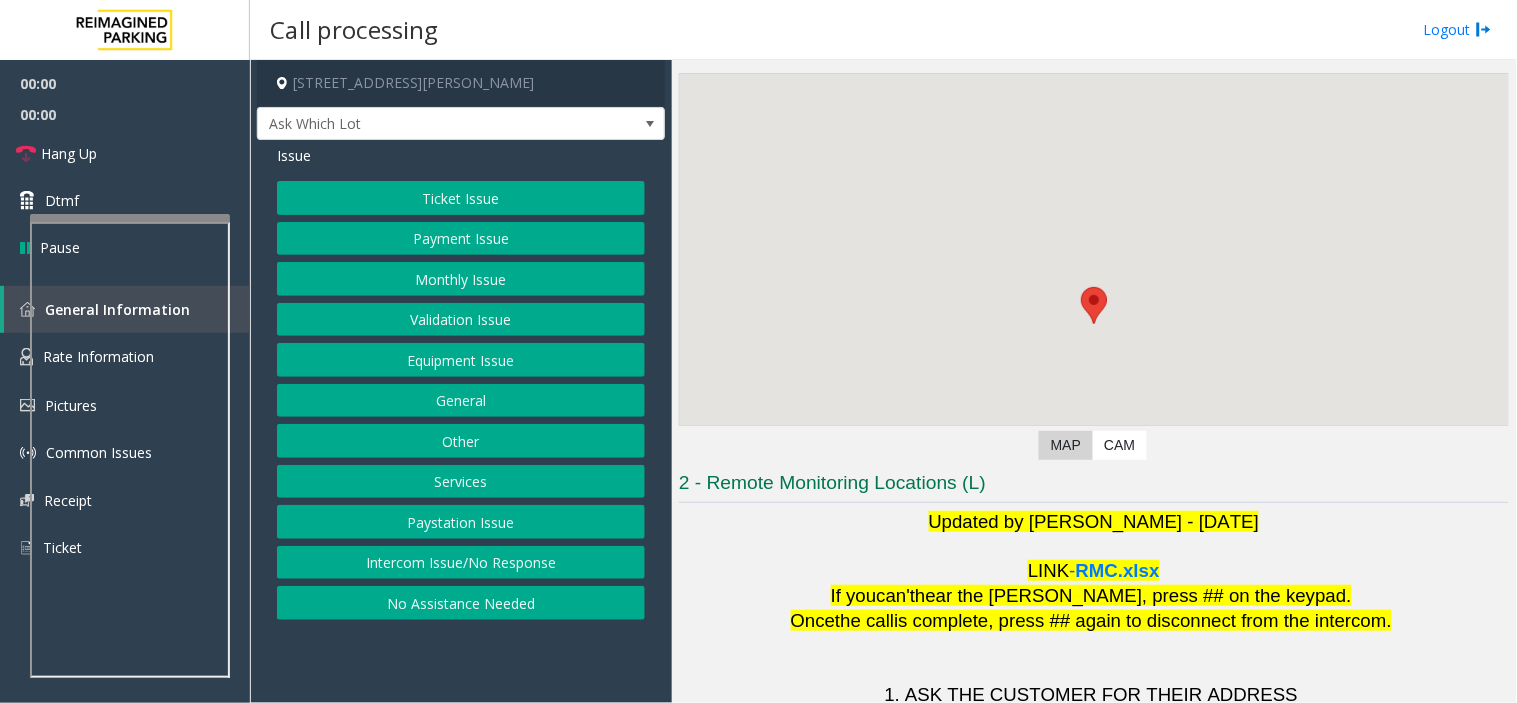 scroll, scrollTop: 210, scrollLeft: 0, axis: vertical 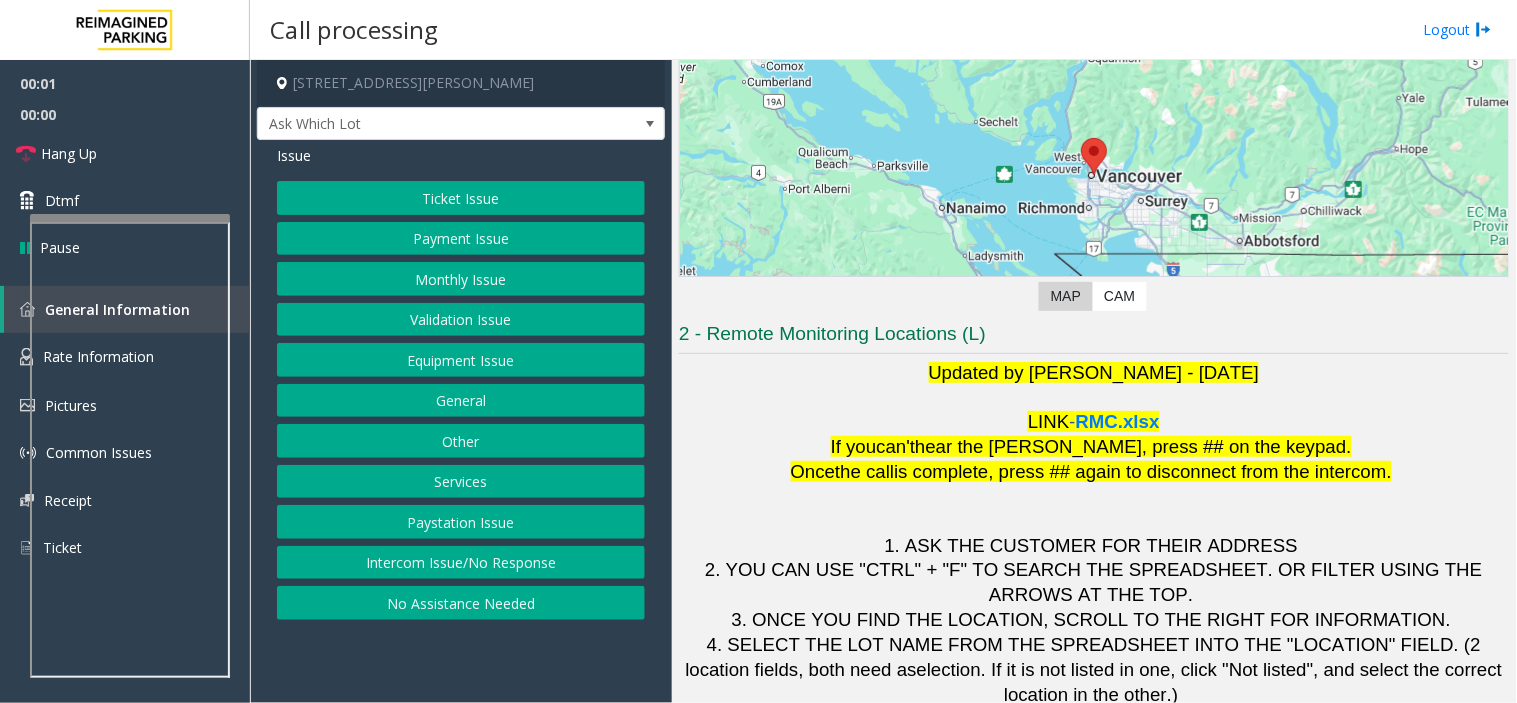 click on "Revenue Control Manufacturer: Skidata  Video is not available for this lane. Previous Next  Map   CAM  2 - Remote Monitoring Locations (L) Updated by [PERSON_NAME] - [DATE] LINK  -  RMC.xlsx If you  can't  hear the [PERSON_NAME], press ## on the keypad.   Once  the call  is complete, press ## again to disconnect from the intercom.       1. ASK THE CUSTOMER FOR THEIR ADDRESS   2. YOU CAN USE "CTRL" + "F" TO SEARCH THE SPREADSHEET. OR FILTER USING THE ARROWS AT THE TOP.   3. ONCE YOU FIND THE LOCATION, SCROLL TO THE RIGHT FOR INFORMATION.   4. SELECT THE LOT NAME FROM THE SPREADSHEET INTO THE "LOCATION" FIELD. (2 location fields, both need a  selection . If it is not listed in one, click "Not listed", and select the correct location in the other.)   LINK  -  RMC.xlsx" 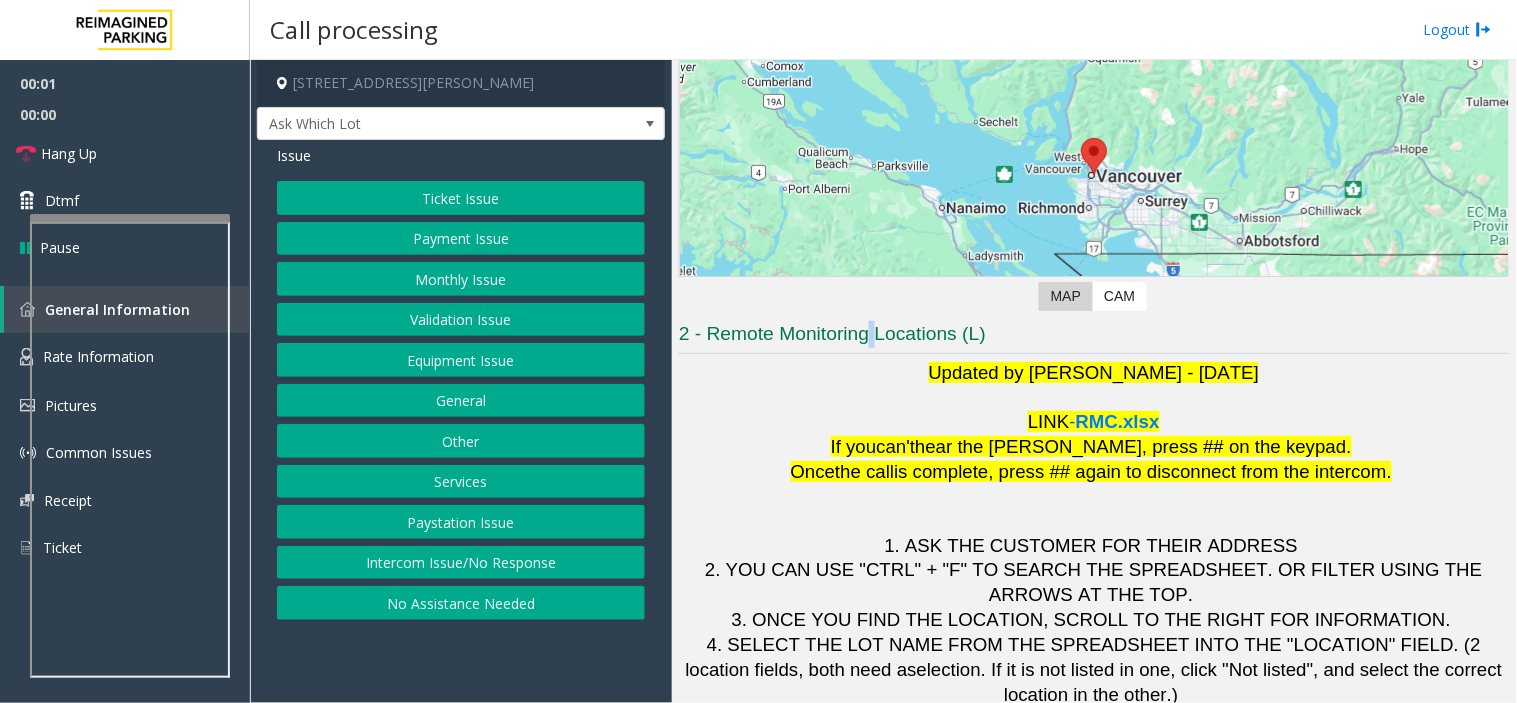 click on "Revenue Control Manufacturer: Skidata  ← Move left → Move right ↑ Move up ↓ Move down + Zoom in - Zoom out Home Jump left by 75% End Jump right by 75% Page Up Jump up by 75% Page Down Jump down by 75% Map Terrain Satellite Labels Keyboard shortcuts Map Data Map data ©2025 Google Map data ©2025 Google 20 km  Click to toggle between metric and imperial units Terms Report a map error Video is not available for this lane. Previous Next  Map   CAM  2 - Remote Monitoring Locations (L) Updated by [PERSON_NAME] - [DATE] LINK  -  RMC.xlsx If you  can't  hear the [PERSON_NAME], press ## on the keypad.   Once  the call  is complete, press ## again to disconnect from the intercom.       1. ASK THE CUSTOMER FOR THEIR ADDRESS   2. YOU CAN USE "CTRL" + "F" TO SEARCH THE SPREADSHEET. OR FILTER USING THE ARROWS AT THE TOP.   3. ONCE YOU FIND THE LOCATION, SCROLL TO THE RIGHT FOR INFORMATION.   4. SELECT THE LOT NAME FROM THE SPREADSHEET INTO THE "LOCATION" FIELD. (2 location fields, both need a" 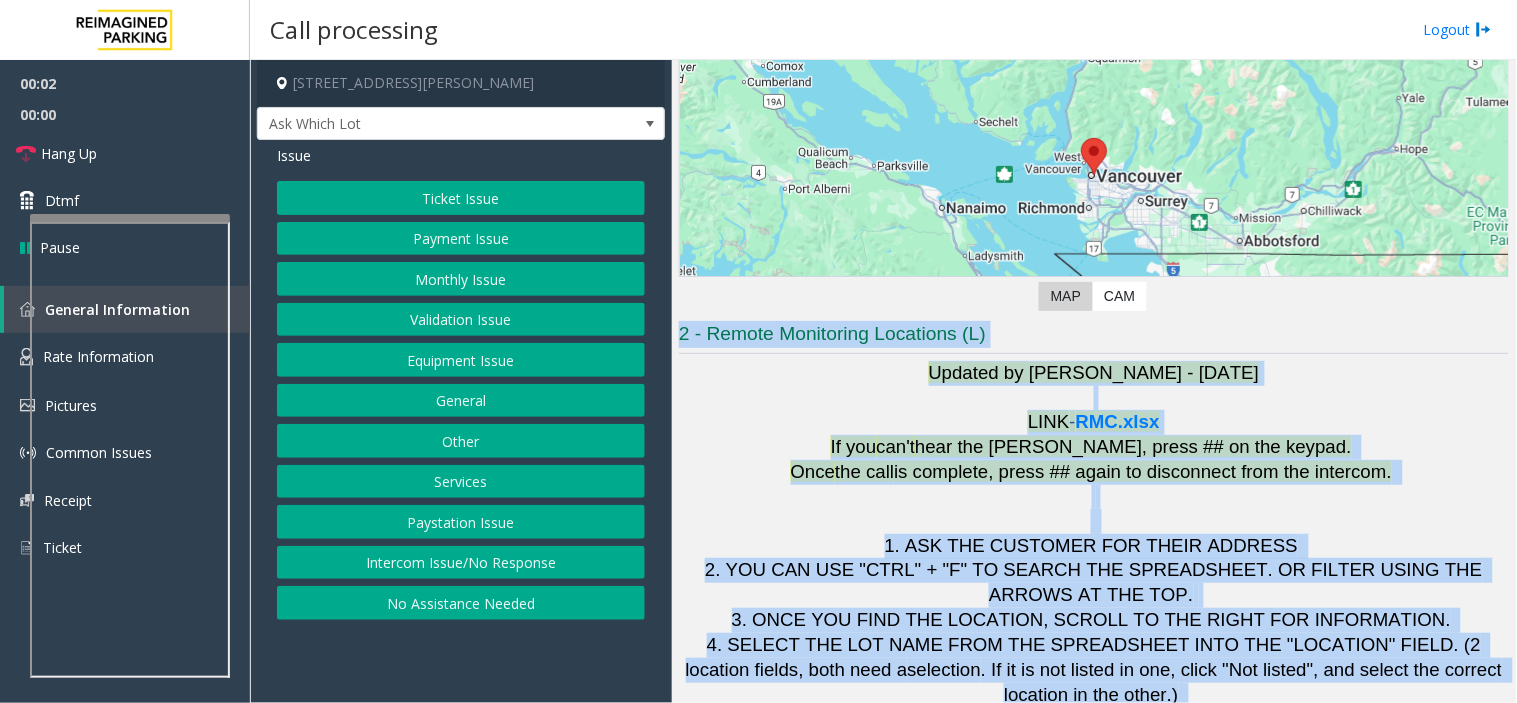 drag, startPoint x: 866, startPoint y: 318, endPoint x: 1291, endPoint y: 738, distance: 597.5157 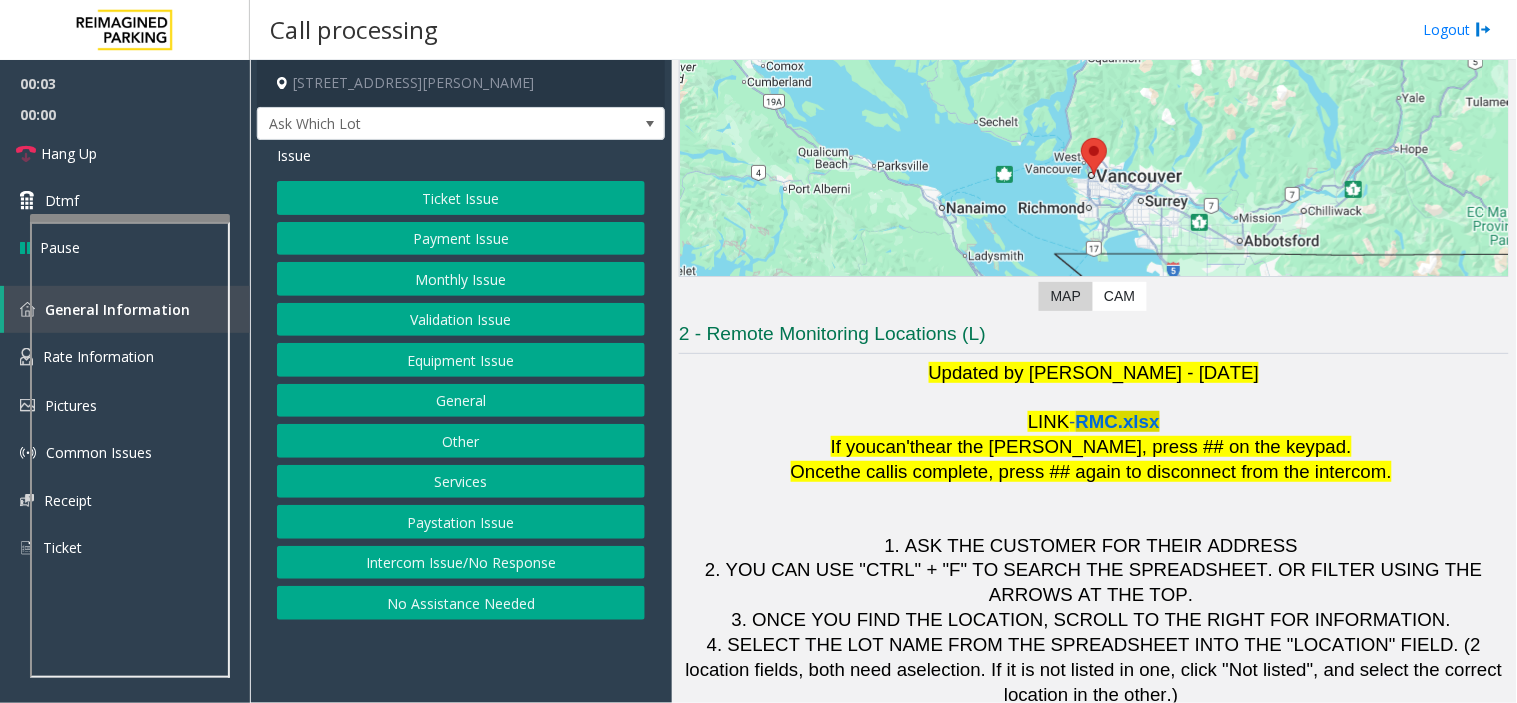 click on "RMC.xlsx" 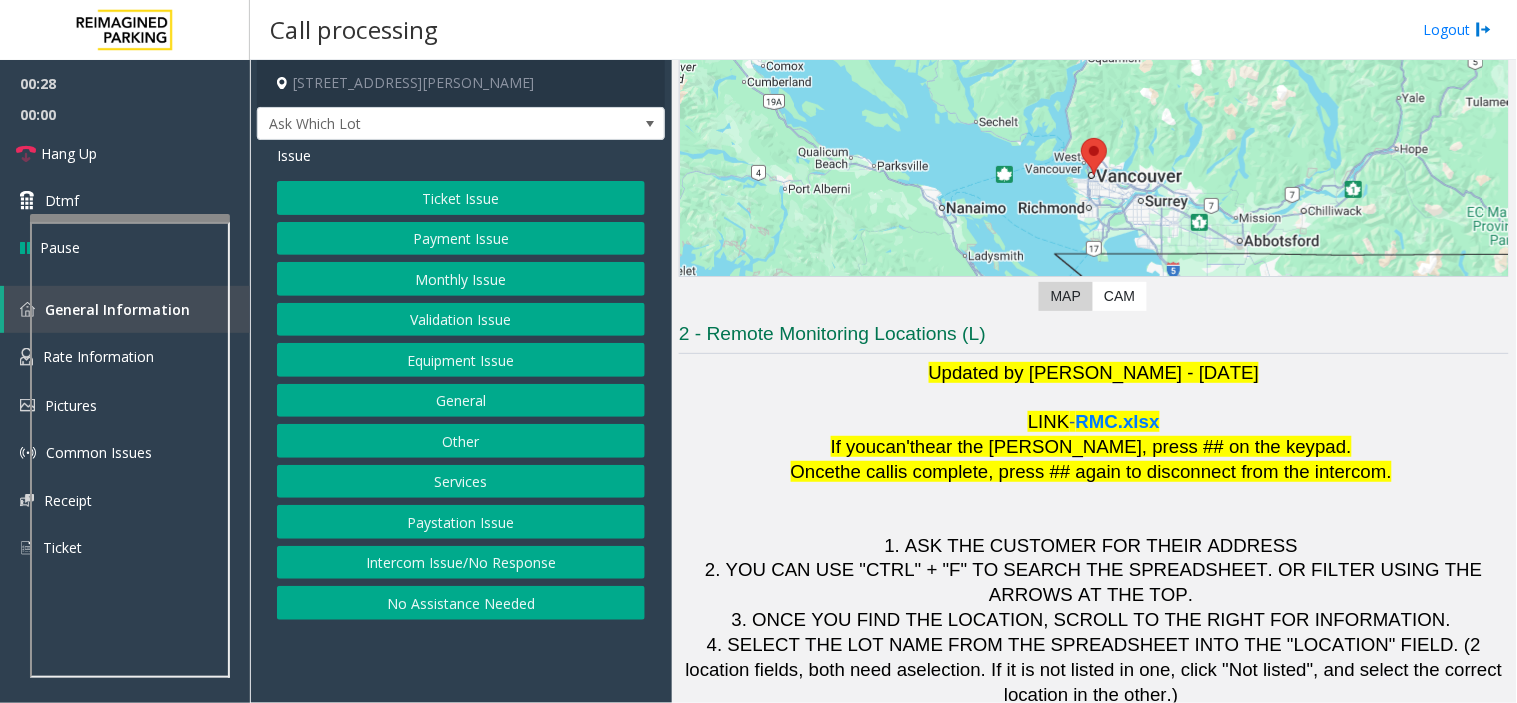 click on "Equipment Issue" 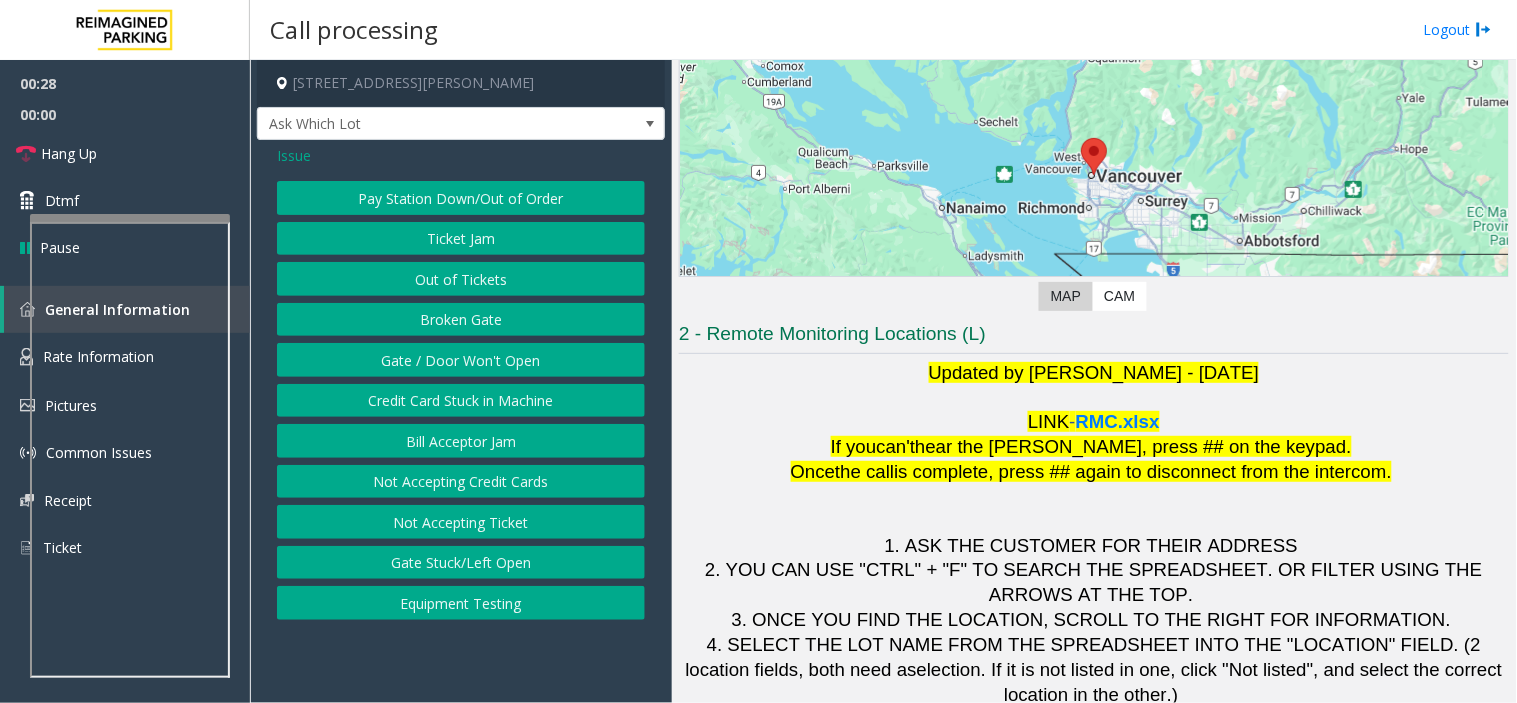click on "Gate / Door Won't Open" 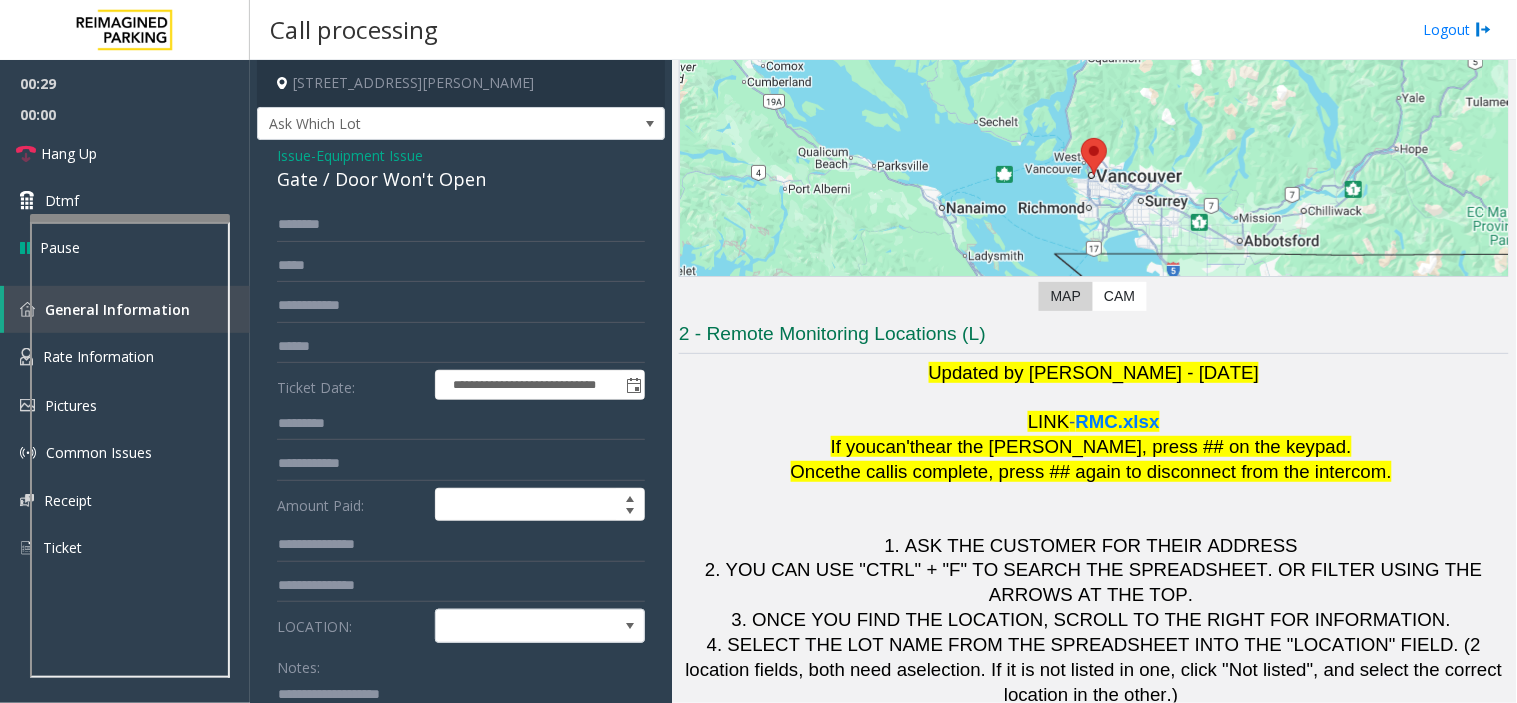 click on "Gate / Door Won't Open" 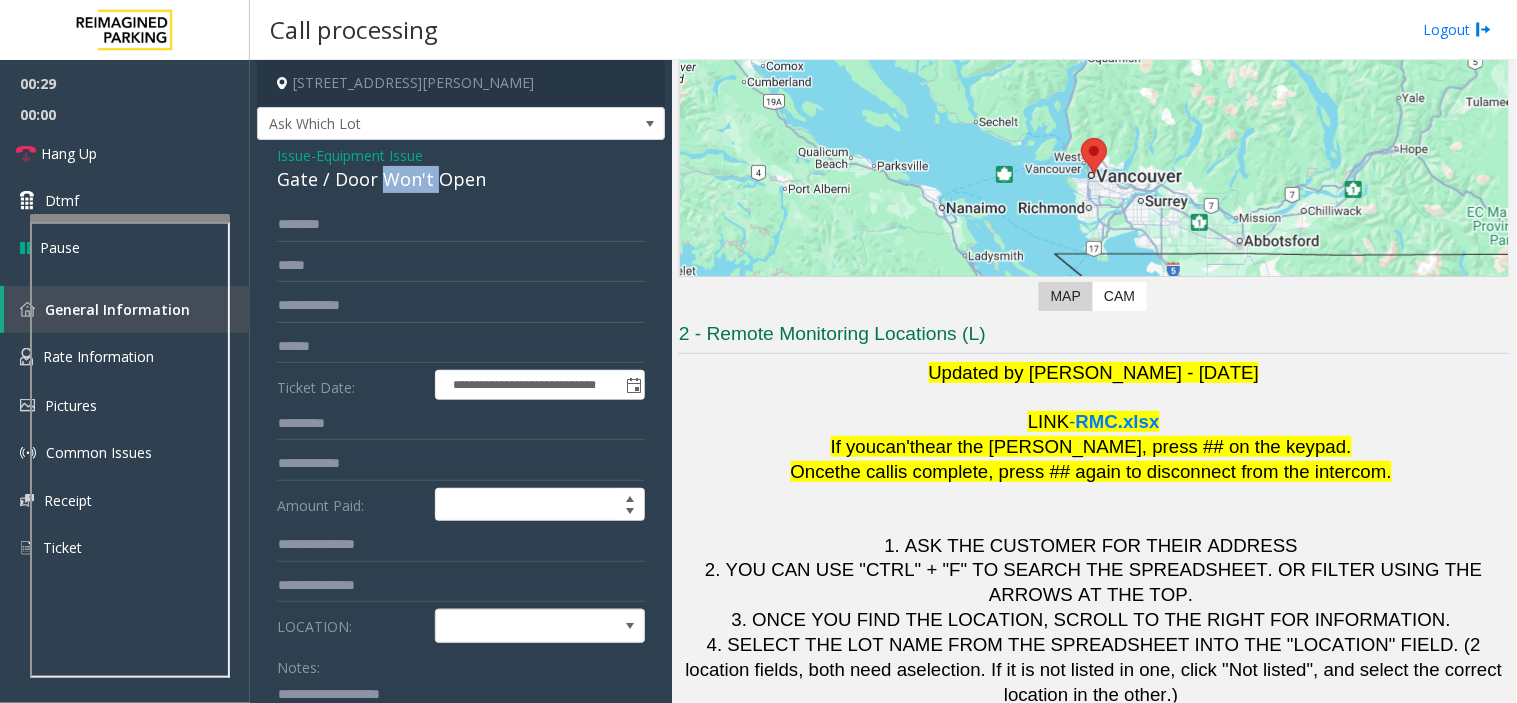 click on "Gate / Door Won't Open" 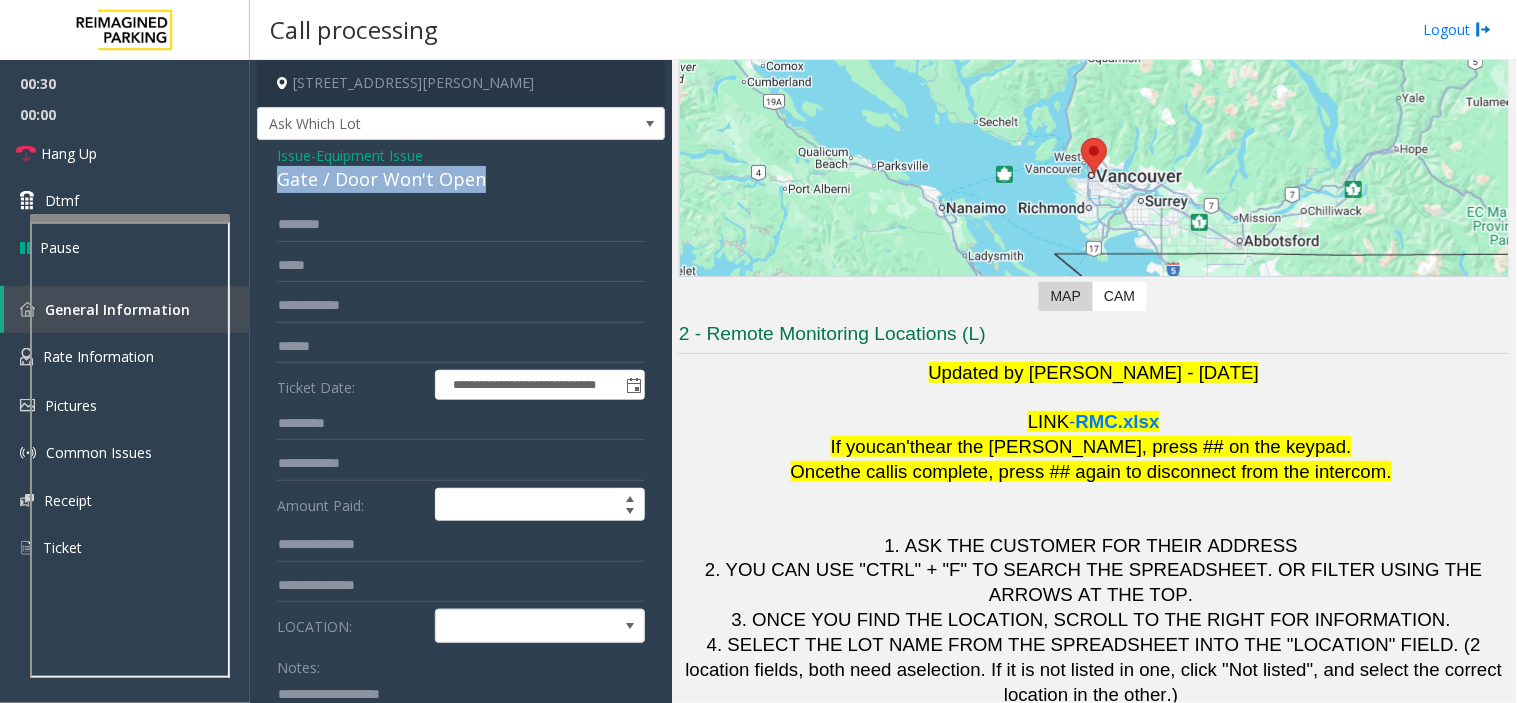 click on "Gate / Door Won't Open" 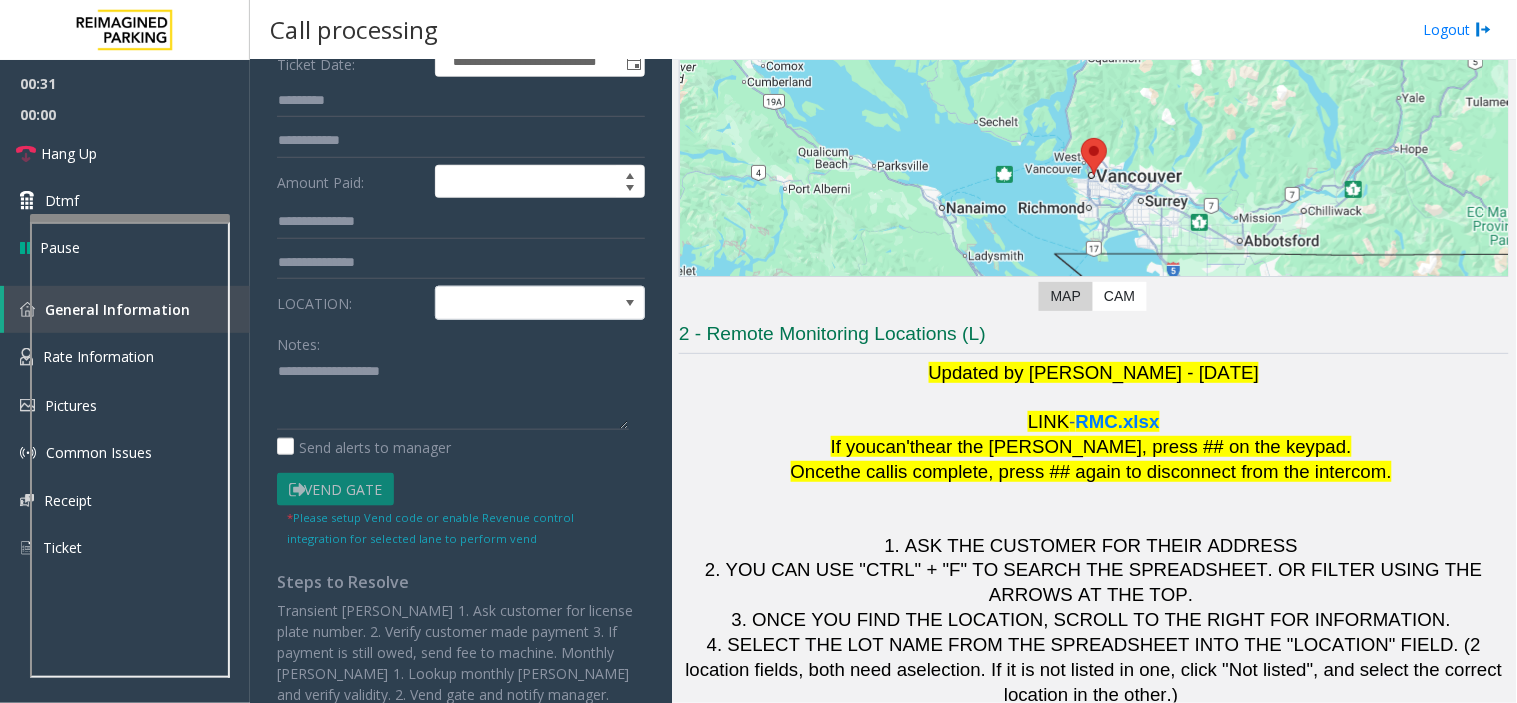 scroll, scrollTop: 333, scrollLeft: 0, axis: vertical 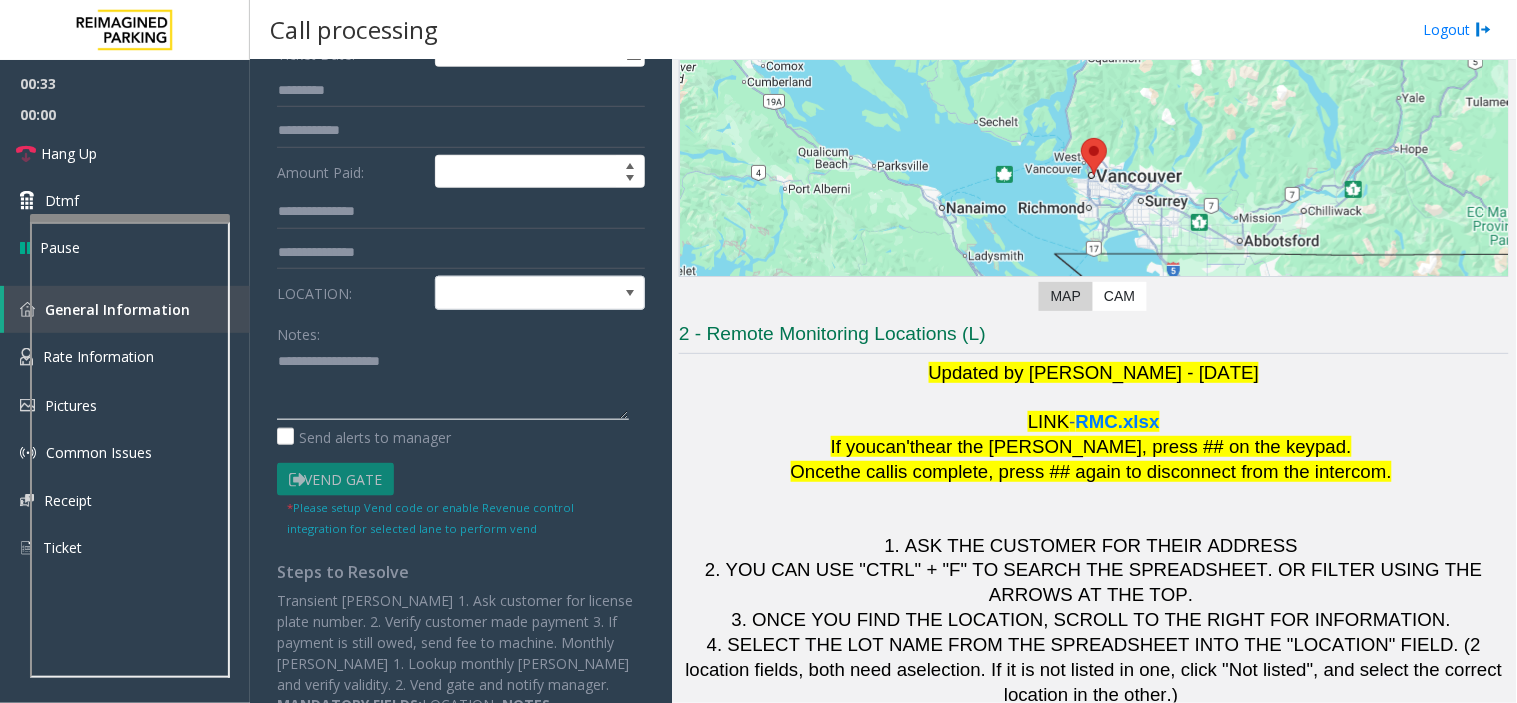 paste on "**********" 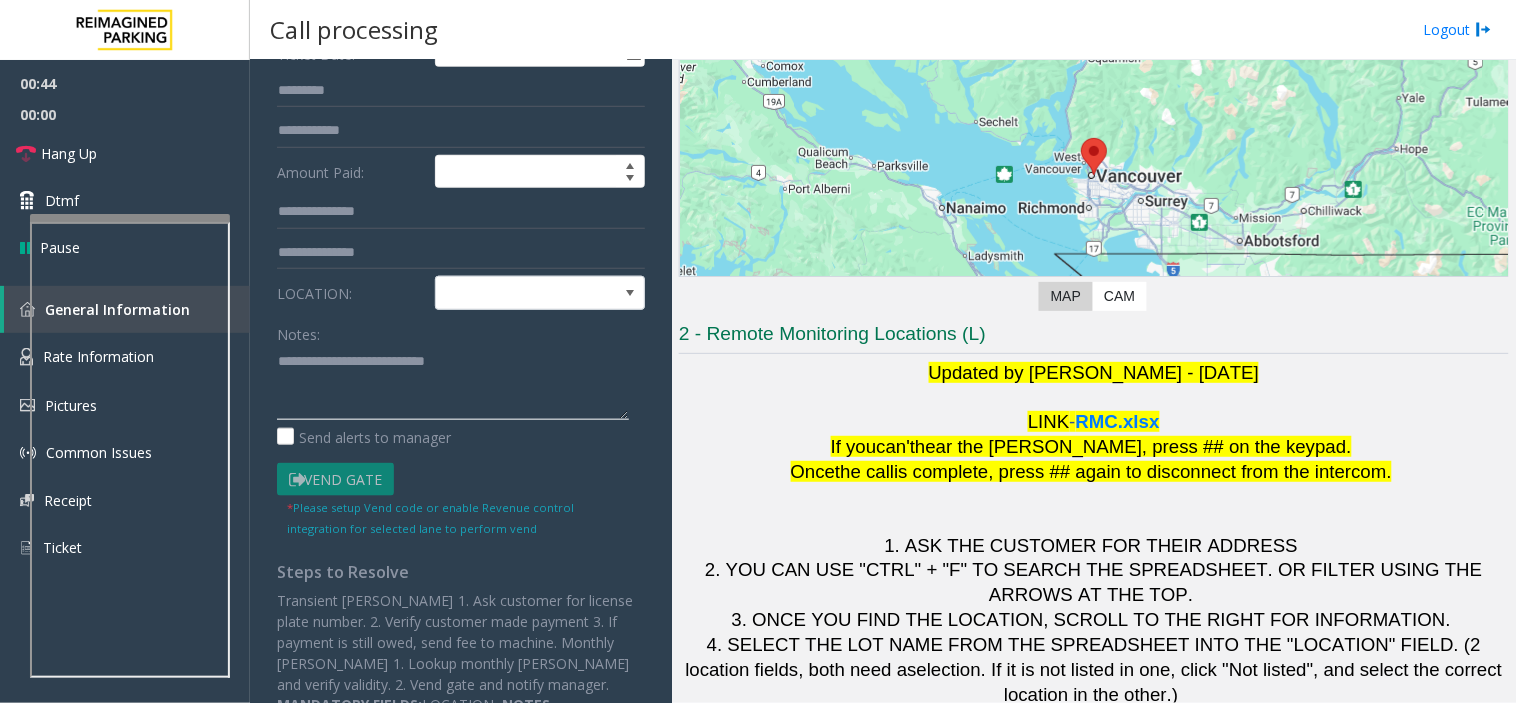 paste on "**********" 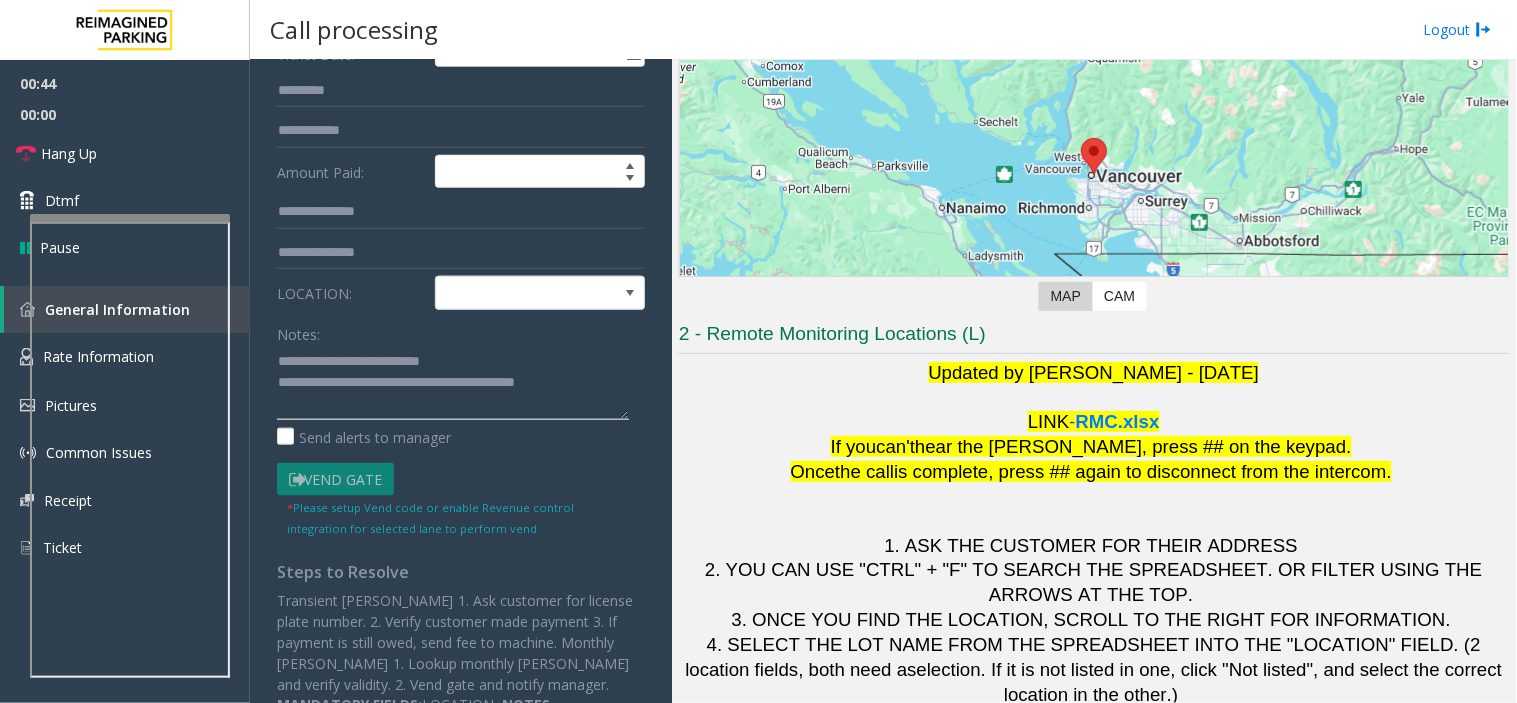type on "**********" 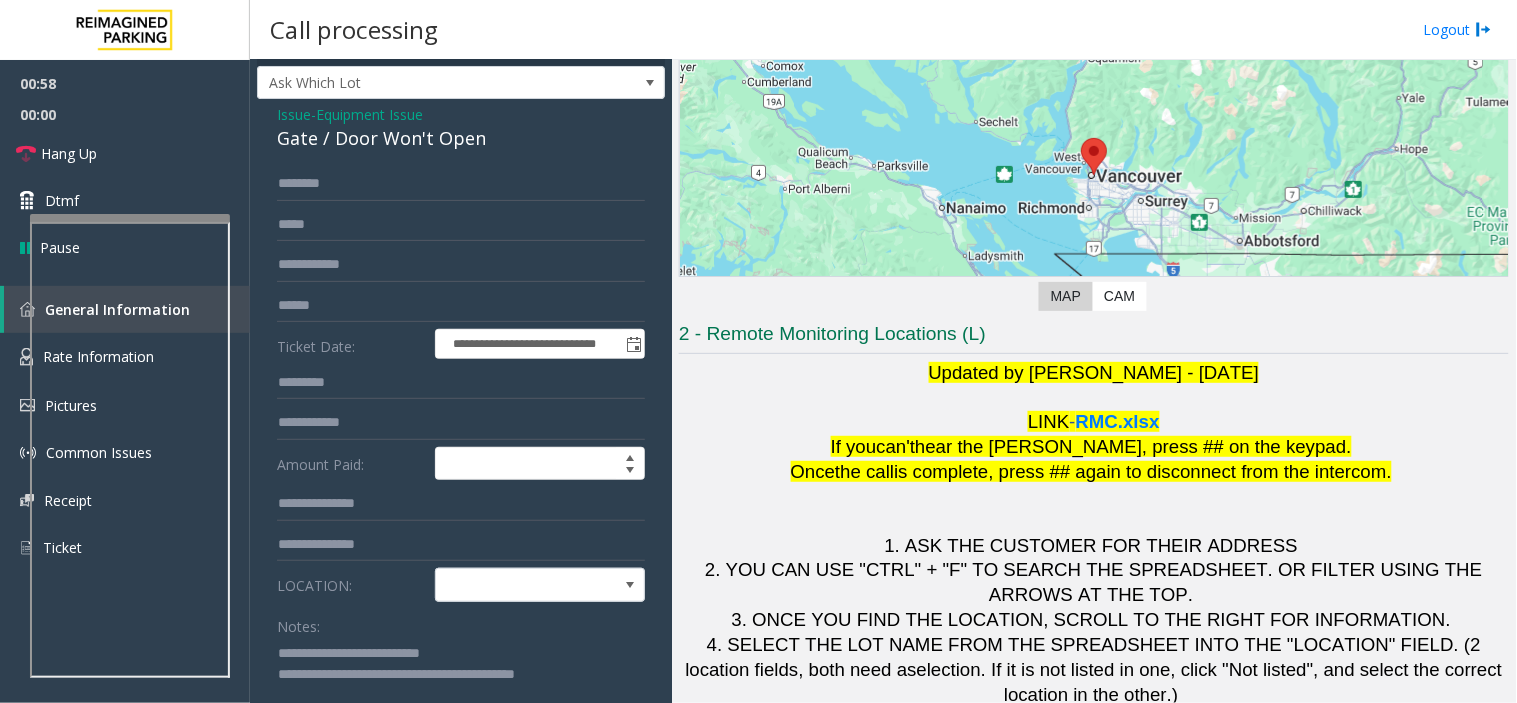scroll, scrollTop: 0, scrollLeft: 0, axis: both 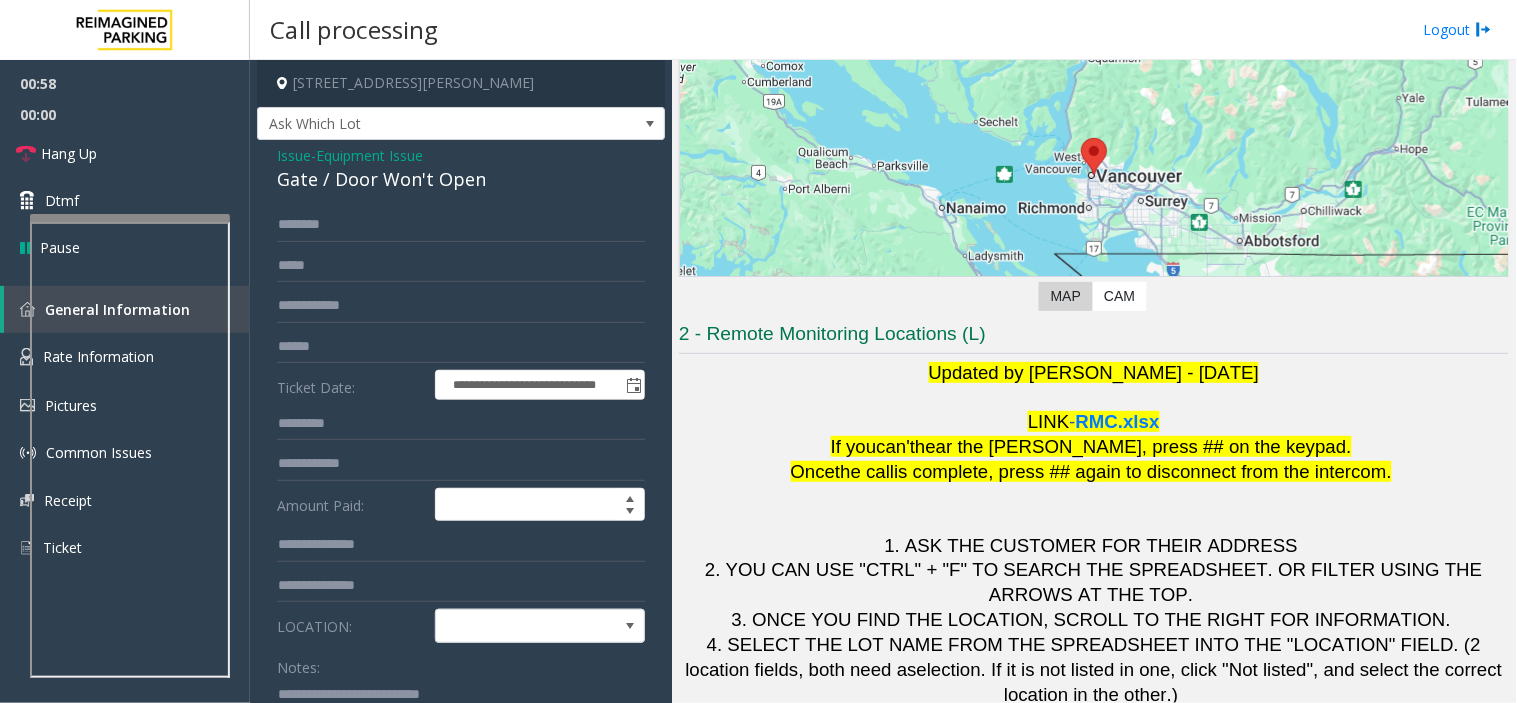 click on "Equipment Issue" 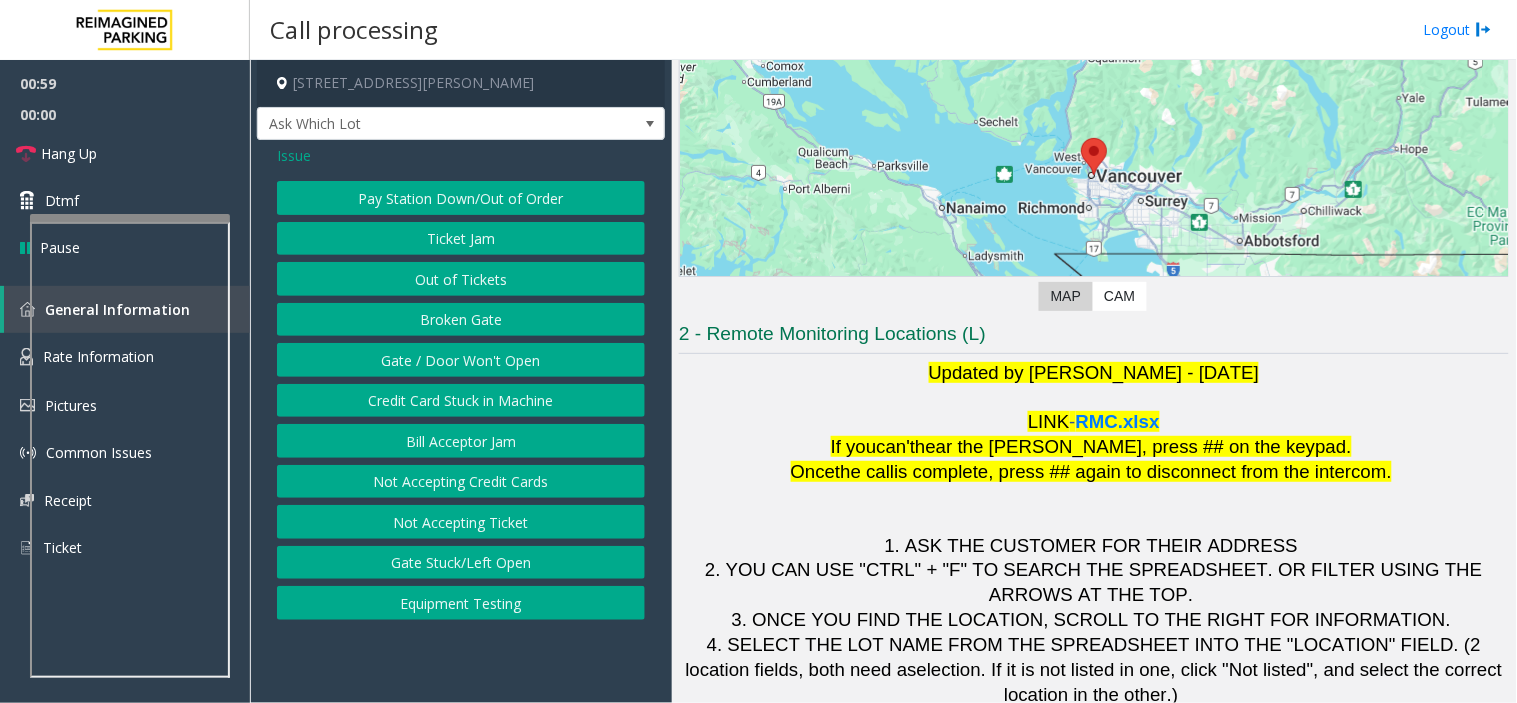 click on "Issue" 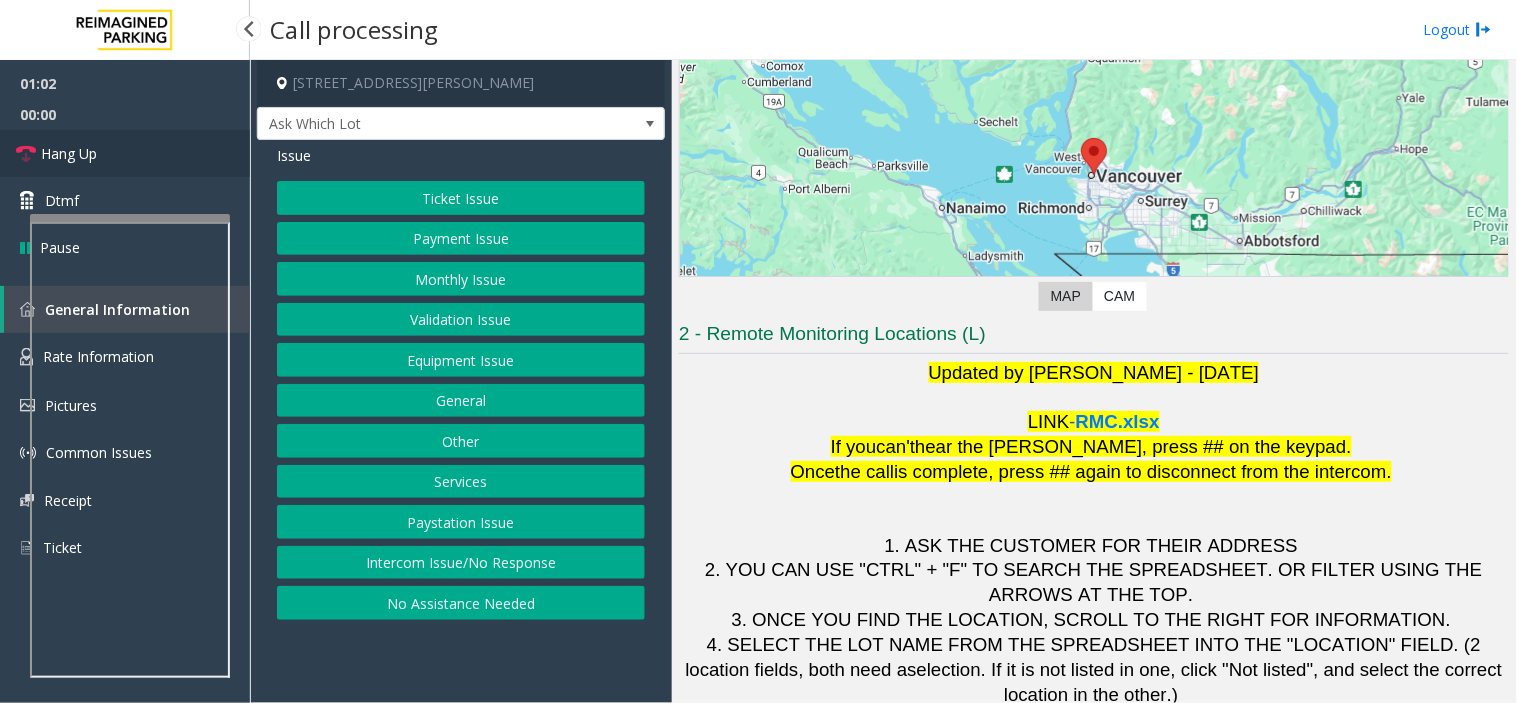 click on "Hang Up" at bounding box center [125, 153] 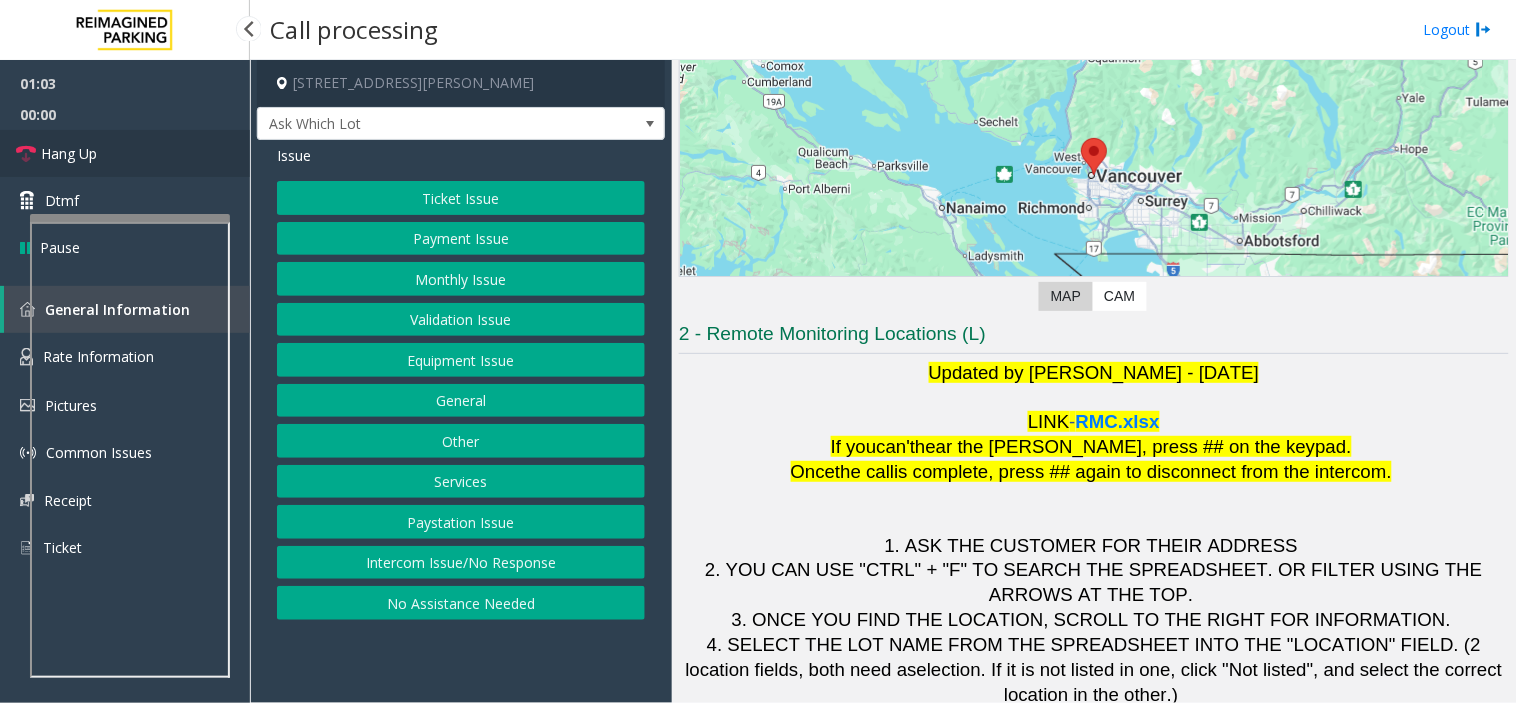 click on "Hang Up" at bounding box center (125, 153) 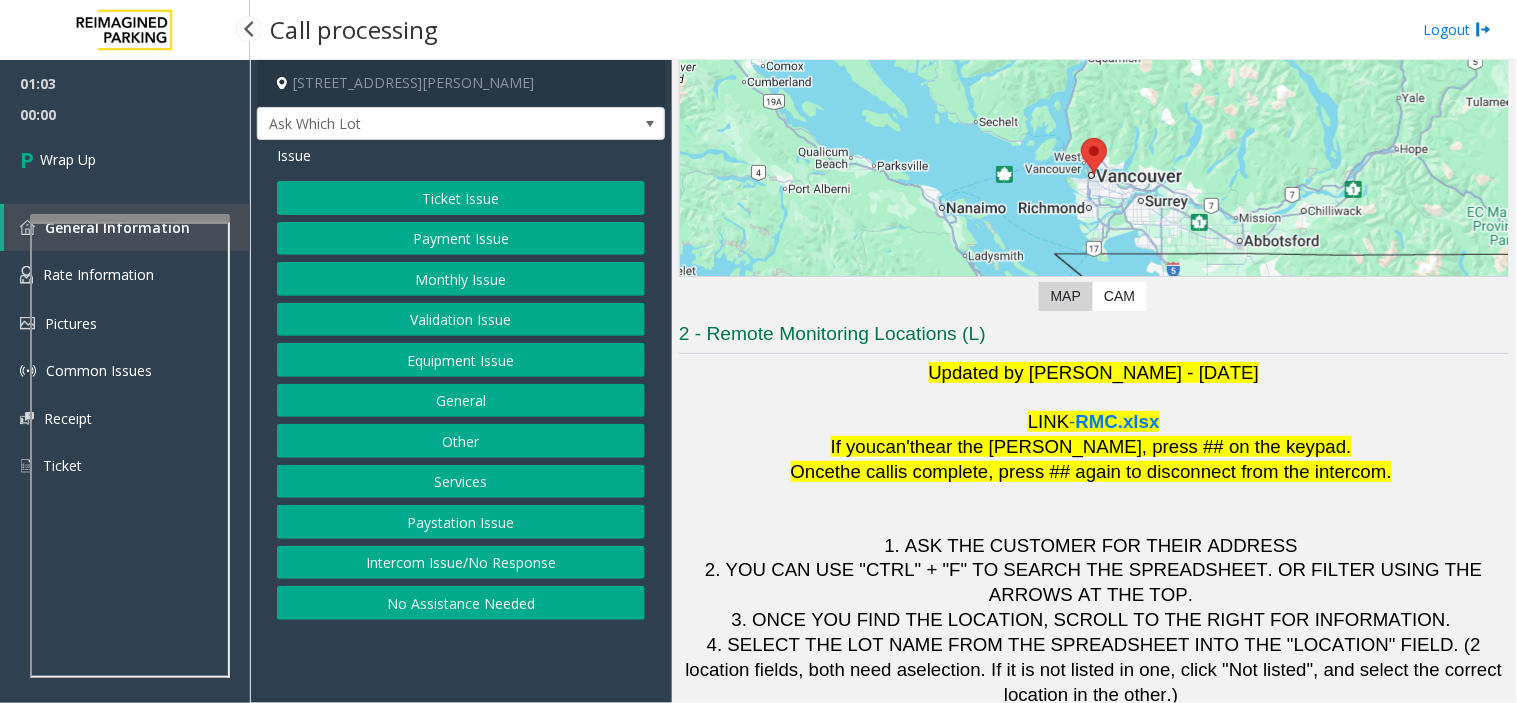 click on "Wrap Up" at bounding box center [125, 159] 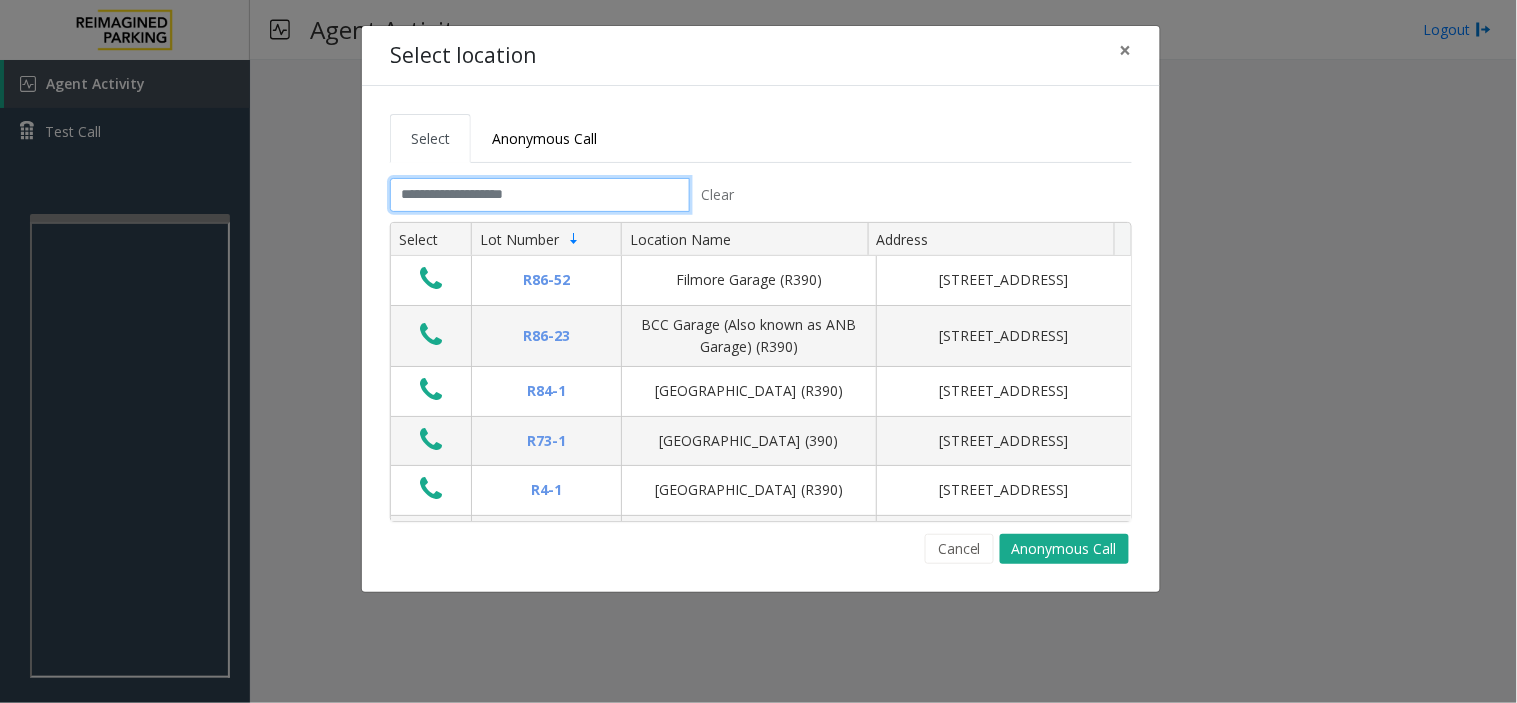 click 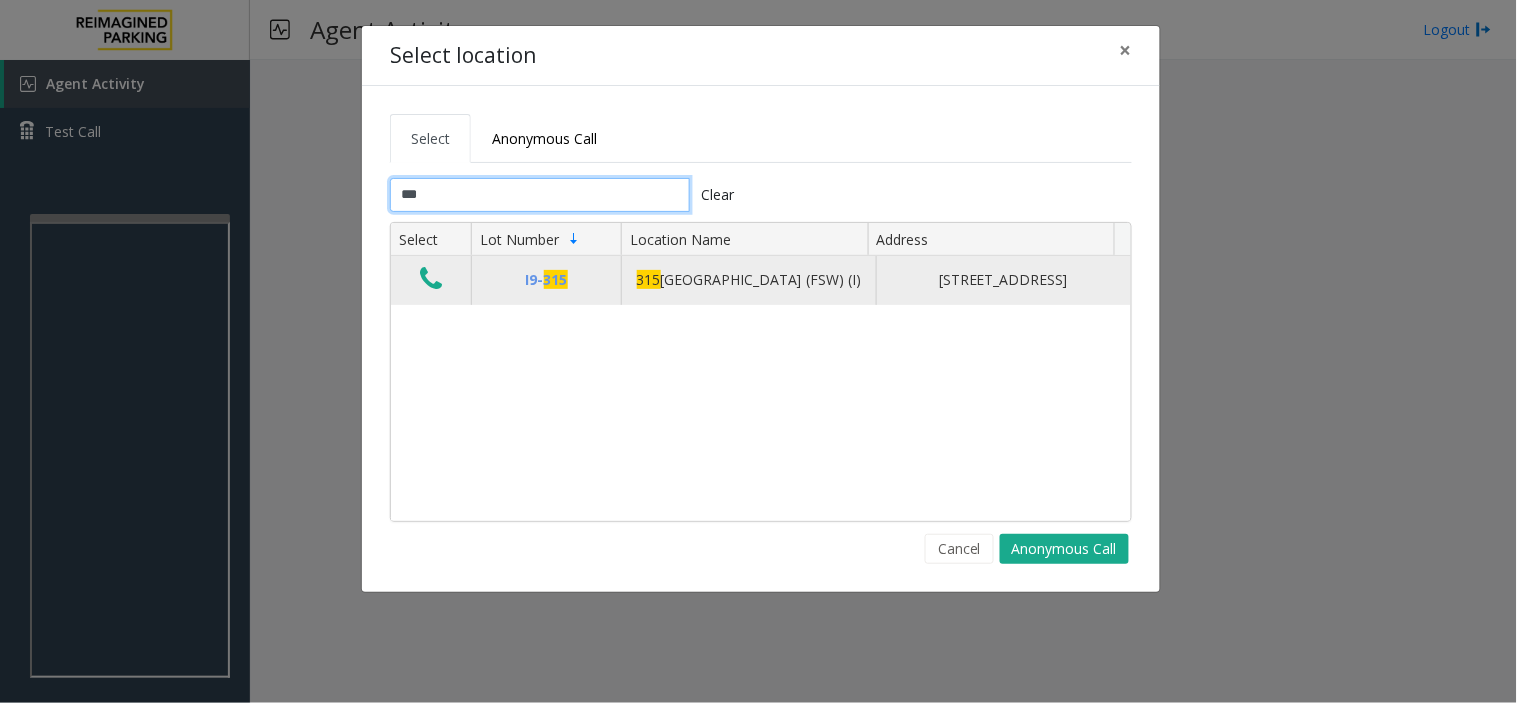 type on "***" 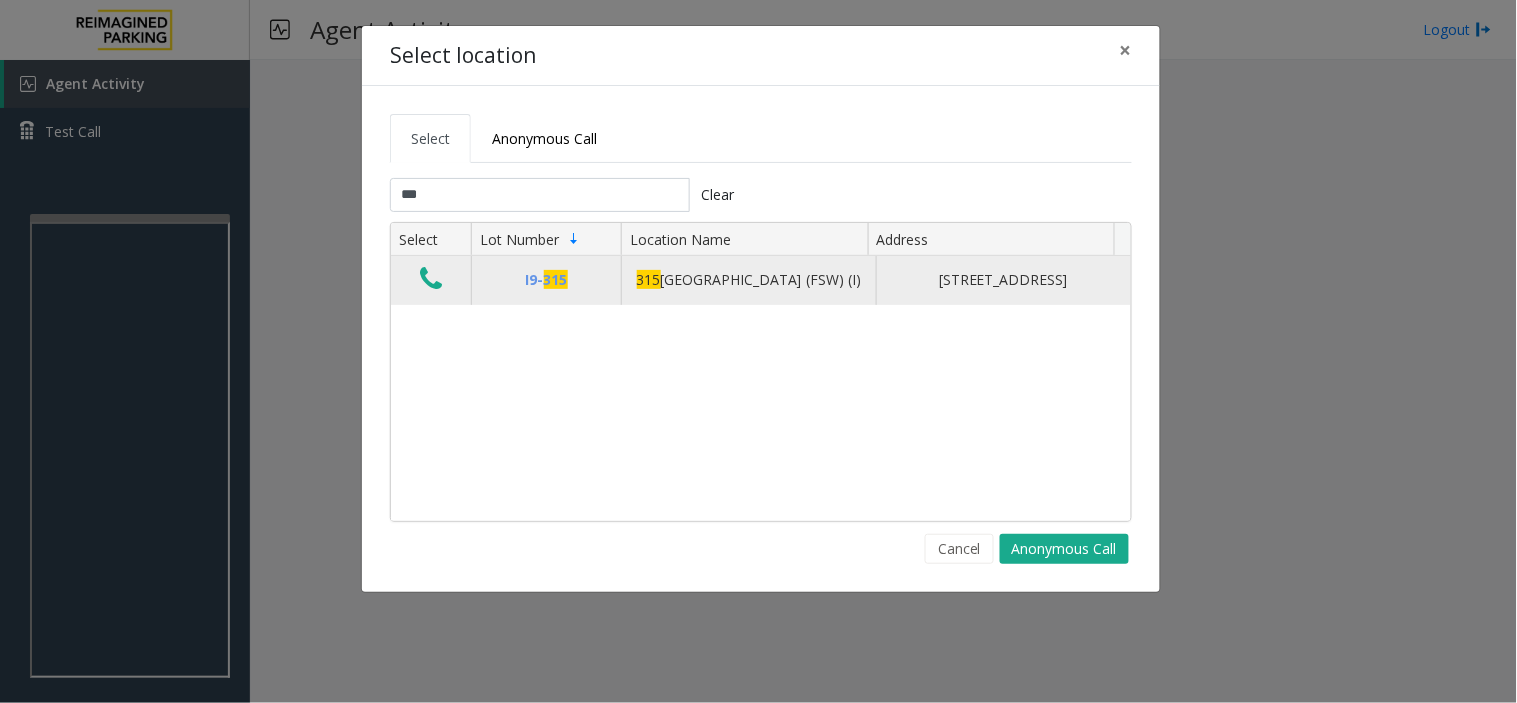 click 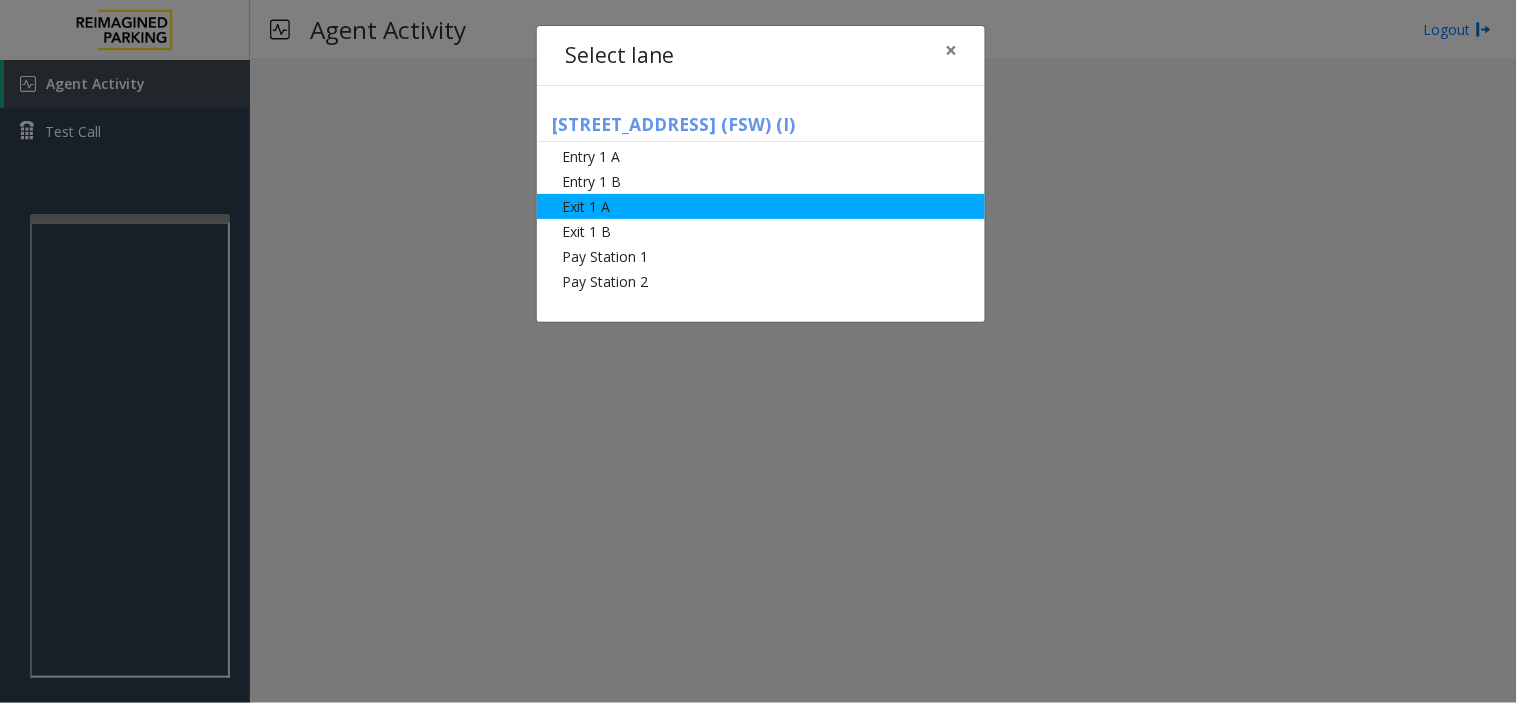 click on "Exit 1 A" 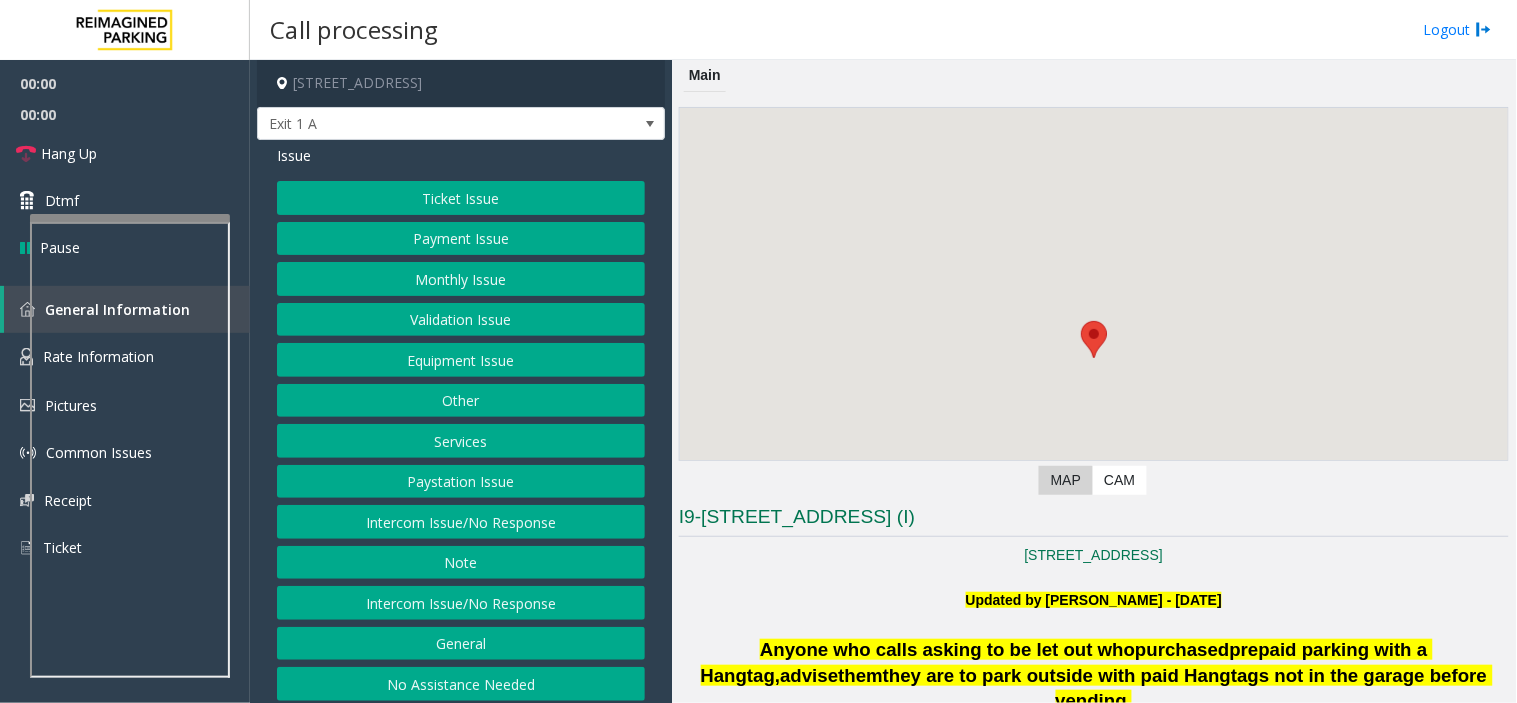 click on "I9-[STREET_ADDRESS] (I) [STREET_ADDRESS] Updated by [PERSON_NAME] - [DATE] Anyone who calls asking to be let out who  purchased  prepaid parking with a Hangtag ,  advise  them  they are to park outside with paid Hangtags not in the garage before vending.   PHONE VEND CODE: 9#     PARCS   SOLAR WINDS   USERNAME   PASSWORD   PARIS   EQUIPMENT   CARD INSERTION                   Card only     2 POF machines  located  in the garage on level B1 and B2   CC slot is also the ticket slot, insert with the chip first.    MANDATORY FIELDS   VALIDATIONS   APPROVED VALIDATION LIST   TICKET   MONTHLY CARDS   GARAGE LAYOUT   LOCATION TIME     [PERSON_NAME][GEOGRAPHIC_DATA],   [GEOGRAPHIC_DATA],   [PERSON_NAME][GEOGRAPHIC_DATA],   and other tourist attractions        Ticket barcode should be facing up while scanning.   Height Clearance in Underground - 6'6"   Click Here for the local time   APPROVED VENDORS   DO NOT VEND FOR   ENTRANCE/EXIT LANE INFO" 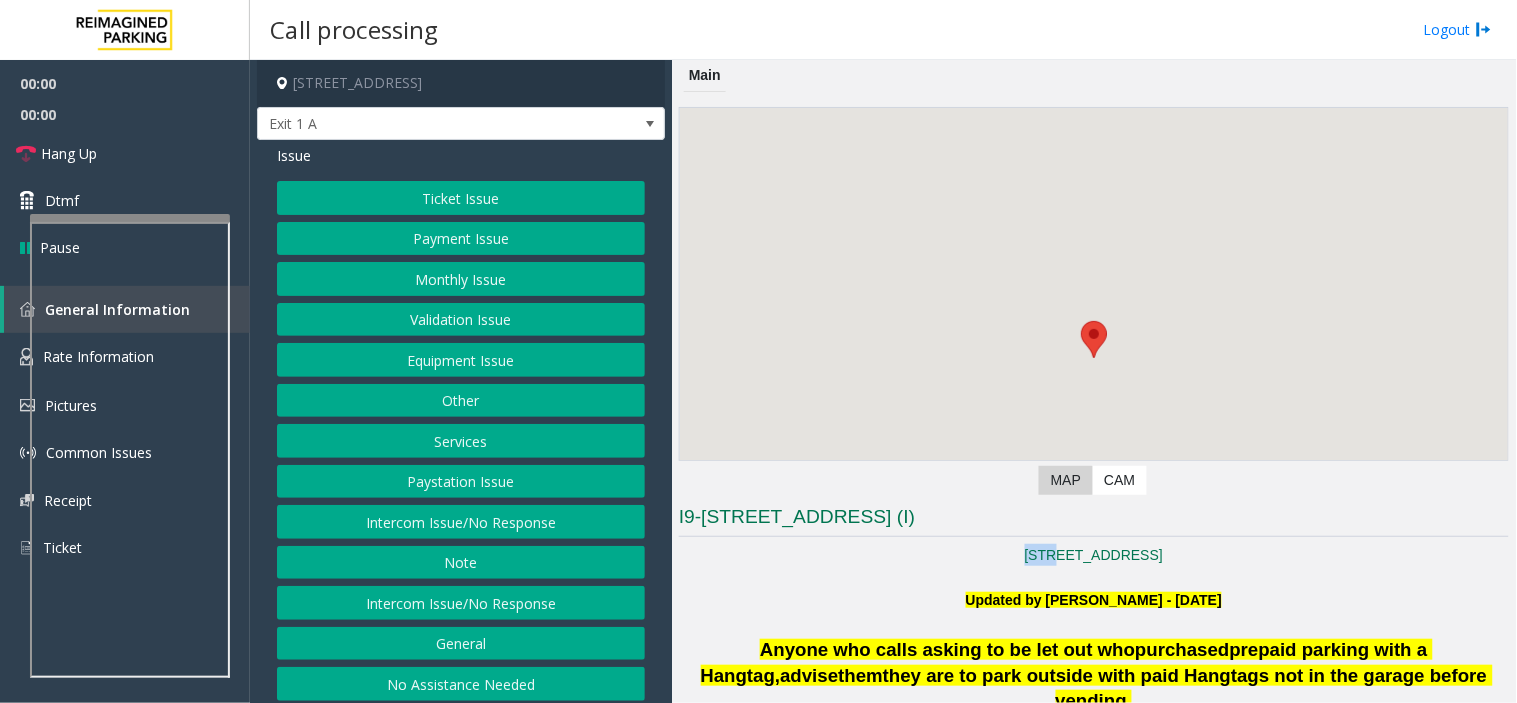 click on "I9-[STREET_ADDRESS] (I) [STREET_ADDRESS] Updated by [PERSON_NAME] - [DATE] Anyone who calls asking to be let out who  purchased  prepaid parking with a Hangtag ,  advise  them  they are to park outside with paid Hangtags not in the garage before vending.   PHONE VEND CODE: 9#     PARCS   SOLAR WINDS   USERNAME   PASSWORD   PARIS   EQUIPMENT   CARD INSERTION                   Card only     2 POF machines  located  in the garage on level B1 and B2   CC slot is also the ticket slot, insert with the chip first.    MANDATORY FIELDS   VALIDATIONS   APPROVED VALIDATION LIST   TICKET   MONTHLY CARDS   GARAGE LAYOUT   LOCATION TIME     [PERSON_NAME][GEOGRAPHIC_DATA],   [GEOGRAPHIC_DATA],   [PERSON_NAME][GEOGRAPHIC_DATA],   and other tourist attractions        Ticket barcode should be facing up while scanning.   Height Clearance in Underground - 6'6"   Click Here for the local time   APPROVED VENDORS   DO NOT VEND FOR   ENTRANCE/EXIT LANE INFO" 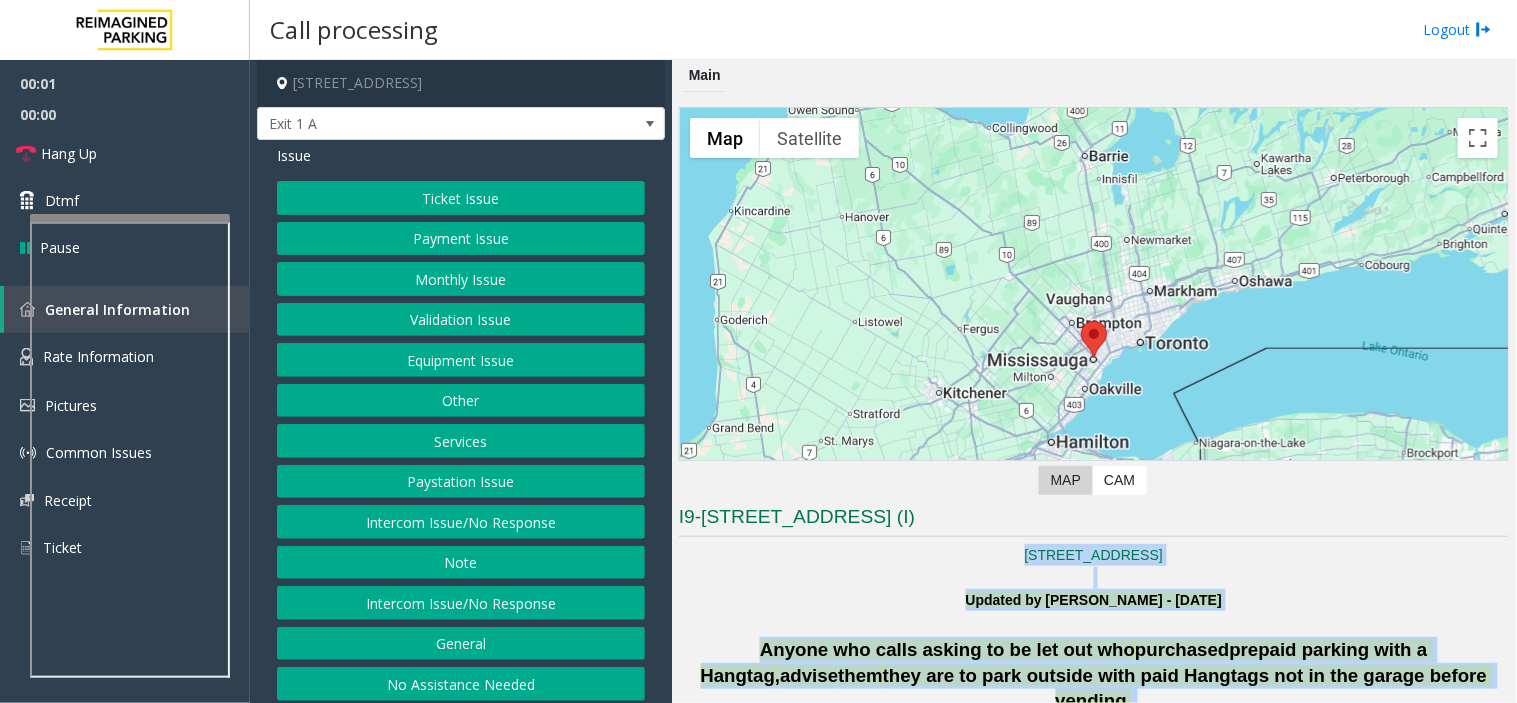 drag, startPoint x: 763, startPoint y: 540, endPoint x: 932, endPoint y: 634, distance: 193.38304 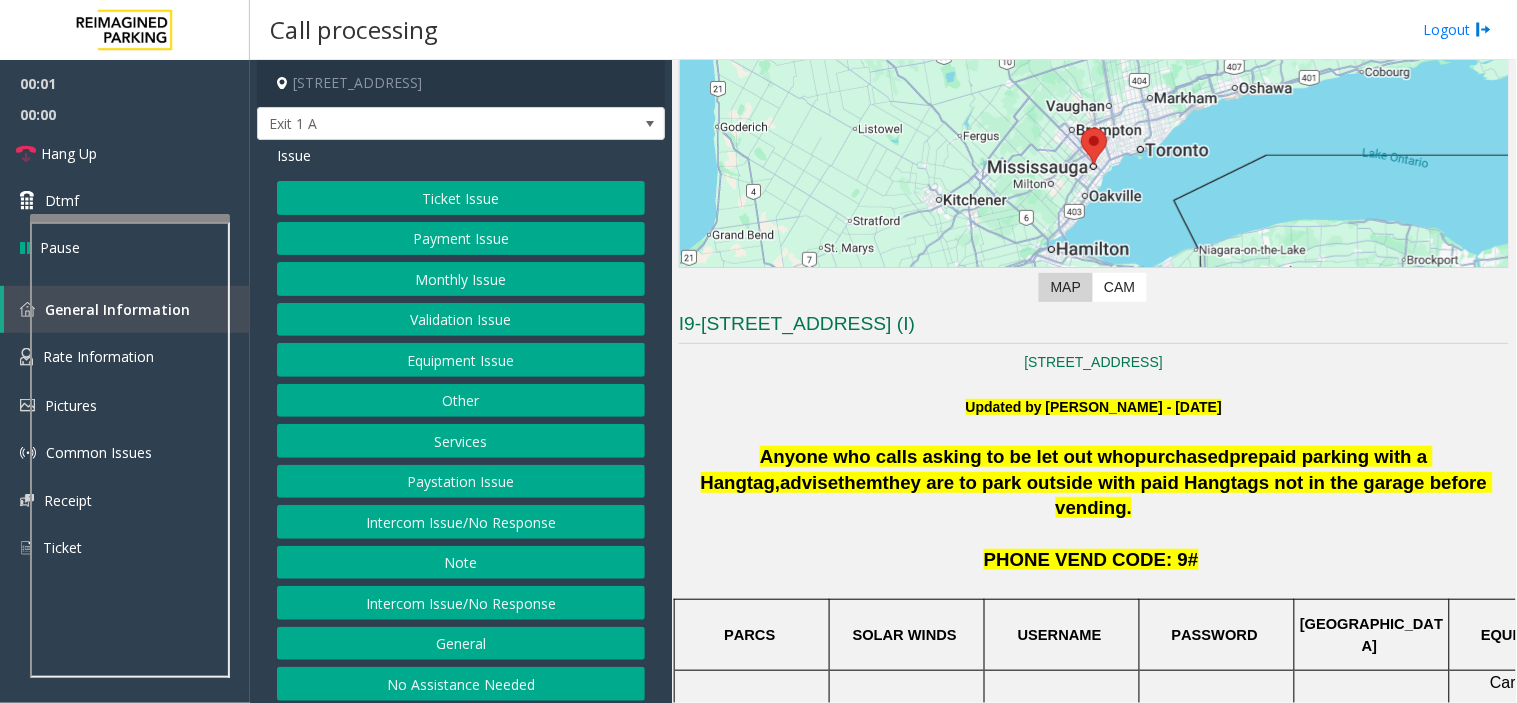 scroll, scrollTop: 333, scrollLeft: 0, axis: vertical 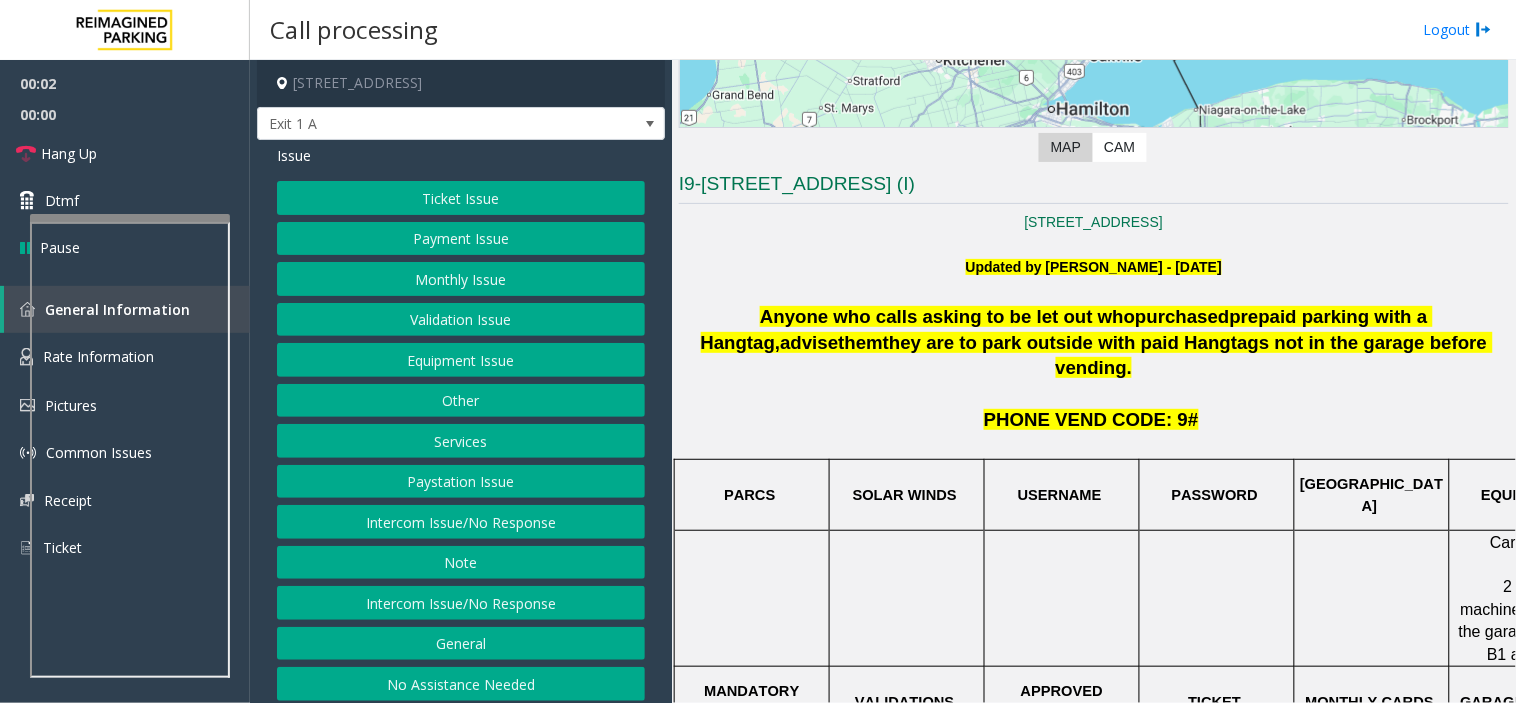 click on "Anyone who calls asking to be let out who  purchased  prepaid parking with a Hangtag ,  advise  them  they are to park outside with paid Hangtags not in the garage before vending." 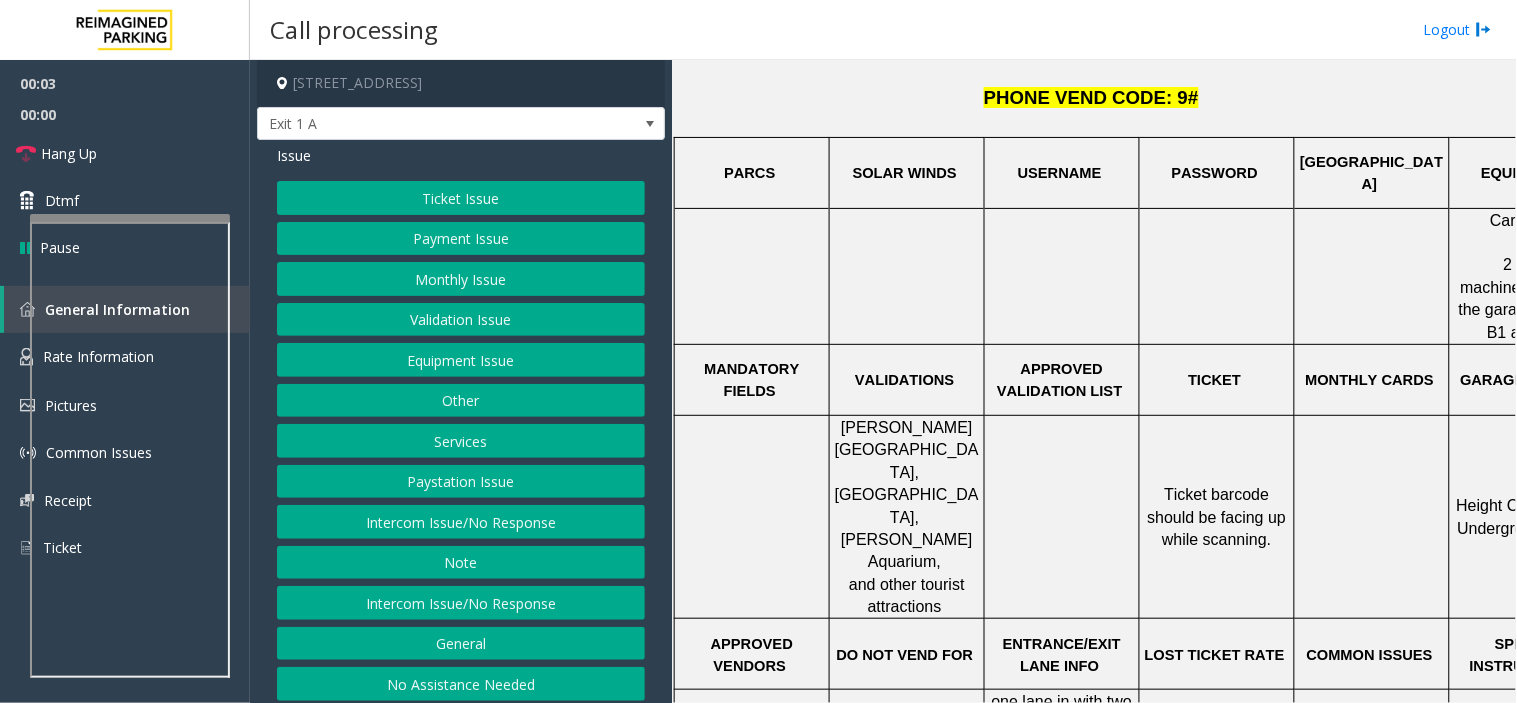 scroll, scrollTop: 666, scrollLeft: 0, axis: vertical 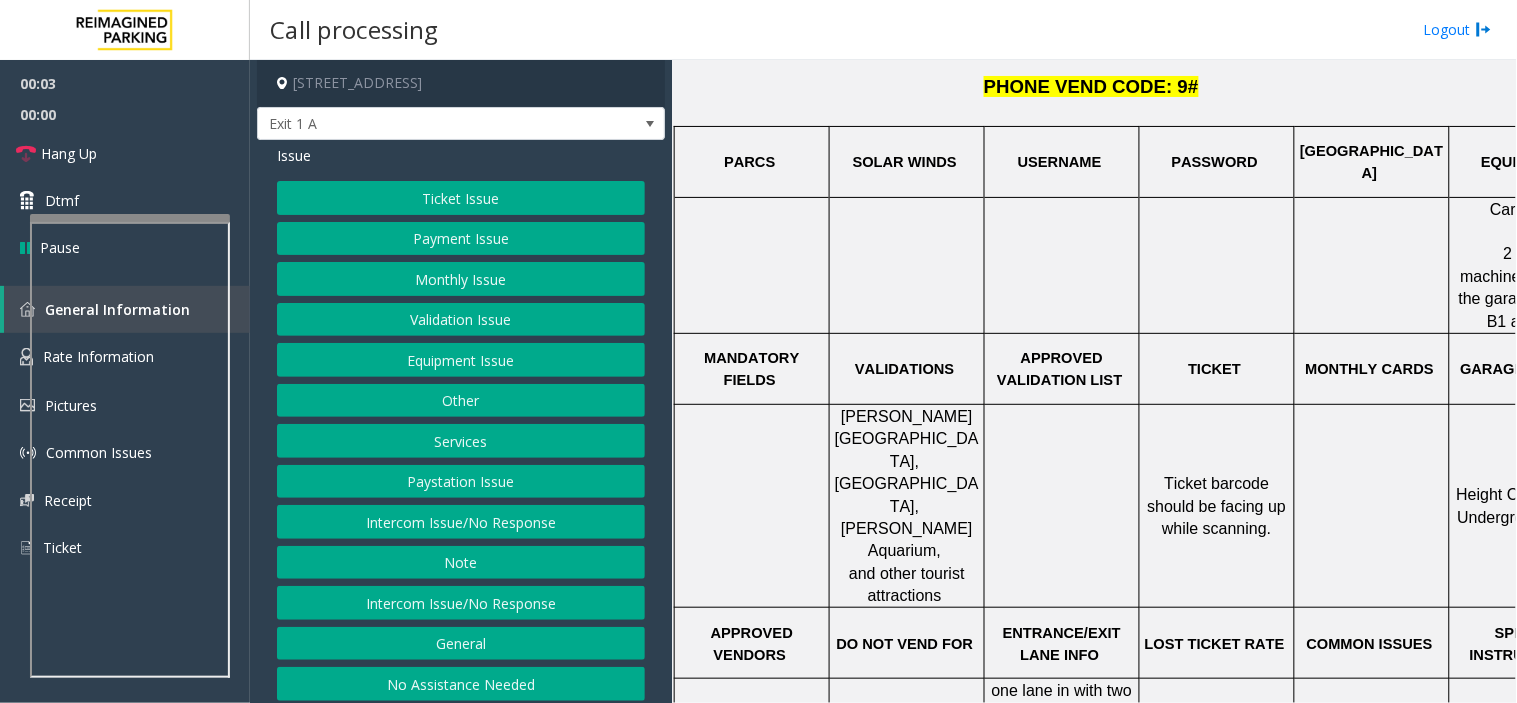 click on "Ticket barcode should be facing up while scanning." 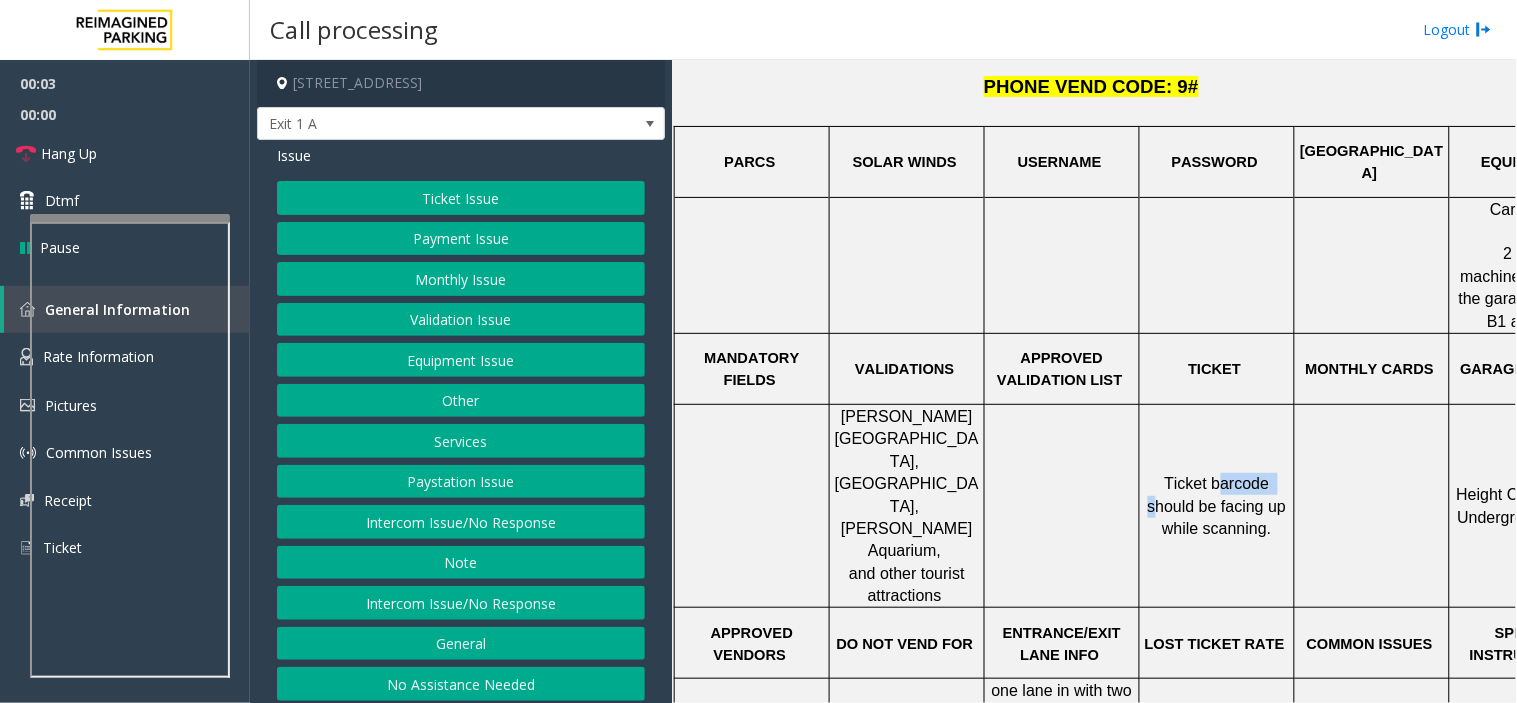 click on "Ticket barcode should be facing up while scanning." 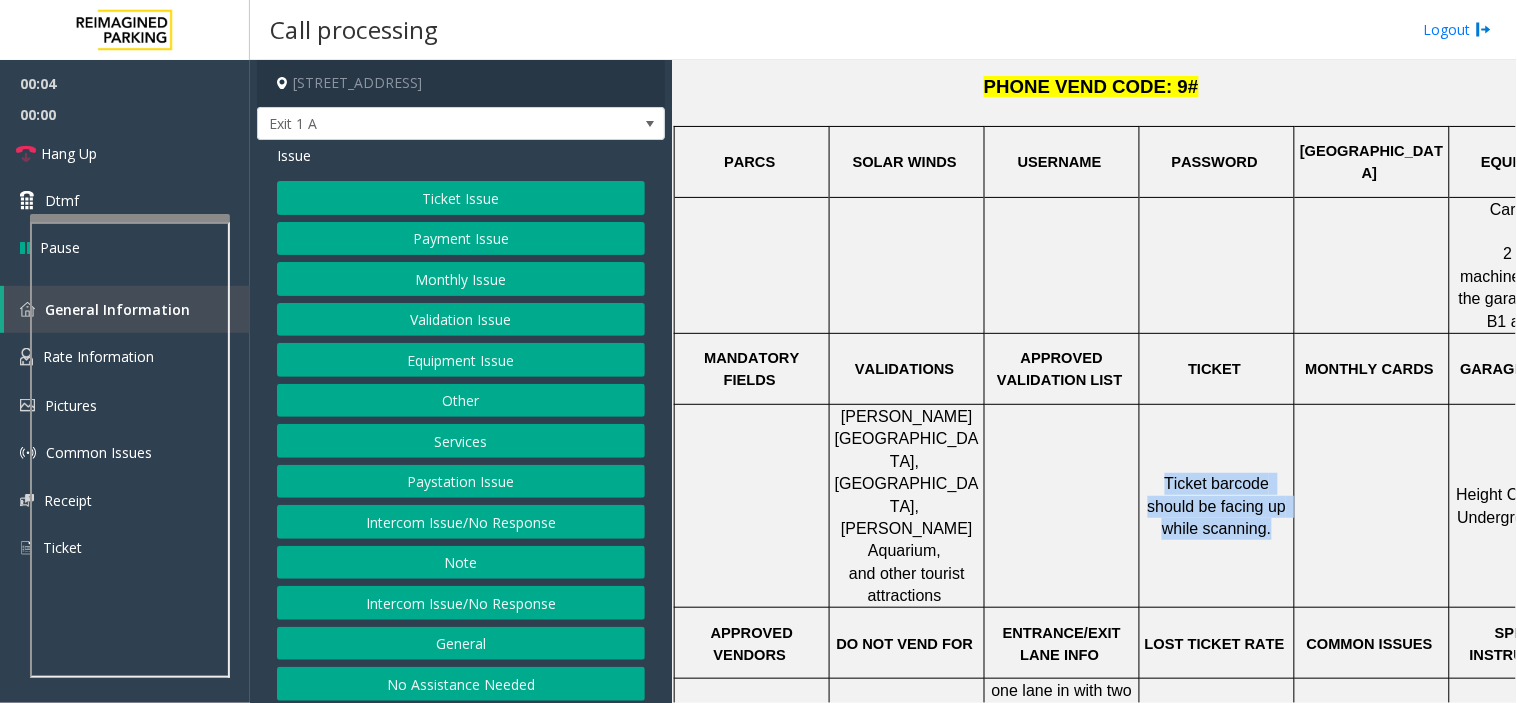 drag, startPoint x: 1218, startPoint y: 397, endPoint x: 1226, endPoint y: 405, distance: 11.313708 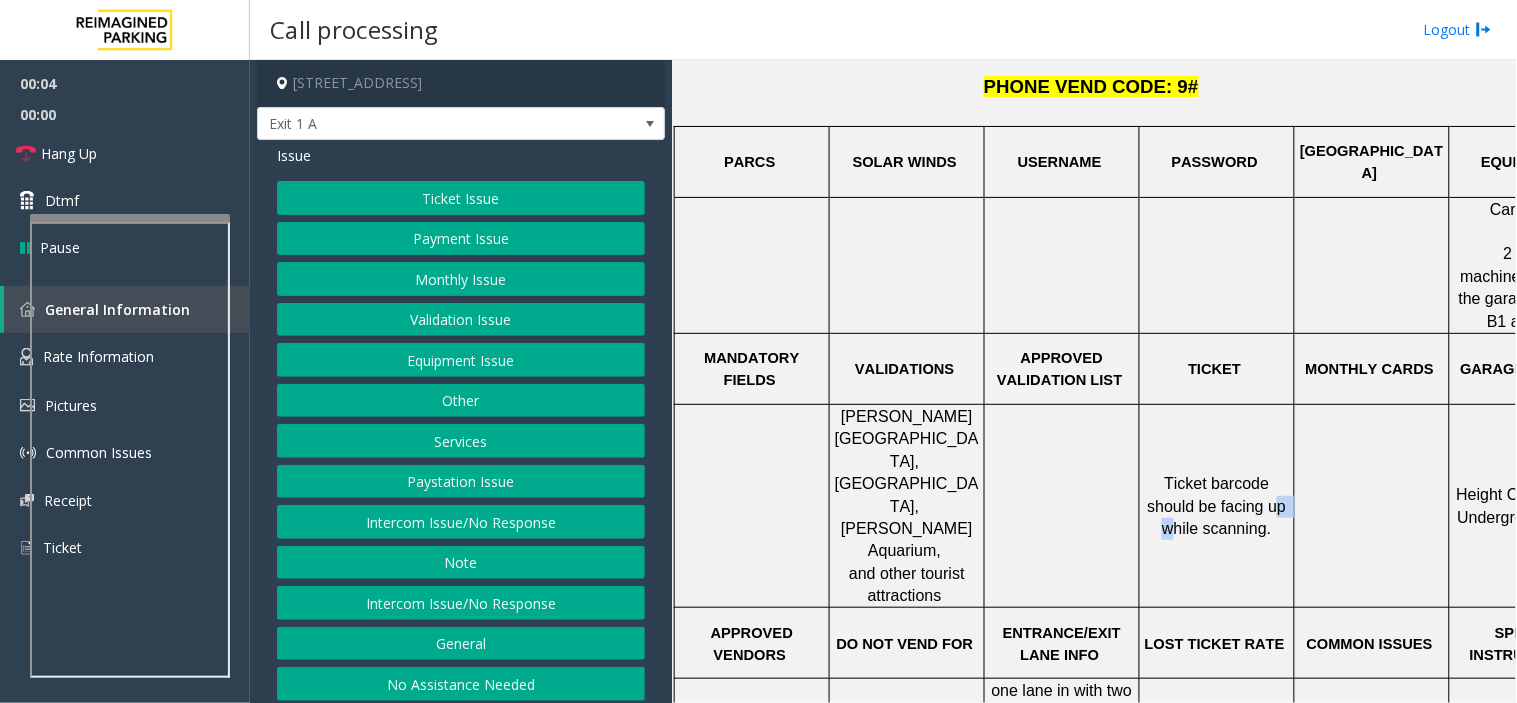 click on "Ticket barcode should be facing up while scanning." 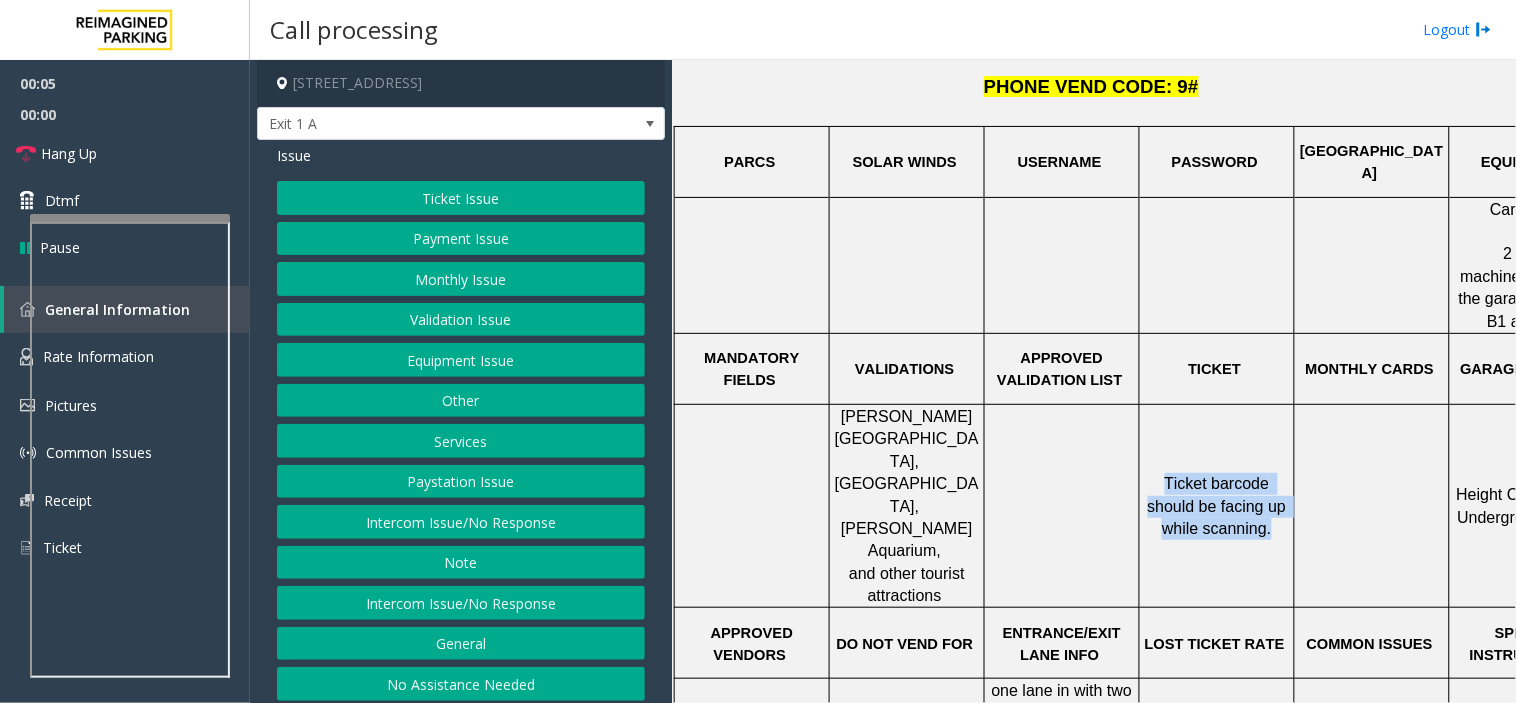 drag, startPoint x: 1226, startPoint y: 405, endPoint x: 1226, endPoint y: 427, distance: 22 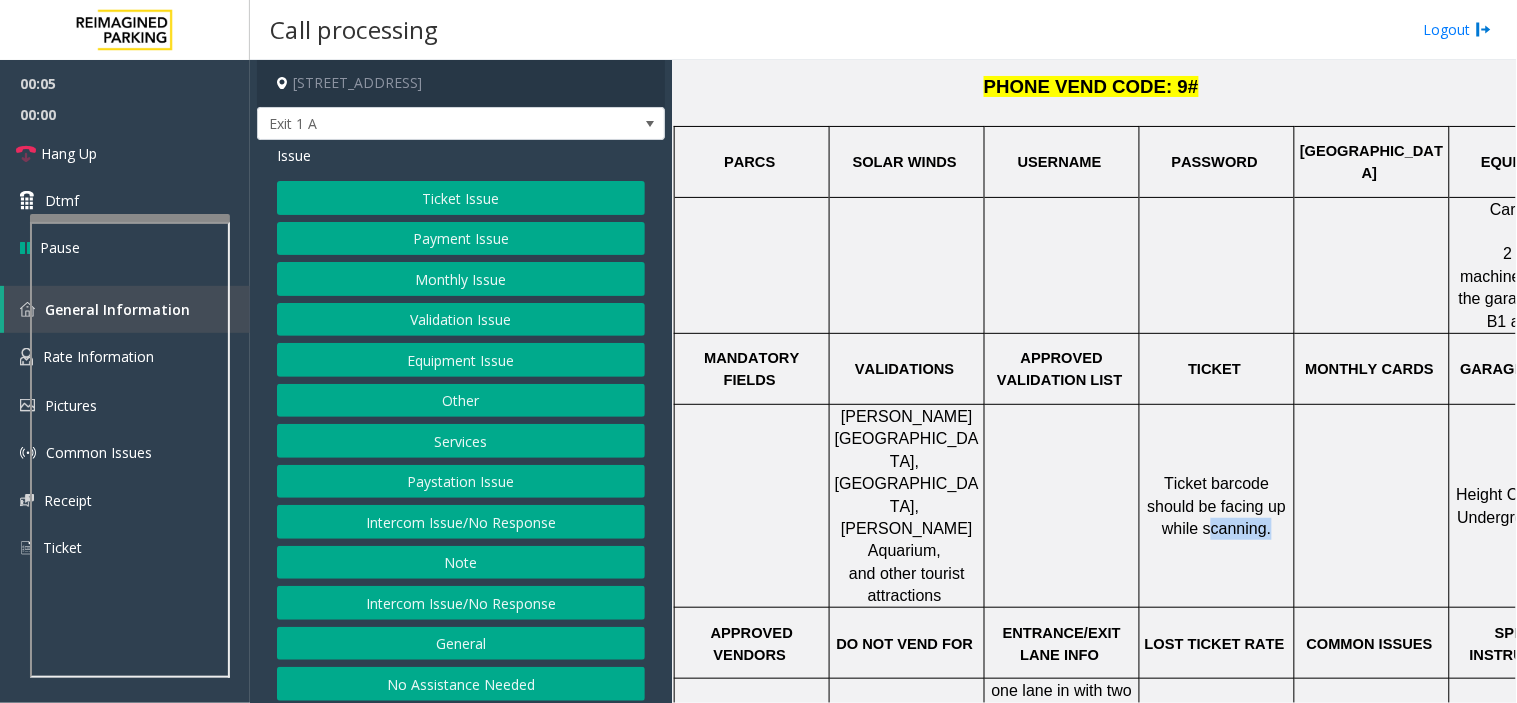 click on "Ticket barcode should be facing up while scanning." 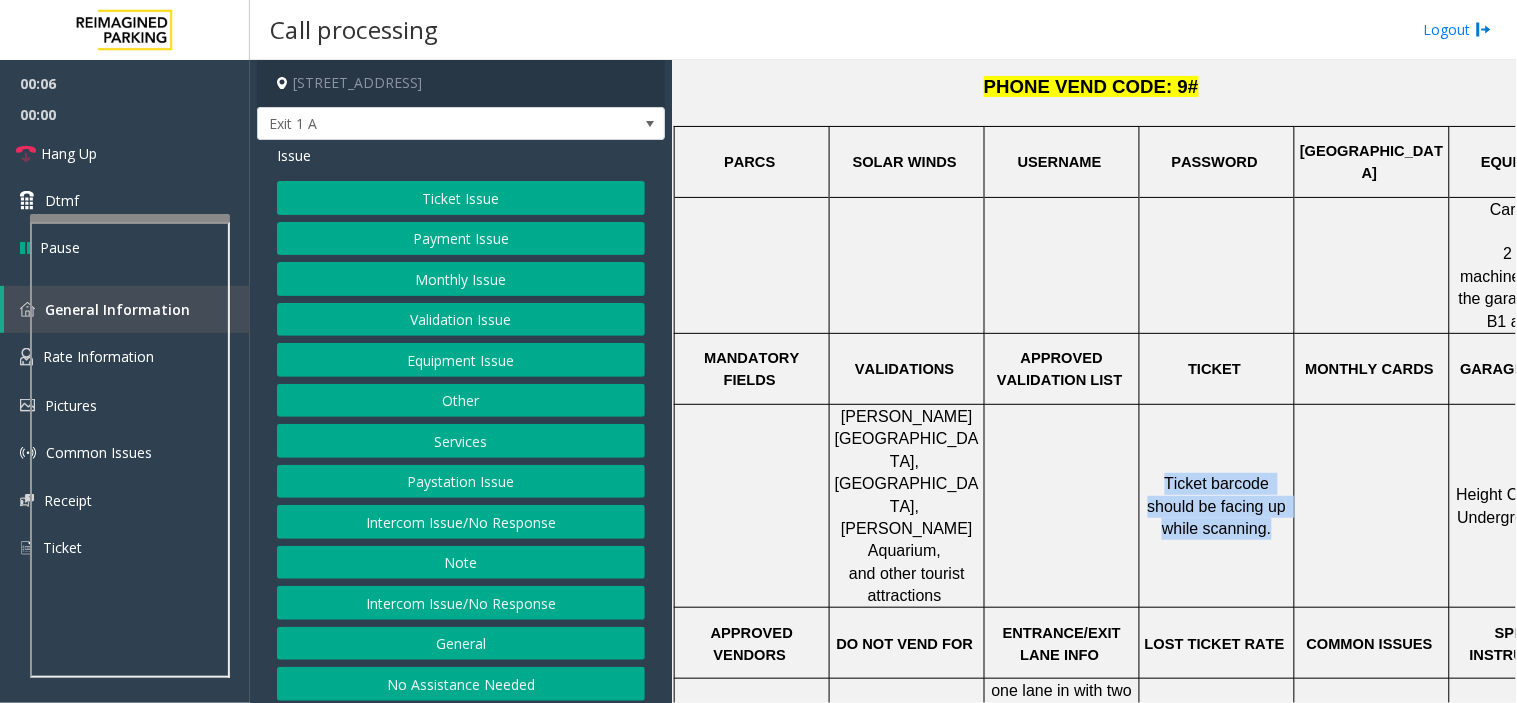 drag, startPoint x: 1226, startPoint y: 427, endPoint x: 1202, endPoint y: 404, distance: 33.24154 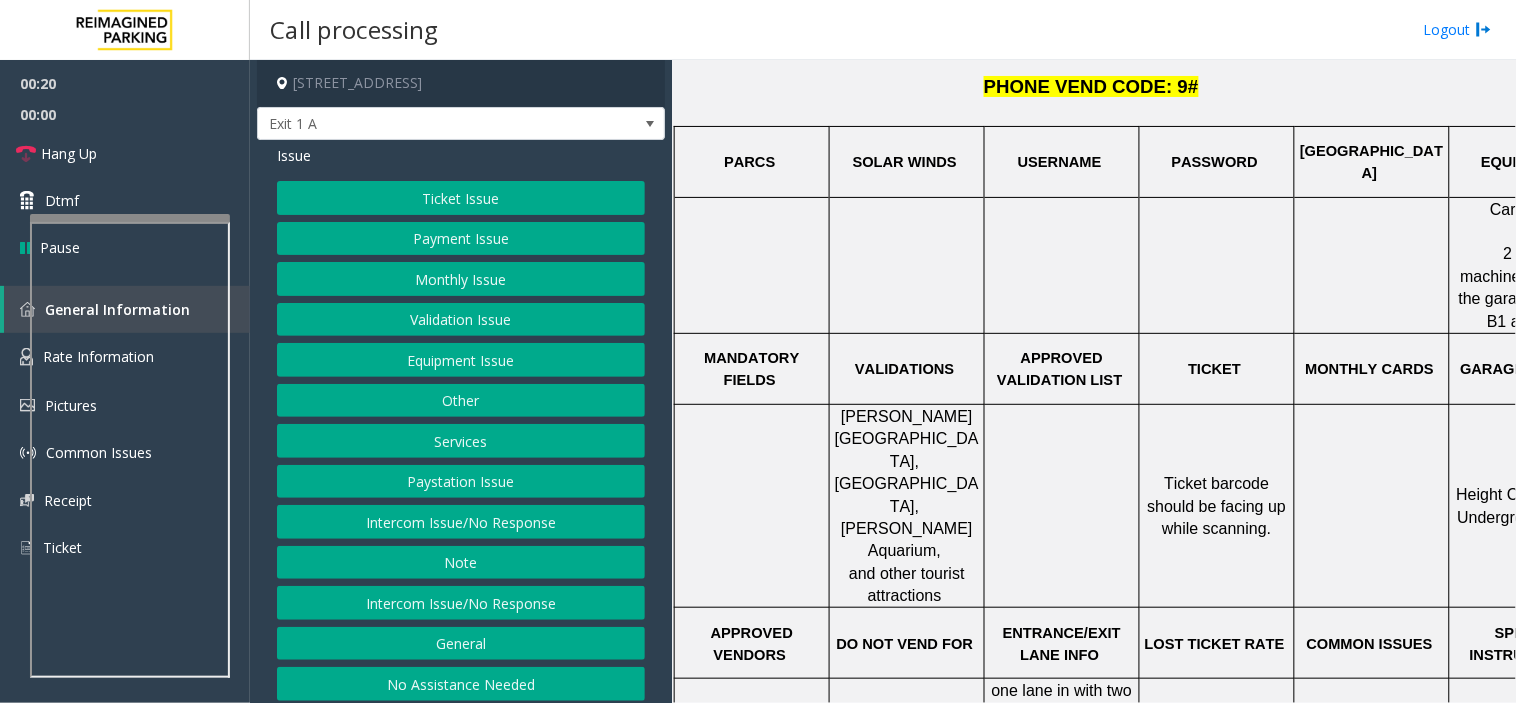 click on "Ticket Issue" 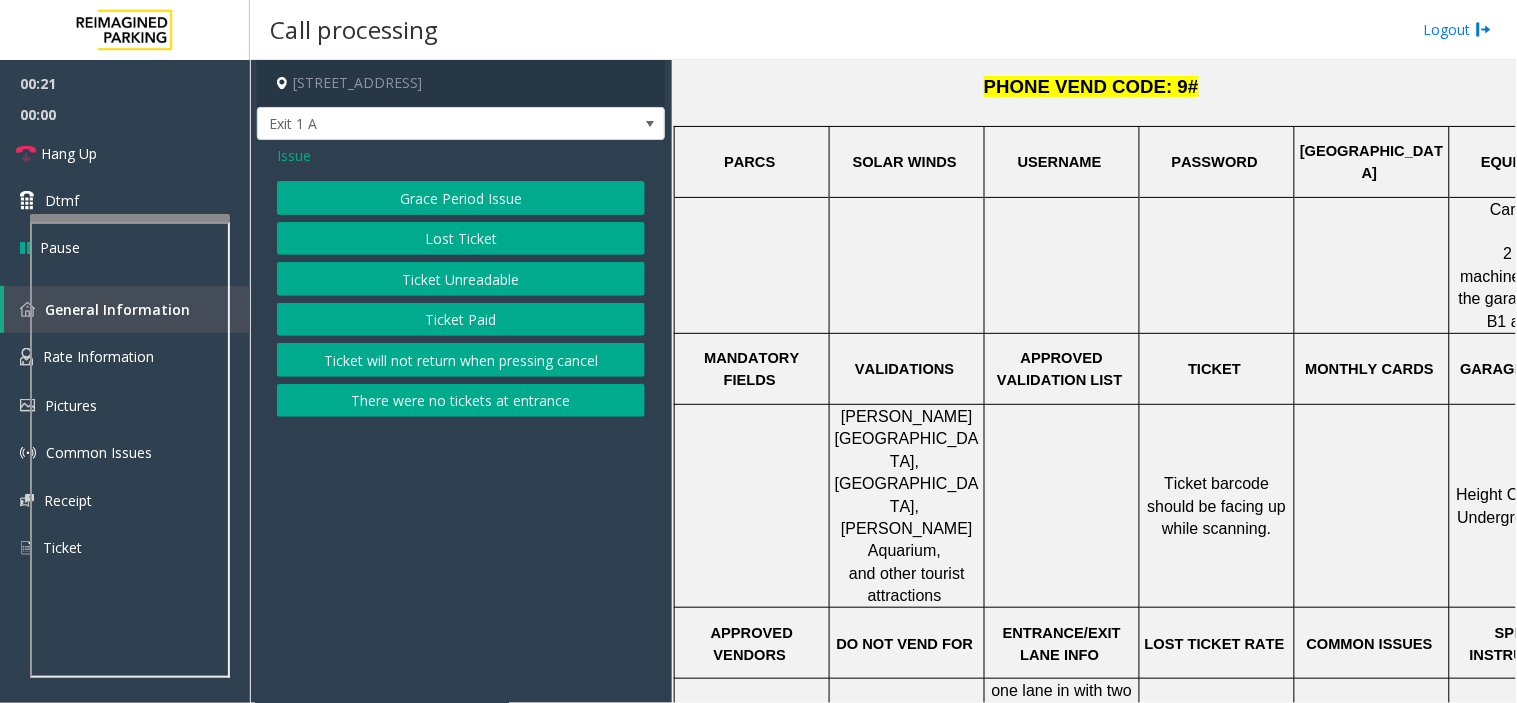 click on "Lost Ticket" 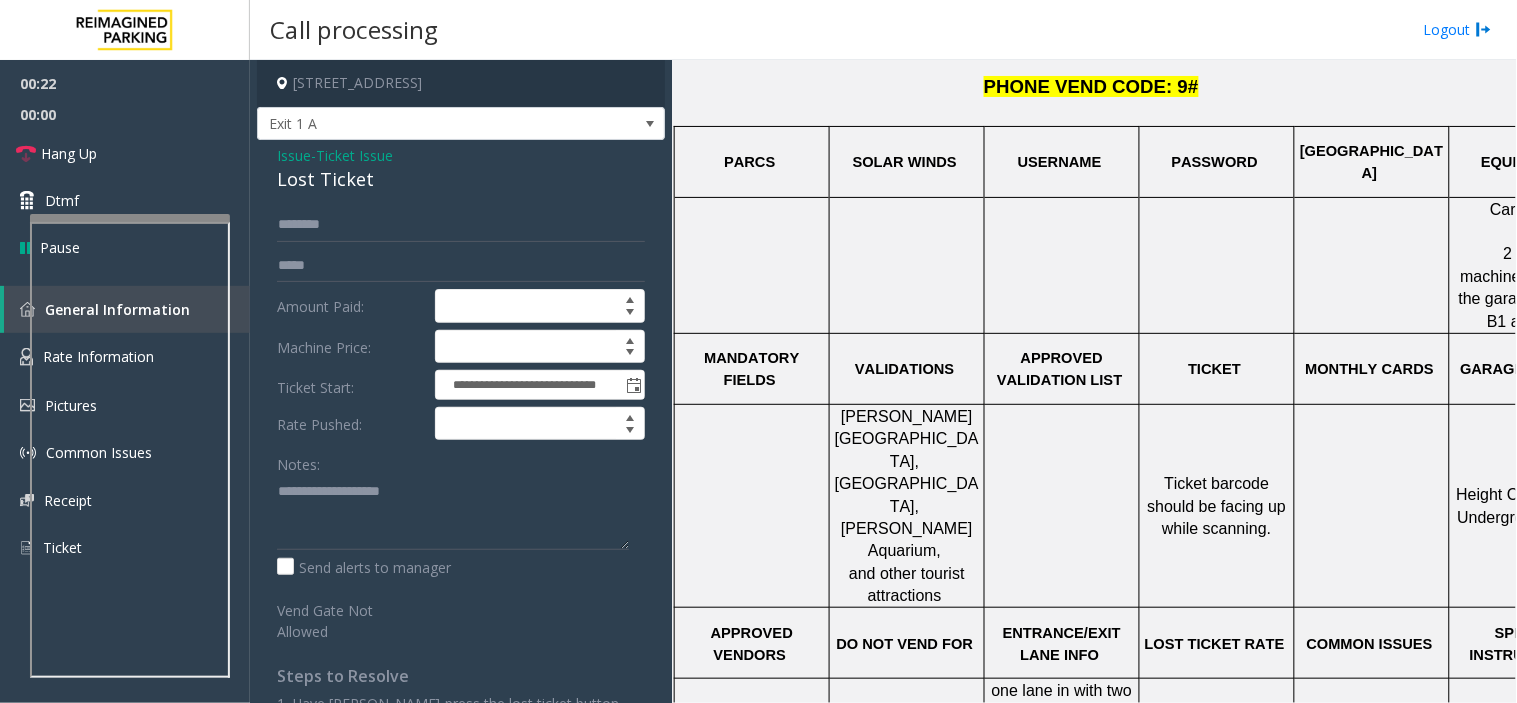 click on "Ticket Issue" 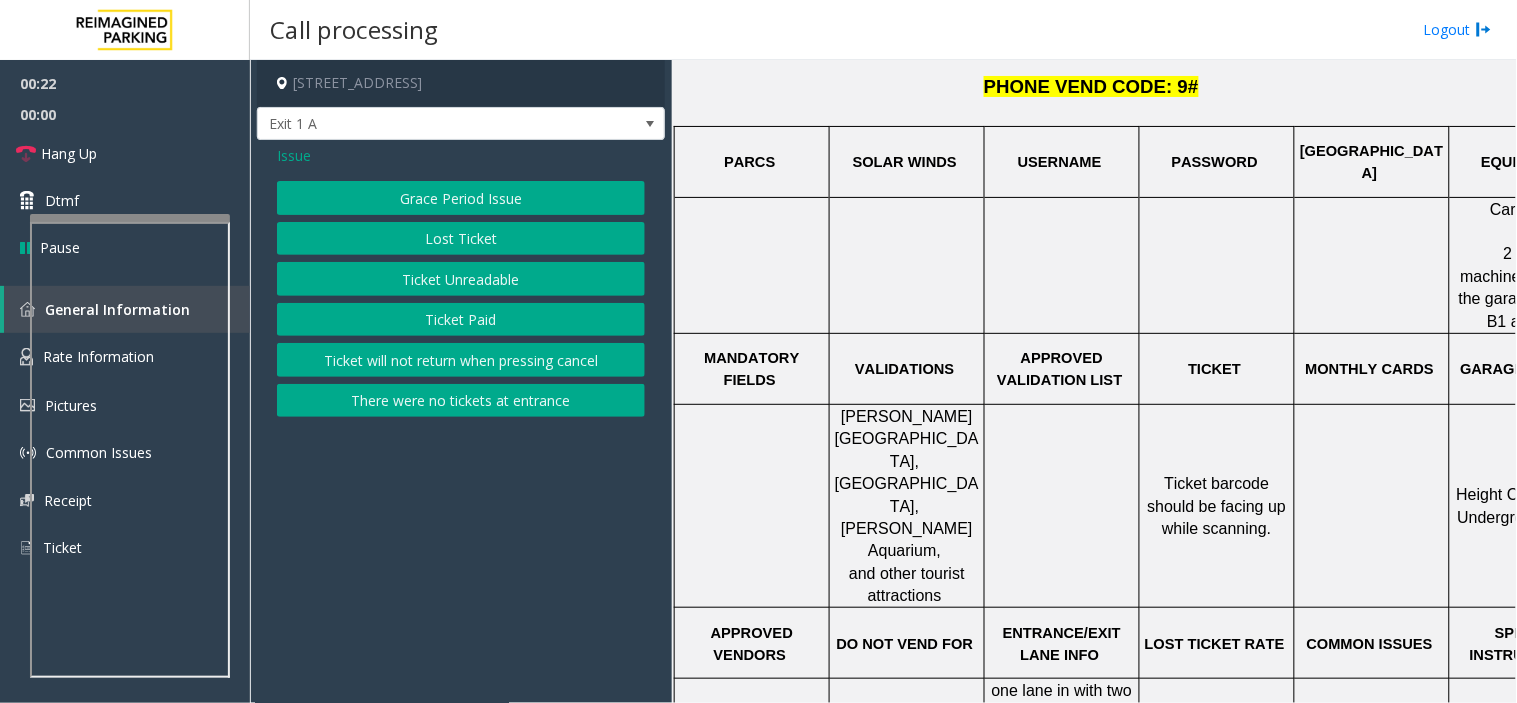 click on "Ticket Unreadable" 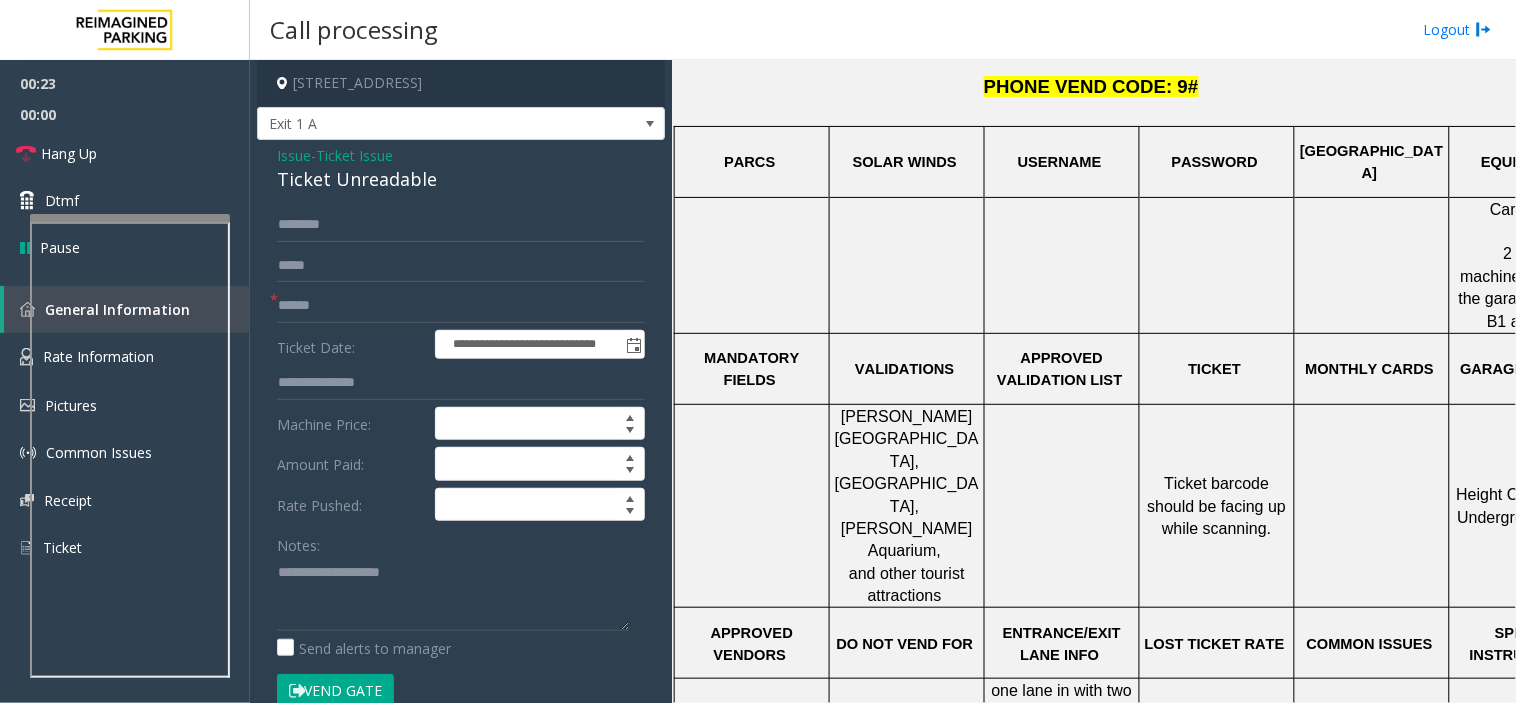 click on "Ticket Unreadable" 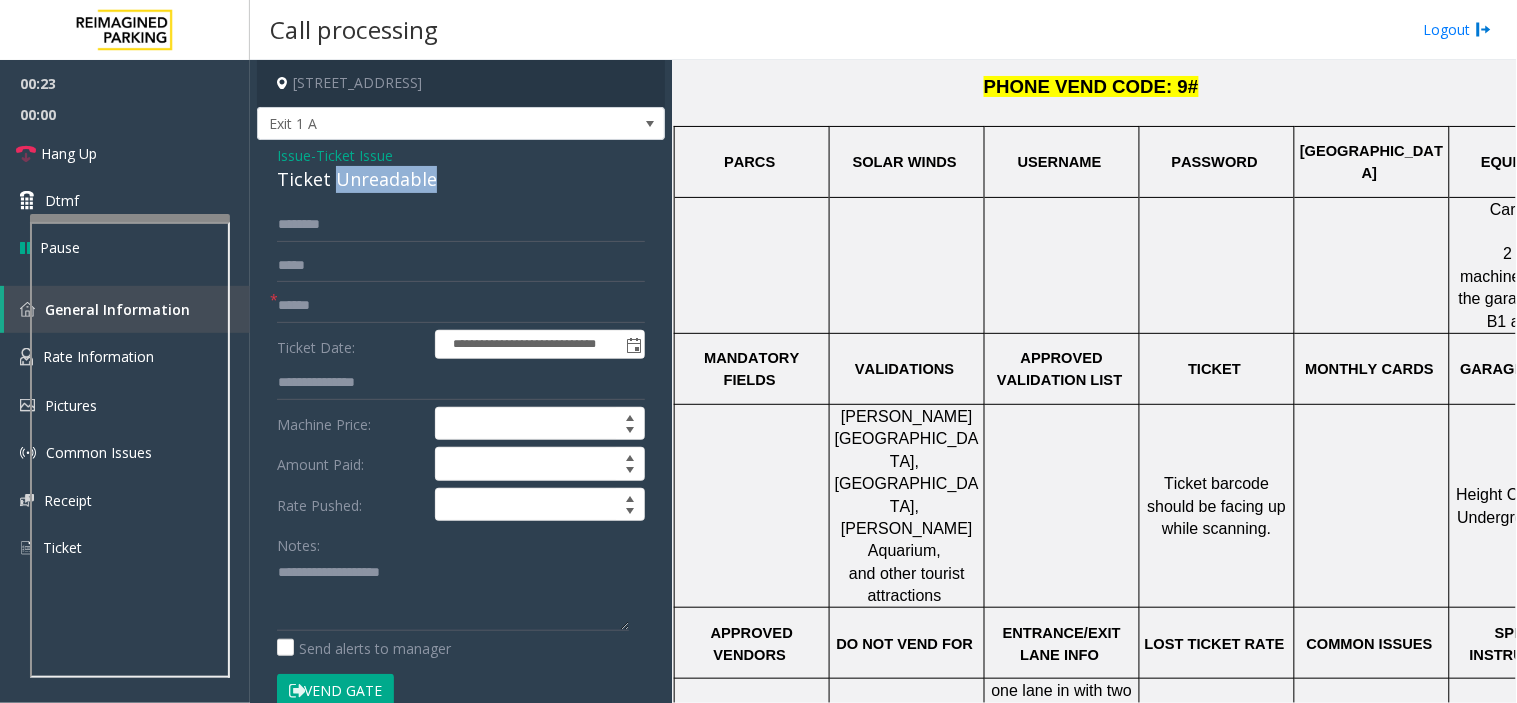 click on "Ticket Unreadable" 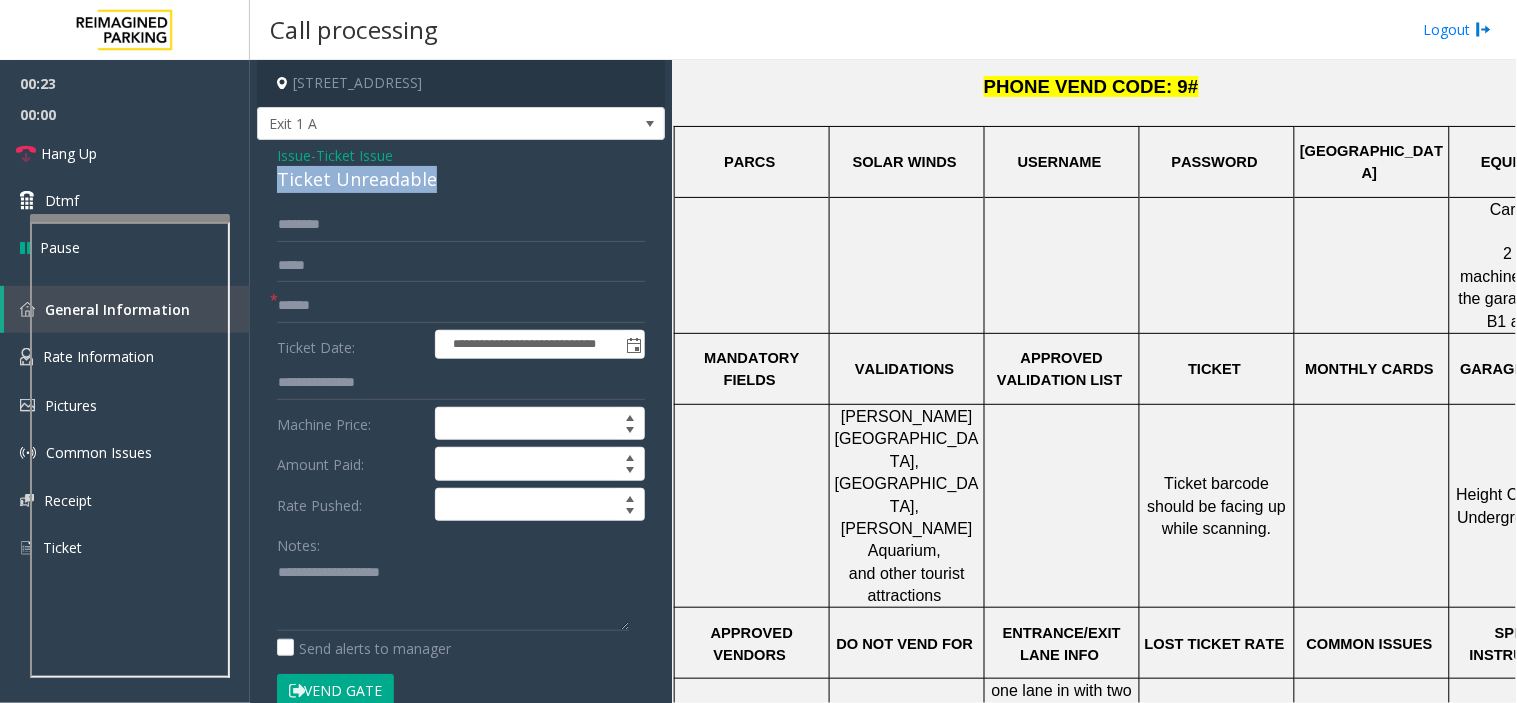 click on "Ticket Unreadable" 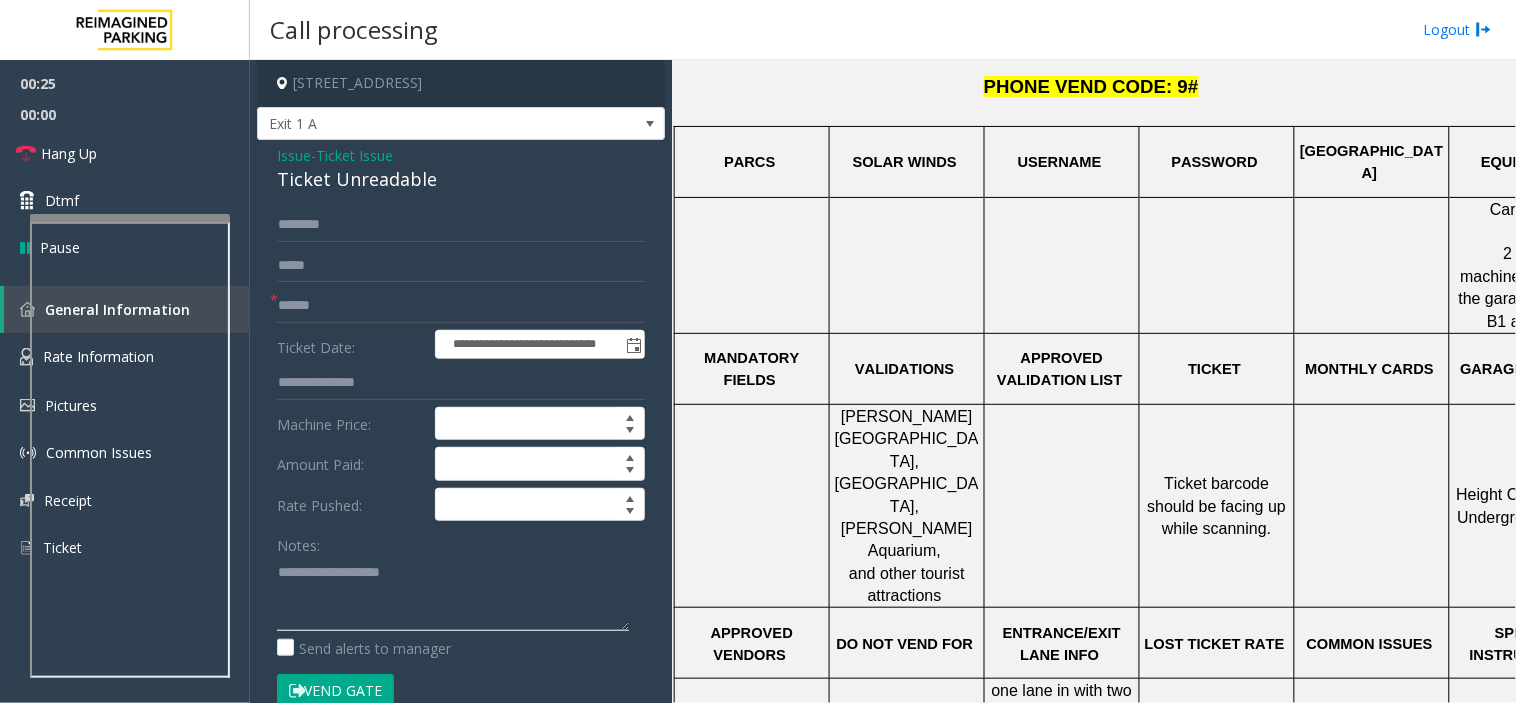 drag, startPoint x: 432, startPoint y: 648, endPoint x: 373, endPoint y: 588, distance: 84.14868 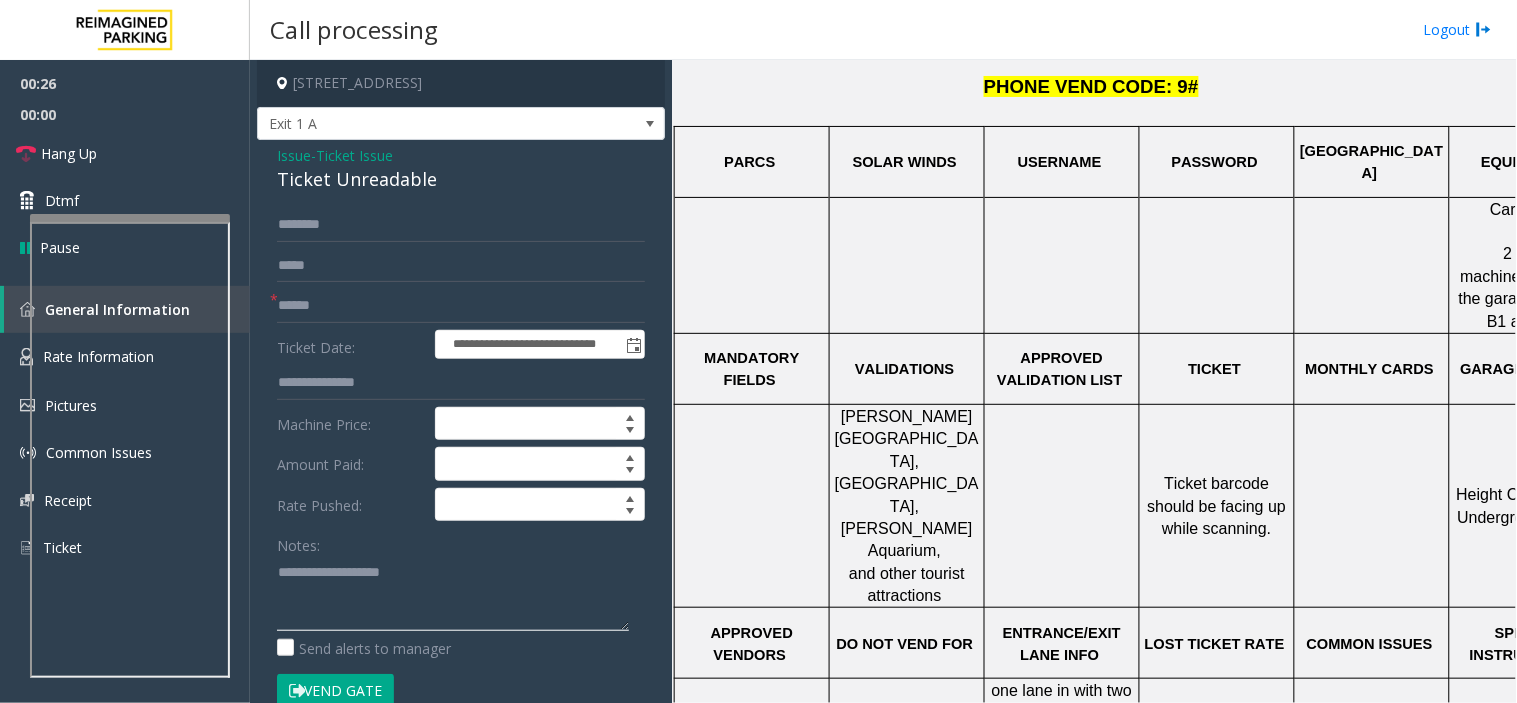 paste on "**********" 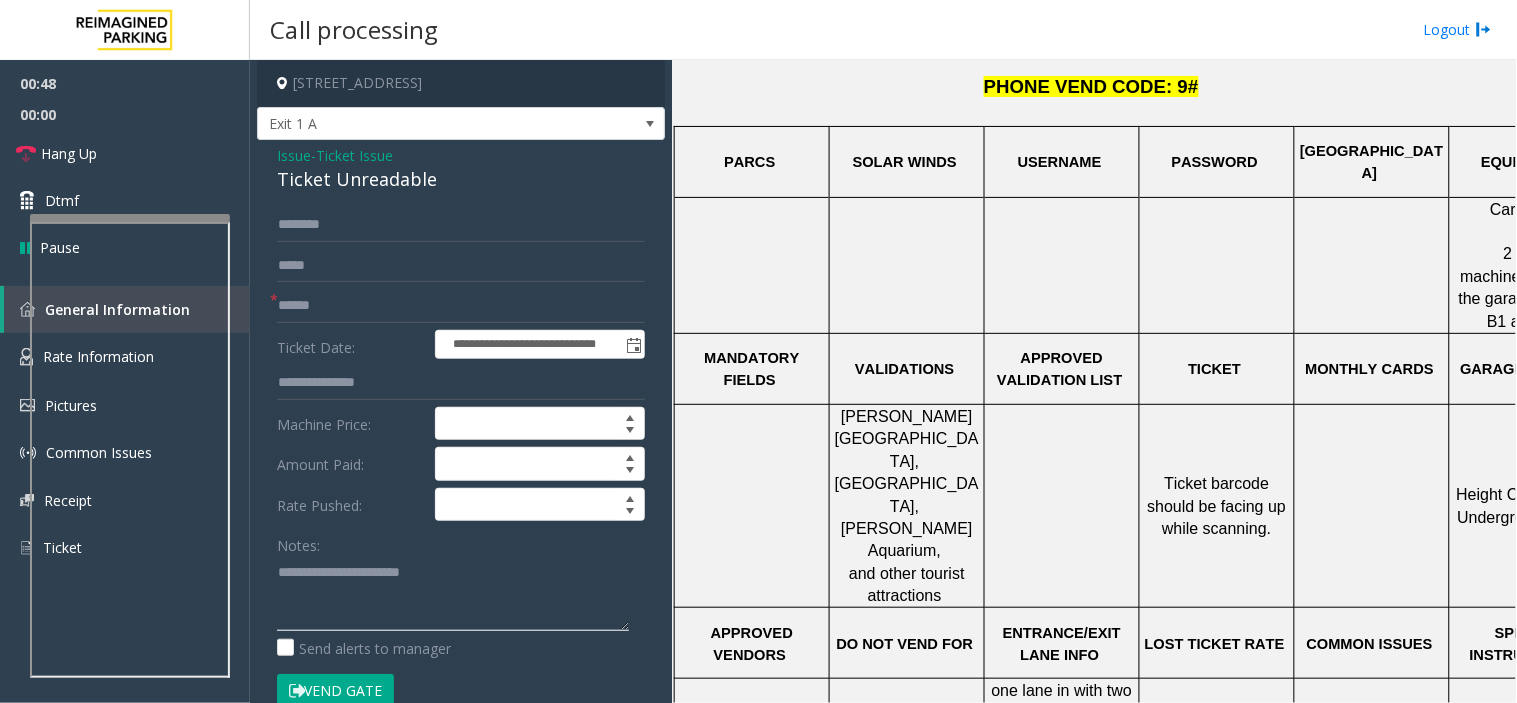 type on "**********" 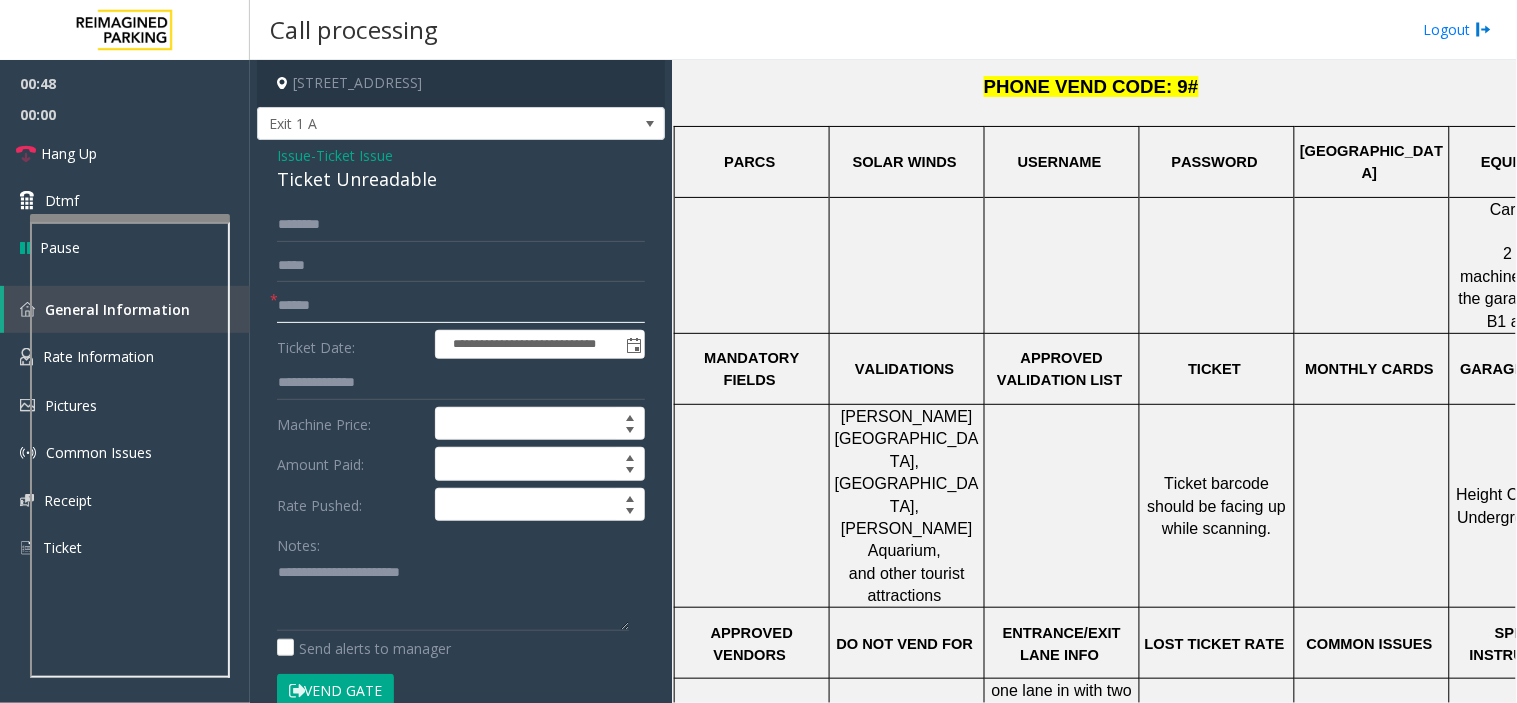 click 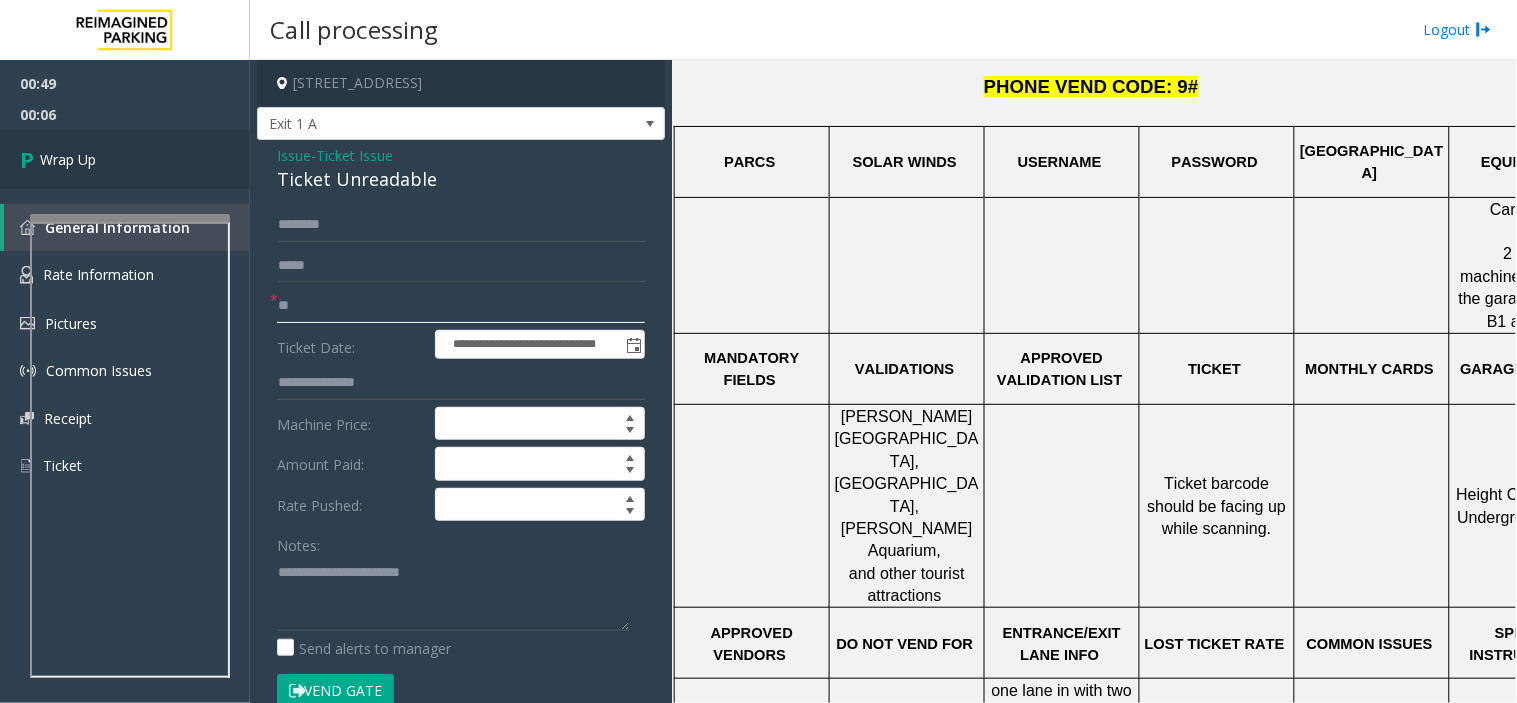 type on "**" 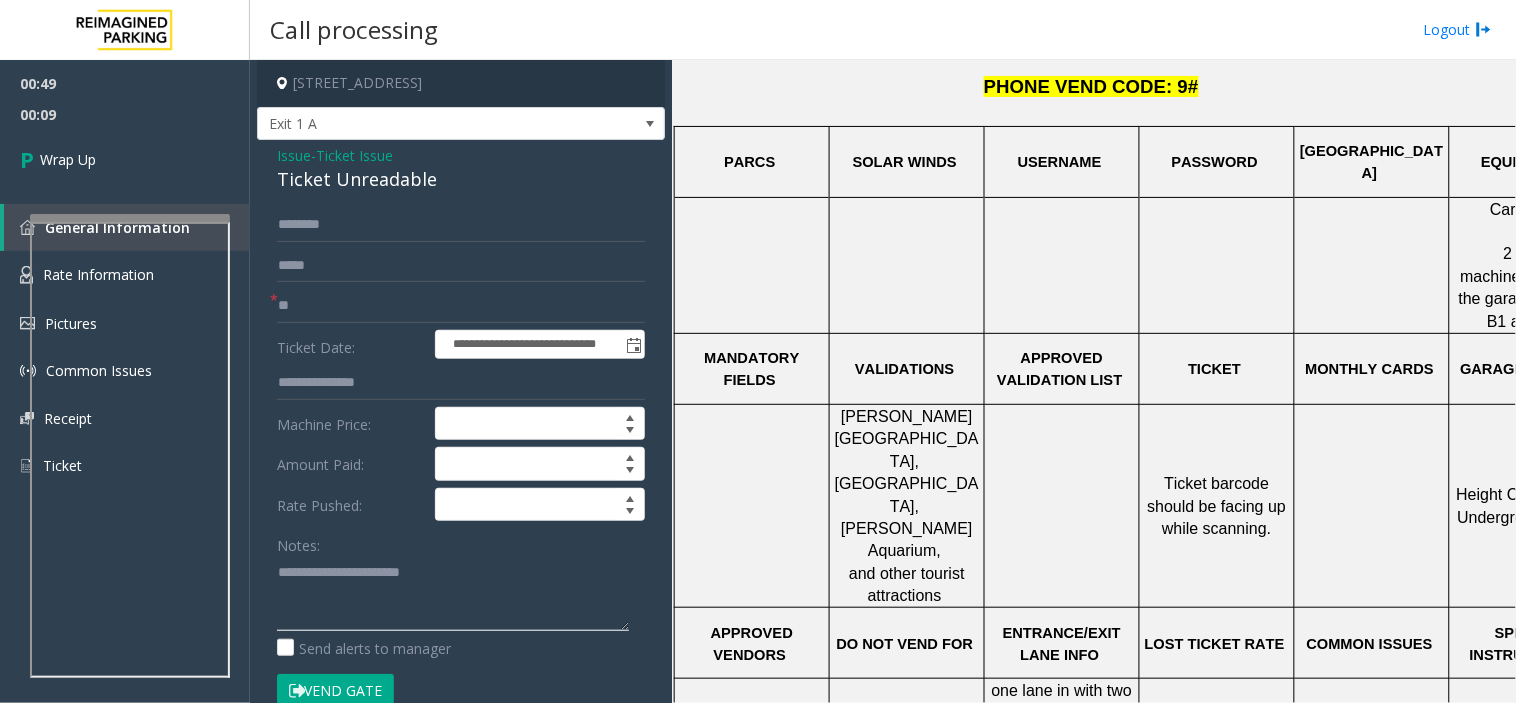 click 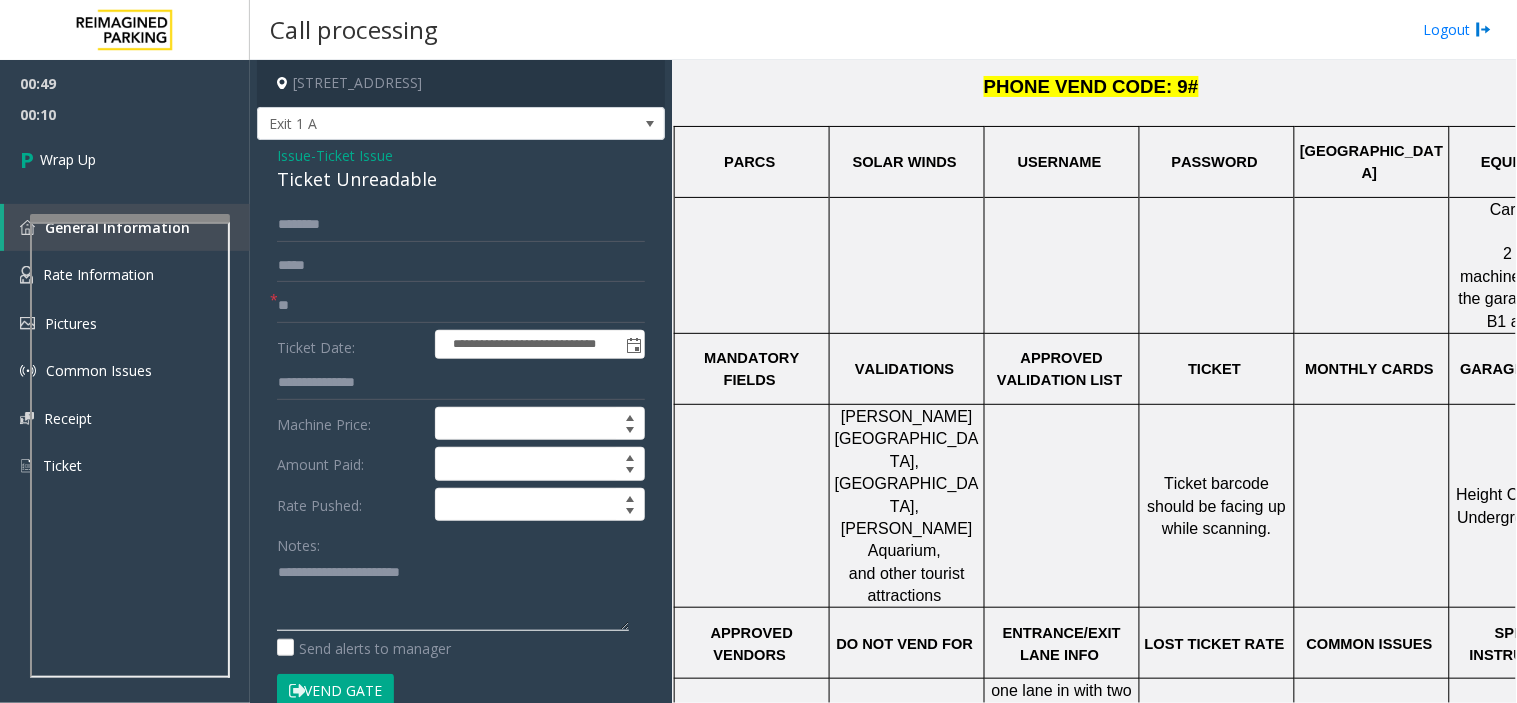 paste on "**********" 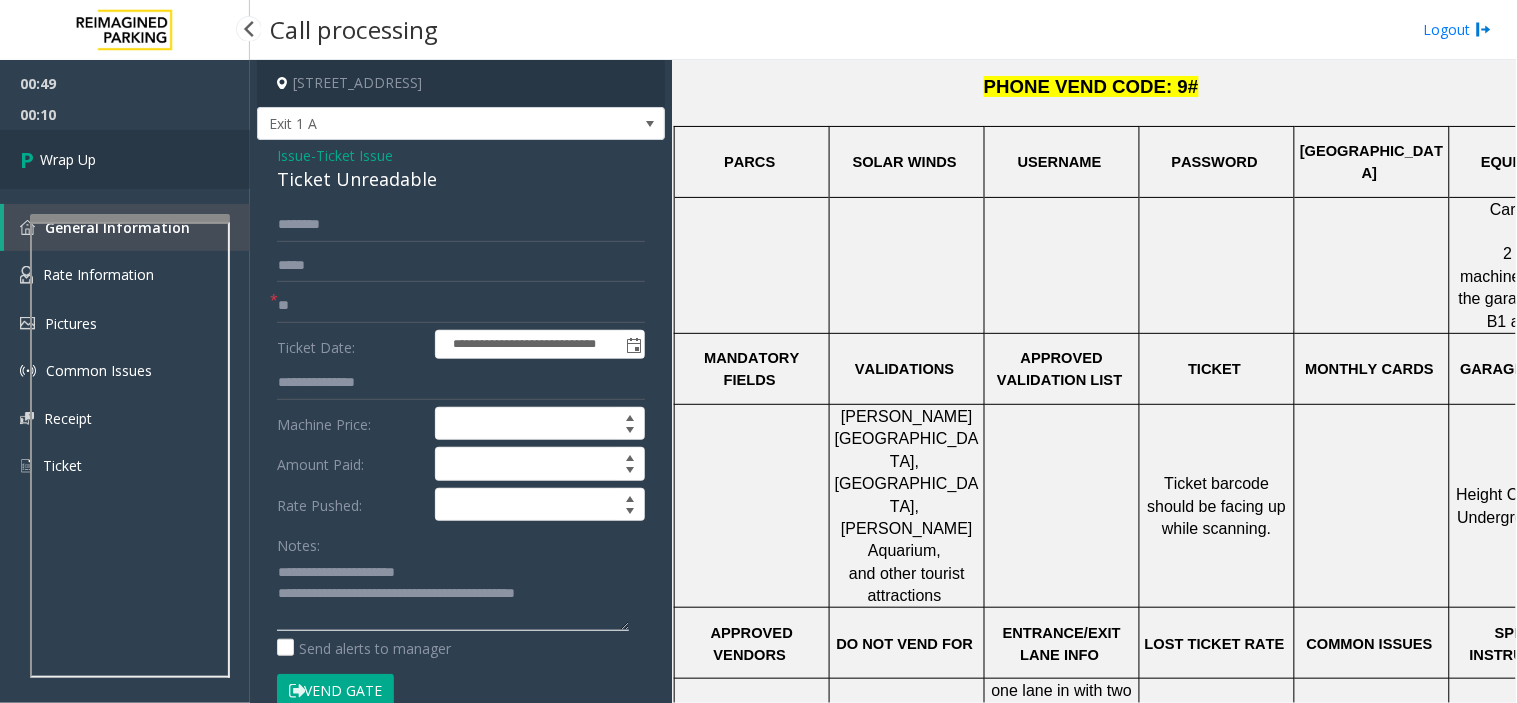 type on "**********" 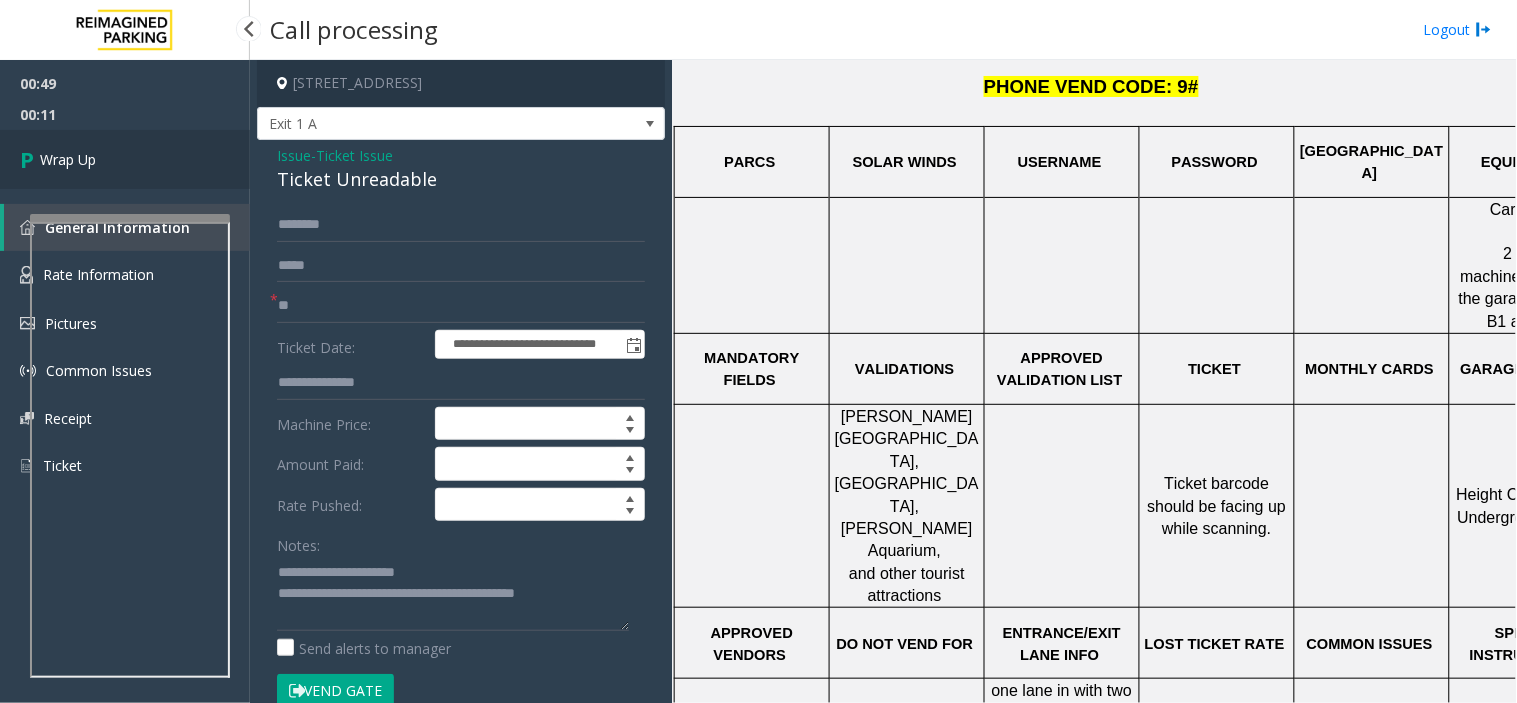 click on "Wrap Up" at bounding box center [125, 159] 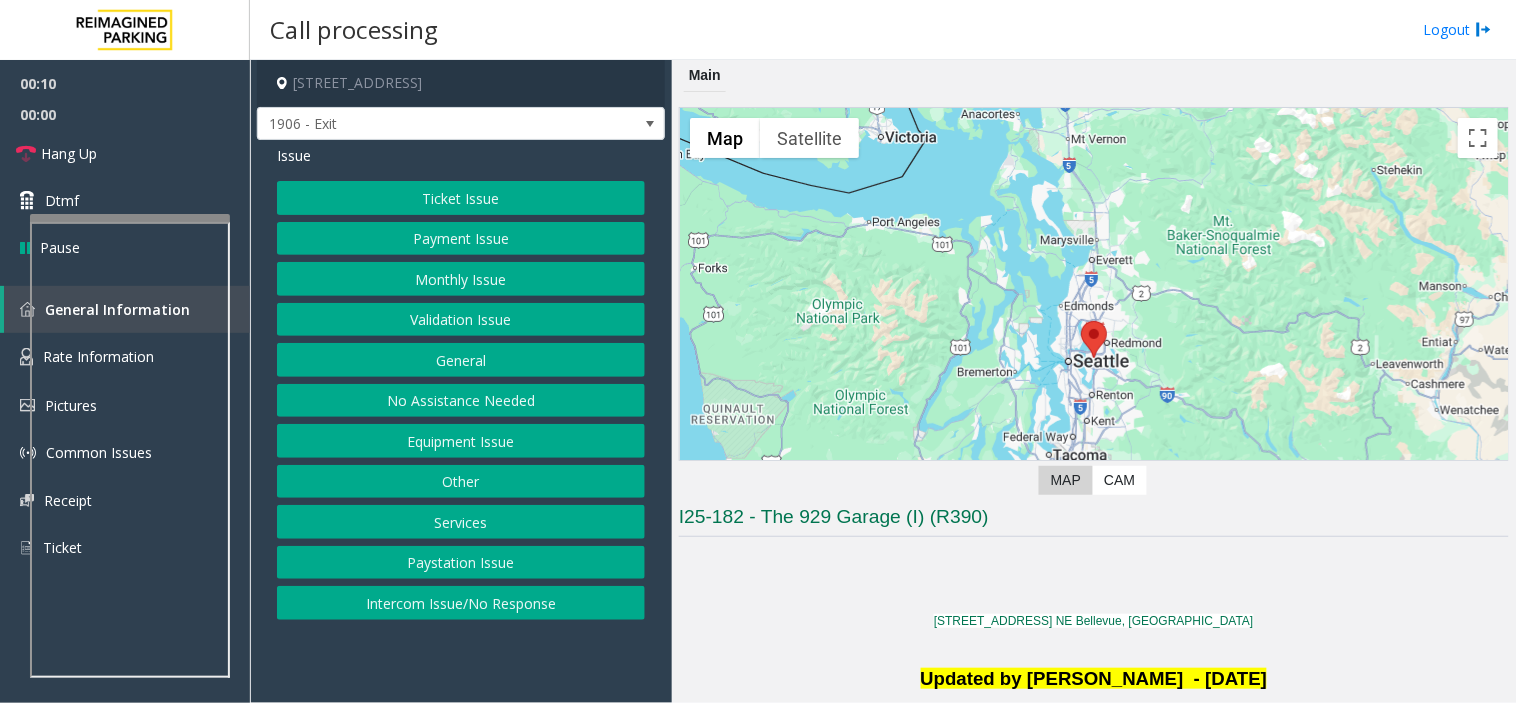 click on "Intercom Issue/No Response" 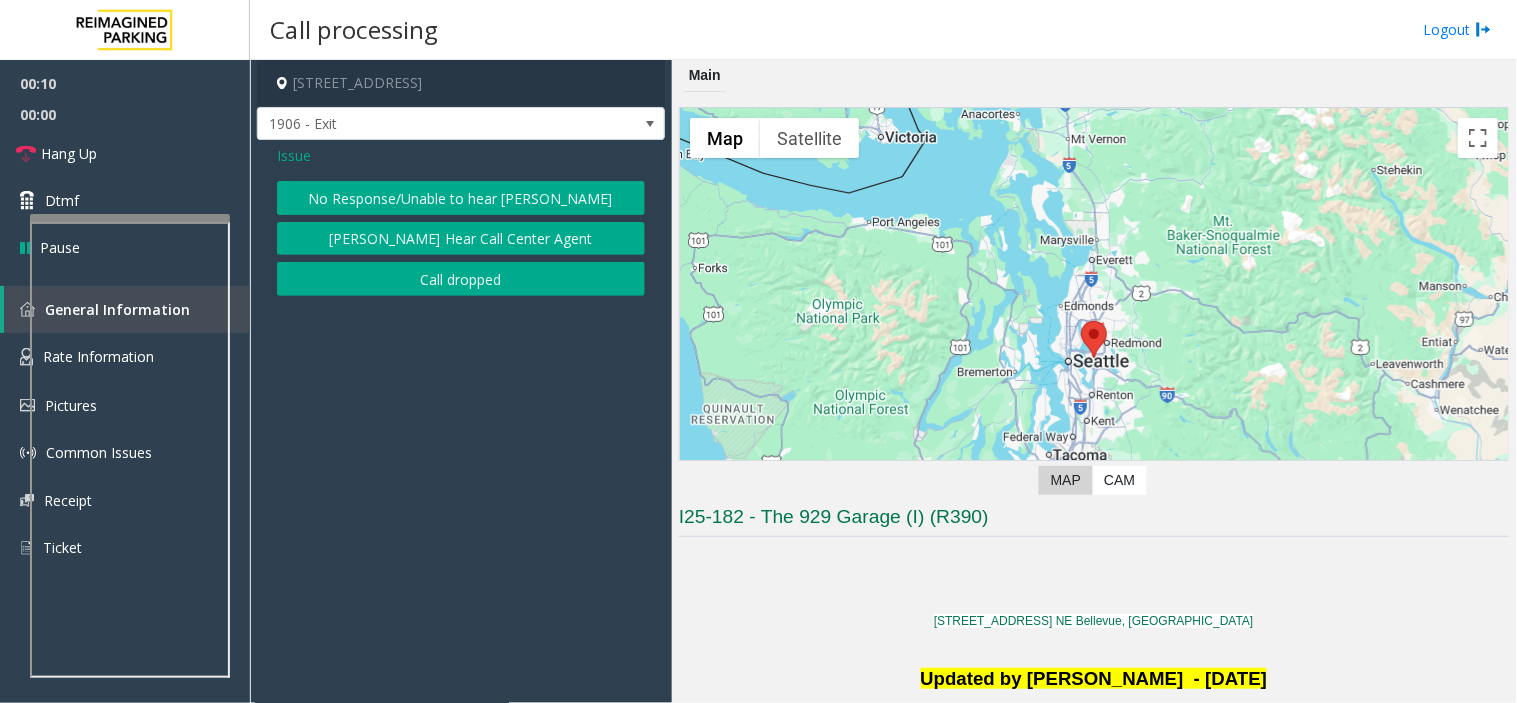 click on "[STREET_ADDRESS] - Exit Issue  No Response/Unable to hear [PERSON_NAME] Cannot Hear Call Center Agent   Call dropped" 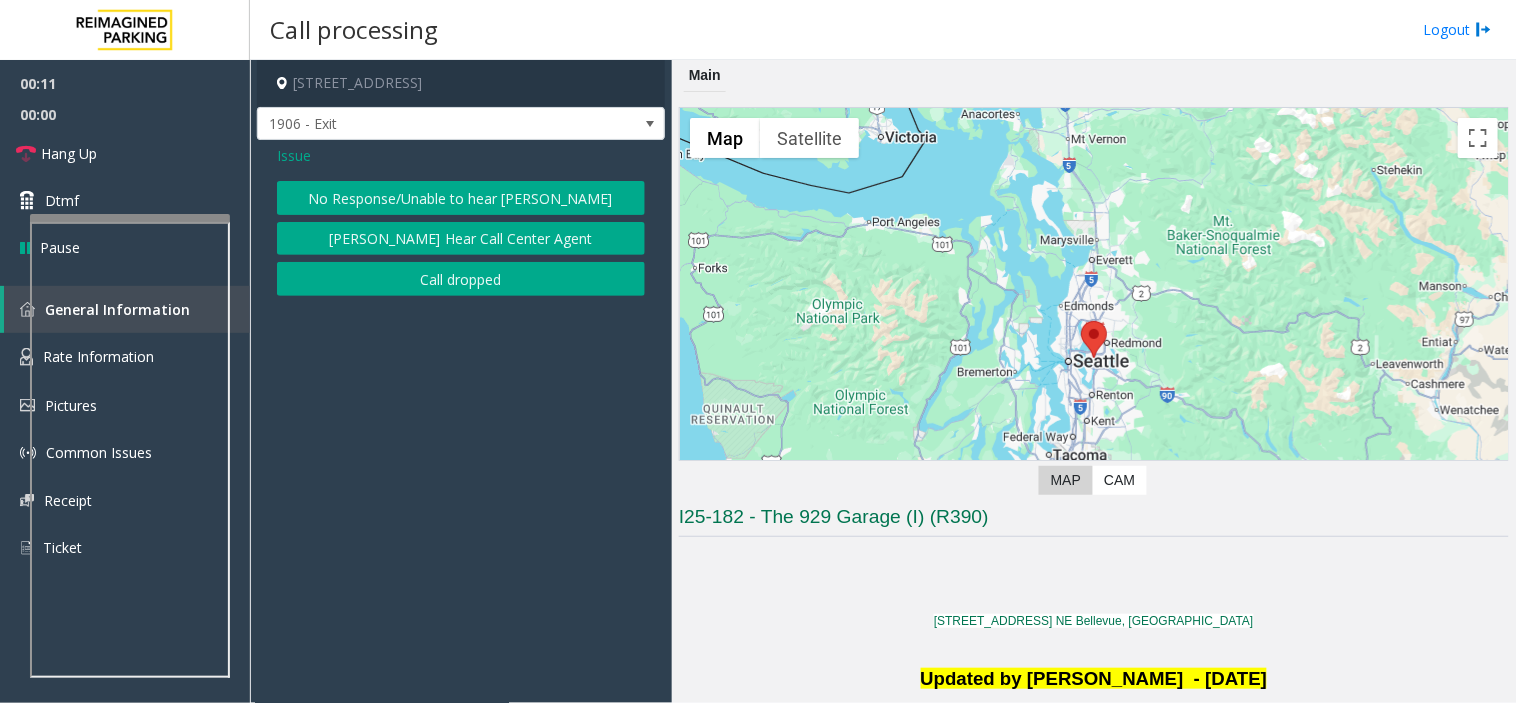 click on "No Response/Unable to hear [PERSON_NAME]" 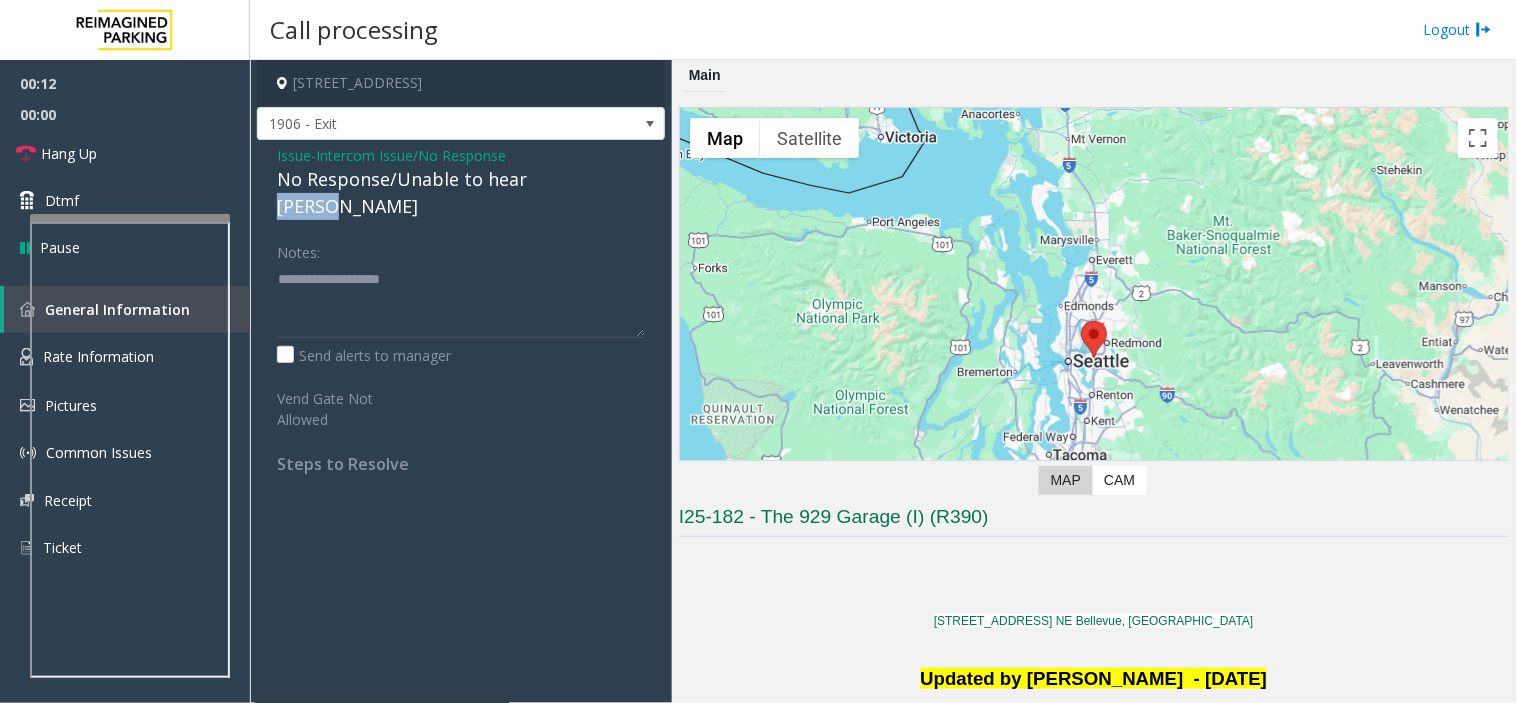 click on "No Response/Unable to hear [PERSON_NAME]" 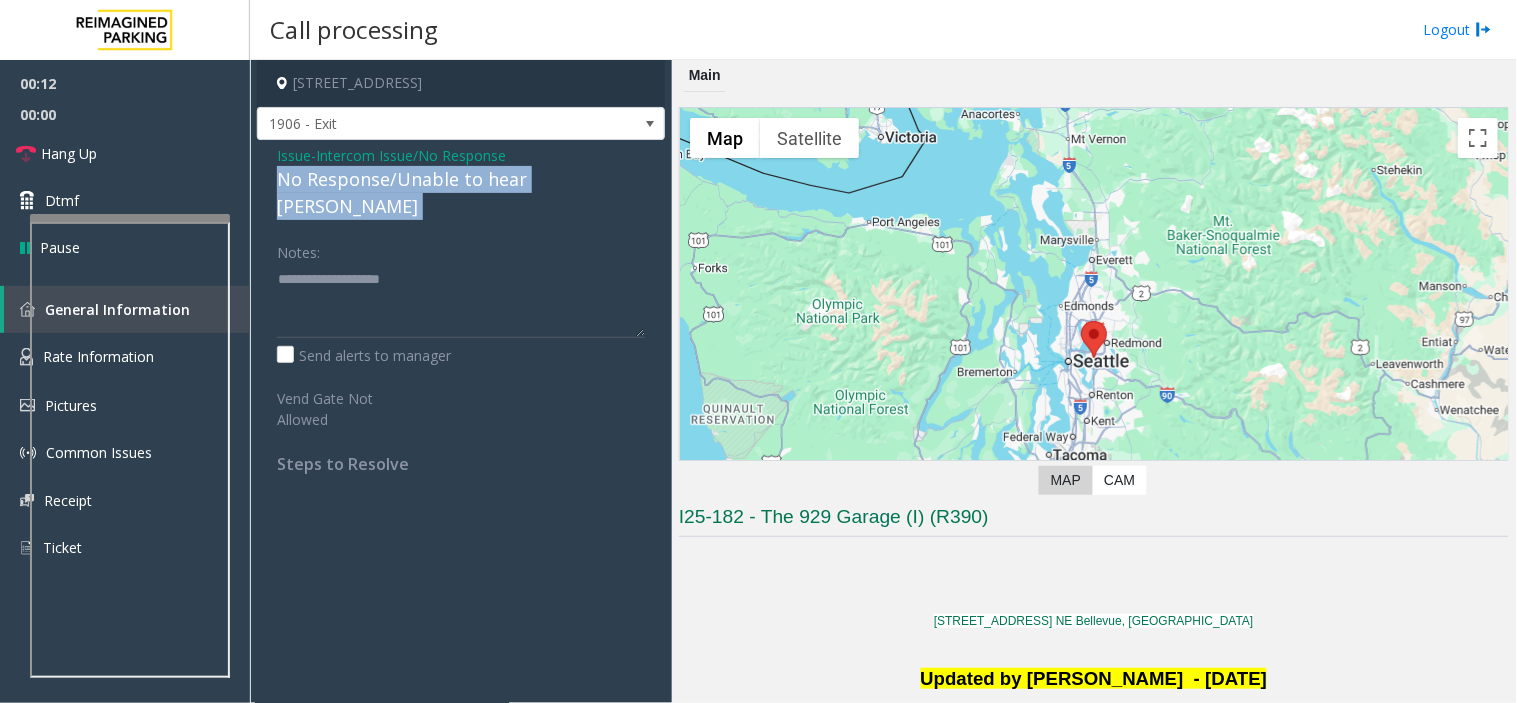 click on "No Response/Unable to hear [PERSON_NAME]" 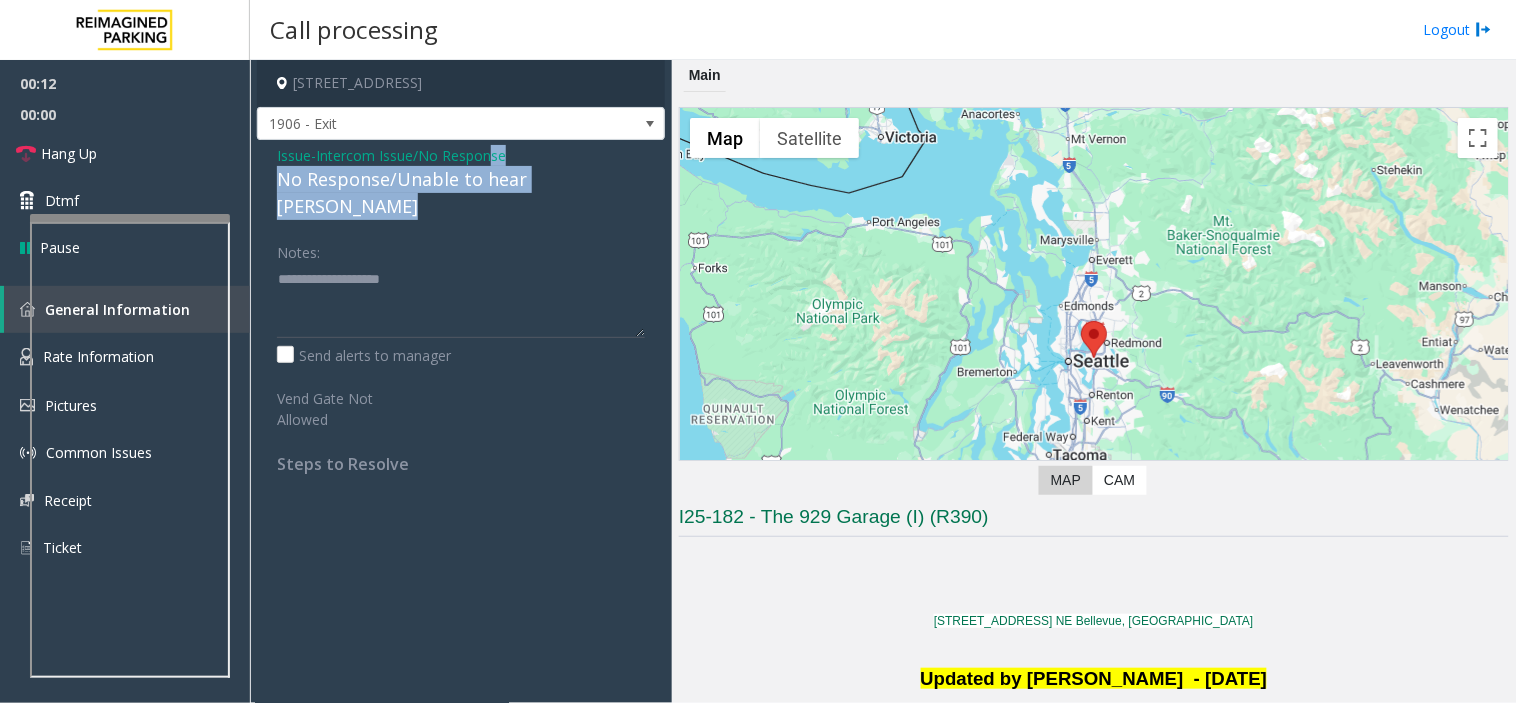 drag, startPoint x: 495, startPoint y: 158, endPoint x: 527, endPoint y: 254, distance: 101.19289 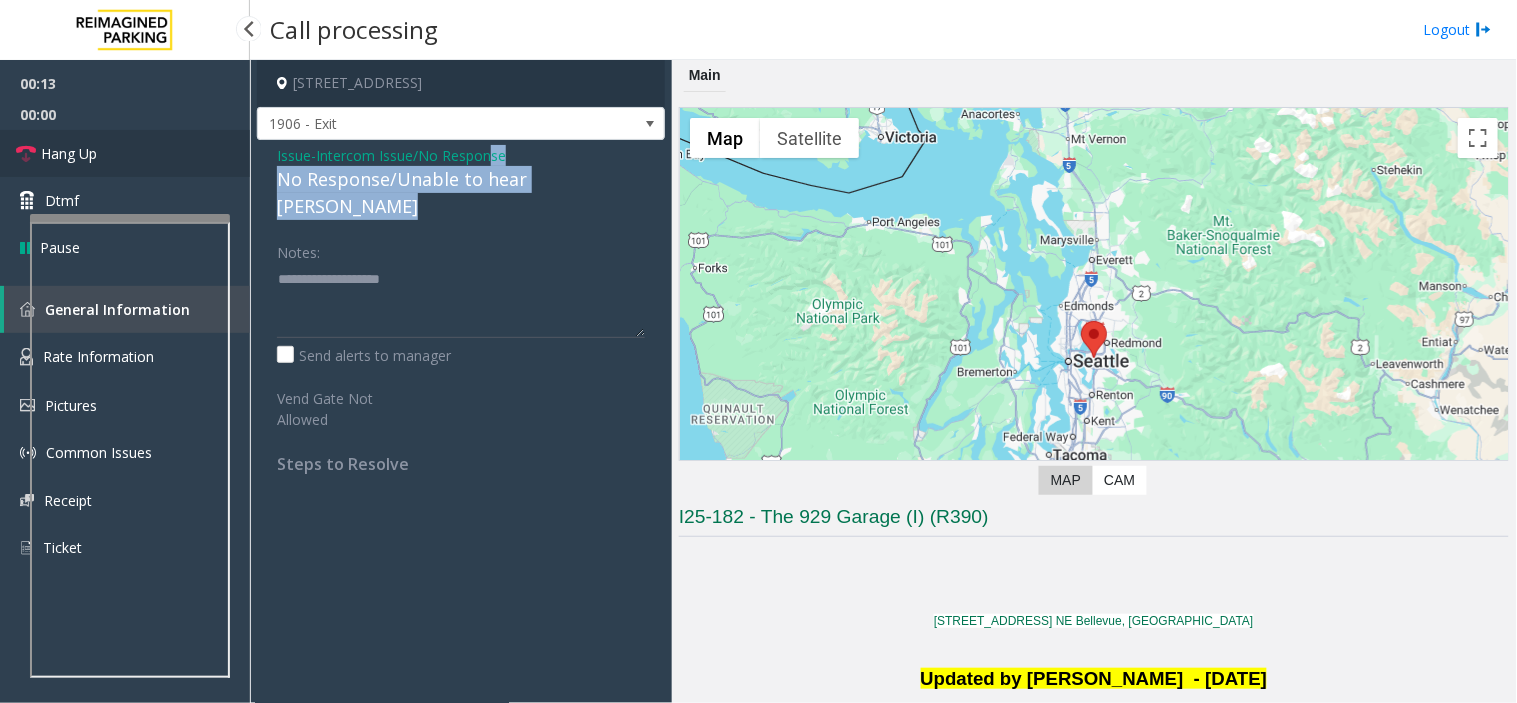 click on "Hang Up" at bounding box center (125, 153) 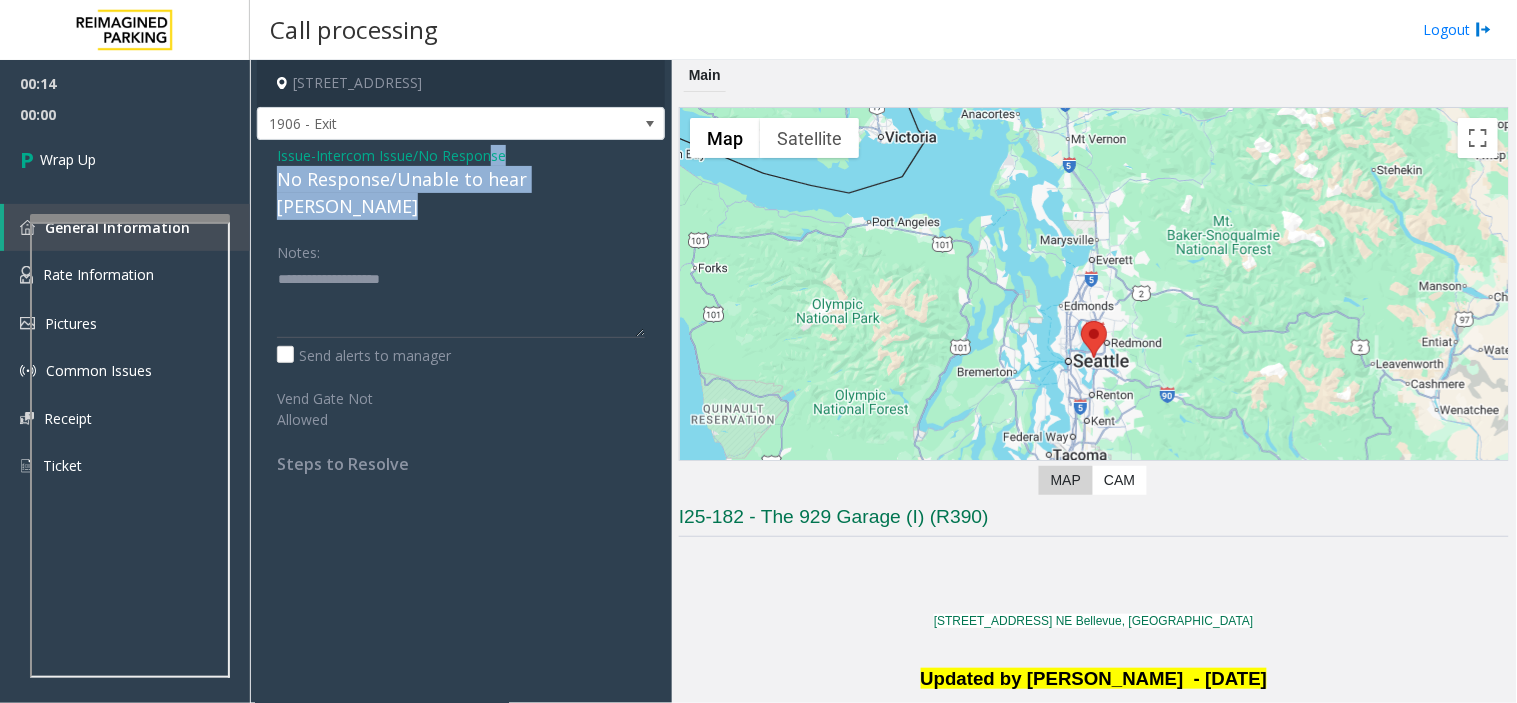 click on "No Response/Unable to hear [PERSON_NAME]" 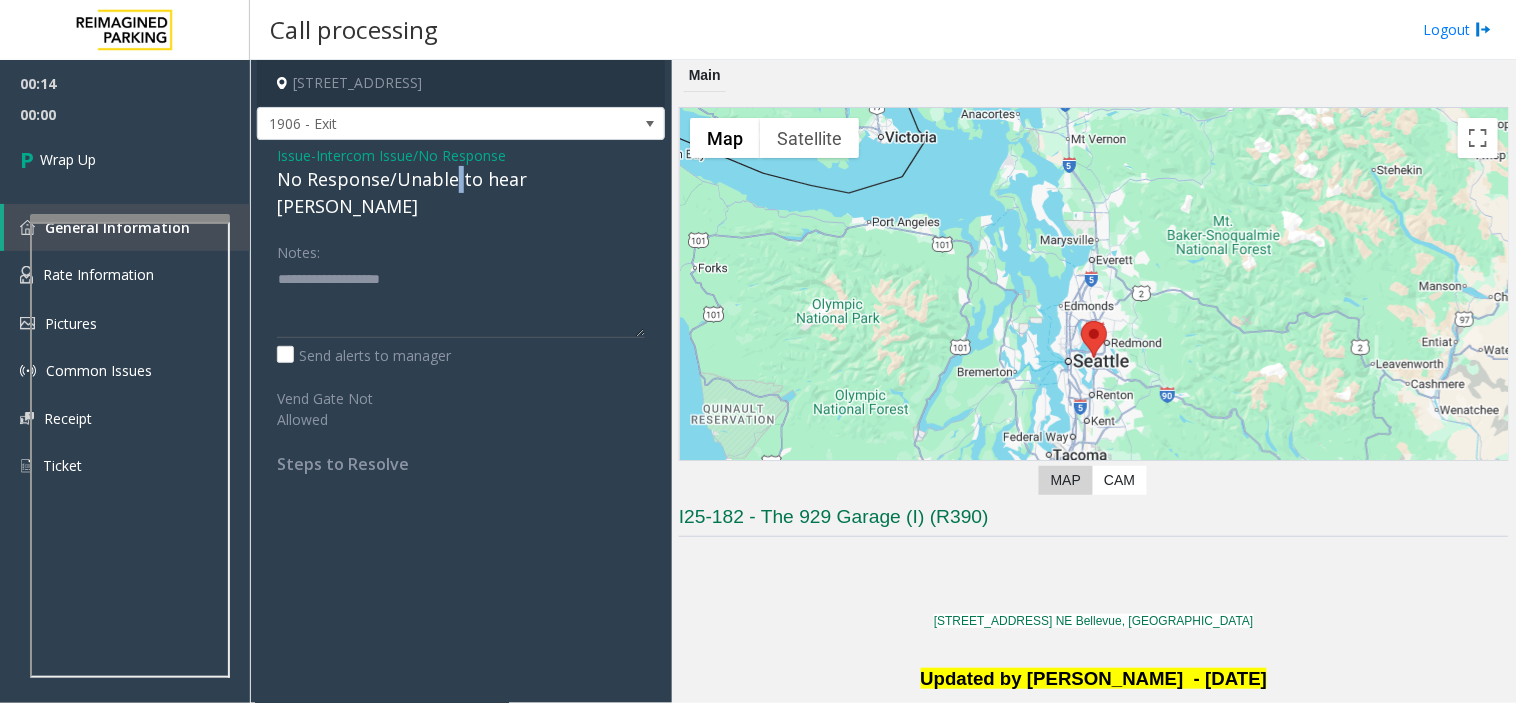 click on "No Response/Unable to hear [PERSON_NAME]" 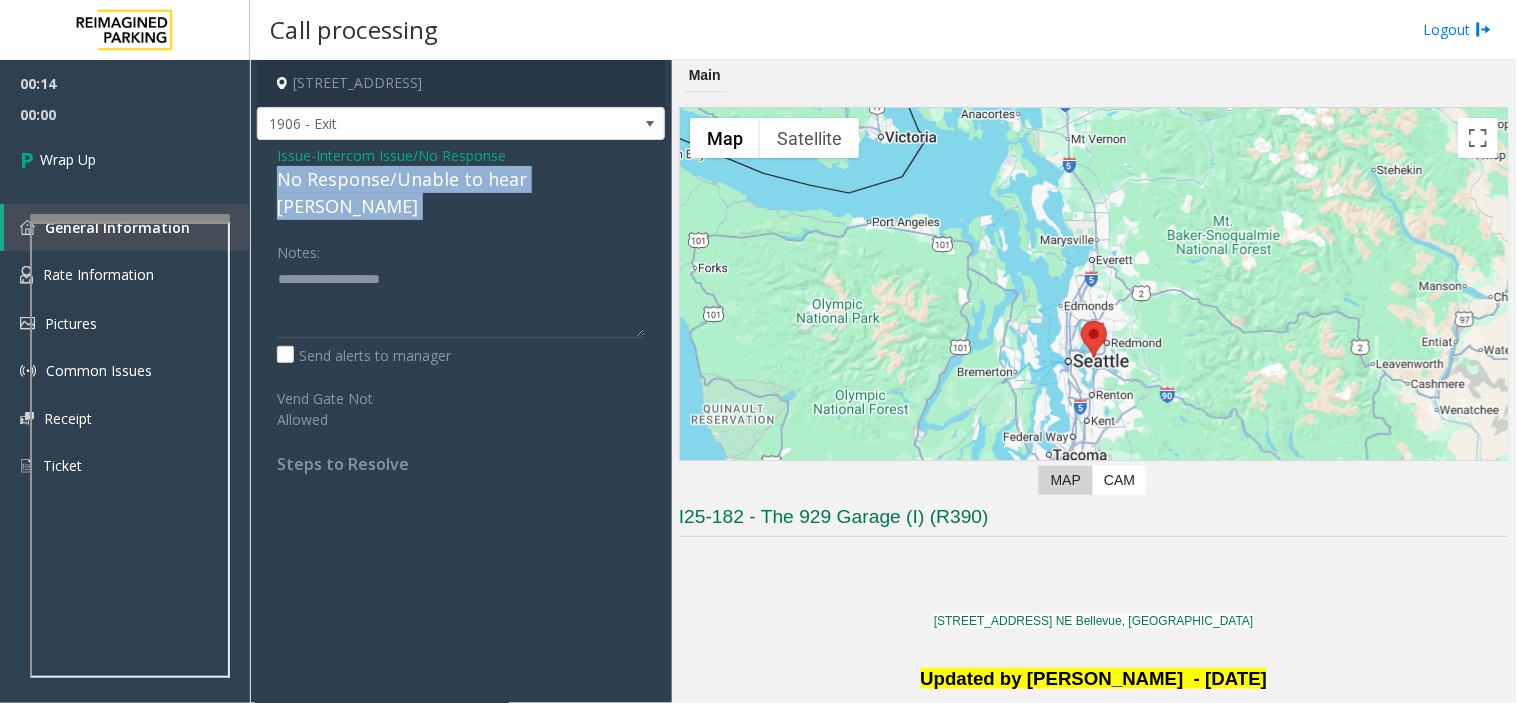 click on "No Response/Unable to hear [PERSON_NAME]" 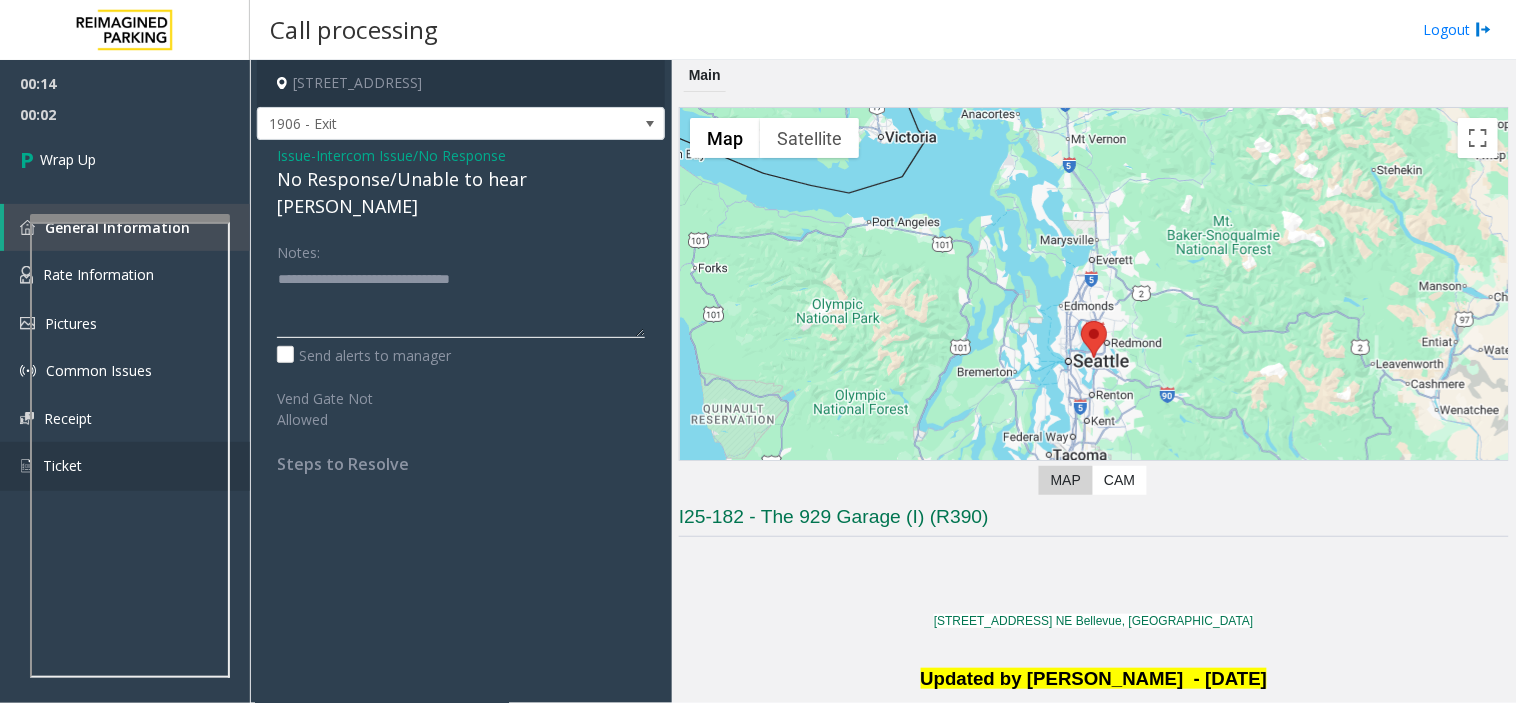 type on "**********" 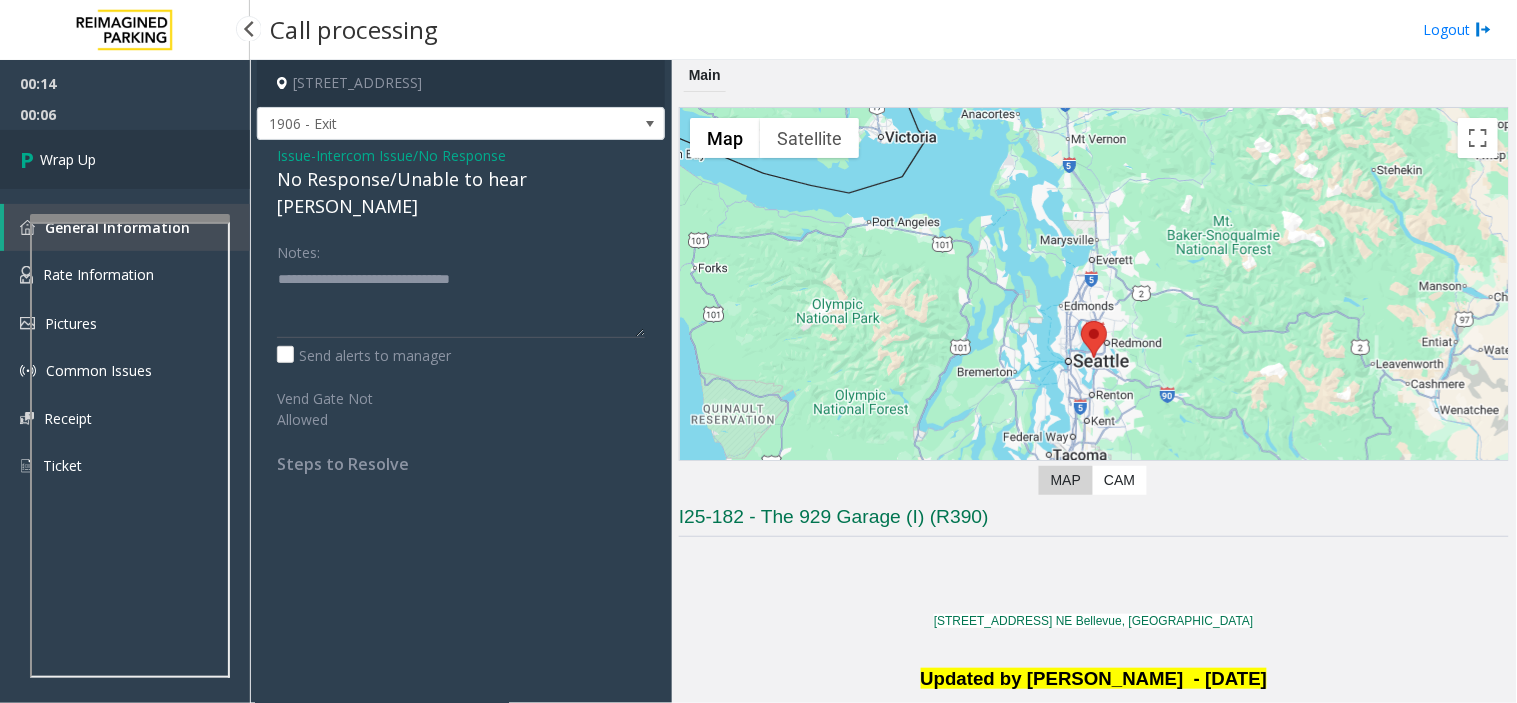 click on "Wrap Up" at bounding box center [125, 159] 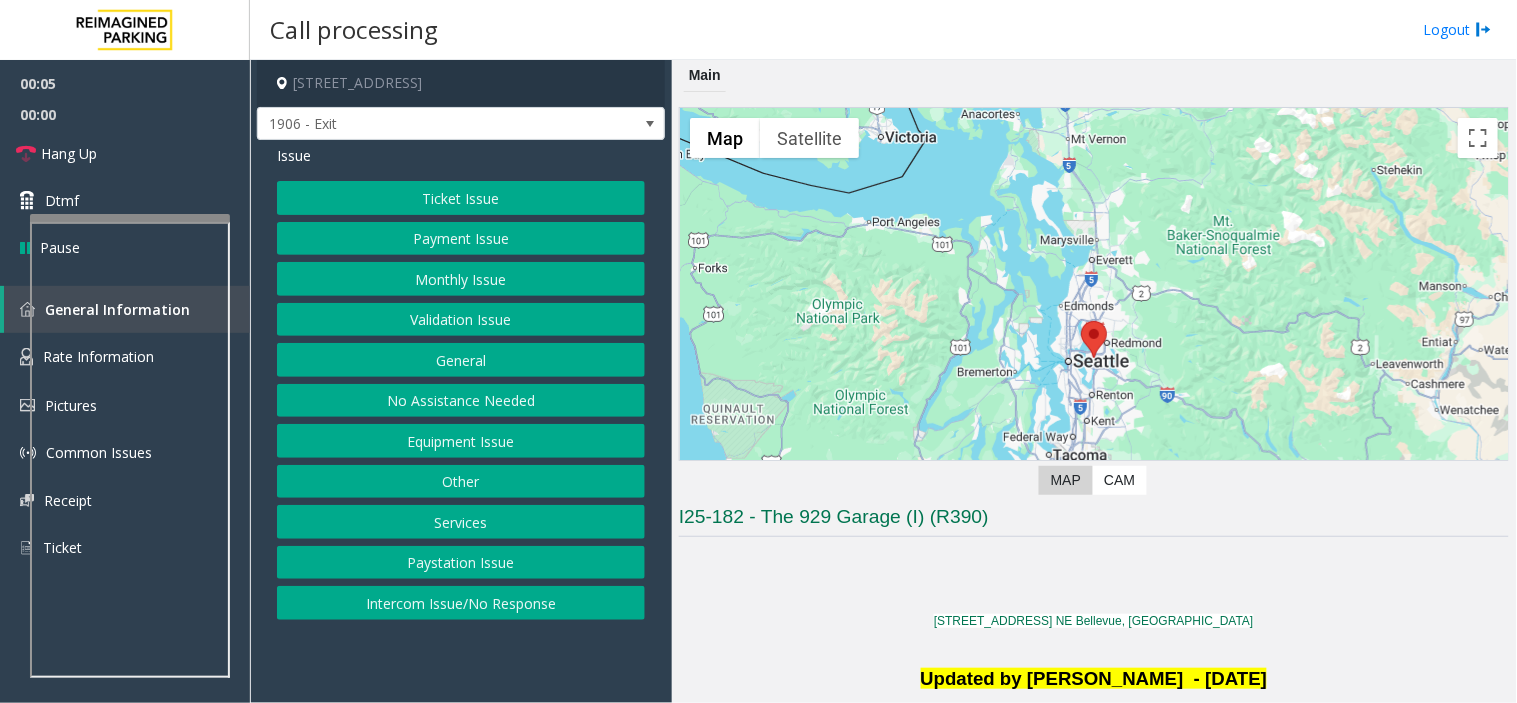 click on "Issue  Ticket Issue   Payment Issue   Monthly Issue   Validation Issue   General   No Assistance Needed   Equipment Issue   Other   Services   Paystation Issue   Intercom Issue/No Response" 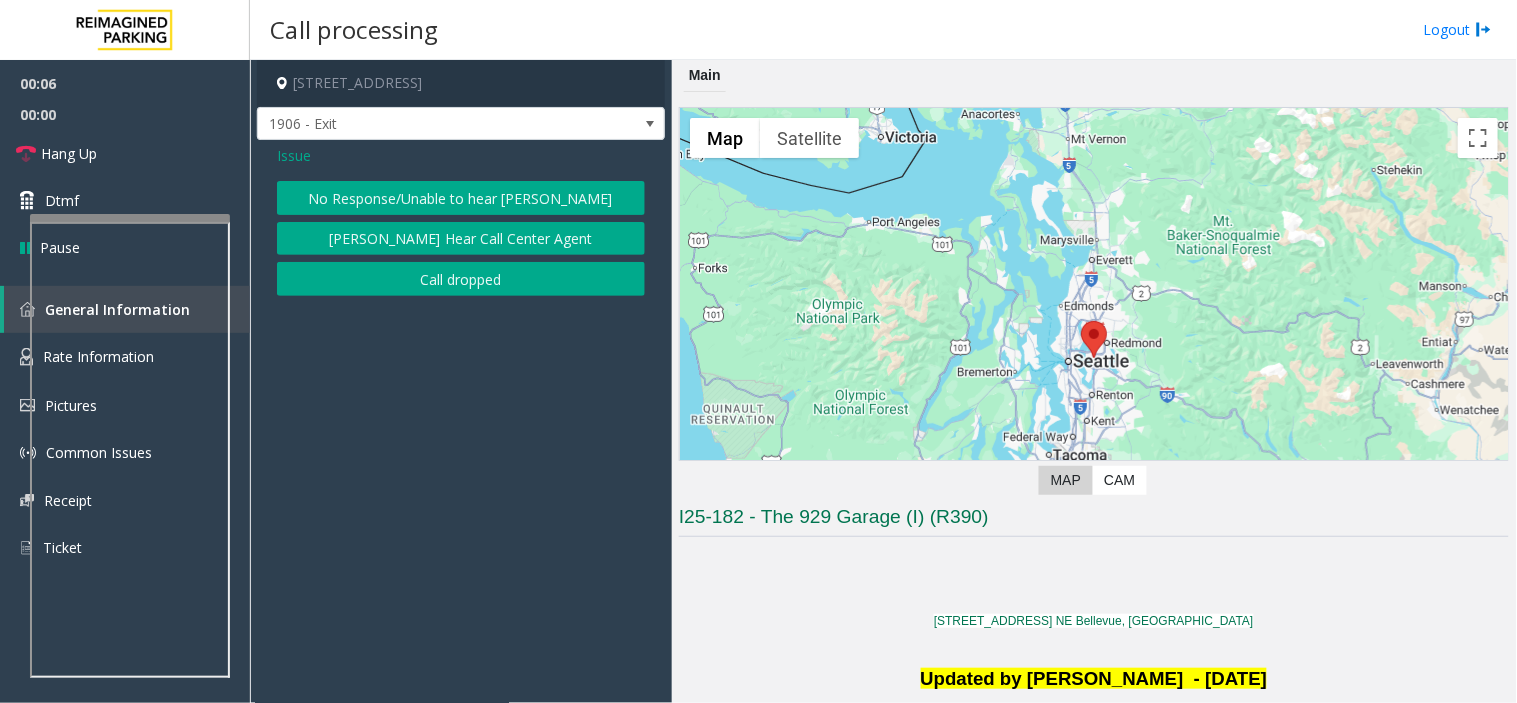 click on "Issue  No Response/Unable to hear [PERSON_NAME] Cannot Hear Call Center Agent   Call dropped" 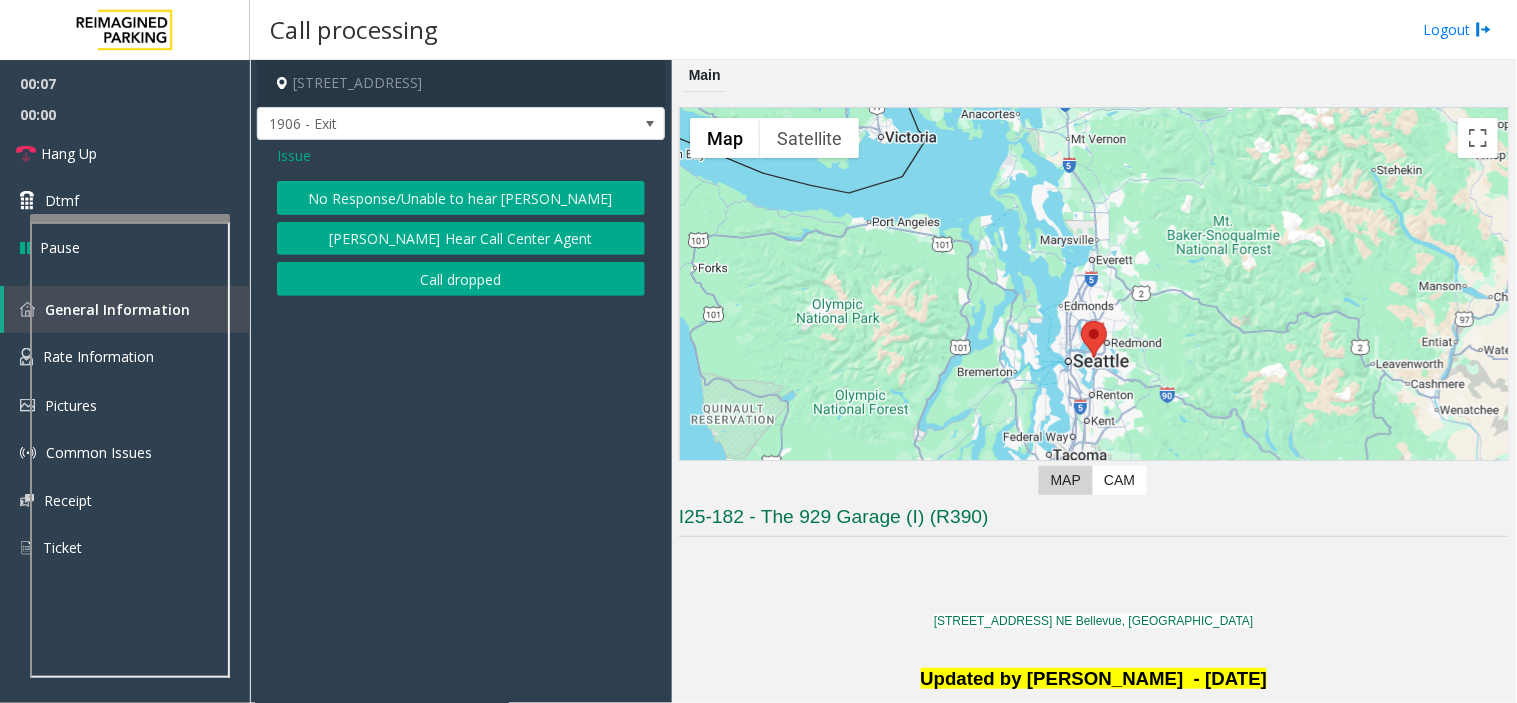 click on "No Response/Unable to hear [PERSON_NAME]" 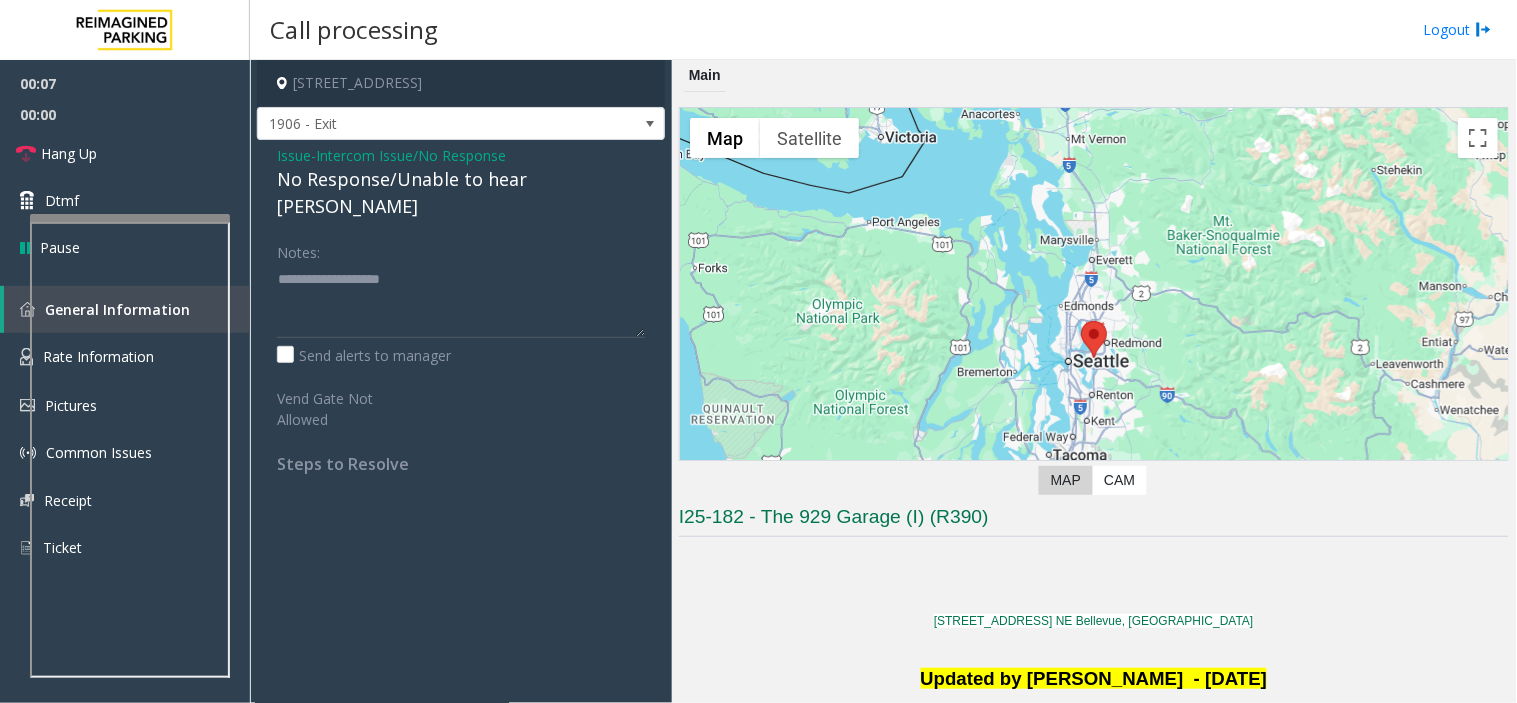 click on "No Response/Unable to hear [PERSON_NAME]" 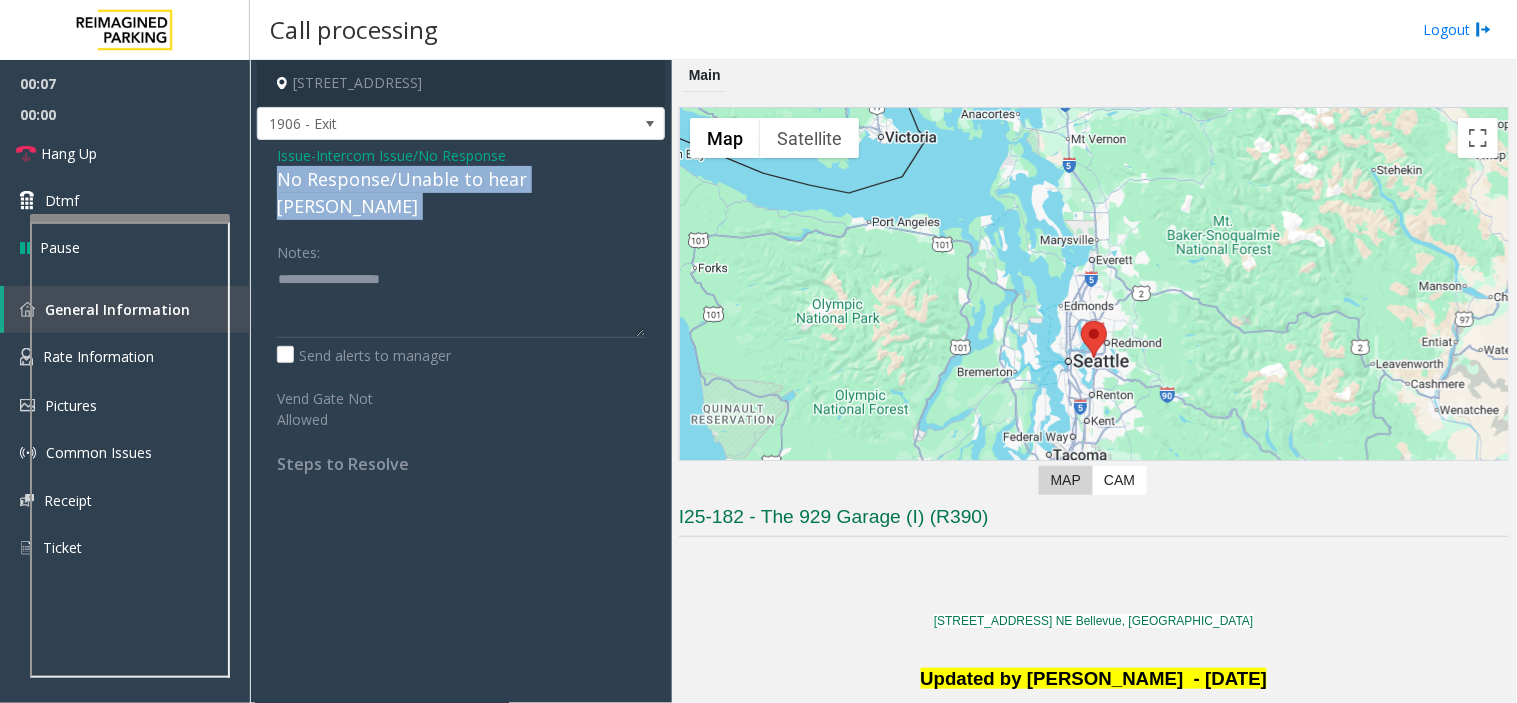 click on "No Response/Unable to hear [PERSON_NAME]" 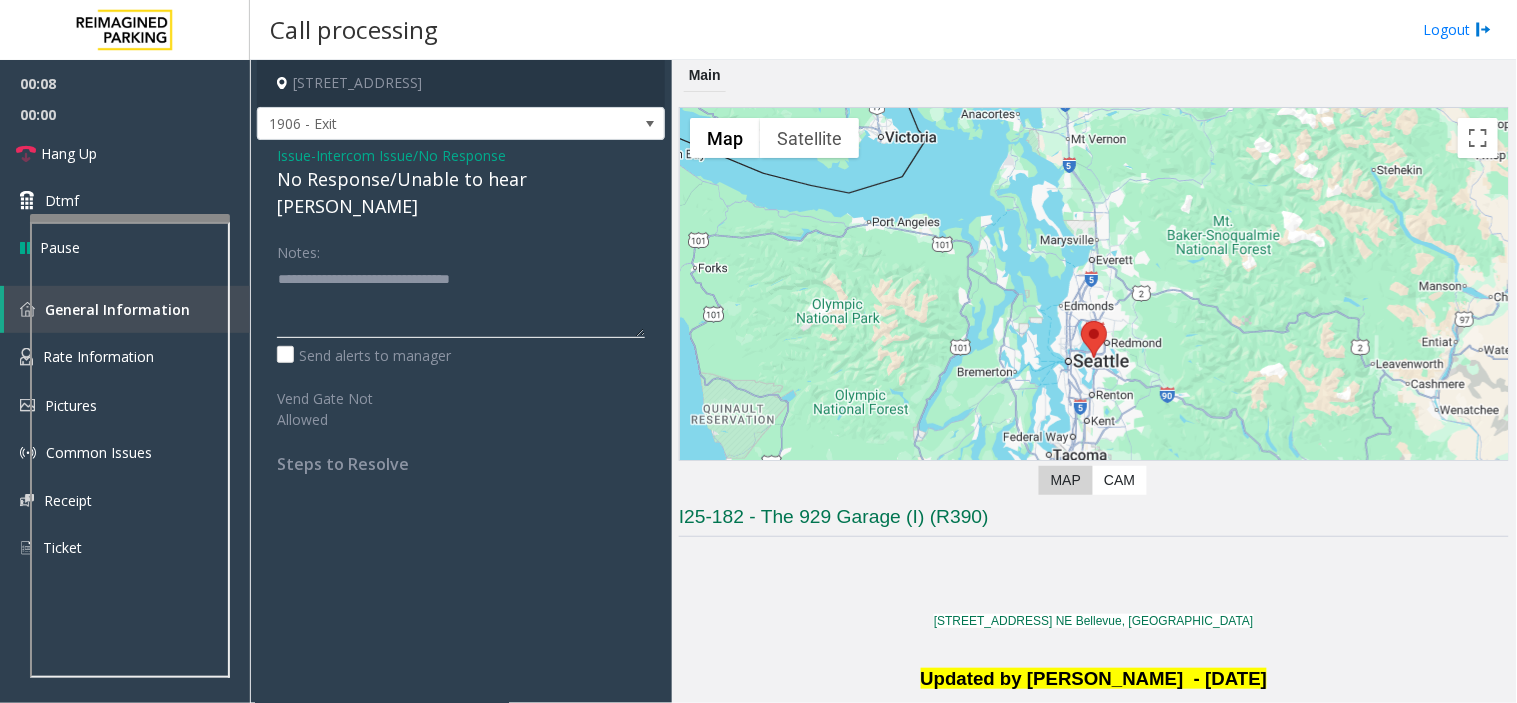 click 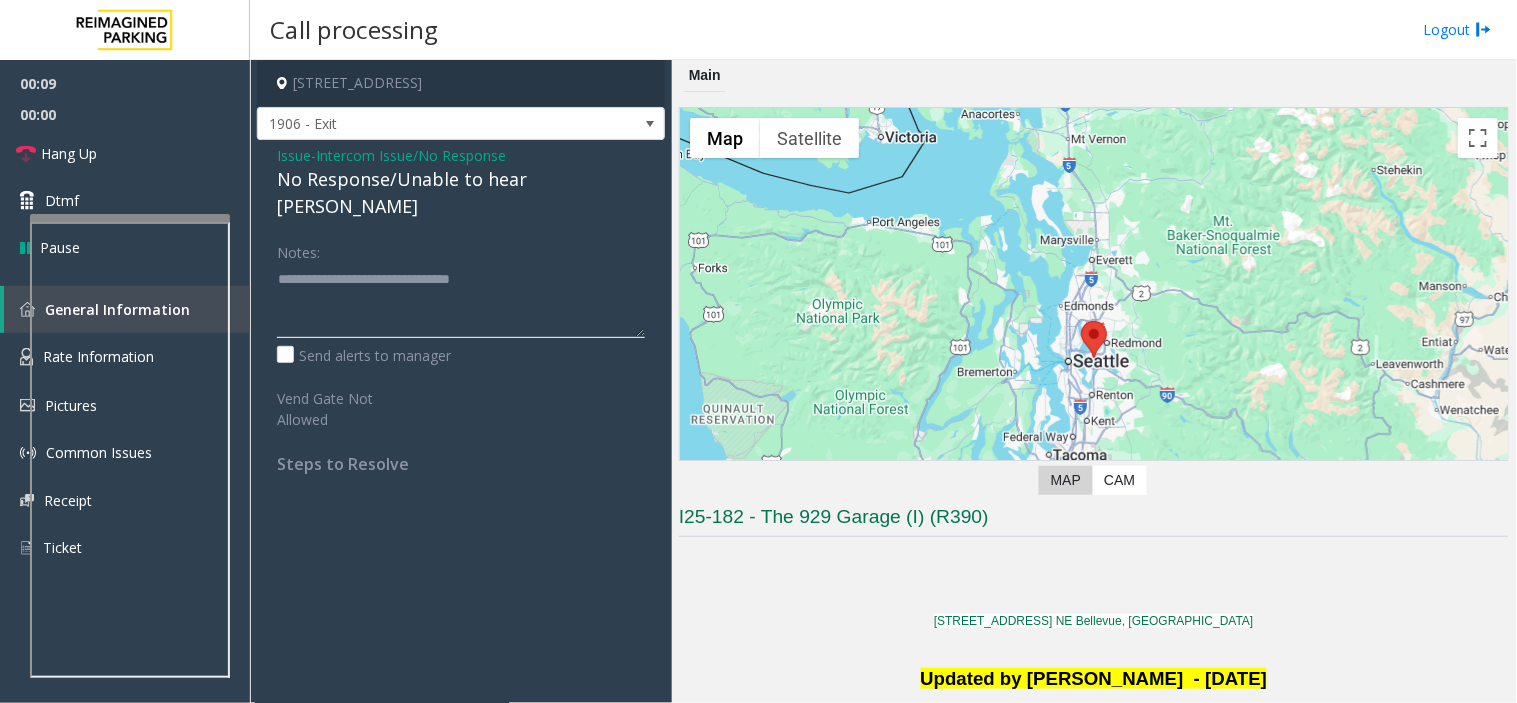 click 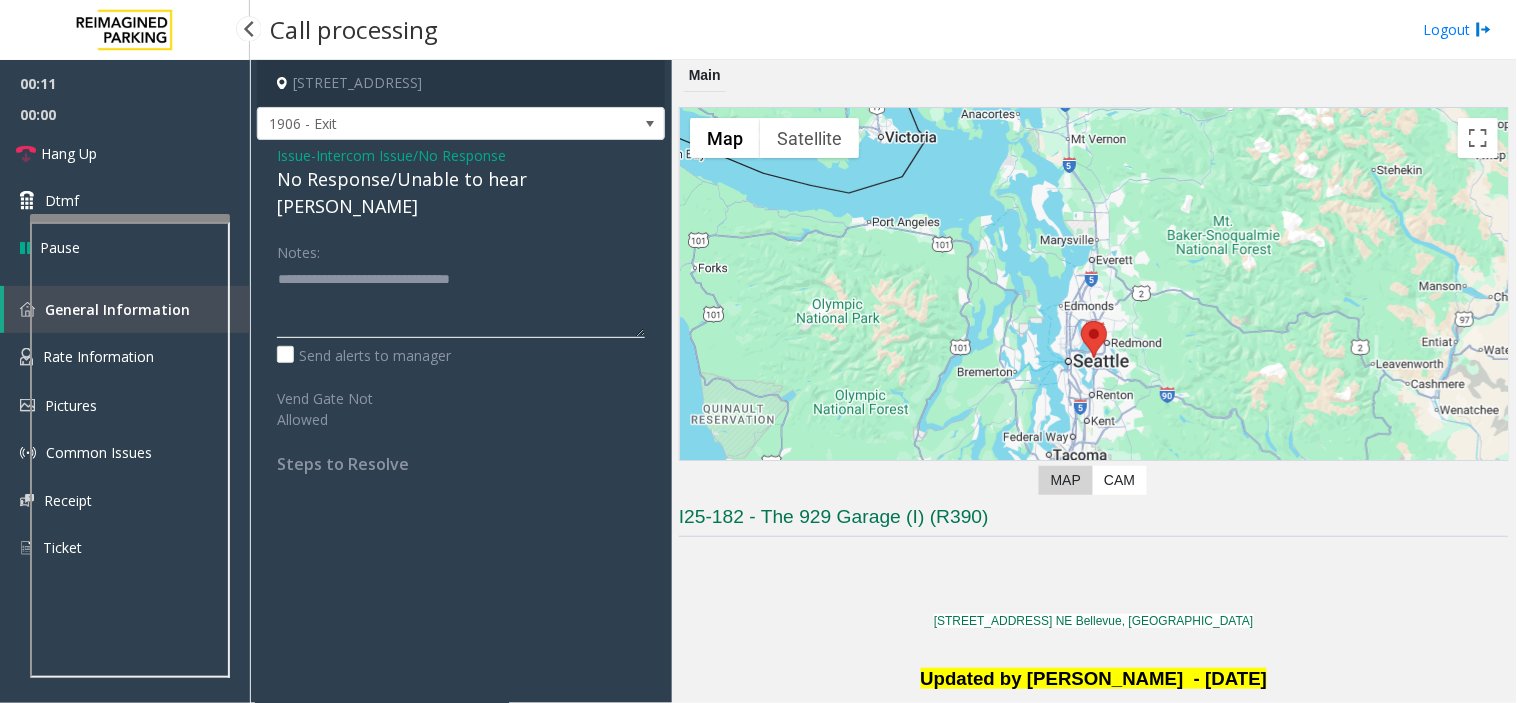 type on "**********" 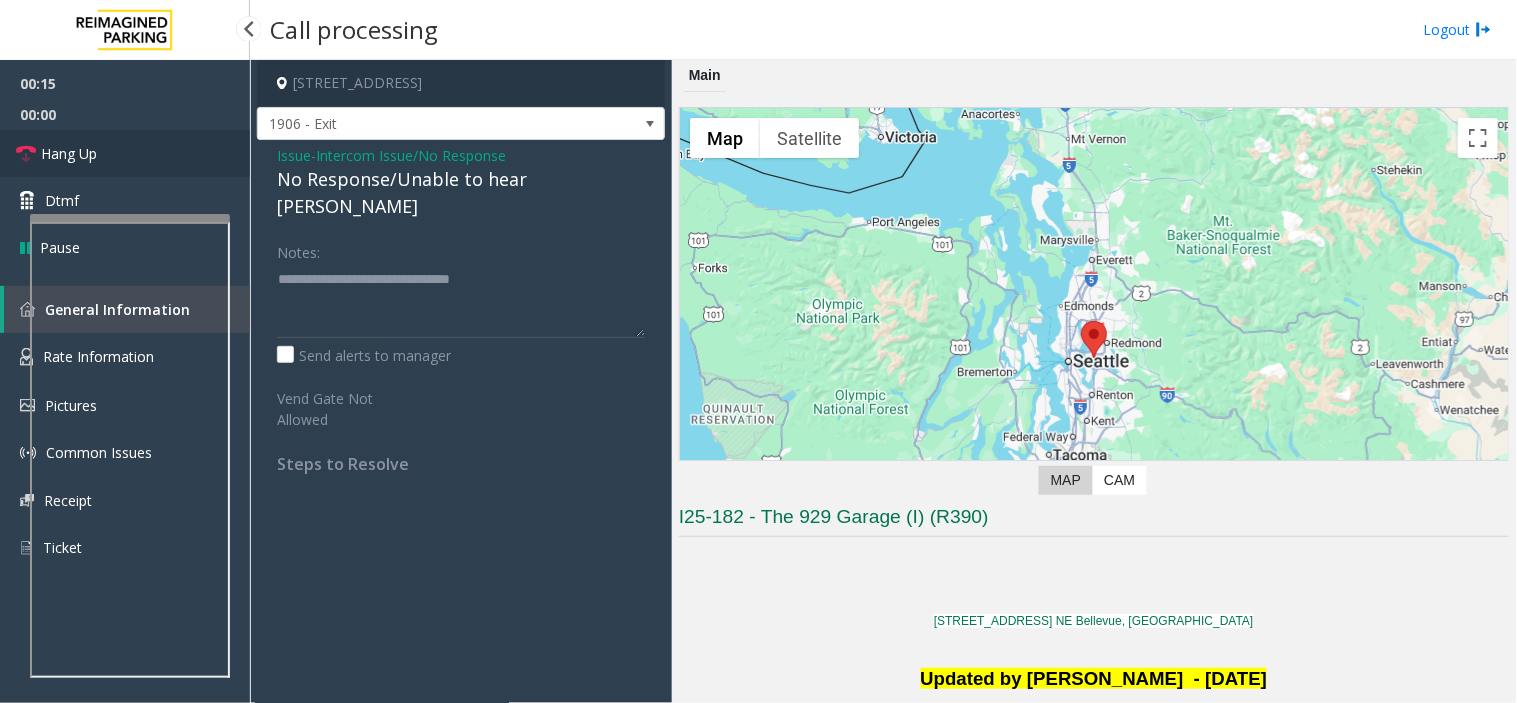 click on "Hang Up" at bounding box center (125, 153) 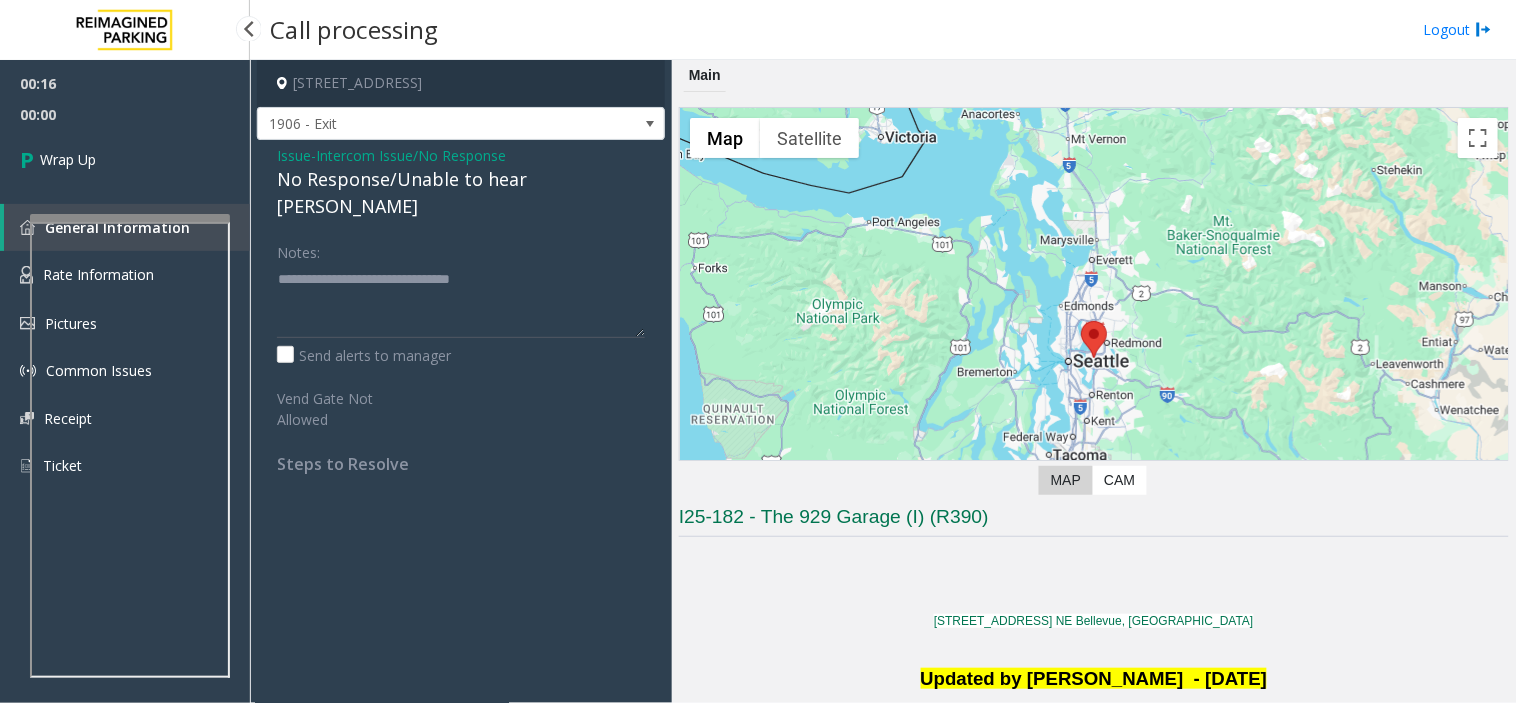 click on "Wrap Up" at bounding box center [125, 159] 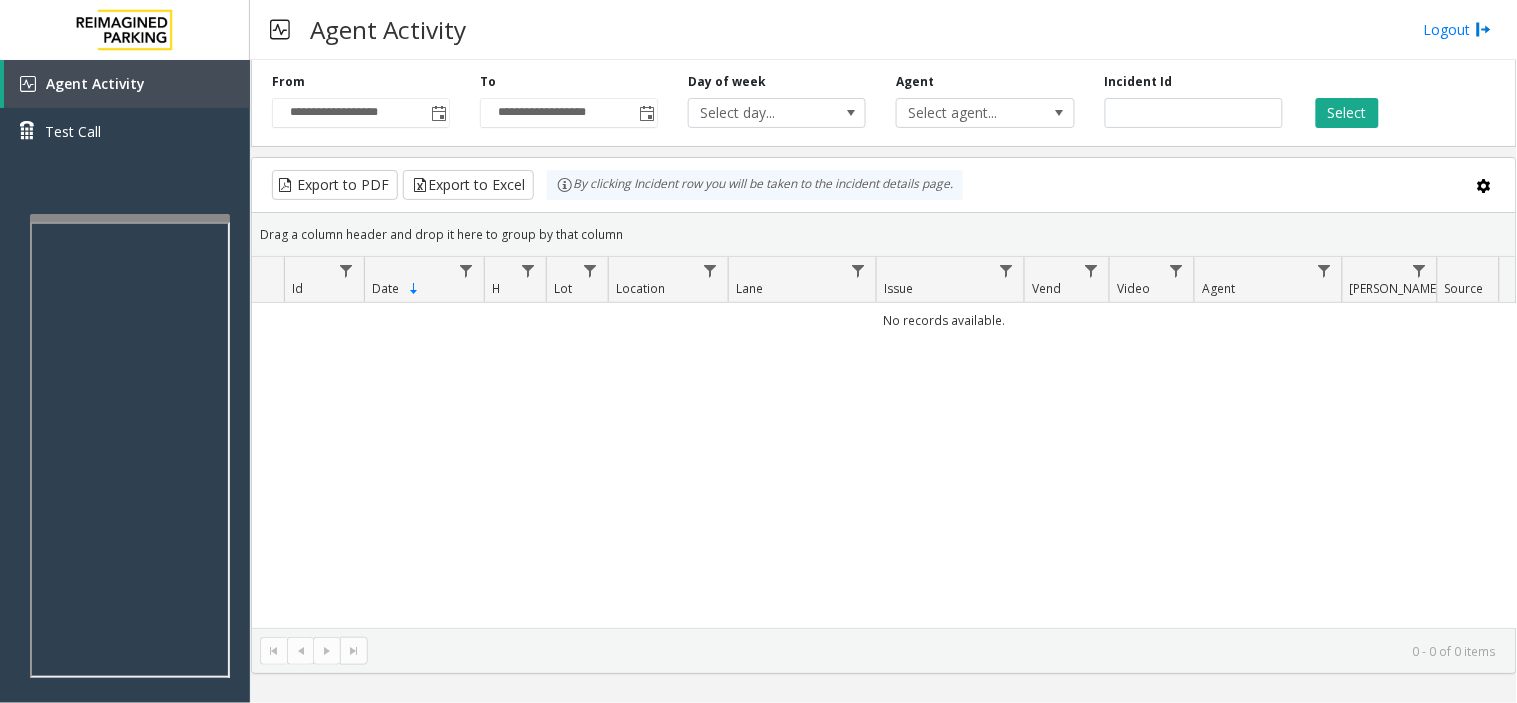type 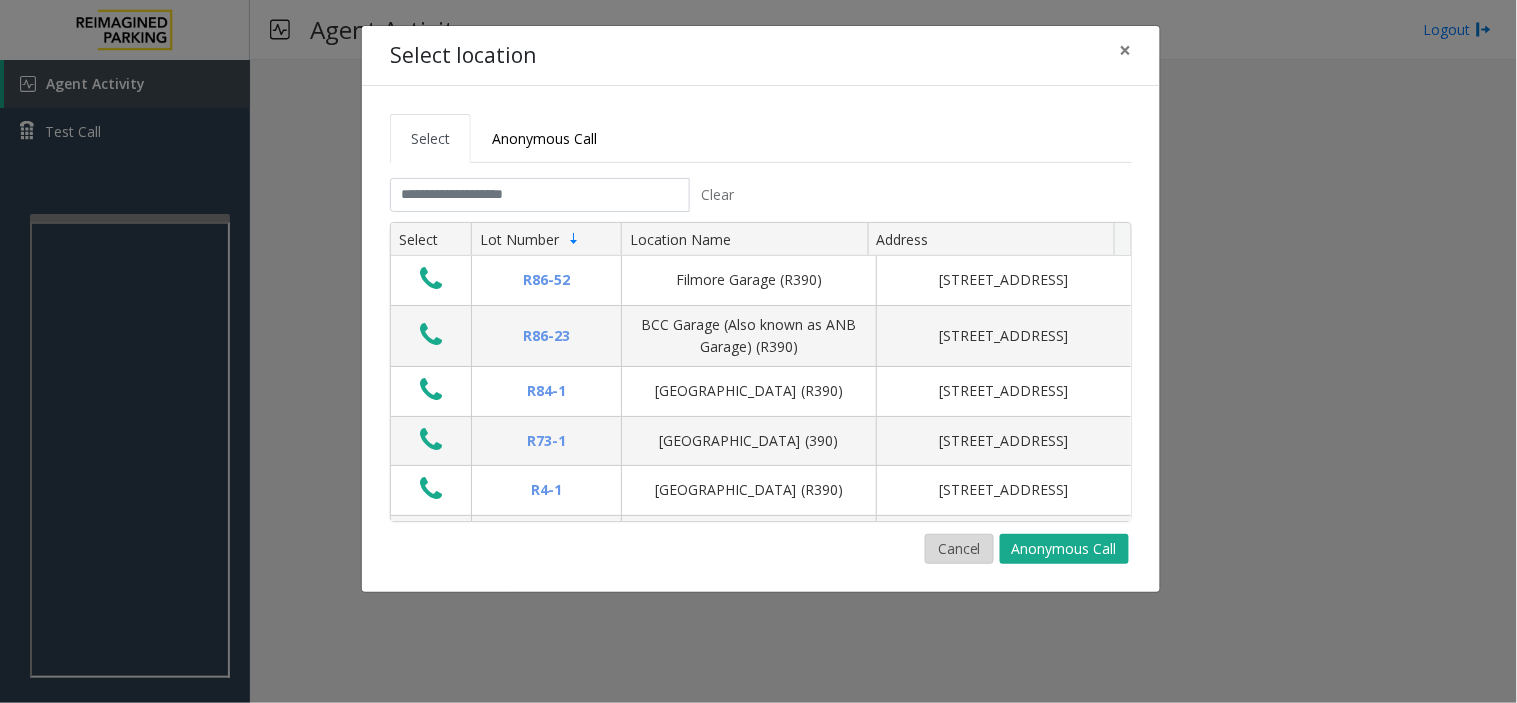 click on "Cancel Anonymous Call" 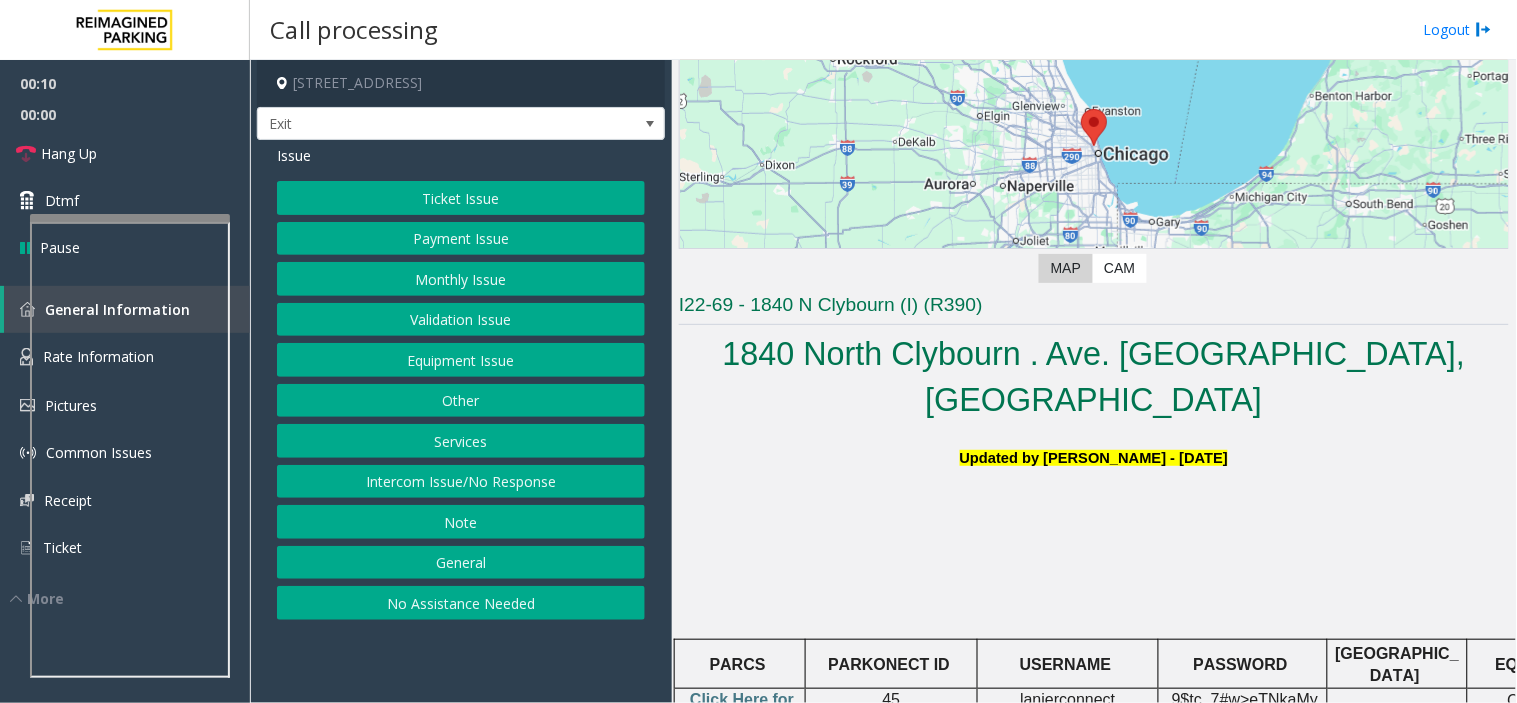 scroll, scrollTop: 333, scrollLeft: 0, axis: vertical 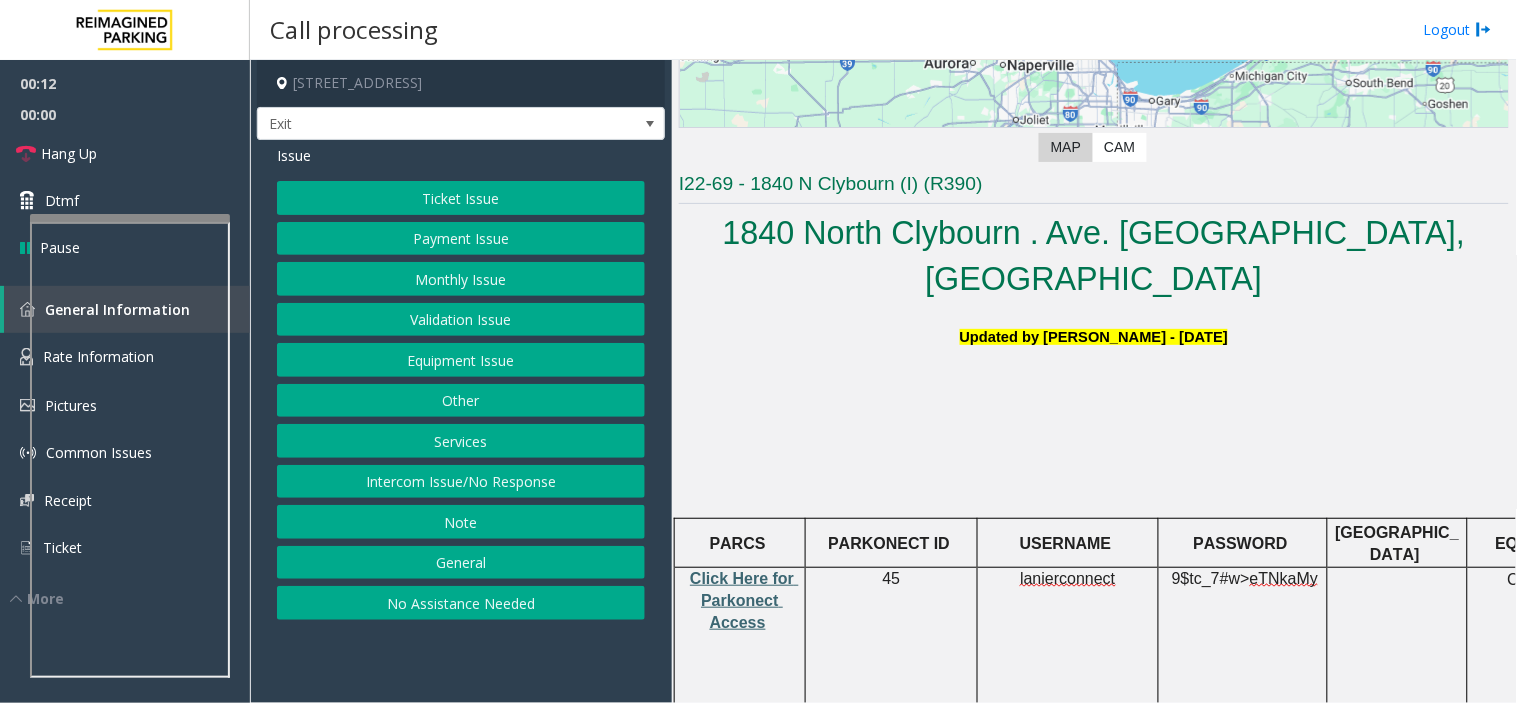 click on "Click Here for Parkonect Access" 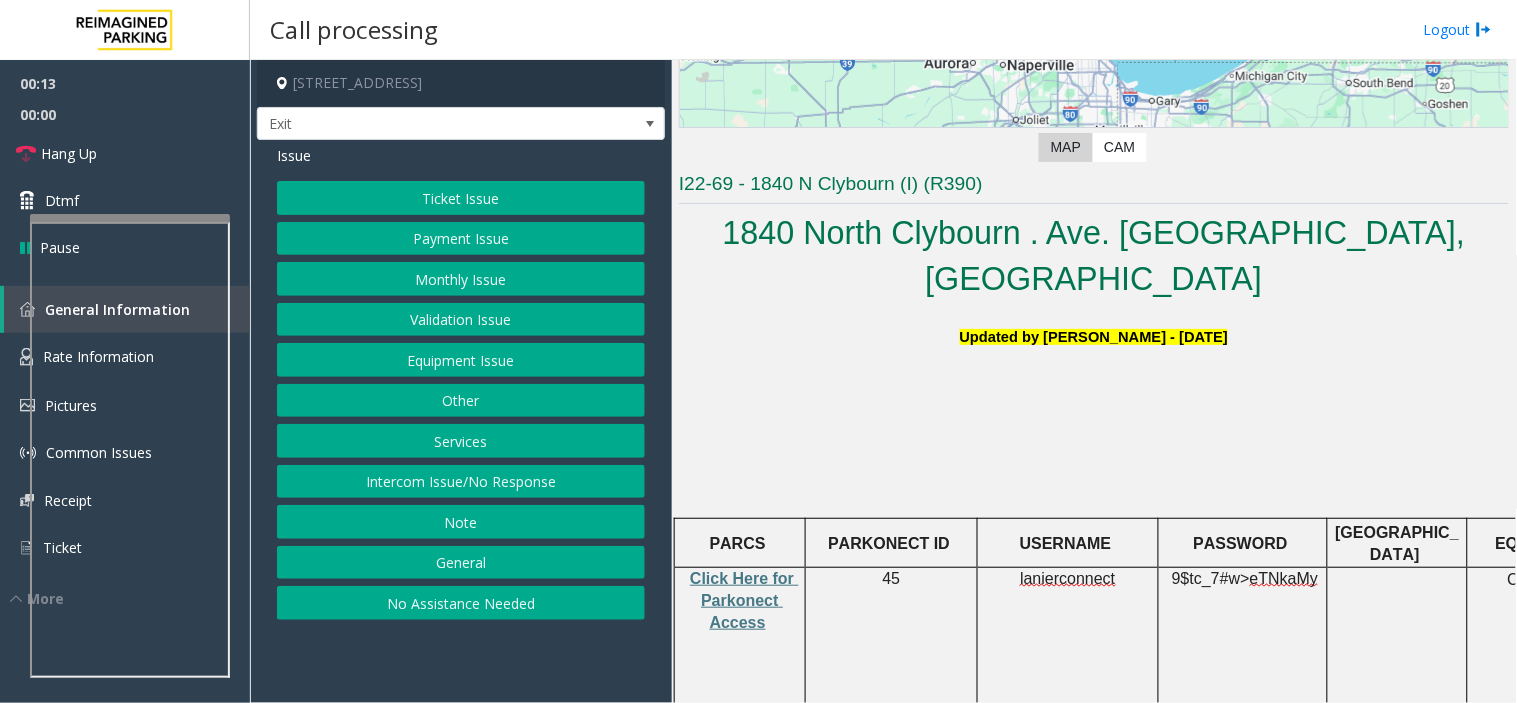click on "lanierconnect" 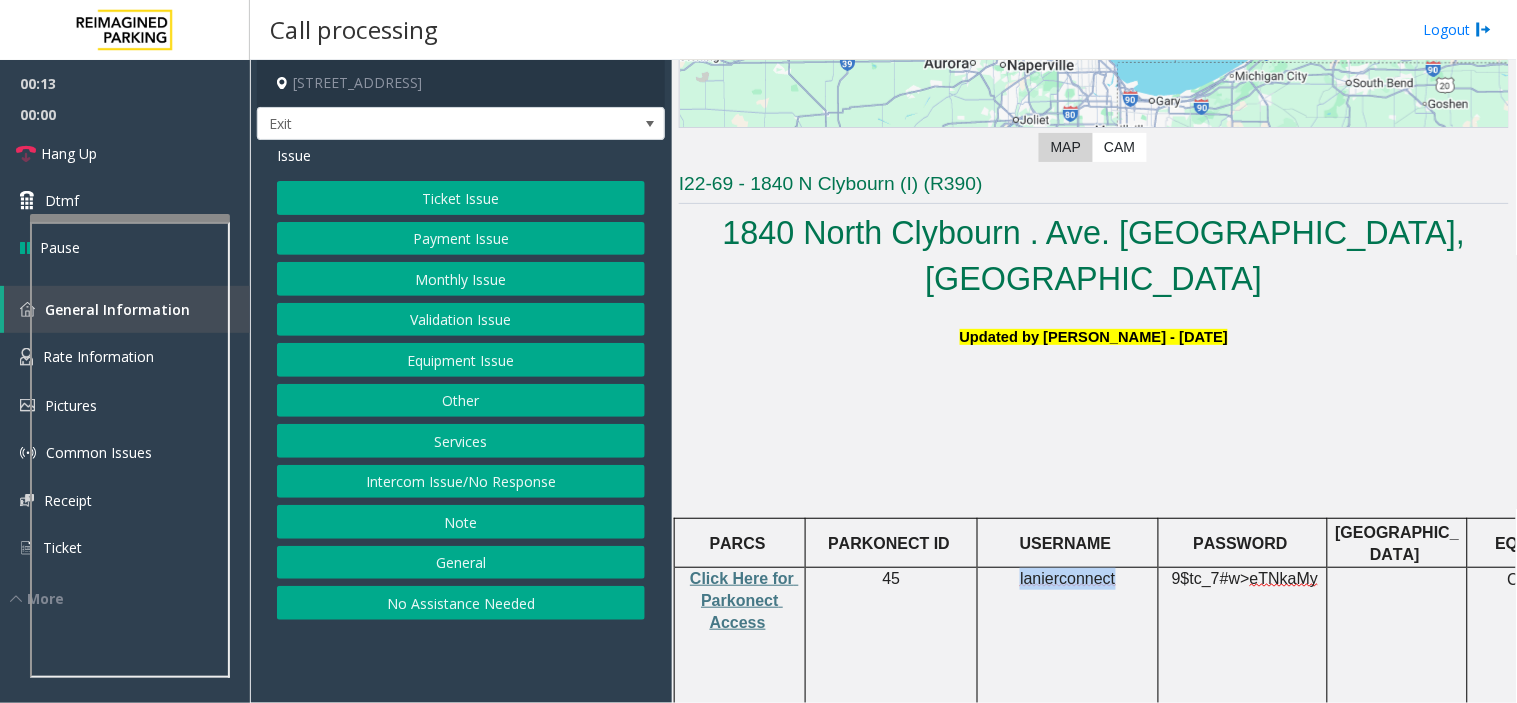 drag, startPoint x: 1090, startPoint y: 518, endPoint x: 1077, endPoint y: 524, distance: 14.3178215 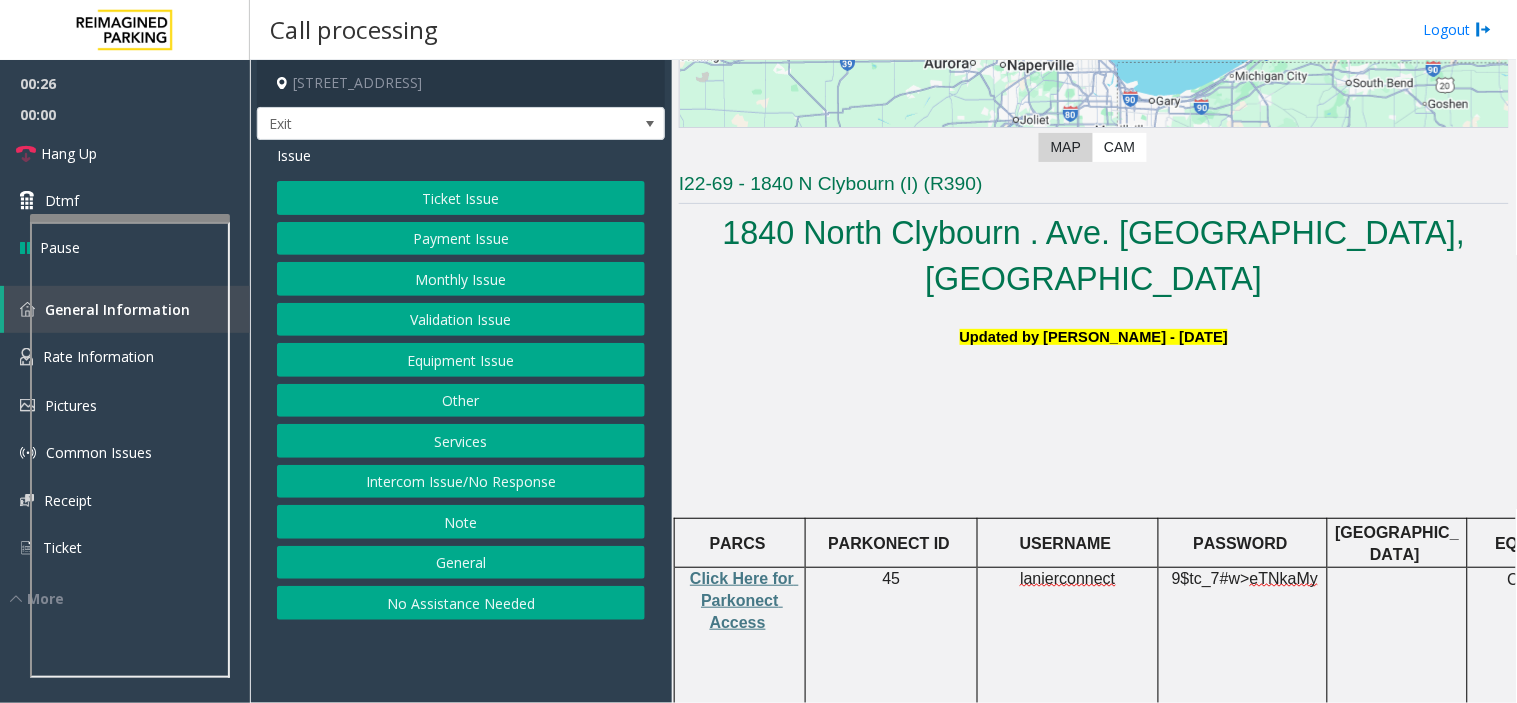 click on "eTNkaMy" 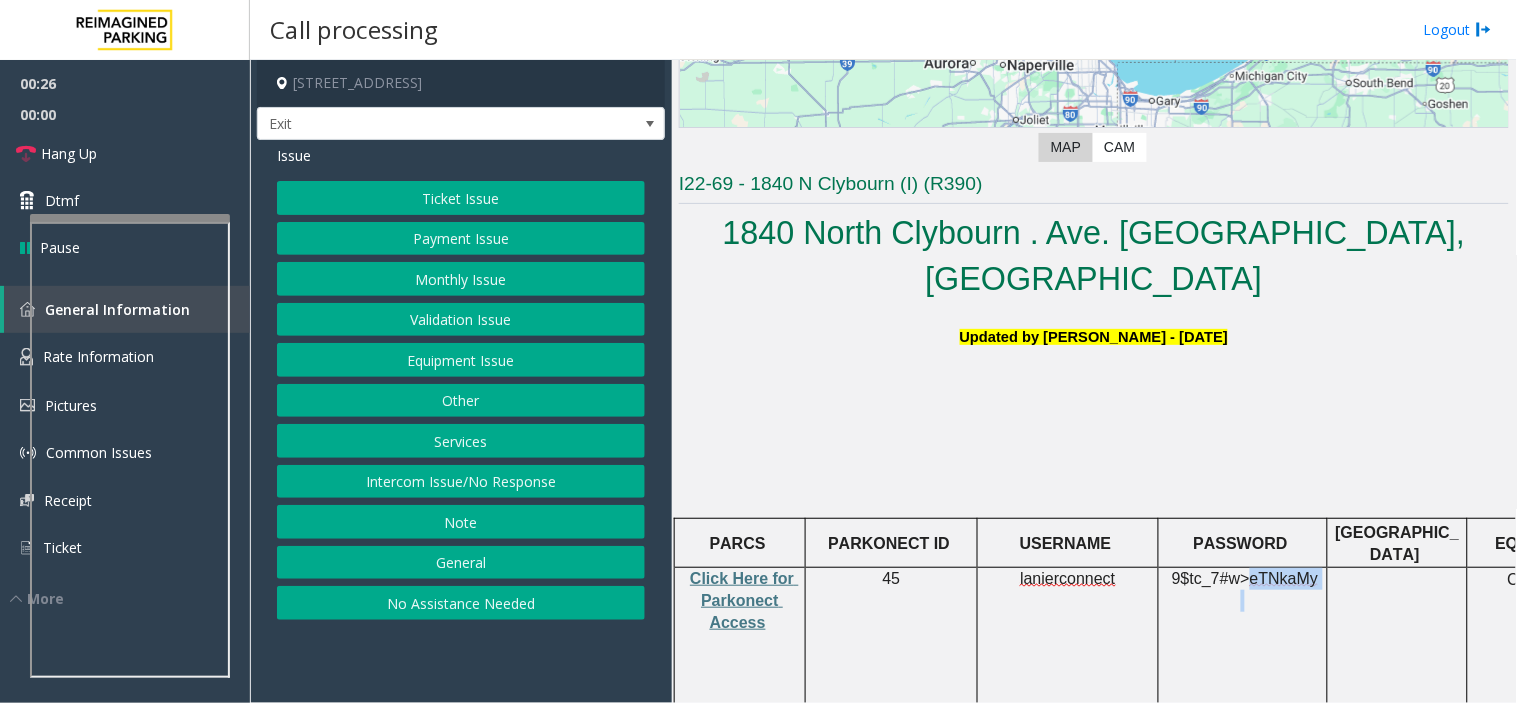 click on "eTNkaMy" 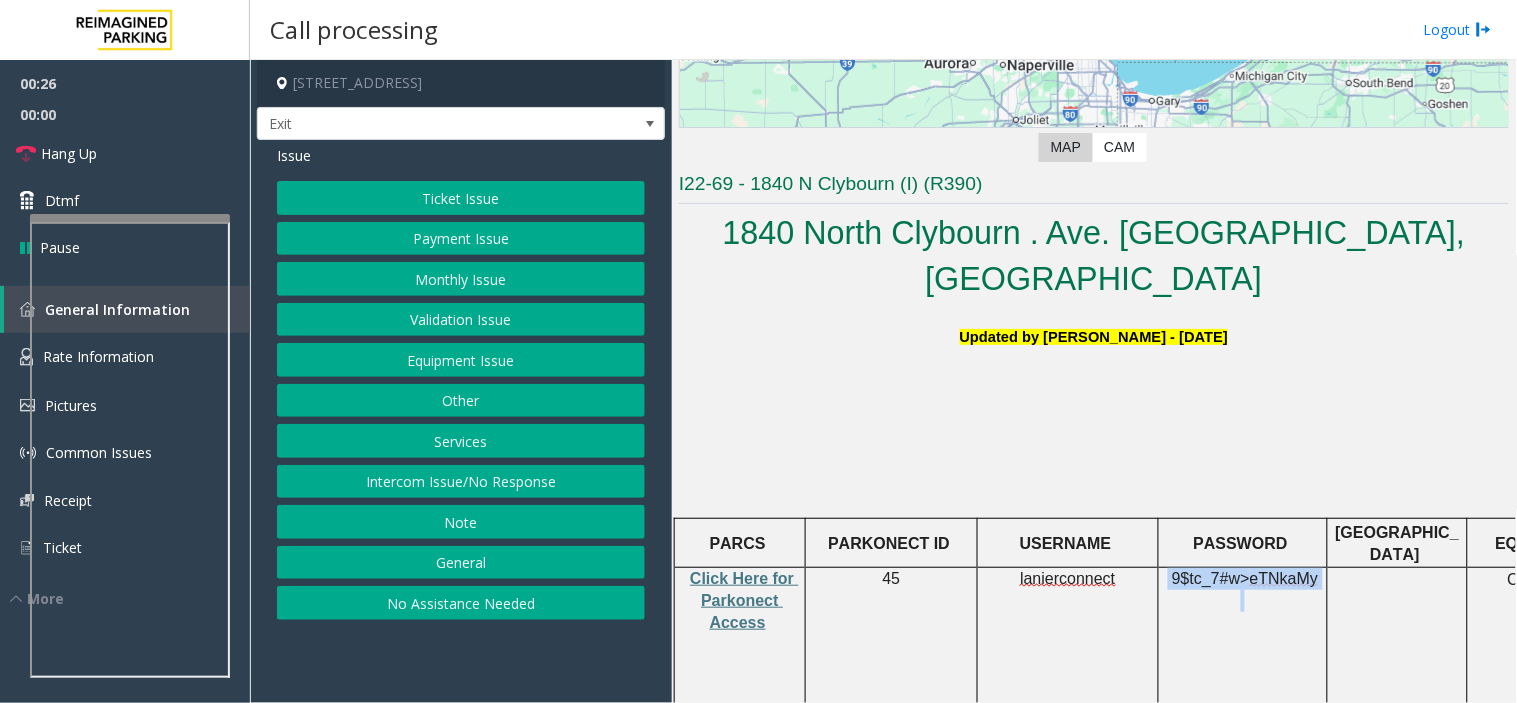 click on "eTNkaMy" 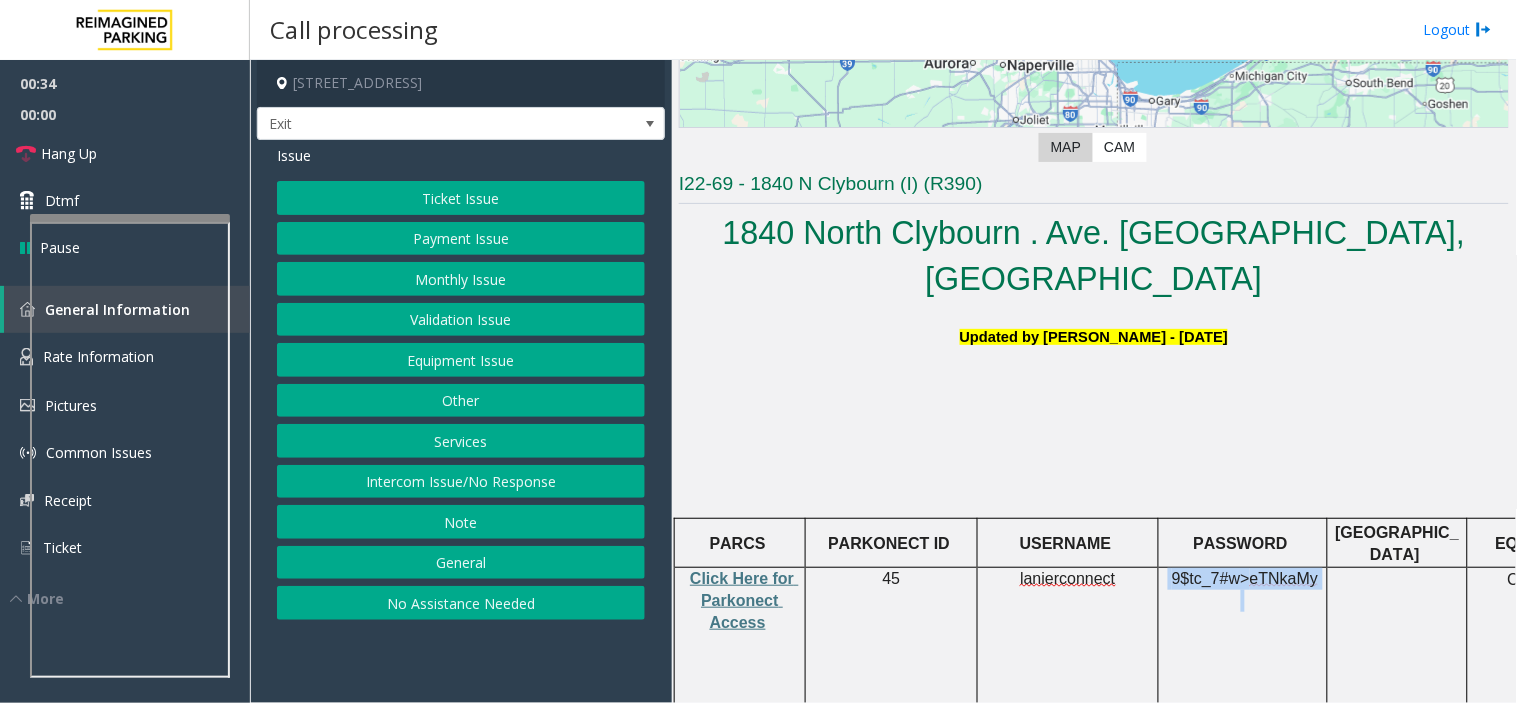 click on "Ticket Issue" 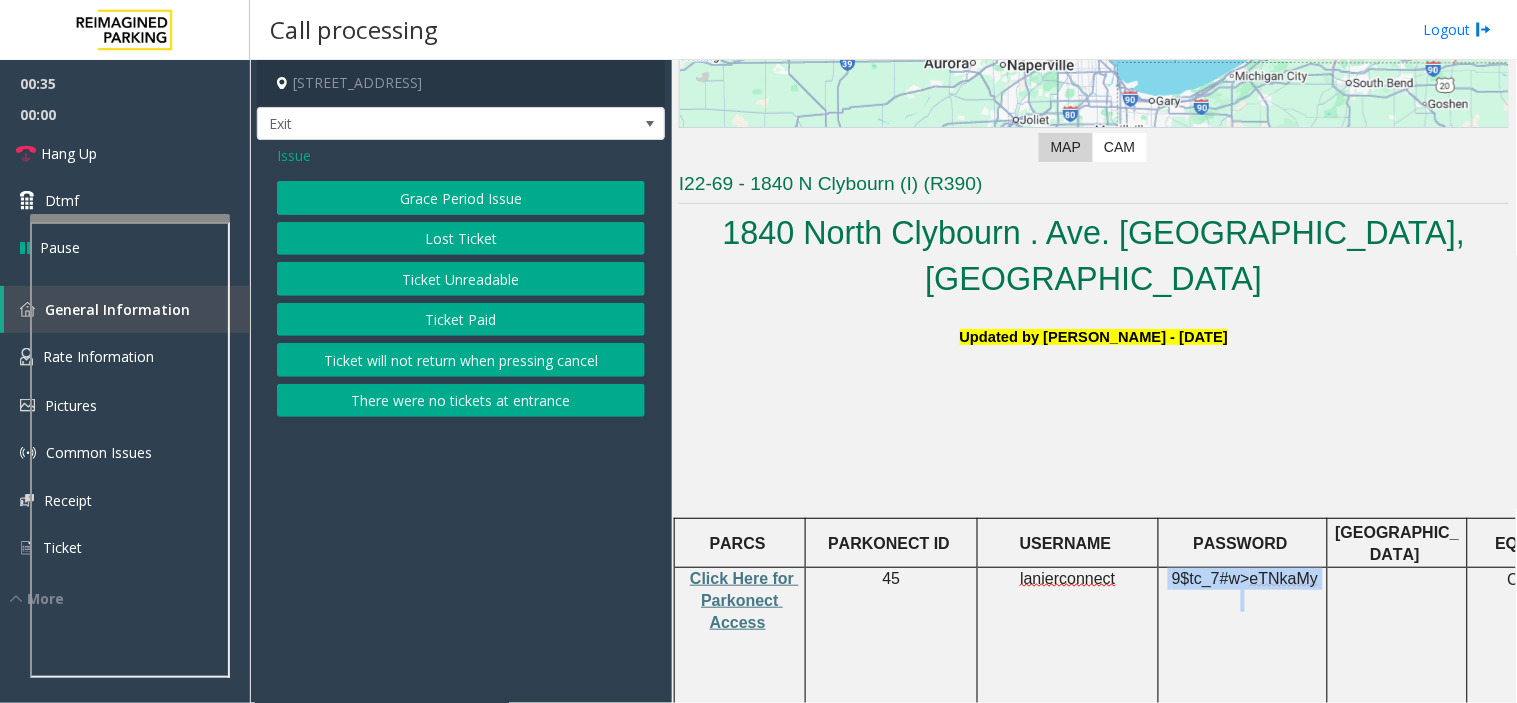 click on "Ticket Unreadable" 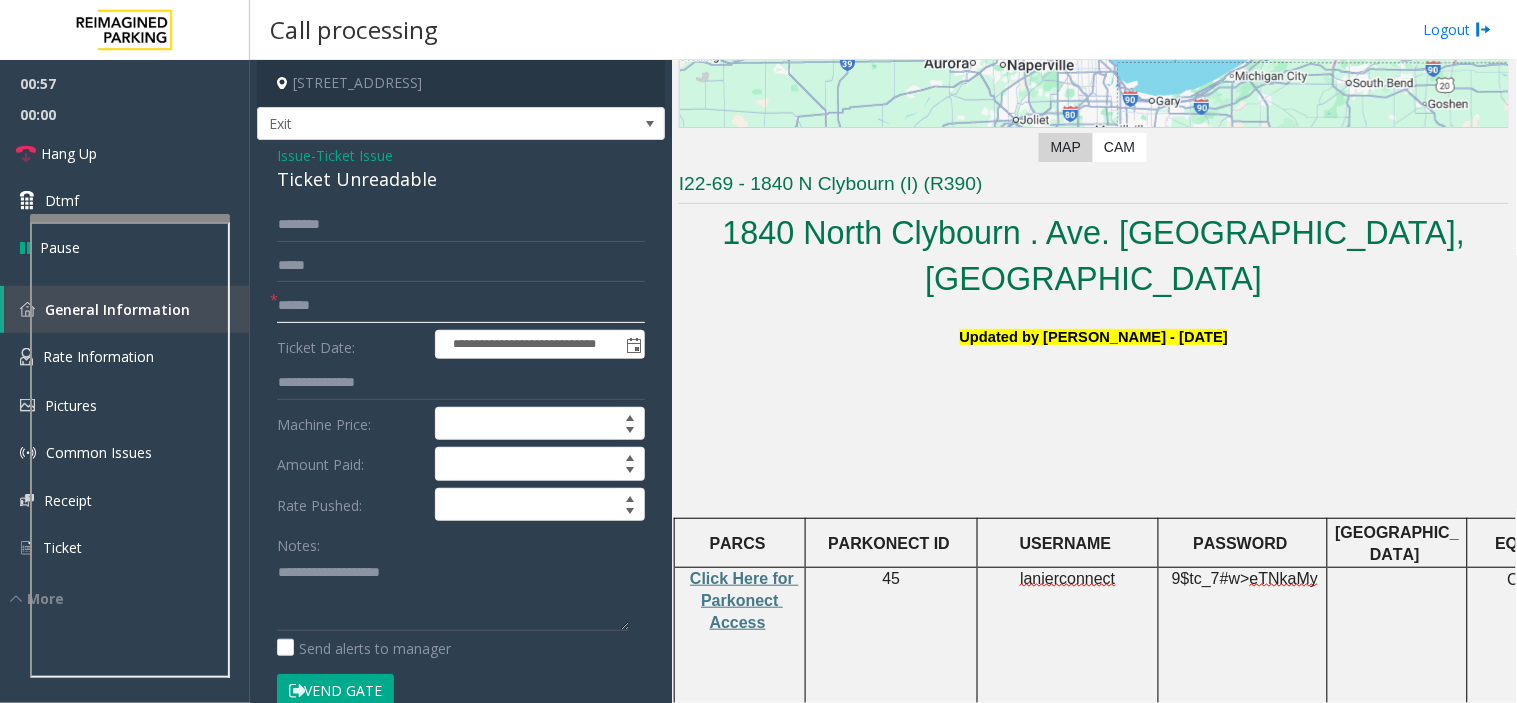 click 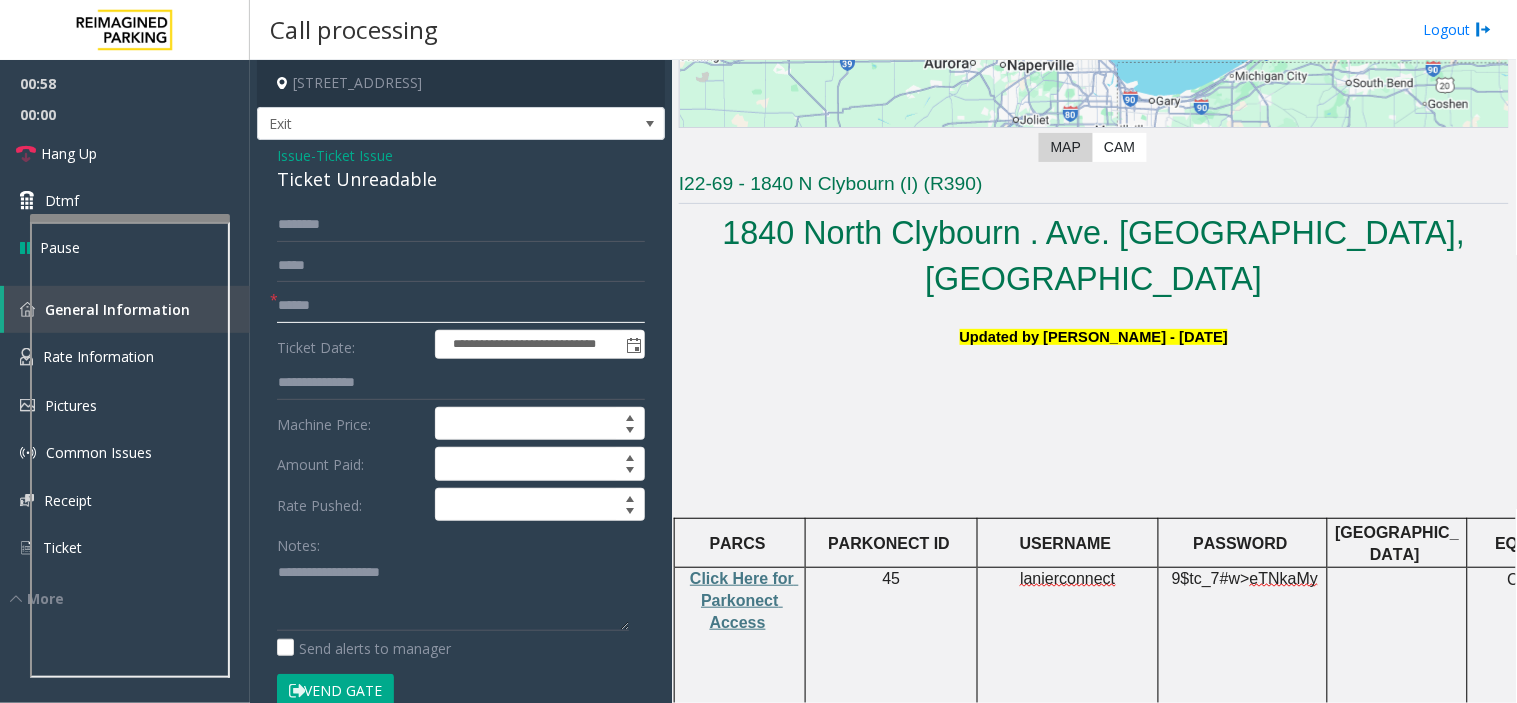 paste on "**********" 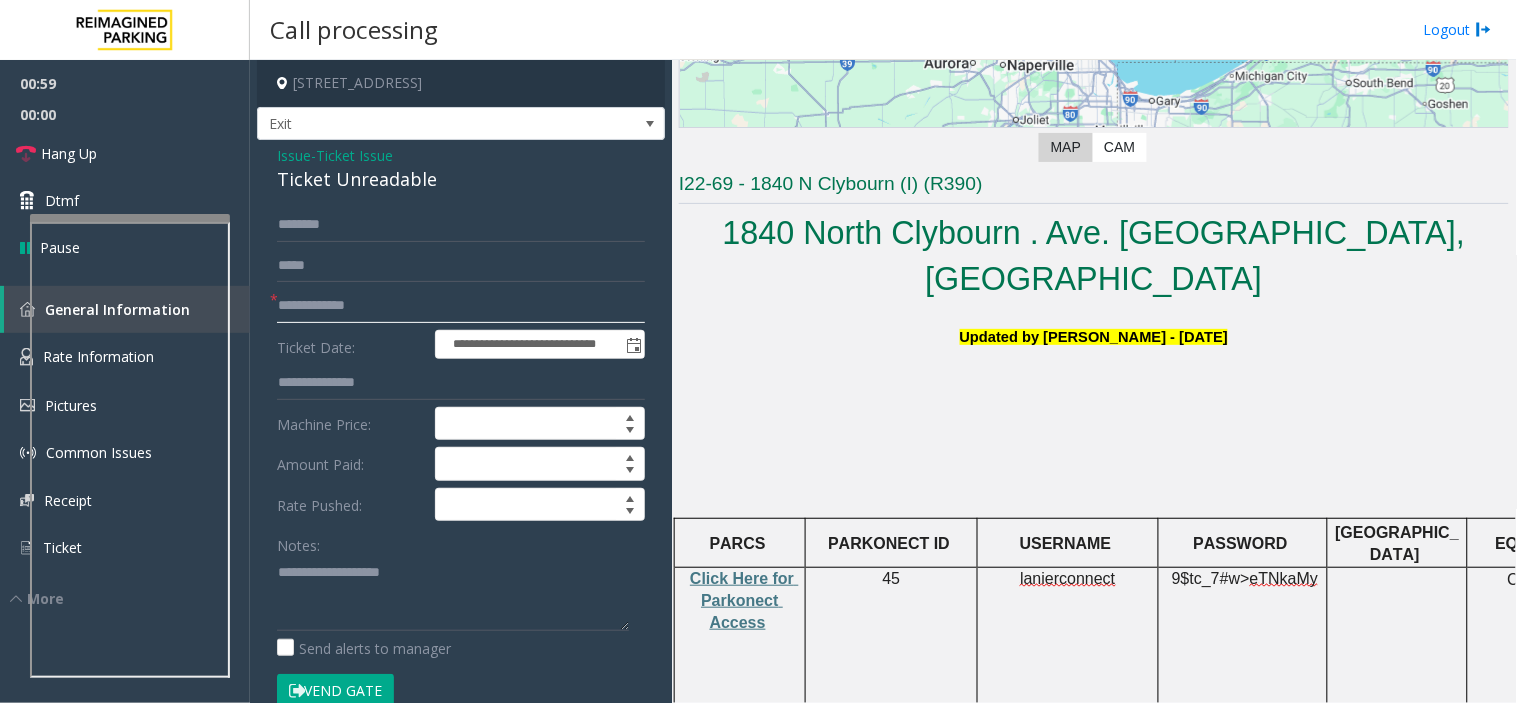 click on "**********" 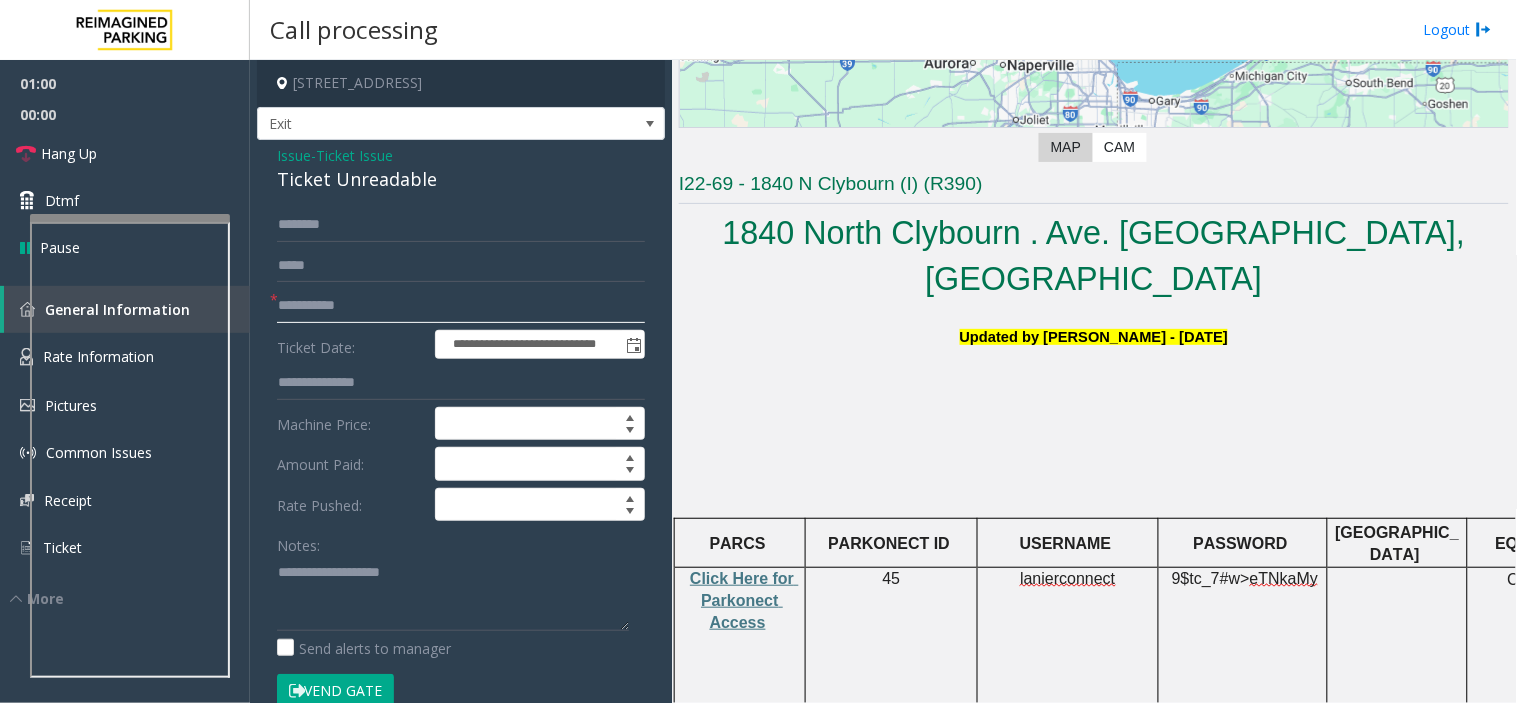 type on "**********" 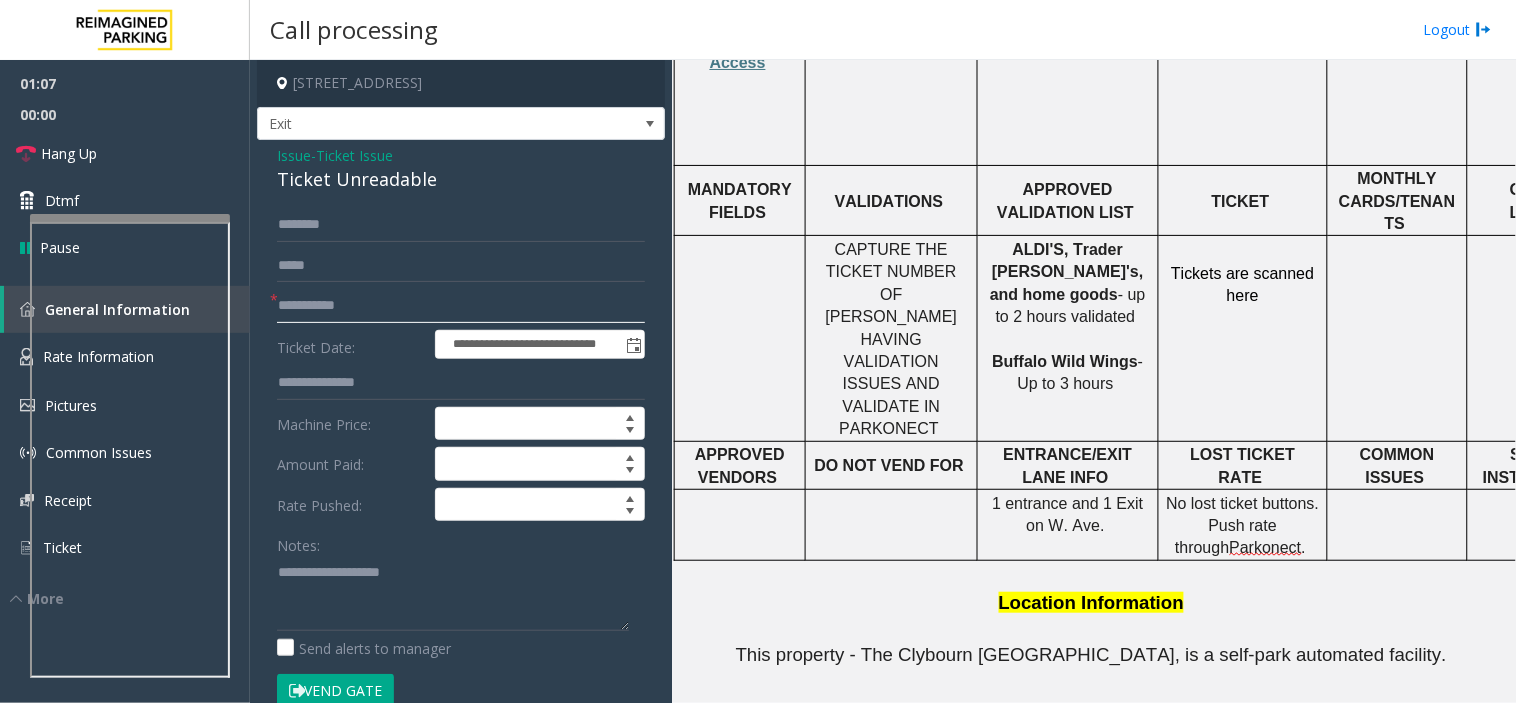 scroll, scrollTop: 888, scrollLeft: 0, axis: vertical 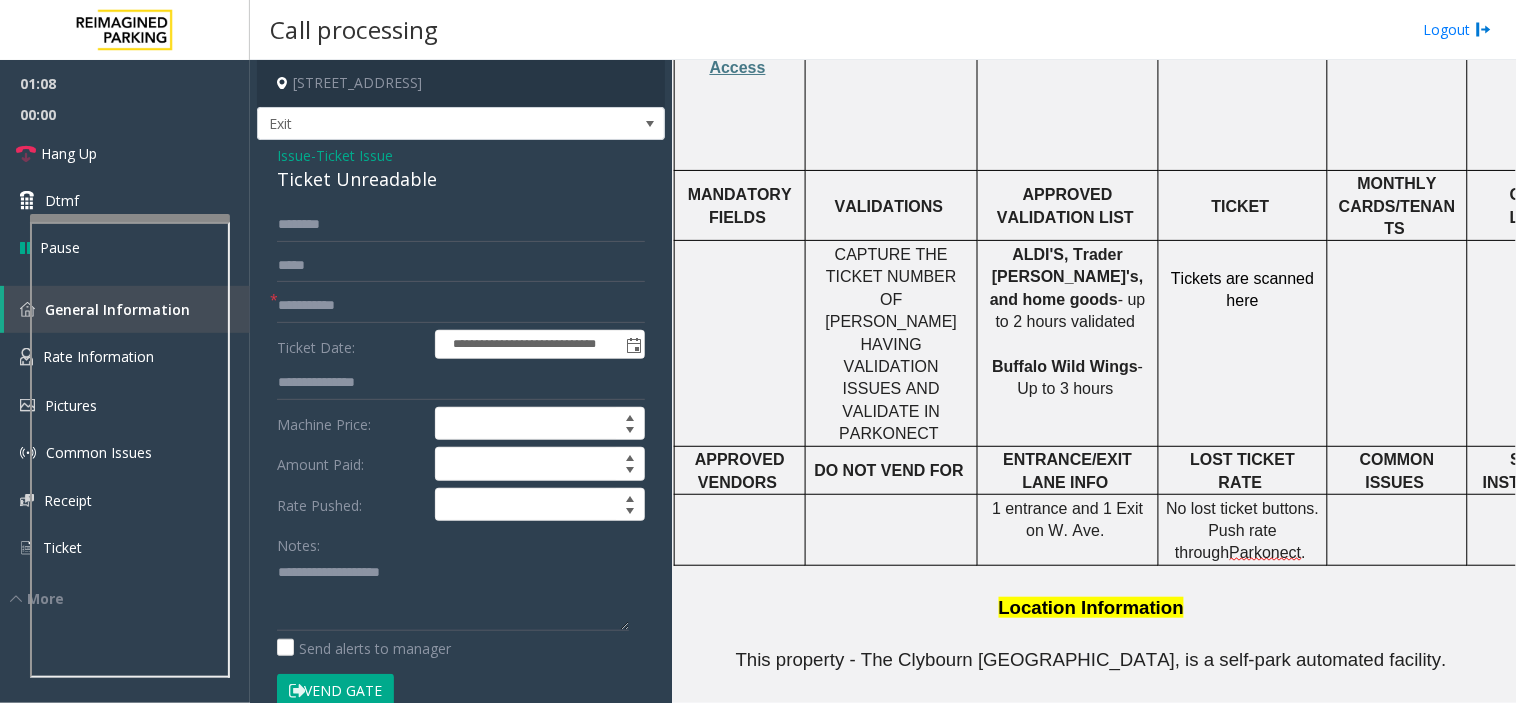 click on "ALDI'S, Trader [PERSON_NAME]'s, and home goods" 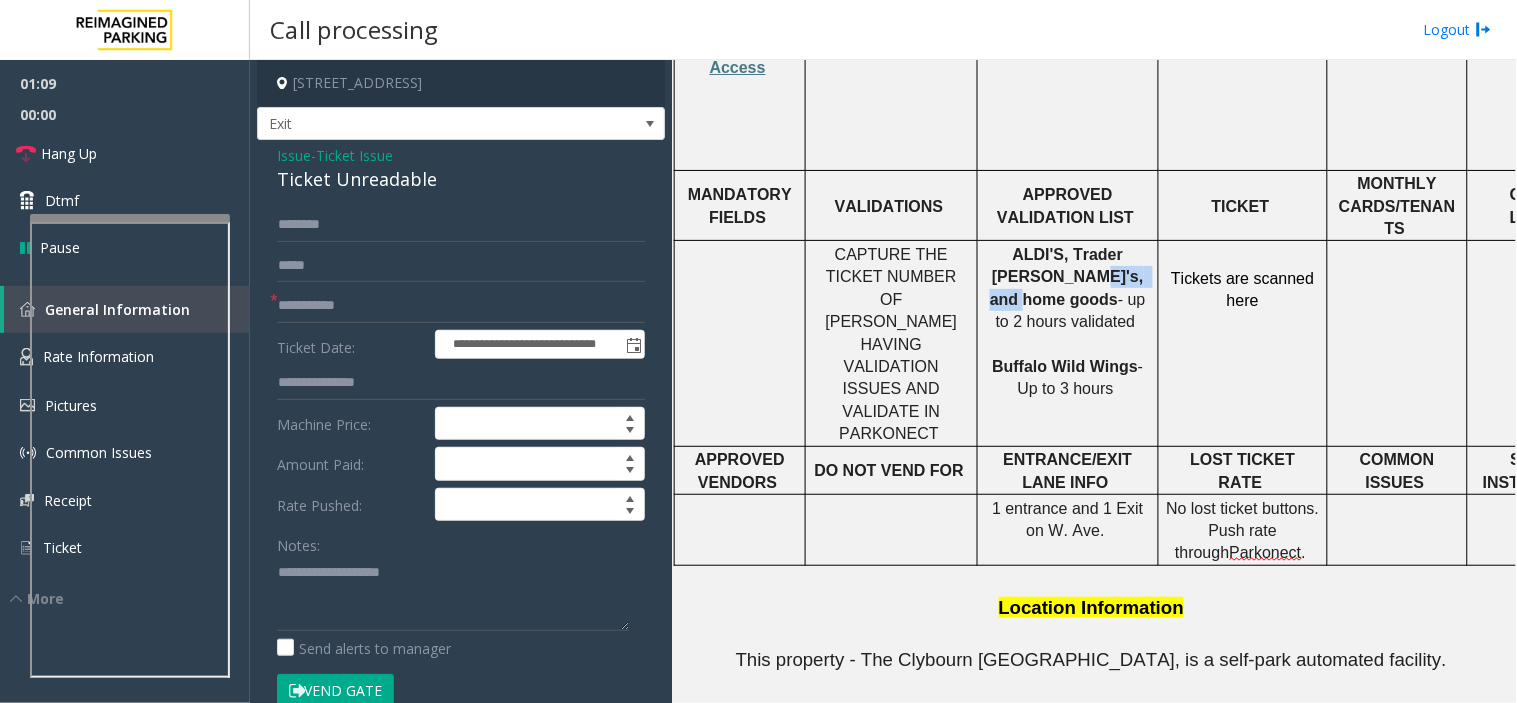drag, startPoint x: 1004, startPoint y: 197, endPoint x: 1080, endPoint y: 201, distance: 76.105194 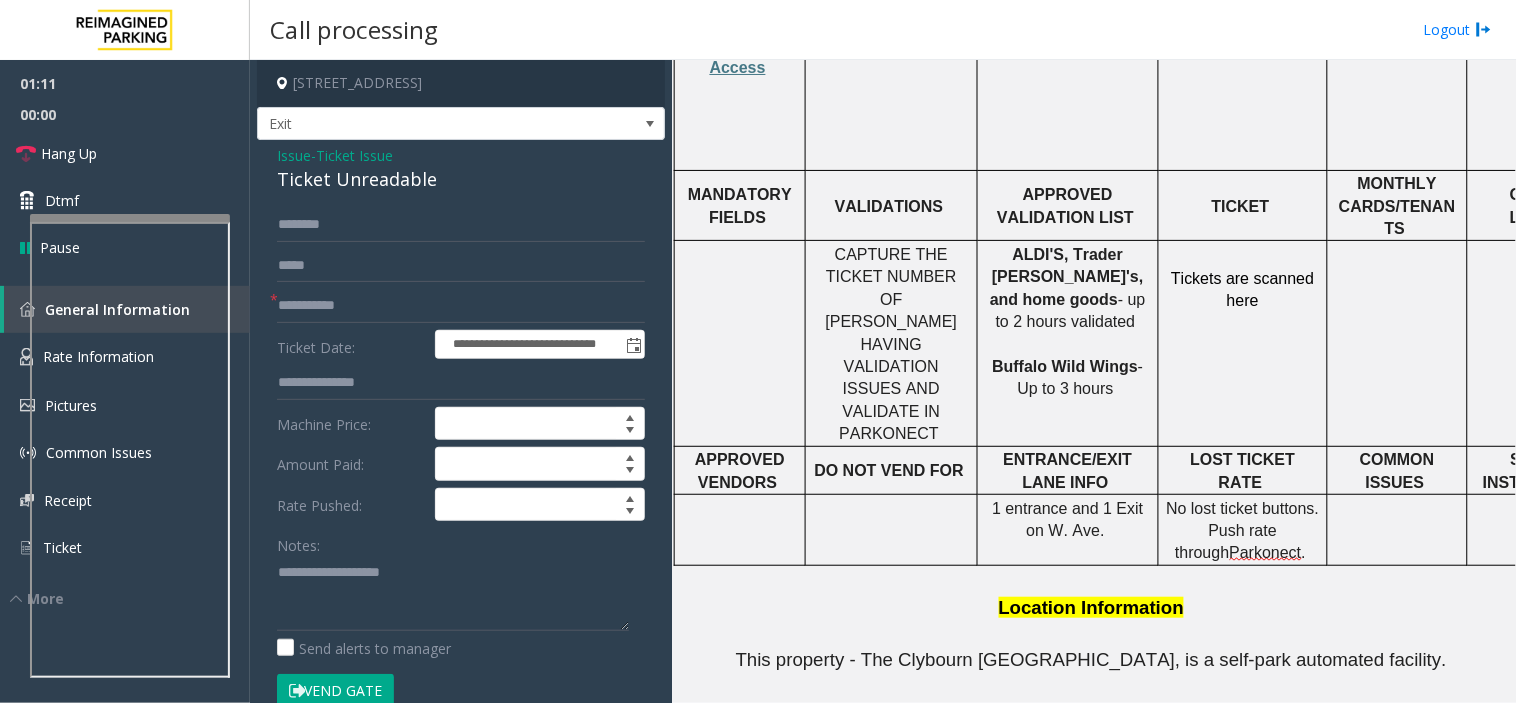 click on "Issue" 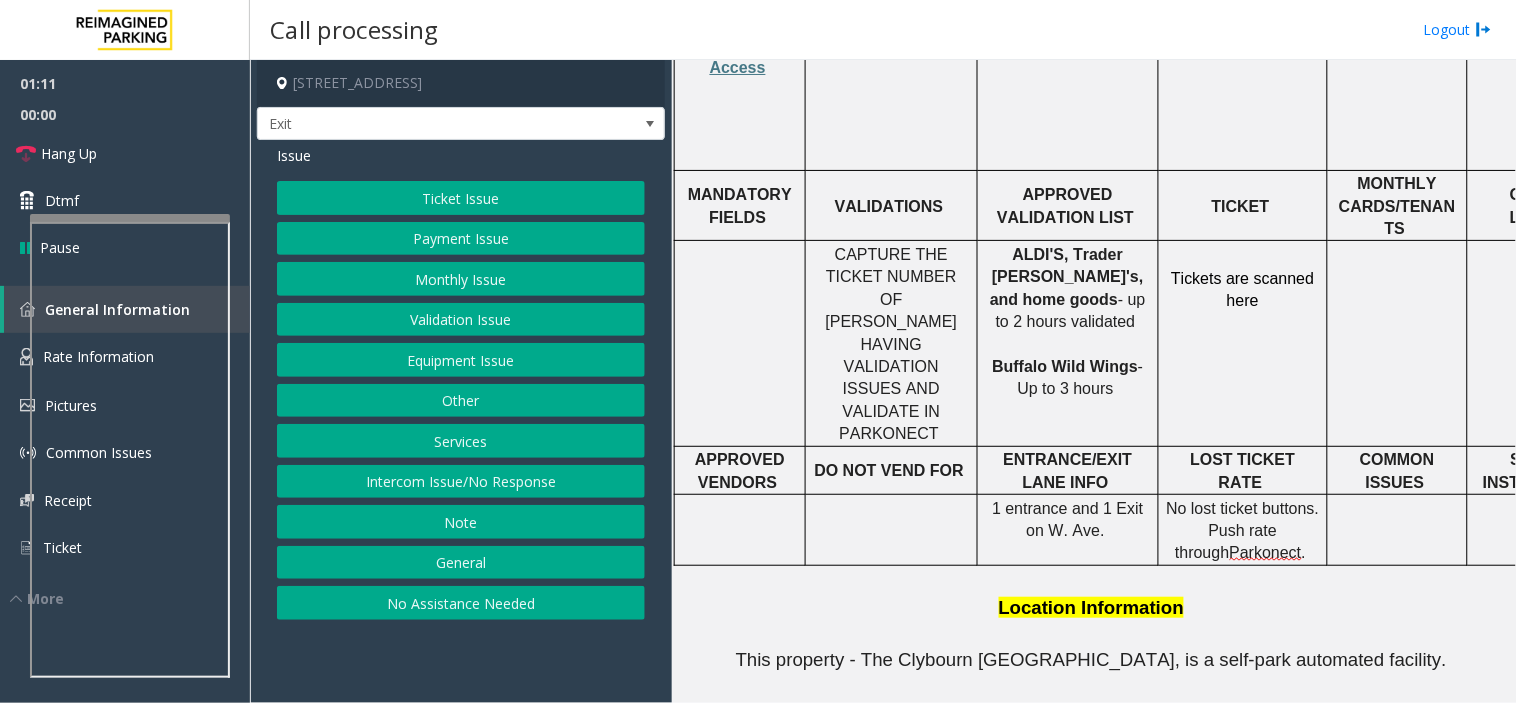 click on "Issue" 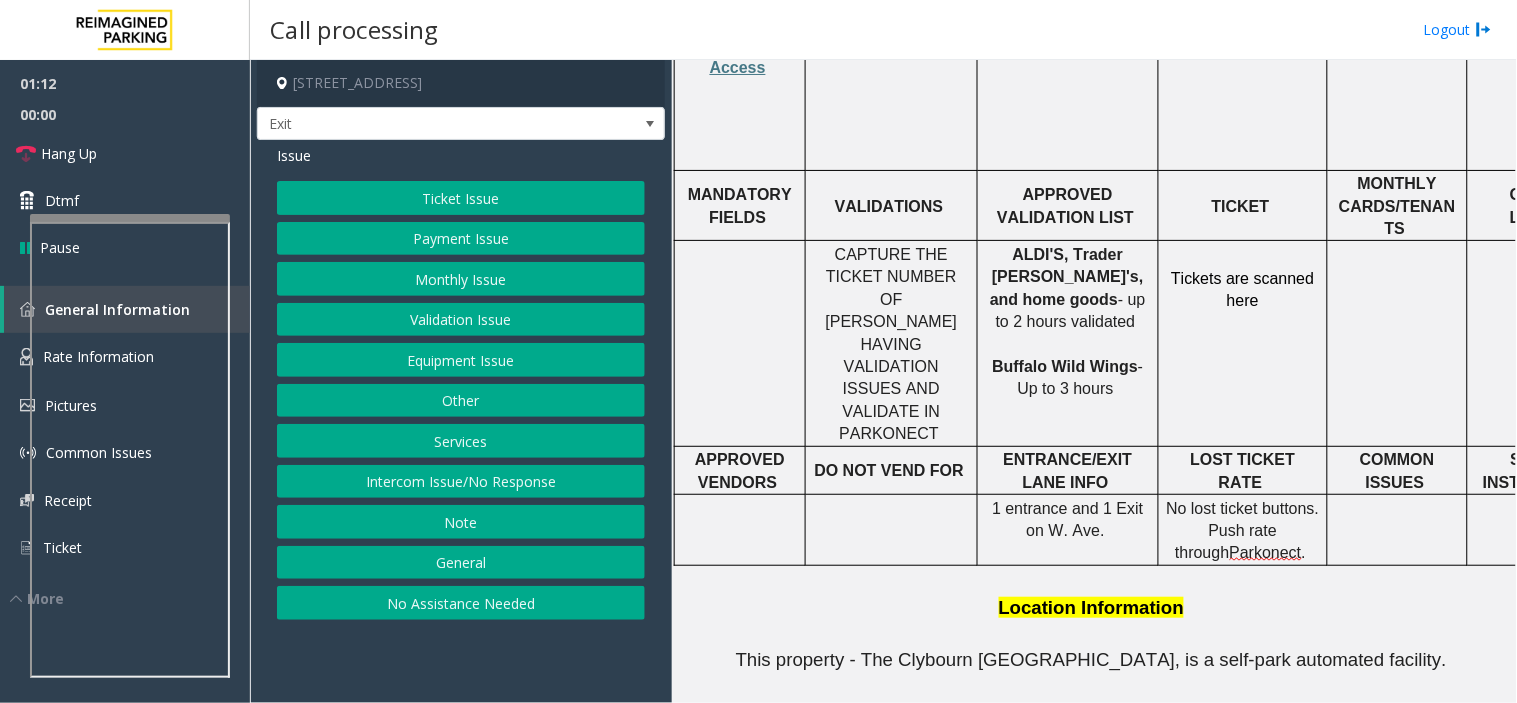 click on "Validation Issue" 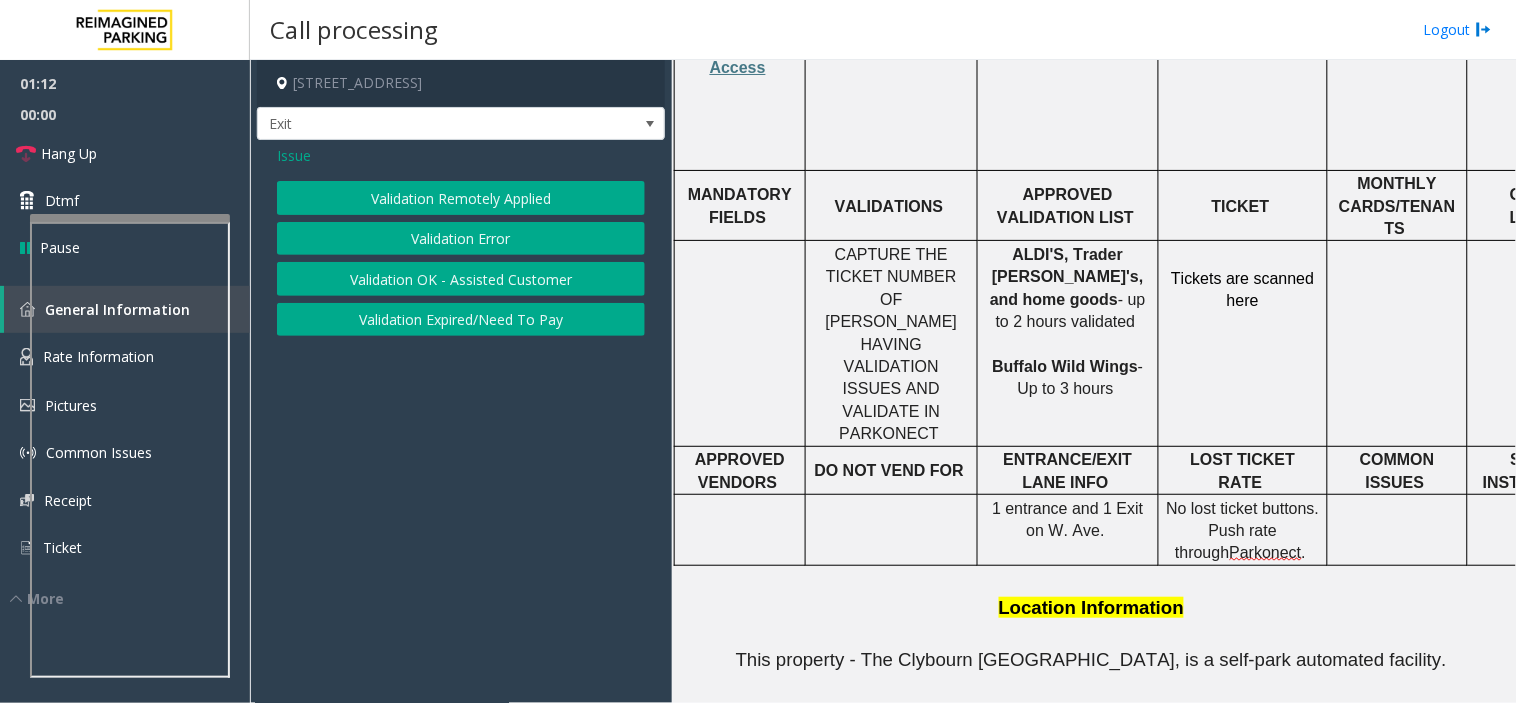 click on "Validation Error" 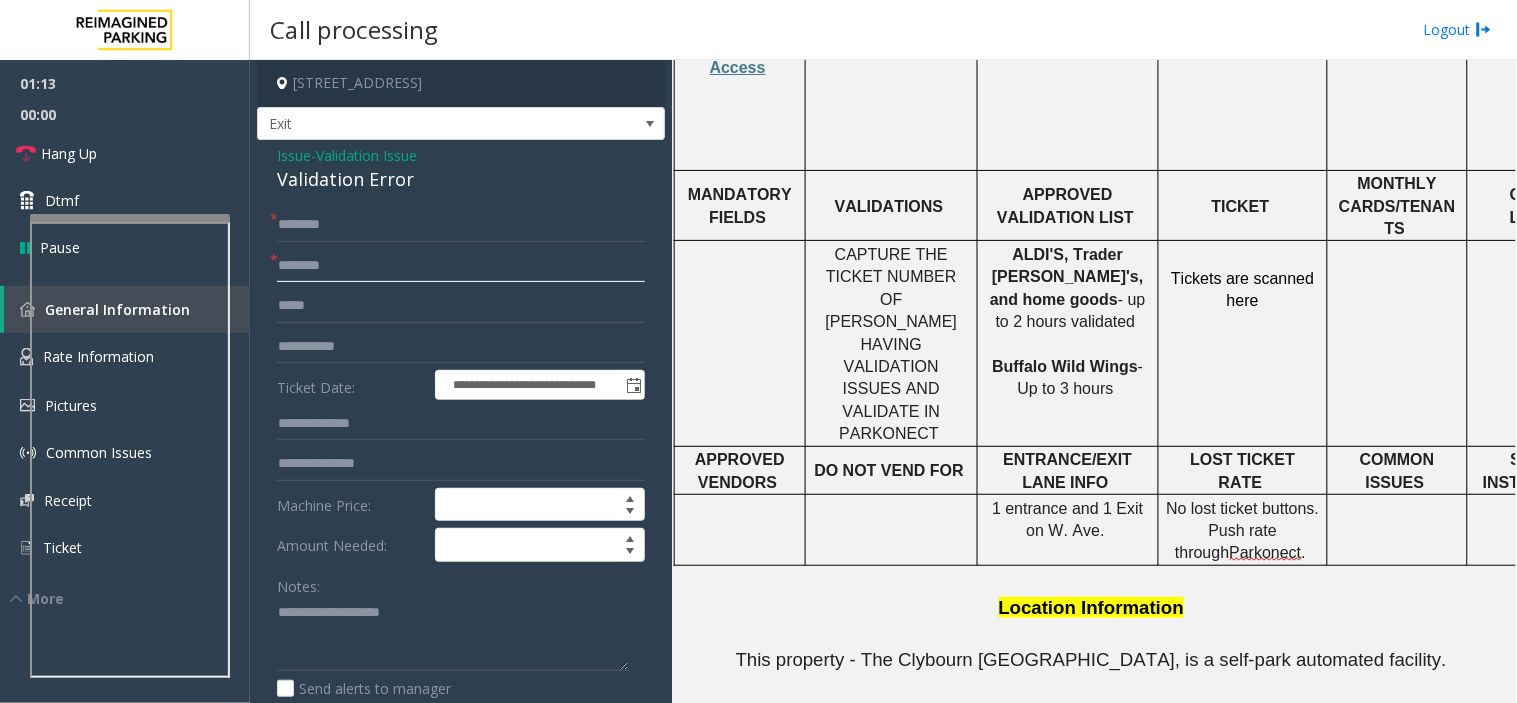 click 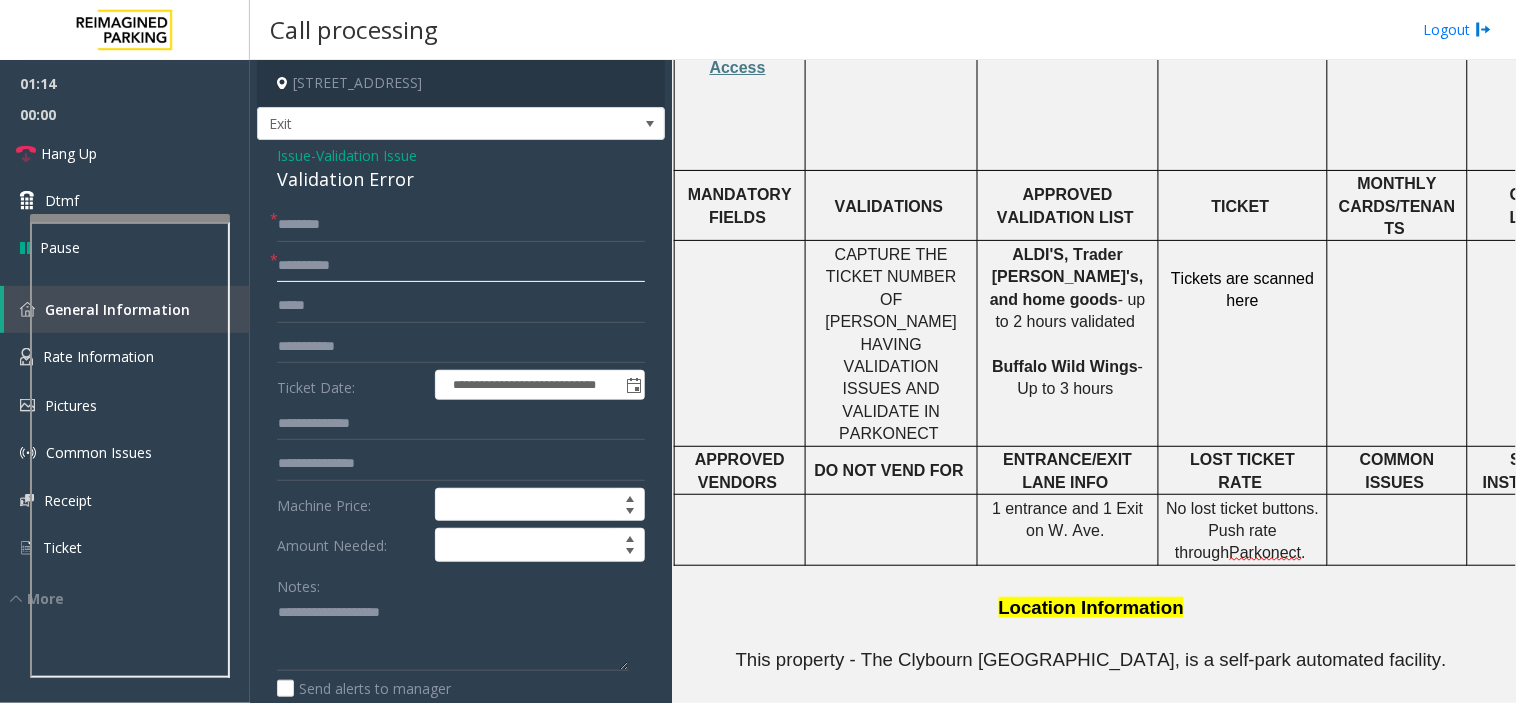 type on "**********" 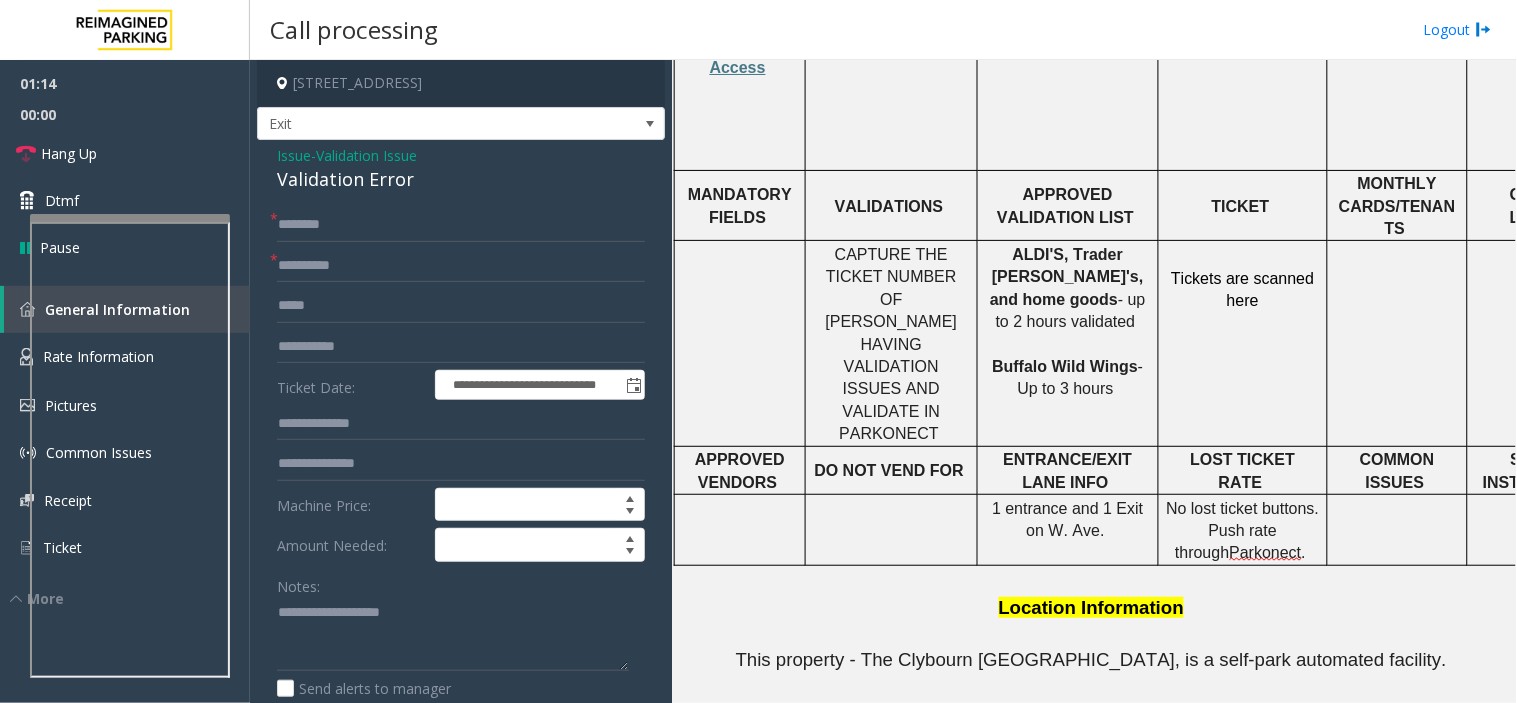 click on "**********" 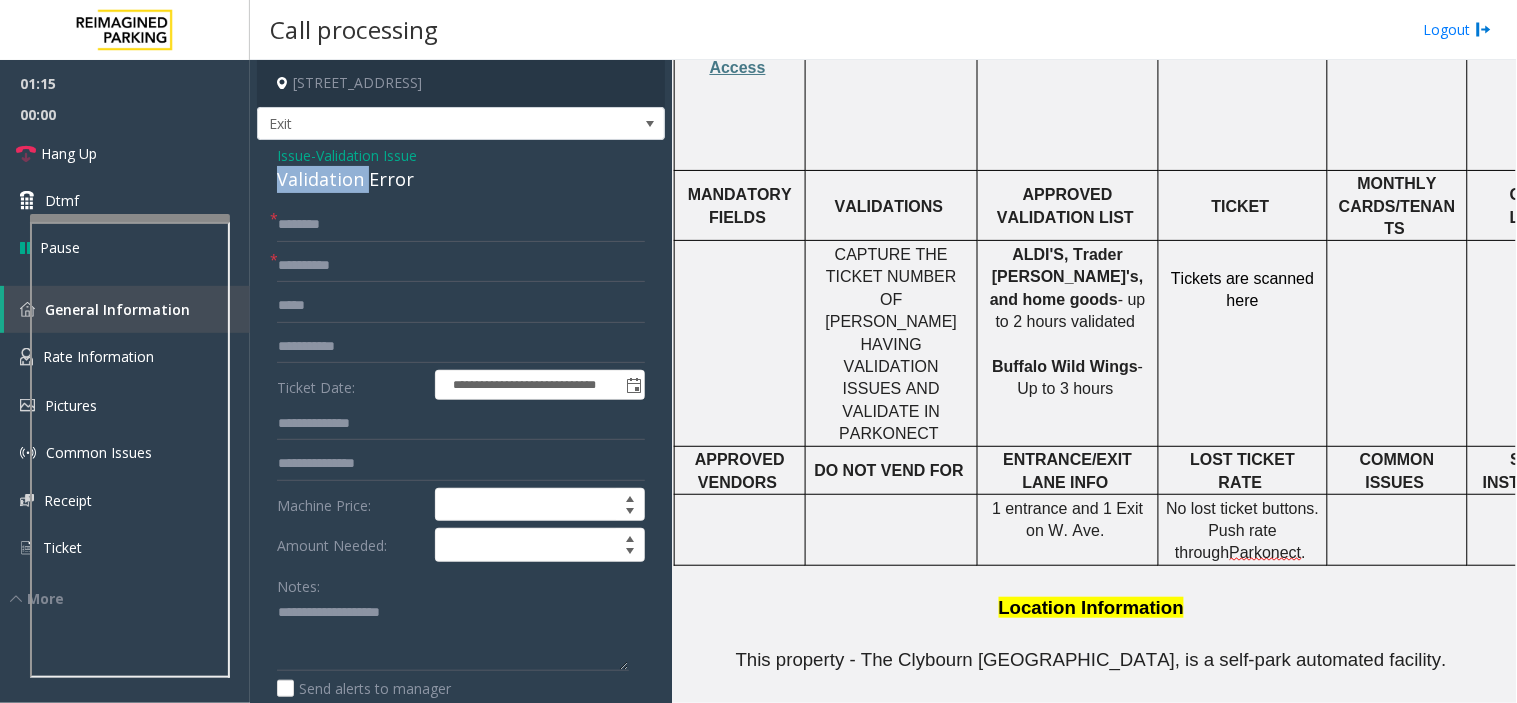 click on "Validation Error" 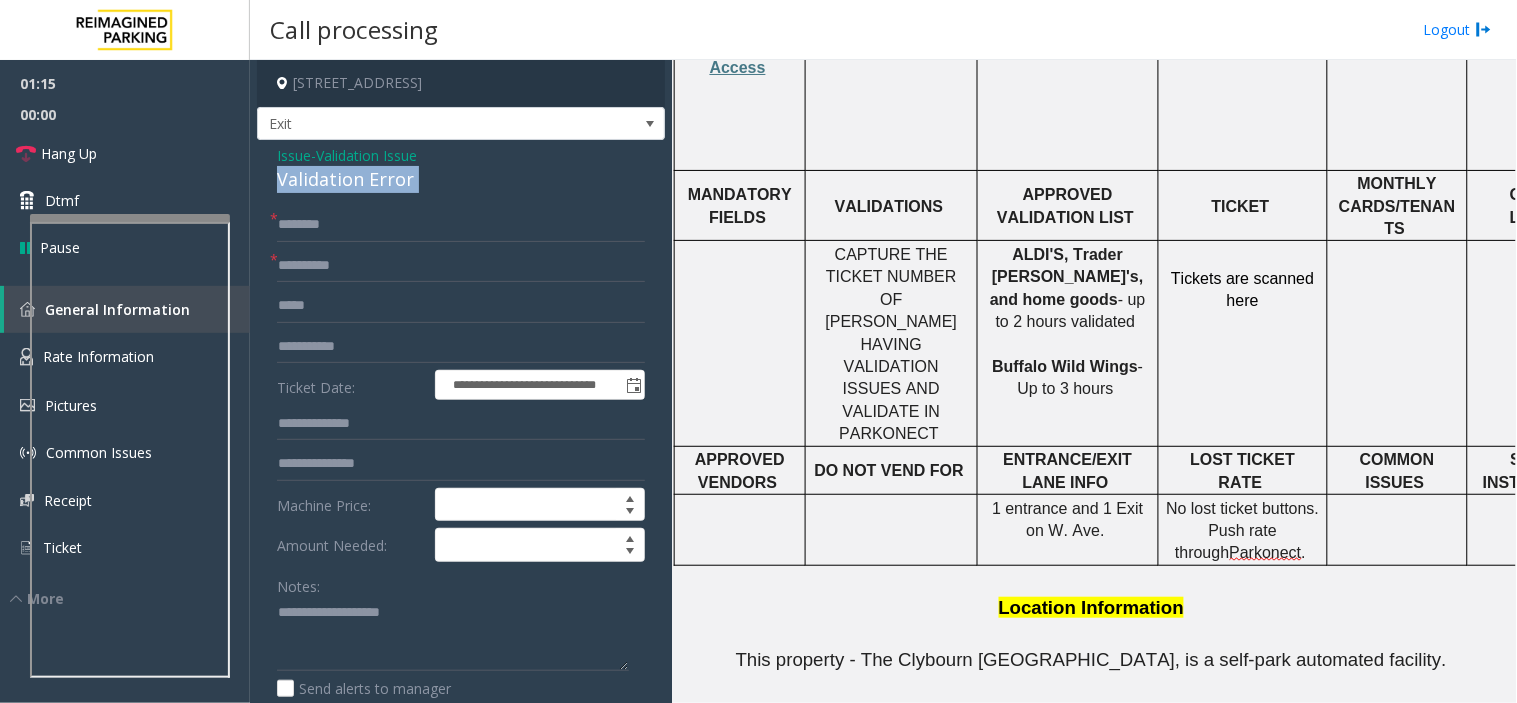 click on "Validation Error" 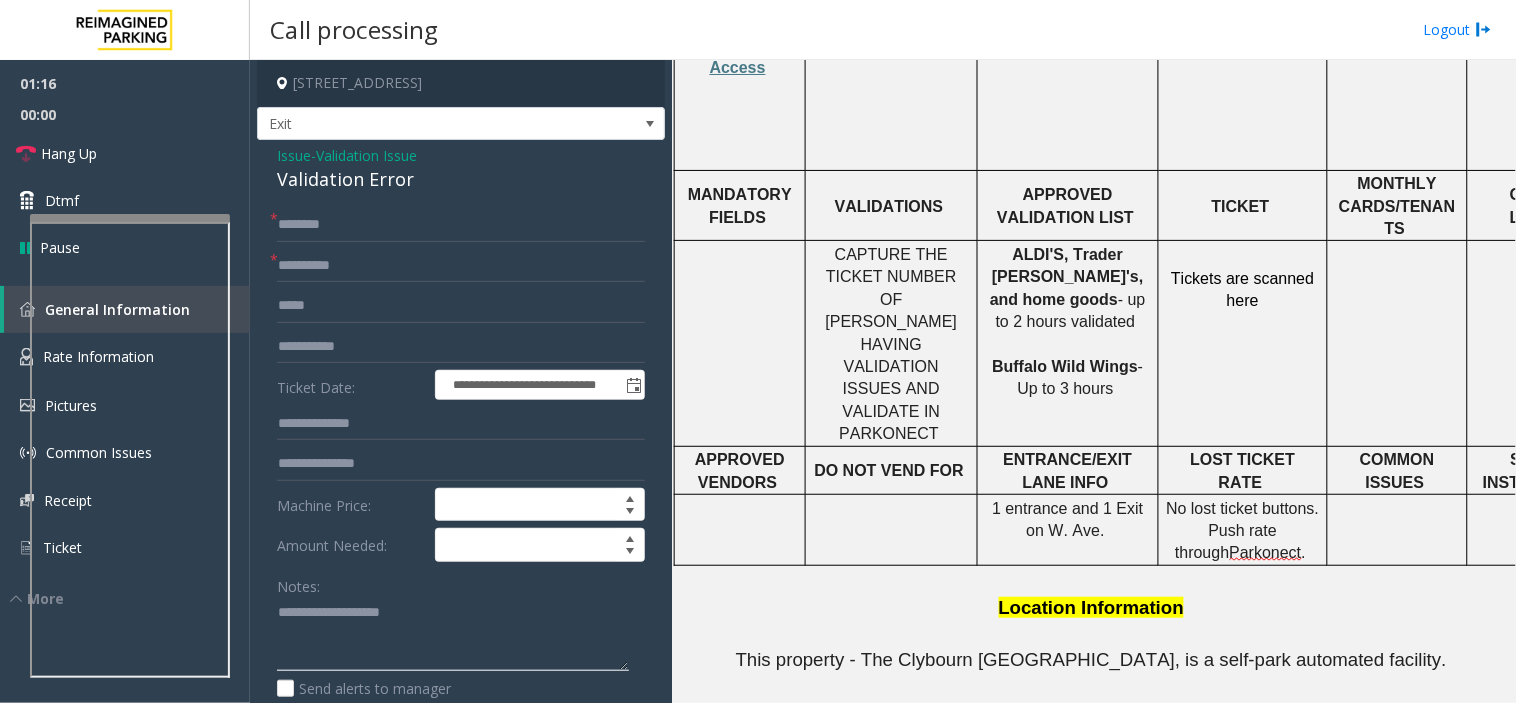 click 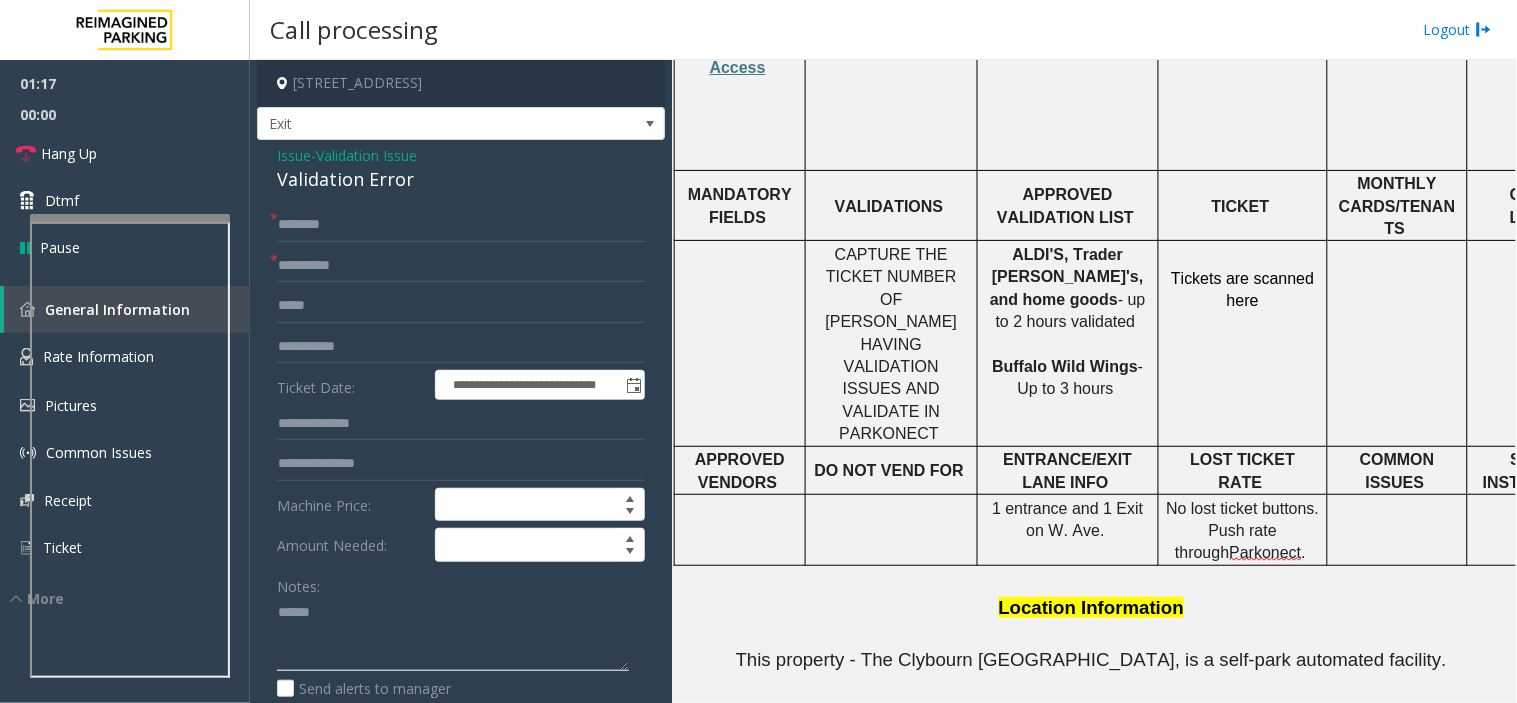 paste on "**********" 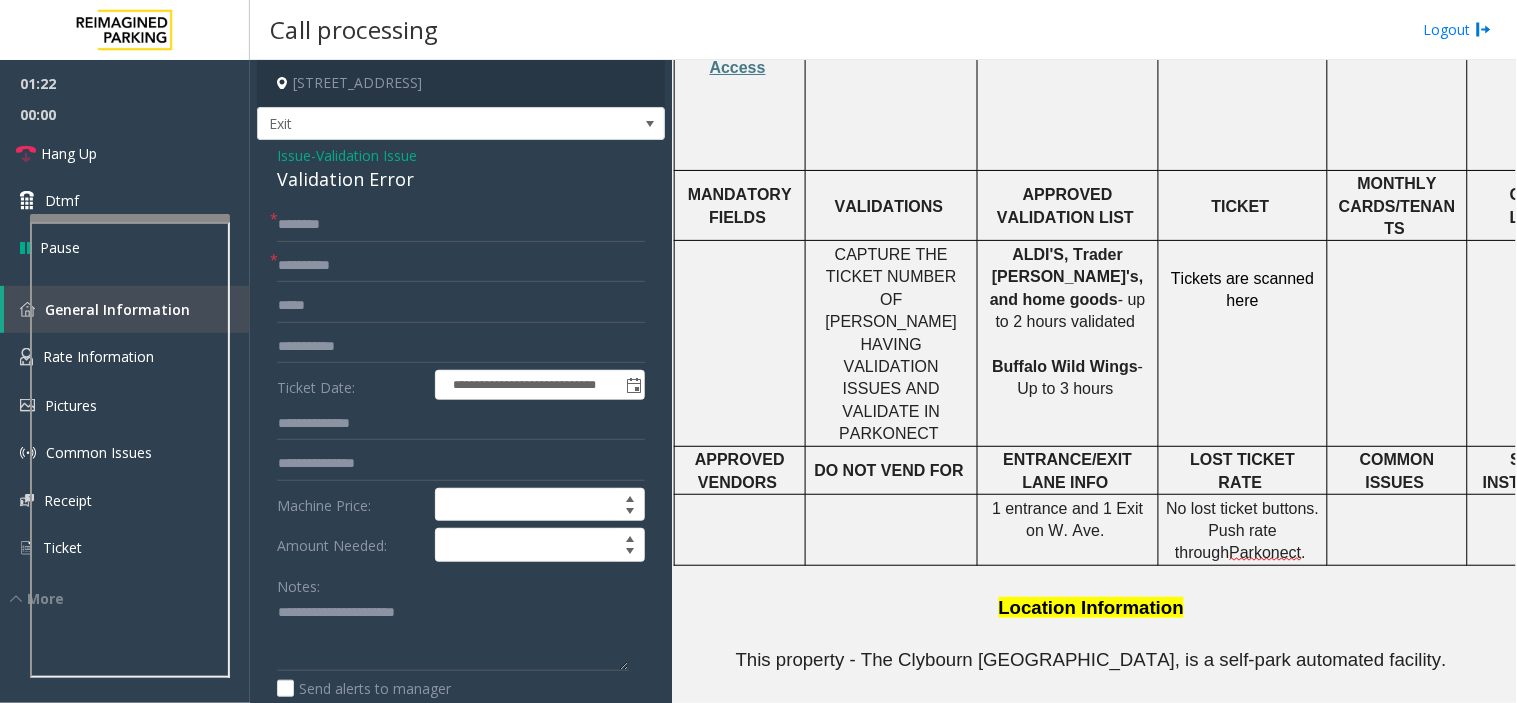 click on "Notes:                      Send alerts to manager" 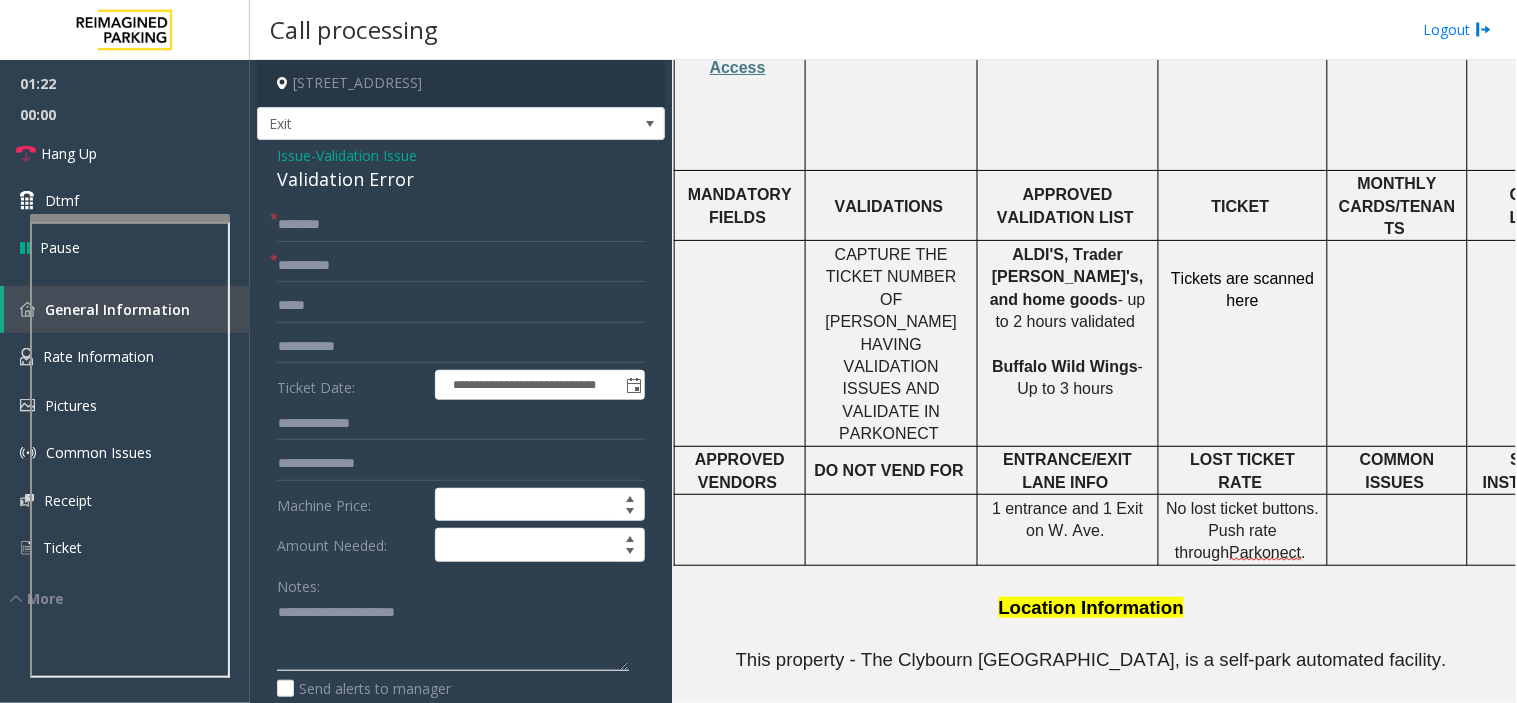 click 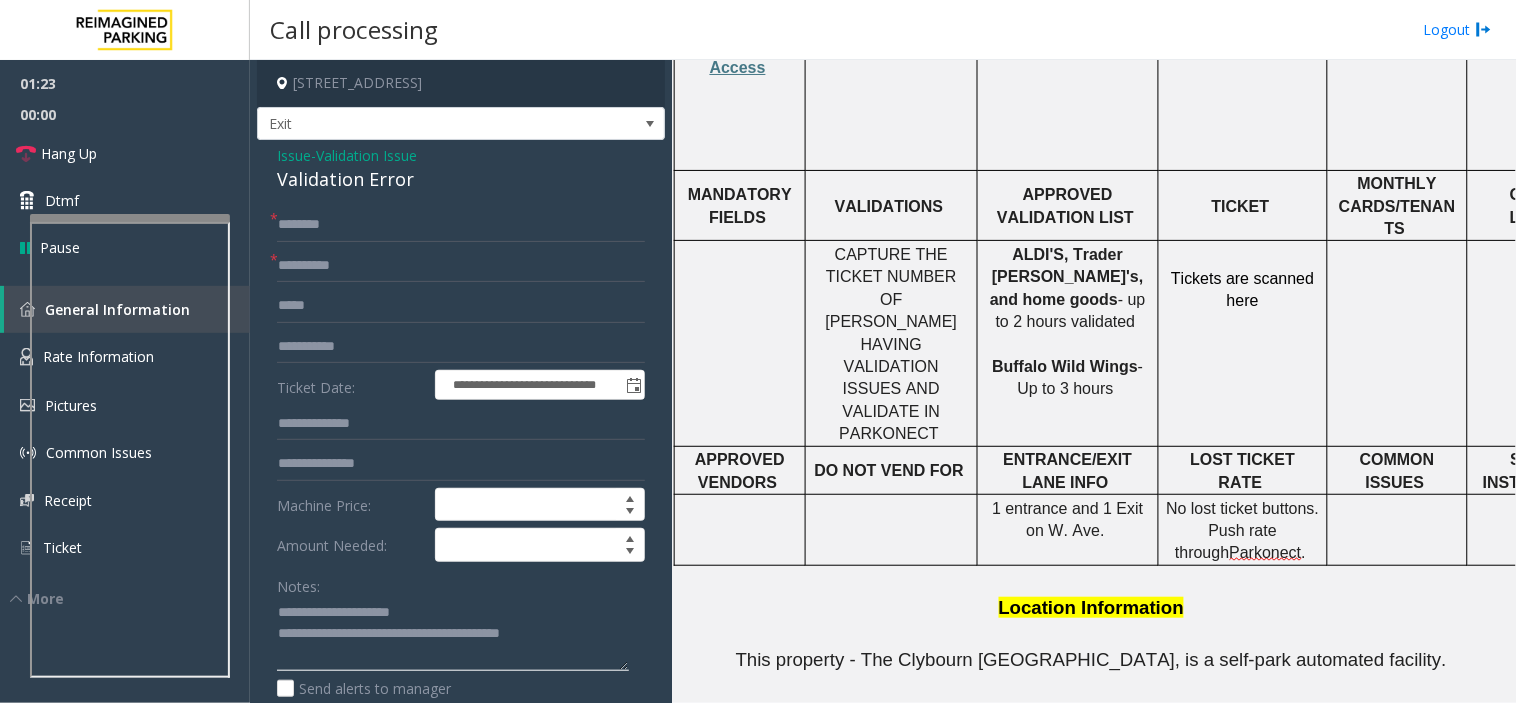 type on "**********" 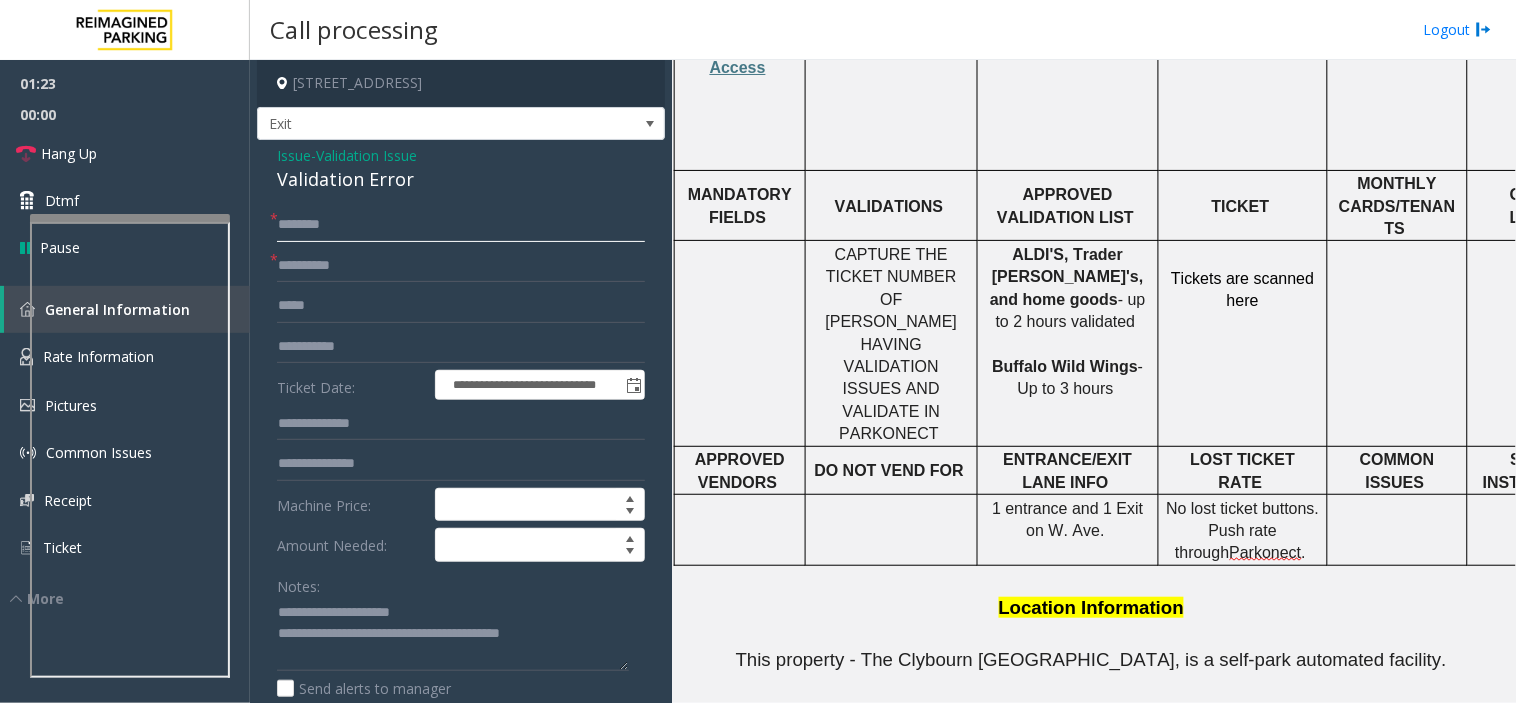 click 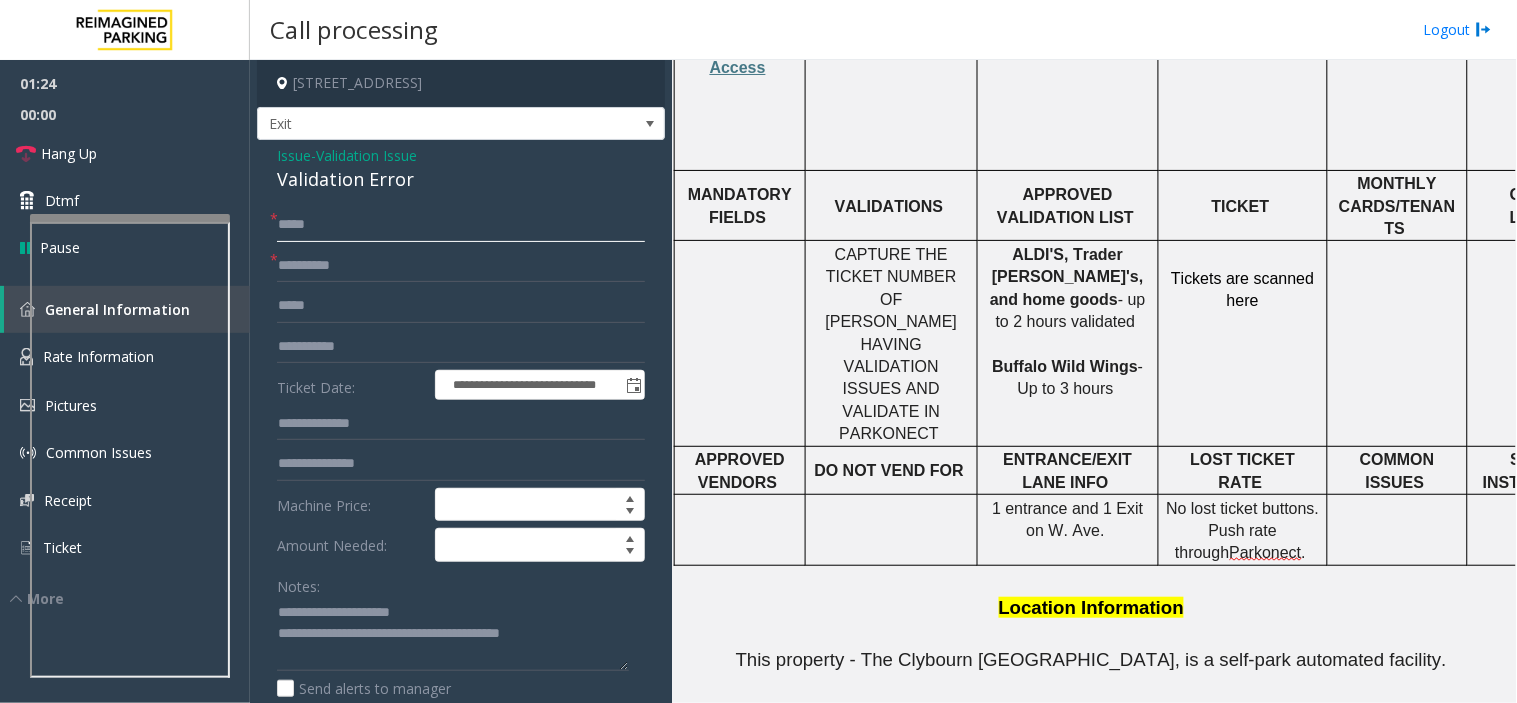 type on "*****" 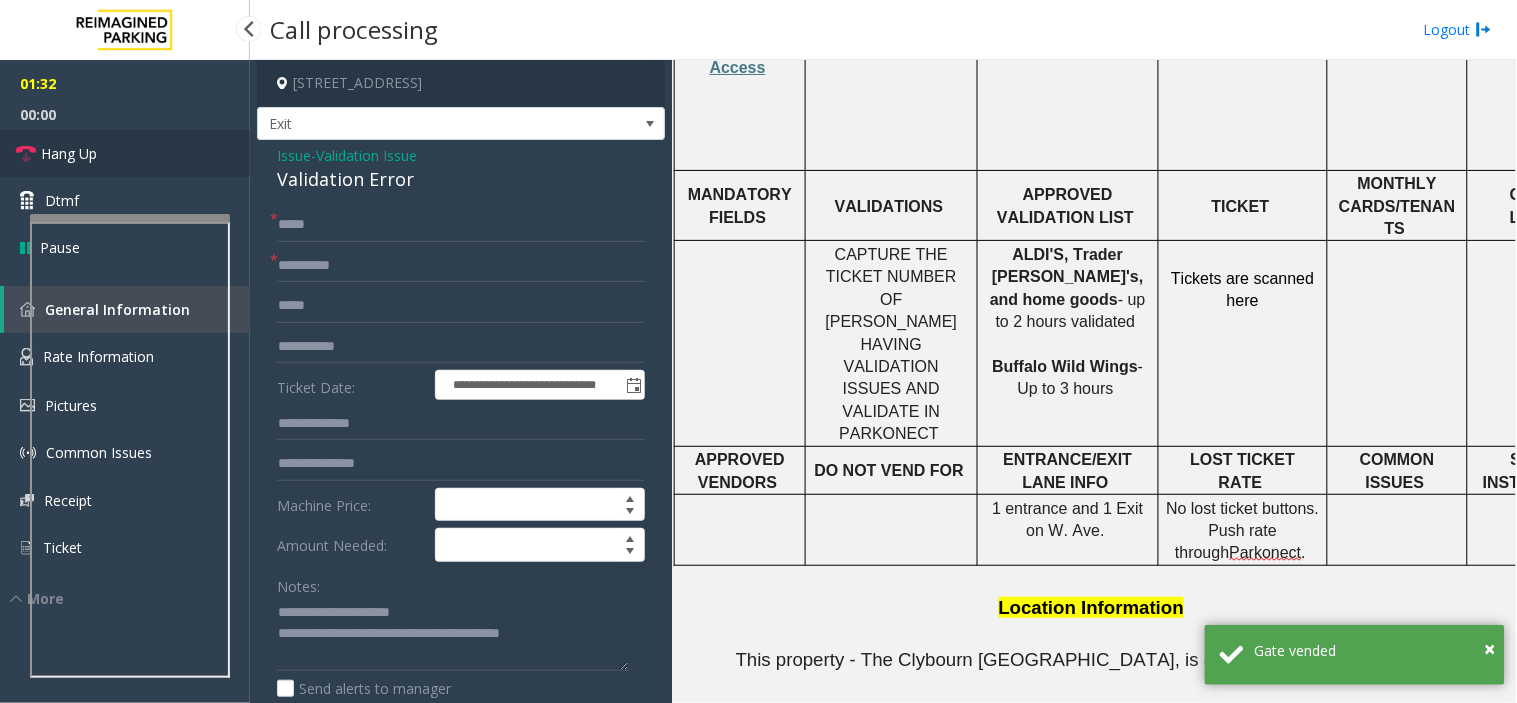 click on "Hang Up" at bounding box center (125, 153) 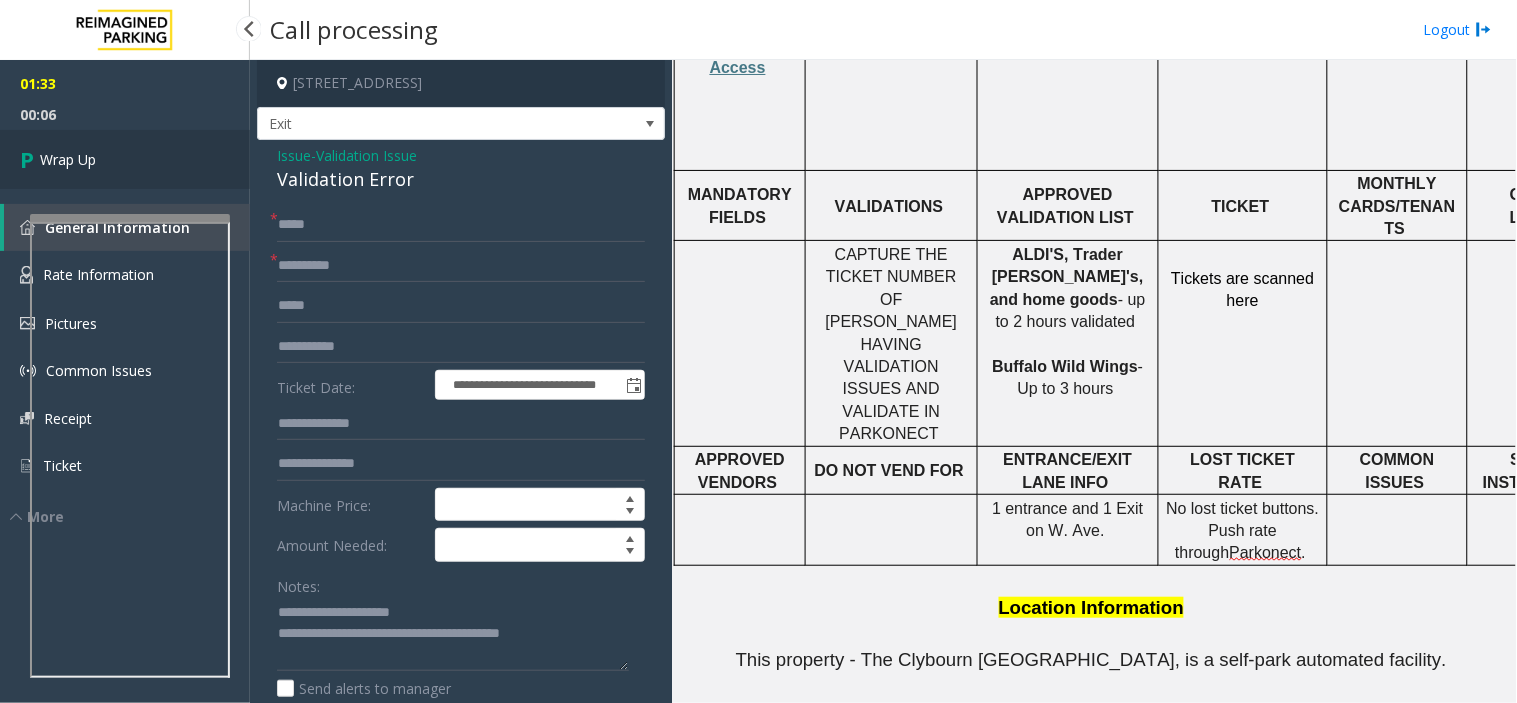 click on "Wrap Up" at bounding box center (125, 159) 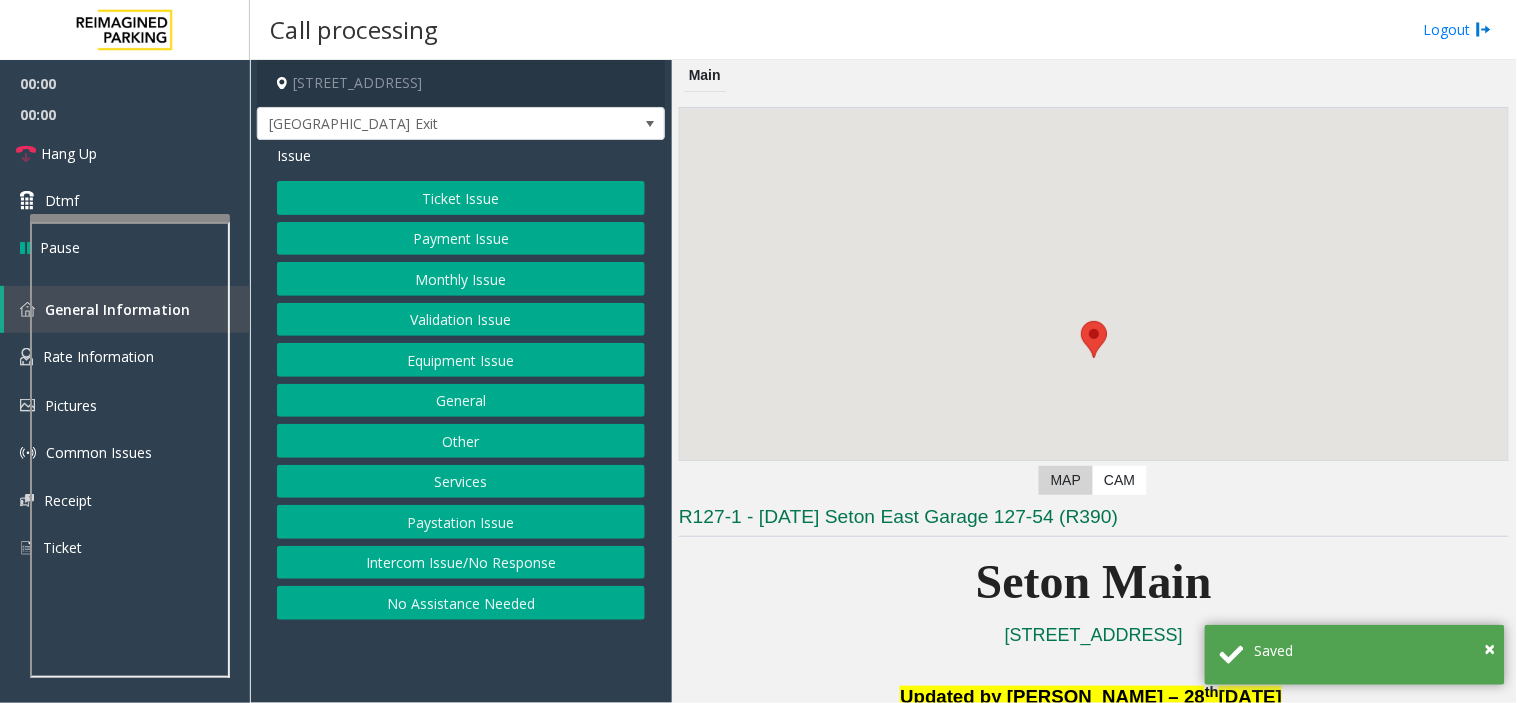 scroll, scrollTop: 555, scrollLeft: 0, axis: vertical 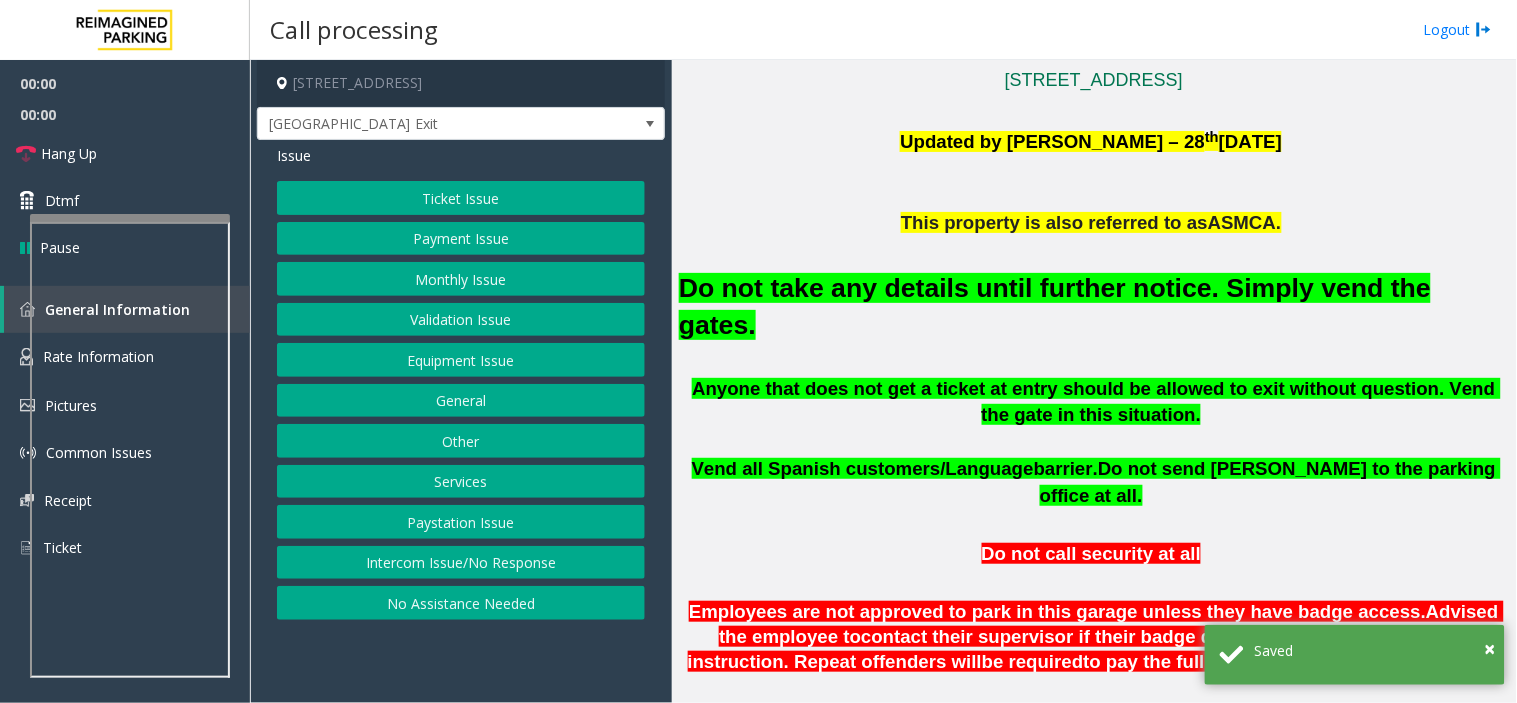 click on "Do not take any details until further notice. Simply vend the gates." 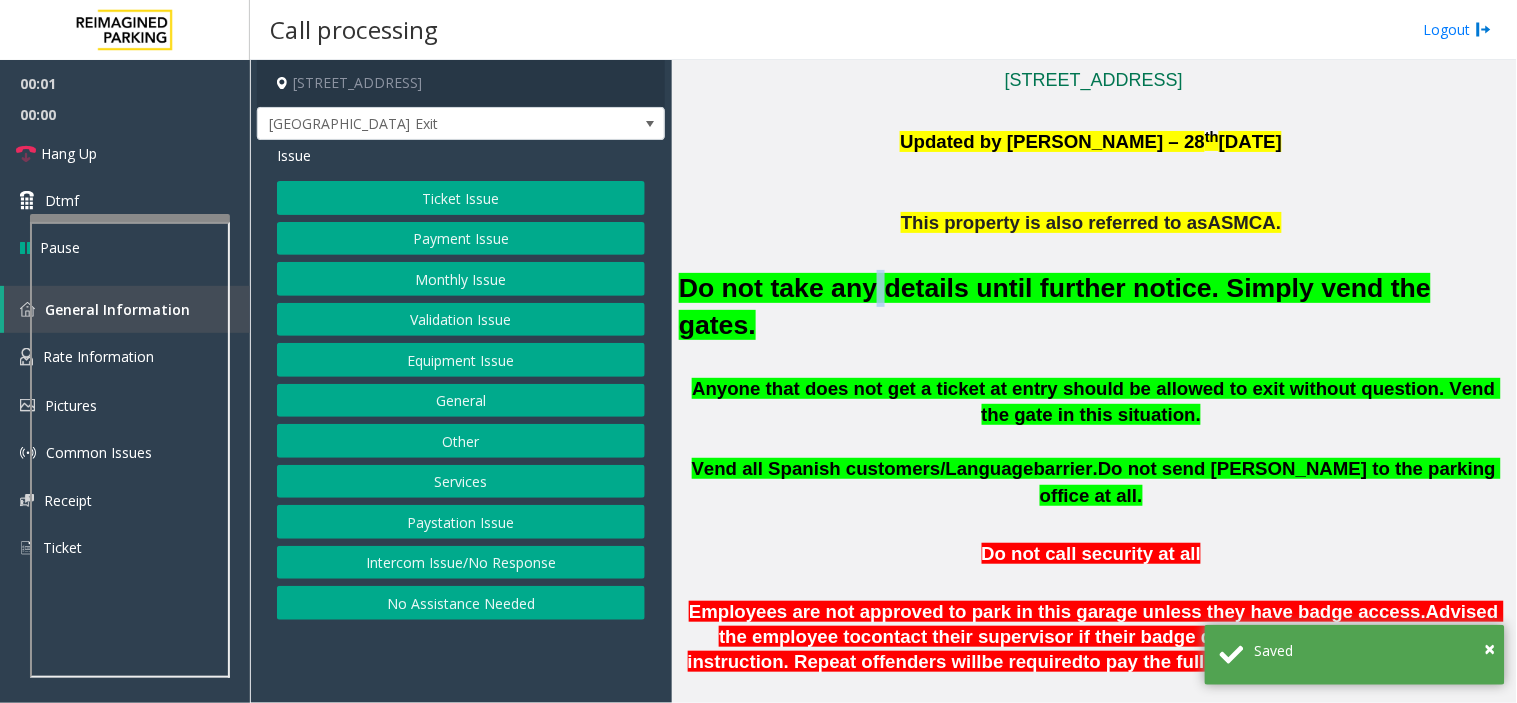 click on "Do not take any details until further notice. Simply vend the gates." 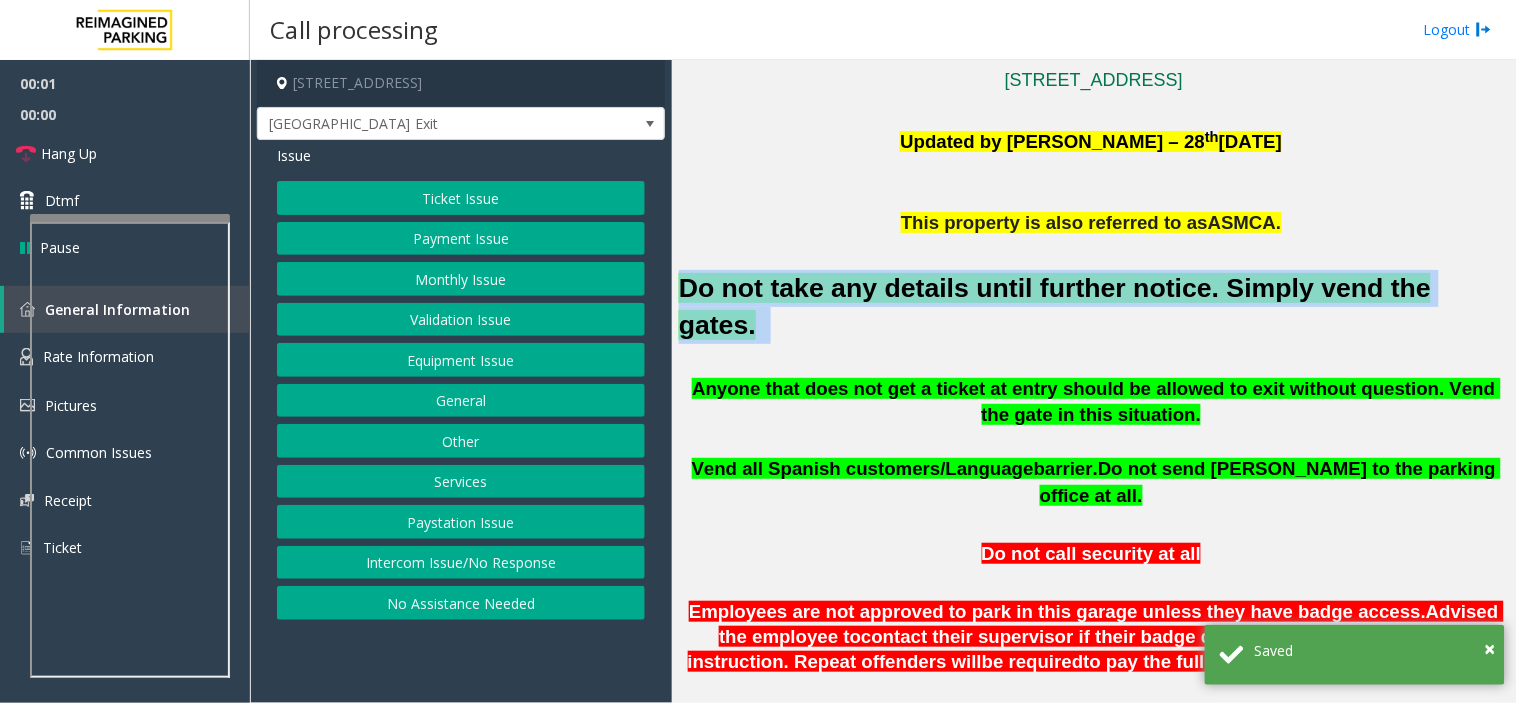 click on "Do not take any details until further notice. Simply vend the gates." 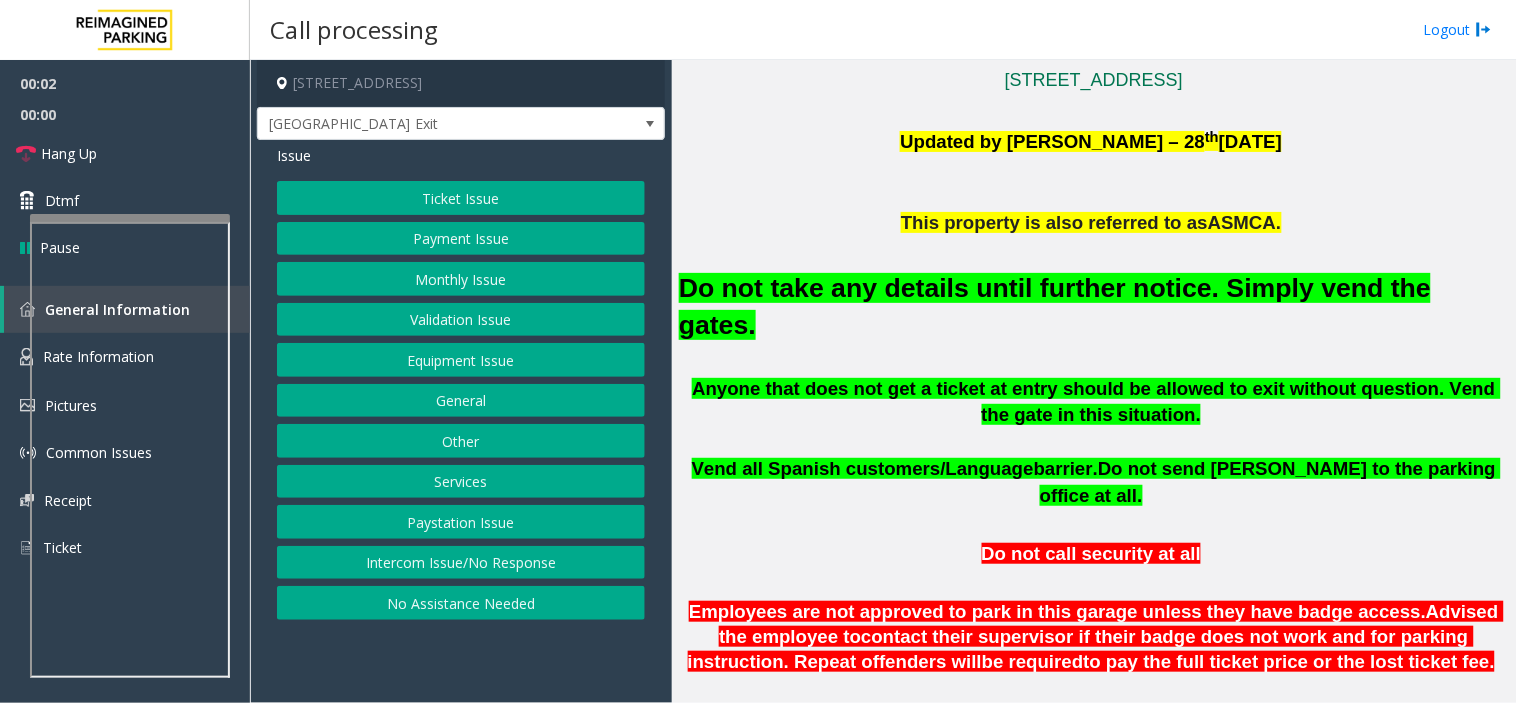 click on "Ticket Issue   Payment Issue   Monthly Issue   Validation Issue   Equipment Issue   General   Other   Services   Paystation Issue   Intercom Issue/No Response   No Assistance Needed" 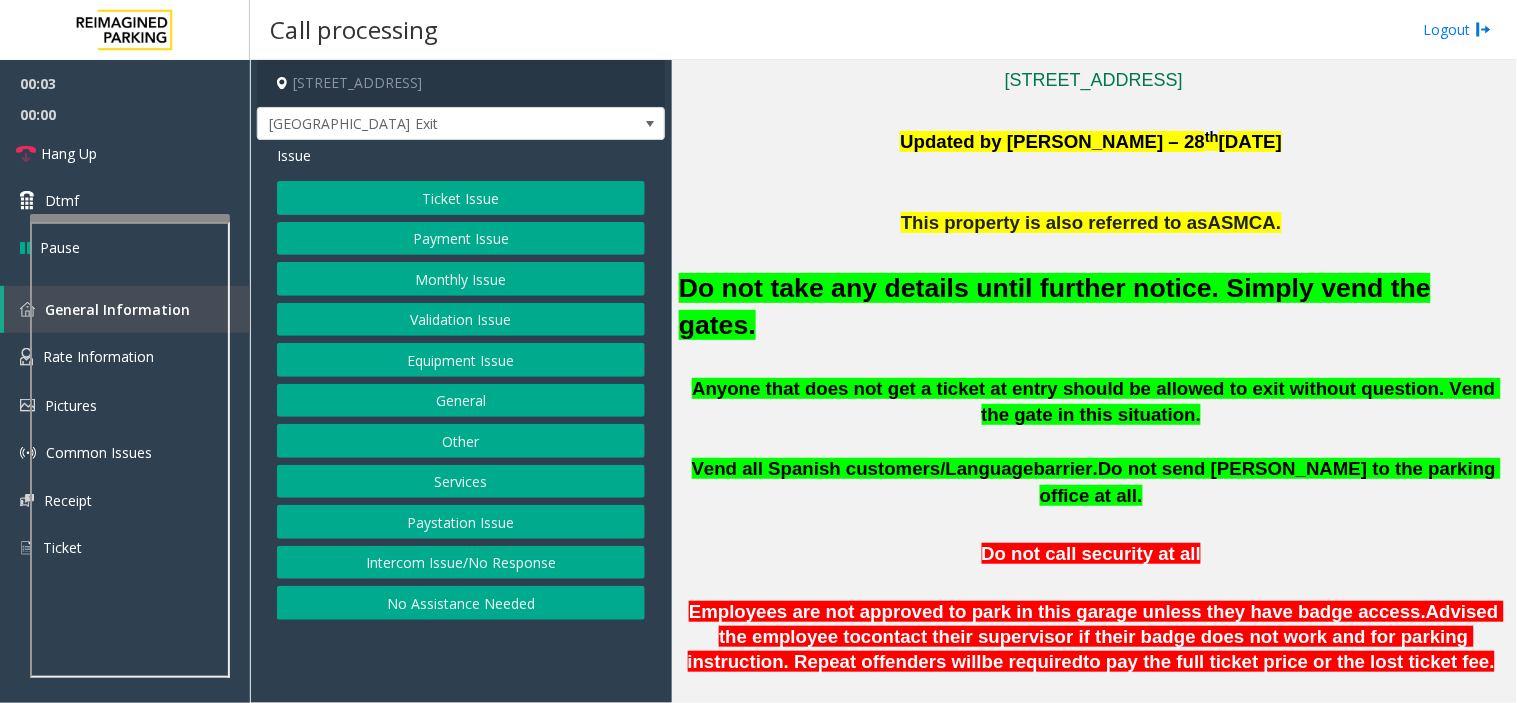click on "Ticket Issue   Payment Issue   Monthly Issue   Validation Issue   Equipment Issue   General   Other   Services   Paystation Issue   Intercom Issue/No Response   No Assistance Needed" 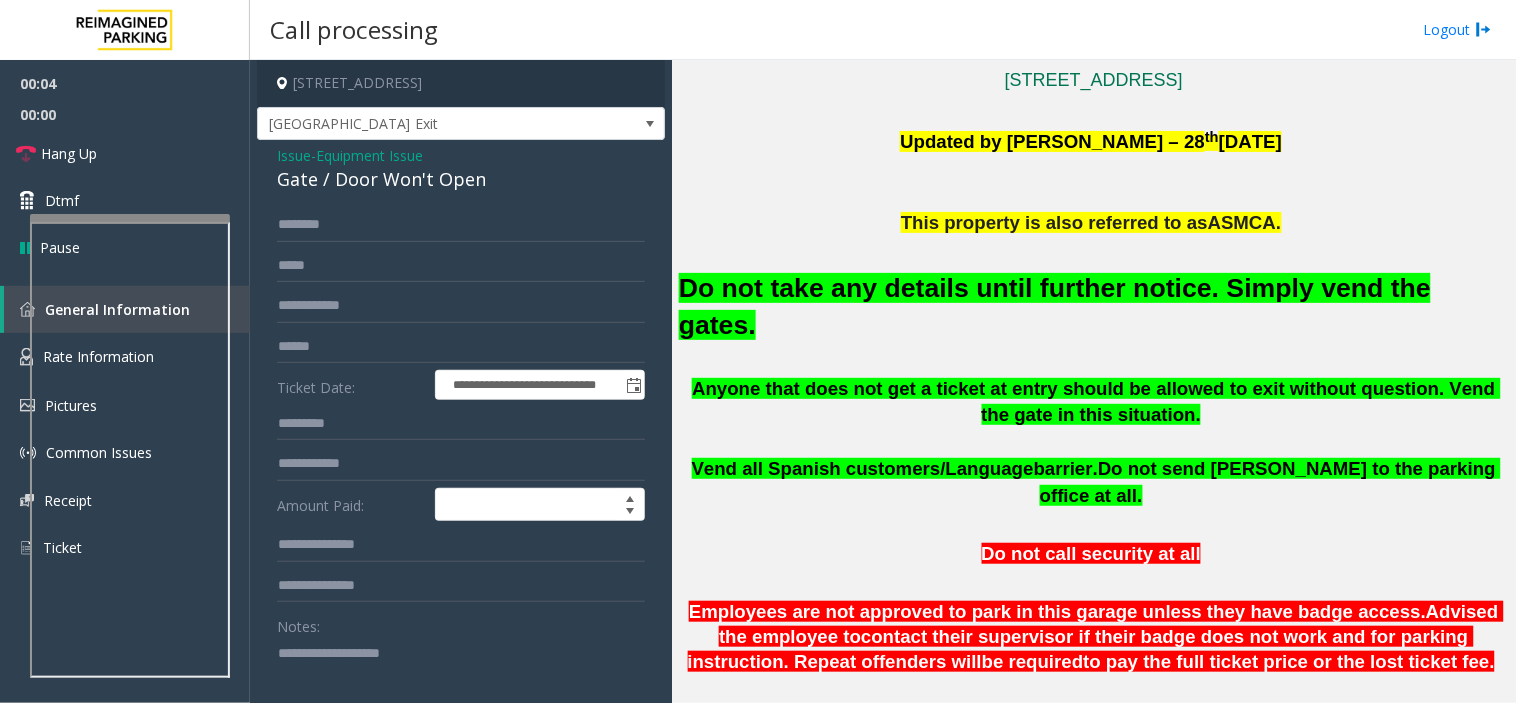 scroll, scrollTop: 430, scrollLeft: 0, axis: vertical 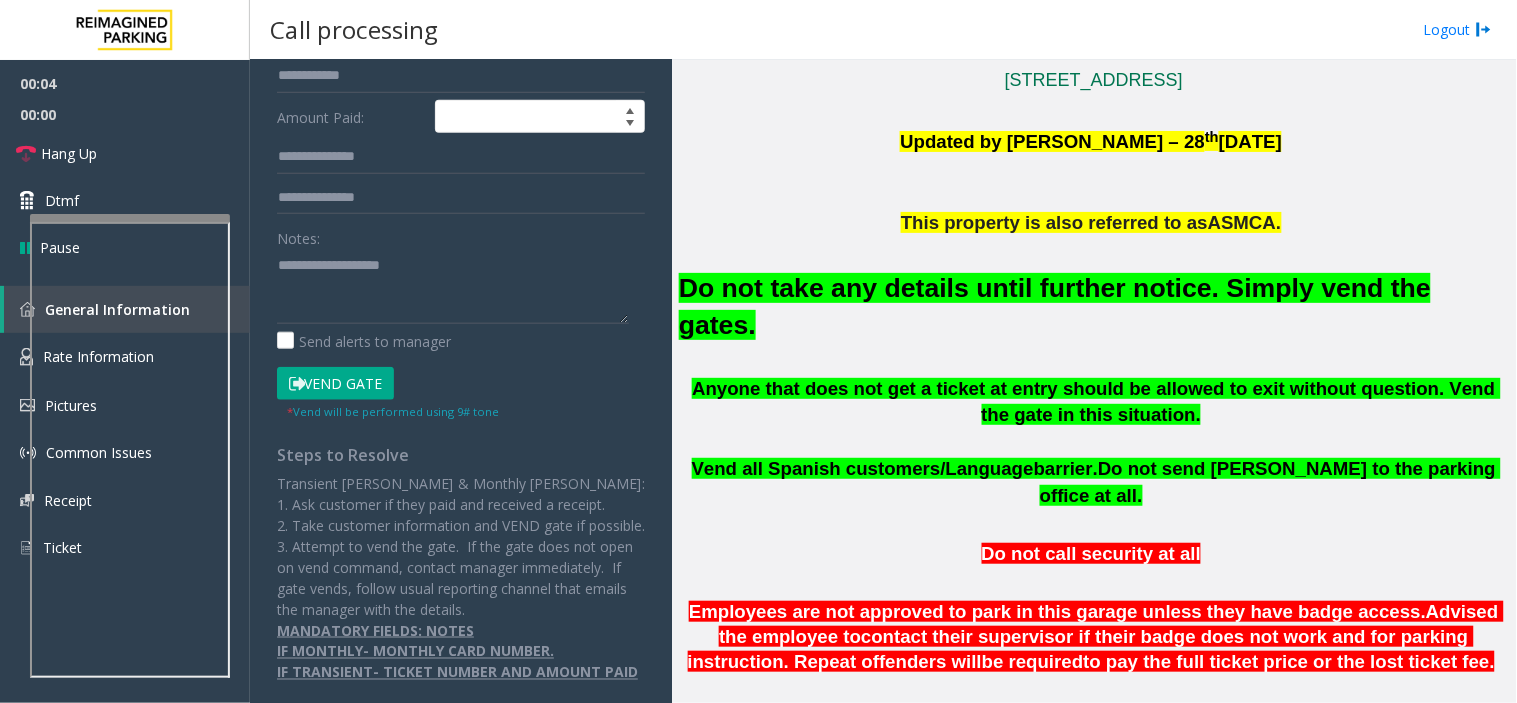click on "Vend Gate" 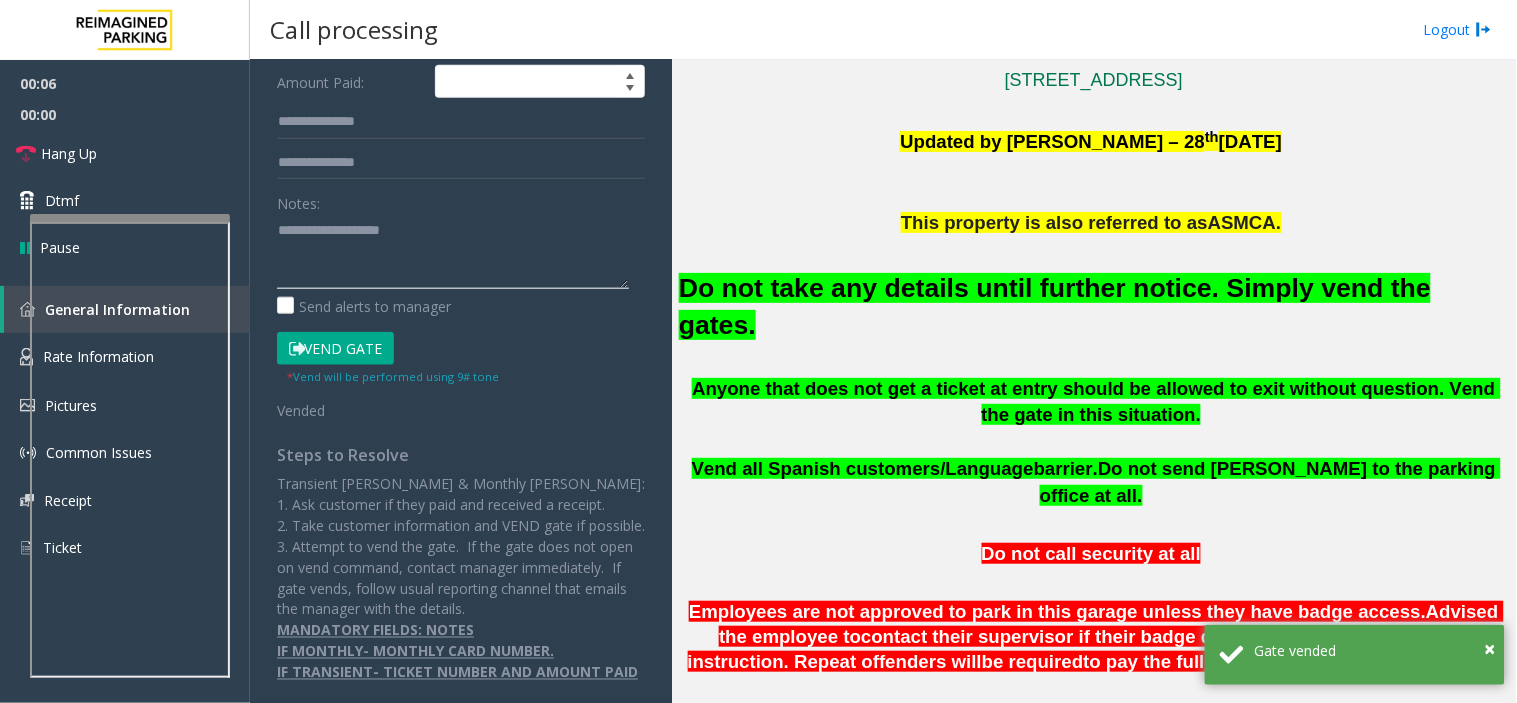 paste on "**********" 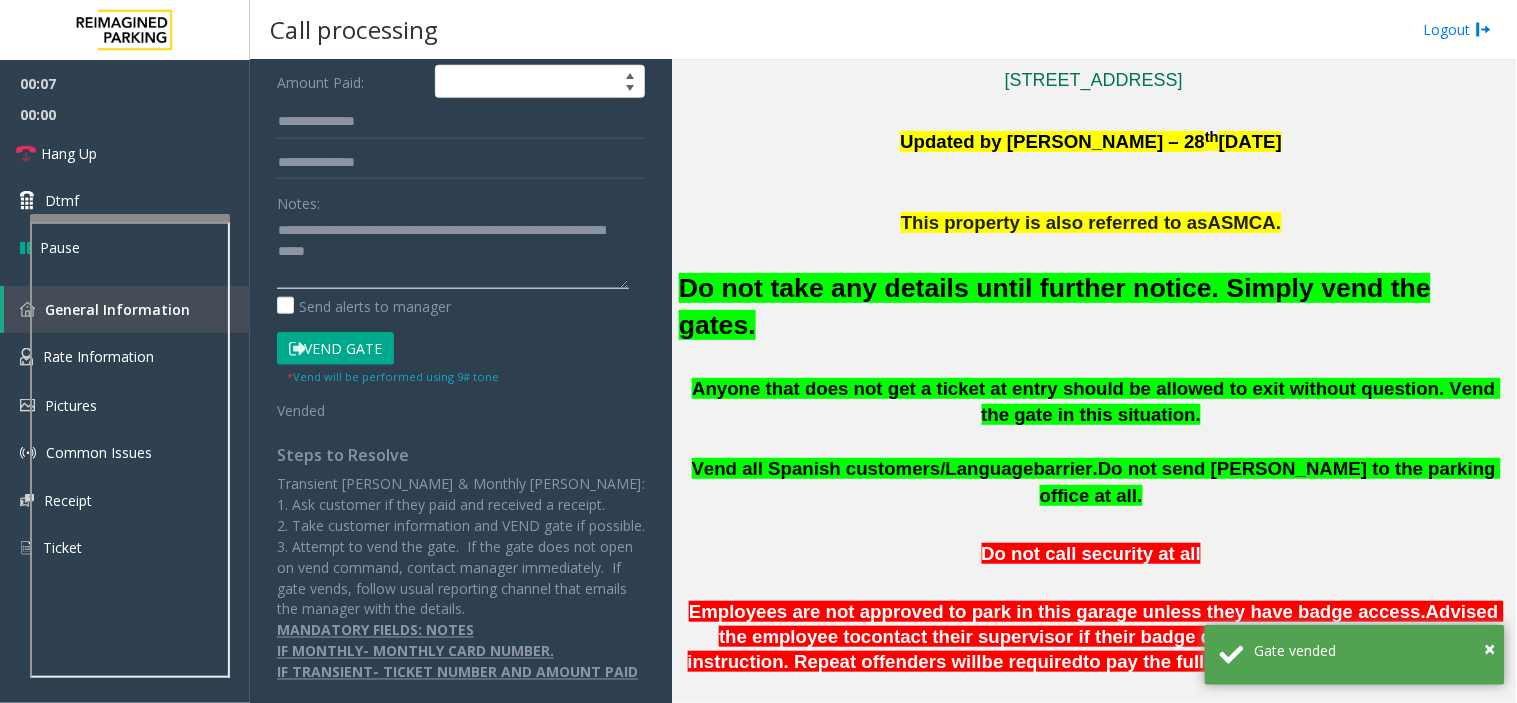 type on "**********" 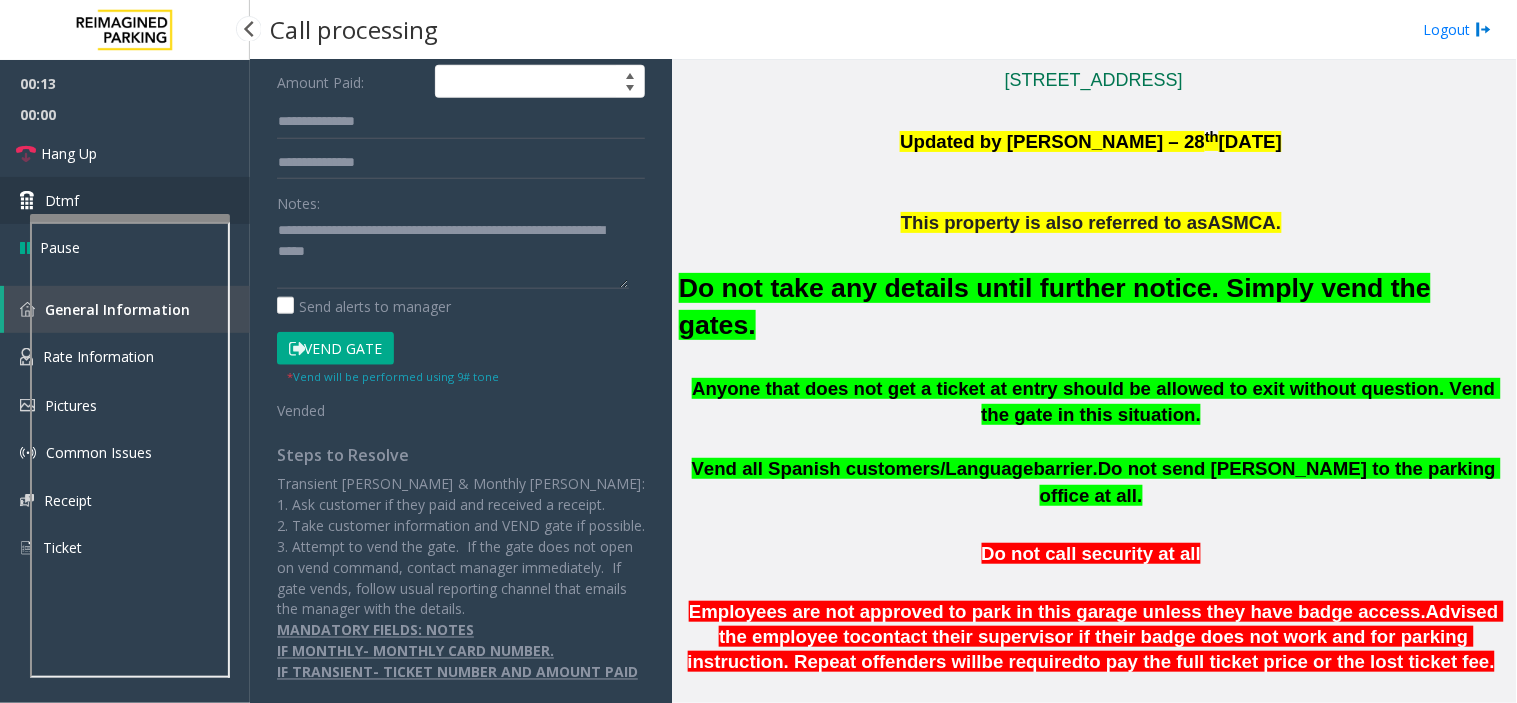 click on "Dtmf" at bounding box center (125, 200) 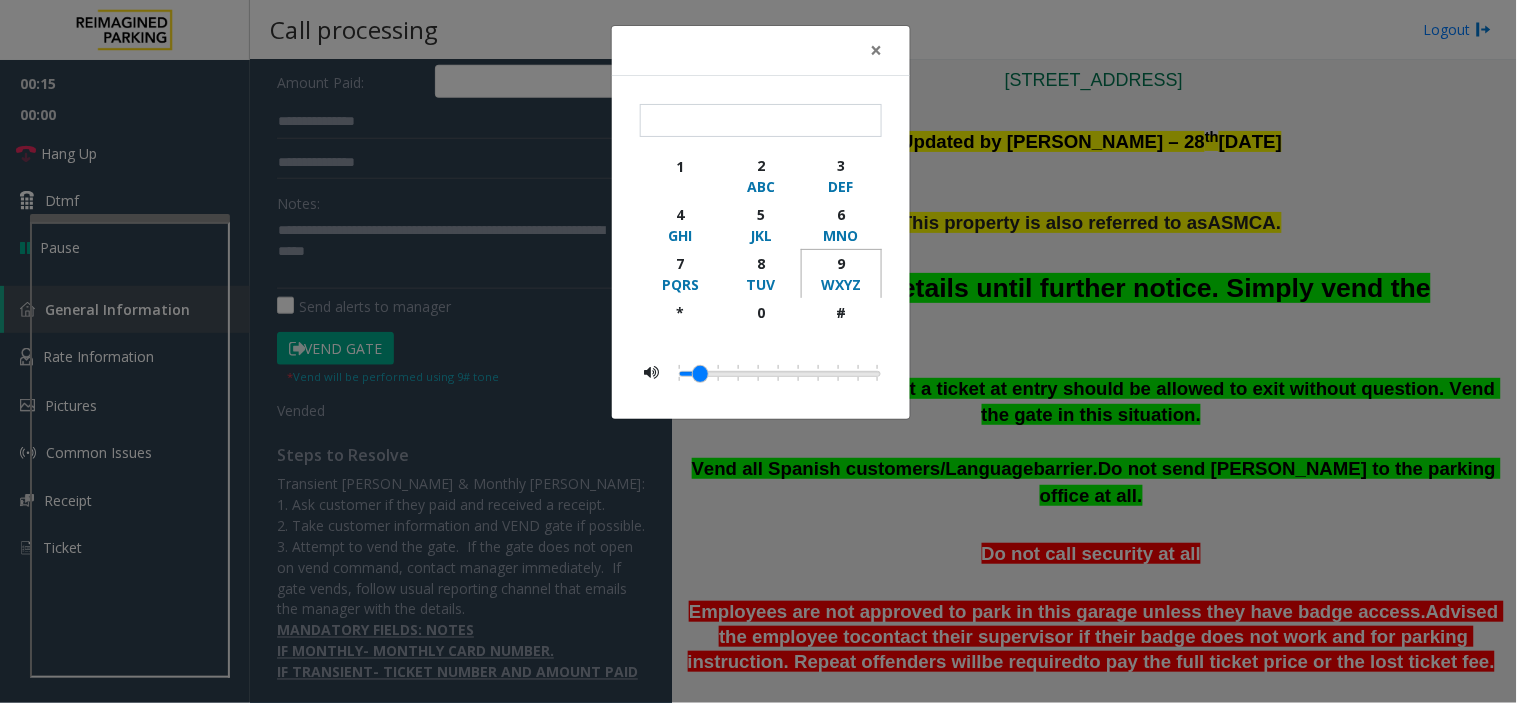 click on "9" 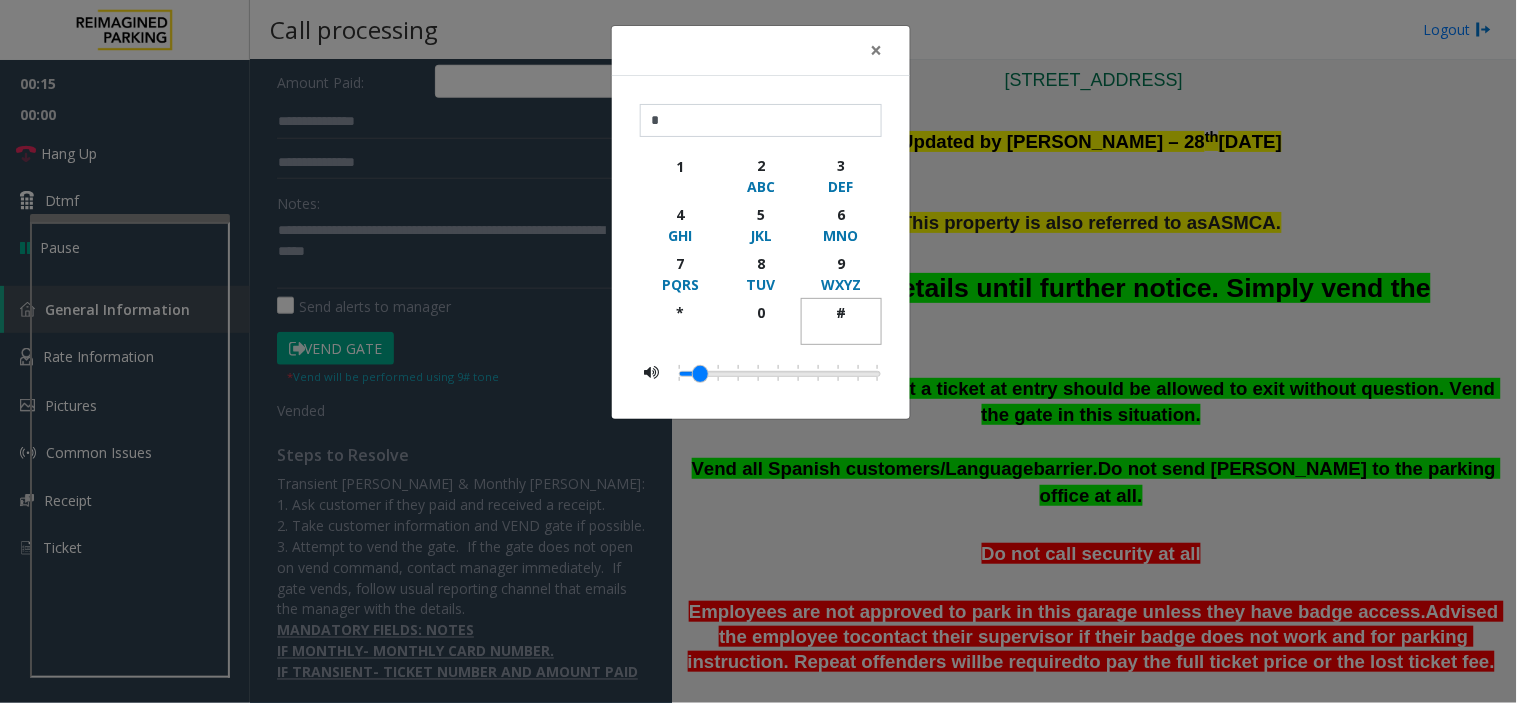 click on "#" 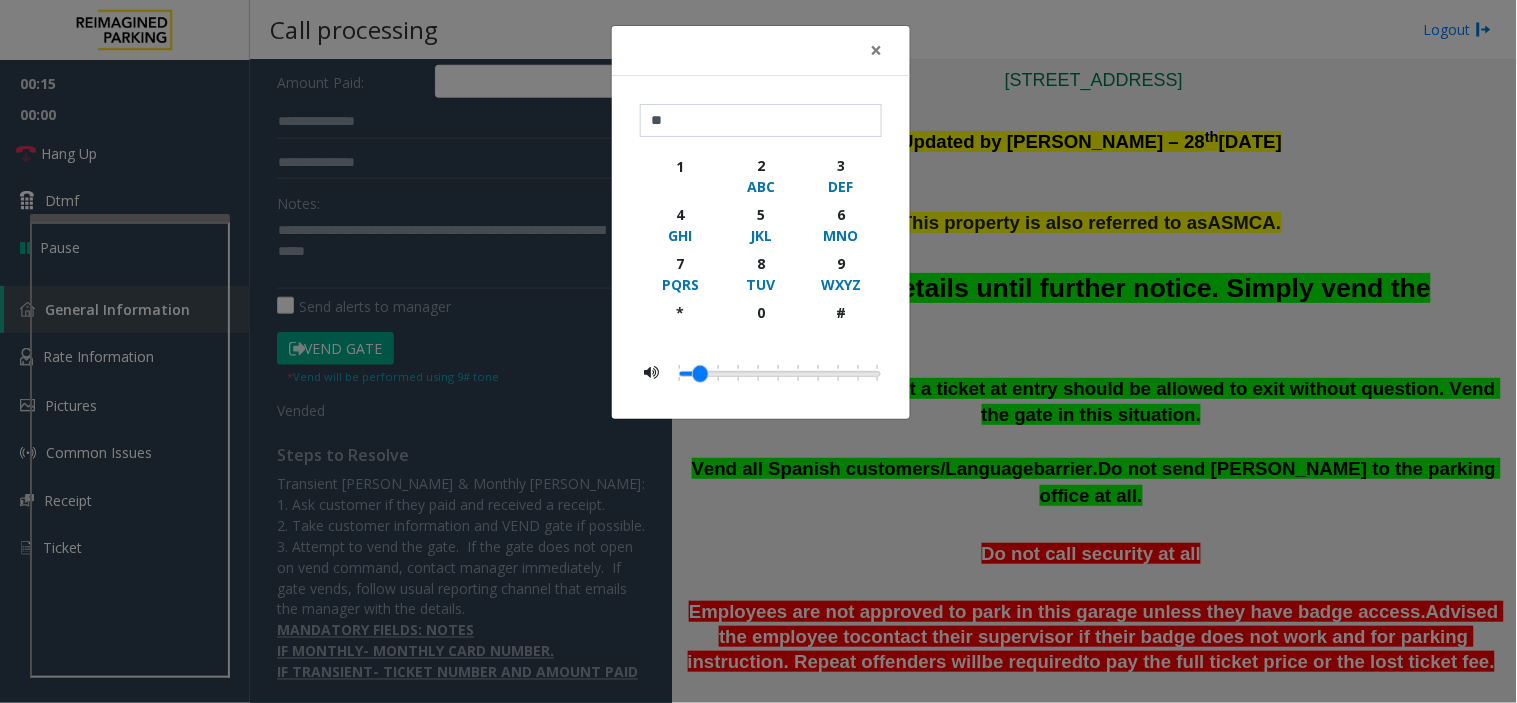 click on "× ** 1 2 ABC 3 DEF 4 GHI 5 JKL 6 MNO 7 PQRS 8 TUV 9 WXYZ * 0 #" 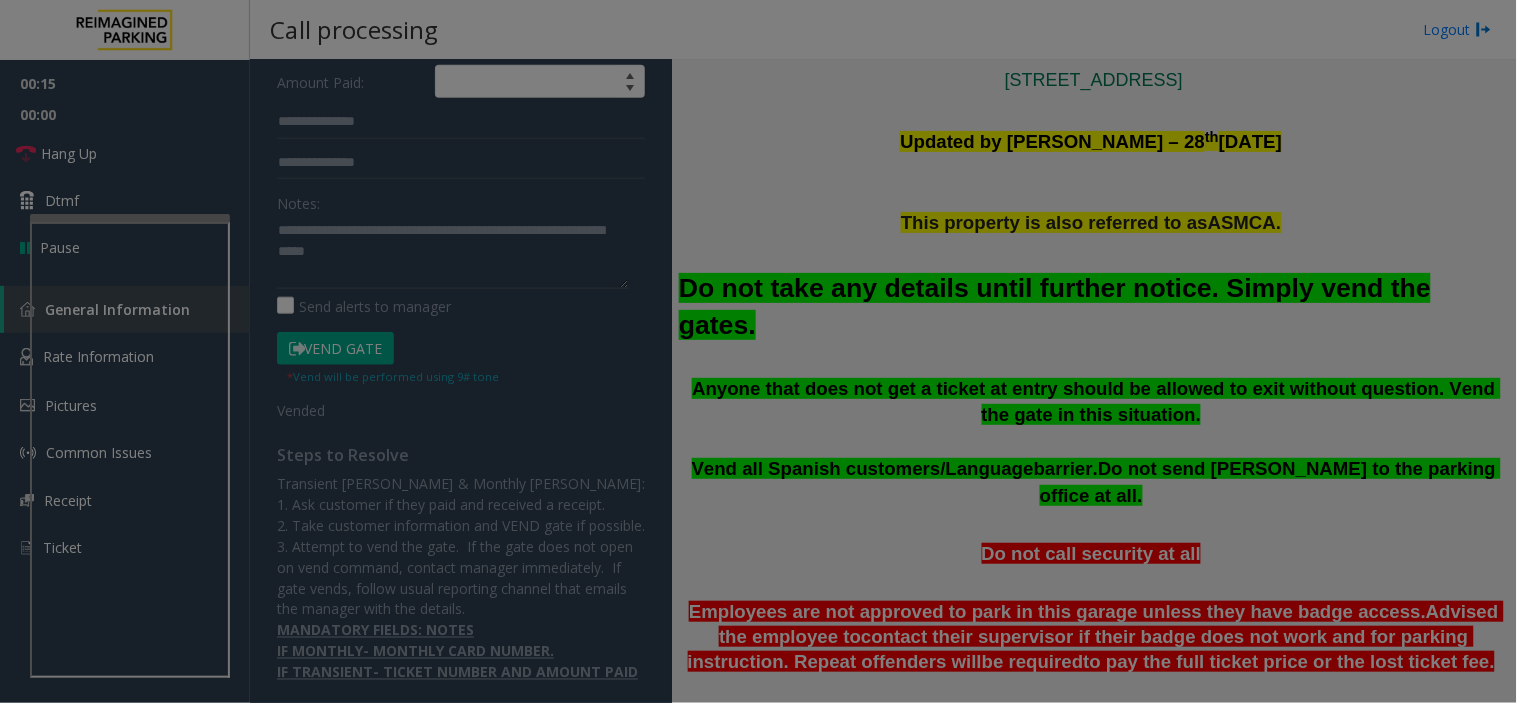 click on "× ** 1 2 ABC 3 DEF 4 GHI 5 JKL 6 MNO 7 PQRS 8 TUV 9 WXYZ * 0 #" 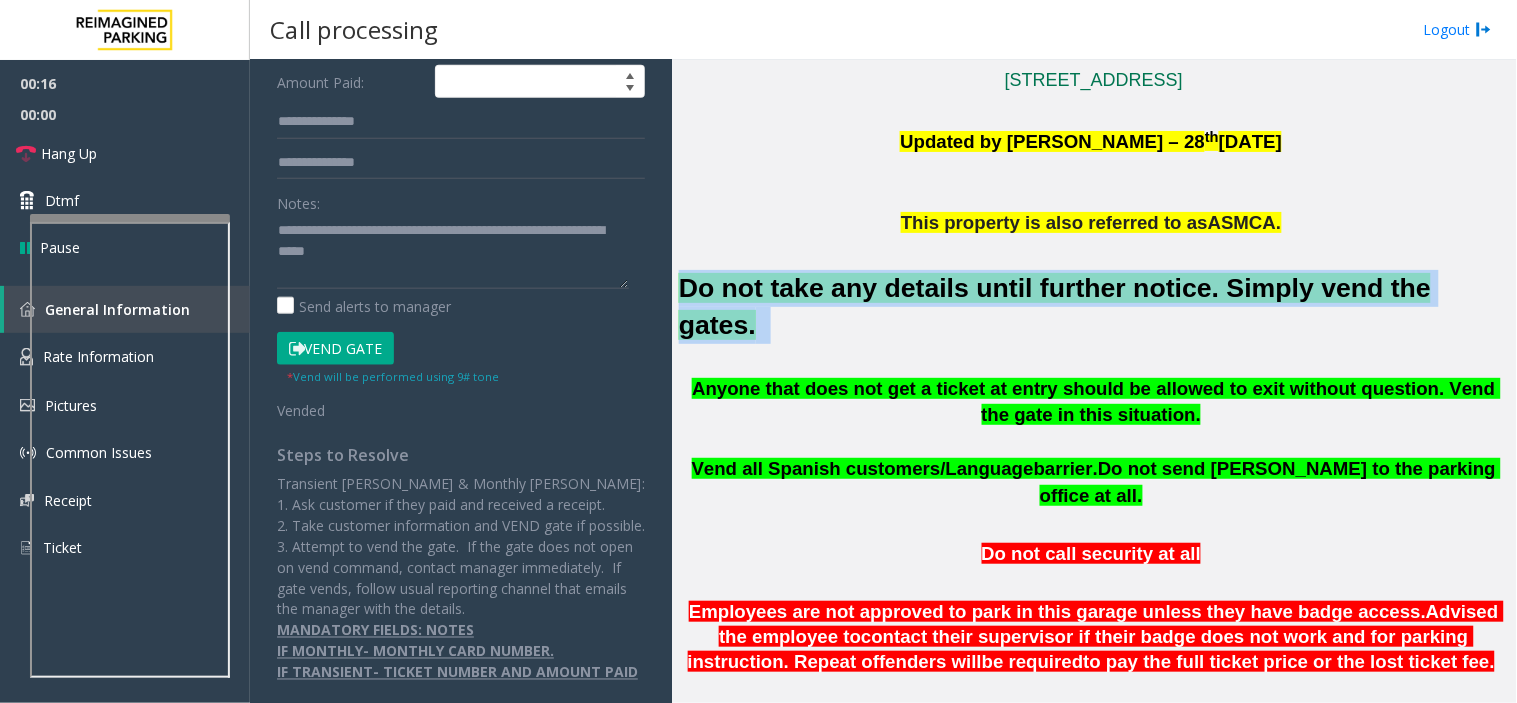 click on "Do not take any details until further notice. Simply vend the gates." 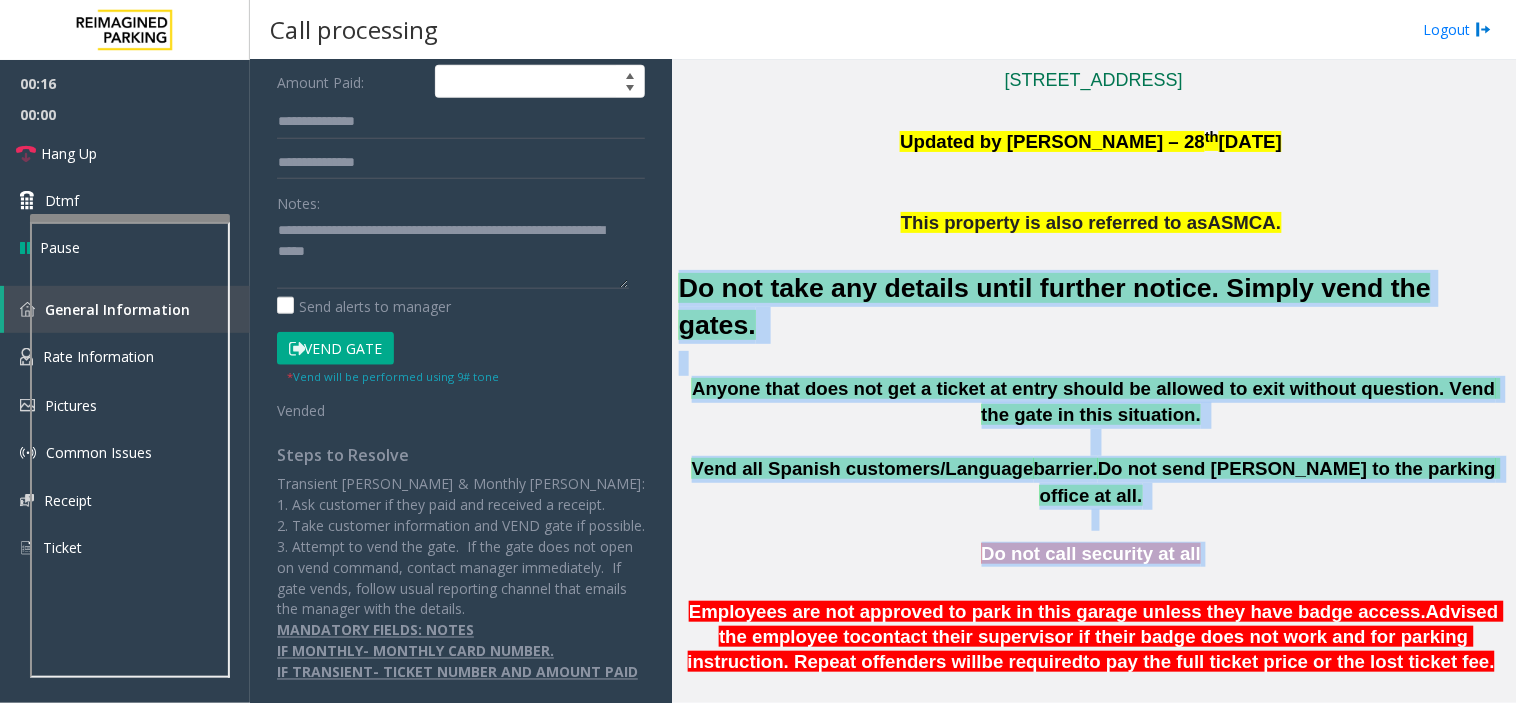 drag, startPoint x: 1074, startPoint y: 295, endPoint x: 1117, endPoint y: 500, distance: 209.46121 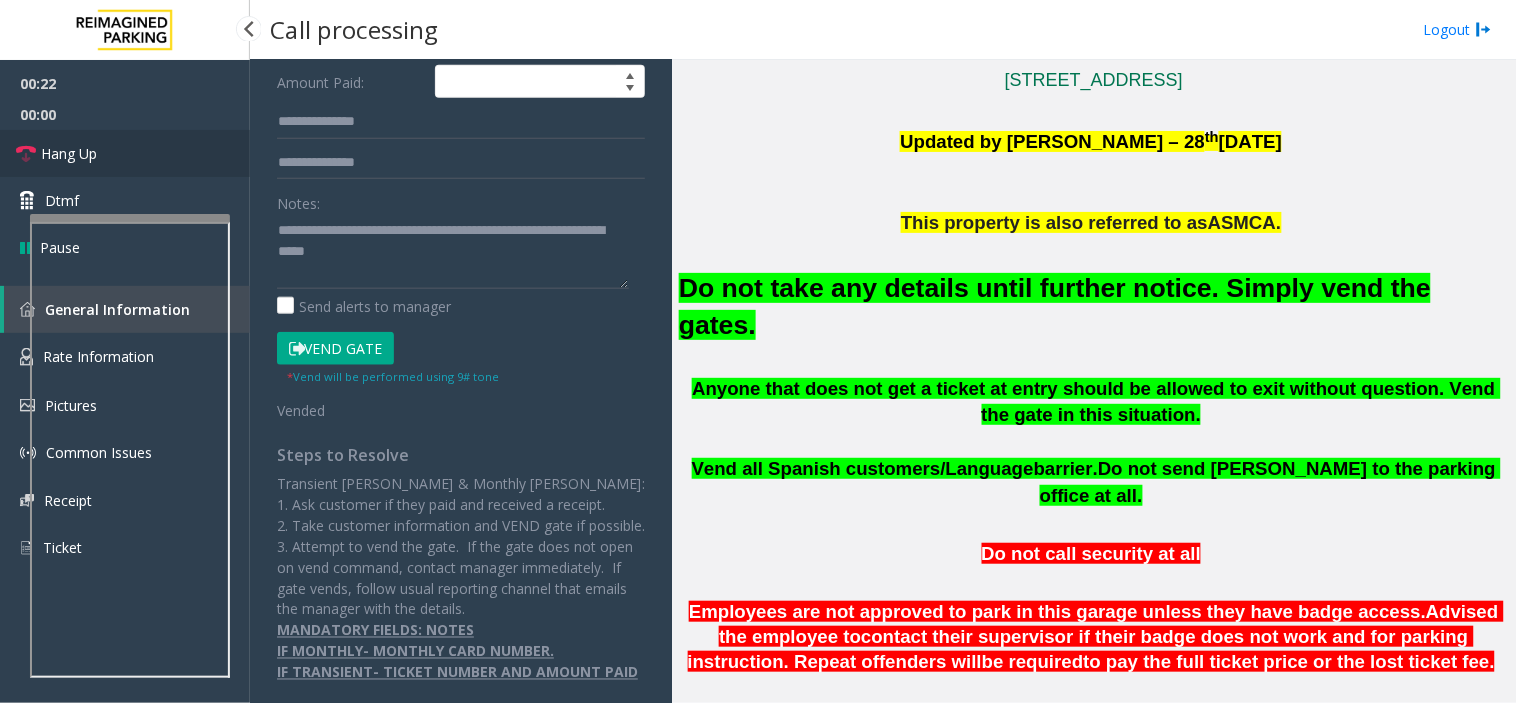 click on "Hang Up" at bounding box center [125, 153] 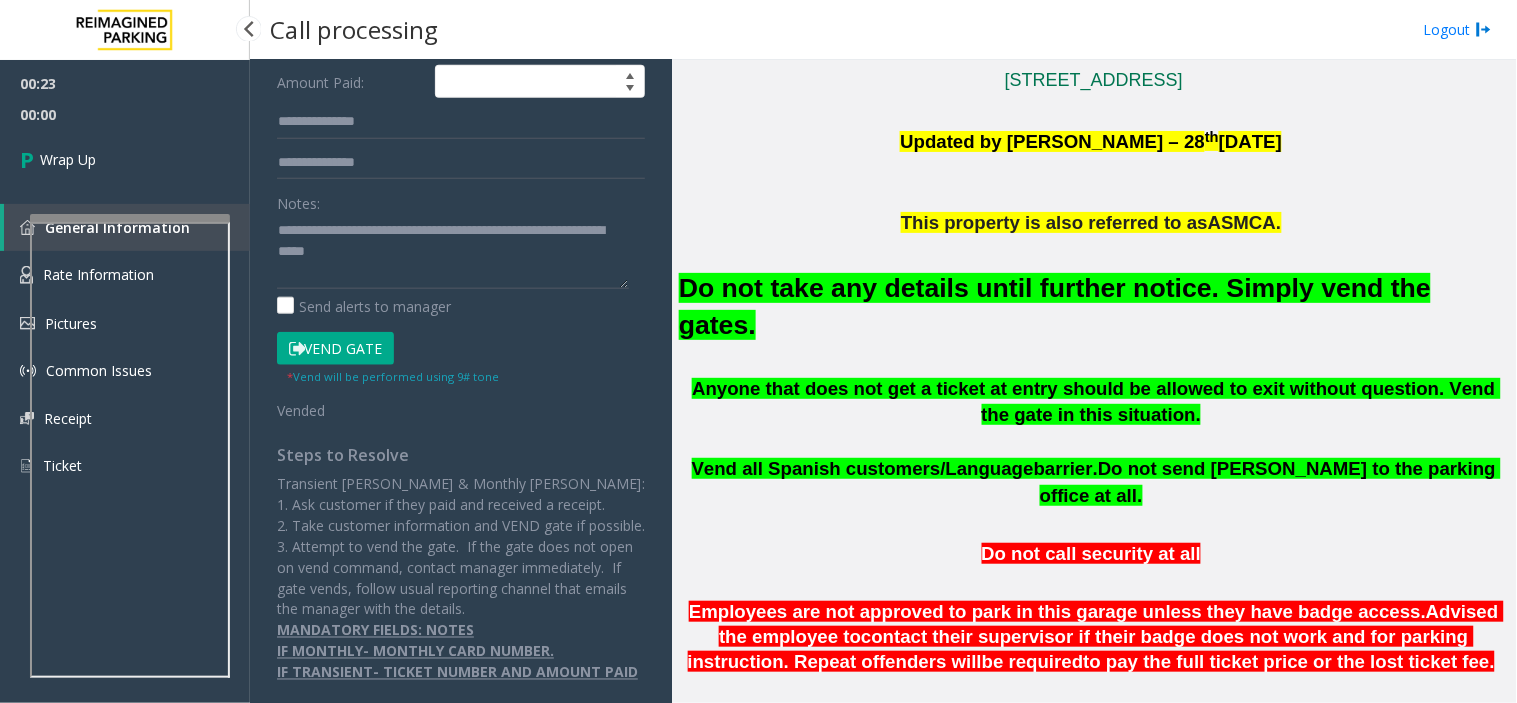 click on "Wrap Up" at bounding box center [125, 159] 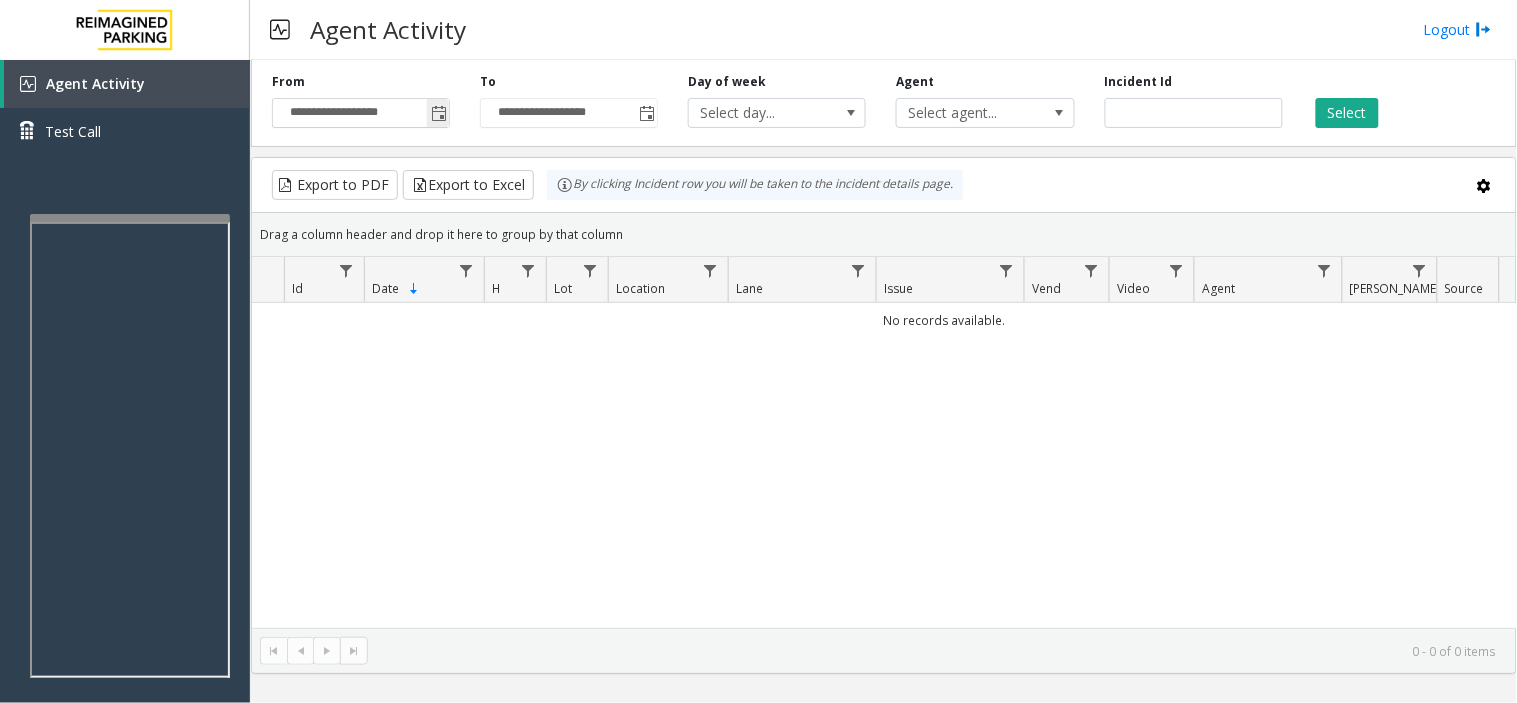 click on "**********" at bounding box center [361, 113] 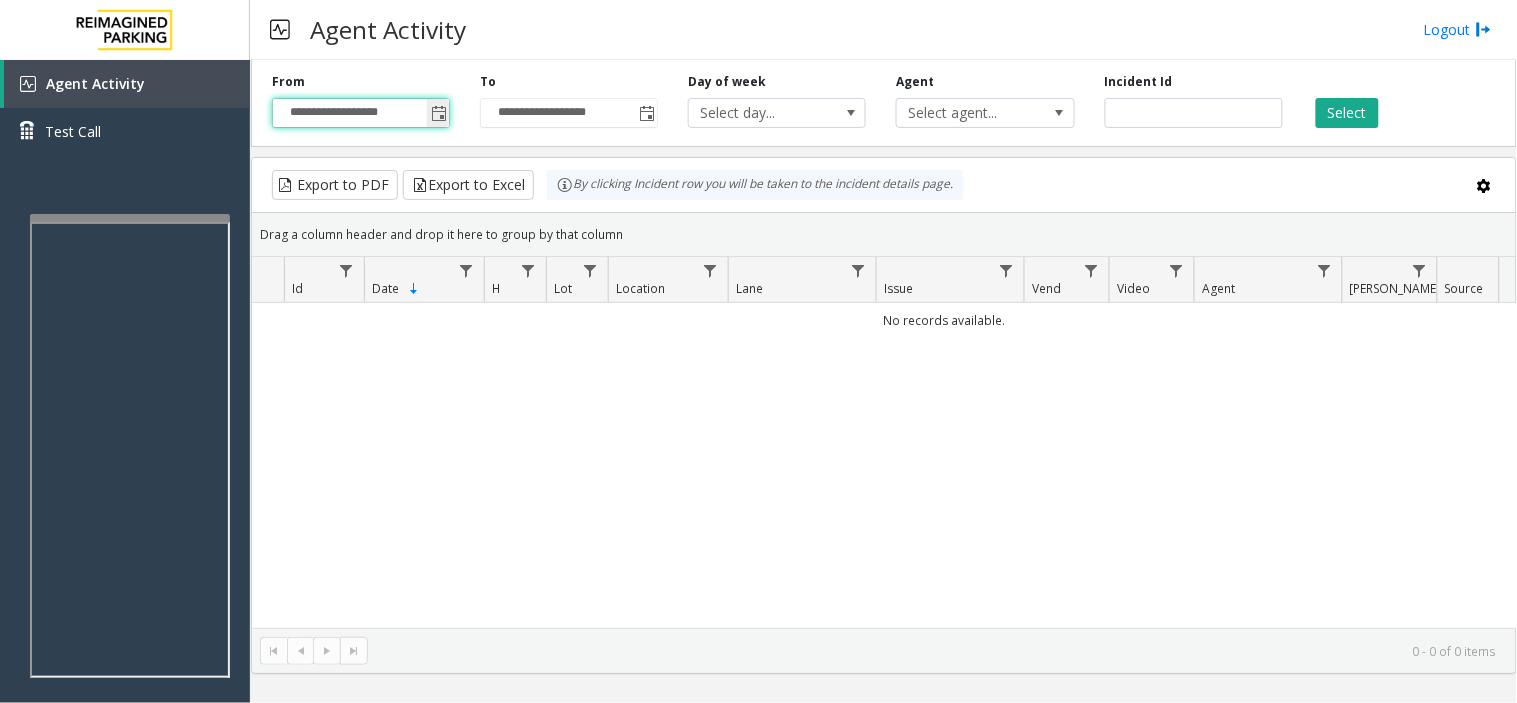 click 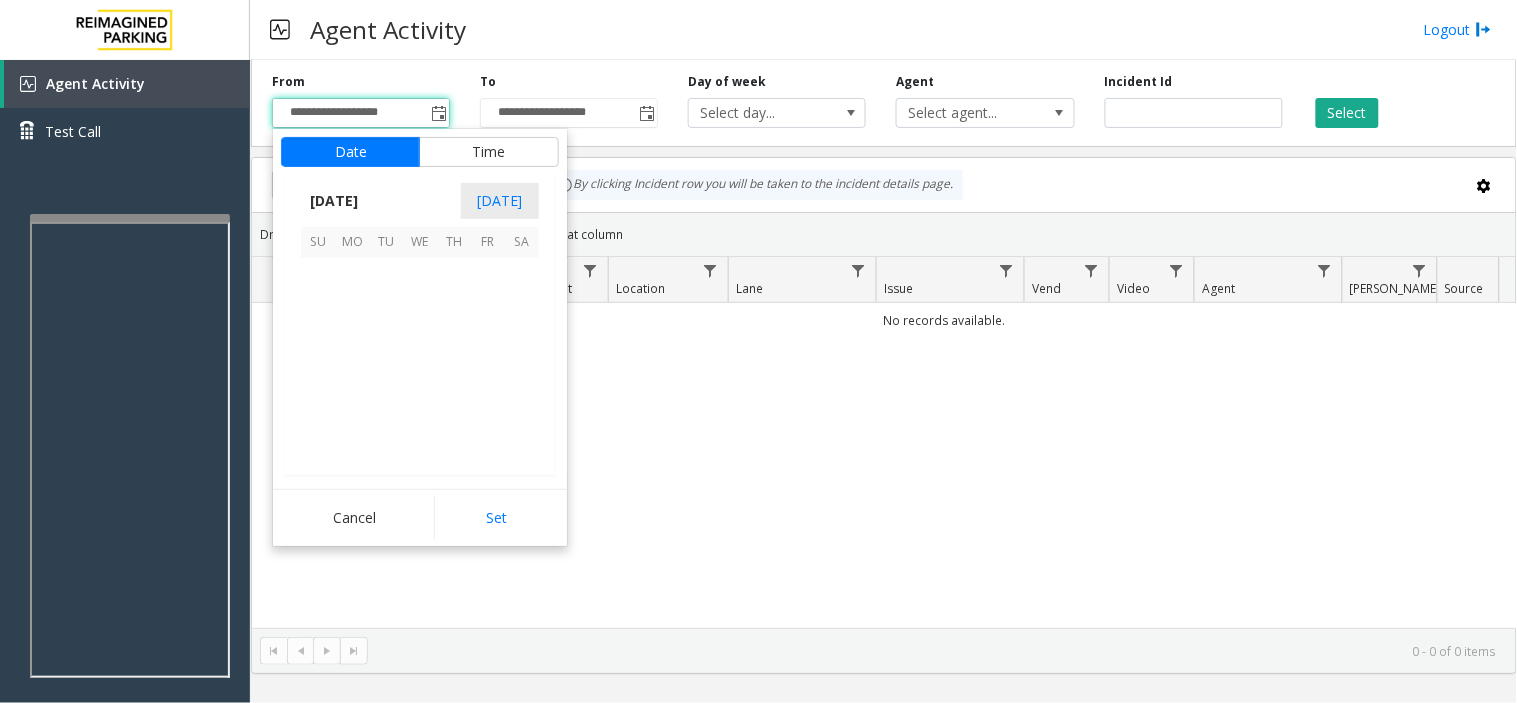 scroll, scrollTop: 358354, scrollLeft: 0, axis: vertical 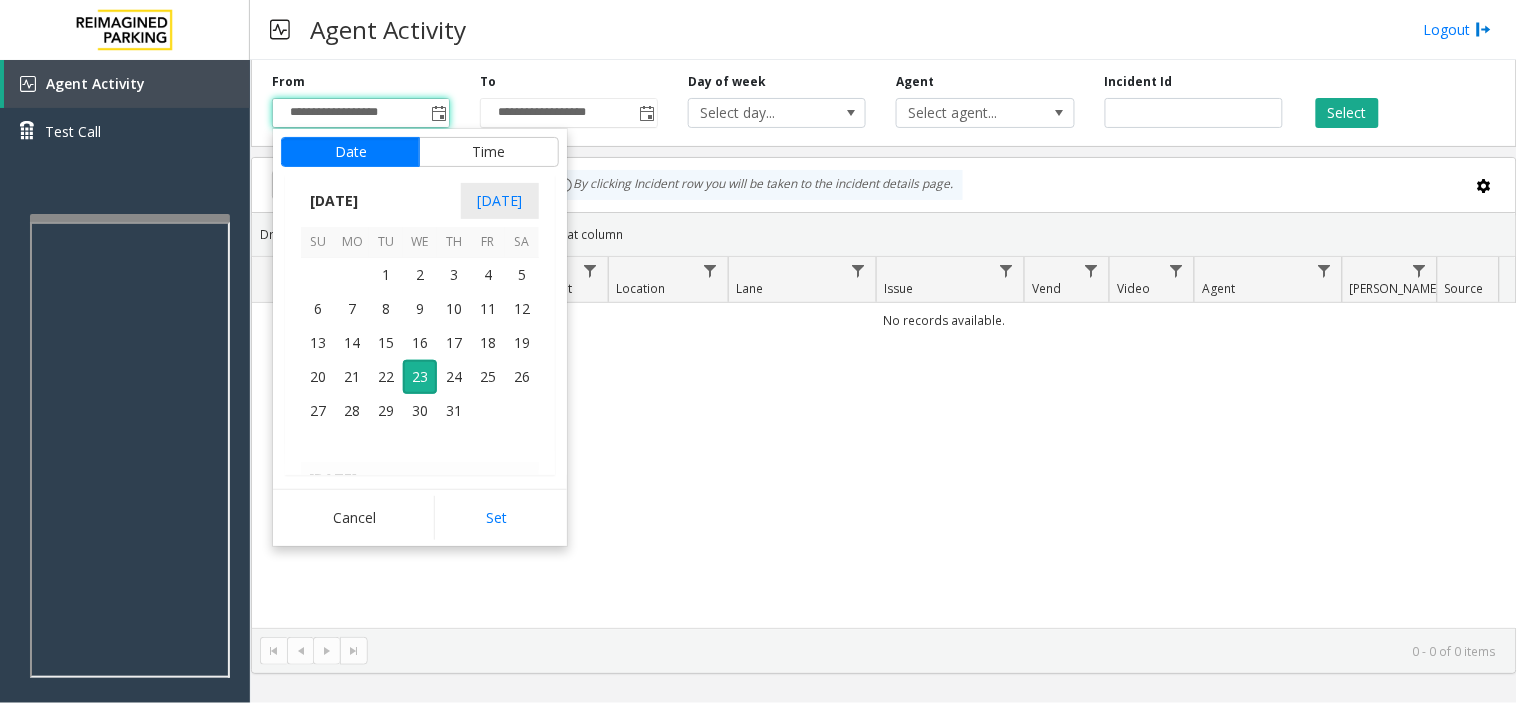 click on "We" at bounding box center (420, 242) 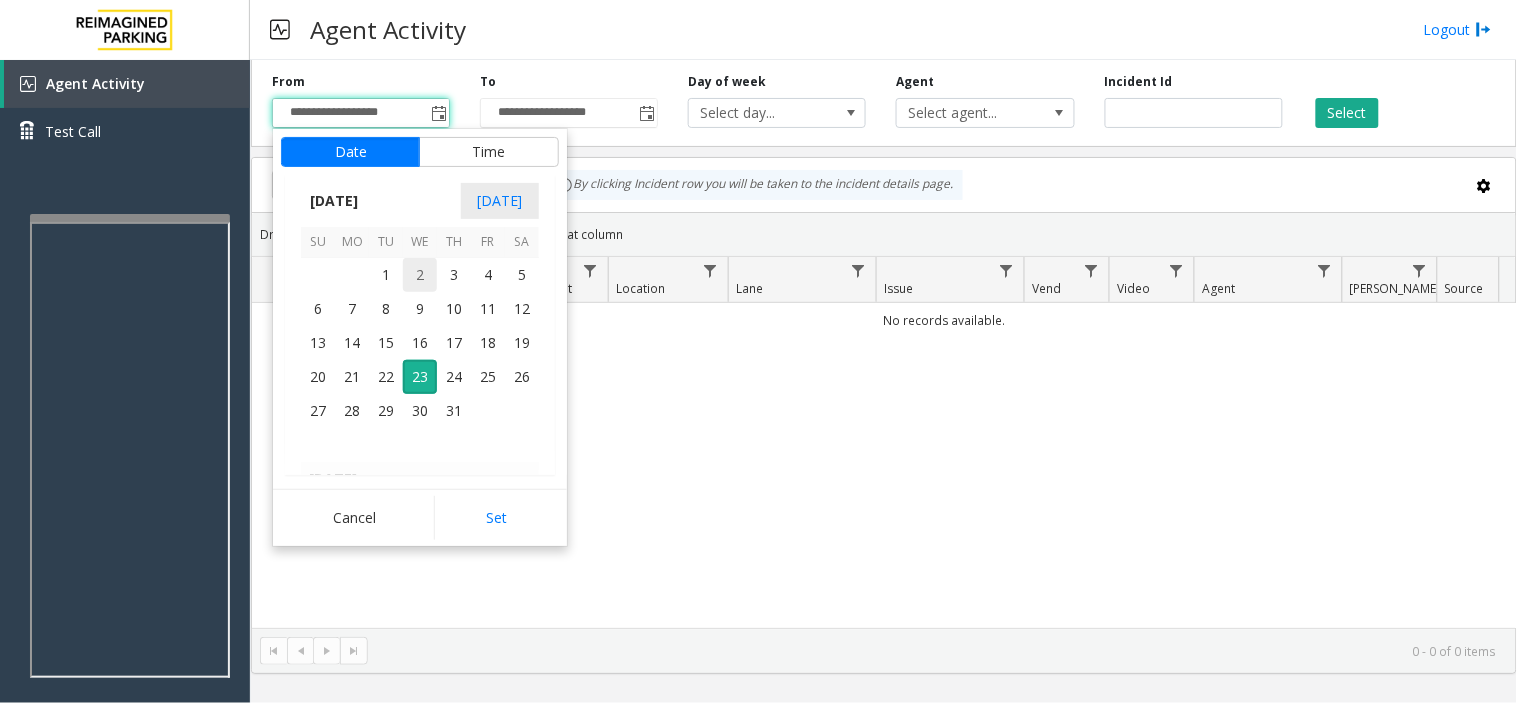 click on "2" at bounding box center [420, 275] 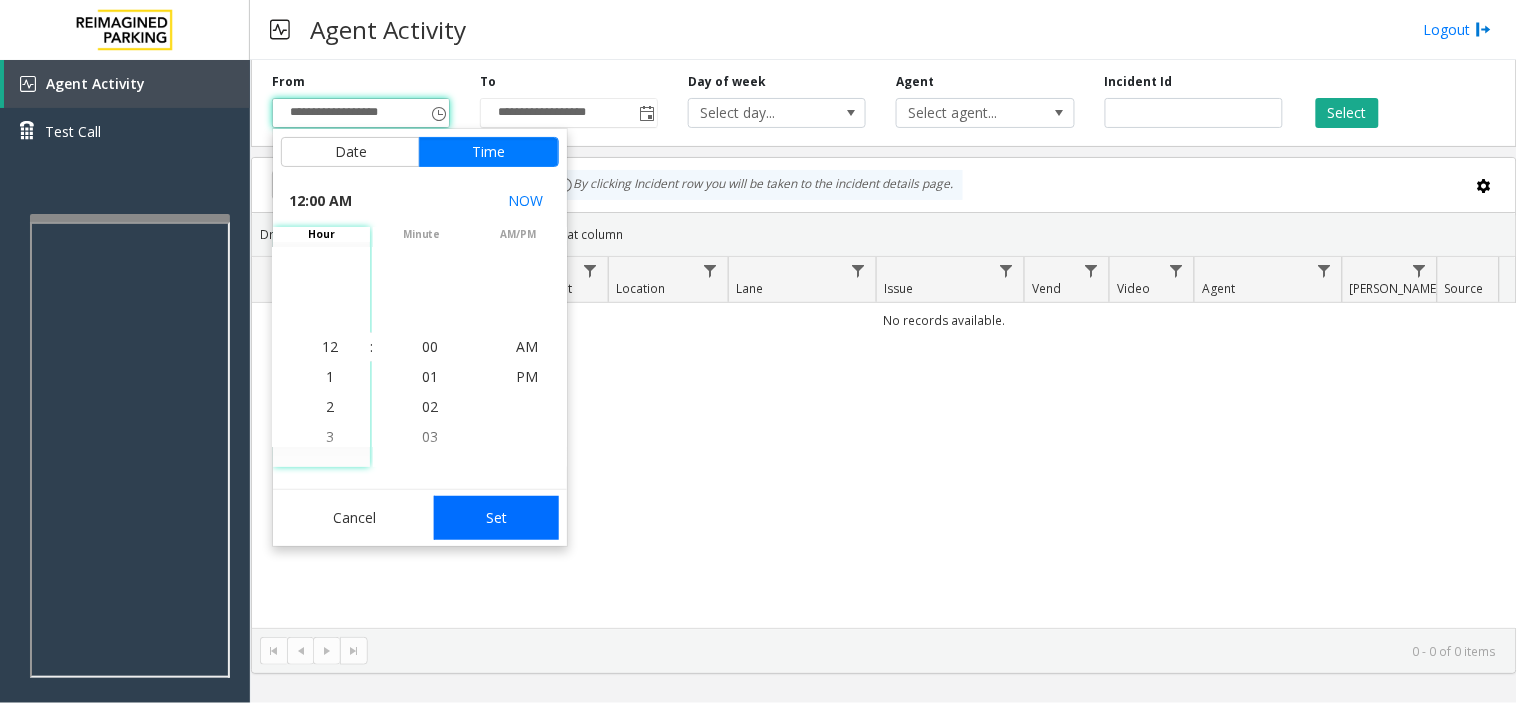 click on "Set" 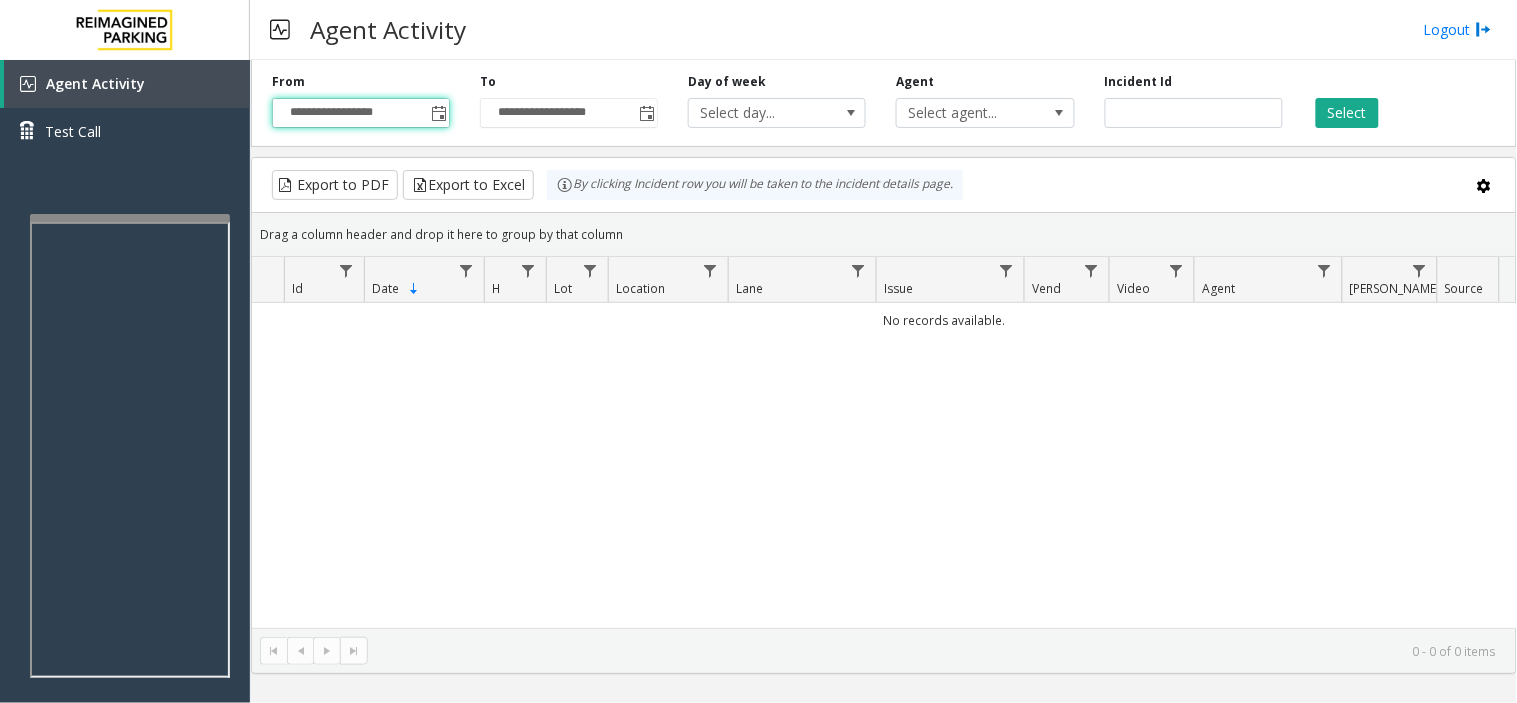 click on "Select" 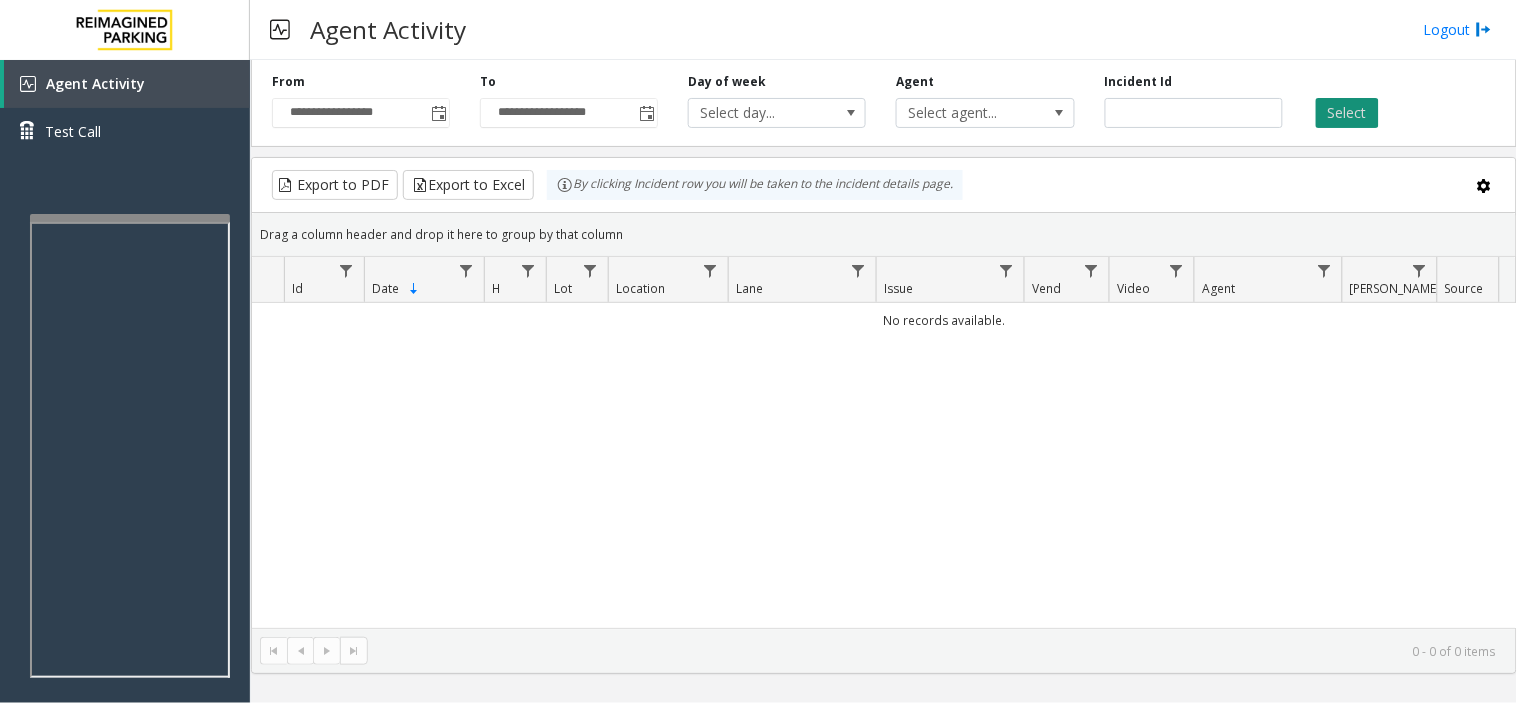 click on "Select" 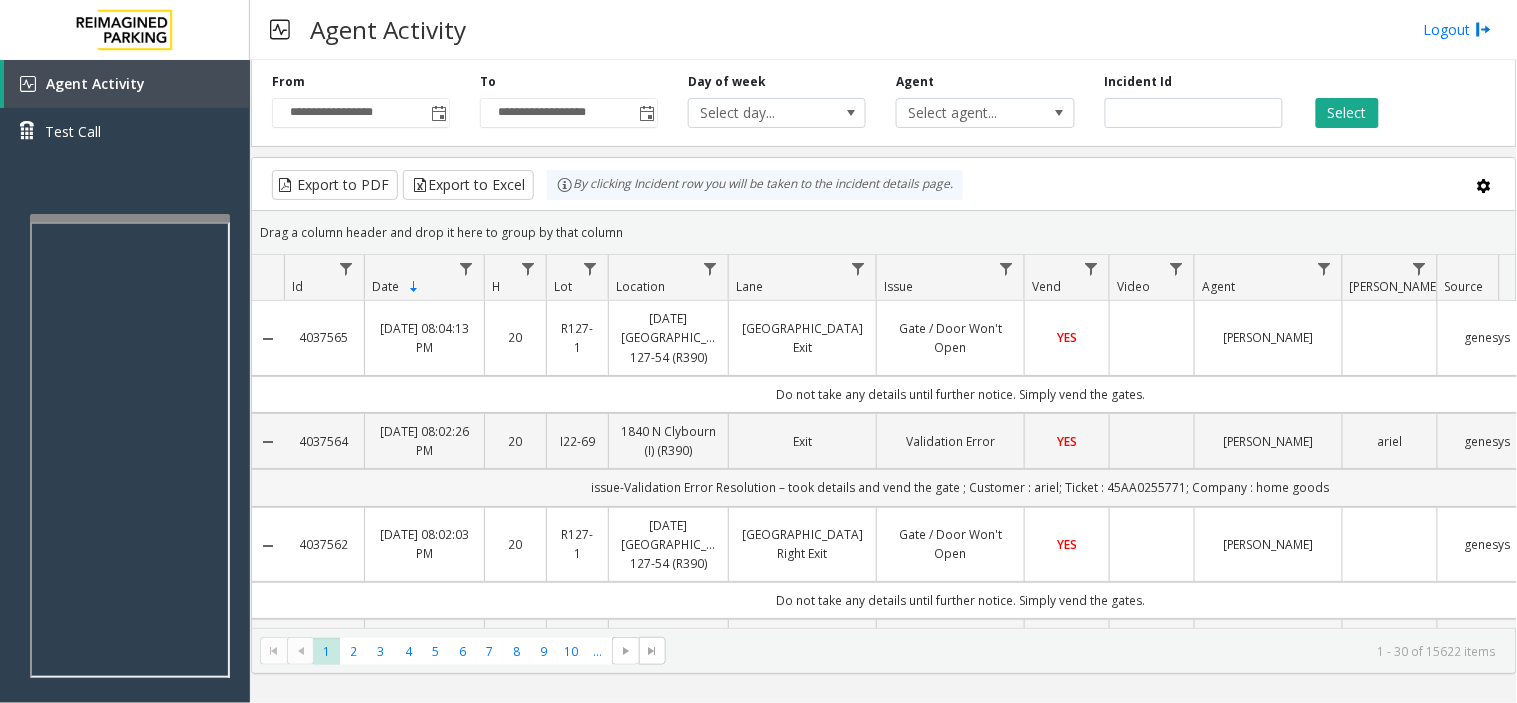 scroll, scrollTop: 111, scrollLeft: 0, axis: vertical 